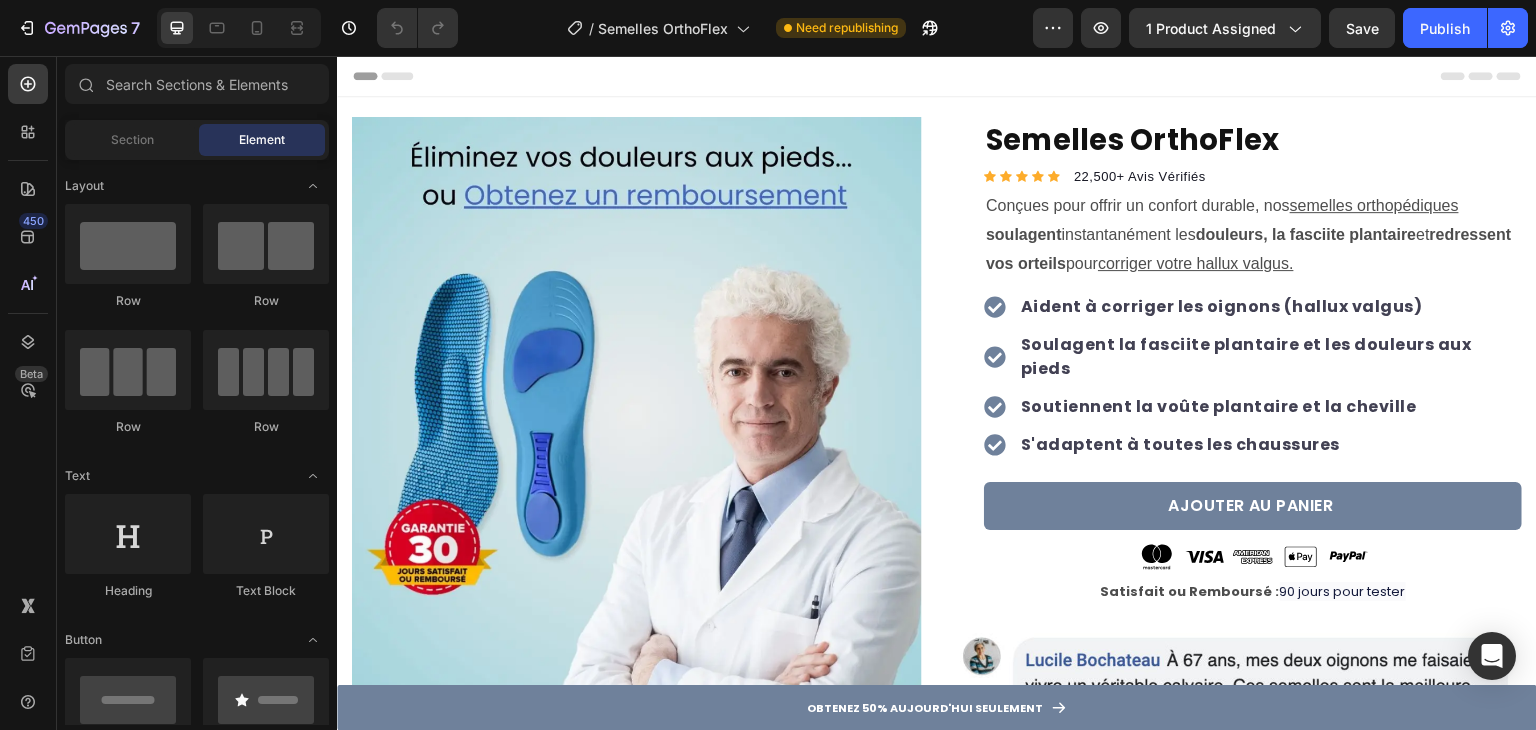 scroll, scrollTop: 0, scrollLeft: 0, axis: both 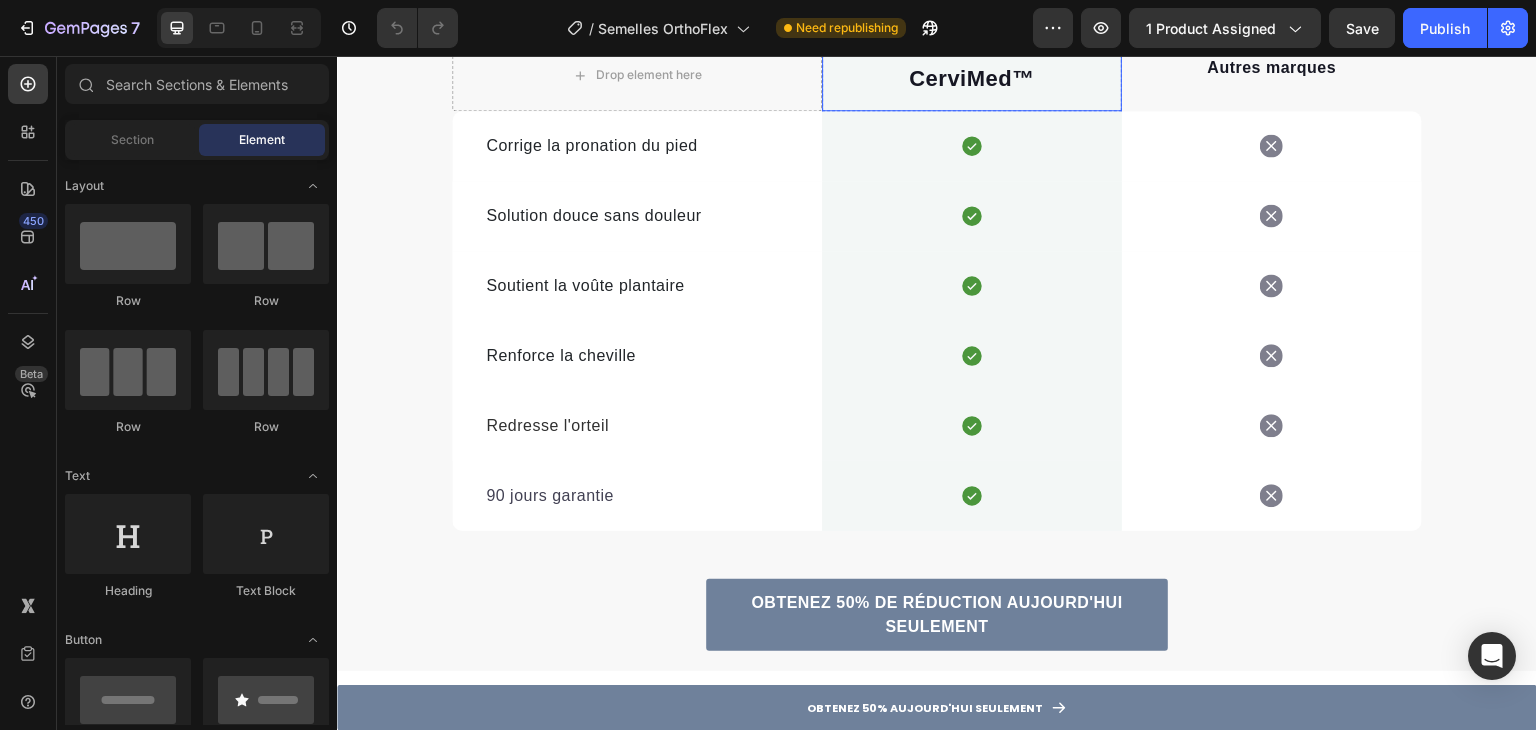 click on "CerviMed ™ Text block" at bounding box center (972, 75) 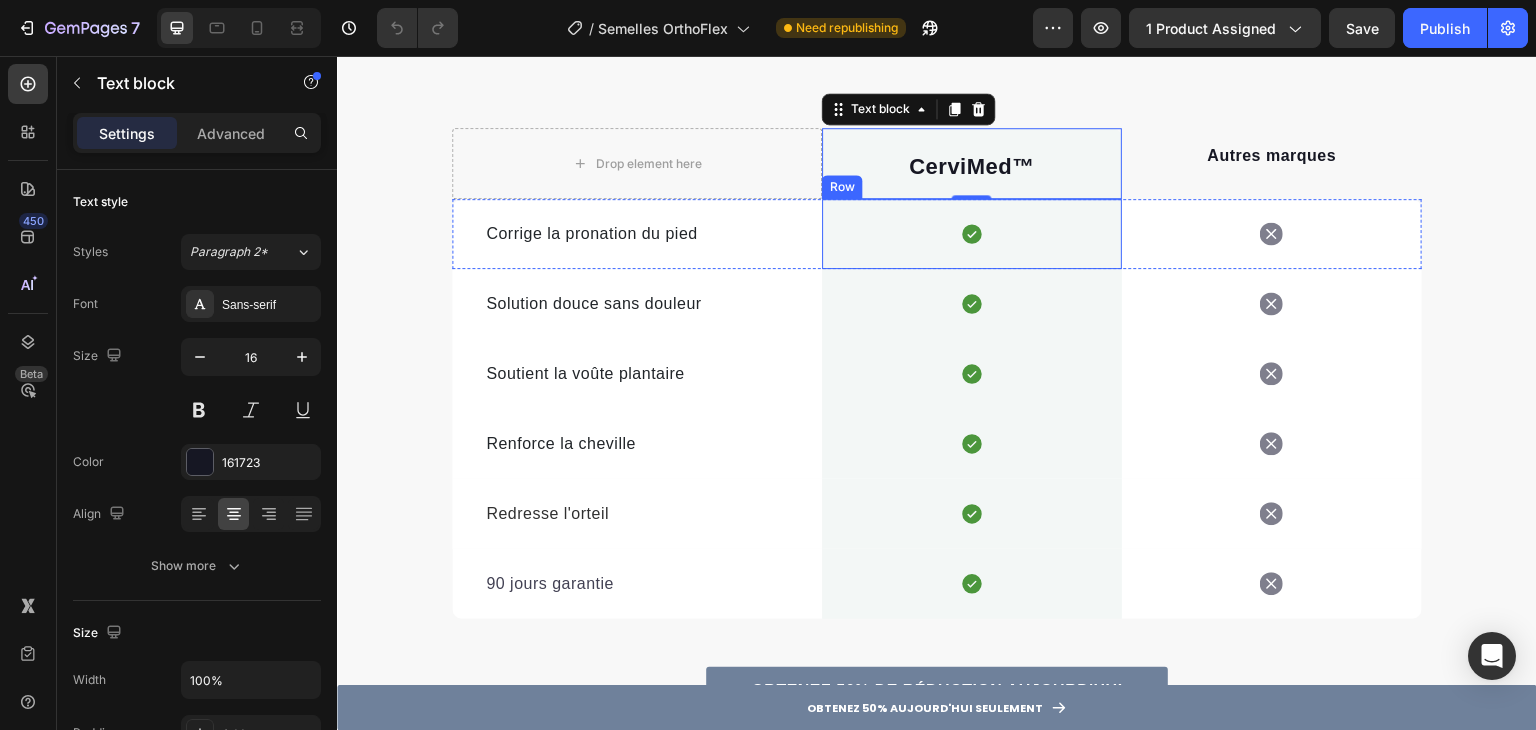 scroll, scrollTop: 4200, scrollLeft: 0, axis: vertical 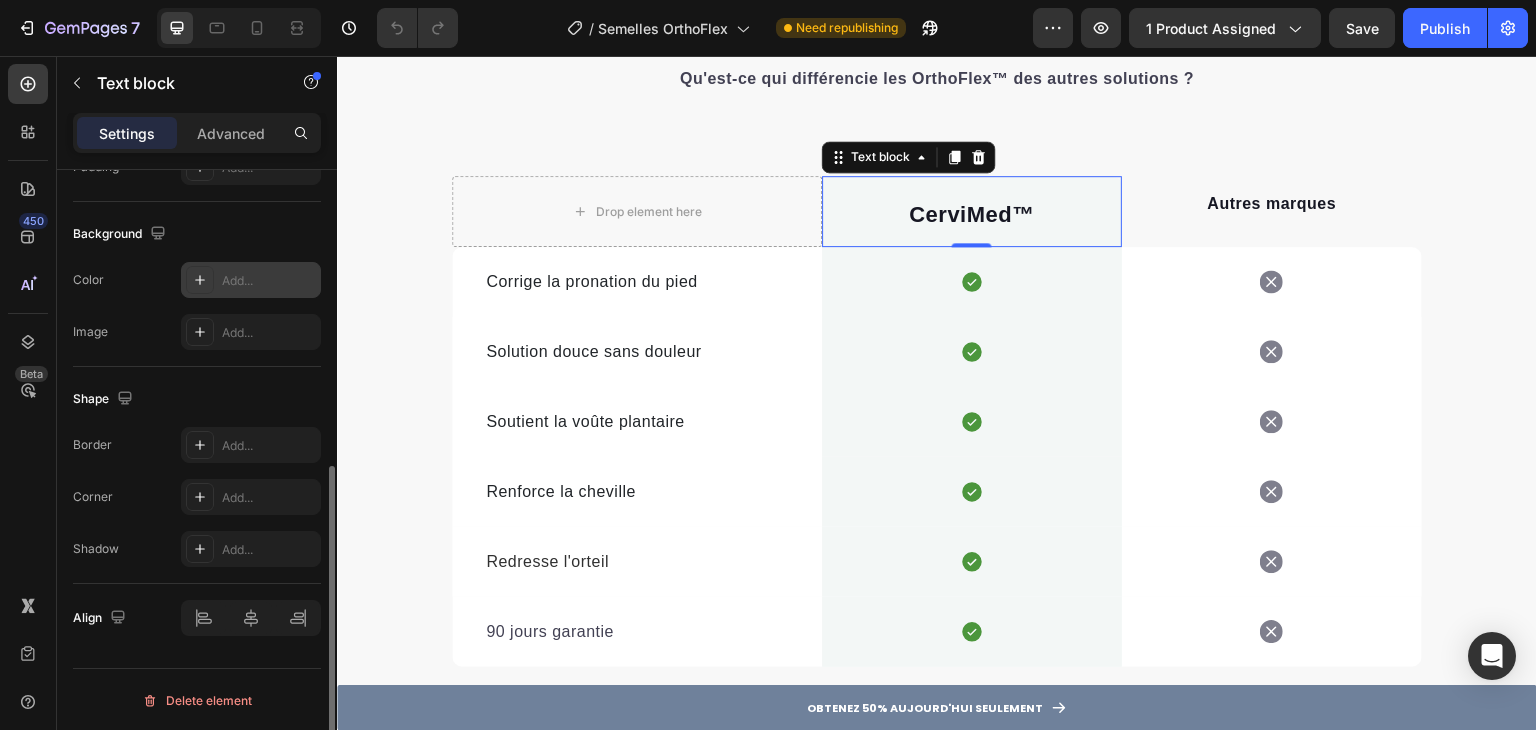 click 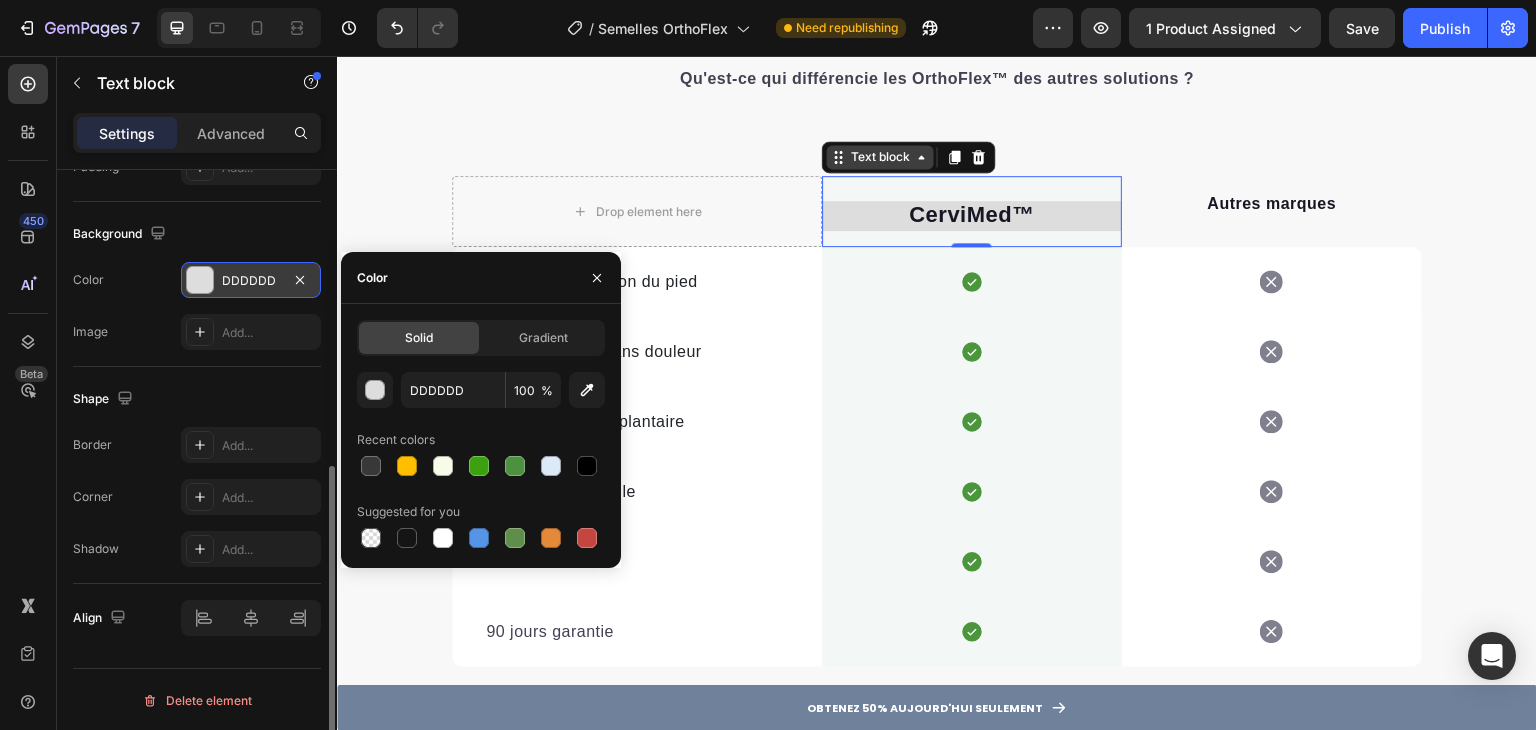 click on "Text block" at bounding box center [880, 157] 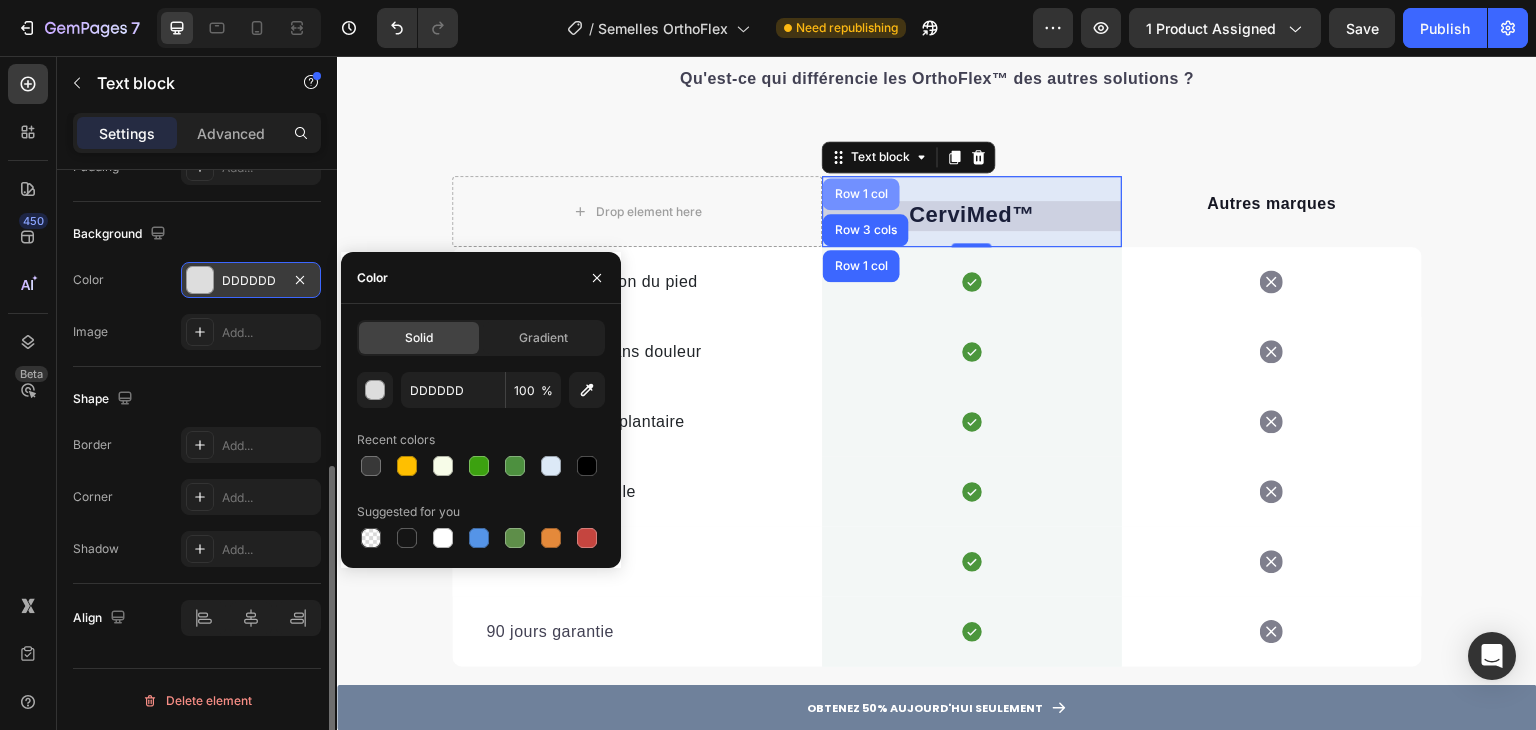 click on "Row 1 col" at bounding box center (861, 194) 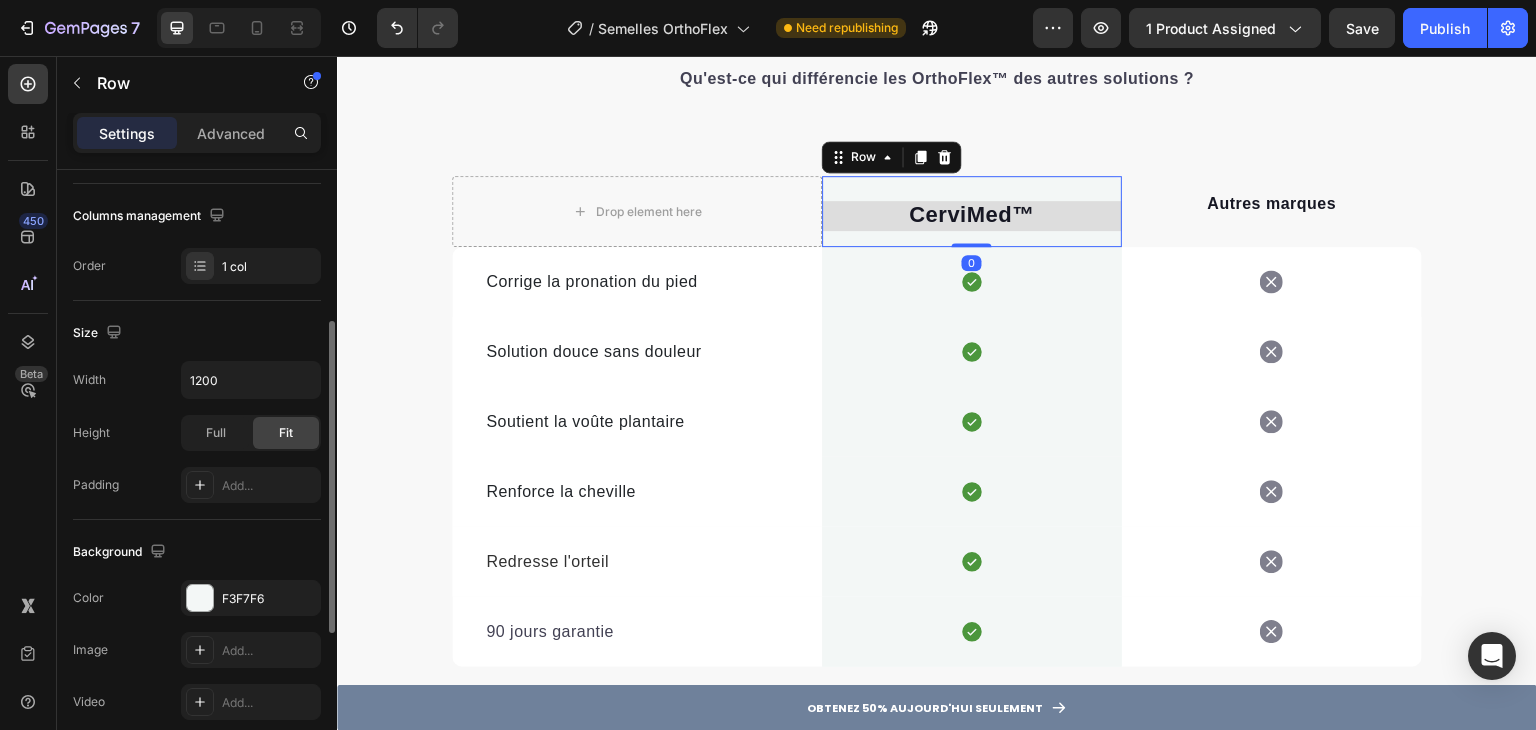 scroll, scrollTop: 600, scrollLeft: 0, axis: vertical 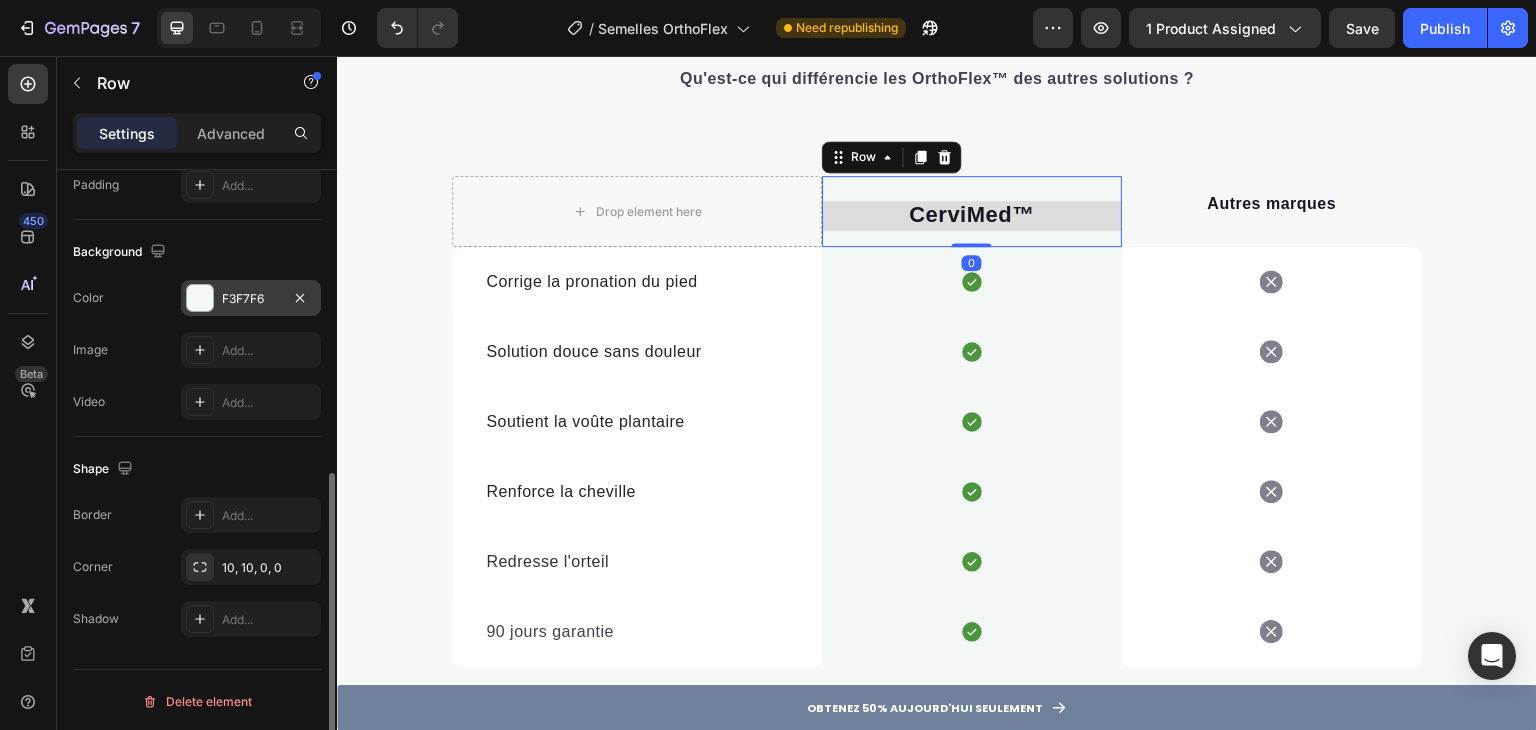 click at bounding box center [200, 298] 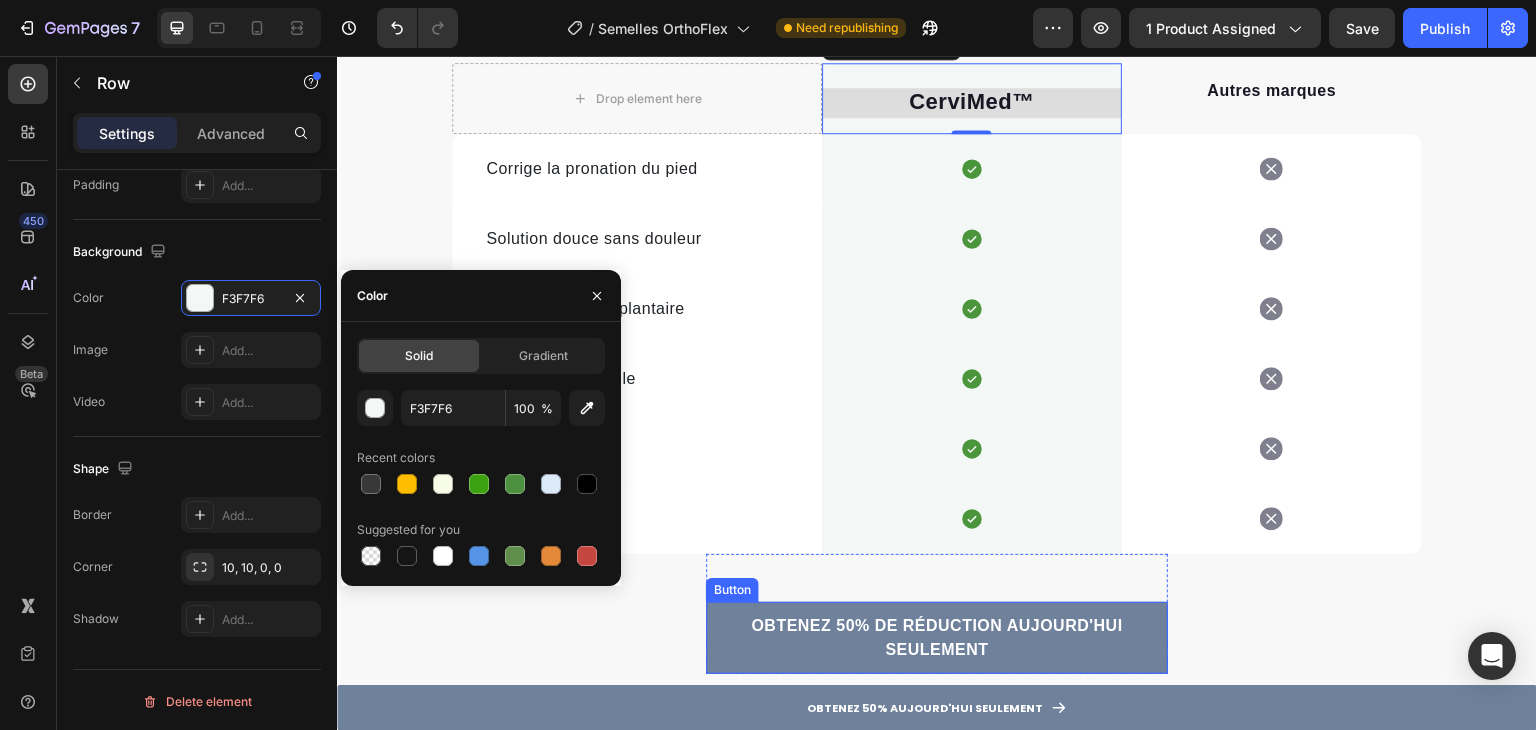 scroll, scrollTop: 4500, scrollLeft: 0, axis: vertical 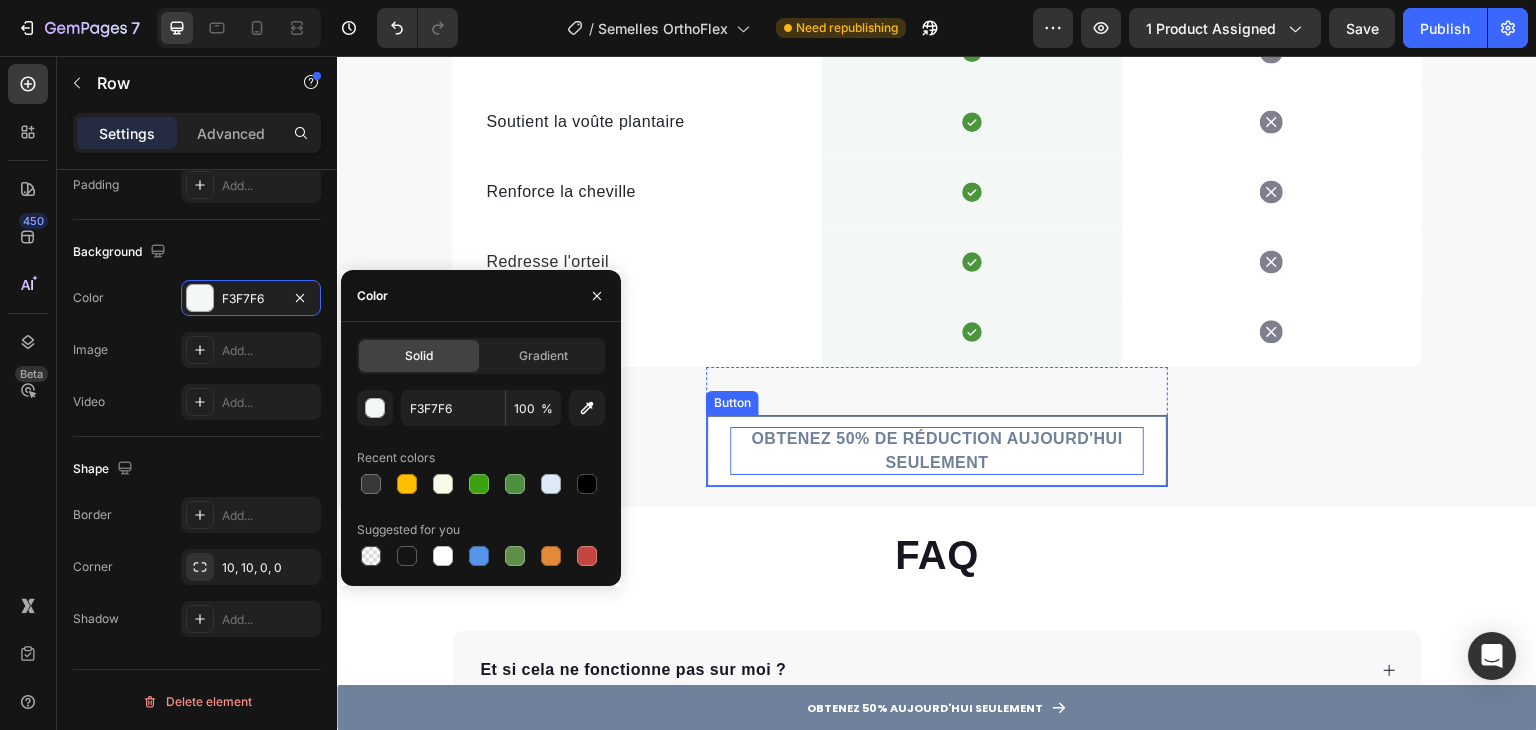 click on "OBTENEZ 50% DE RÉDUCTION AUJOURD'HUI SEULEMENT" at bounding box center (937, 451) 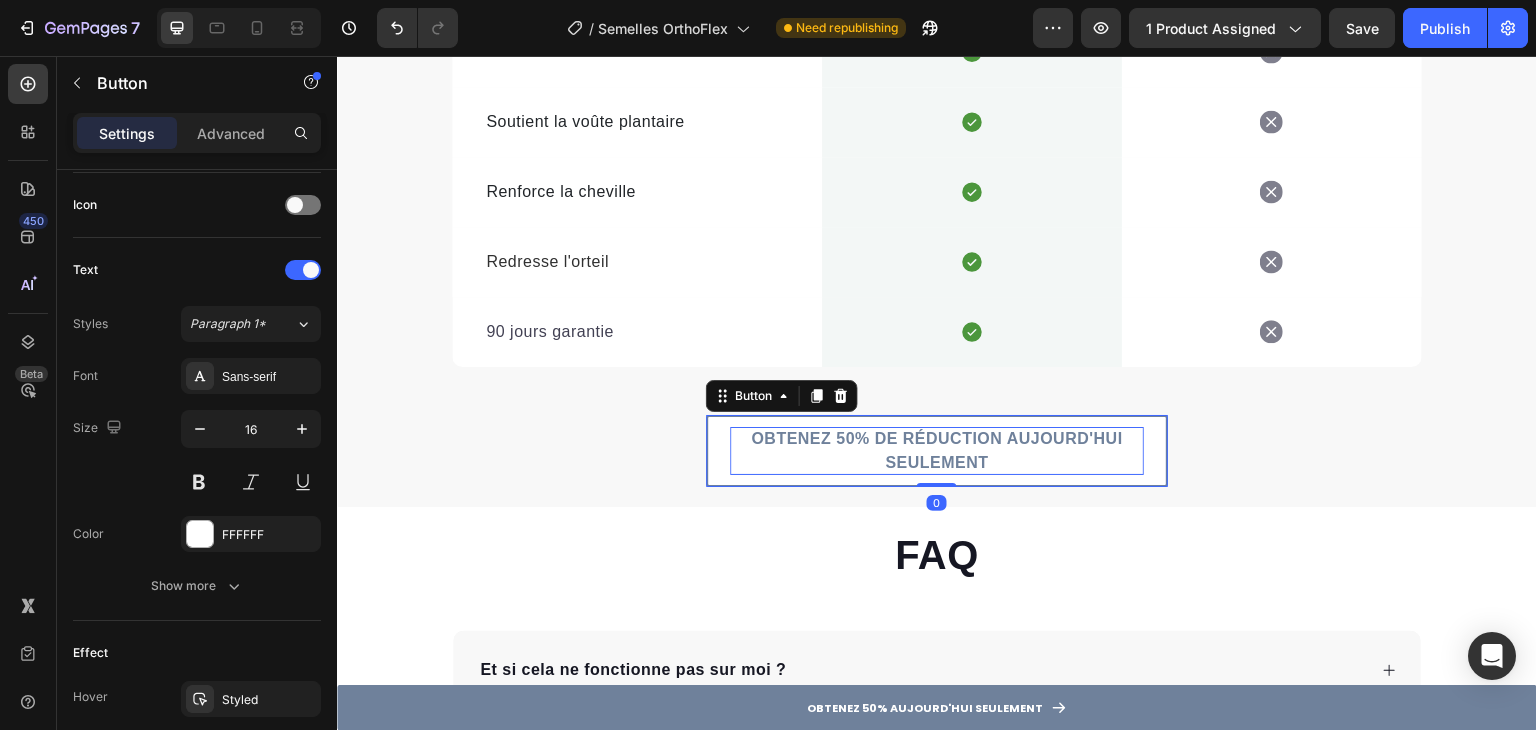 scroll, scrollTop: 0, scrollLeft: 0, axis: both 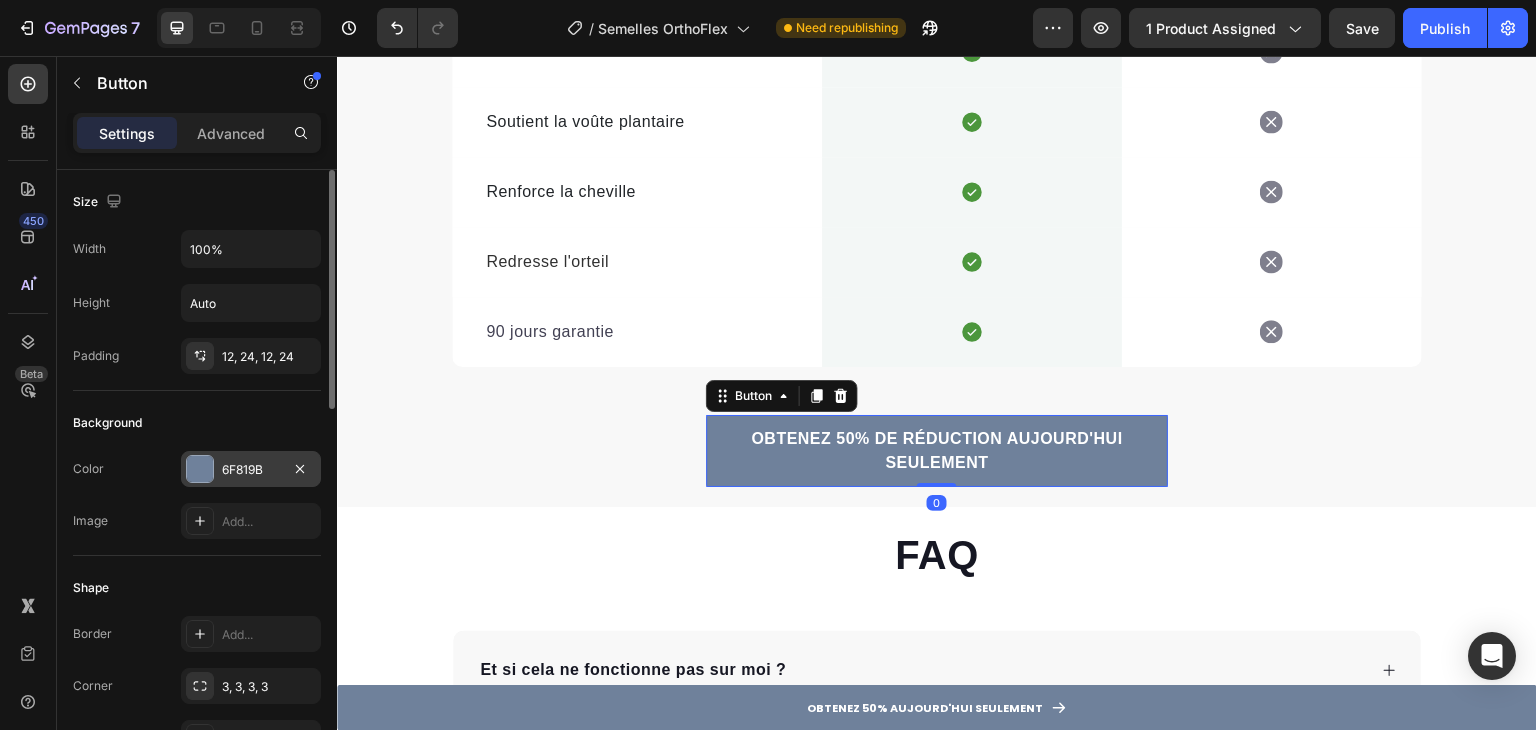 click on "6F819B" at bounding box center [251, 469] 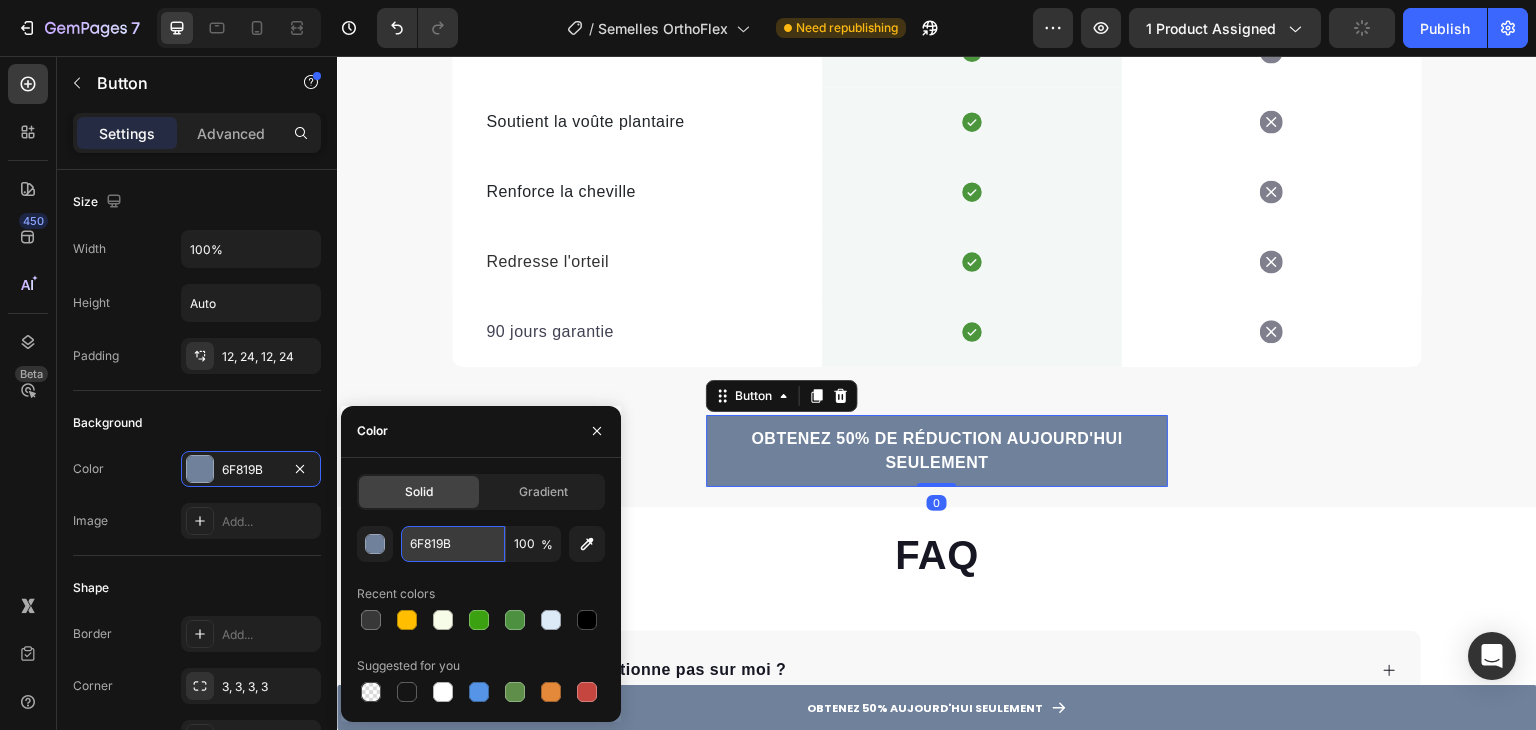 click on "6F819B" at bounding box center (453, 544) 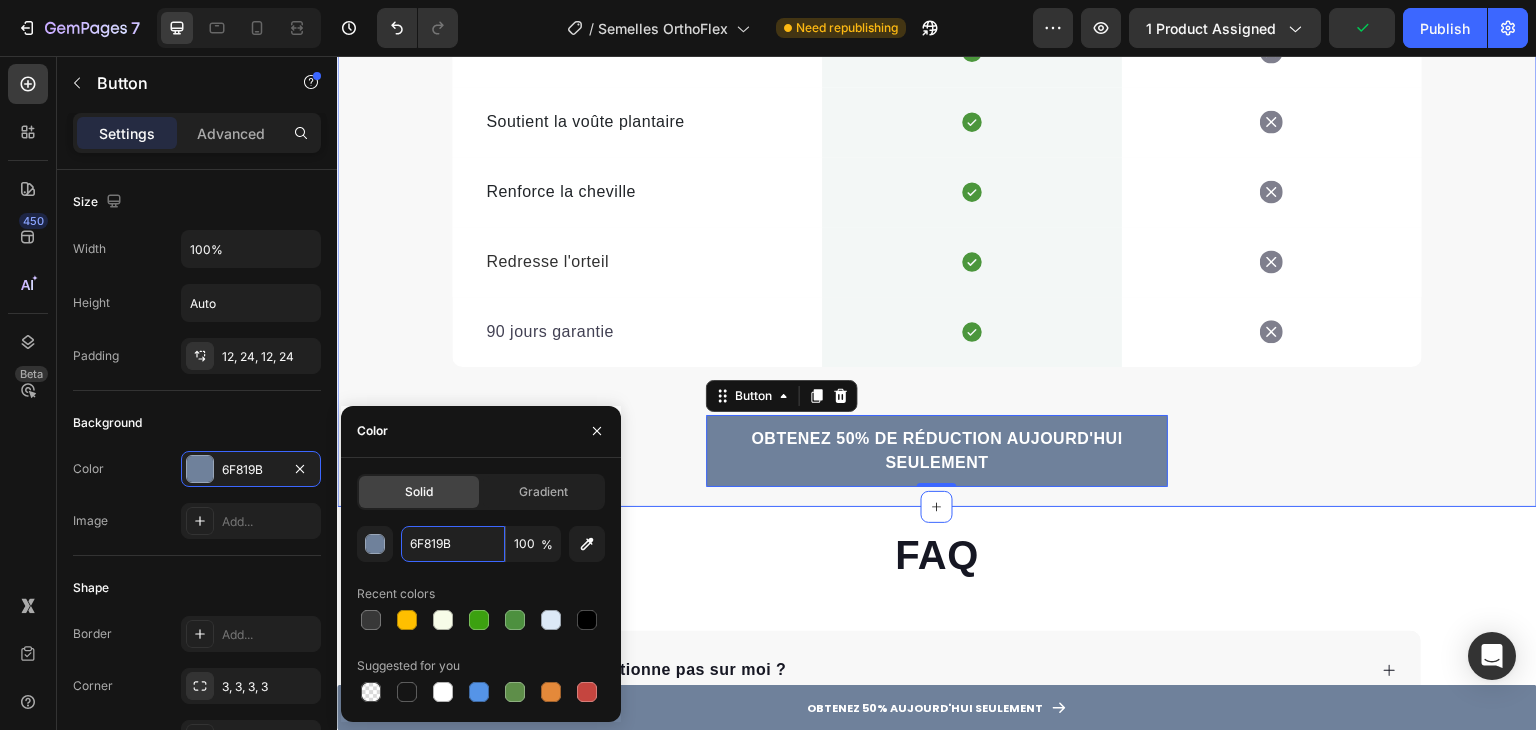 scroll, scrollTop: 4200, scrollLeft: 0, axis: vertical 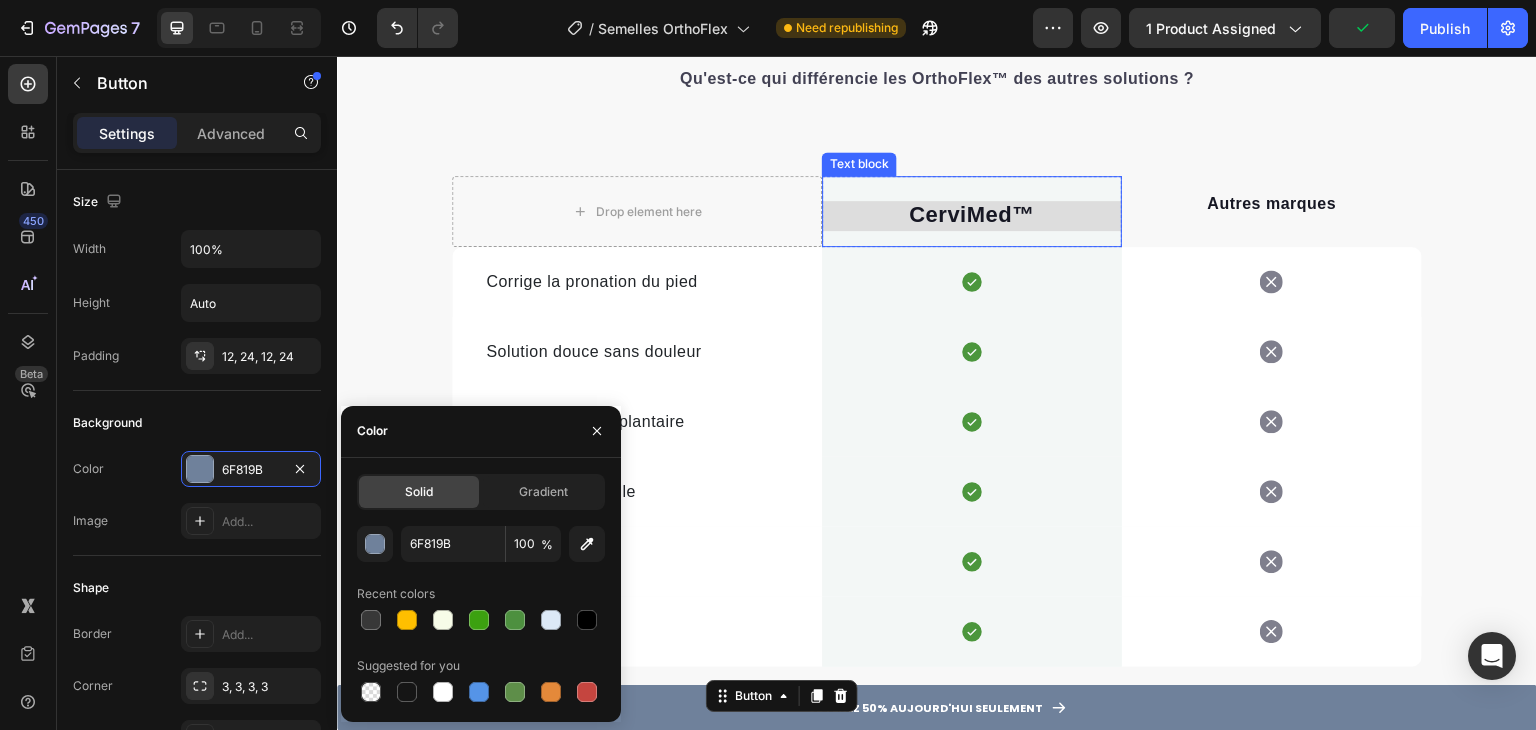 click on "CerviMed ™" at bounding box center (972, 216) 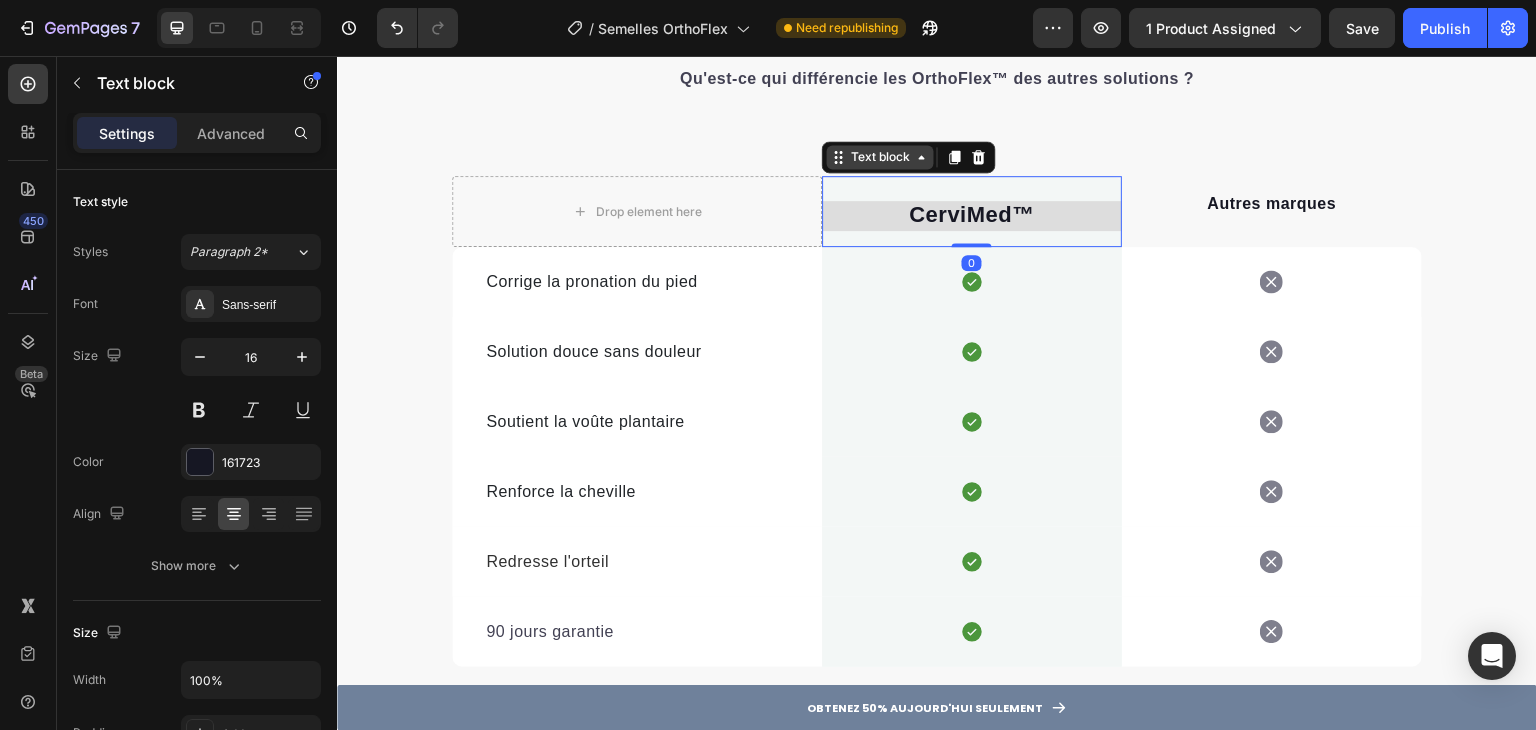 click on "Text block" at bounding box center [880, 157] 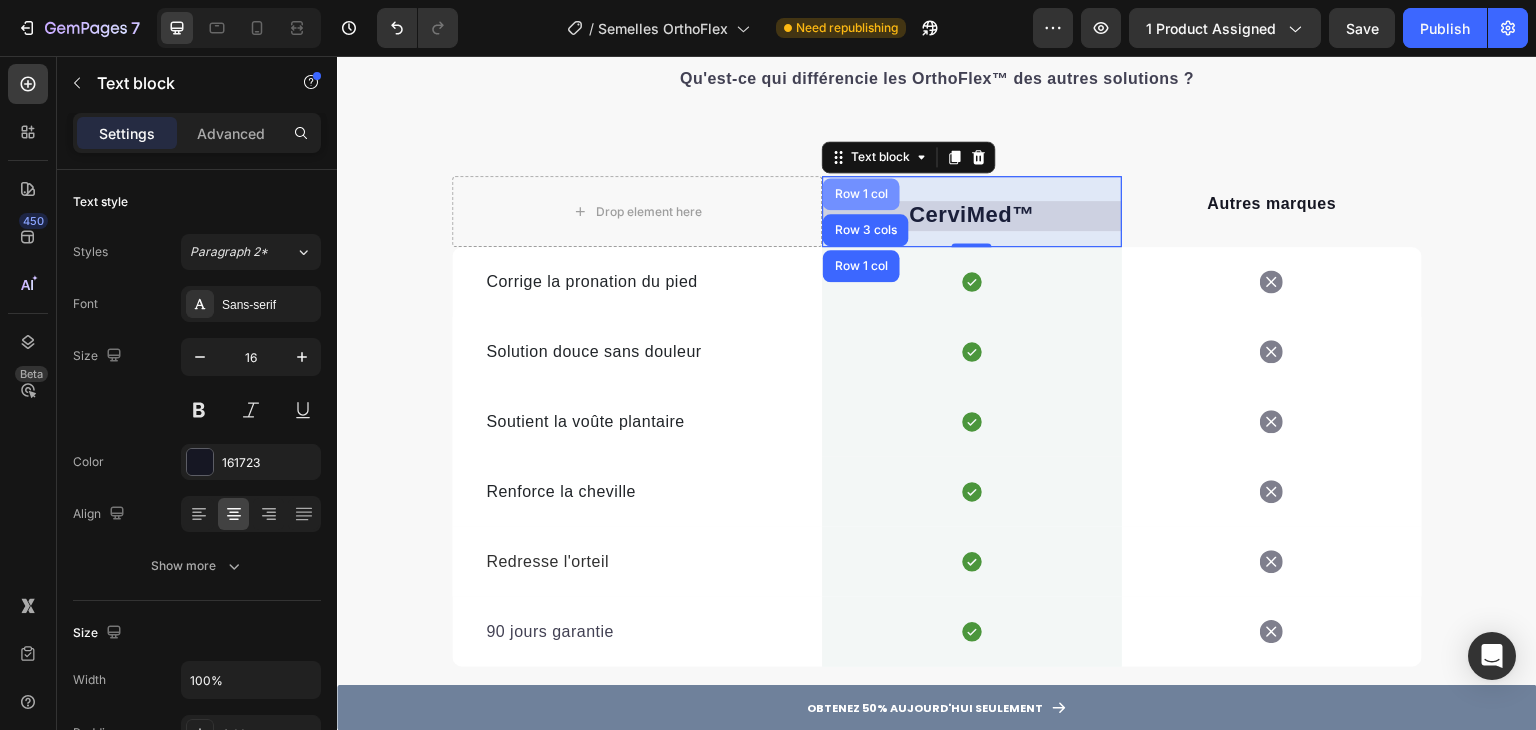 click on "Row 1 col" at bounding box center [861, 194] 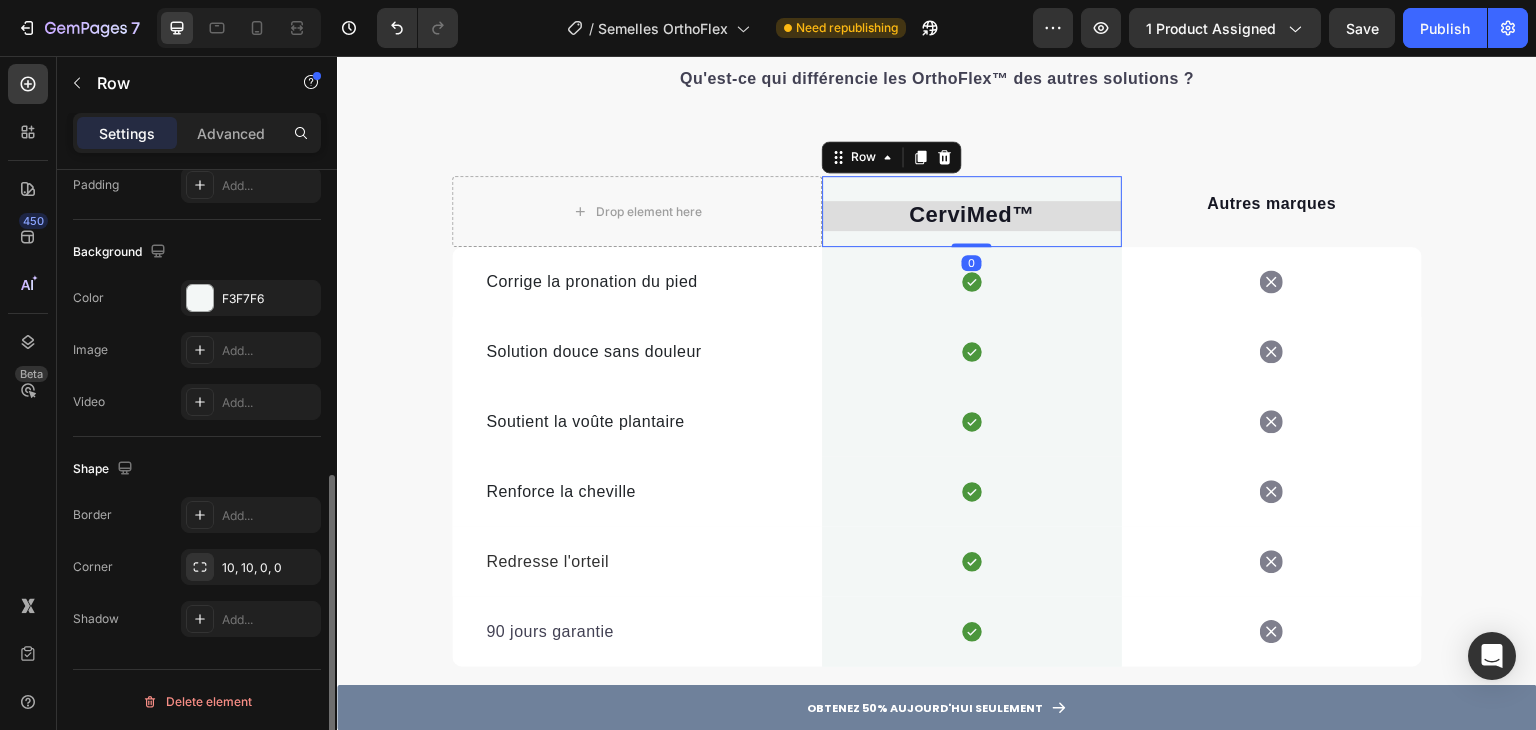 scroll, scrollTop: 601, scrollLeft: 0, axis: vertical 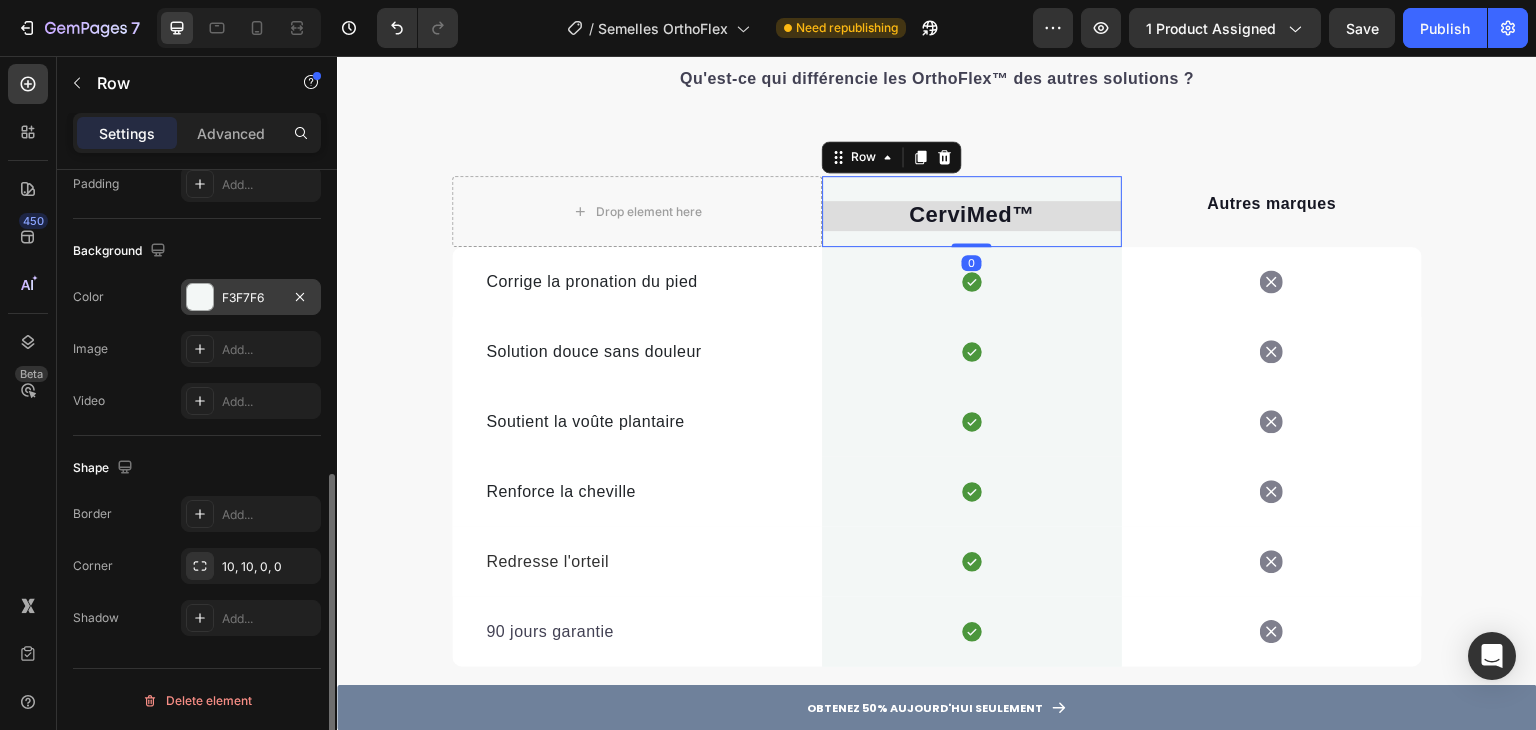 click on "F3F7F6" at bounding box center (251, 298) 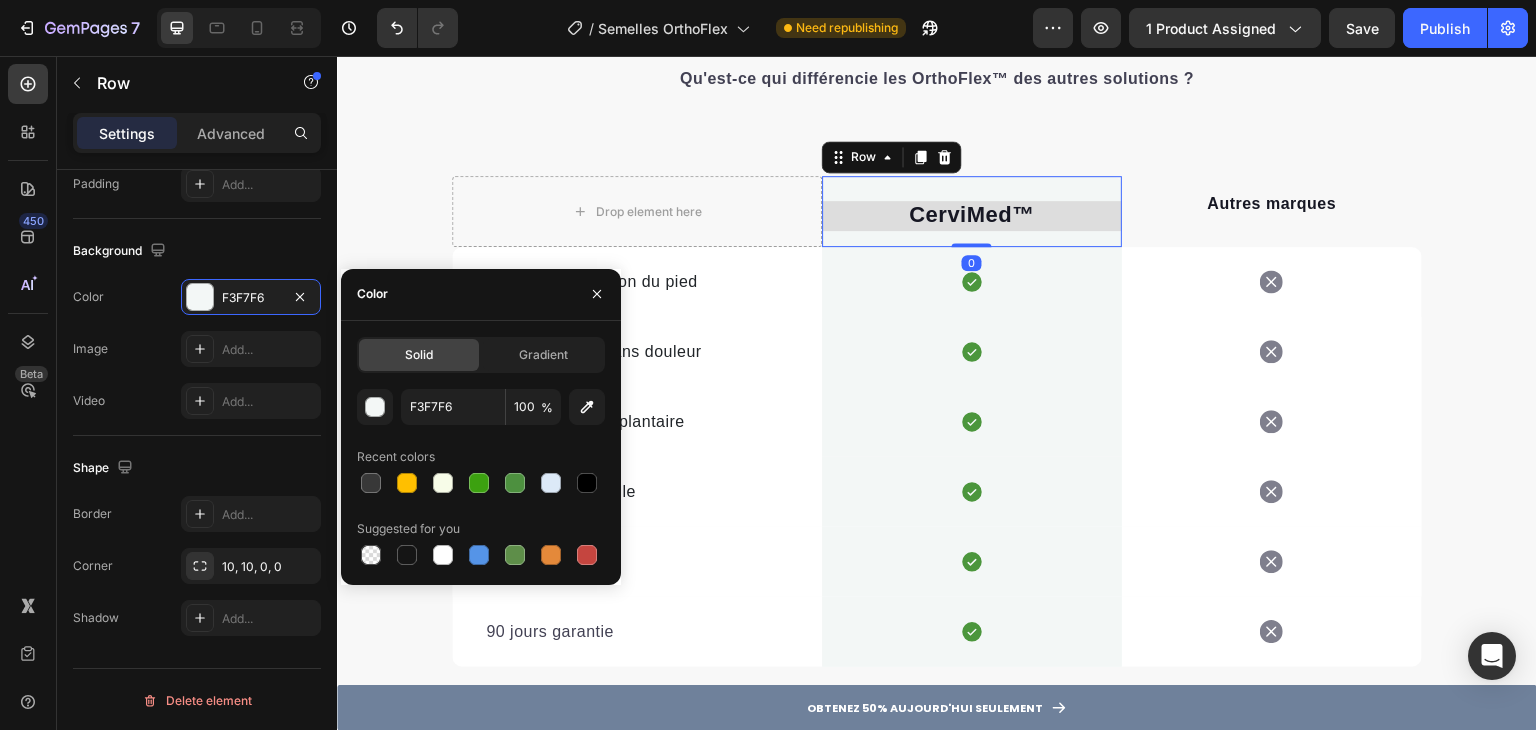 click on "Solid Gradient" at bounding box center (481, 355) 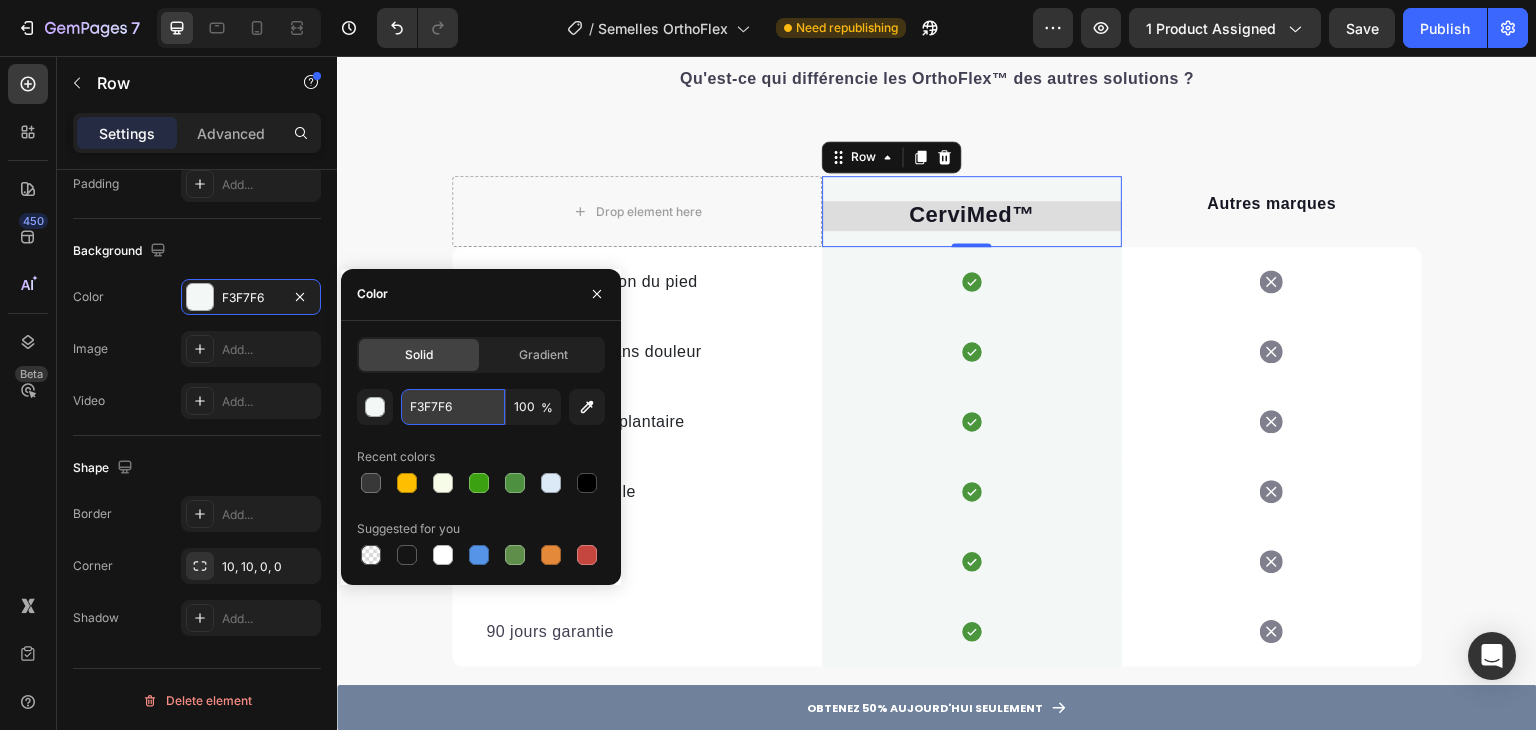 click on "F3F7F6" at bounding box center (453, 407) 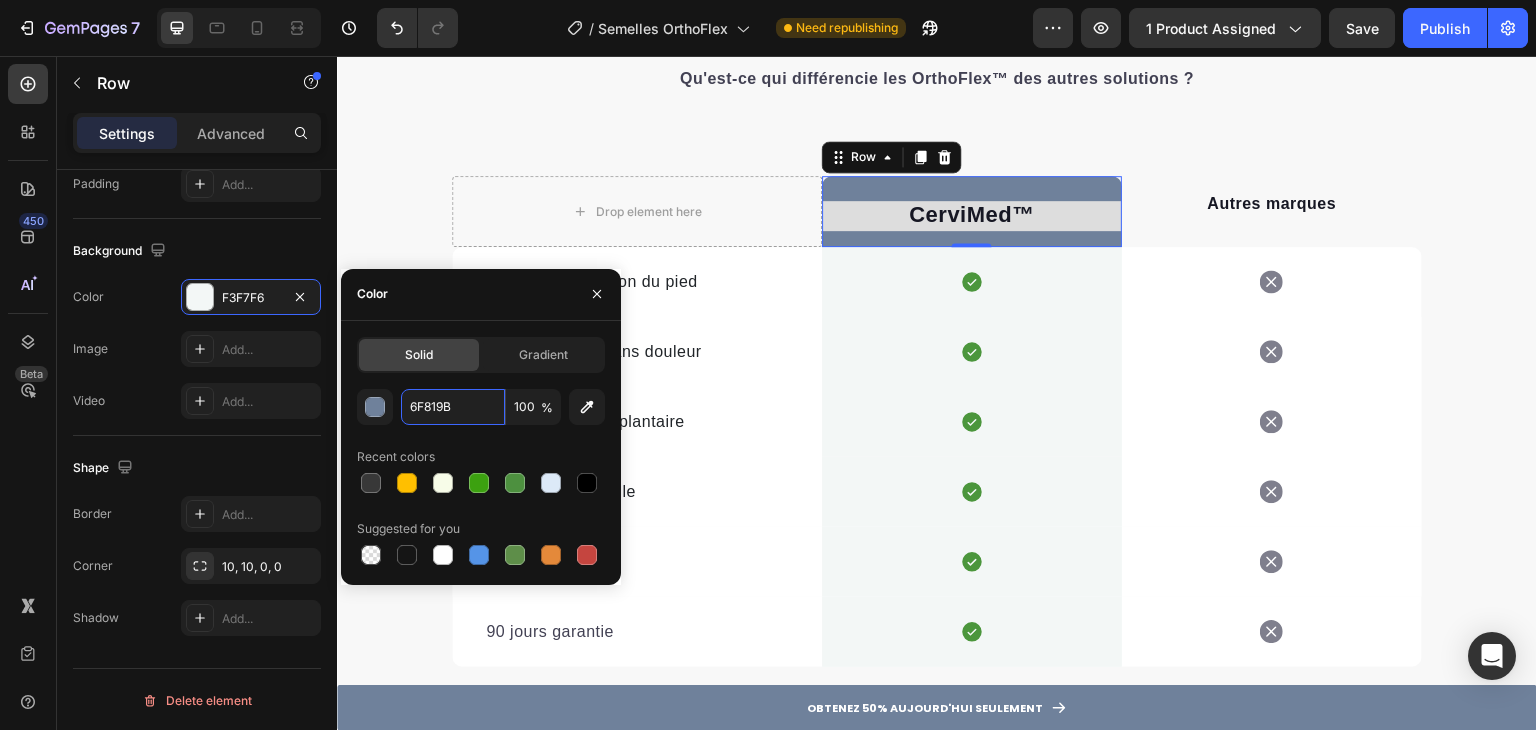 type on "6F819B" 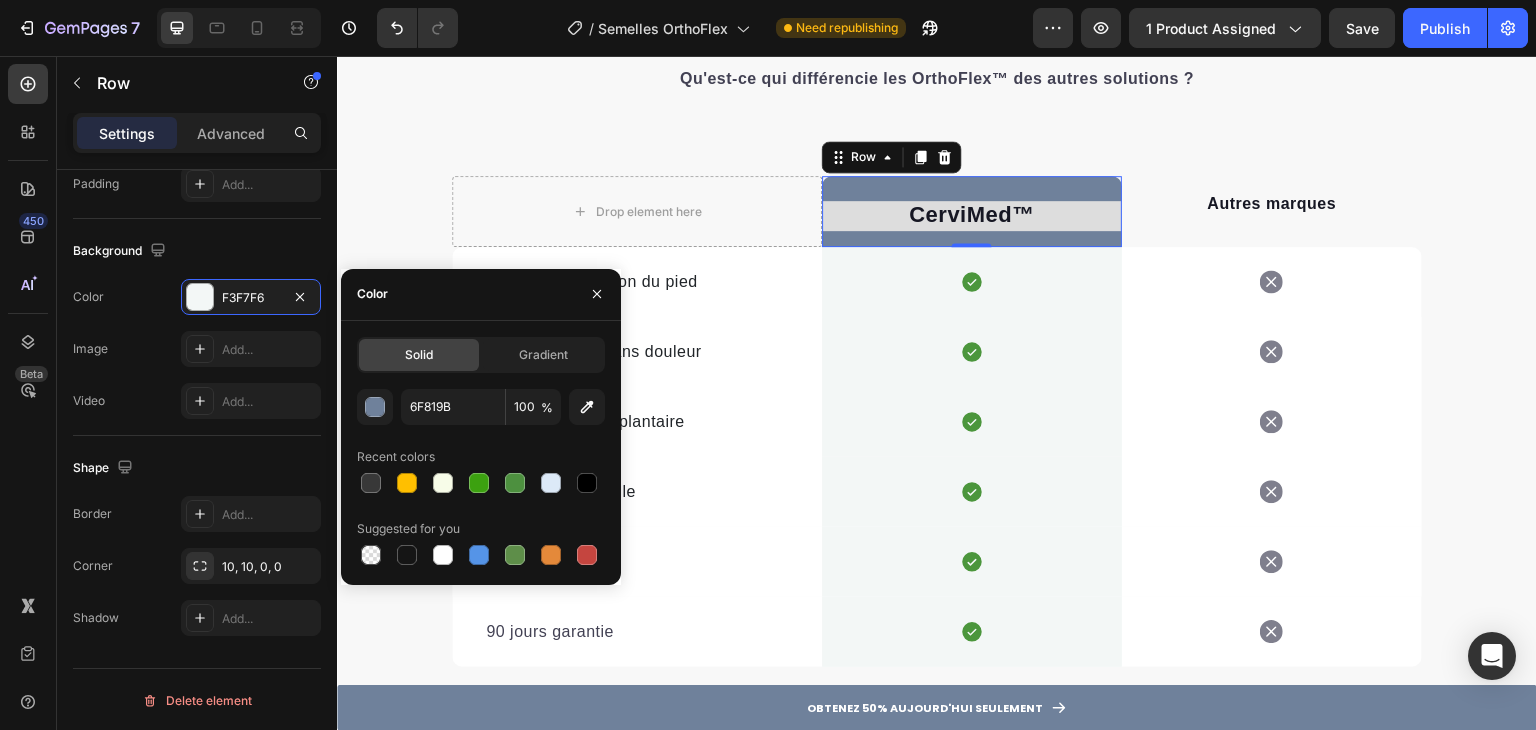 click on "6F819B 100 % Recent colors Suggested for you" at bounding box center (481, 479) 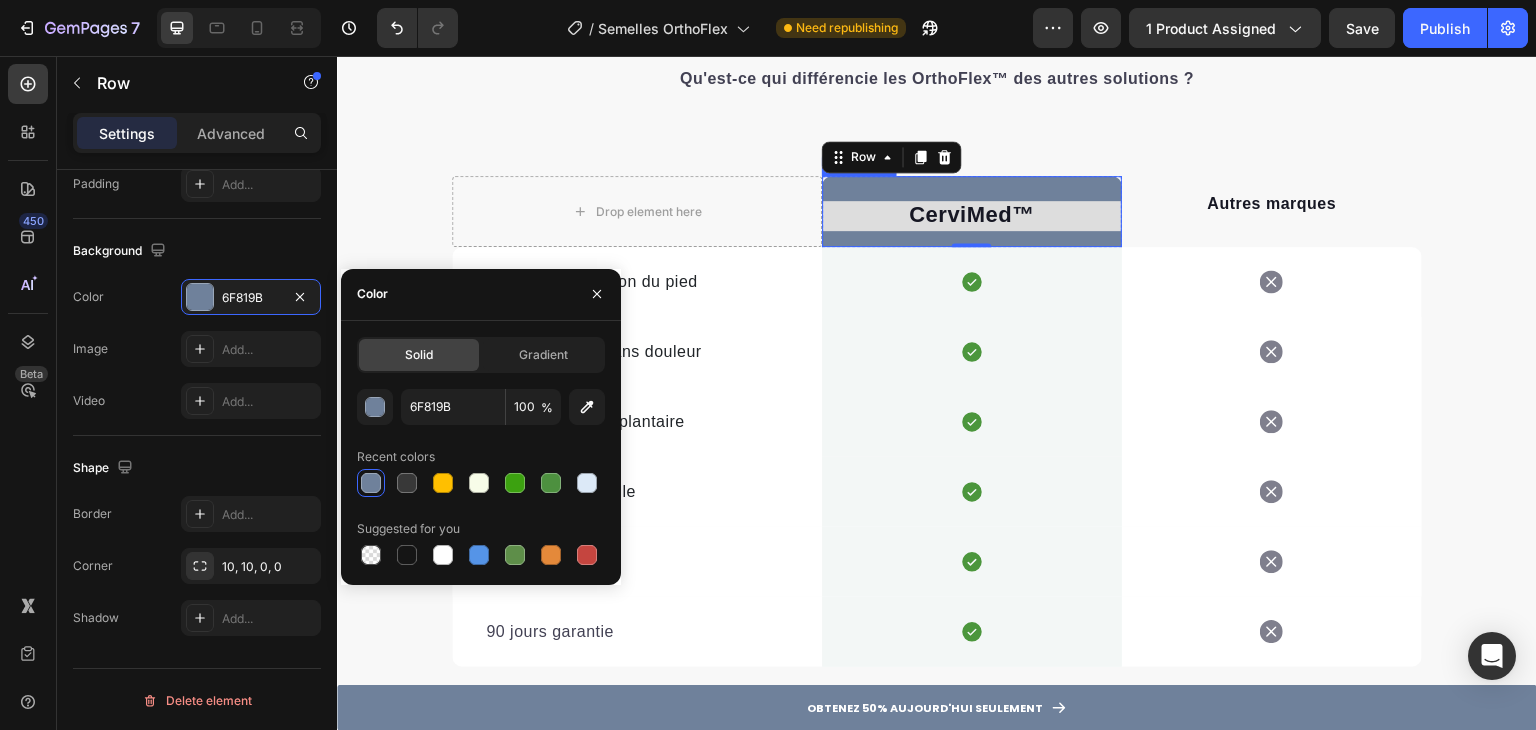 click on "CerviMed ™" at bounding box center [972, 216] 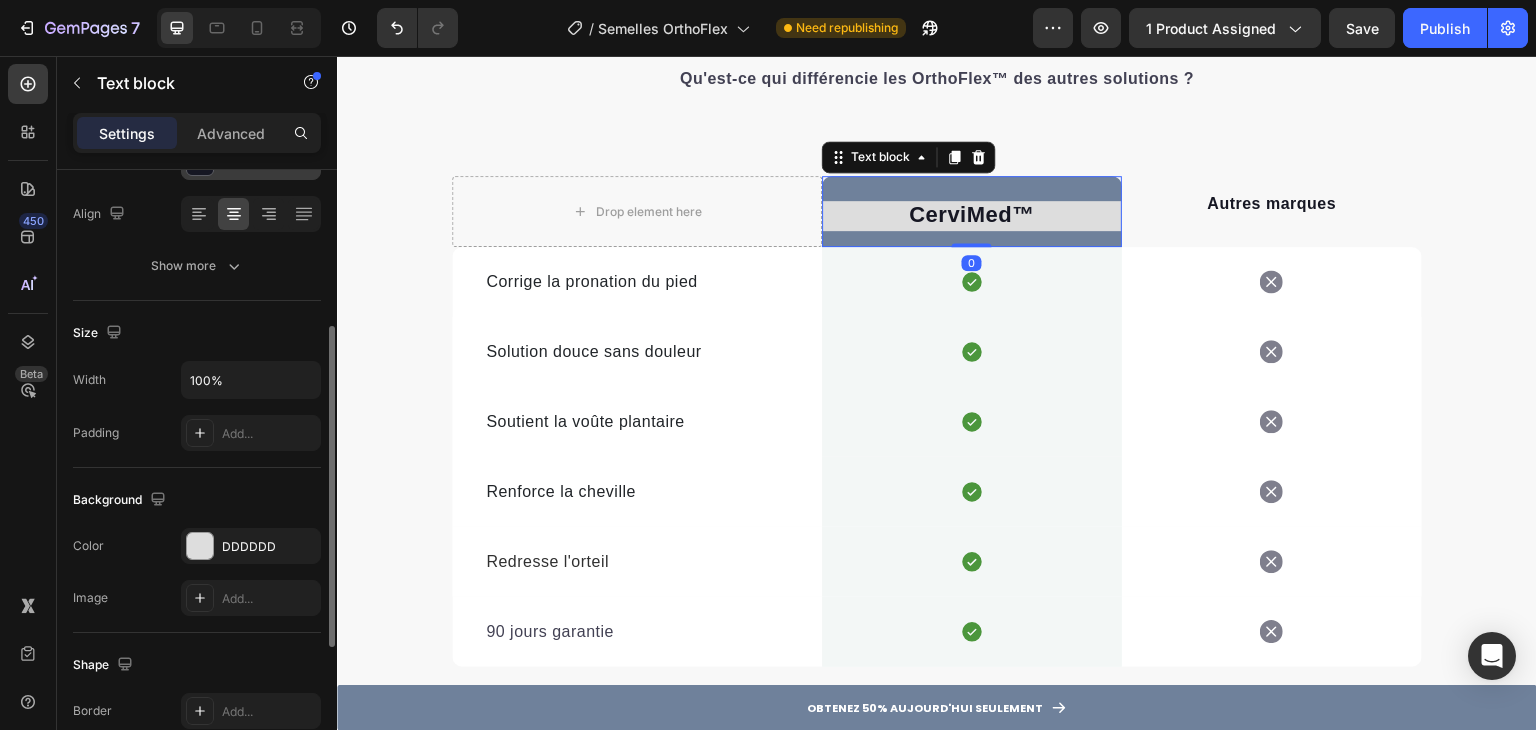scroll, scrollTop: 400, scrollLeft: 0, axis: vertical 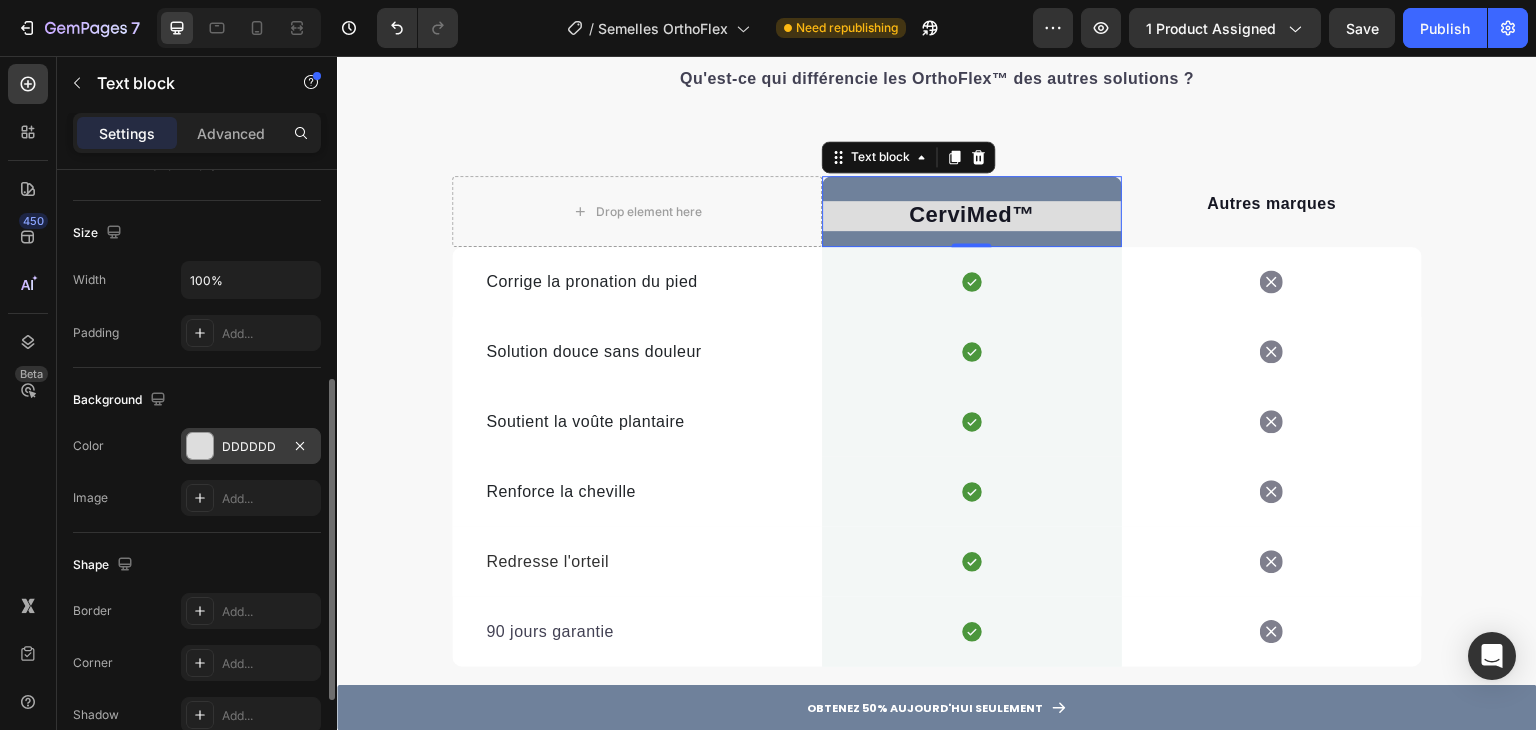 click at bounding box center (200, 446) 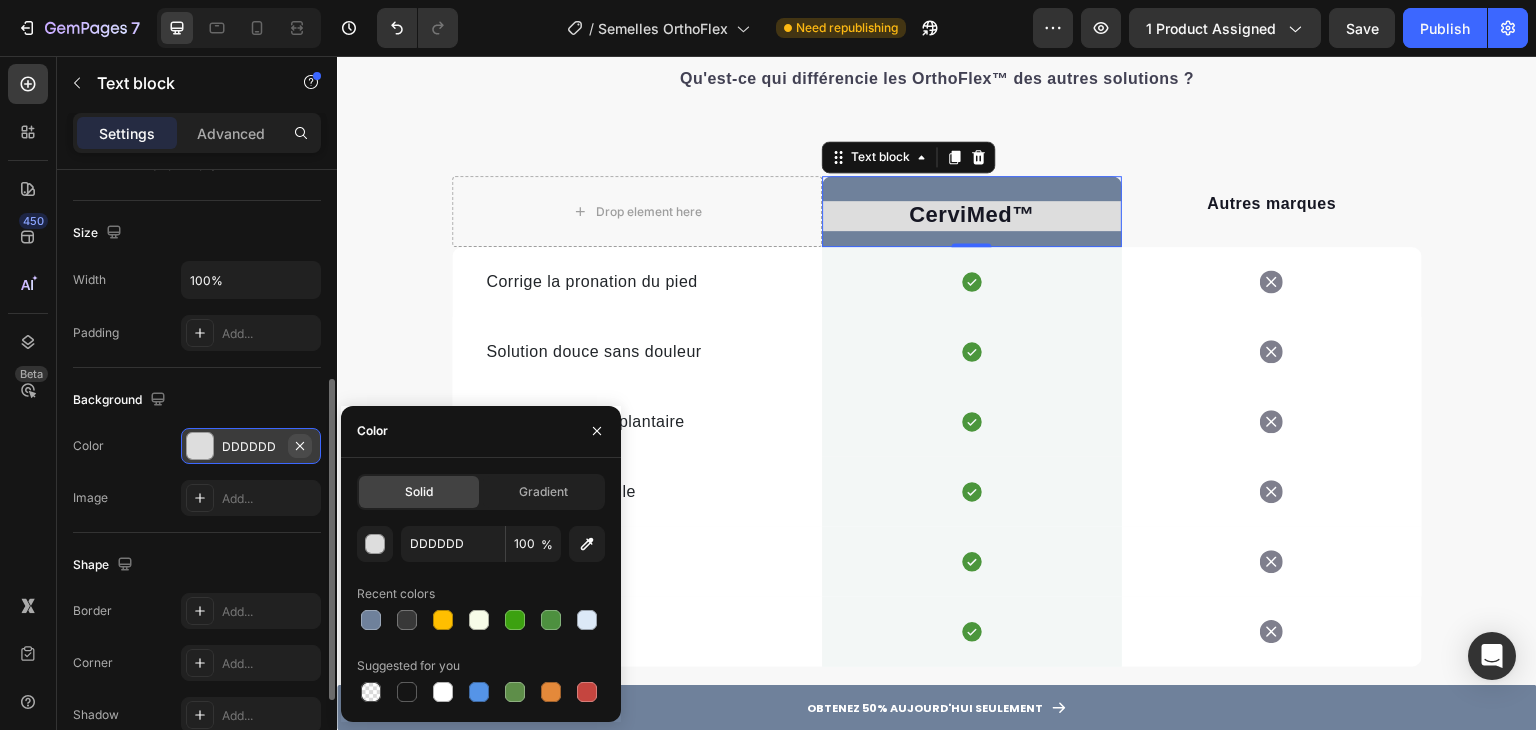 click 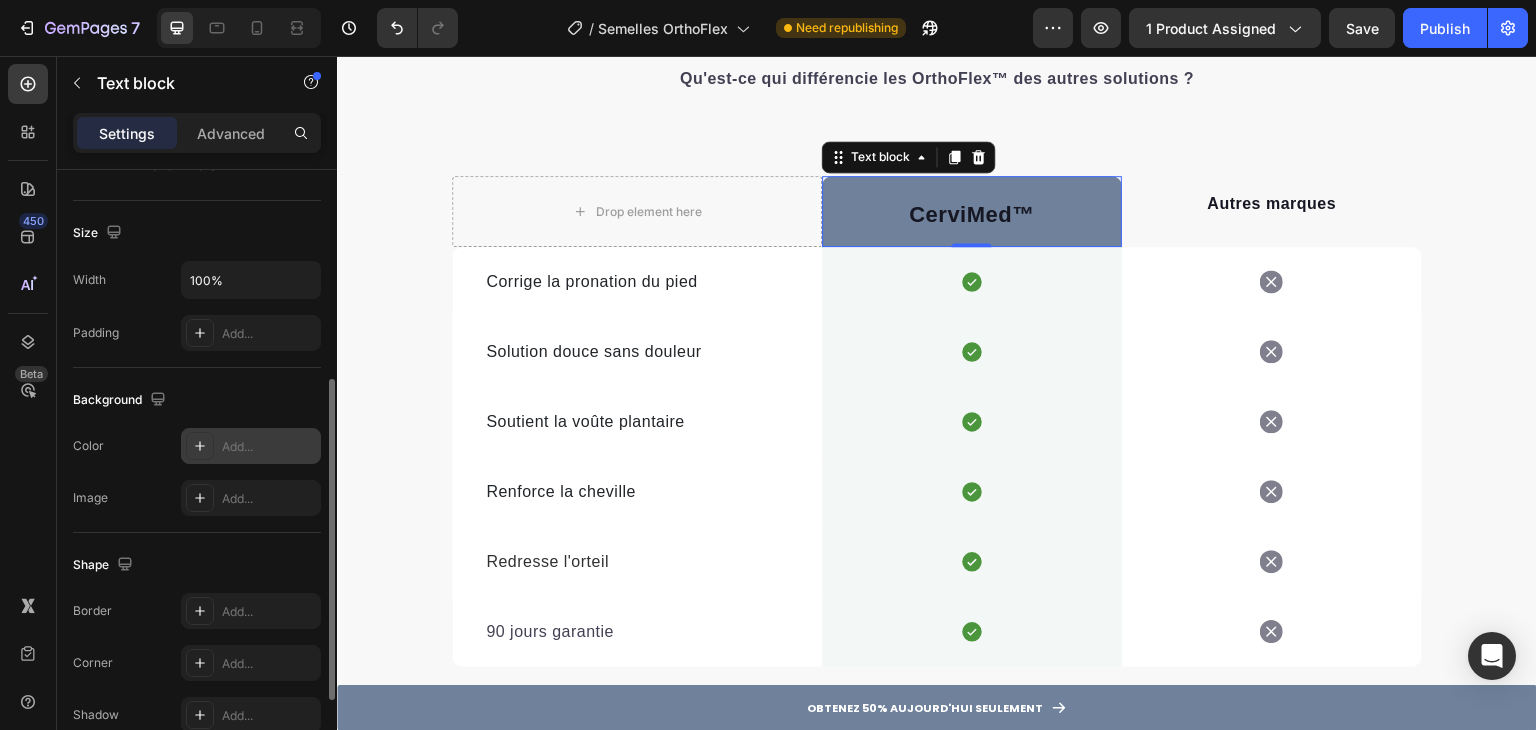 click on "Background The changes might be hidden by  the video. Color Add... Image Add..." 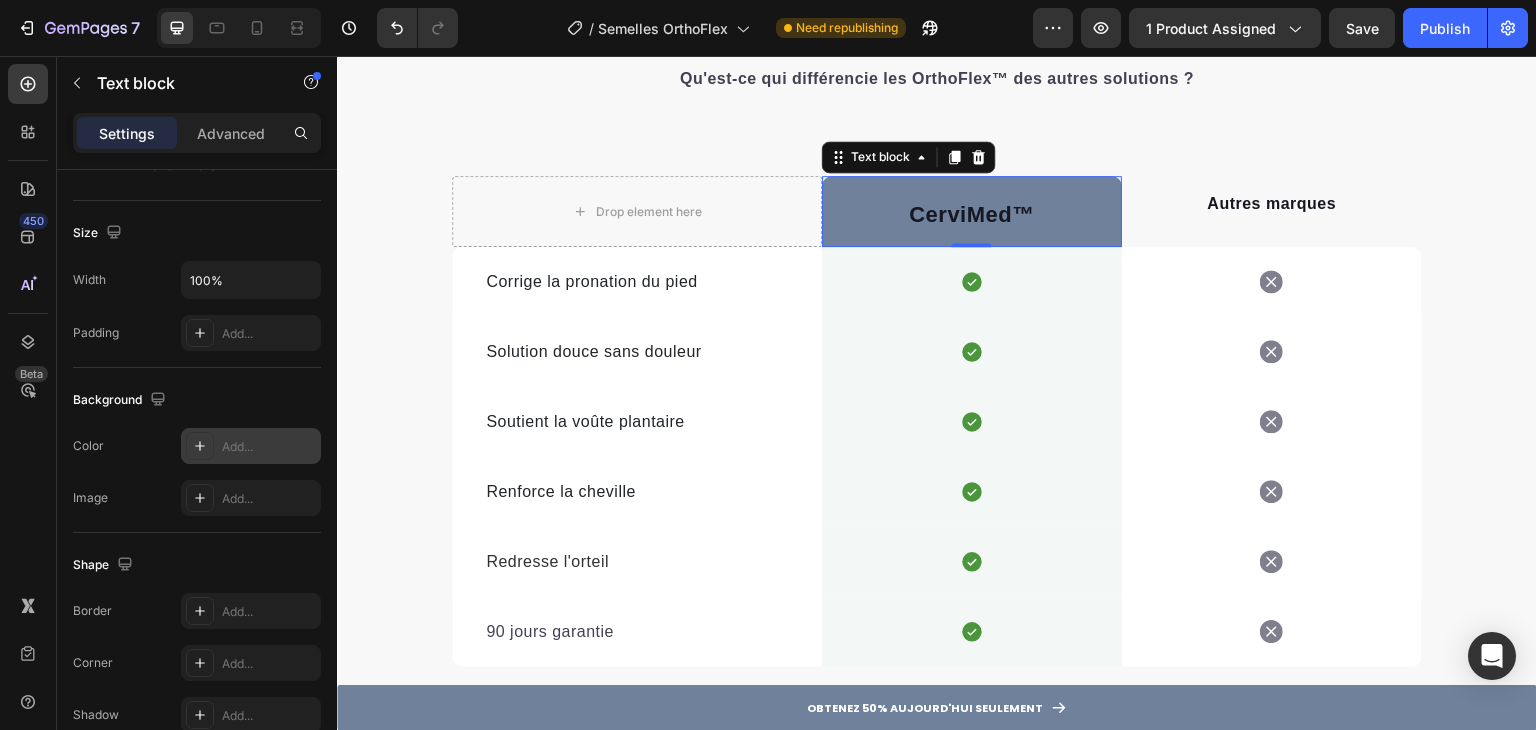 click on "CerviMed ™" at bounding box center [972, 214] 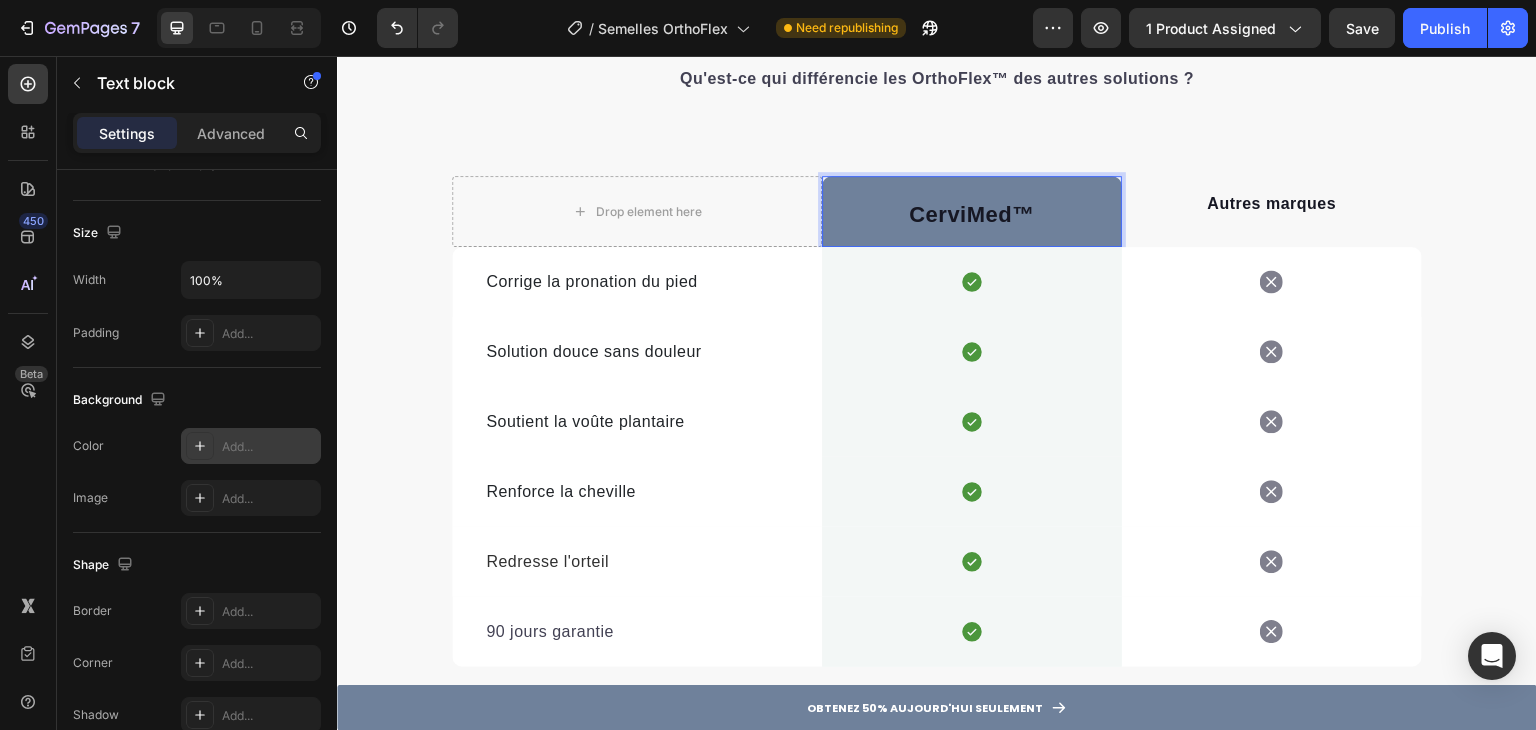 click on "CerviMed ™" at bounding box center [972, 214] 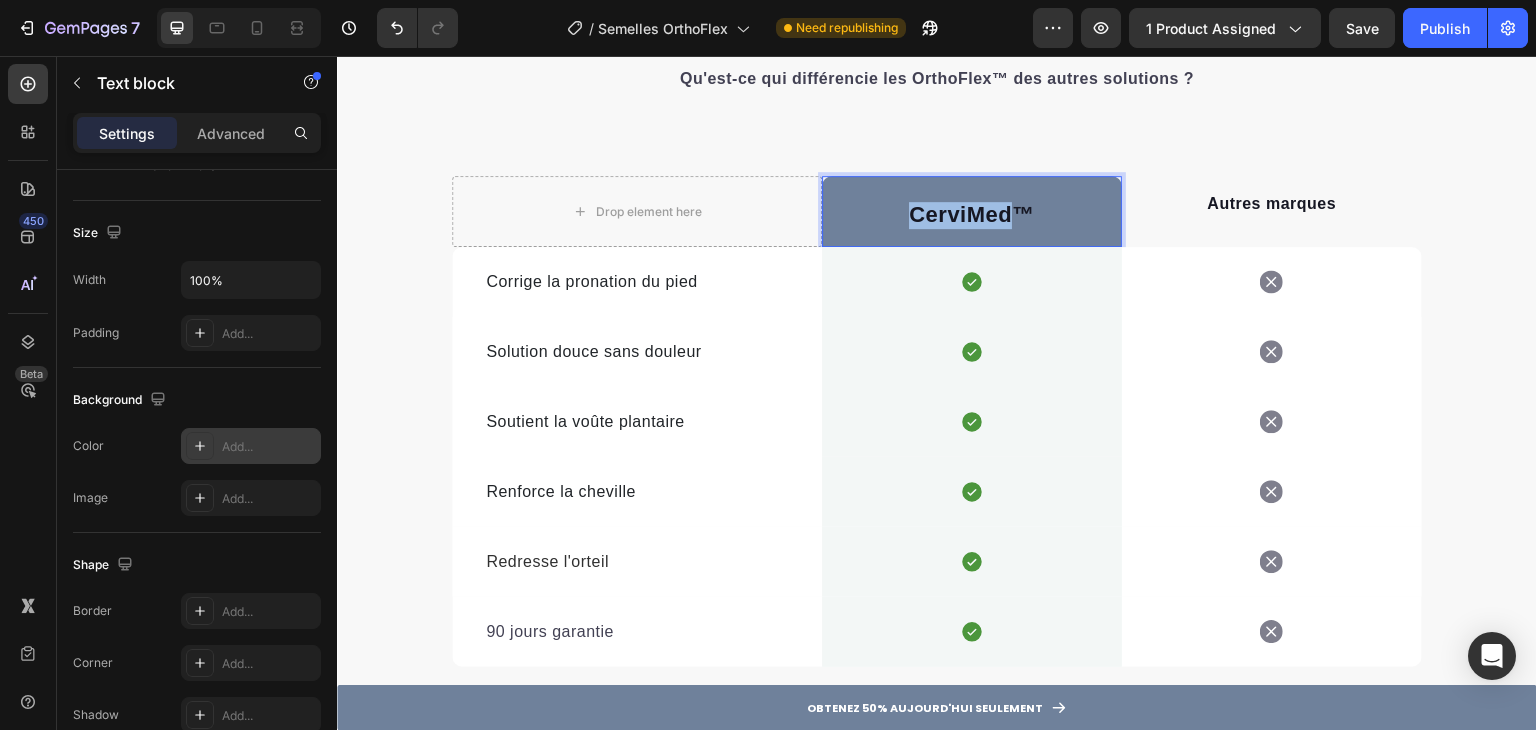 click on "CerviMed ™" at bounding box center (972, 214) 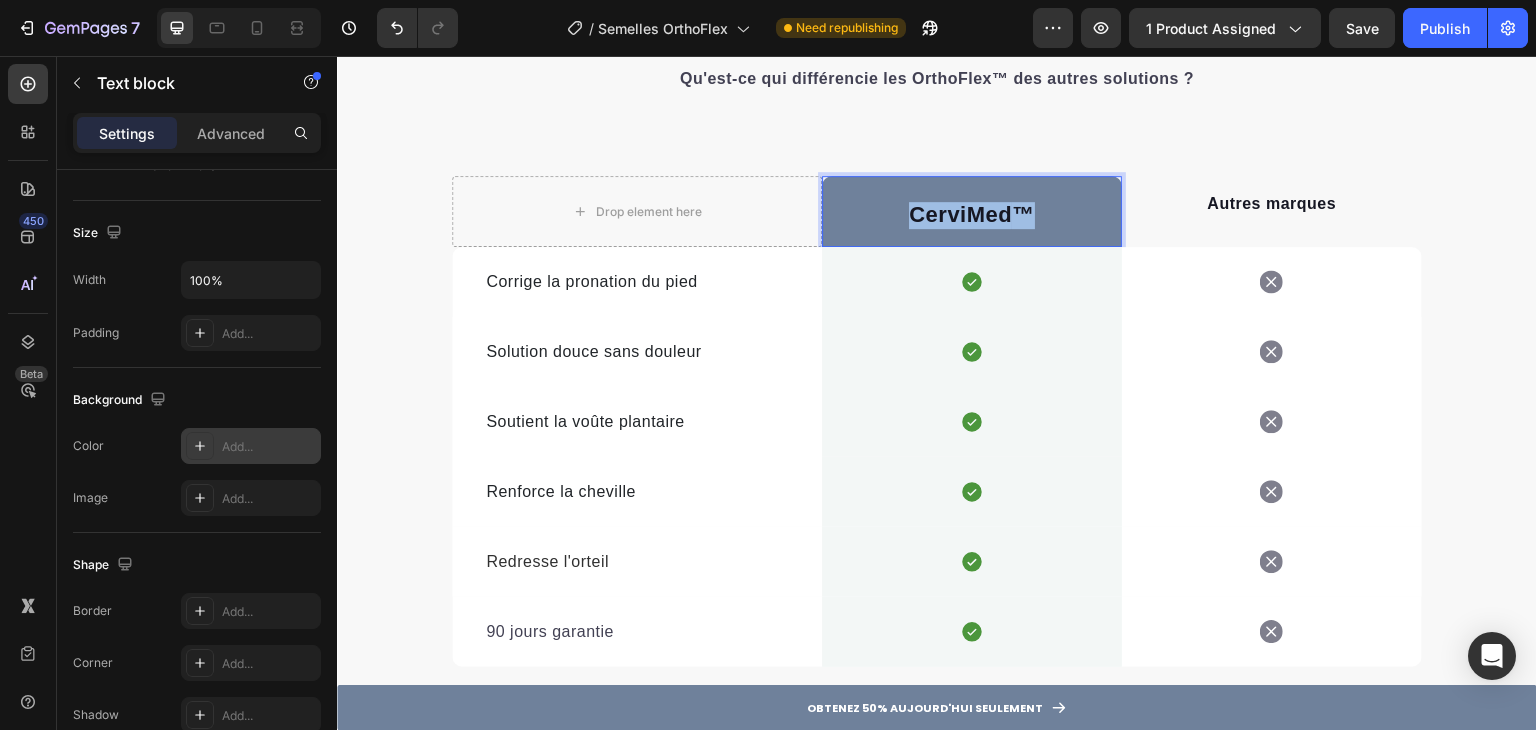 click on "CerviMed ™" at bounding box center [972, 214] 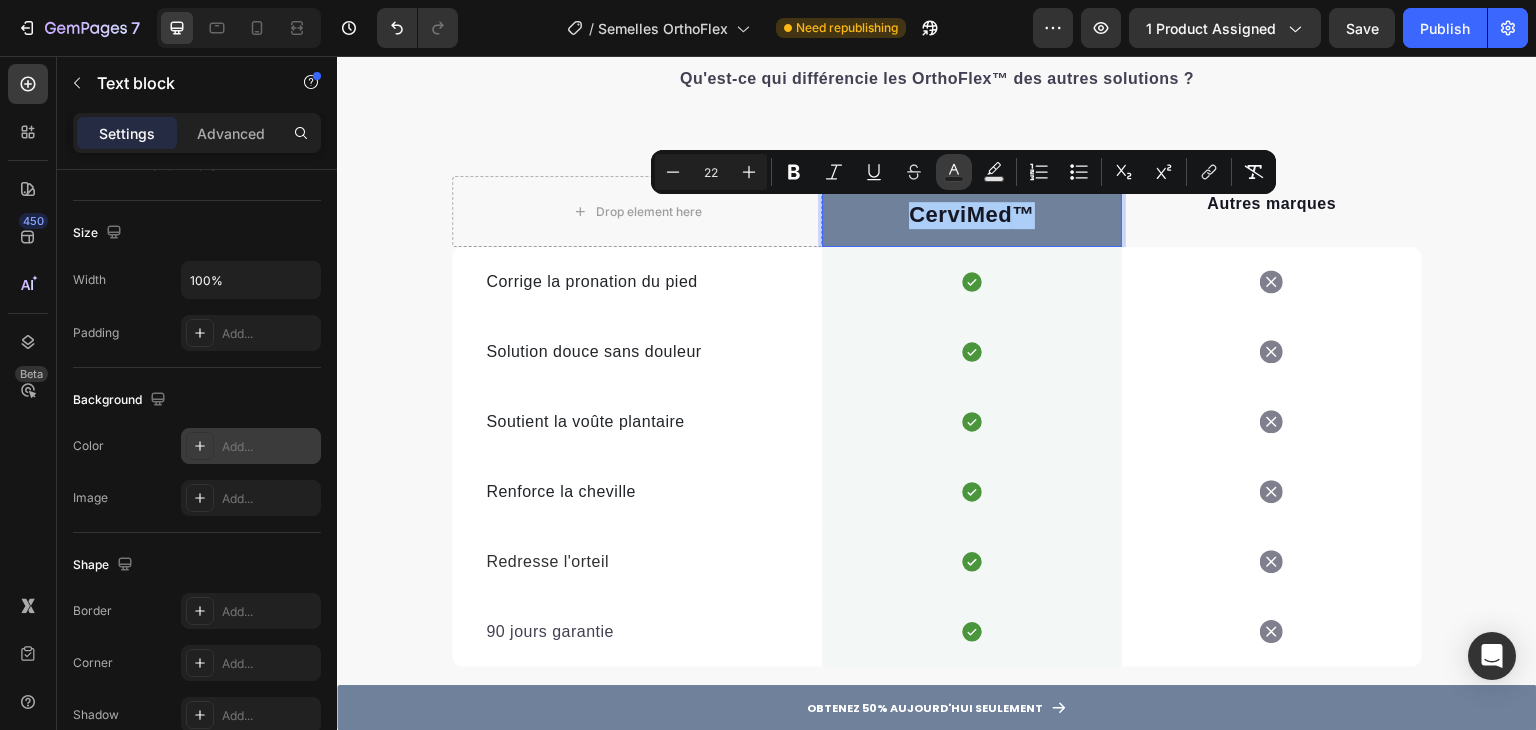 drag, startPoint x: 951, startPoint y: 173, endPoint x: 621, endPoint y: 145, distance: 331.18576 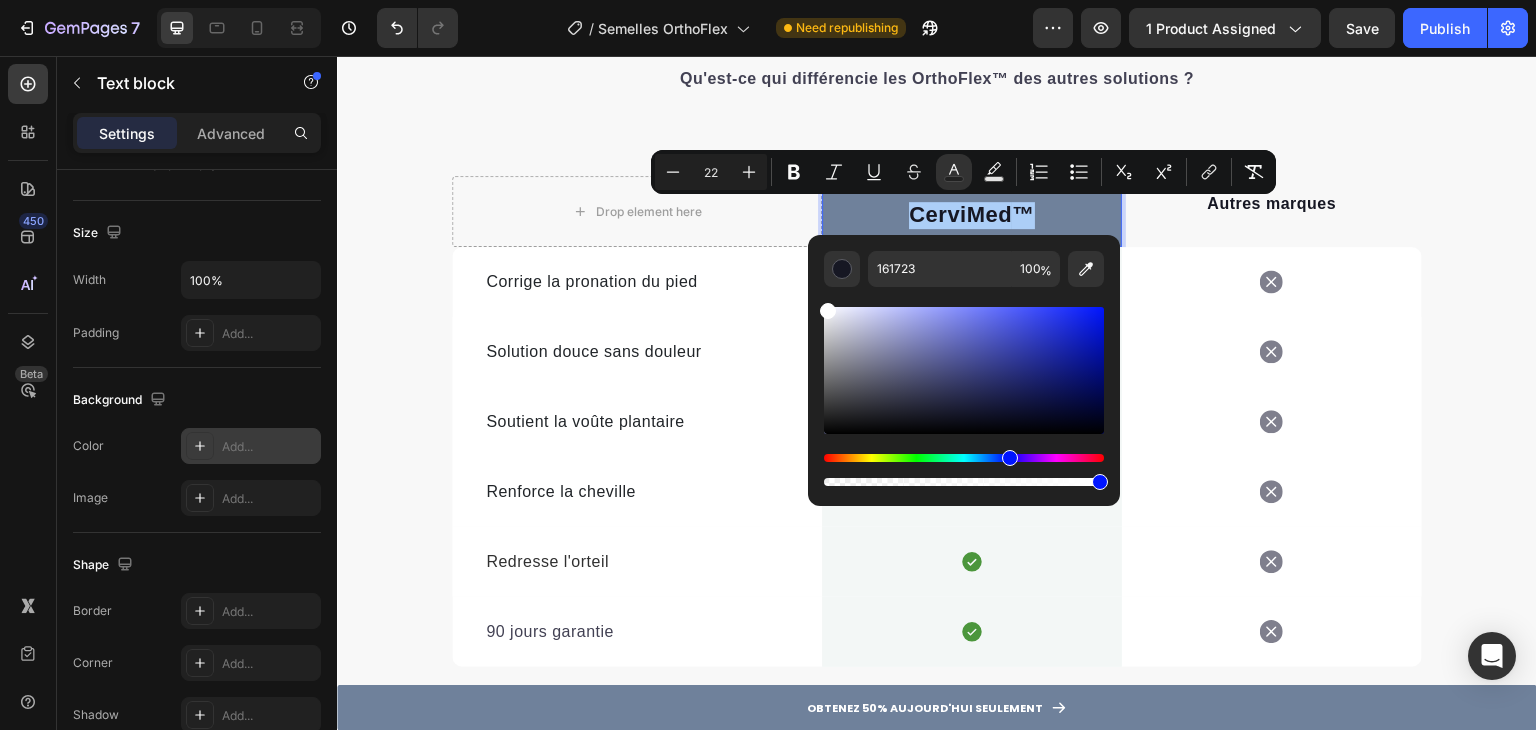 drag, startPoint x: 916, startPoint y: 363, endPoint x: 448, endPoint y: 226, distance: 487.64023 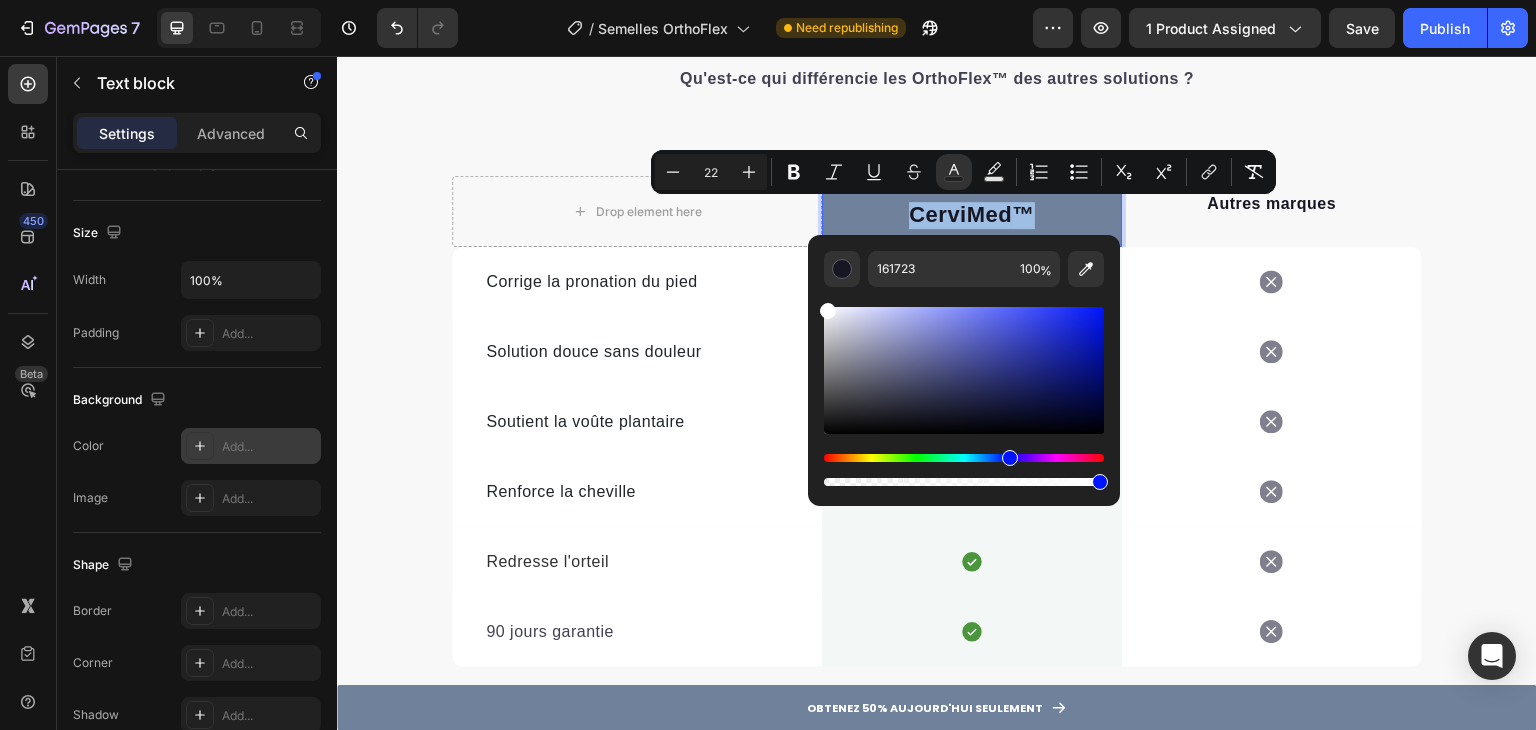 type on "FFFFFF" 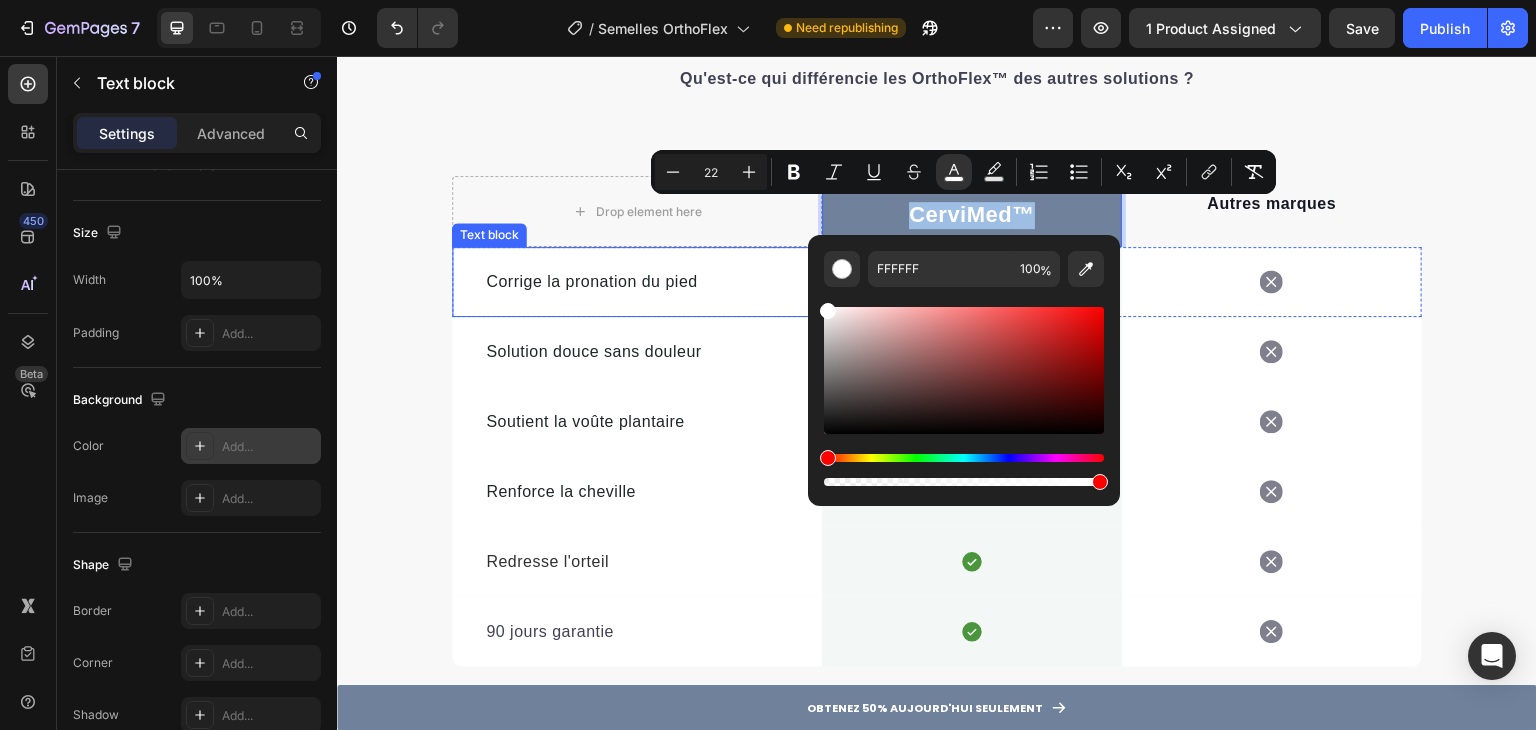 click on "Corrige la pronation du pied Text block" at bounding box center (637, 282) 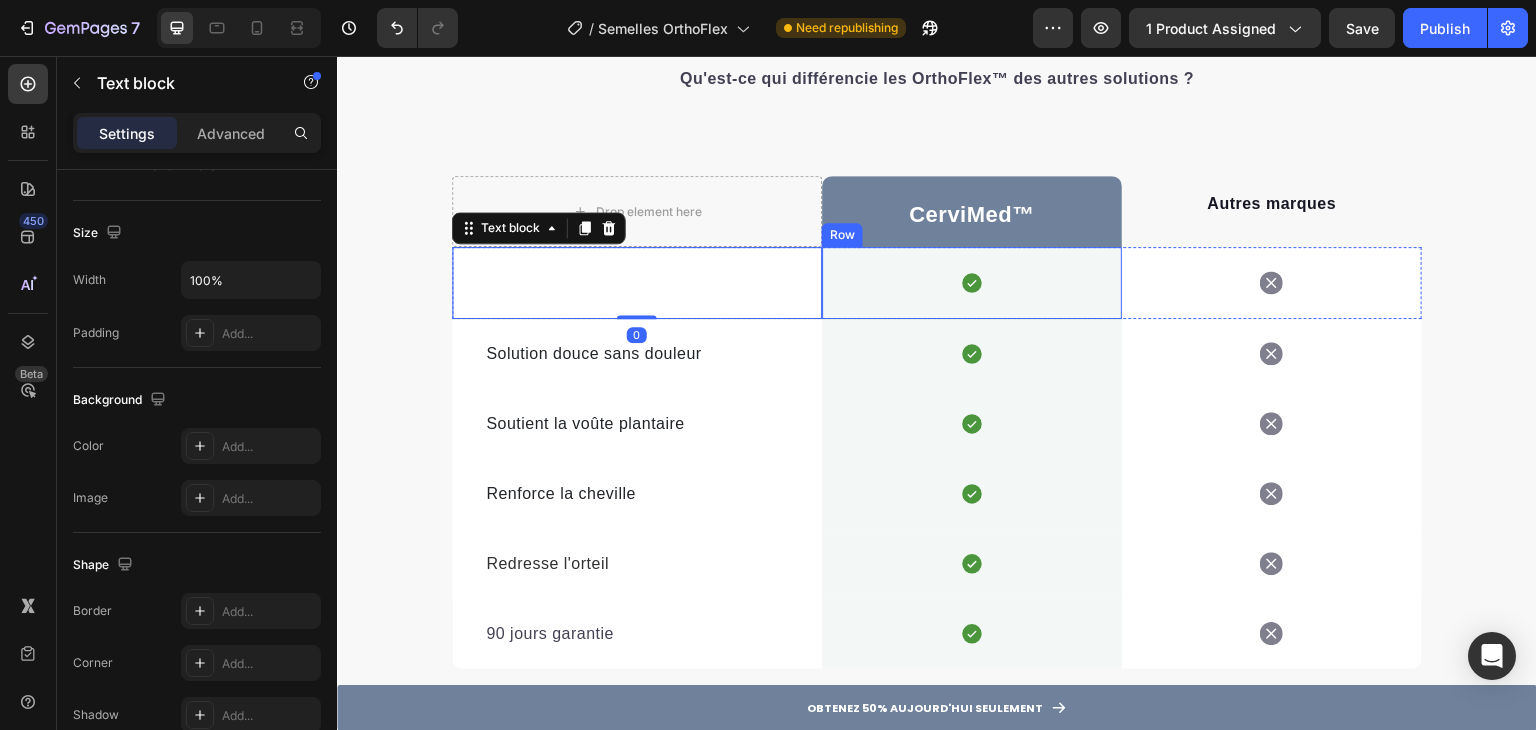 click on "Icon Row" at bounding box center [972, 283] 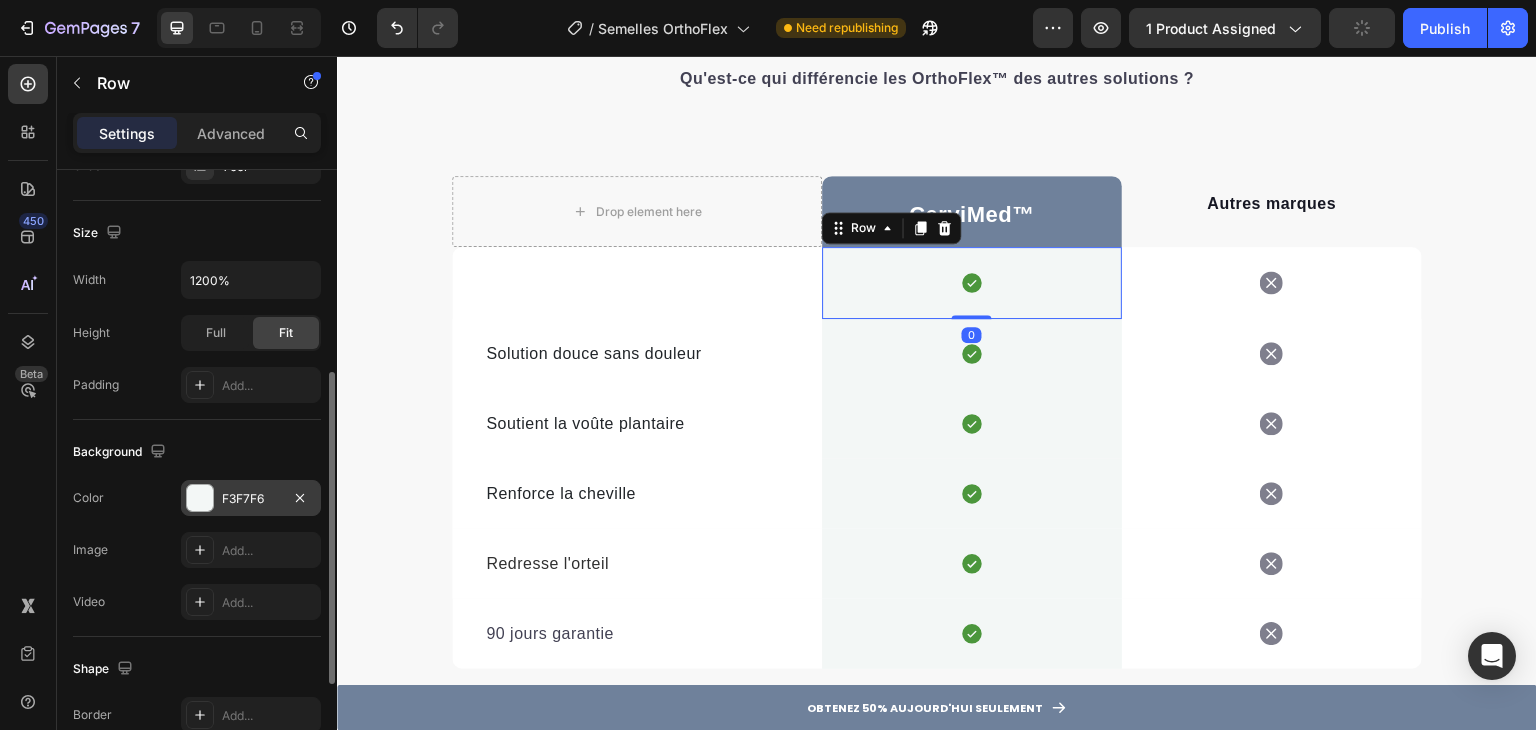 scroll, scrollTop: 500, scrollLeft: 0, axis: vertical 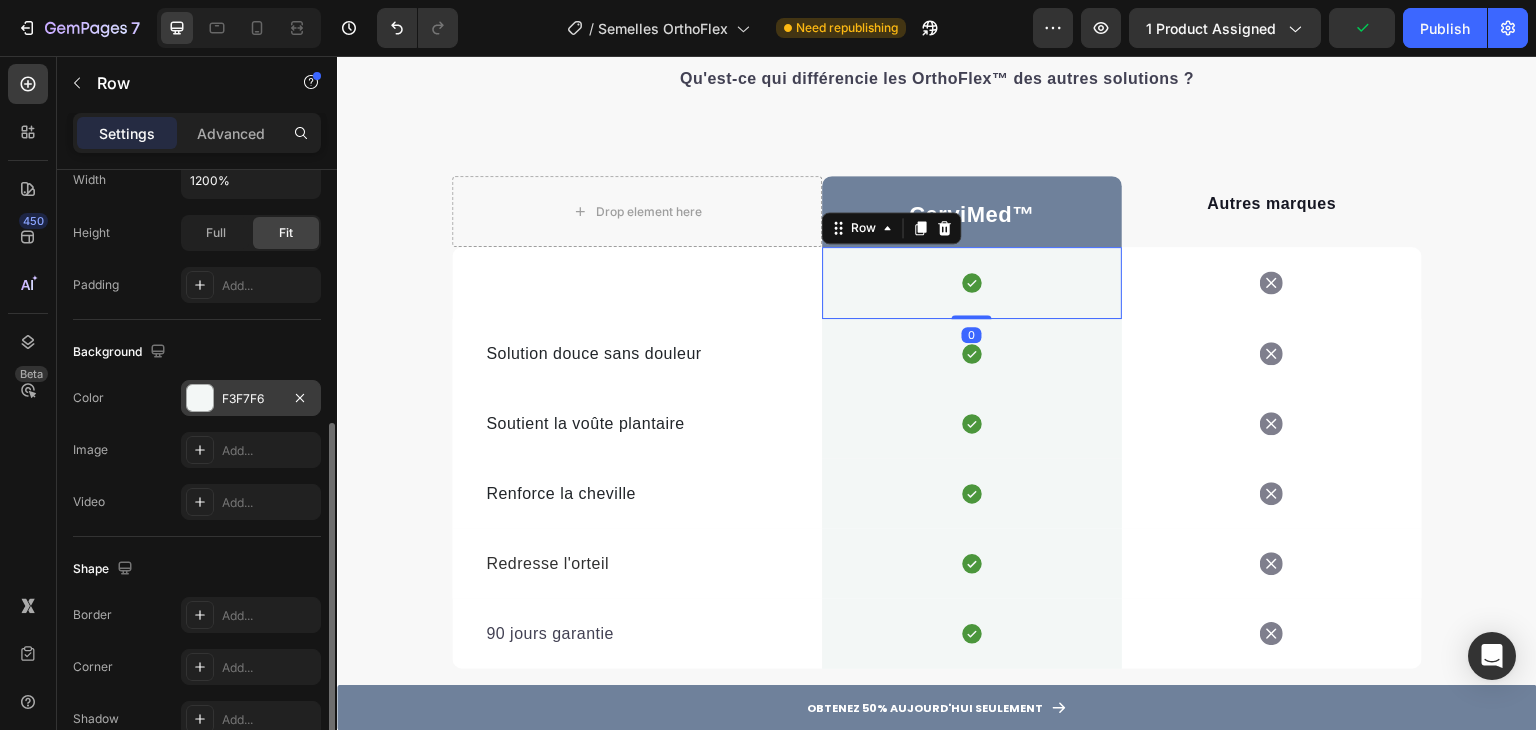 click at bounding box center [200, 398] 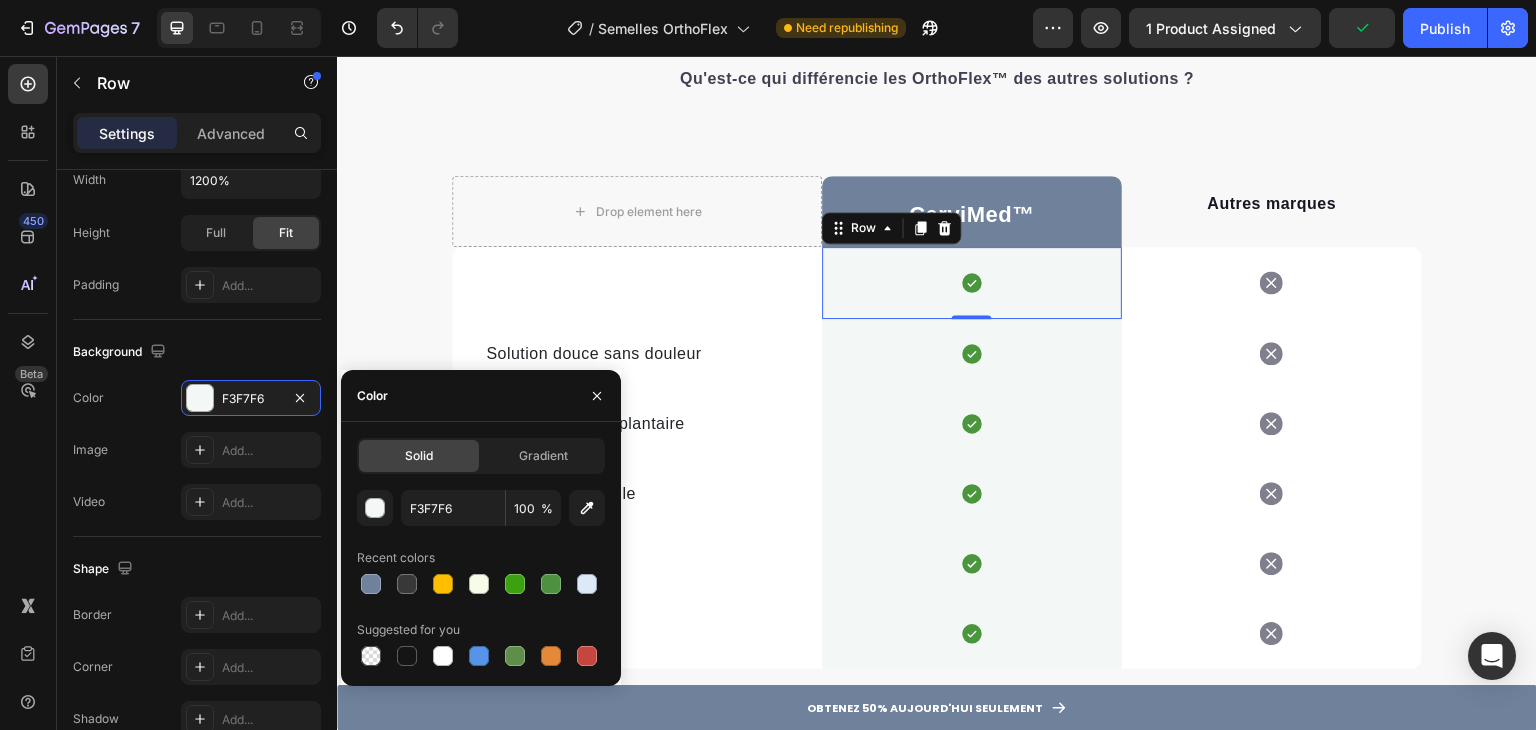click on "Solid" 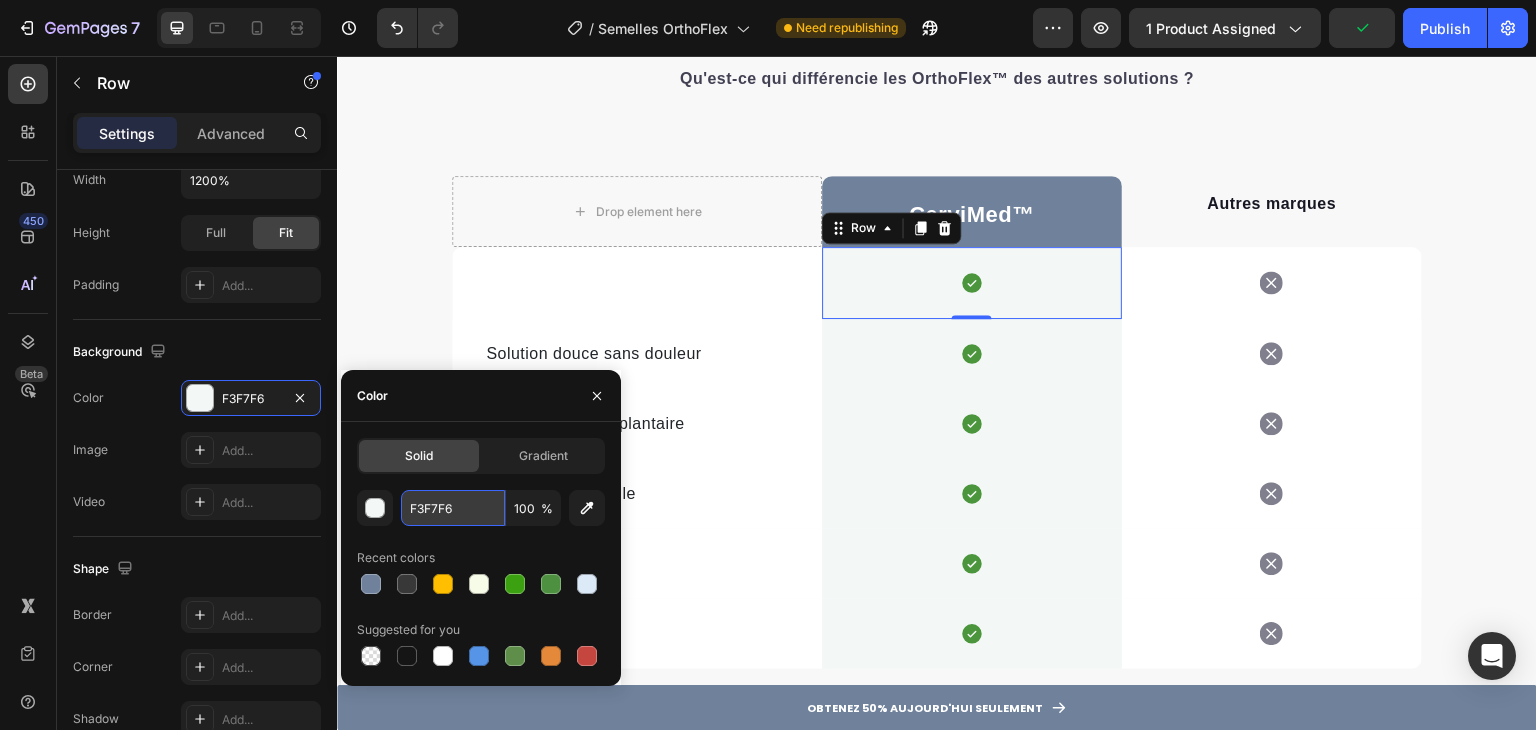 click on "F3F7F6" at bounding box center [453, 508] 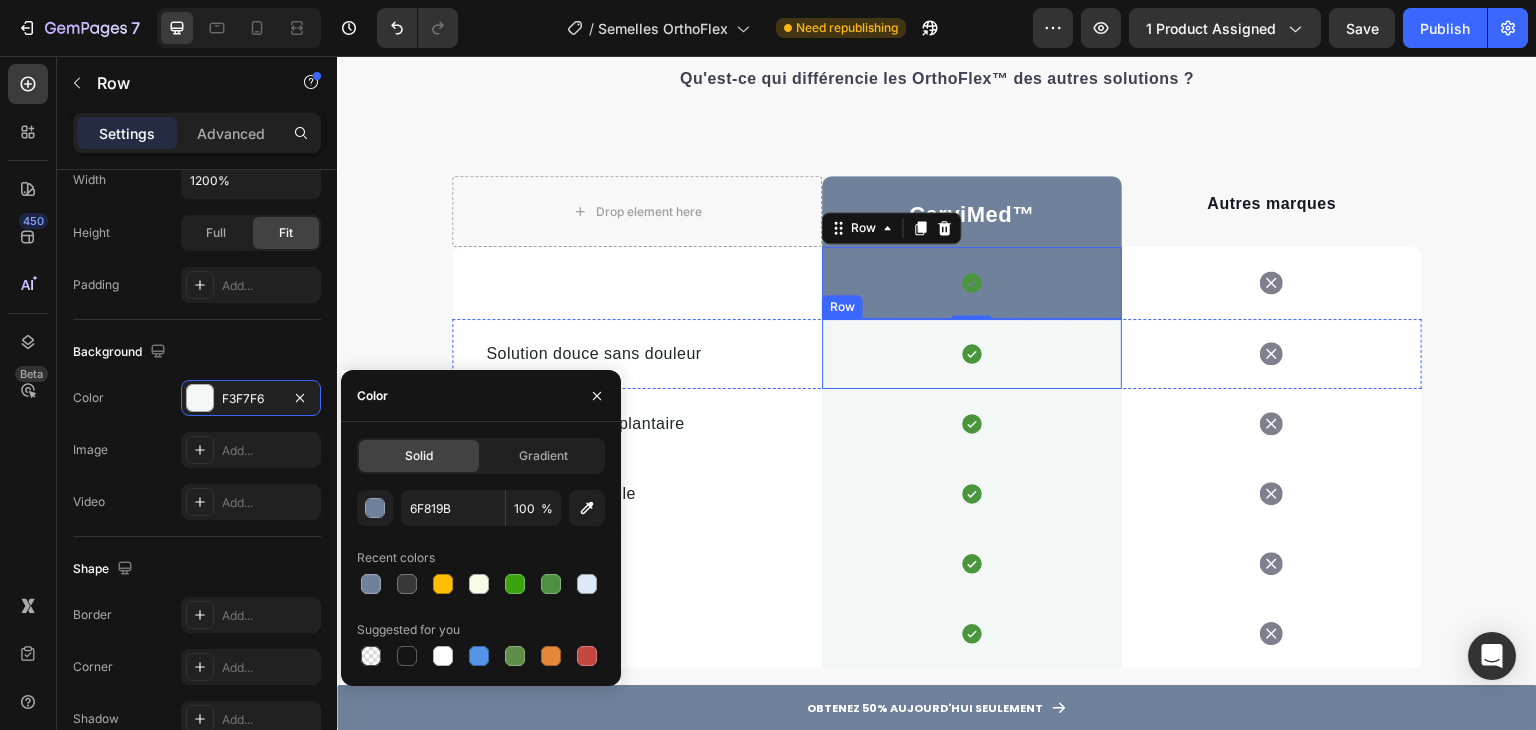 click on "Icon Row" at bounding box center [972, 354] 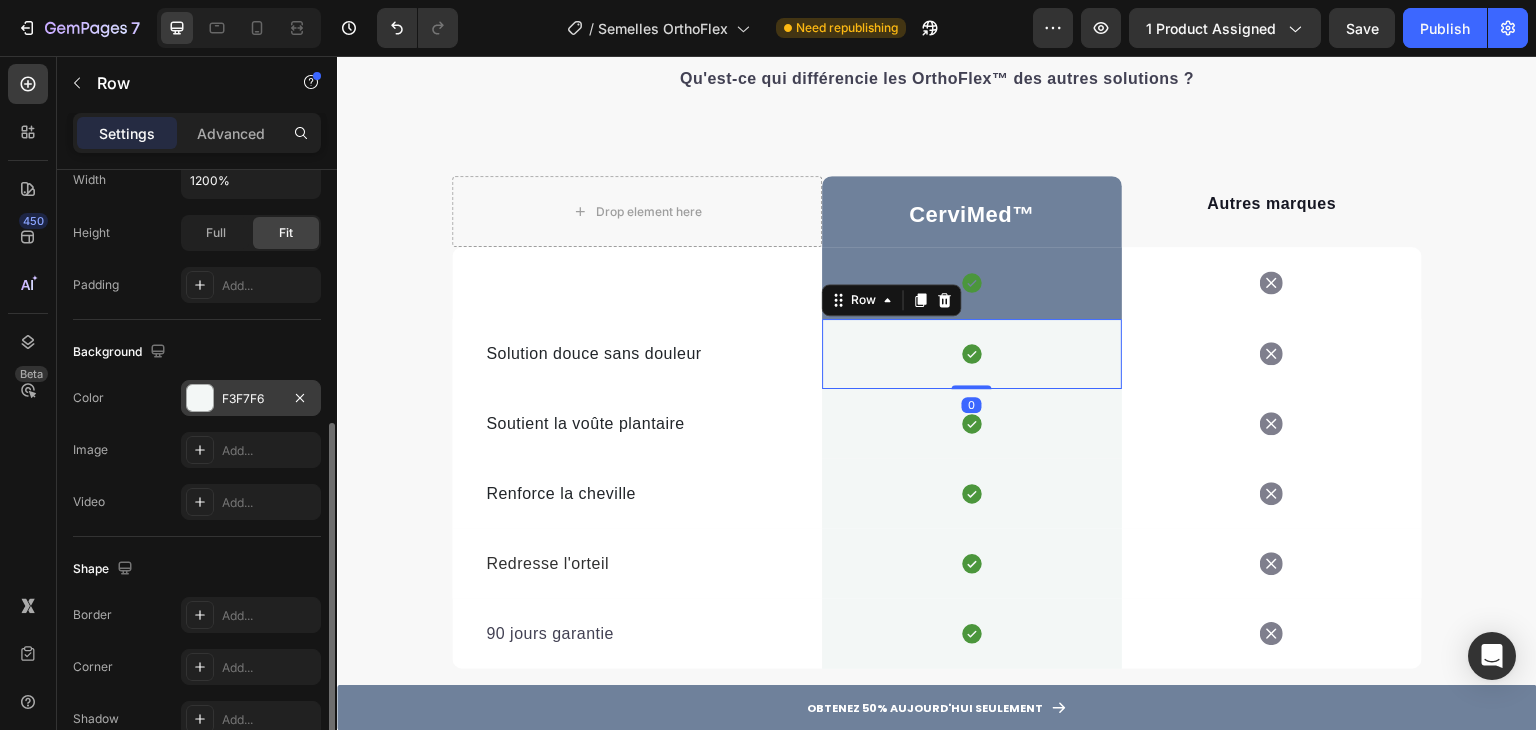 click on "F3F7F6" at bounding box center (251, 399) 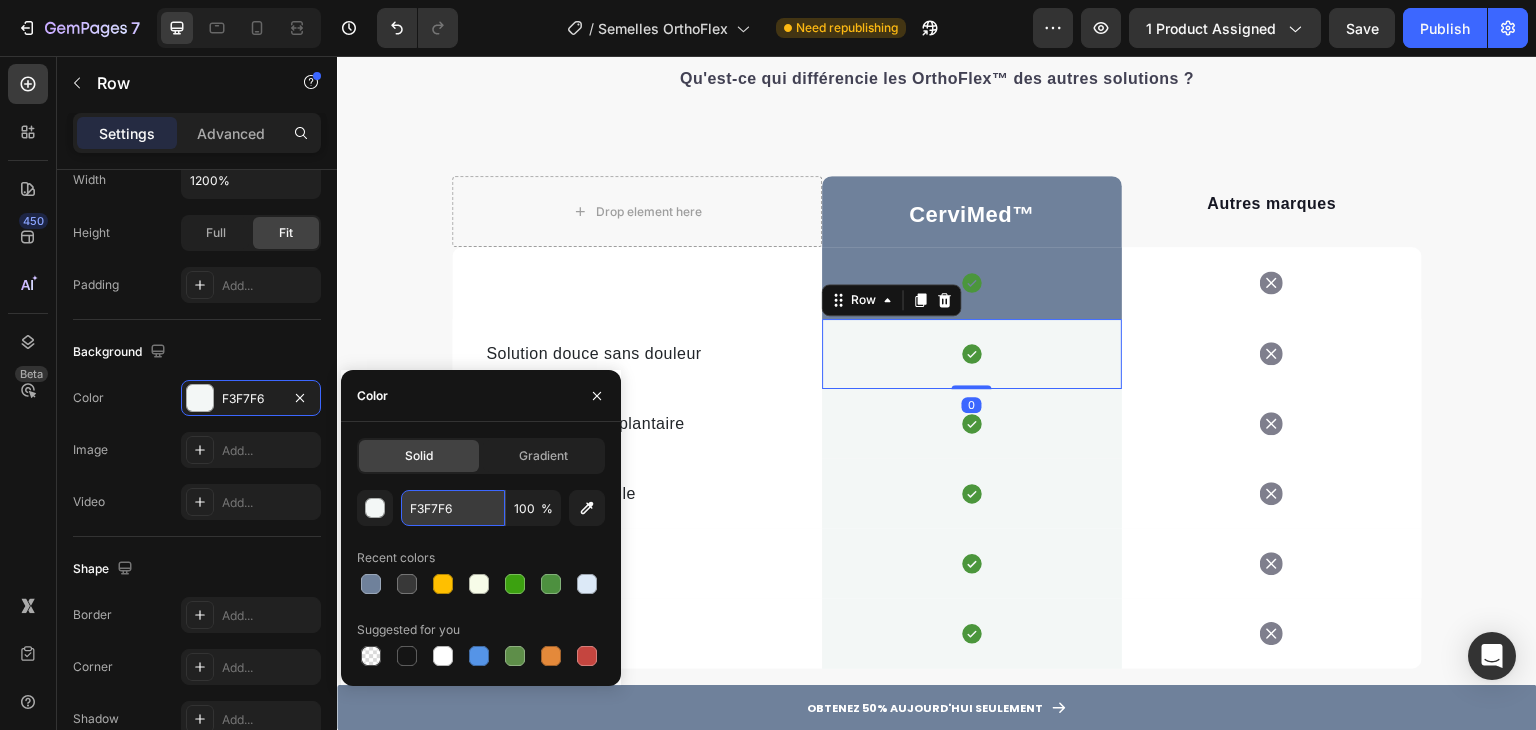click on "F3F7F6" at bounding box center [453, 508] 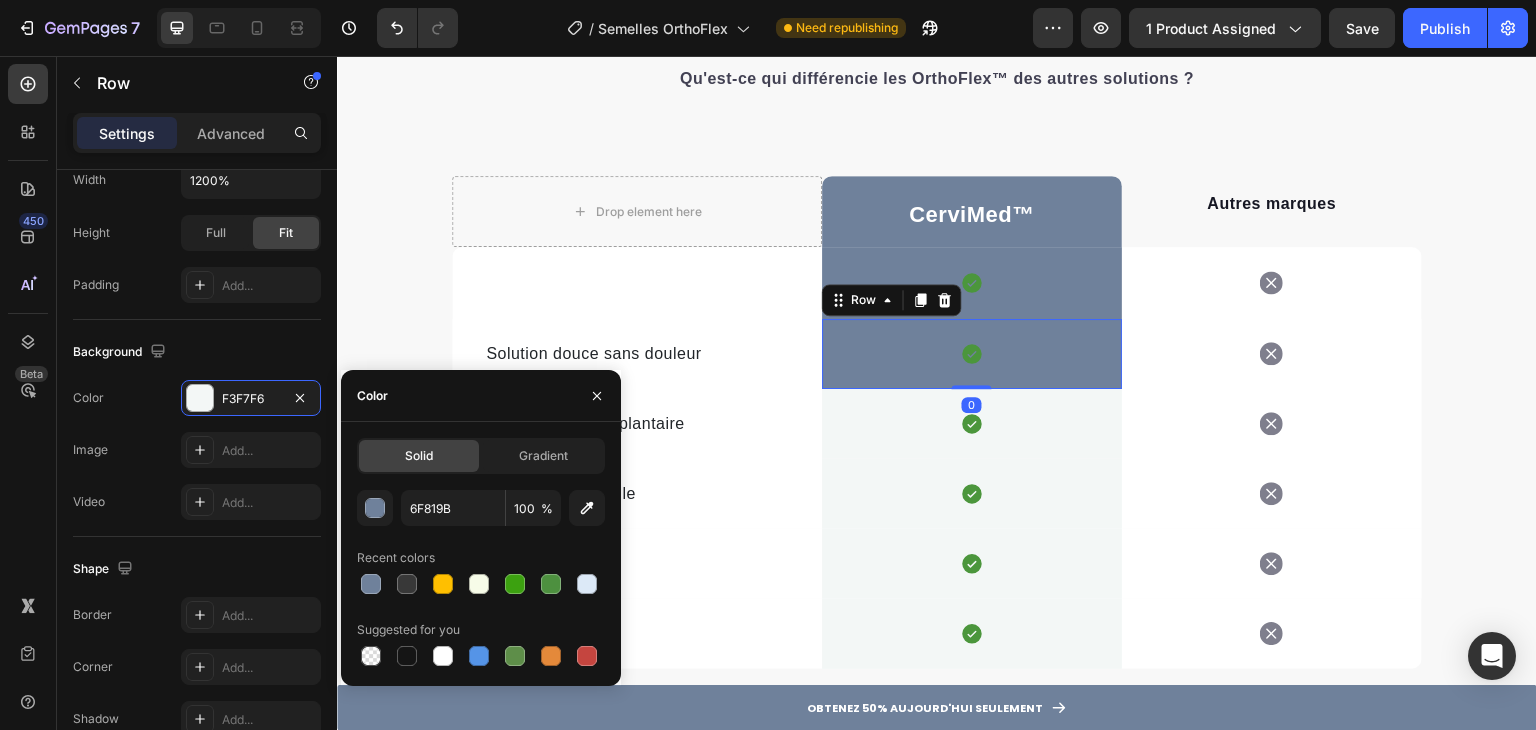click on "Drop element here CerviMed ™ Text block
Icon Row
Icon Row Solution douce sans douleur Text block
Icon Row 0
Icon Row Soutient la voûte plantaire Text block
Icon Row
Icon Row Renforce la cheville Text block
Icon Row
Icon Row Redresse l'orteil Text block
Icon Row
Icon Row 90 jours garantie Text block
Icon Row
Icon Row Row" at bounding box center (937, 393) 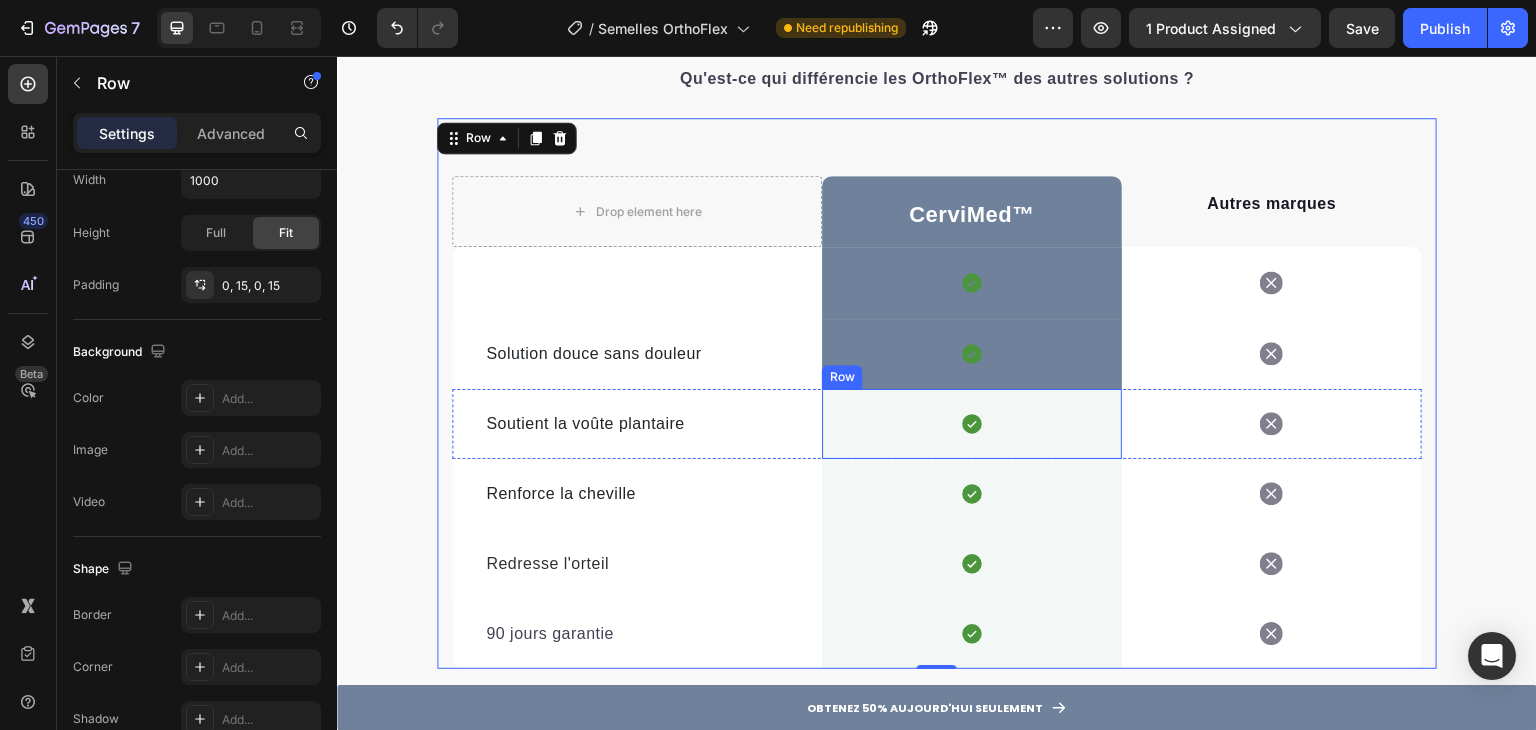 click on "Icon Row" at bounding box center [972, 424] 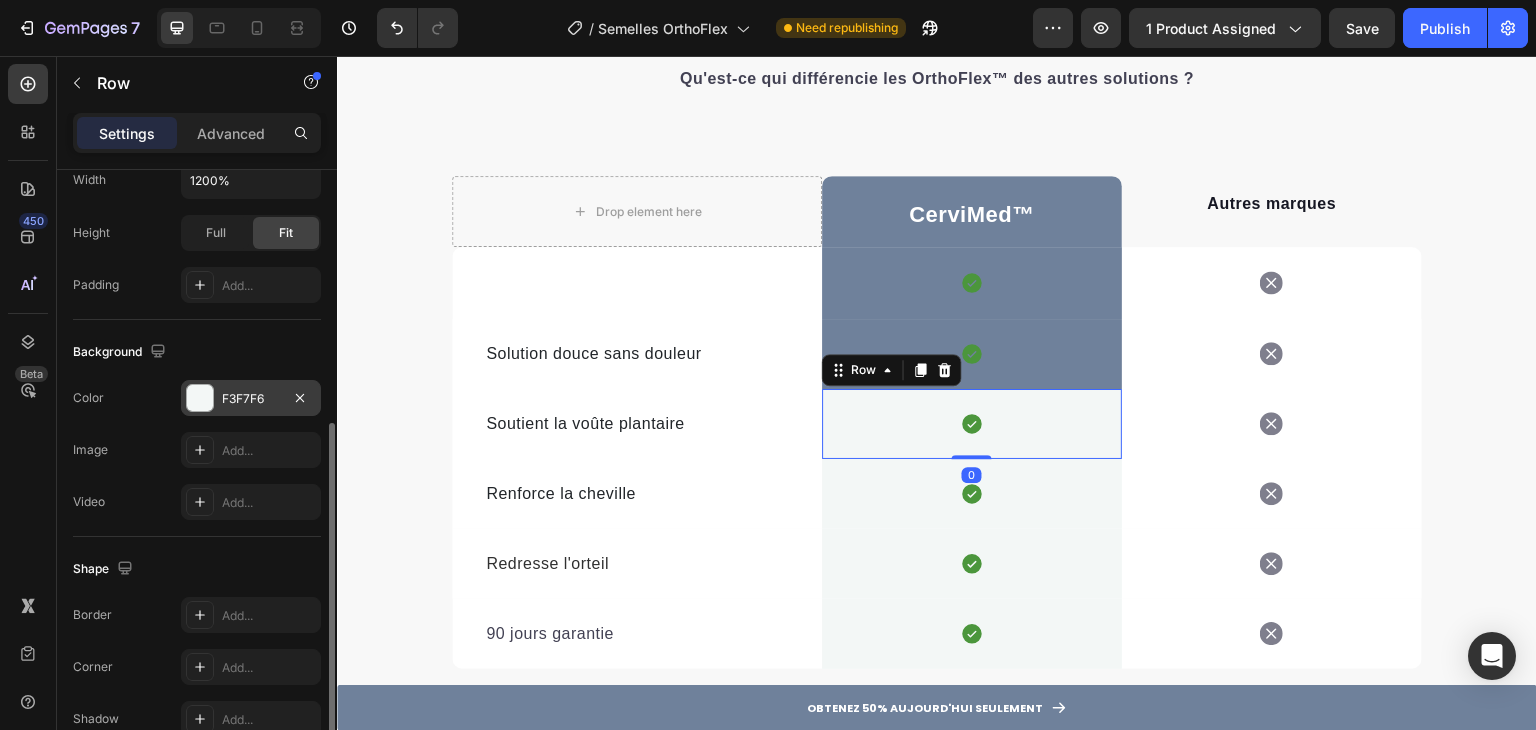 click on "F3F7F6" at bounding box center [251, 399] 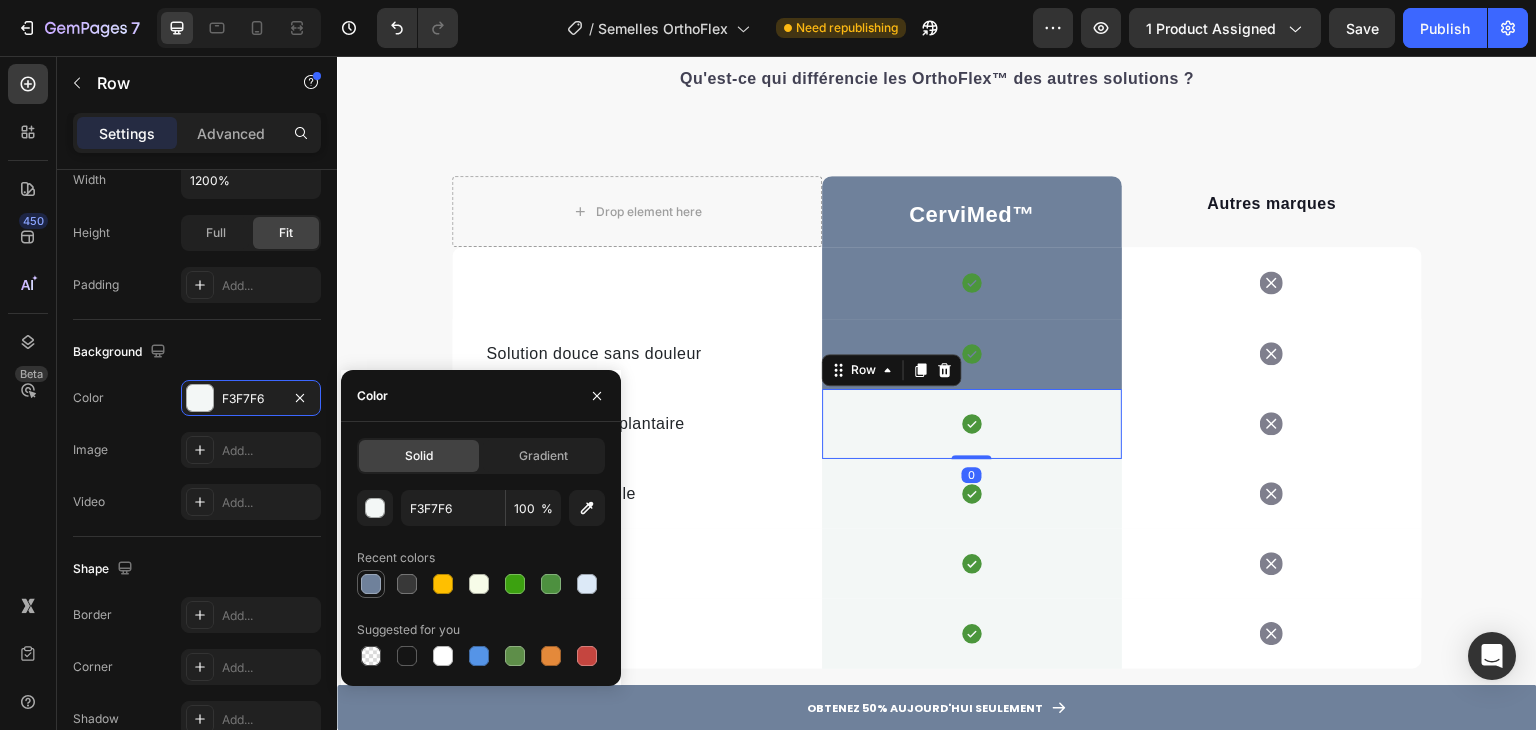 click at bounding box center [371, 584] 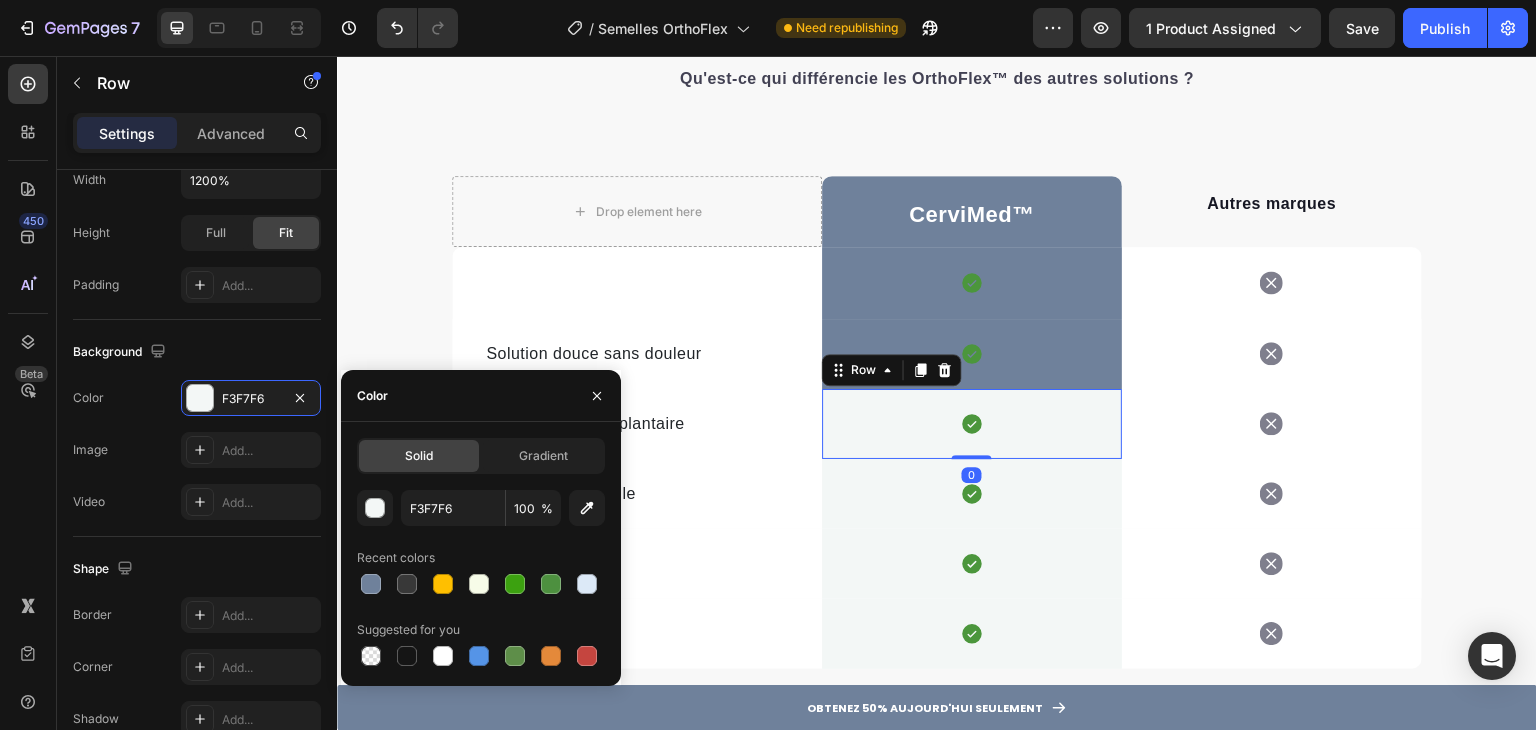 type on "6F819B" 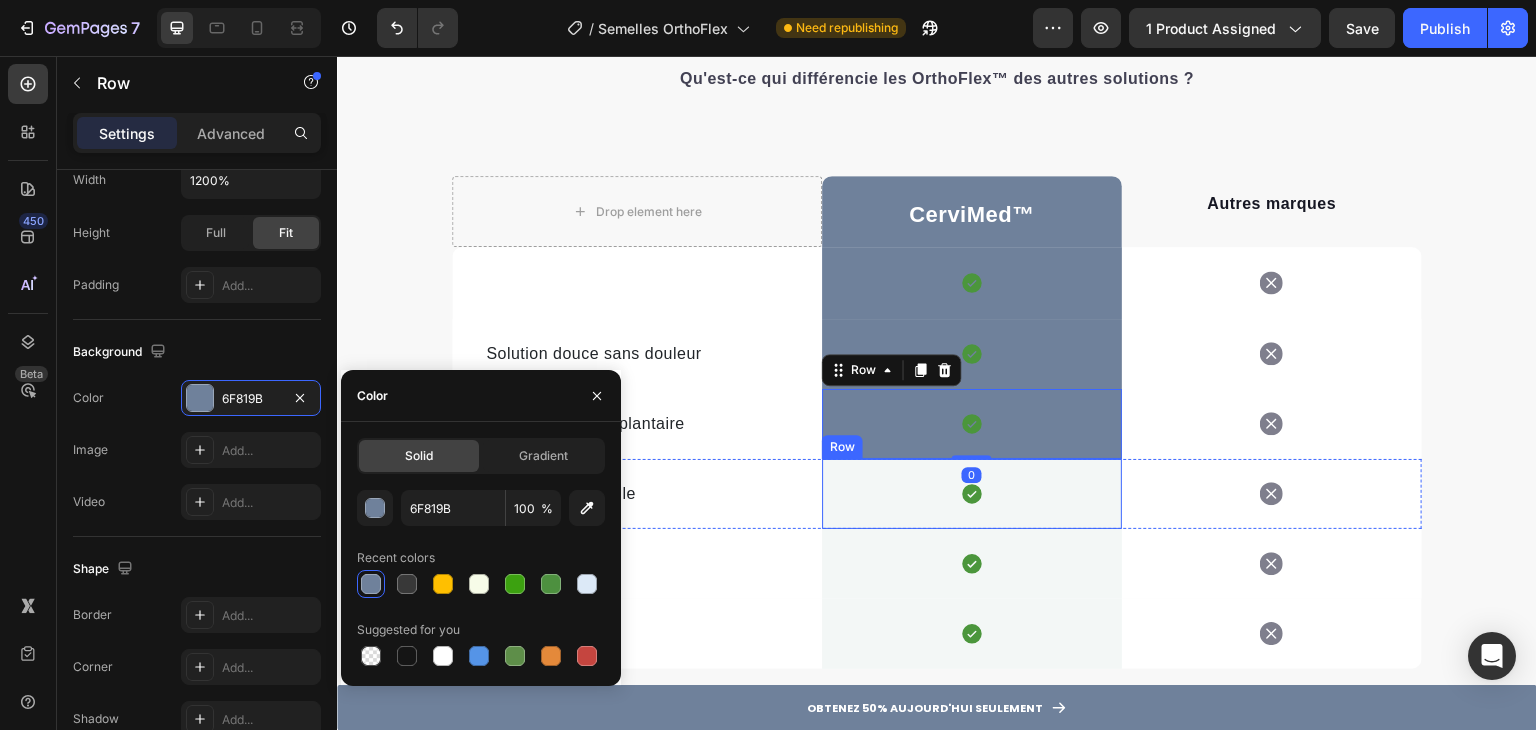 click on "Icon Row" at bounding box center [972, 494] 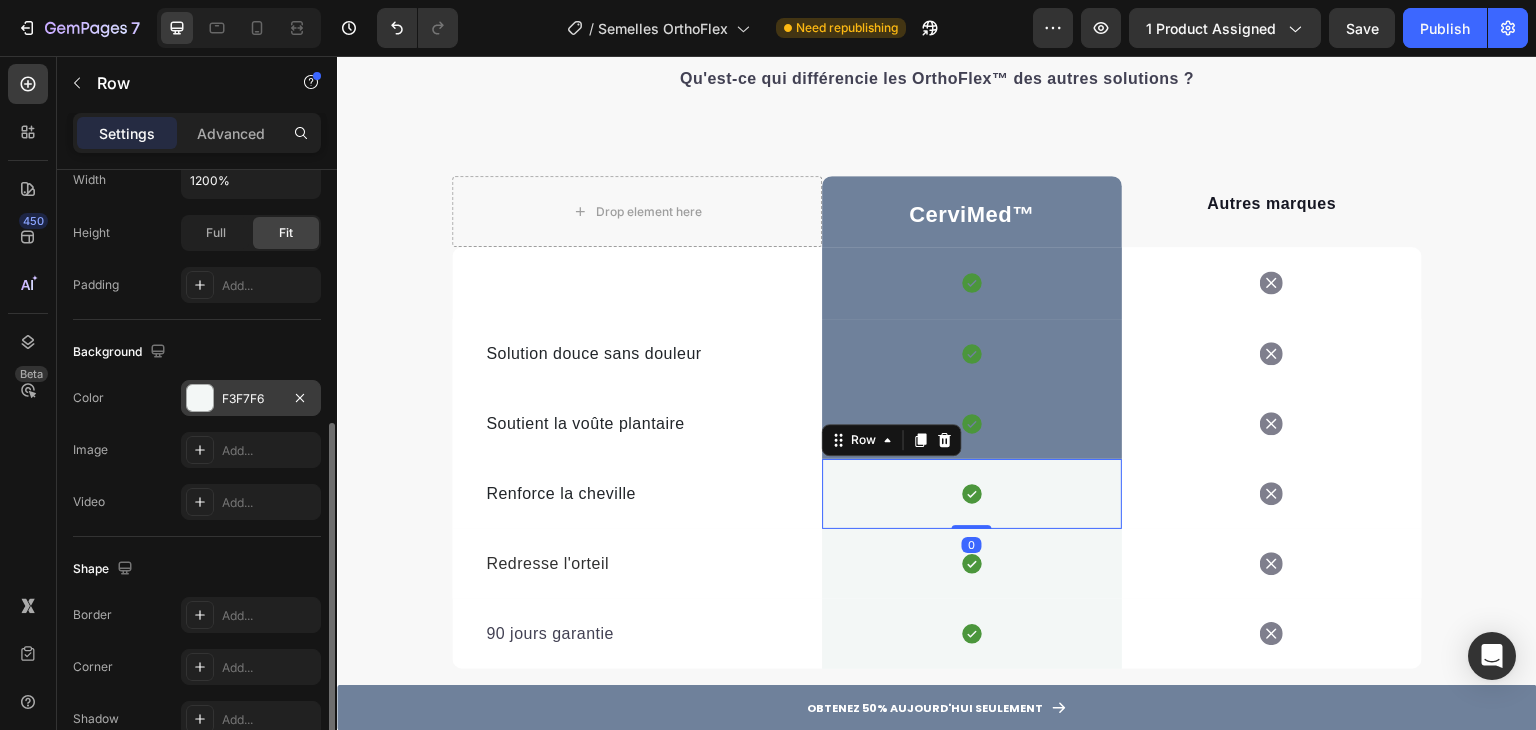 click at bounding box center [200, 398] 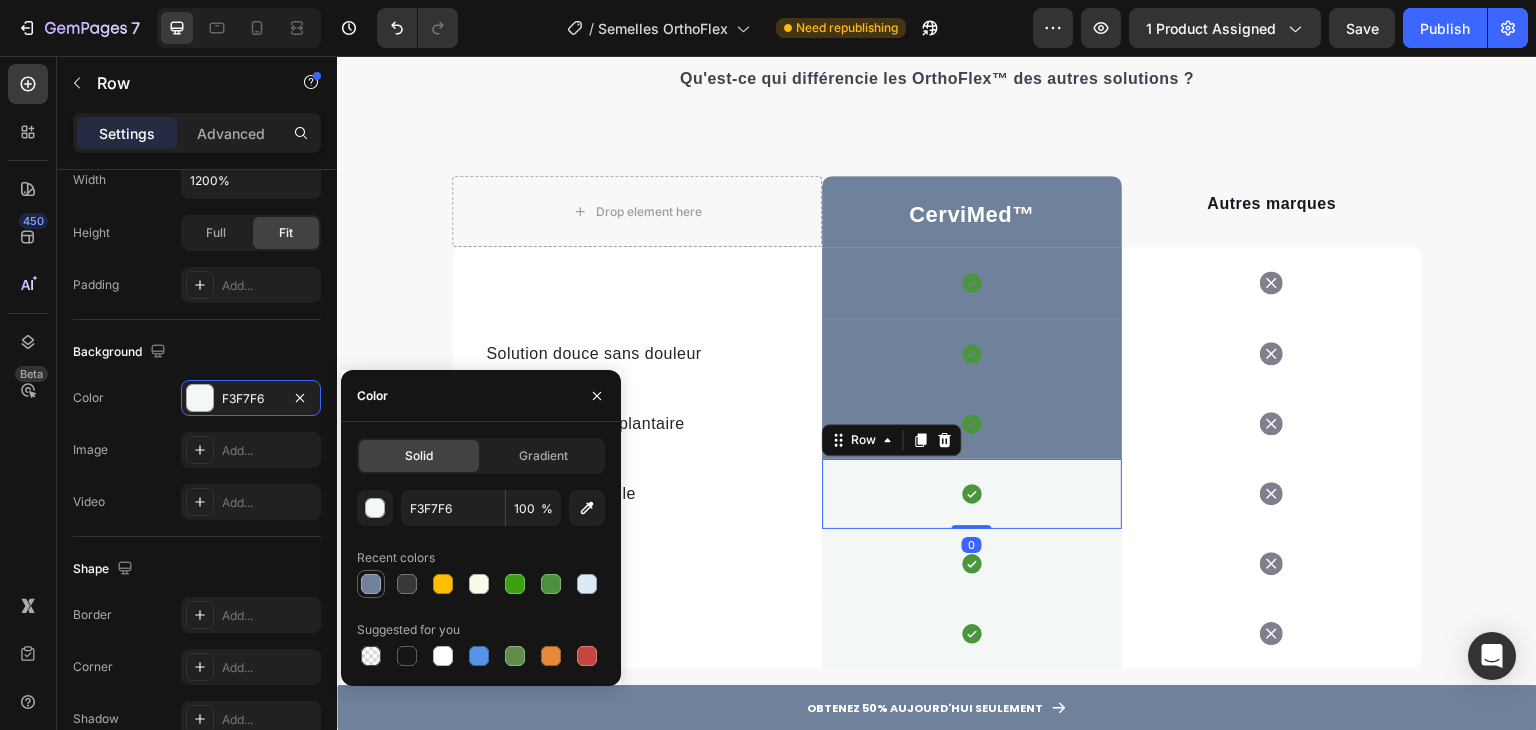 drag, startPoint x: 384, startPoint y: 577, endPoint x: 396, endPoint y: 523, distance: 55.31727 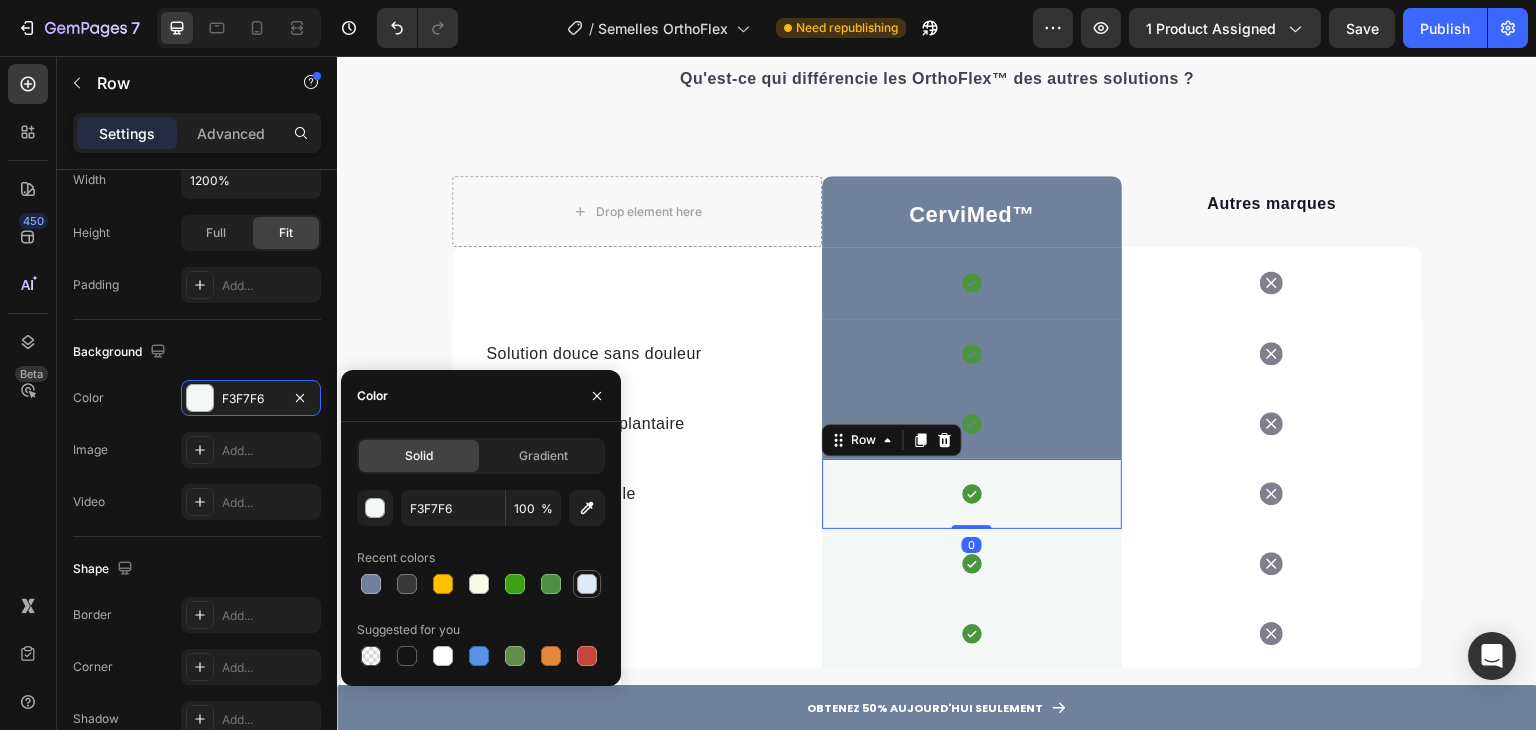 type on "6F819B" 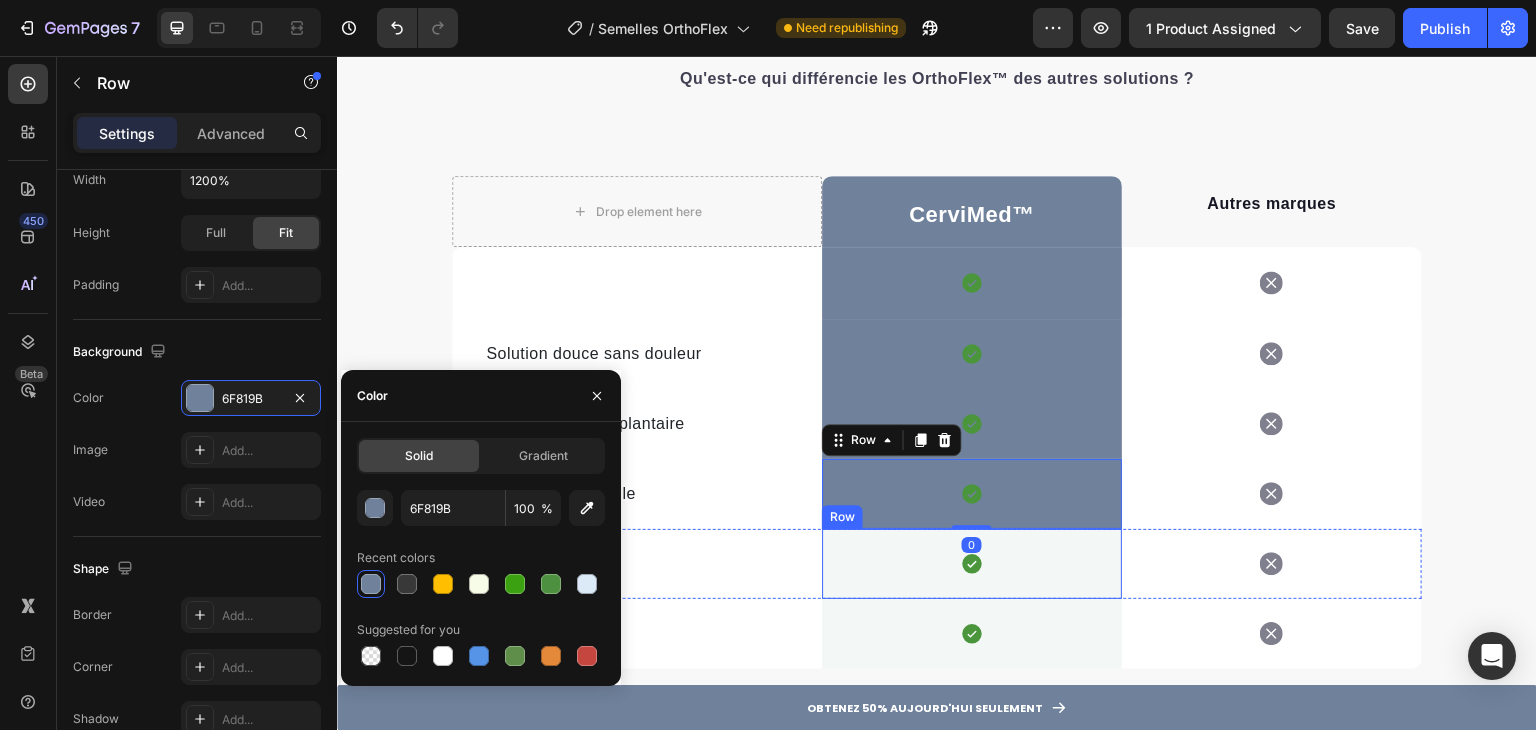 click on "Icon Row" at bounding box center [972, 564] 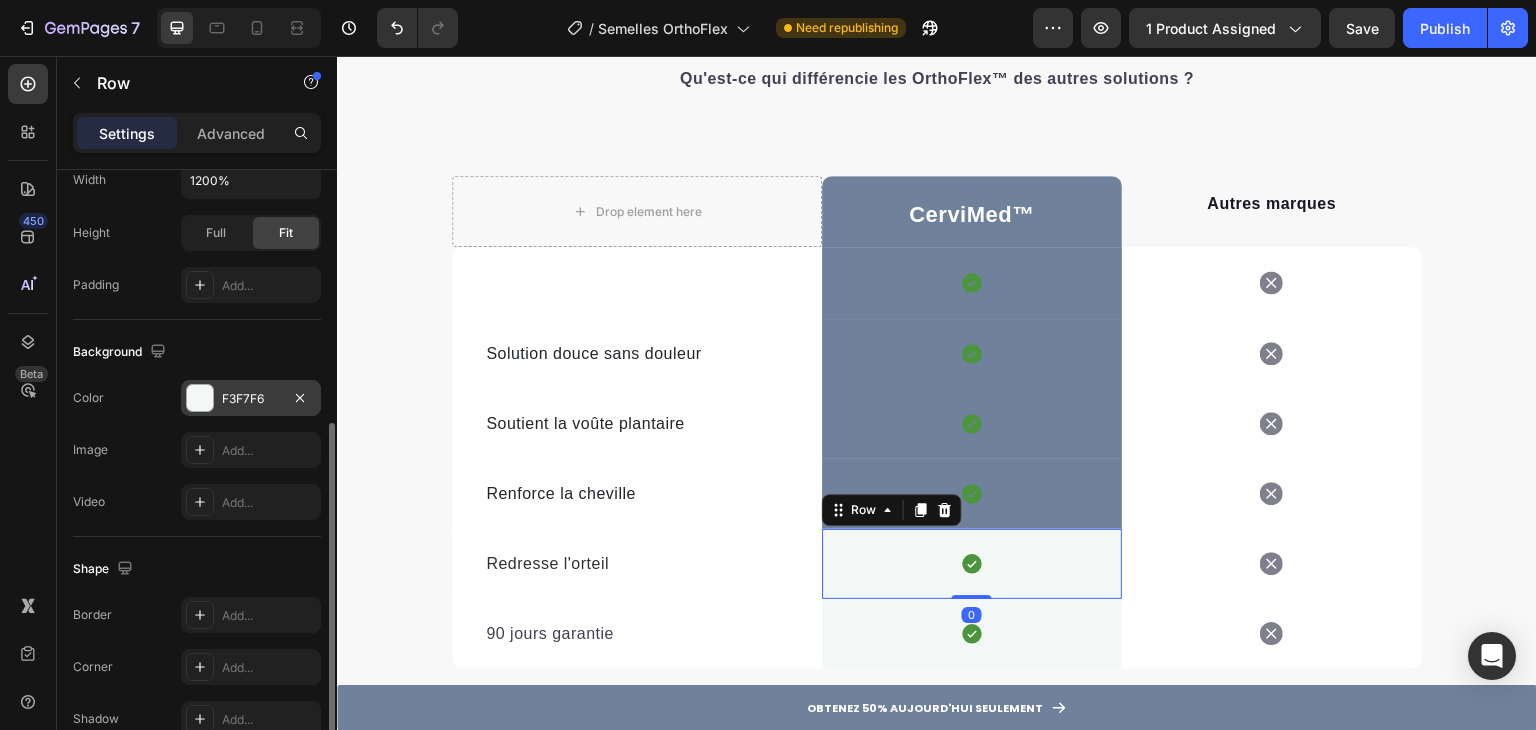click at bounding box center [200, 398] 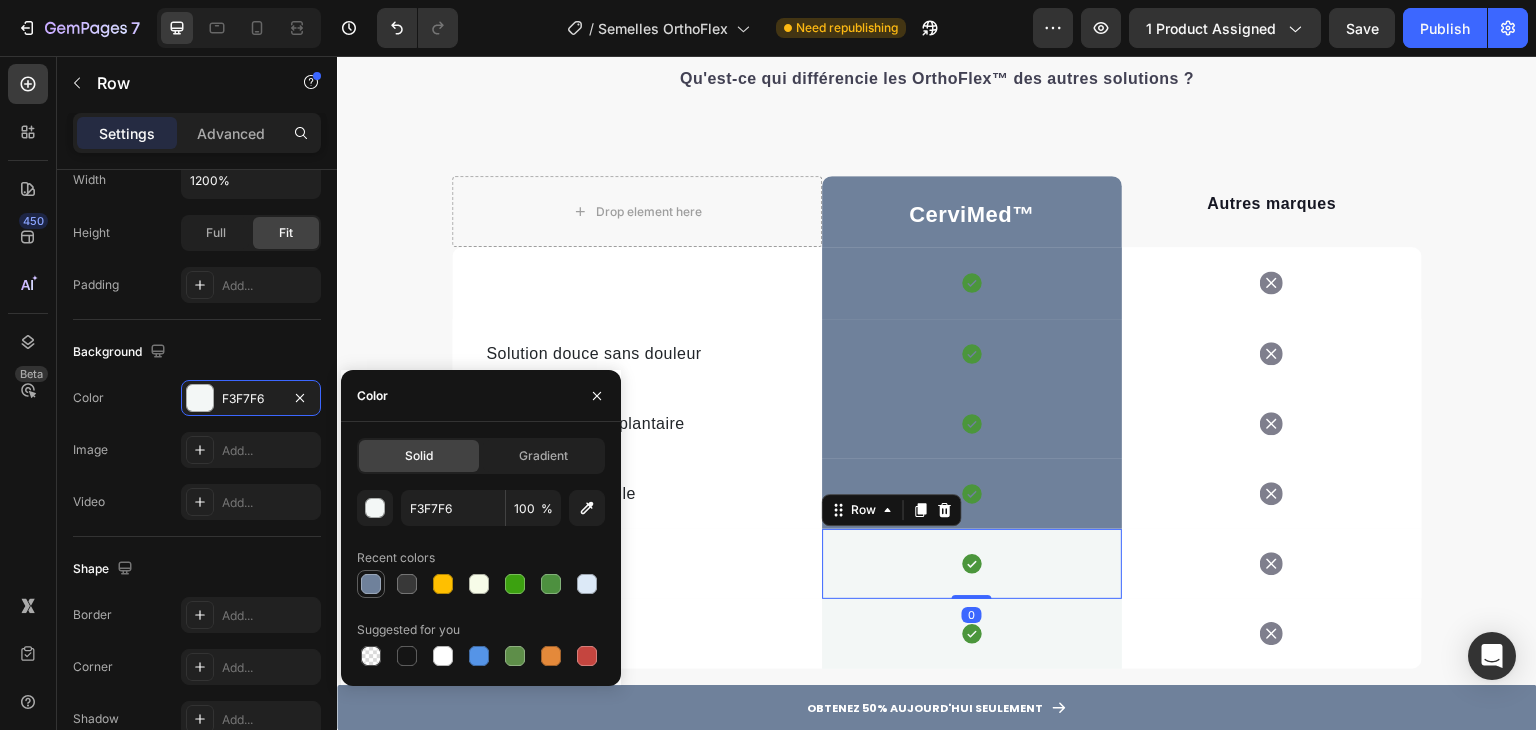 click at bounding box center (371, 584) 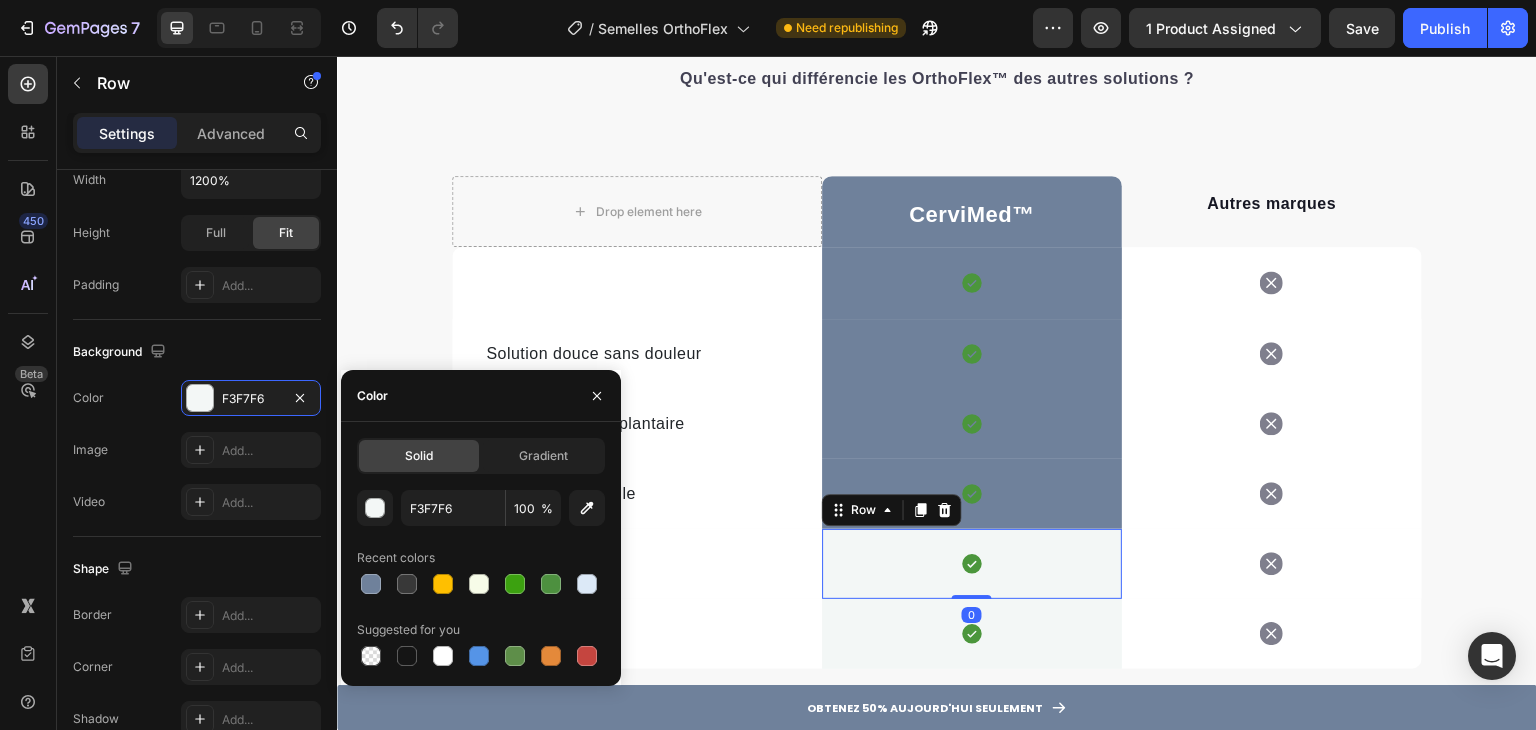type on "6F819B" 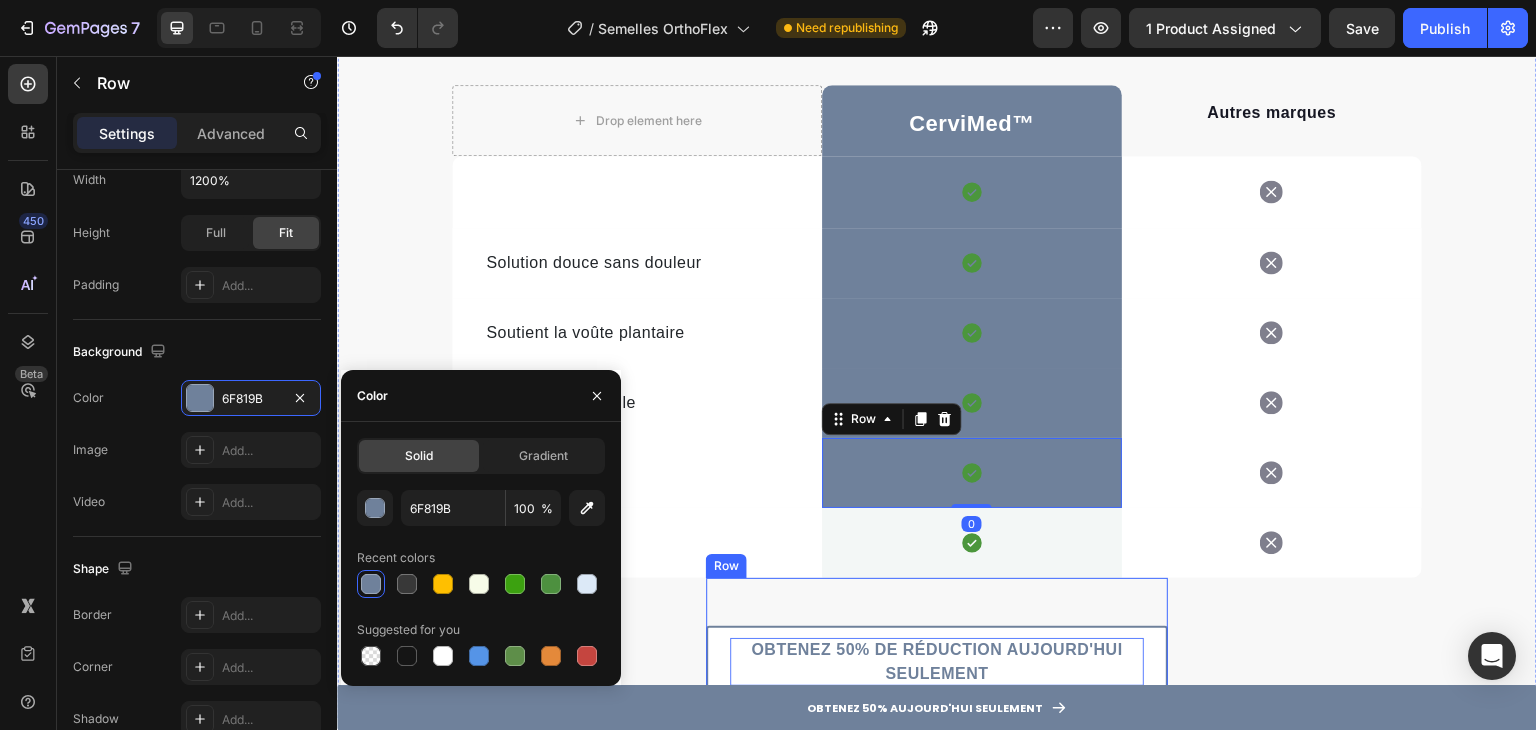scroll, scrollTop: 4400, scrollLeft: 0, axis: vertical 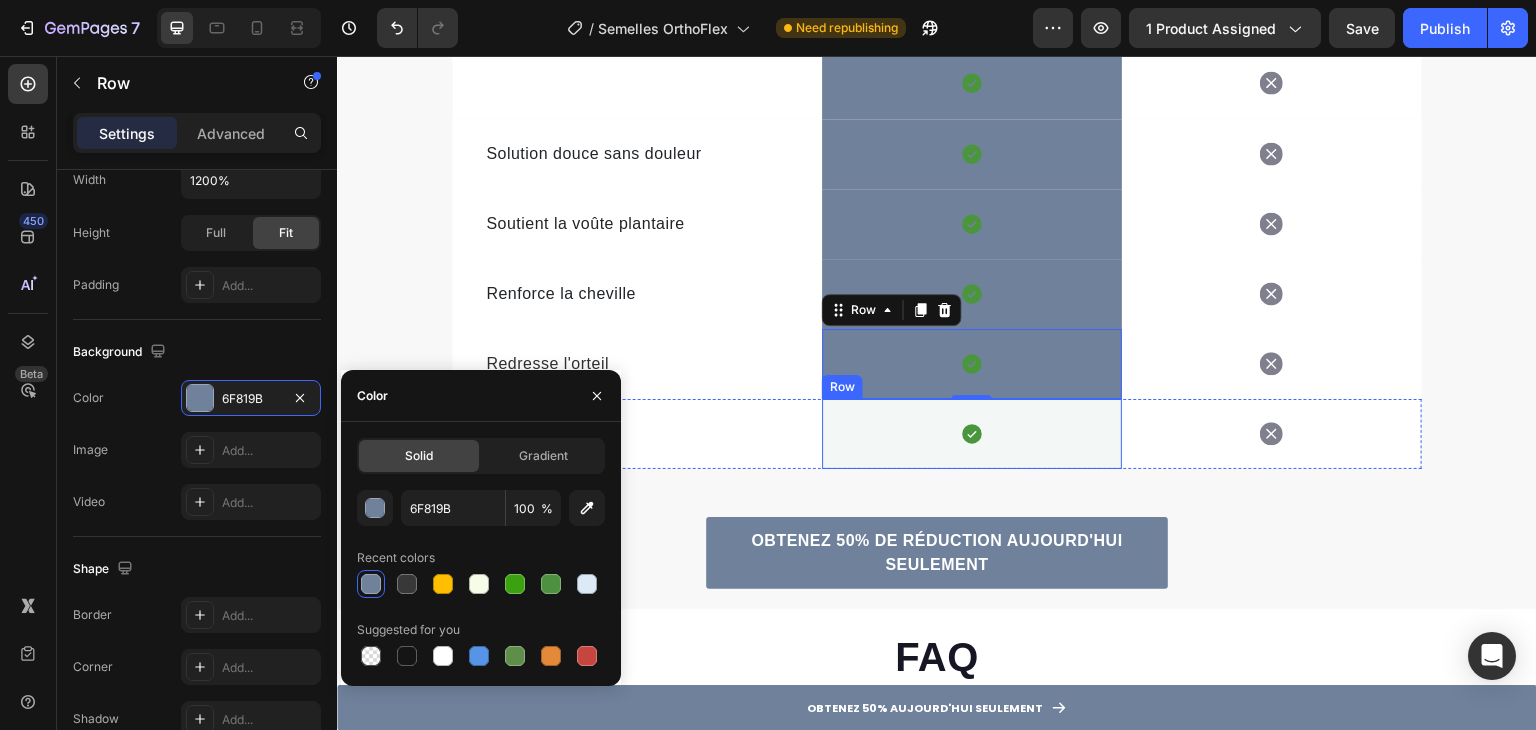 click on "Icon Row" at bounding box center [972, 434] 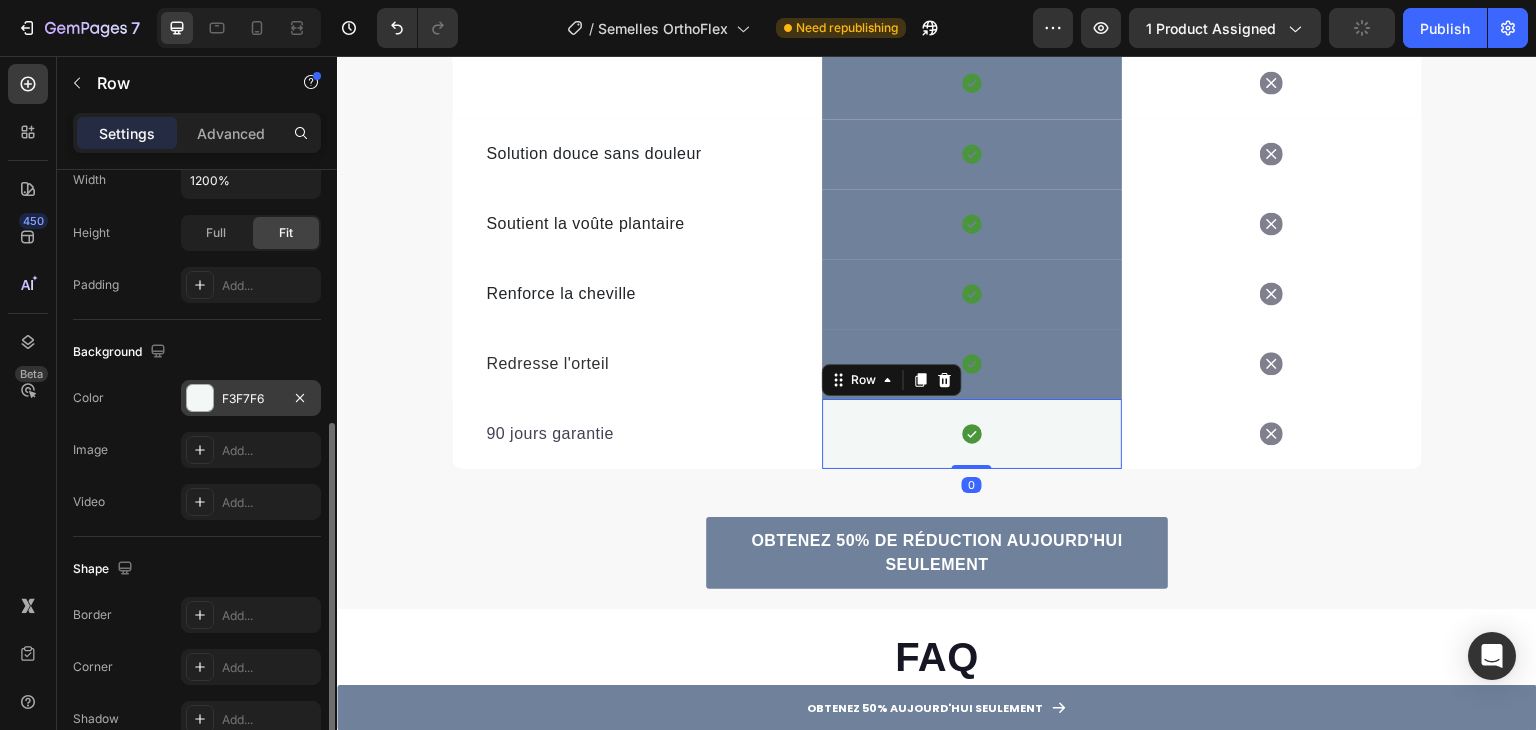 click at bounding box center [200, 398] 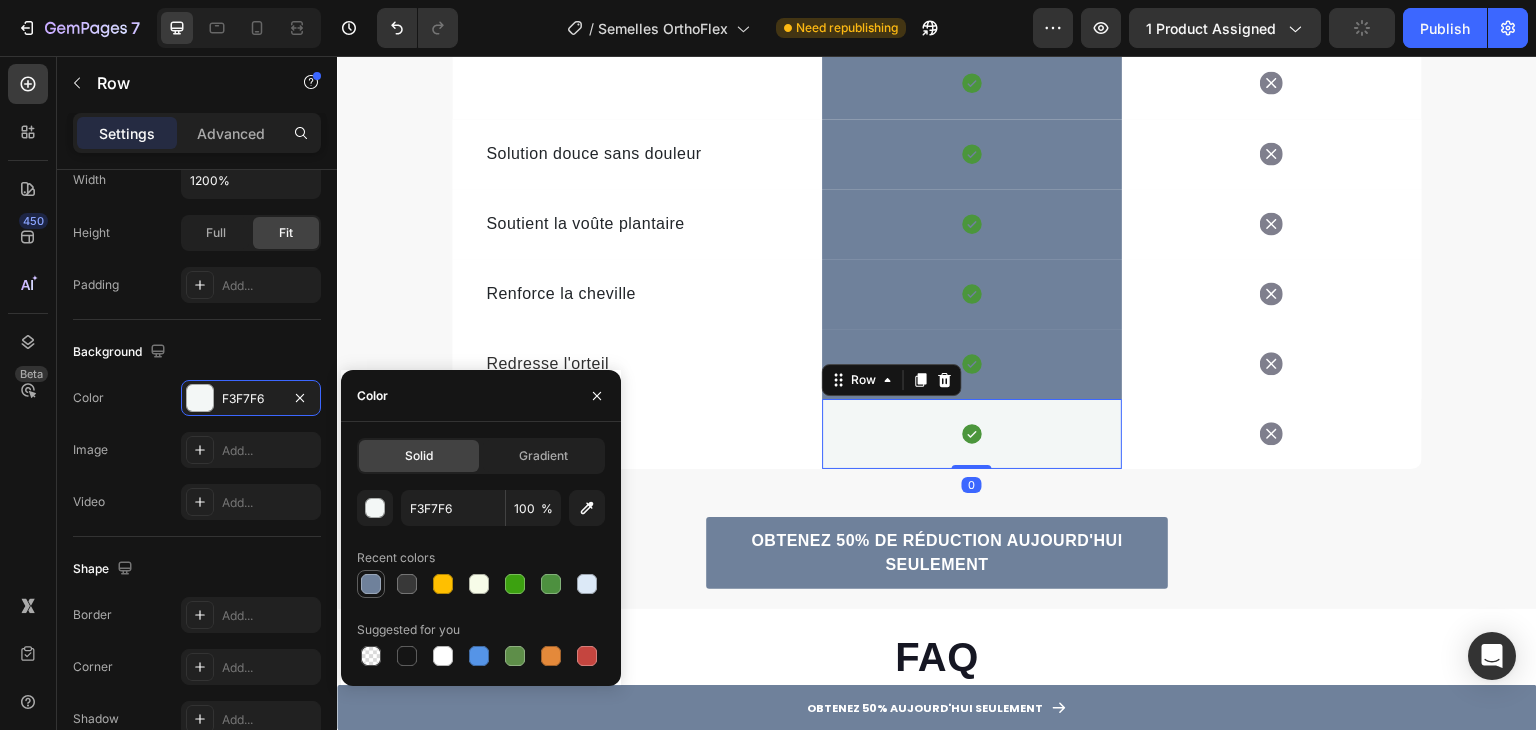drag, startPoint x: 367, startPoint y: 576, endPoint x: 405, endPoint y: 453, distance: 128.73616 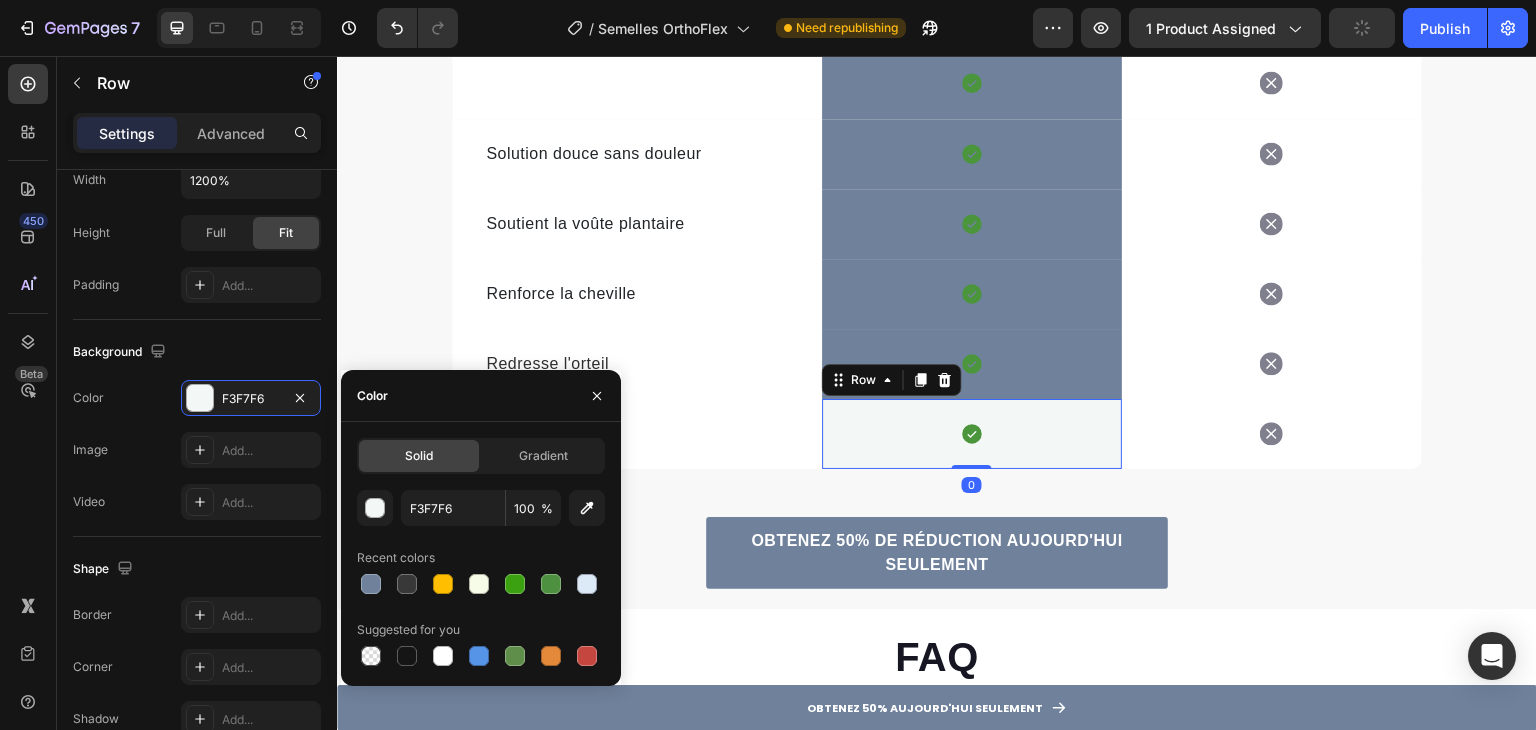 type on "6F819B" 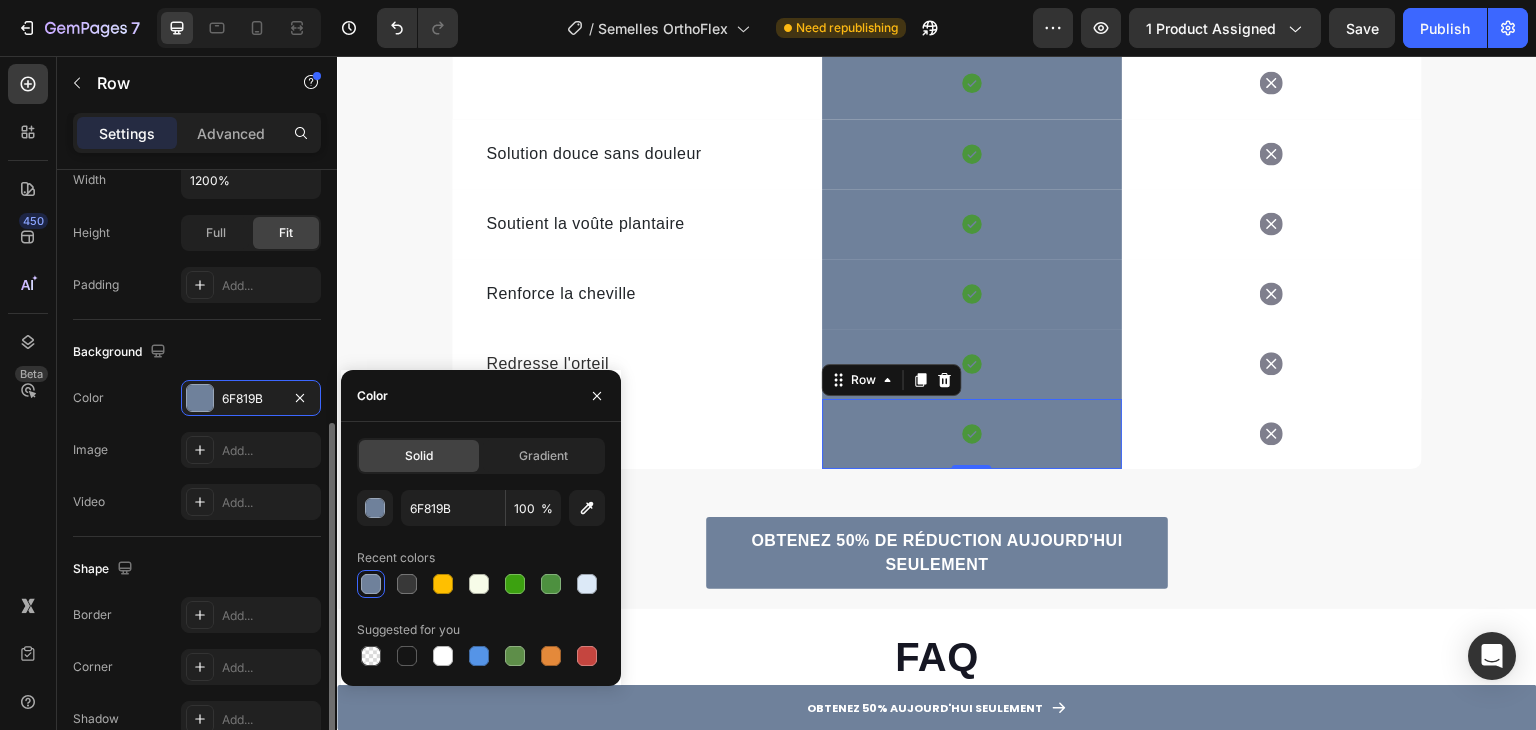 click on "Background" at bounding box center [197, 352] 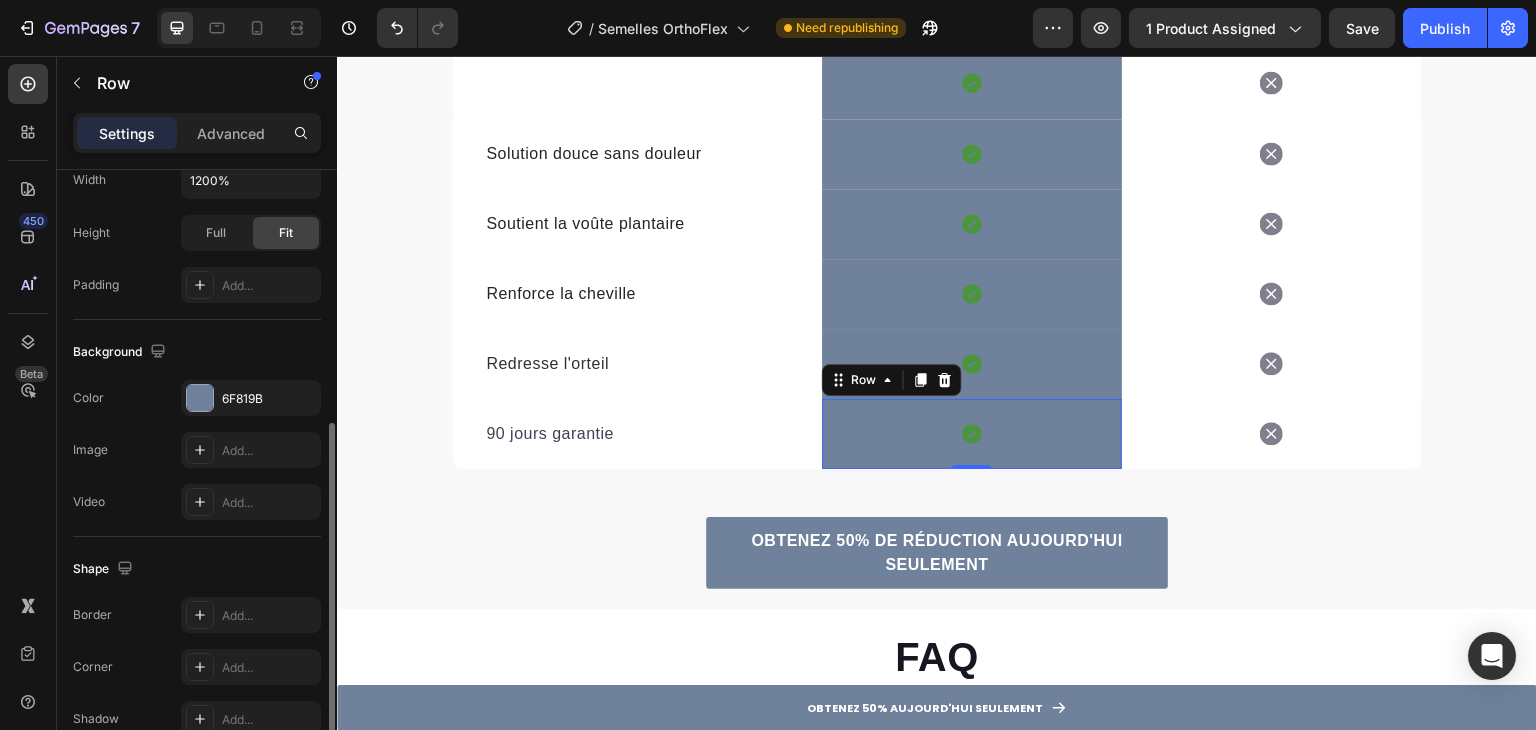 scroll, scrollTop: 601, scrollLeft: 0, axis: vertical 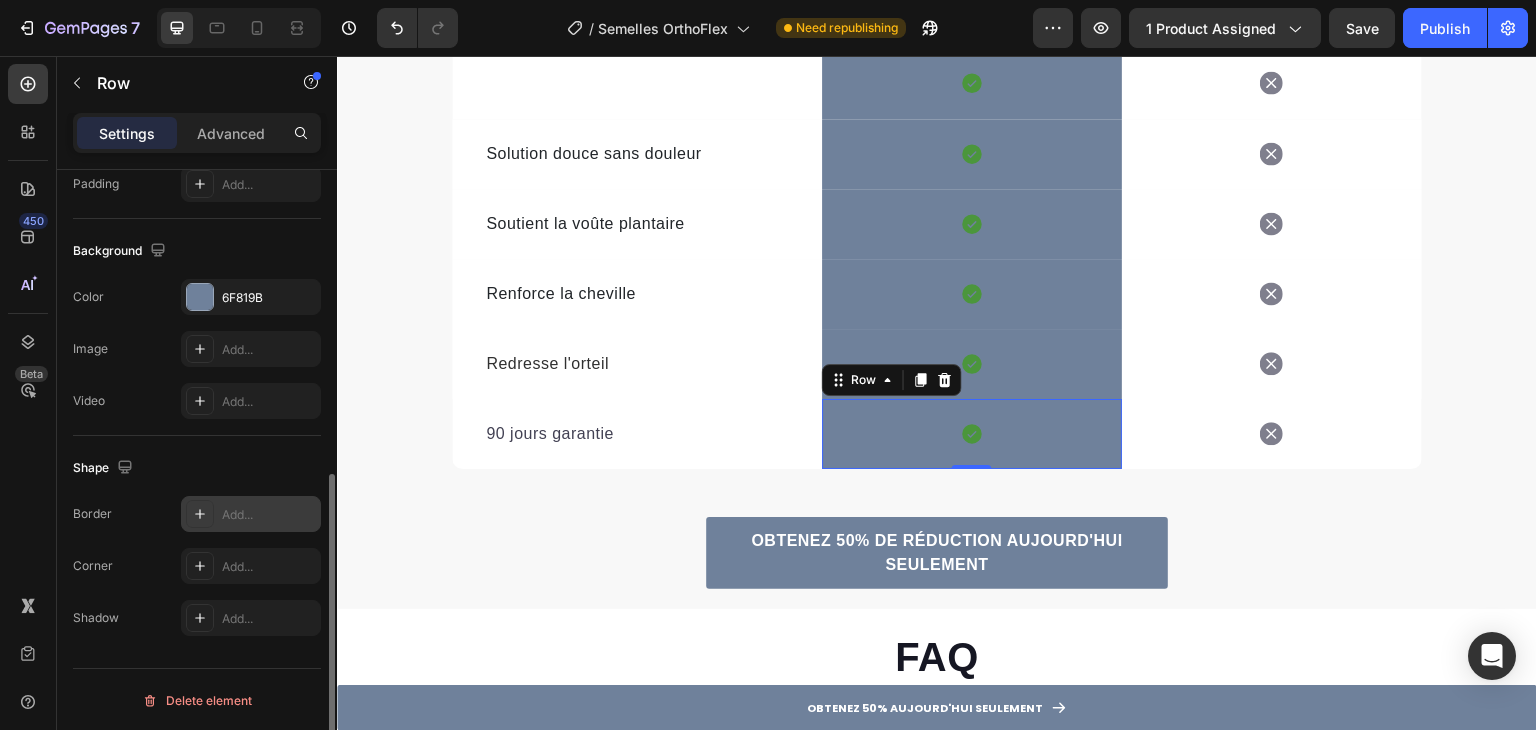click on "Add..." at bounding box center (269, 515) 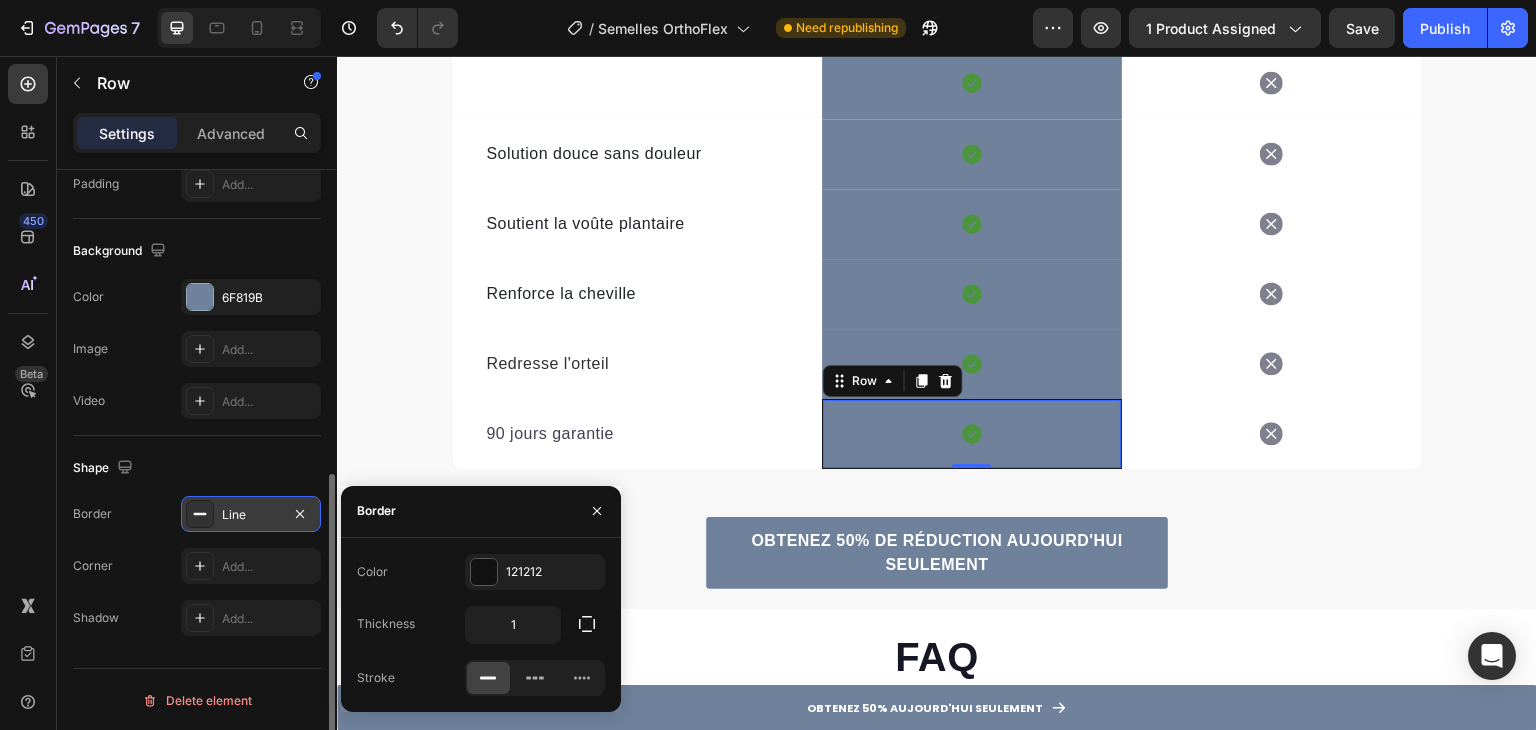 click on "Line" at bounding box center (251, 515) 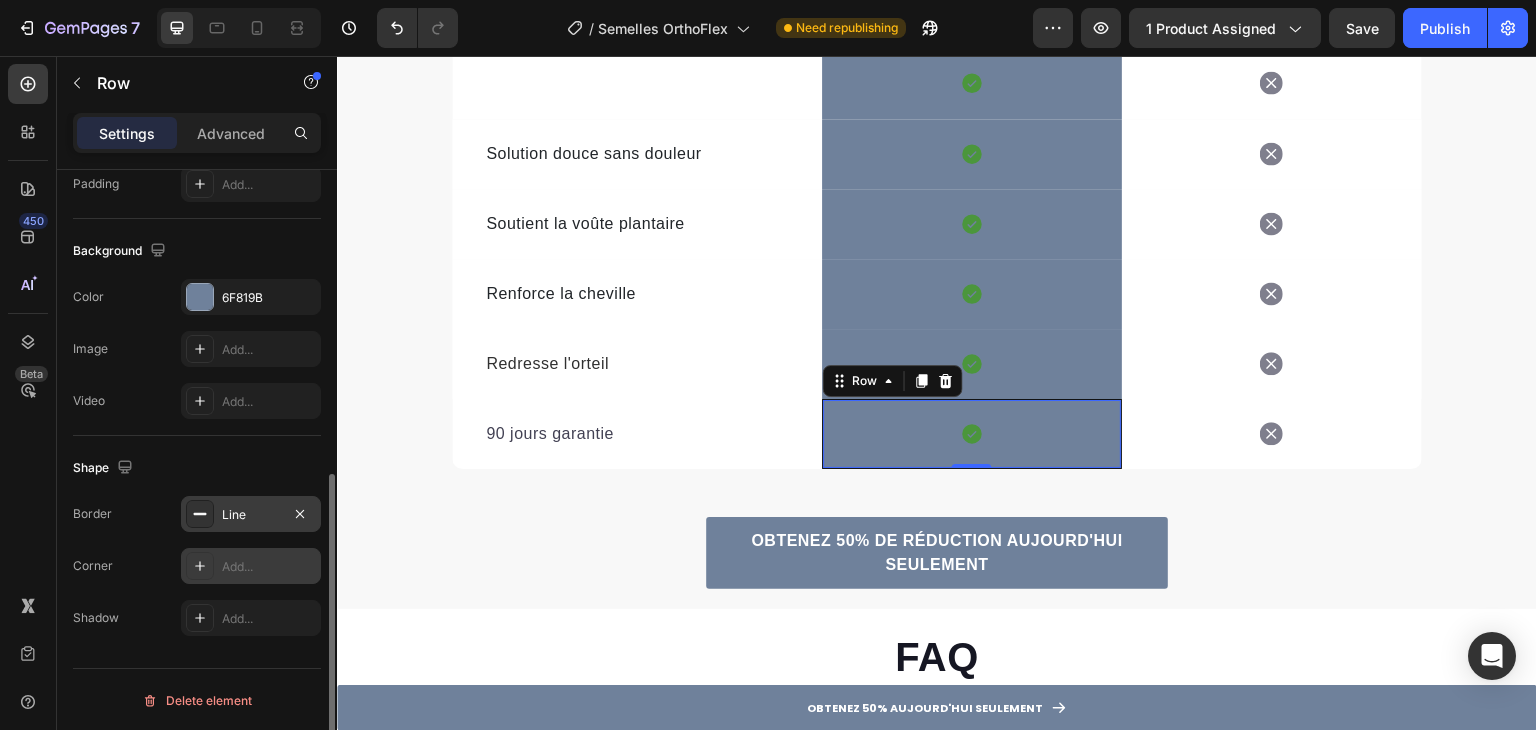 click at bounding box center [200, 566] 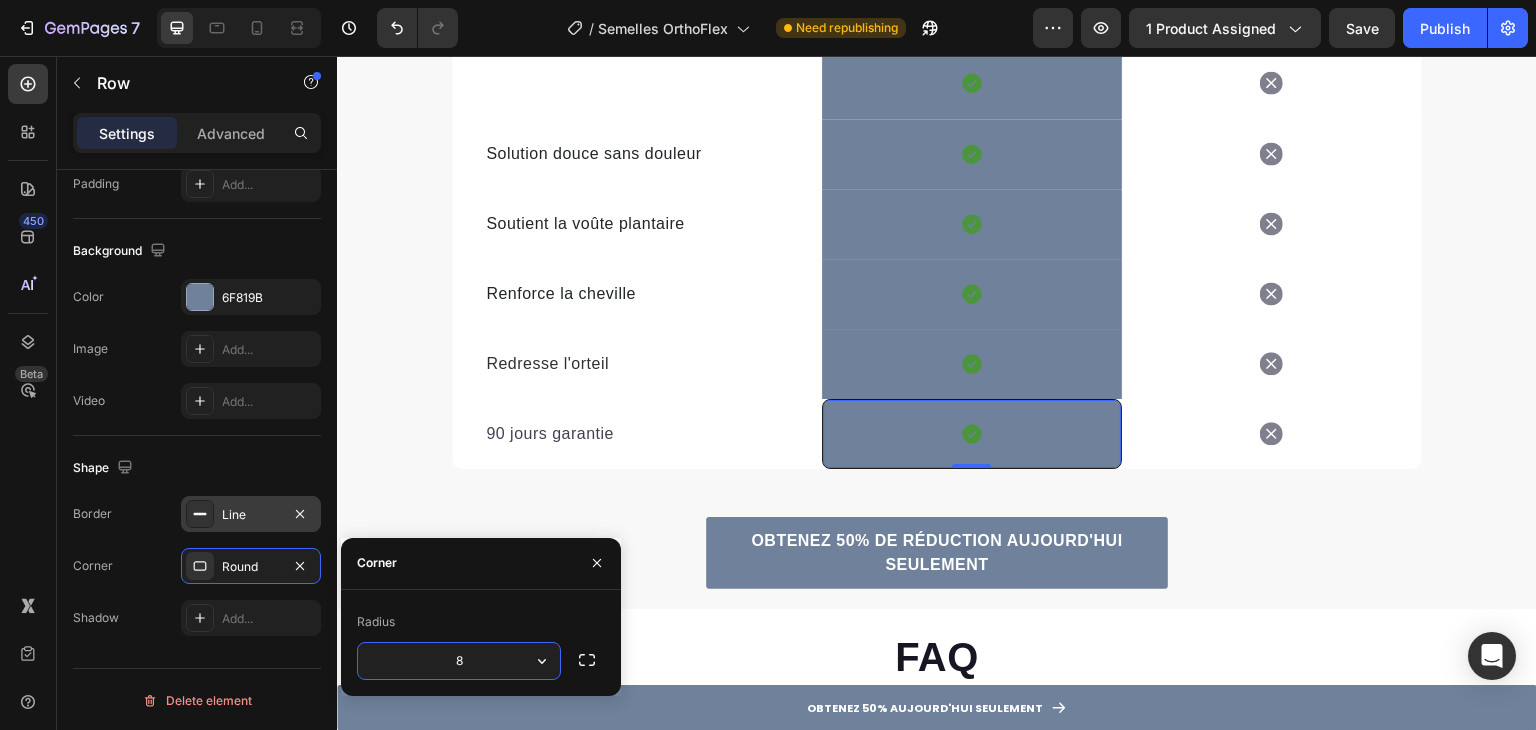 click on "Line" at bounding box center [251, 515] 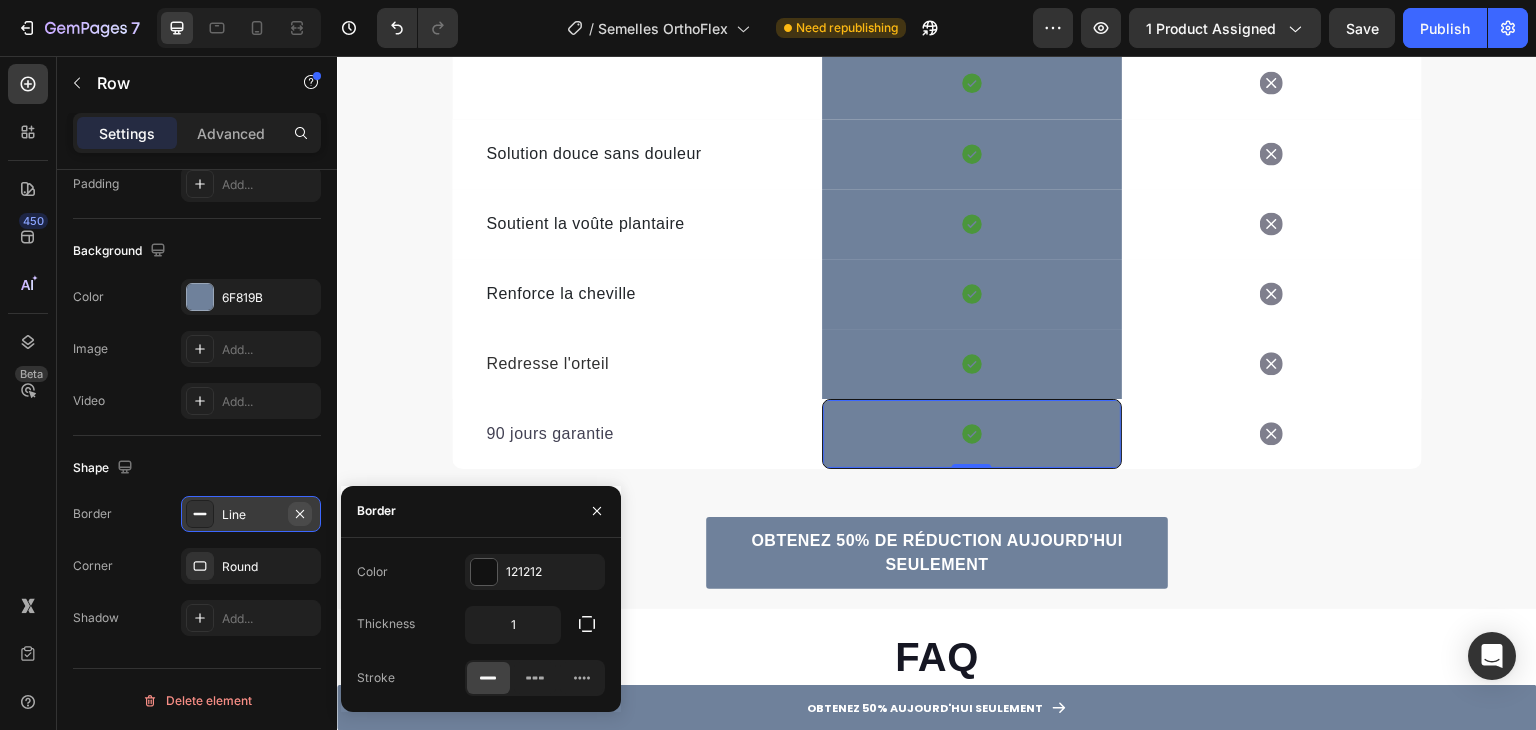 click 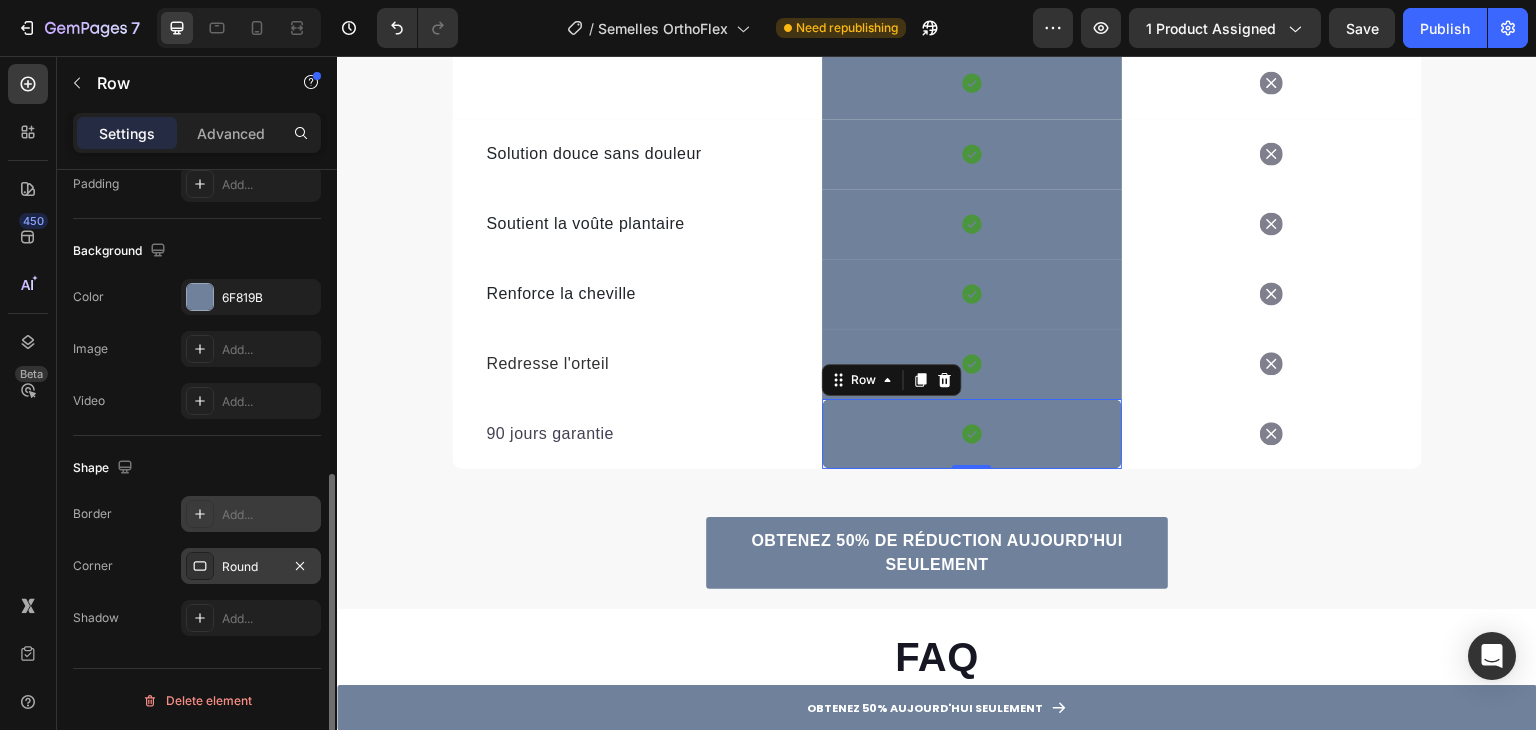 click on "Round" at bounding box center (251, 567) 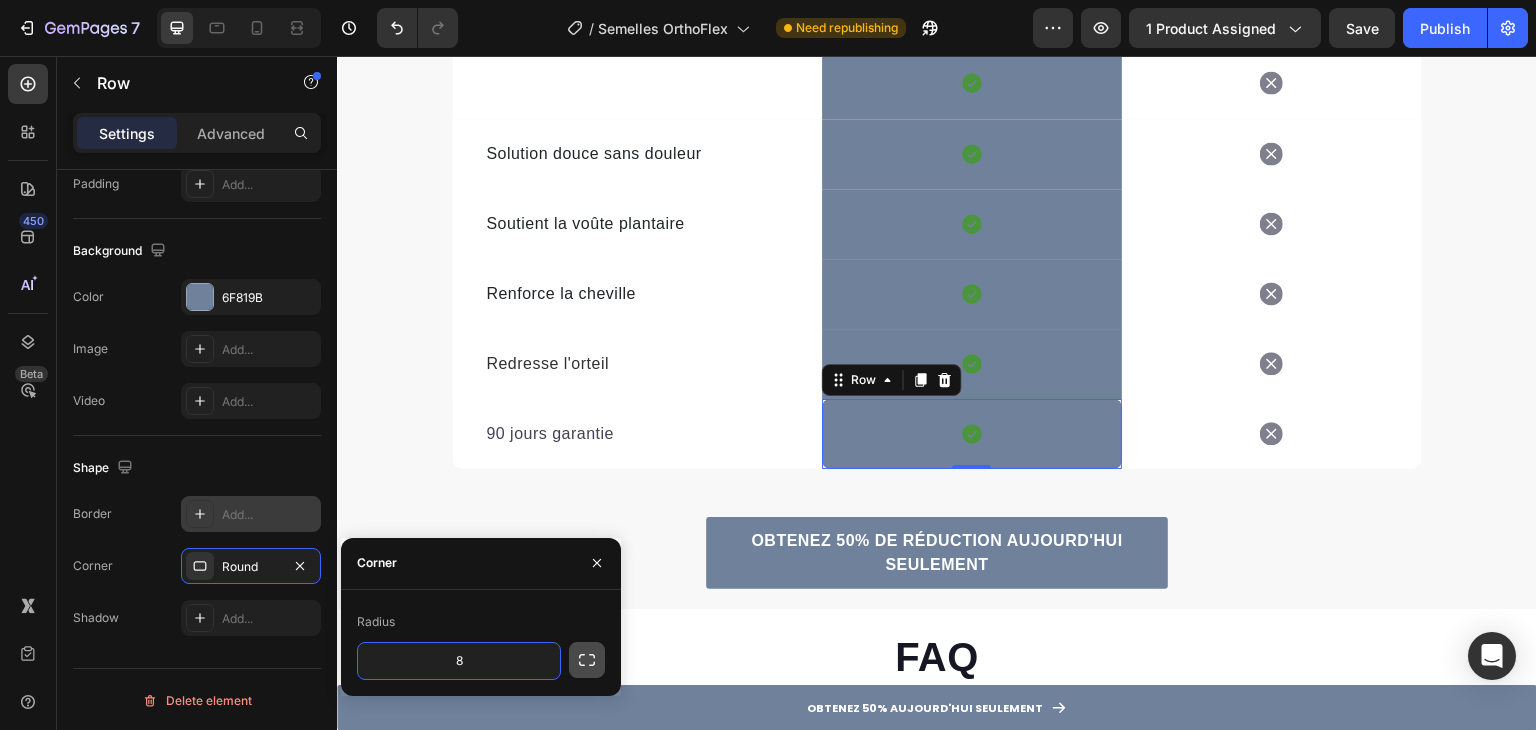 click at bounding box center [587, 660] 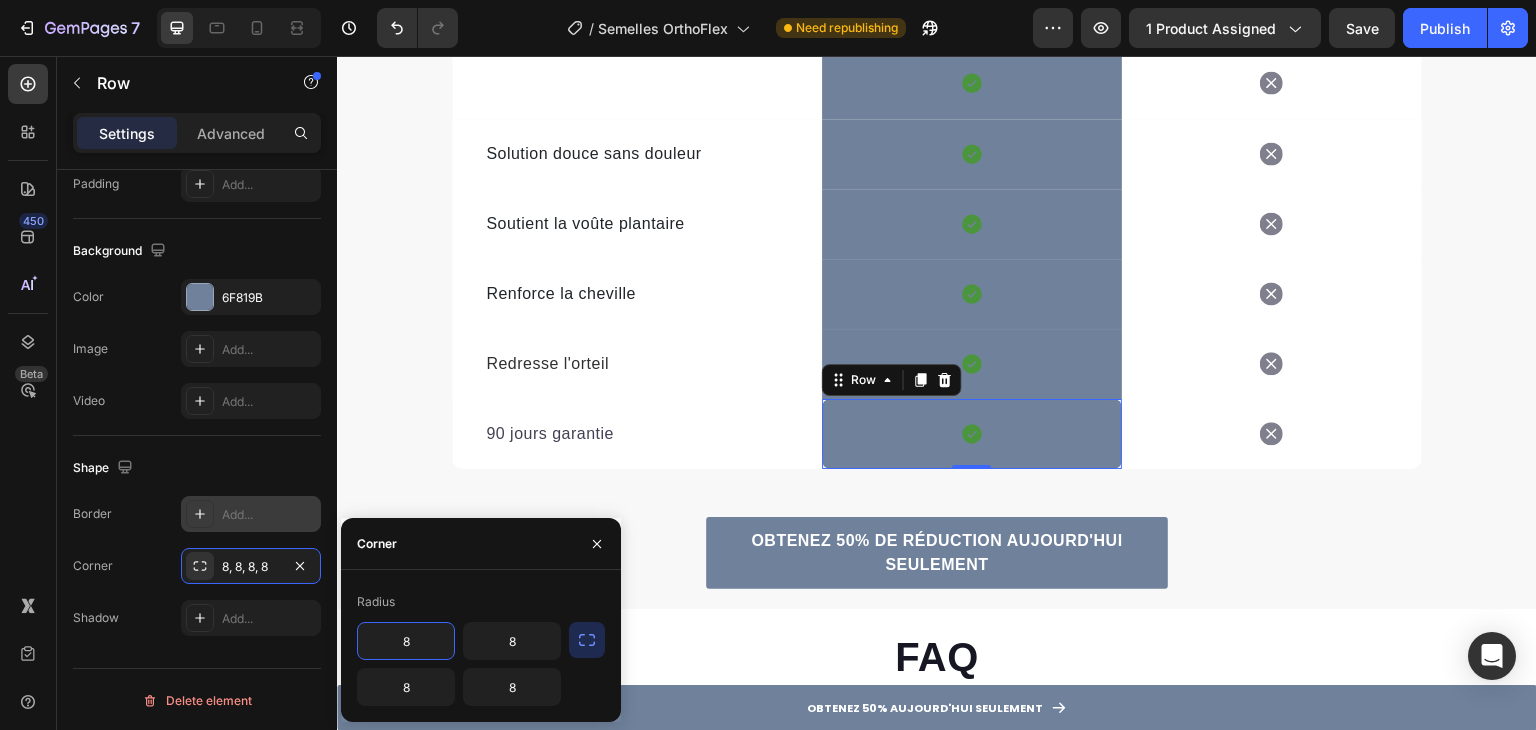 click on "8" at bounding box center [406, 641] 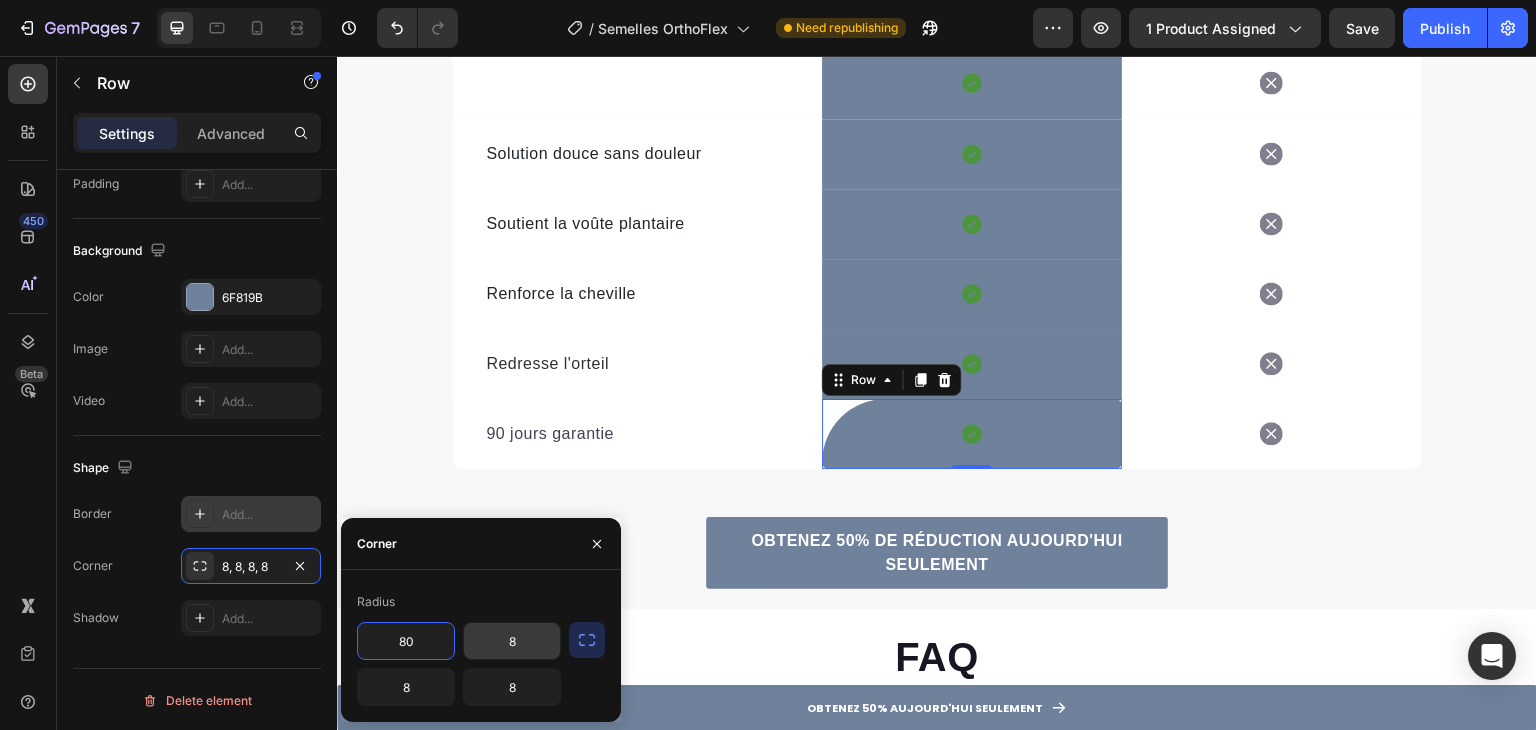 type on "80" 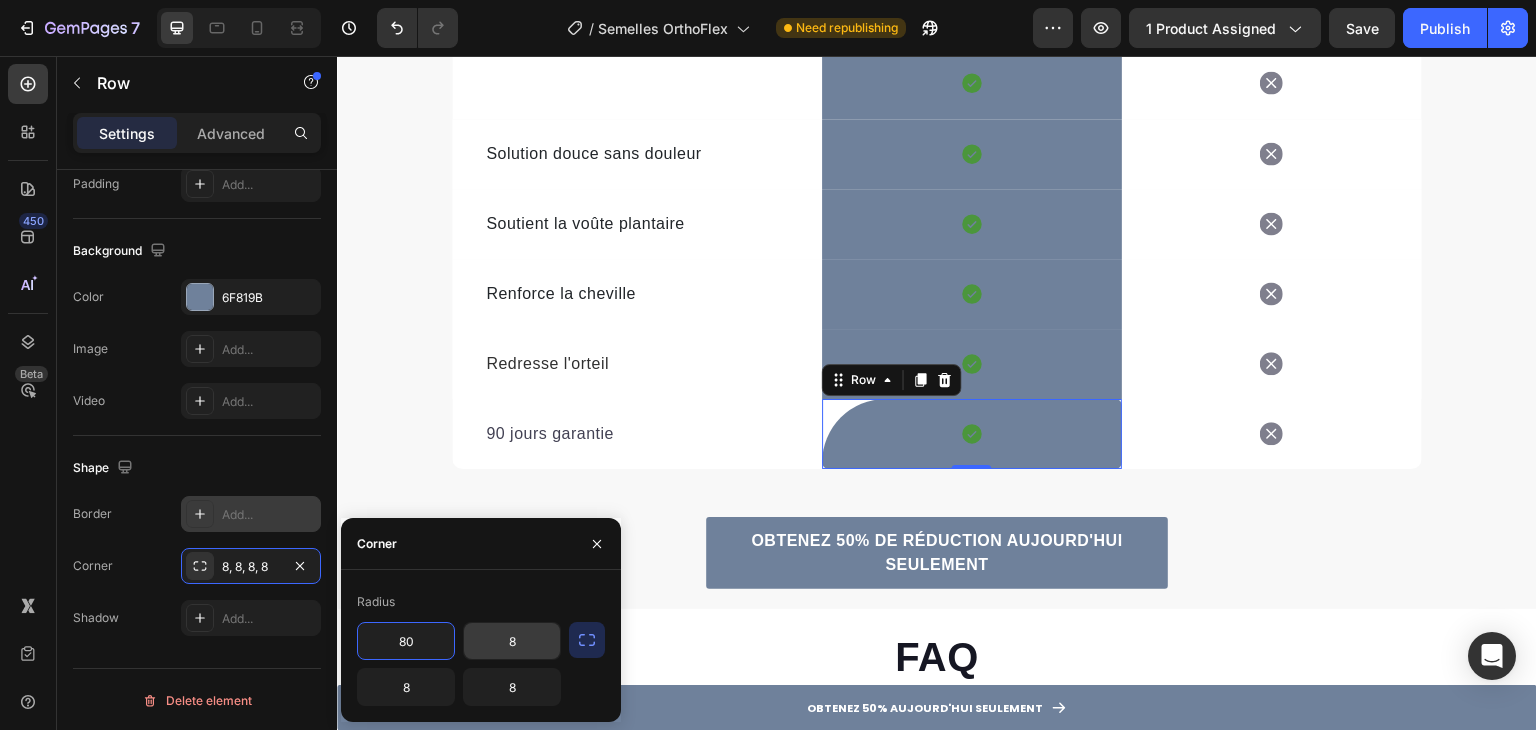 click on "8" at bounding box center (512, 641) 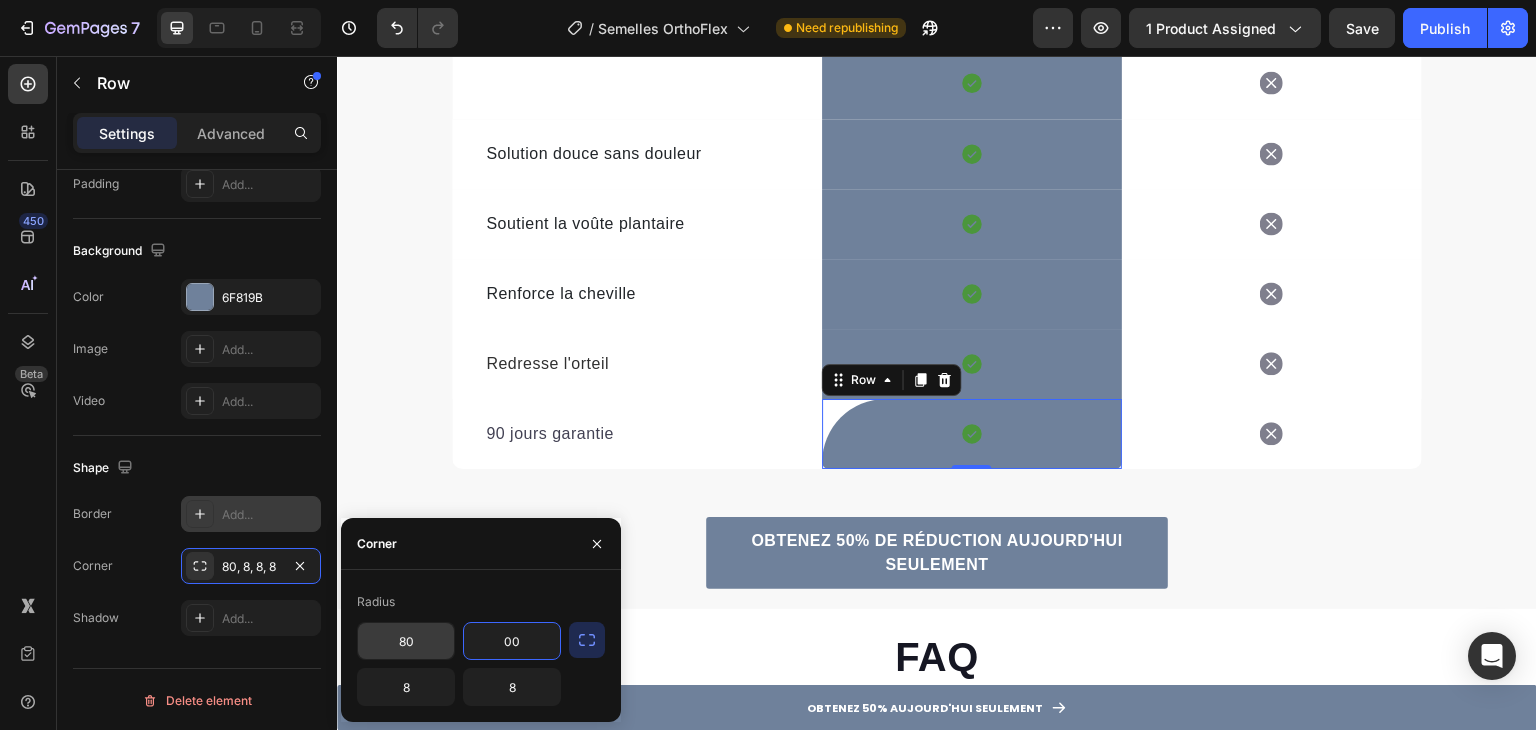 type on "0" 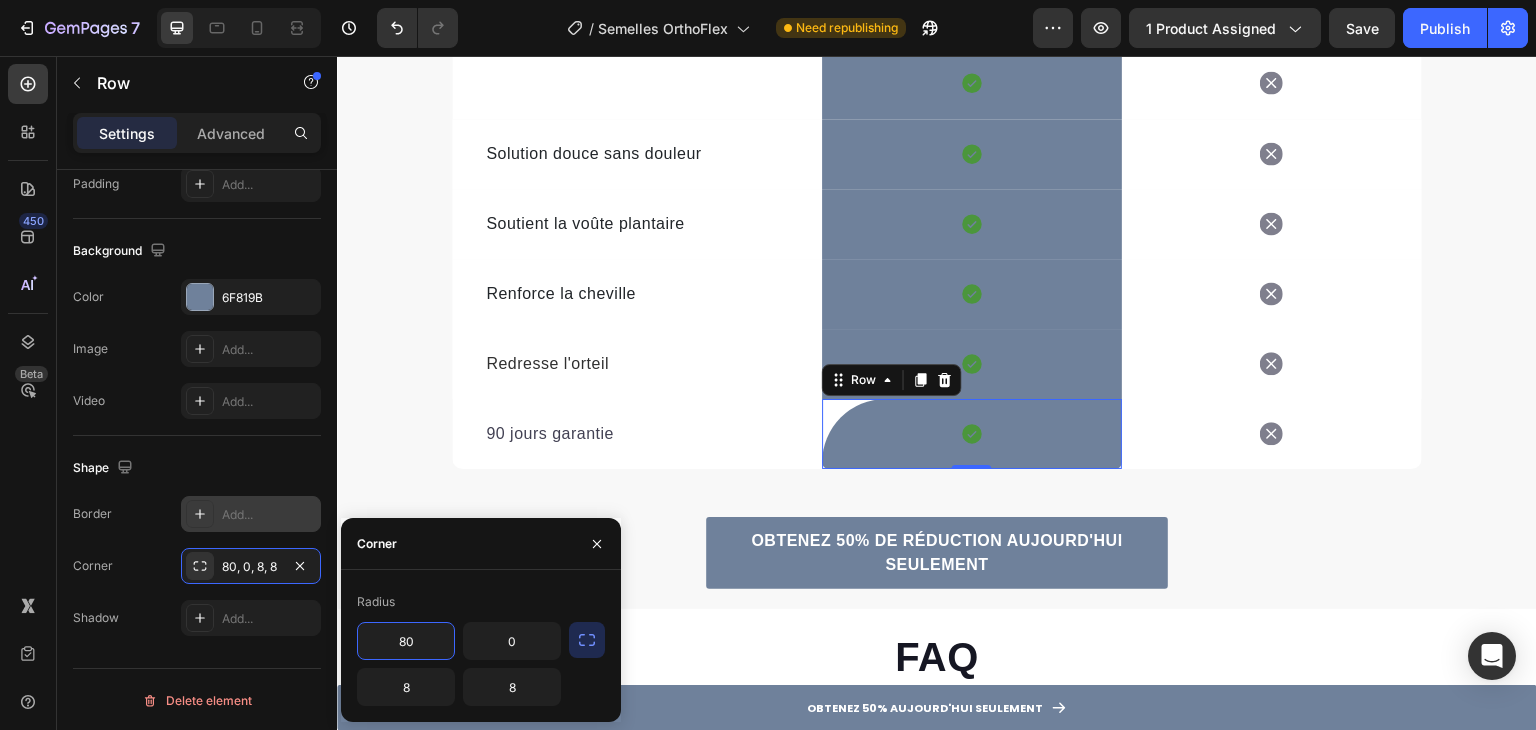 click on "80" at bounding box center [406, 641] 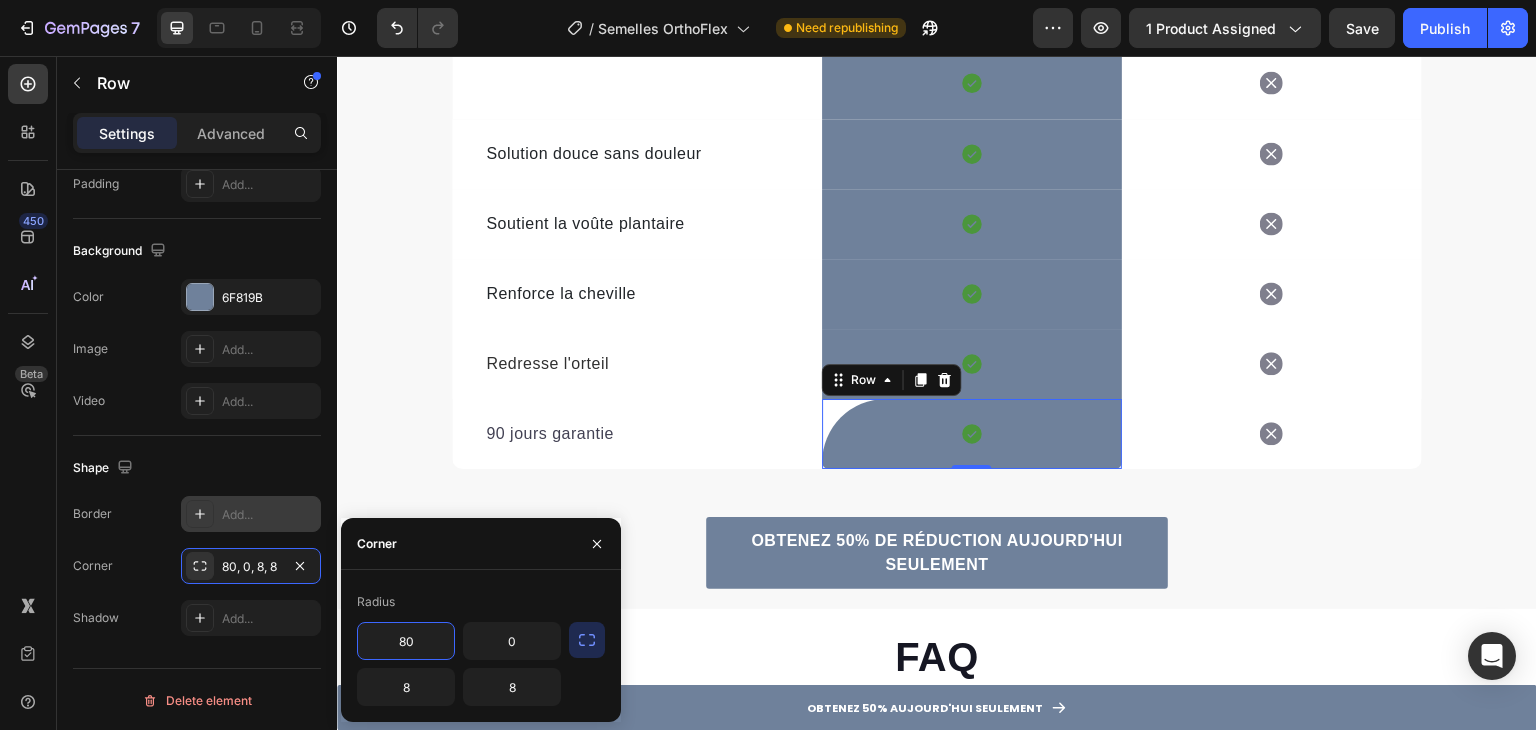 click on "80" at bounding box center [406, 641] 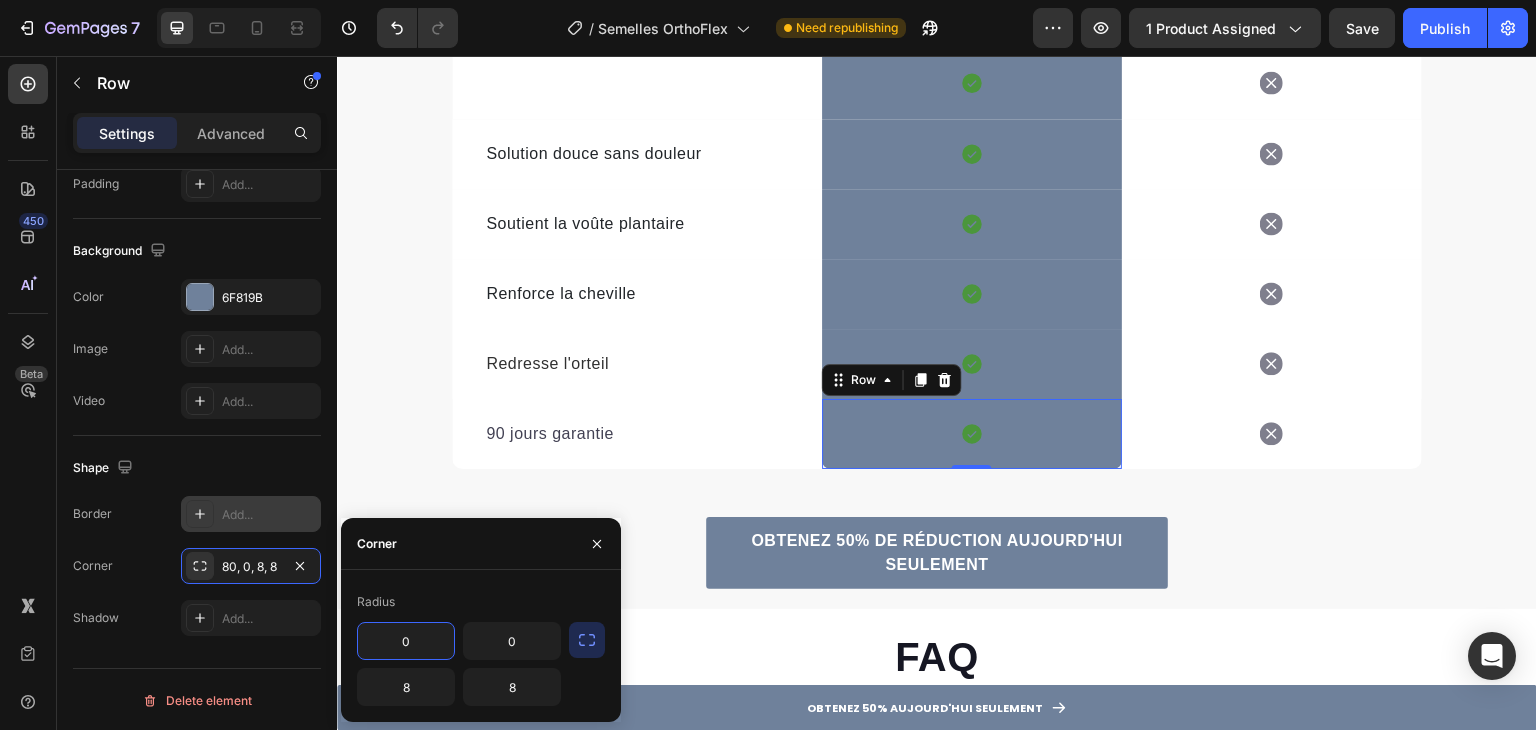 type on "0" 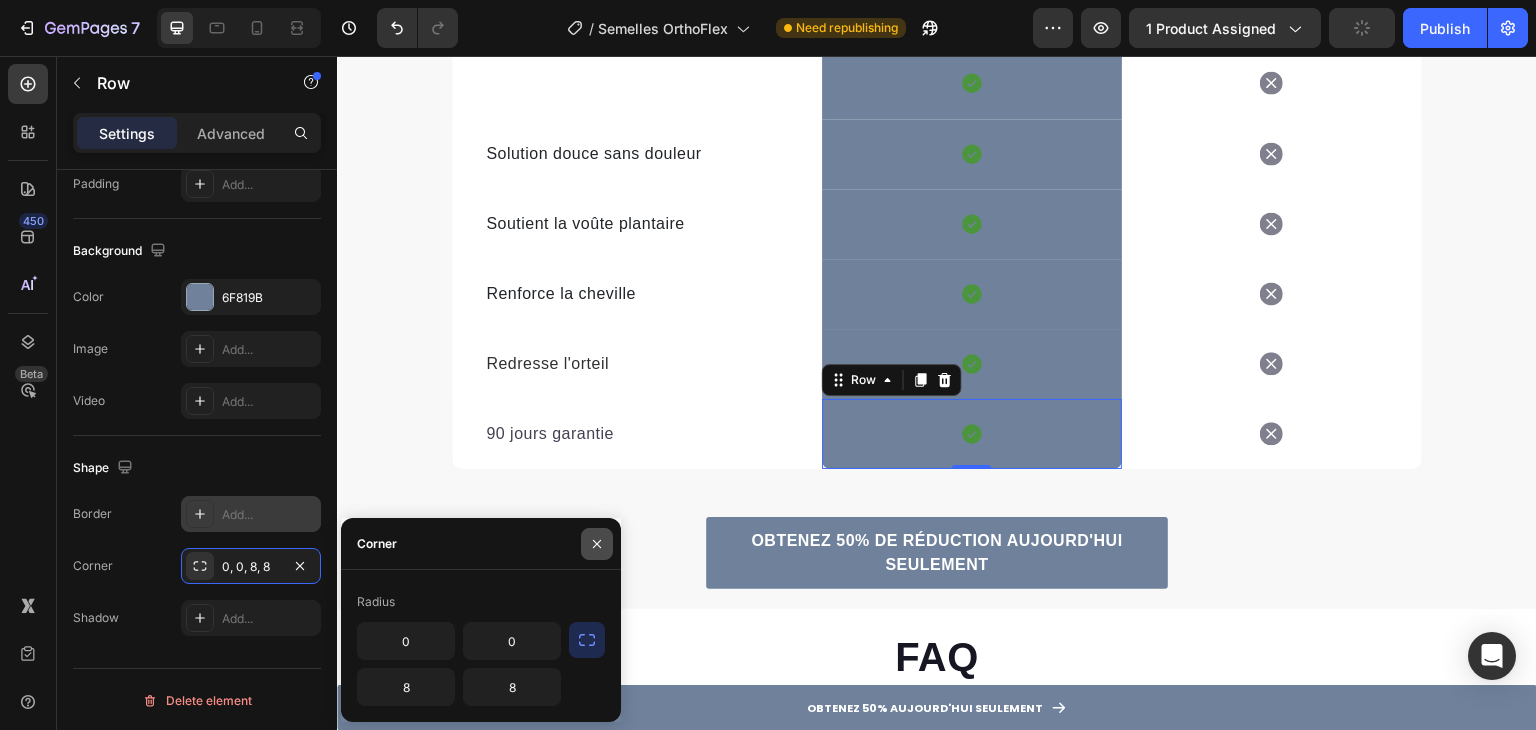 click 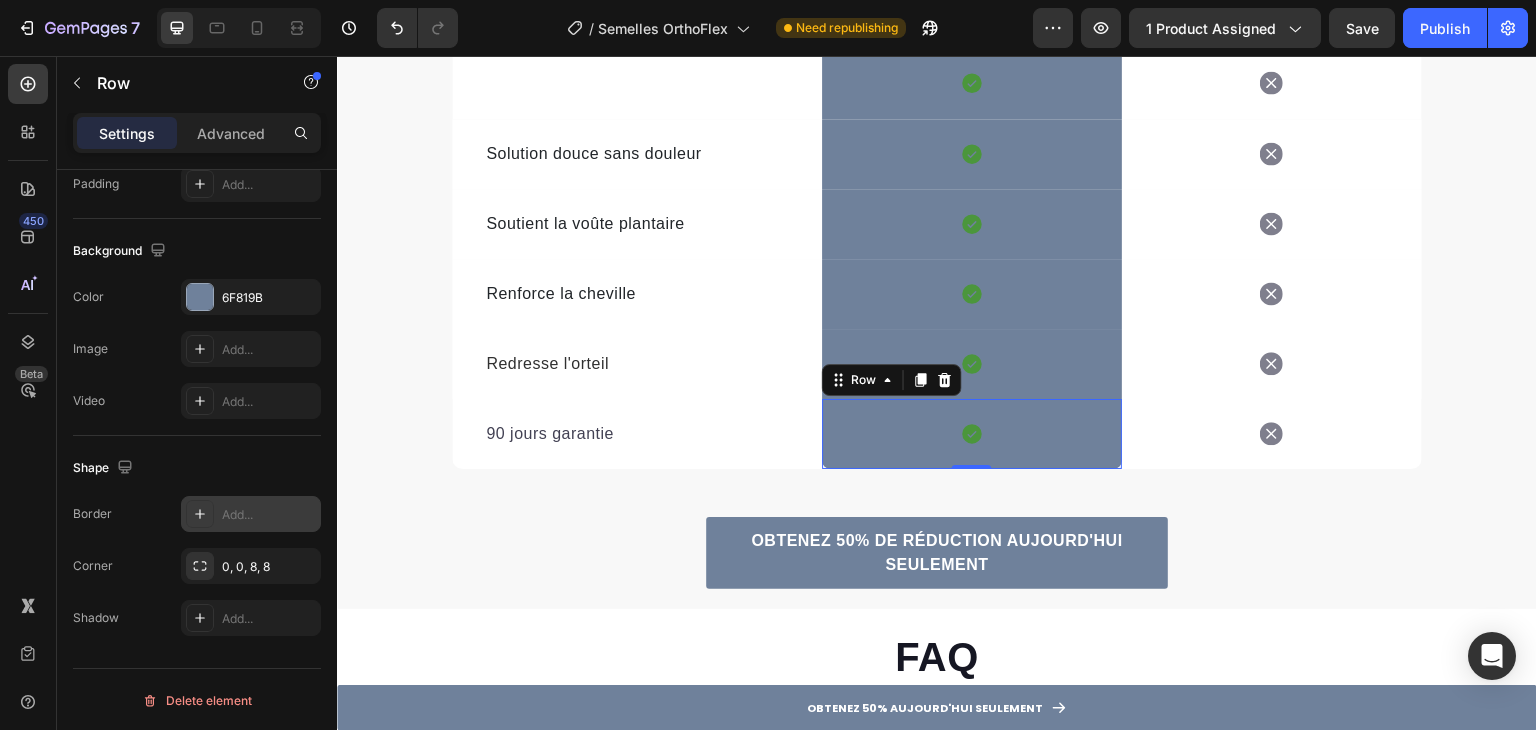 click 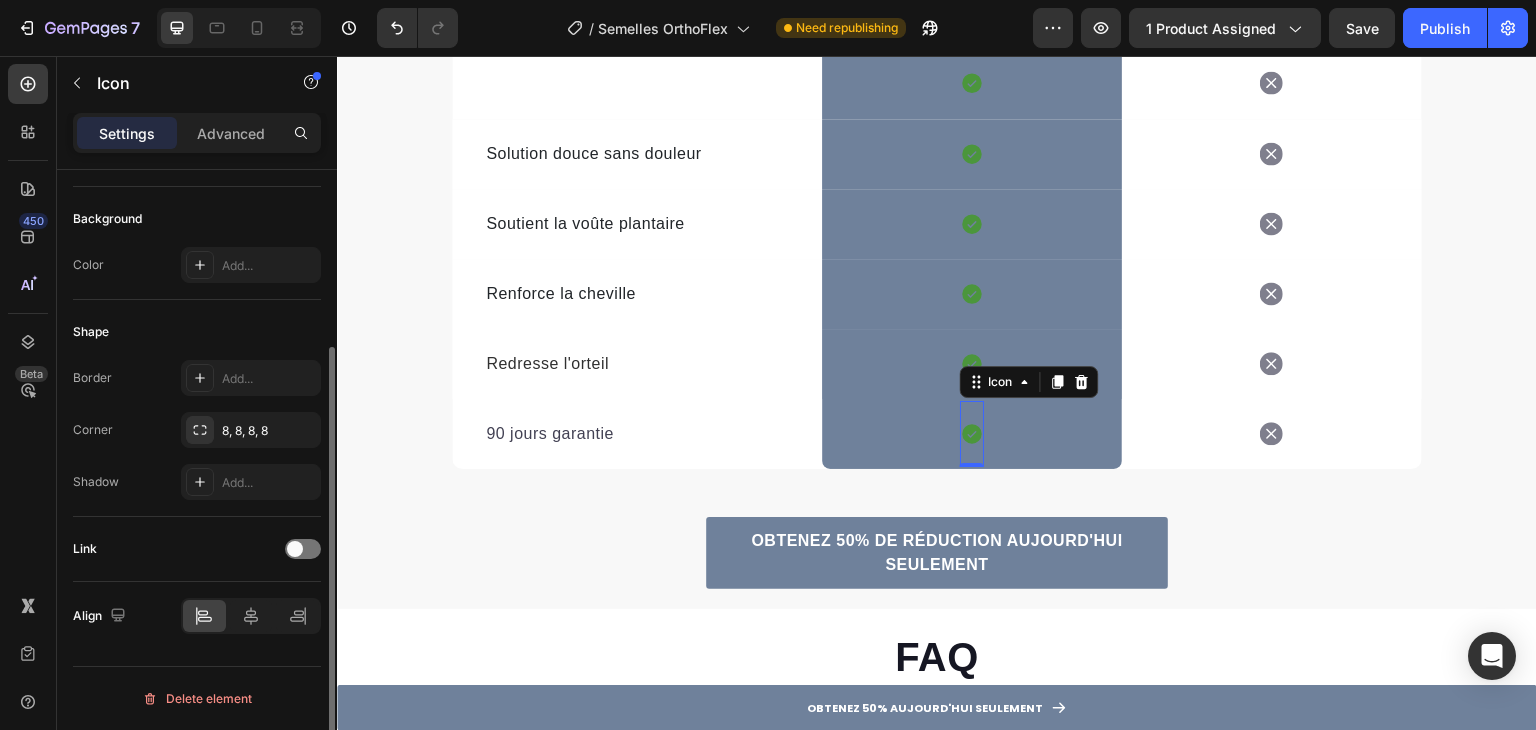 scroll, scrollTop: 0, scrollLeft: 0, axis: both 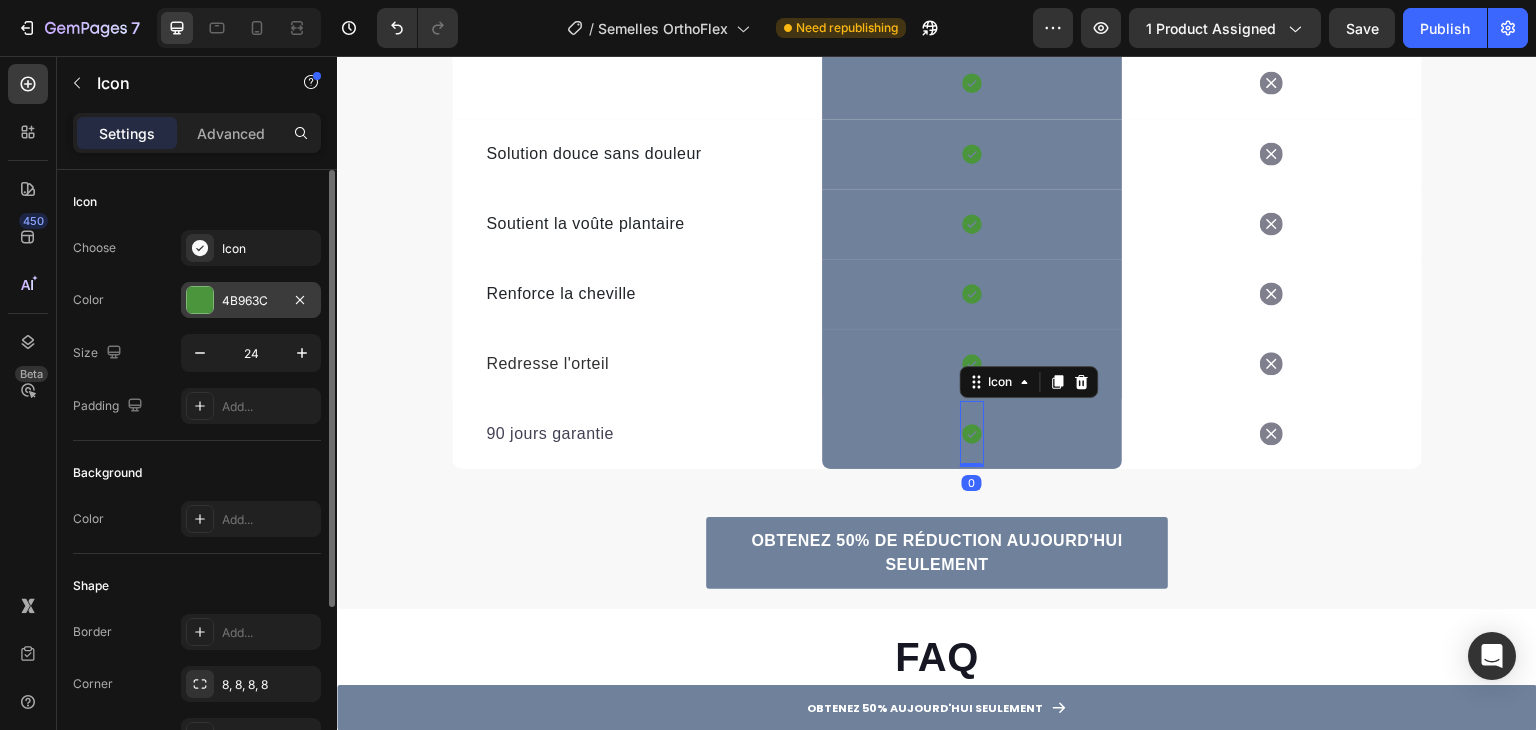 click at bounding box center (200, 300) 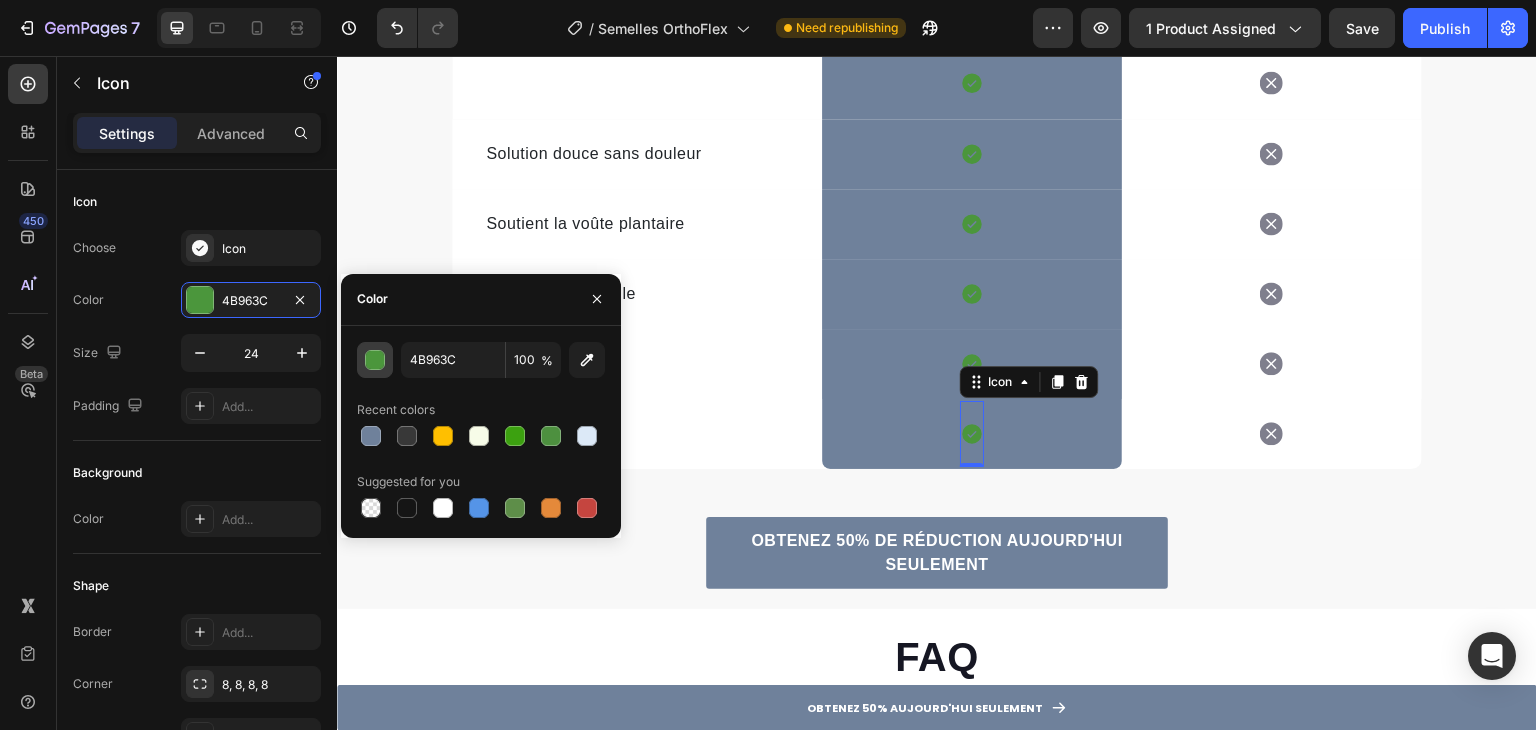 click at bounding box center (376, 361) 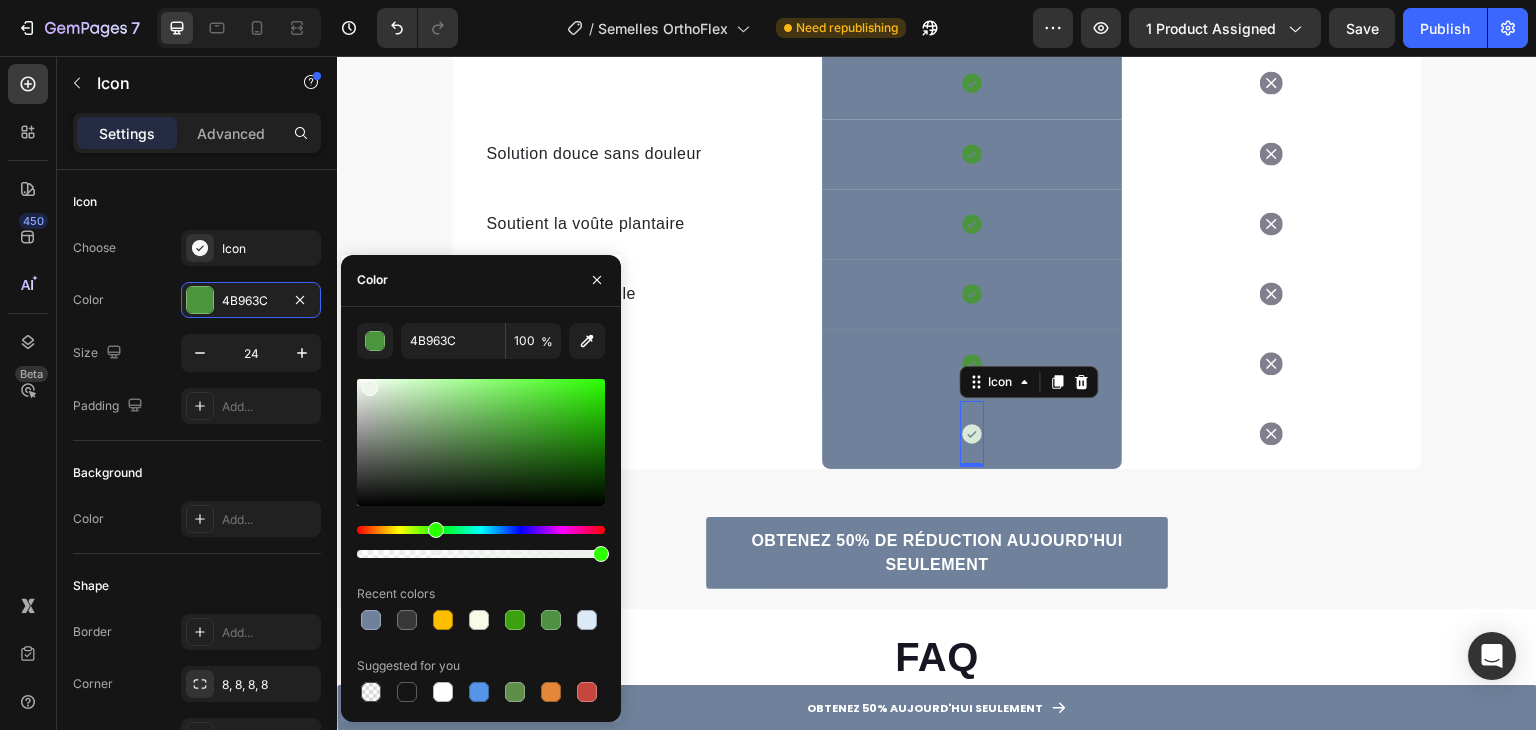 drag, startPoint x: 387, startPoint y: 401, endPoint x: 355, endPoint y: 357, distance: 54.405884 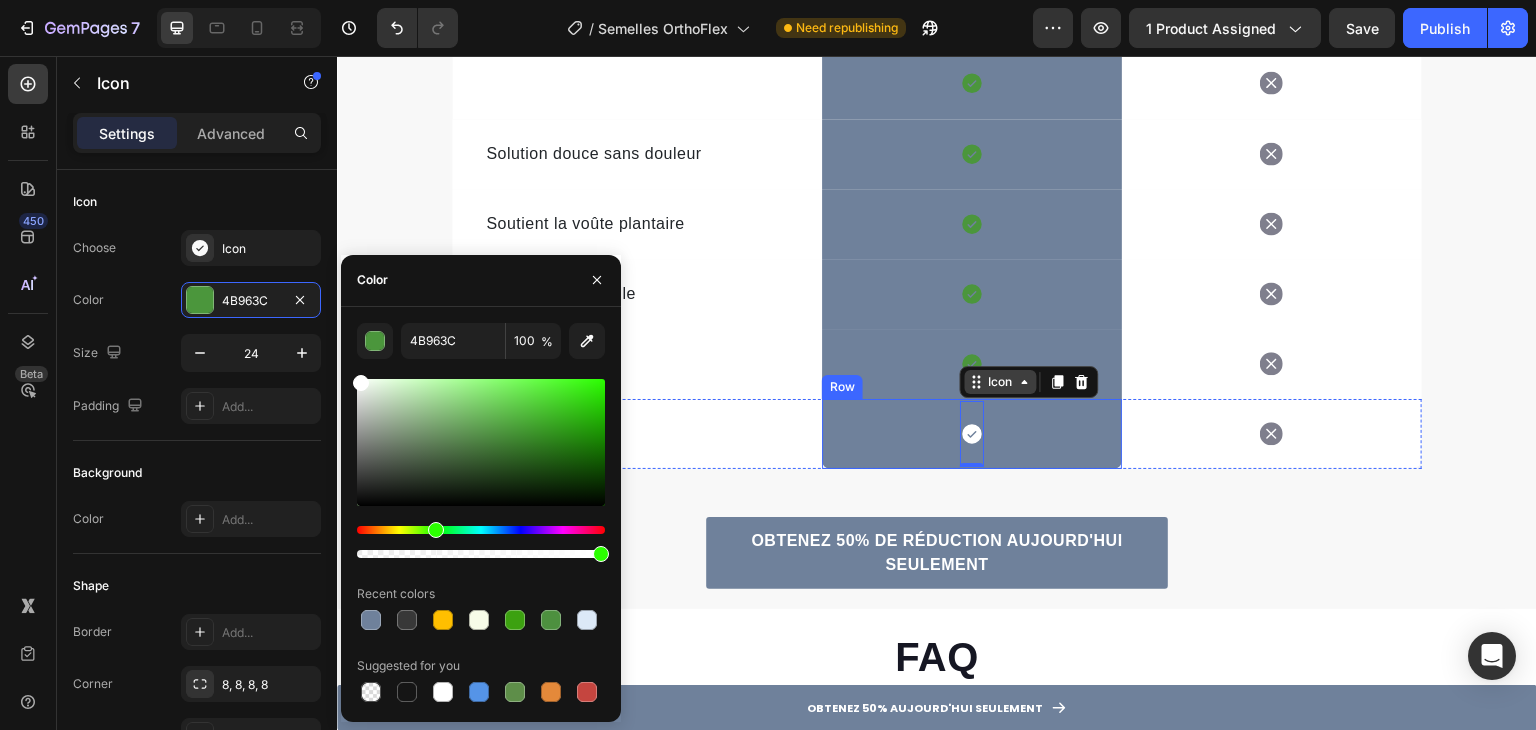 type on "FFFFFF" 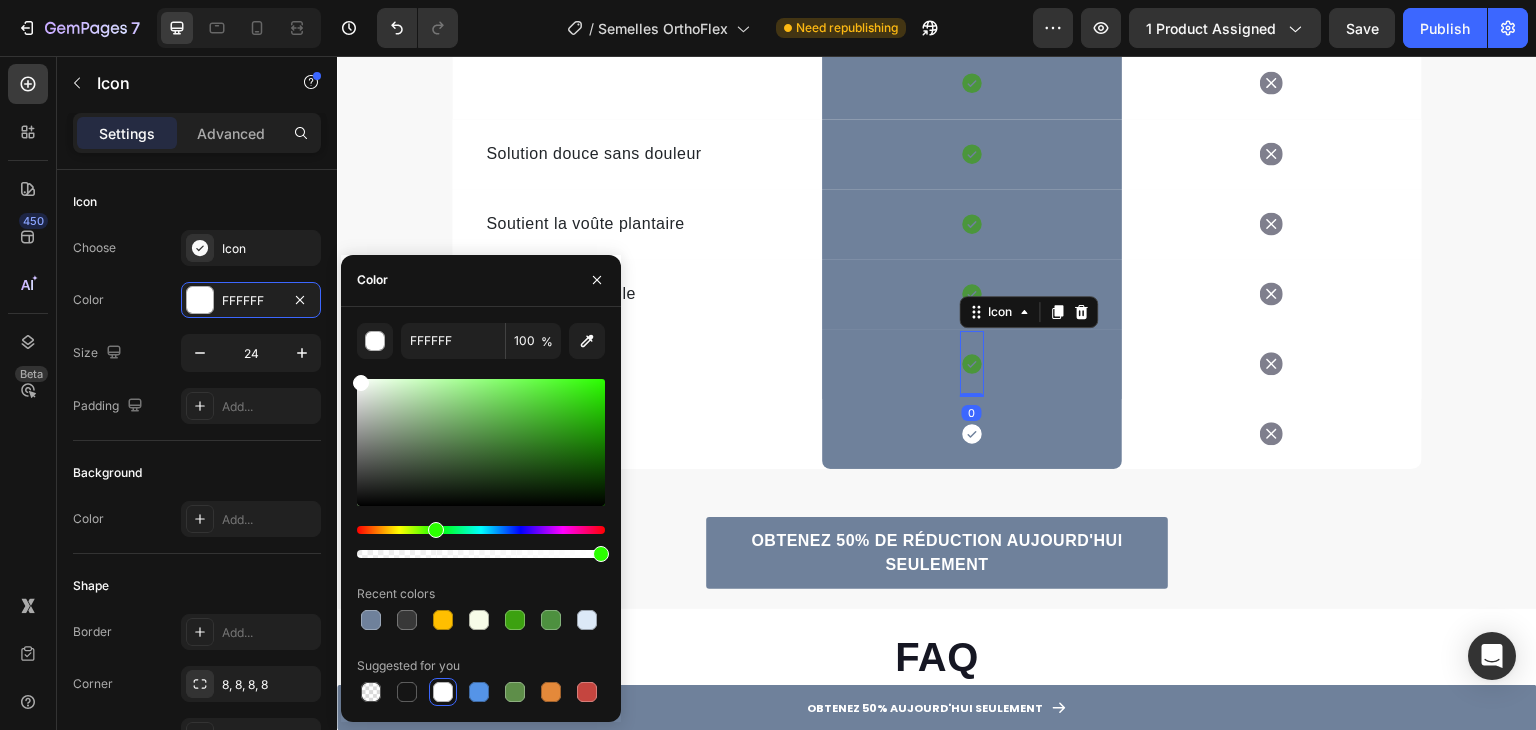 click 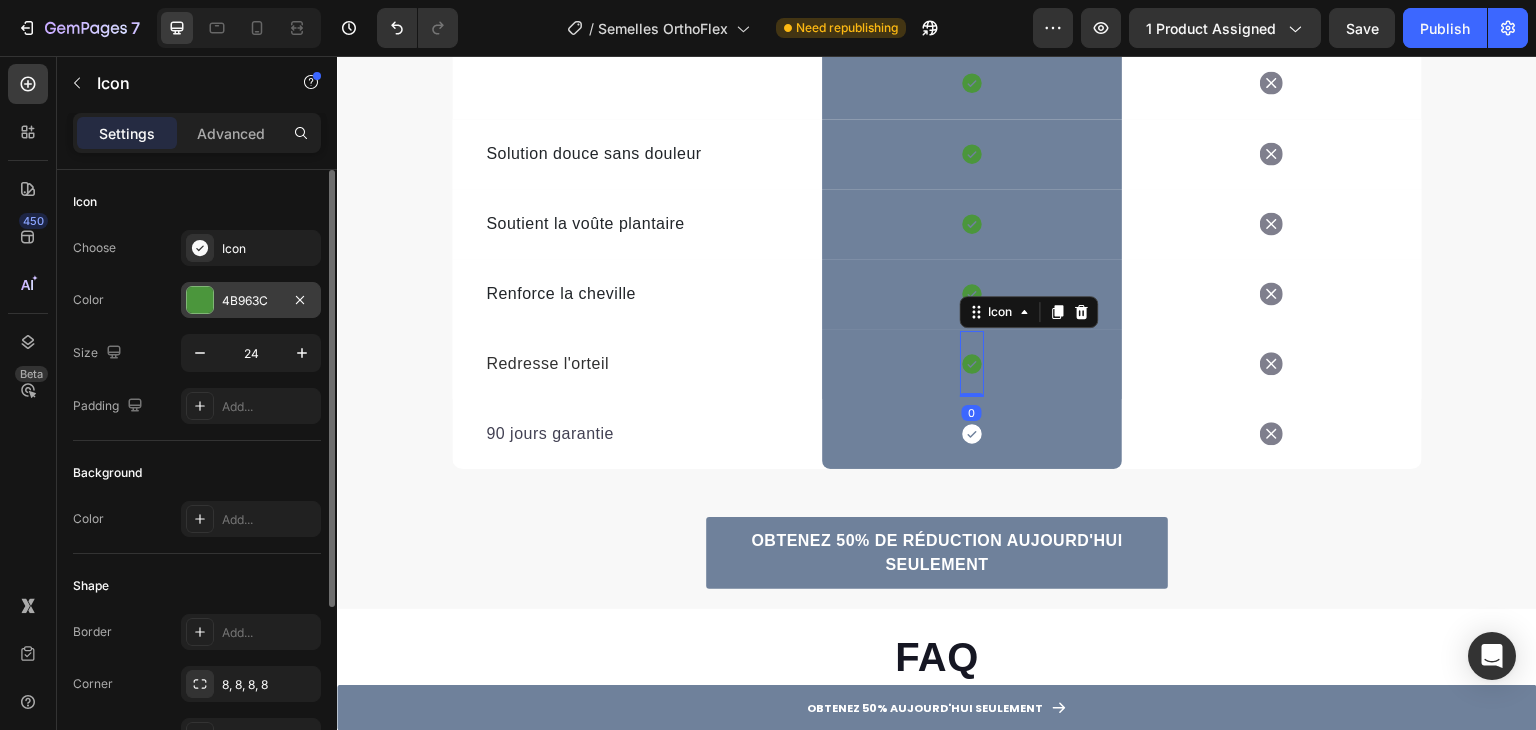 click at bounding box center (200, 300) 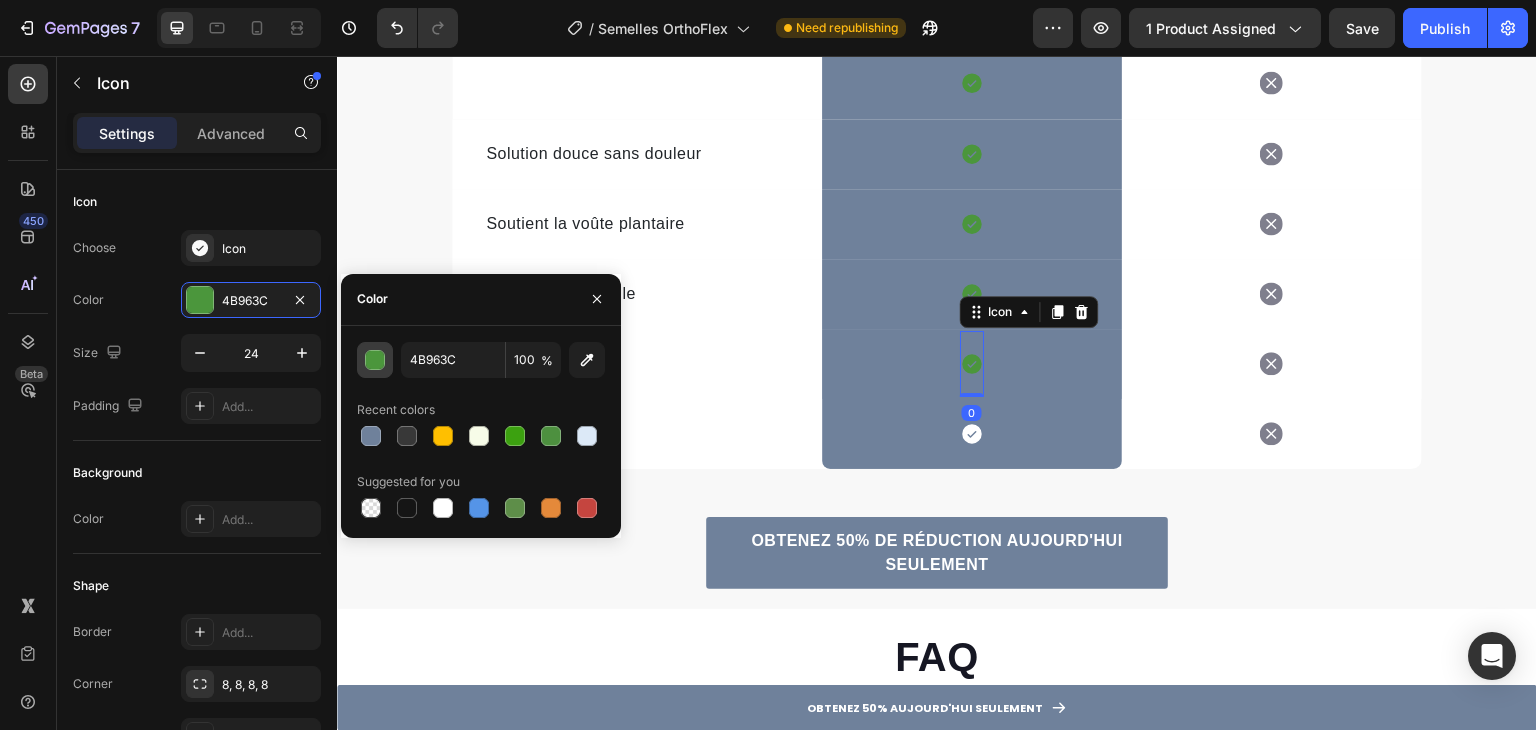click at bounding box center (376, 361) 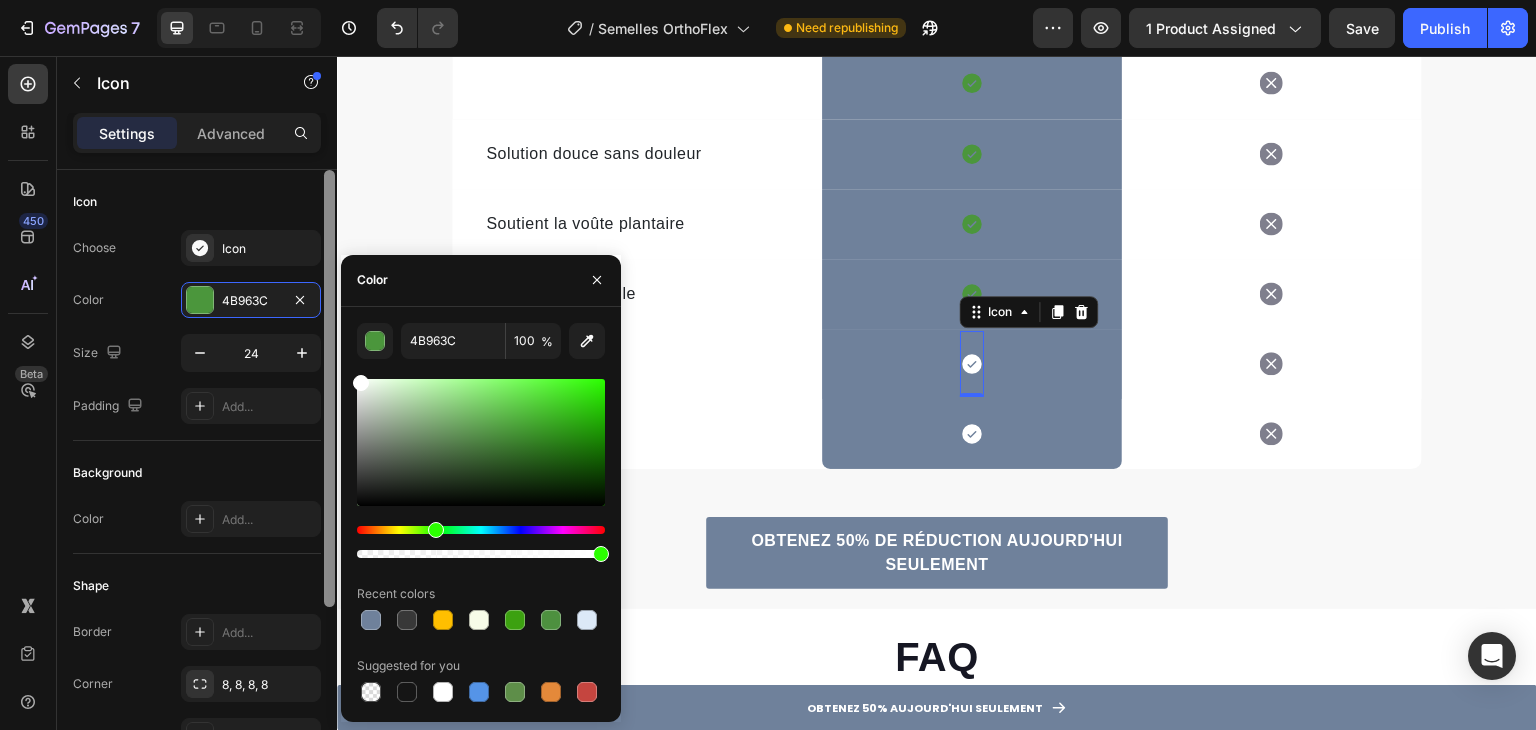 drag, startPoint x: 397, startPoint y: 384, endPoint x: 334, endPoint y: 364, distance: 66.09841 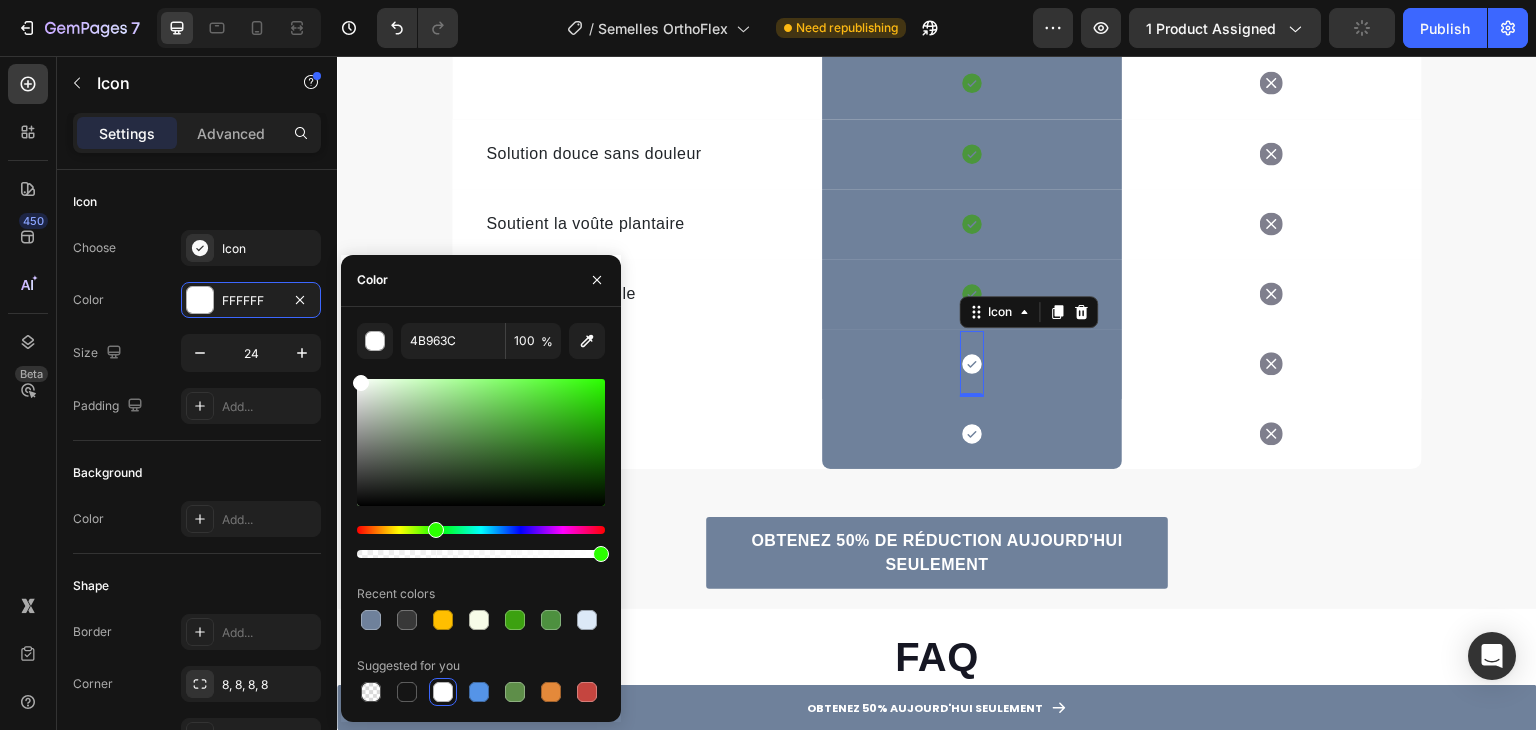 type on "FFFFFF" 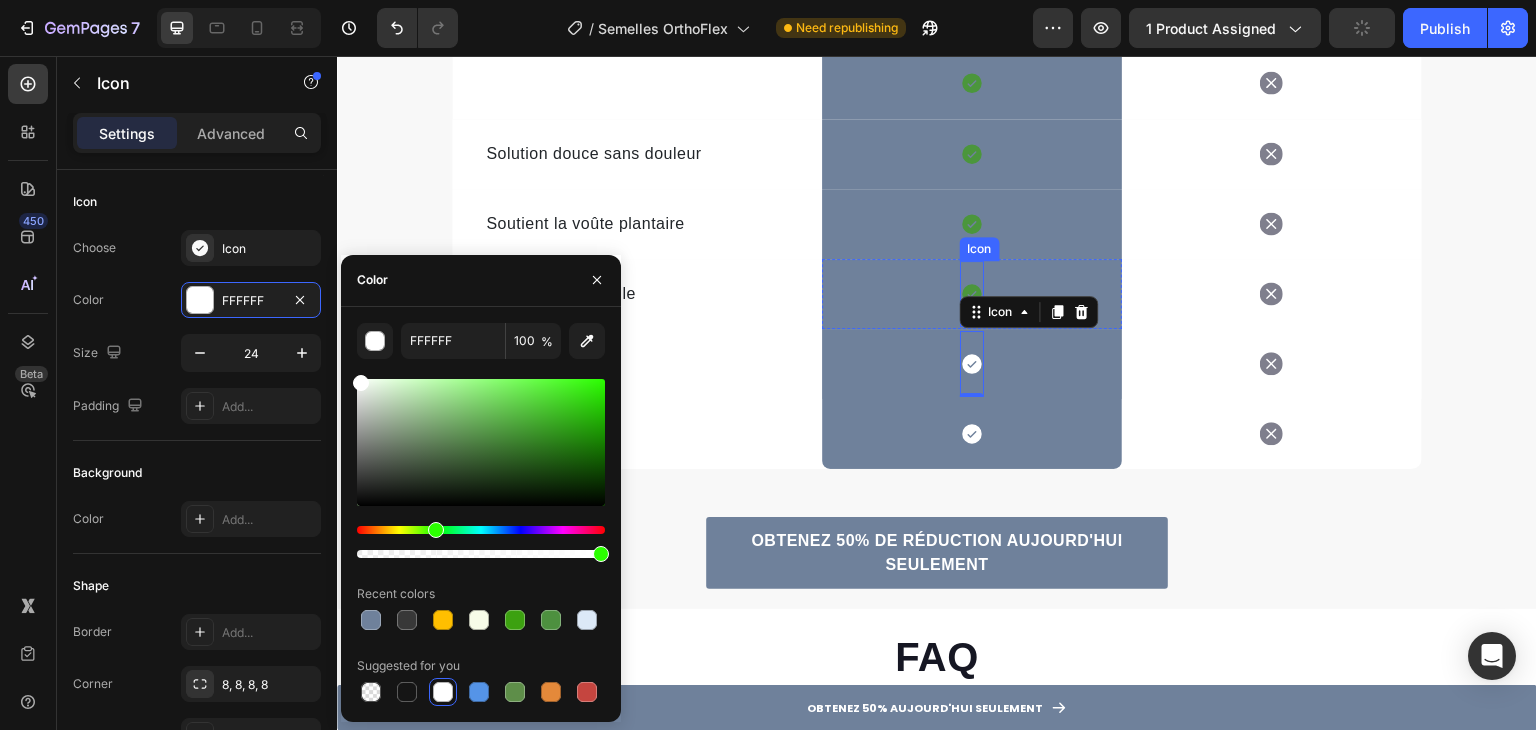 click on "Icon Row" at bounding box center (972, 294) 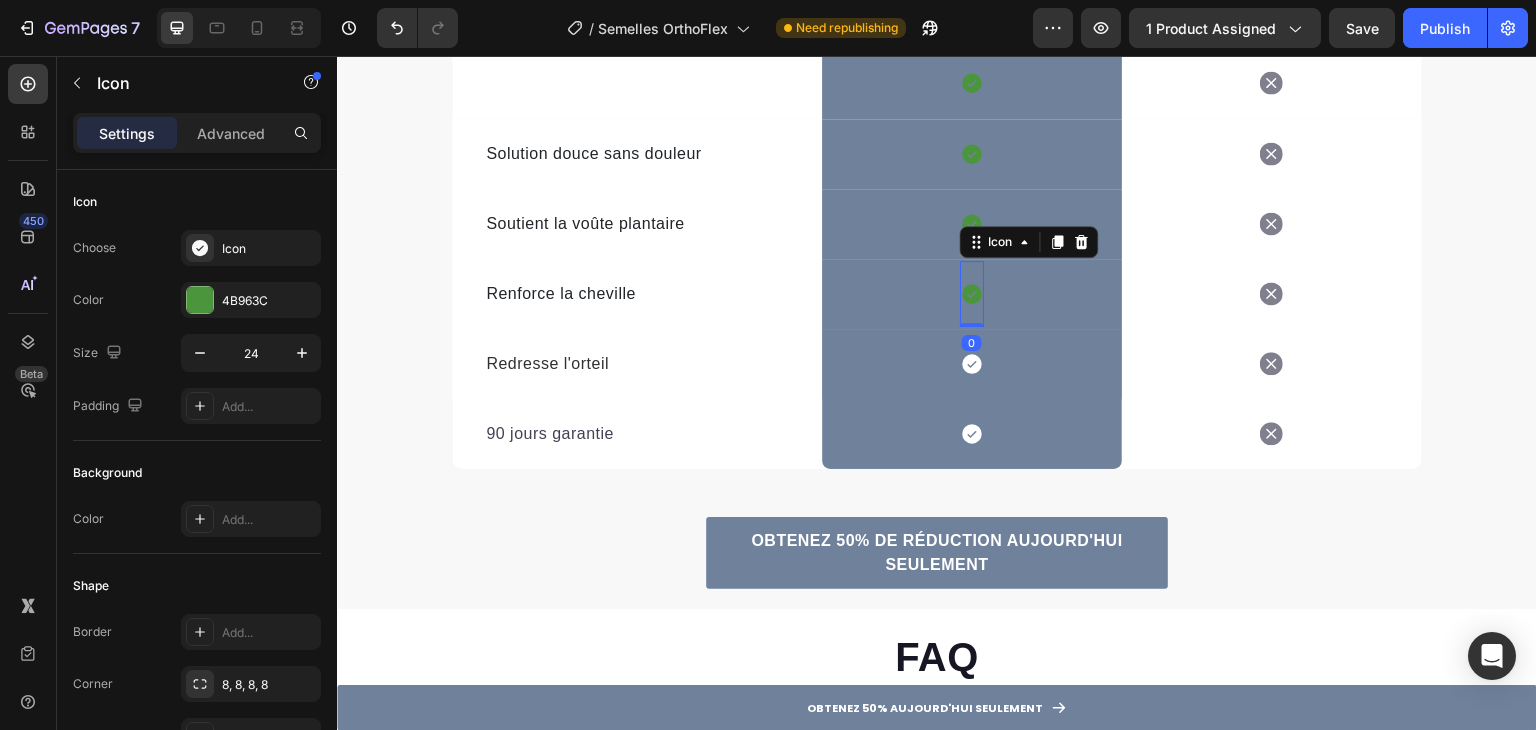 click 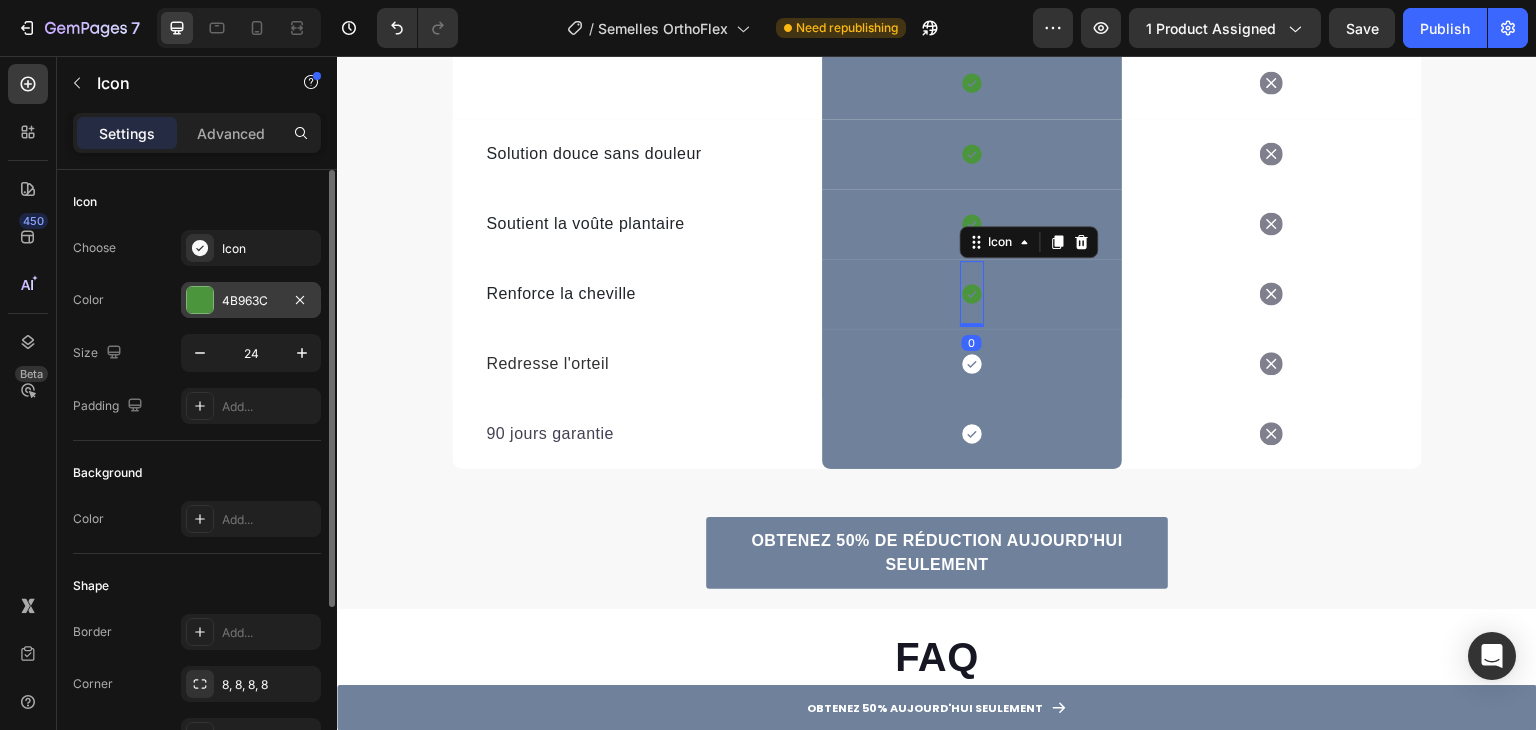 click at bounding box center (200, 300) 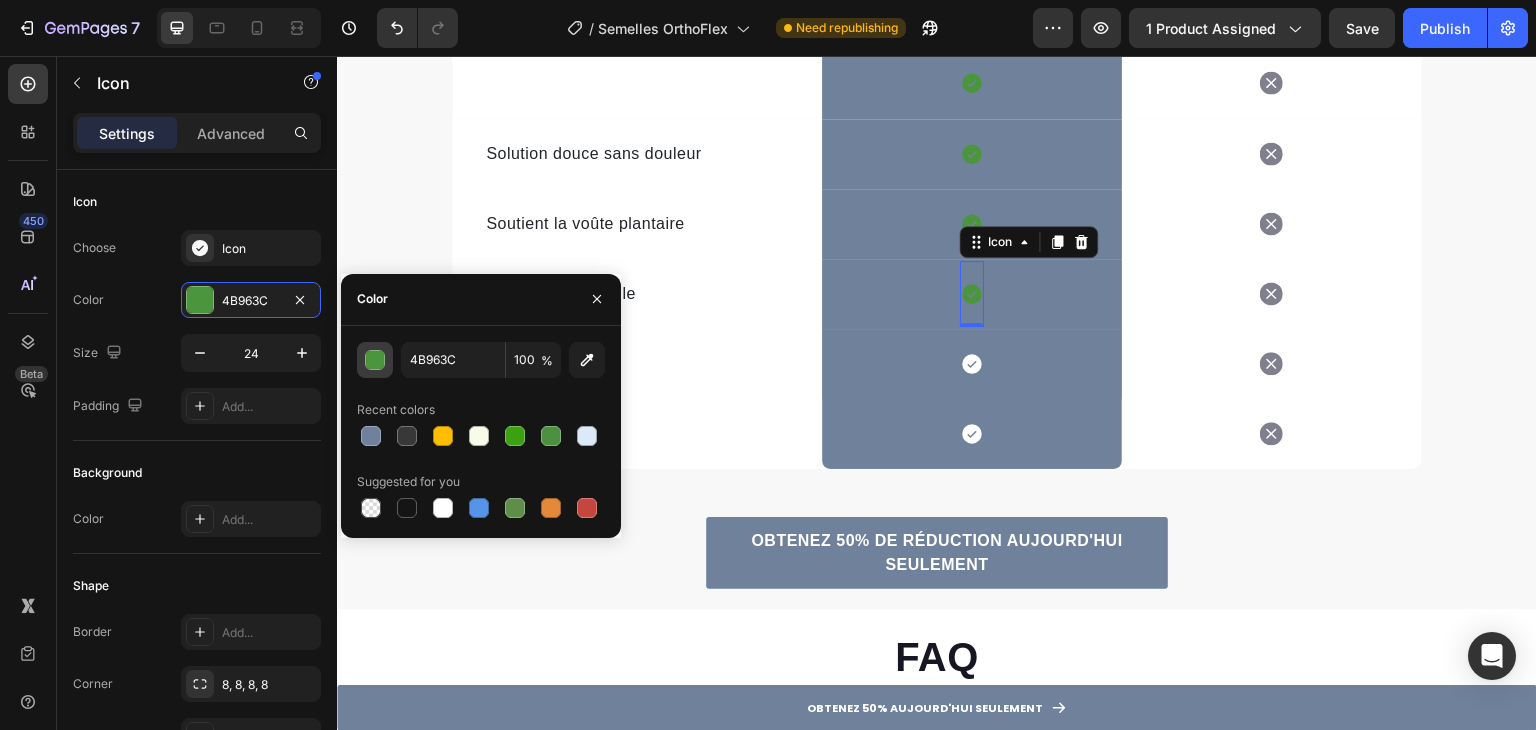 click at bounding box center (375, 360) 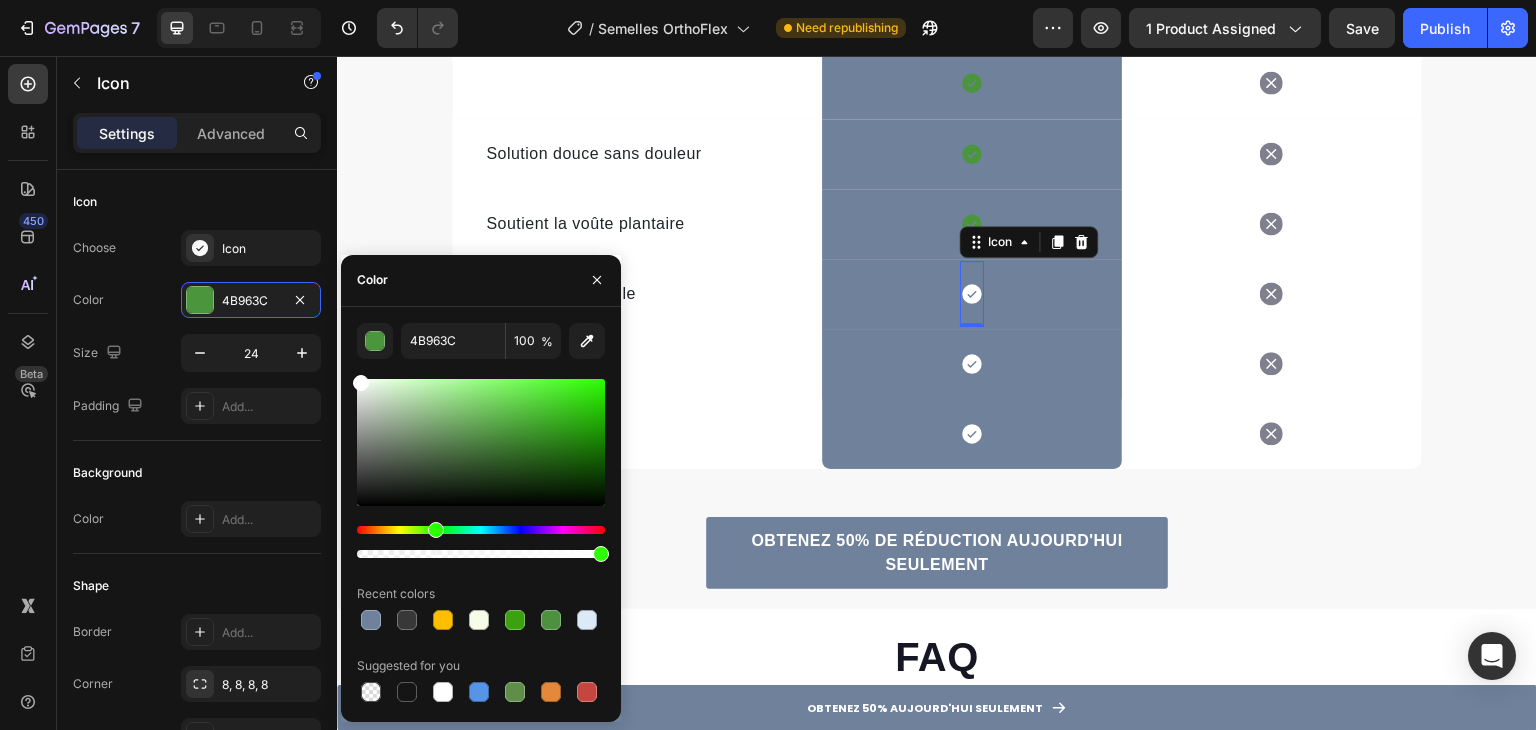 drag, startPoint x: 359, startPoint y: 369, endPoint x: 0, endPoint y: 294, distance: 366.7506 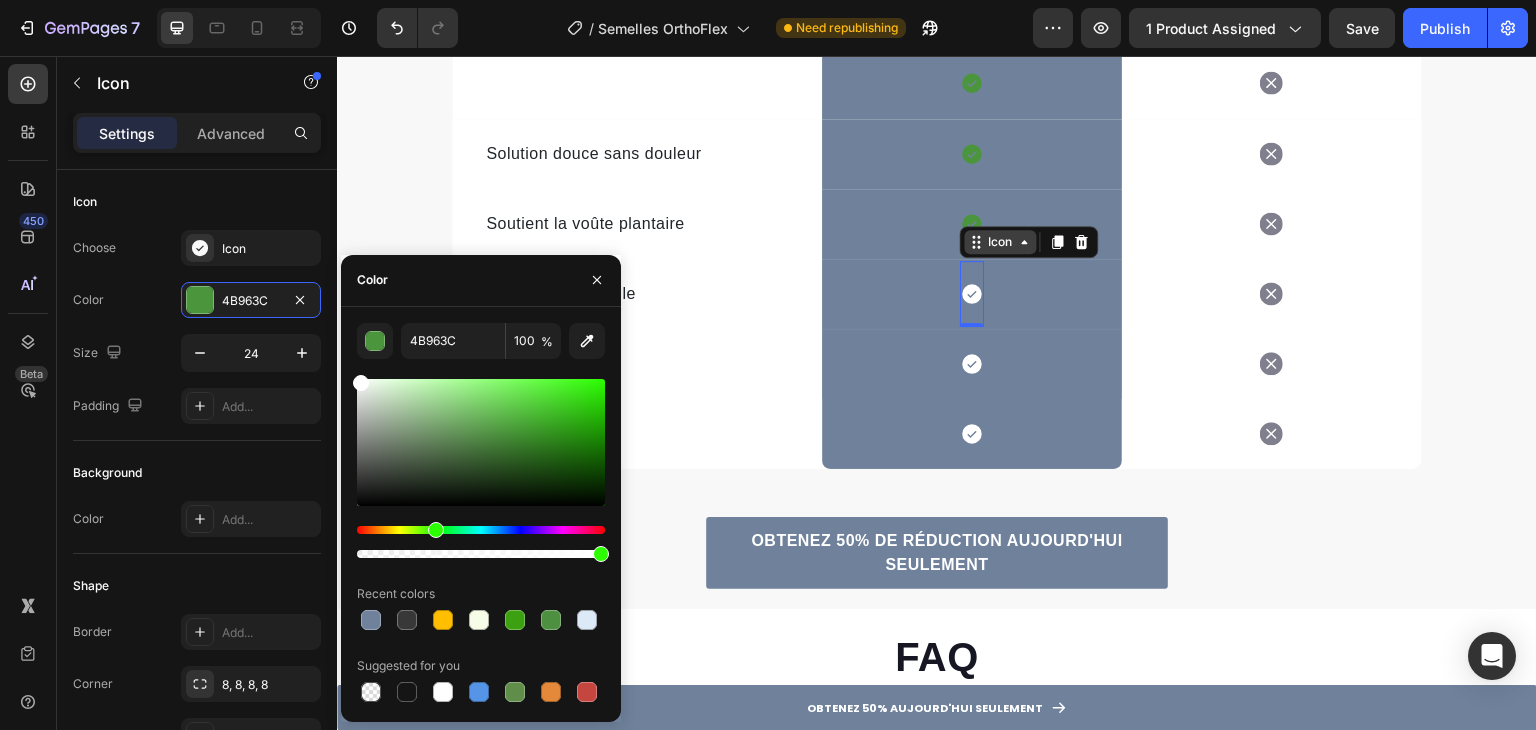 type on "FFFFFF" 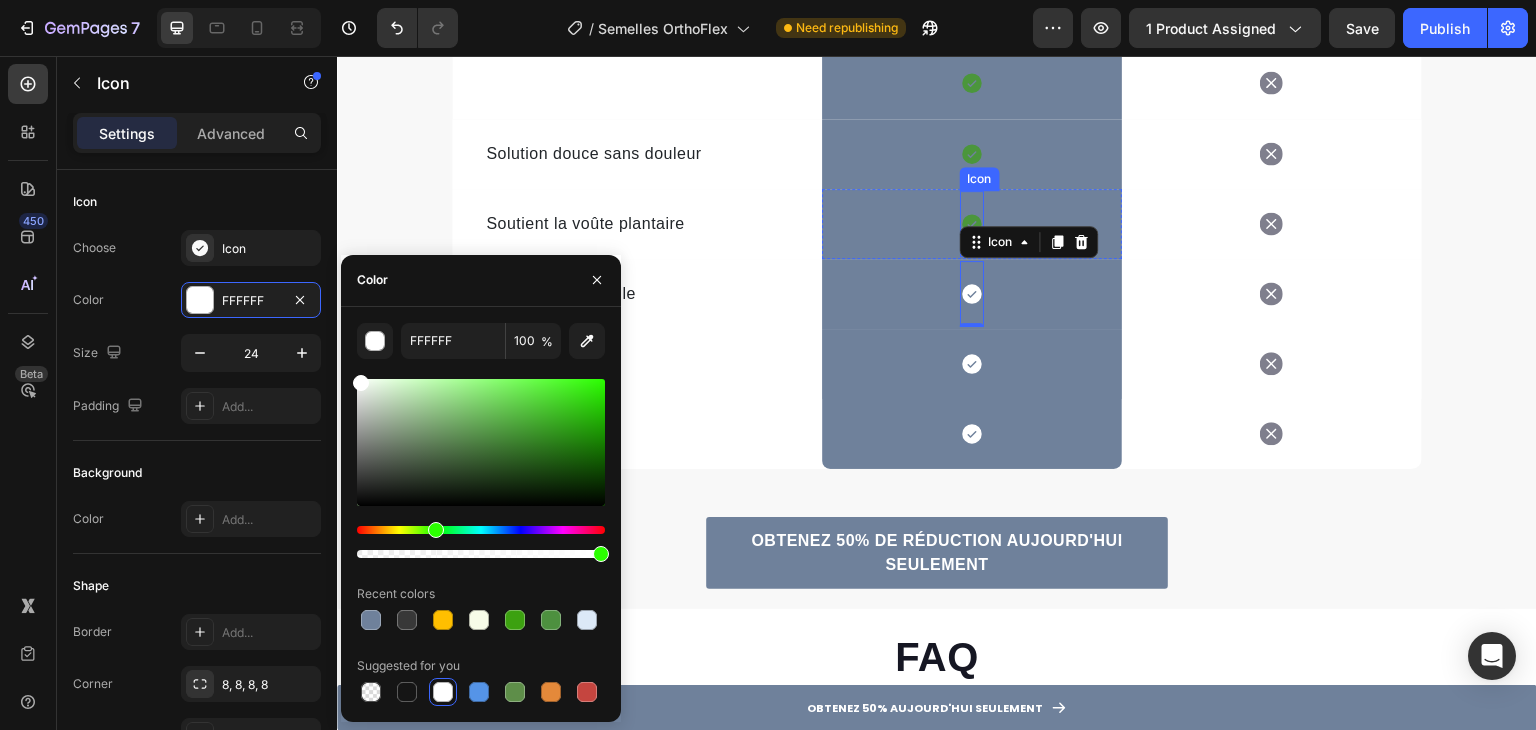click 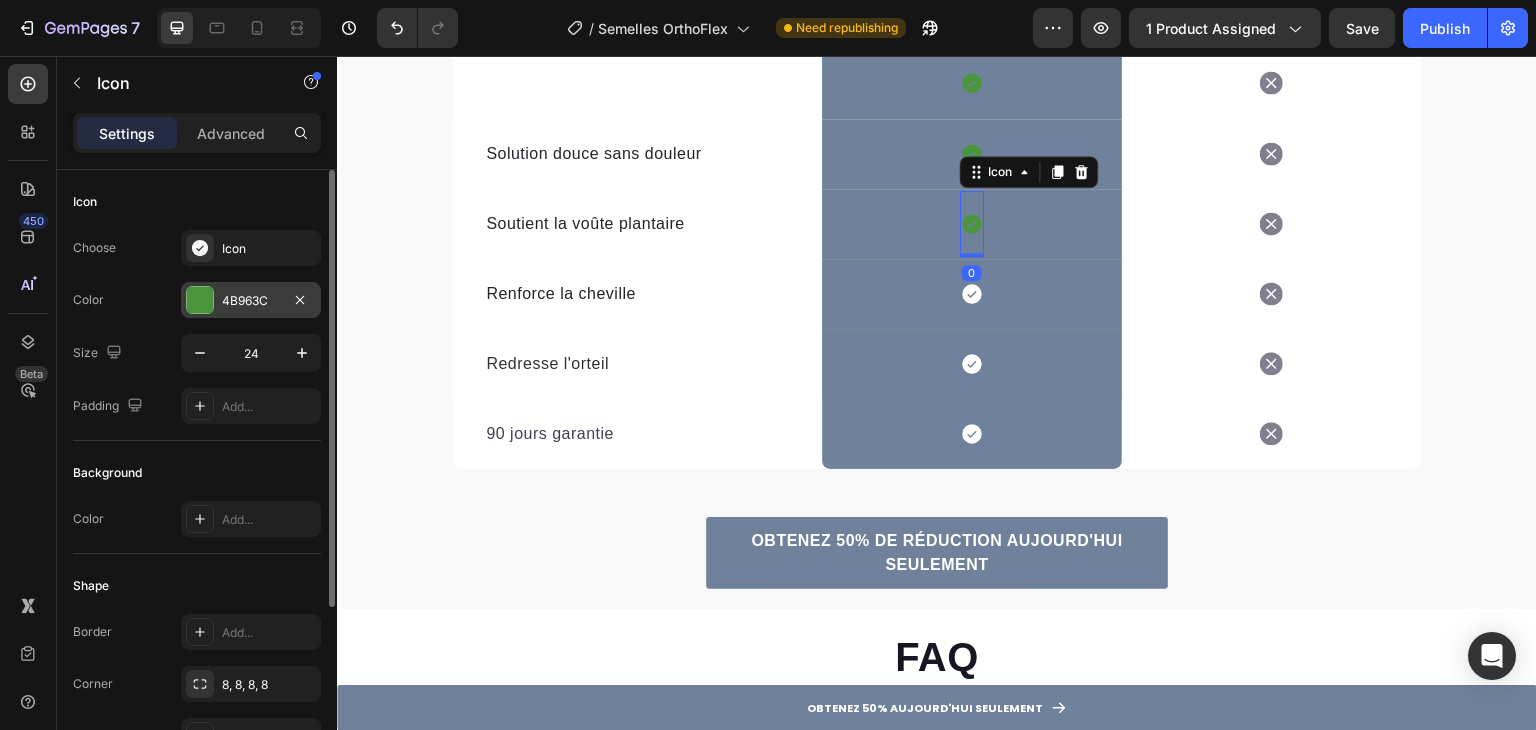 click at bounding box center [200, 300] 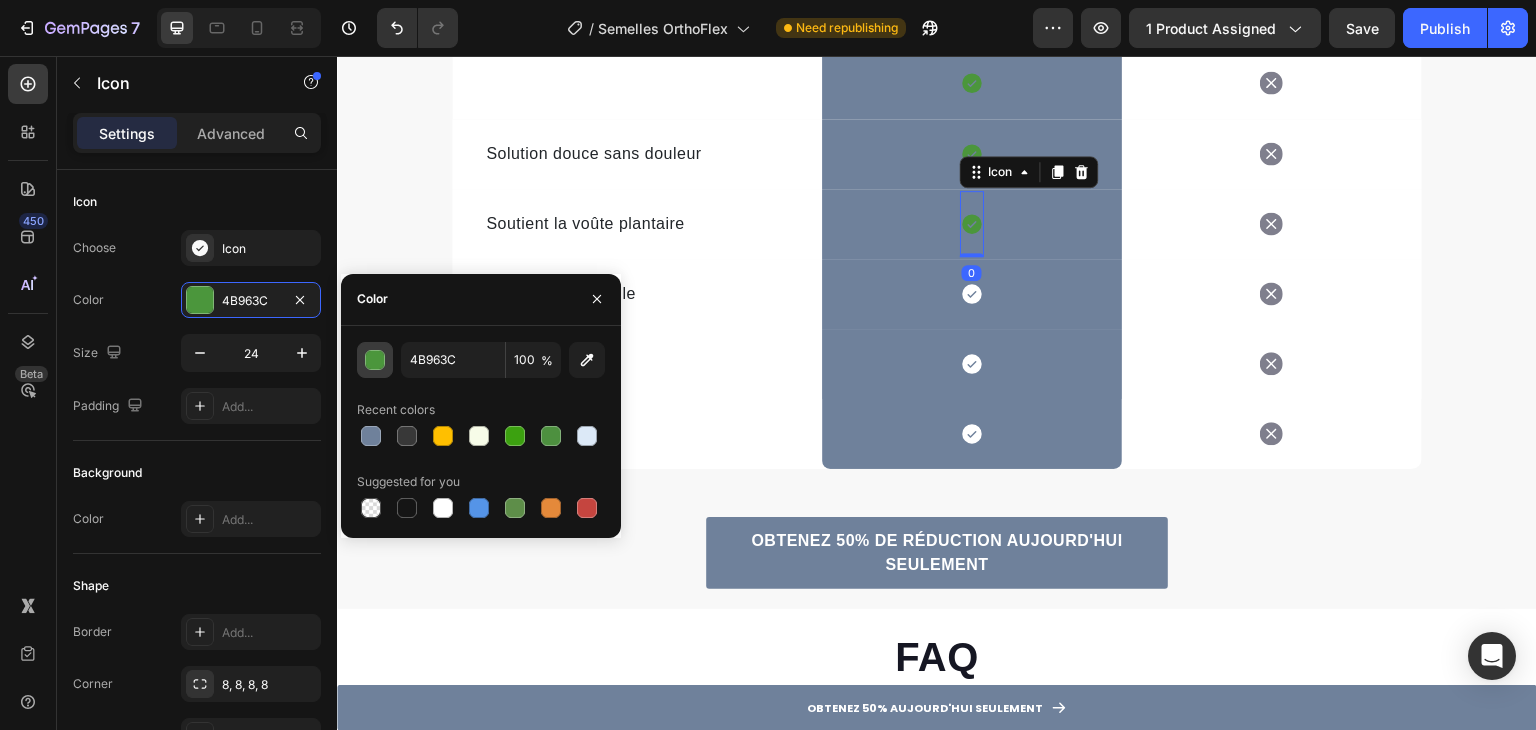 click at bounding box center (376, 361) 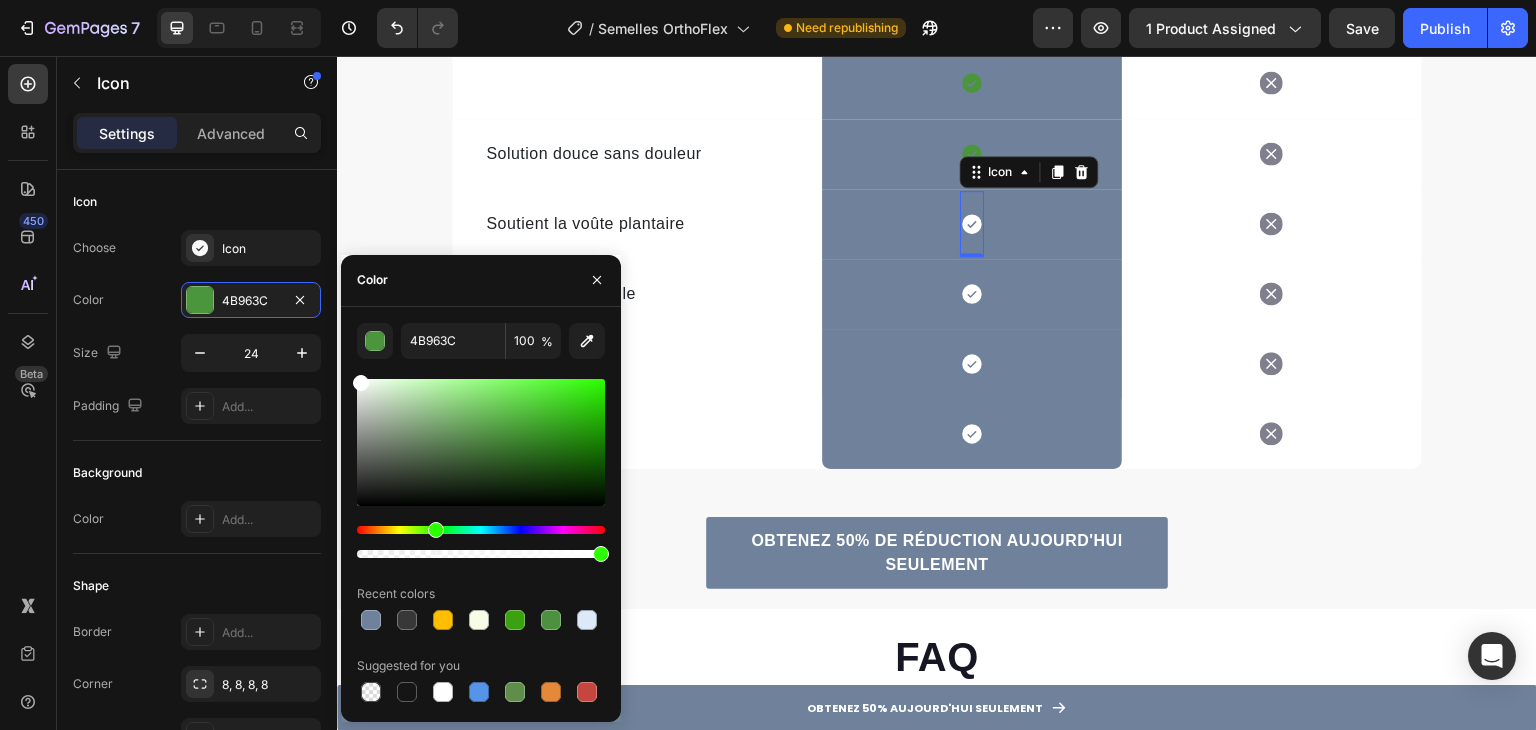 drag, startPoint x: 416, startPoint y: 413, endPoint x: 328, endPoint y: 224, distance: 208.48262 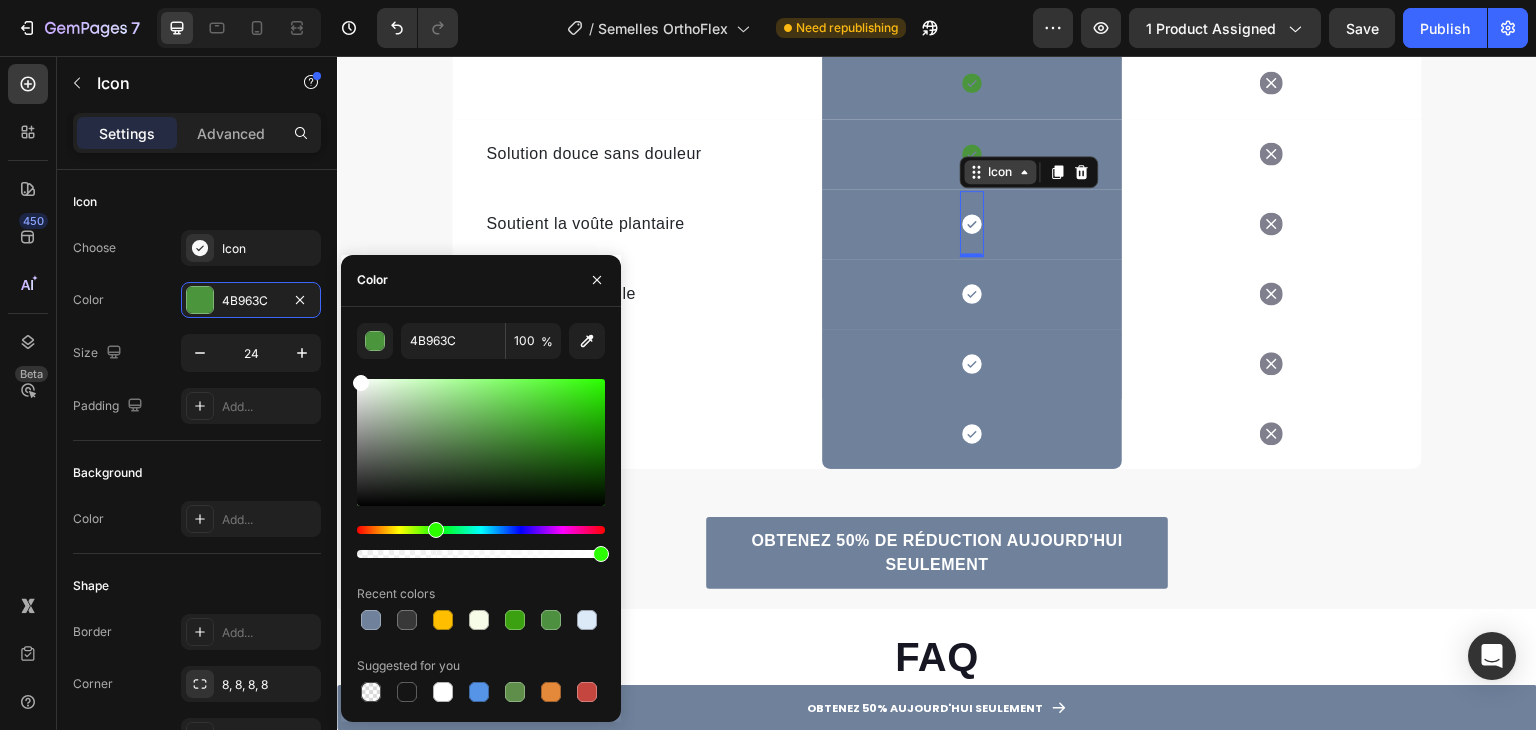 type on "FFFFFF" 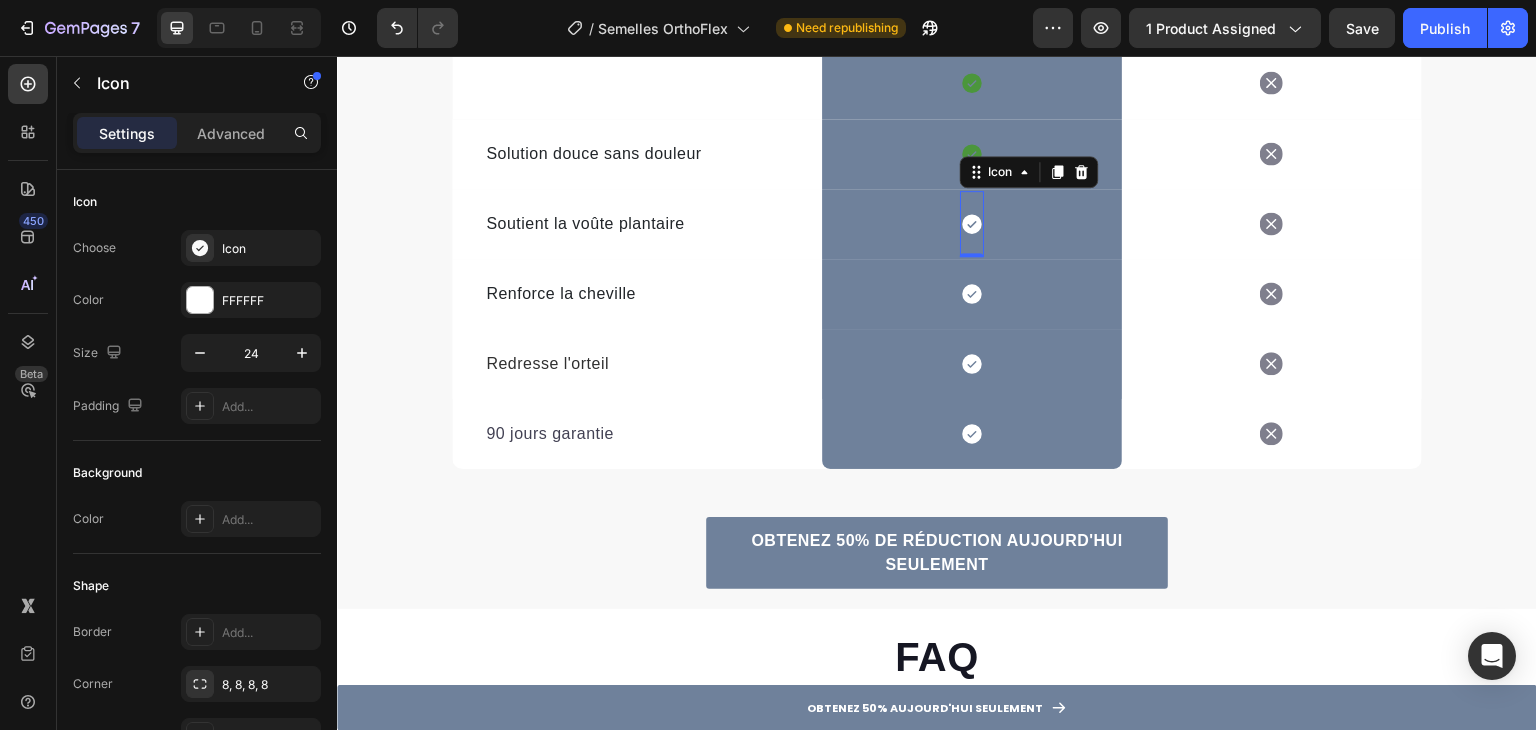 click on "Icon" at bounding box center [1029, 172] 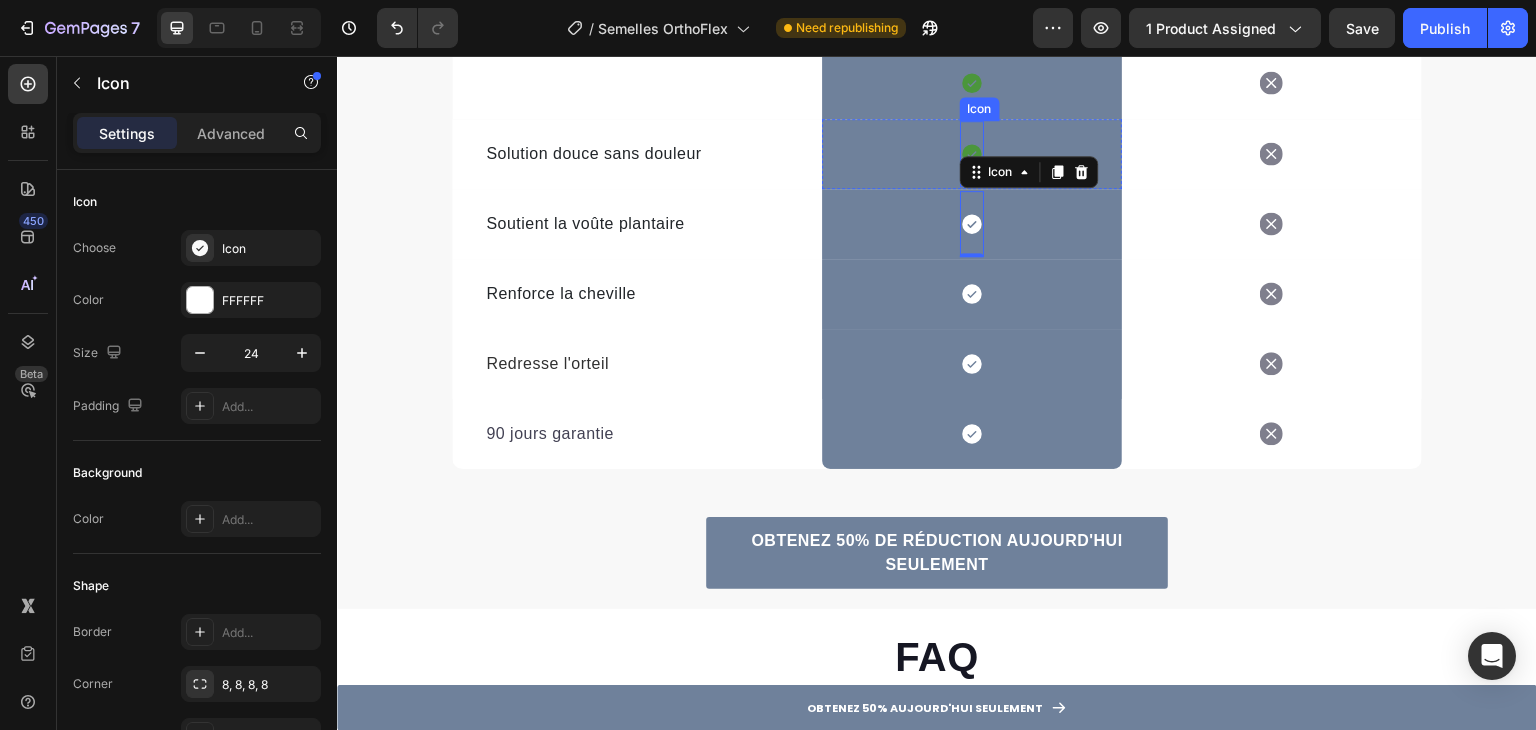 click on "Icon" at bounding box center [972, 154] 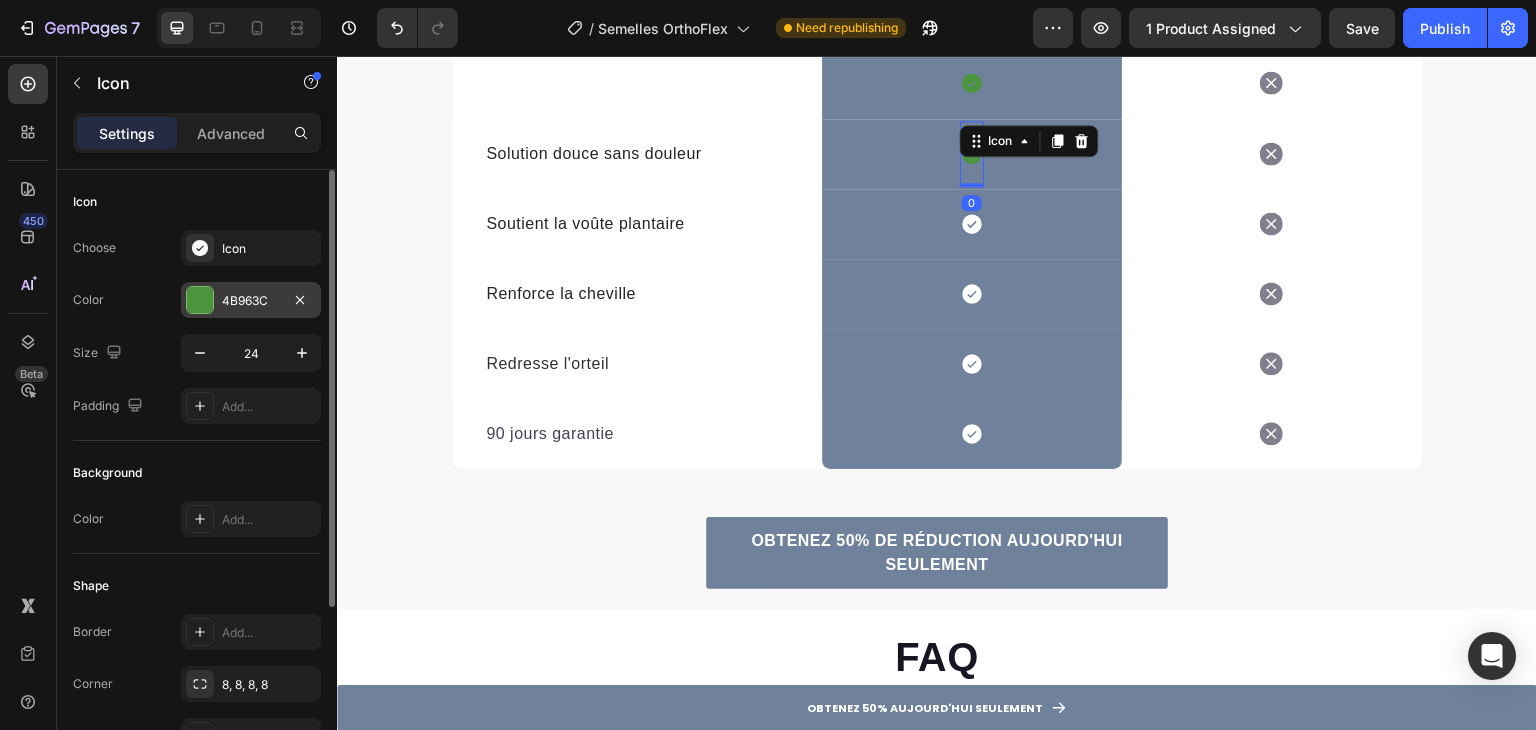 click at bounding box center (200, 300) 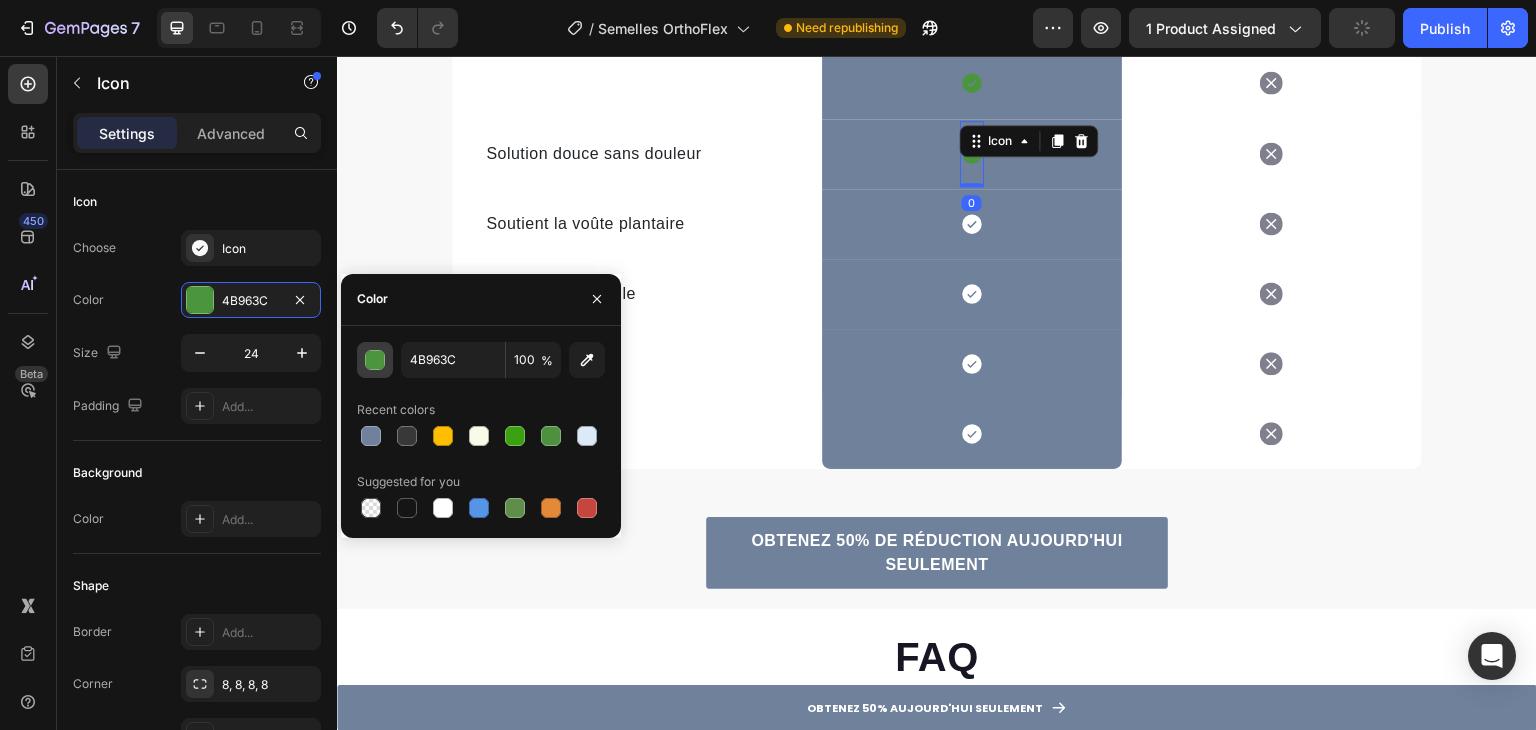 click at bounding box center [375, 360] 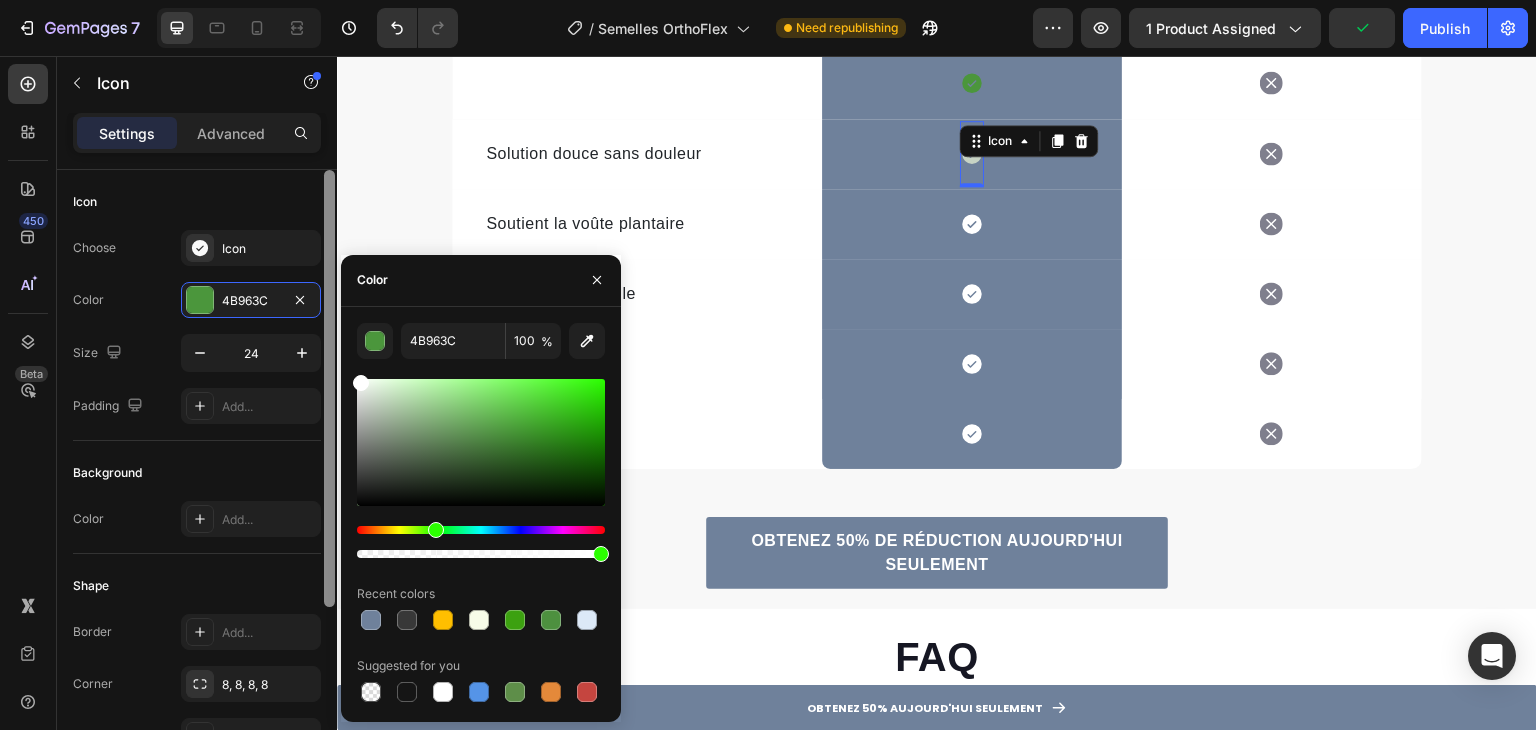 drag, startPoint x: 376, startPoint y: 399, endPoint x: 0, endPoint y: 301, distance: 388.56146 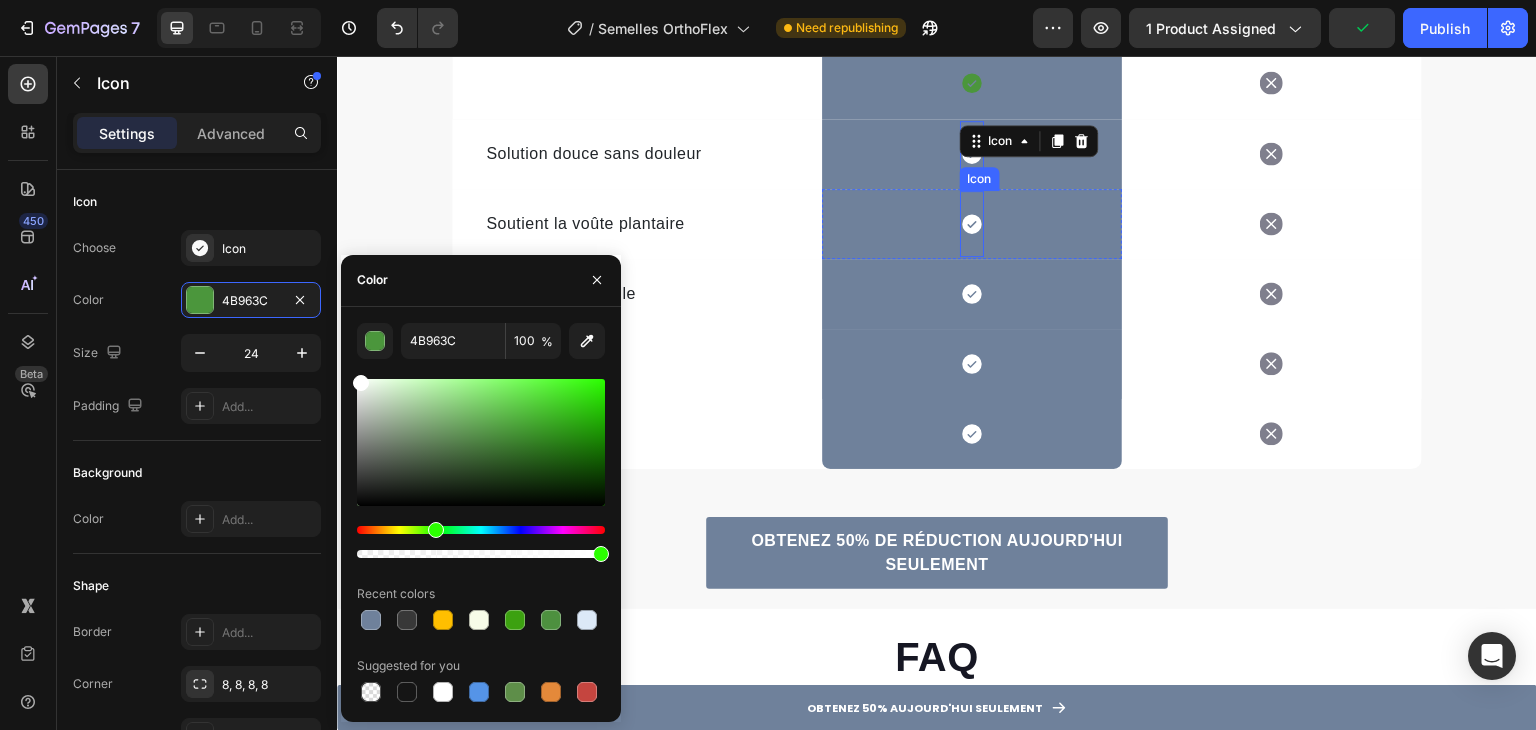 type on "FFFFFF" 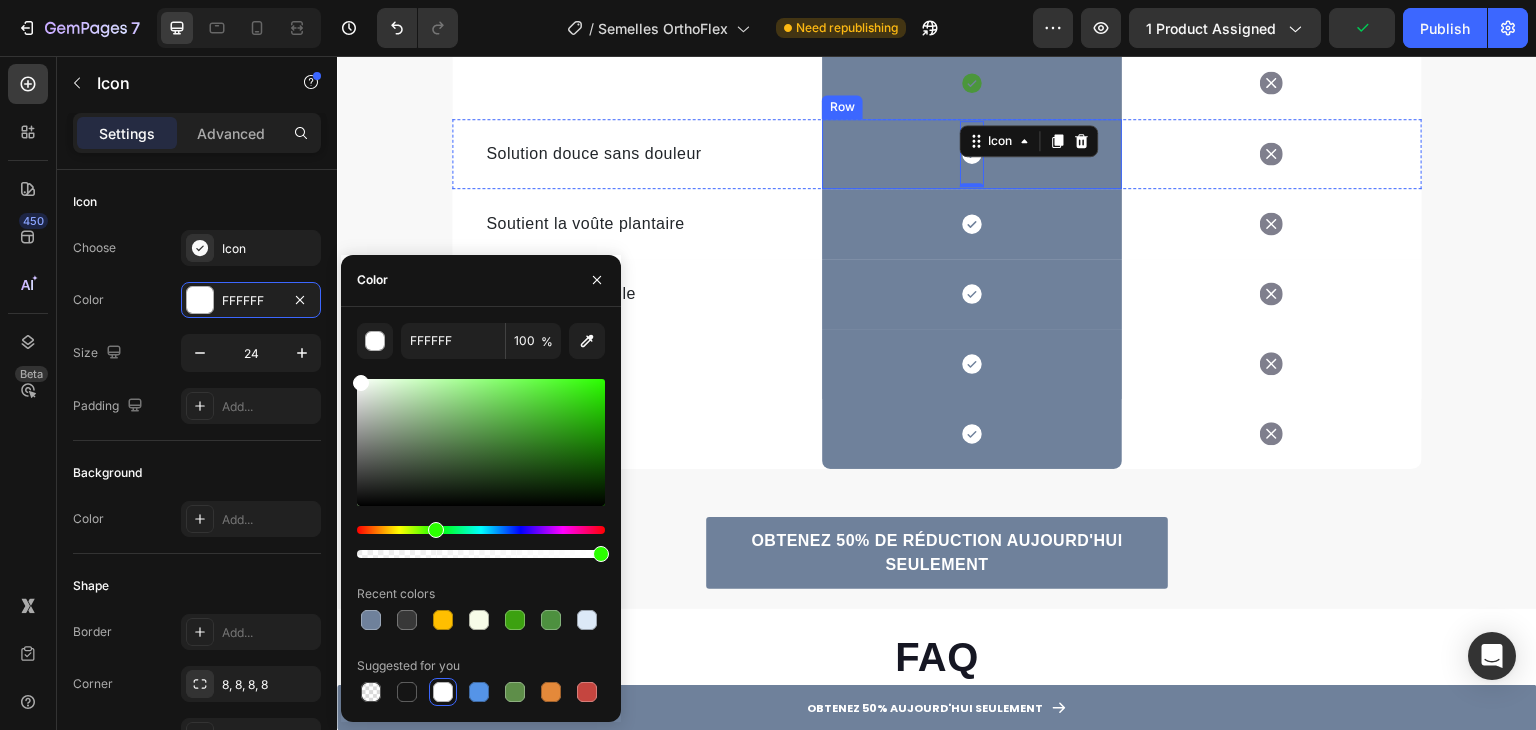 click on "Icon   0 Row" at bounding box center [972, 154] 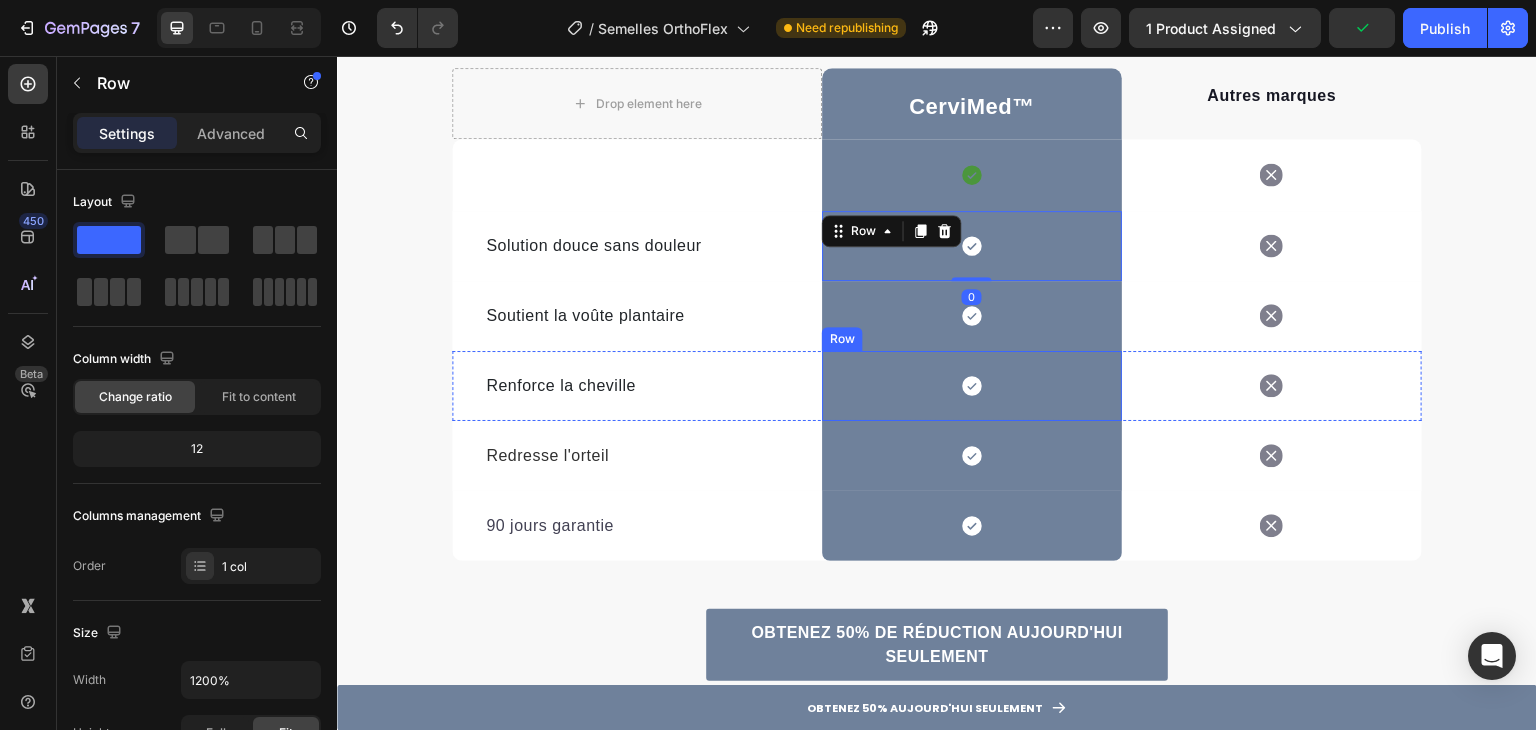 scroll, scrollTop: 4200, scrollLeft: 0, axis: vertical 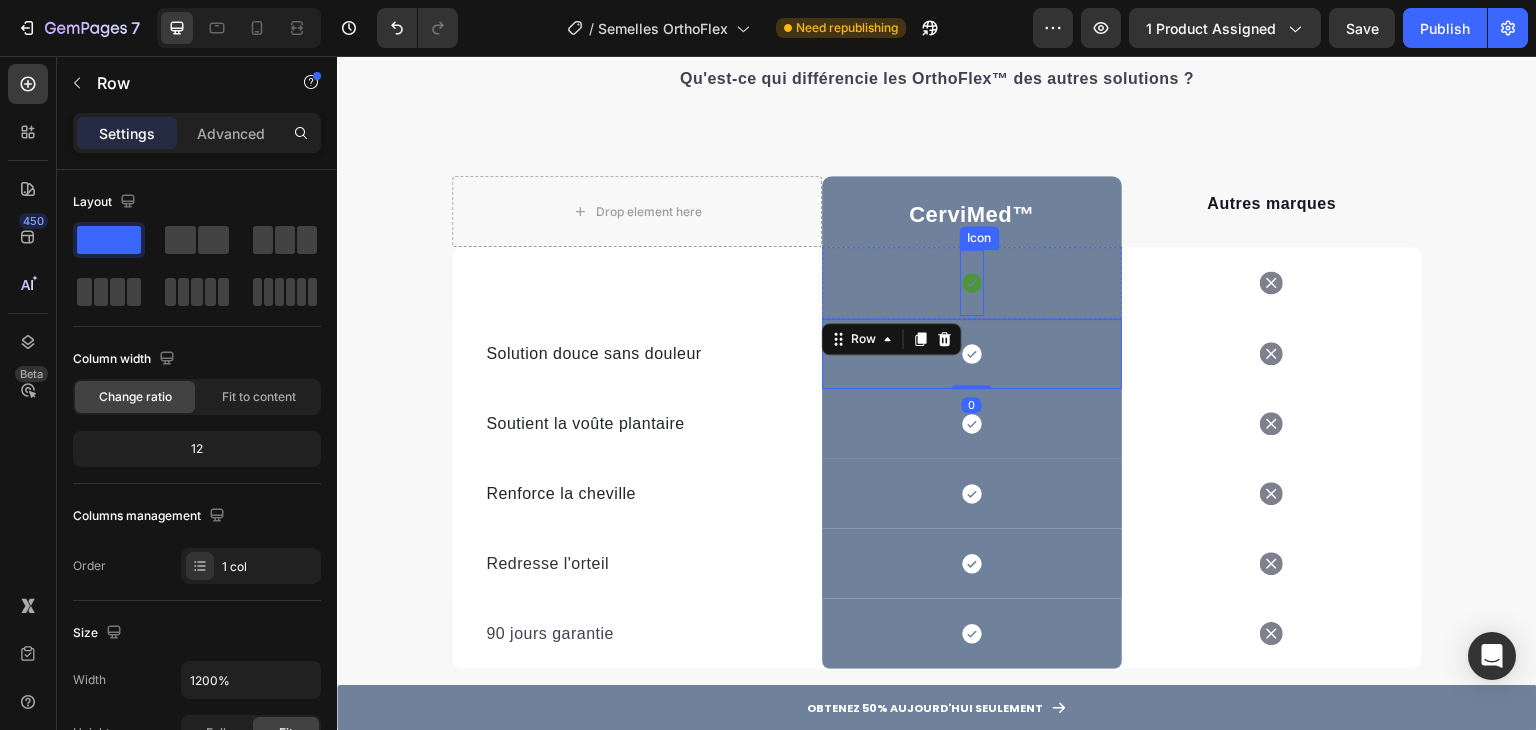 click 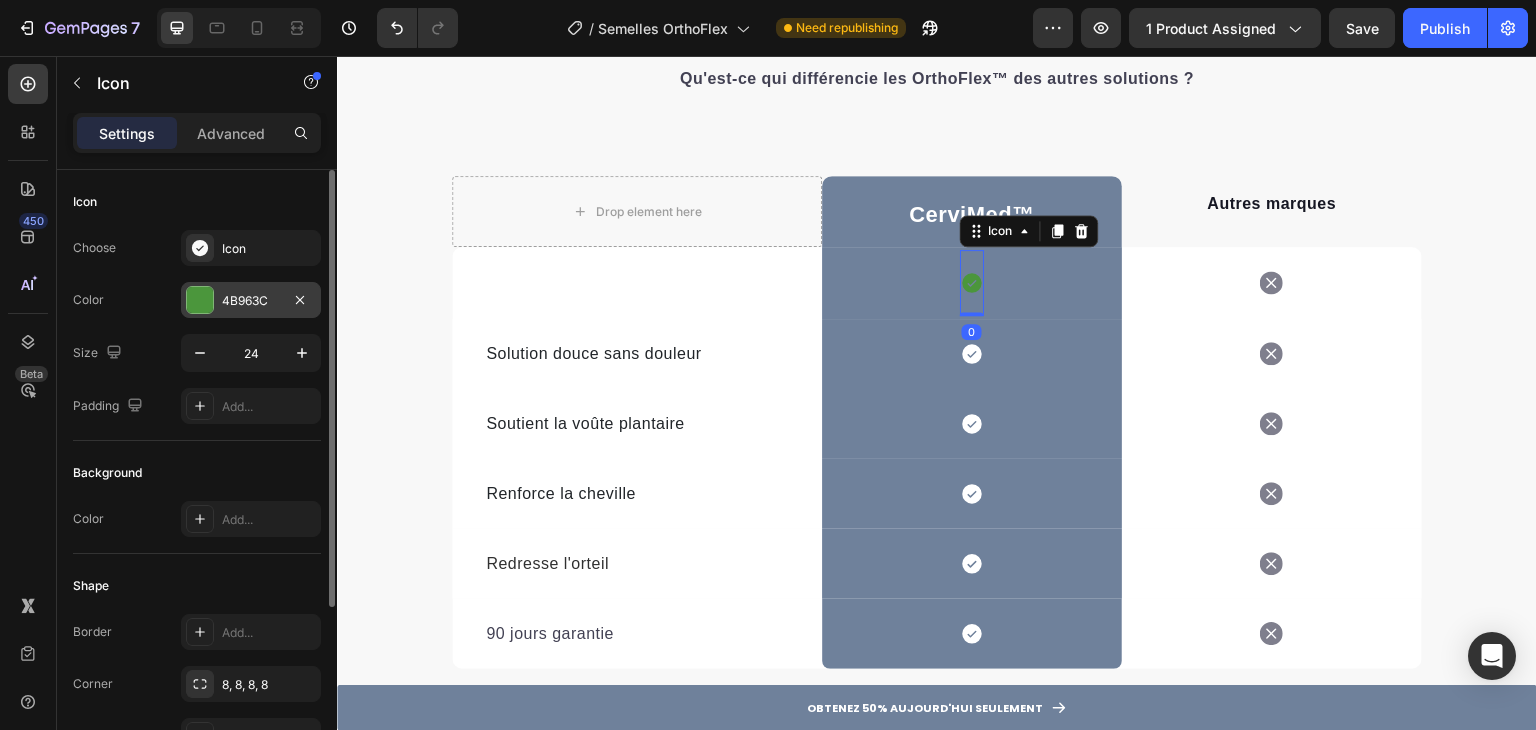 click at bounding box center [200, 300] 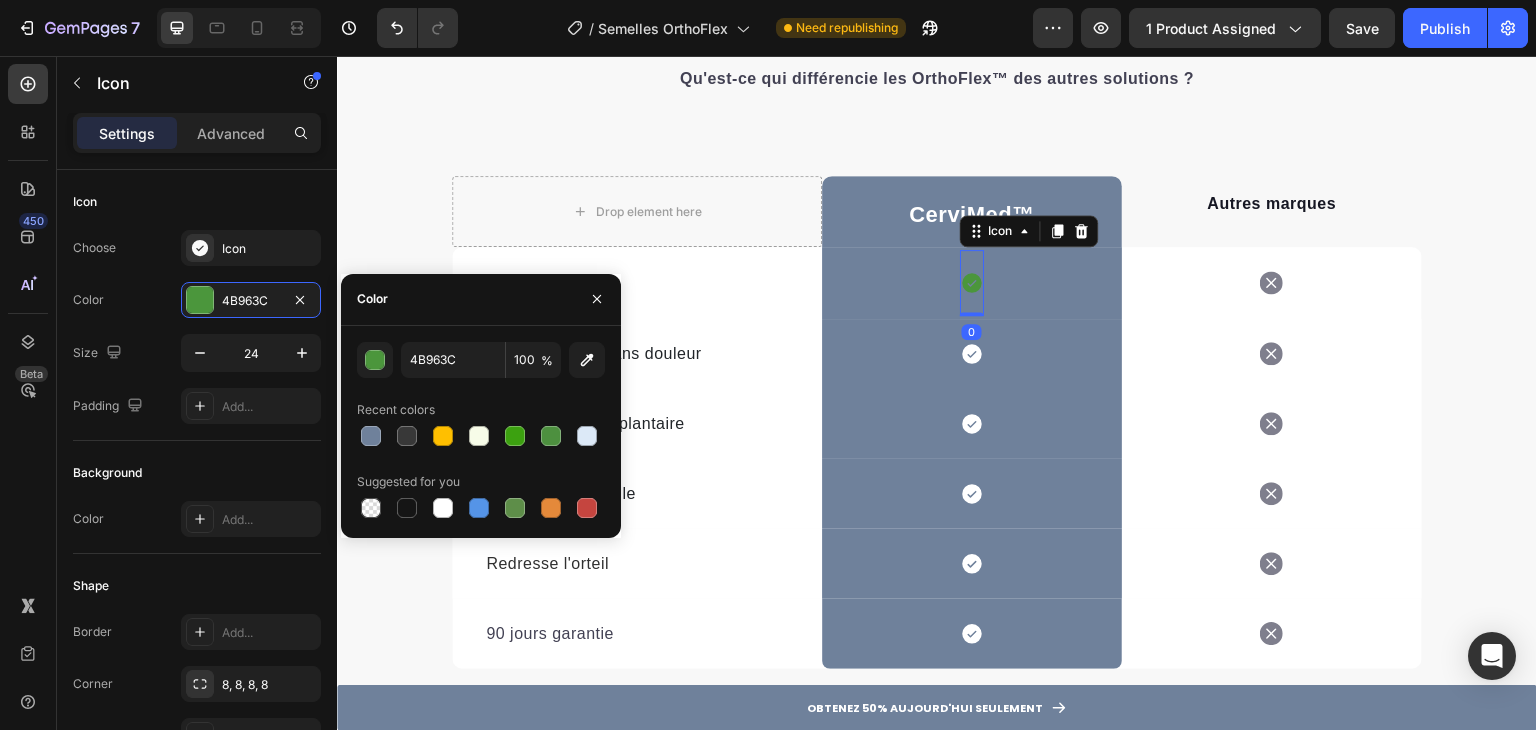 click at bounding box center (376, 361) 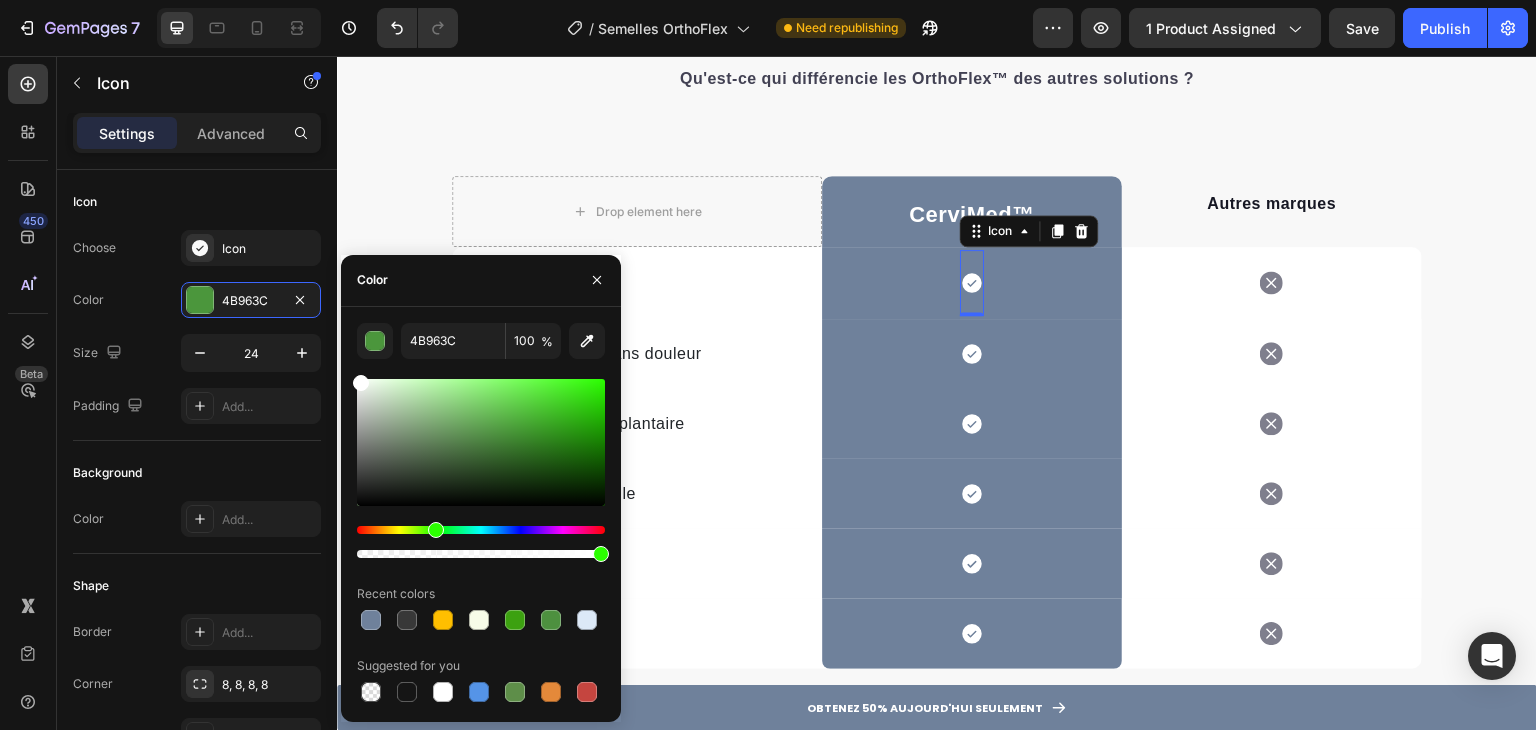 drag, startPoint x: 410, startPoint y: 424, endPoint x: 341, endPoint y: 350, distance: 101.17806 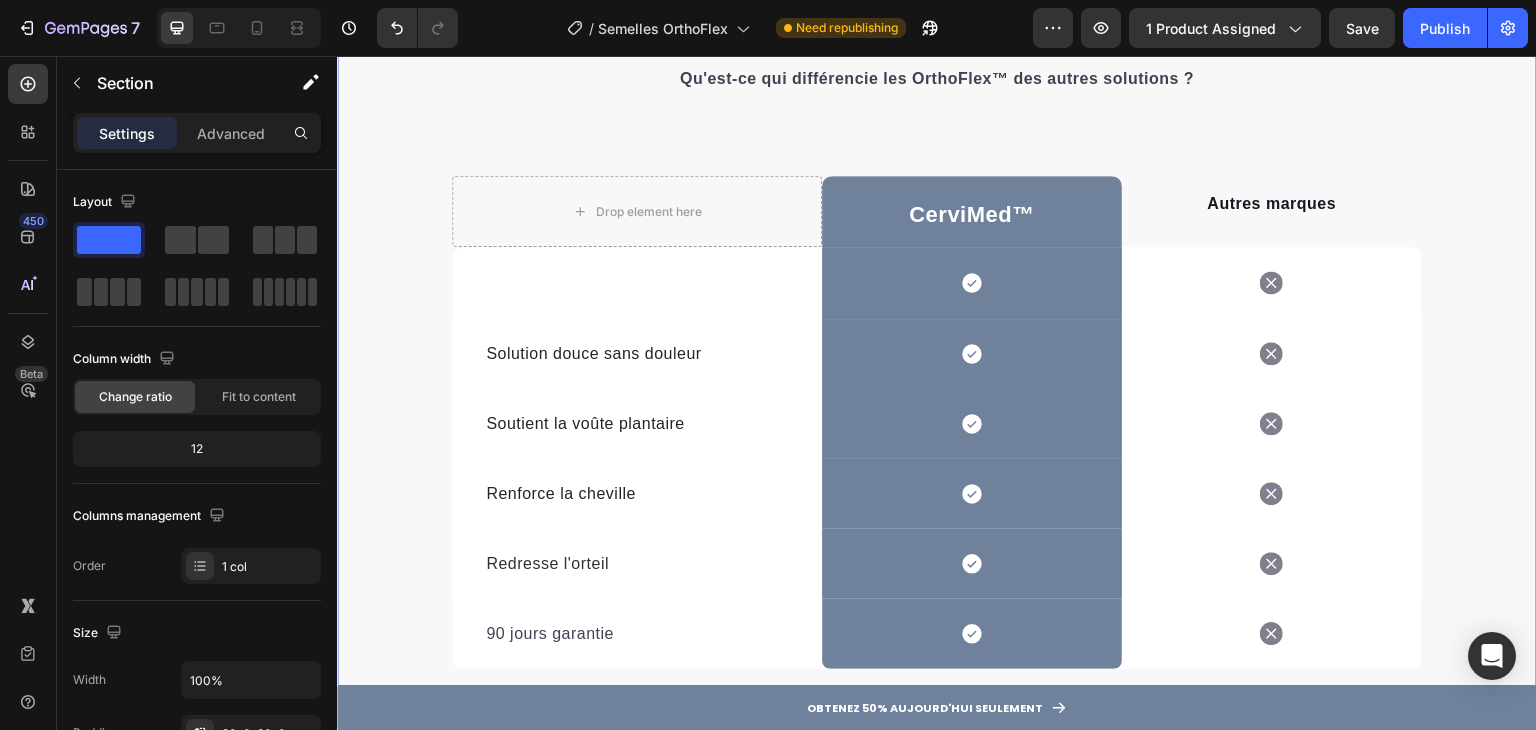 click on "Les Semelles OrthoFlex™ Cervimed vs. Correcteur Orteil & Opération Heading Les Semelles OrthoFlex™ Cervimed vs. Correcteur Orteil & Opération Heading Qu'est-ce qui différencie les OrthoFlex™ des autres solutions ? Text block Row
Drop element here CerviMed ™ Text block Row Autres marques Text block Row CerviMed ™ Text block
Icon Row
Icon Row Solution douce sans douleur Text block
Icon Row
Icon Row Soutient la voûte plantaire Text block
Icon Row
Icon Row Renforce la cheville Text block
Icon Row
Icon Row Redresse l'orteil Text block
Icon Row
Icon Row 90 jours garantie Text block
Icon Row
Icon Row Row OBTENEZ 50% DE RÉDUCTION AUJOURD'HUI SEULEMENT Button Row" at bounding box center (937, 394) 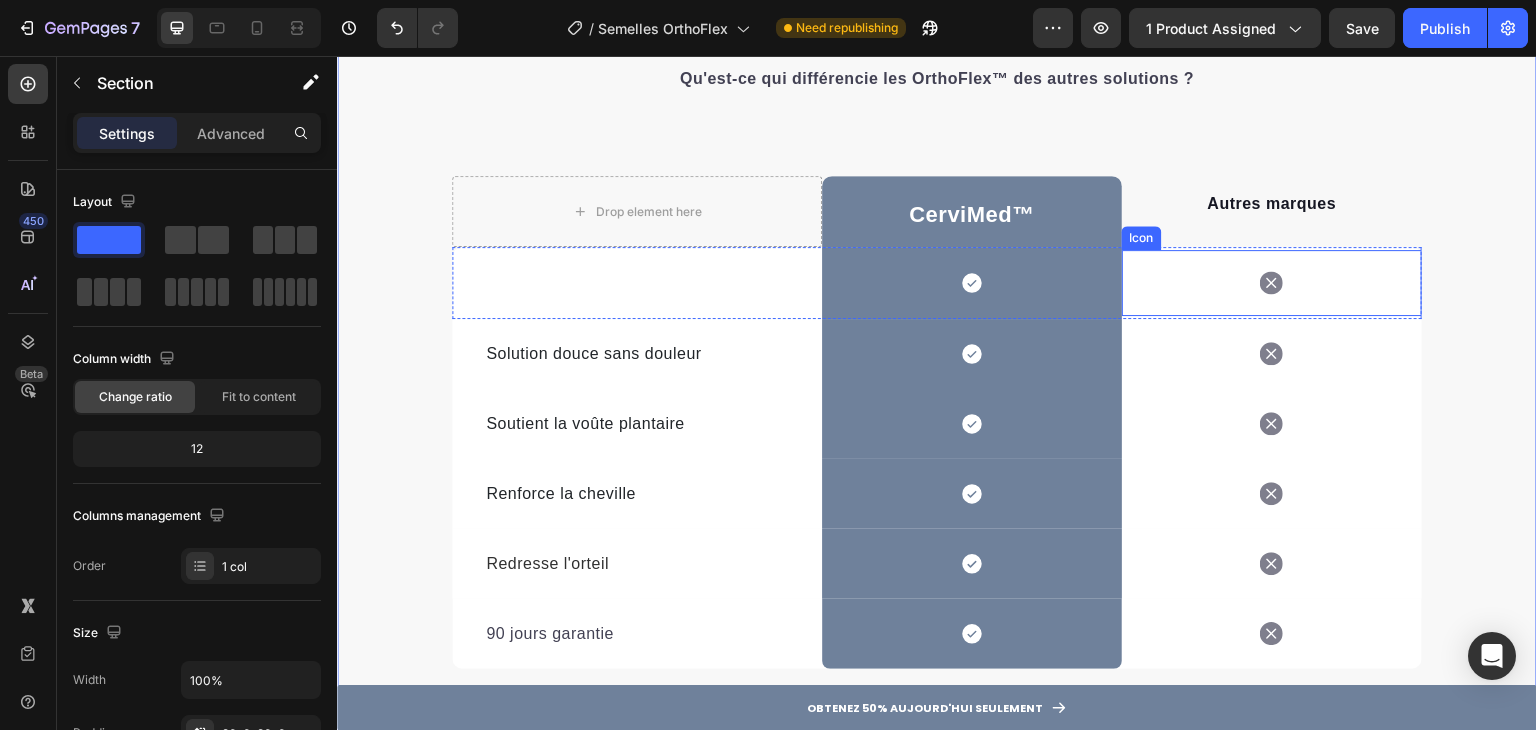 scroll, scrollTop: 4300, scrollLeft: 0, axis: vertical 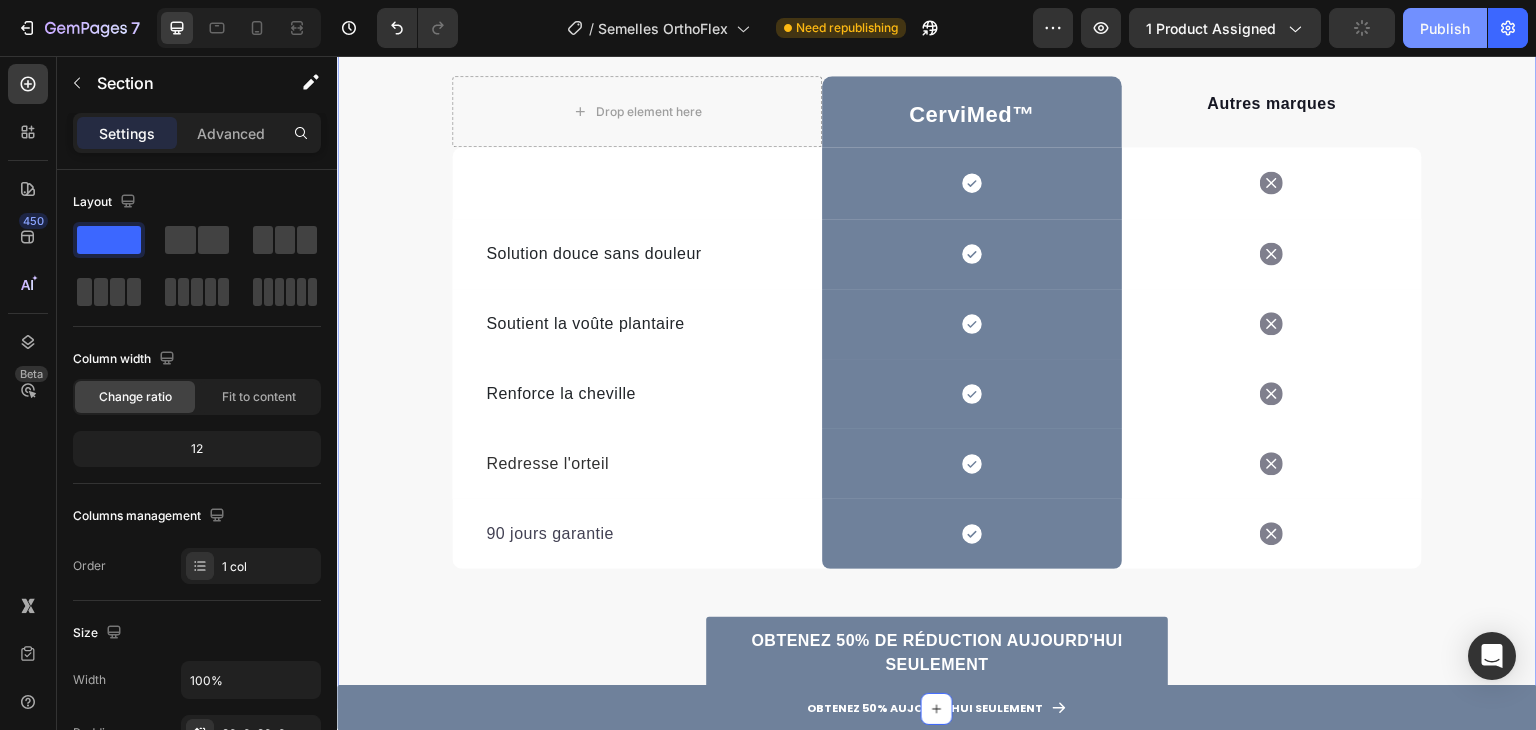 click on "Publish" 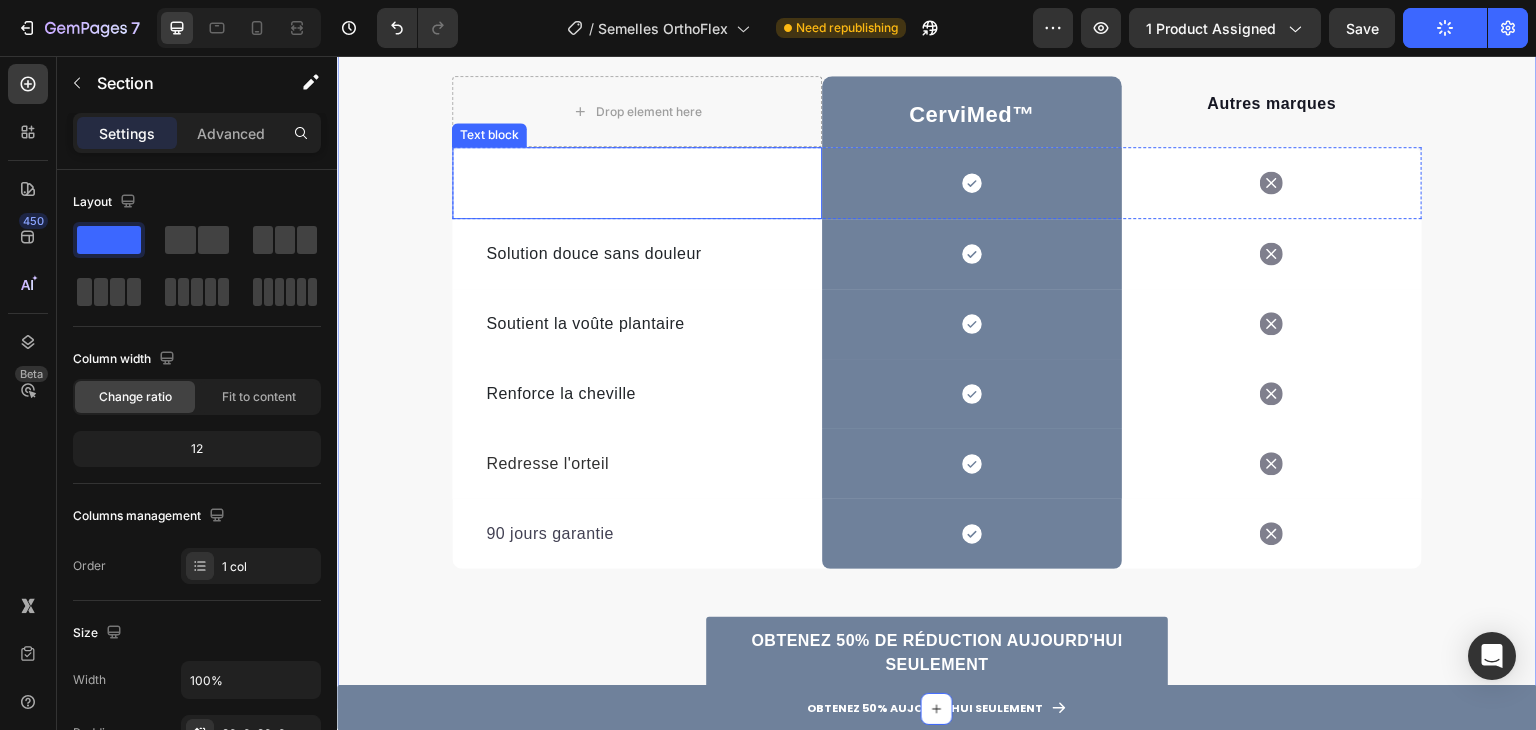 click on "CerviMed ™" at bounding box center (637, 183) 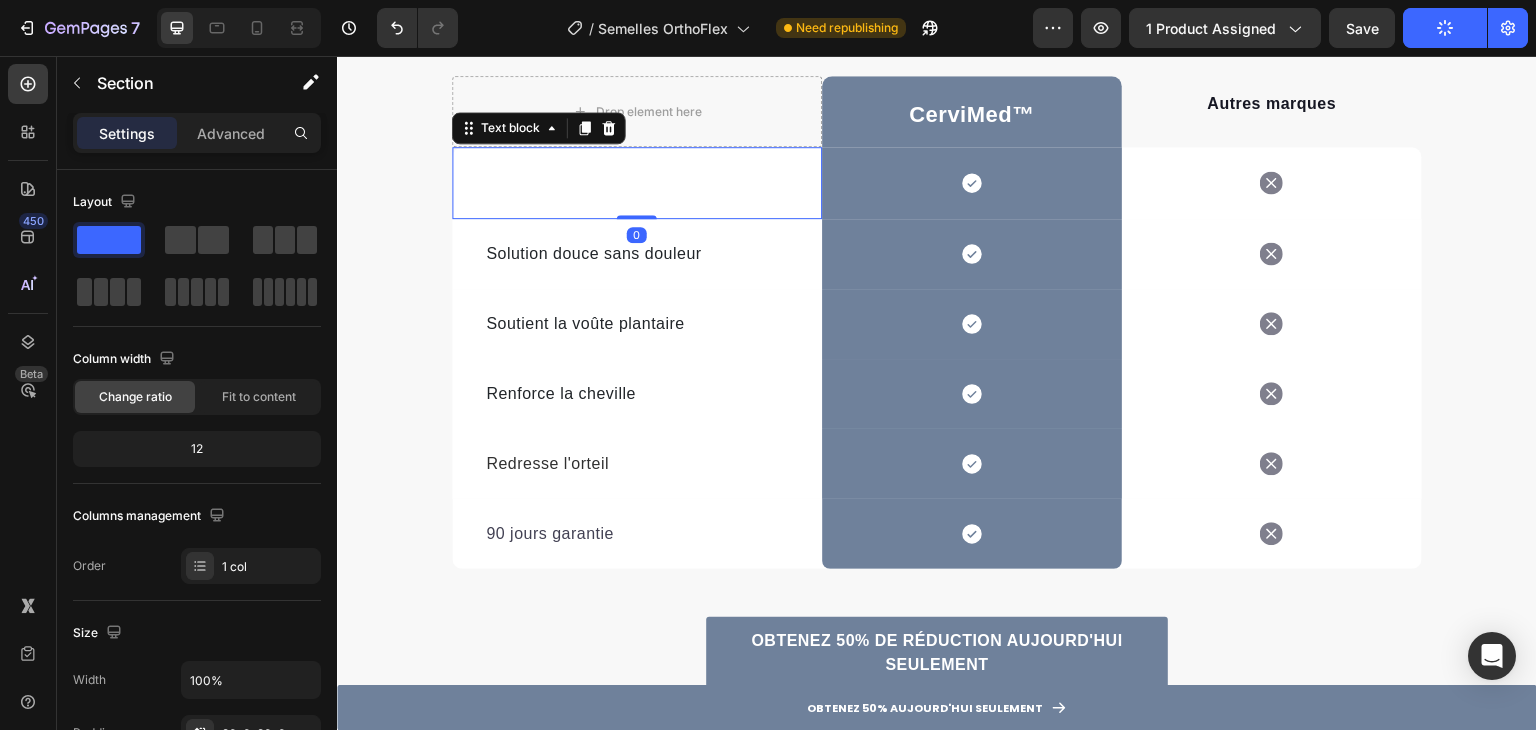 click on "CerviMed ™" at bounding box center (637, 183) 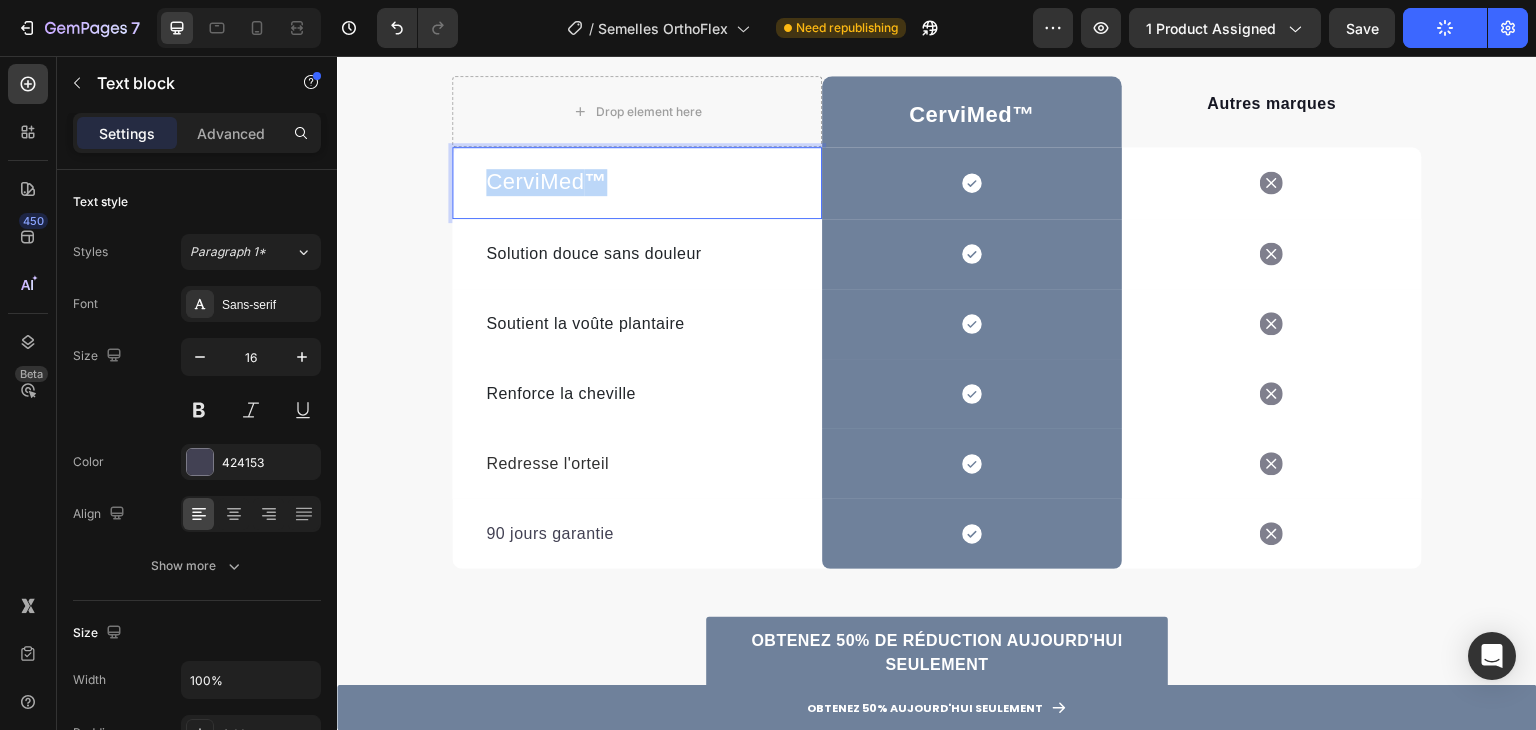 click on "CerviMed ™" at bounding box center (637, 183) 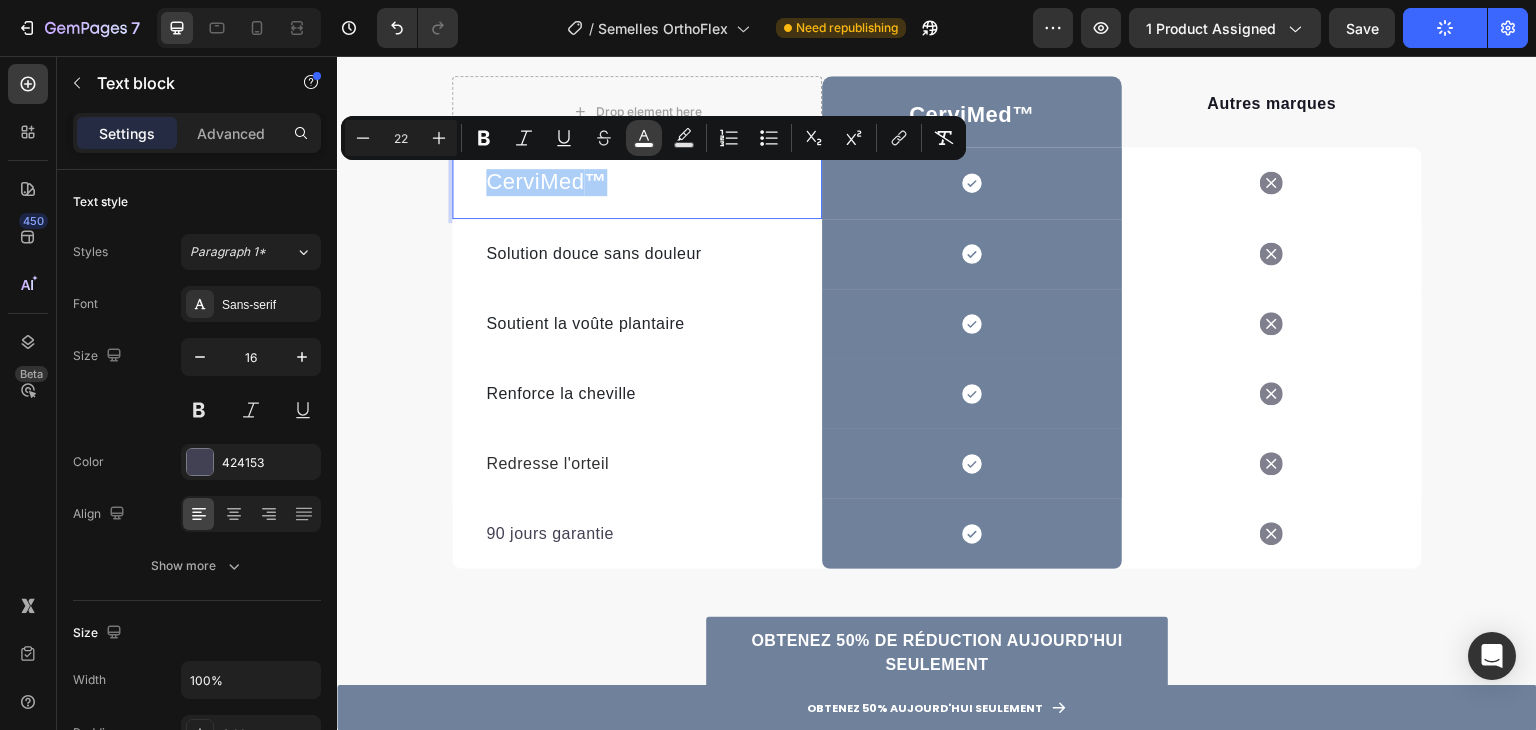 click 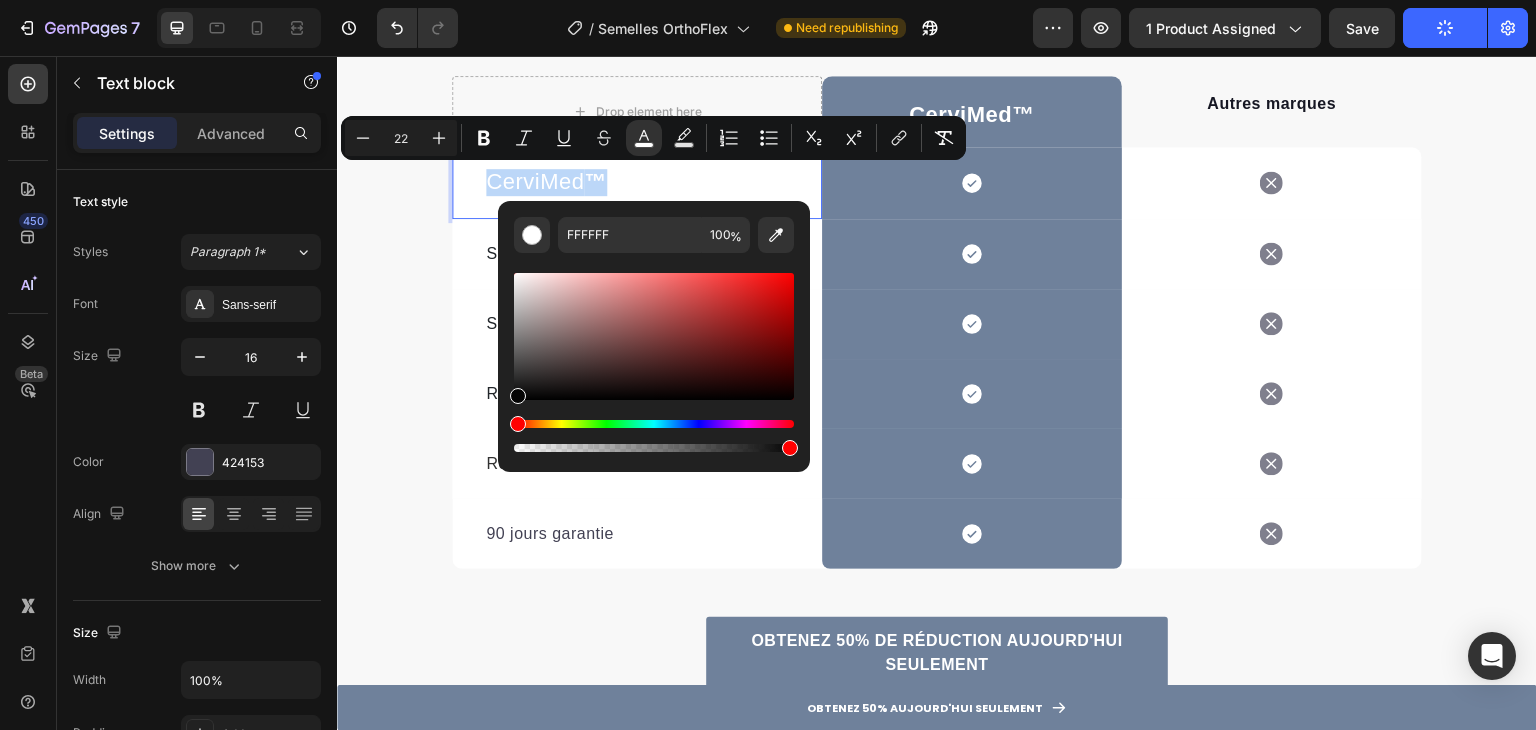 drag, startPoint x: 941, startPoint y: 402, endPoint x: 479, endPoint y: 413, distance: 462.13092 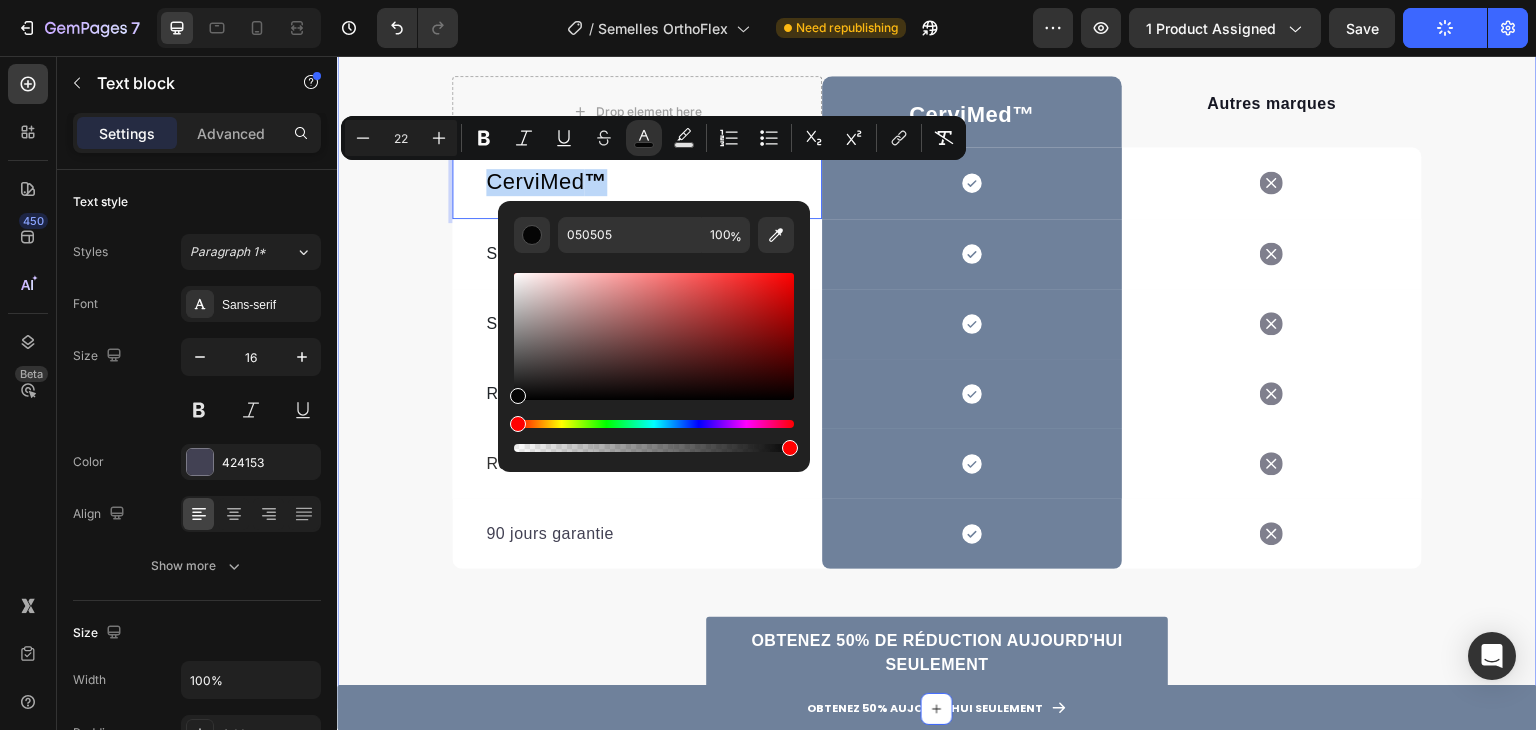click on "Les Semelles OrthoFlex™ Cervimed vs. Correcteur Orteil & Opération Heading Les Semelles OrthoFlex™ Cervimed vs. Correcteur Orteil & Opération Heading Qu'est-ce qui différencie les OrthoFlex™ des autres solutions ? Text block Row
Drop element here CerviMed ™ Text block Row Autres marques Text block Row CerviMed ™ Text block 0
Icon Row
Icon Row Solution douce sans douleur Text block
Icon Row
Icon Row Soutient la voûte plantaire Text block
Icon Row
Icon Row Renforce la cheville Text block
Icon Row
Icon Row Redresse l'orteil Text block
Icon Row
Icon Row 90 jours garantie Text block
Icon Row
Icon Row Row OBTENEZ 50% DE RÉDUCTION AUJOURD'HUI SEULEMENT Button Row" at bounding box center (937, 294) 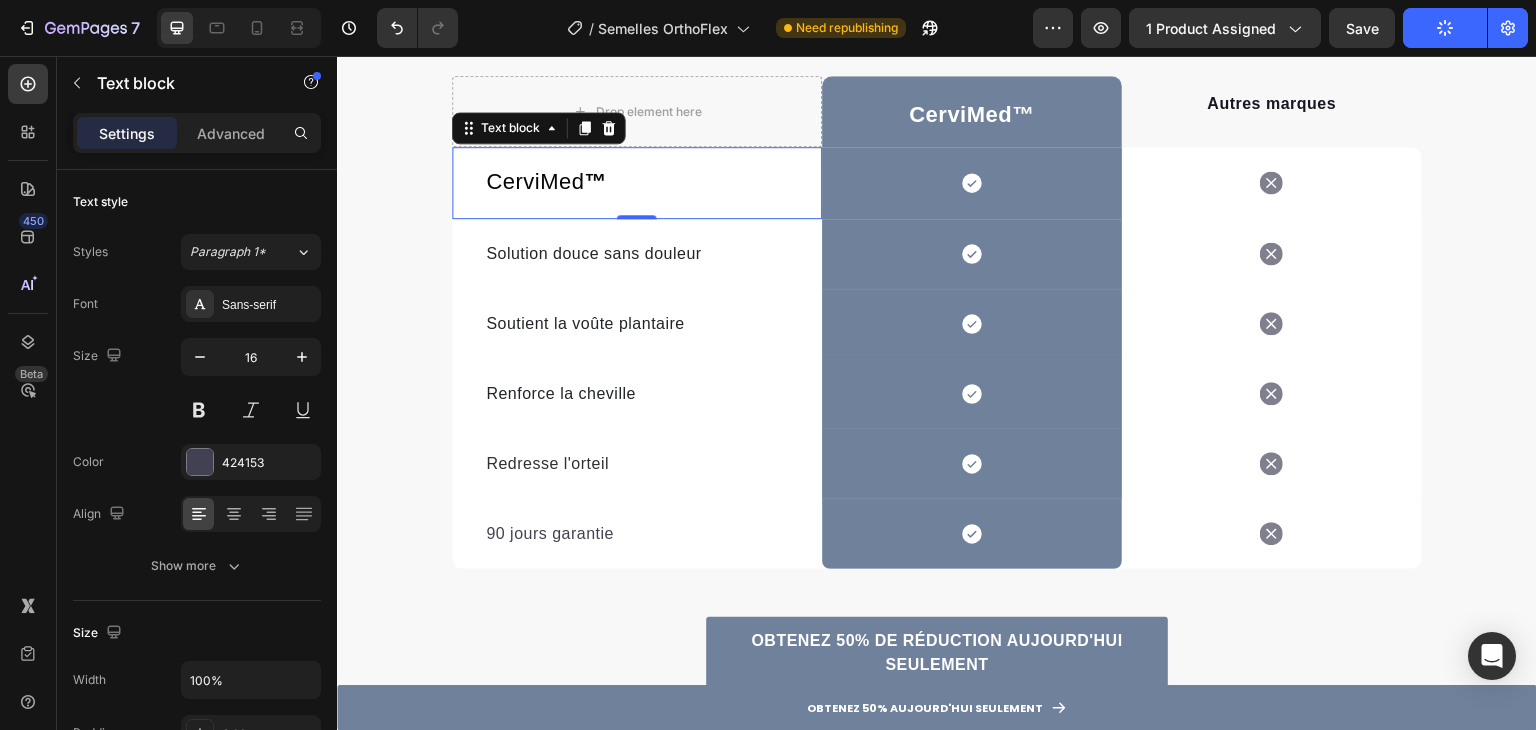 click on "™" at bounding box center [595, 181] 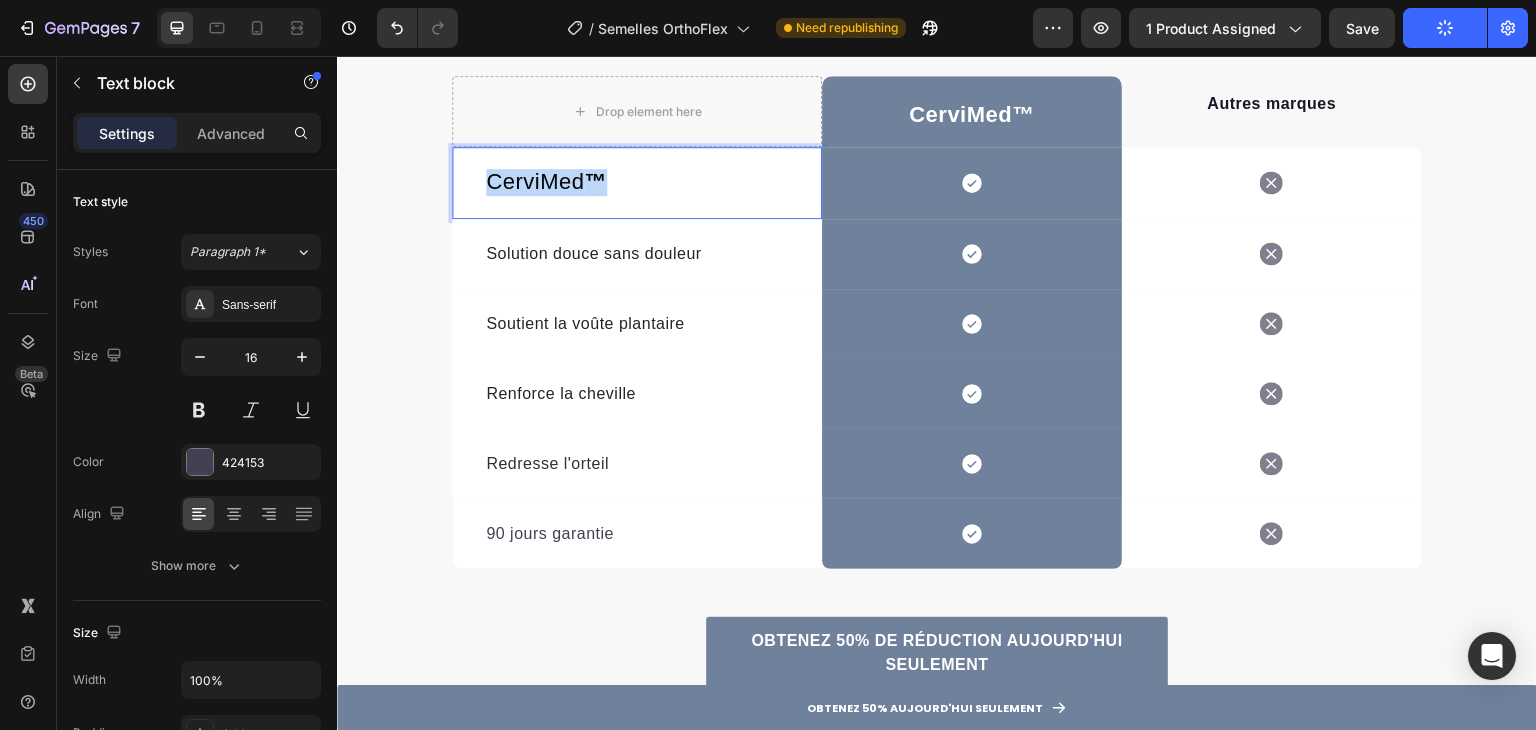 click on "™" at bounding box center (595, 181) 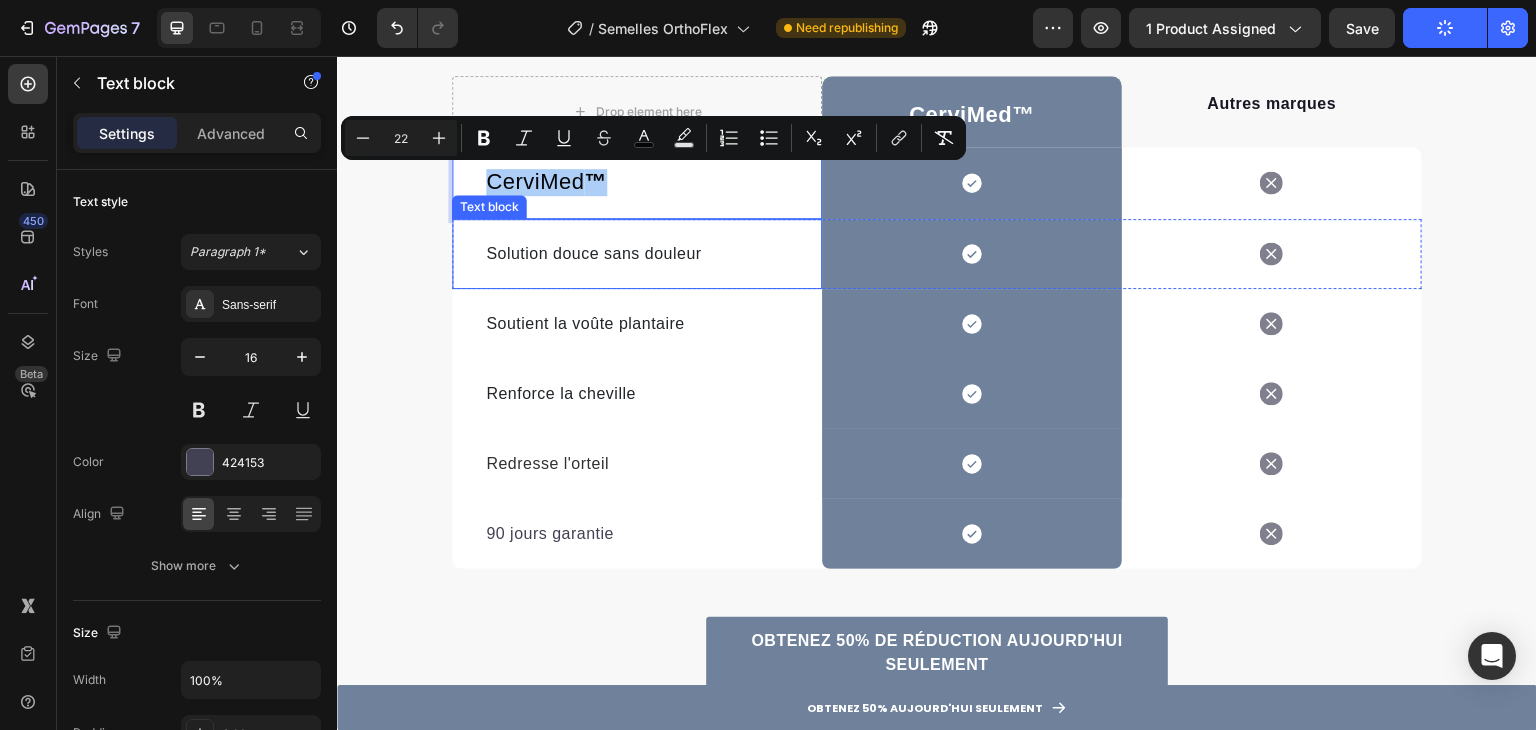 click on "Solution douce sans douleur" at bounding box center [637, 254] 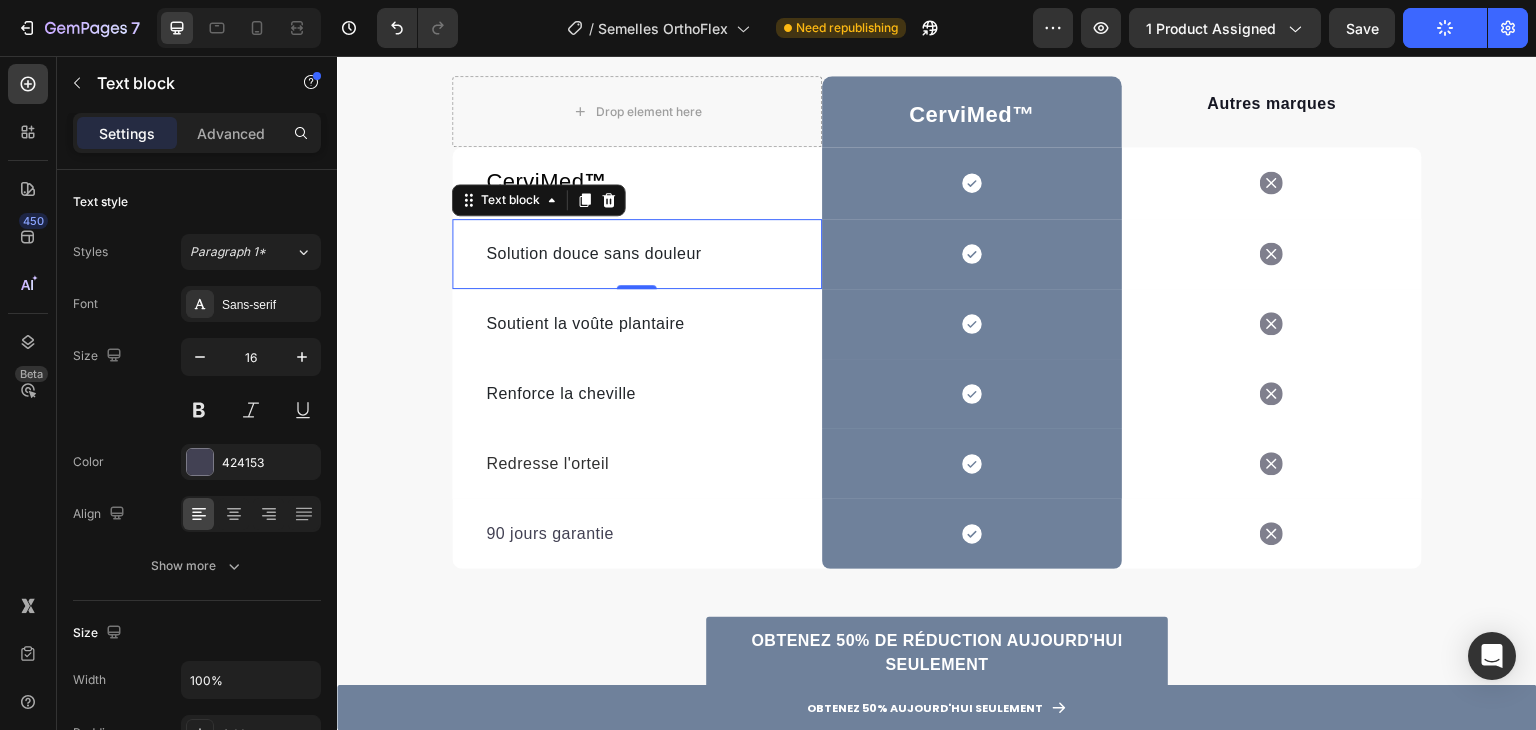 click on "Solution douce sans douleur" at bounding box center (637, 254) 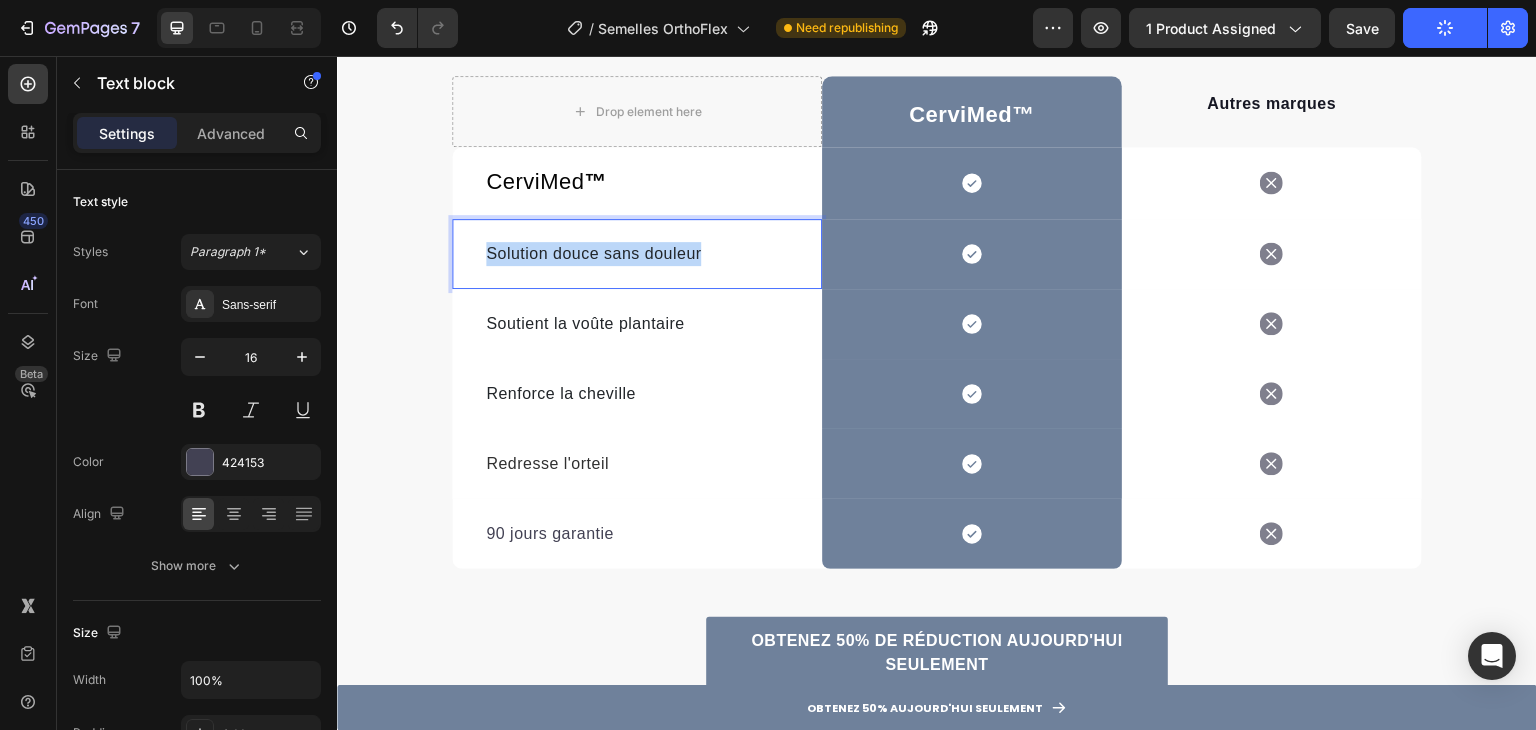 click on "Solution douce sans douleur" at bounding box center (637, 254) 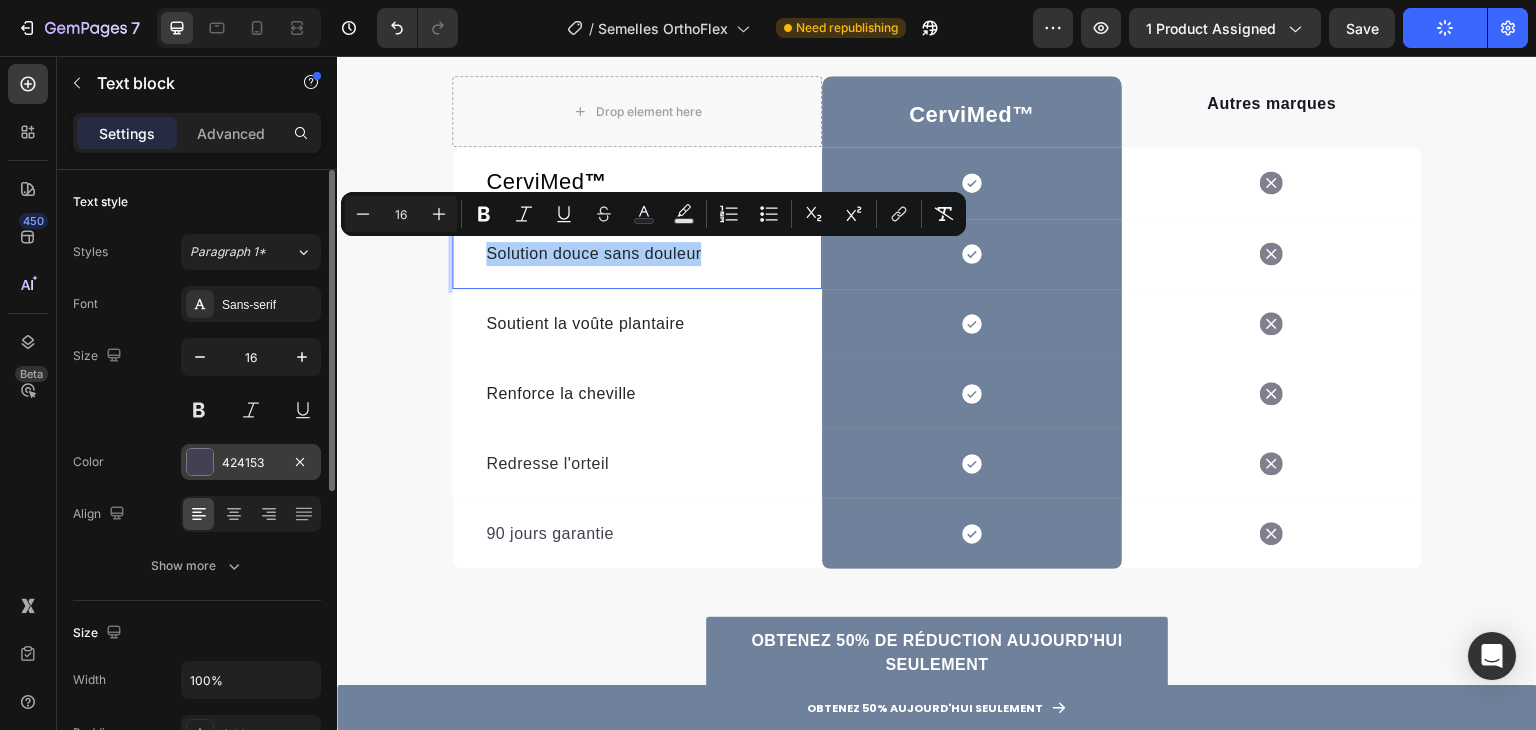 click on "424153" at bounding box center (251, 463) 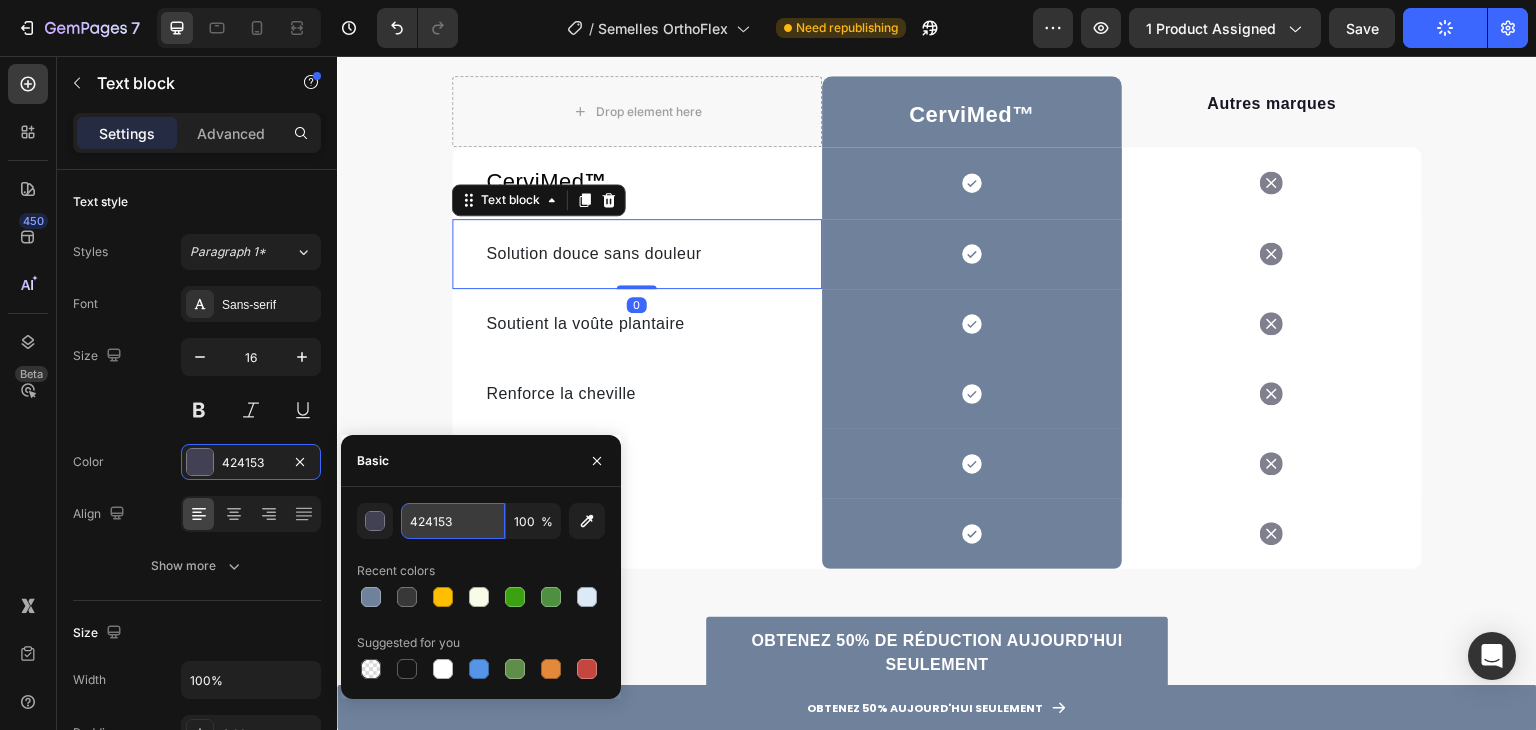 click on "424153" at bounding box center (453, 521) 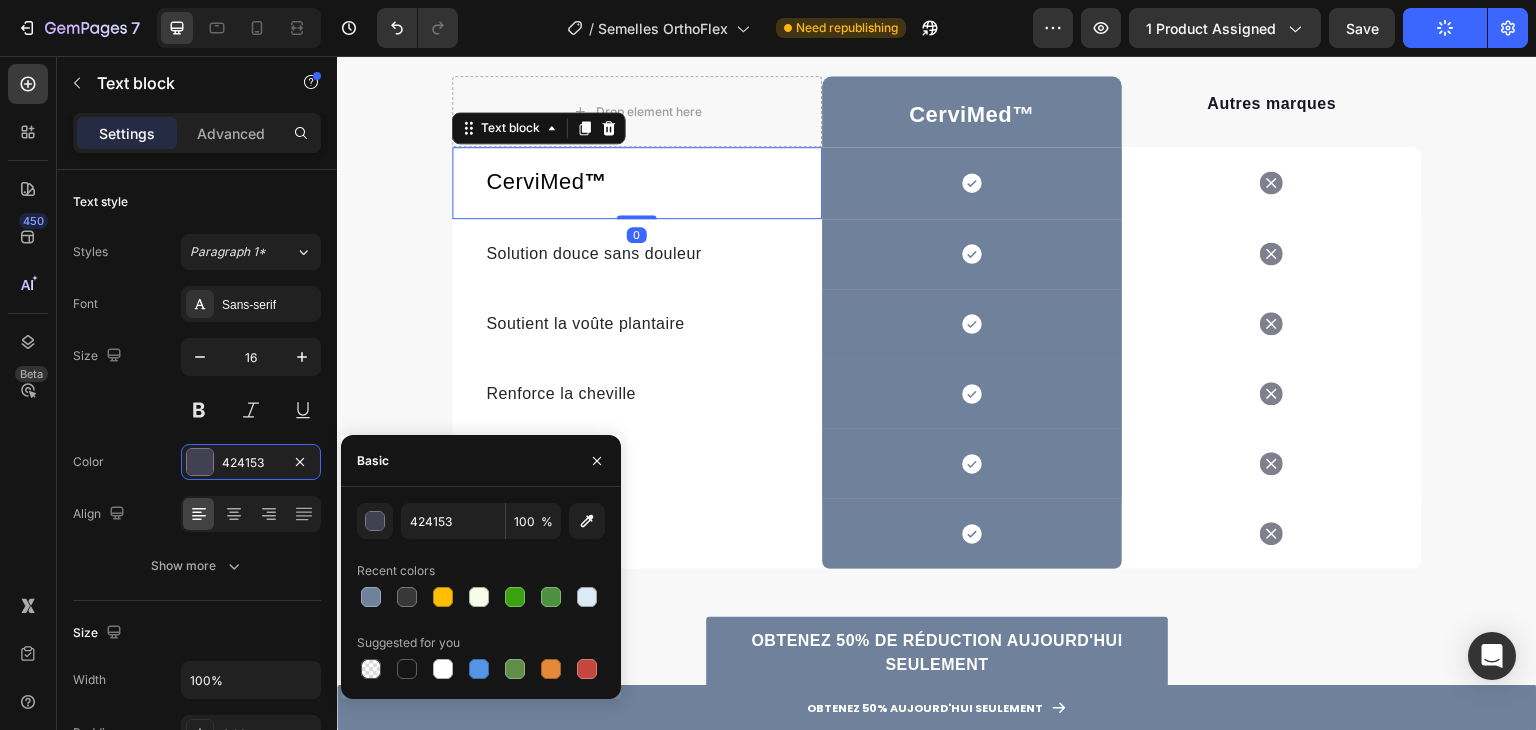 click on "CerviMed ™ Text block 0" at bounding box center [637, 183] 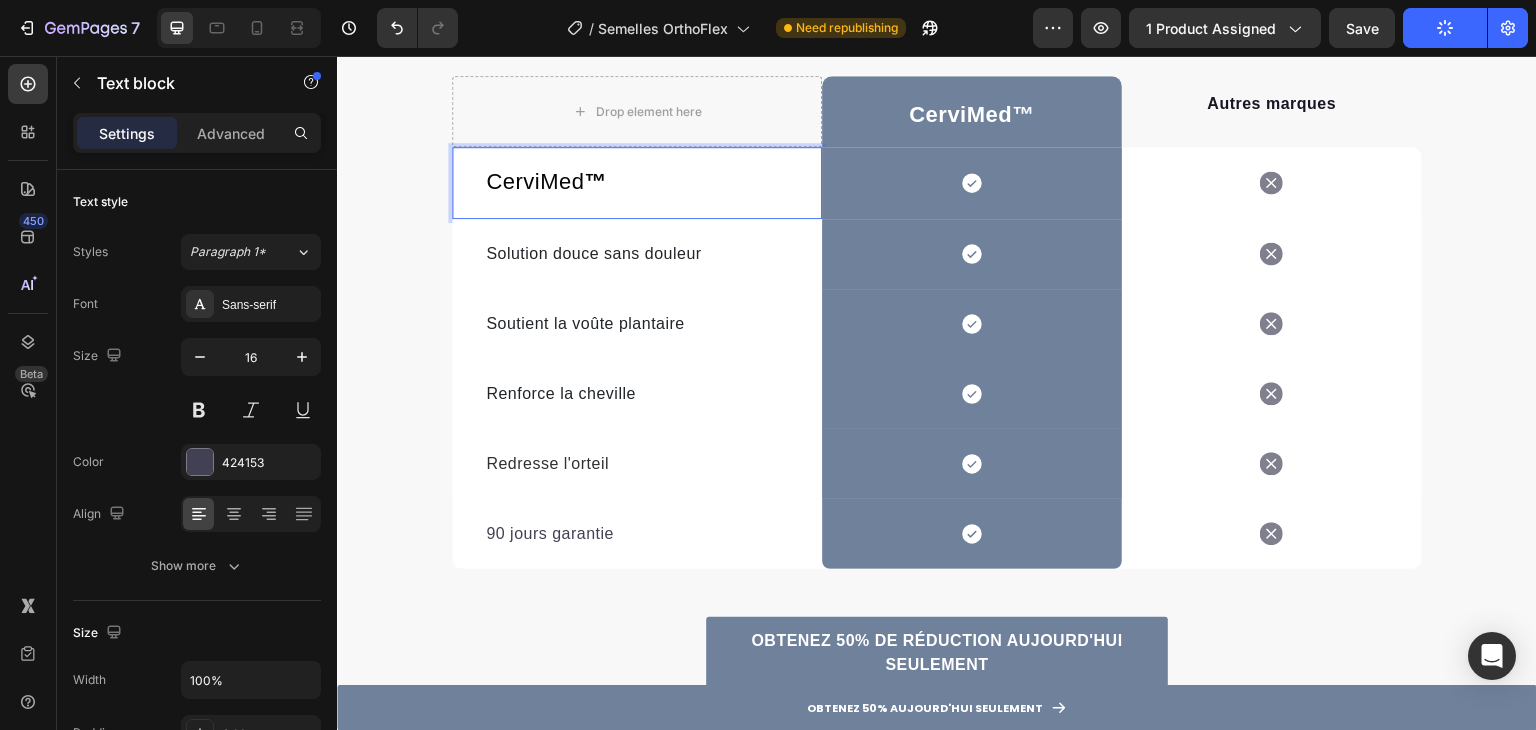 click on "CerviMed ™" at bounding box center (637, 183) 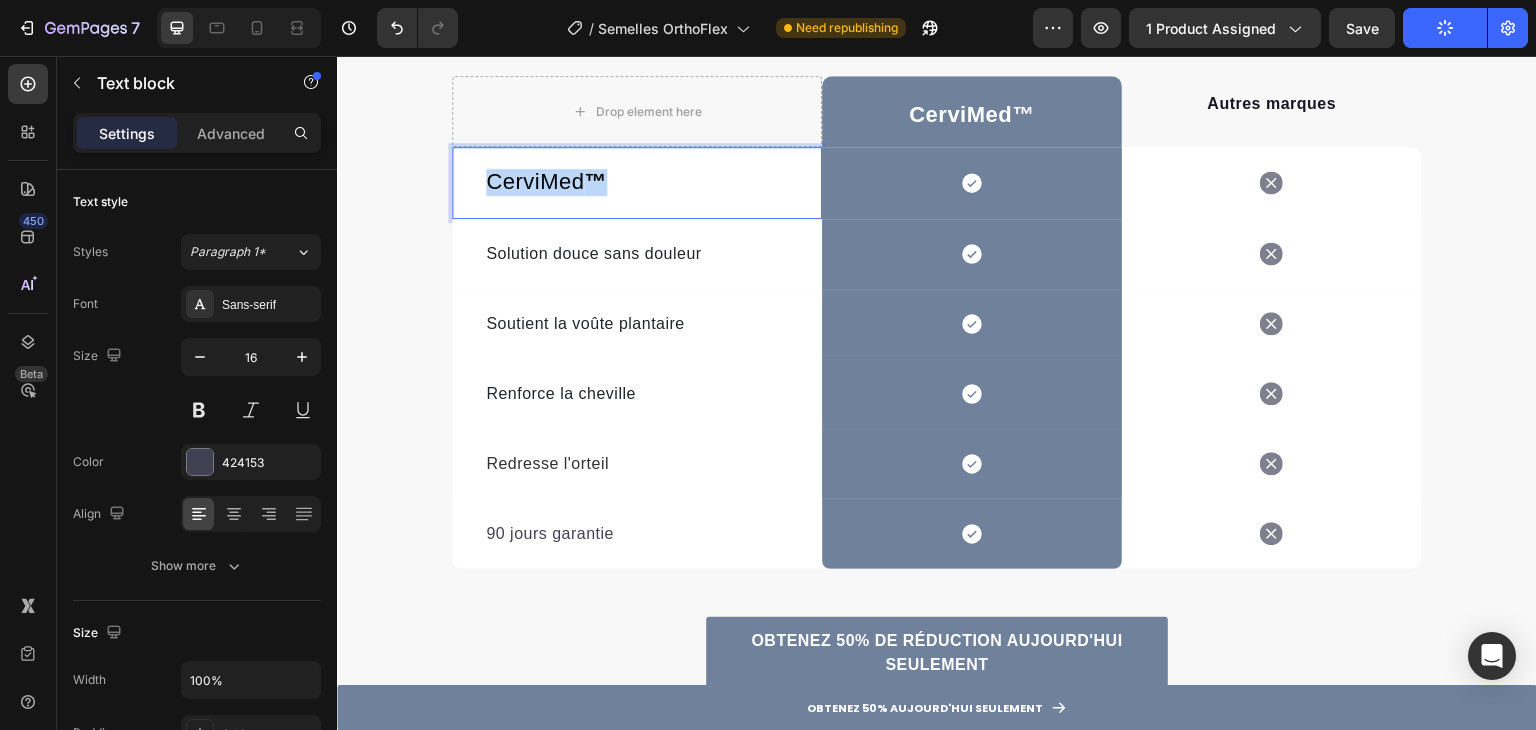 click on "CerviMed ™" at bounding box center [637, 183] 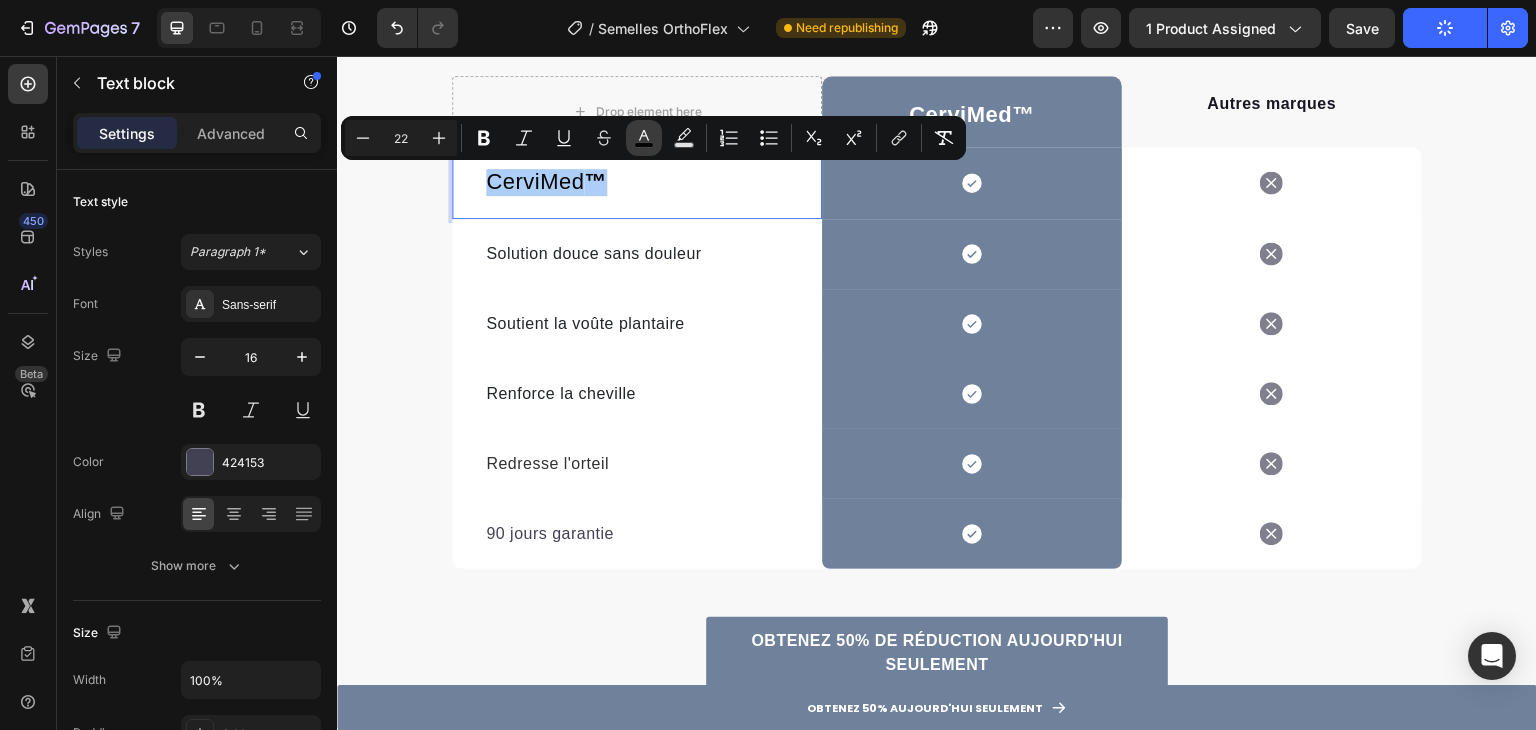 click 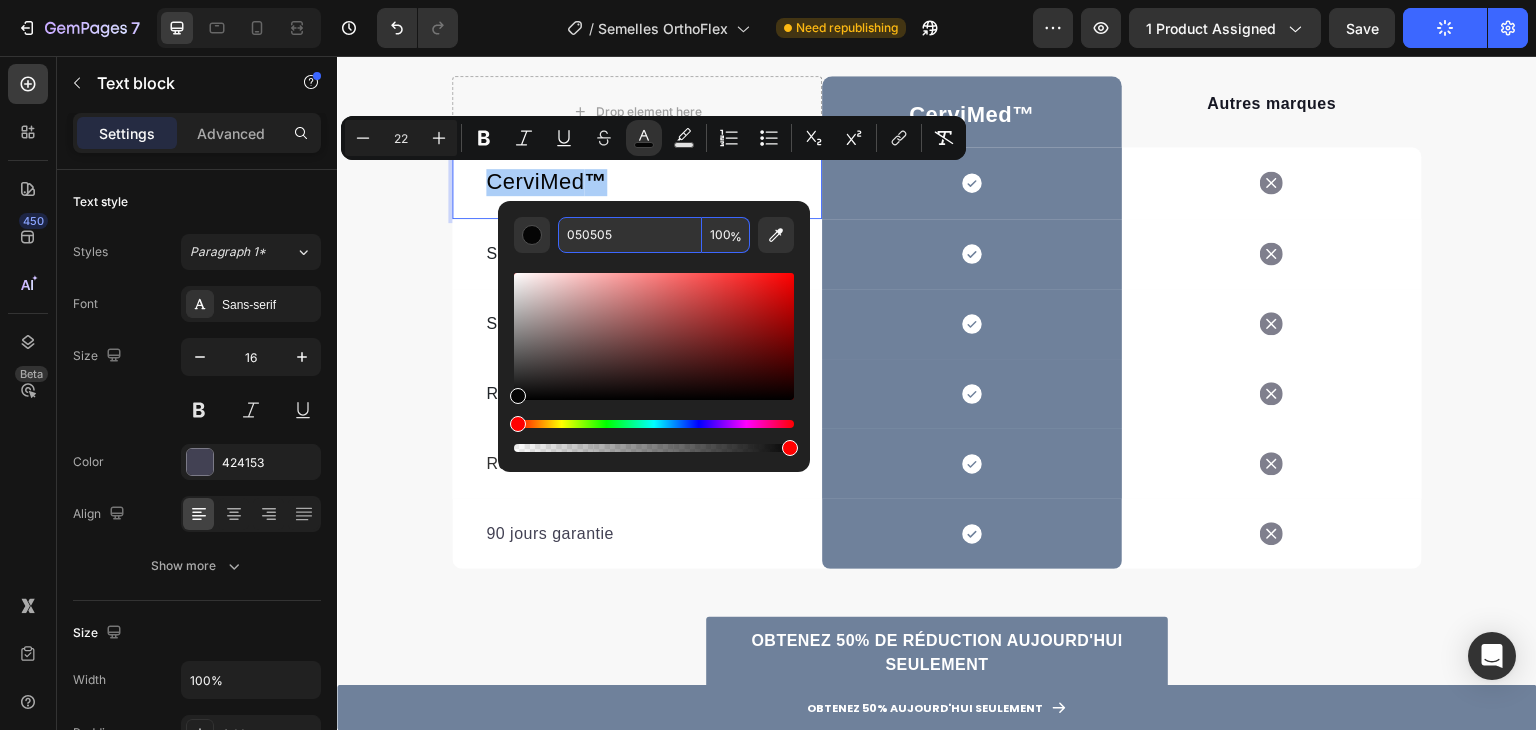 click on "050505" at bounding box center (630, 235) 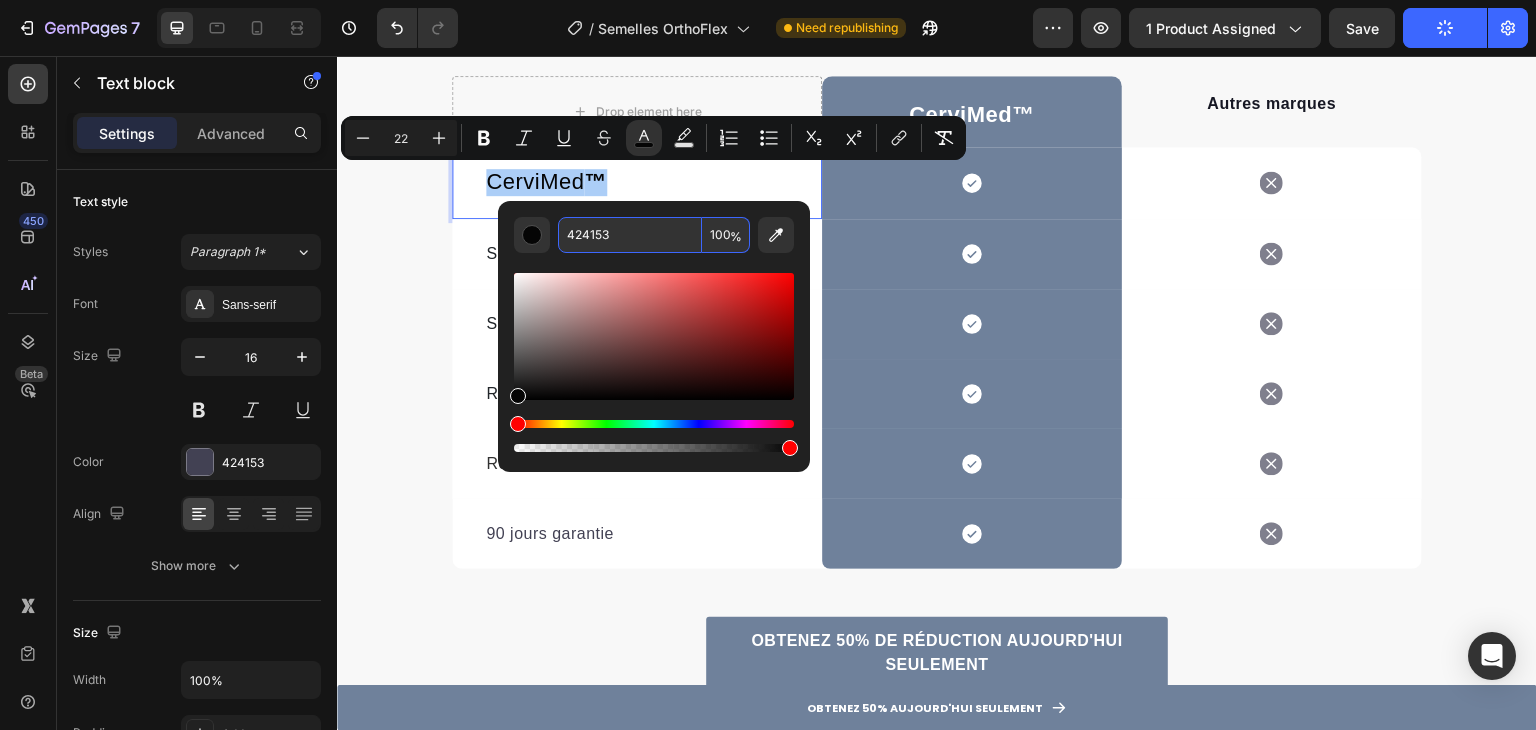 type on "424153" 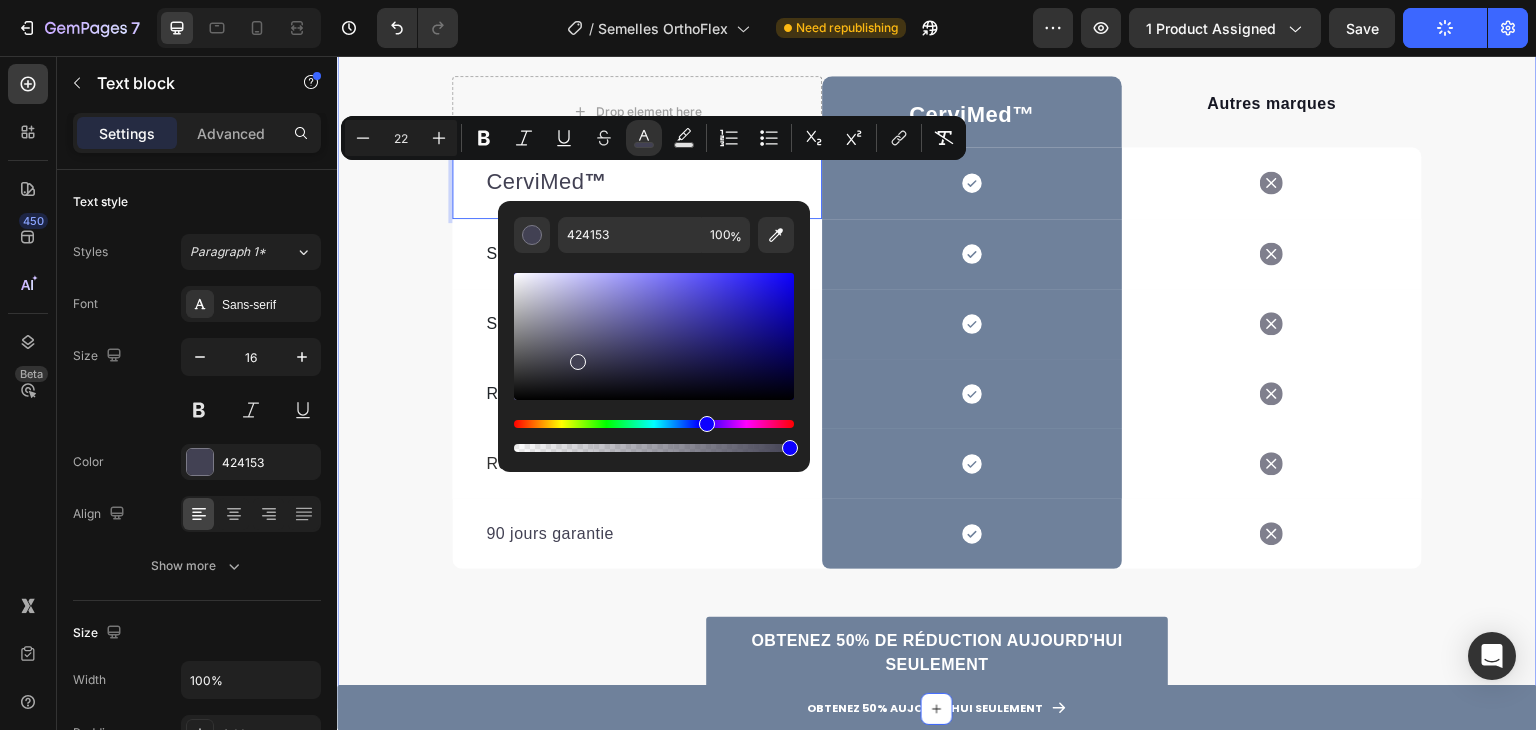 click on "Les Semelles OrthoFlex™ Cervimed vs. Correcteur Orteil & Opération Heading Les Semelles OrthoFlex™ Cervimed vs. Correcteur Orteil & Opération Heading Qu'est-ce qui différencie les OrthoFlex™ des autres solutions ? Text block Row
Drop element here CerviMed ™ Text block Row Autres marques Text block Row CerviMed ™ Text block 0
Icon Row
Icon Row Solution douce sans douleur Text block
Icon Row
Icon Row Soutient la voûte plantaire Text block
Icon Row
Icon Row Renforce la cheville Text block
Icon Row
Icon Row Redresse l'orteil Text block
Icon Row
Icon Row 90 jours garantie Text block
Icon Row
Icon Row Row OBTENEZ 50% DE RÉDUCTION AUJOURD'HUI SEULEMENT Button Row" at bounding box center [937, 294] 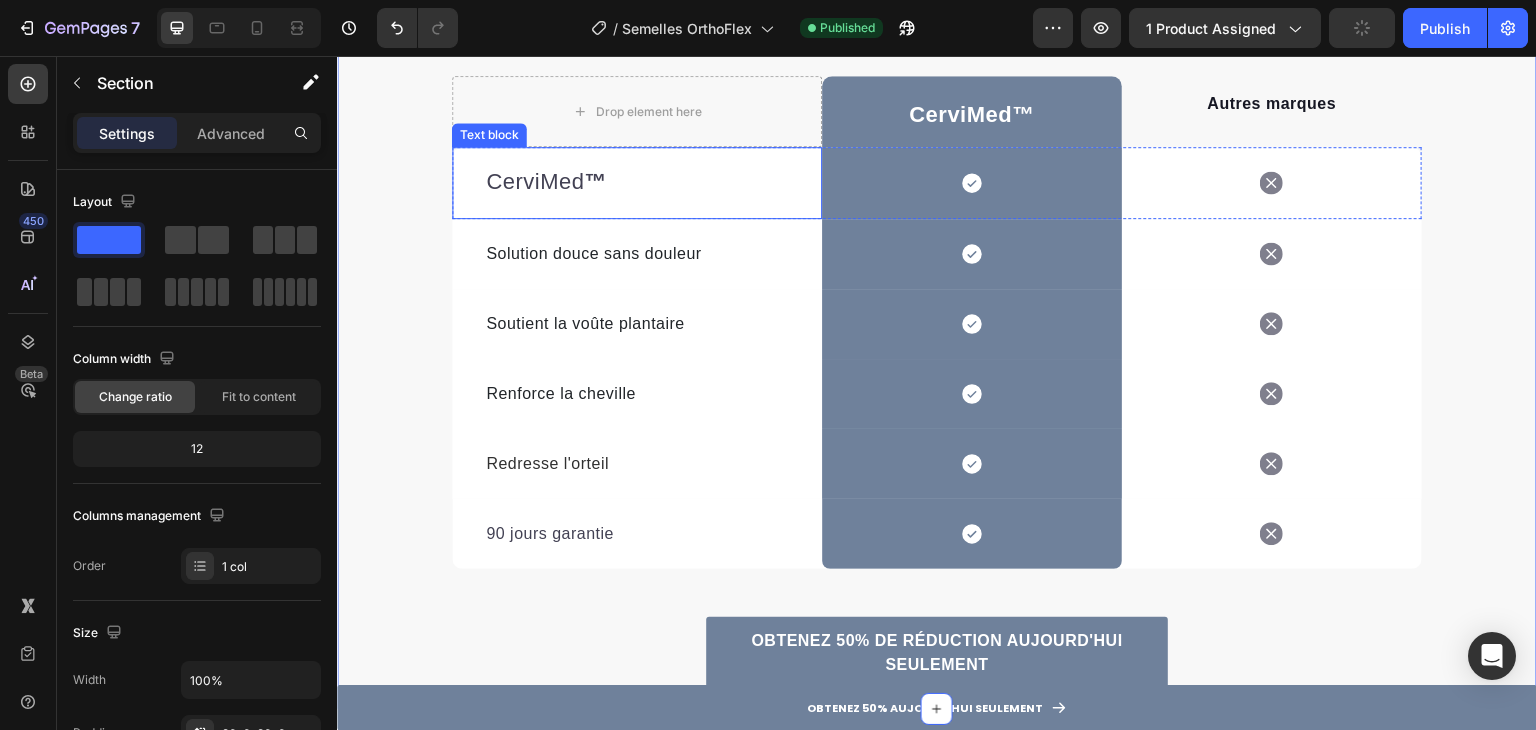 click on "CerviMed ™" at bounding box center [546, 181] 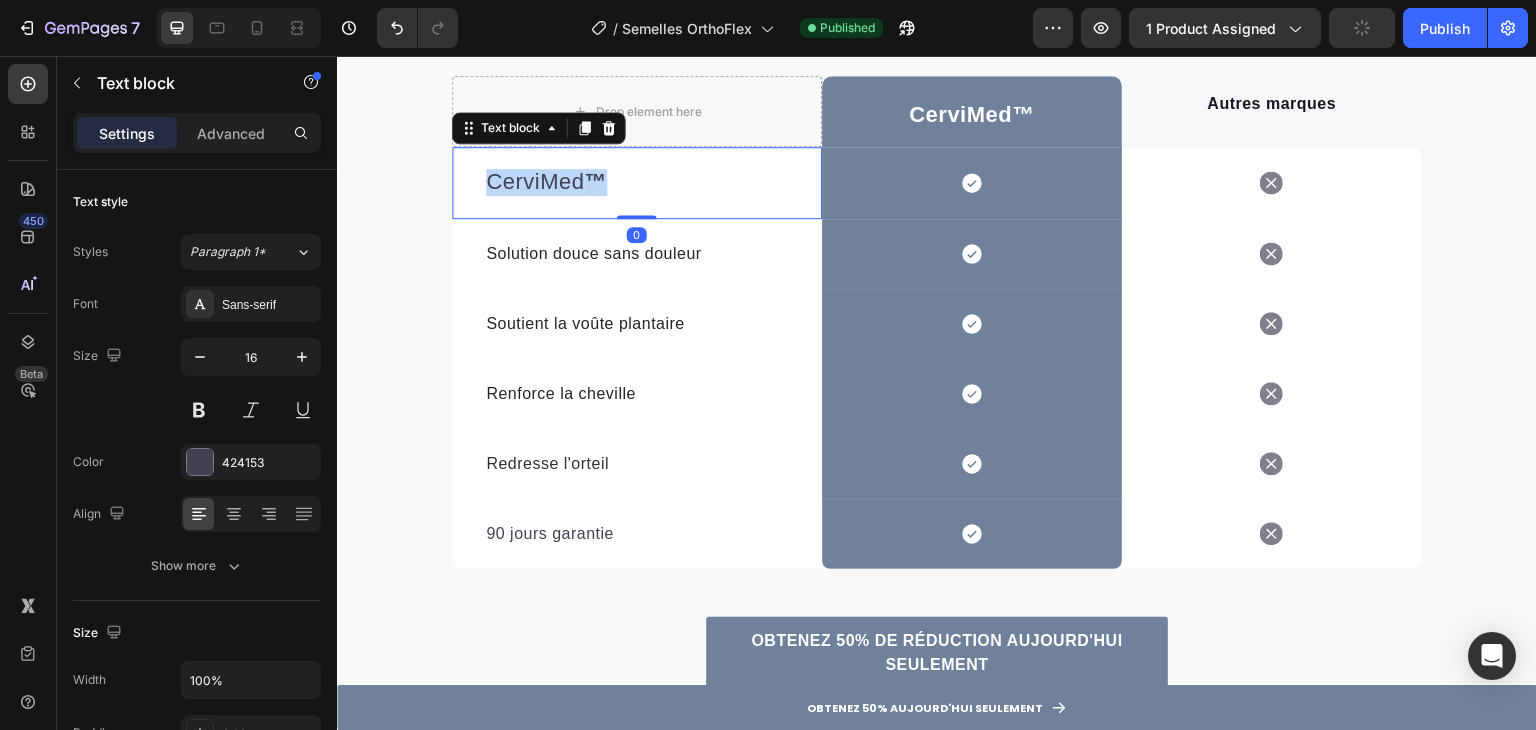 click on "CerviMed ™" at bounding box center [546, 181] 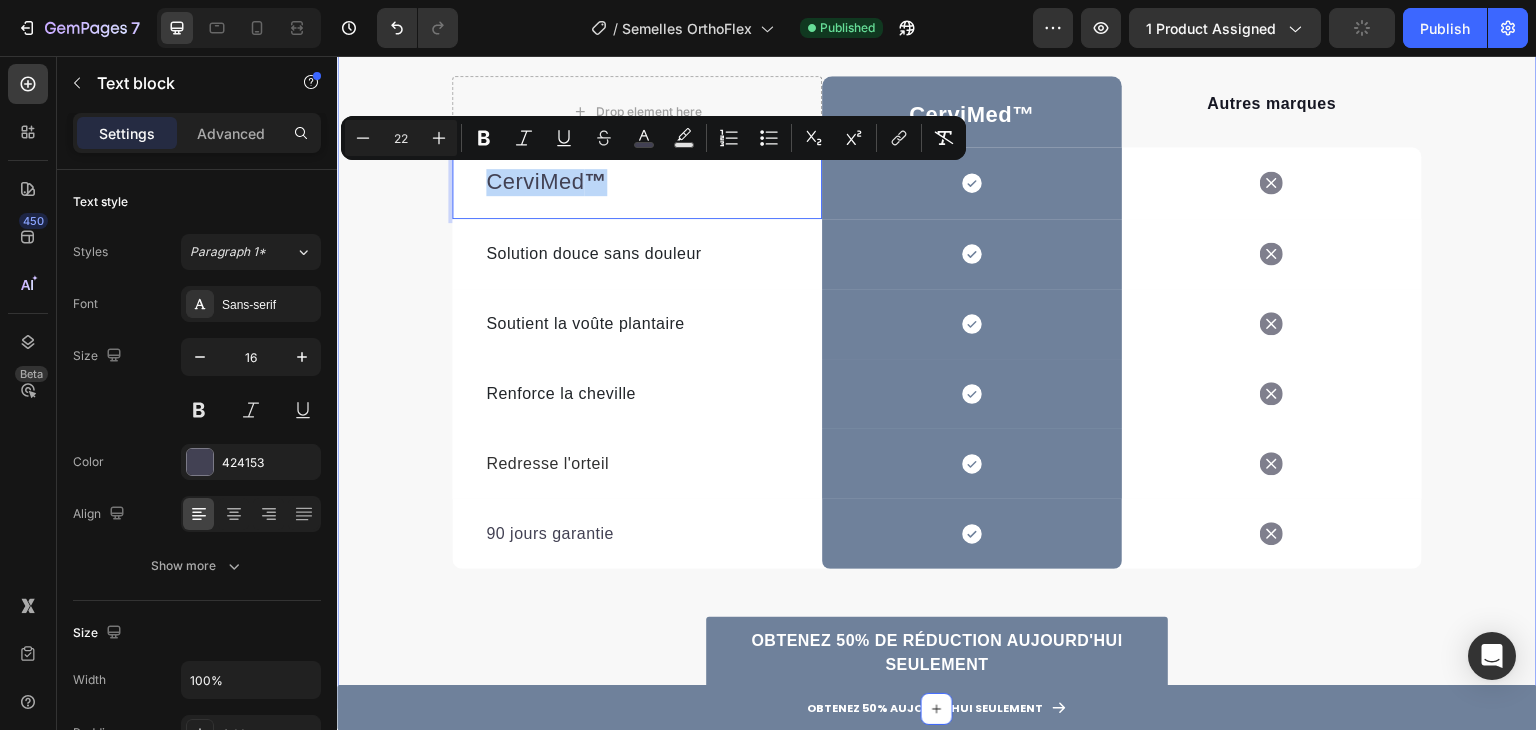 click on "Les Semelles OrthoFlex™ Cervimed vs. Correcteur Orteil & Opération Heading Les Semelles OrthoFlex™ Cervimed vs. Correcteur Orteil & Opération Heading Qu'est-ce qui différencie les OrthoFlex™ des autres solutions ? Text block Row
Drop element here CerviMed ™ Text block Row Autres marques Text block Row CerviMed ™ Text block 0
Icon Row
Icon Row Solution douce sans douleur Text block
Icon Row
Icon Row Soutient la voûte plantaire Text block
Icon Row
Icon Row Renforce la cheville Text block
Icon Row
Icon Row Redresse l'orteil Text block
Icon Row
Icon Row 90 jours garantie Text block
Icon Row
Icon Row Row OBTENEZ 50% DE RÉDUCTION AUJOURD'HUI SEULEMENT Button Row" at bounding box center [937, 294] 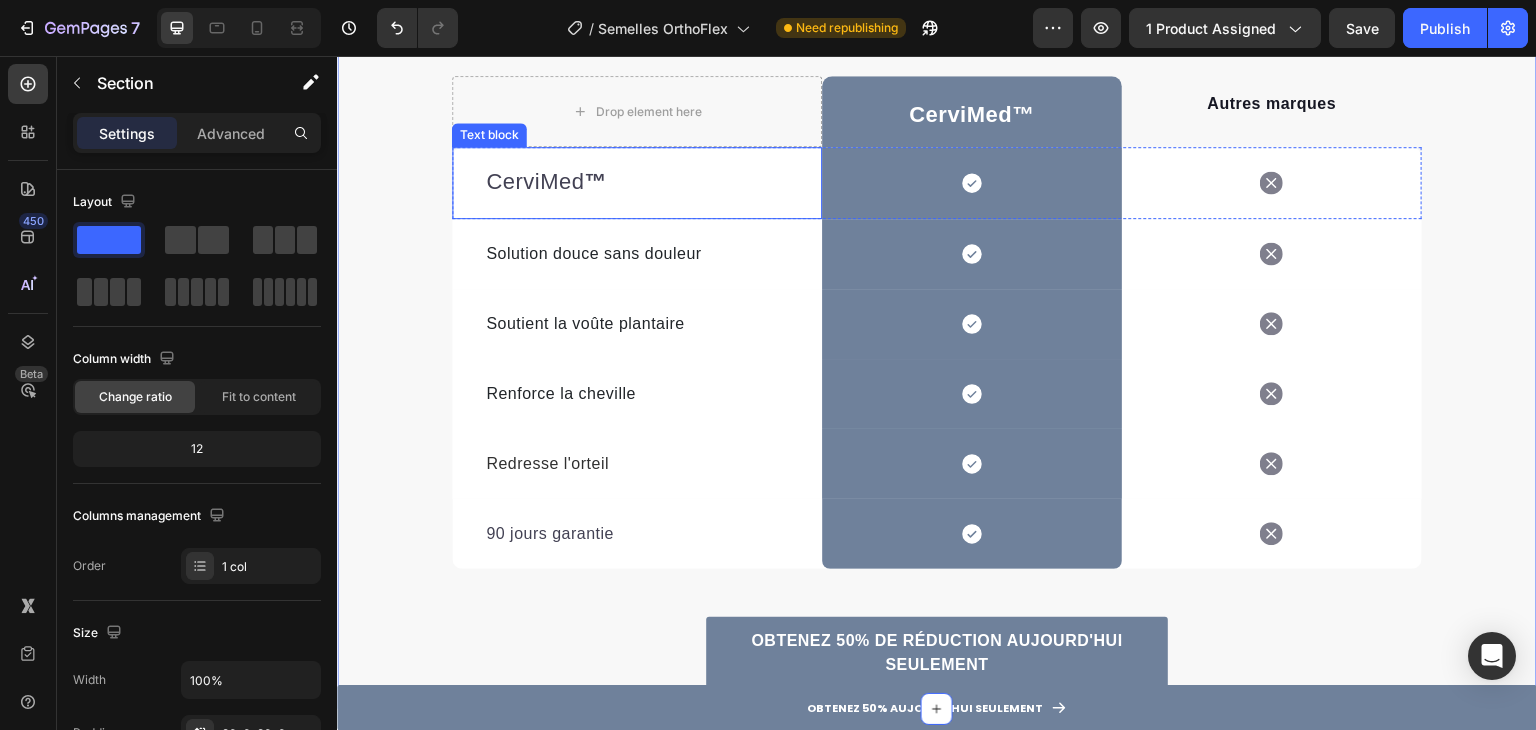 click on "CerviMed ™" at bounding box center (546, 181) 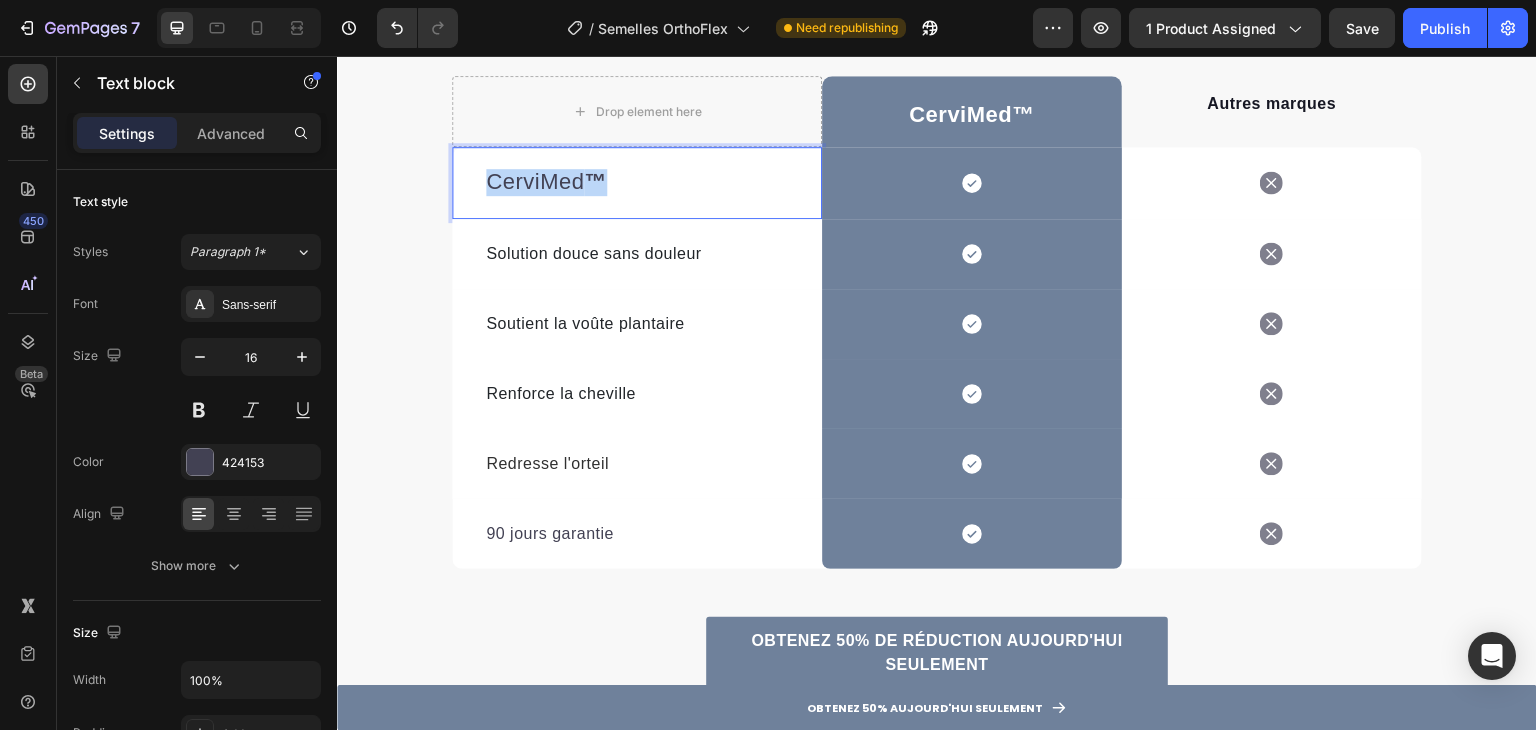 click on "CerviMed ™" at bounding box center (546, 181) 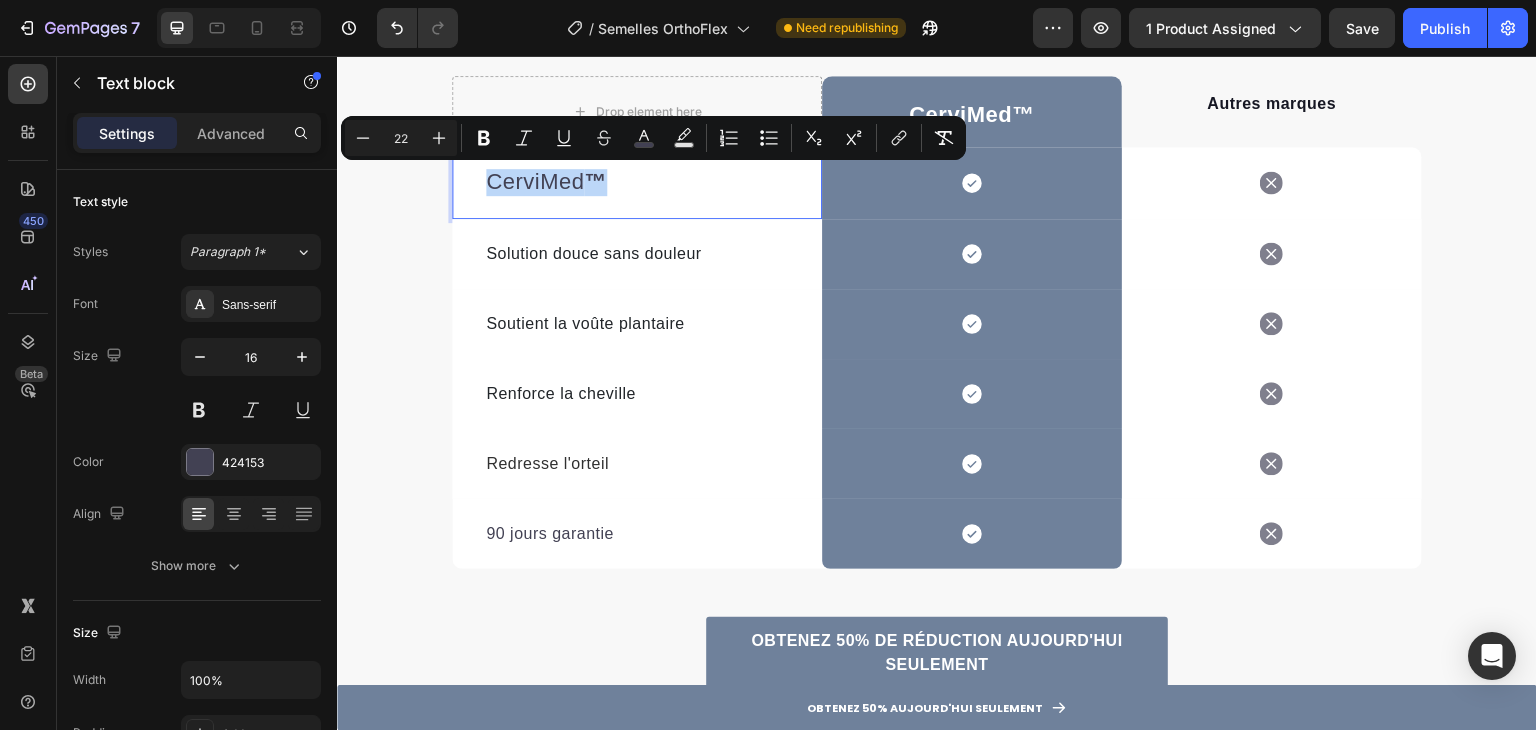 click on "Les Semelles OrthoFlex™ Cervimed vs. Correcteur Orteil & Opération Heading Les Semelles OrthoFlex™ Cervimed vs. Correcteur Orteil & Opération Heading Qu'est-ce qui différencie les OrthoFlex™ des autres solutions ? Text block Row
Drop element here CerviMed ™ Text block Row Autres marques Text block Row CerviMed ™ Text block 0
Icon Row
Icon Row Solution douce sans douleur Text block
Icon Row
Icon Row Soutient la voûte plantaire Text block
Icon Row
Icon Row Renforce la cheville Text block
Icon Row
Icon Row Redresse l'orteil Text block
Icon Row
Icon Row 90 jours garantie Text block
Icon Row
Icon Row Row OBTENEZ 50% DE RÉDUCTION AUJOURD'HUI SEULEMENT Button Row" at bounding box center (937, 294) 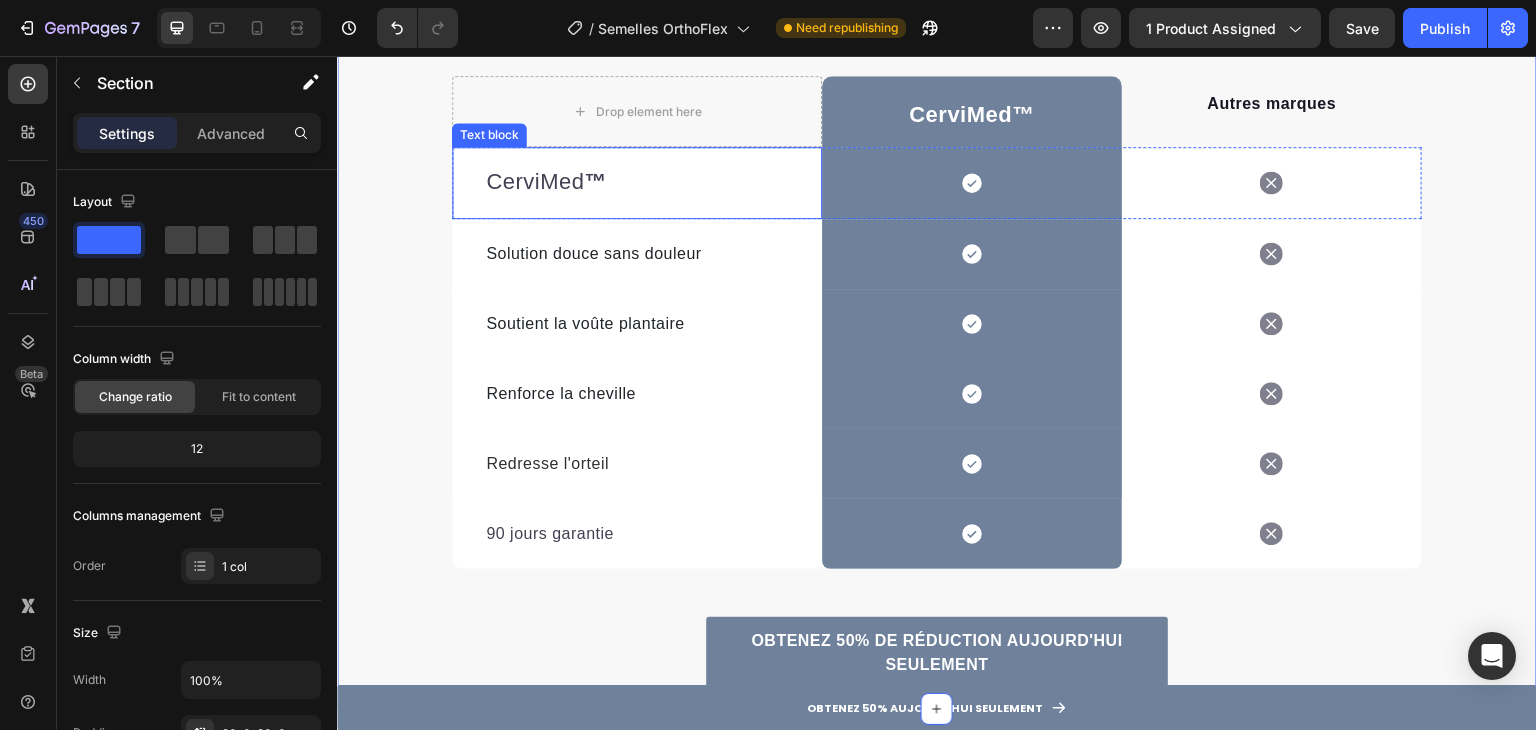 click on "CerviMed ™" at bounding box center (546, 181) 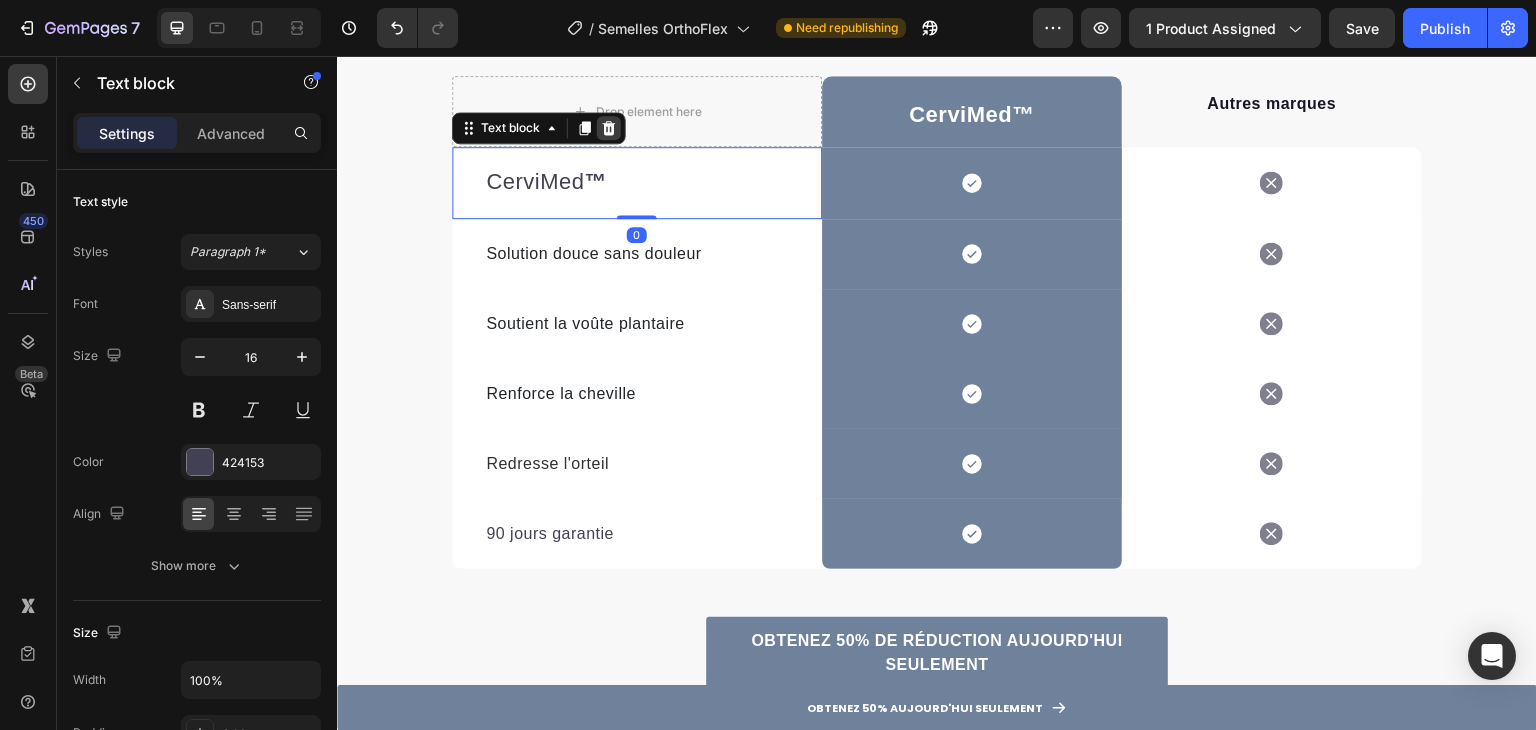 click 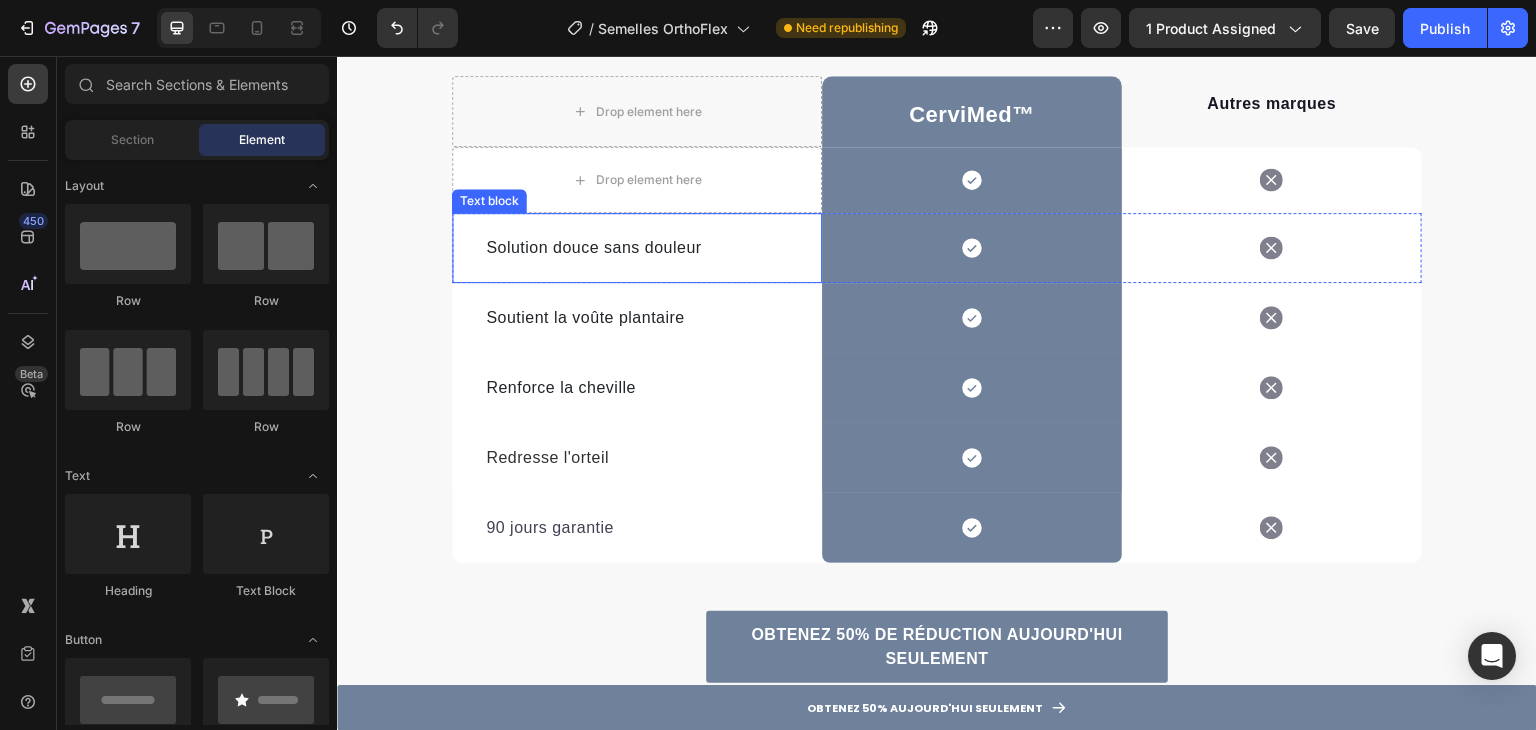 click on "Solution douce sans douleur" at bounding box center (593, 247) 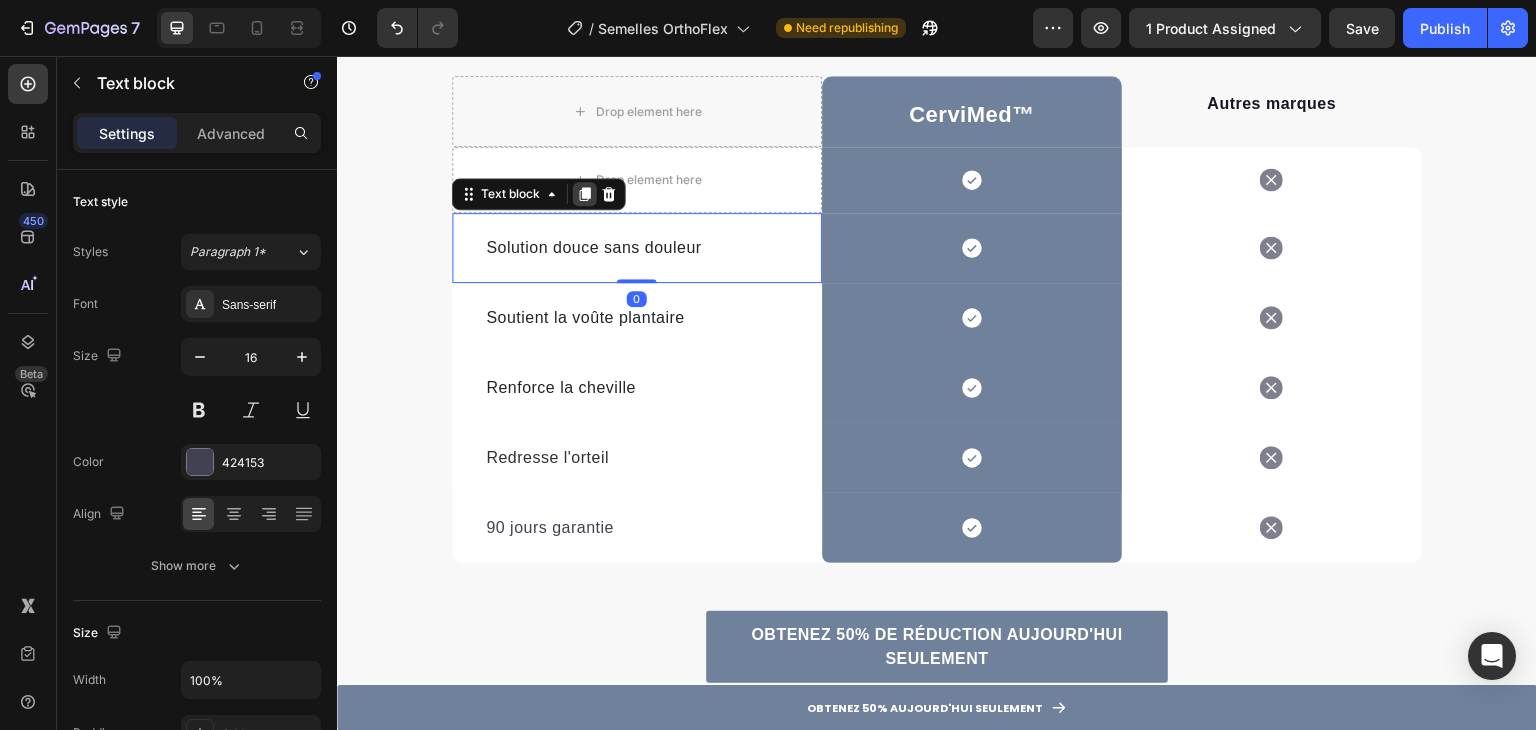 click 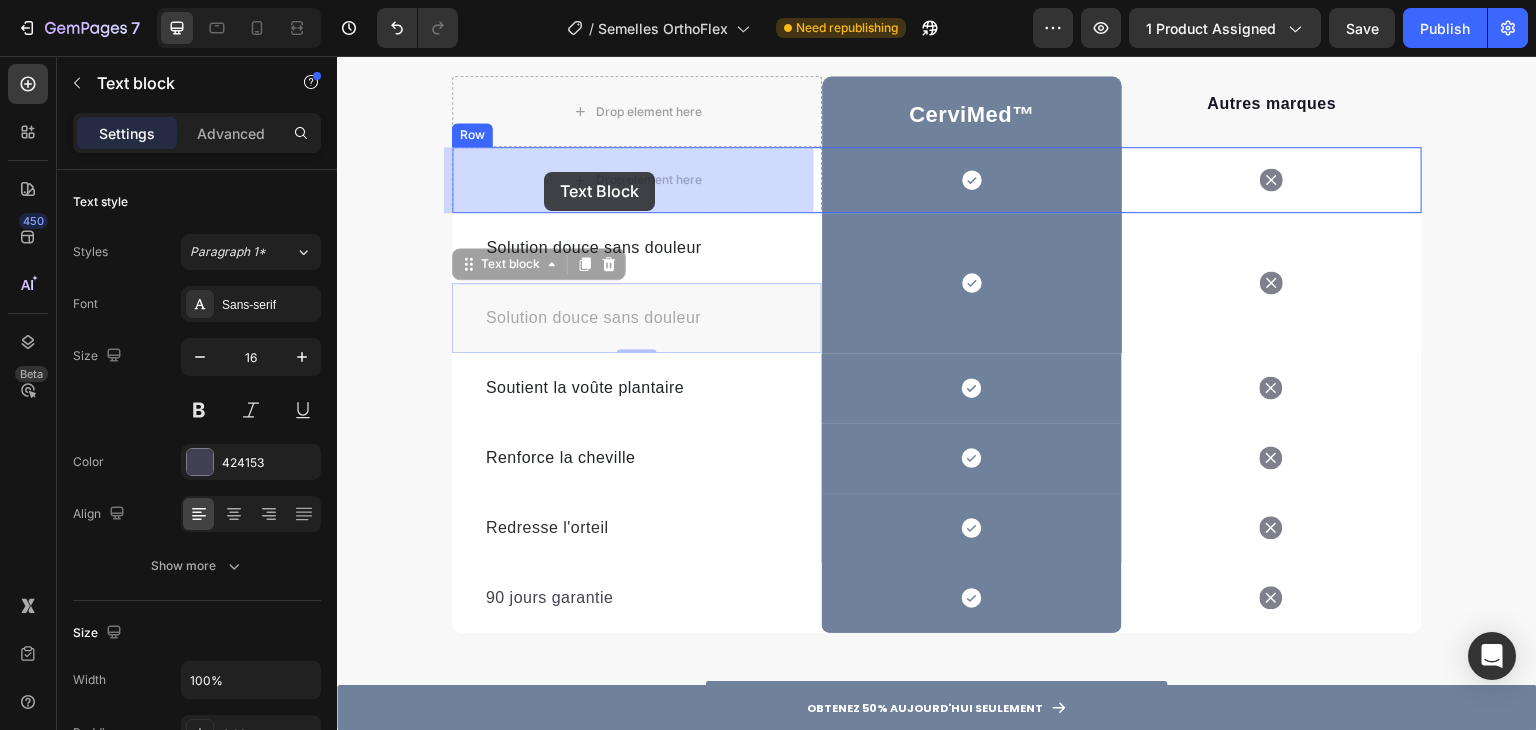 drag, startPoint x: 496, startPoint y: 271, endPoint x: 544, endPoint y: 172, distance: 110.02273 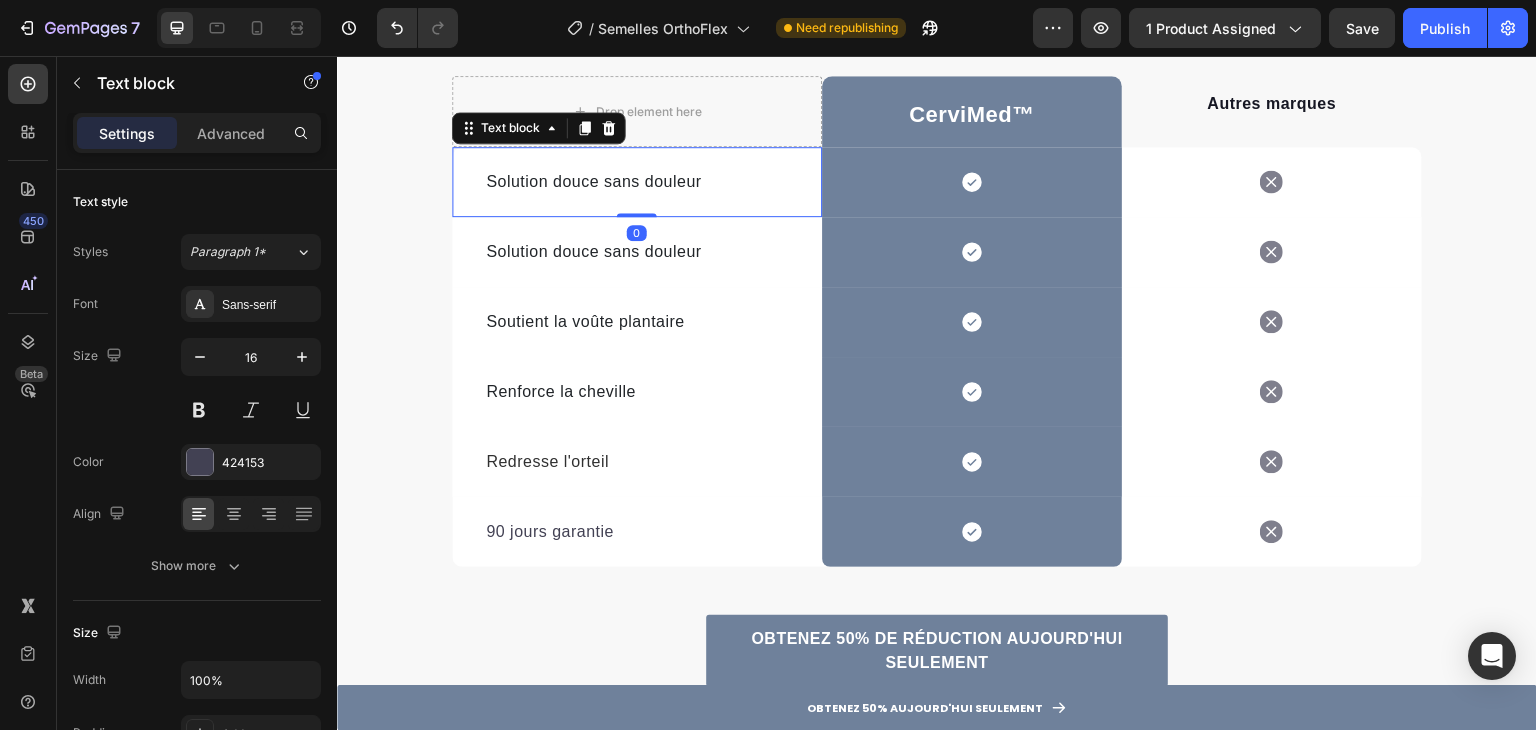 click on "Solution douce sans douleur" at bounding box center (593, 181) 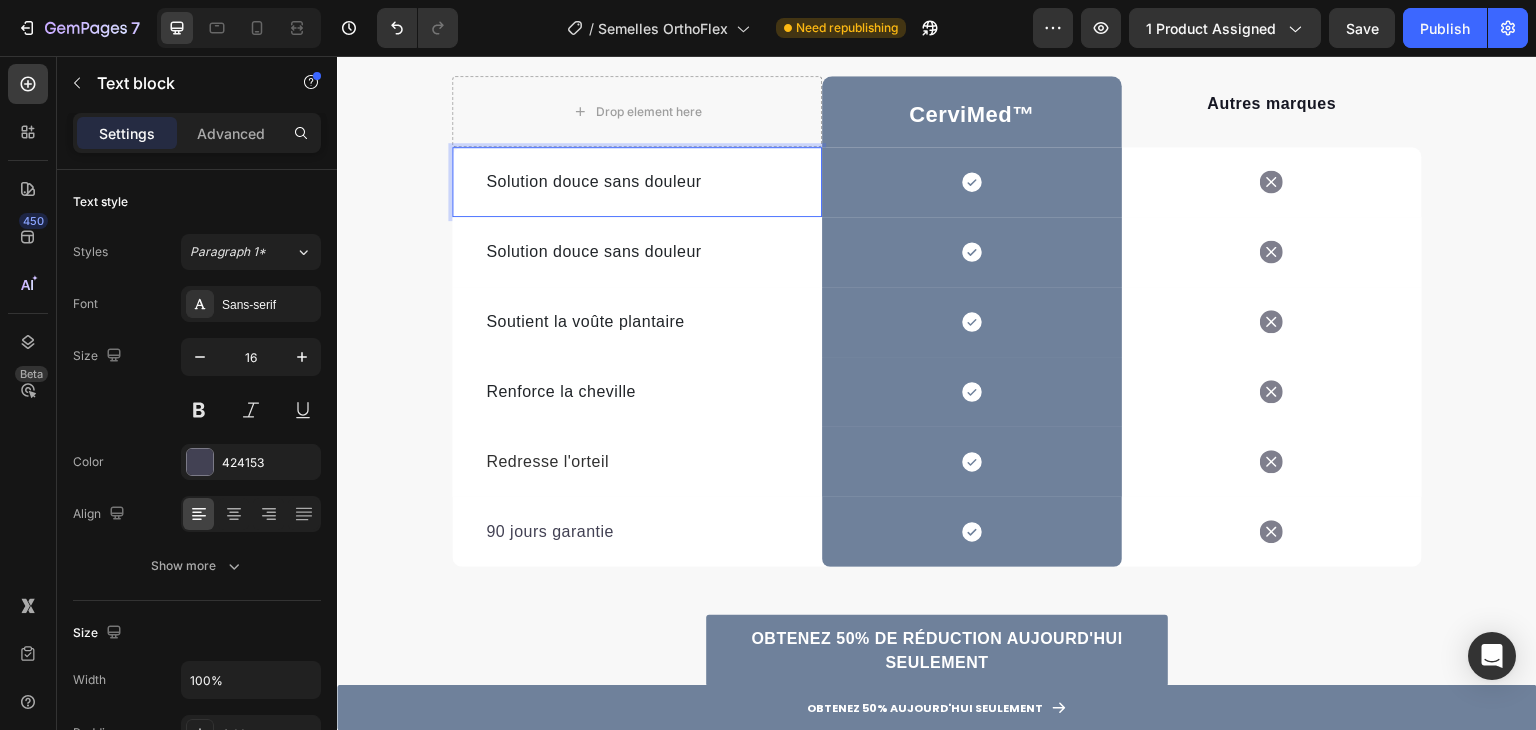 click on "Solution douce sans douleur" at bounding box center [593, 181] 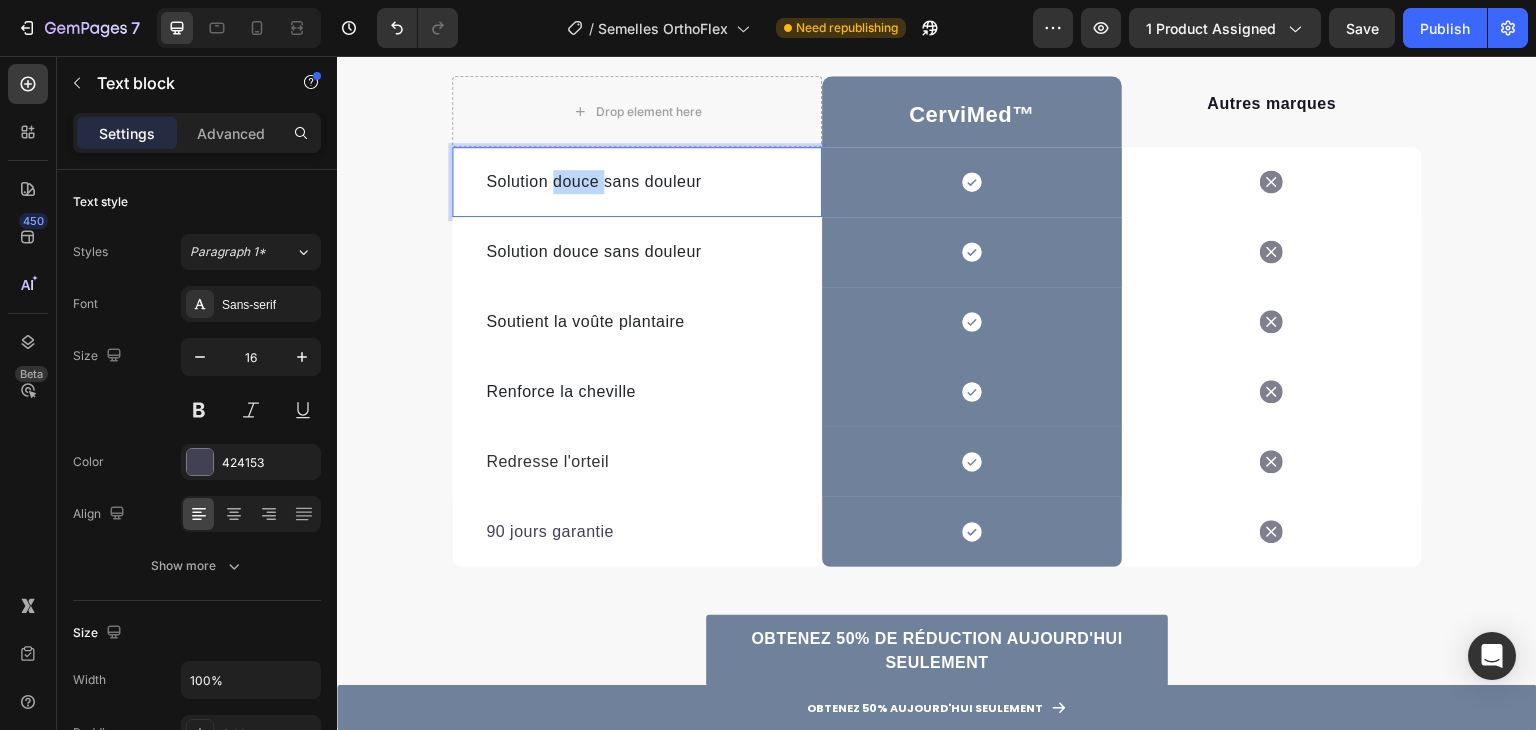 click on "Solution douce sans douleur" at bounding box center [593, 181] 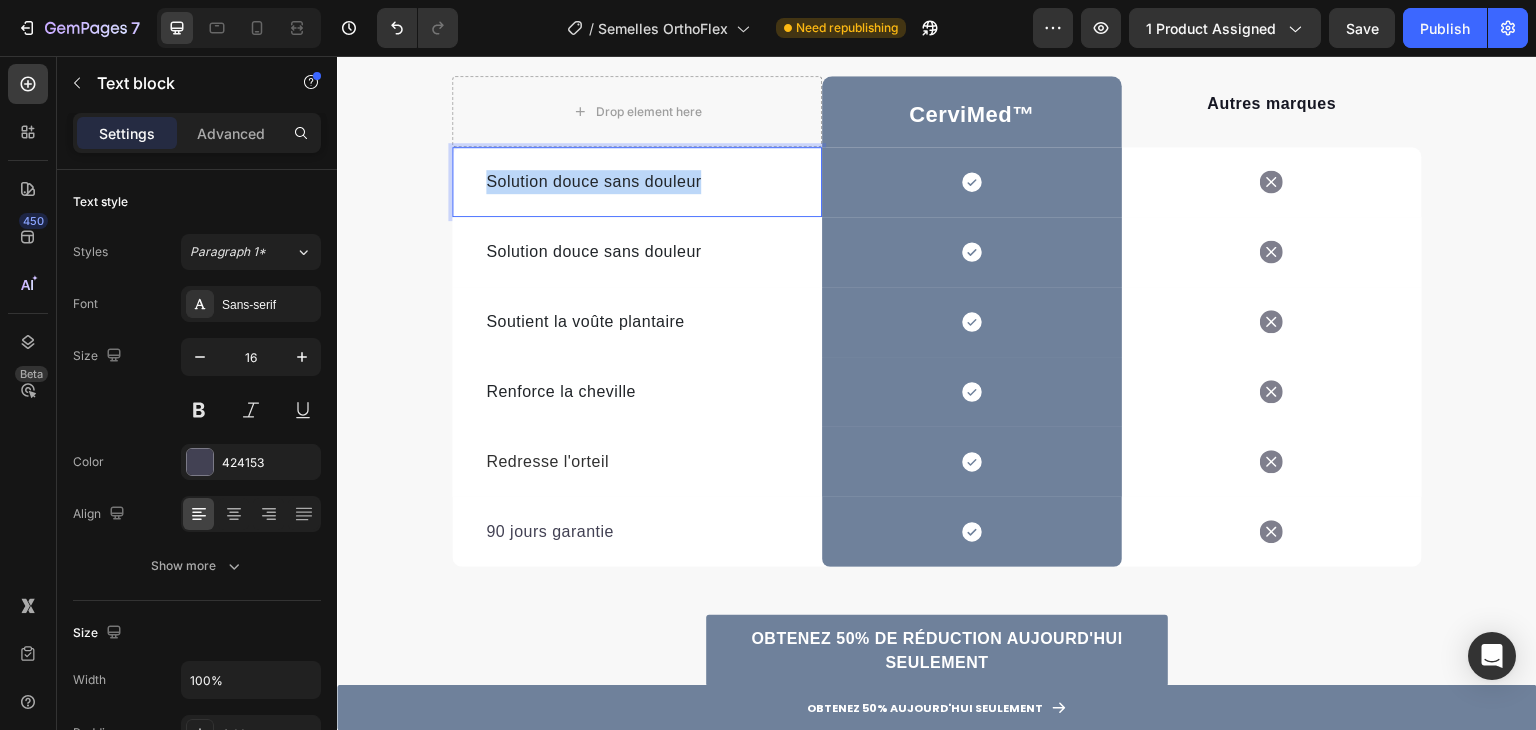 drag, startPoint x: 568, startPoint y: 184, endPoint x: 524, endPoint y: 92, distance: 101.98039 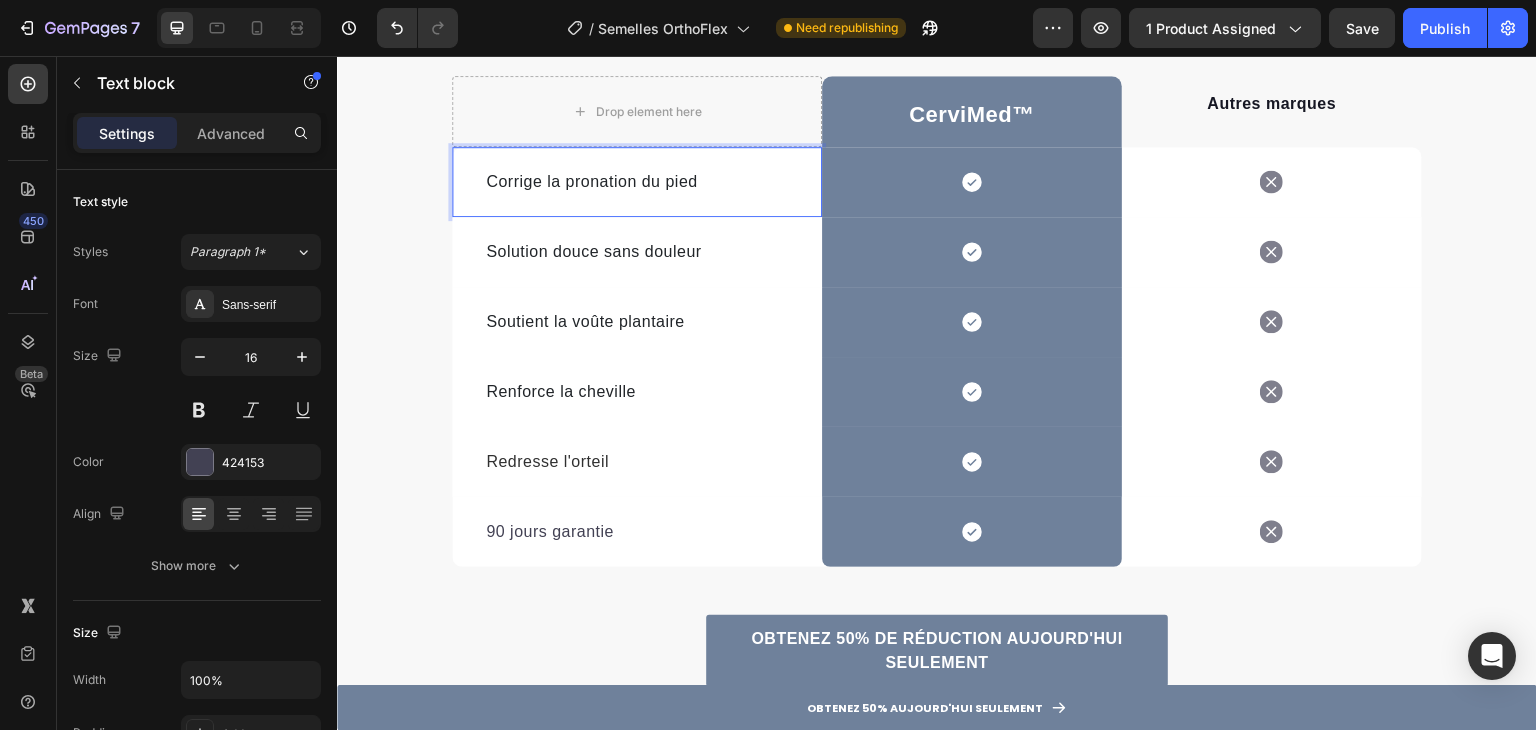 click on "Solution douce sans douleur Text block" at bounding box center (637, 252) 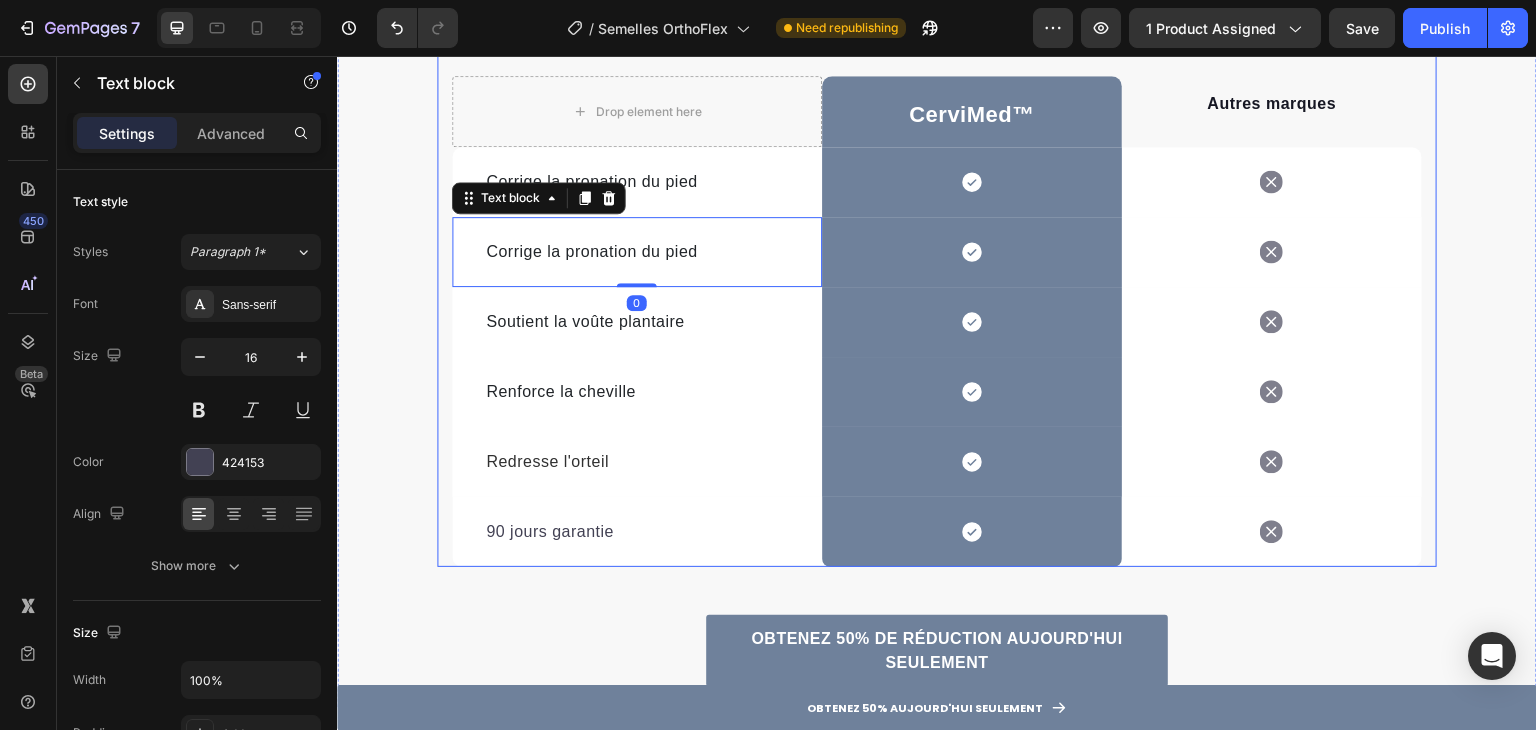 click on "Les Semelles OrthoFlex™ Cervimed vs. Correcteur Orteil & Opération Heading Les Semelles OrthoFlex™ Cervimed vs. Correcteur Orteil & Opération Heading Qu'est-ce qui différencie les OrthoFlex™ des autres solutions ? Text block Row
Drop element here CerviMed ™ Text block Row Autres marques Text block Row Corrige la pronation du pied Text block
Icon Row
Icon Row Corrige la pronation du pied Text block 0
Icon Row
Icon Row Soutient la voûte plantaire Text block
Icon Row
Icon Row Renforce la cheville Text block
Icon Row
Icon Row Redresse l'orteil Text block
Icon Row
Icon Row 90 jours garantie Text block
Icon Row
Icon Row Row OBTENEZ 50% DE RÉDUCTION AUJOURD'HUI SEULEMENT Button Row" at bounding box center [937, 293] 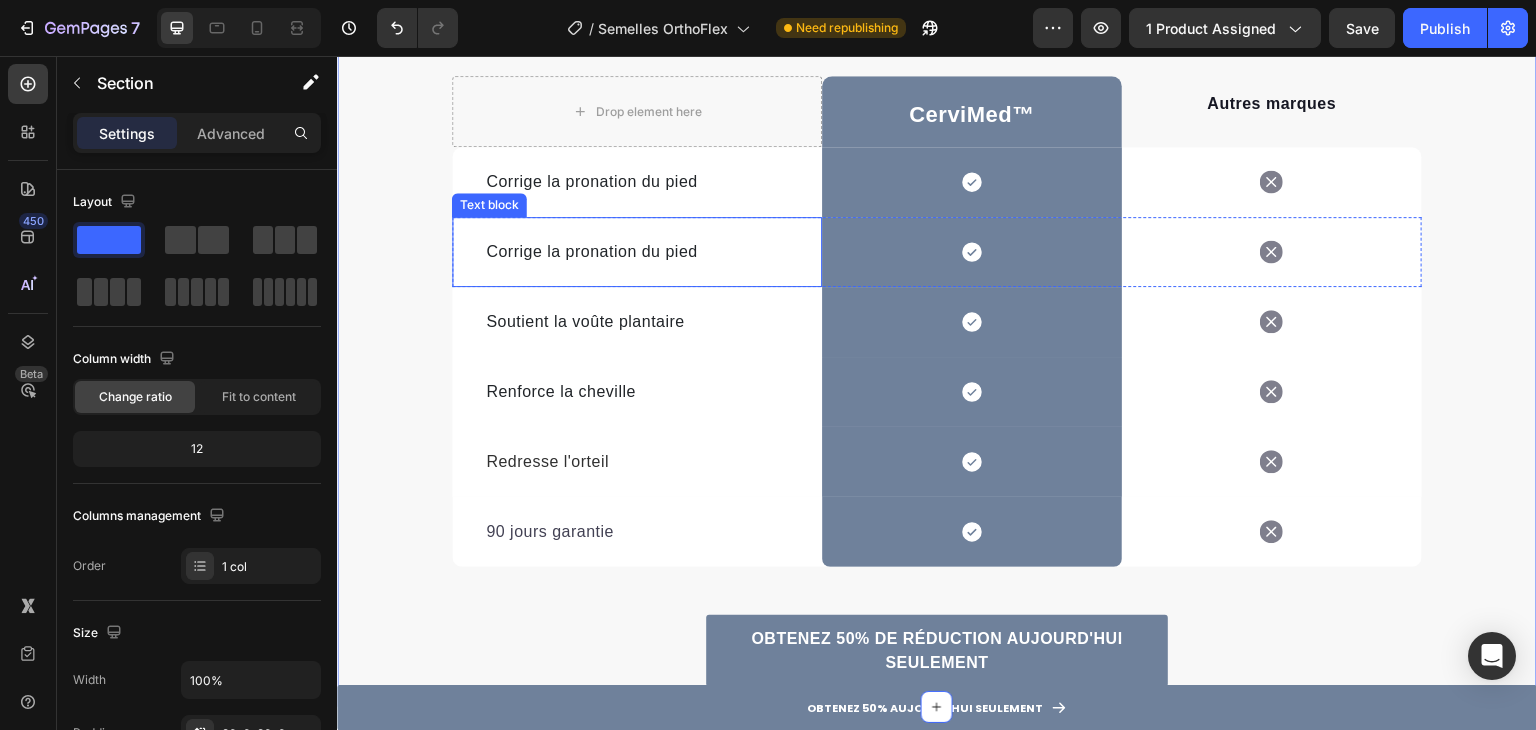 click on "Corrige la pronation du pied Text block" at bounding box center (637, 252) 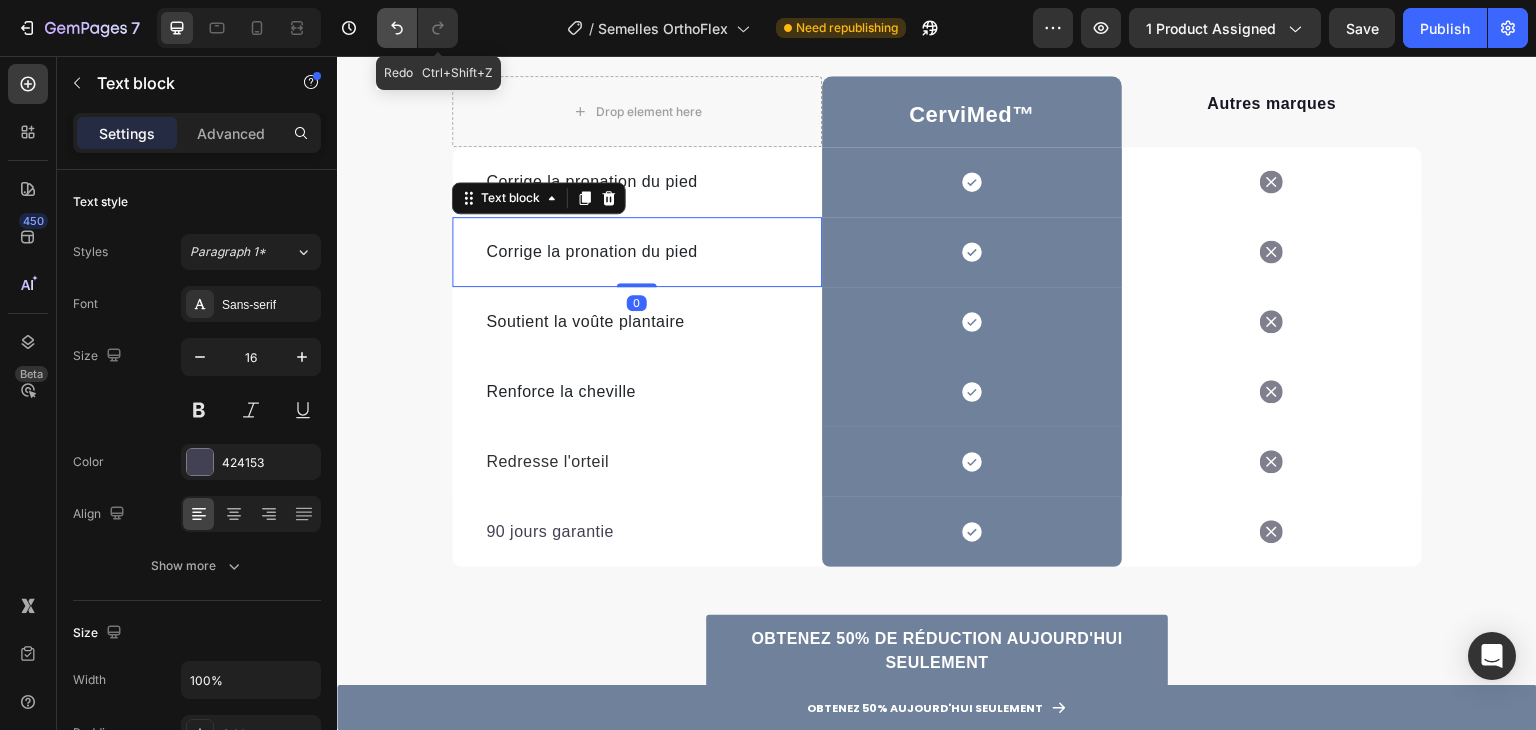 click 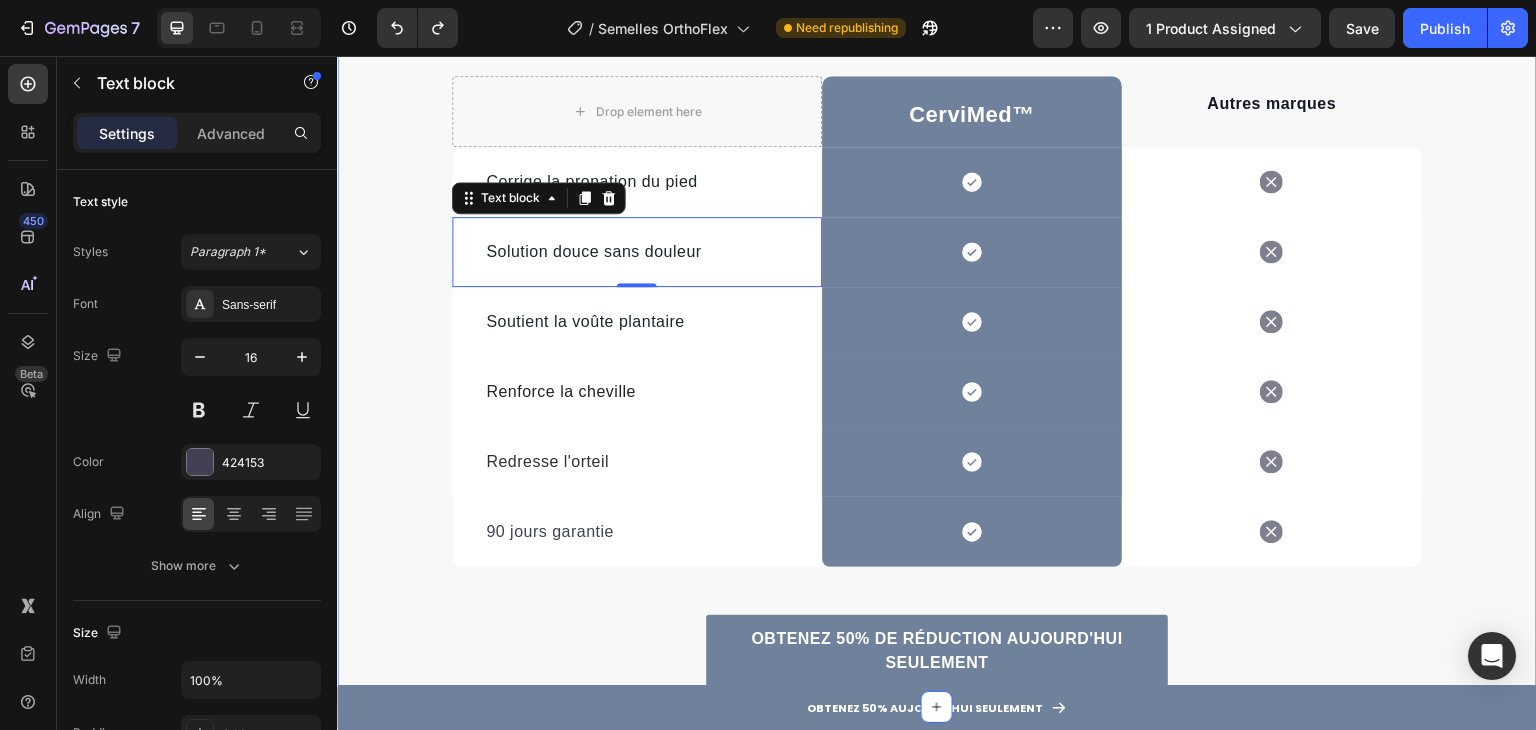 click on "Les Semelles OrthoFlex™ Cervimed vs. Correcteur Orteil & Opération Heading Les Semelles OrthoFlex™ Cervimed vs. Correcteur Orteil & Opération Heading Qu'est-ce qui différencie les OrthoFlex™ des autres solutions ? Text block Row
Drop element here CerviMed ™ Text block Row Autres marques Text block Row Corrige la pronation du pied Text block
Icon Row
Icon Row Solution douce sans douleur Text block 0
Icon Row
Icon Row Soutient la voûte plantaire Text block
Icon Row
Icon Row Renforce la cheville Text block
Icon Row
Icon Row Redresse l'orteil Text block
Icon Row
Icon Row 90 jours garantie Text block
Icon Row
Icon Row Row OBTENEZ 50% DE RÉDUCTION AUJOURD'HUI SEULEMENT Button Row" at bounding box center (937, 293) 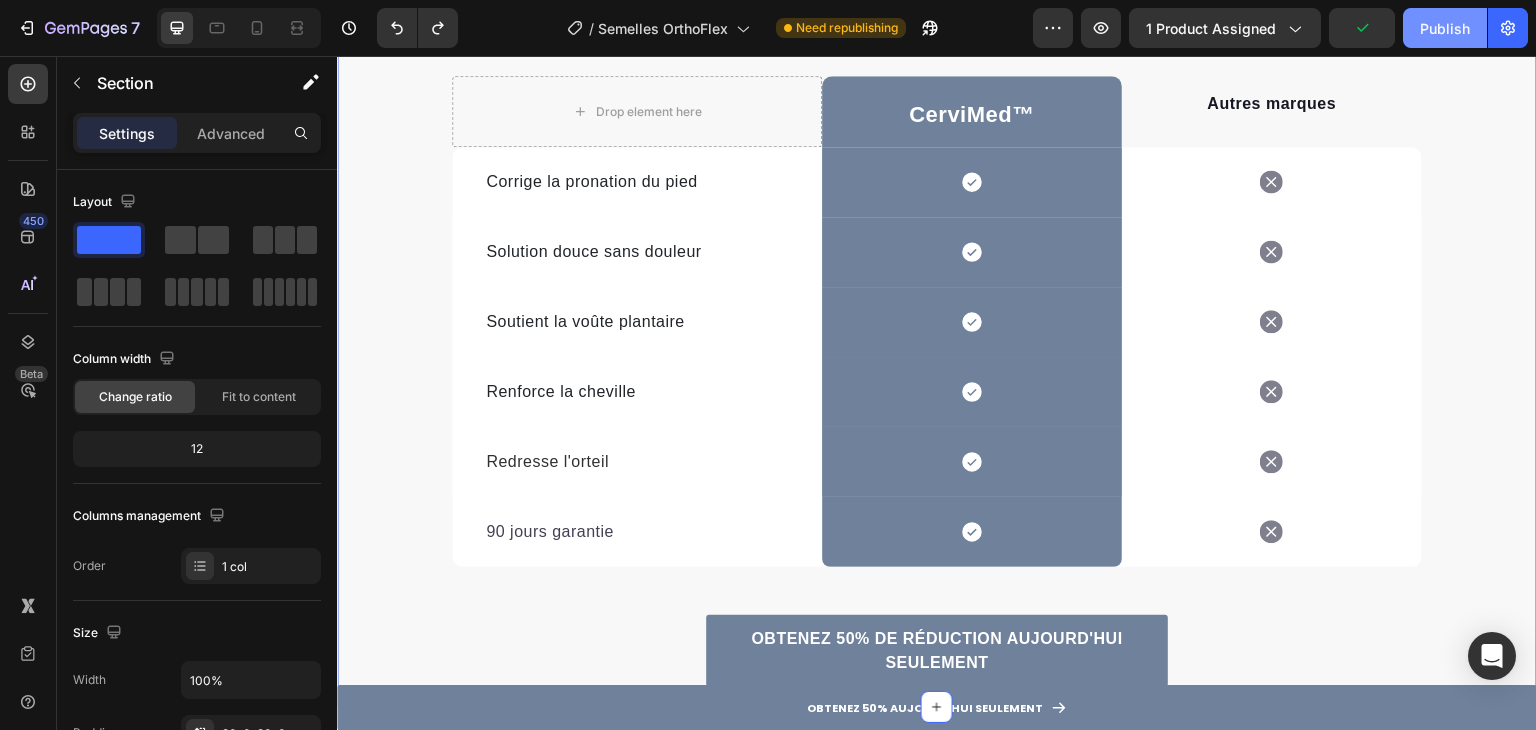 click on "Publish" at bounding box center [1445, 28] 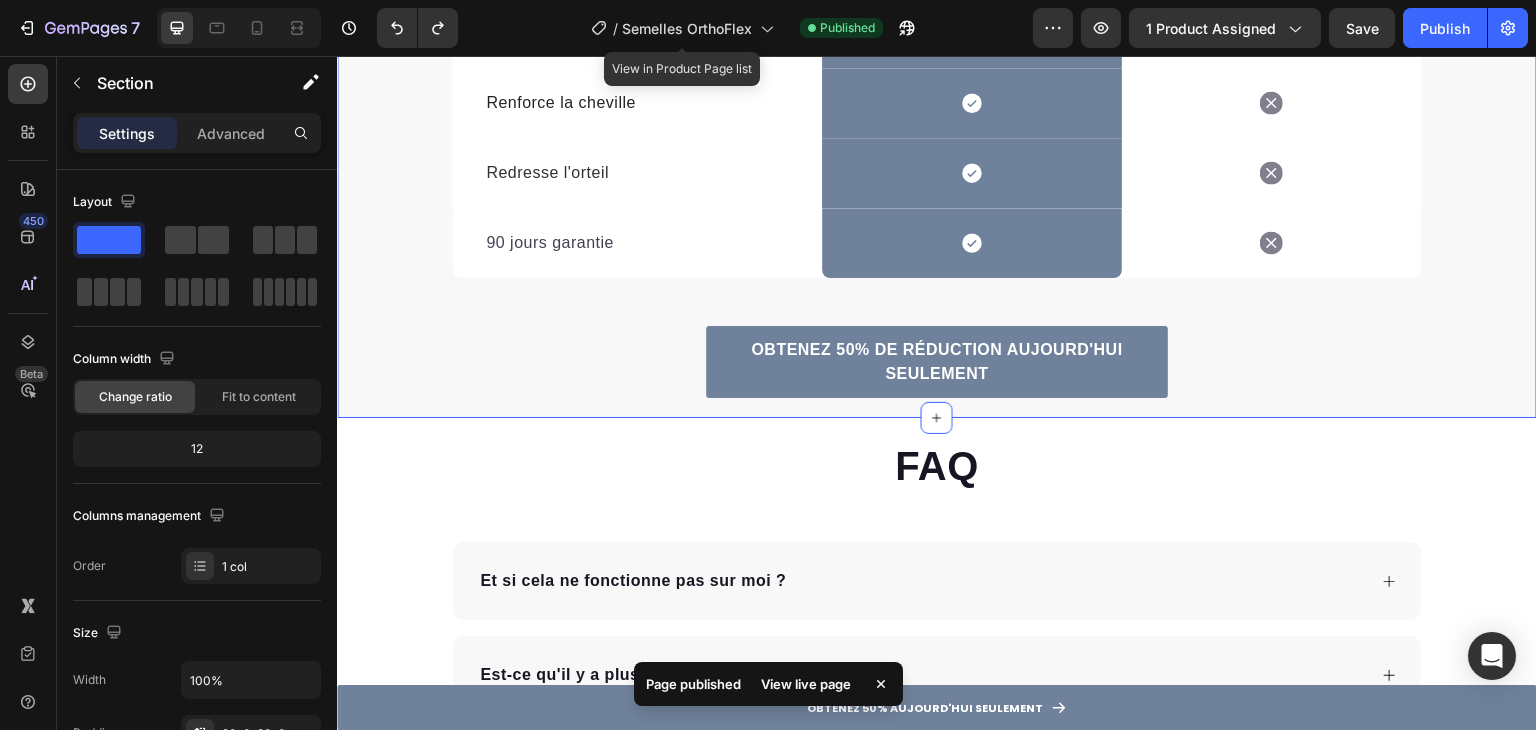 scroll, scrollTop: 4600, scrollLeft: 0, axis: vertical 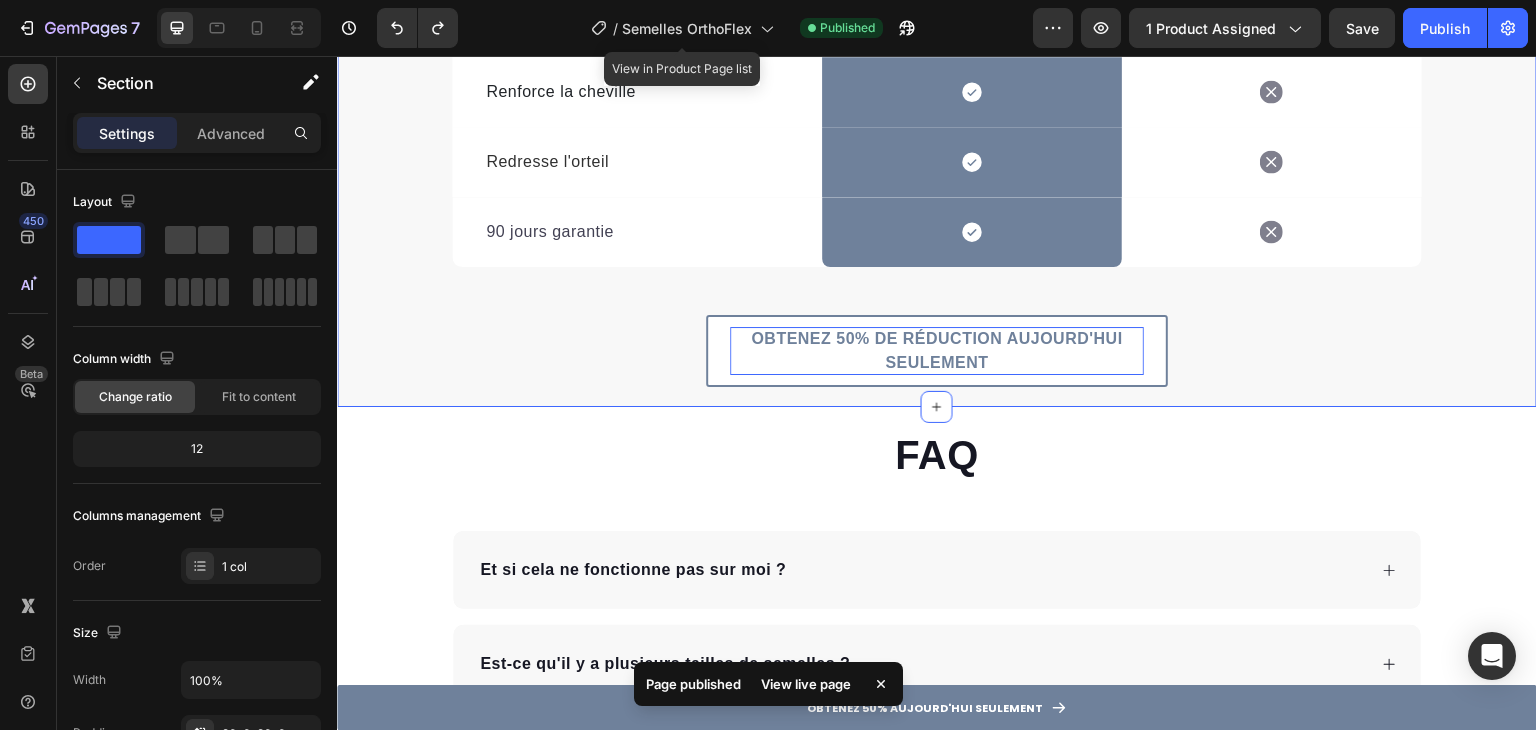 click on "OBTENEZ 50% DE RÉDUCTION AUJOURD'HUI SEULEMENT" at bounding box center (937, 351) 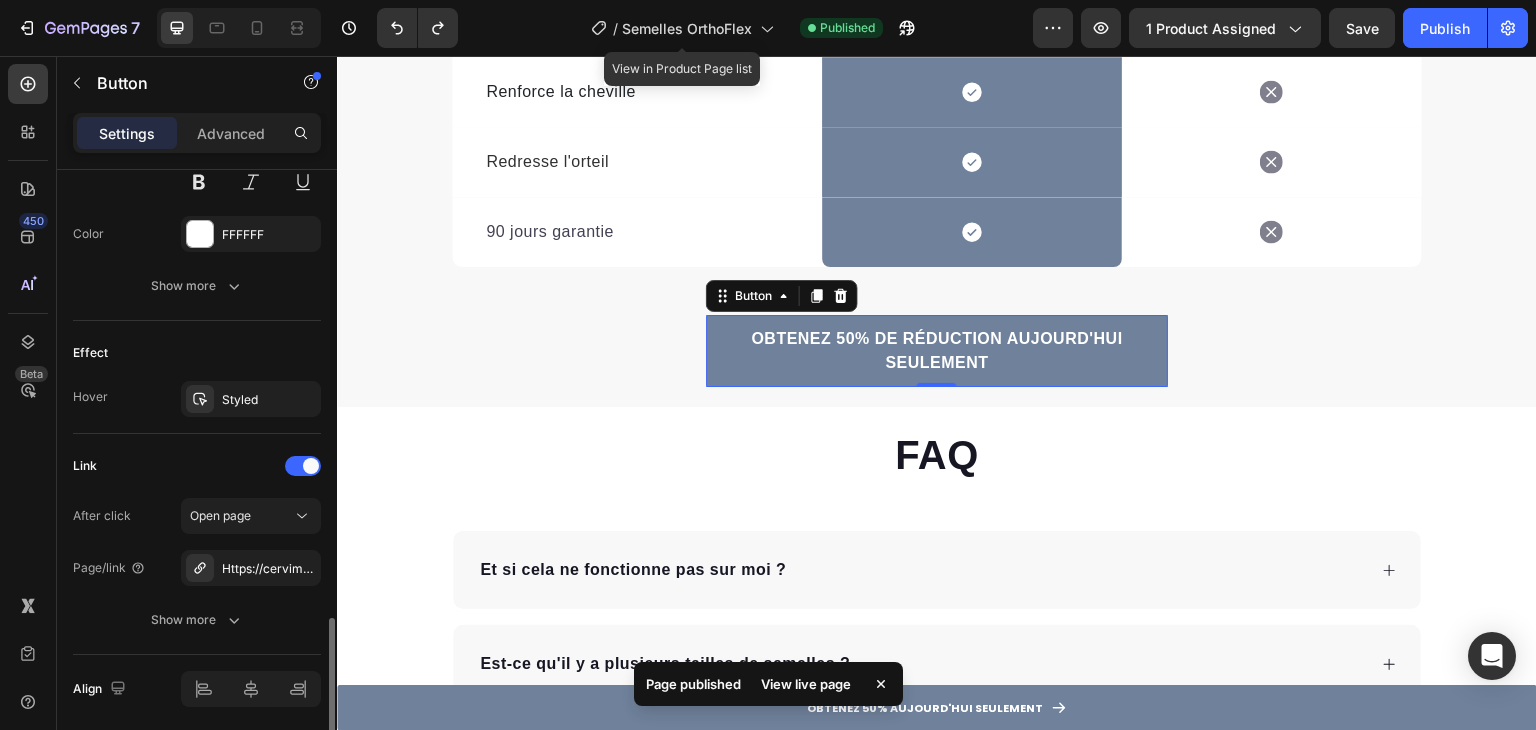 scroll, scrollTop: 970, scrollLeft: 0, axis: vertical 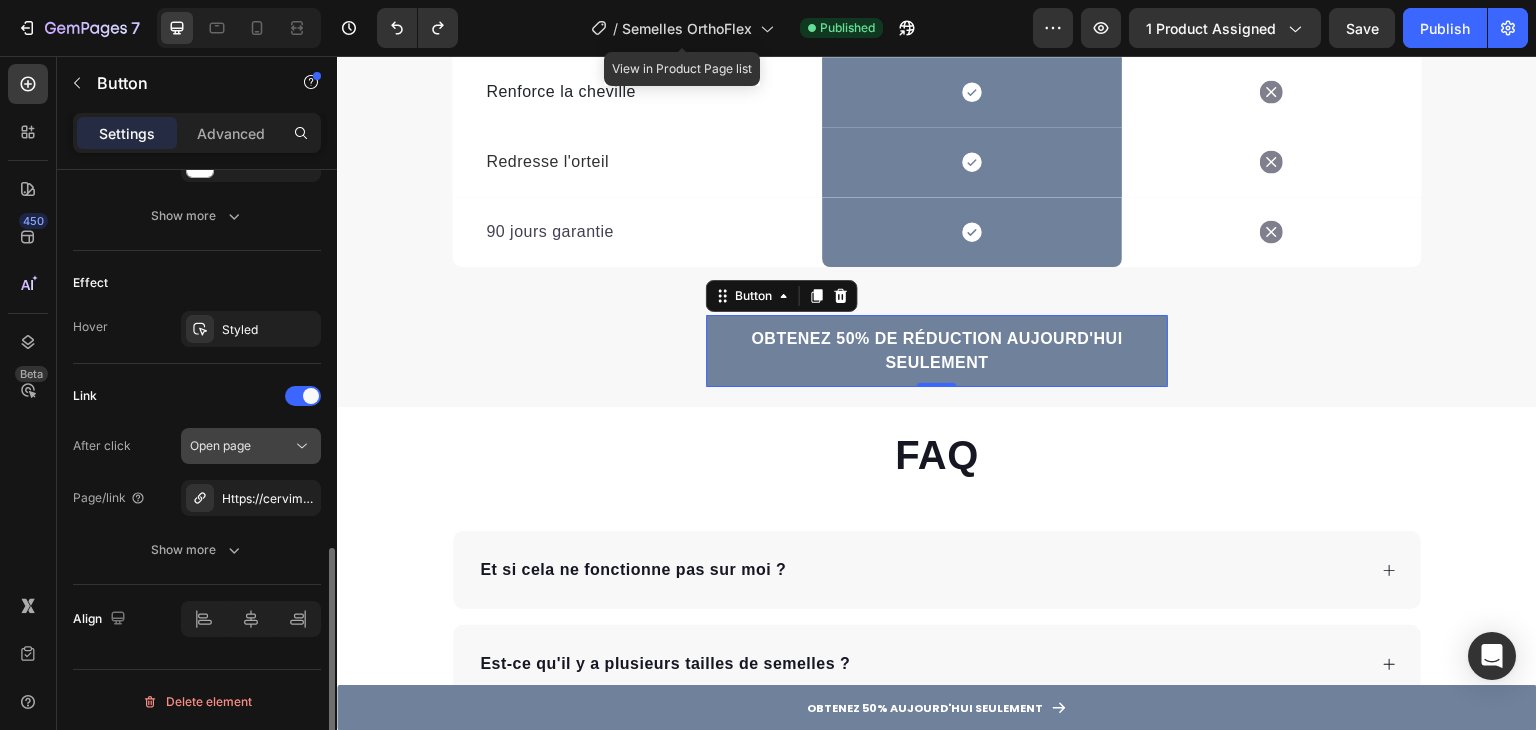click on "Open page" at bounding box center (220, 445) 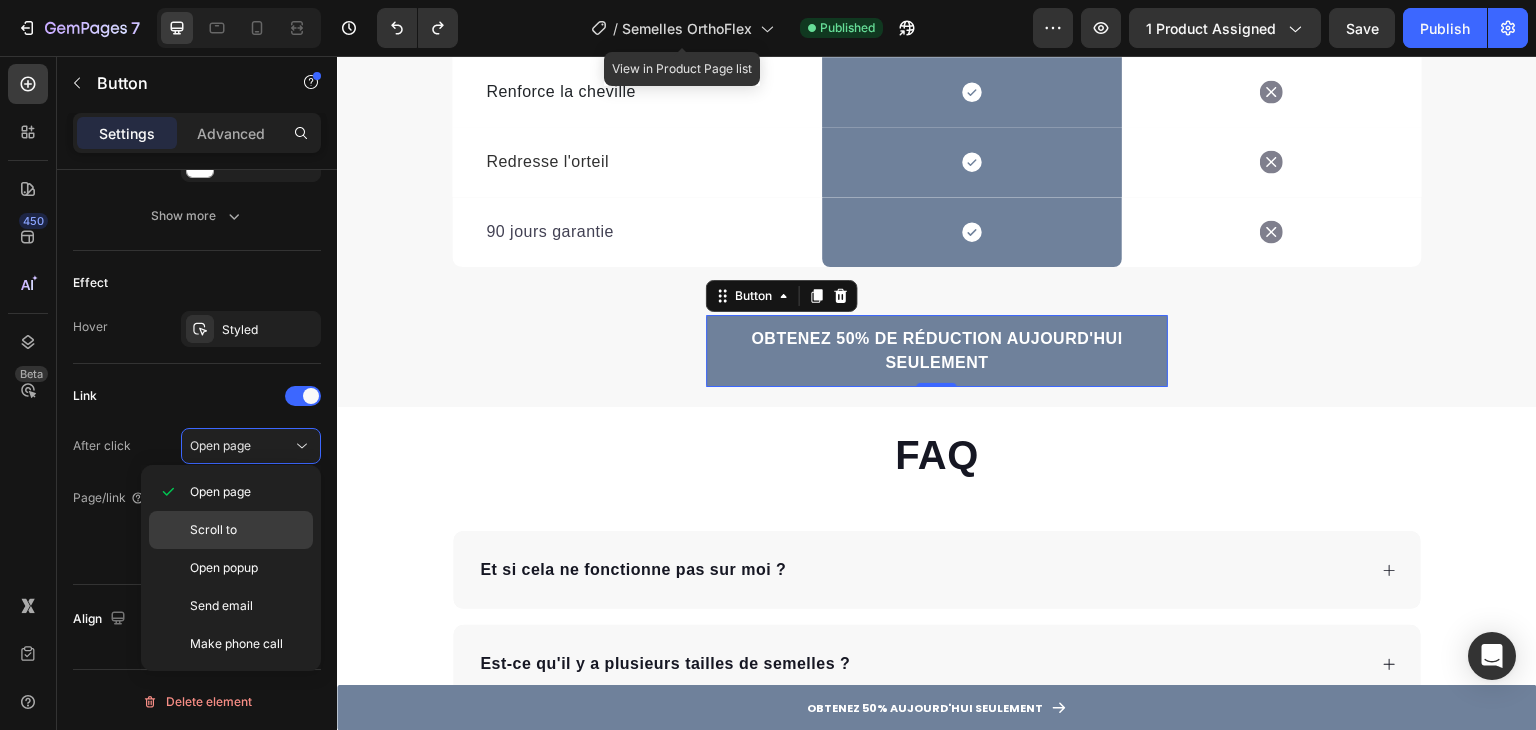 click on "Scroll to" at bounding box center [247, 530] 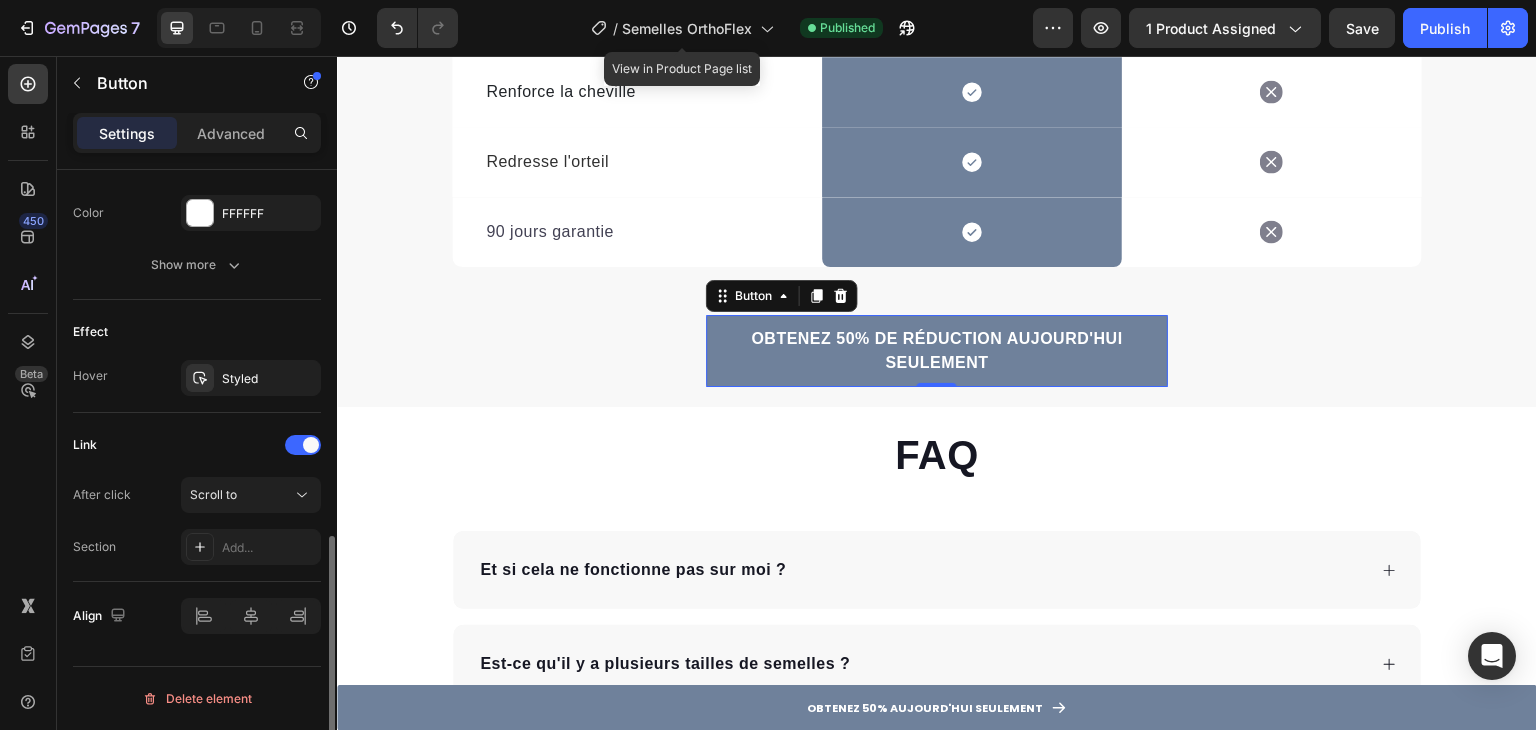 scroll, scrollTop: 918, scrollLeft: 0, axis: vertical 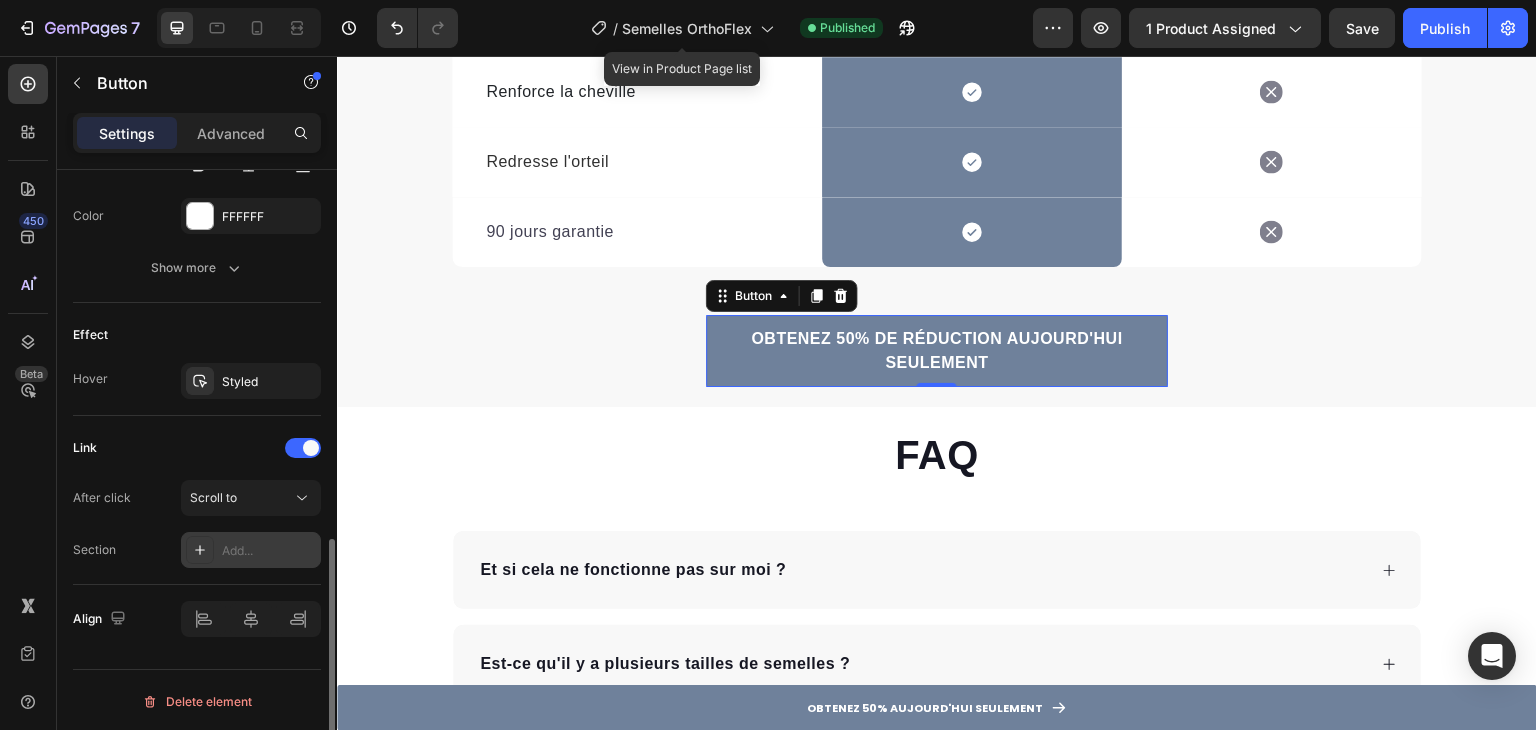 click on "Add..." at bounding box center [251, 550] 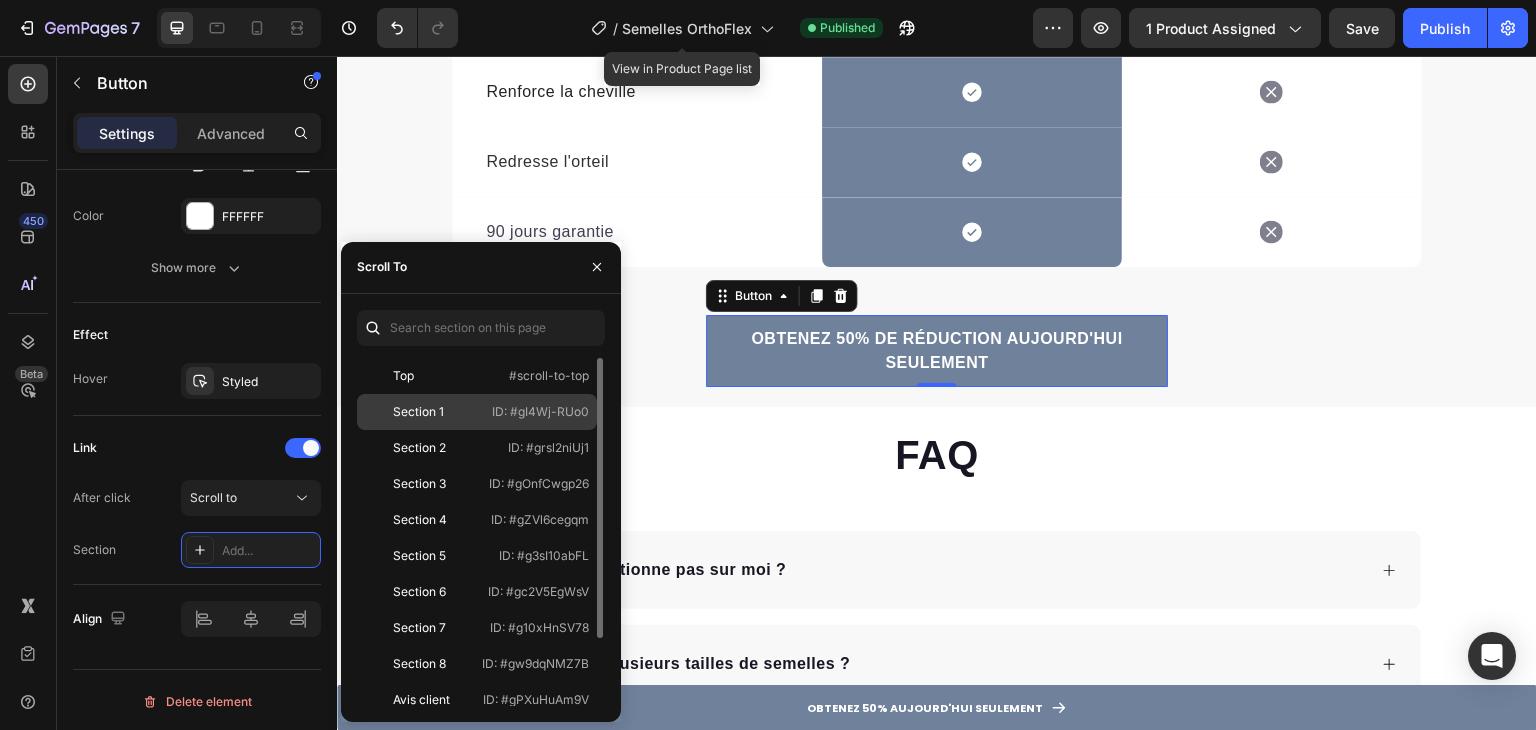 click on "Section 1 ID: #gI4Wj-RUo0" 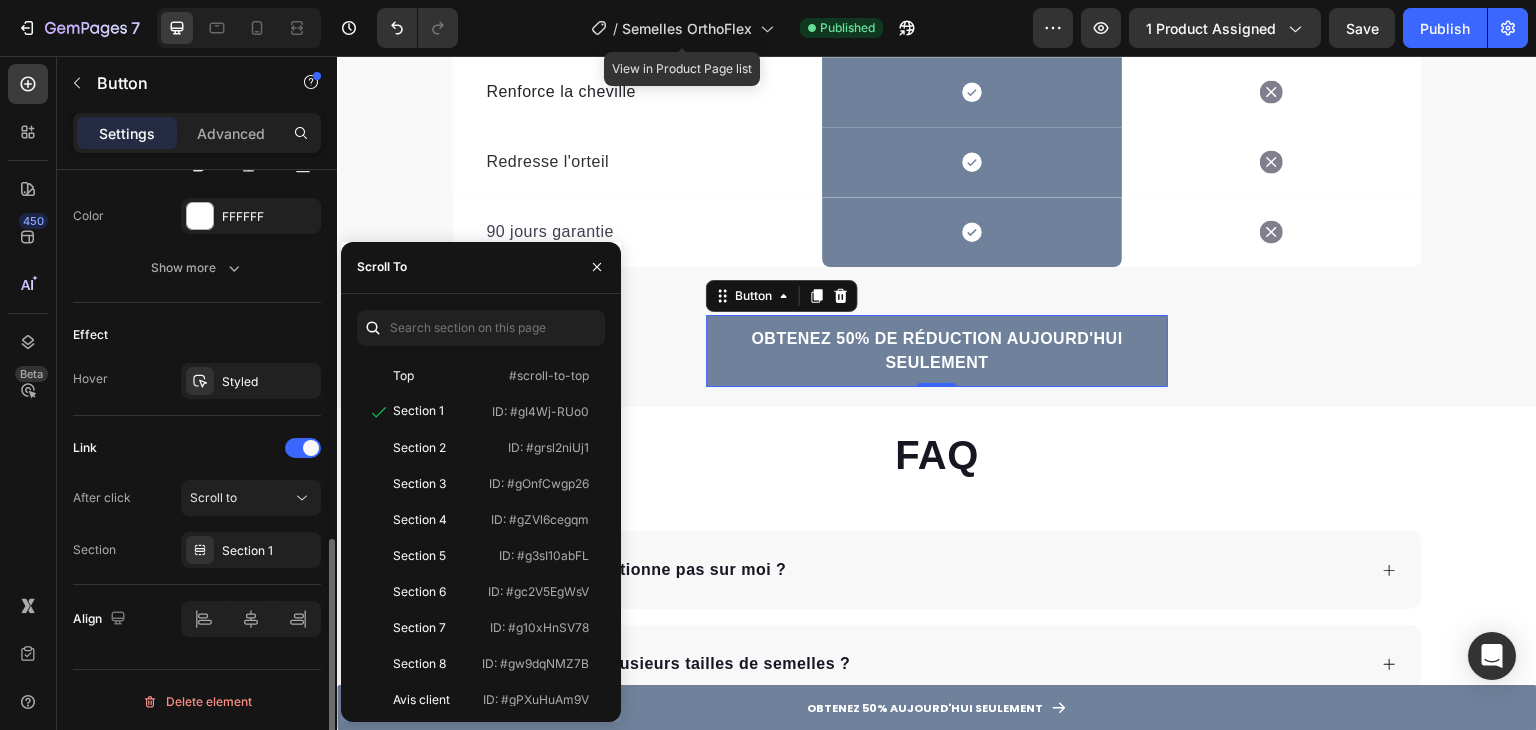 click on "Link" at bounding box center [197, 448] 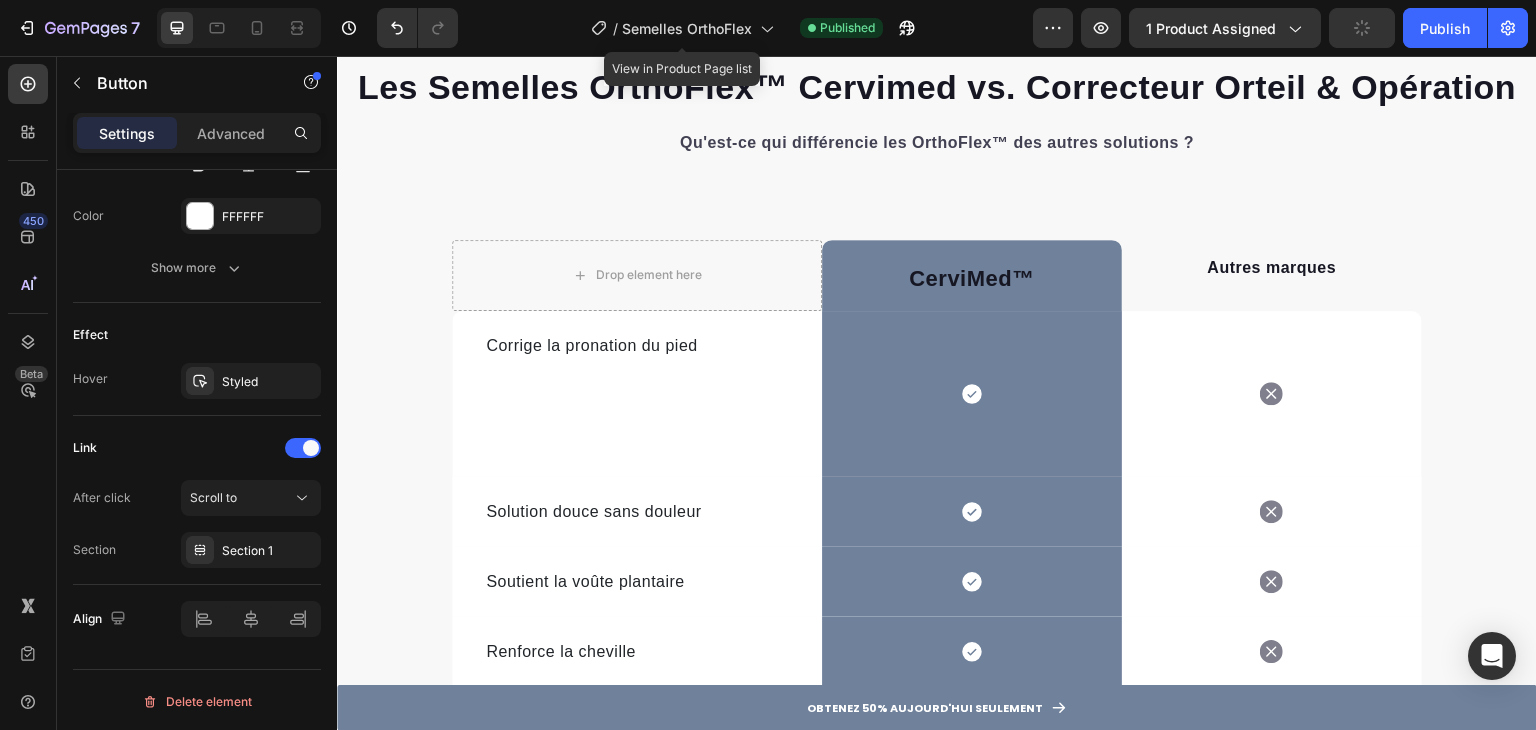 scroll, scrollTop: 3900, scrollLeft: 0, axis: vertical 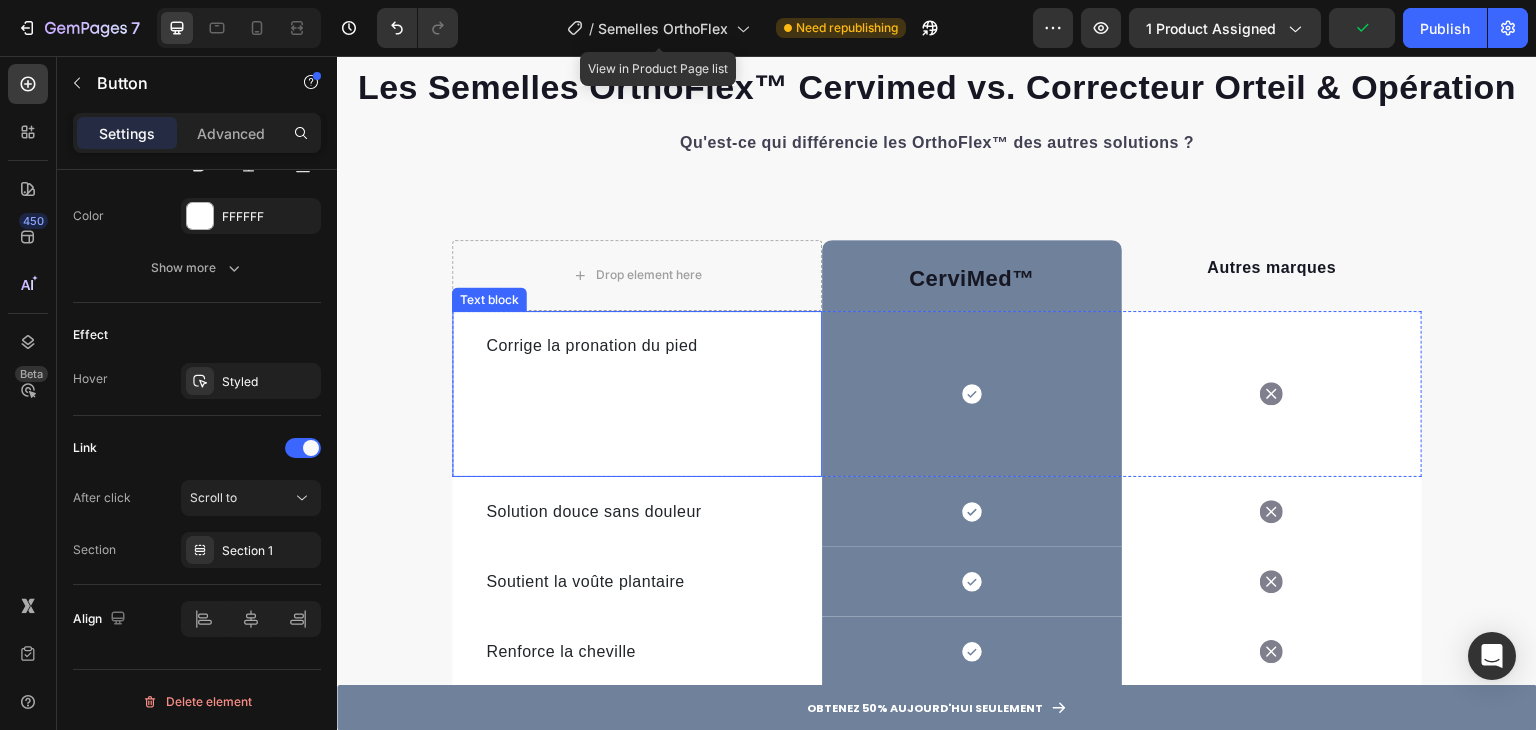 click at bounding box center (637, 430) 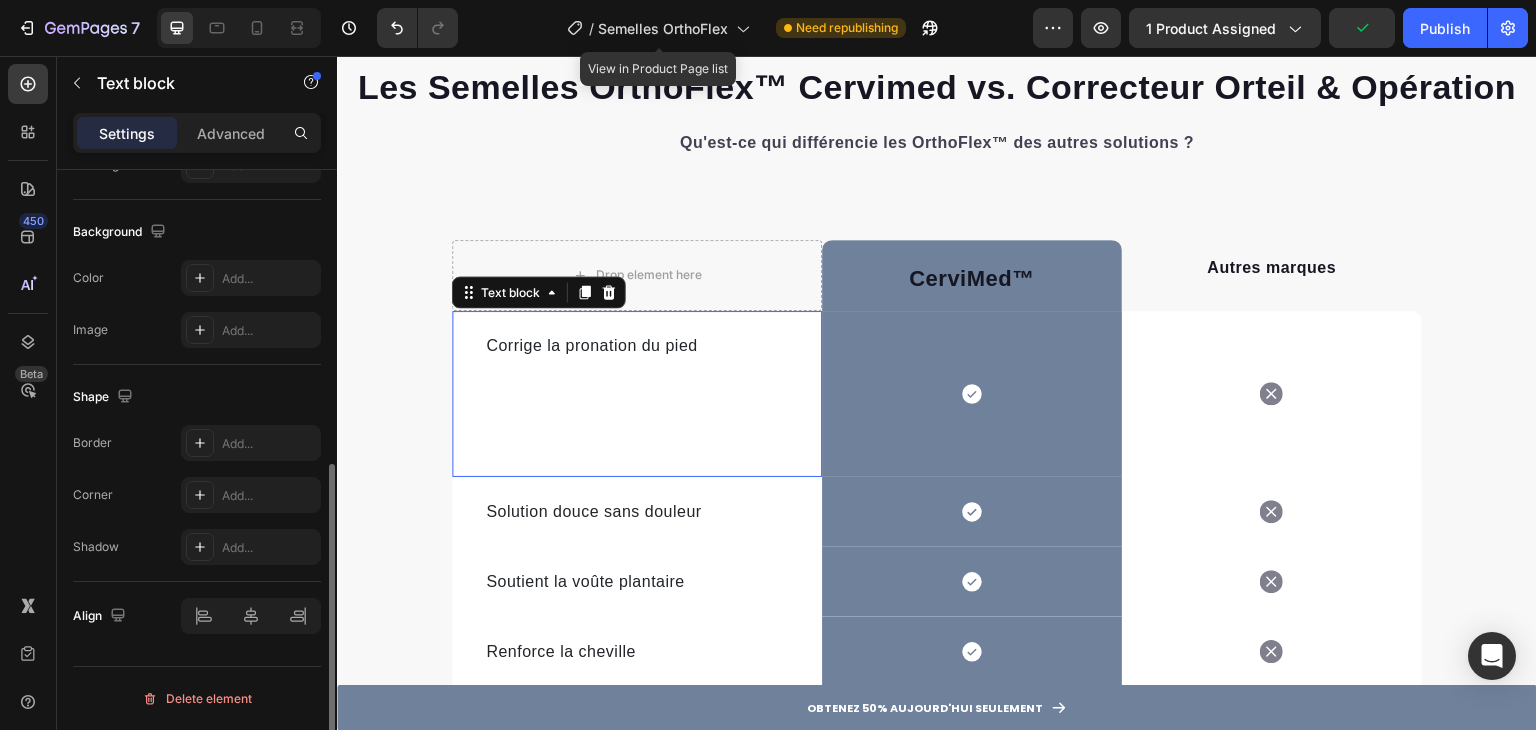 scroll, scrollTop: 0, scrollLeft: 0, axis: both 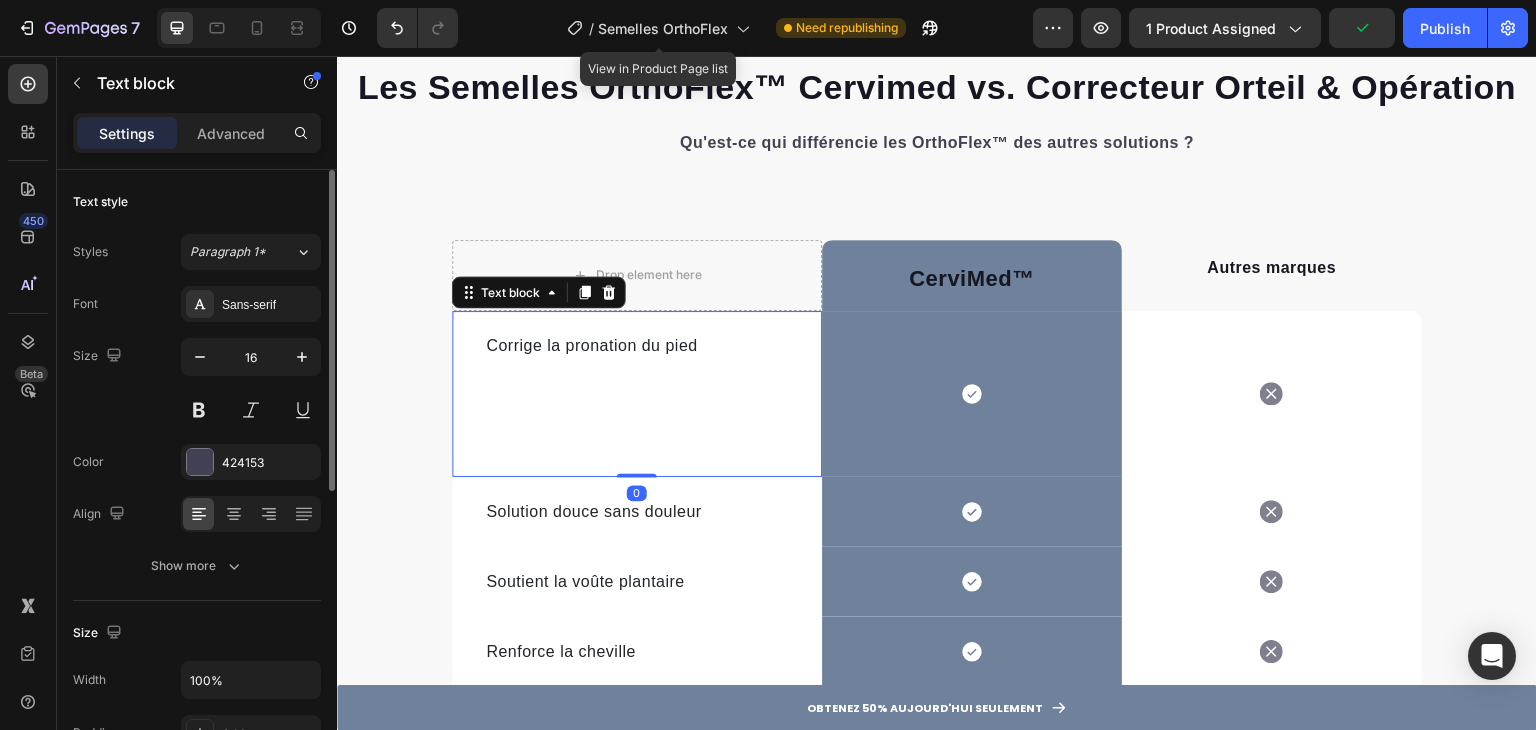 click at bounding box center [637, 430] 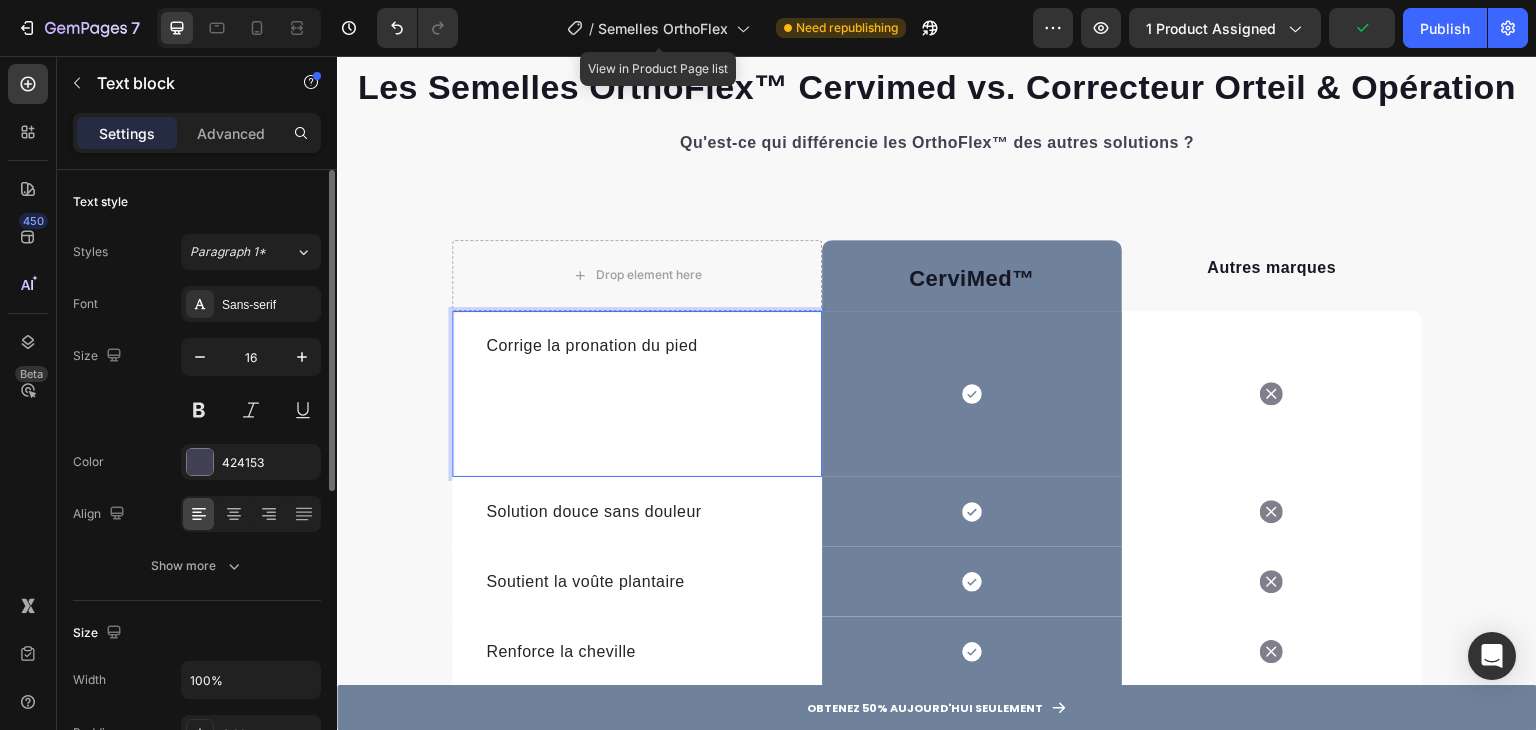 click on "⁠⁠⁠⁠⁠⁠⁠" at bounding box center (637, 430) 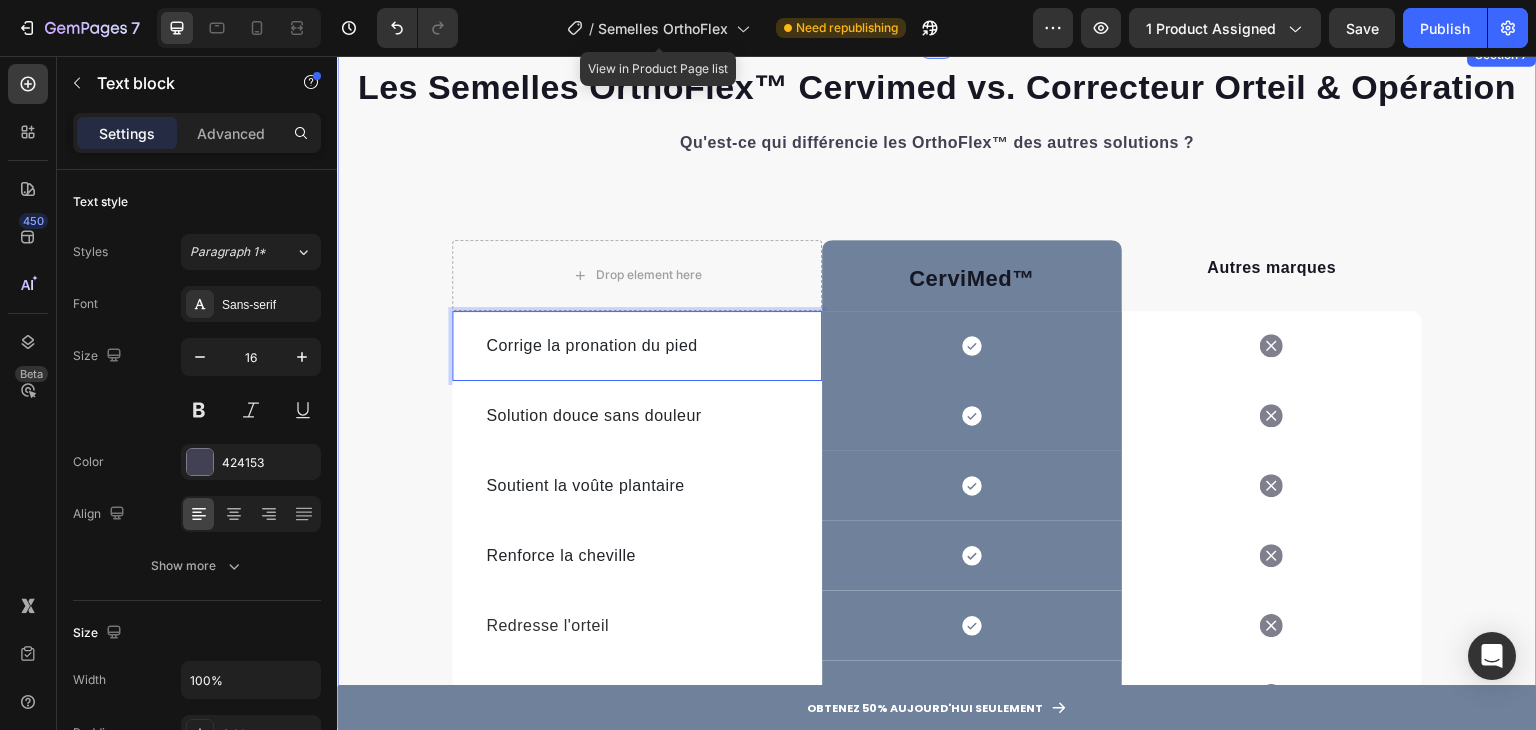 click on "Les Semelles OrthoFlex™ Cervimed vs. Correcteur Orteil & Opération Heading Les Semelles OrthoFlex™ Cervimed vs. Correcteur Orteil & Opération Heading Qu'est-ce qui différencie les OrthoFlex™ des autres solutions ? Text block Row
Drop element here CerviMed ™ Text block Row Autres marques Text block Row Corrige la pronation du pied Text block 0
Icon Row
Icon Row Solution douce sans douleur Text block
Icon Row
Icon Row Soutient la voûte plantaire Text block
Icon Row
Icon Row Renforce la cheville Text block
Icon Row
Icon Row Redresse l'orteil Text block
Icon Row
Icon Row 90 jours garantie Text block
Icon Row
Icon Row Row OBTENEZ 50% DE RÉDUCTION AUJOURD'HUI SEULEMENT Button Row" at bounding box center [937, 456] 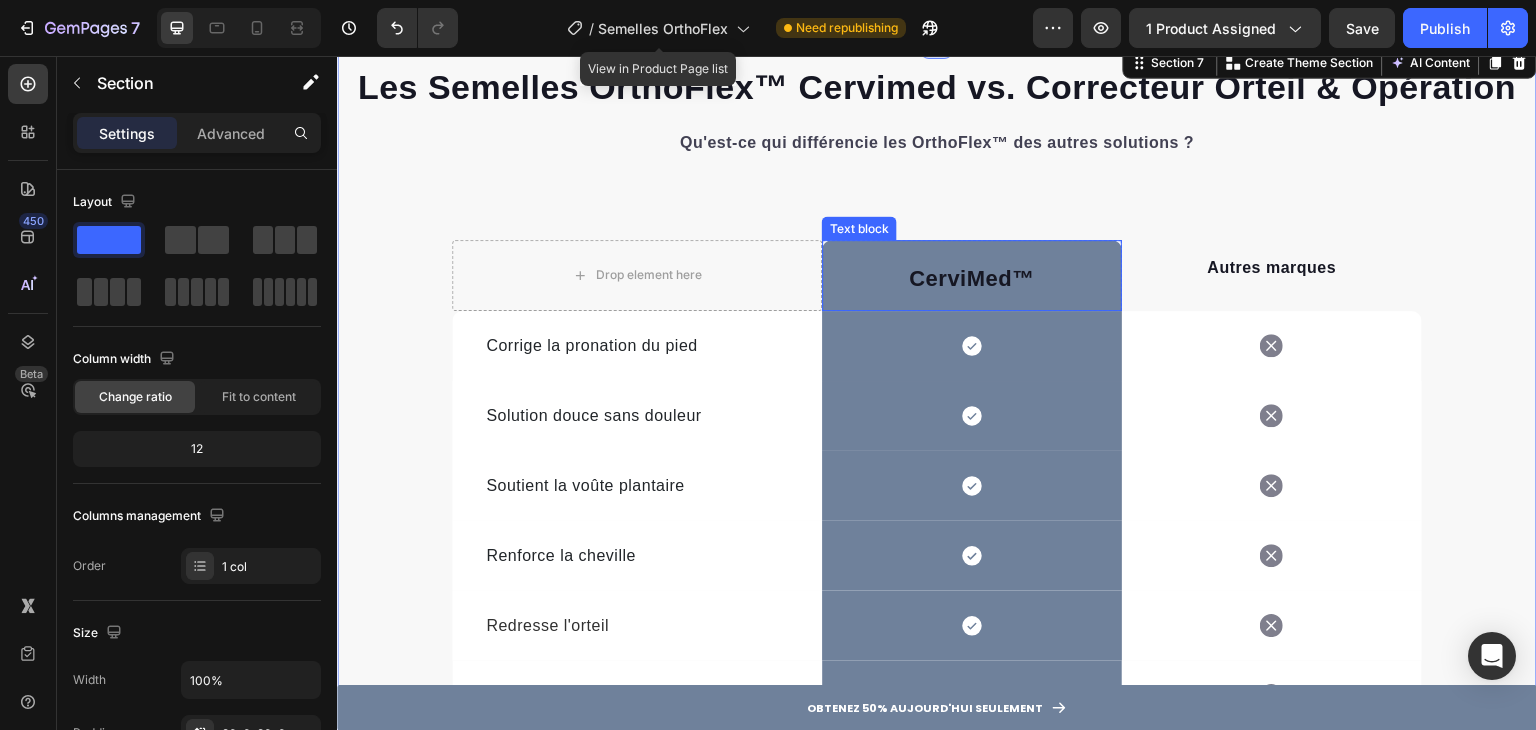 click on "™" at bounding box center (1023, 278) 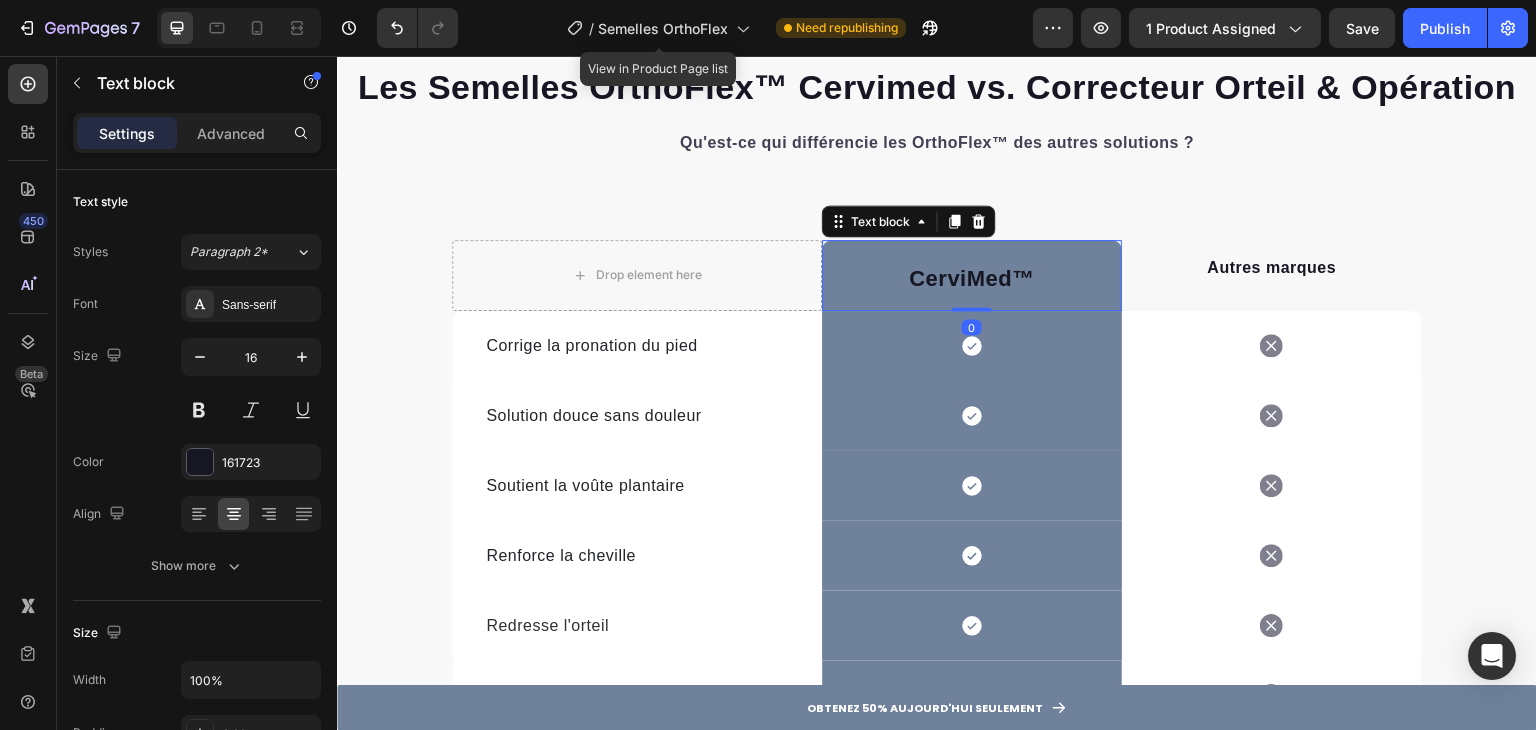click on "CerviMed ™" at bounding box center (972, 278) 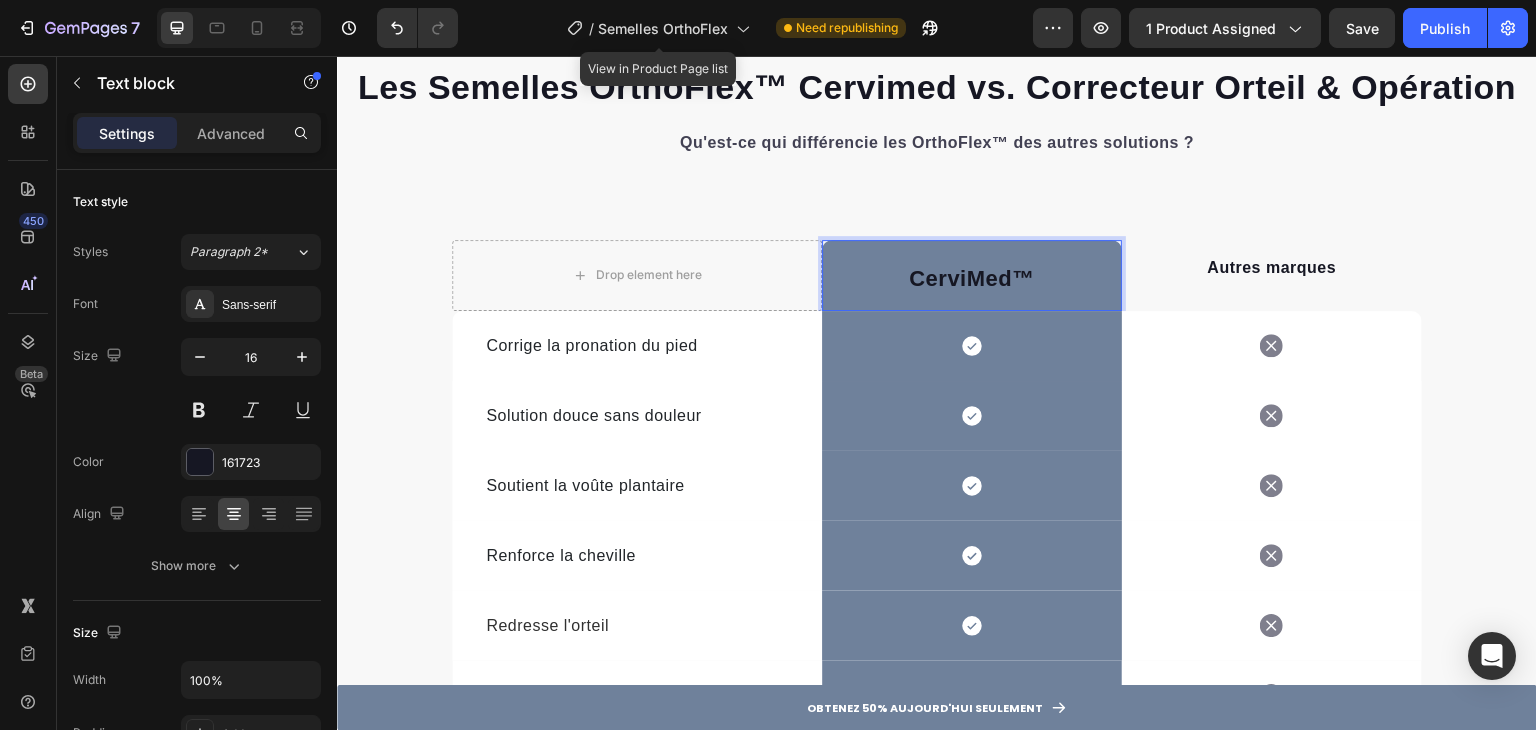 click on "CerviMed ™" at bounding box center [972, 278] 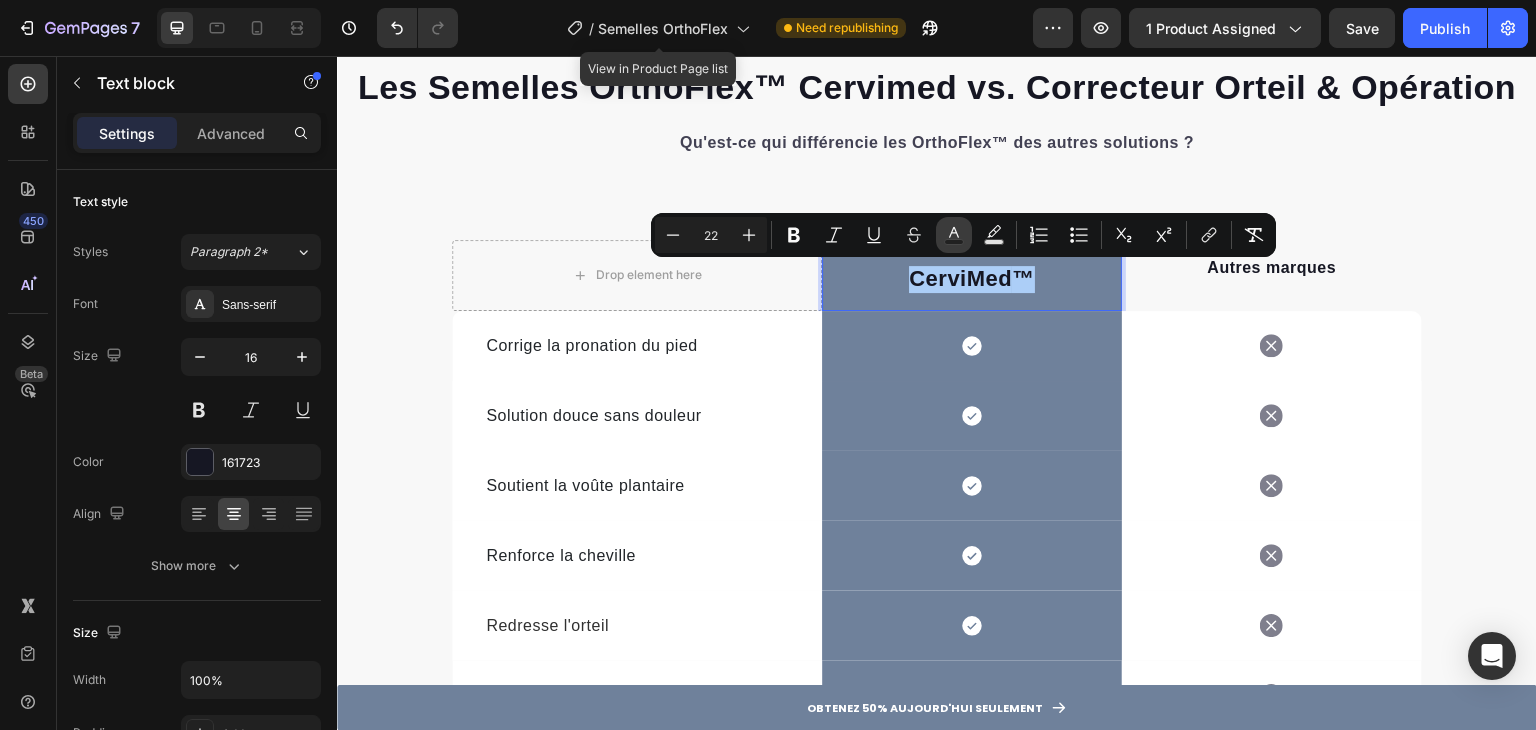 click 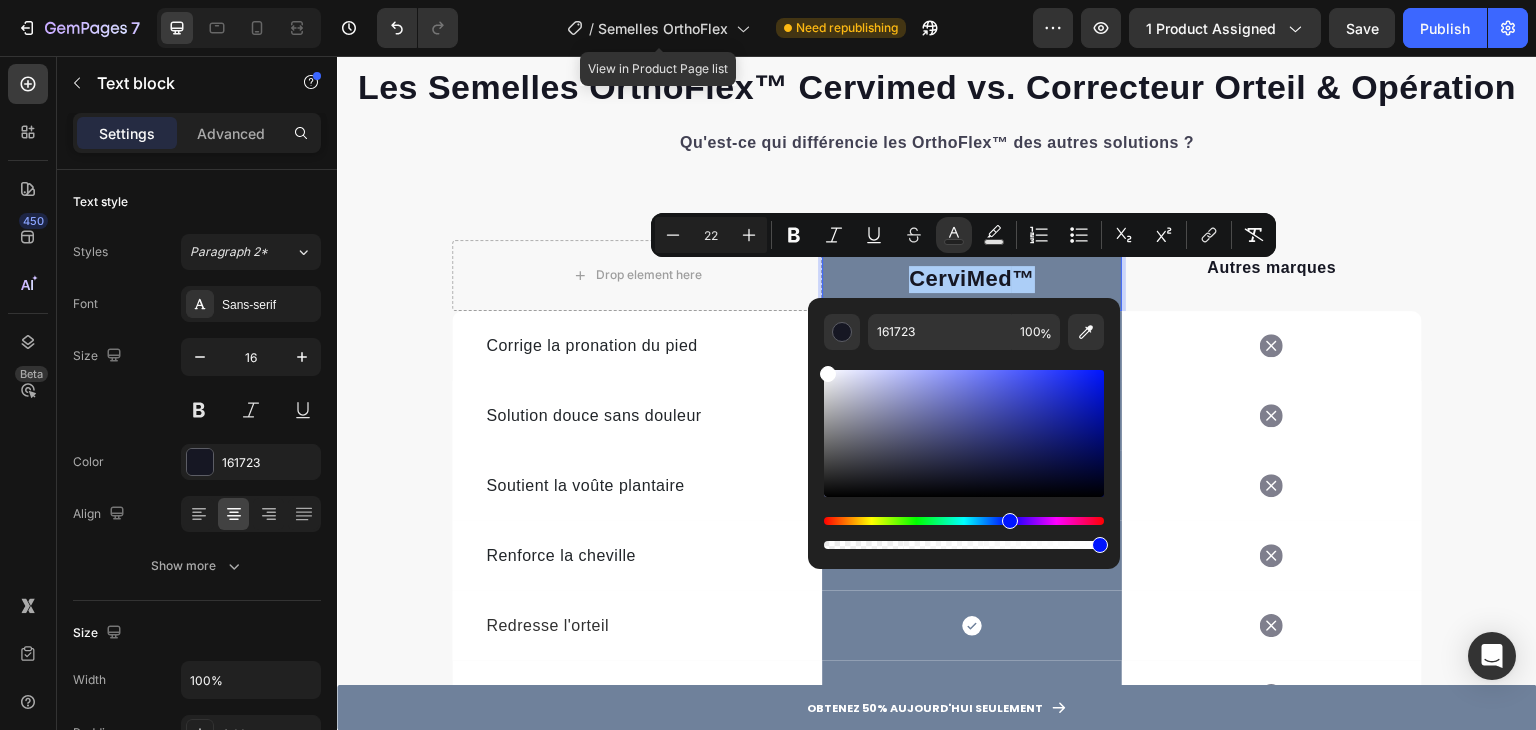 drag, startPoint x: 1225, startPoint y: 463, endPoint x: 806, endPoint y: 358, distance: 431.95602 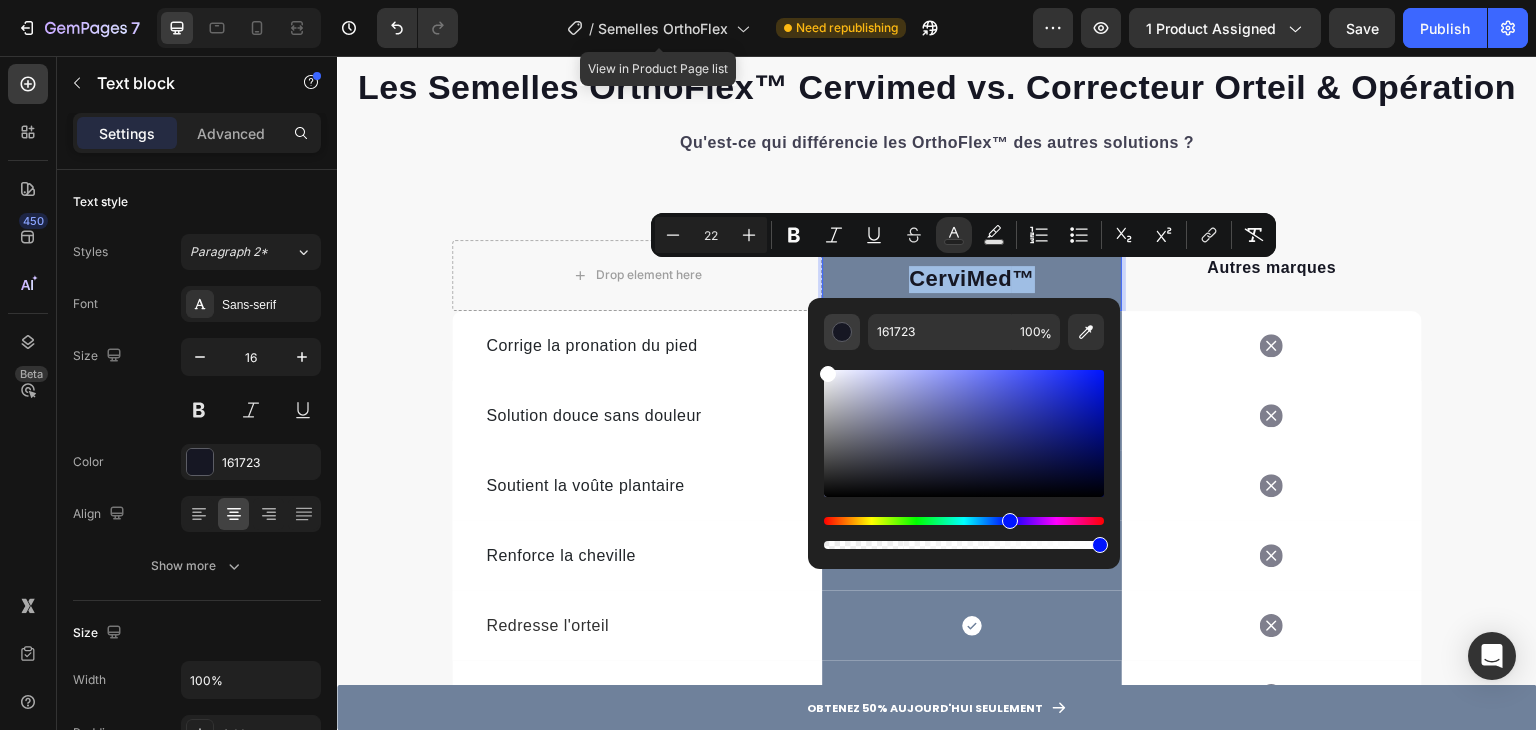 type on "FFFFFF" 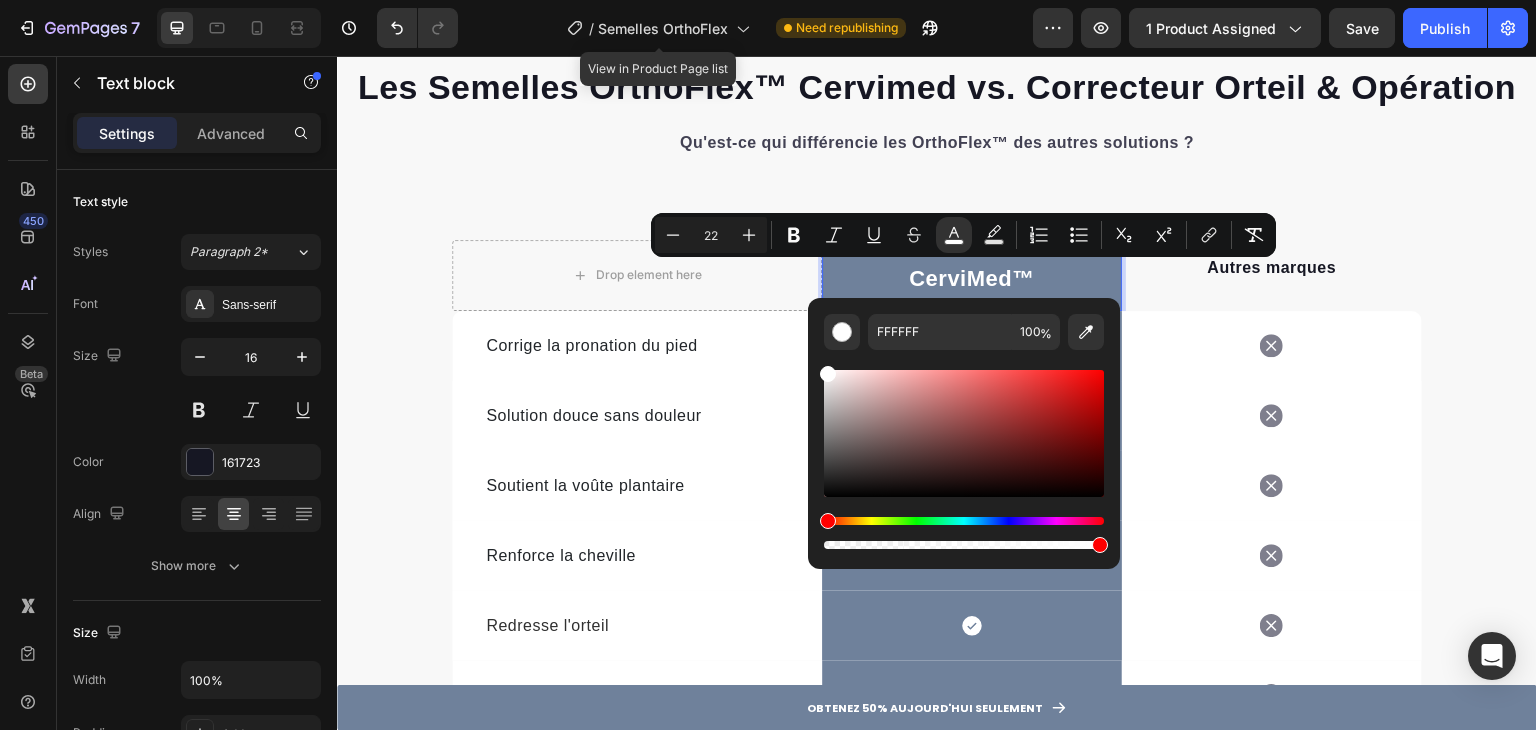 click on "CerviMed ™" at bounding box center [972, 280] 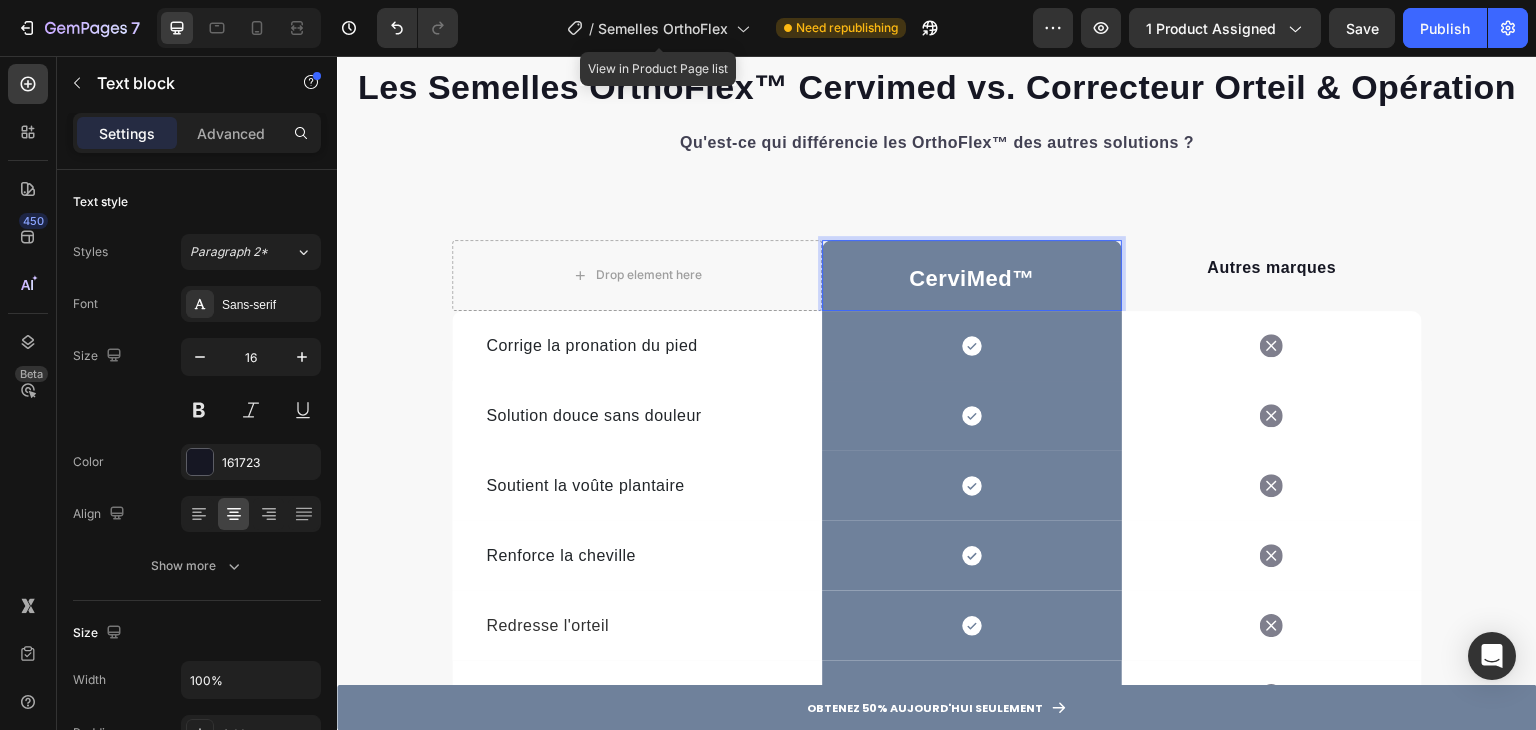 click on "Drop element here CerviMed ™ Text block 0 Row Autres marques Text block Row" at bounding box center [937, 246] 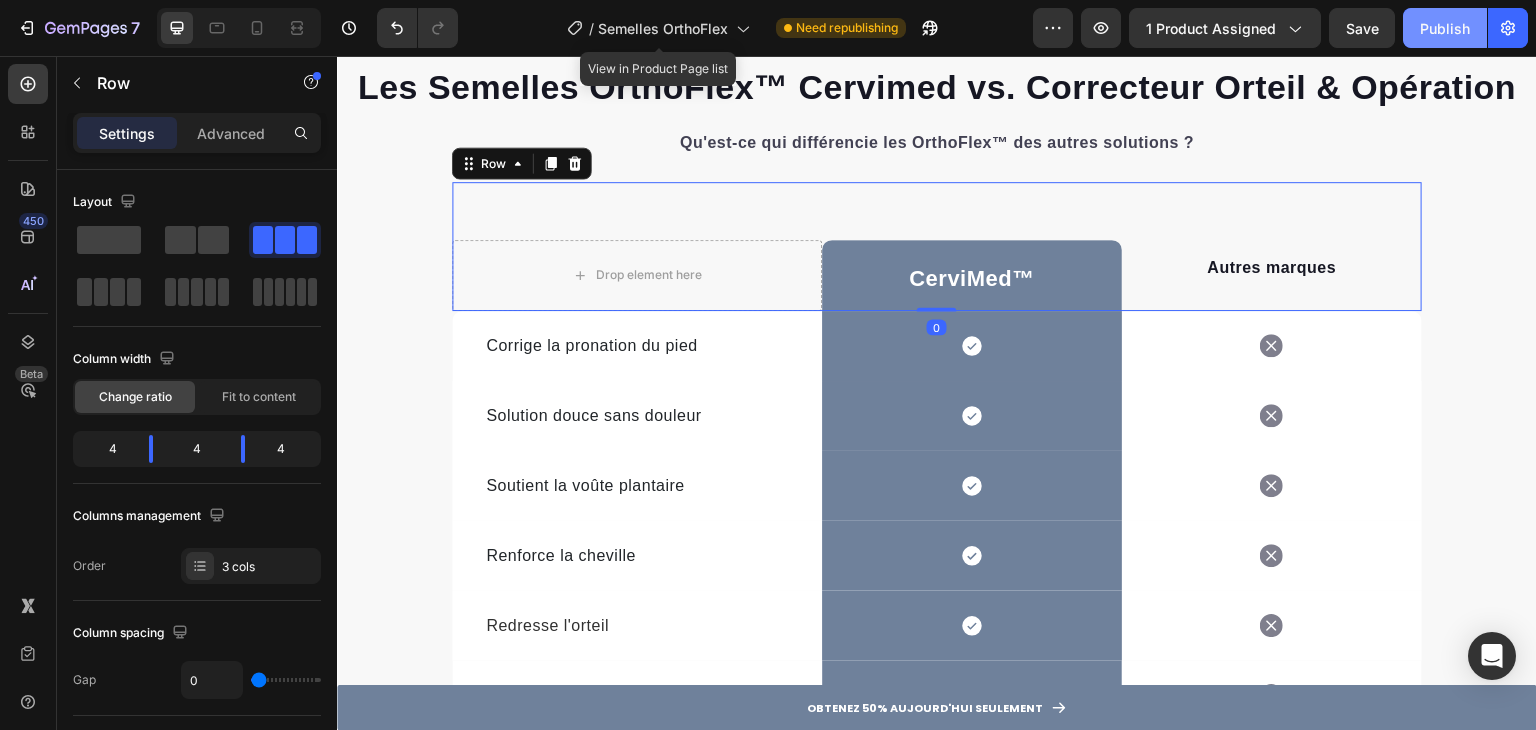 click on "Publish" 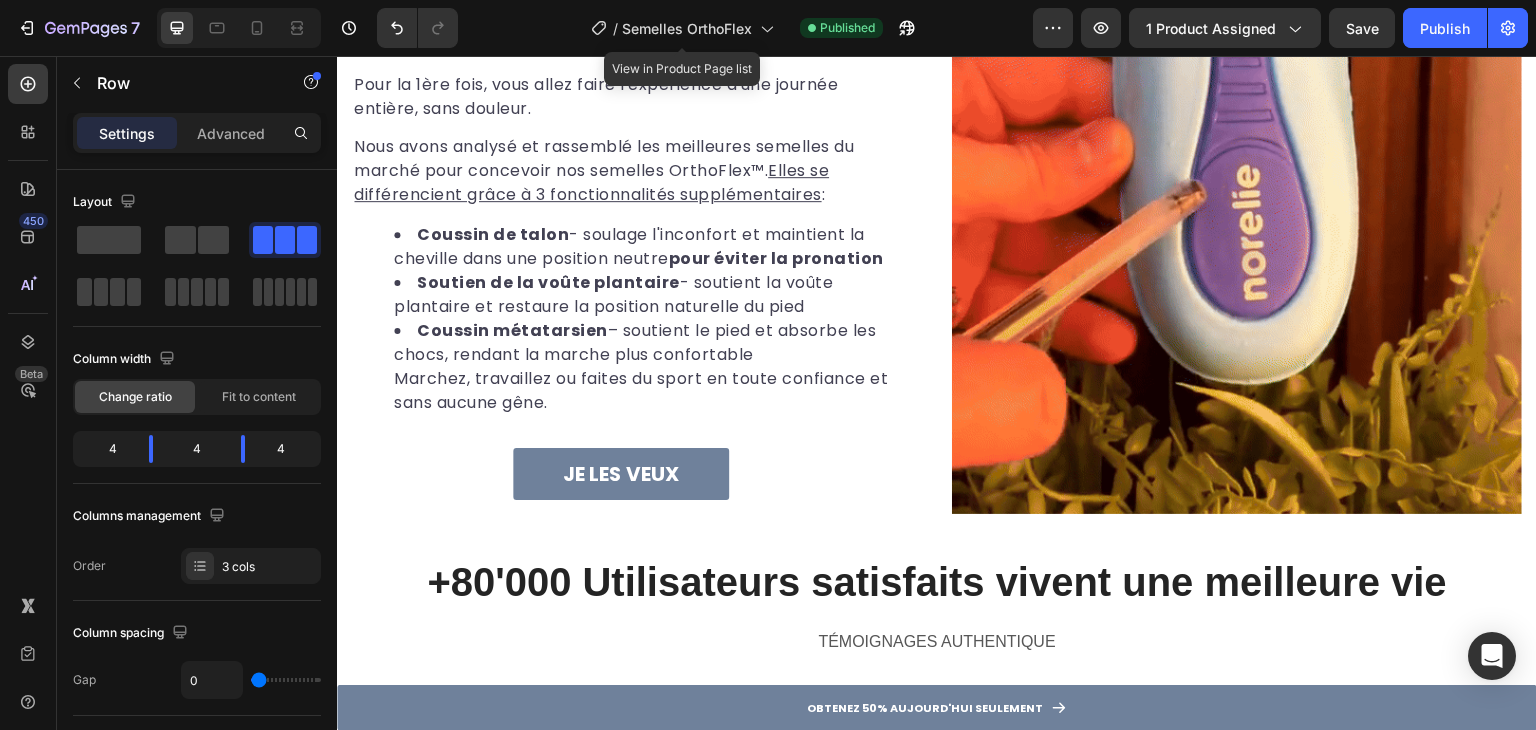 scroll, scrollTop: 1562, scrollLeft: 0, axis: vertical 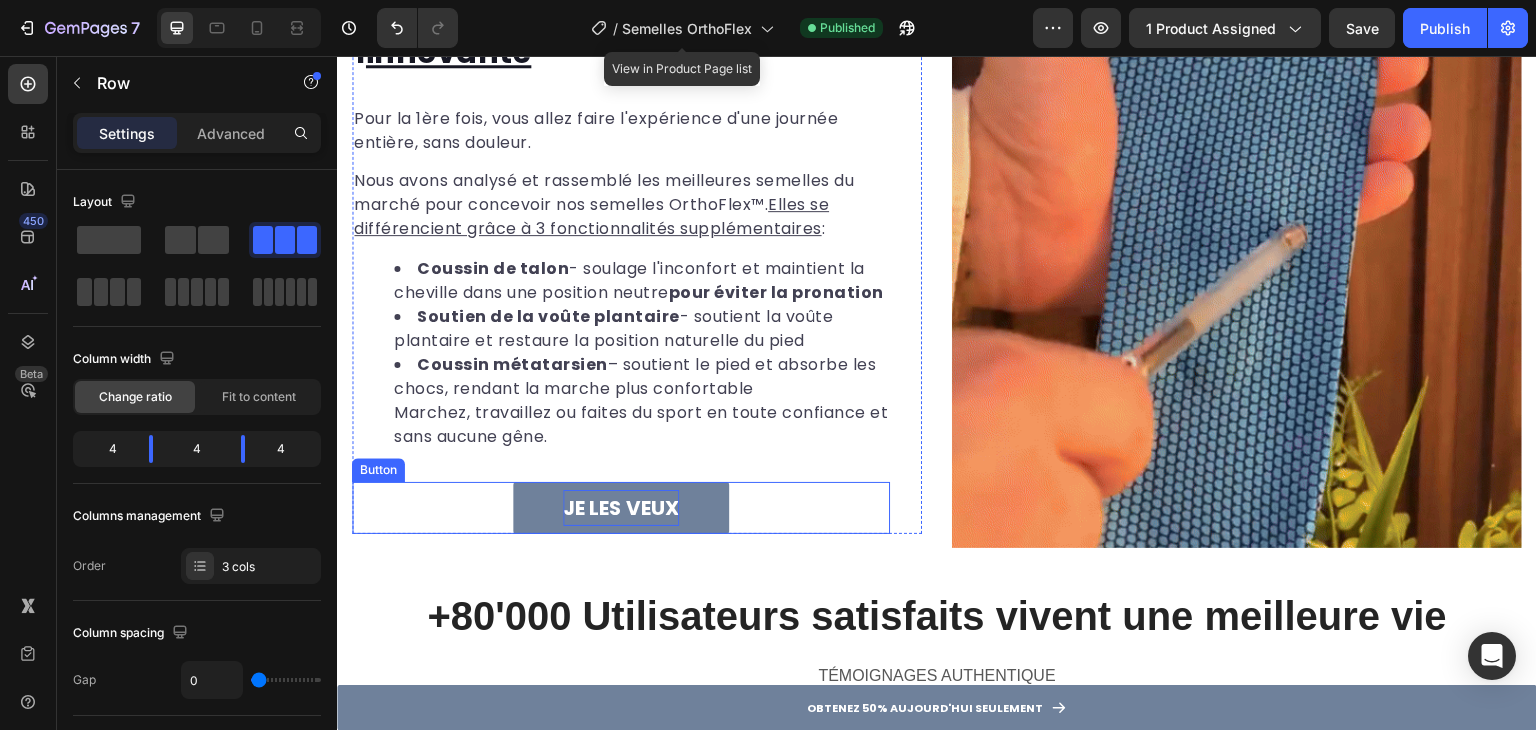 click on "JE LES VEUX" at bounding box center [621, 508] 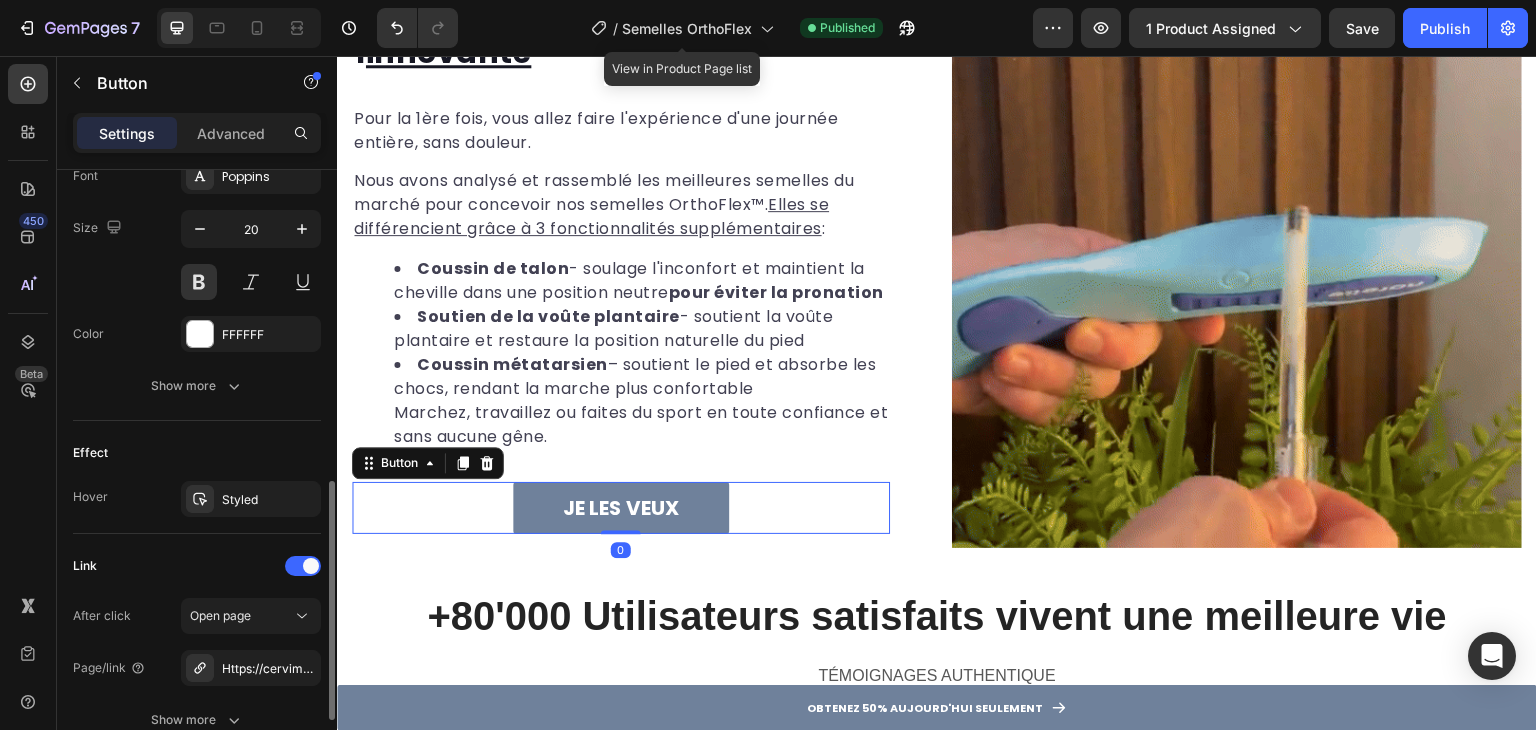 scroll, scrollTop: 970, scrollLeft: 0, axis: vertical 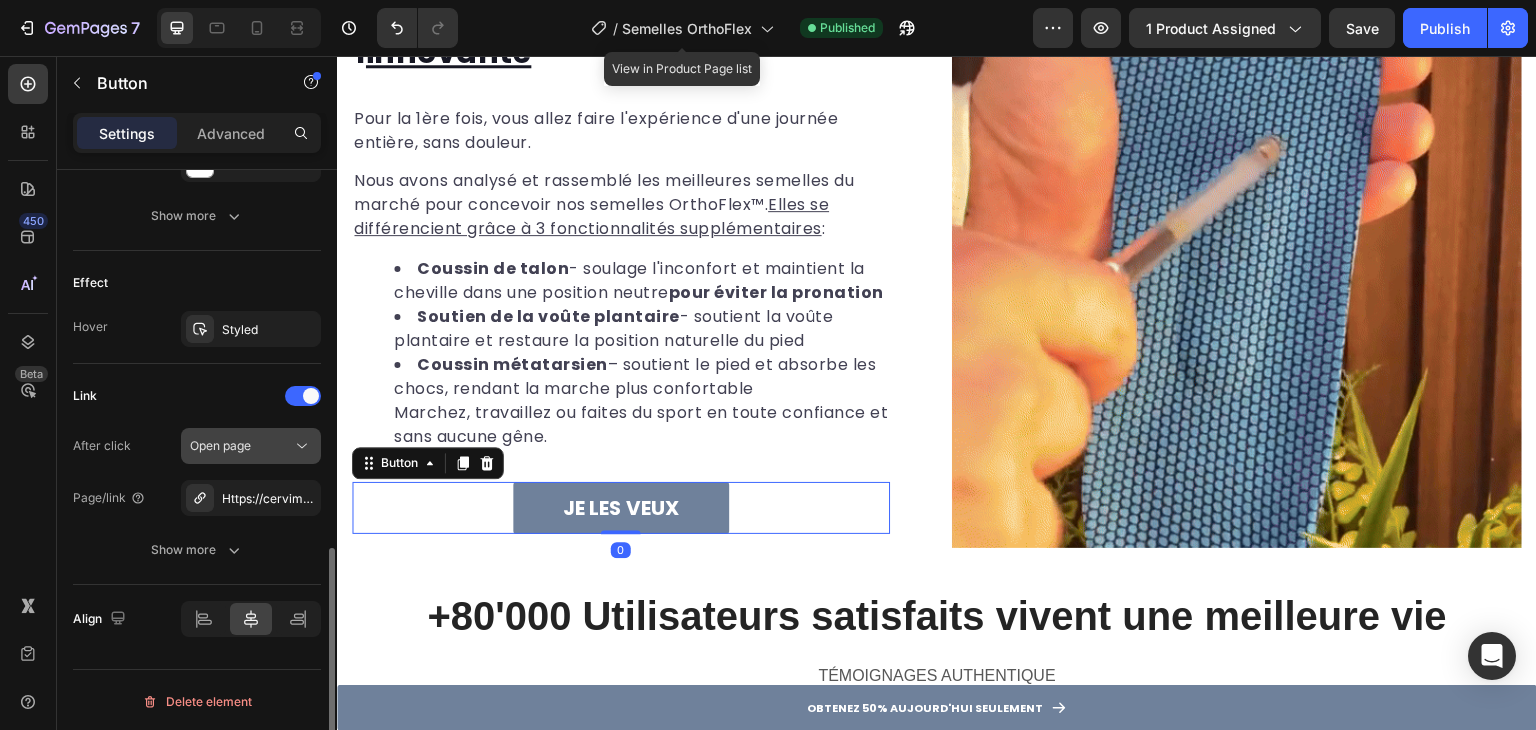 click on "Open page" at bounding box center (220, 445) 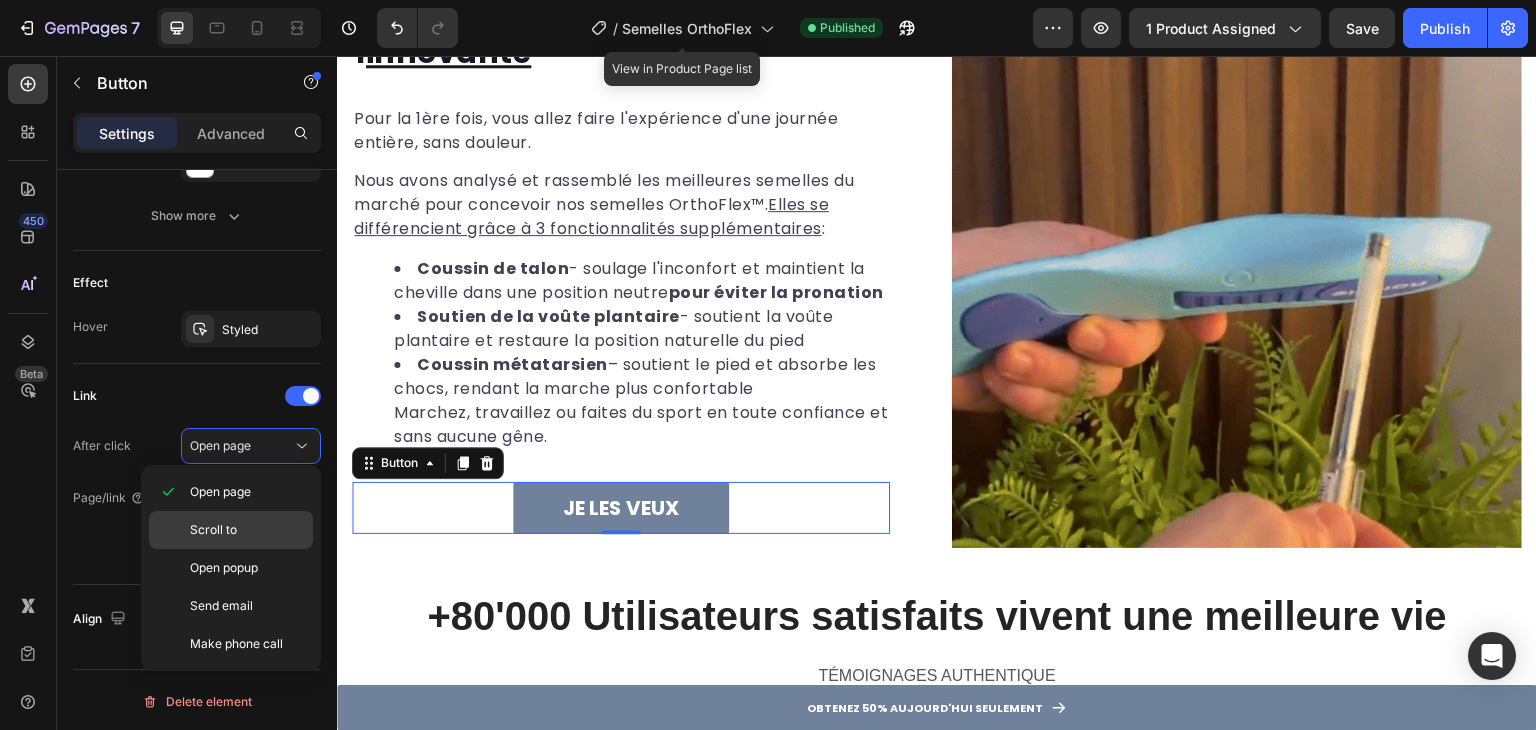 click on "Scroll to" at bounding box center (213, 530) 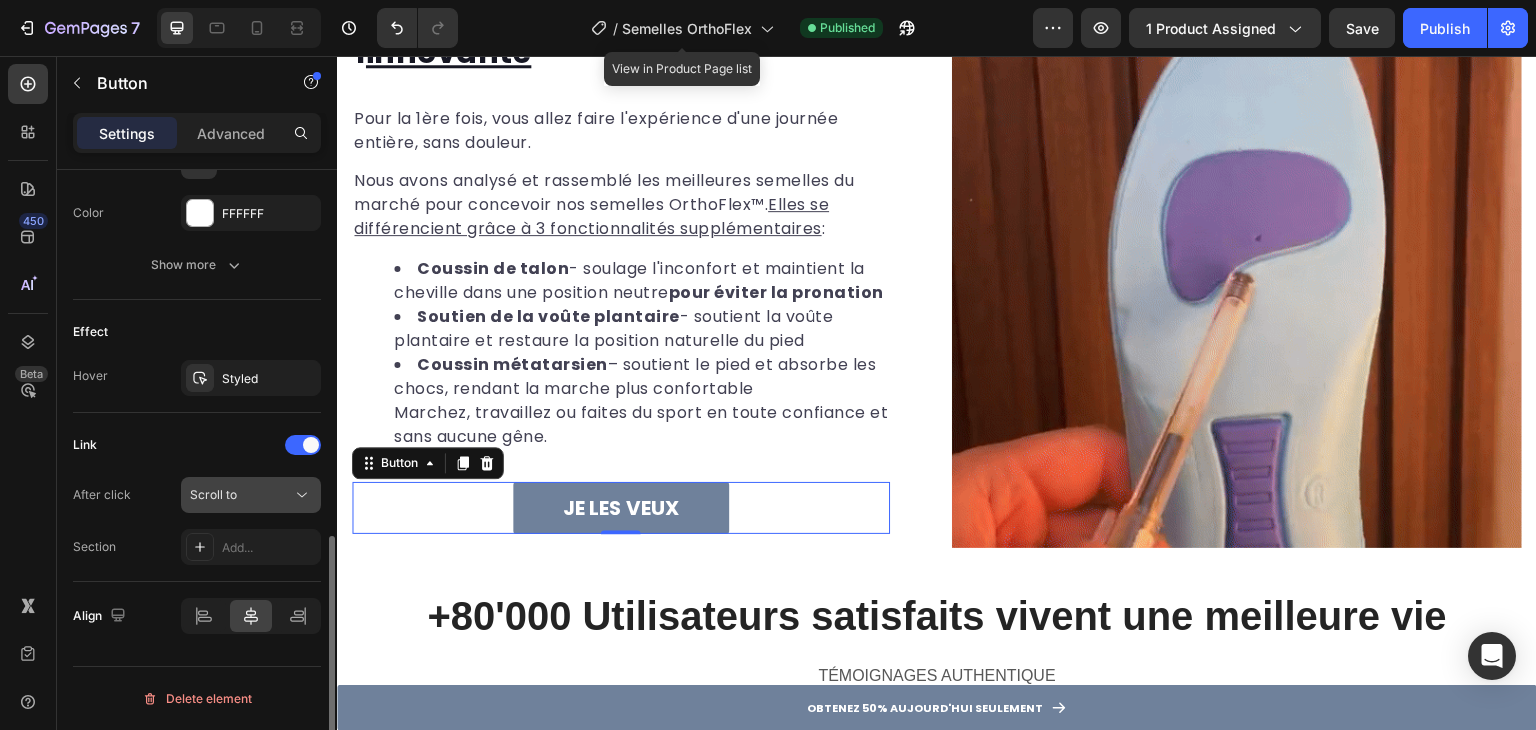 scroll, scrollTop: 918, scrollLeft: 0, axis: vertical 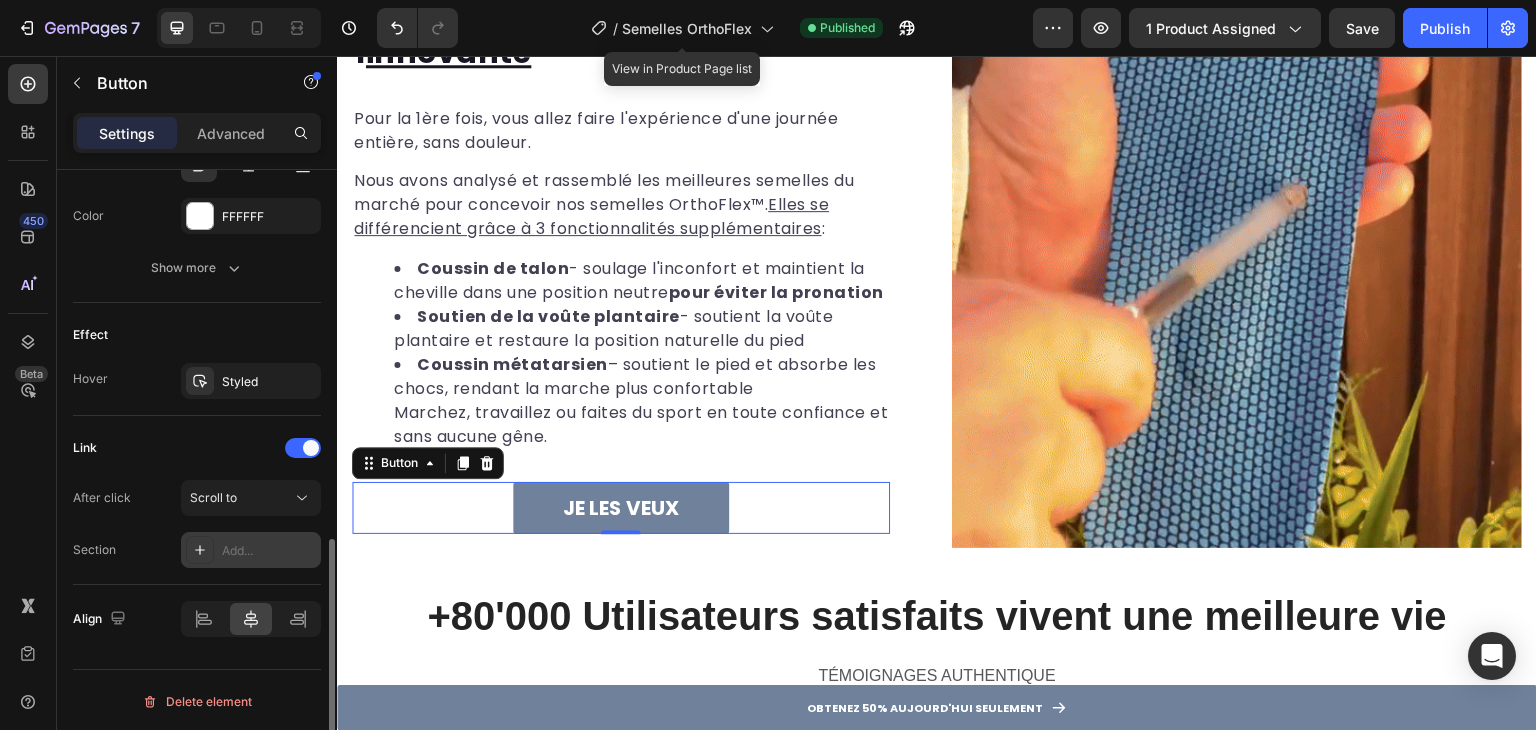 click on "Add..." at bounding box center [269, 551] 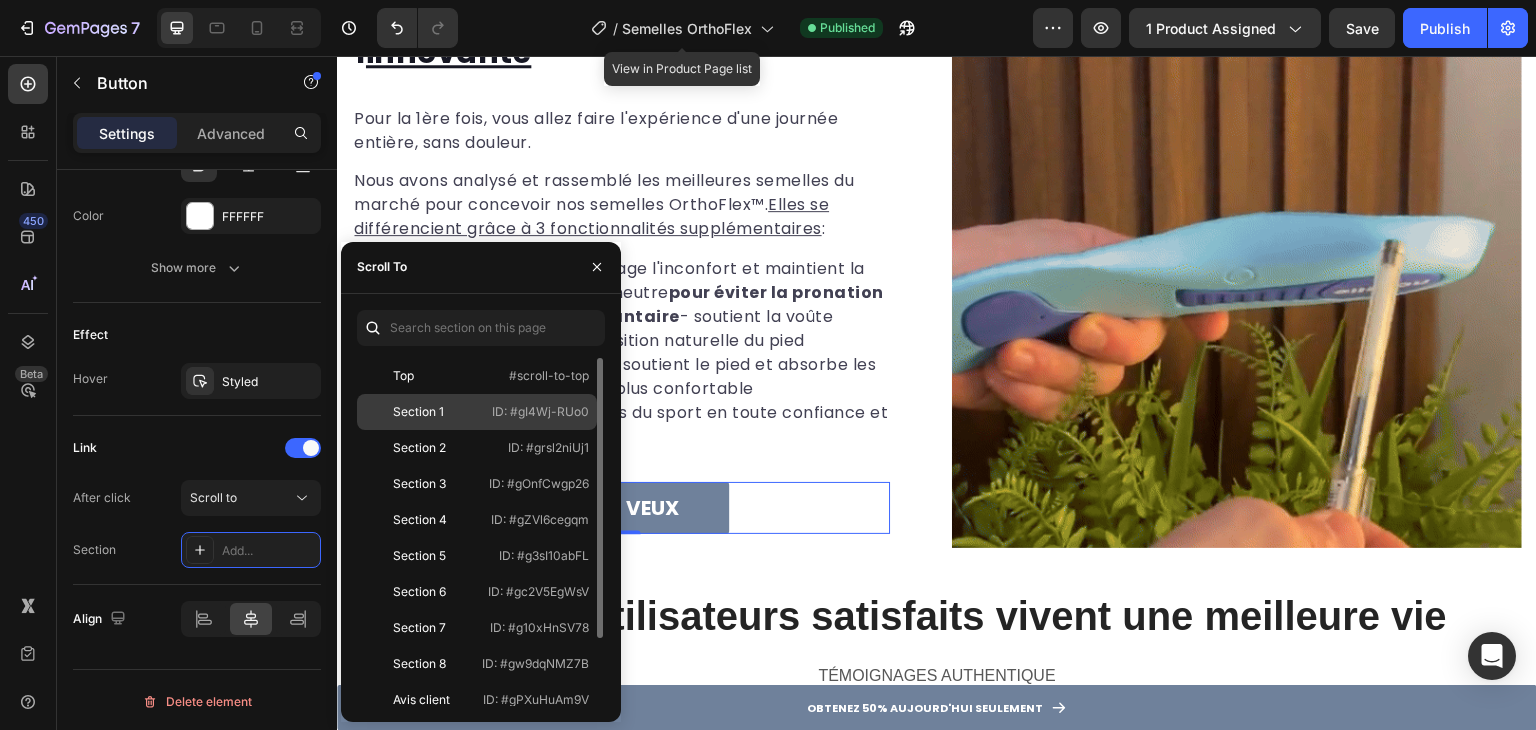 click on "Section 1" at bounding box center (423, 412) 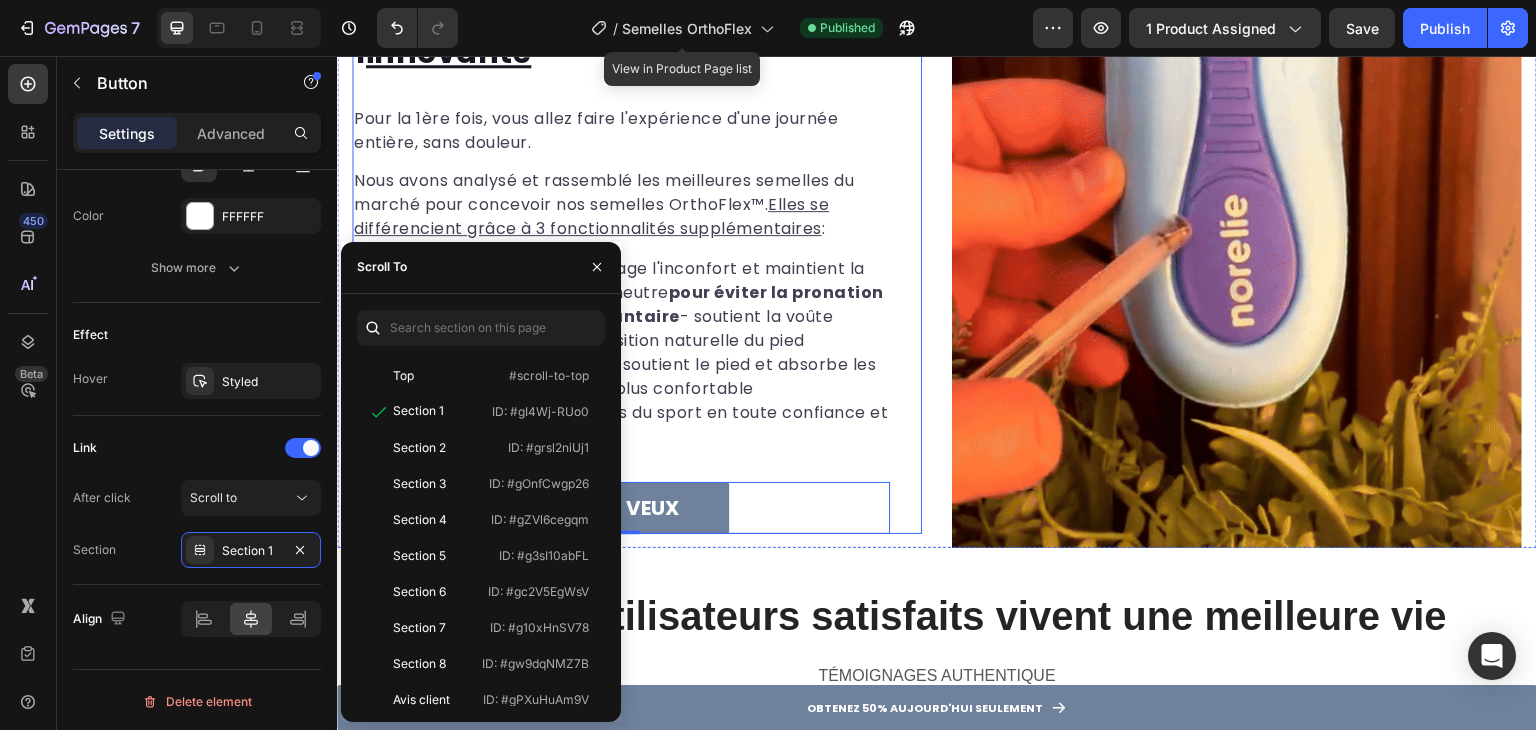 click on "Une technologie 3-en-1 innovante Heading Pour la 1ère fois, vous allez faire l'expérience d'une journée entière, sans douleur. Text block Nous avons analysé et rassemblé les meilleures semelles du marché pour concevoir nos semelles OrthoFlex™. Elles se différencient grâce à 3 fonctionnalités supplémentaires : Coussin de talon - soulage l'inconfort et maintient la cheville dans une position neutre pour éviter la pronation Soutien de la voûte plantaire - soutient la voûte plantaire et restaure la position naturelle du pied Coussin métatarsien – soutient le pied et absorbe les chocs, rendant la marche plus confortable Marchez, travaillez ou faites du sport en toute confiance et sans aucune gêne. Text block JE LES VEUX Button 0 Row Image Row" at bounding box center [937, 263] 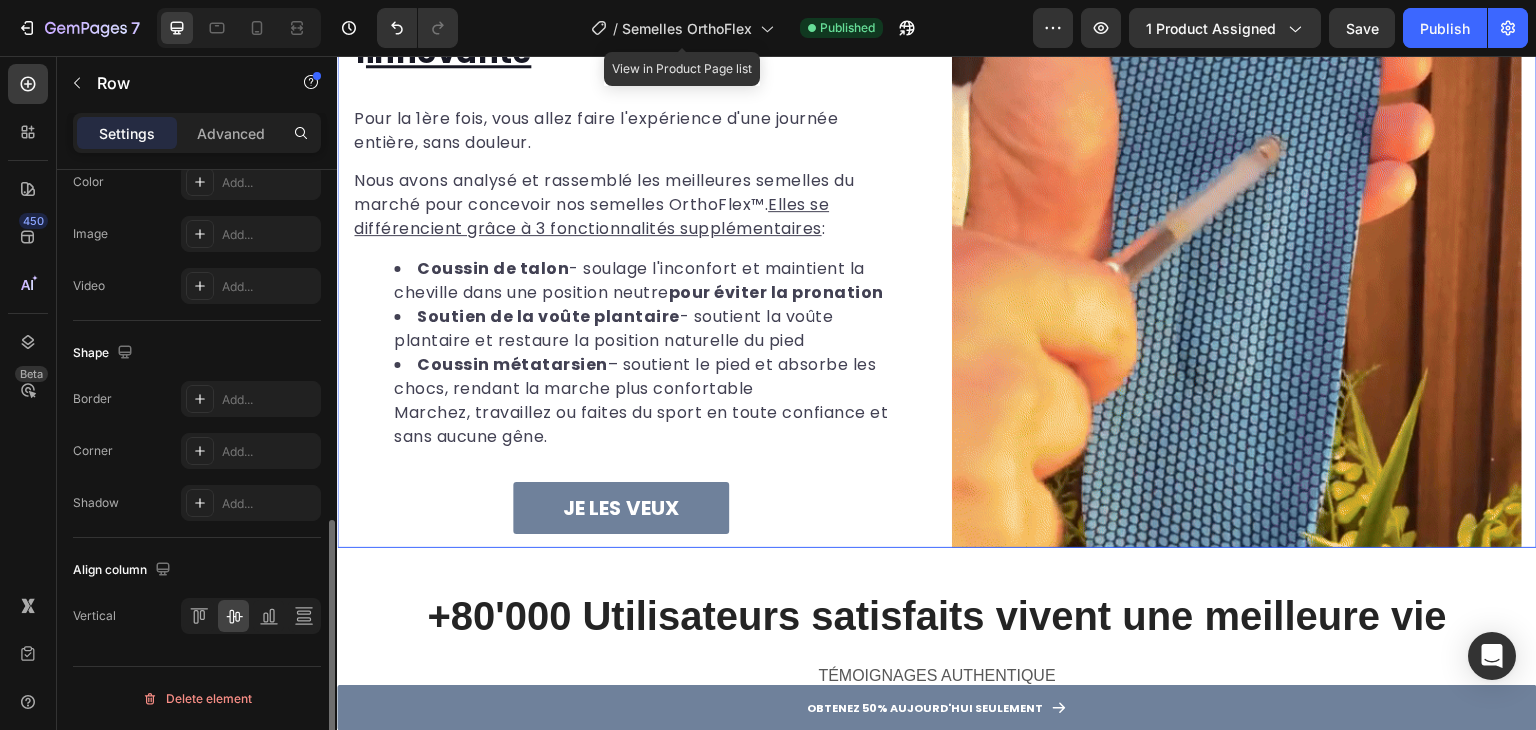 scroll, scrollTop: 0, scrollLeft: 0, axis: both 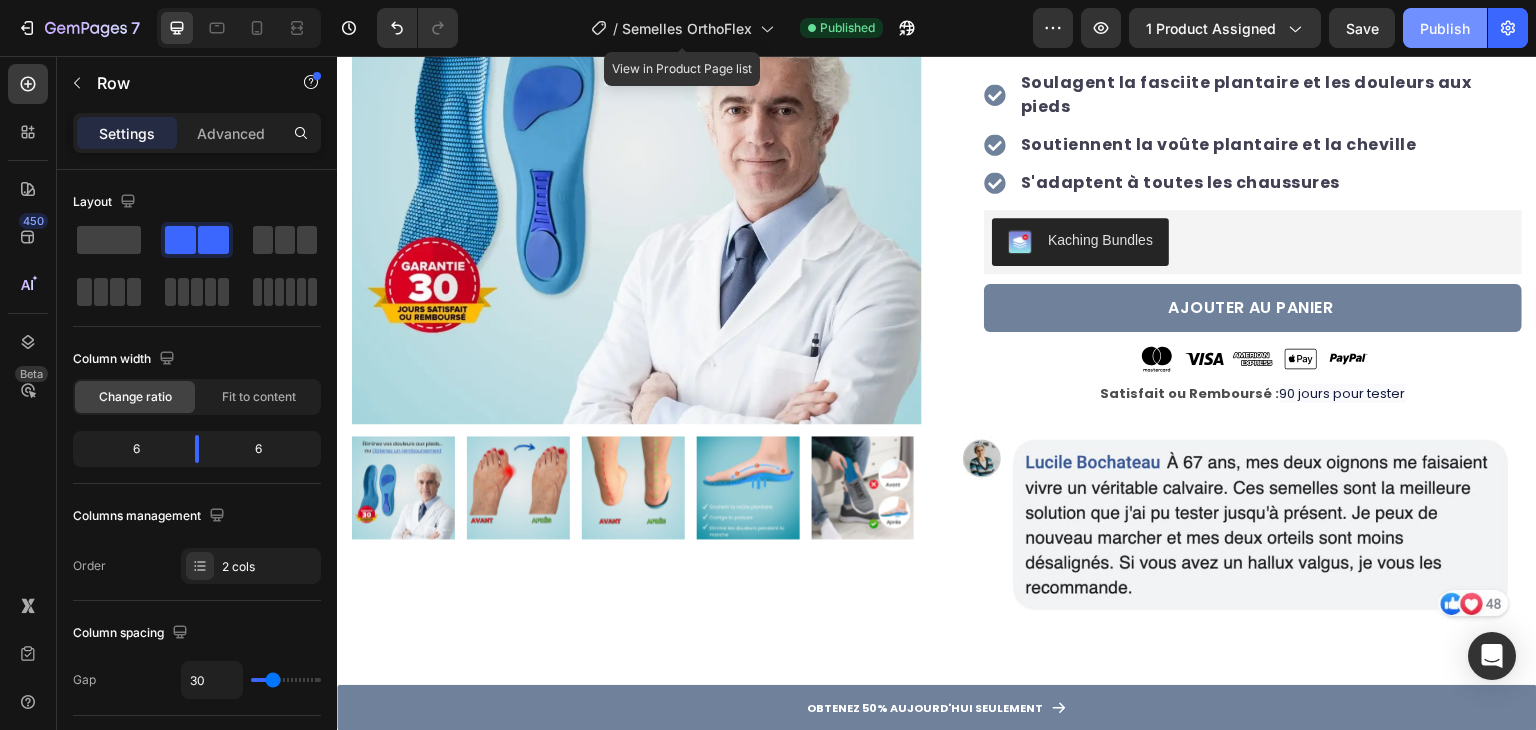 click on "Publish" at bounding box center [1445, 28] 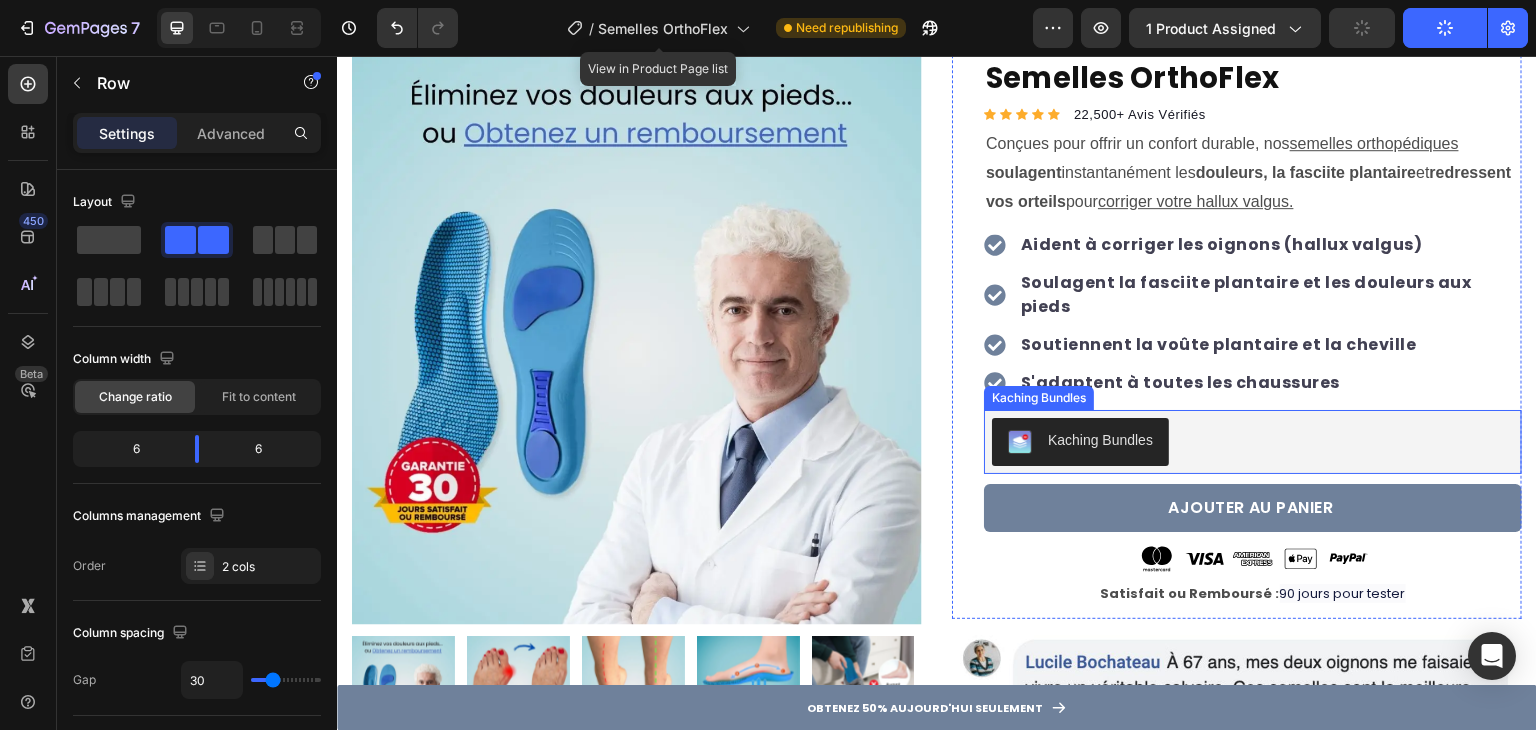 scroll, scrollTop: 0, scrollLeft: 0, axis: both 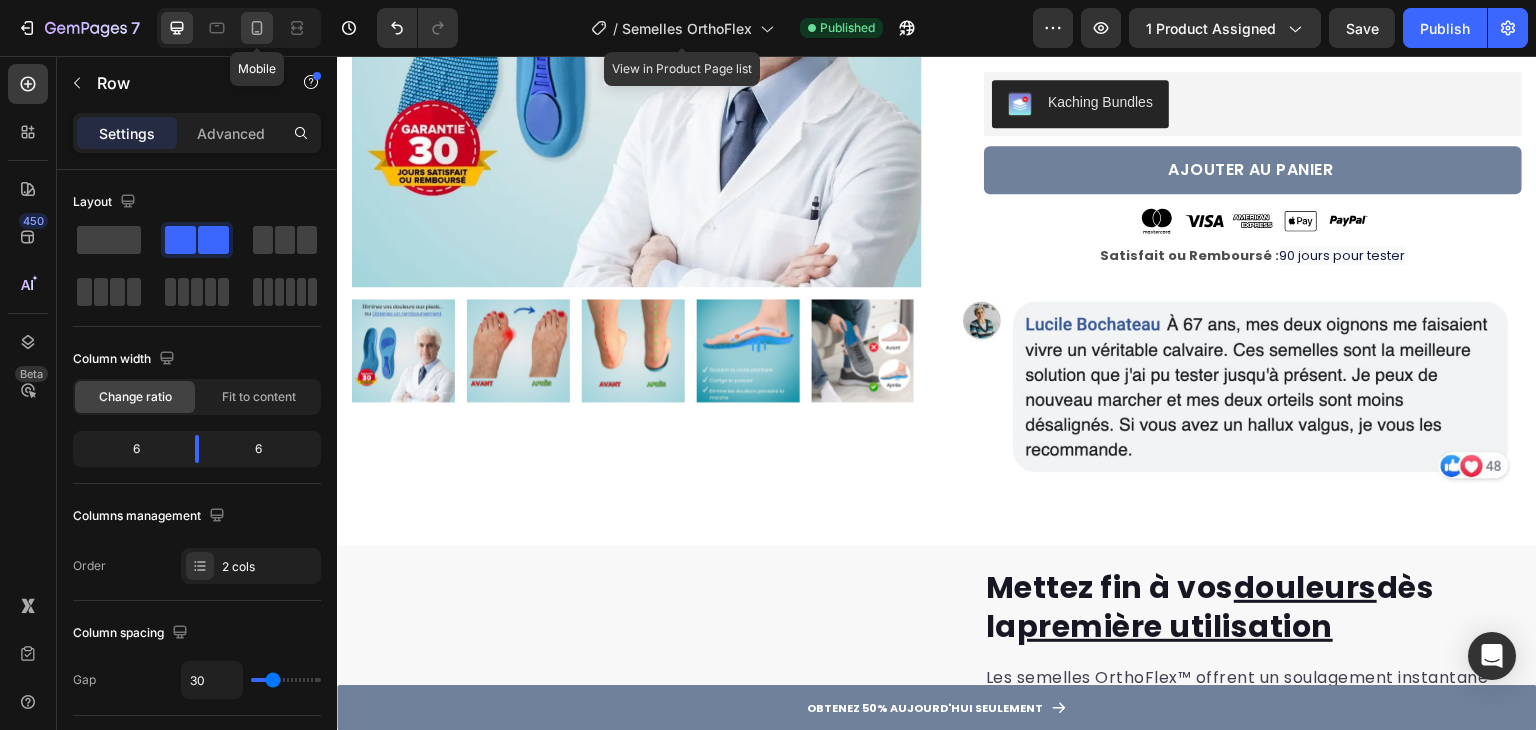 click 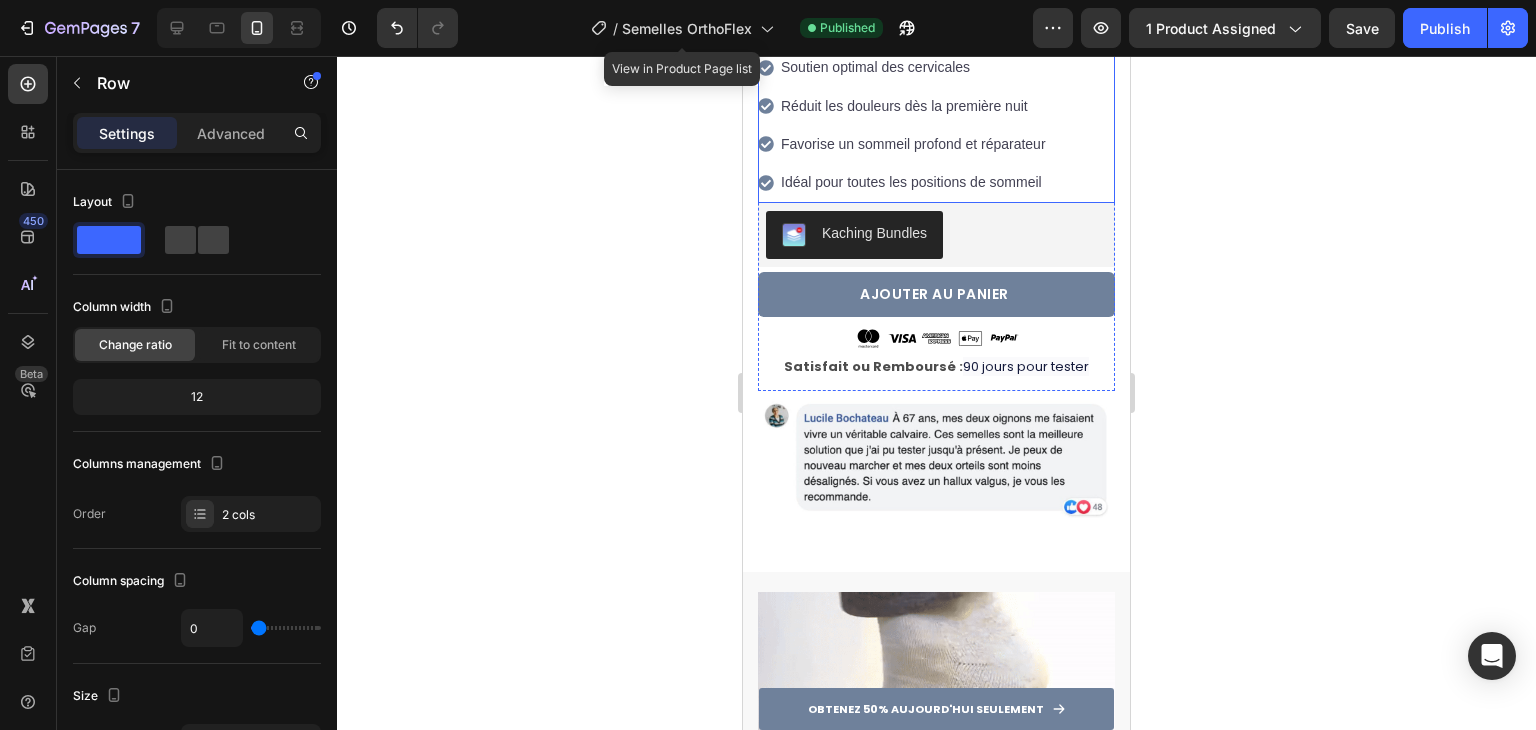 scroll, scrollTop: 700, scrollLeft: 0, axis: vertical 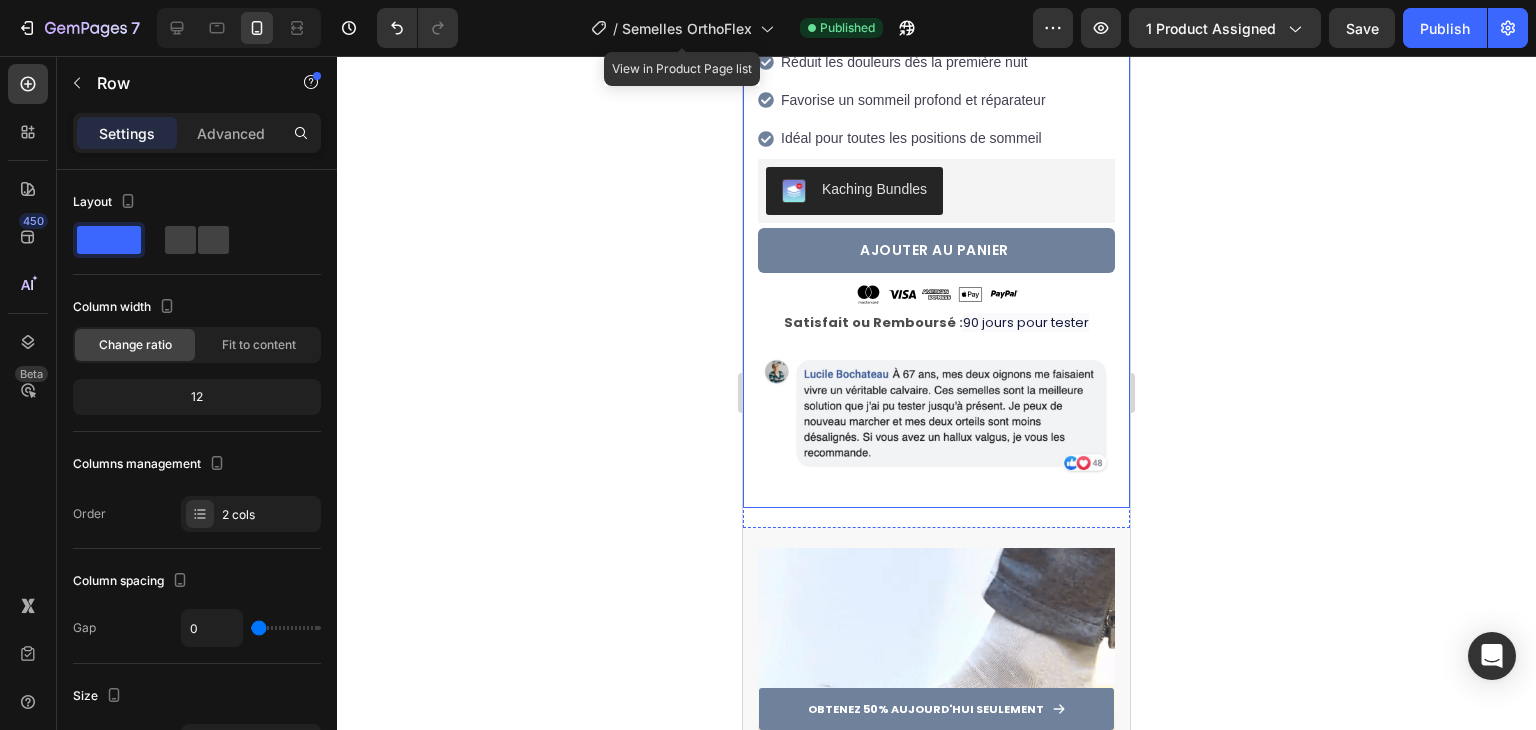 click on "Product Images Row Semelles OrthoFlex Product Title Icon Icon Icon Icon Icon Icon List Hoz 22,500+ Avis Vérifiés Text block Row Conçues pour offrir un confort durable, nos semelles orthopédiques soulagent instantanément les douleurs, la fasciite plantaire et redressent vos orteils pour corriger votre hallux valgus. Text Block Aident à corriger les oignons (hallux valgus) Soulagent la fasciite plantaire et les douleurs aux pieds Soutiennent la voûte plantaire et la cheville S'adaptent à toutes les chaussures Item list Soutien optimal des cervicales Réduit les douleurs dès la première nuit Favorise un sommeil profond et réparateur Idéal pour toutes les positions de sommeil Item list Kaching Bundles Kaching Bundles AJOUTER AU PANIER Product Cart Button Image Image Image Image Image Row Satisfait ou Remboursé : 90 jours pour tester Text Block Row Image Product Row" at bounding box center [936, -48] 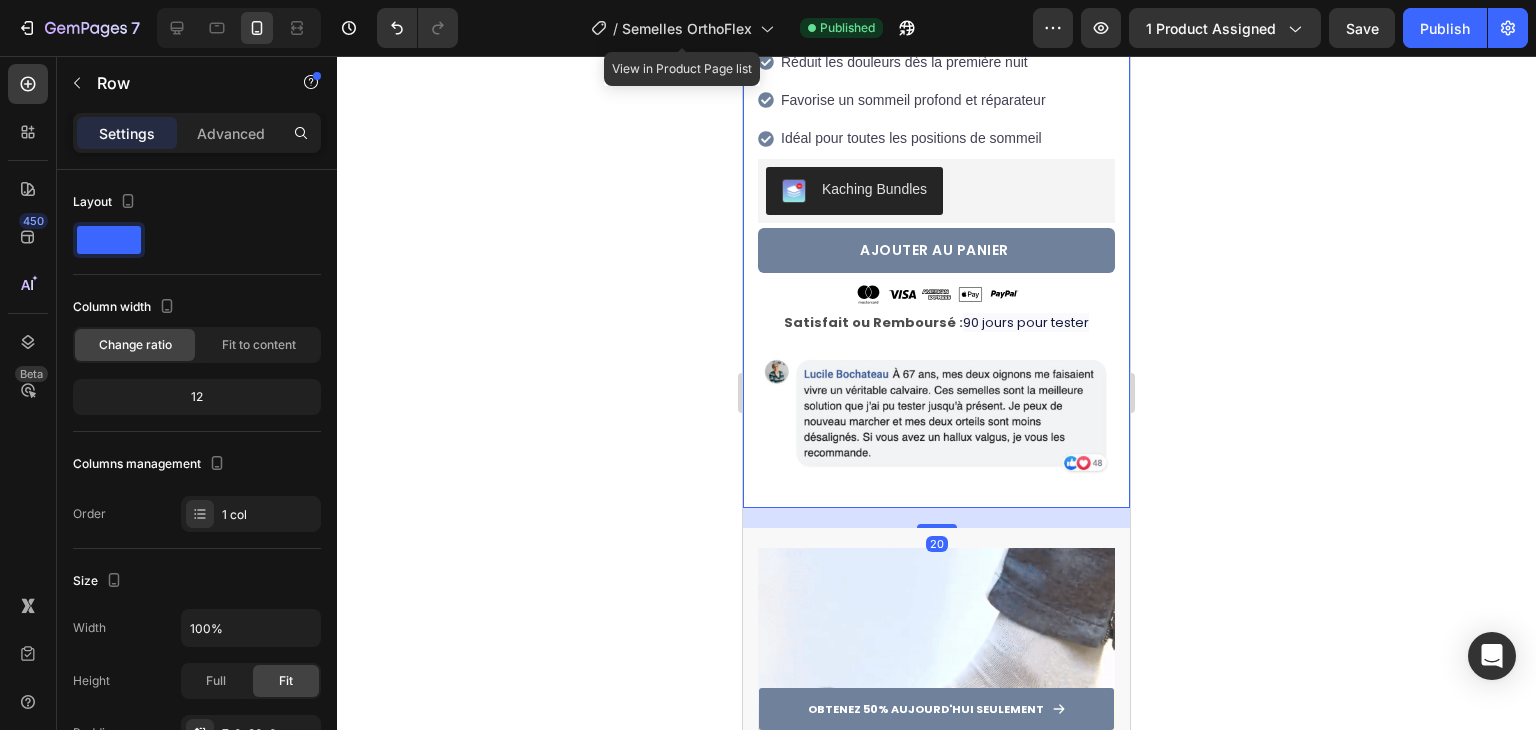 click on "20" at bounding box center (936, 518) 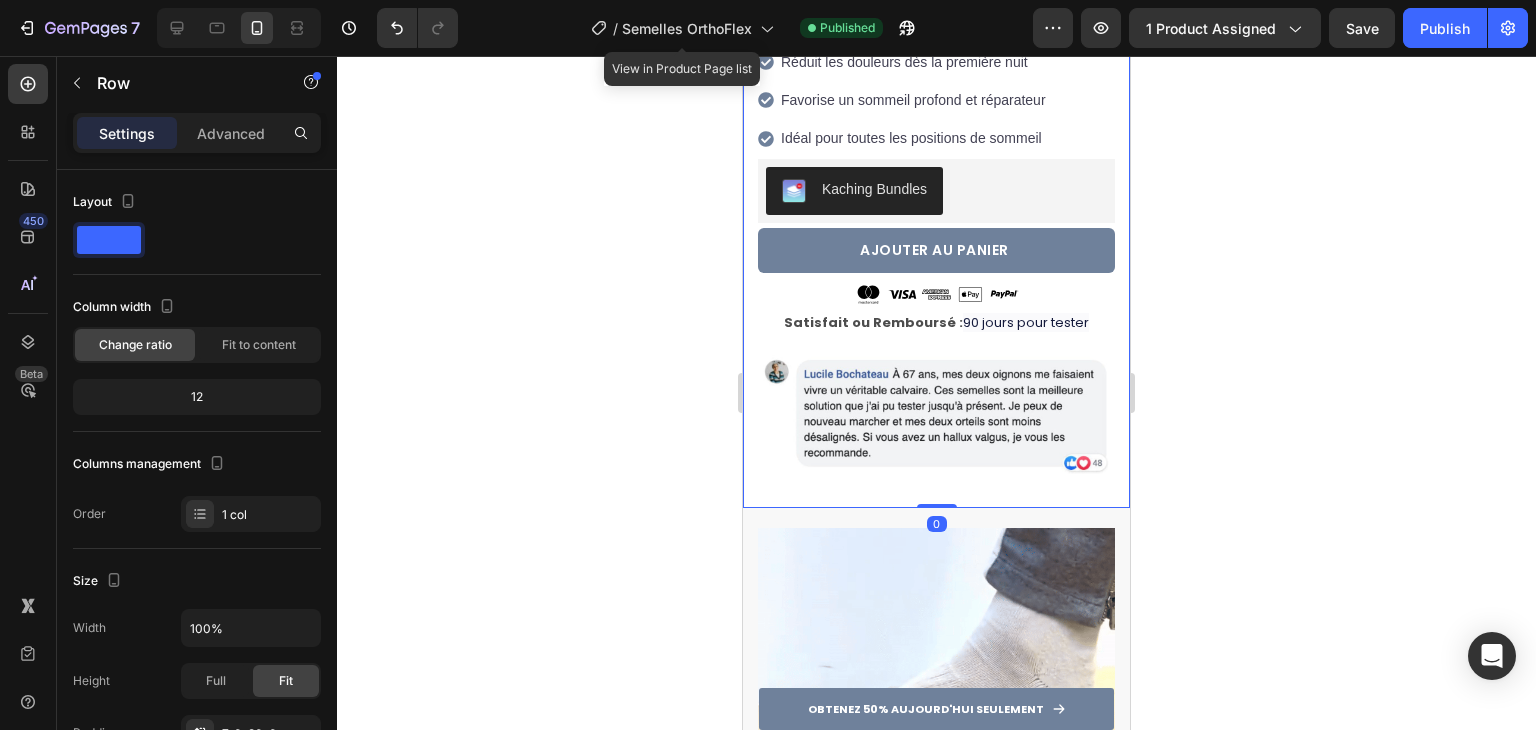 drag, startPoint x: 917, startPoint y: 503, endPoint x: 922, endPoint y: 477, distance: 26.476404 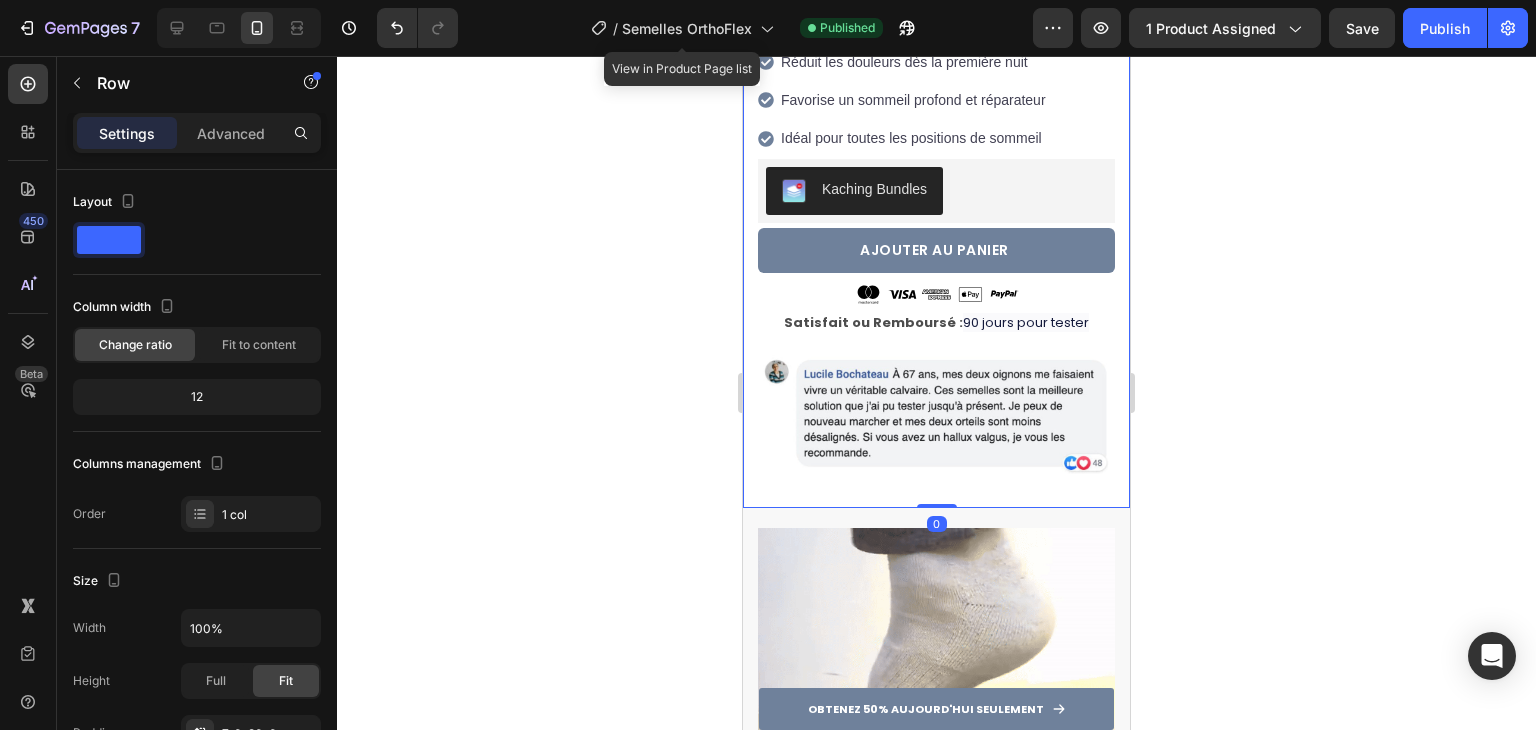 click on "Product Images Row Semelles OrthoFlex Product Title Icon Icon Icon Icon Icon Icon List Hoz 22,500+ Avis Vérifiés Text block Row Conçues pour offrir un confort durable, nos semelles orthopédiques soulagent instantanément les douleurs, la fasciite plantaire et redressent vos orteils pour corriger votre hallux valgus. Text Block Aident à corriger les oignons (hallux valgus) Soulagent la fasciite plantaire et les douleurs aux pieds Soutiennent la voûte plantaire et la cheville S'adaptent à toutes les chaussures Item list Soutien optimal des cervicales Réduit les douleurs dès la première nuit Favorise un sommeil profond et réparateur Idéal pour toutes les positions de sommeil Item list Kaching Bundles Kaching Bundles AJOUTER AU PANIER Product Cart Button Image Image Image Image Image Row Satisfait ou Remboursé : 90 jours pour tester Text Block Row Image Product Row 0" at bounding box center (936, -48) 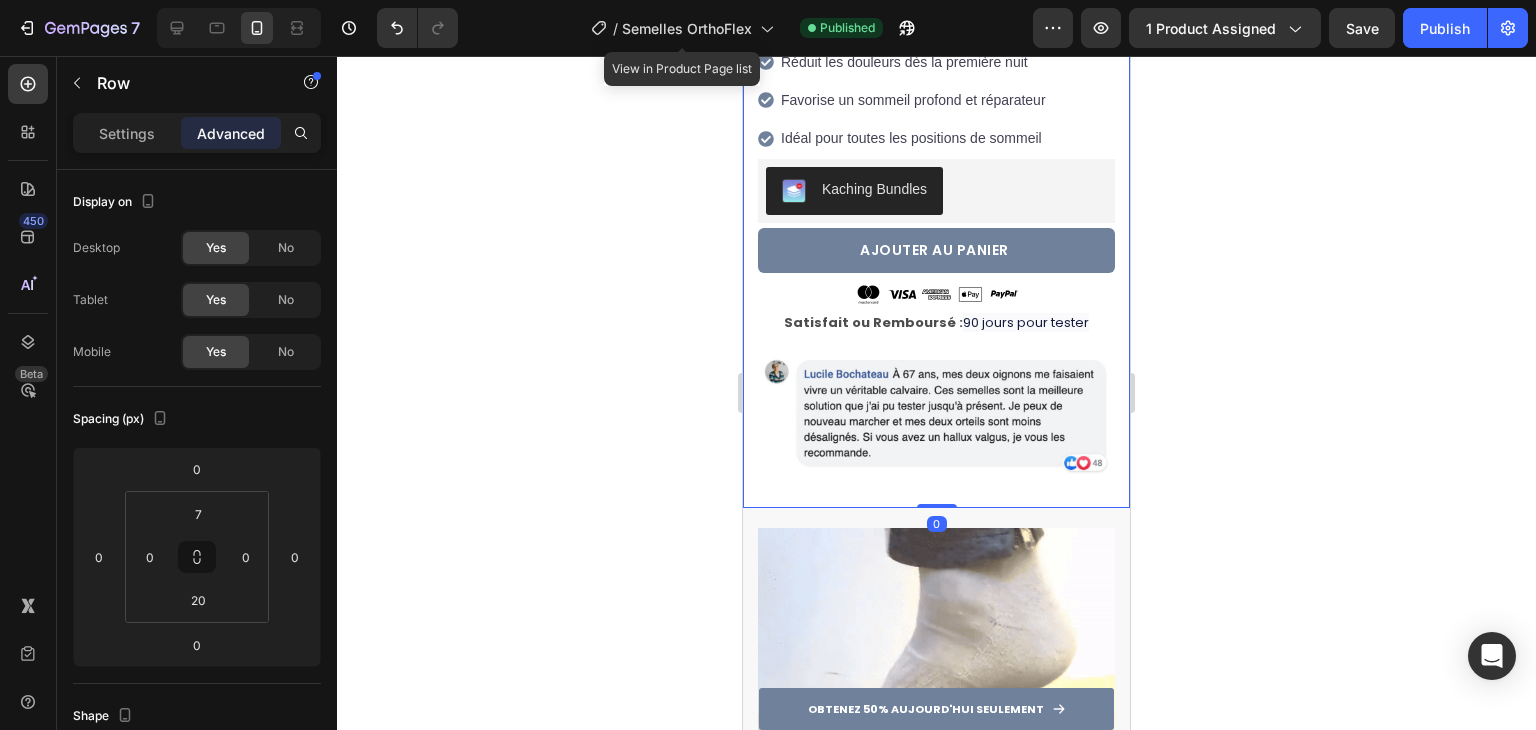 click 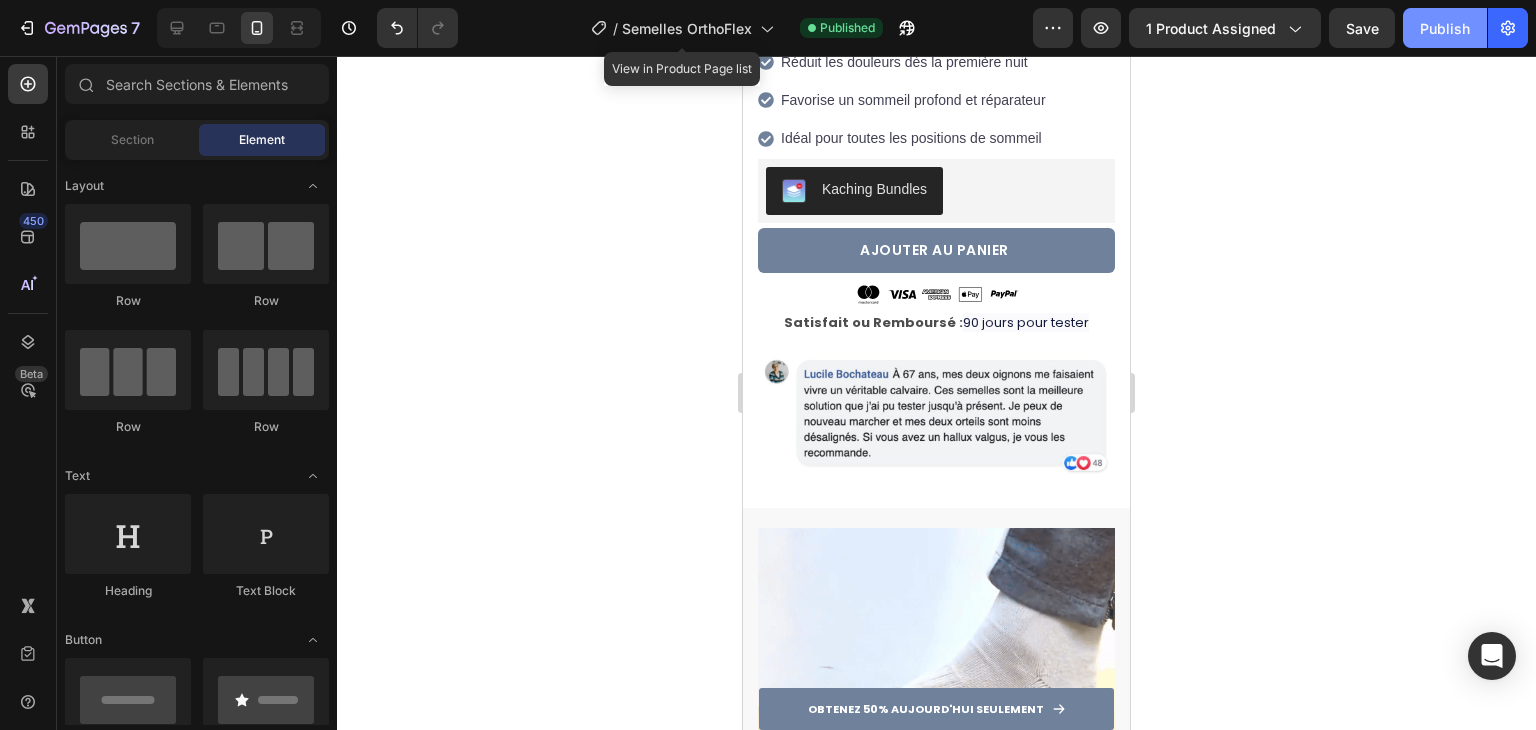 click on "Publish" 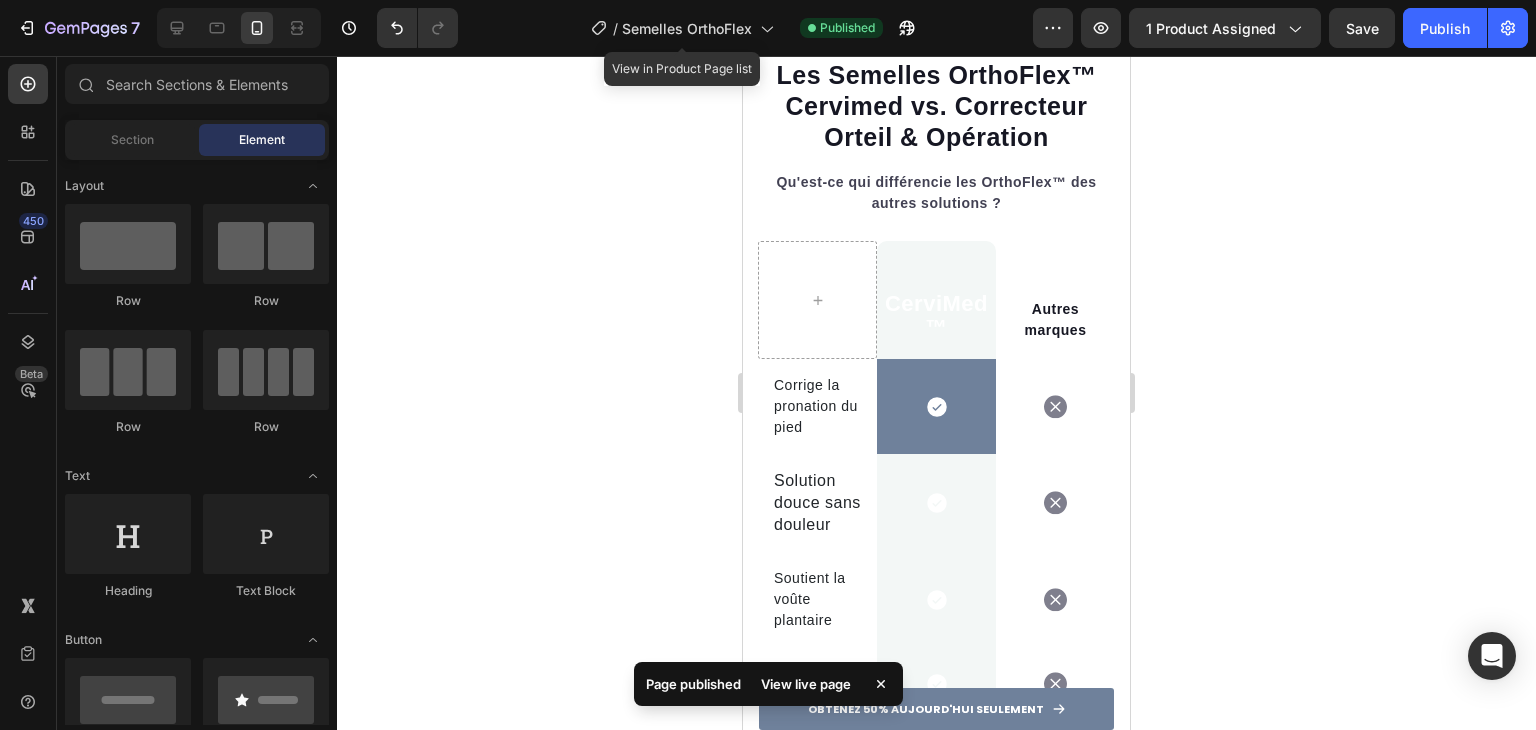 scroll, scrollTop: 5400, scrollLeft: 0, axis: vertical 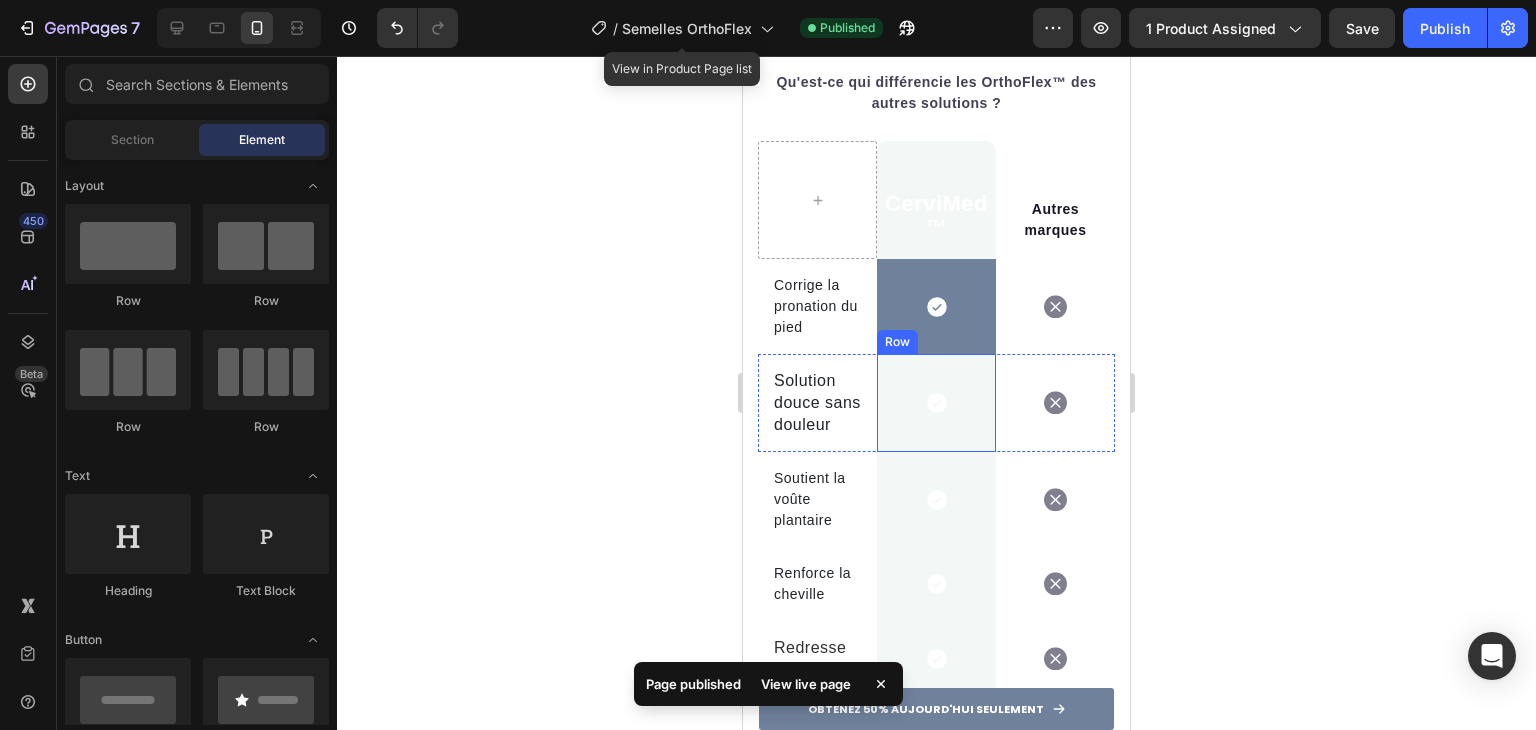 click on "Icon Row" at bounding box center [936, 403] 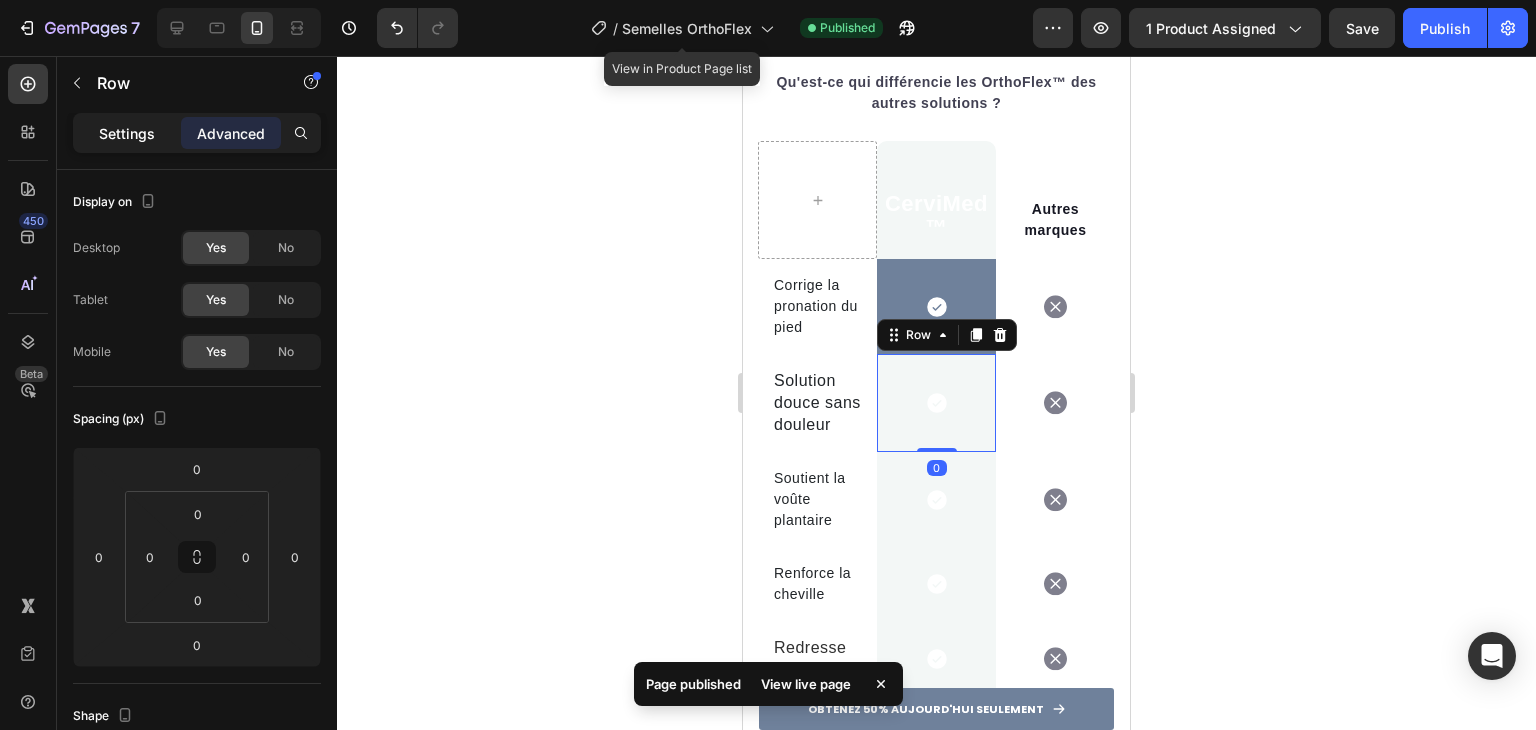 click on "Settings" 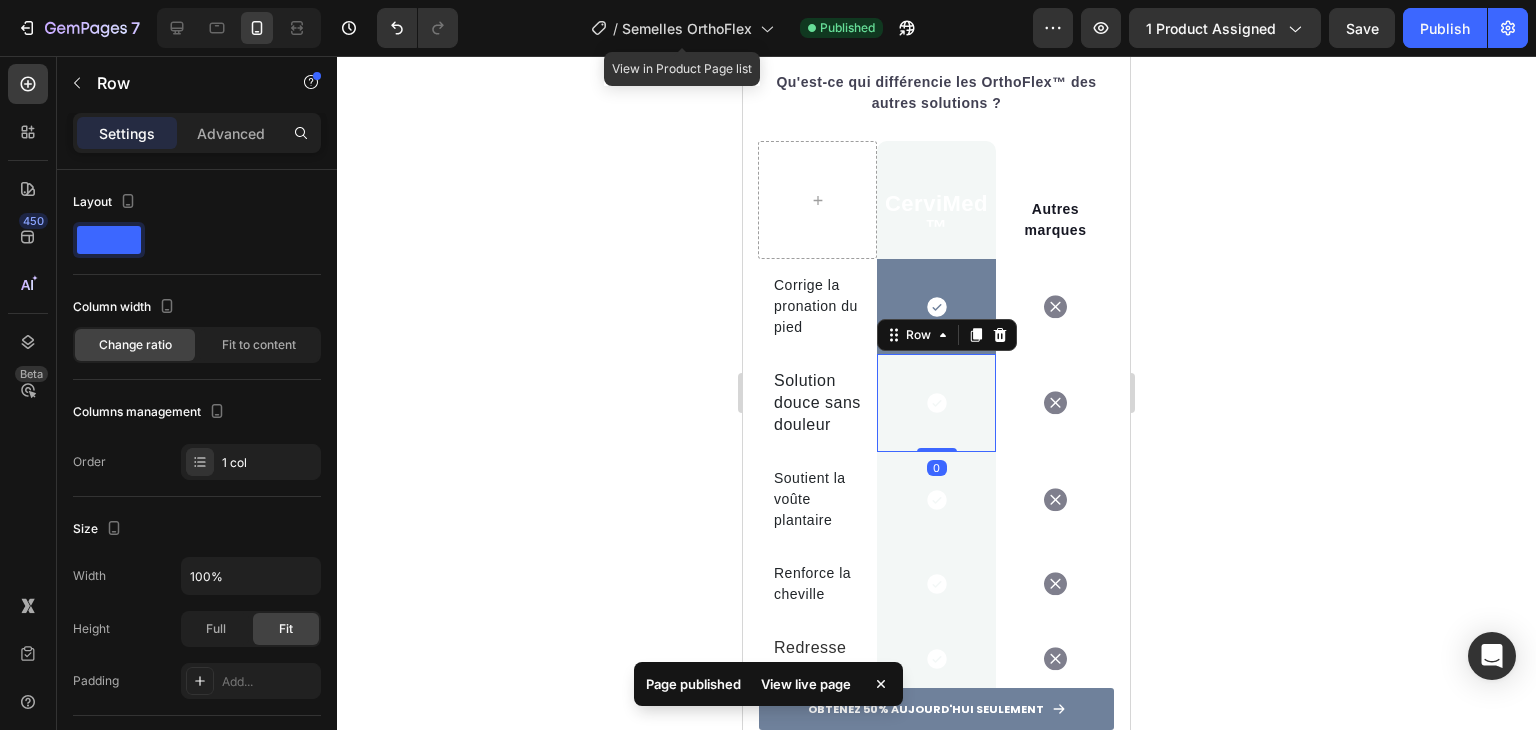 scroll, scrollTop: 500, scrollLeft: 0, axis: vertical 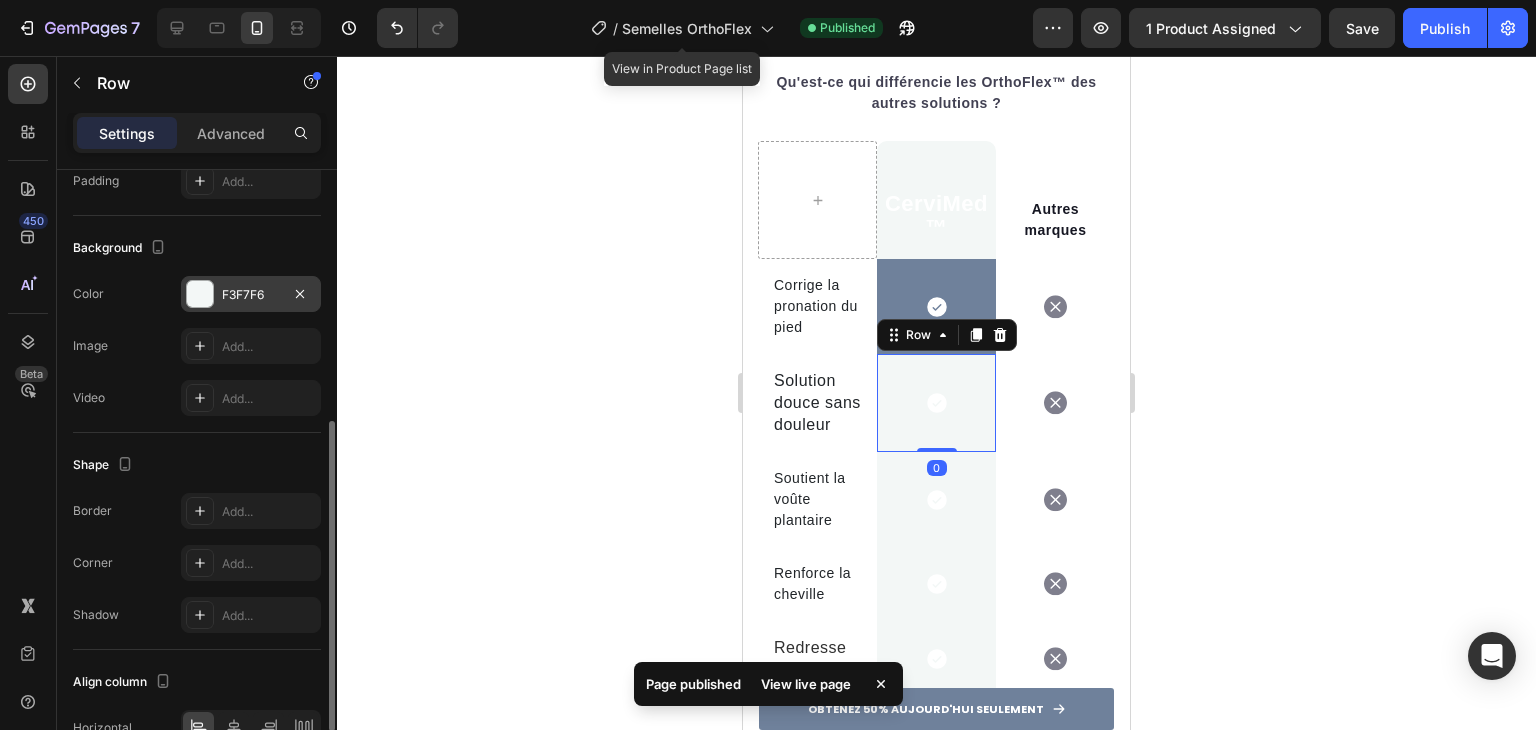 drag, startPoint x: 205, startPoint y: 292, endPoint x: 236, endPoint y: 336, distance: 53.823788 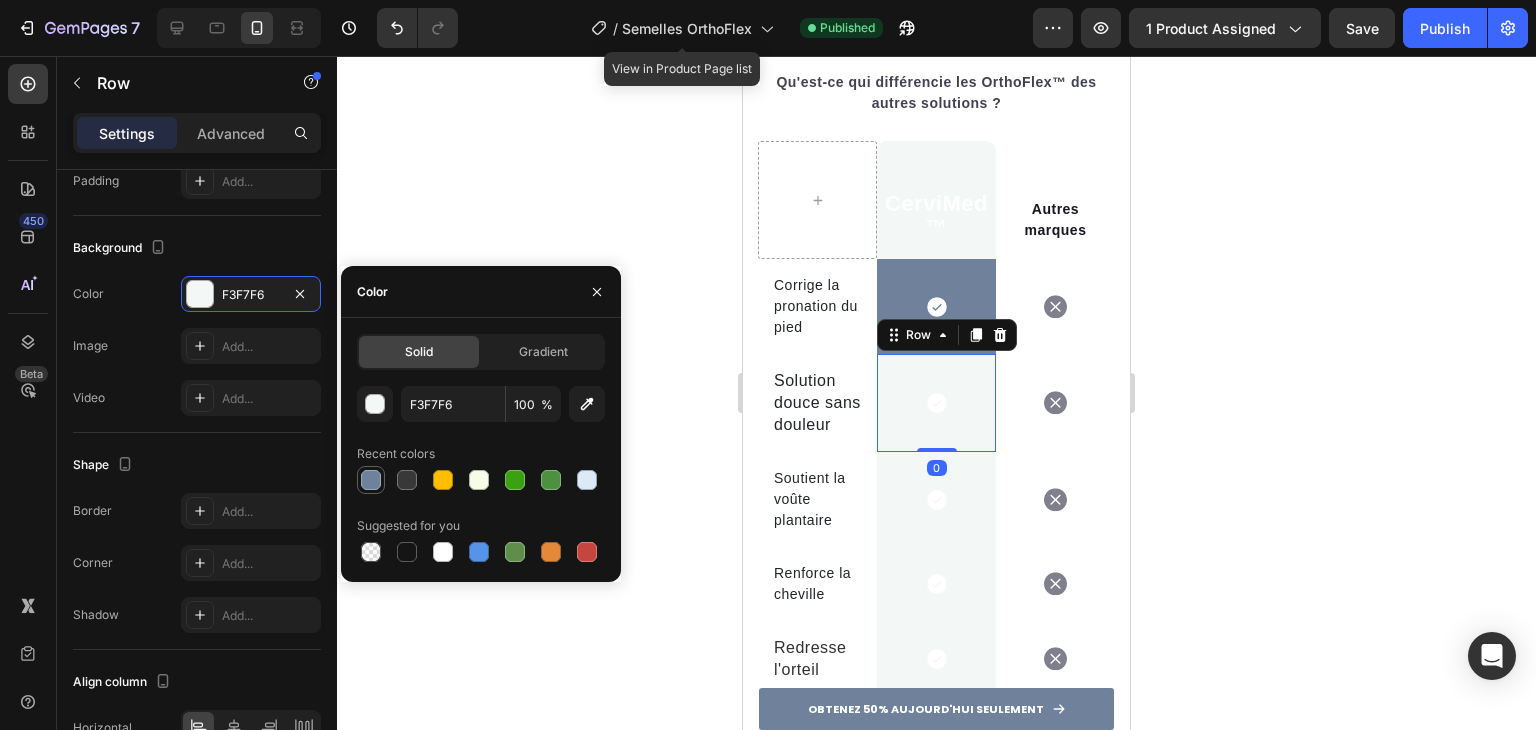 click at bounding box center (371, 480) 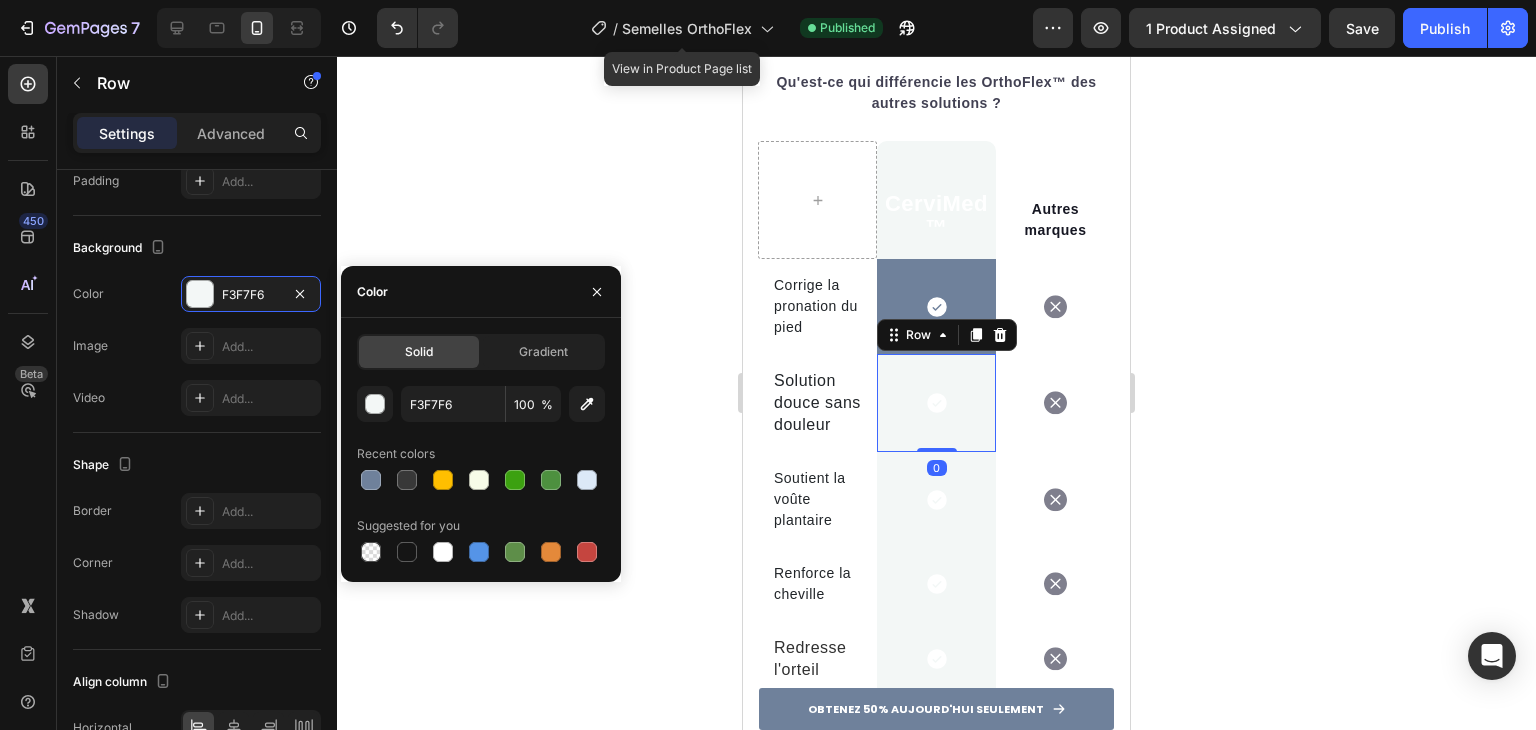 type on "6F819B" 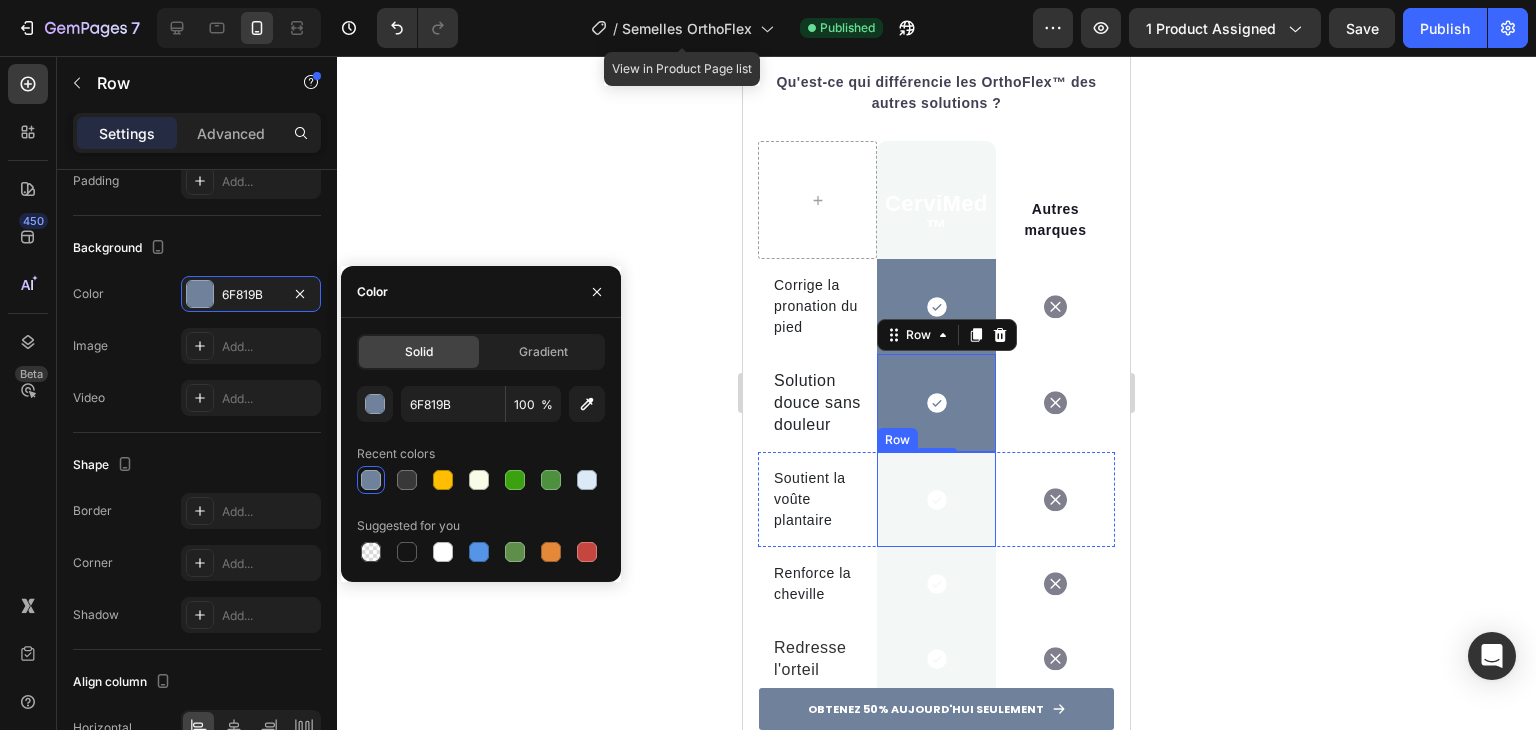 click on "Icon Row" at bounding box center (936, 499) 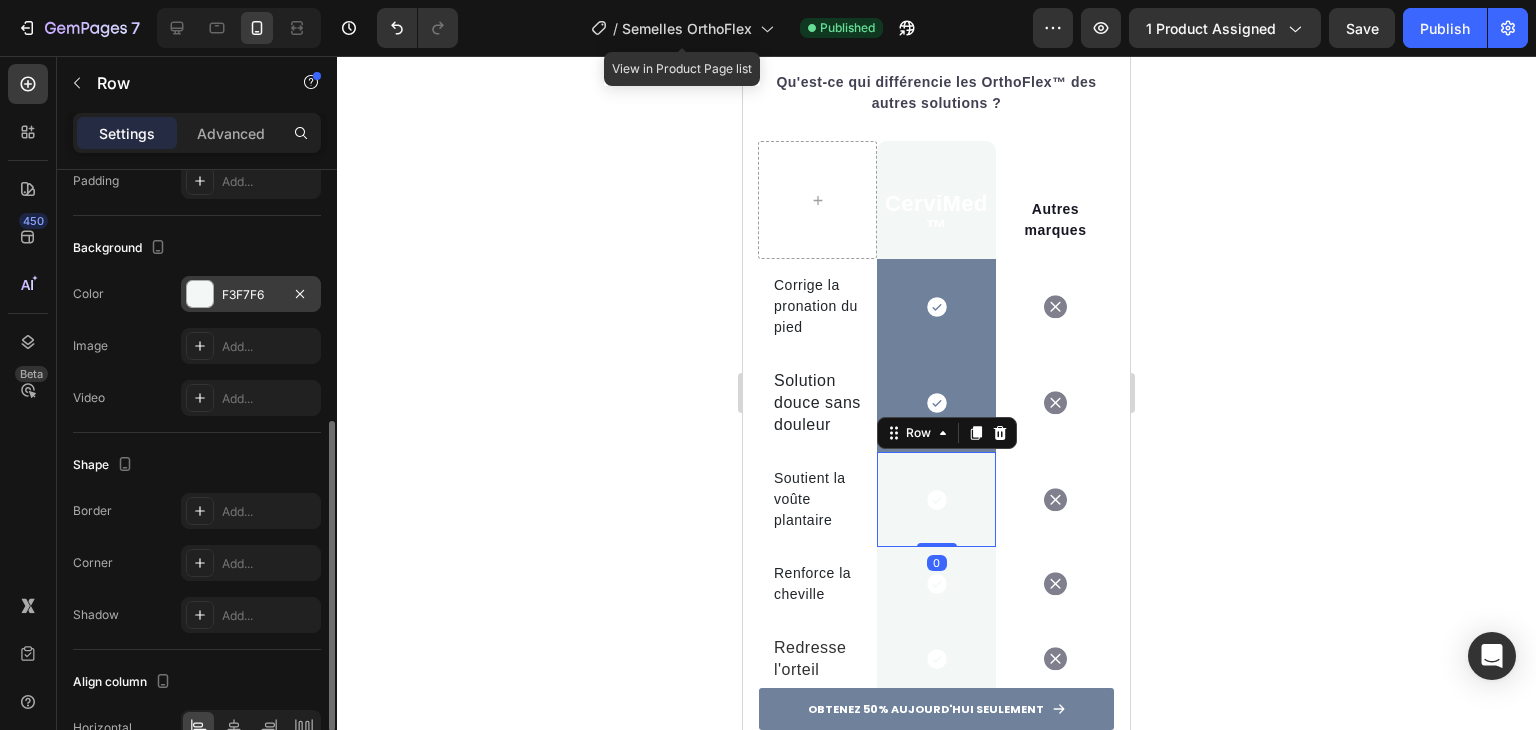 click at bounding box center (200, 294) 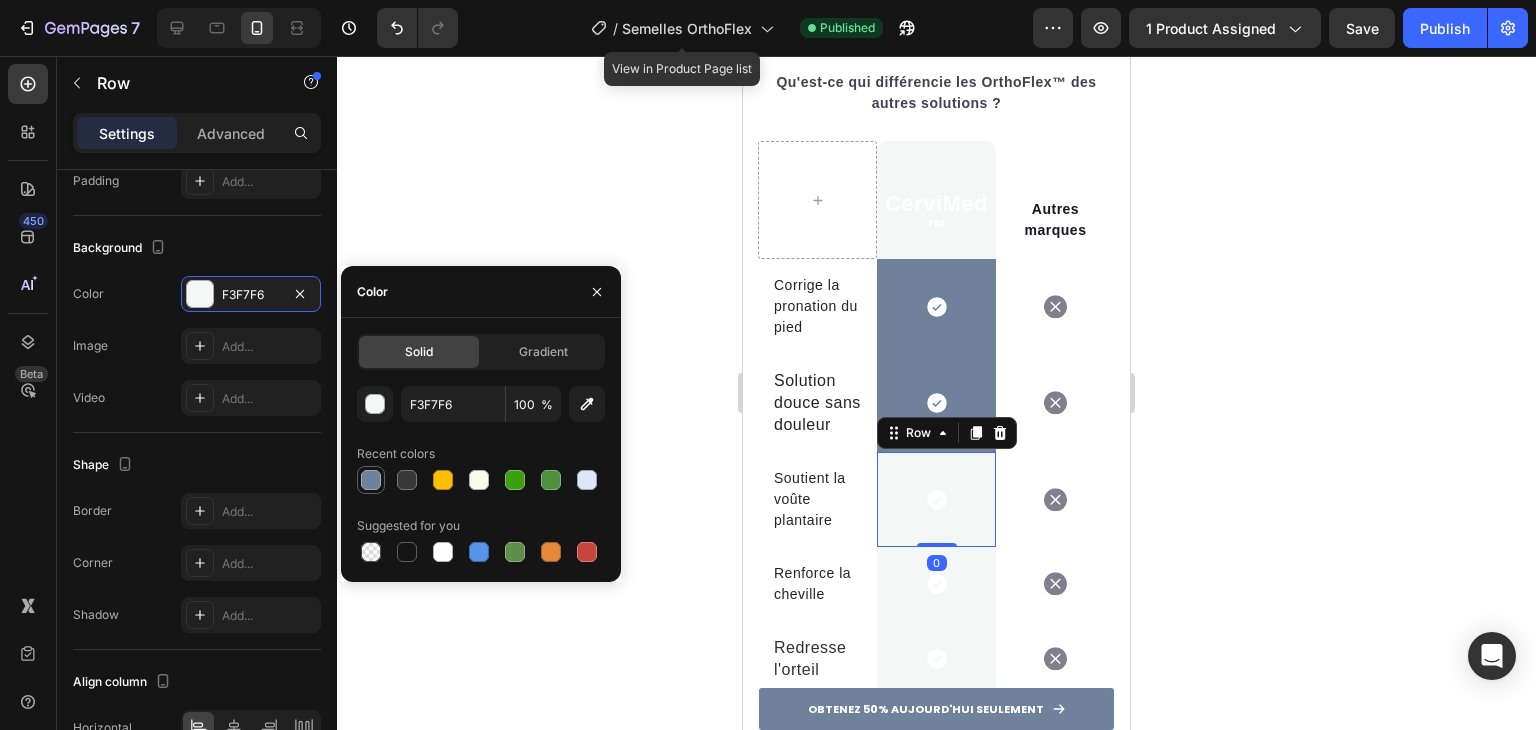 click at bounding box center (371, 480) 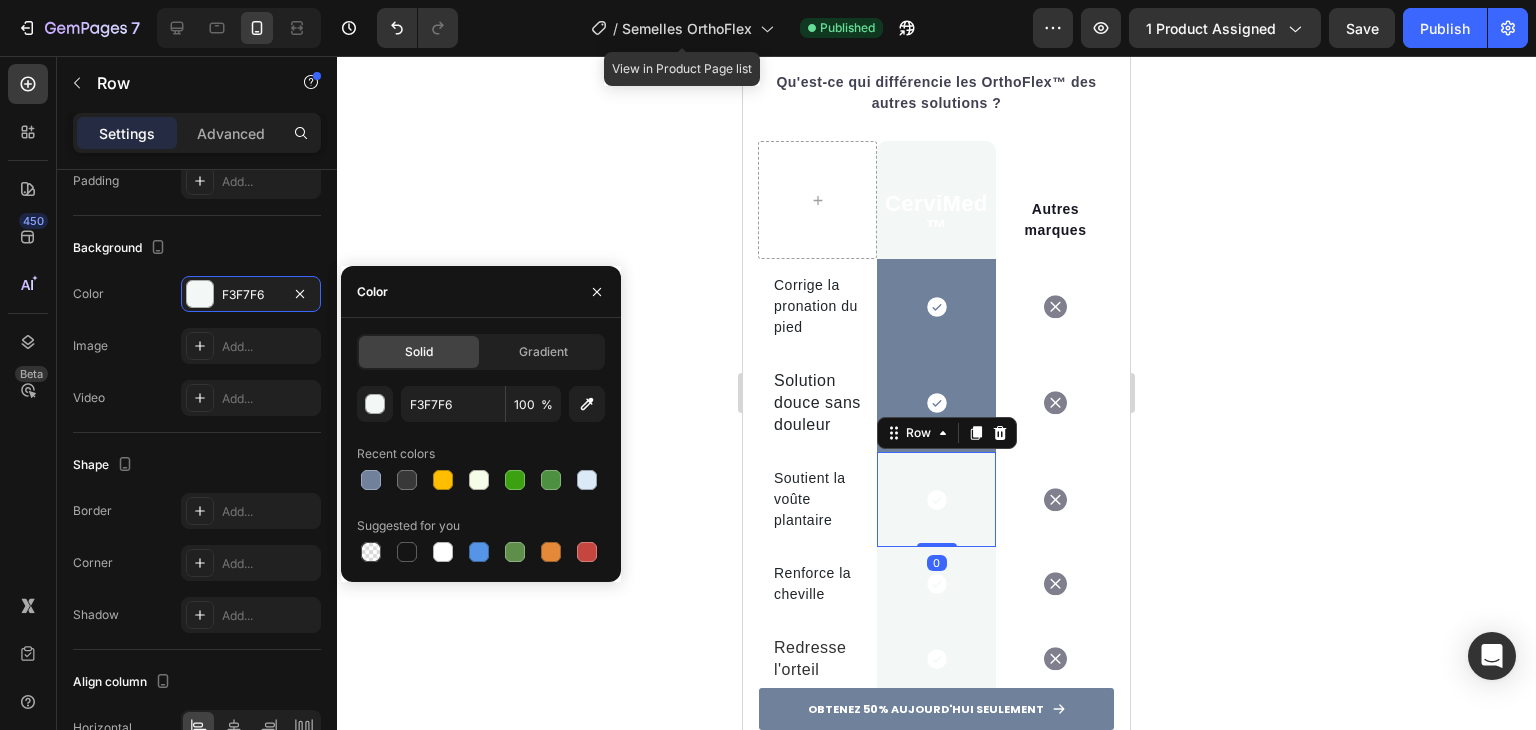 type on "6F819B" 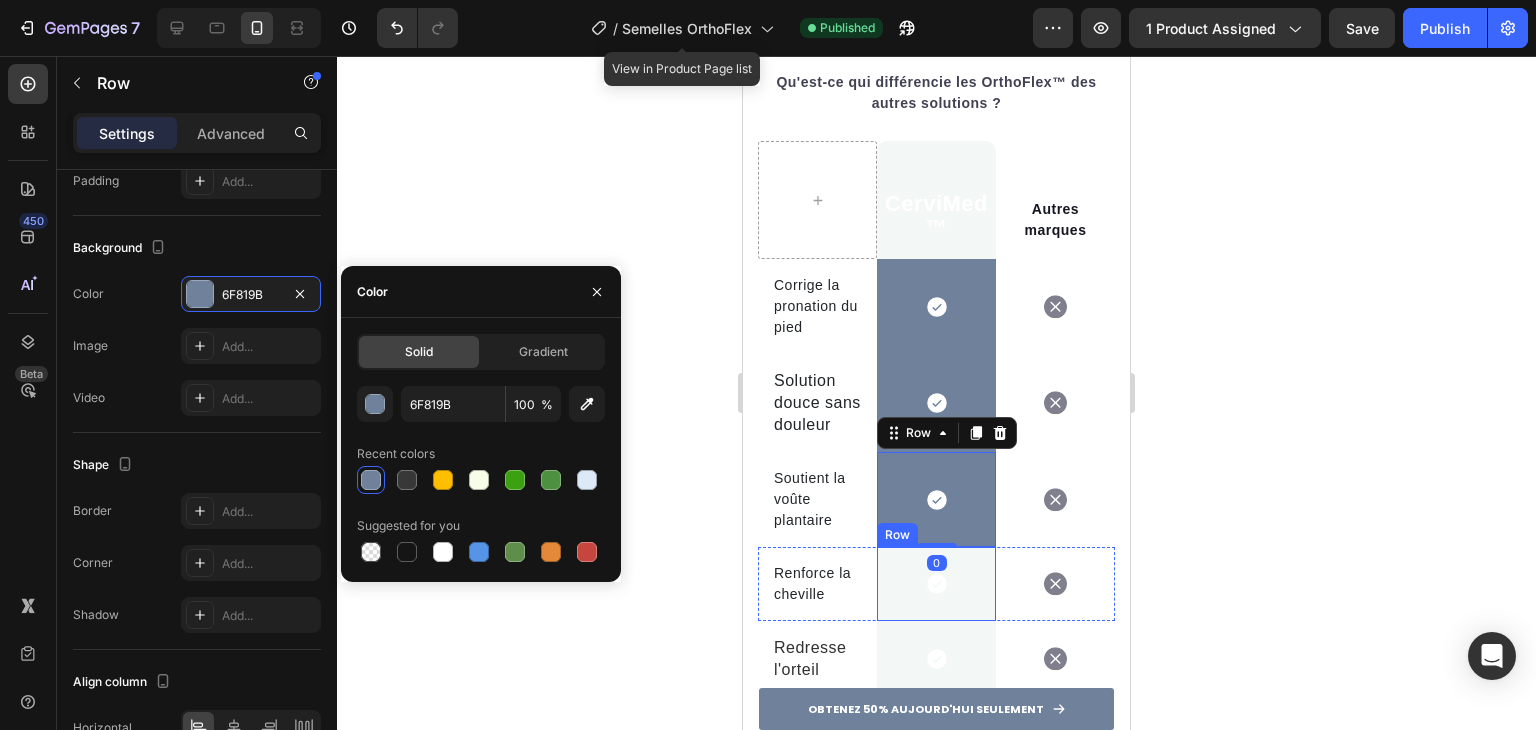 click on "Icon Row" at bounding box center (936, 584) 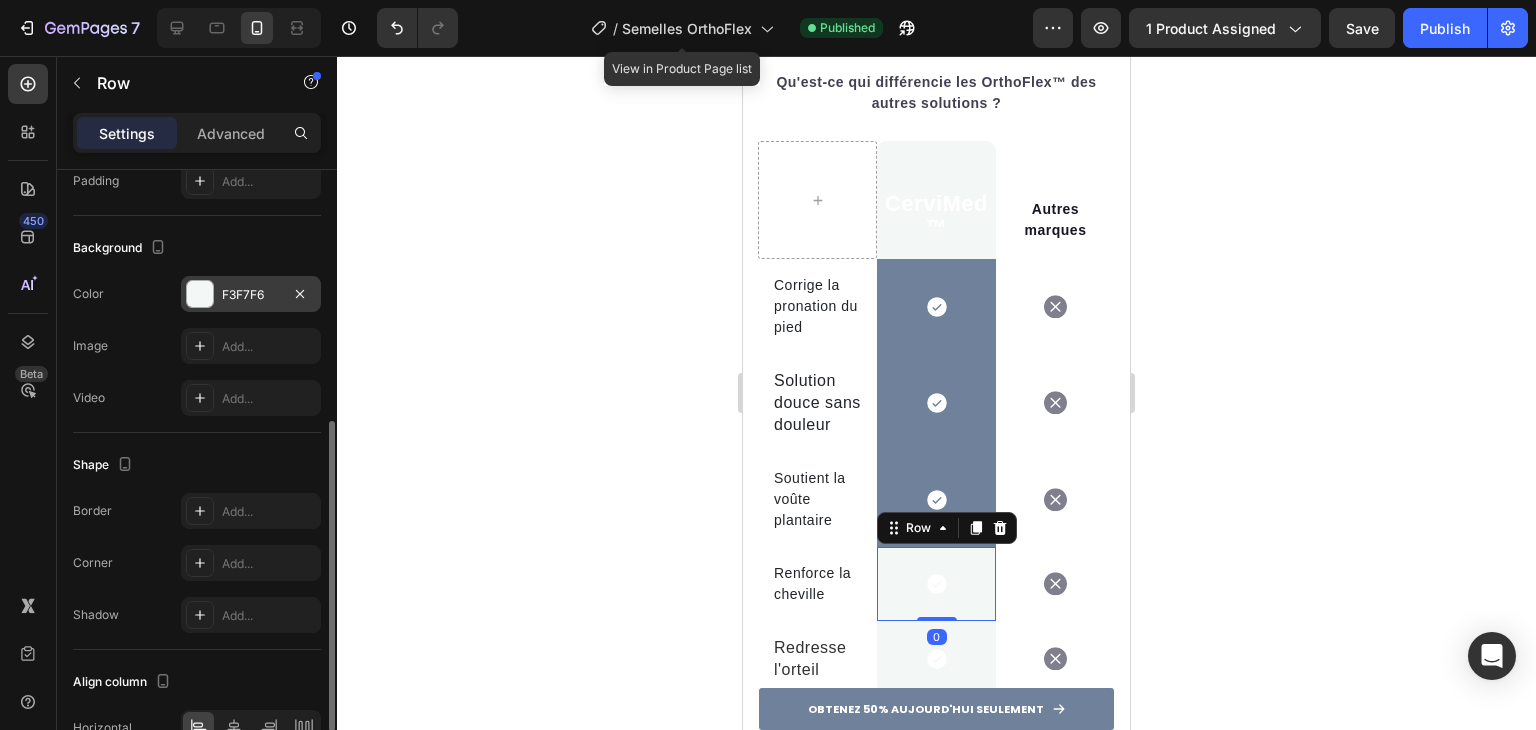 click at bounding box center [200, 294] 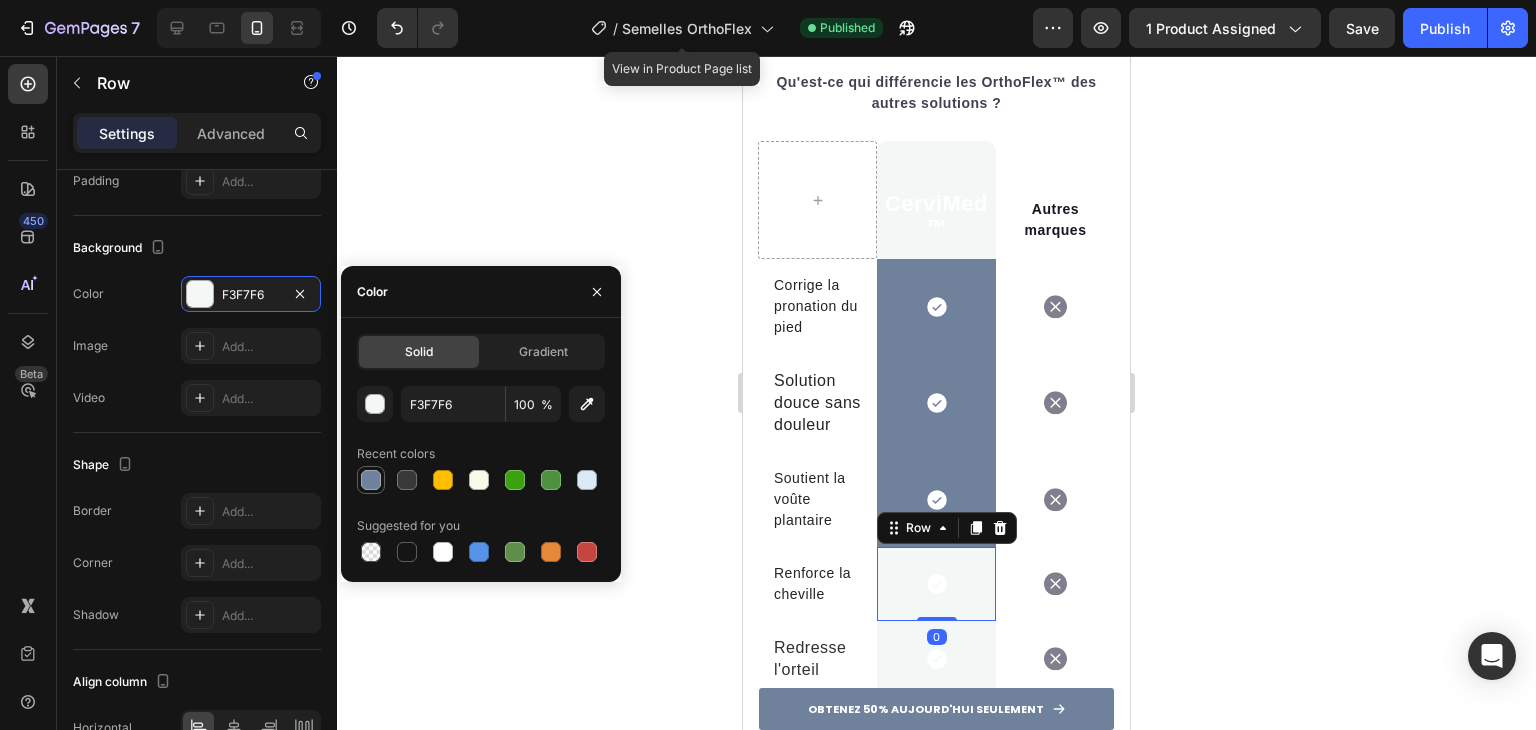 click at bounding box center (371, 480) 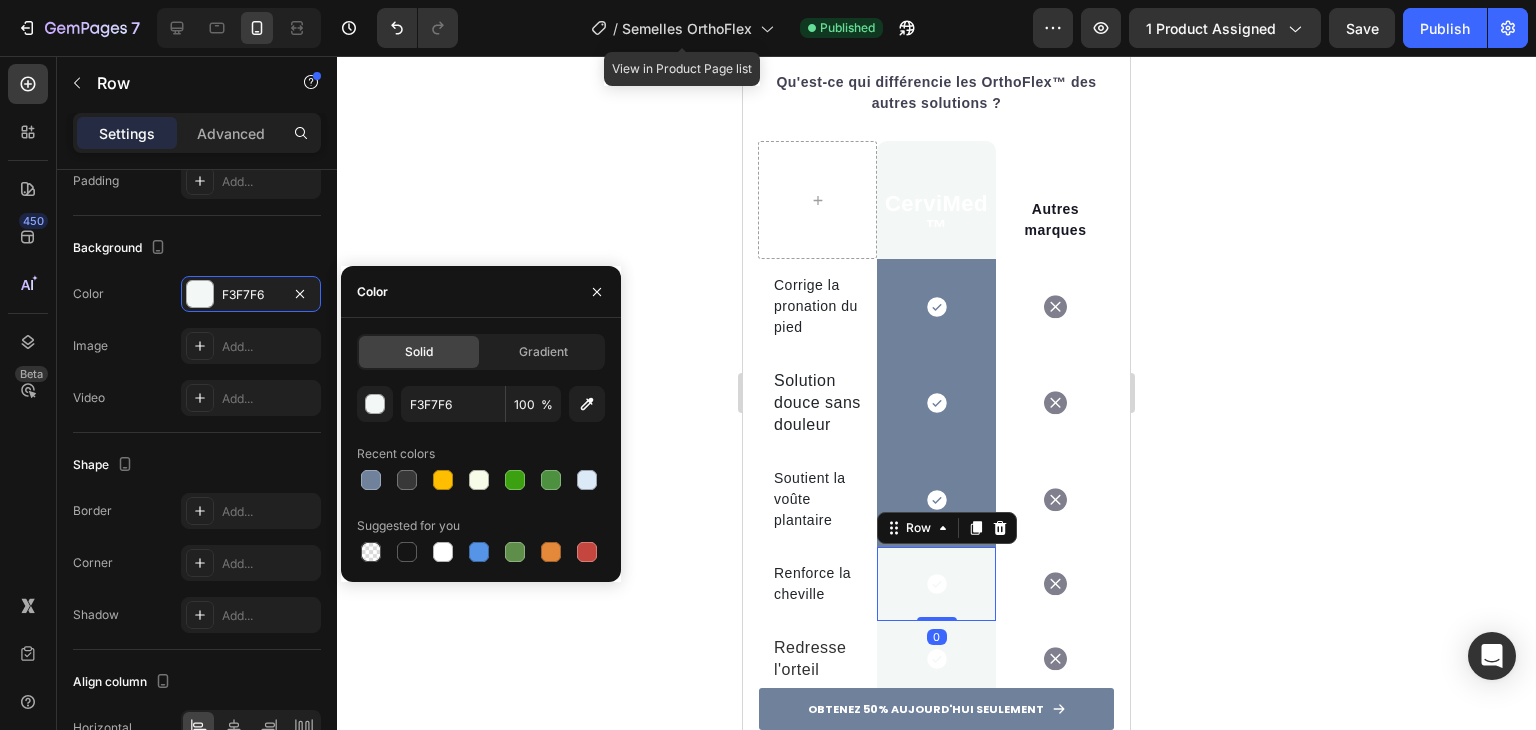 type on "6F819B" 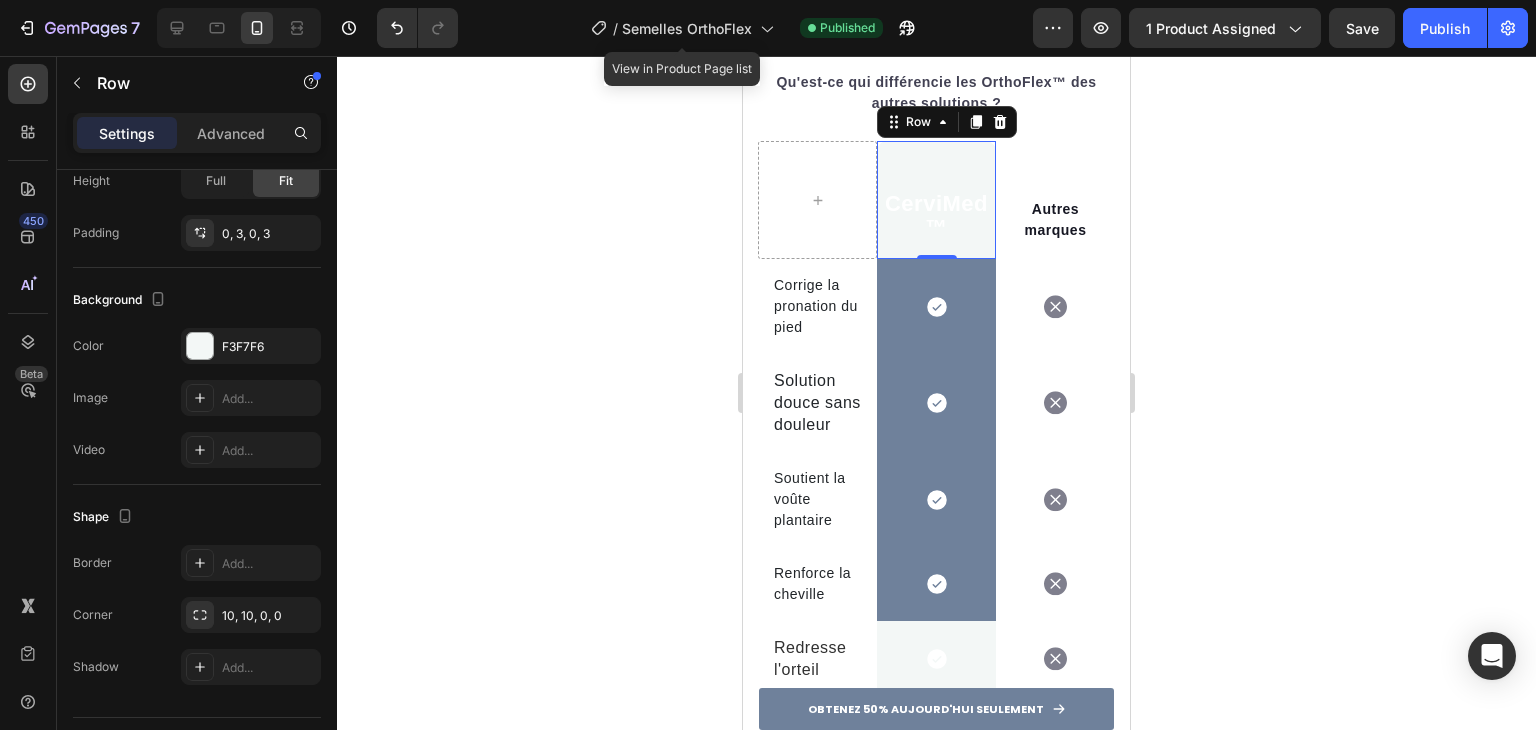 click on "CerviMed ™ Text block Row 0" at bounding box center (936, 200) 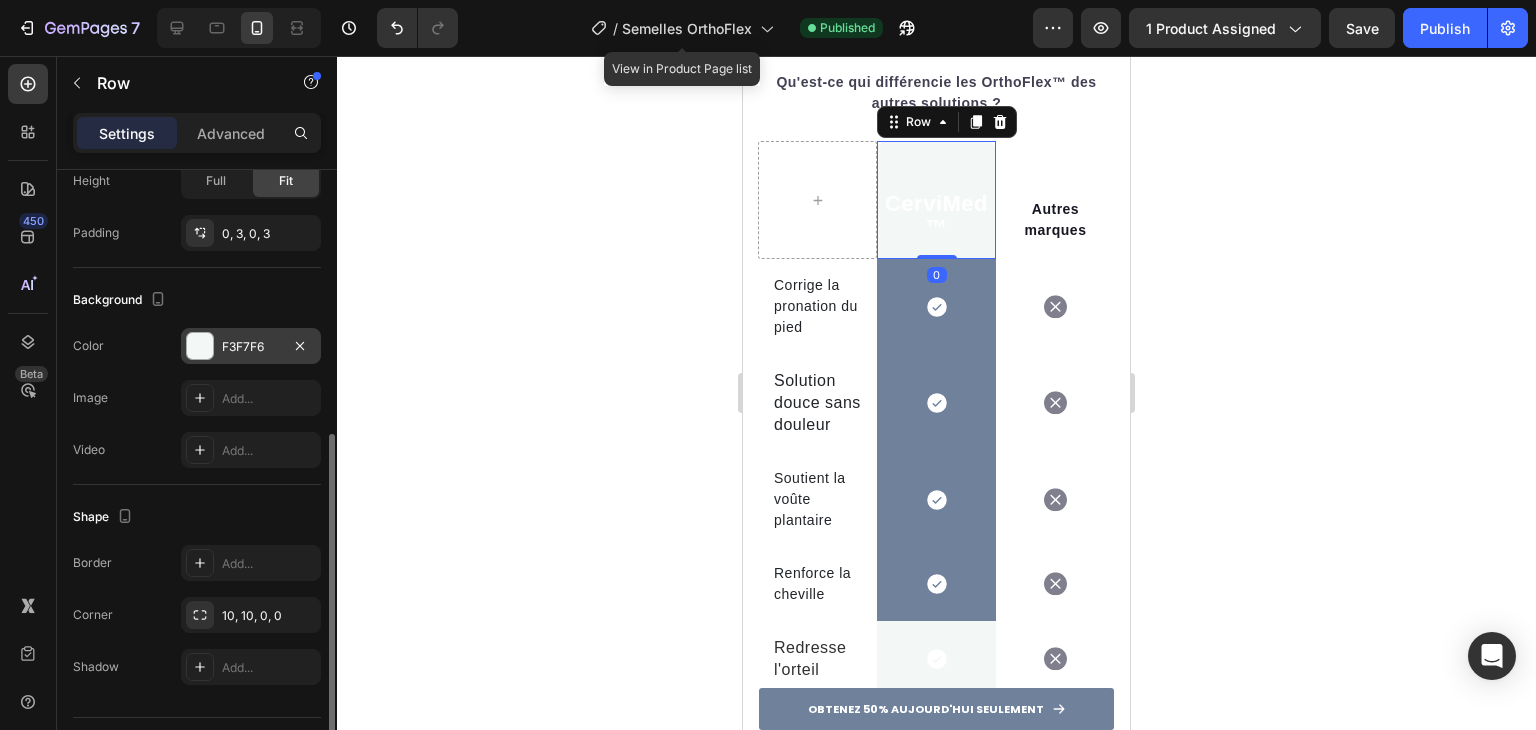 click at bounding box center (200, 346) 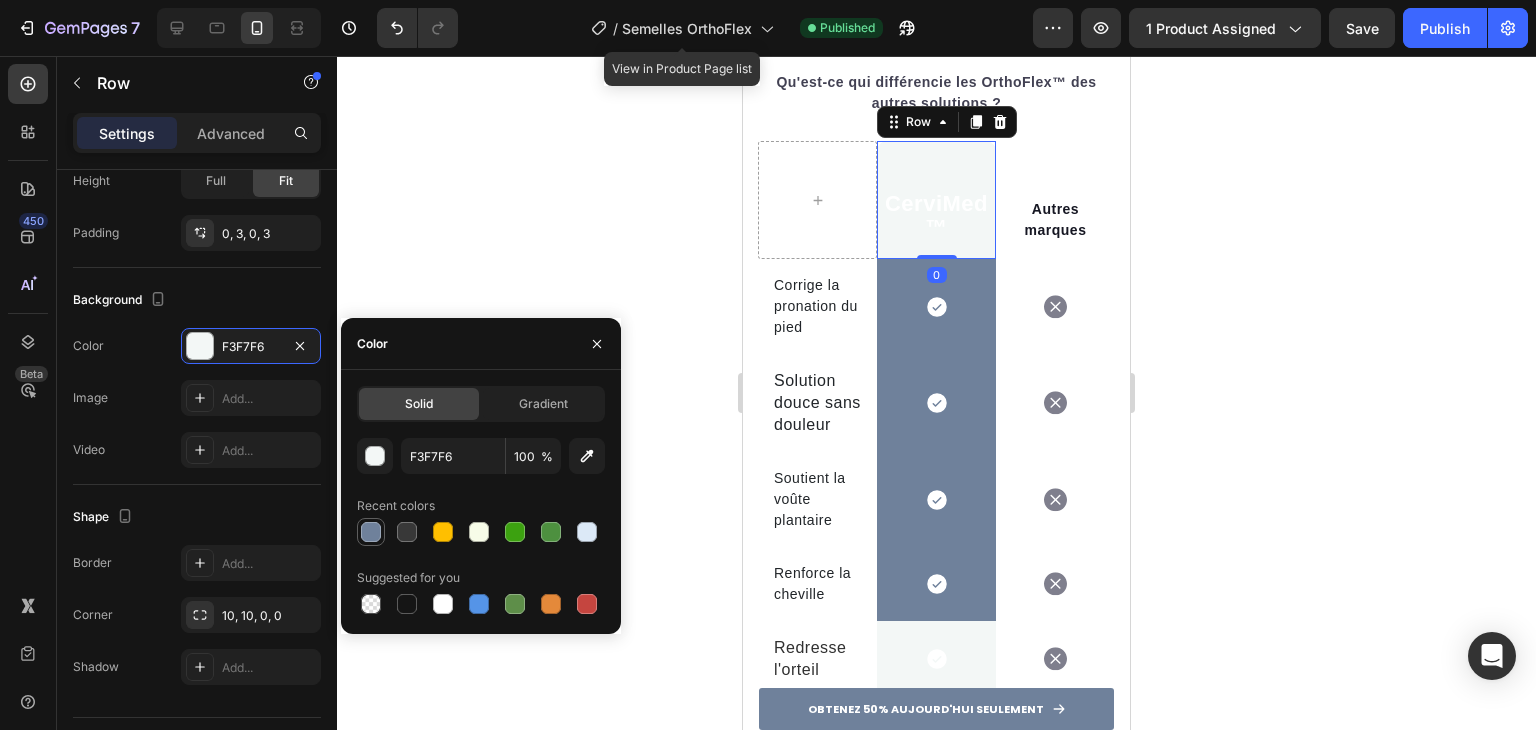 click at bounding box center [371, 532] 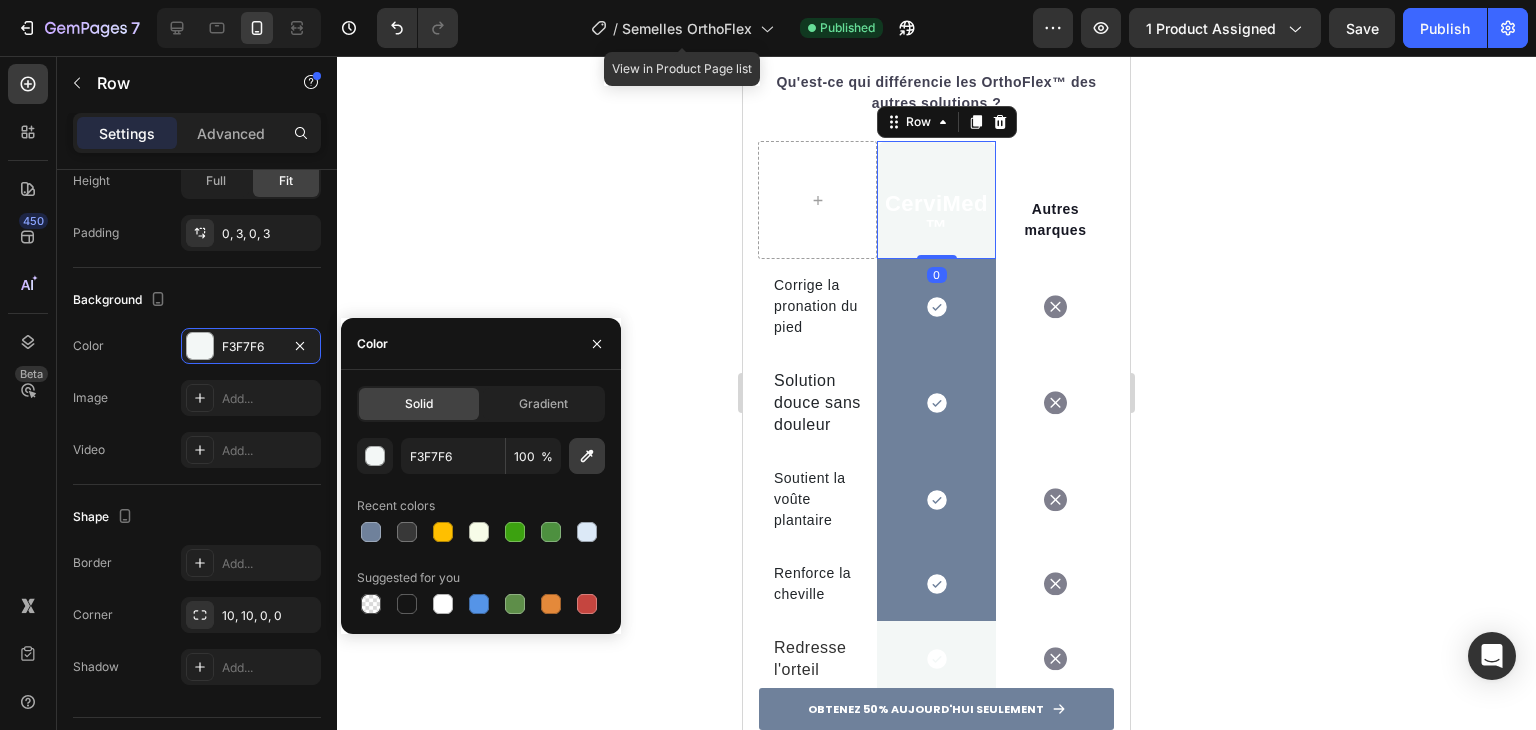 type on "6F819B" 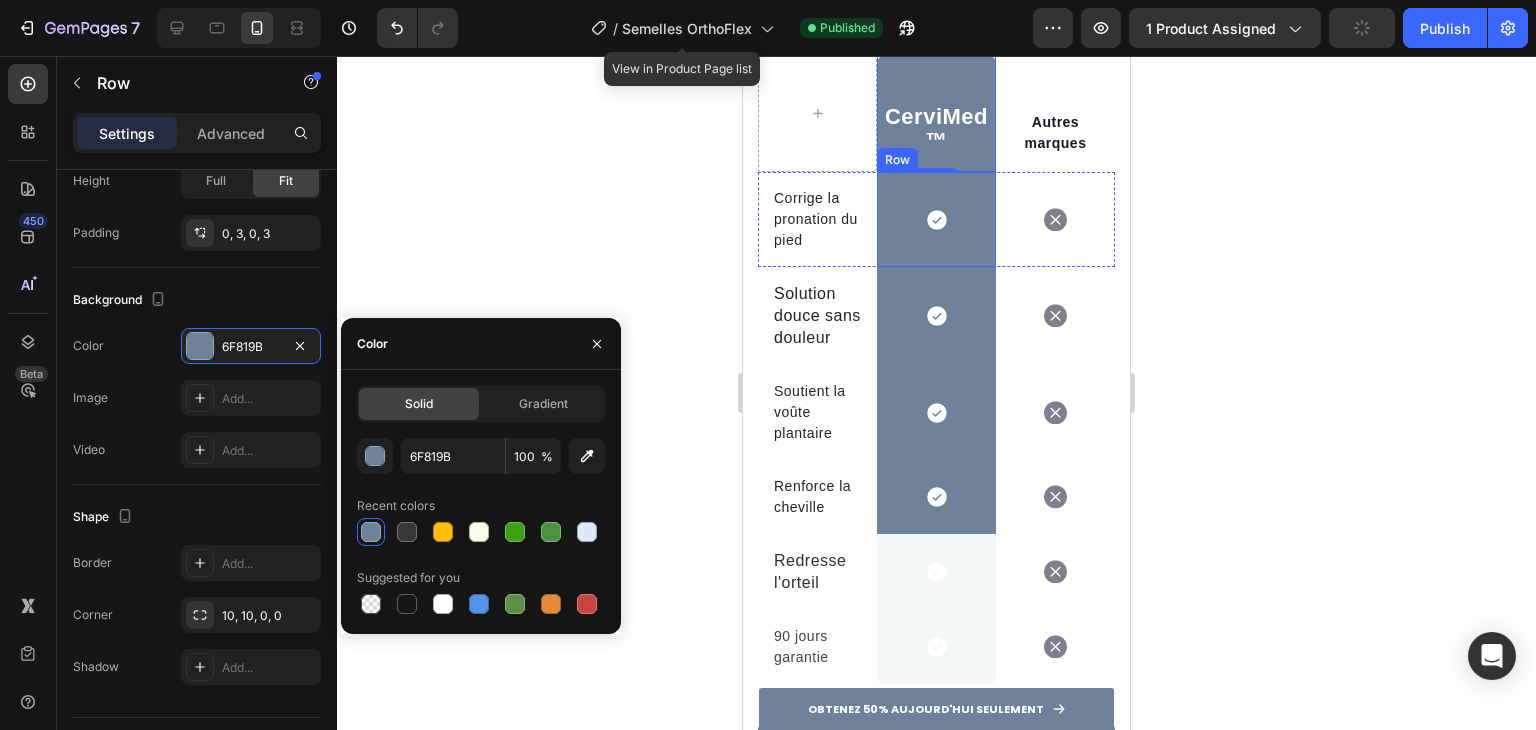 scroll, scrollTop: 5600, scrollLeft: 0, axis: vertical 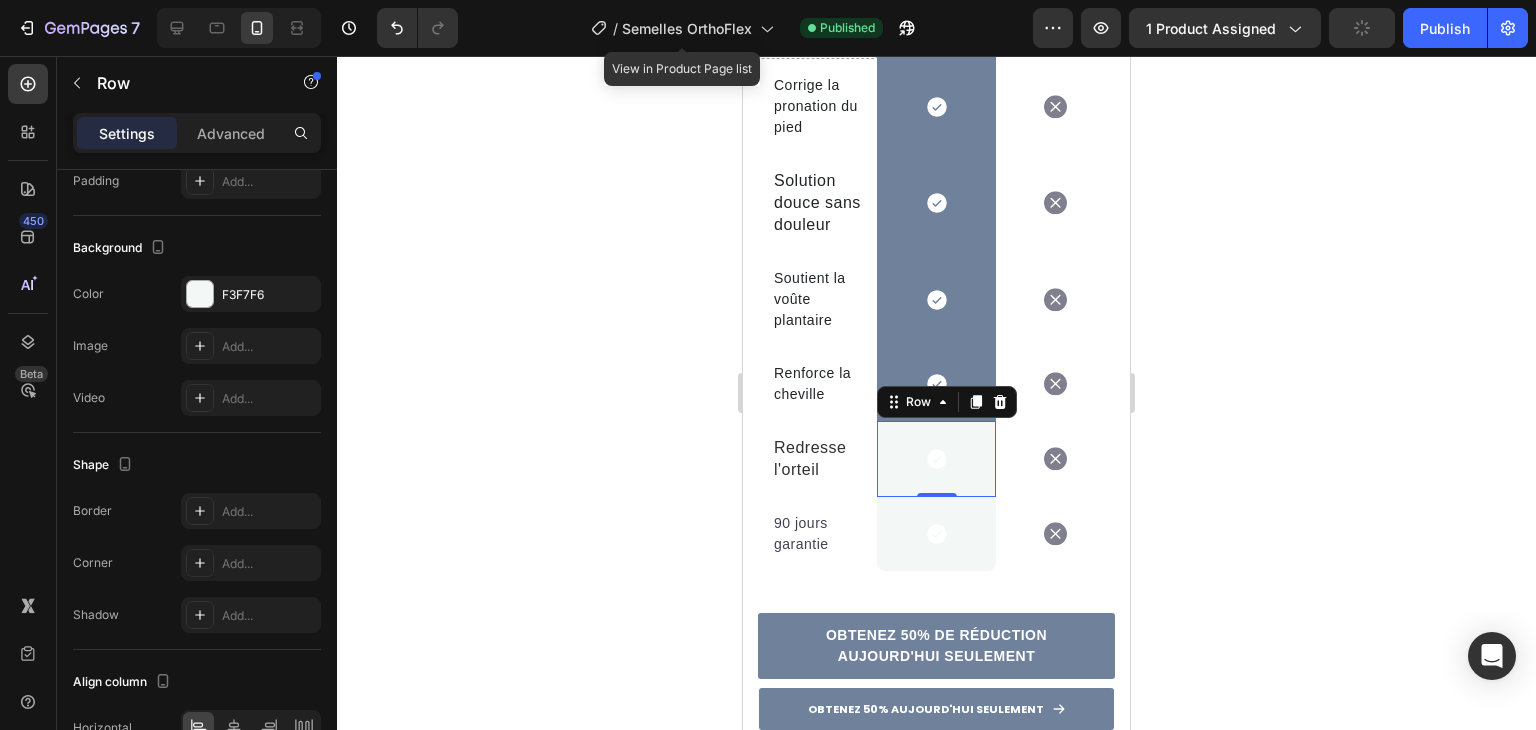 click on "Icon Row   0" at bounding box center (936, 459) 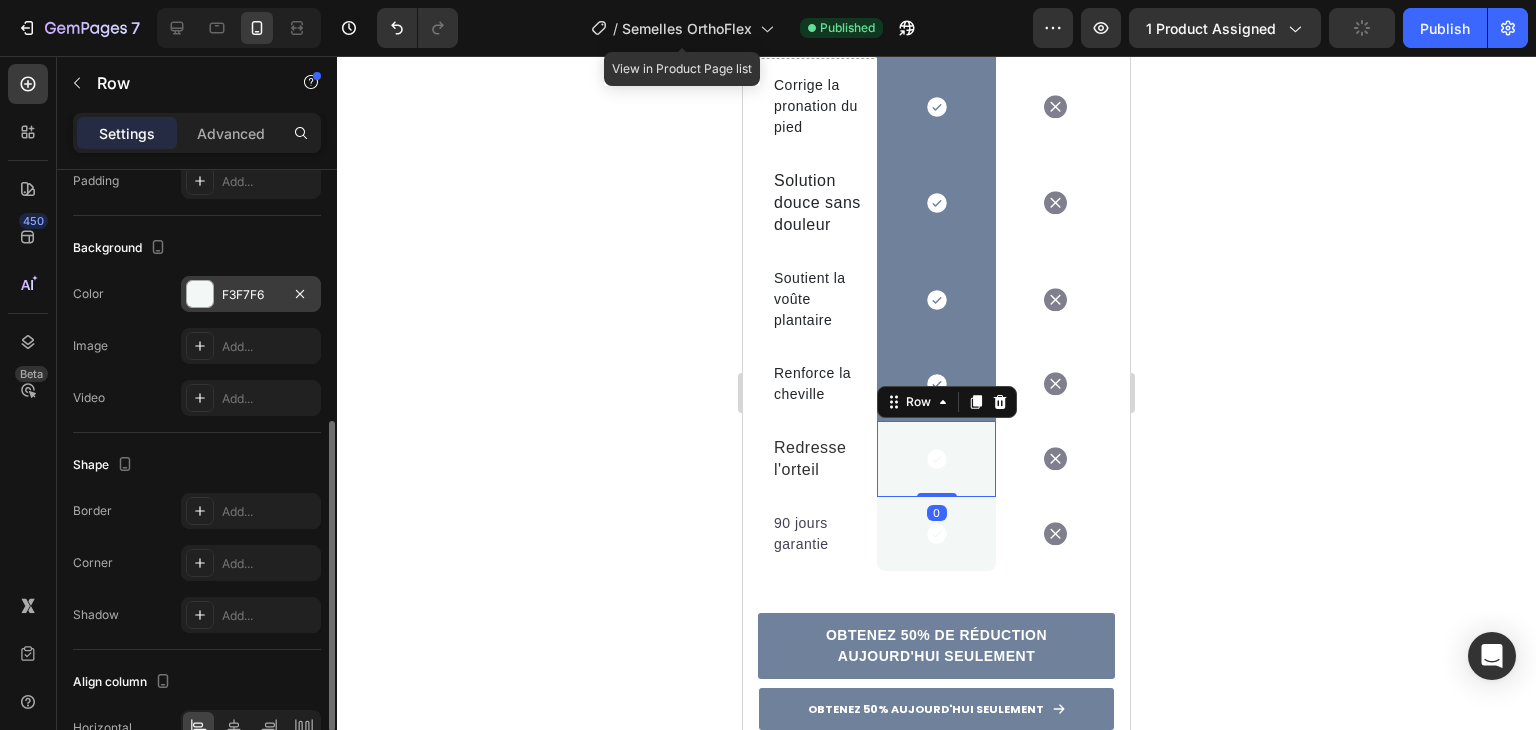 click at bounding box center [200, 294] 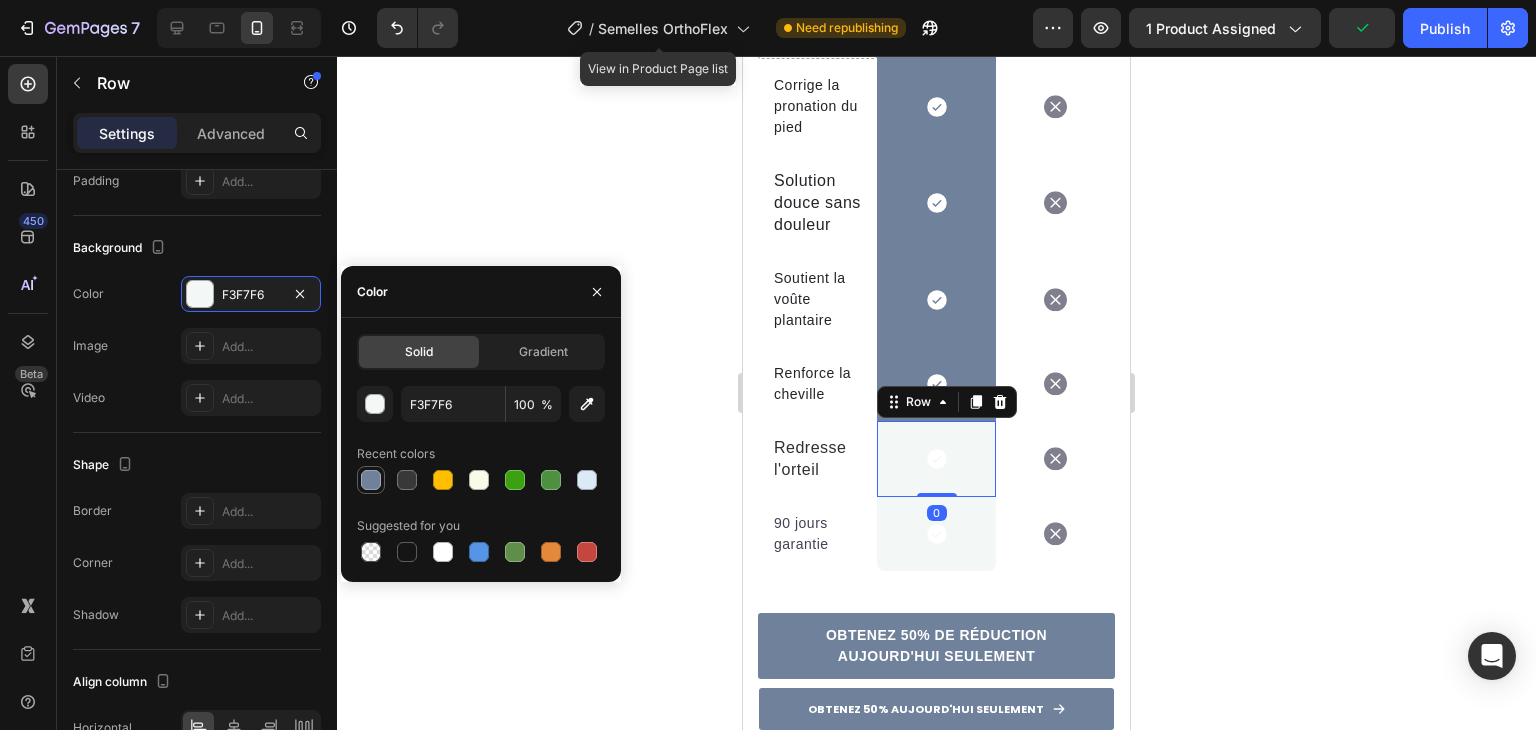 drag, startPoint x: 379, startPoint y: 476, endPoint x: 22, endPoint y: 527, distance: 360.62445 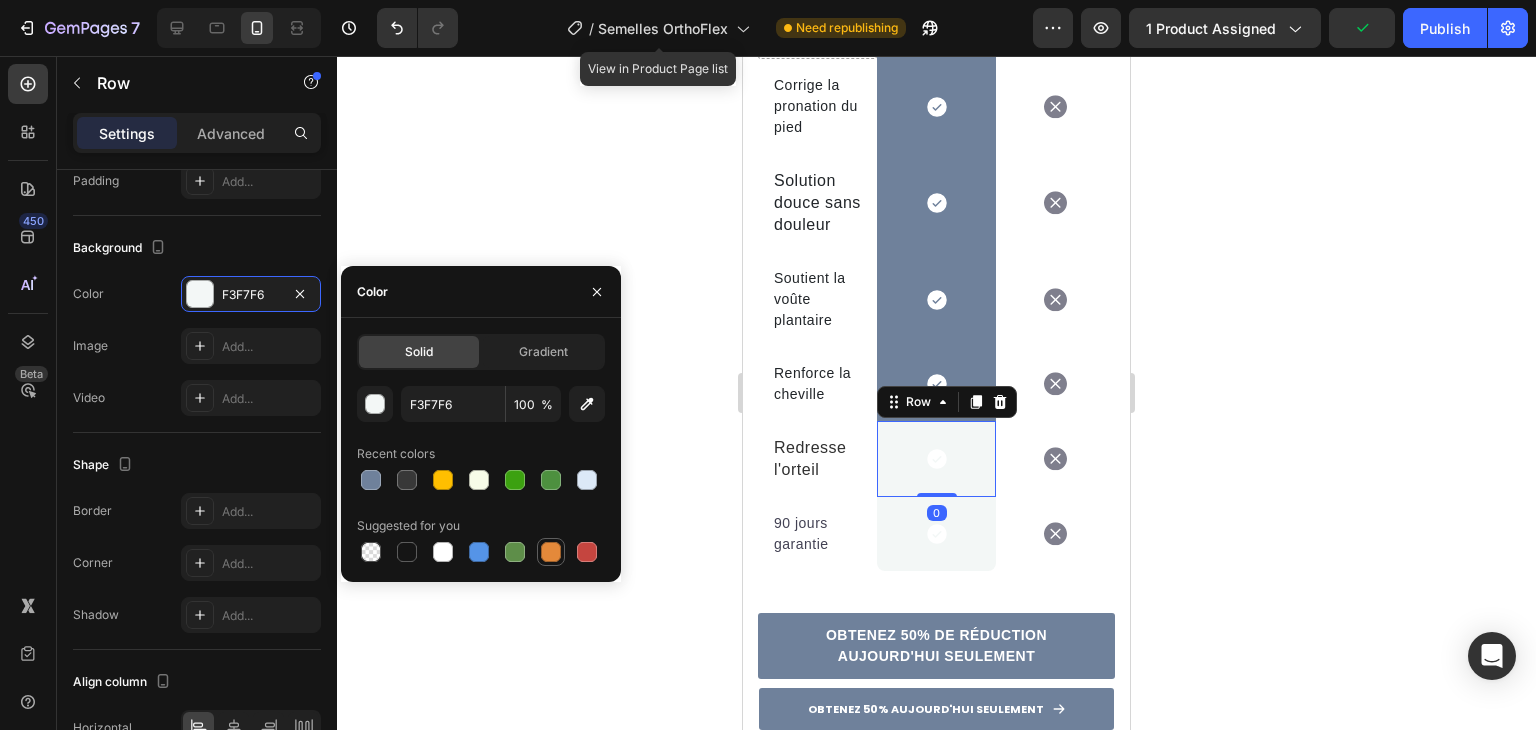 type on "6F819B" 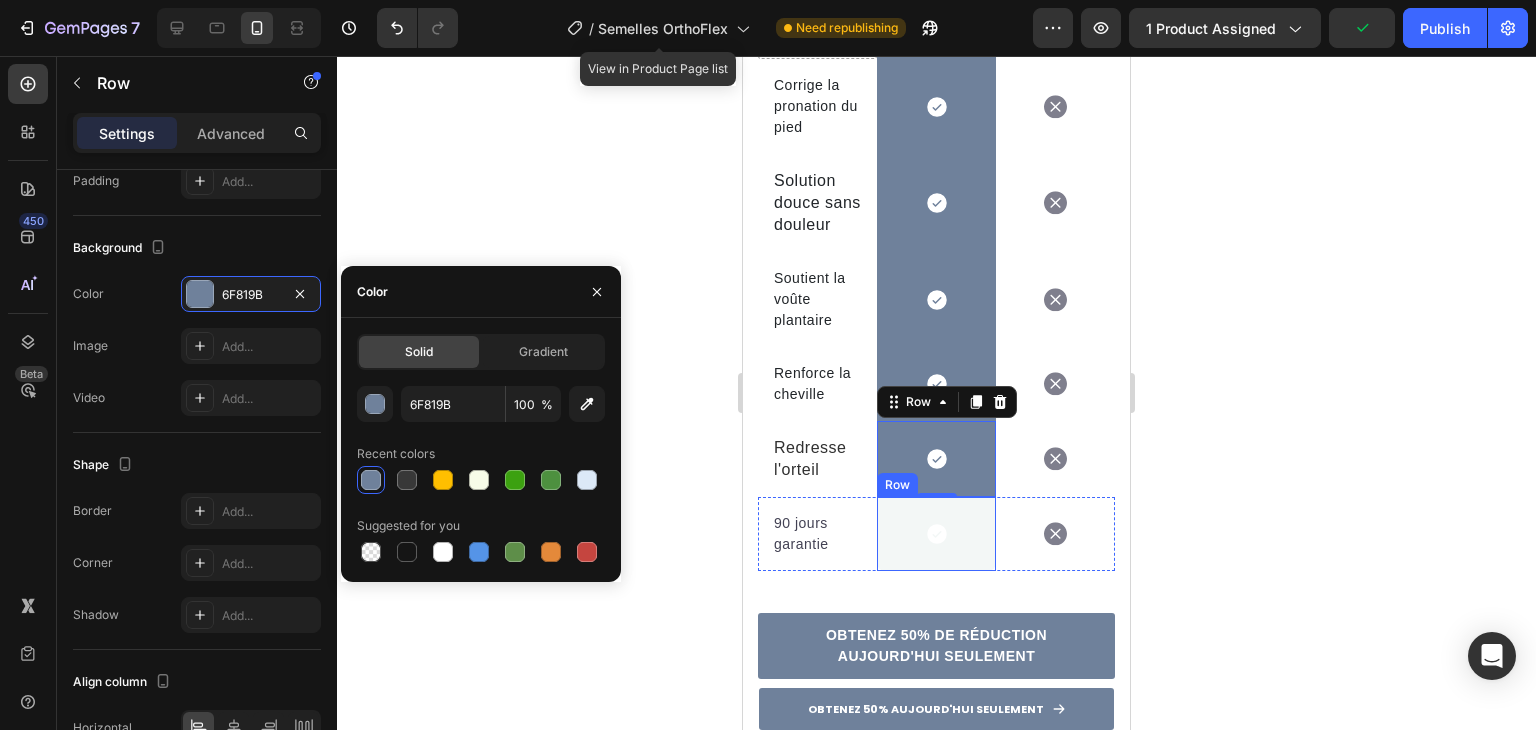 click on "Icon Row" at bounding box center [936, 534] 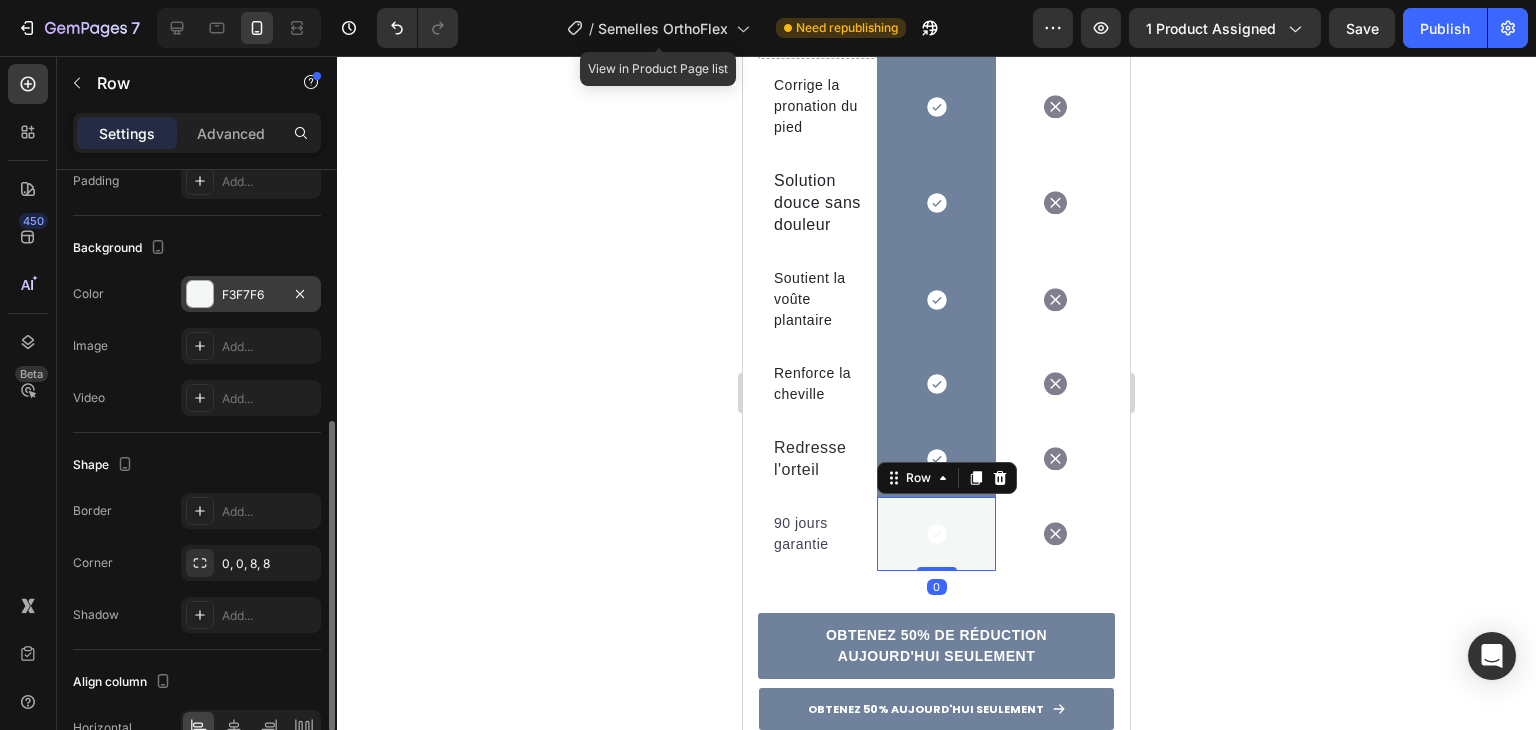 click at bounding box center (200, 294) 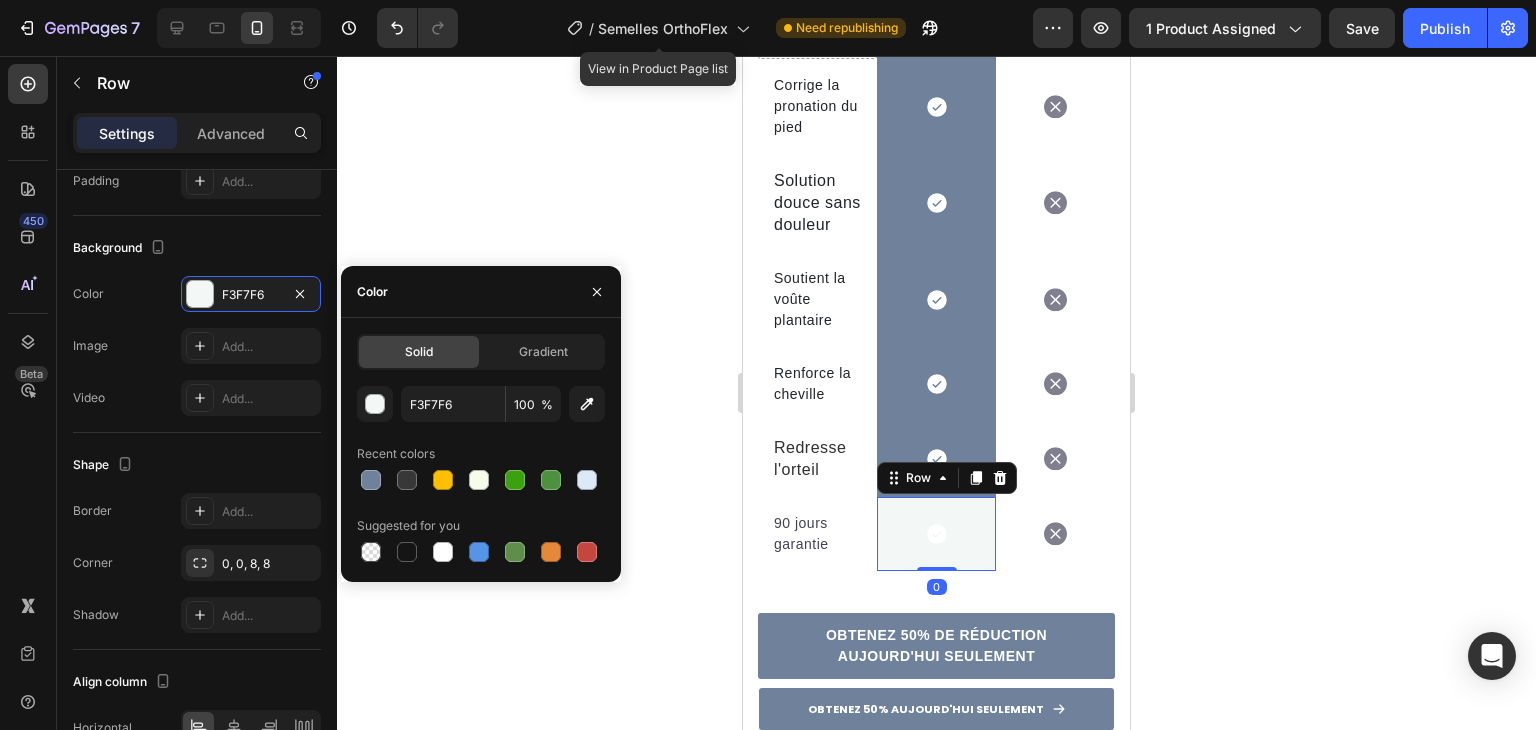 click at bounding box center [371, 480] 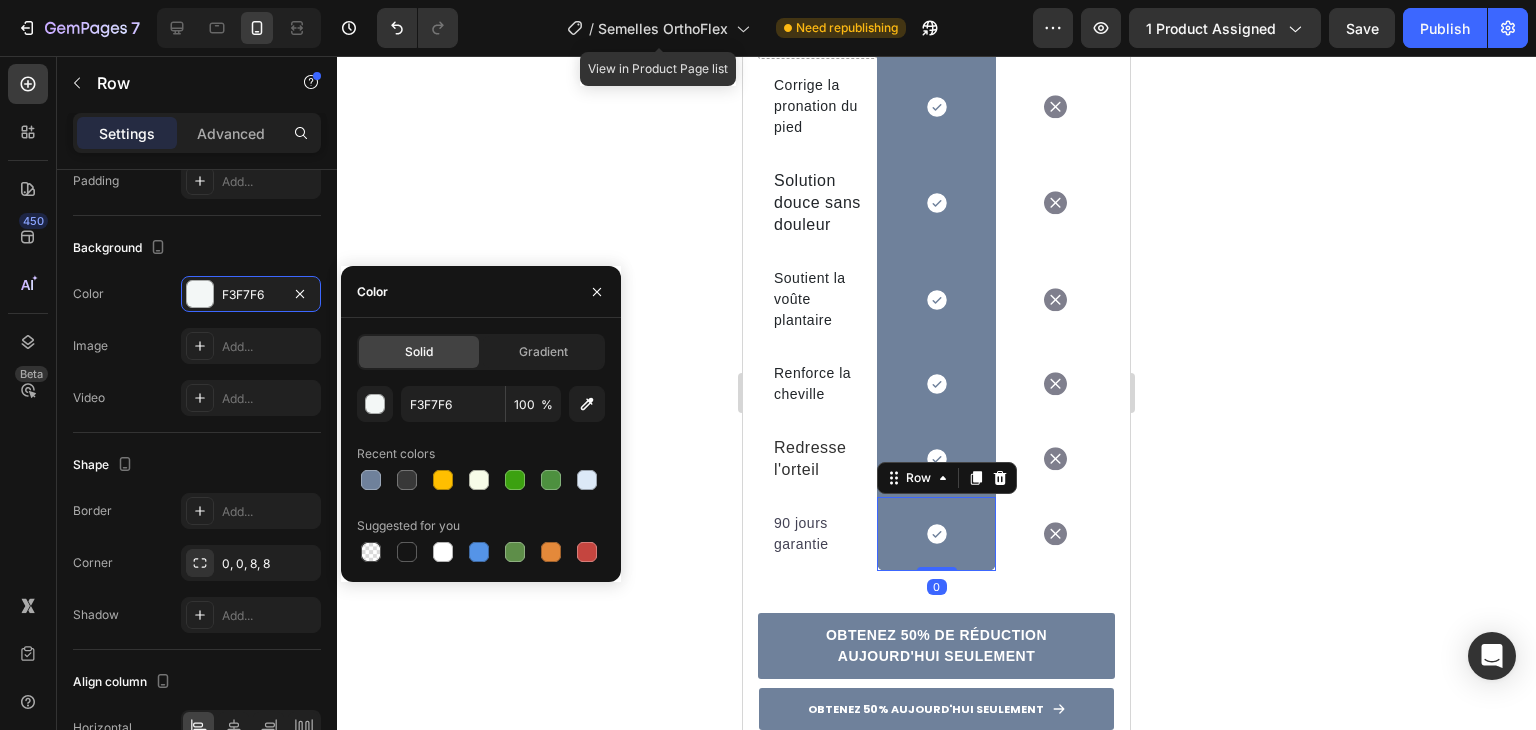 type on "6F819B" 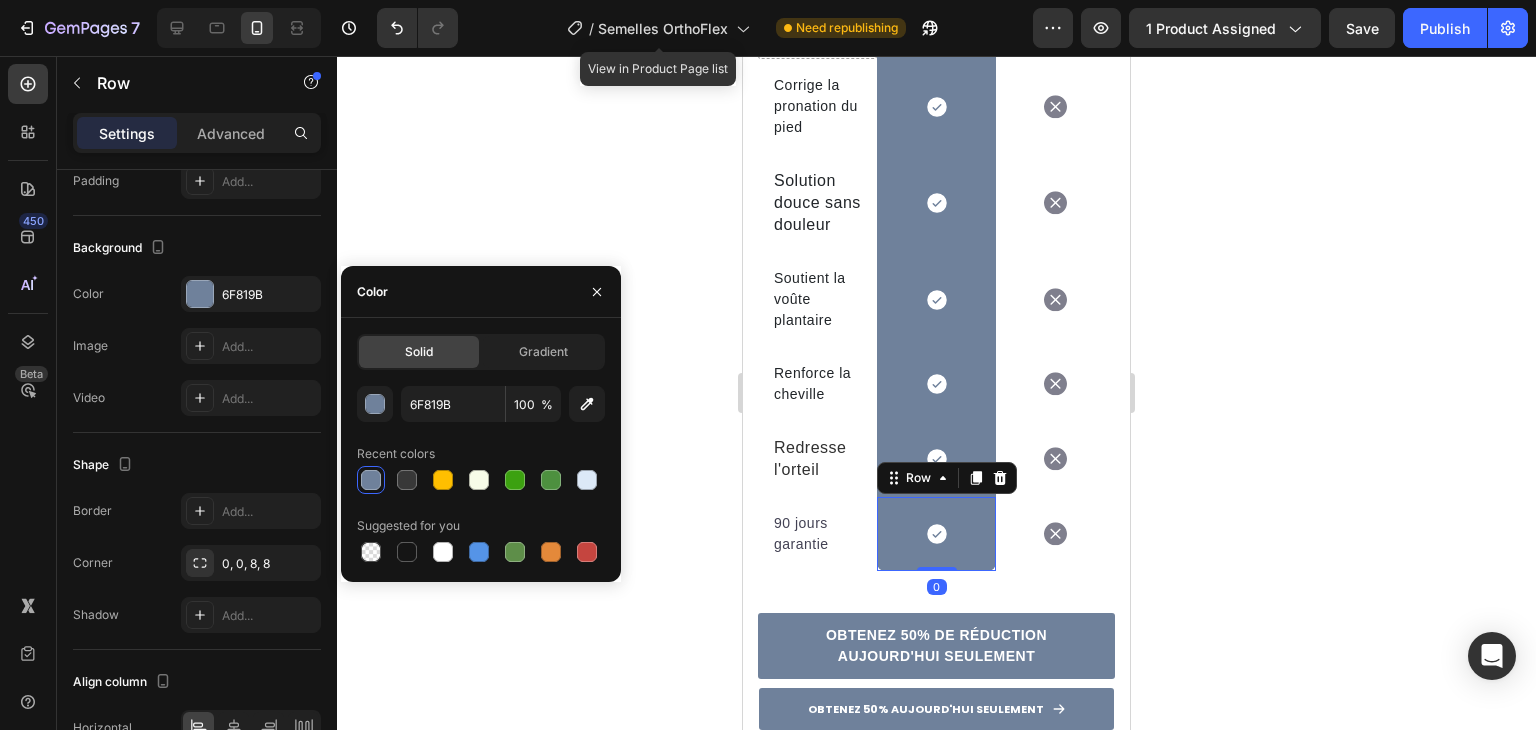 click 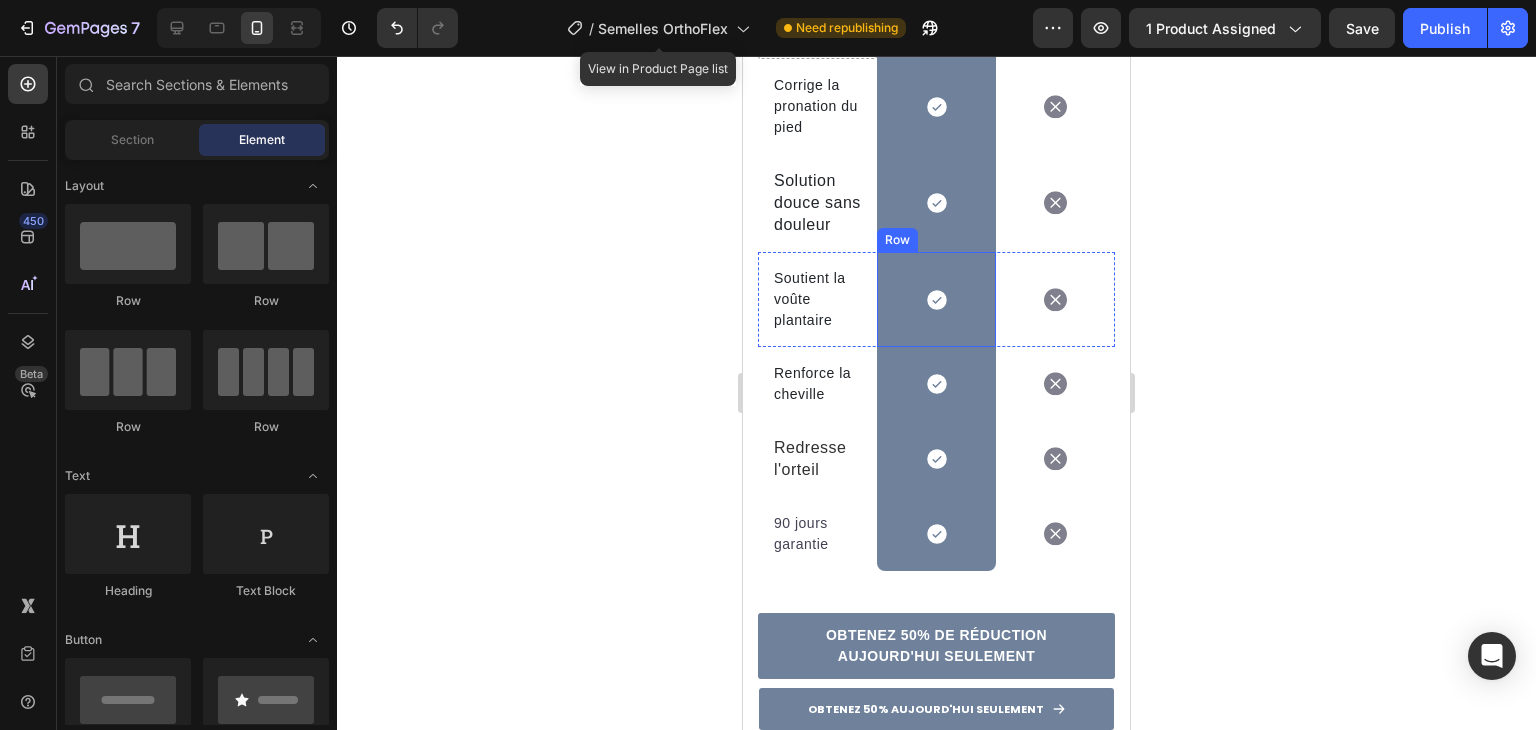scroll, scrollTop: 5300, scrollLeft: 0, axis: vertical 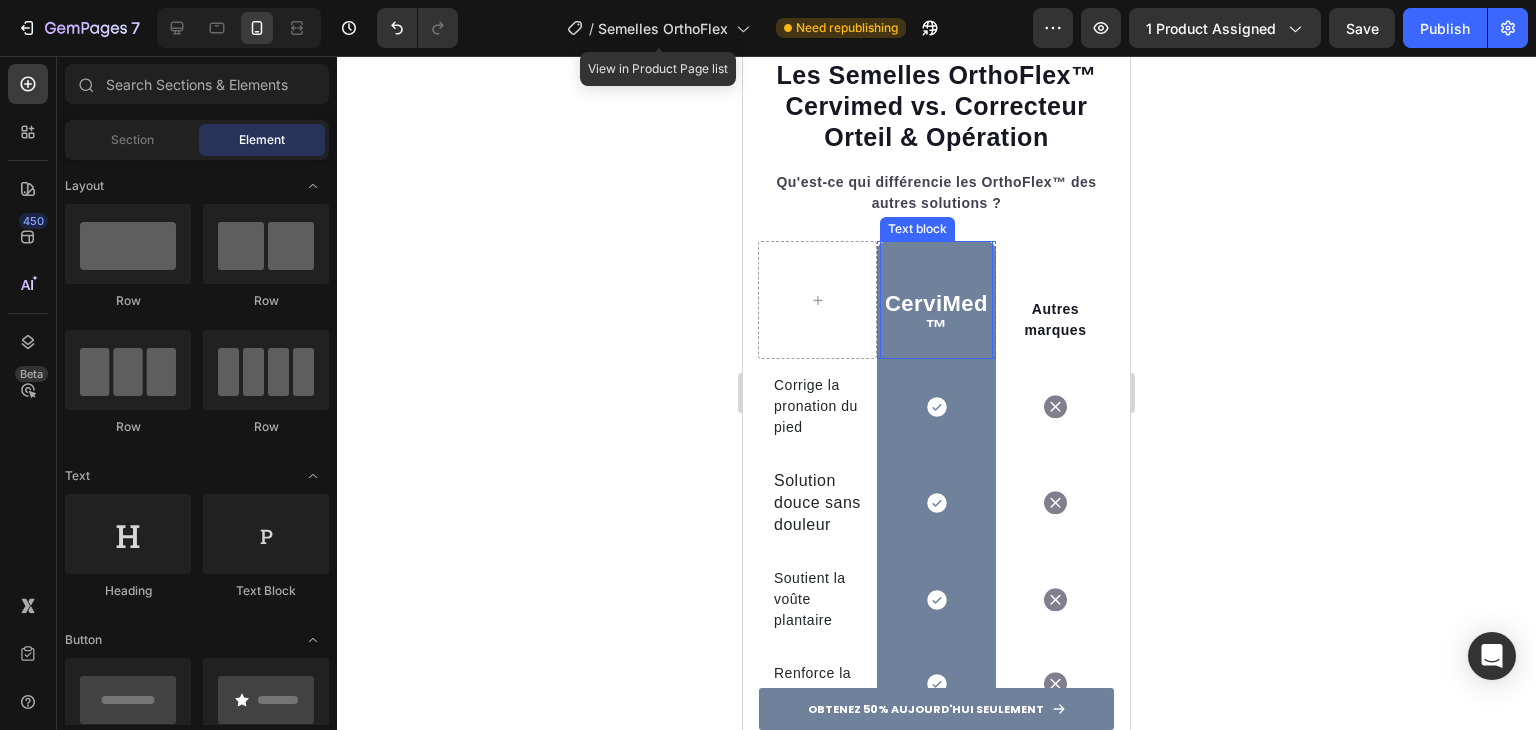 click on "CerviMed ™" at bounding box center (936, 315) 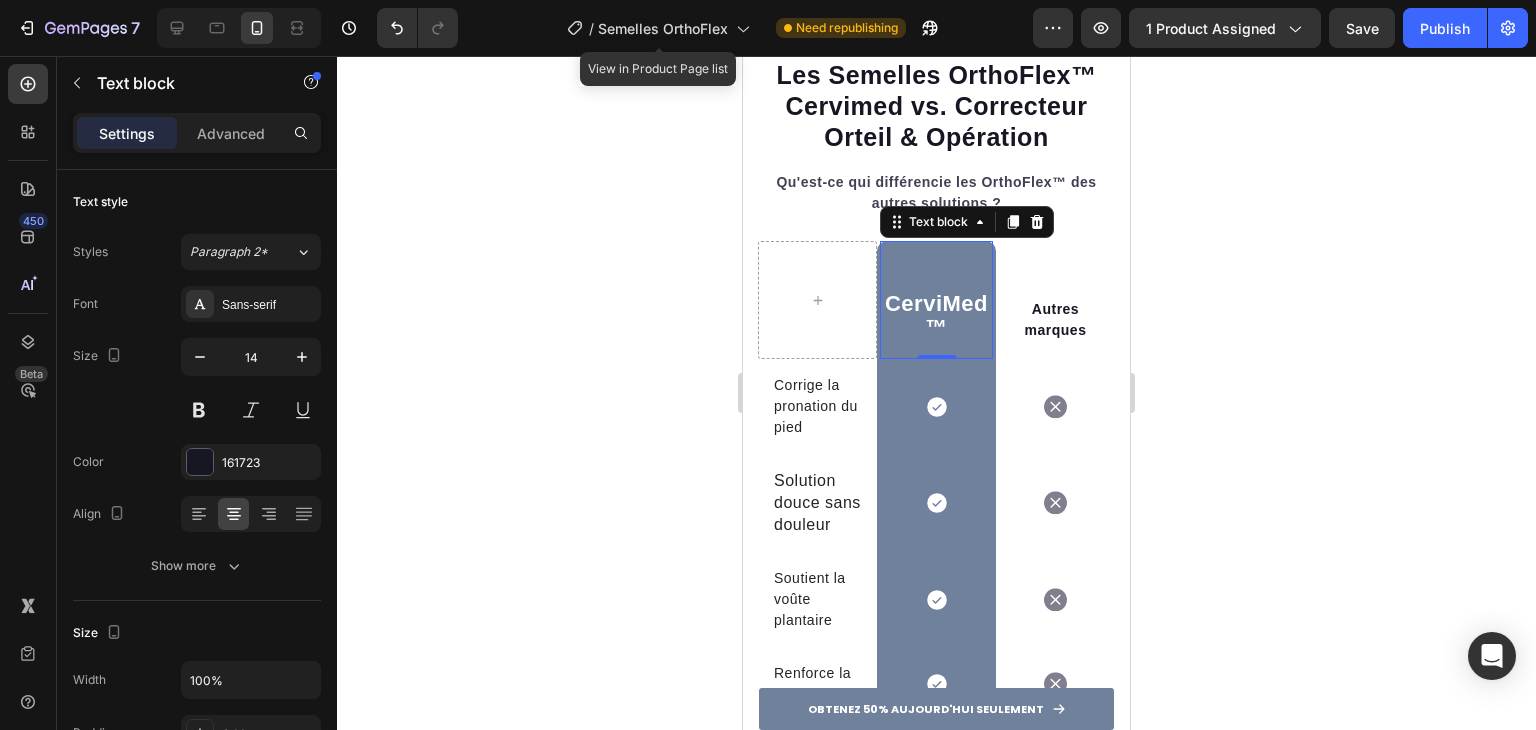 click on "CerviMed ™" at bounding box center [936, 315] 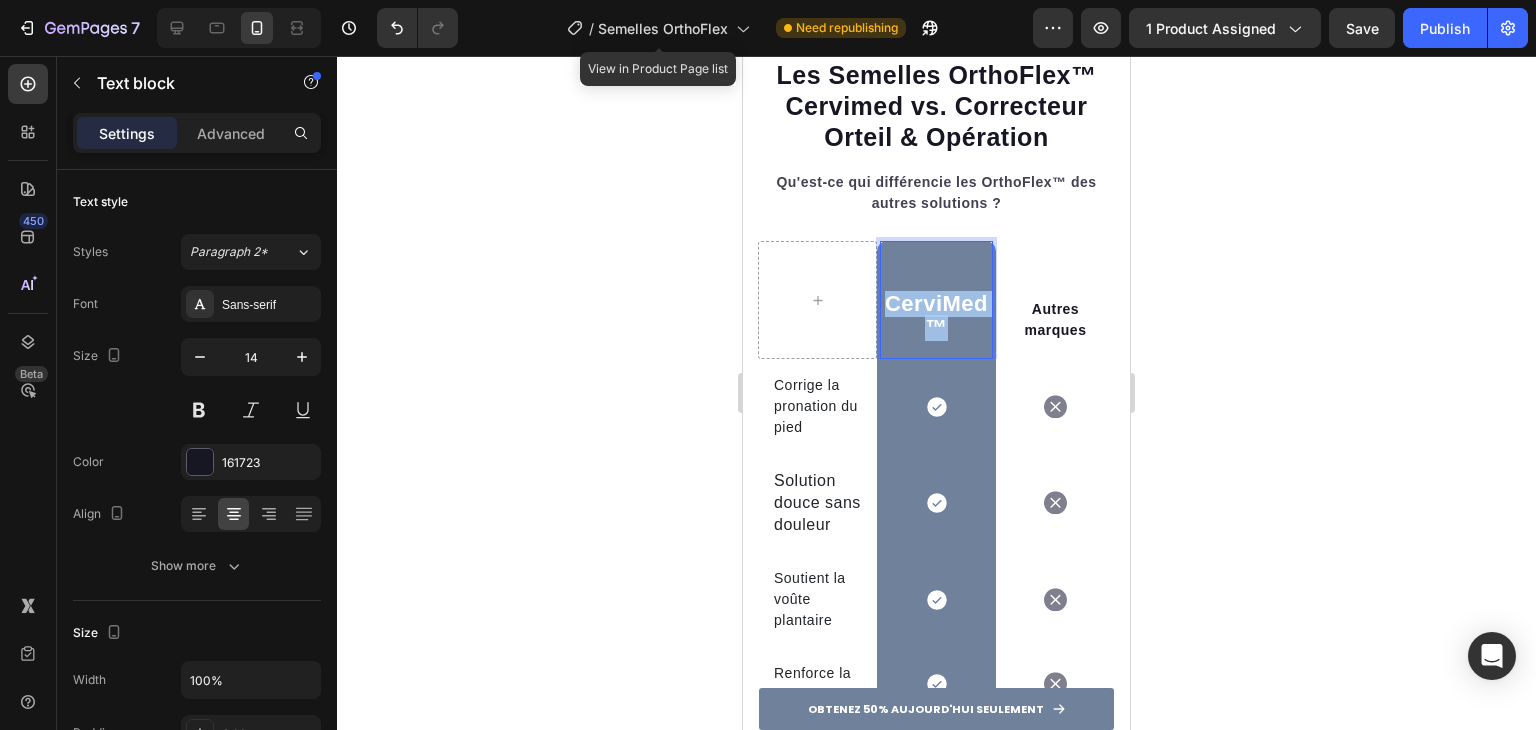 click on "CerviMed ™" at bounding box center [936, 315] 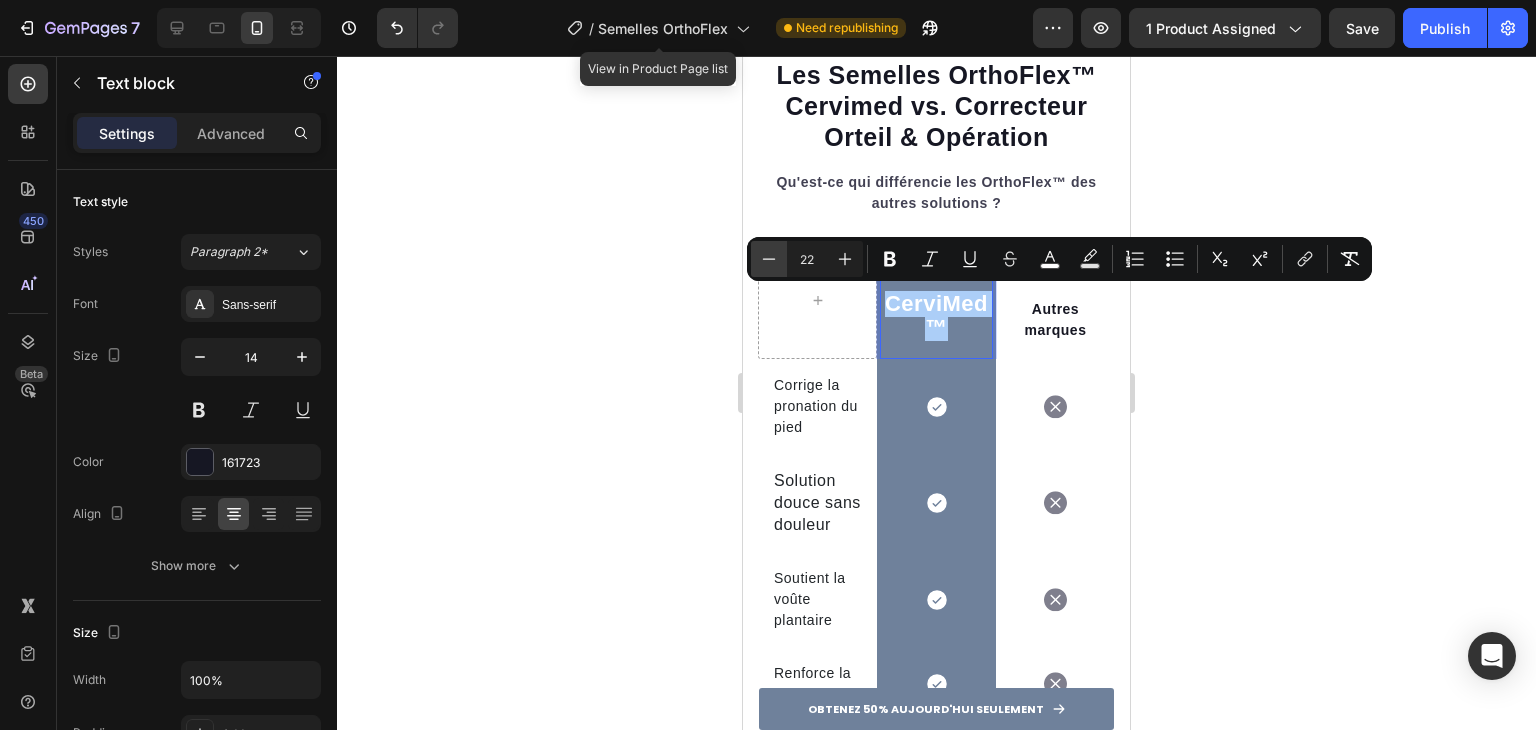 click 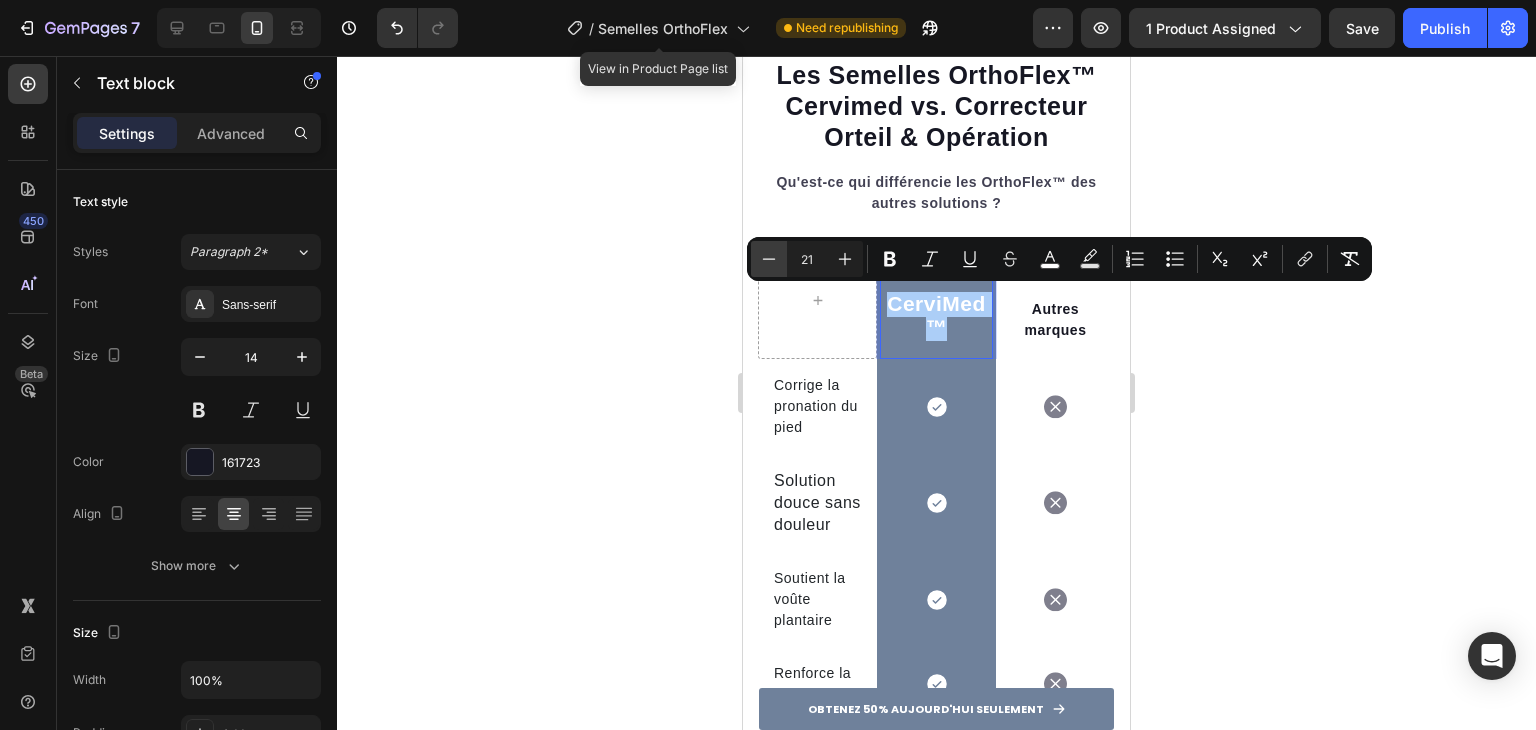 click 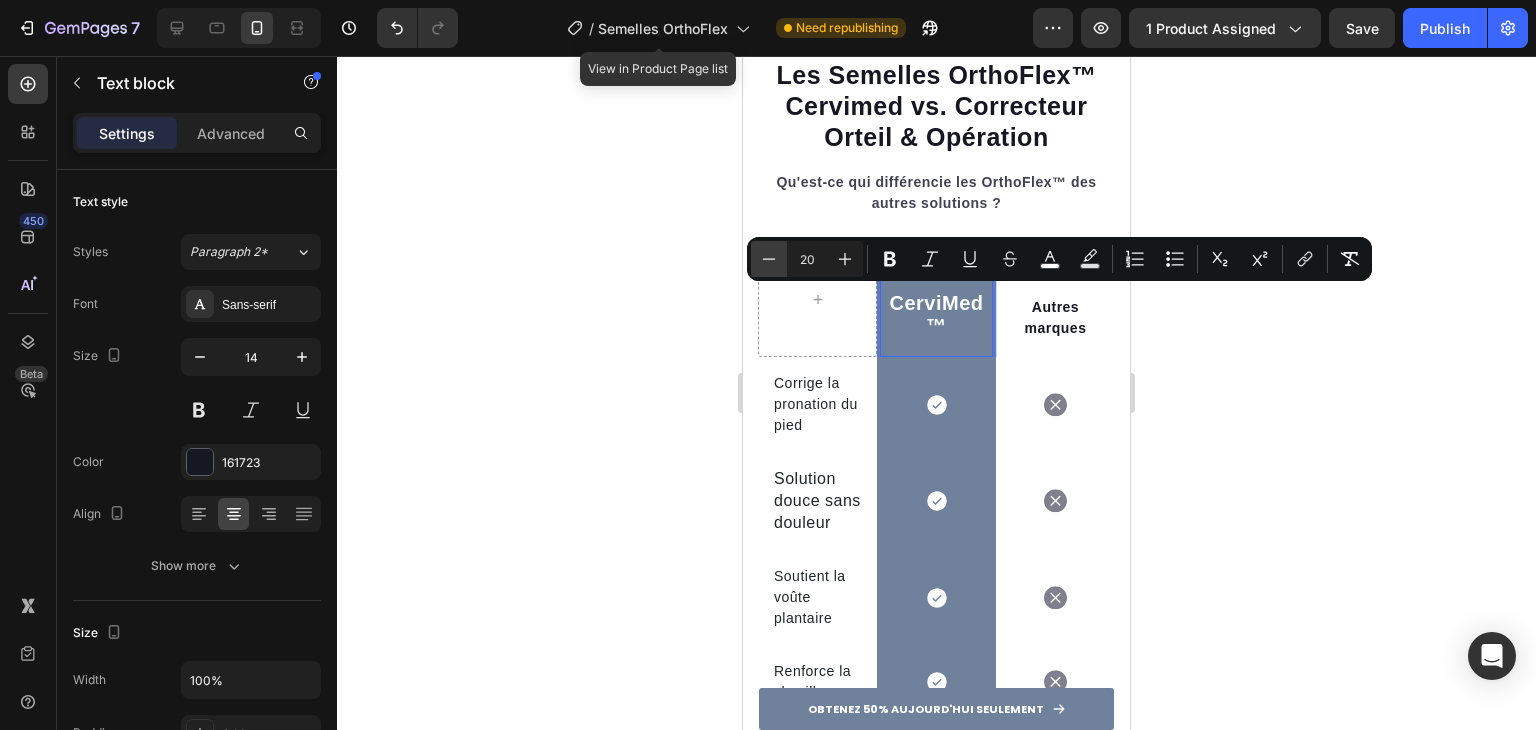 click 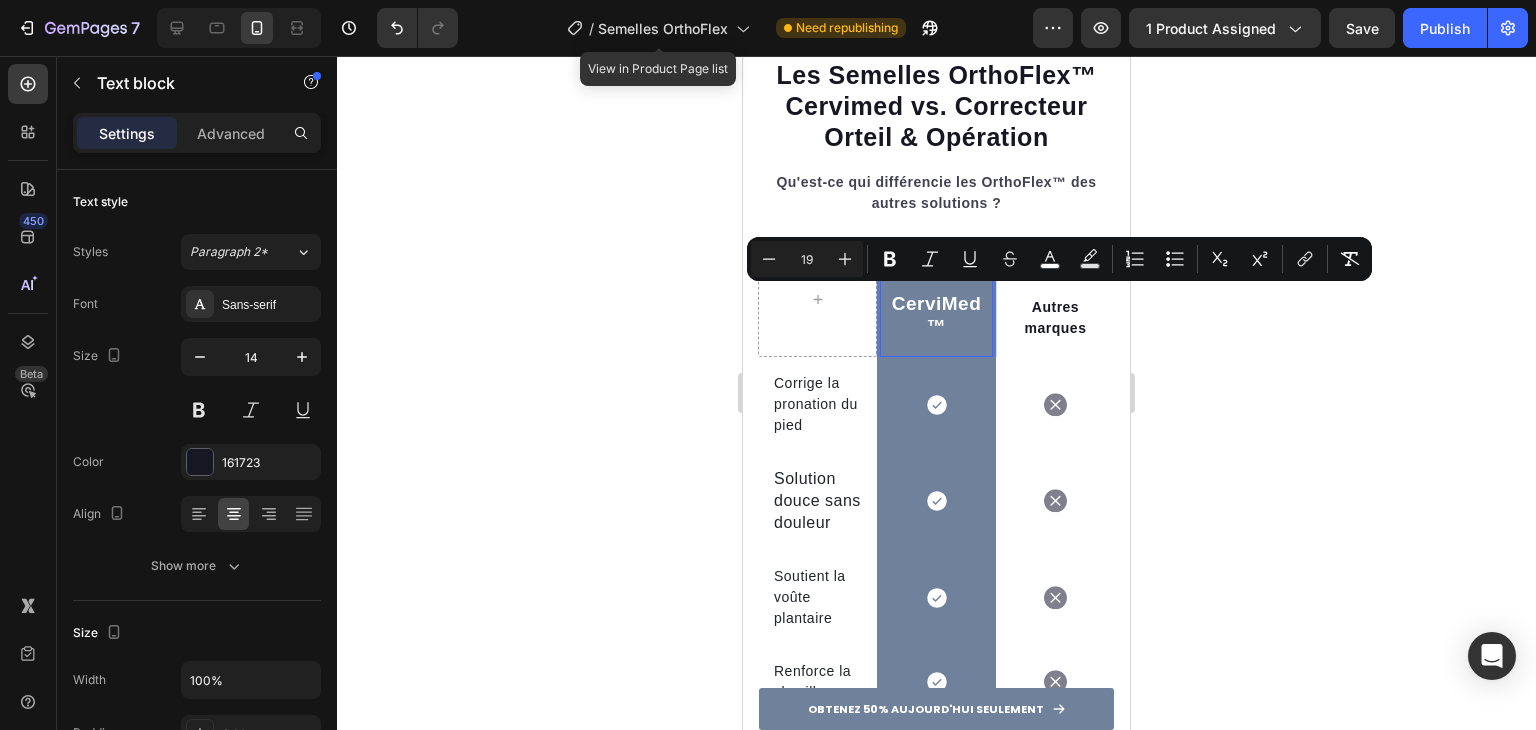 click 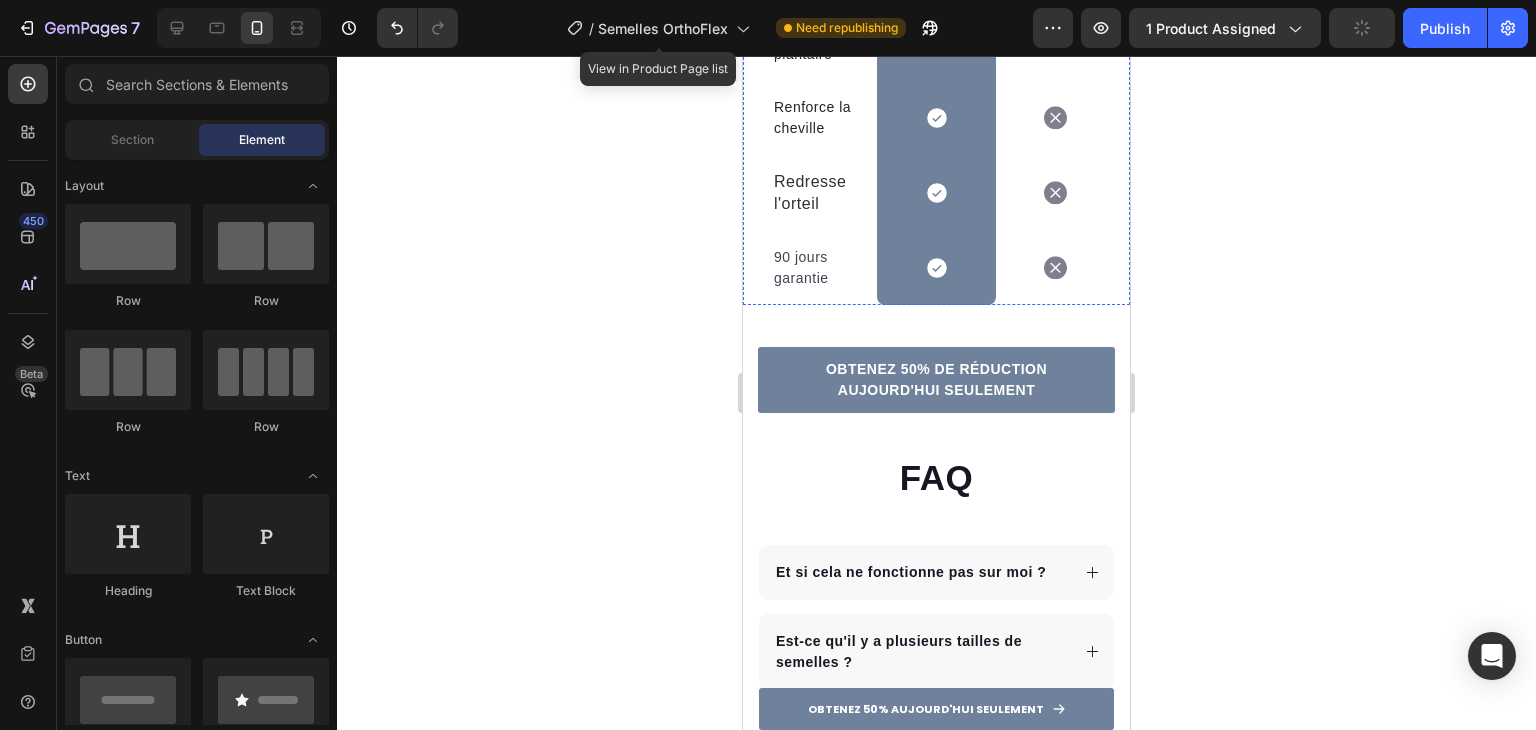 scroll, scrollTop: 5900, scrollLeft: 0, axis: vertical 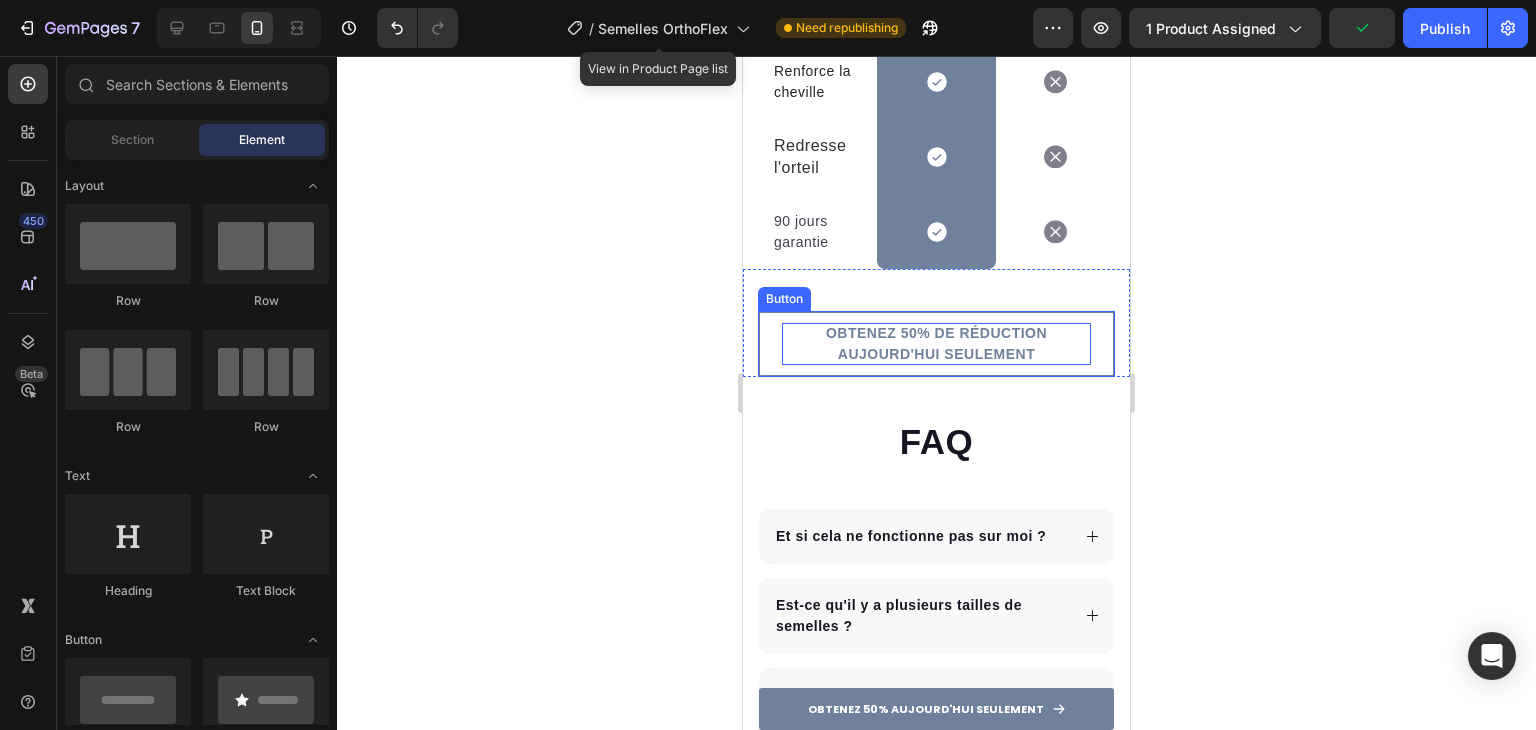click on "OBTENEZ 50% DE RÉDUCTION AUJOURD'HUI SEULEMENT" at bounding box center [936, 344] 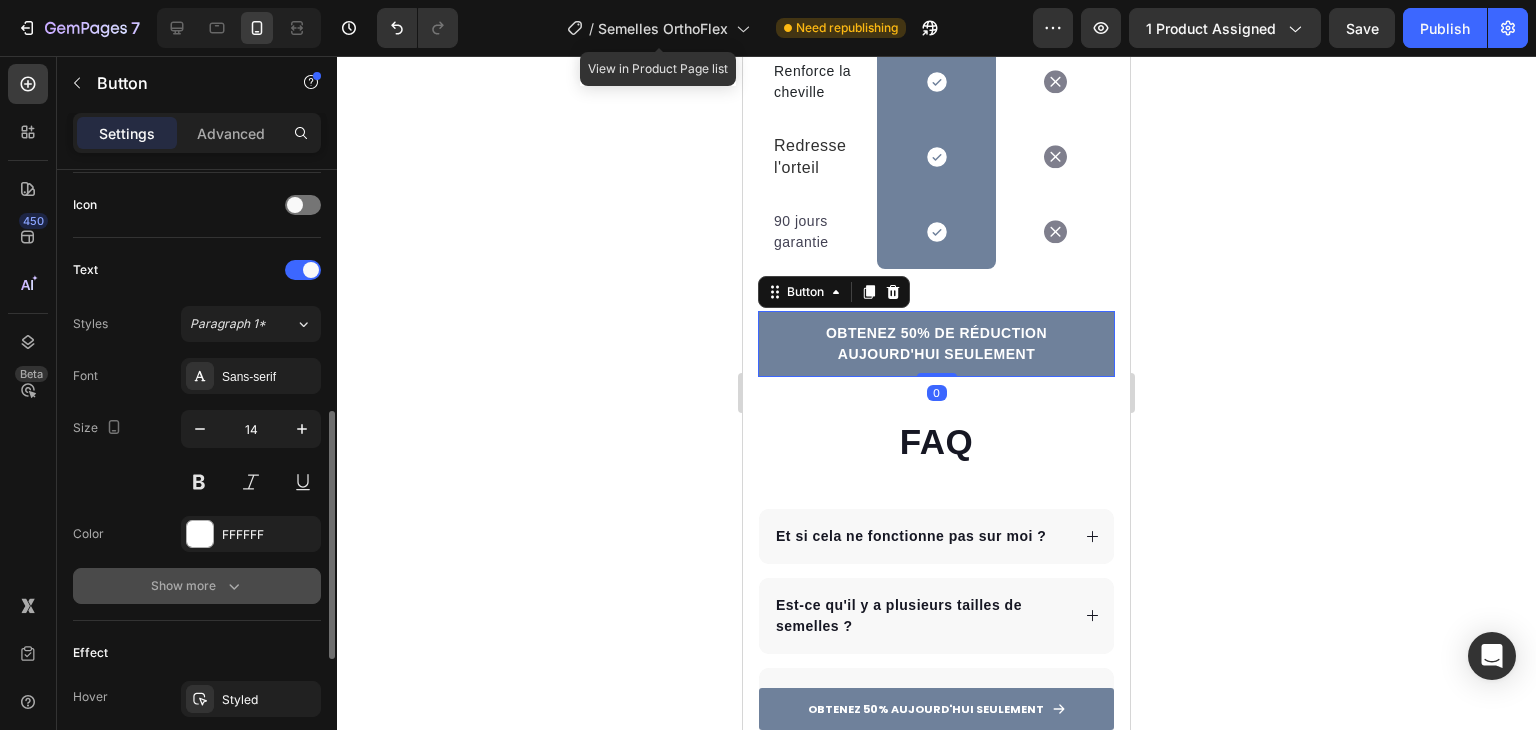 scroll, scrollTop: 918, scrollLeft: 0, axis: vertical 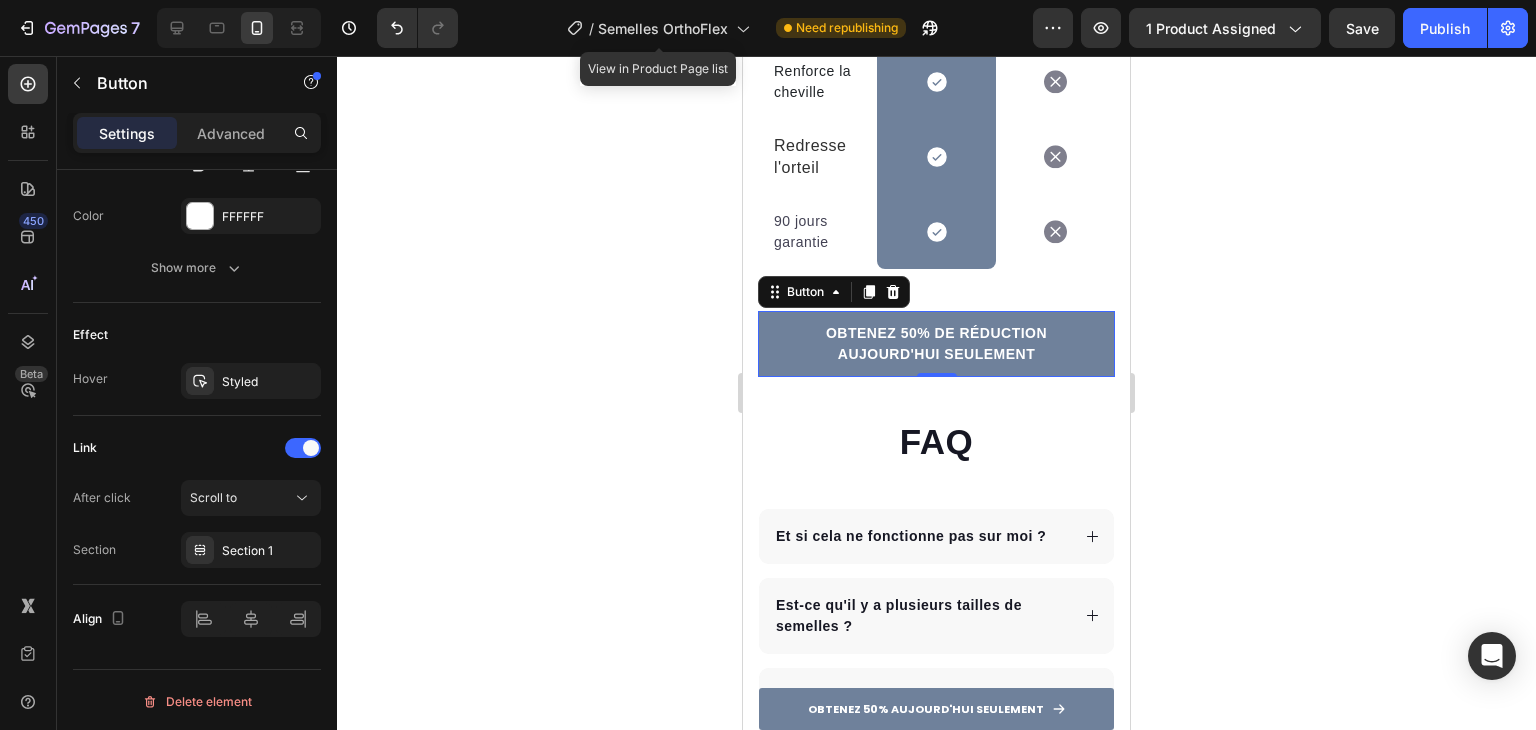 click 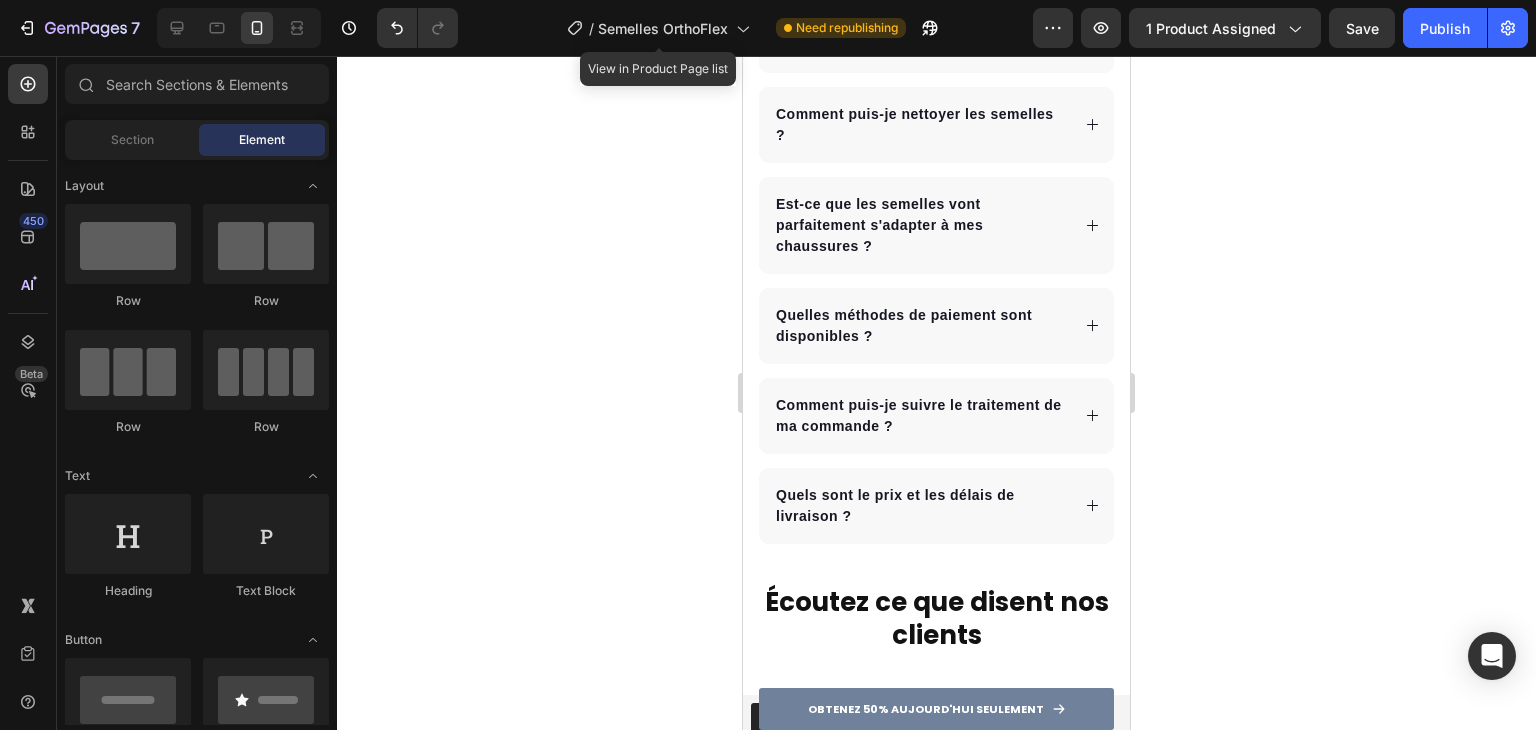 scroll, scrollTop: 6900, scrollLeft: 0, axis: vertical 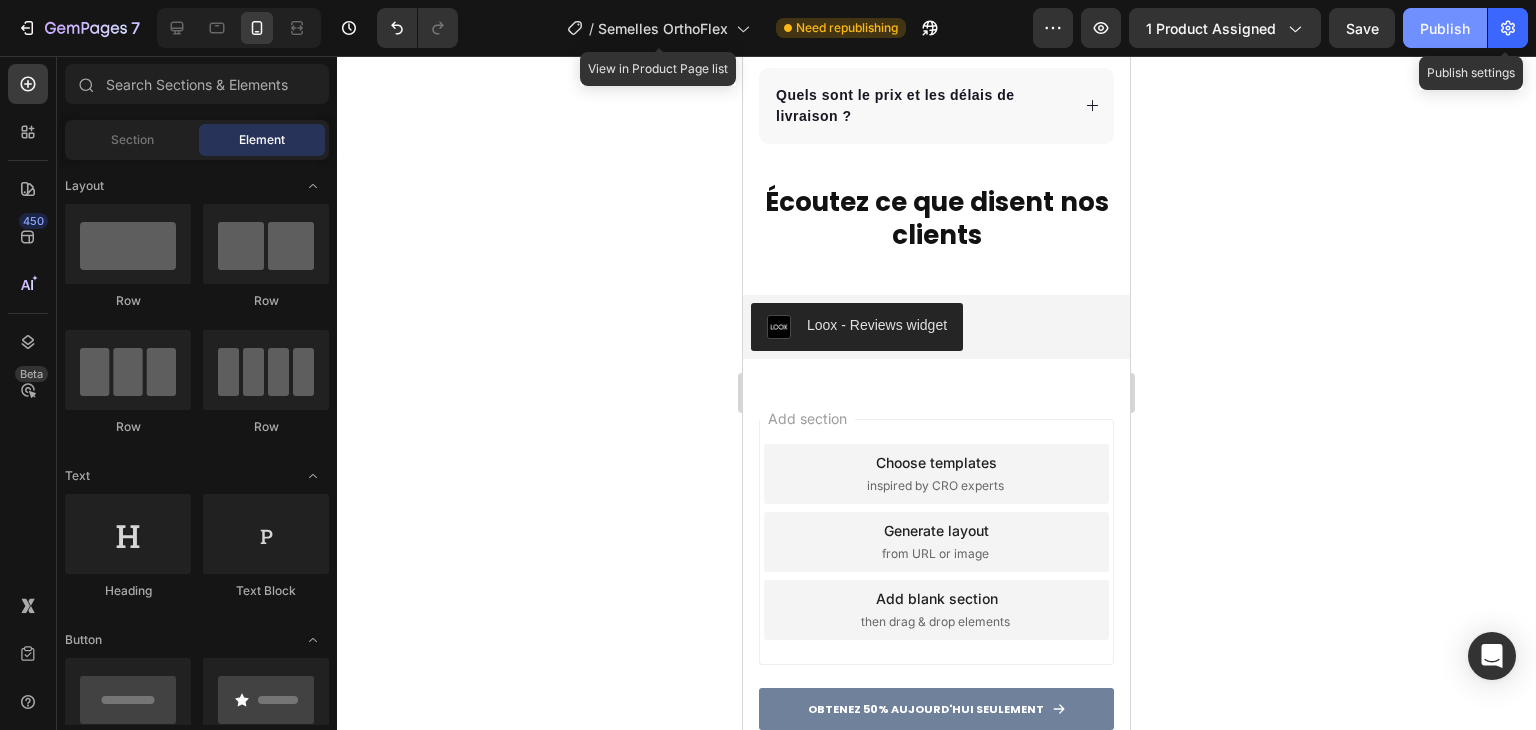 click on "Publish" at bounding box center (1445, 28) 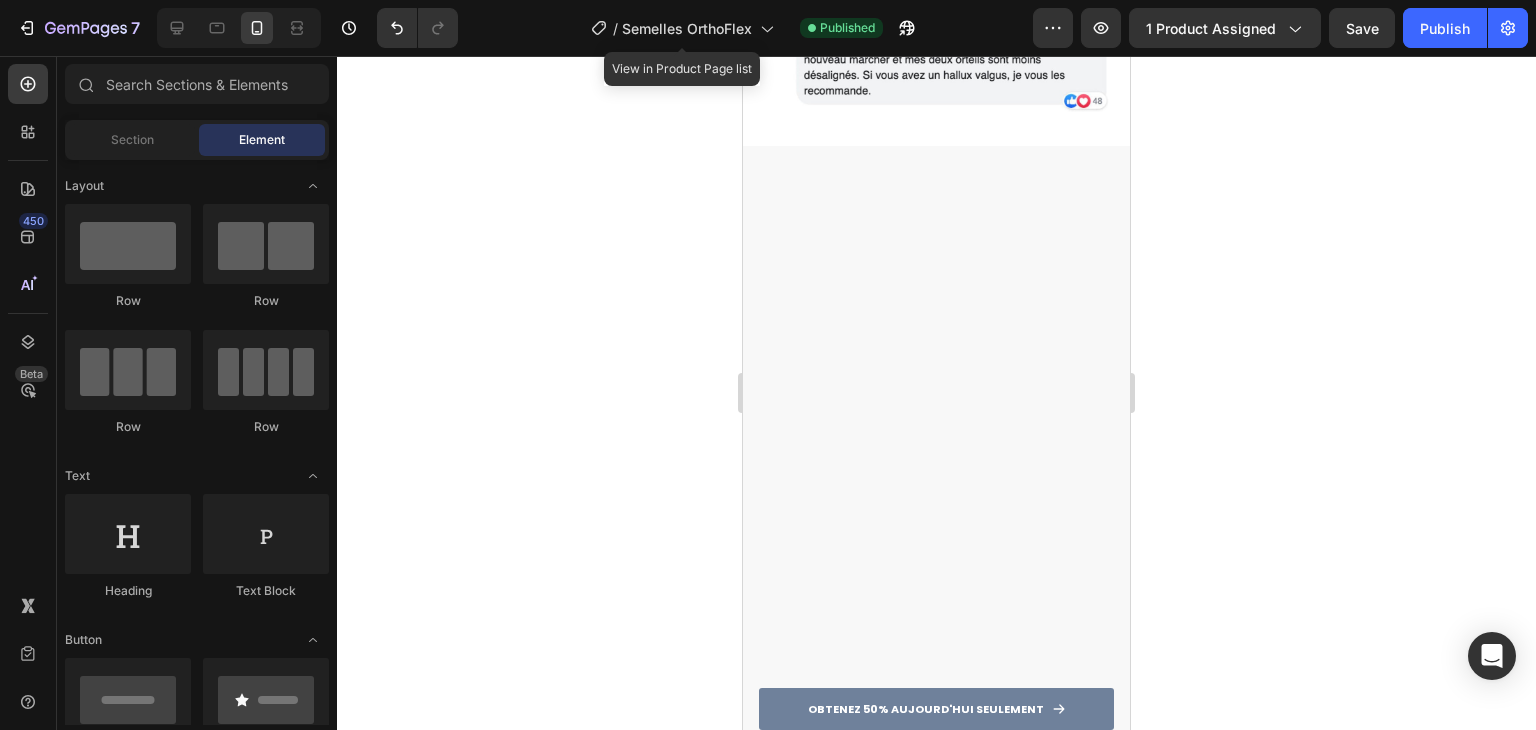 scroll, scrollTop: 0, scrollLeft: 0, axis: both 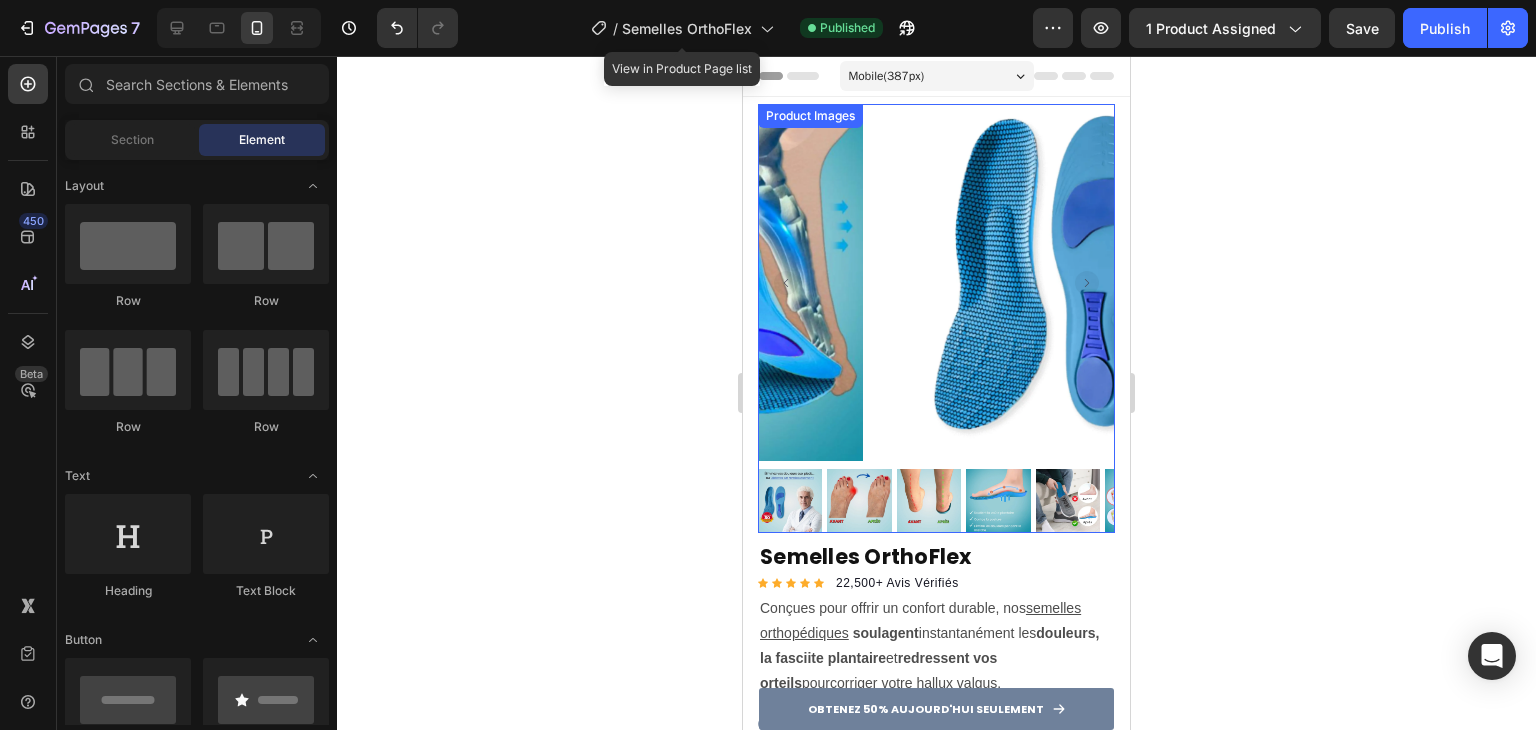 click at bounding box center (859, 501) 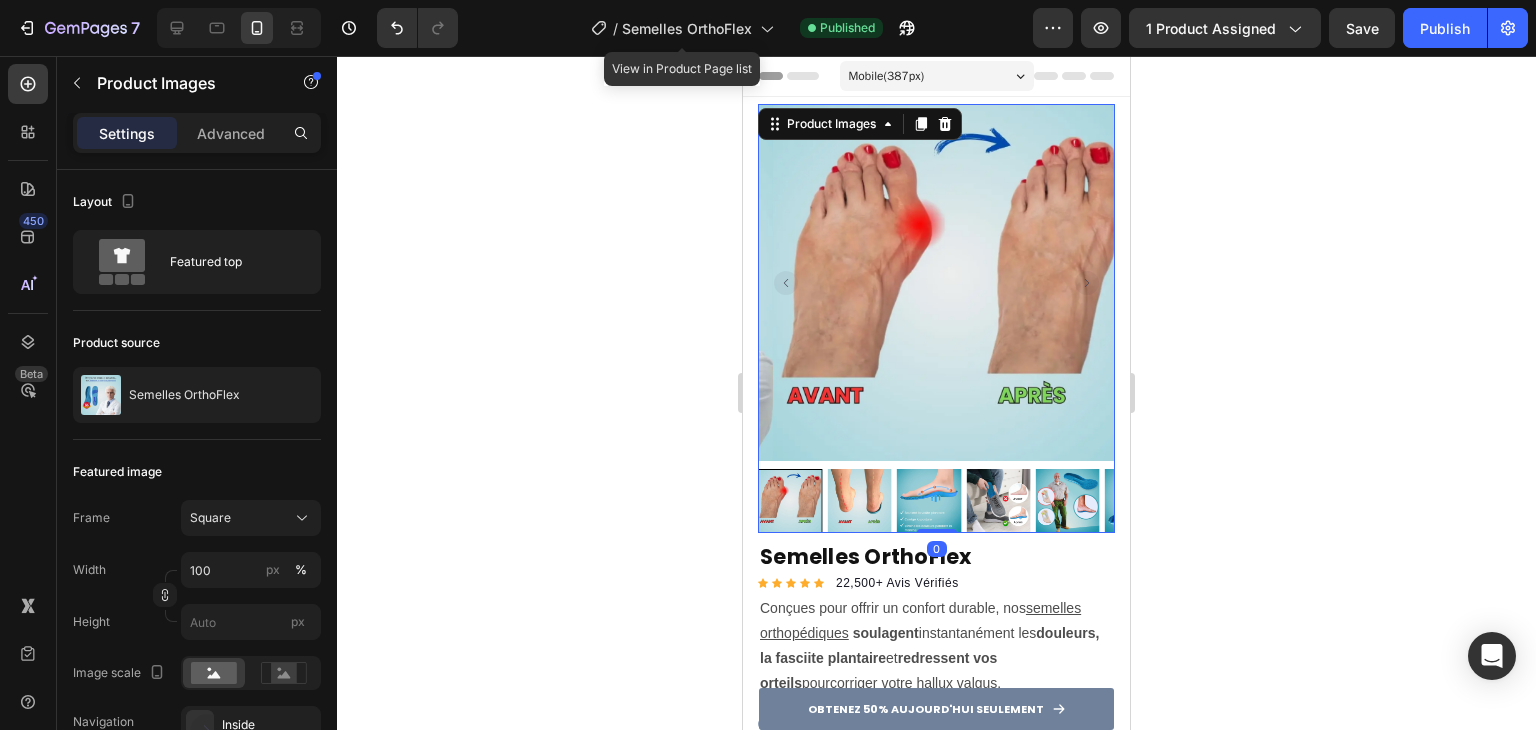 click at bounding box center (859, 501) 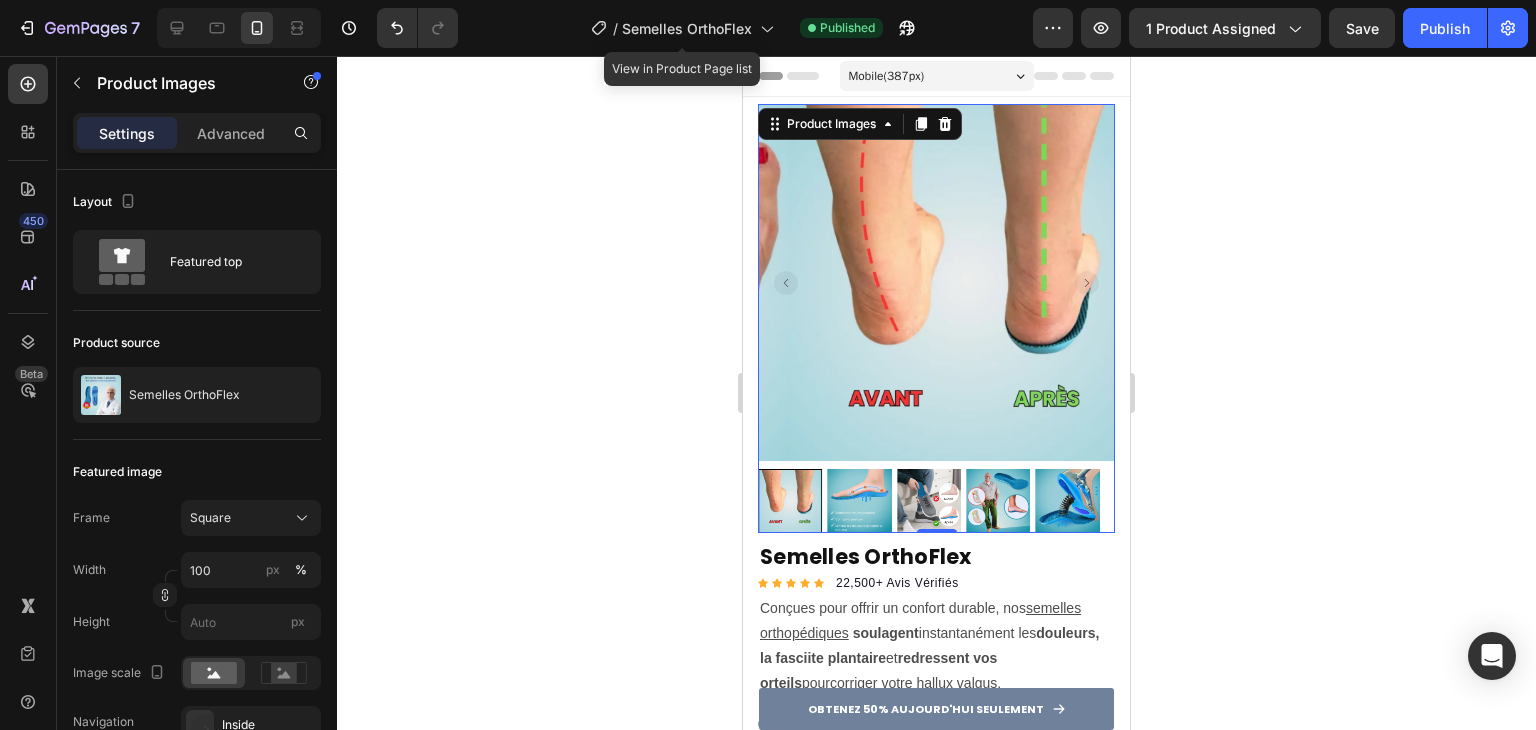 click at bounding box center [859, 501] 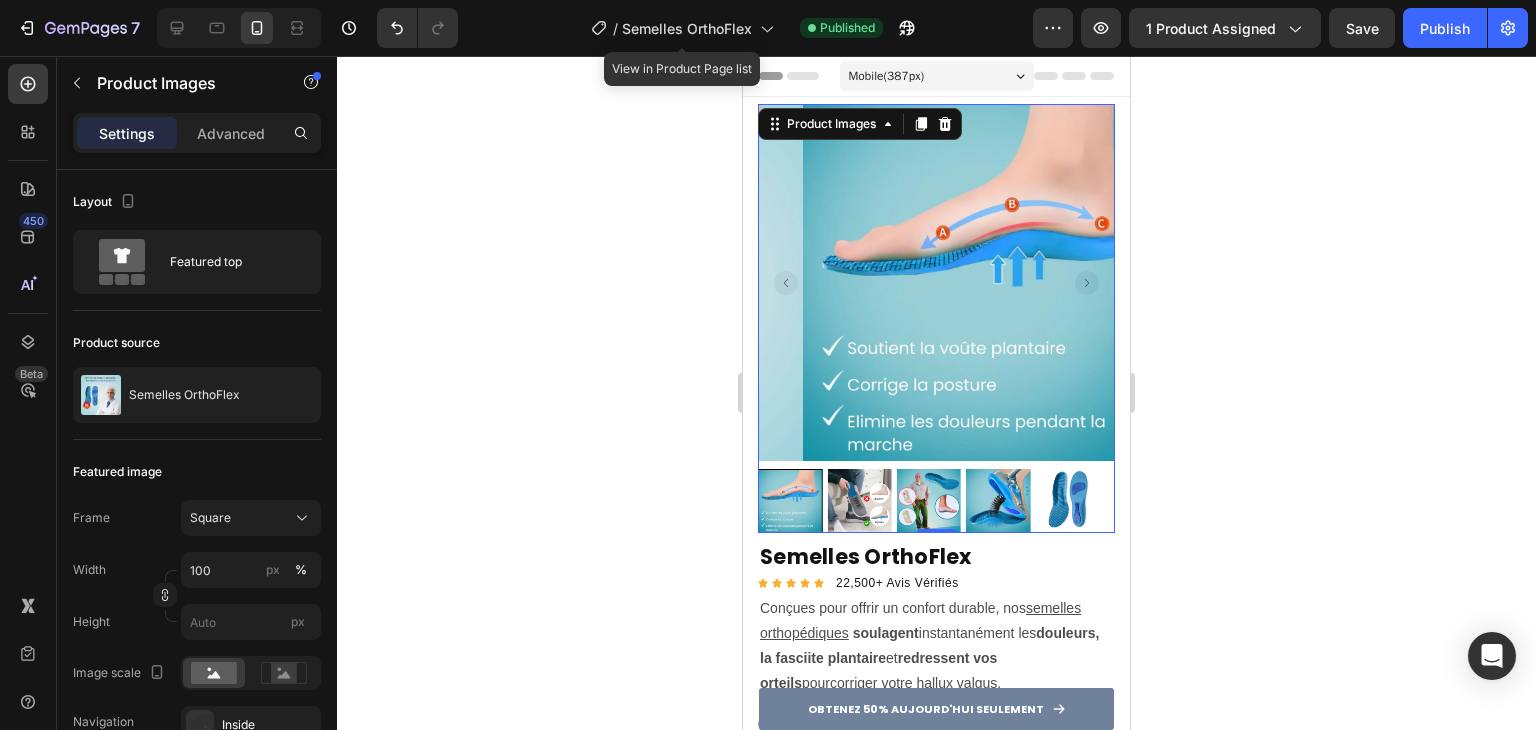 click at bounding box center (859, 501) 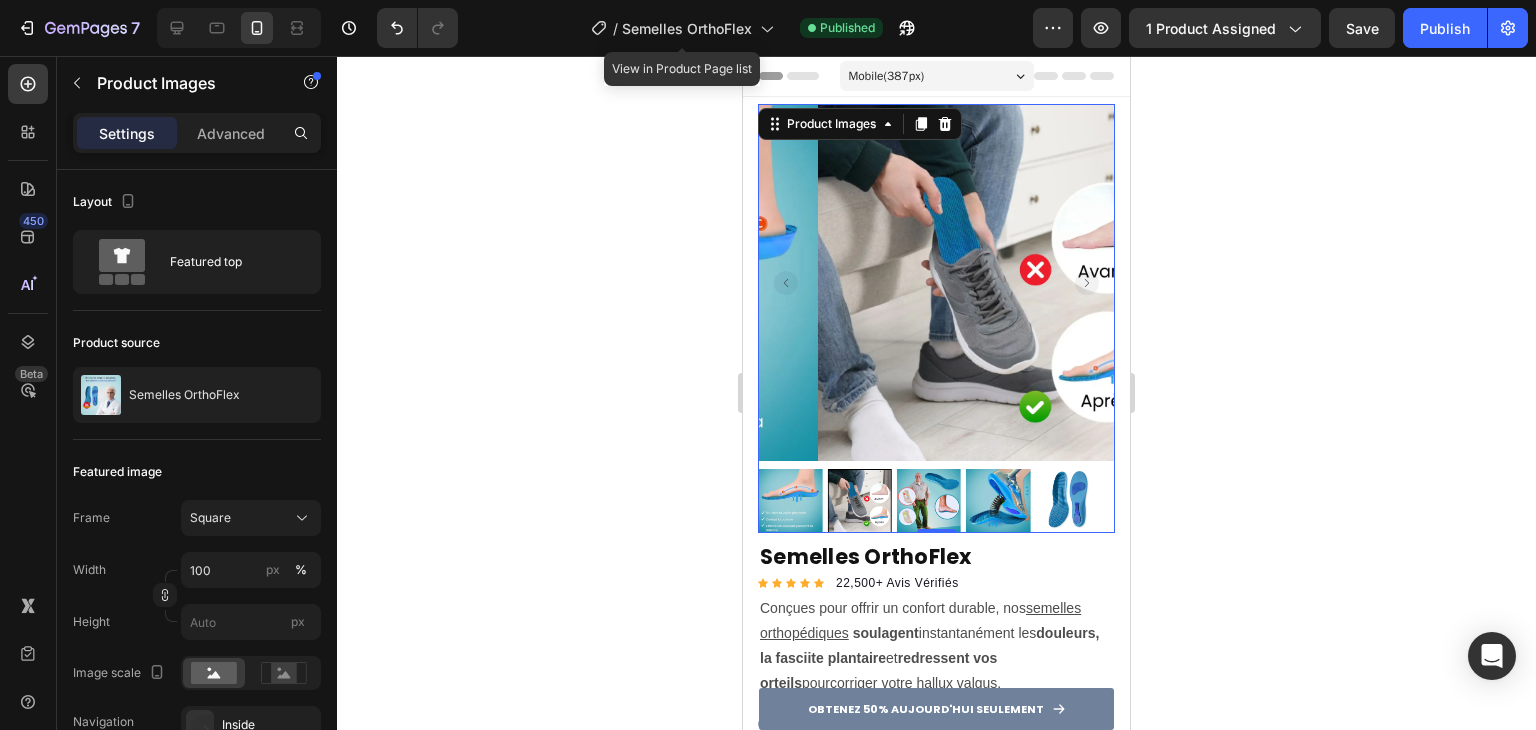 click at bounding box center (929, 501) 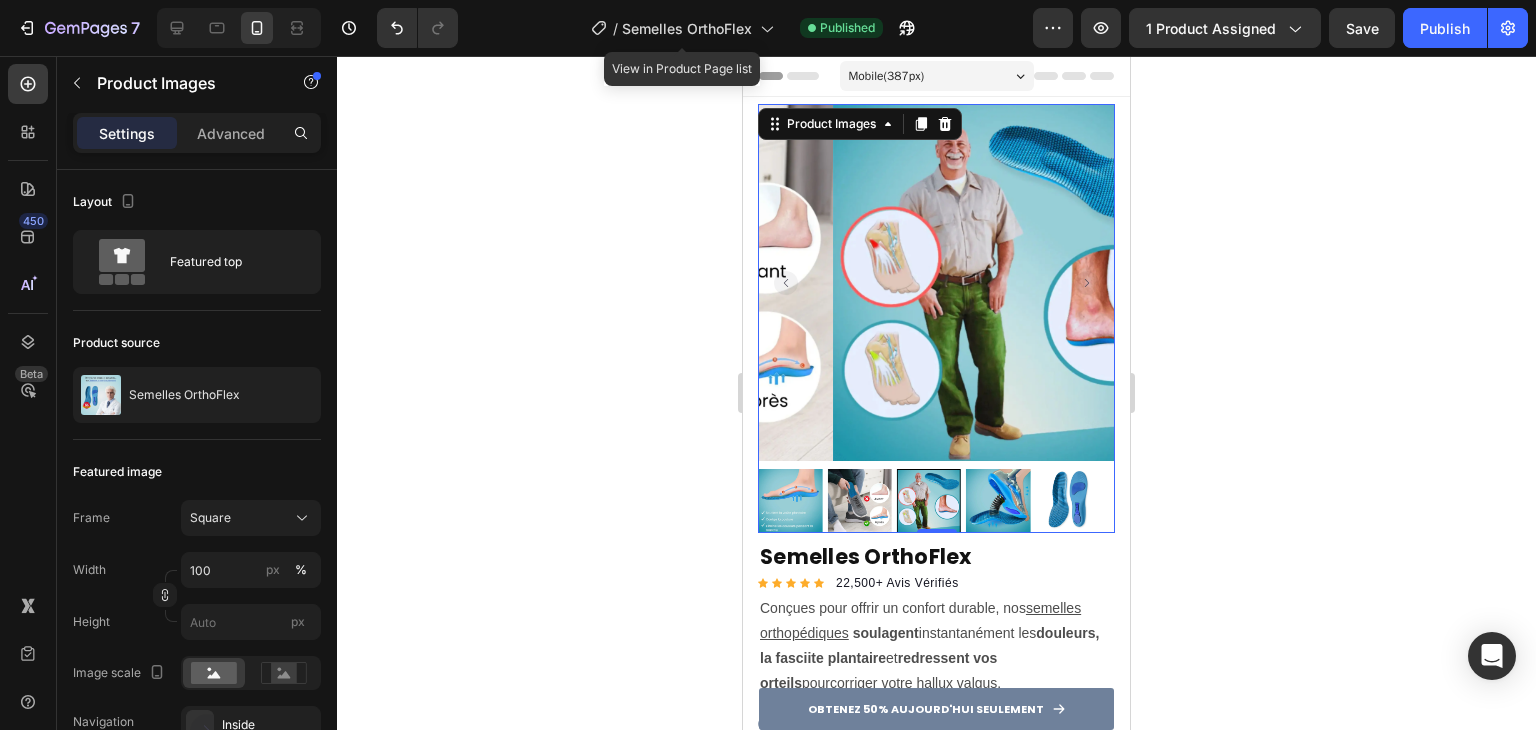 click at bounding box center [936, 501] 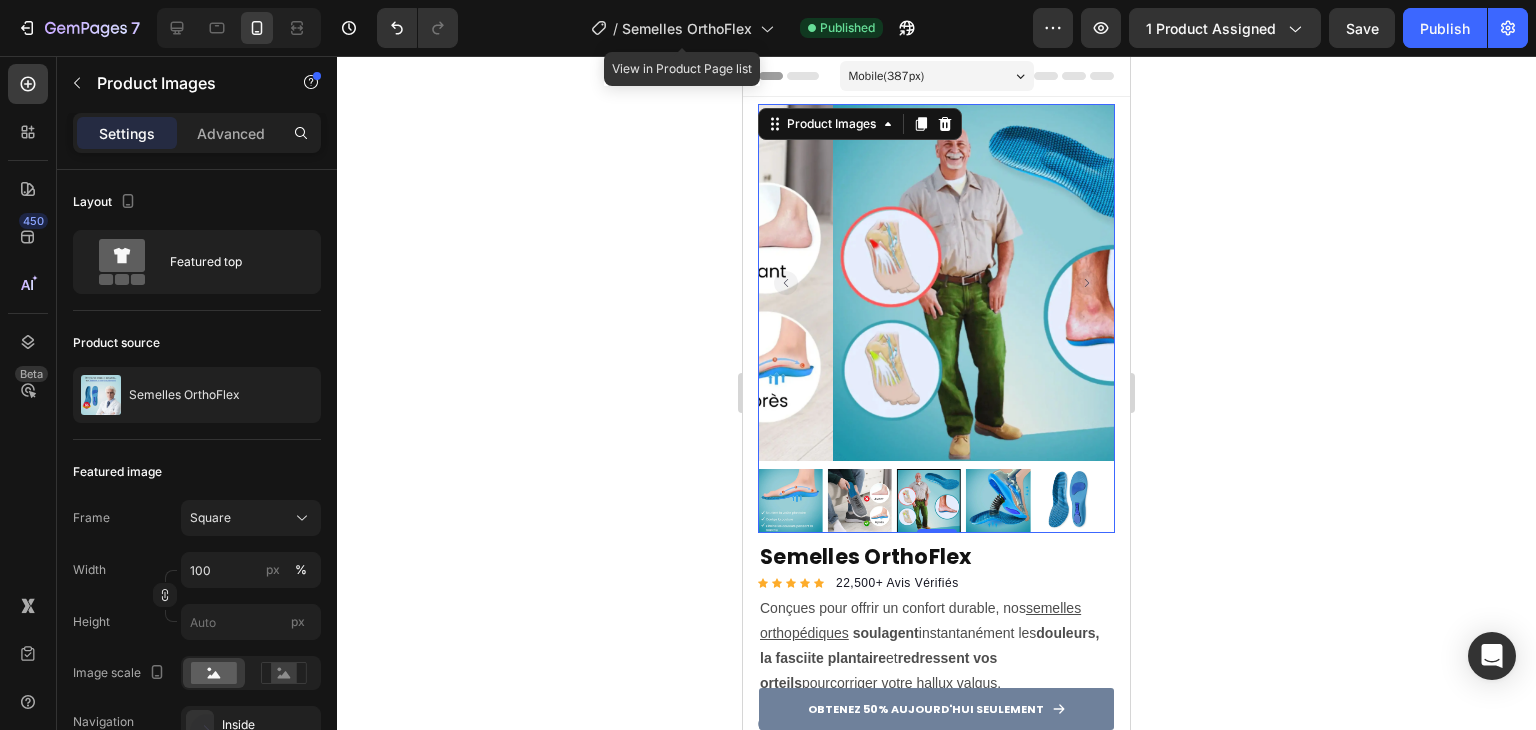 click at bounding box center [1068, 501] 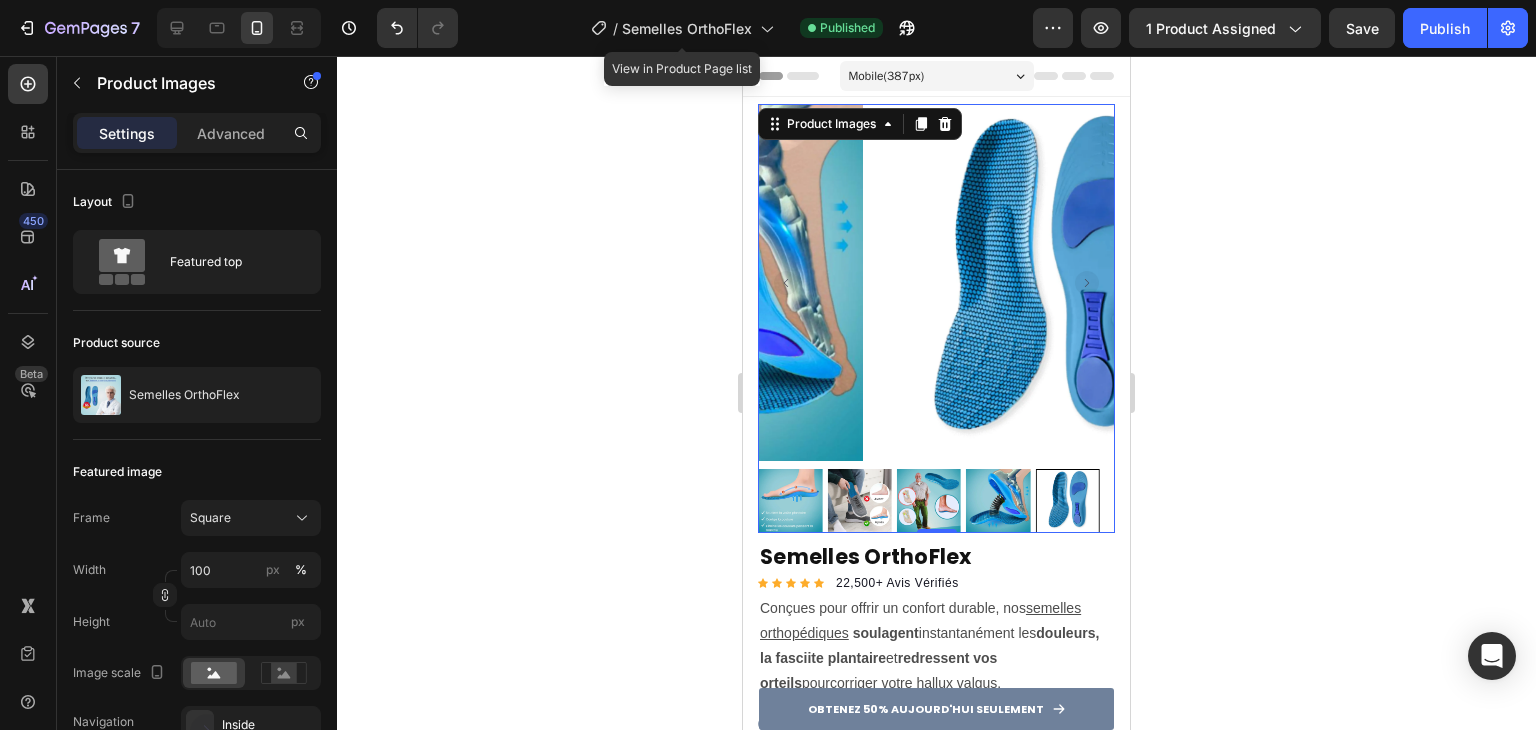 click at bounding box center [998, 501] 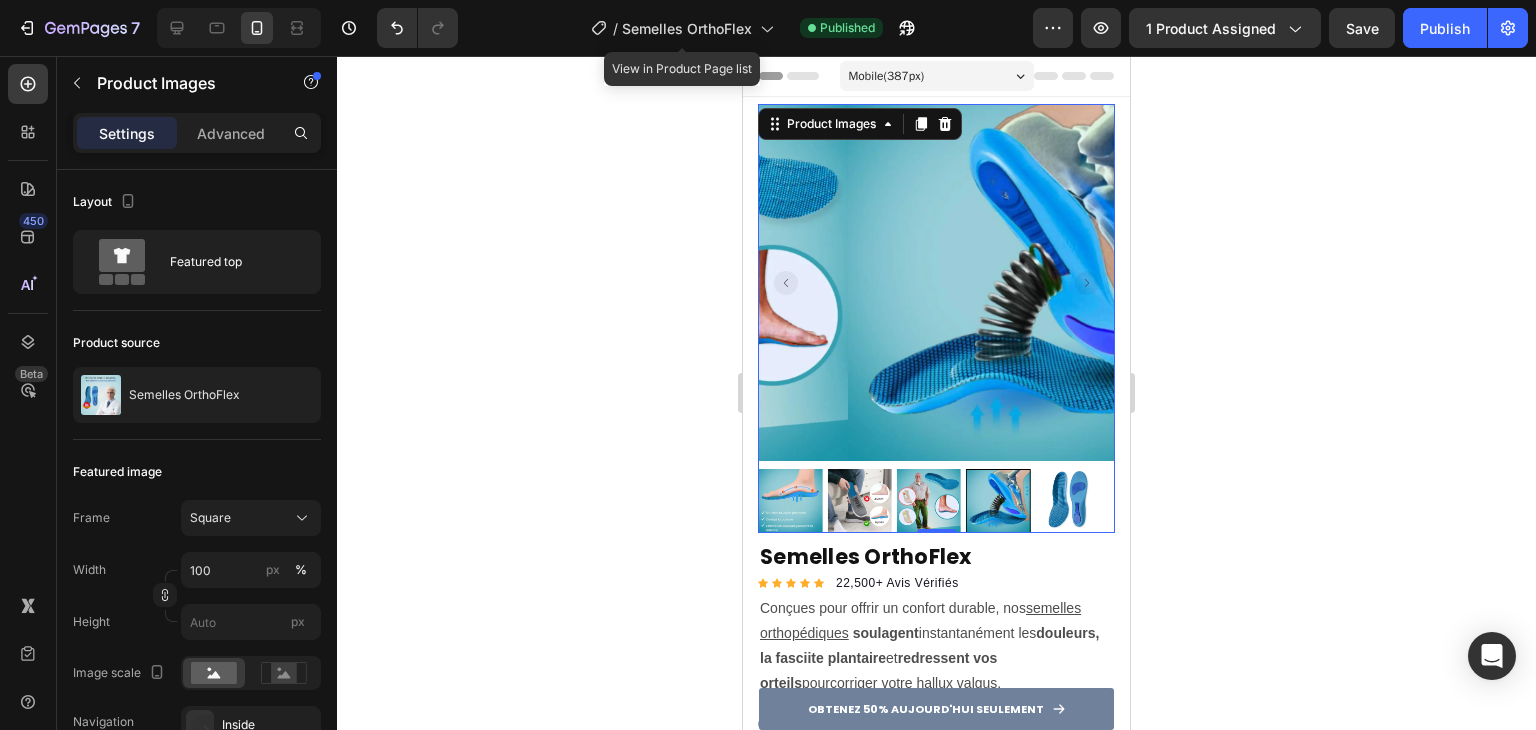 click at bounding box center [929, 501] 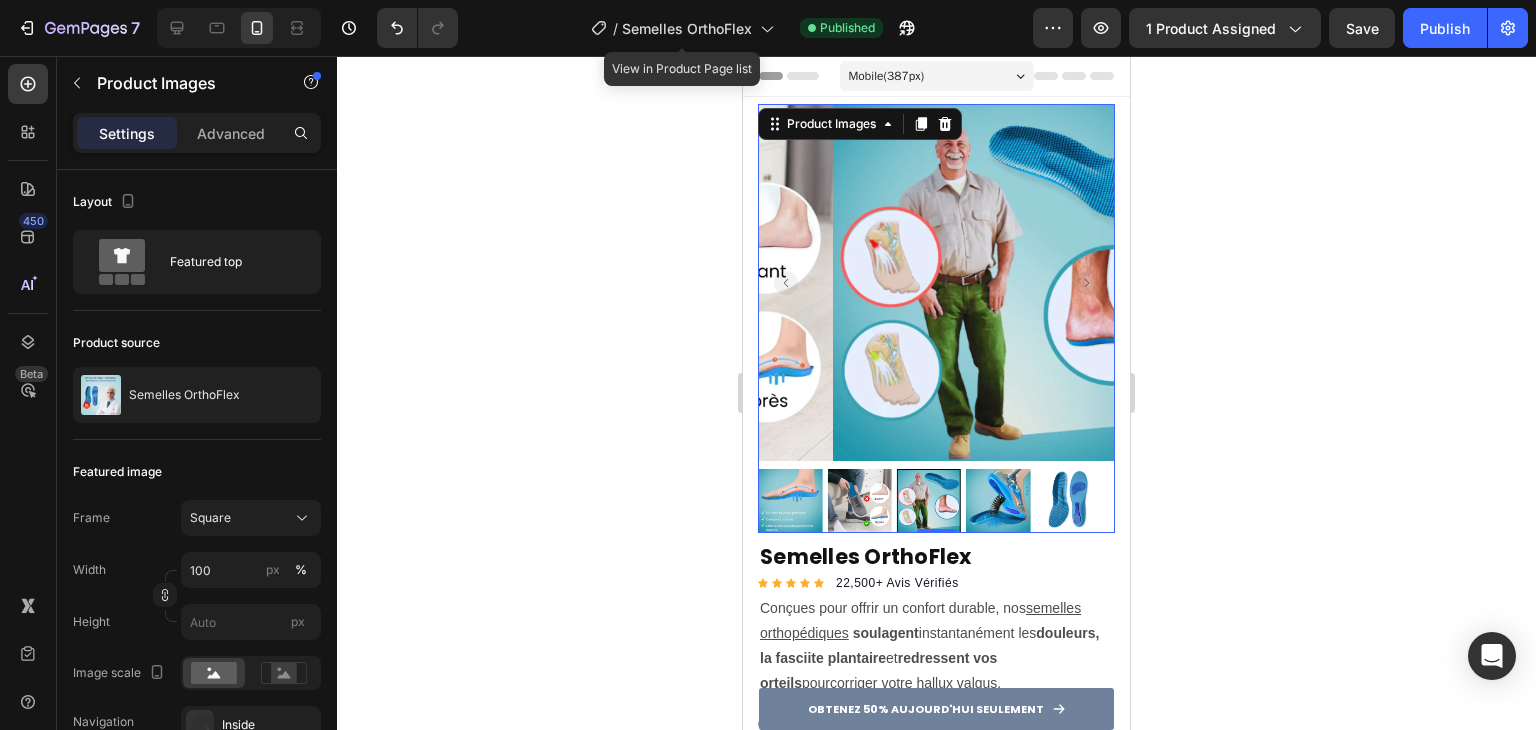 click at bounding box center [859, 501] 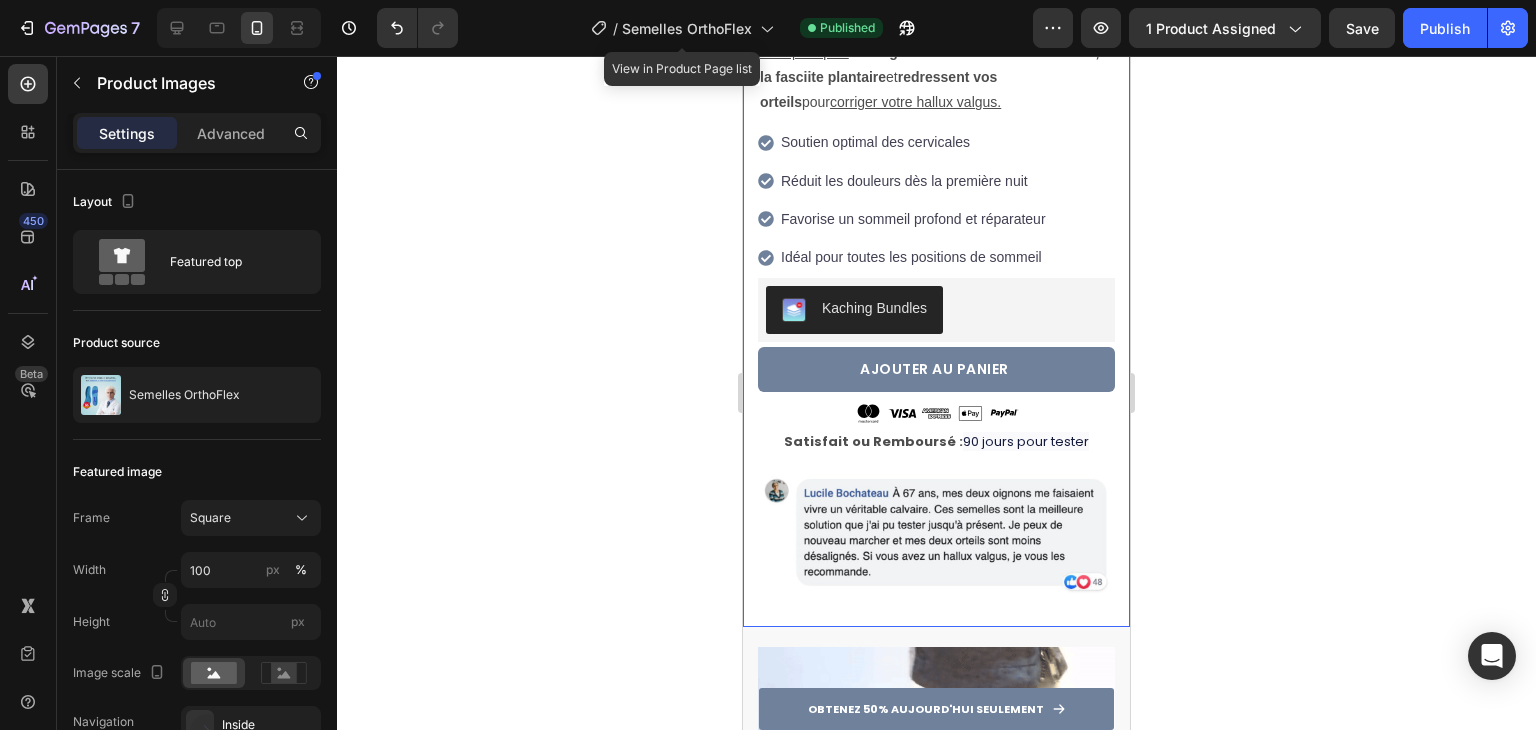 scroll, scrollTop: 500, scrollLeft: 0, axis: vertical 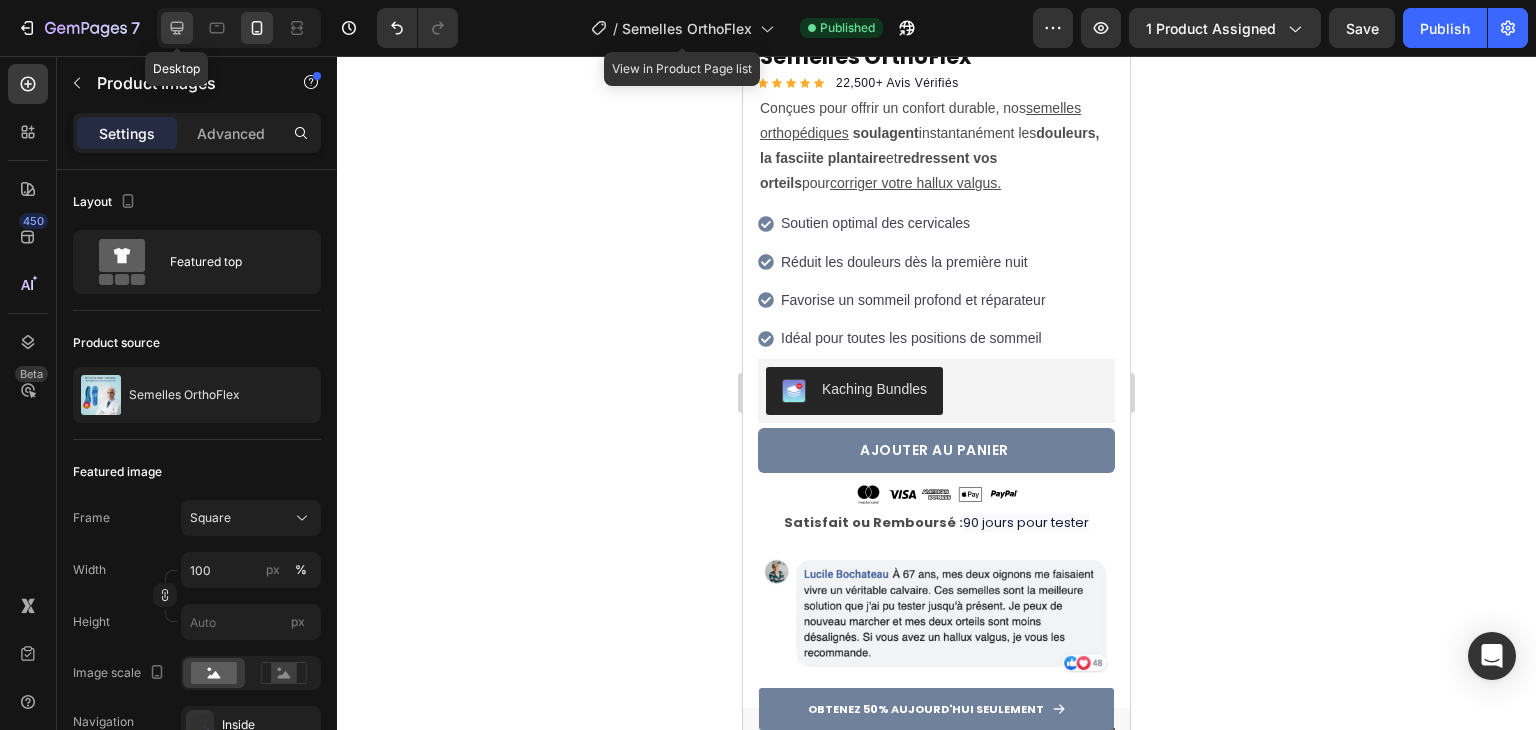 click 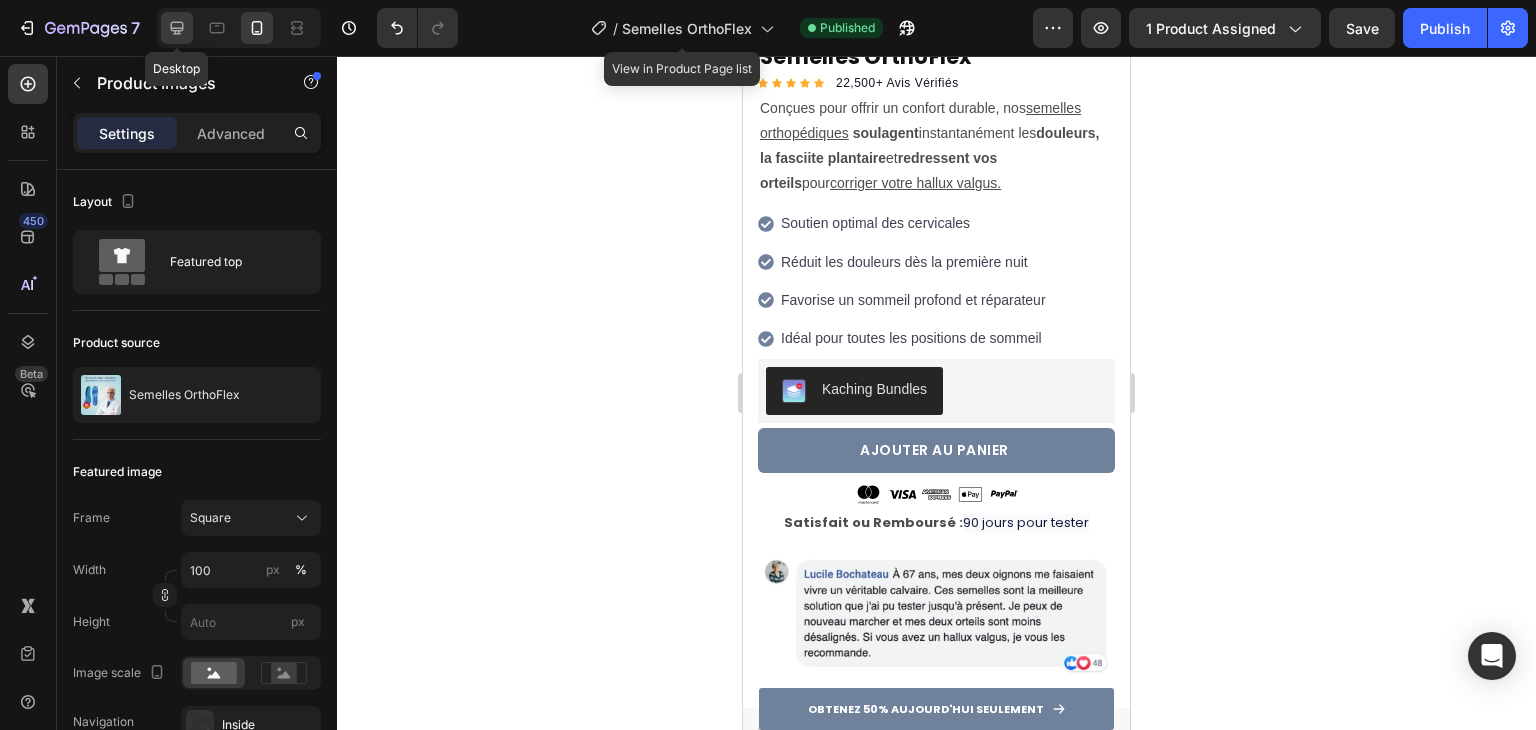 type on "12" 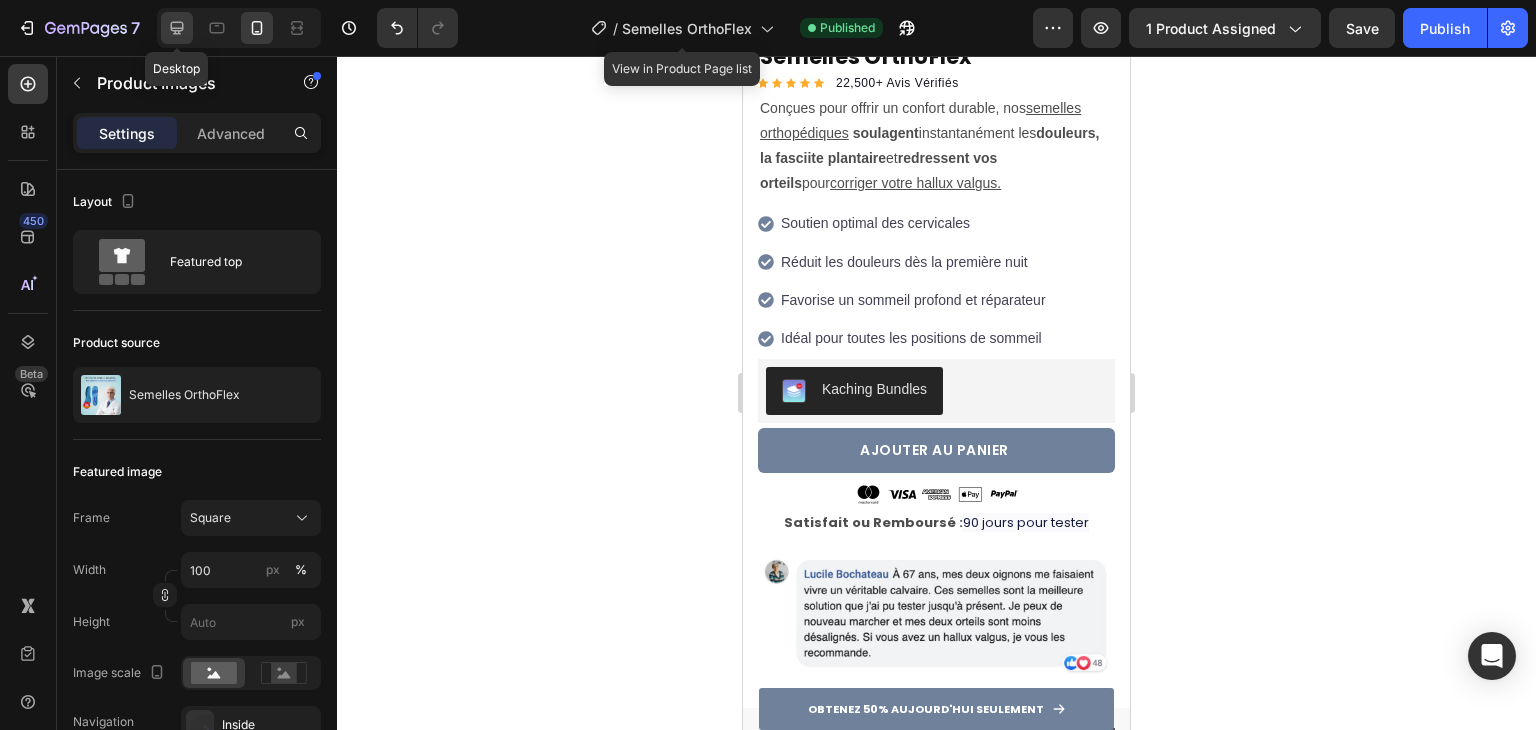 type on "12" 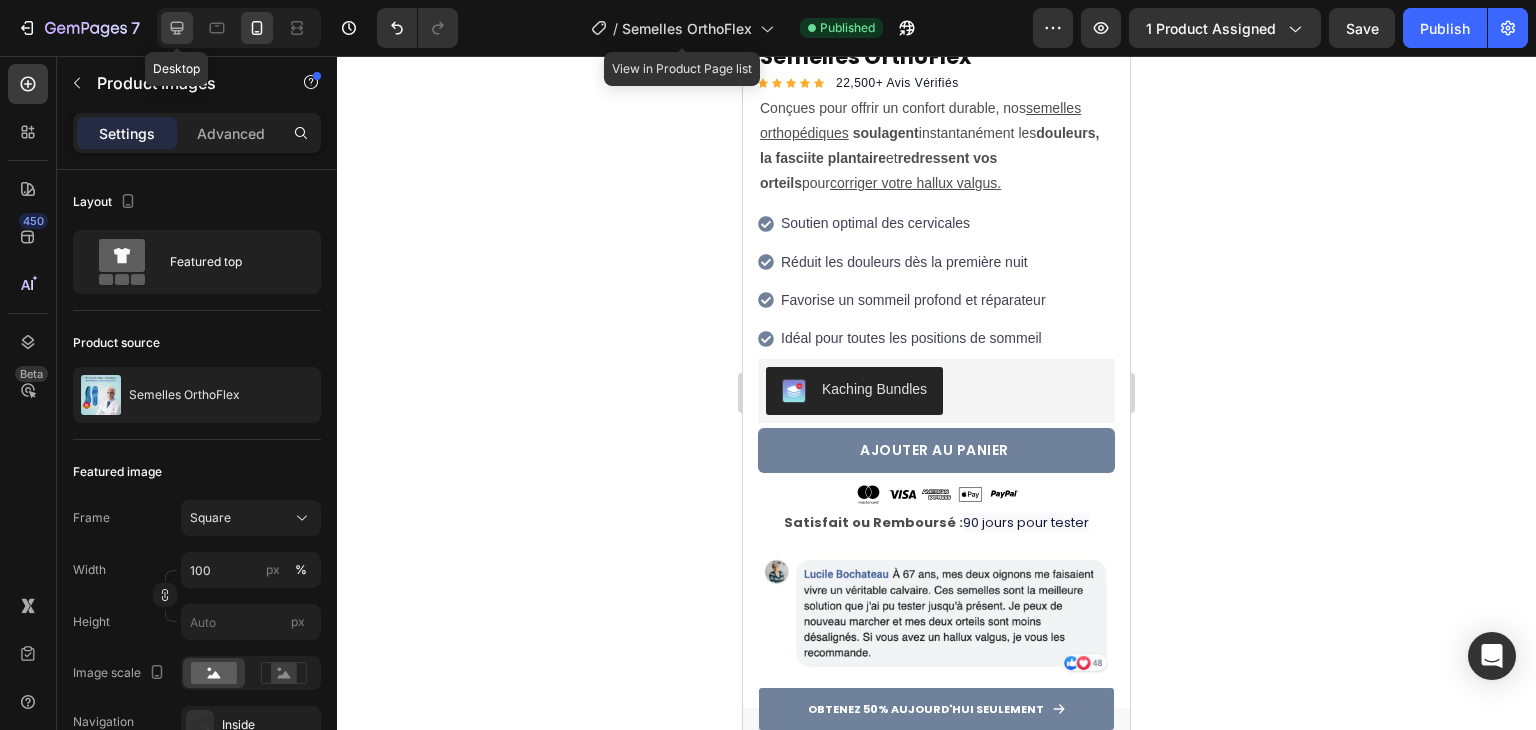 type on "12" 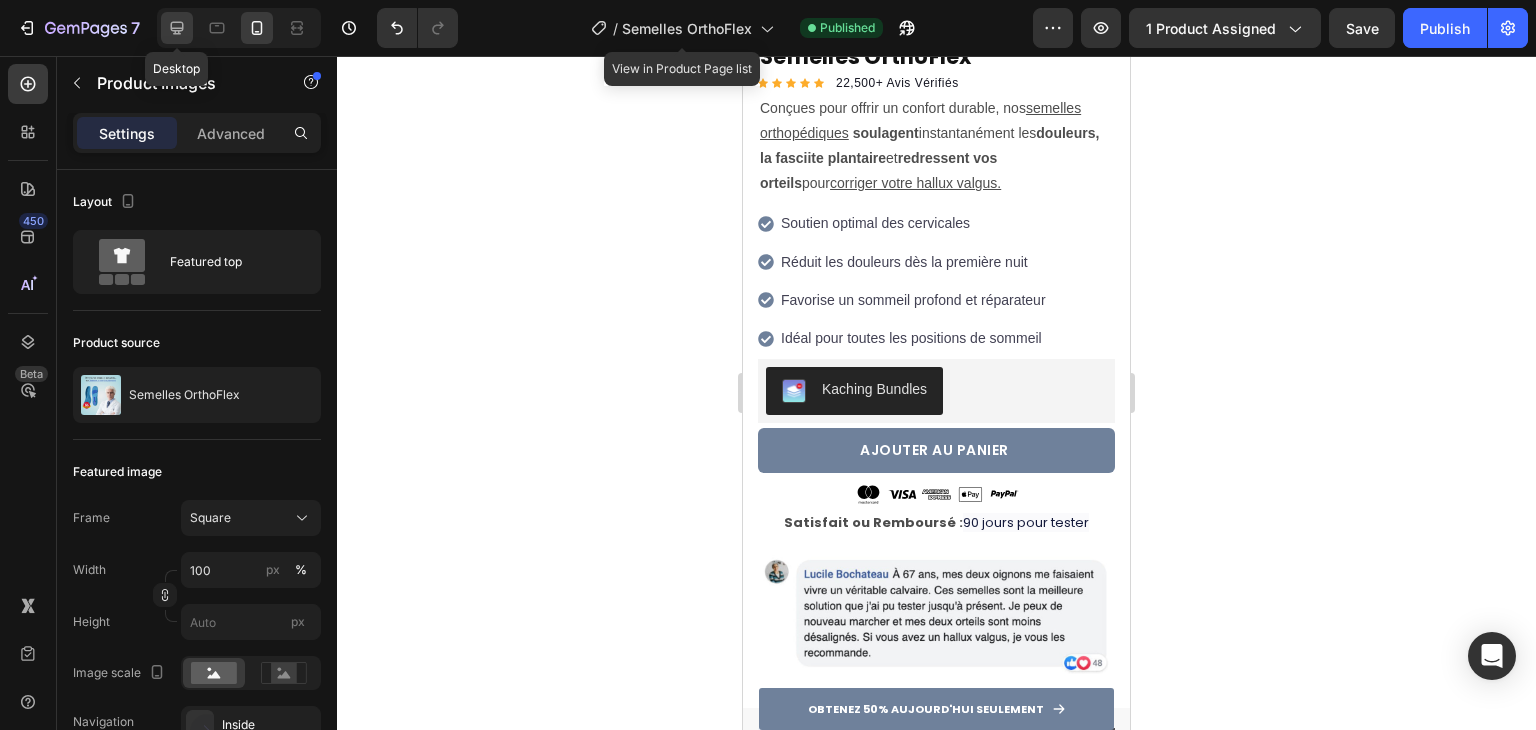 type on "12" 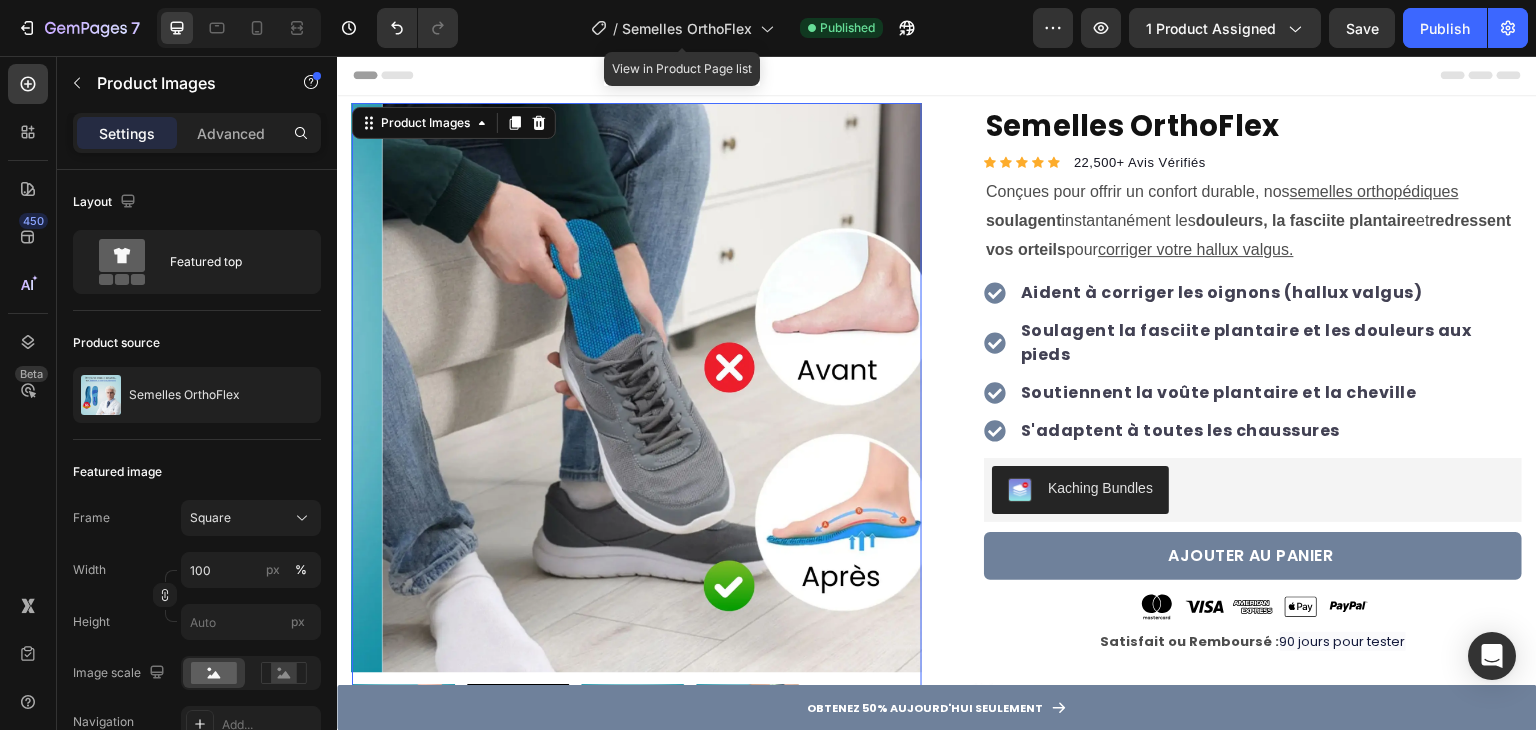 scroll, scrollTop: 0, scrollLeft: 0, axis: both 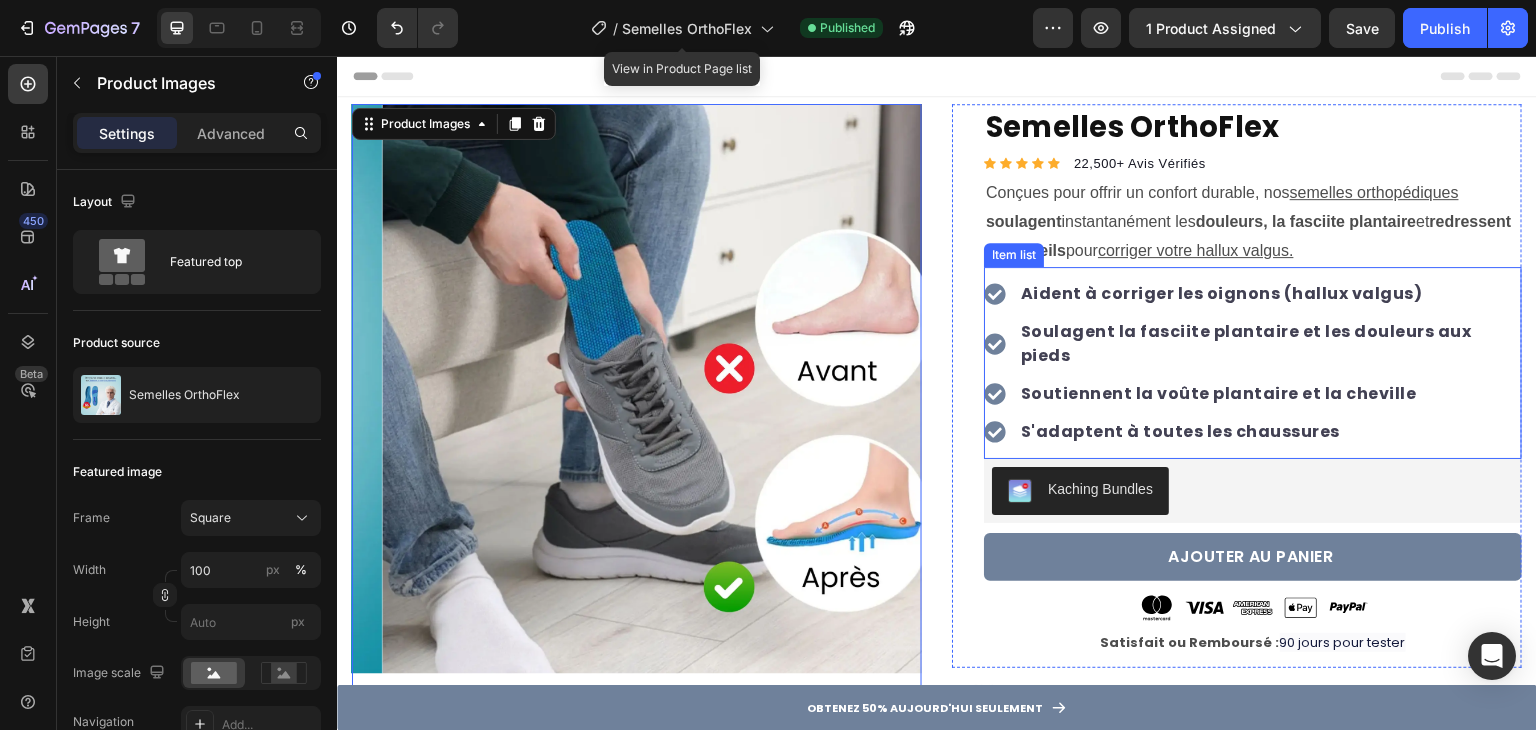 click on "Aident à corriger les oignons (hallux valgus)" at bounding box center [1222, 293] 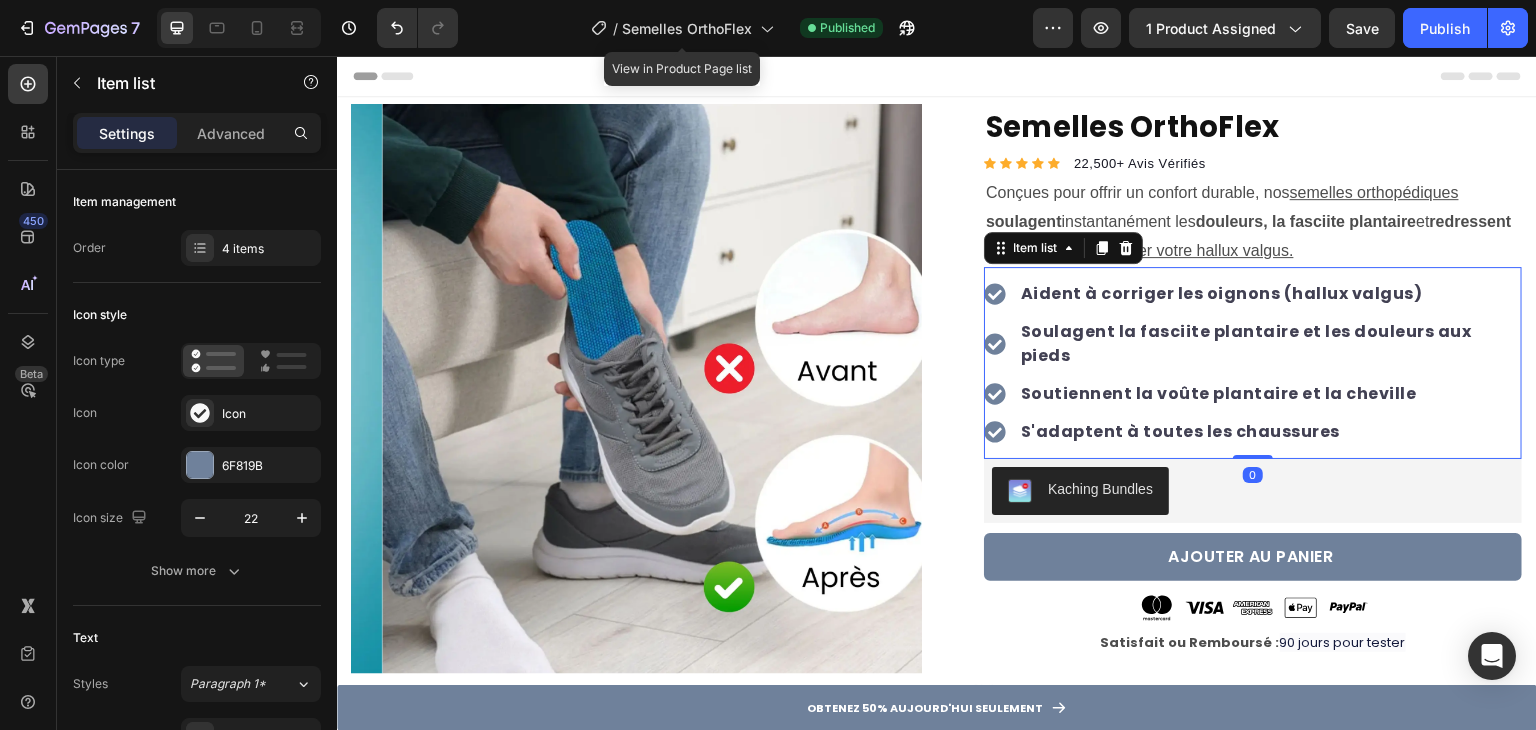click on "Aident à corriger les oignons (hallux valgus)" at bounding box center (1222, 293) 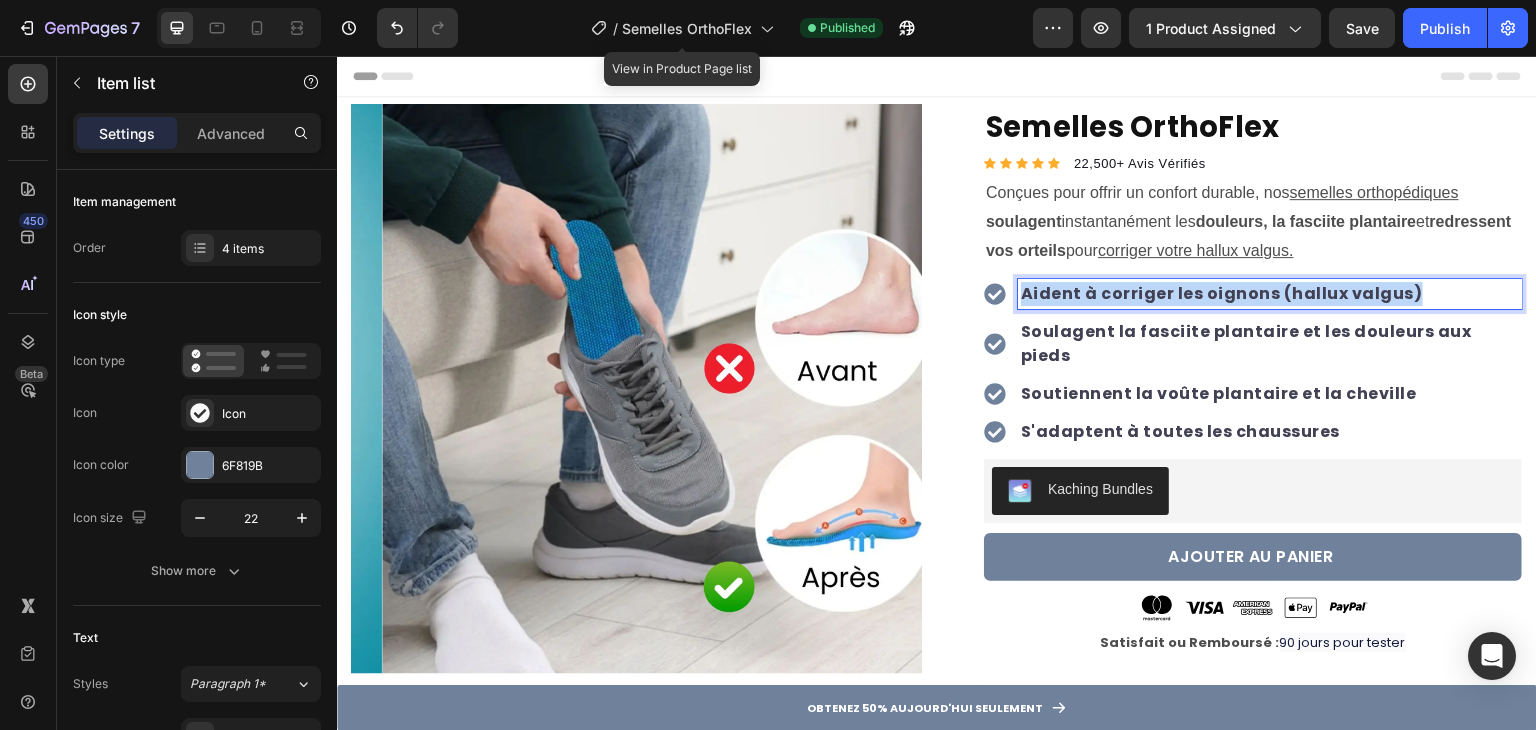 click on "Aident à corriger les oignons (hallux valgus)" at bounding box center (1222, 293) 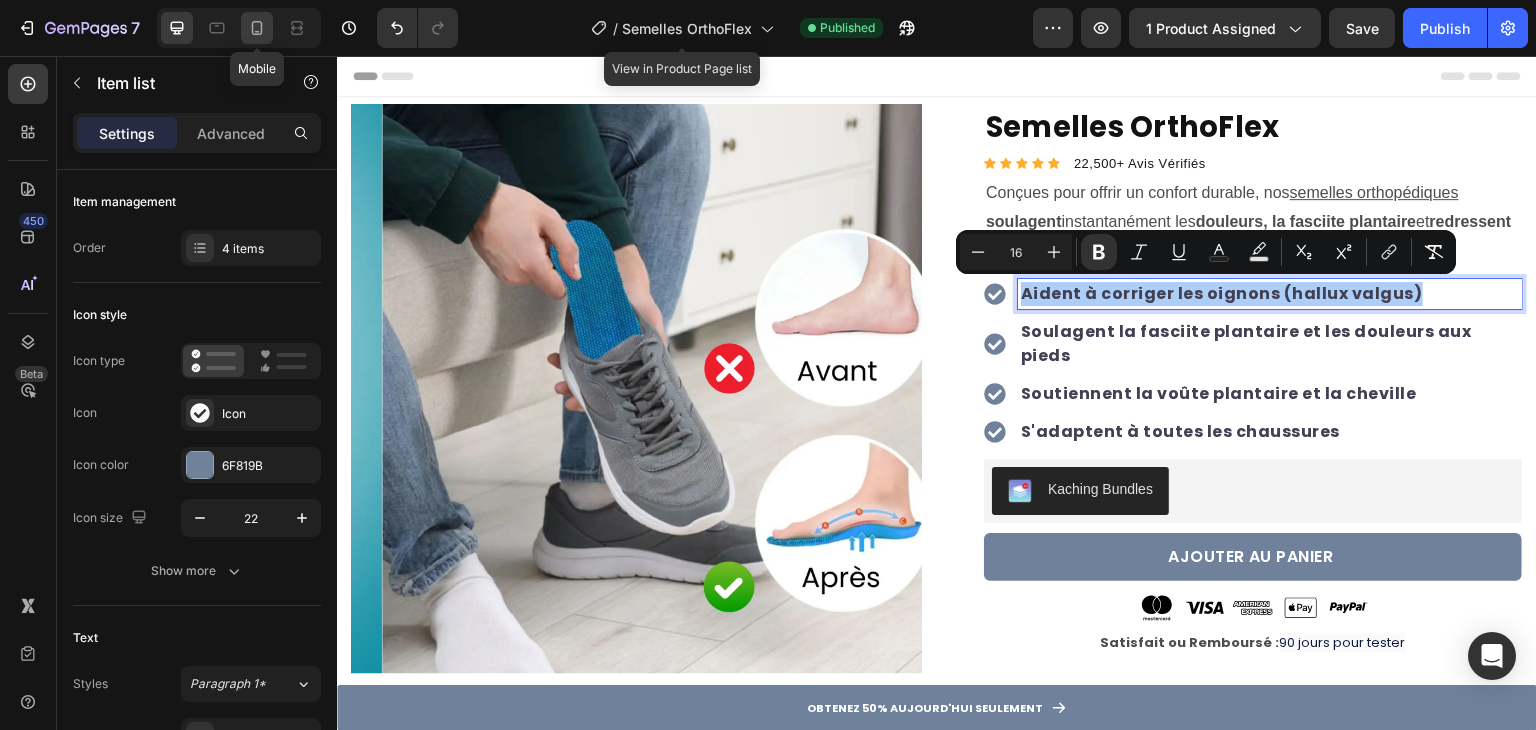 click 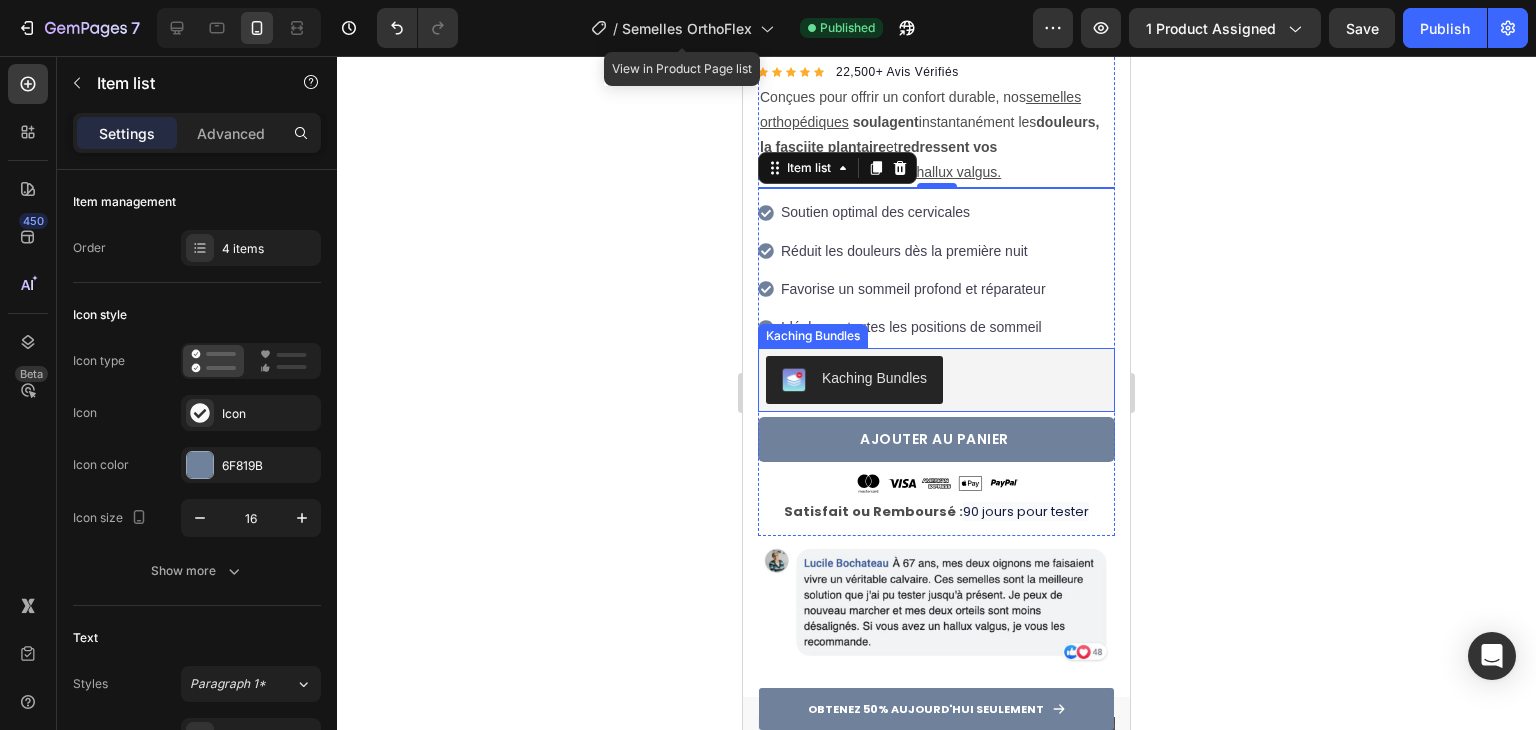 scroll, scrollTop: 560, scrollLeft: 0, axis: vertical 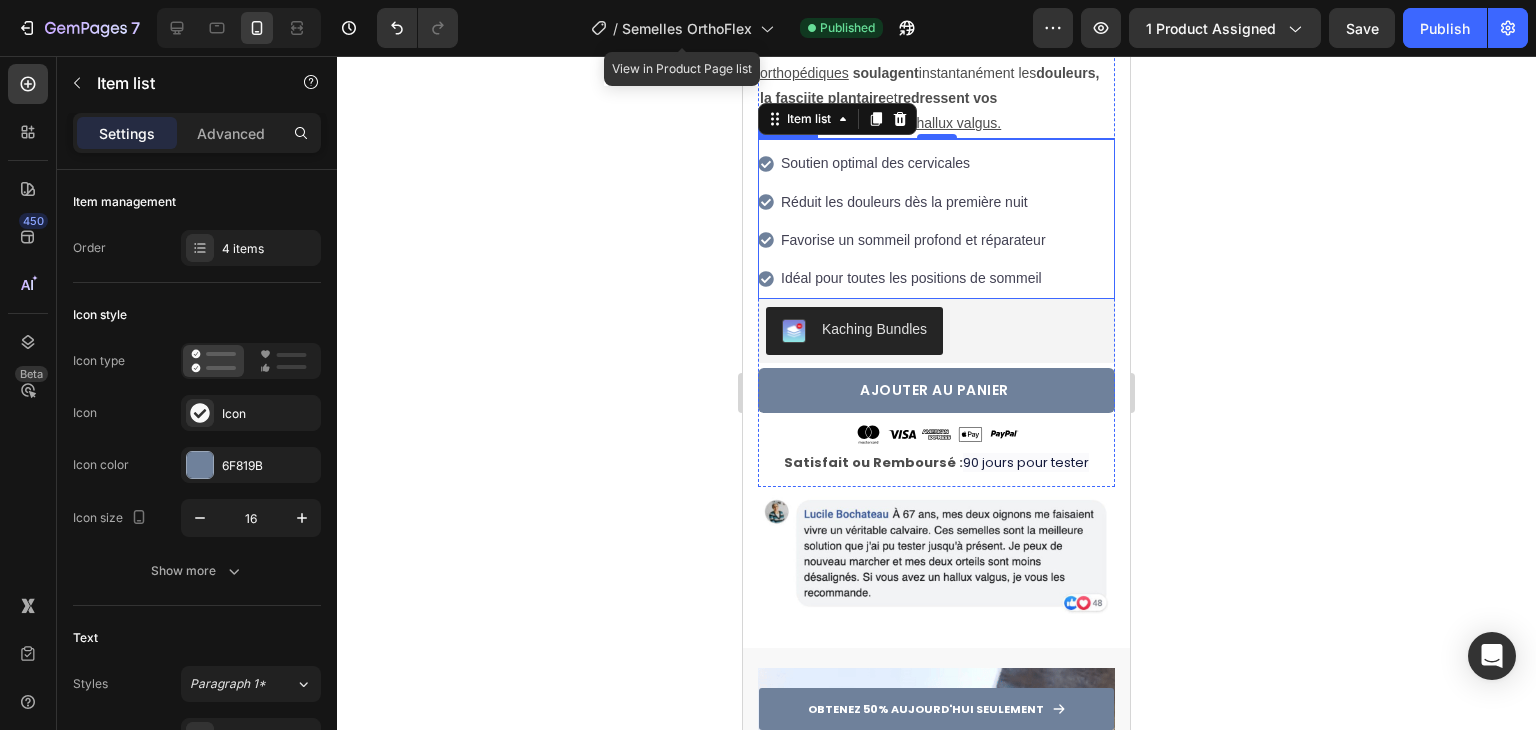 click on "Soutien optimal des cervicales" at bounding box center (913, 163) 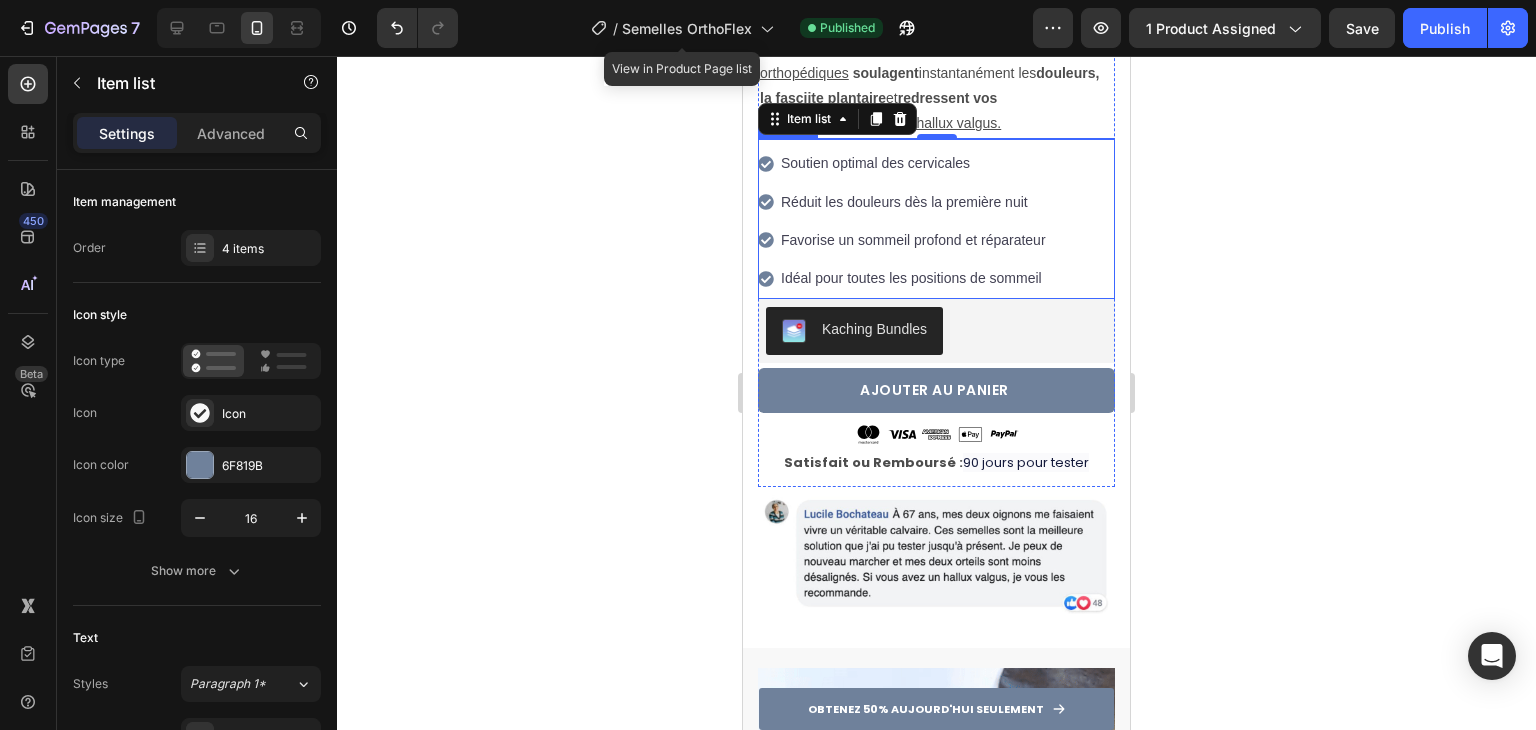 click on "Soutien optimal des cervicales" at bounding box center [913, 163] 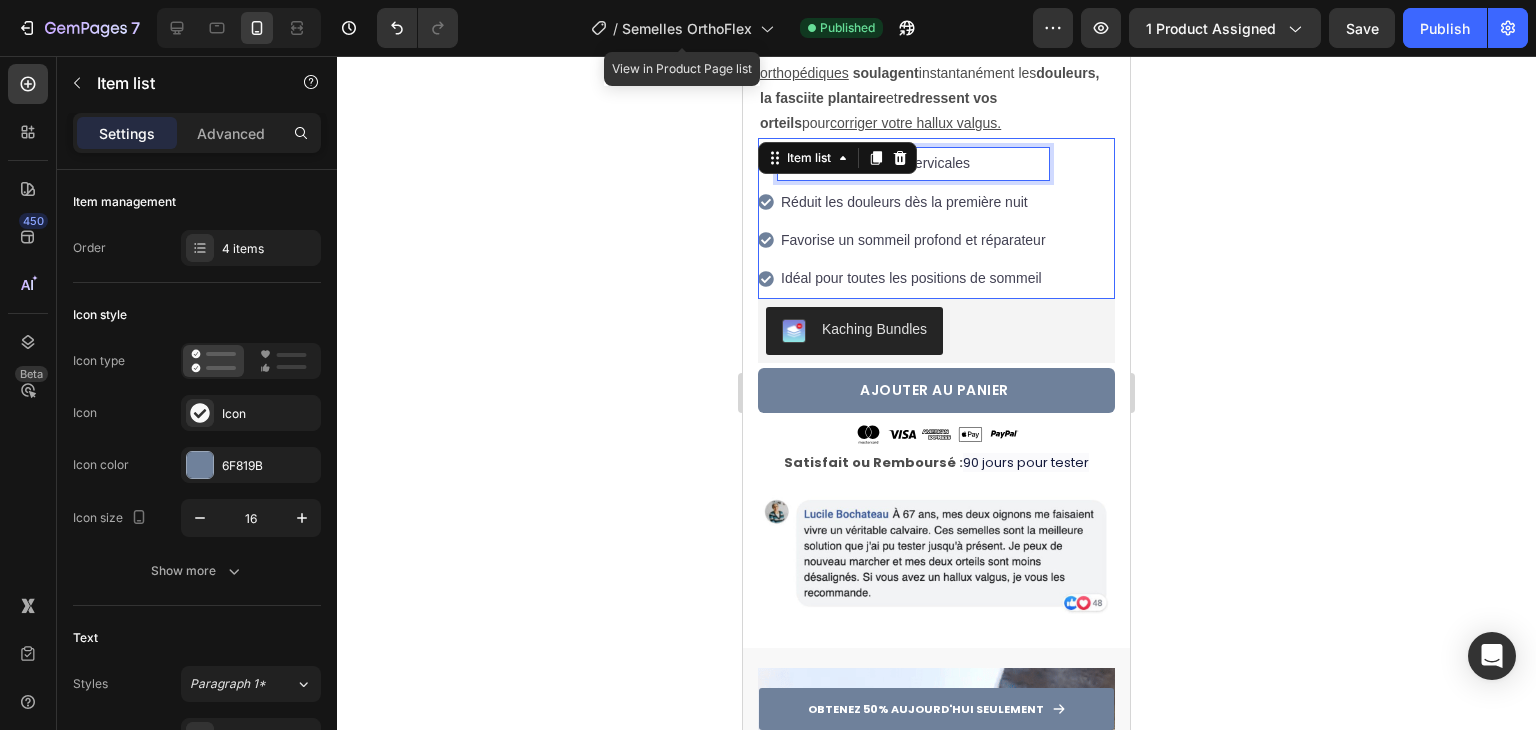 click on "Soutien optimal des cervicales Réduit les douleurs dès la première nuit Favorise un sommeil profond et réparateur Idéal pour toutes les positions de sommeil Item list 0" at bounding box center (936, 218) 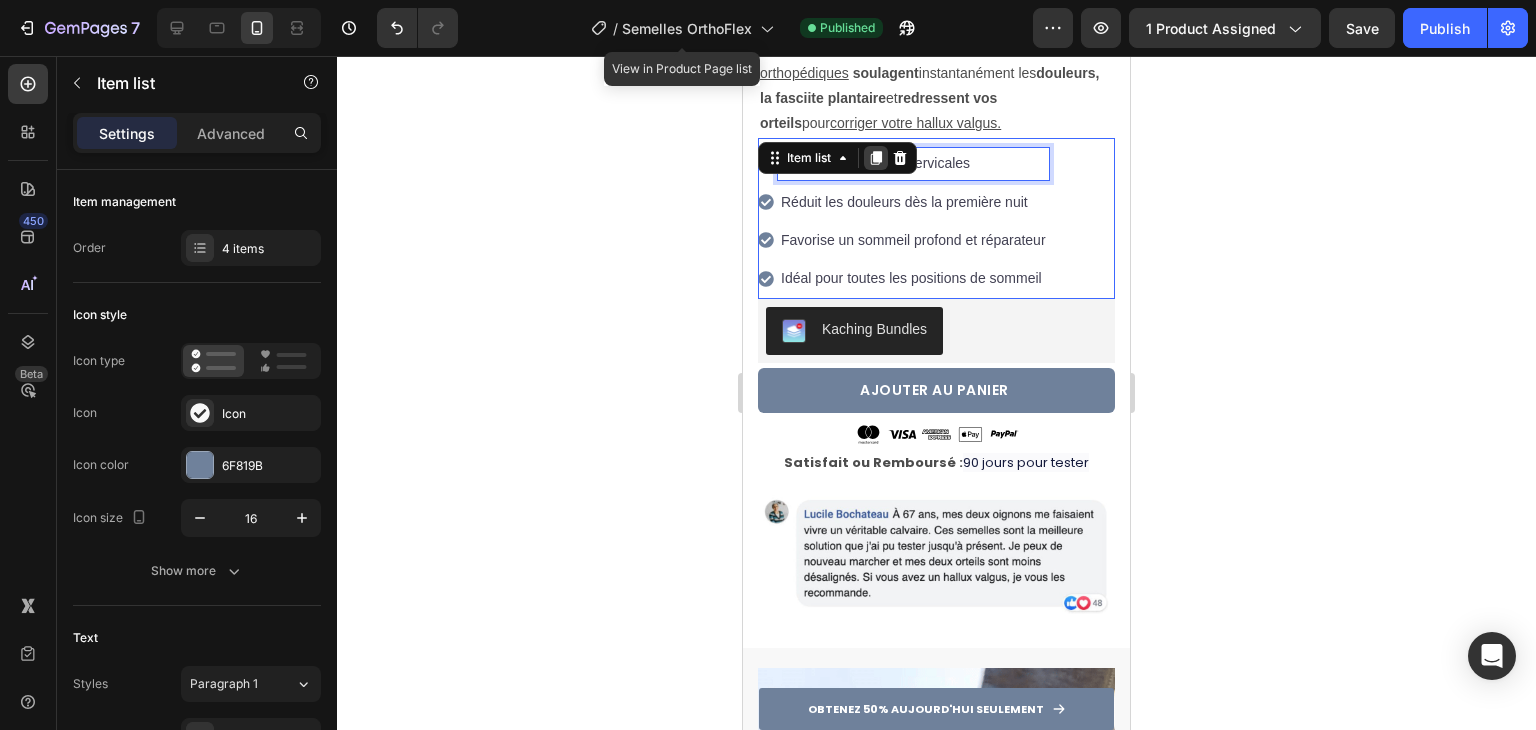 scroll, scrollTop: 918, scrollLeft: 0, axis: vertical 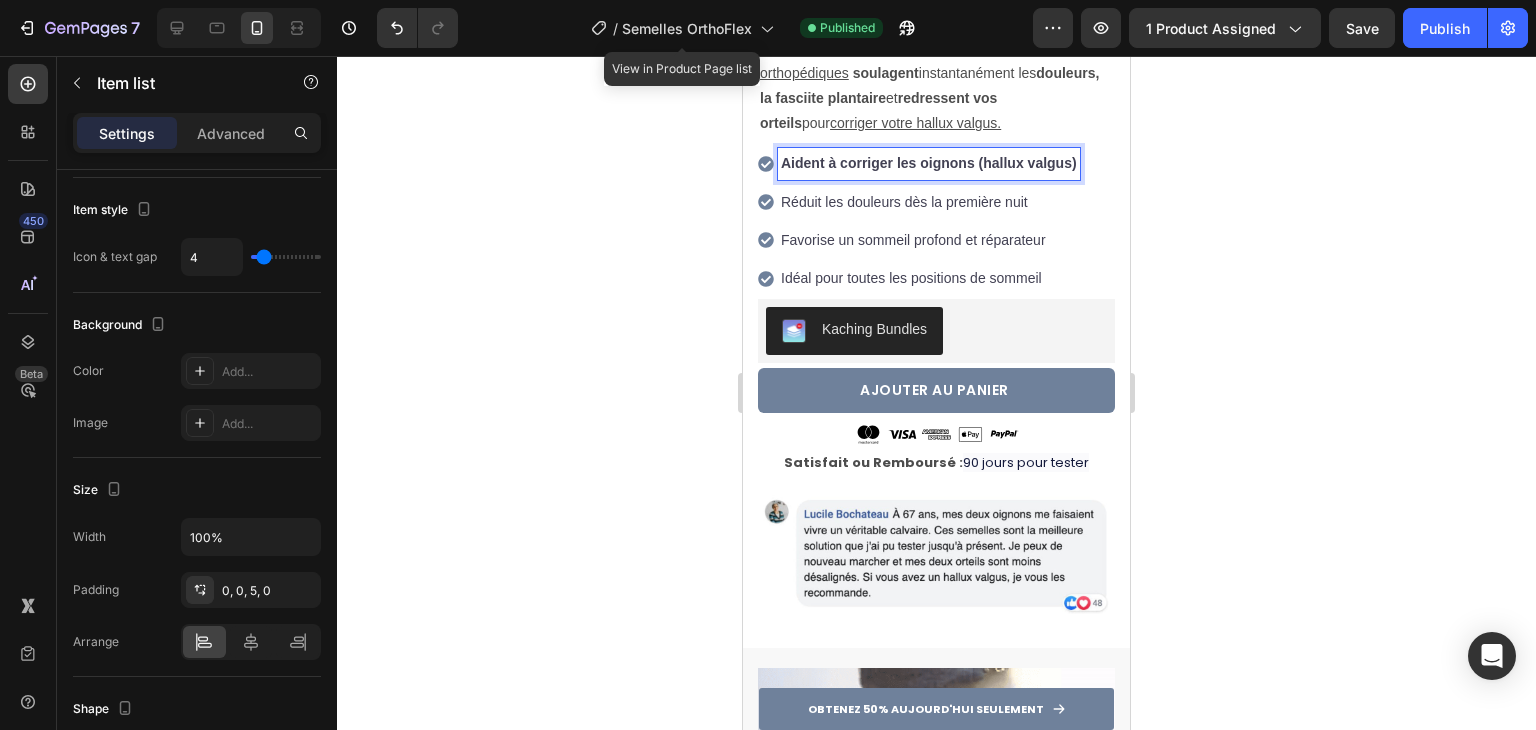 click 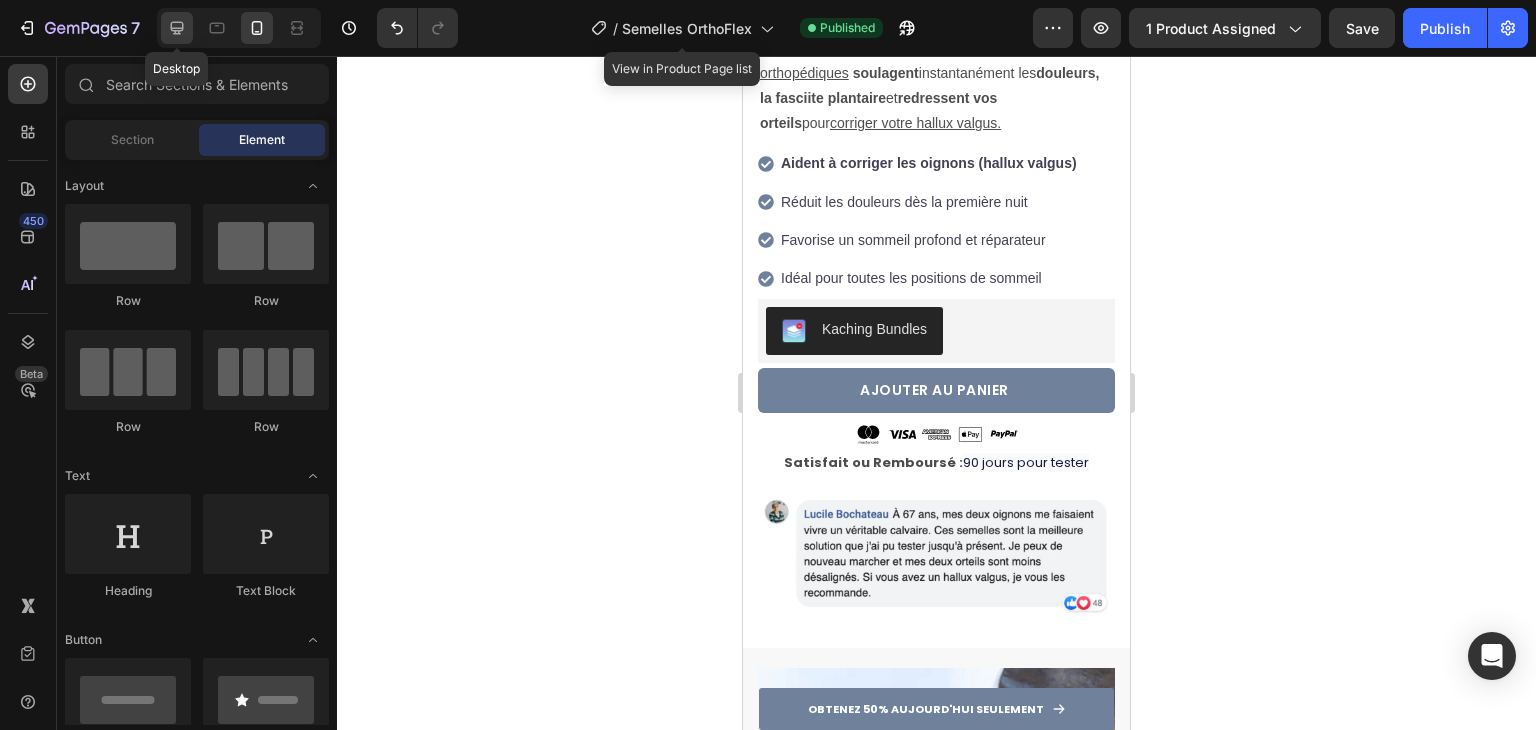 drag, startPoint x: 186, startPoint y: 25, endPoint x: 132, endPoint y: 52, distance: 60.373837 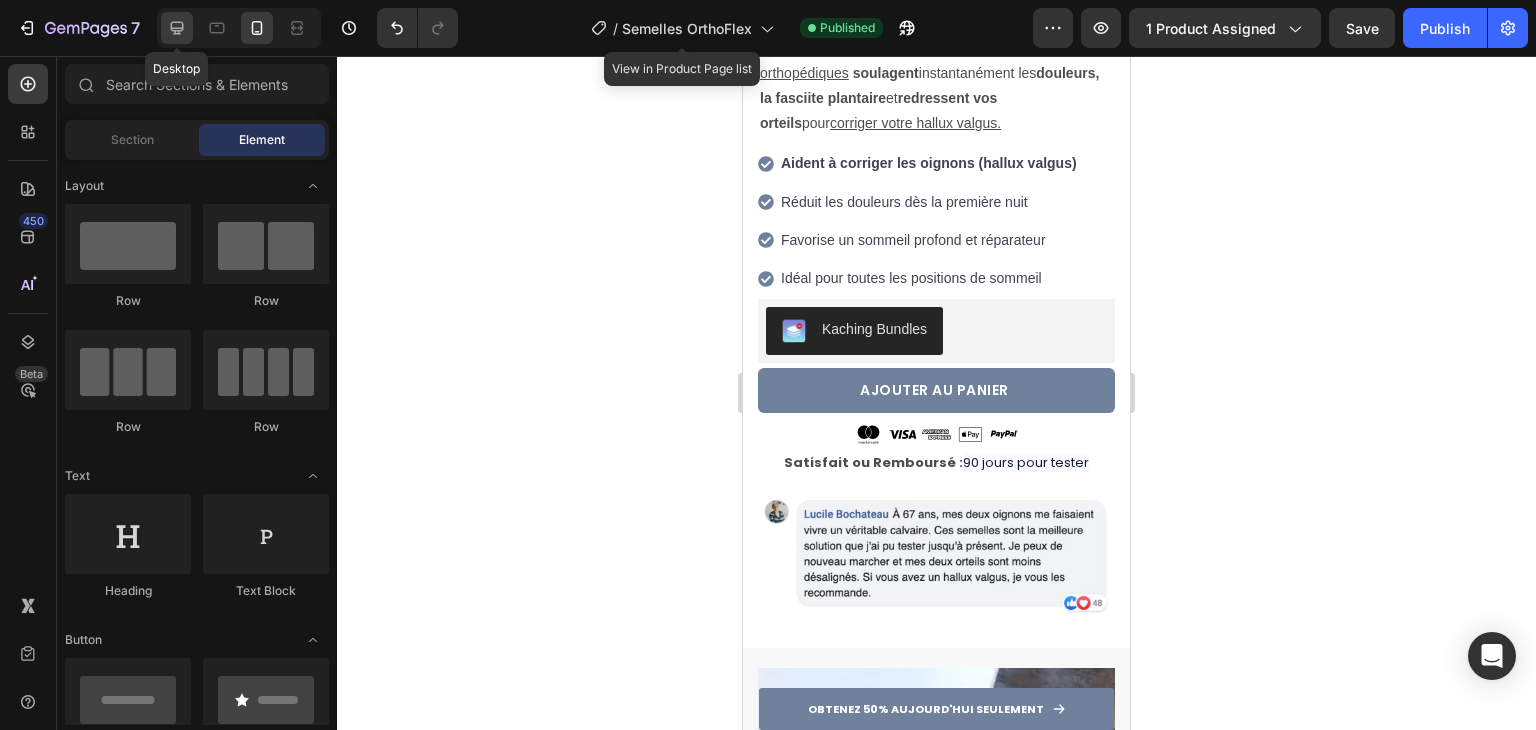 click 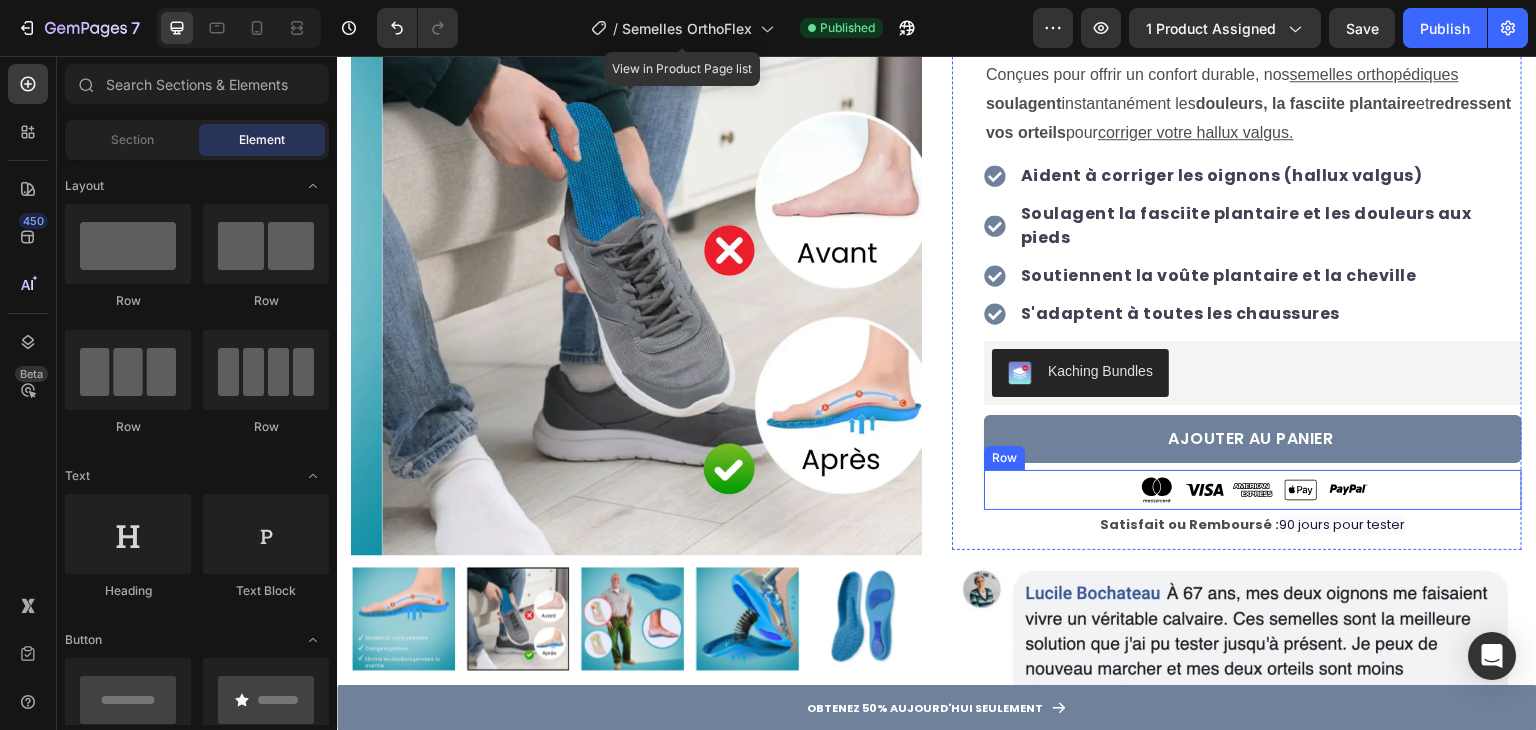 scroll, scrollTop: 28, scrollLeft: 0, axis: vertical 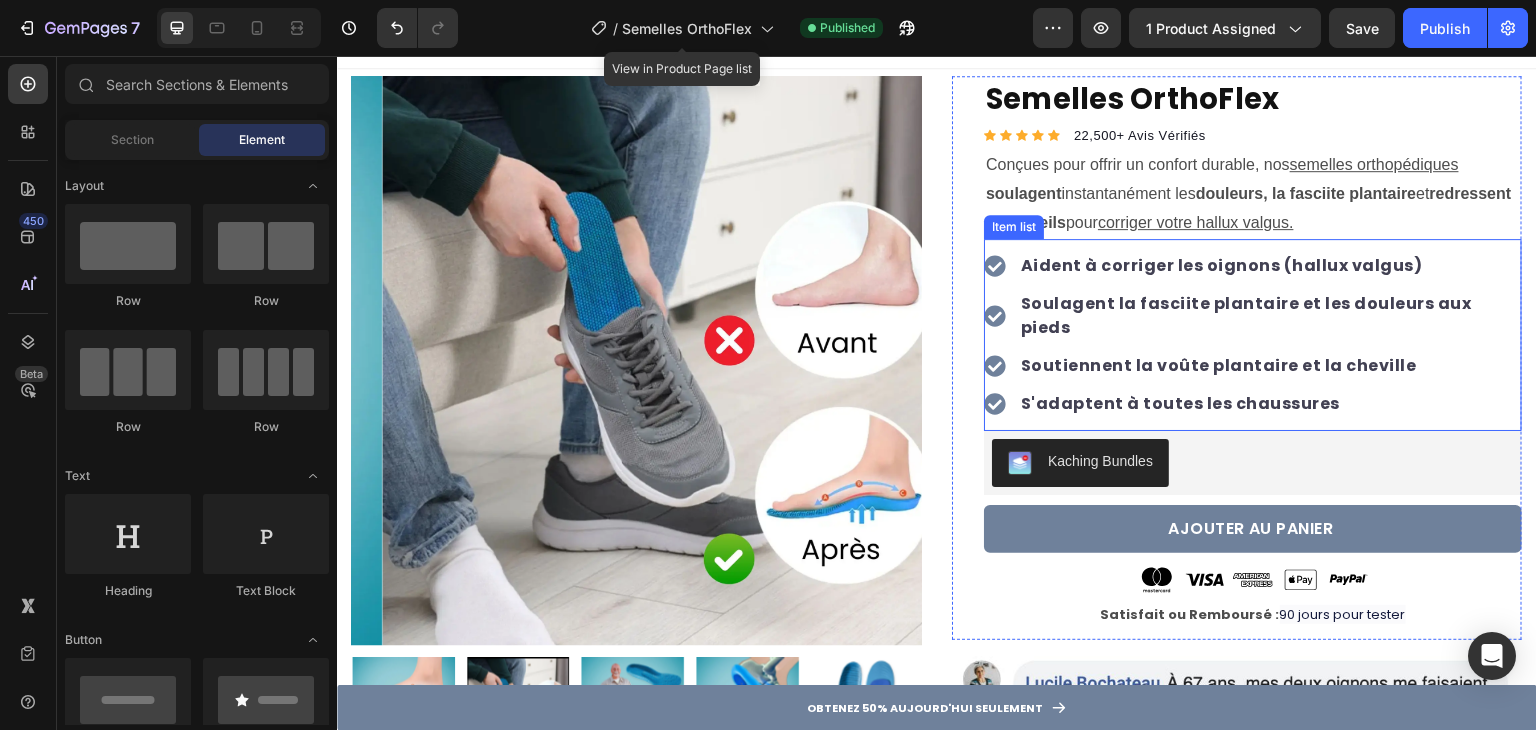 click on "Soulagent la fasciite plantaire et les douleurs aux pieds" at bounding box center [1246, 315] 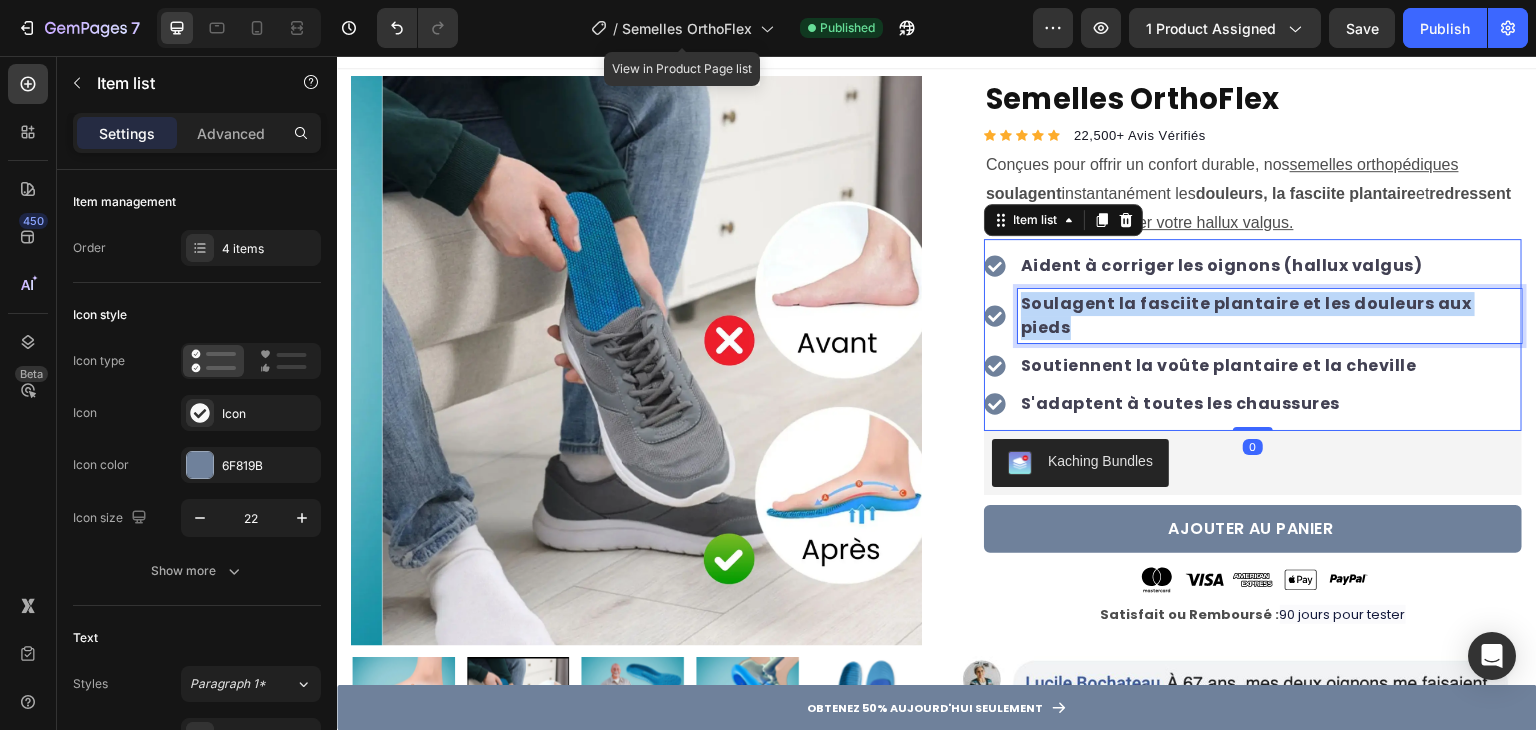 click on "Soulagent la fasciite plantaire et les douleurs aux pieds" at bounding box center [1246, 315] 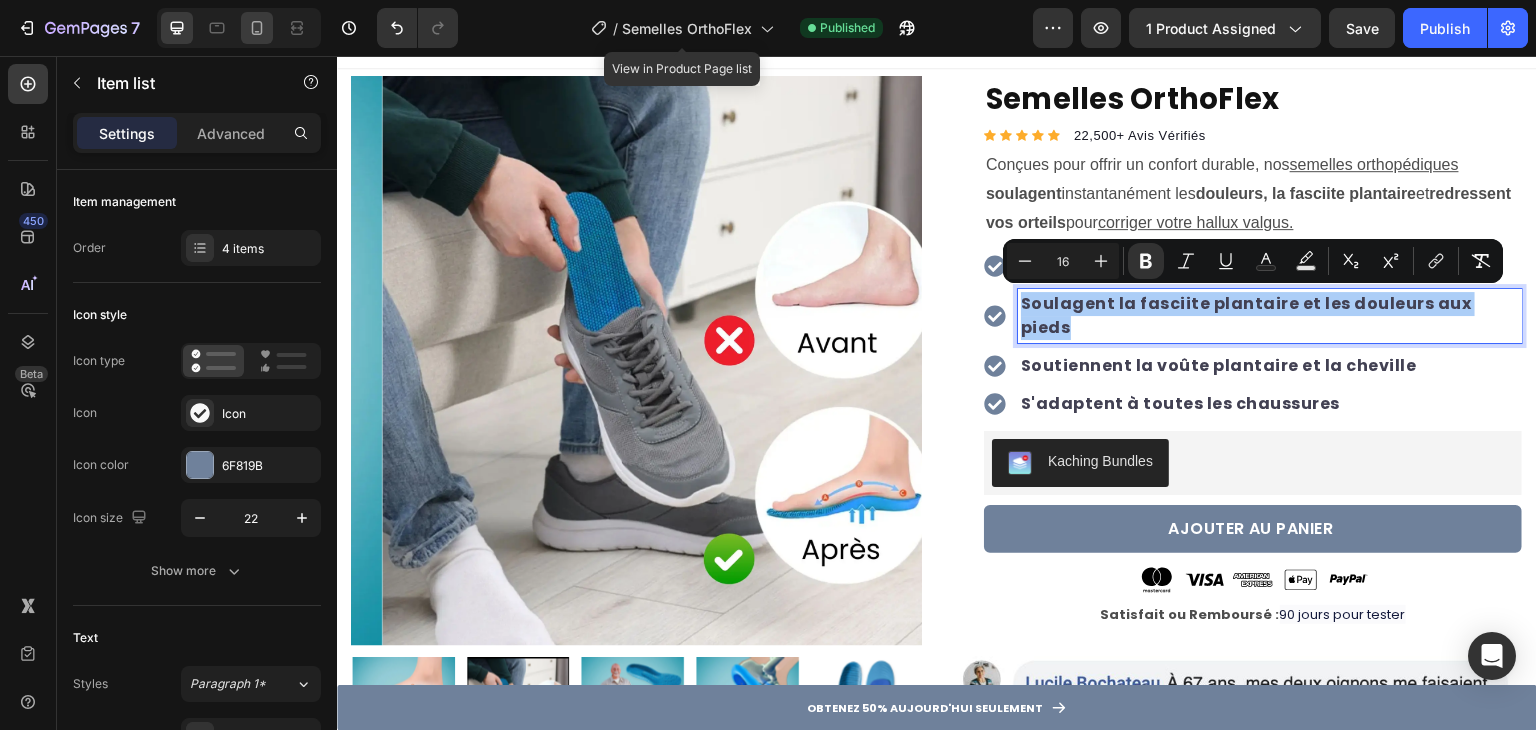 click 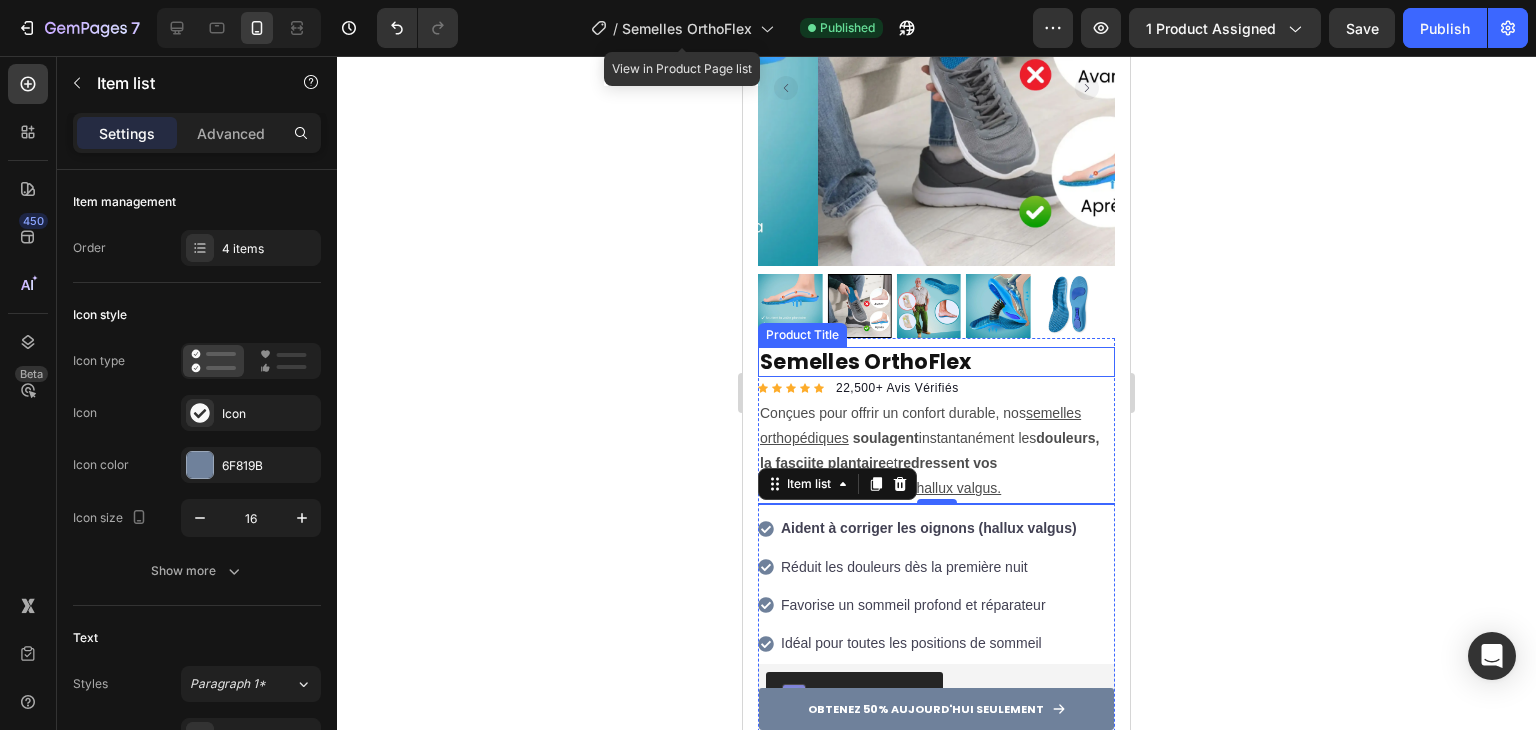 scroll, scrollTop: 560, scrollLeft: 0, axis: vertical 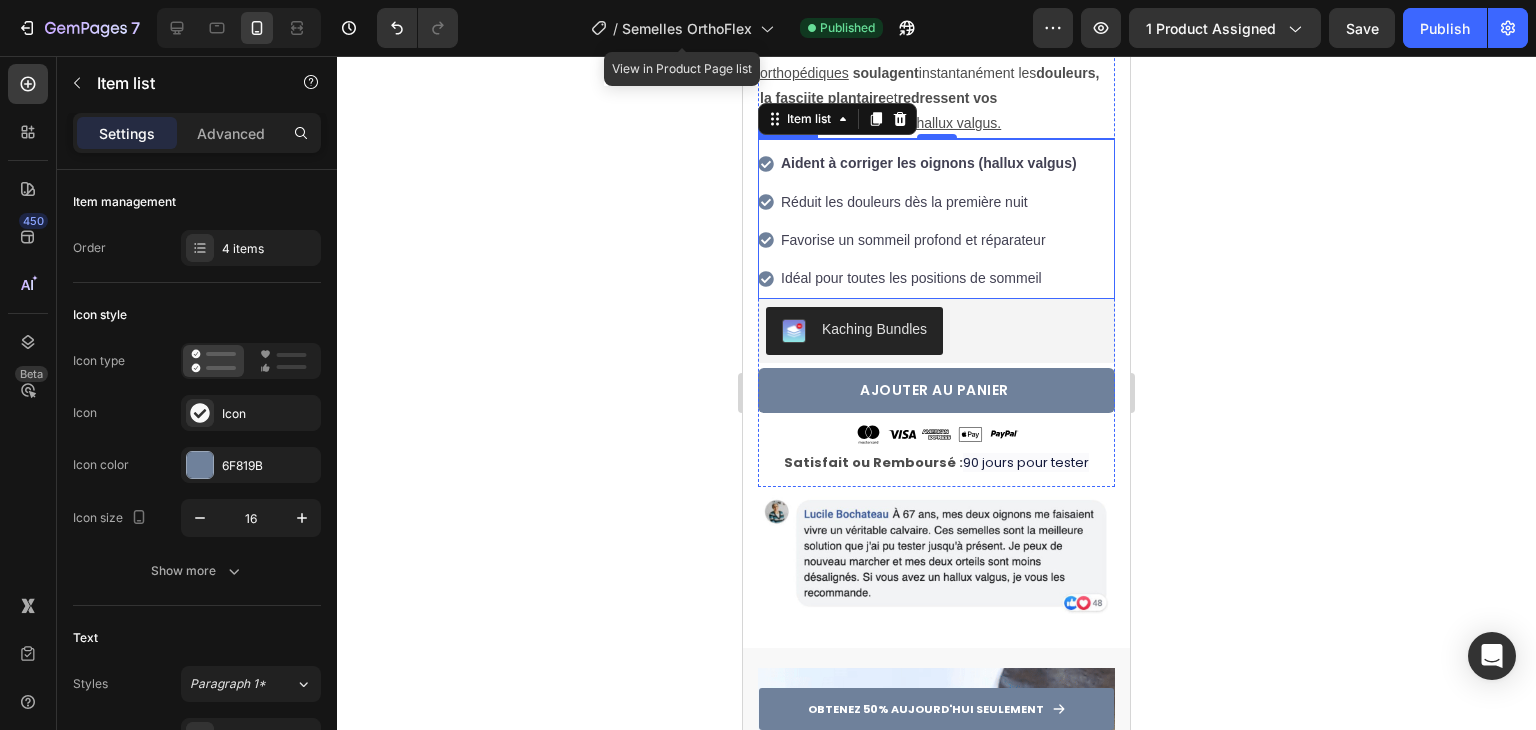 click on "Réduit les douleurs dès la première nuit" at bounding box center (929, 202) 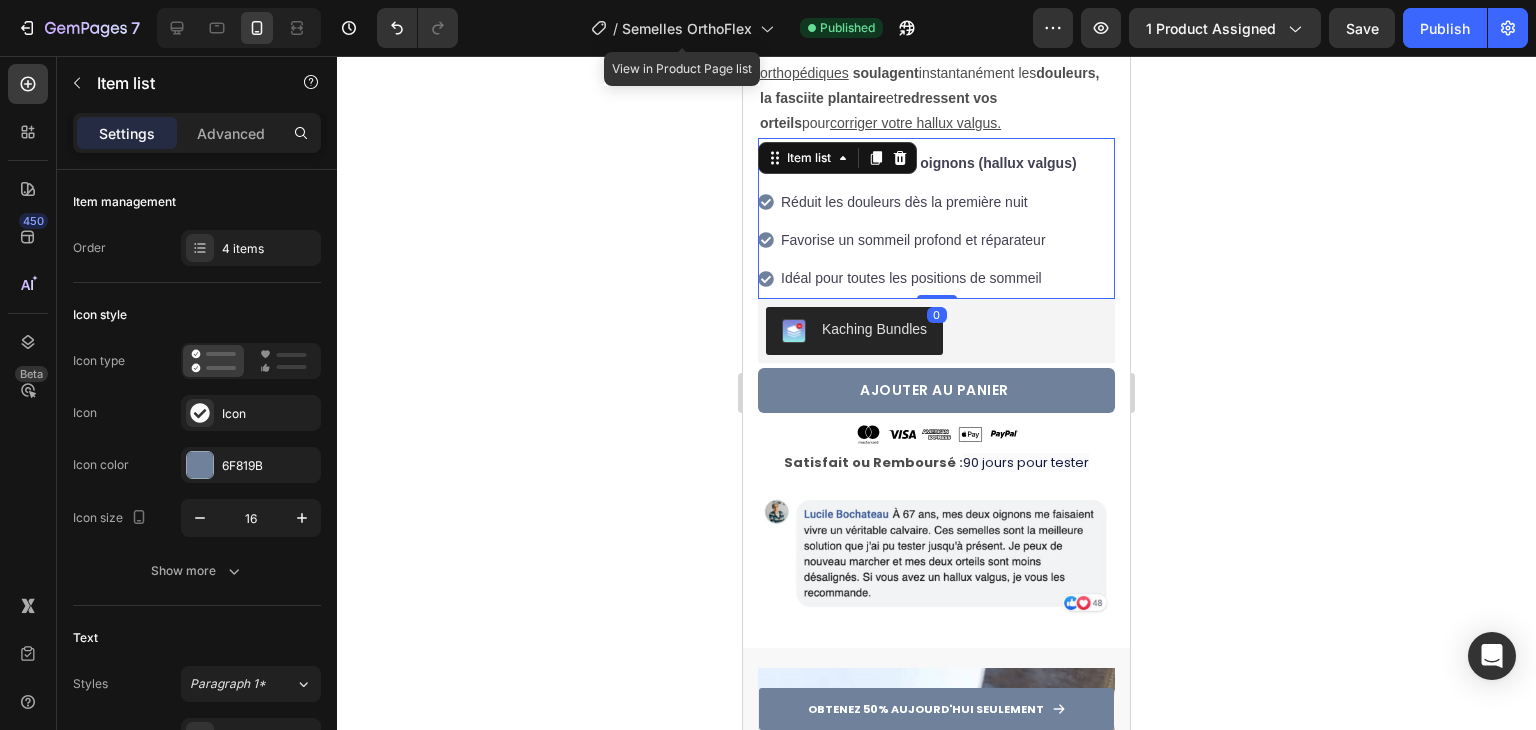 scroll, scrollTop: 918, scrollLeft: 0, axis: vertical 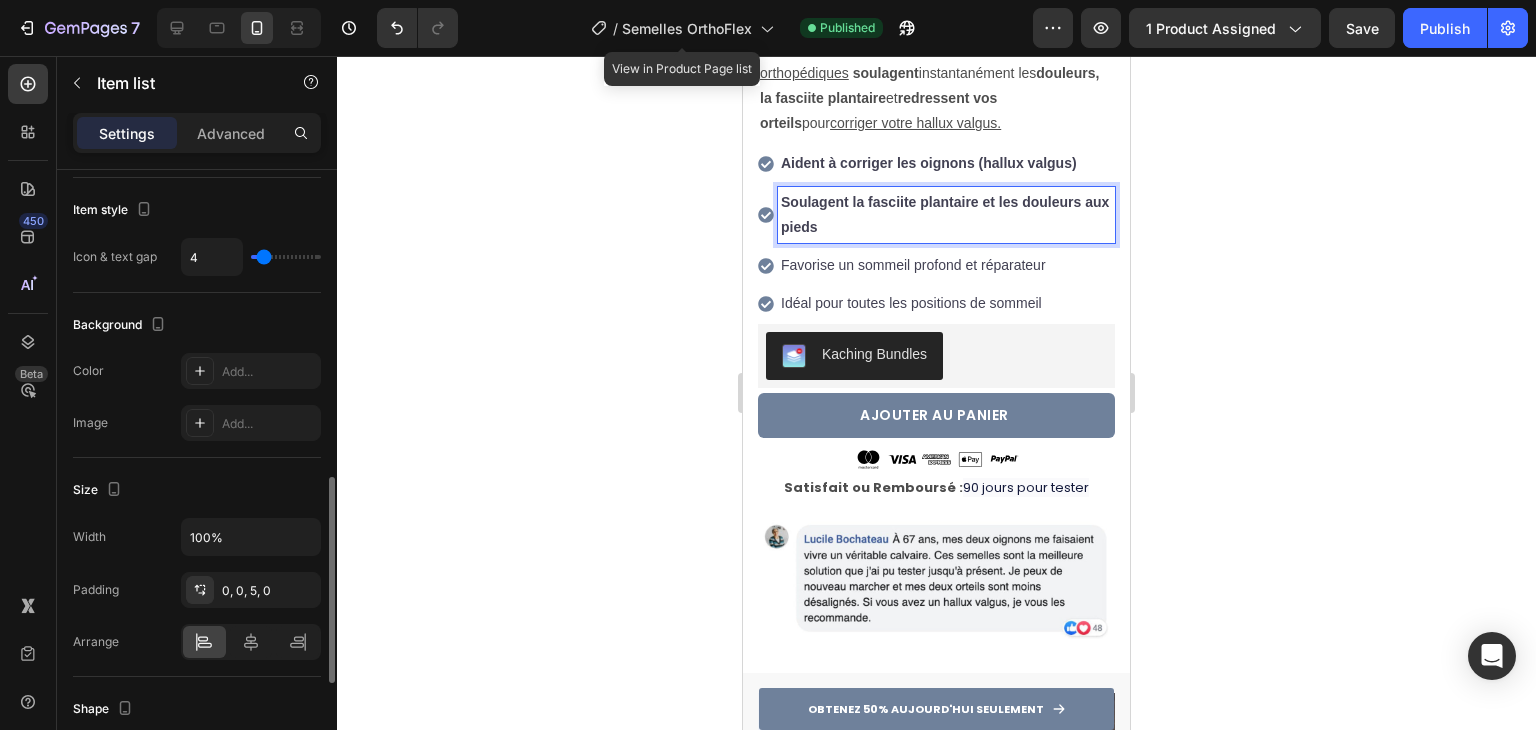 click 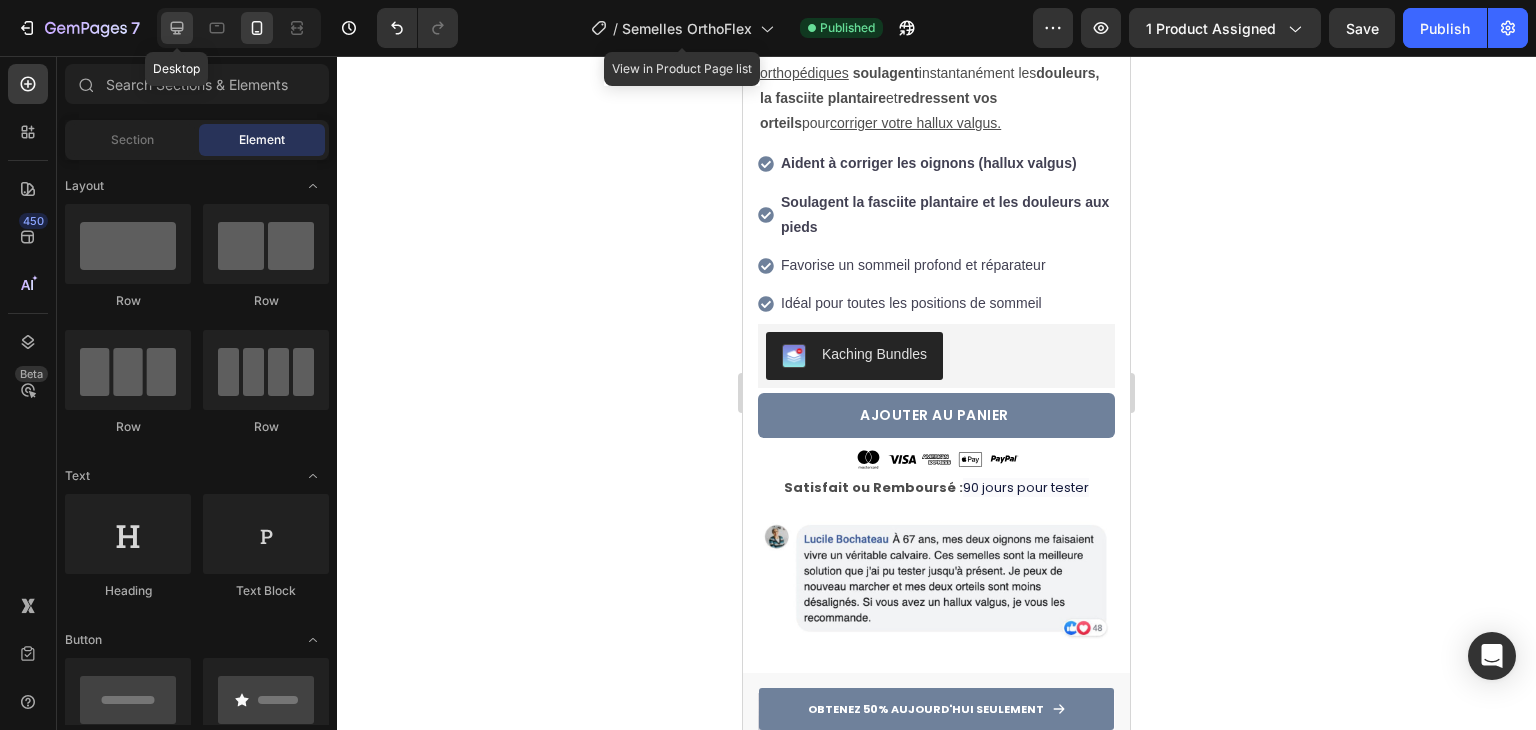 click 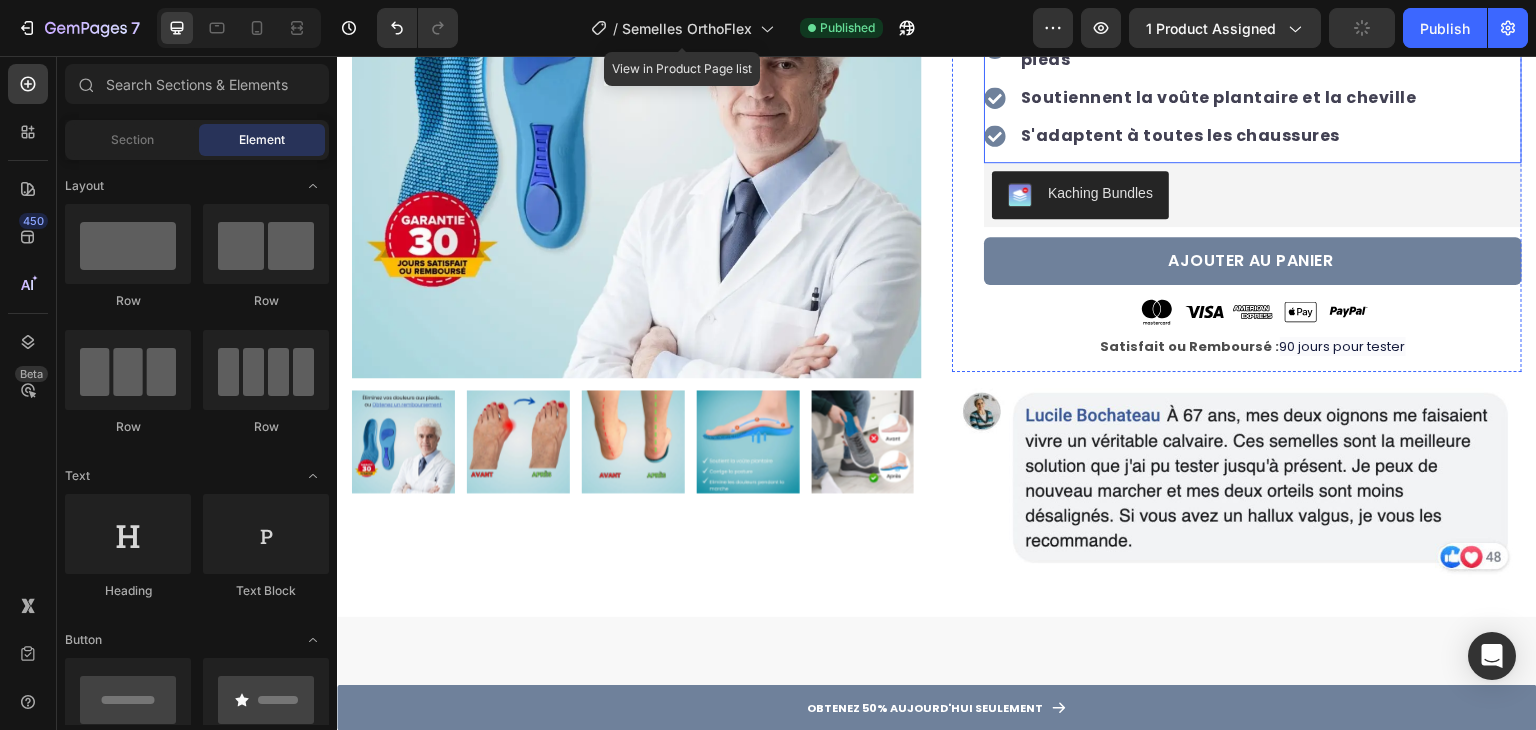 scroll, scrollTop: 0, scrollLeft: 0, axis: both 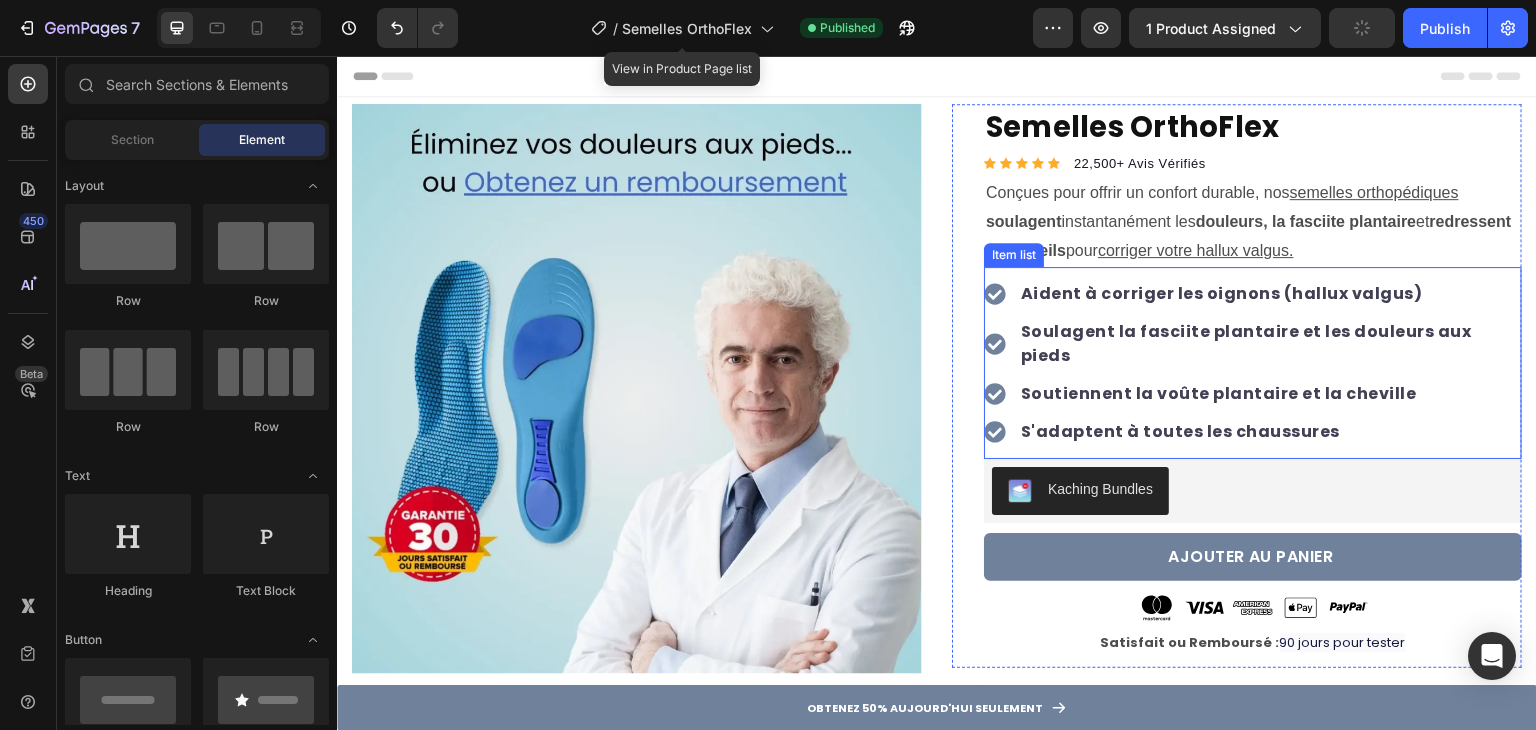 click on "Soulagent la fasciite plantaire et les douleurs aux pieds" at bounding box center [1246, 343] 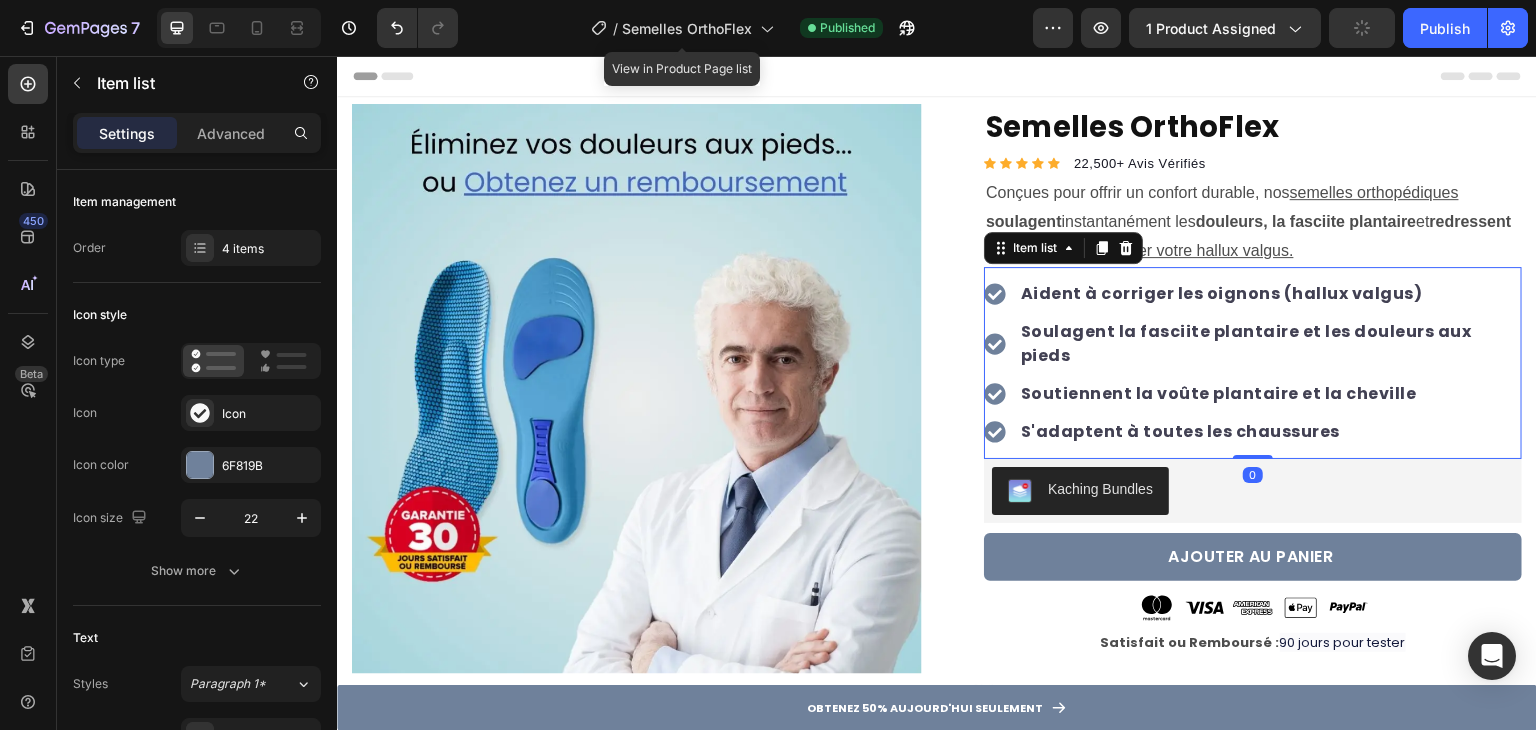 click on "Soutiennent la voûte plantaire et la cheville" at bounding box center (1219, 393) 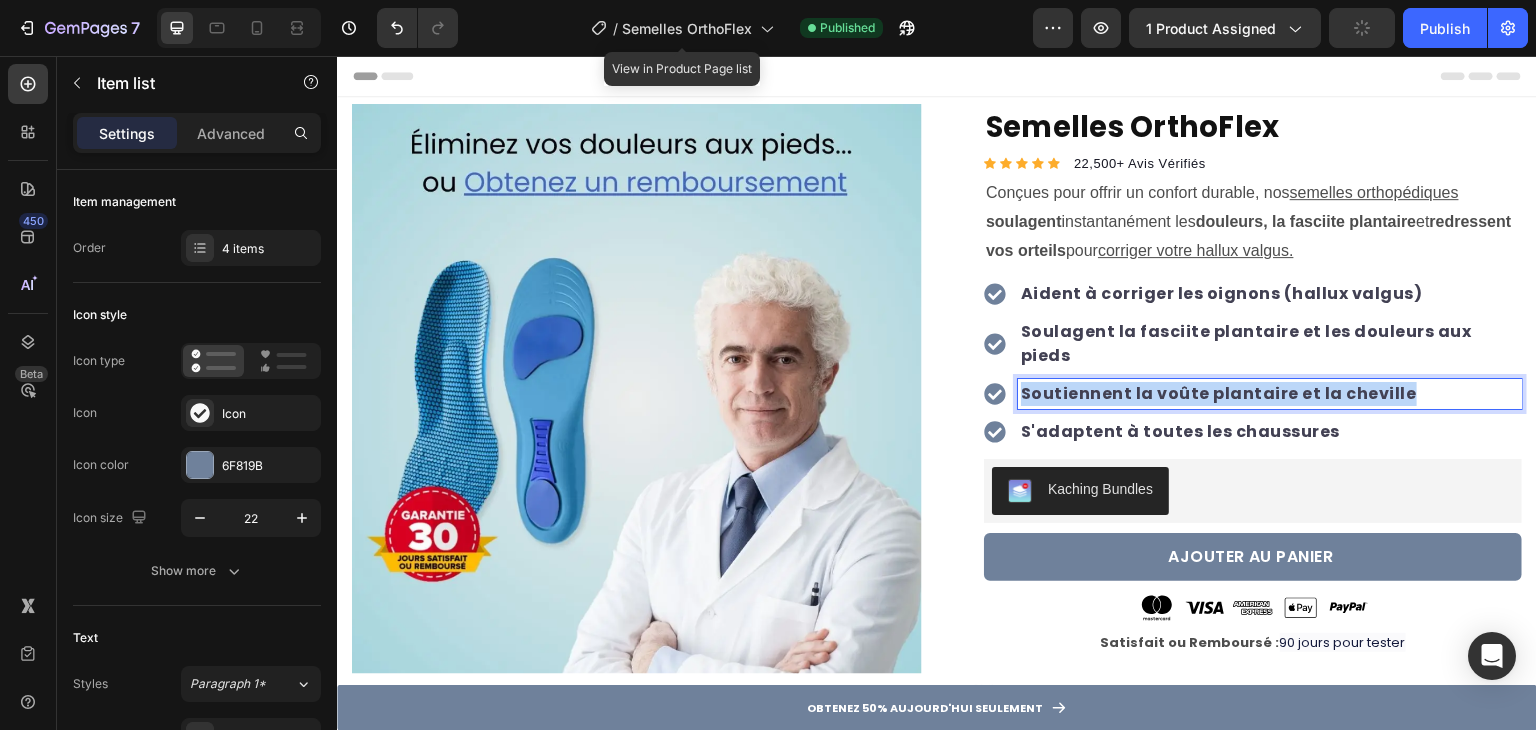 click on "Soutiennent la voûte plantaire et la cheville" at bounding box center (1219, 393) 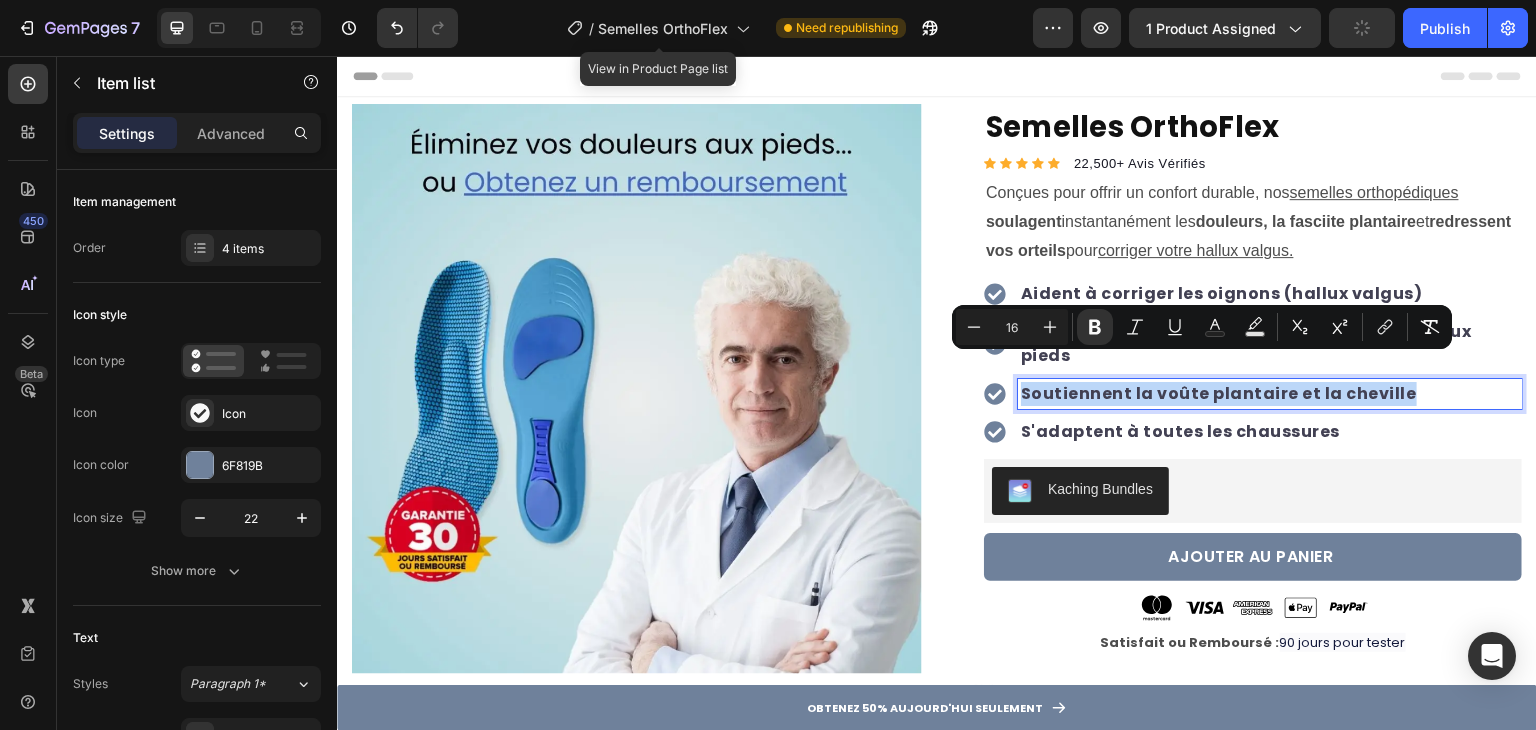 copy on "Soutiennent la voûte plantaire et la cheville" 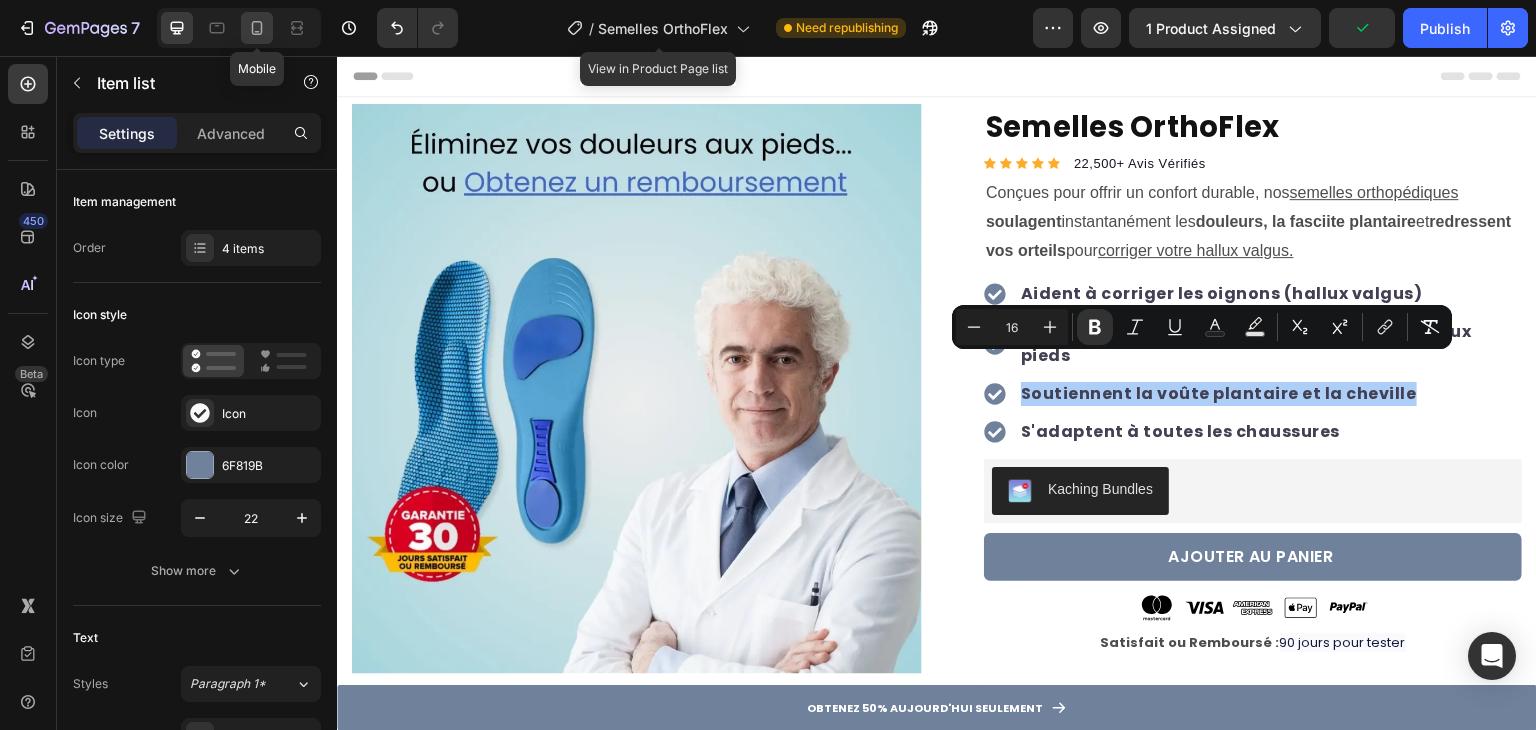 click 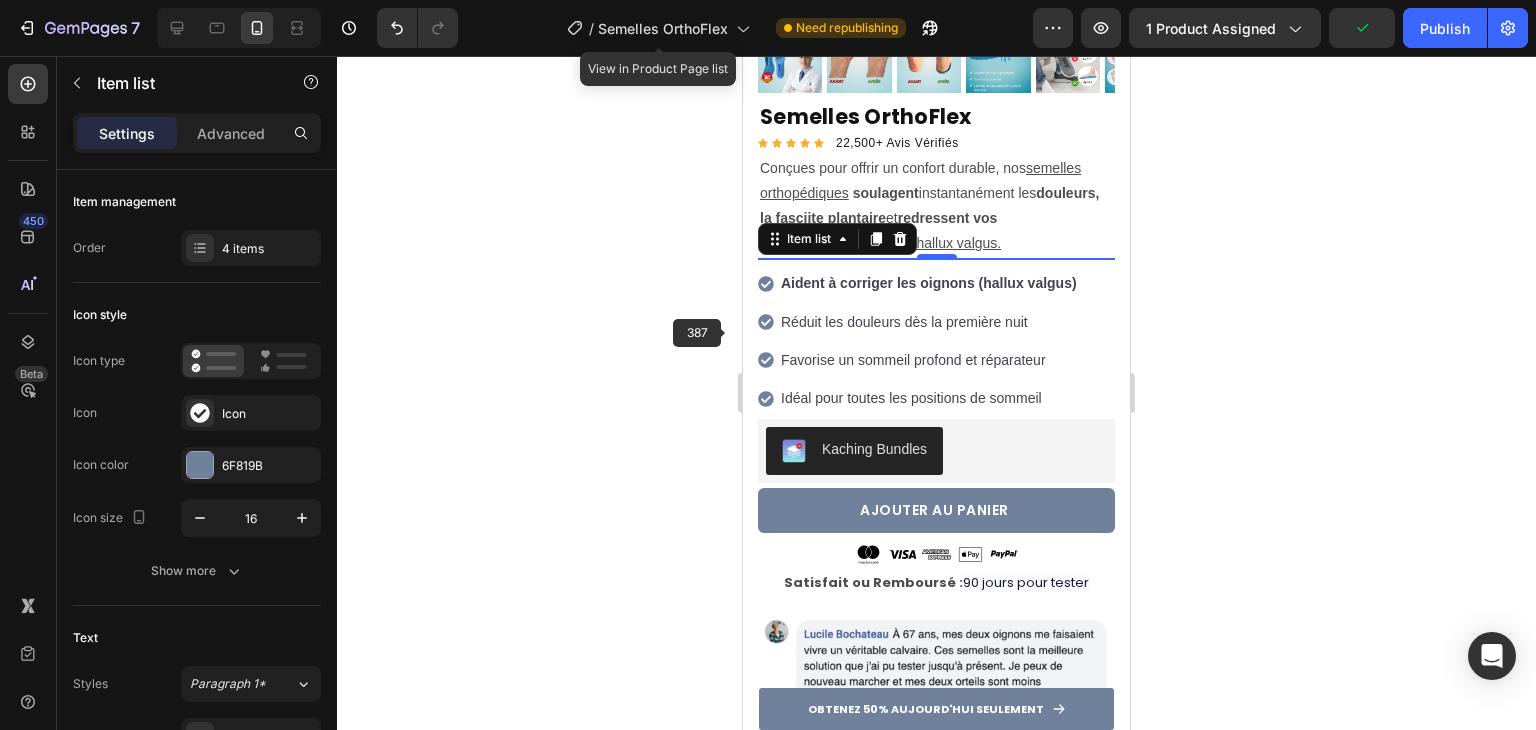 scroll, scrollTop: 557, scrollLeft: 0, axis: vertical 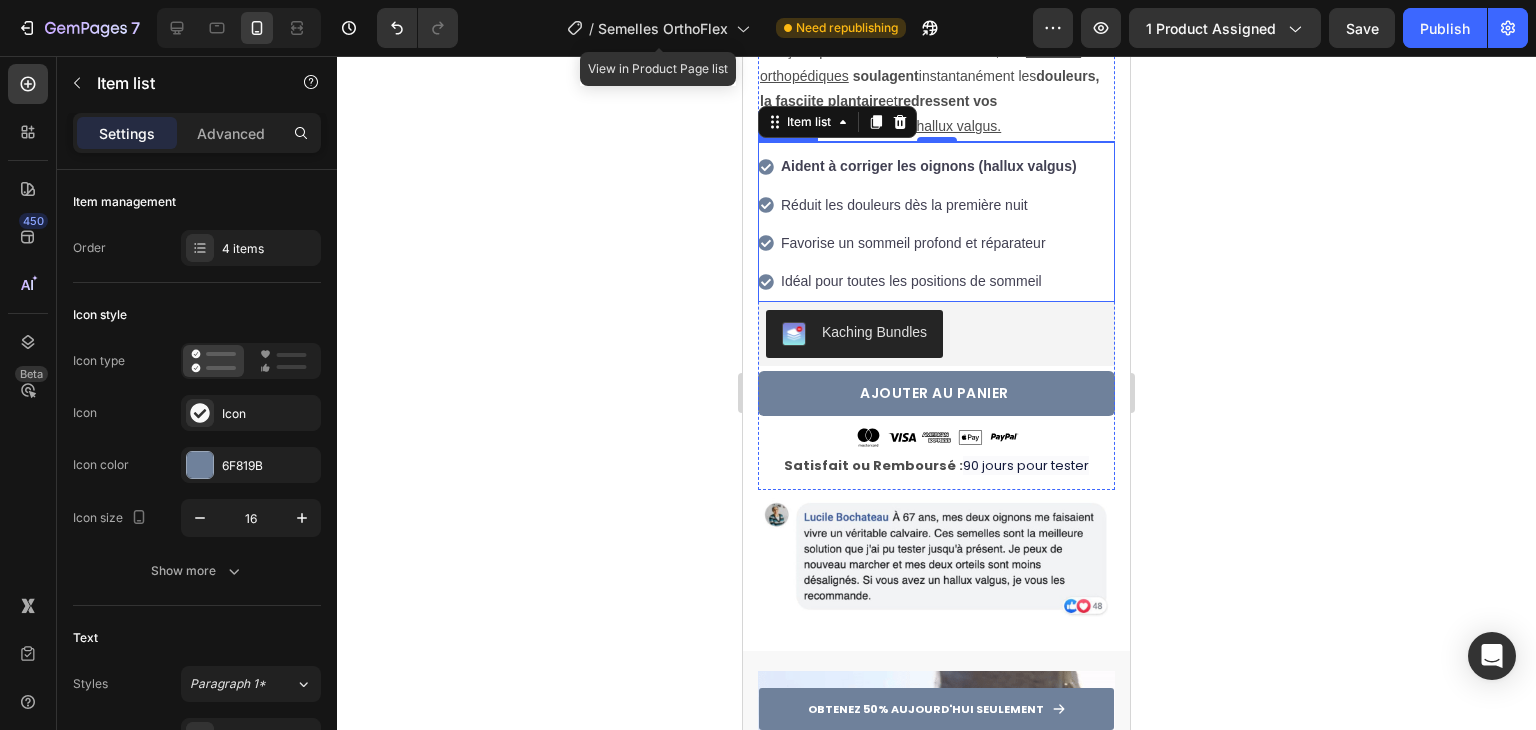 click on "Favorise un sommeil profond et réparateur" at bounding box center (929, 243) 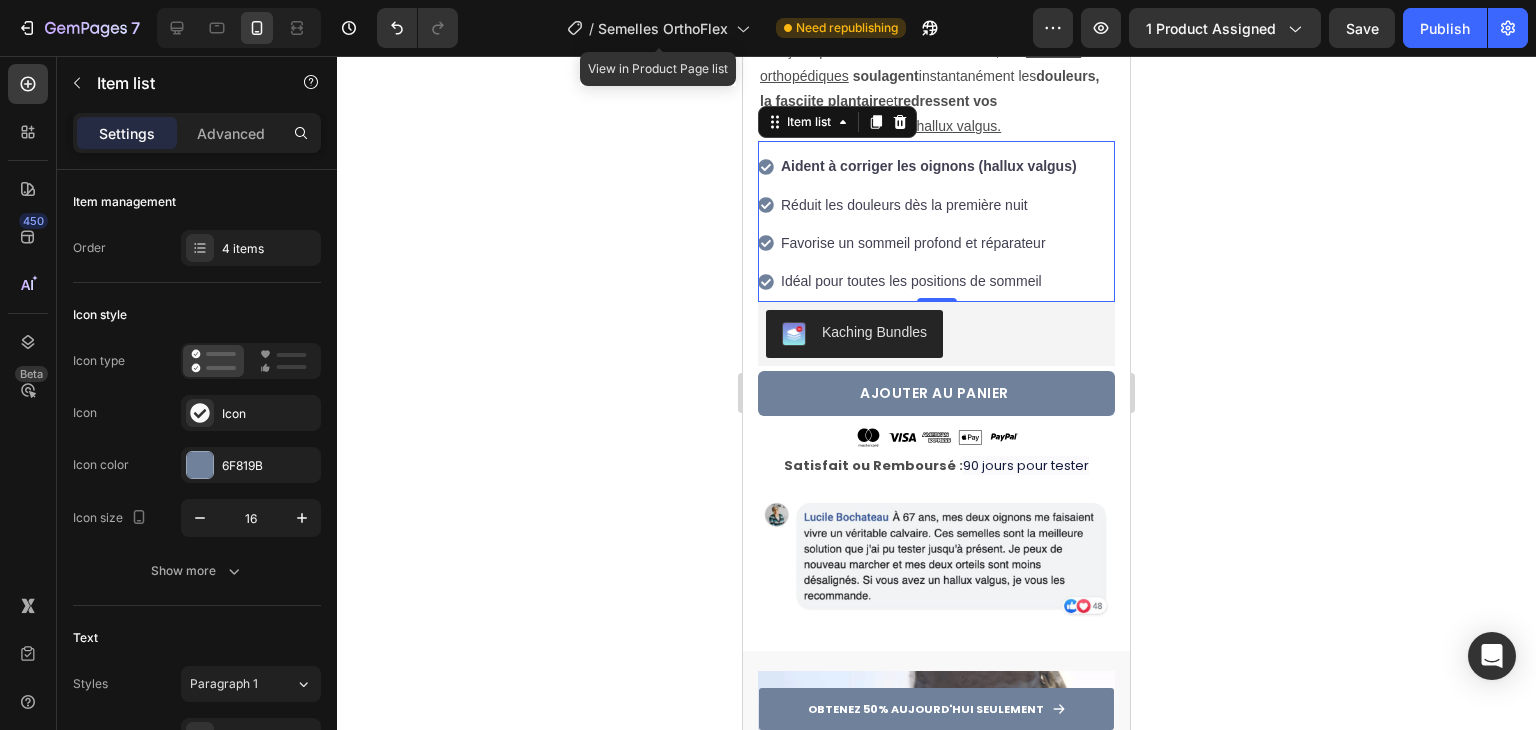 scroll, scrollTop: 918, scrollLeft: 0, axis: vertical 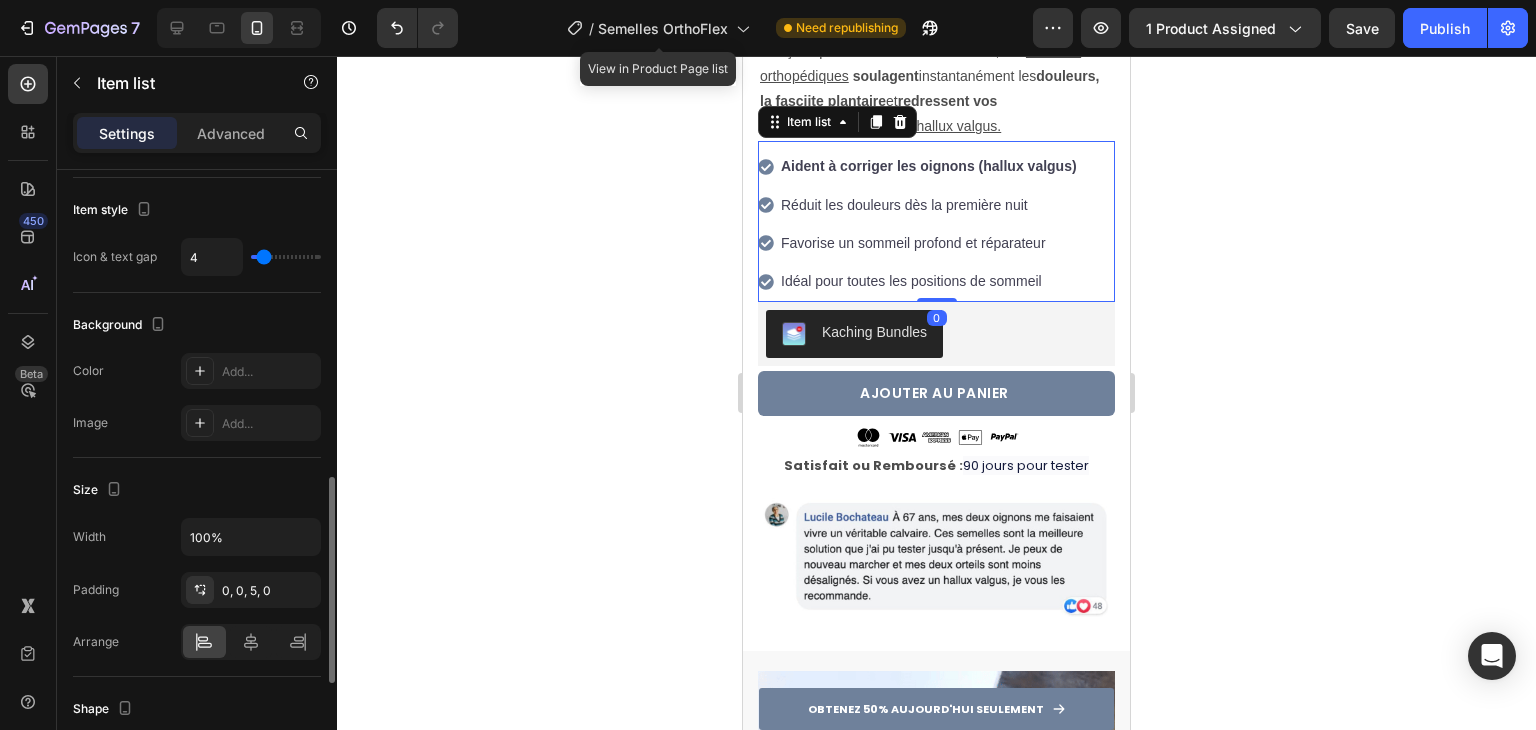 click on "Favorise un sommeil profond et réparateur" at bounding box center (929, 243) 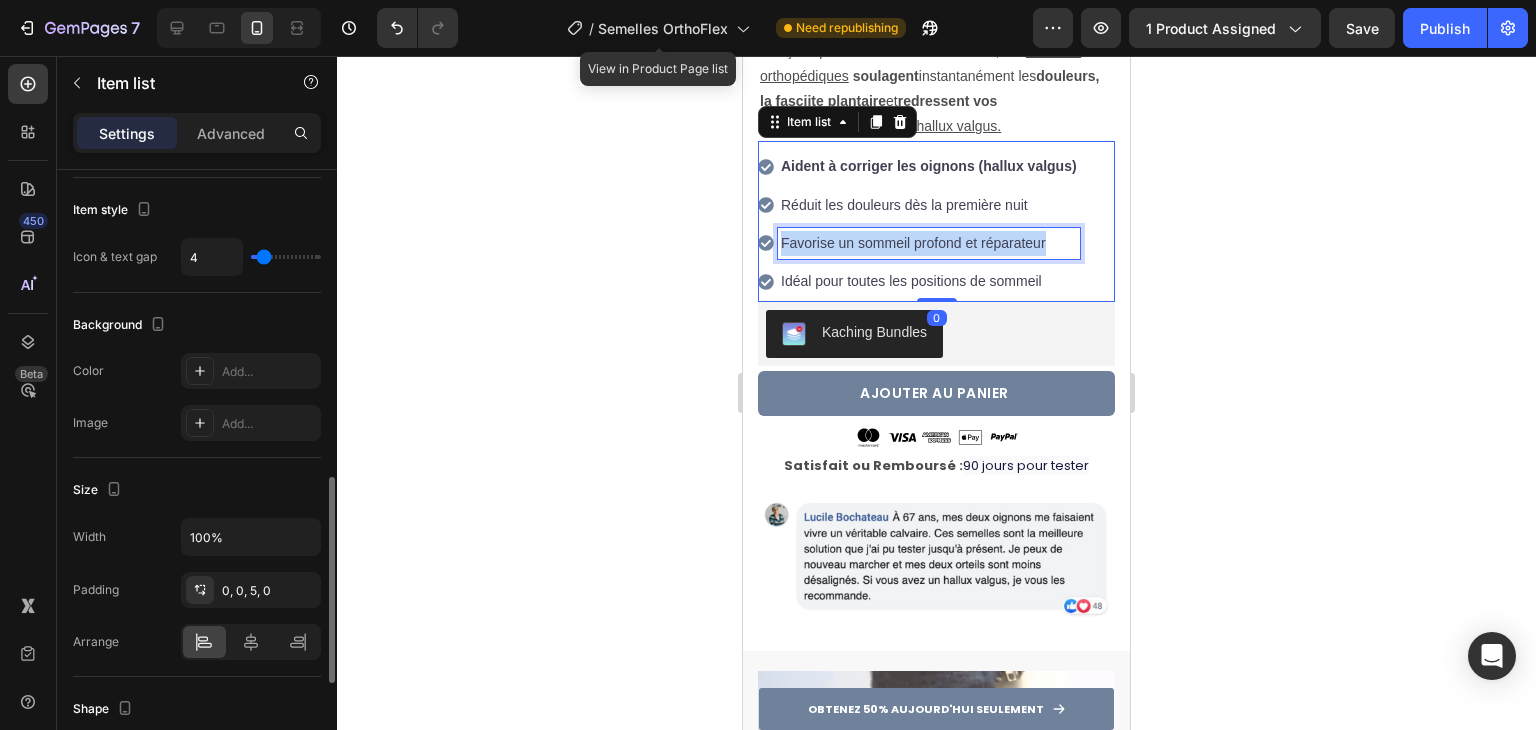 click on "Favorise un sommeil profond et réparateur" at bounding box center (929, 243) 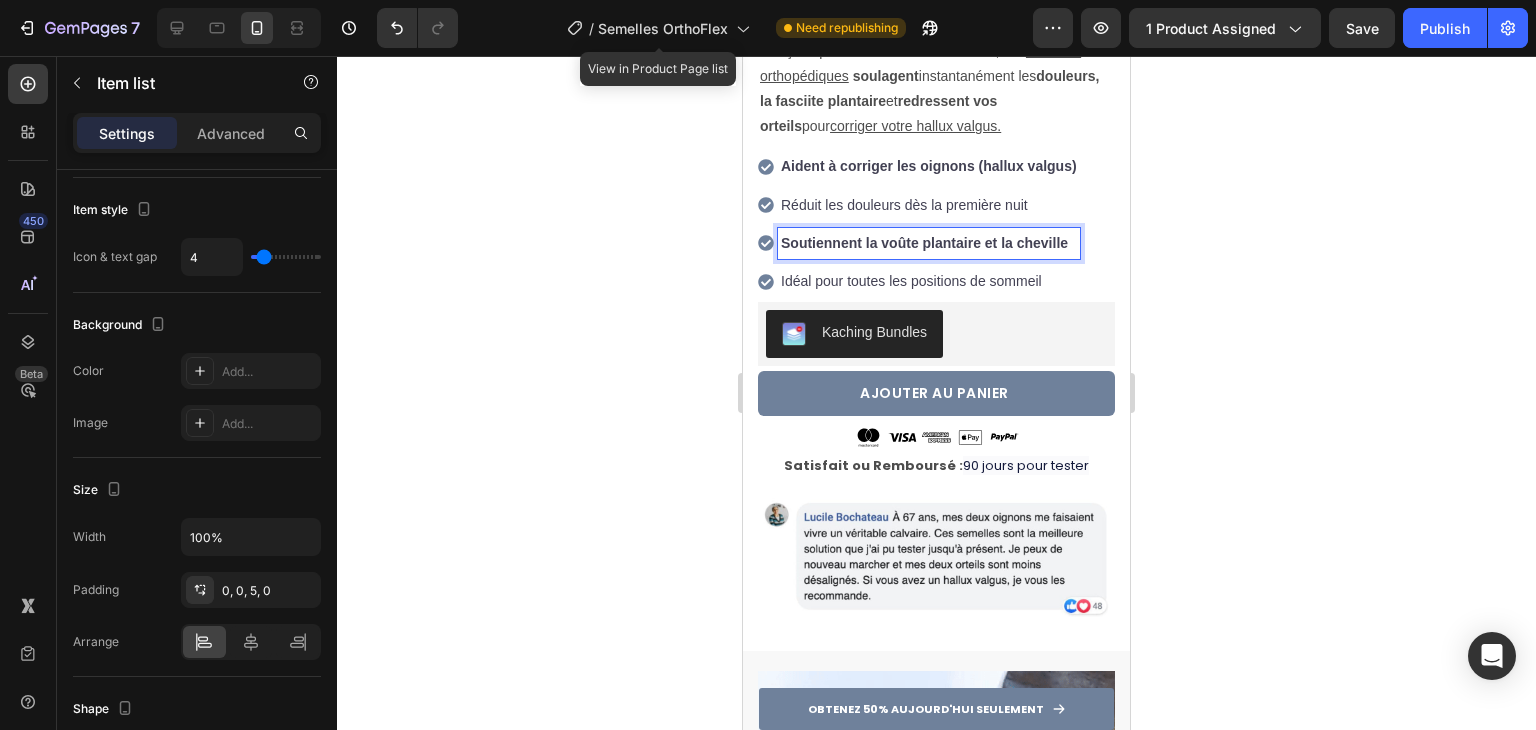 click 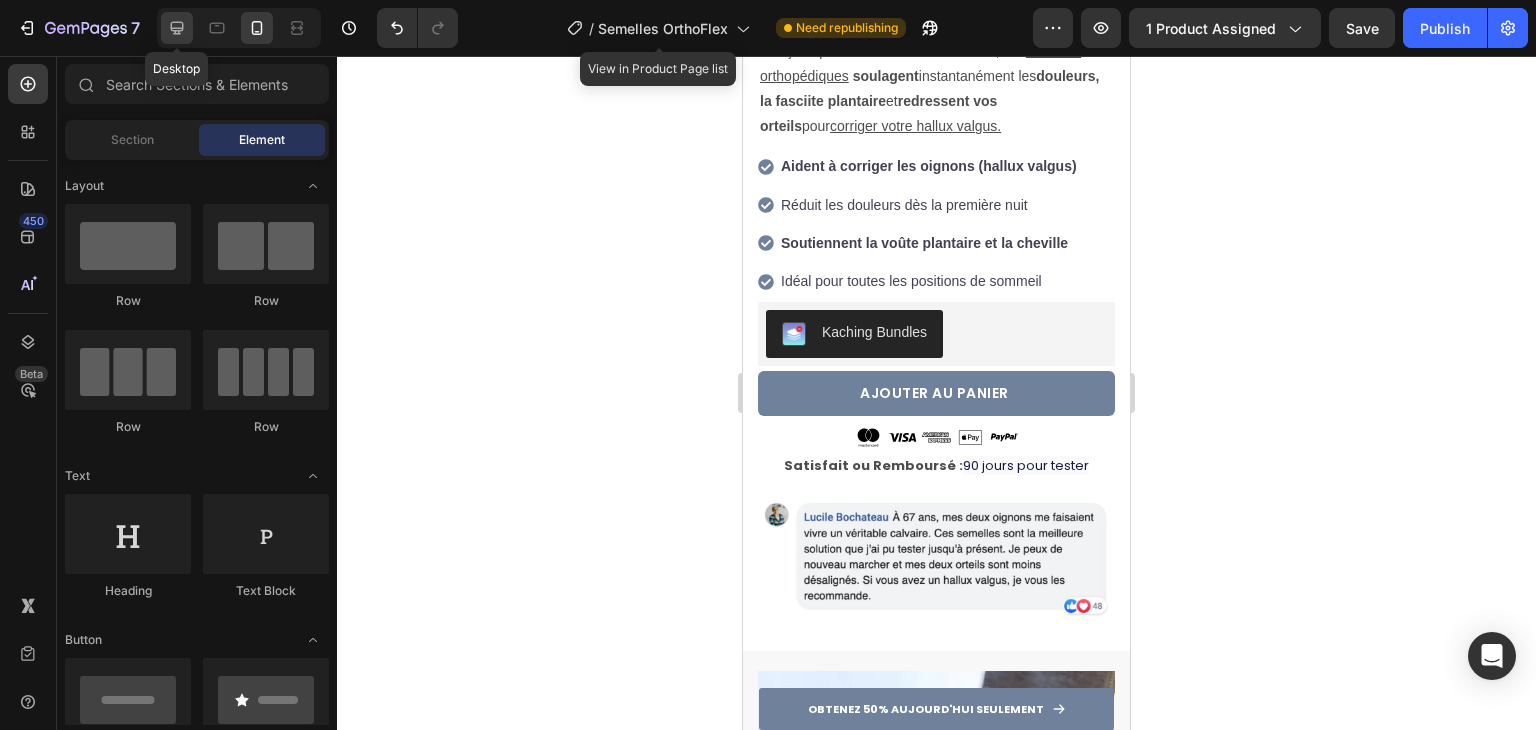 click 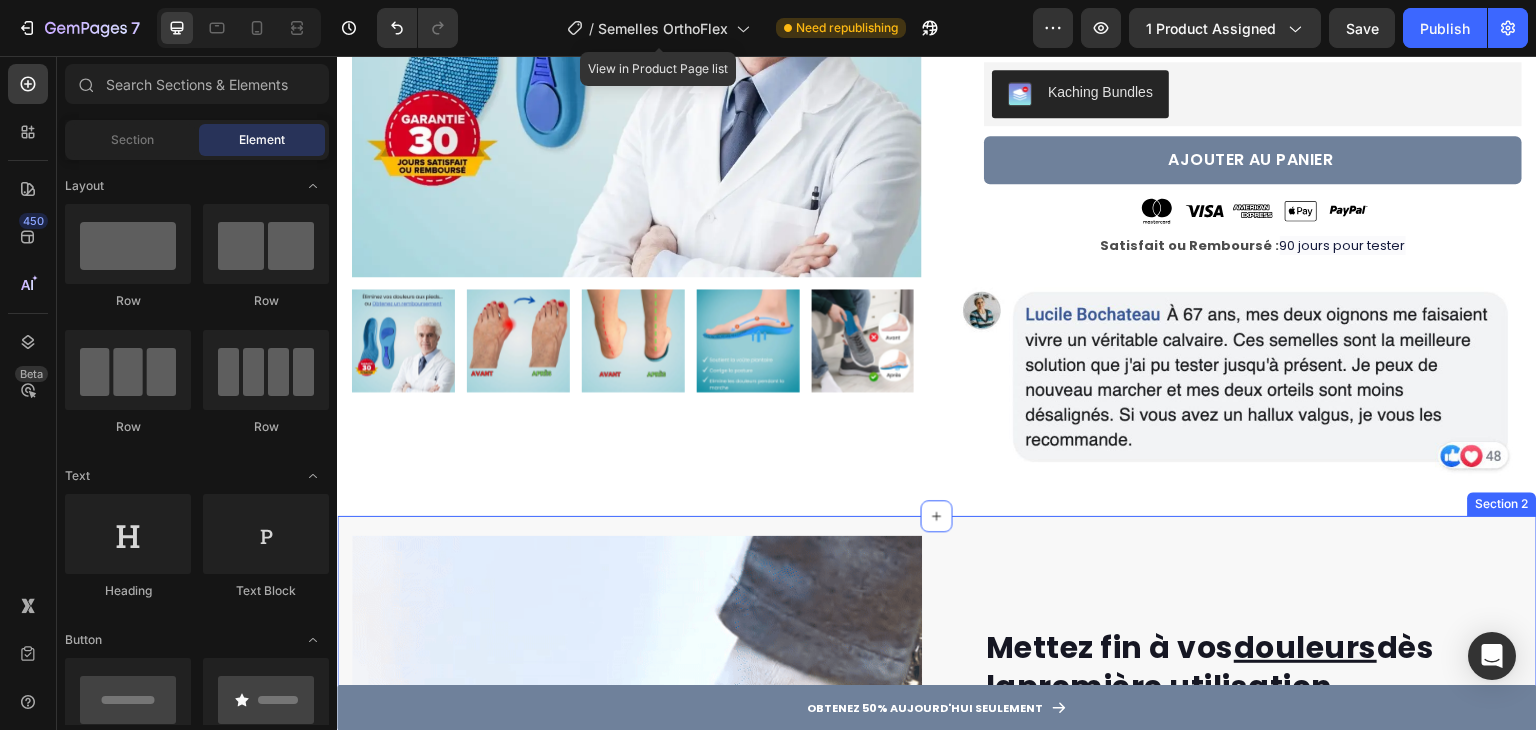 scroll, scrollTop: 126, scrollLeft: 0, axis: vertical 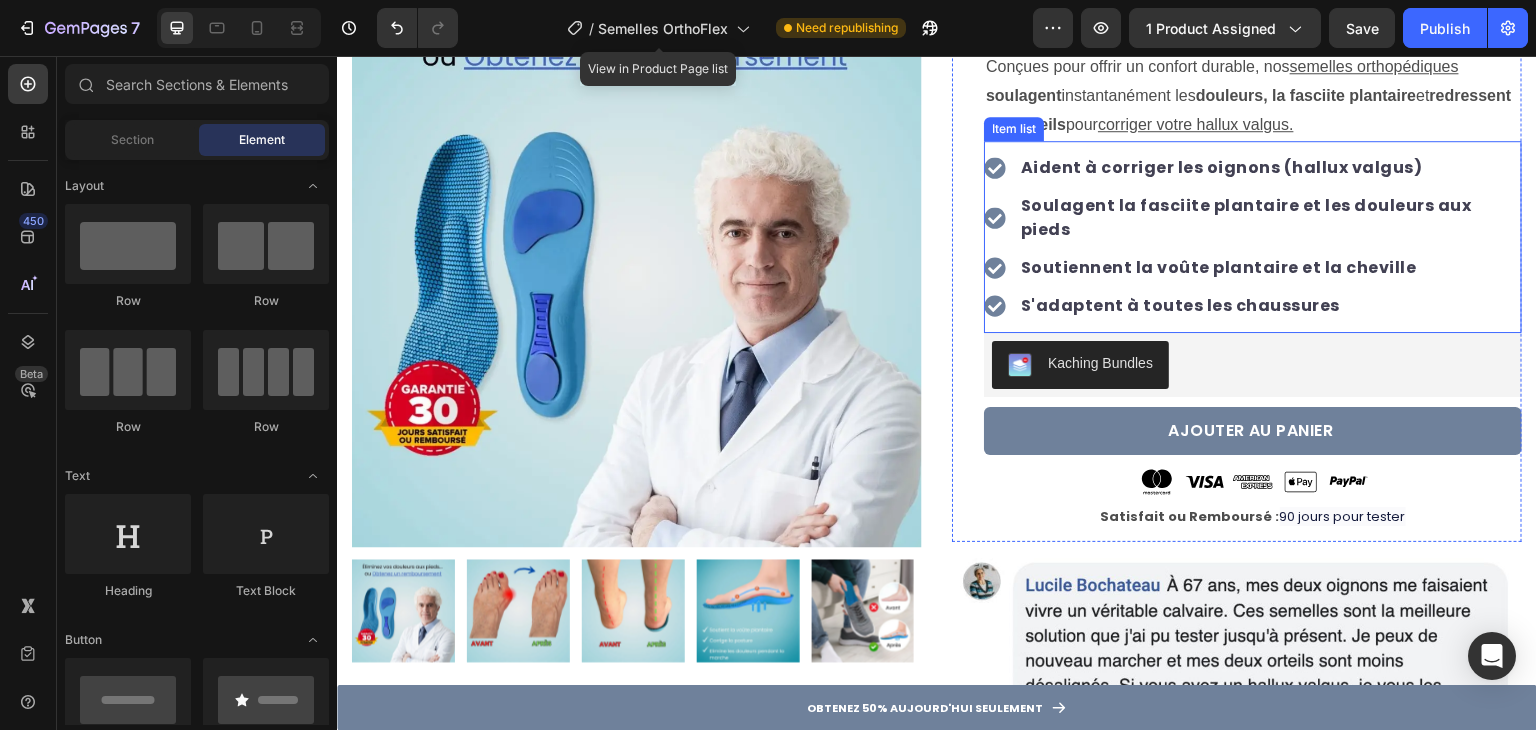 click on "Soulagent la fasciite plantaire et les douleurs aux pieds" at bounding box center (1246, 217) 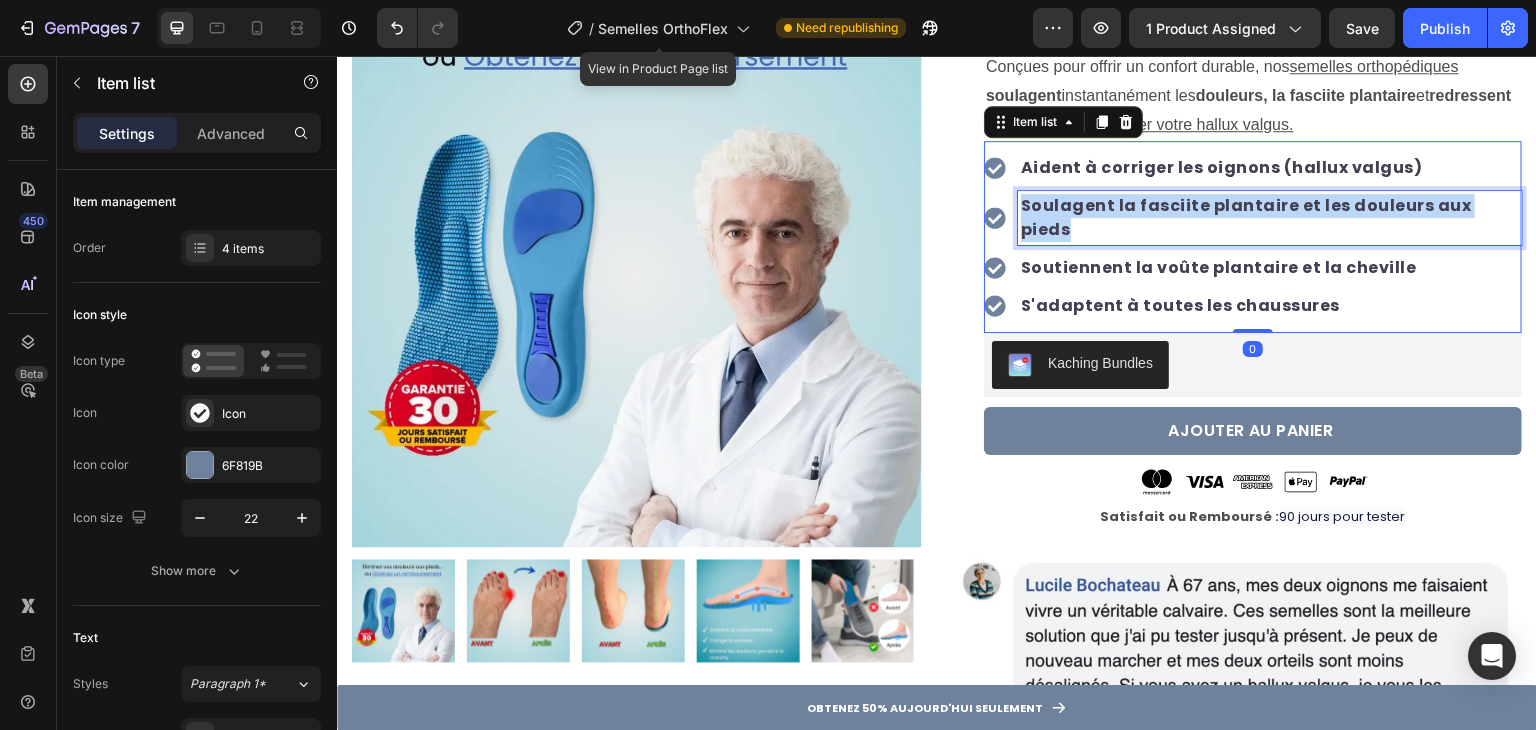 click on "Soulagent la fasciite plantaire et les douleurs aux pieds" at bounding box center (1246, 217) 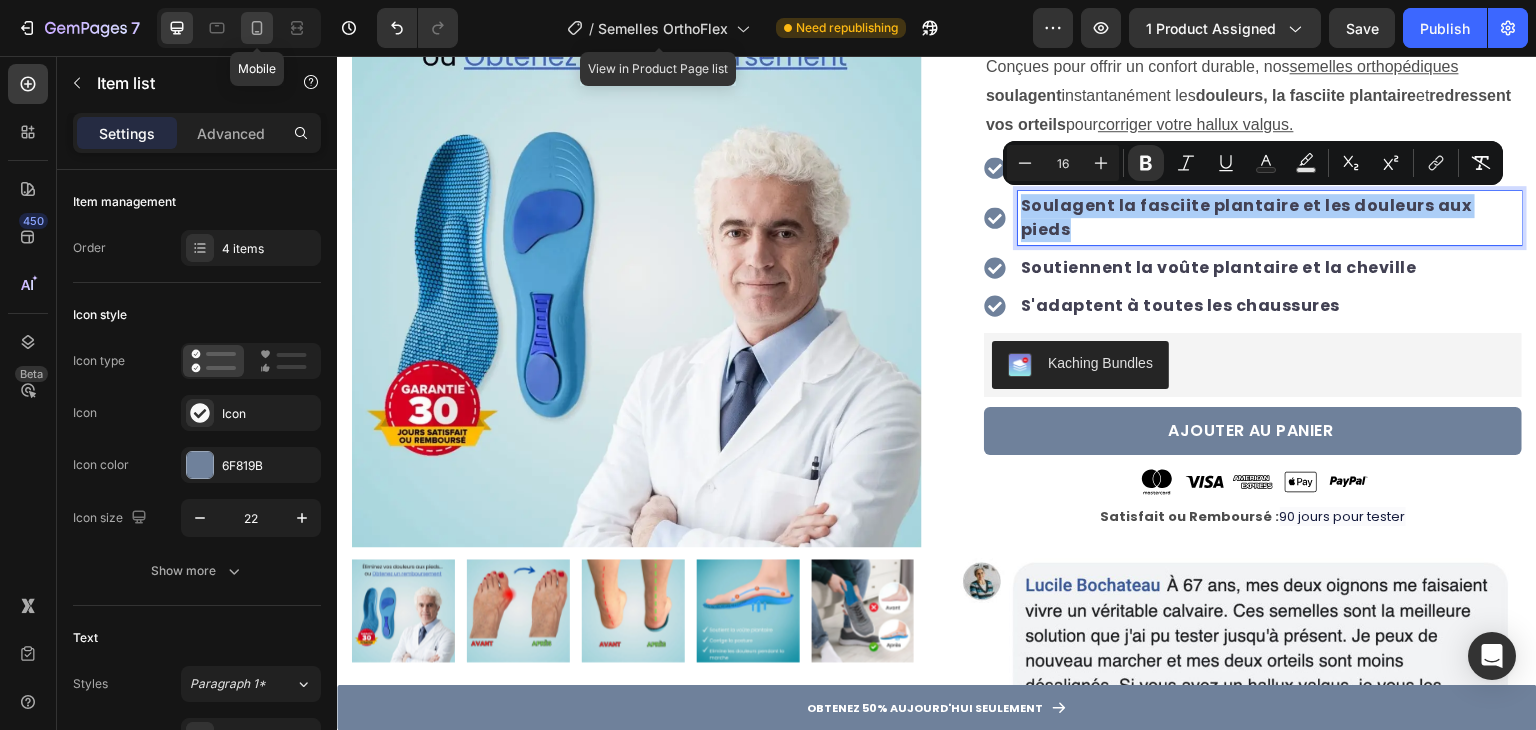 click 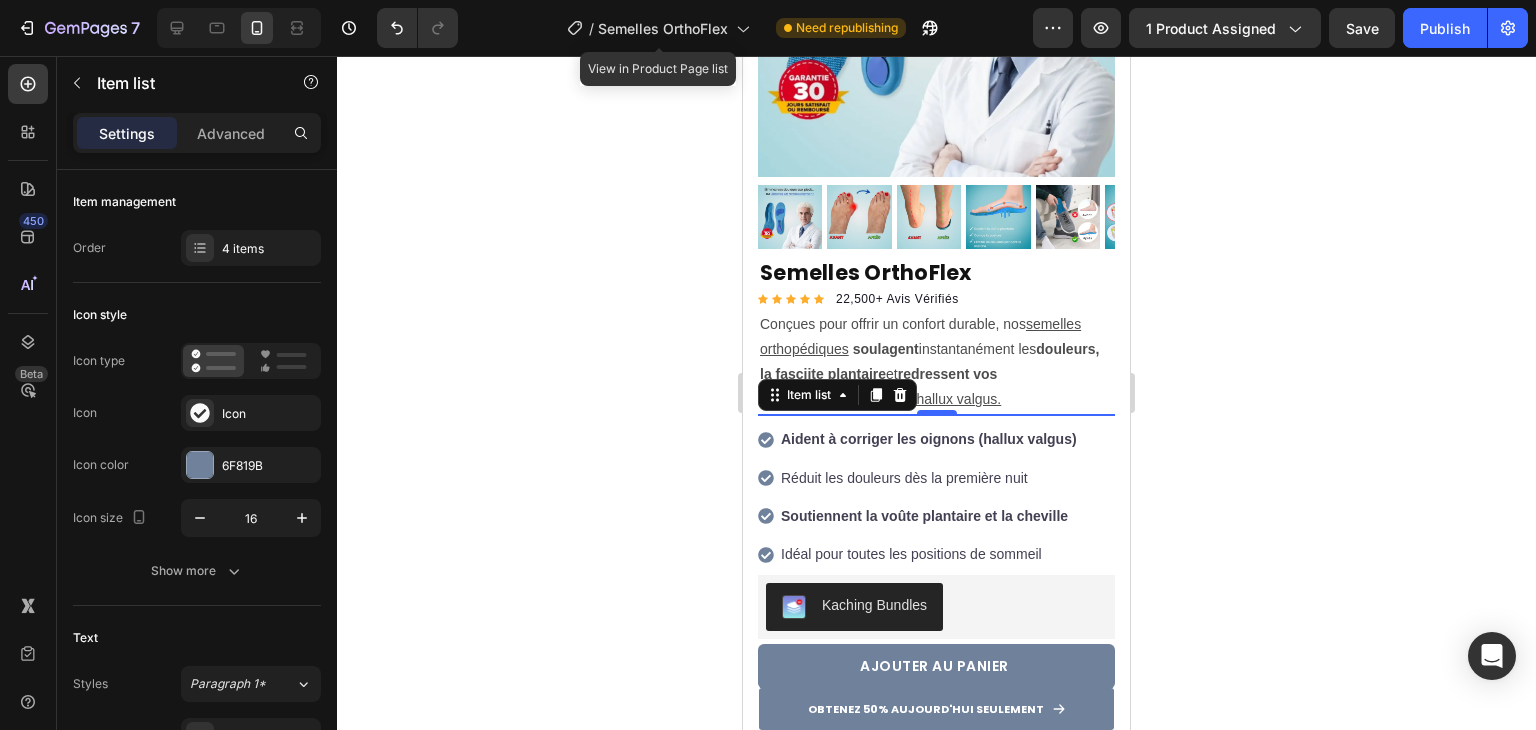 scroll, scrollTop: 557, scrollLeft: 0, axis: vertical 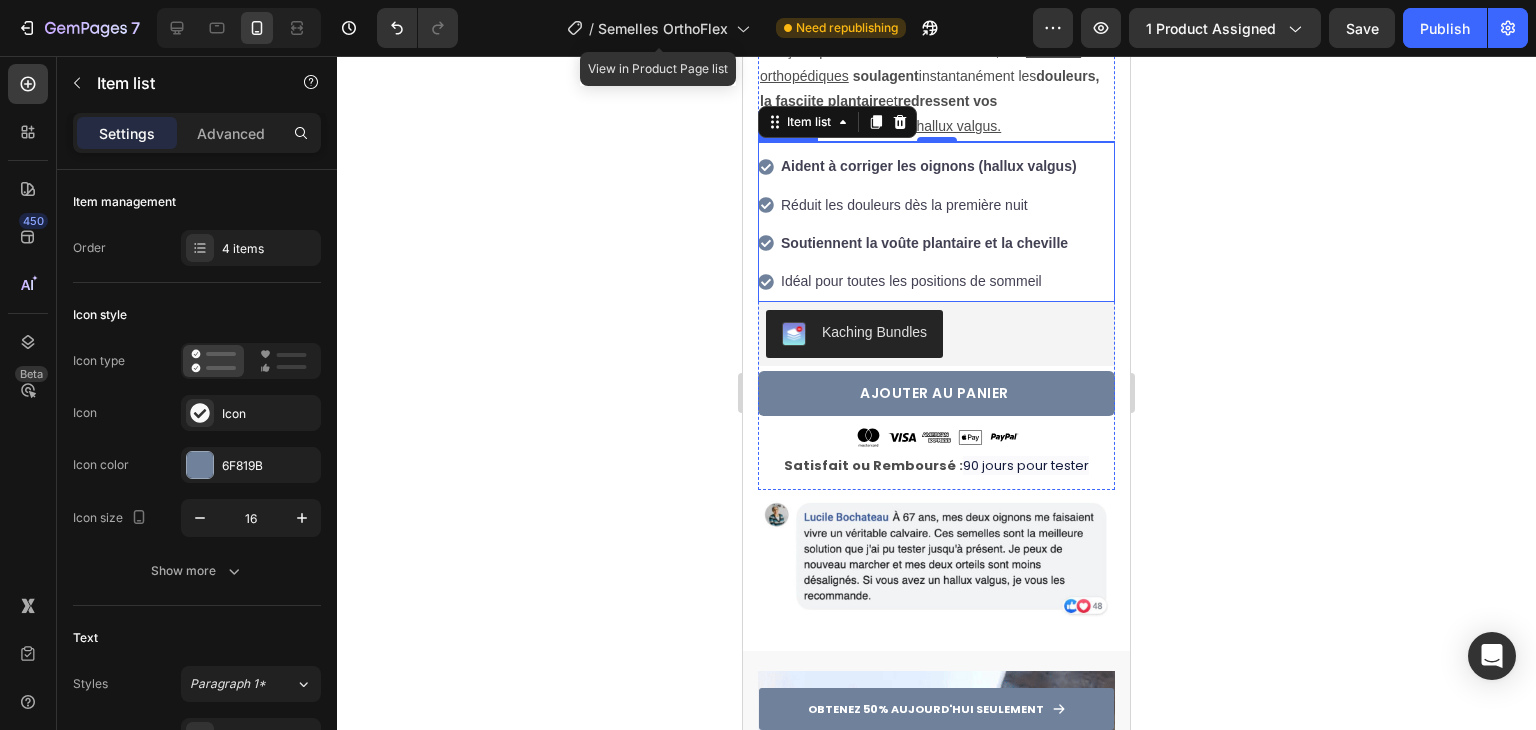 click on "Réduit les douleurs dès la première nuit" at bounding box center (929, 205) 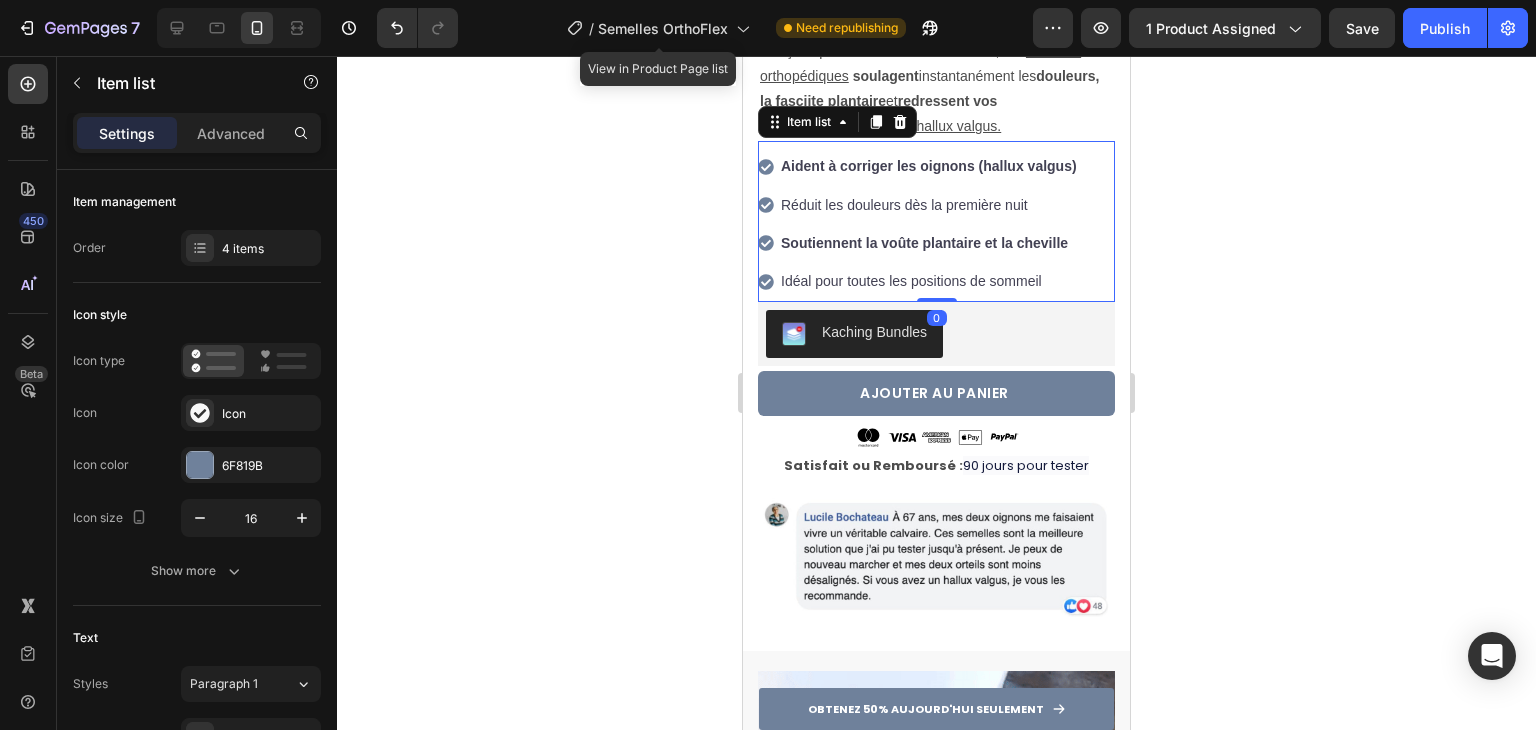 scroll, scrollTop: 918, scrollLeft: 0, axis: vertical 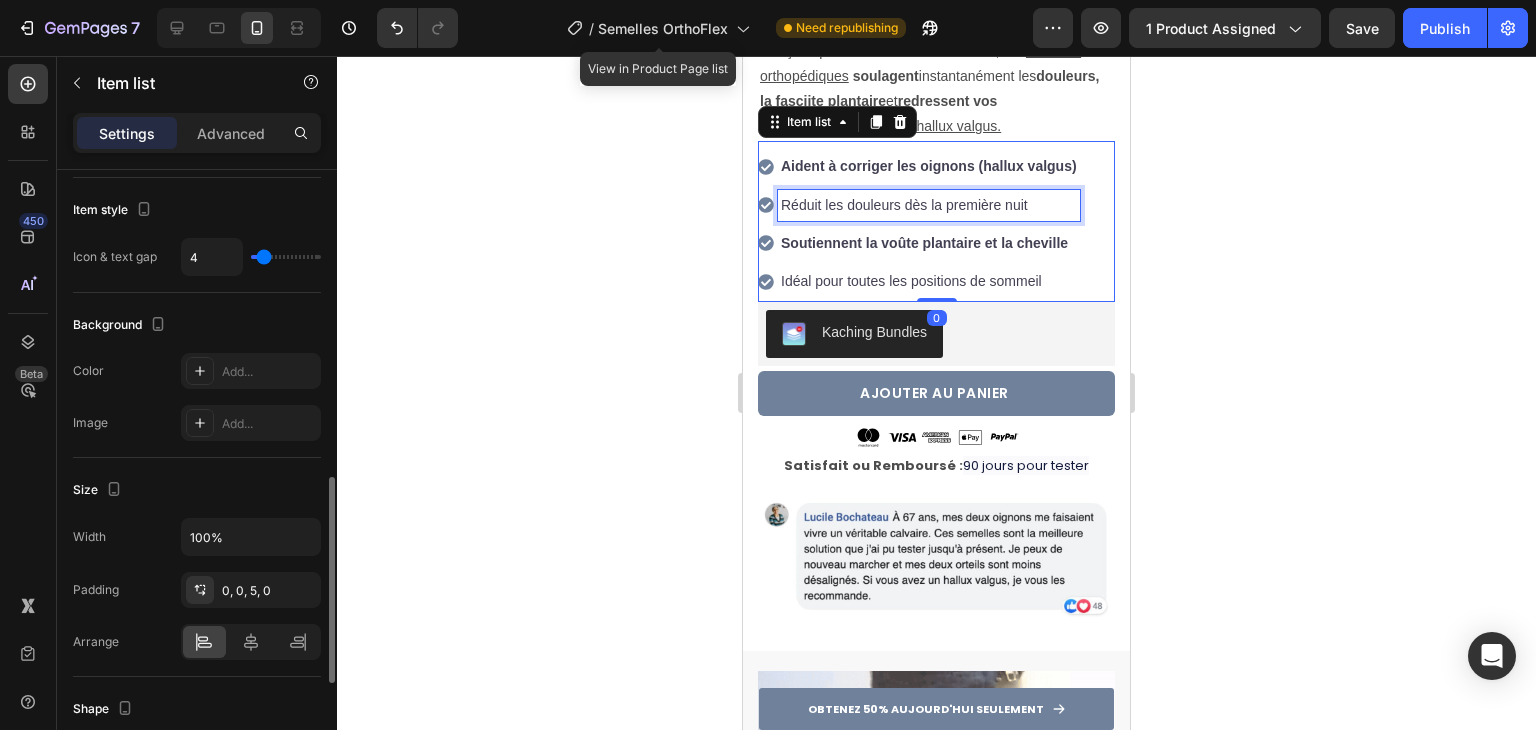 click on "Réduit les douleurs dès la première nuit" at bounding box center (929, 205) 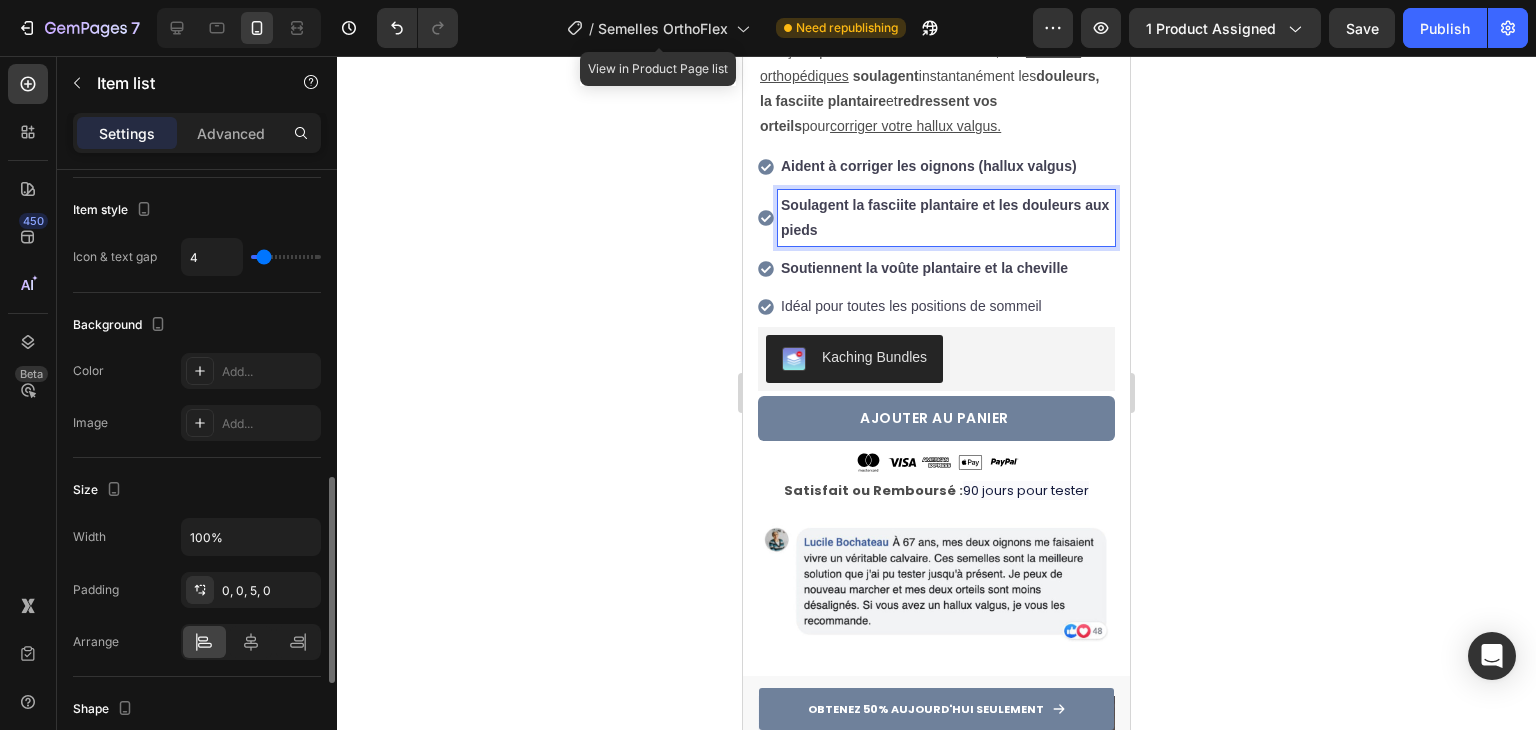 click 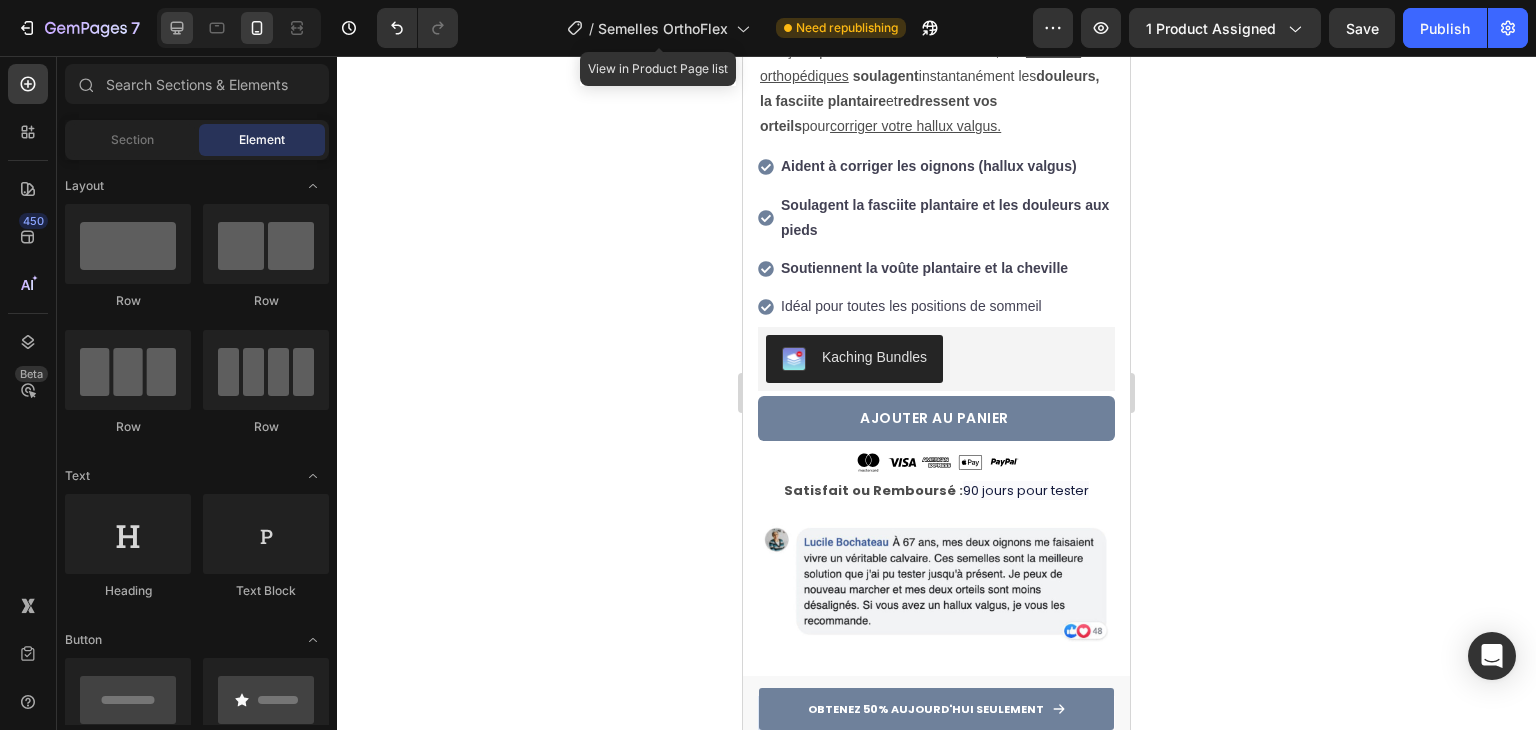 click 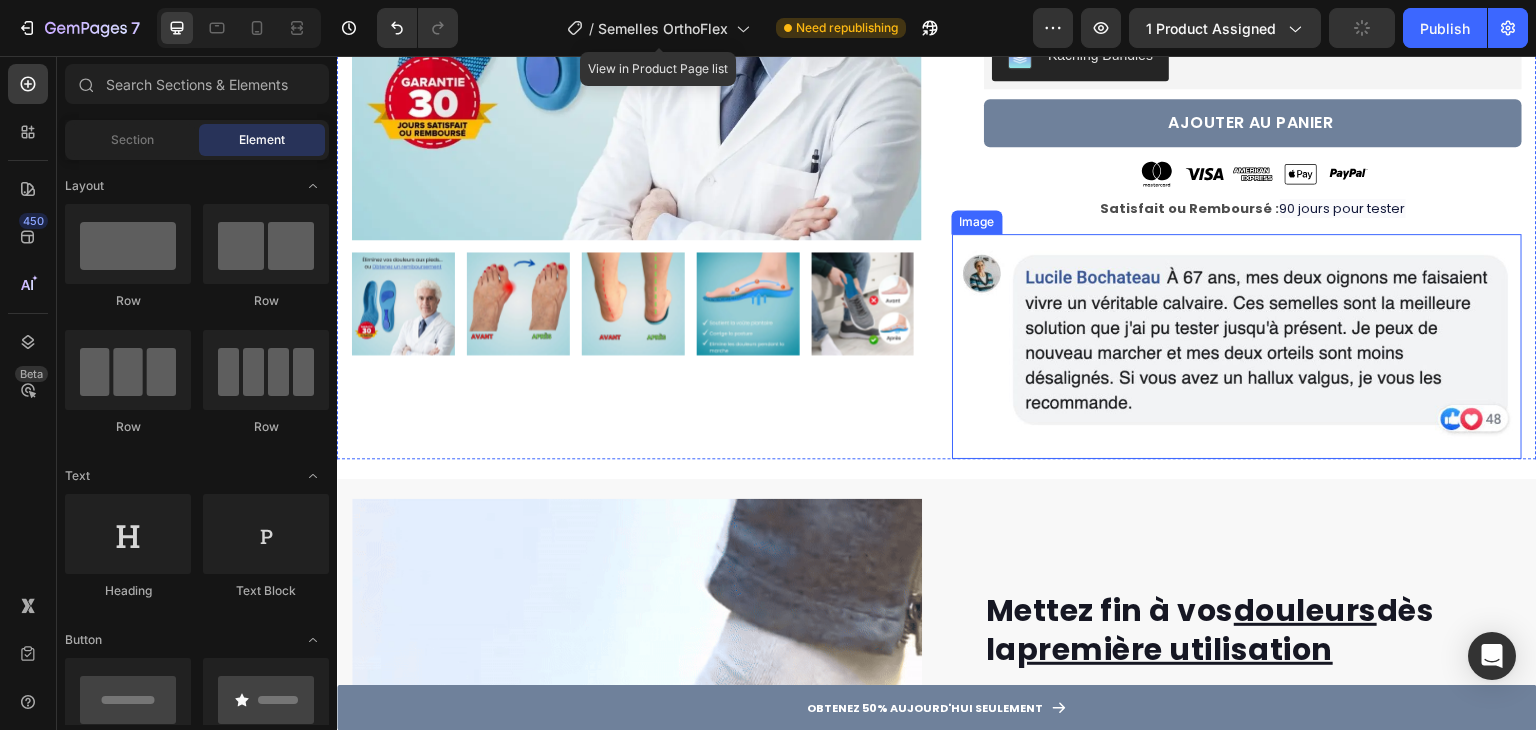 scroll, scrollTop: 52, scrollLeft: 0, axis: vertical 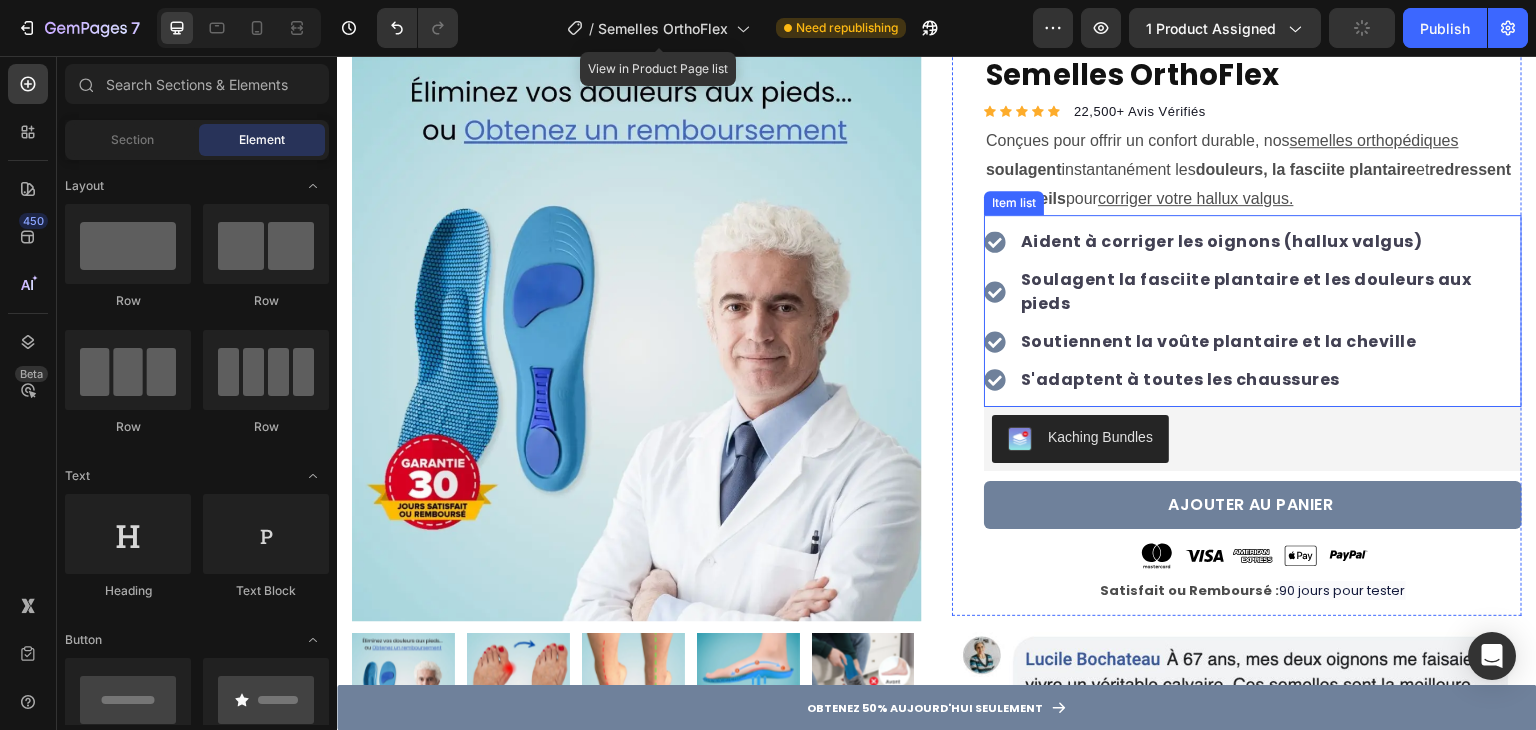 click on "S'adaptent à toutes les chaussures" at bounding box center [1180, 379] 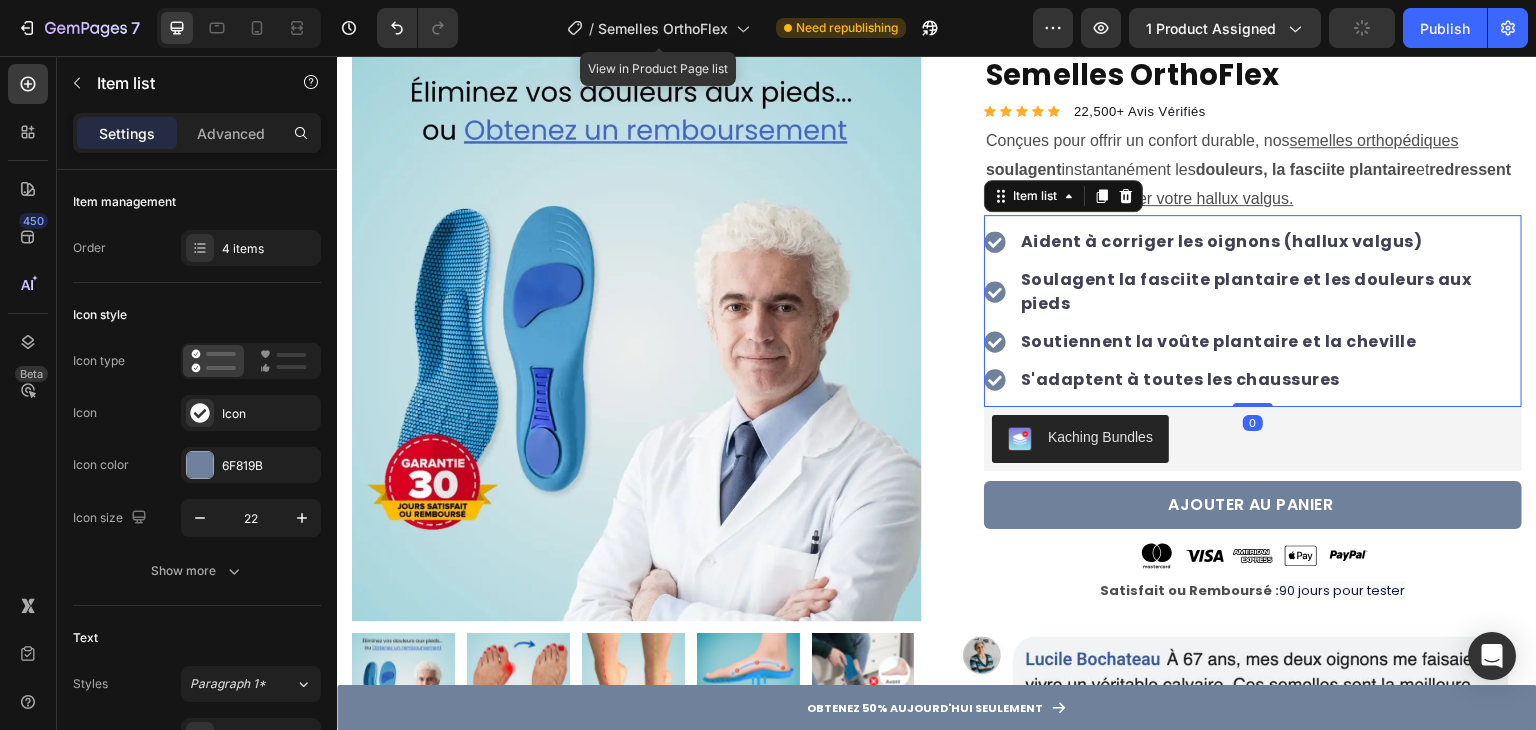click on "S'adaptent à toutes les chaussures" at bounding box center (1180, 379) 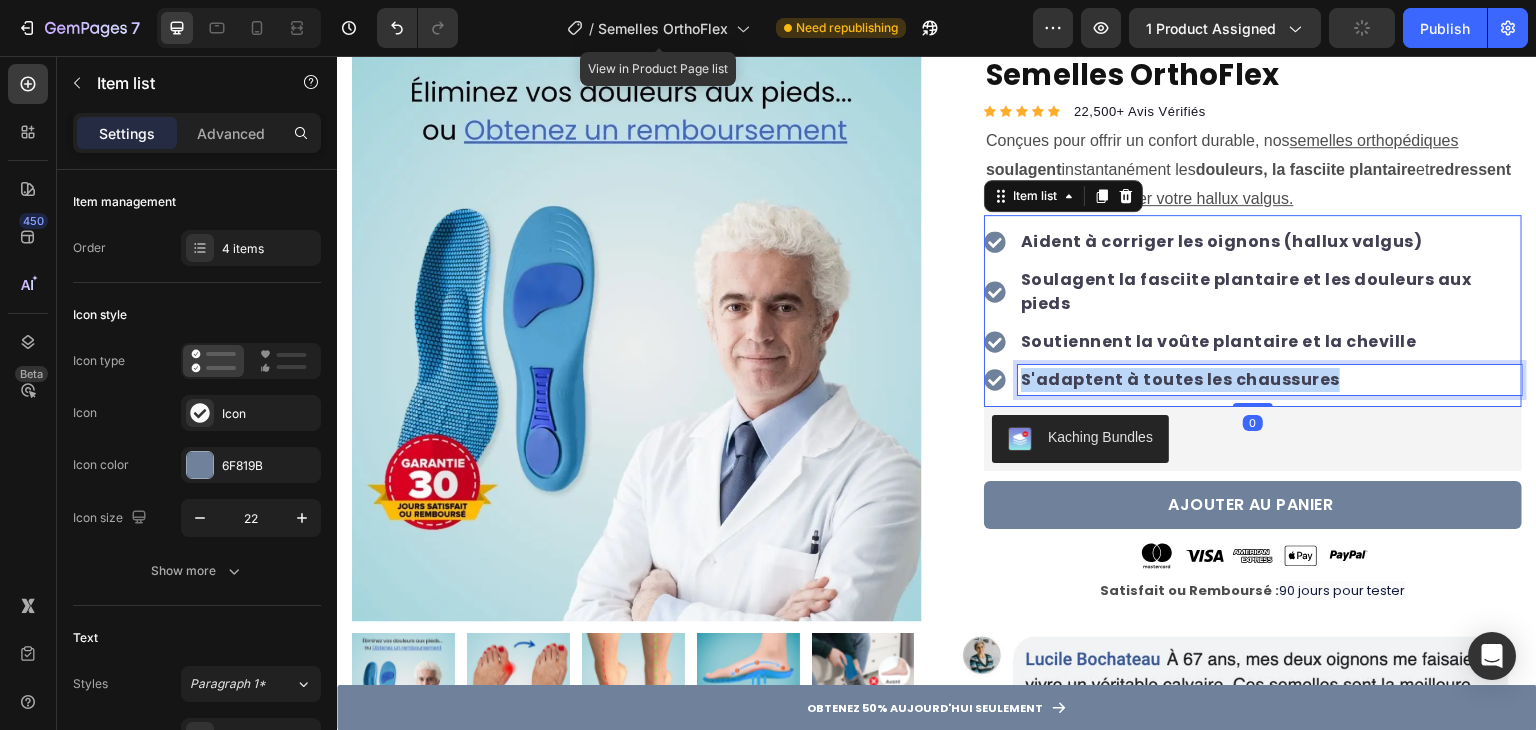 click on "S'adaptent à toutes les chaussures" at bounding box center [1180, 379] 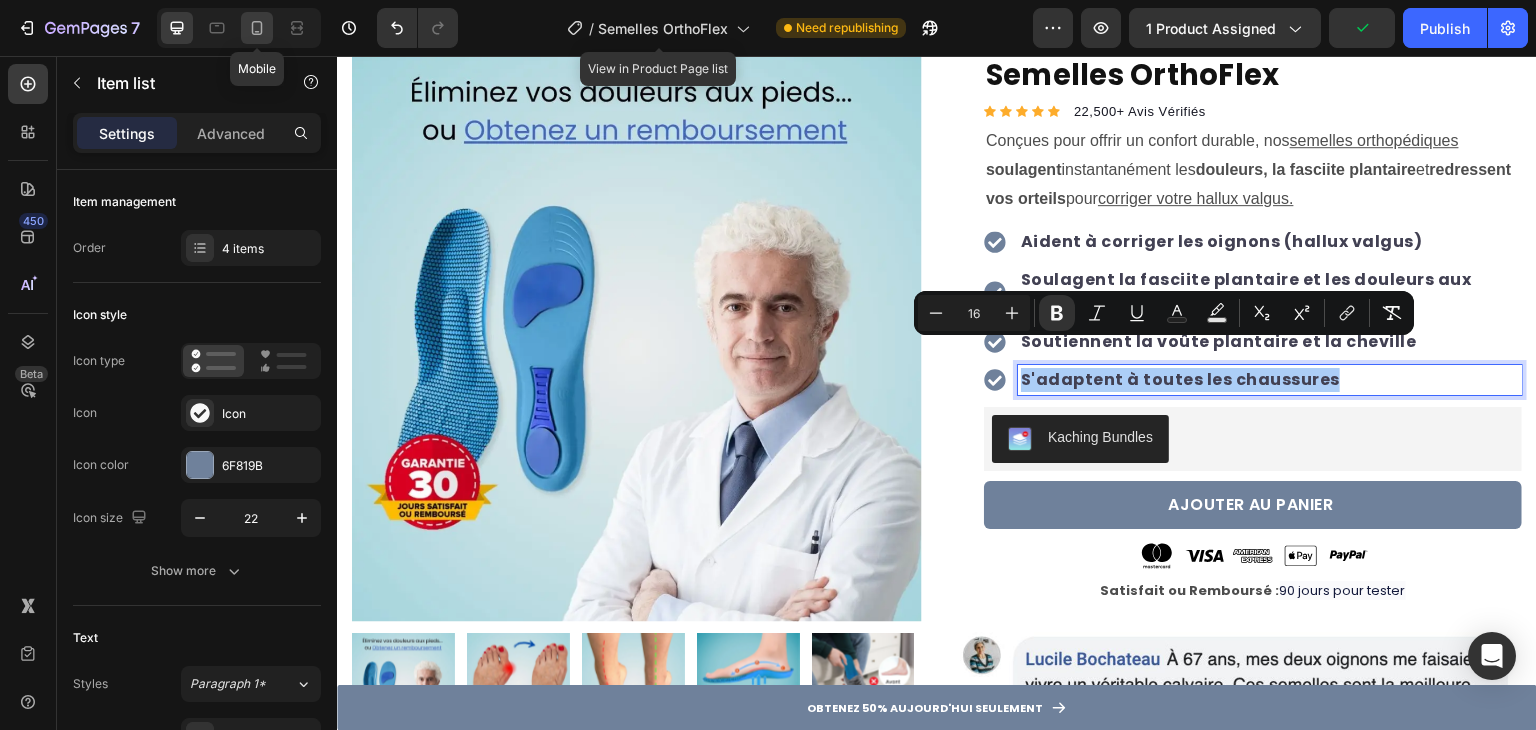 click 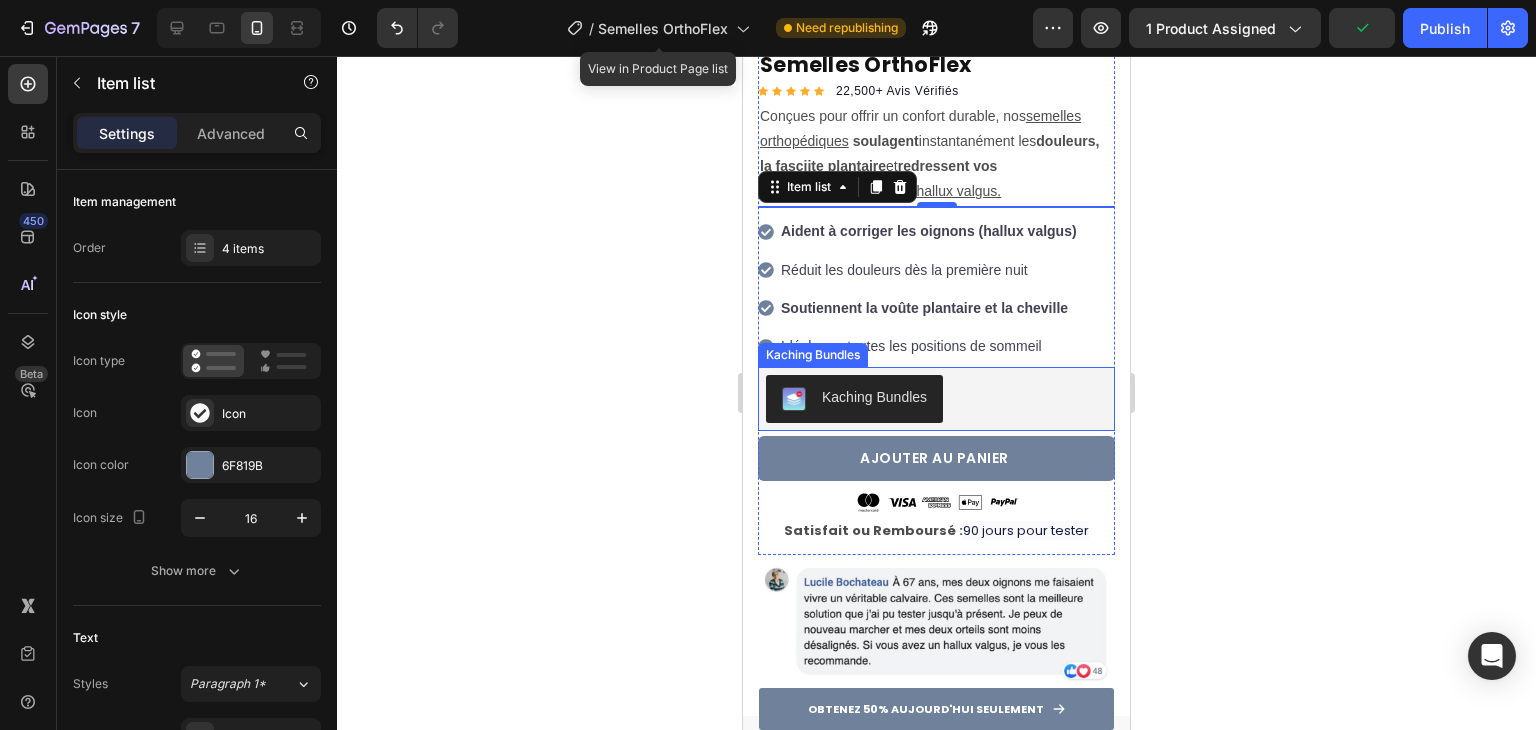 scroll, scrollTop: 557, scrollLeft: 0, axis: vertical 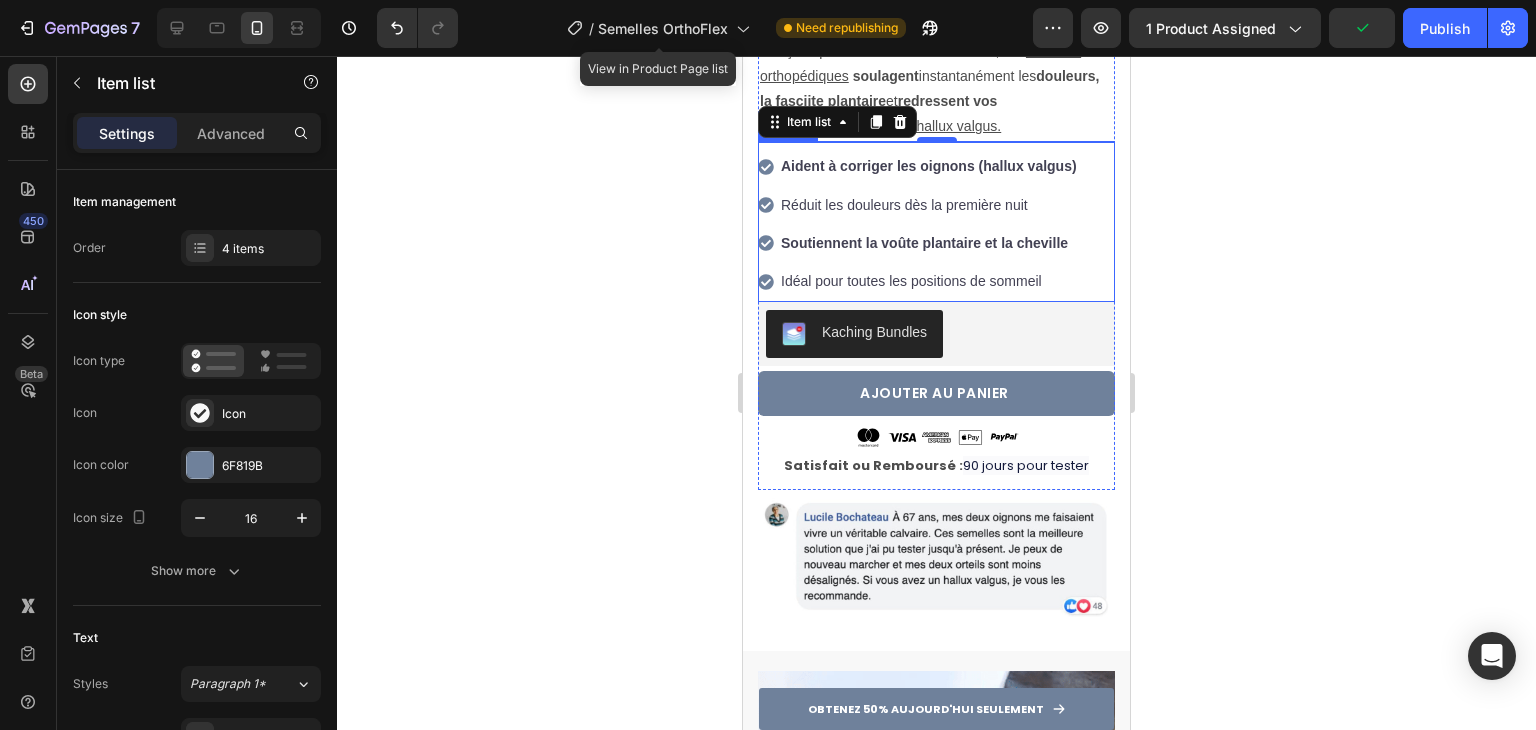 click on "Idéal pour toutes les positions de sommeil" at bounding box center (929, 281) 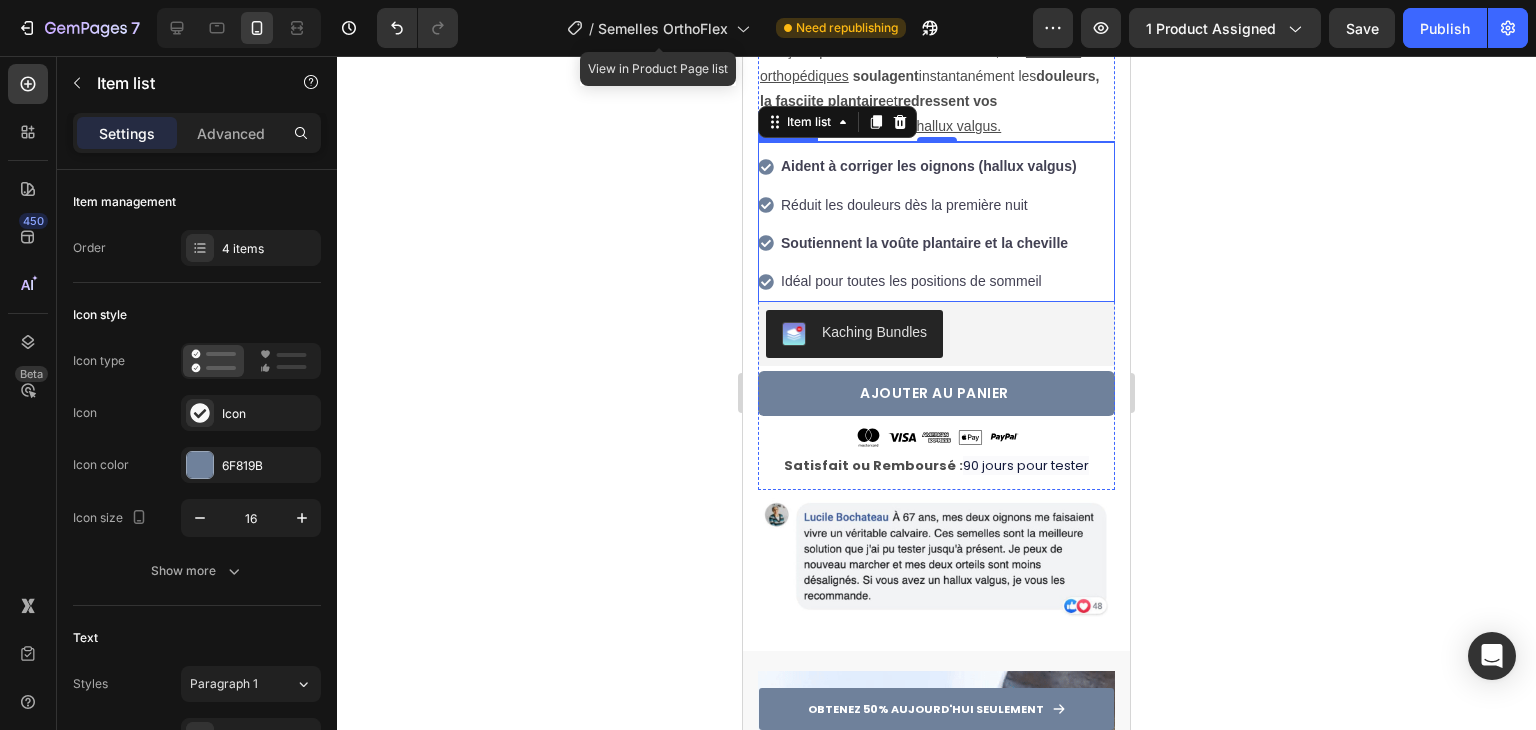 click on "Idéal pour toutes les positions de sommeil" at bounding box center [929, 281] 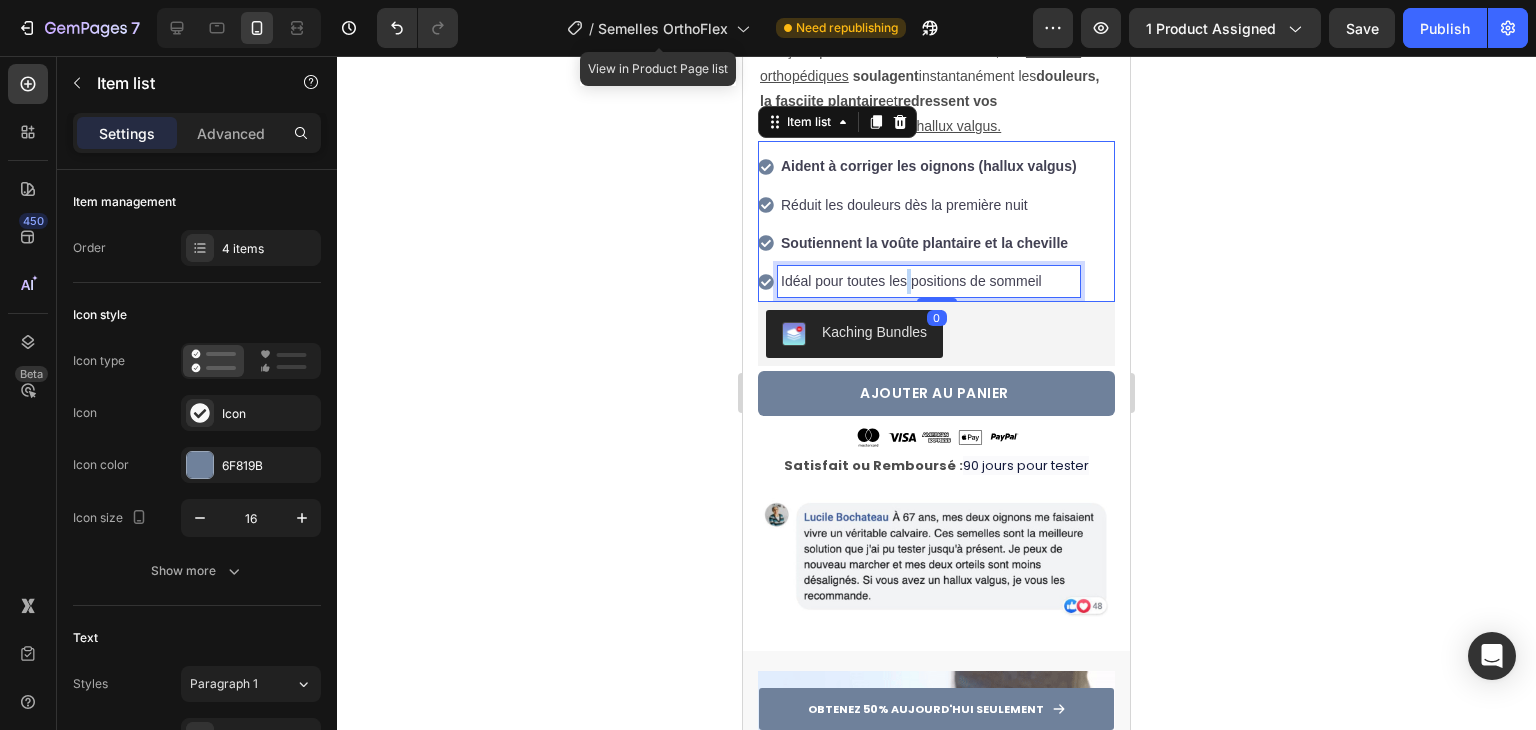 scroll, scrollTop: 918, scrollLeft: 0, axis: vertical 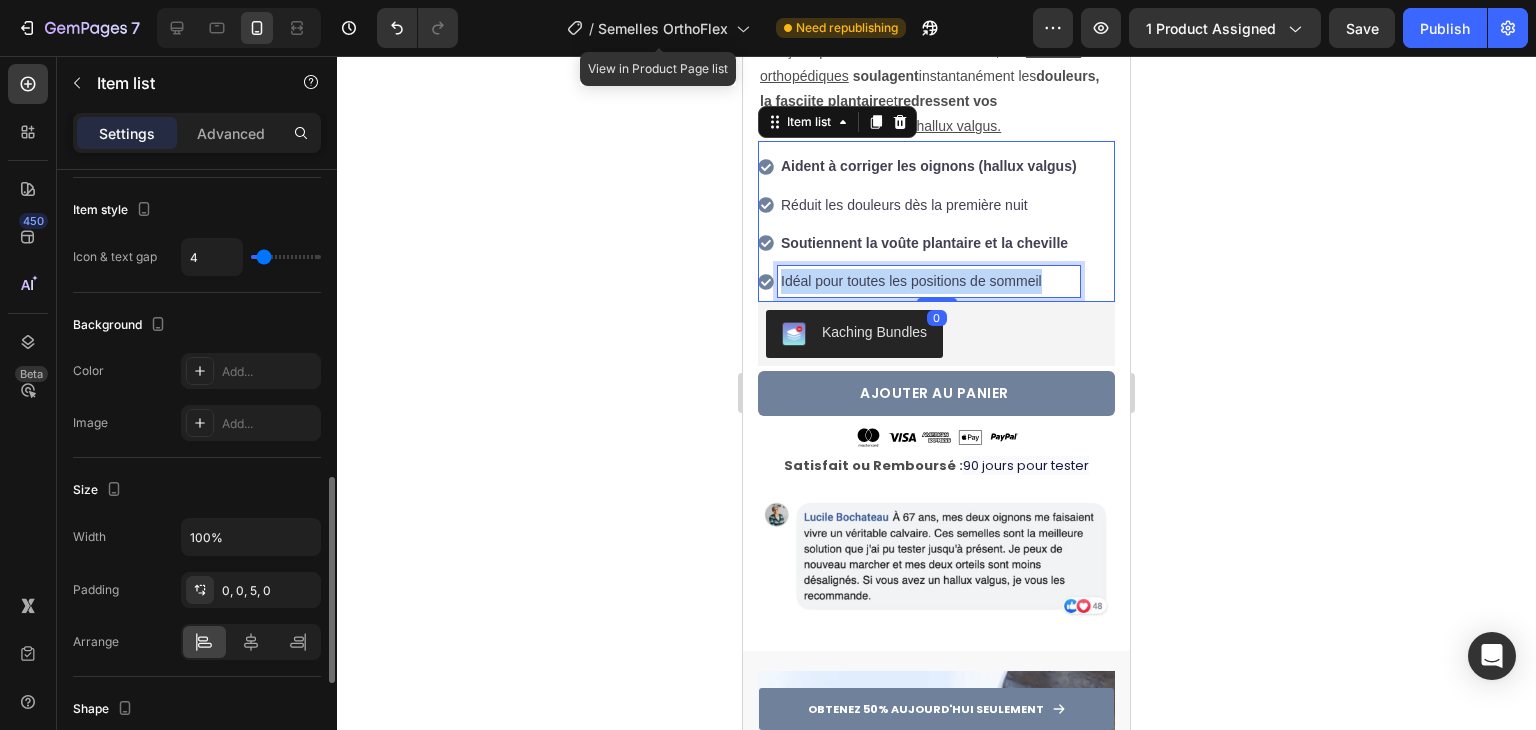click on "Idéal pour toutes les positions de sommeil" at bounding box center (929, 281) 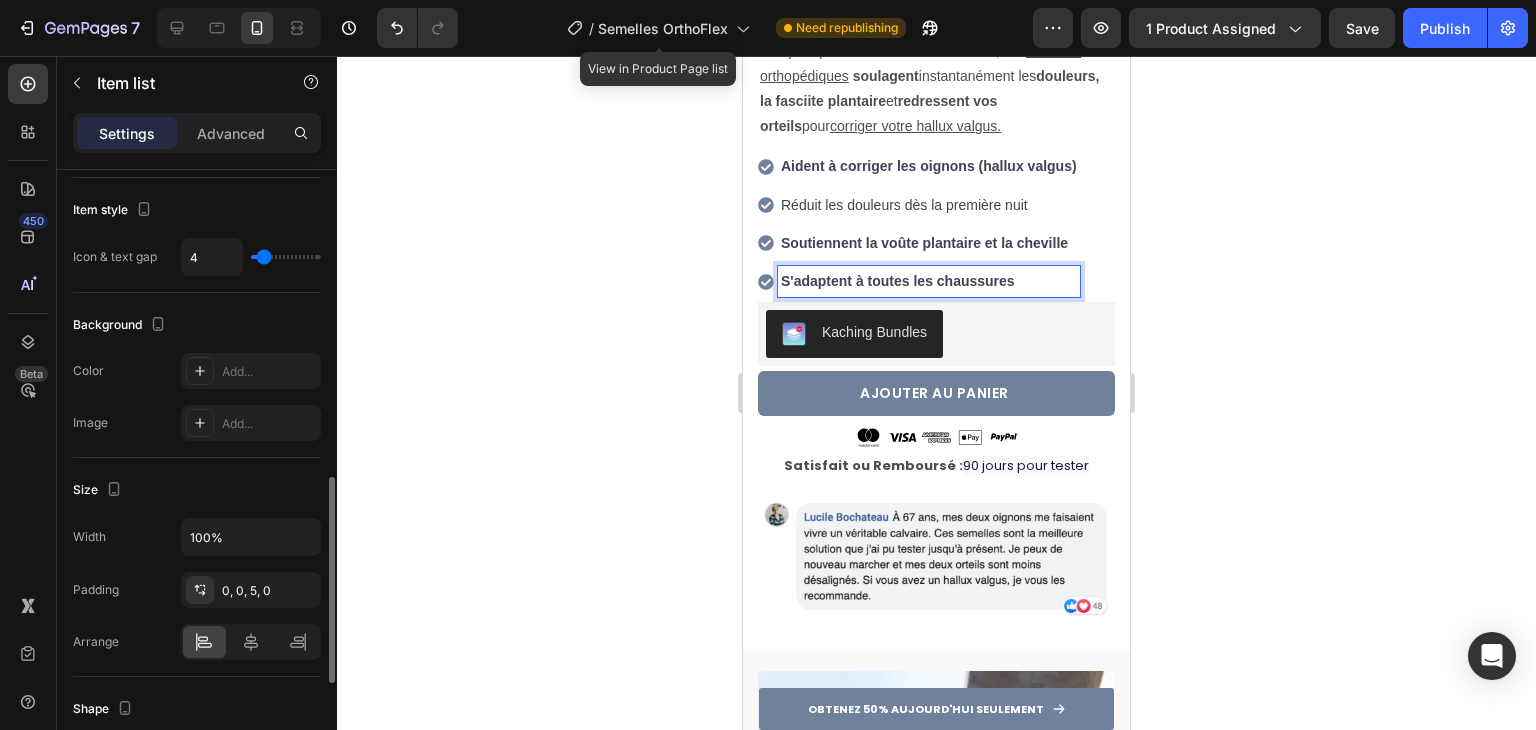 click 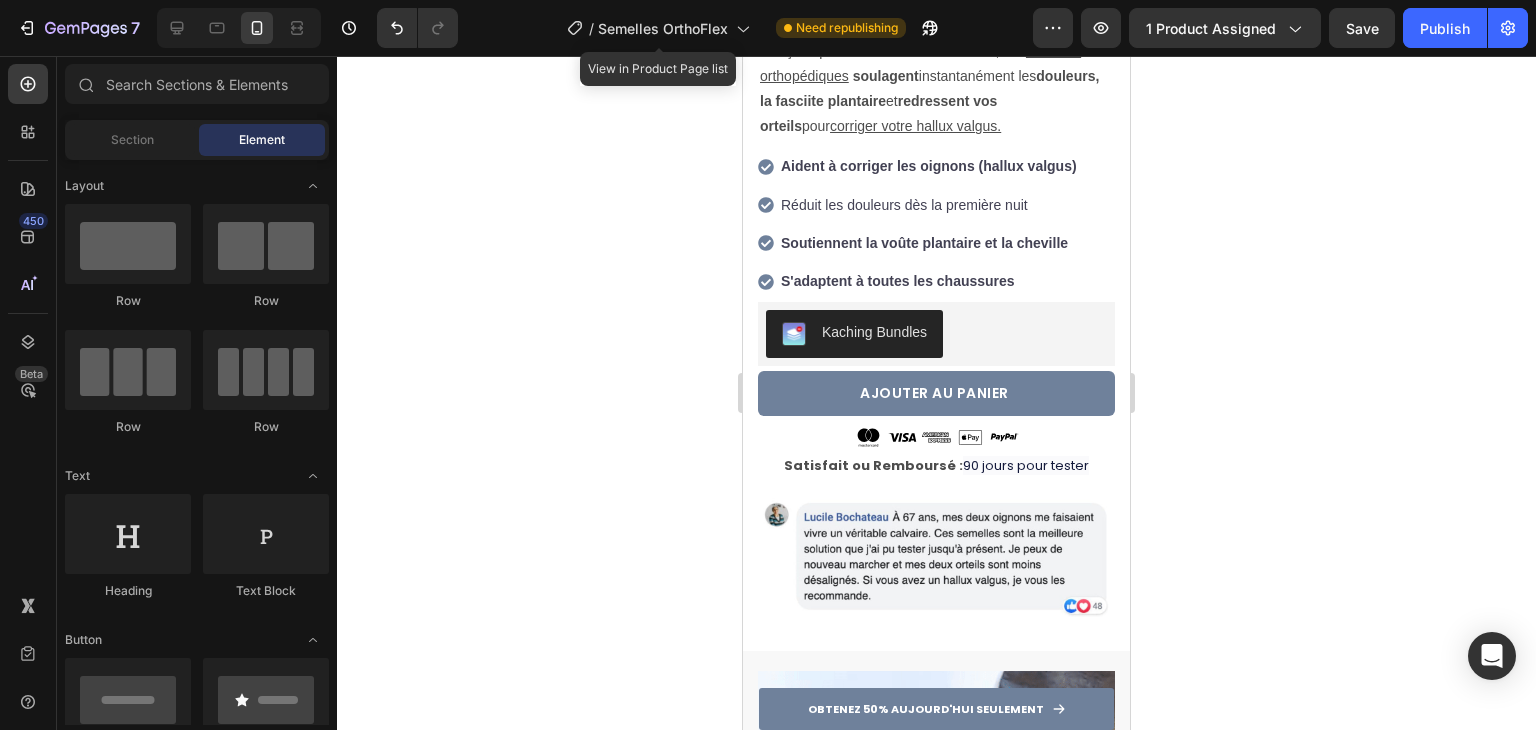 click on "7 Version history / Semelles OrthoFlex View in Product Page list Need republishing Preview 1 product assigned Save Publish" 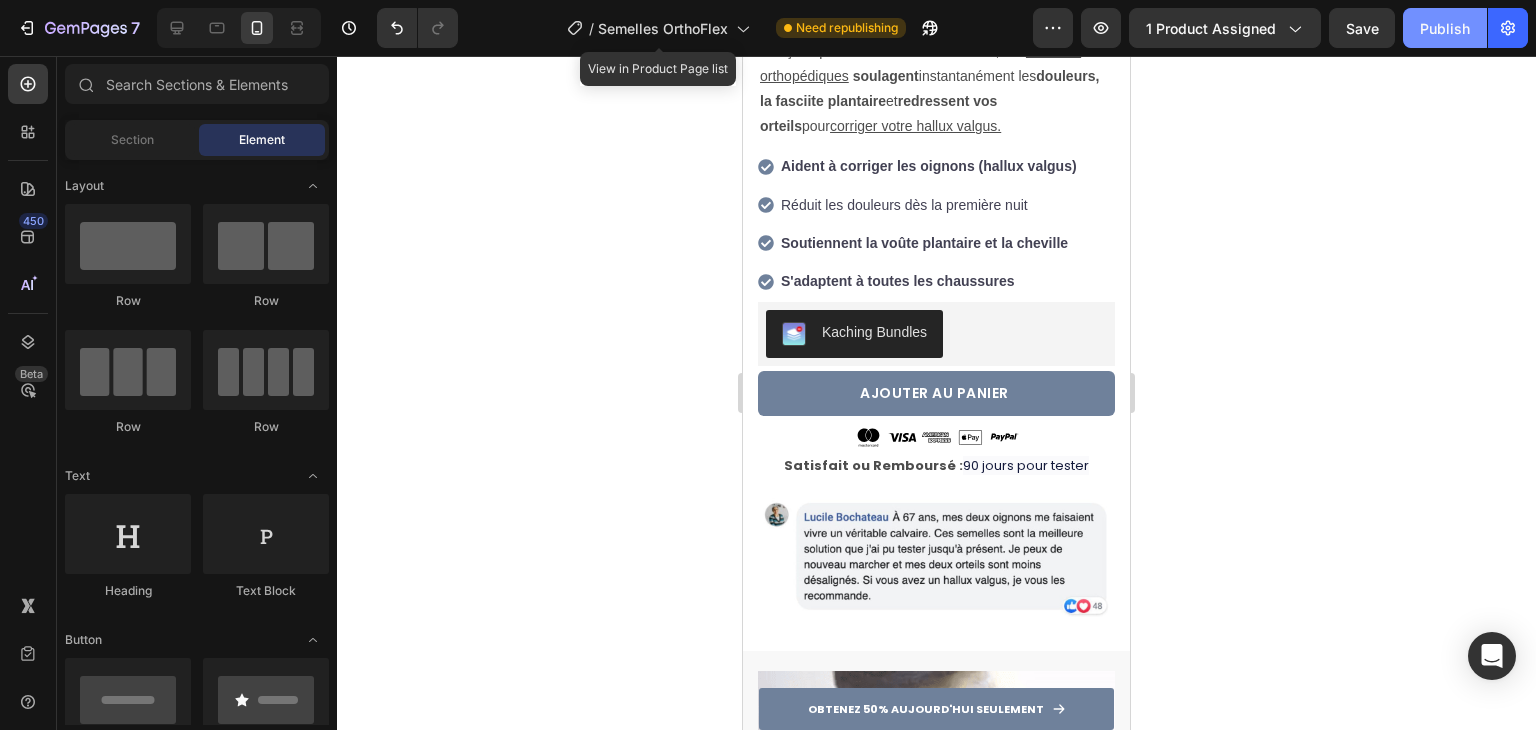 click on "Publish" 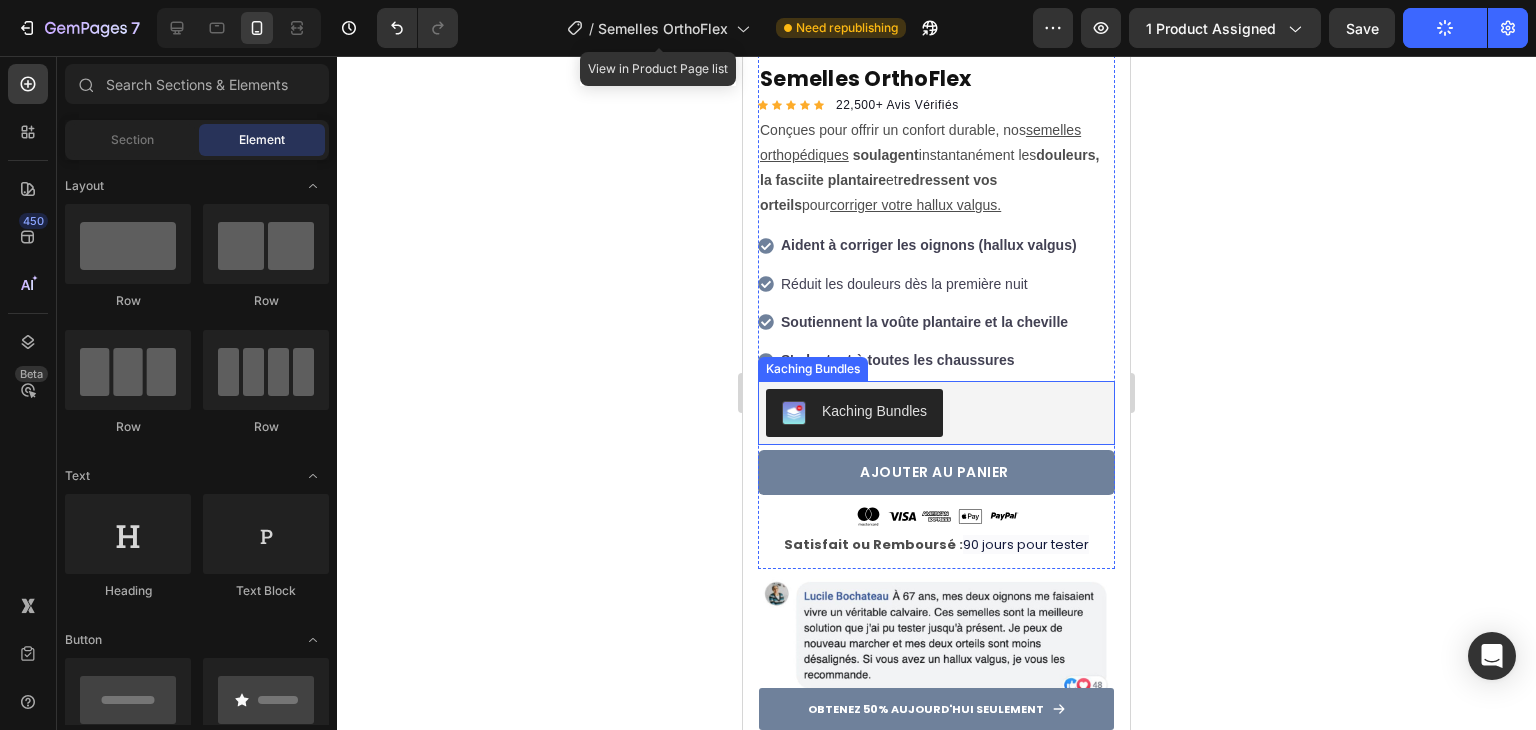 scroll, scrollTop: 357, scrollLeft: 0, axis: vertical 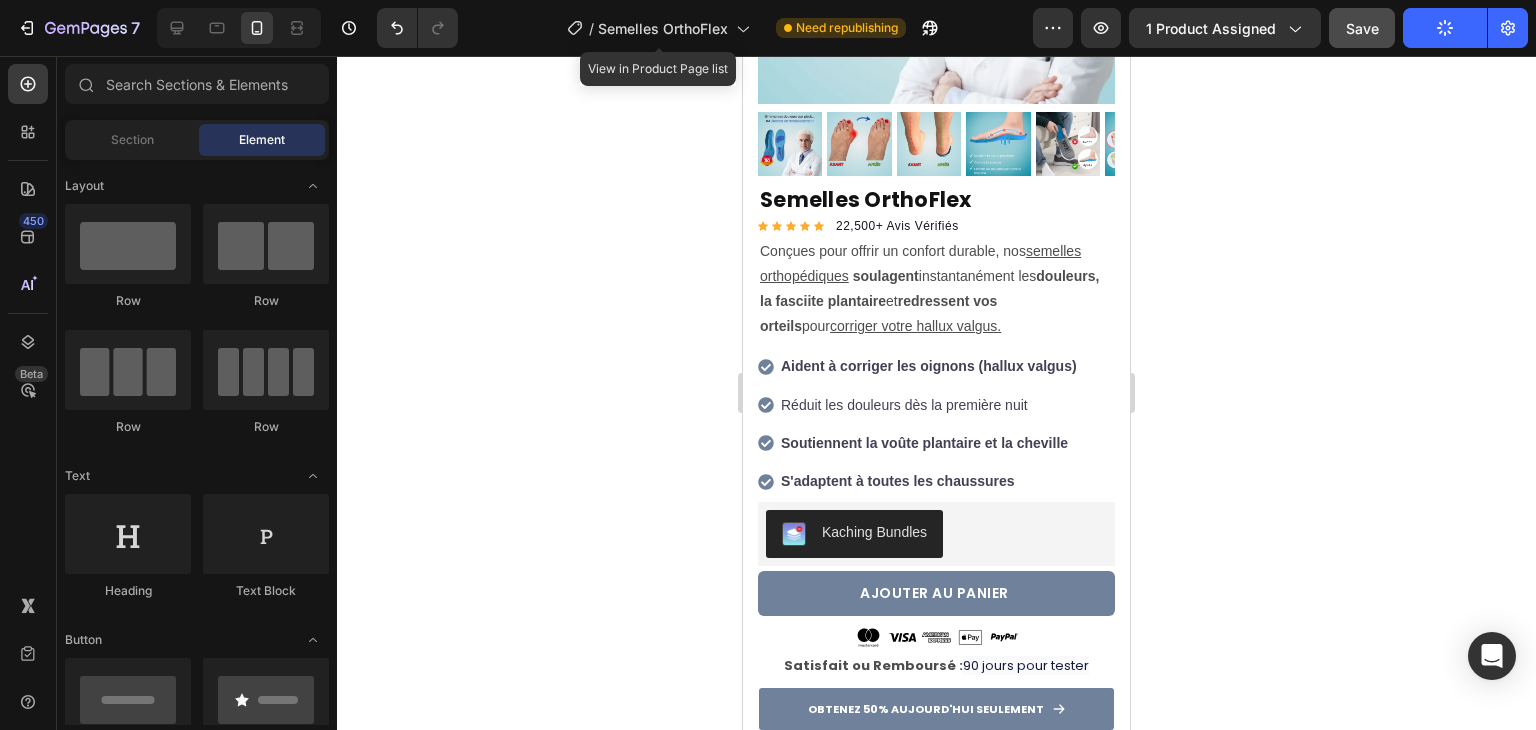 click on "Save" at bounding box center (1362, 28) 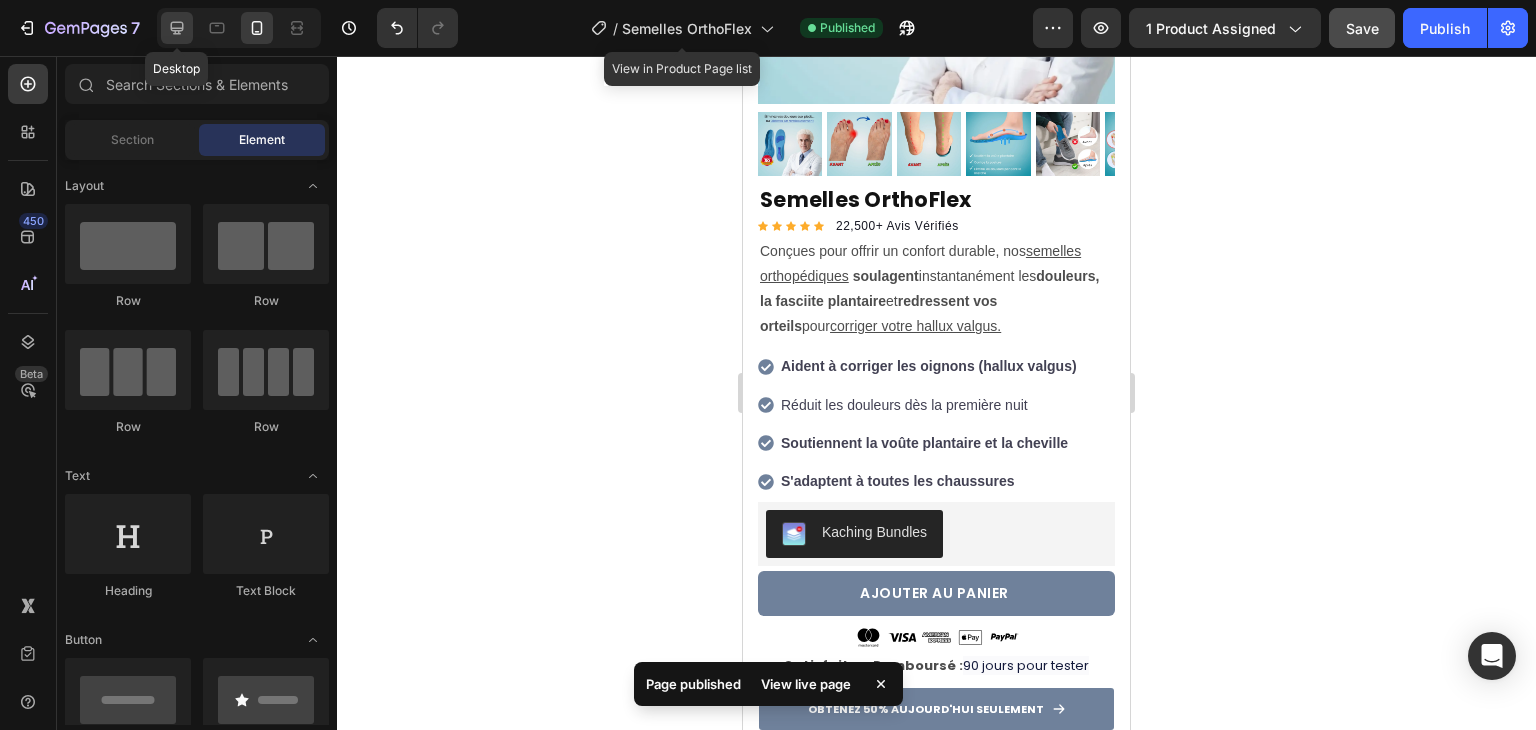 click 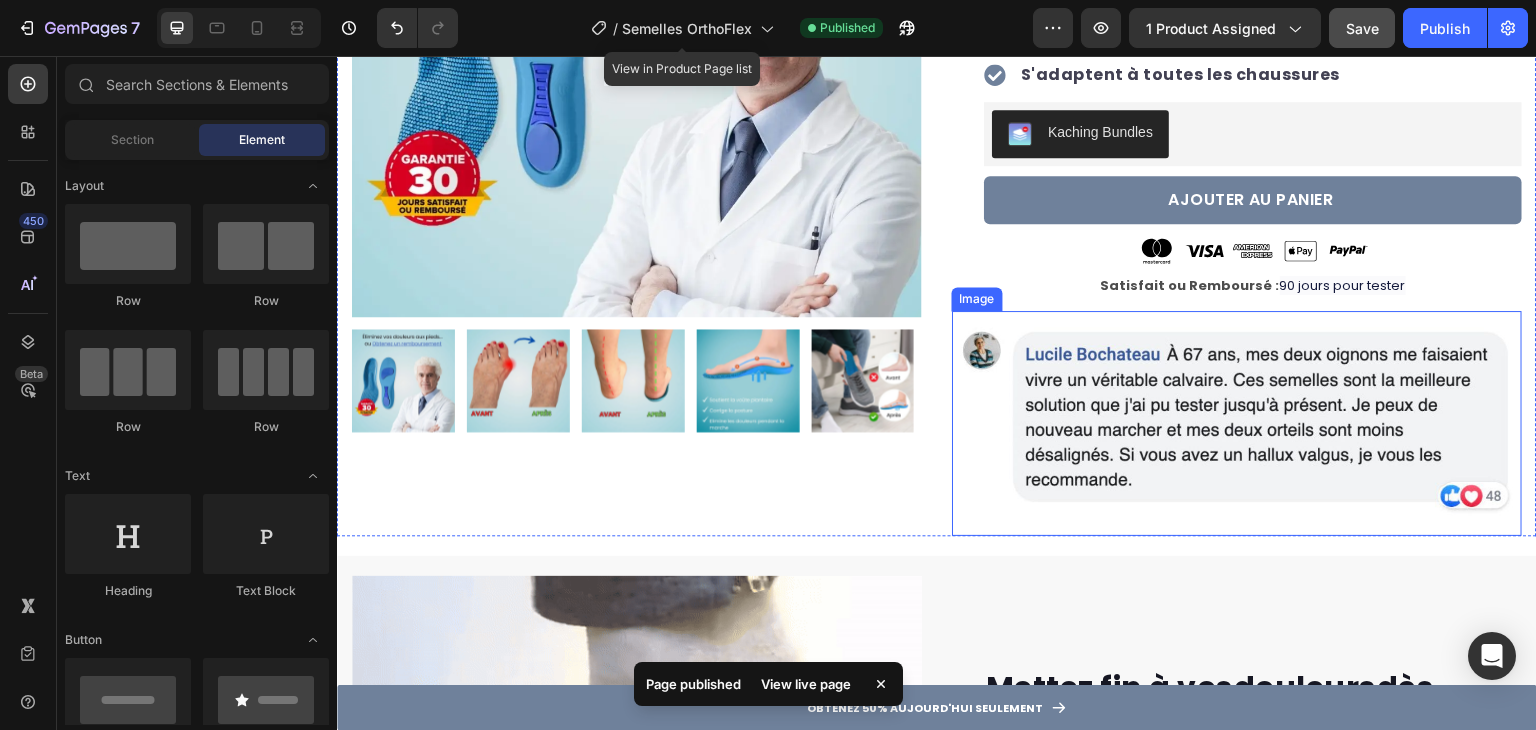 scroll, scrollTop: 0, scrollLeft: 0, axis: both 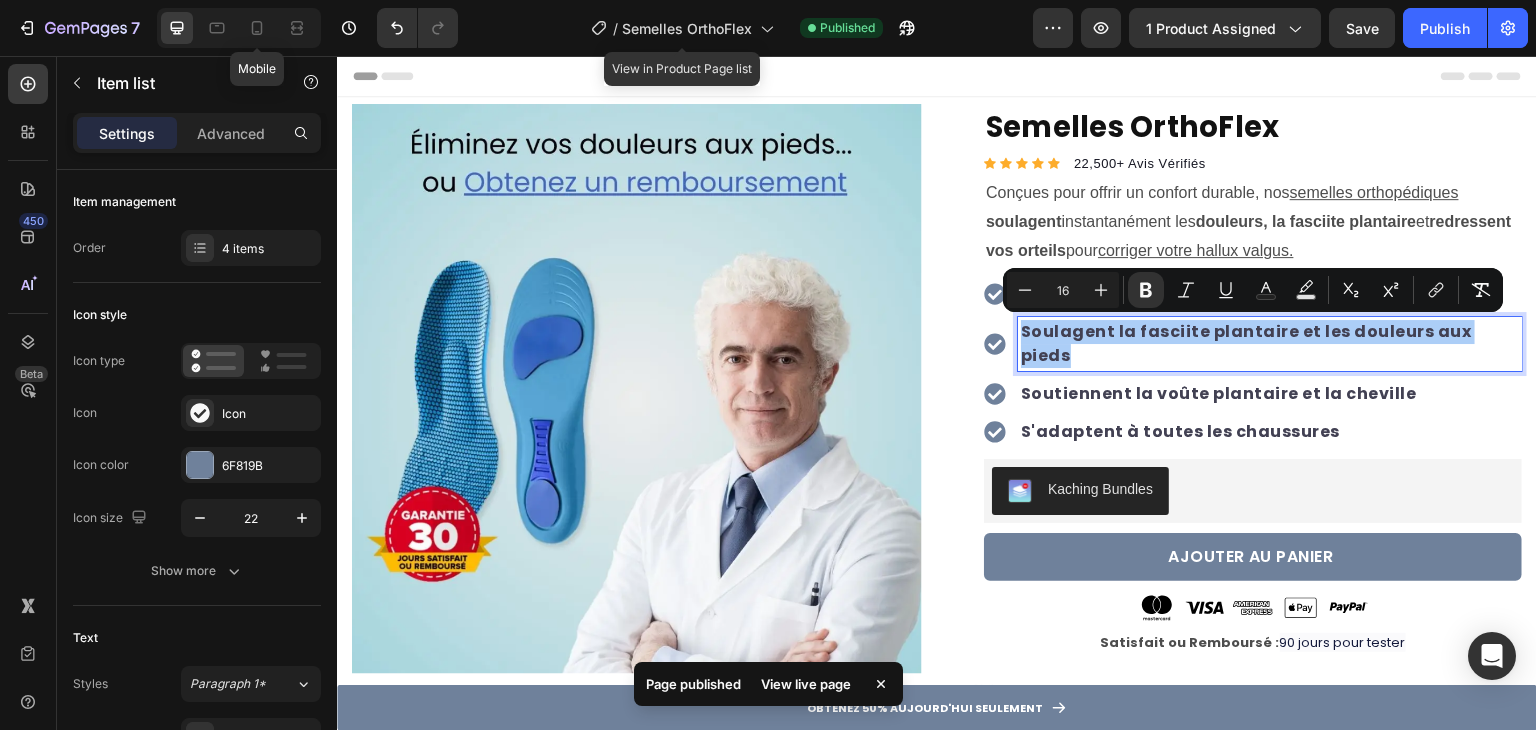 click on "Mobile" at bounding box center (239, 28) 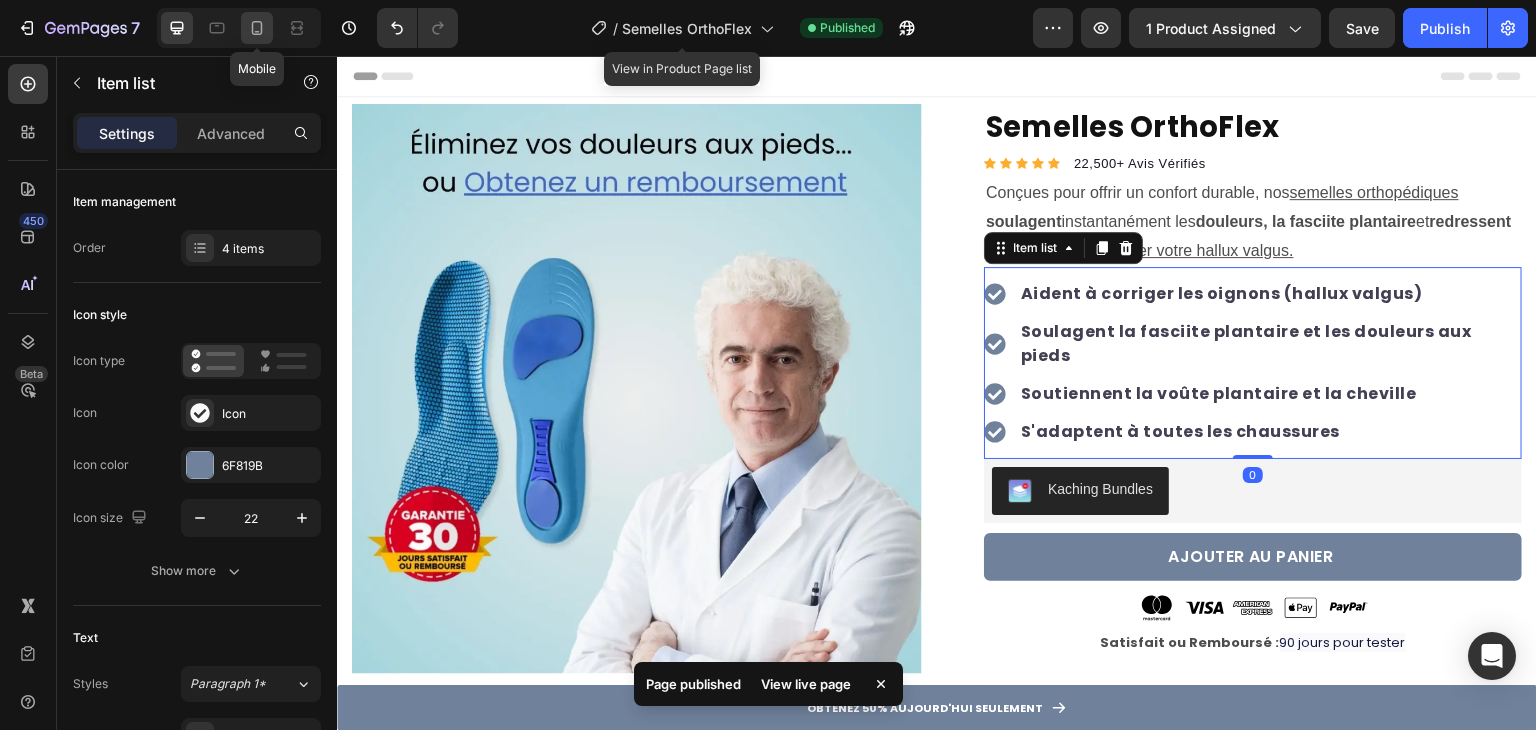 drag, startPoint x: 269, startPoint y: 25, endPoint x: 102, endPoint y: 236, distance: 269.09106 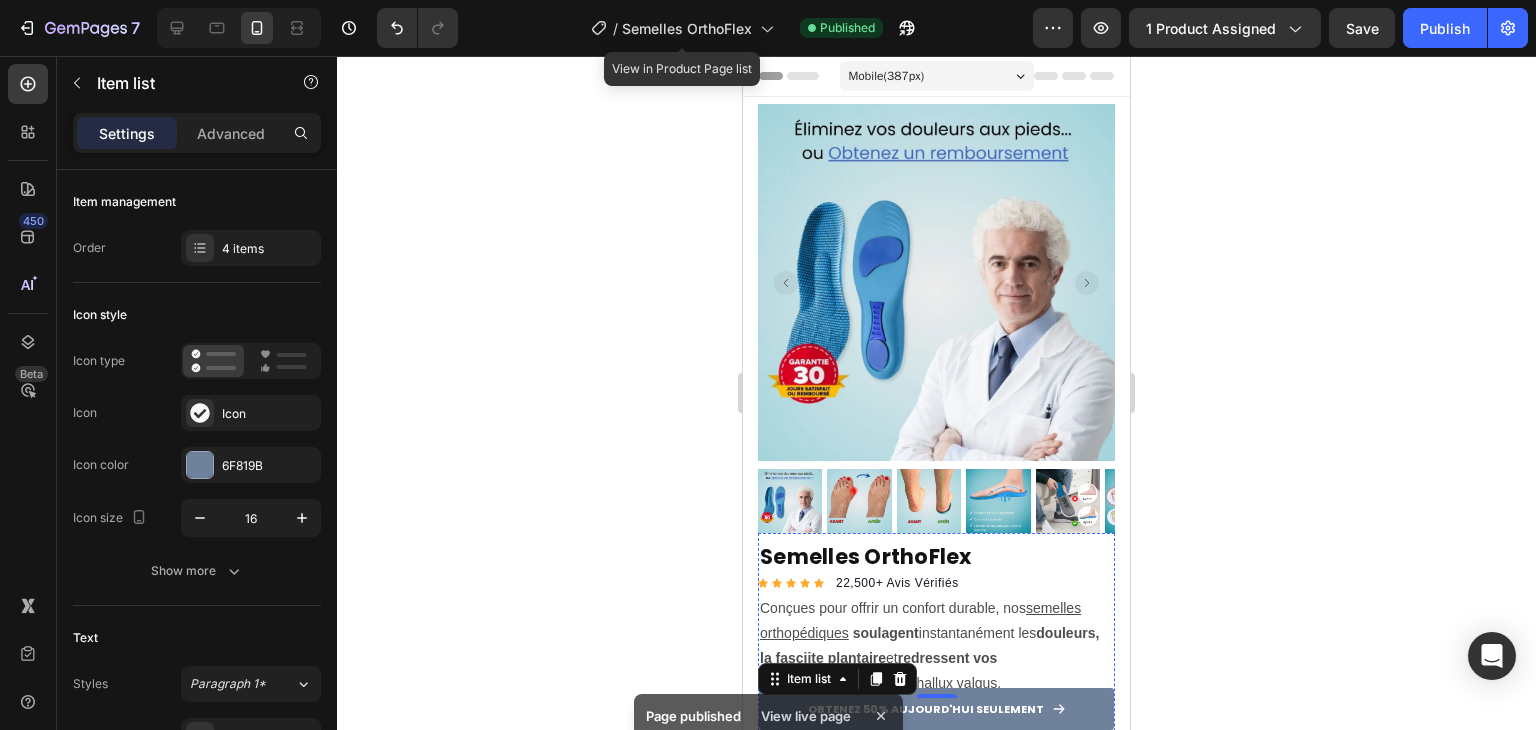 scroll, scrollTop: 557, scrollLeft: 0, axis: vertical 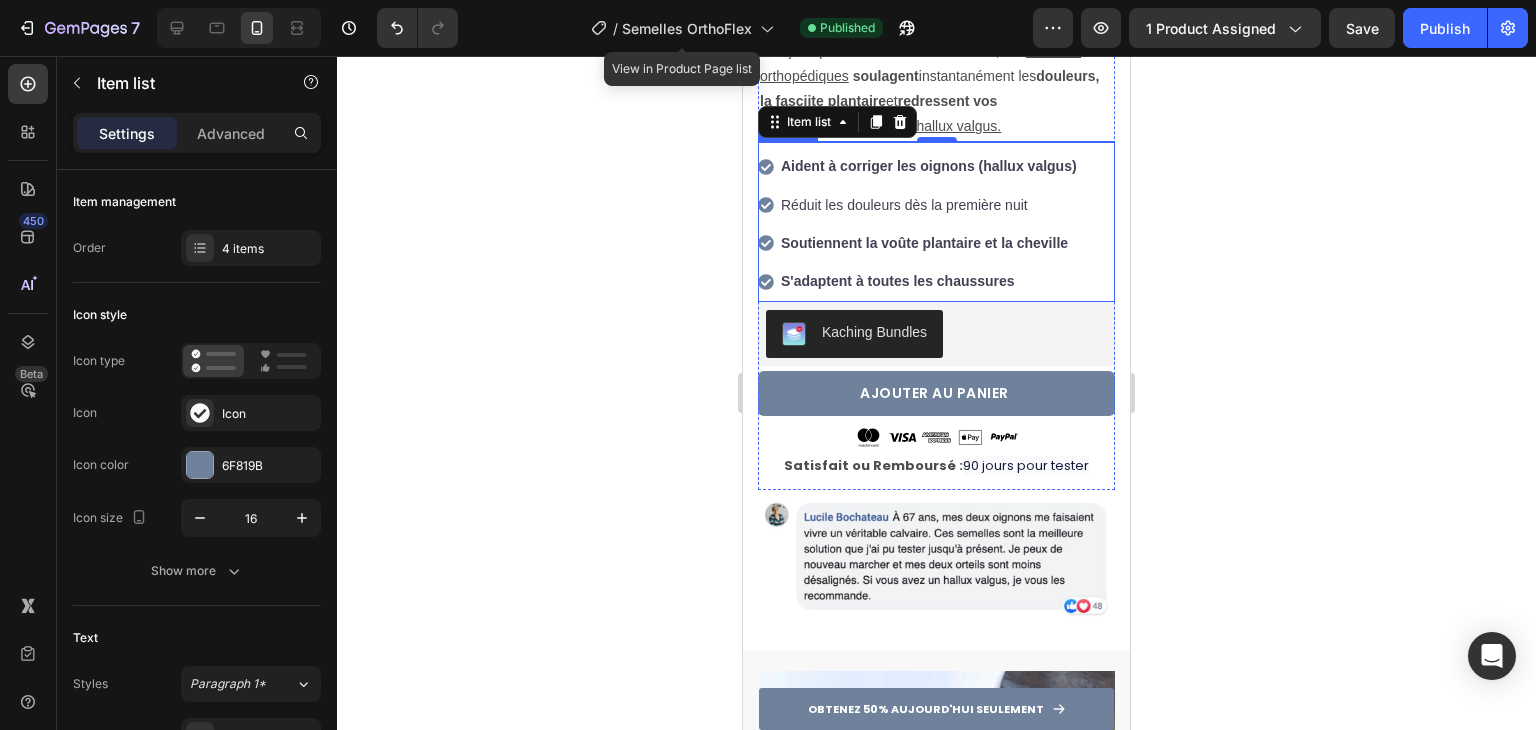 click on "Réduit les douleurs dès la première nuit" at bounding box center [929, 205] 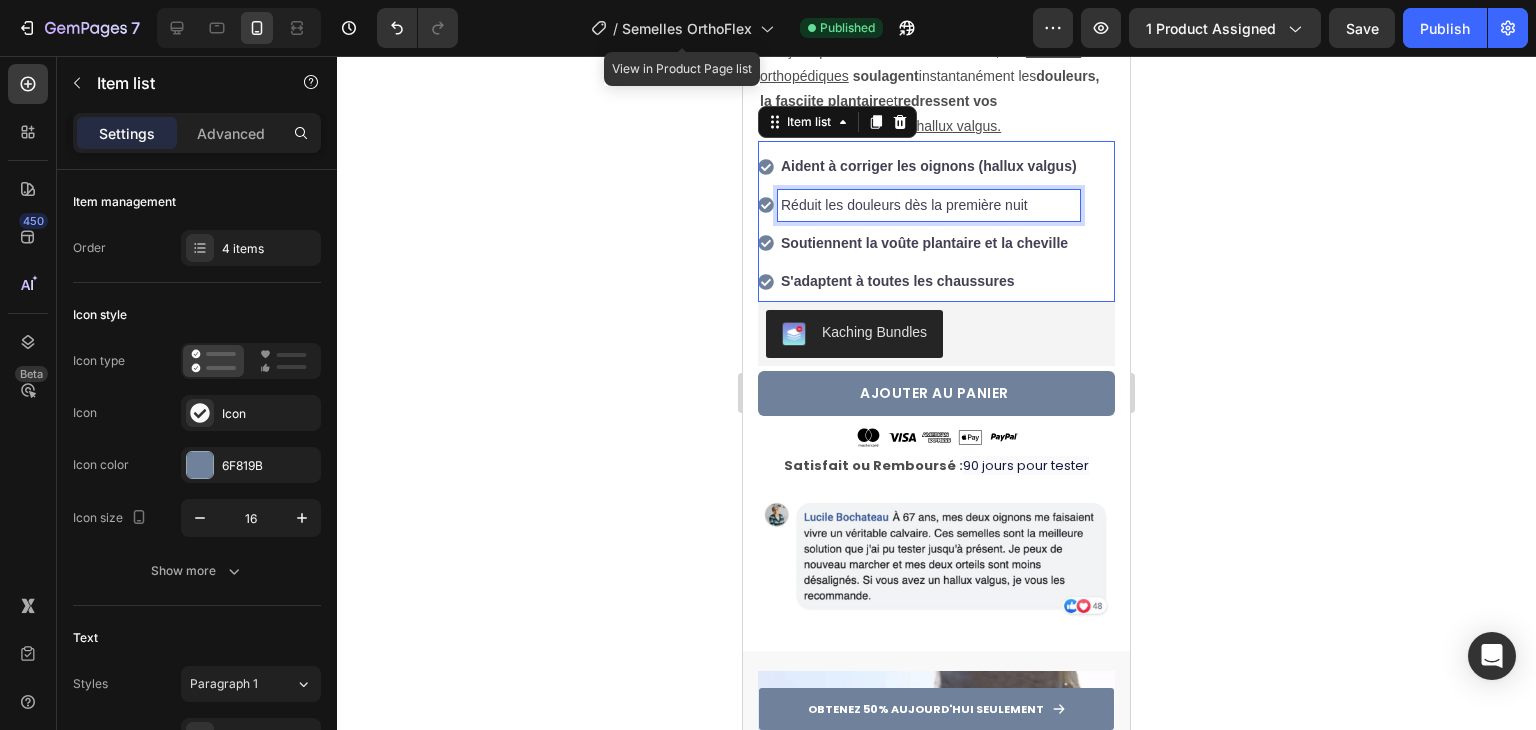 click on "Réduit les douleurs dès la première nuit" at bounding box center (929, 205) 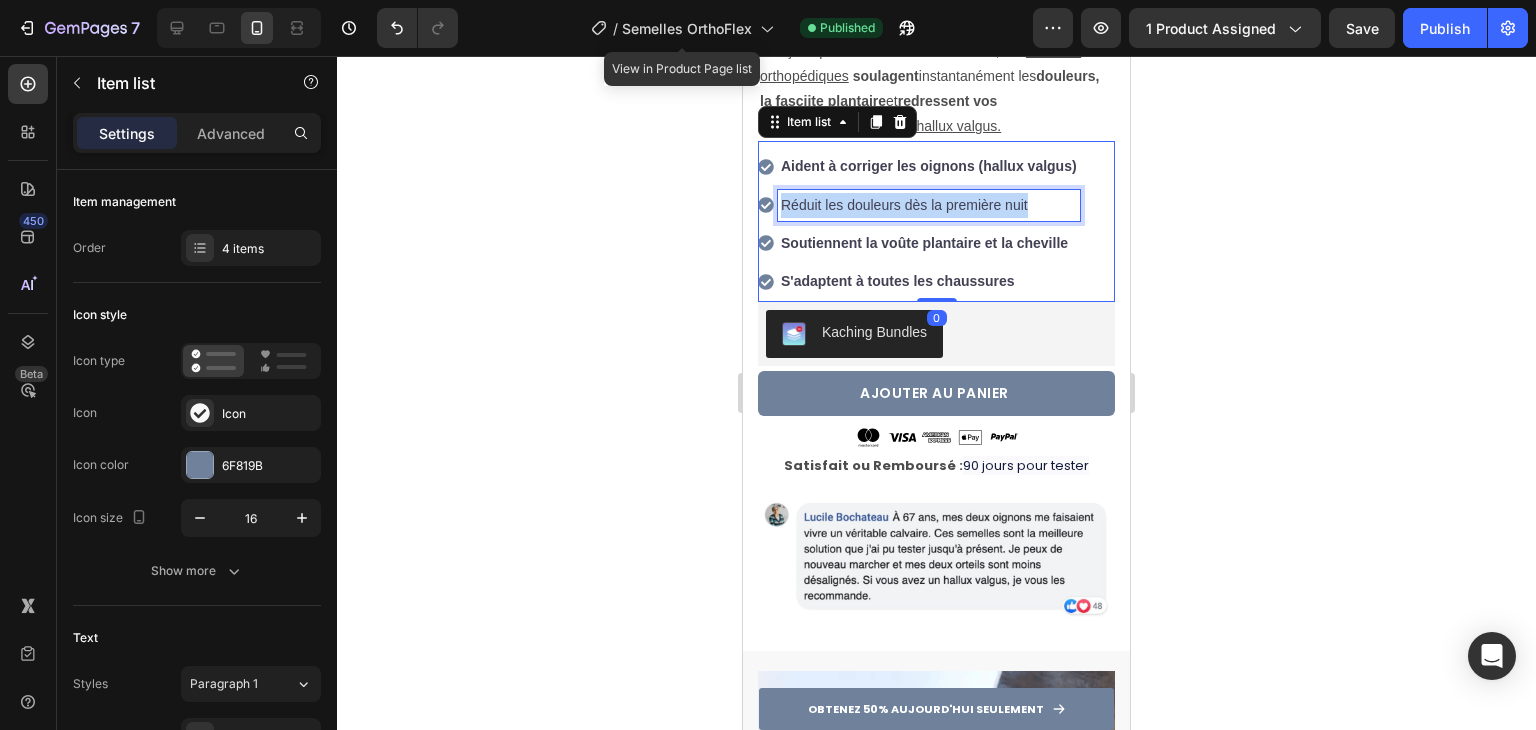 scroll, scrollTop: 918, scrollLeft: 0, axis: vertical 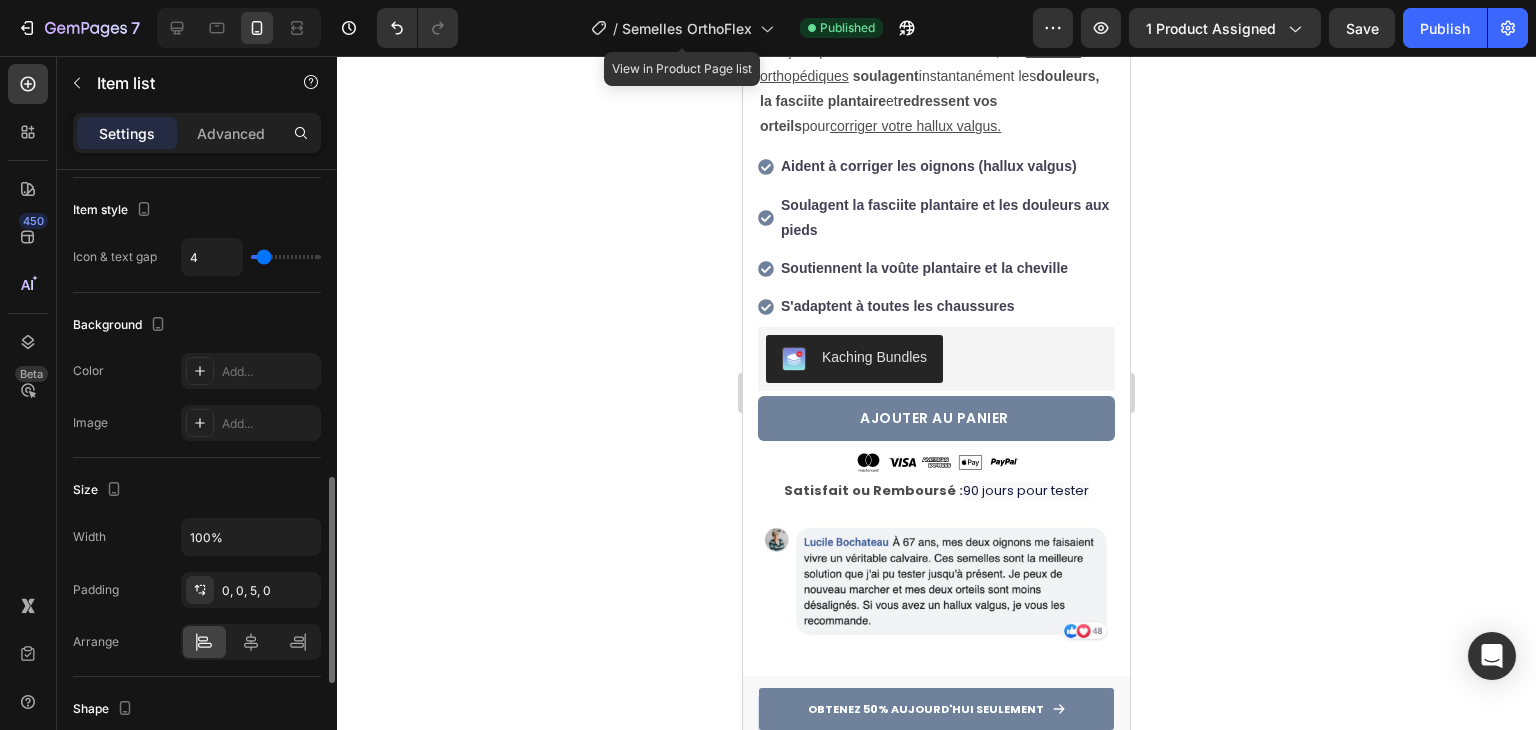 click 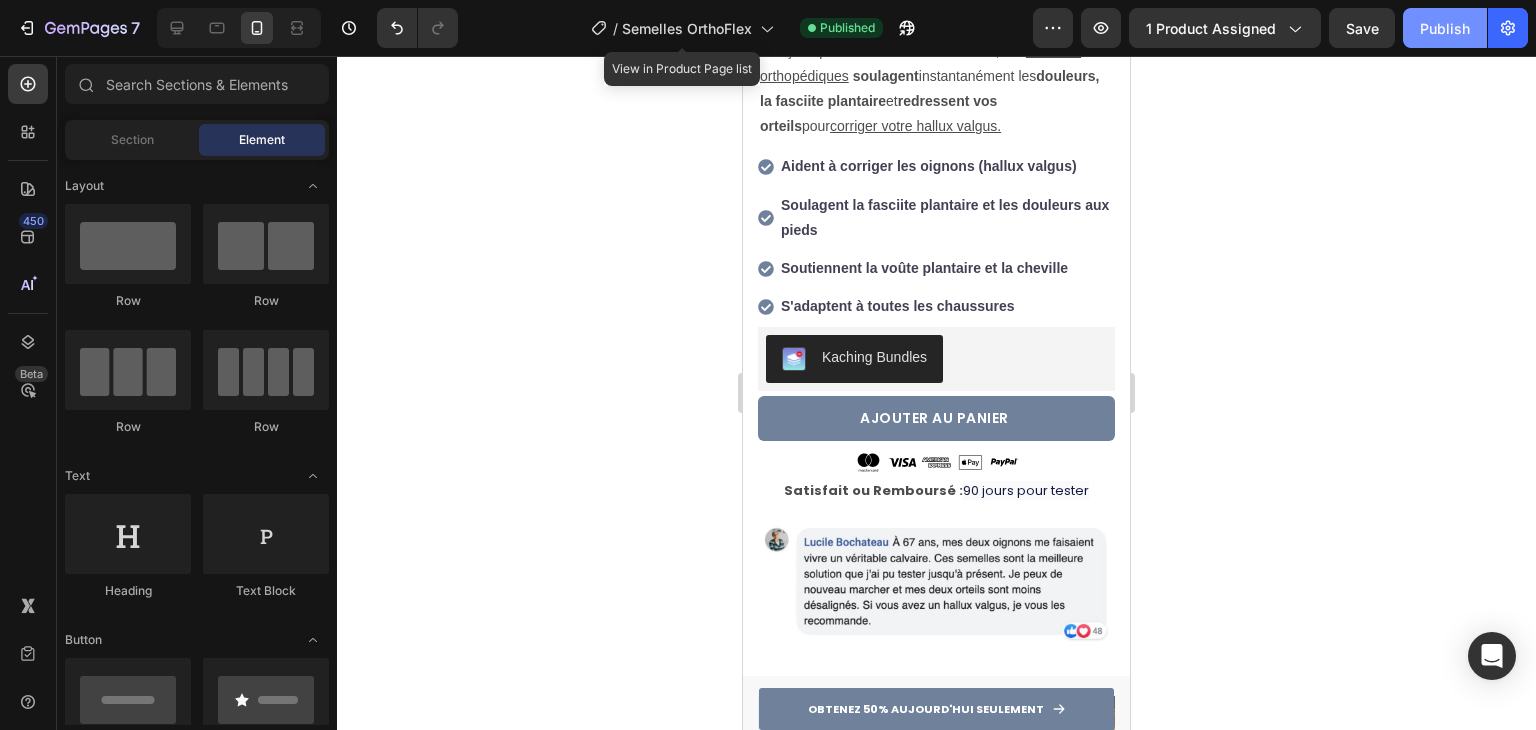 click on "Publish" at bounding box center (1445, 28) 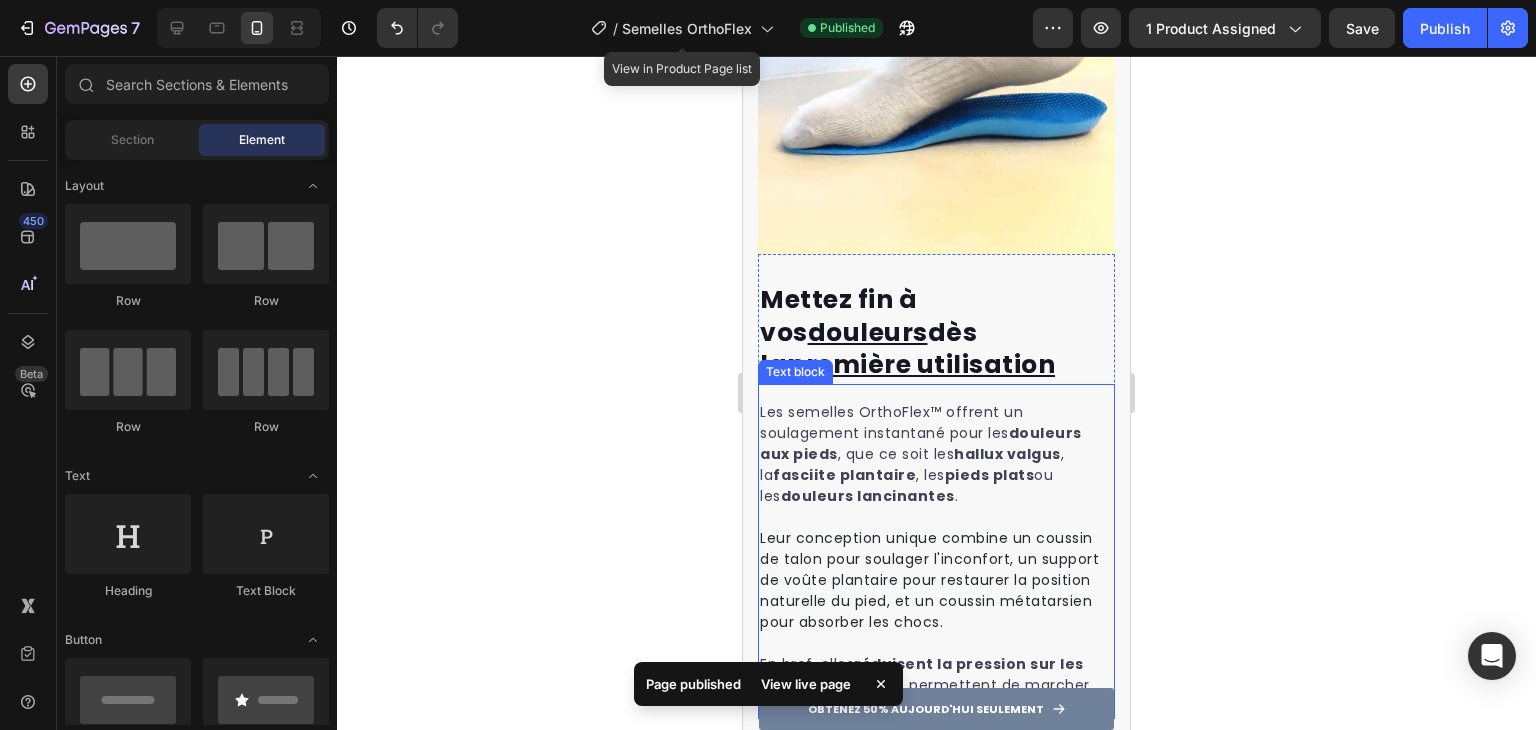 scroll, scrollTop: 1757, scrollLeft: 0, axis: vertical 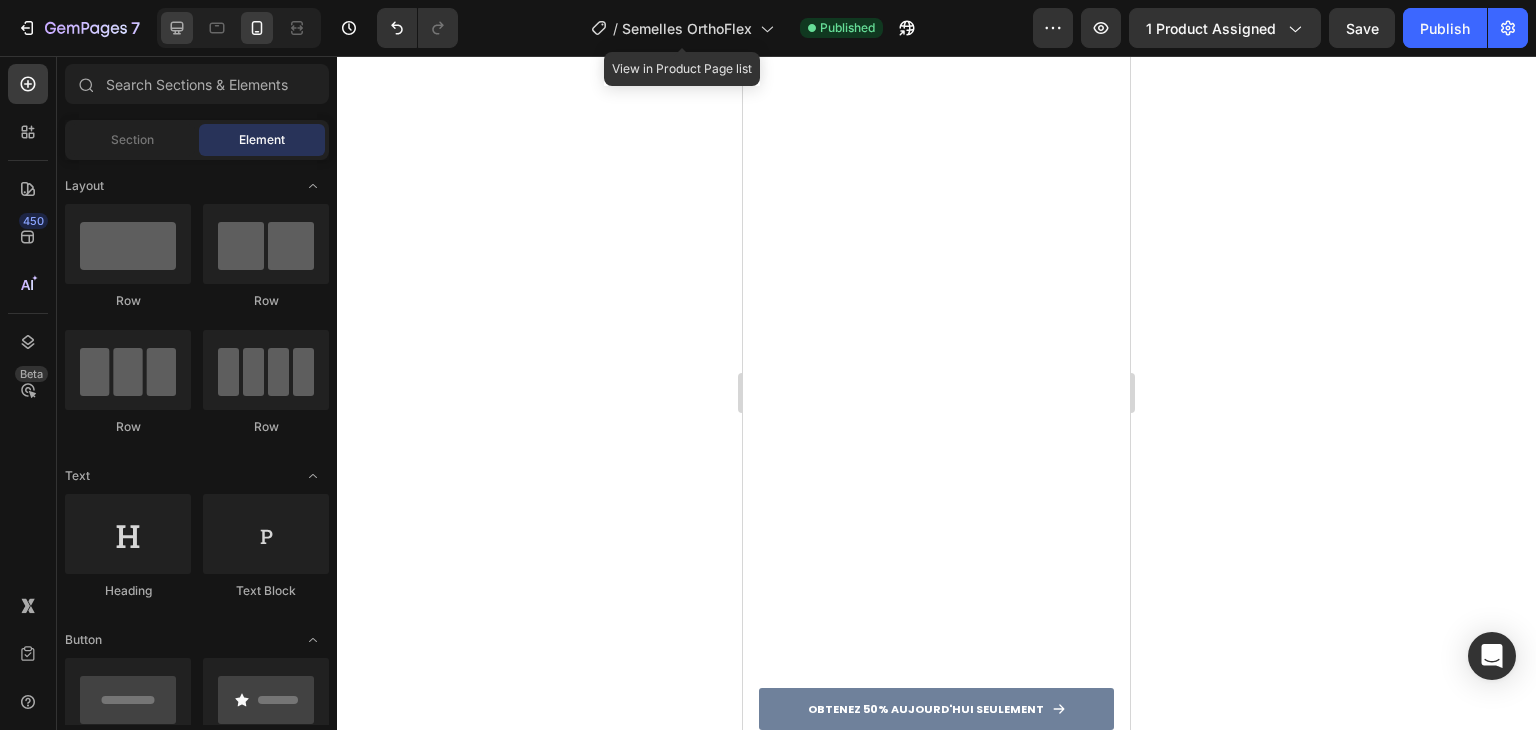 click 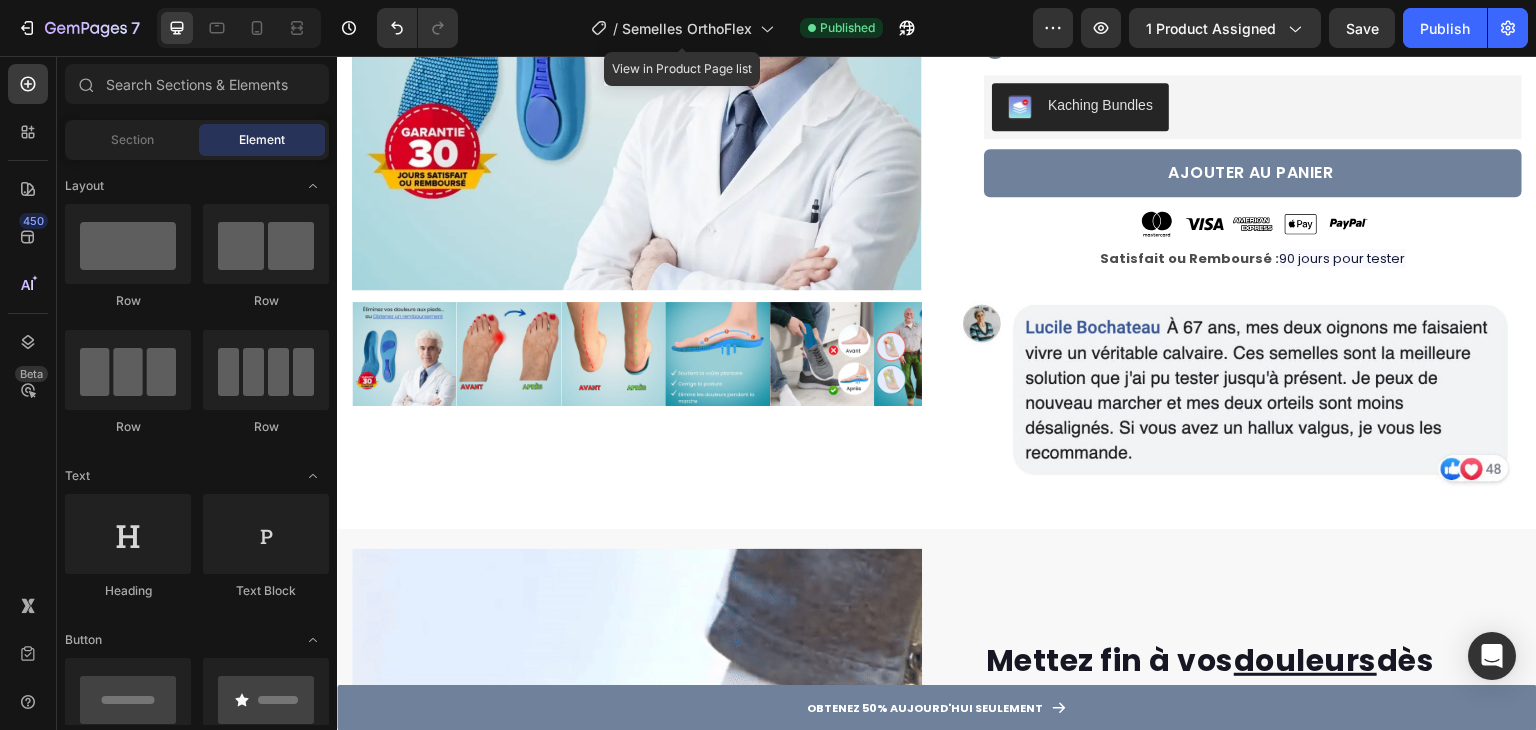 scroll, scrollTop: 0, scrollLeft: 0, axis: both 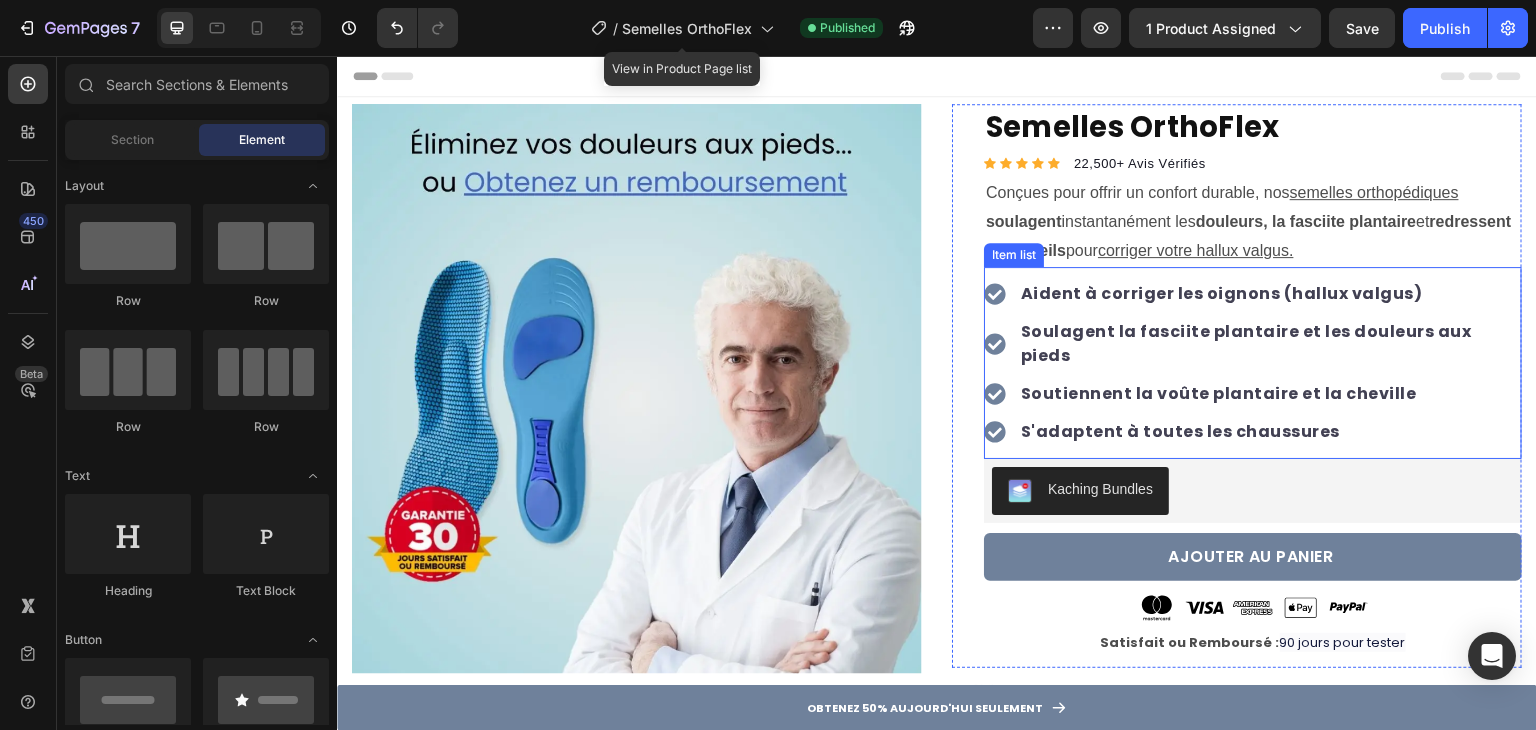 click on "Item list" at bounding box center [1014, 255] 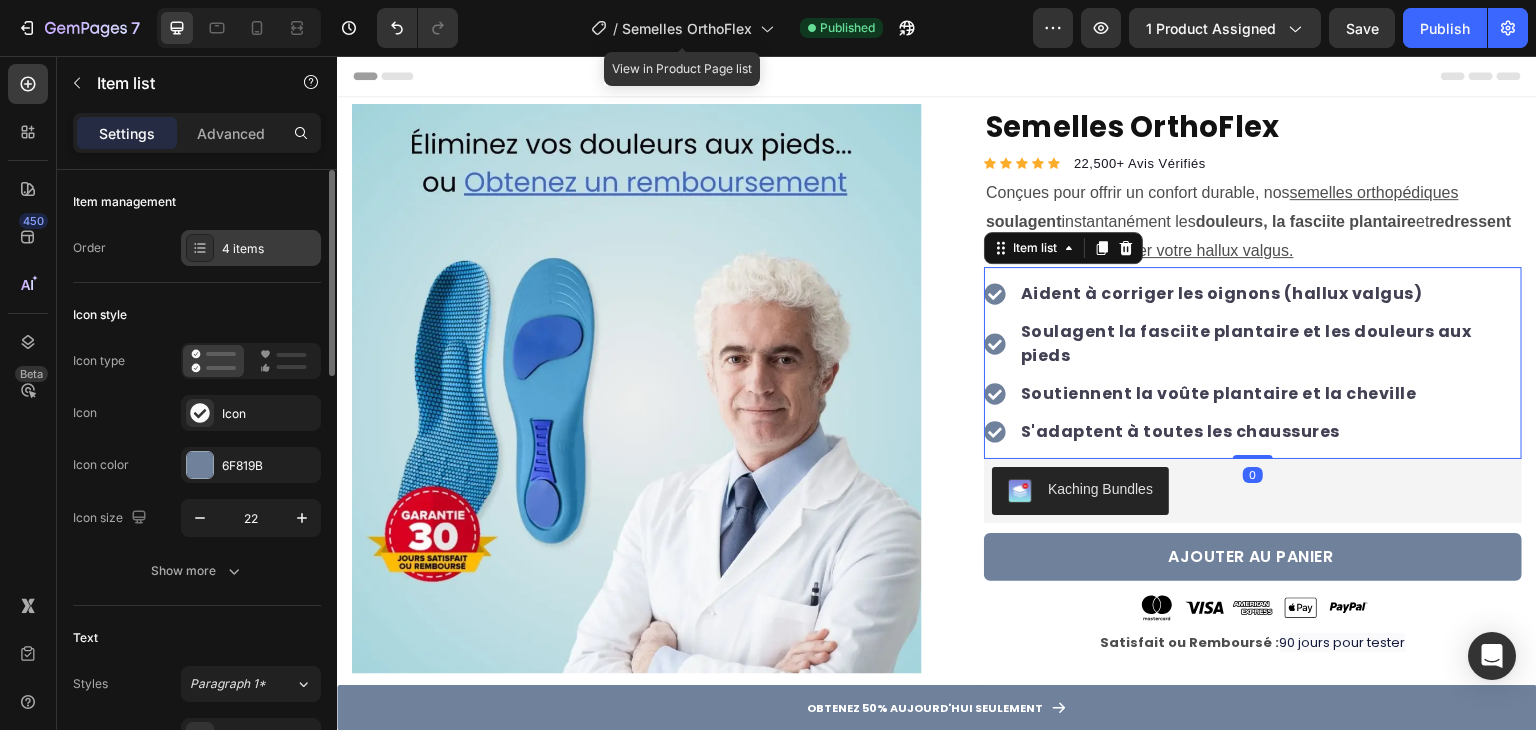 click on "4 items" at bounding box center (269, 249) 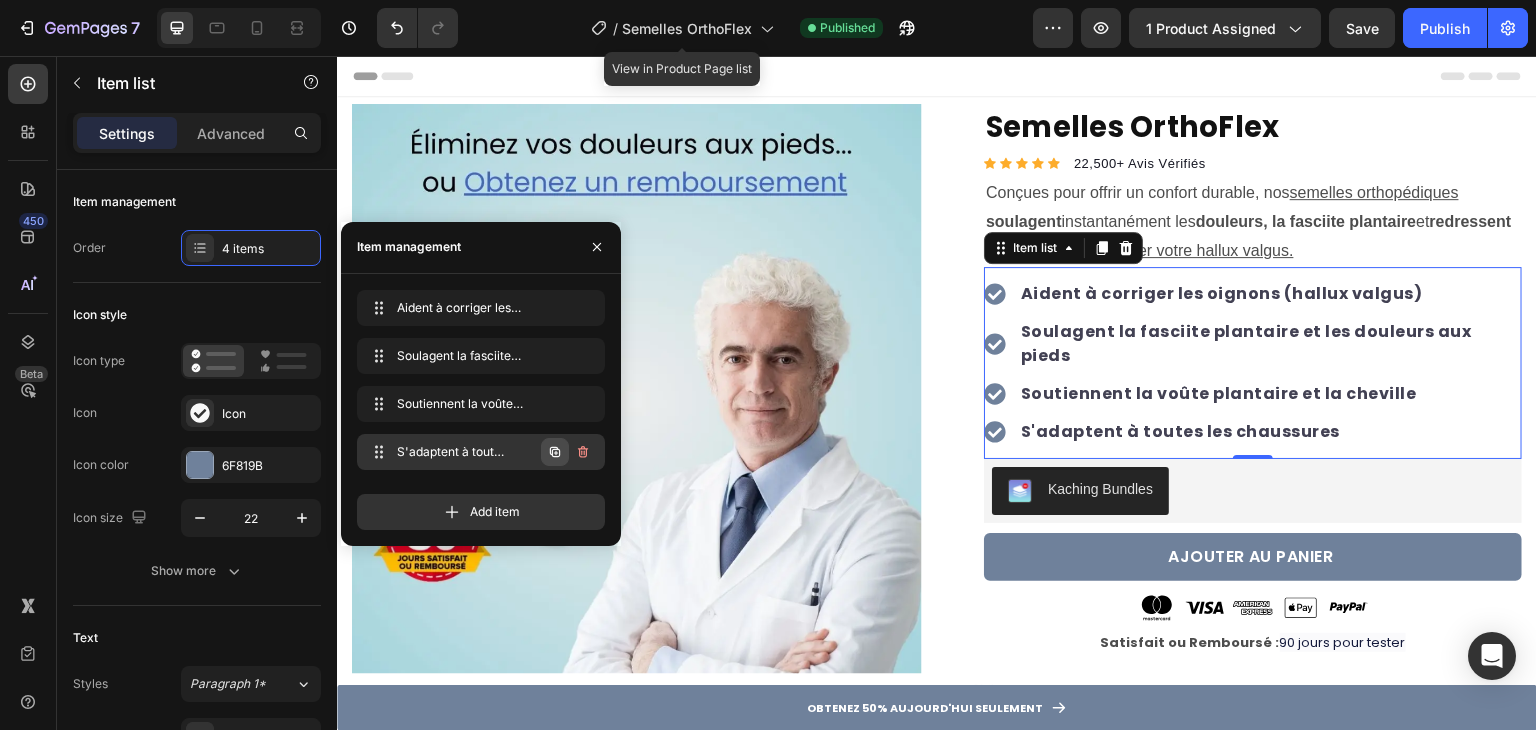 click 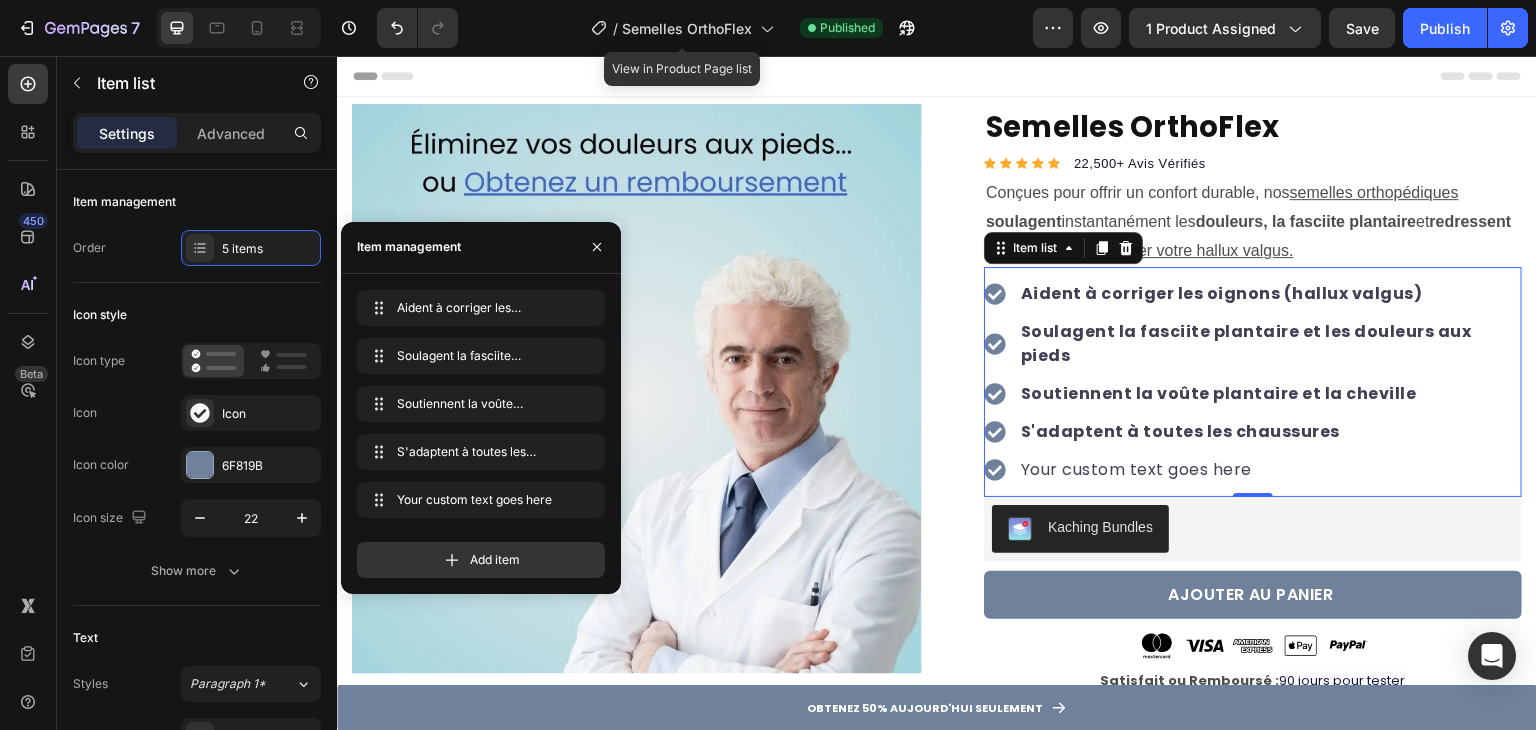 click on "Your custom text goes here" at bounding box center [1270, 470] 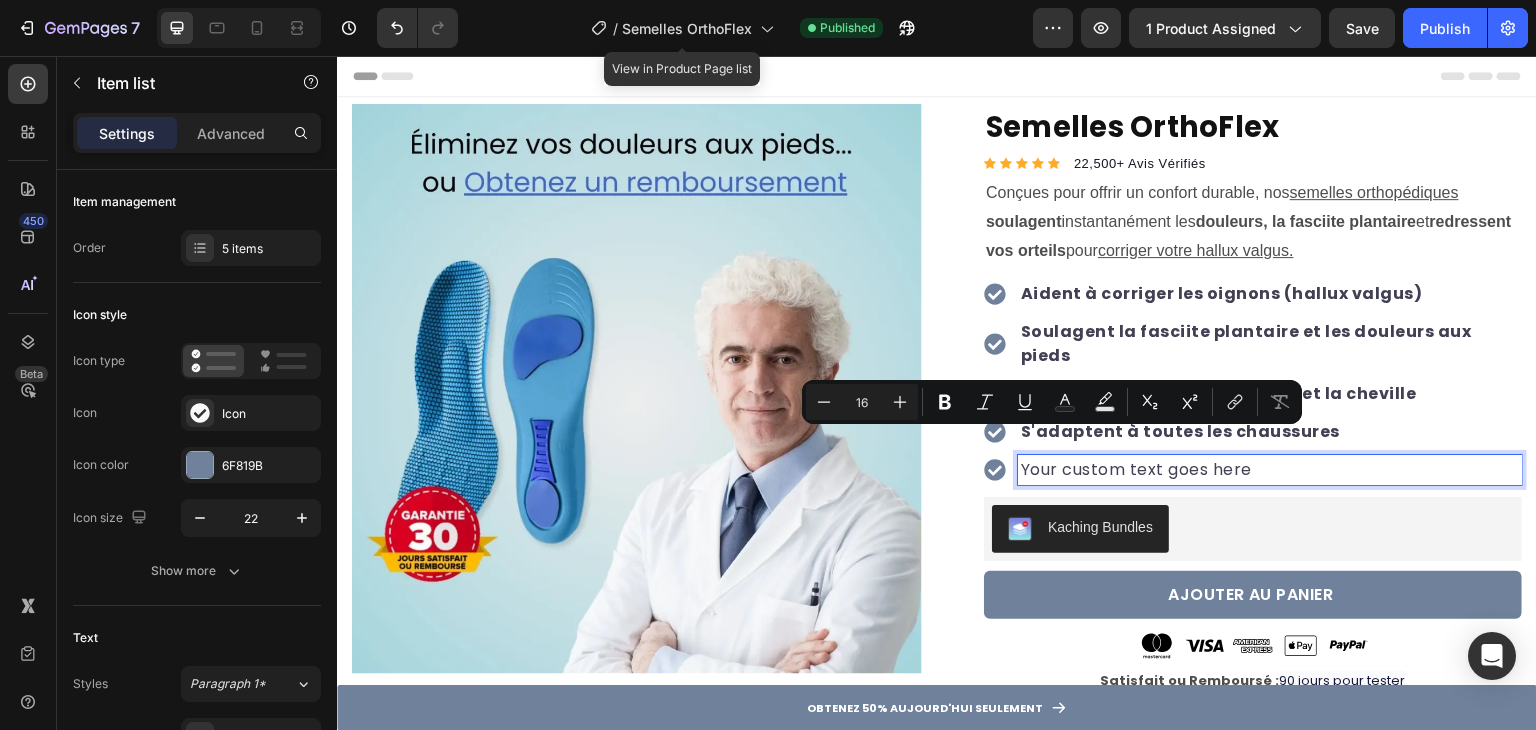 click on "Your custom text goes here" at bounding box center (1270, 470) 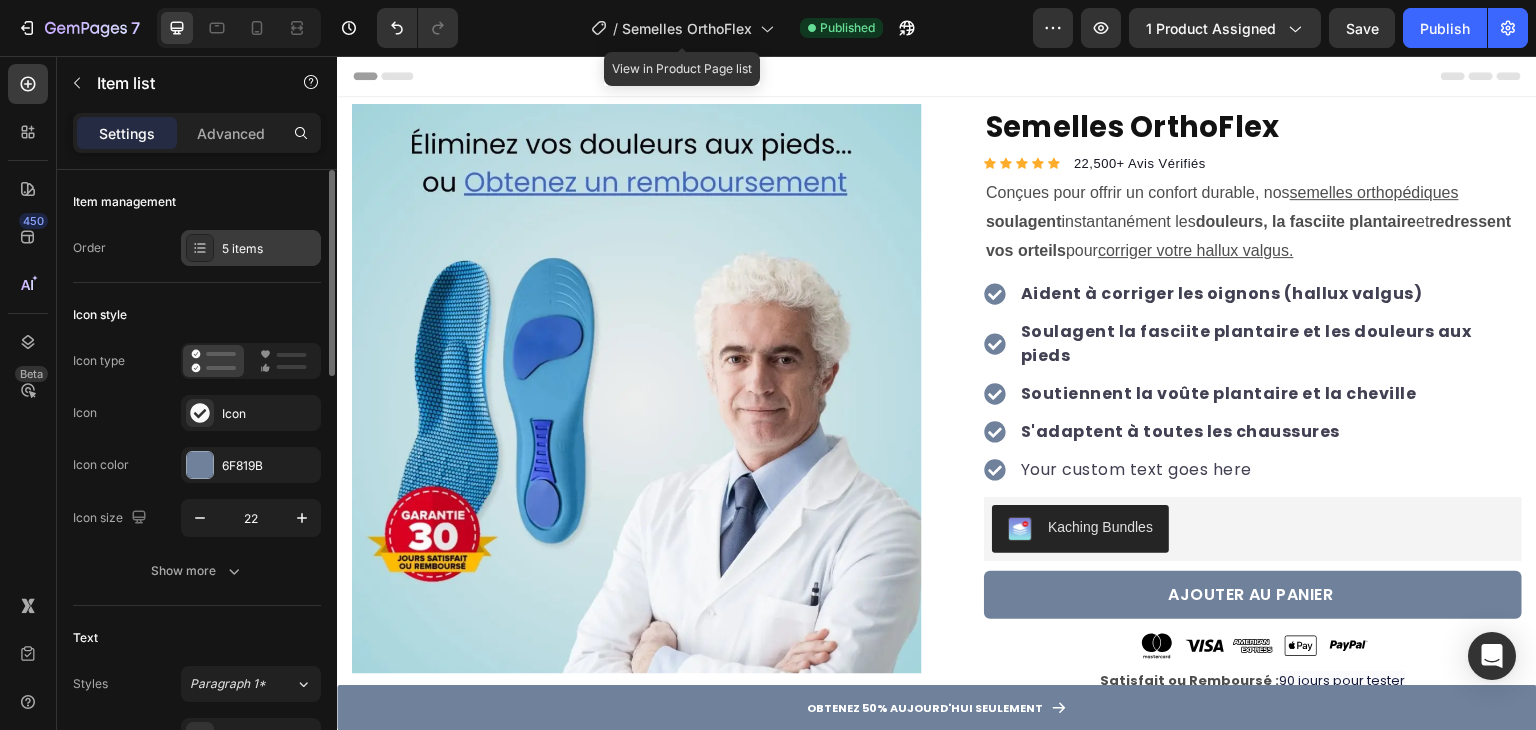click on "5 items" at bounding box center [269, 249] 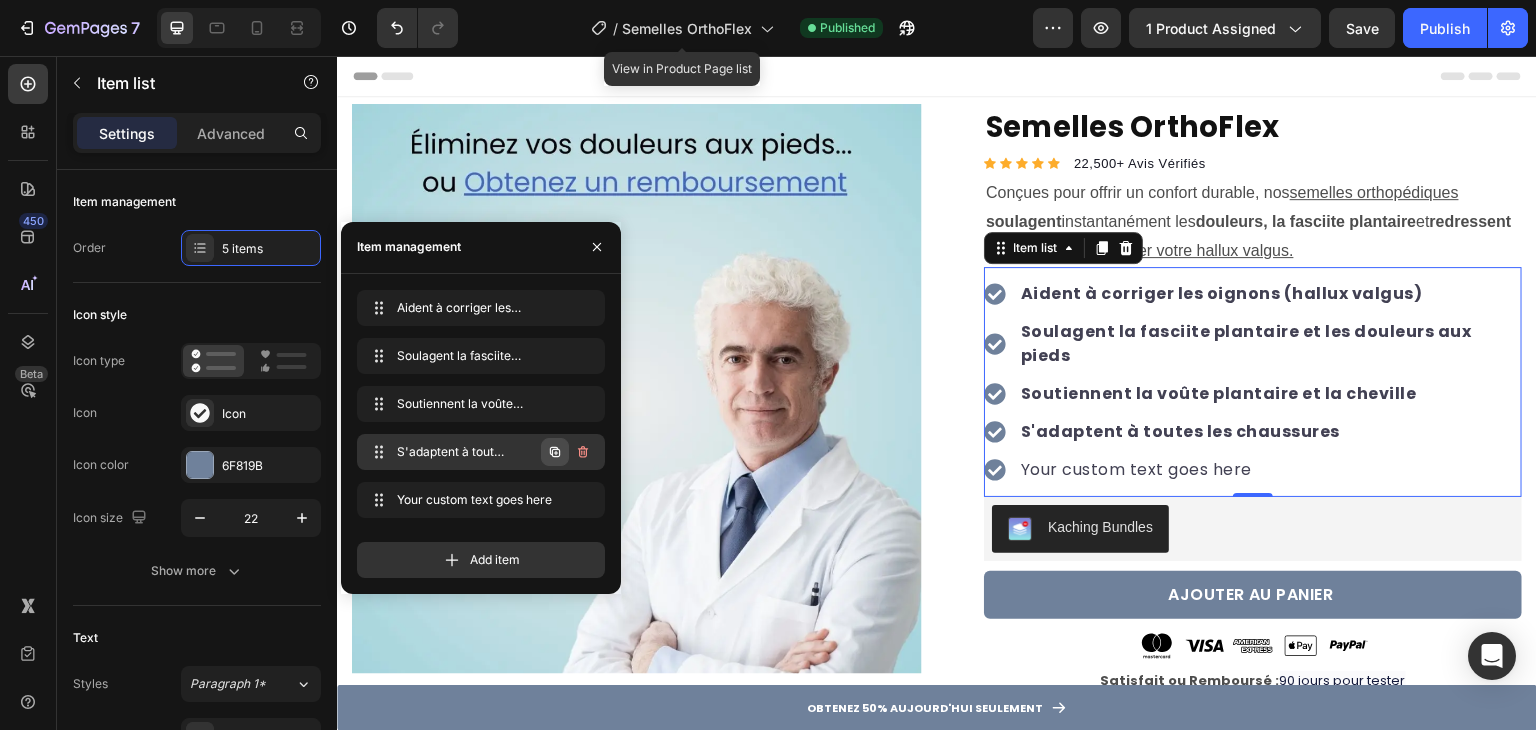 click 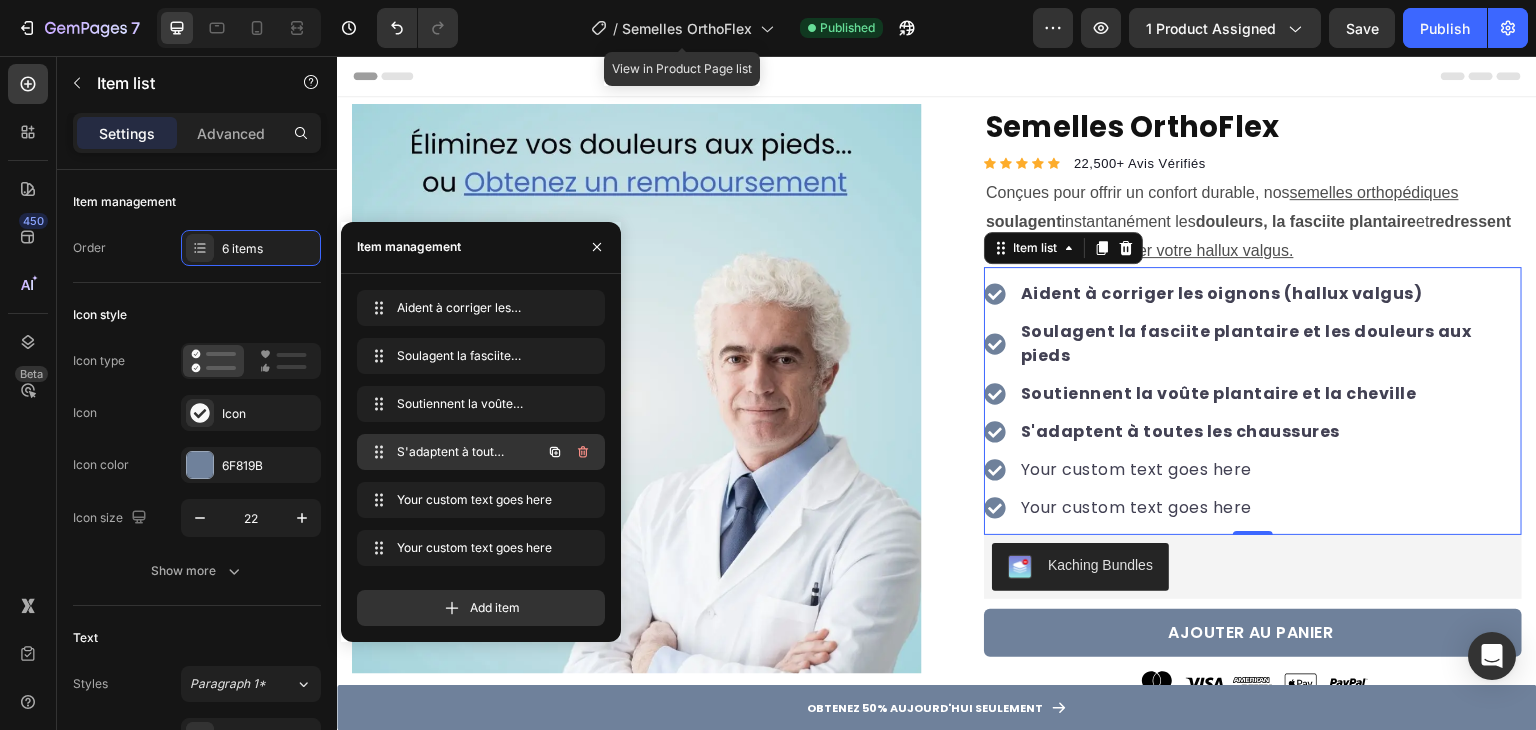 click 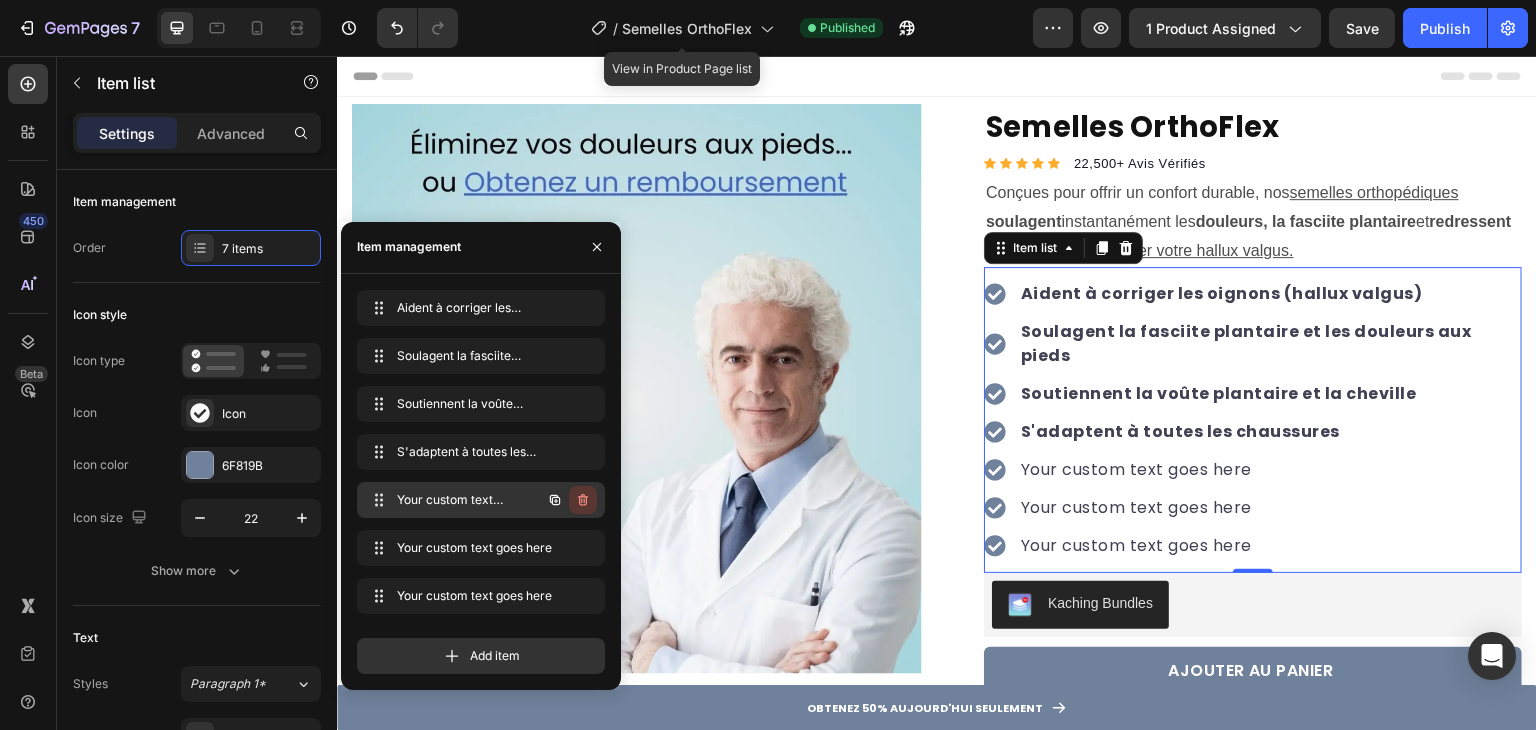 click 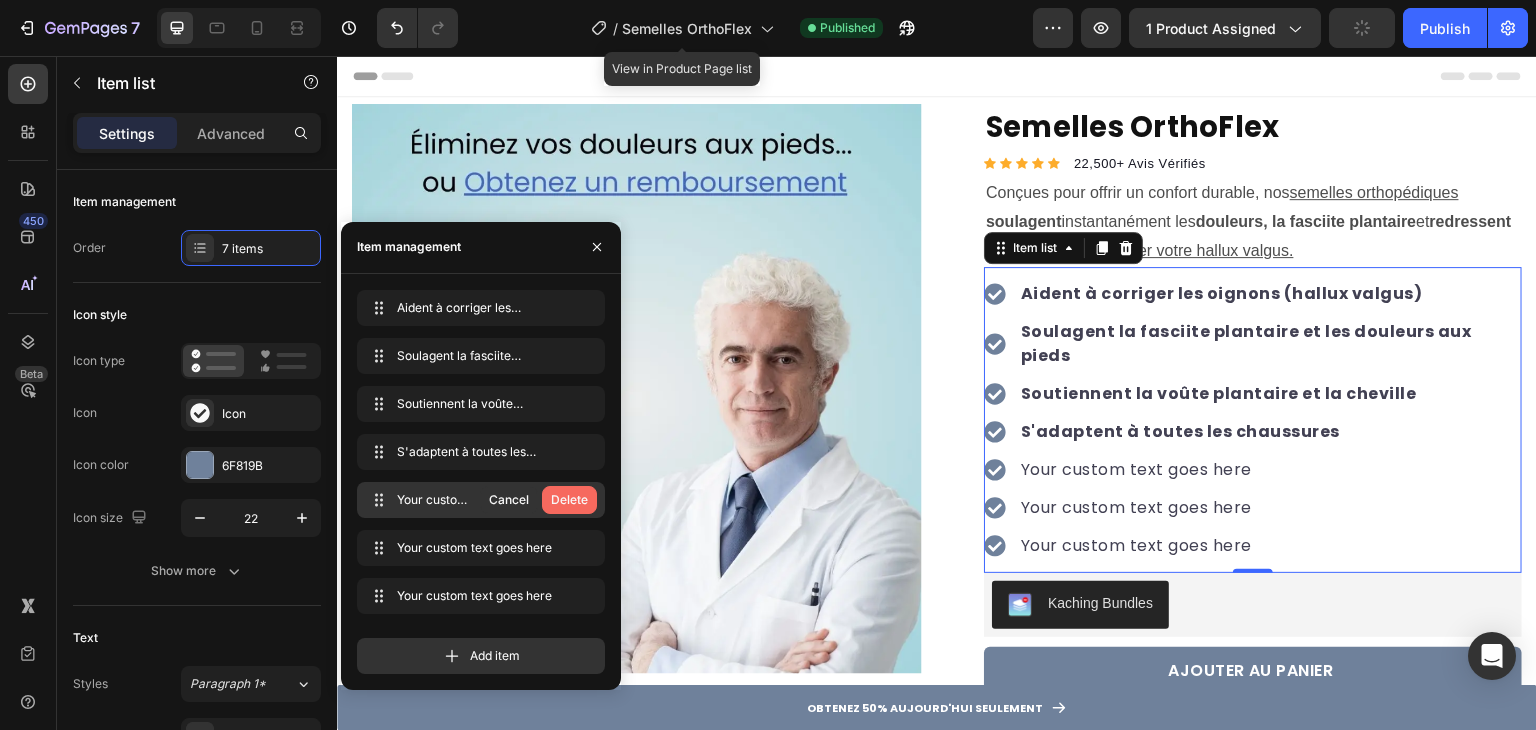 click on "Delete" at bounding box center [569, 500] 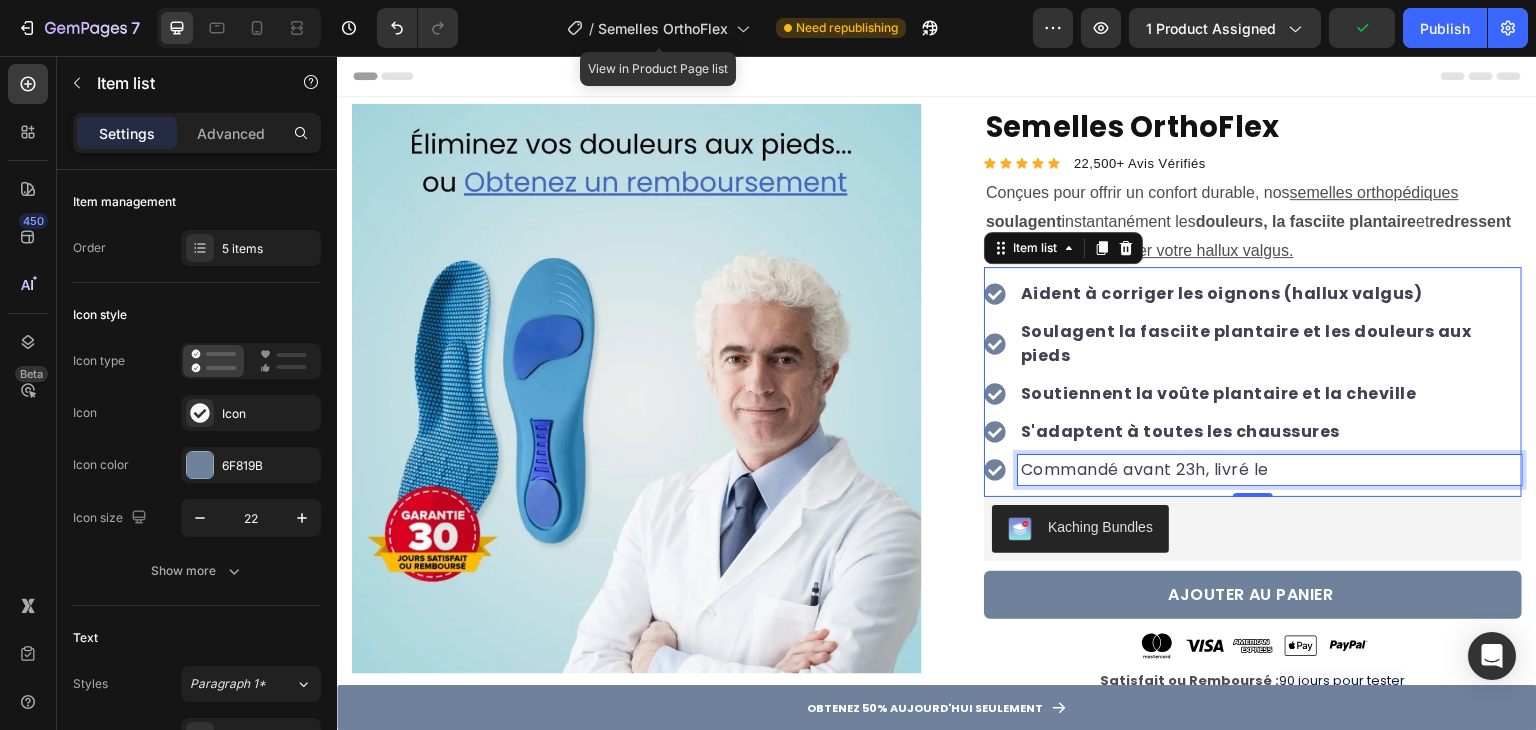 click on "Commandé avant 23h, livré le" at bounding box center (1270, 470) 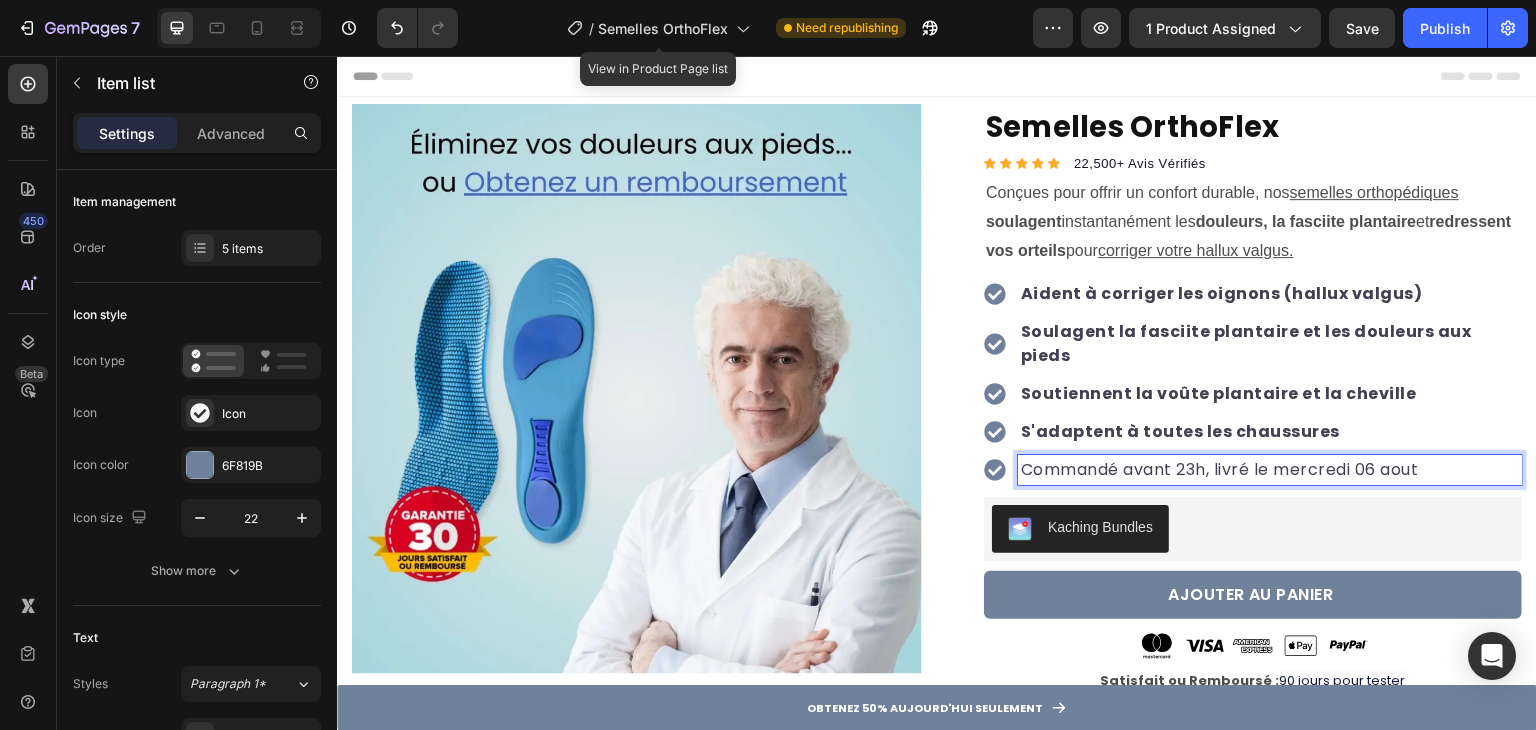 click on "Commandé avant 23h, livré le mercredi 06 aout" at bounding box center (1270, 470) 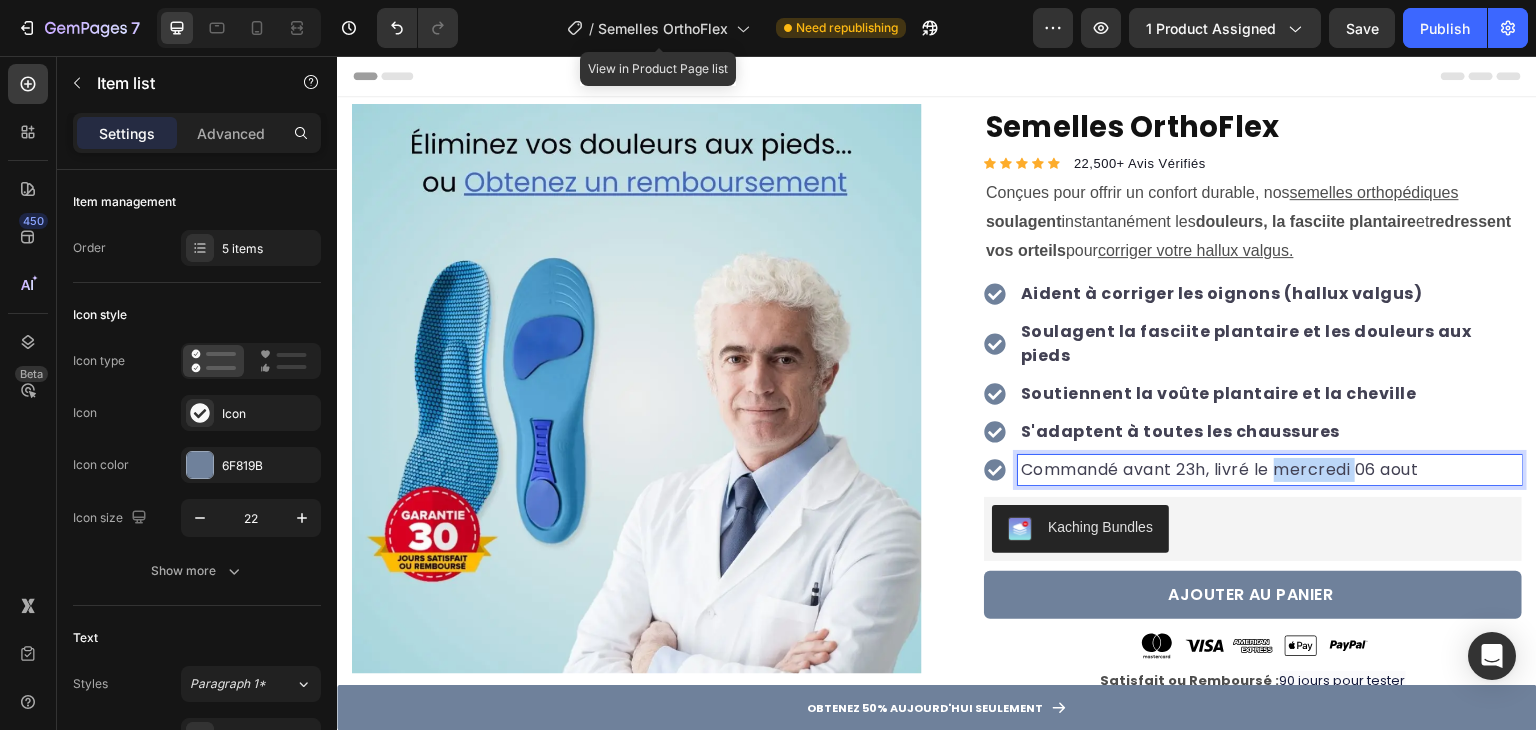 click on "Commandé avant 23h, livré le mercredi 06 aout" at bounding box center [1270, 470] 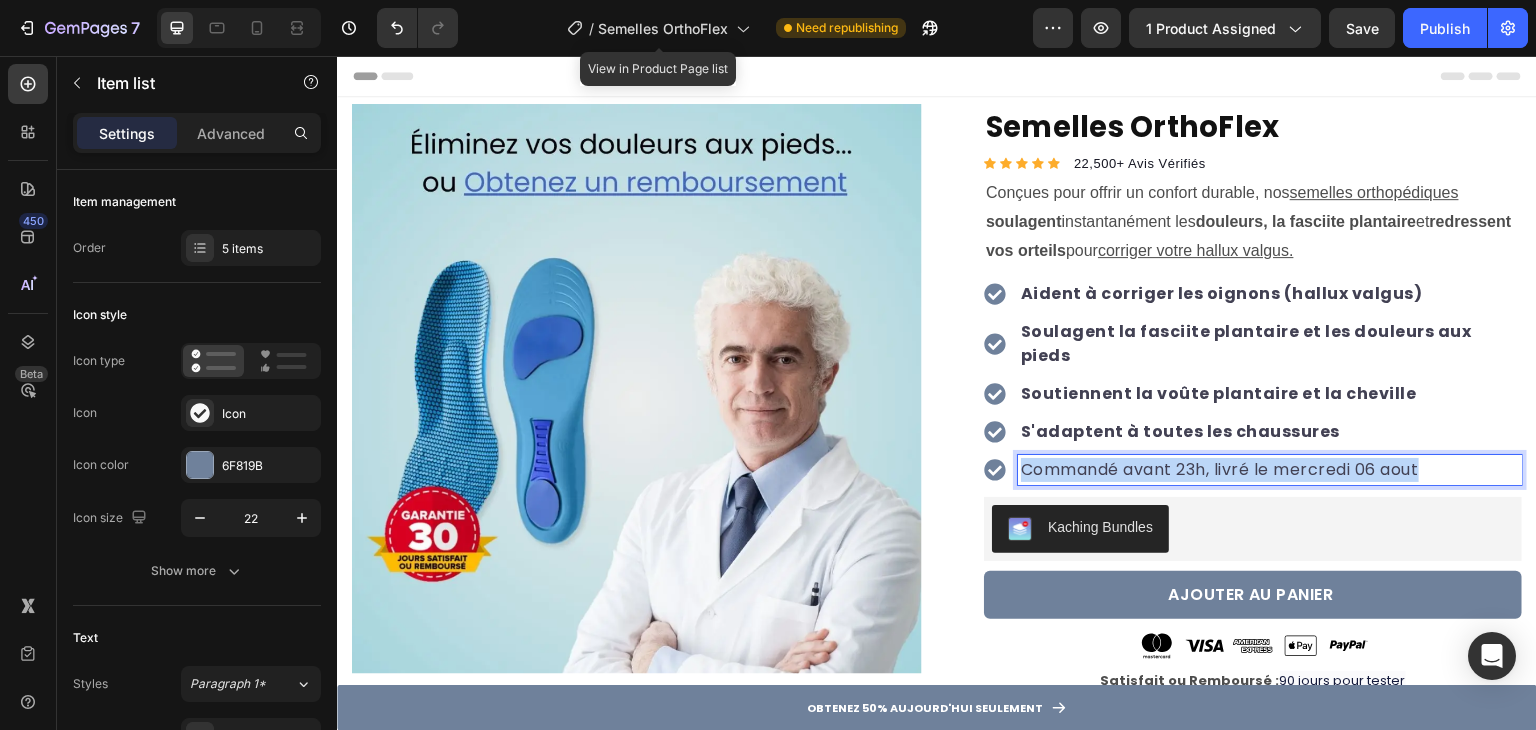 click on "Commandé avant 23h, livré le mercredi 06 aout" at bounding box center (1270, 470) 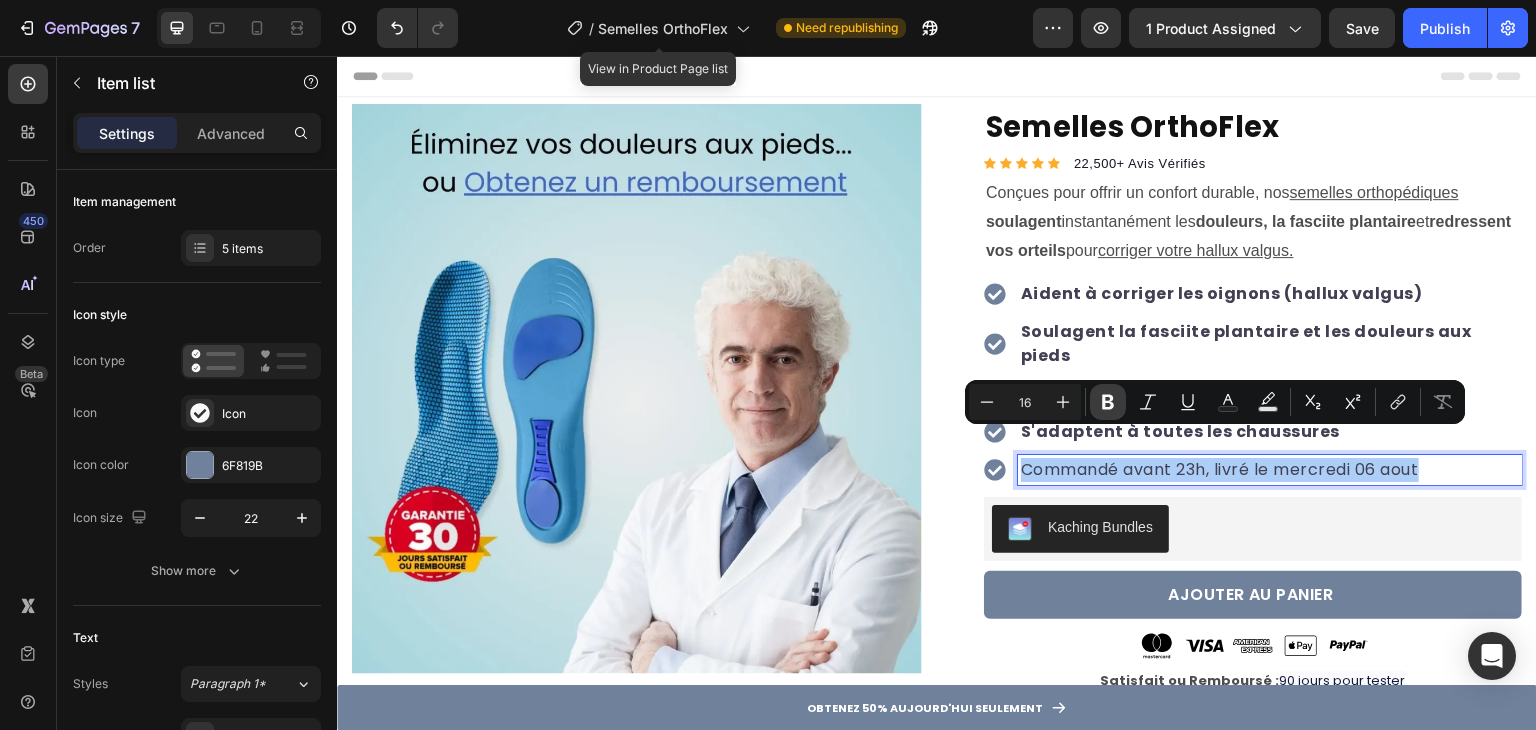 click 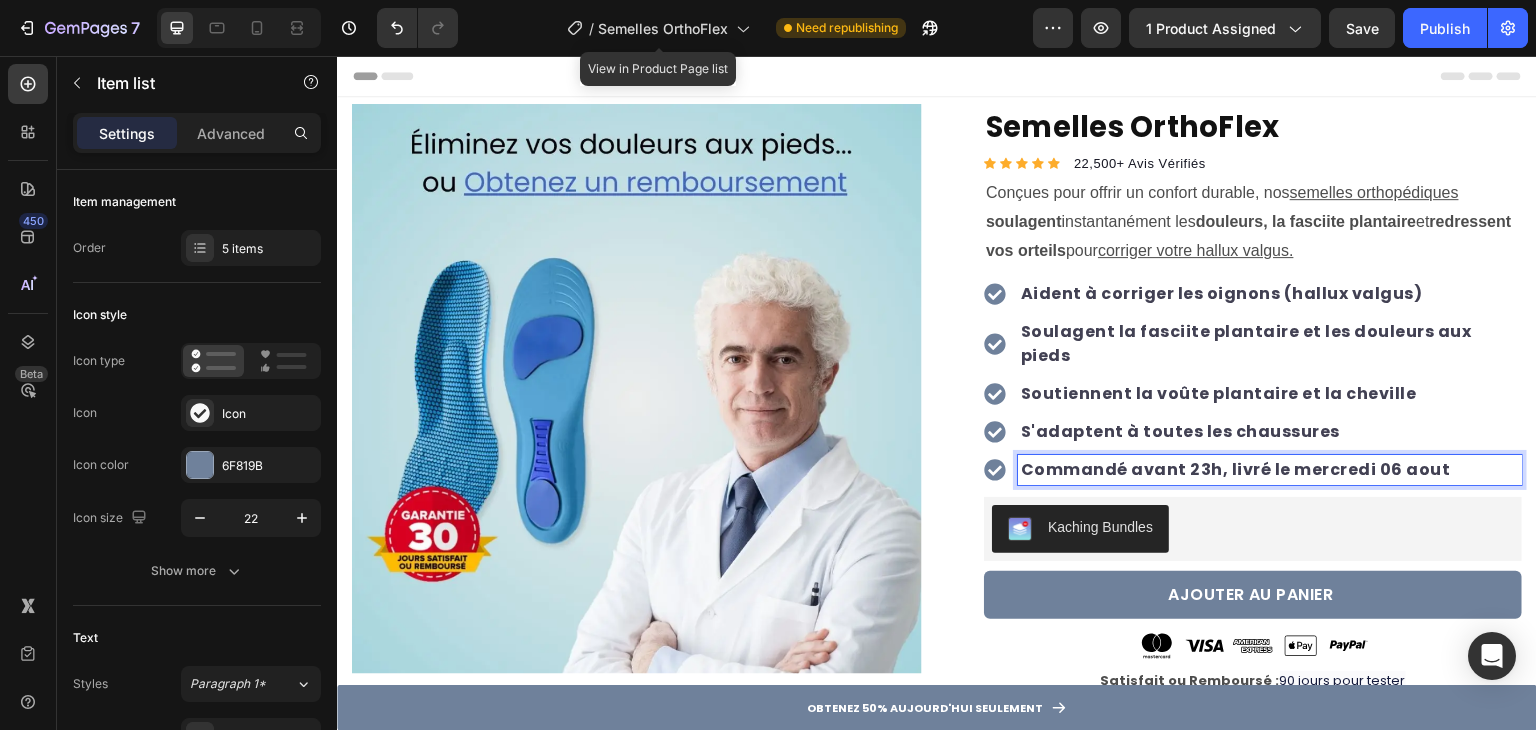 click on "Product Images Row Semelles OrthoFlex Product Title Icon Icon Icon Icon Icon Icon List Hoz 22,500+ Avis Vérifiés Text block Row Conçues pour offrir un confort durable, nos  semelles orthopédiques   soulagent  instantanément les  douleurs, la fasciite plantaire  et  redressent vos orteils  pour  corriger votre hallux valgus.   Text Block Aident à corriger les oignons (hallux valgus) Soulagent la fasciite plantaire et les douleurs aux pieds Soutiennent la voûte plantaire et la cheville S'adaptent à toutes les chaussures Commandé avant 23h, livré le mercredi 06 aout Item list   0 Aident à corriger les oignons (hallux valgus) Réduit les douleurs dès la première nuit Soutiennent la voûte plantaire et la cheville Idéal pour toutes les positions de sommeil Item list Kaching Bundles Kaching Bundles AJOUTER AU PANIER Product Cart Button Image Image Image Image Image Row Satisfait ou Remboursé :  90 jours pour tester Text Block Row Image Product" at bounding box center [937, 517] 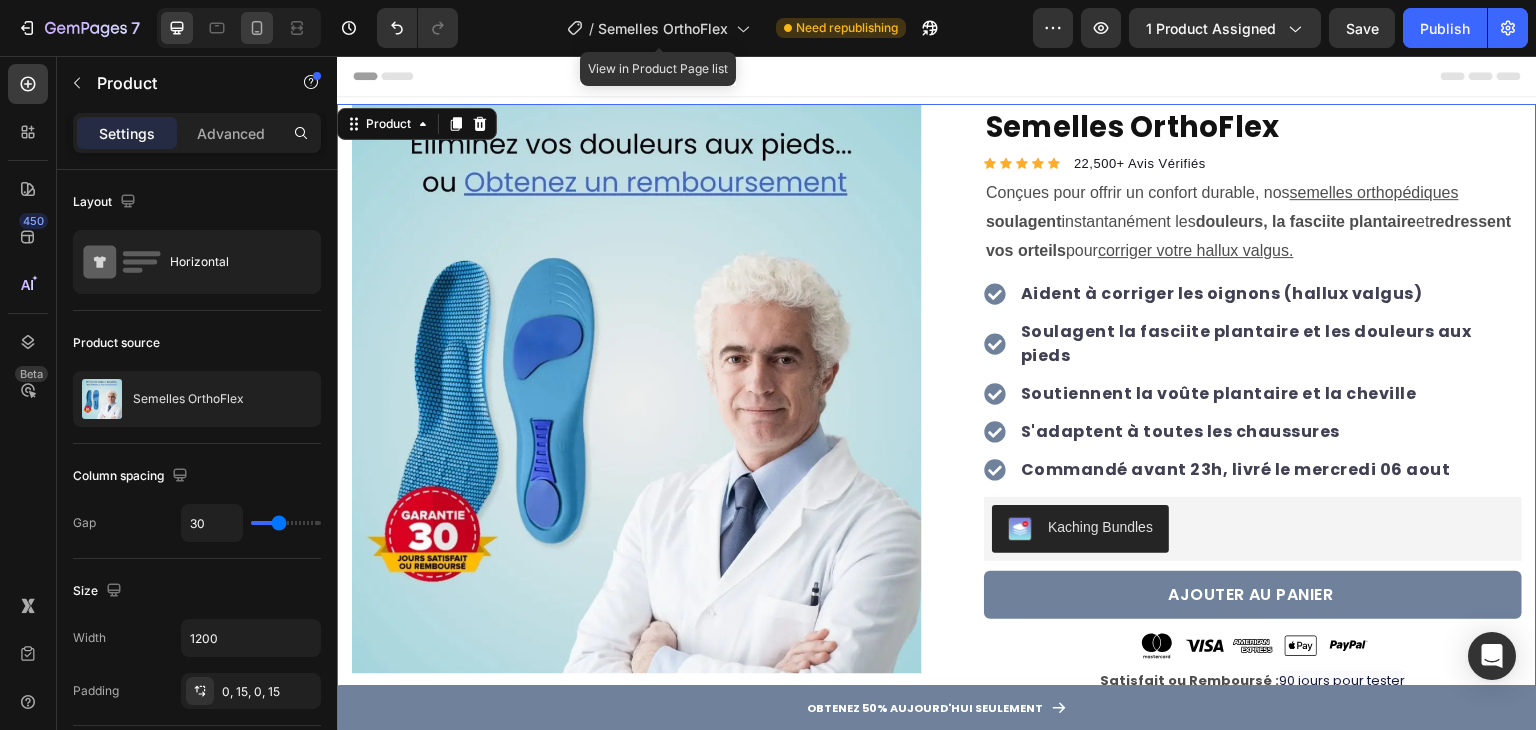 click 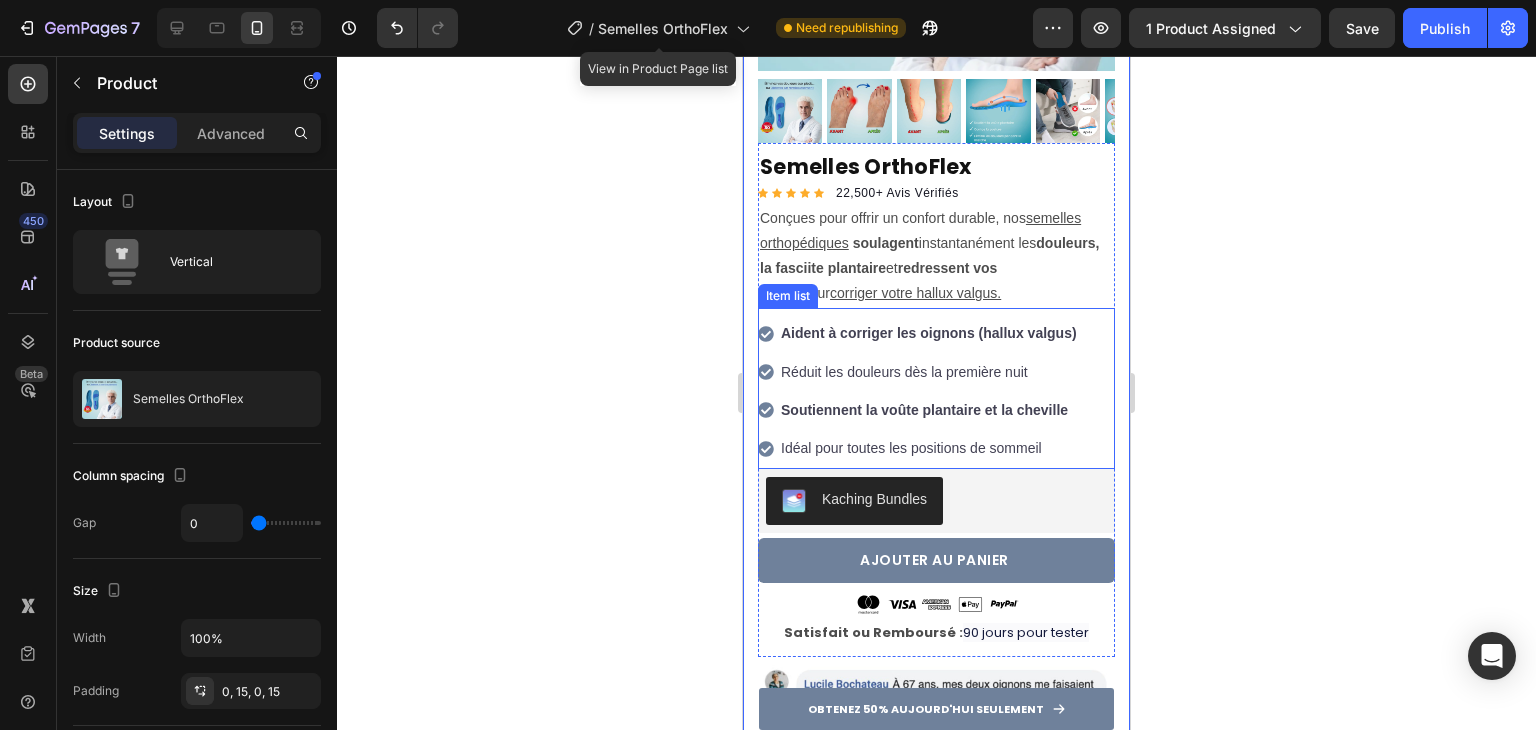 scroll, scrollTop: 400, scrollLeft: 0, axis: vertical 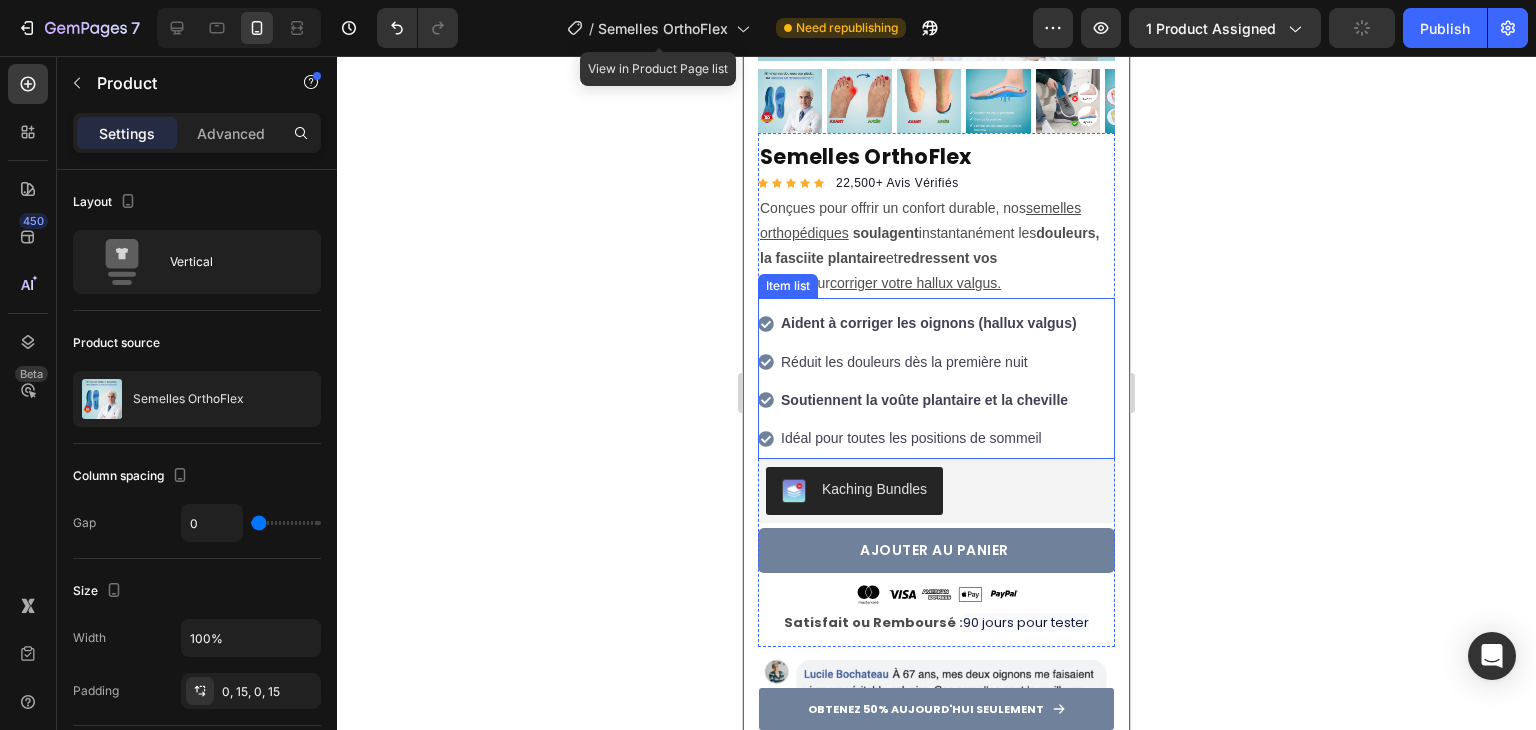 click on "Aident à corriger les oignons (hallux valgus) Réduit les douleurs dès la première nuit Soutiennent la voûte plantaire et la cheville Idéal pour toutes les positions de sommeil Item list" at bounding box center [936, 378] 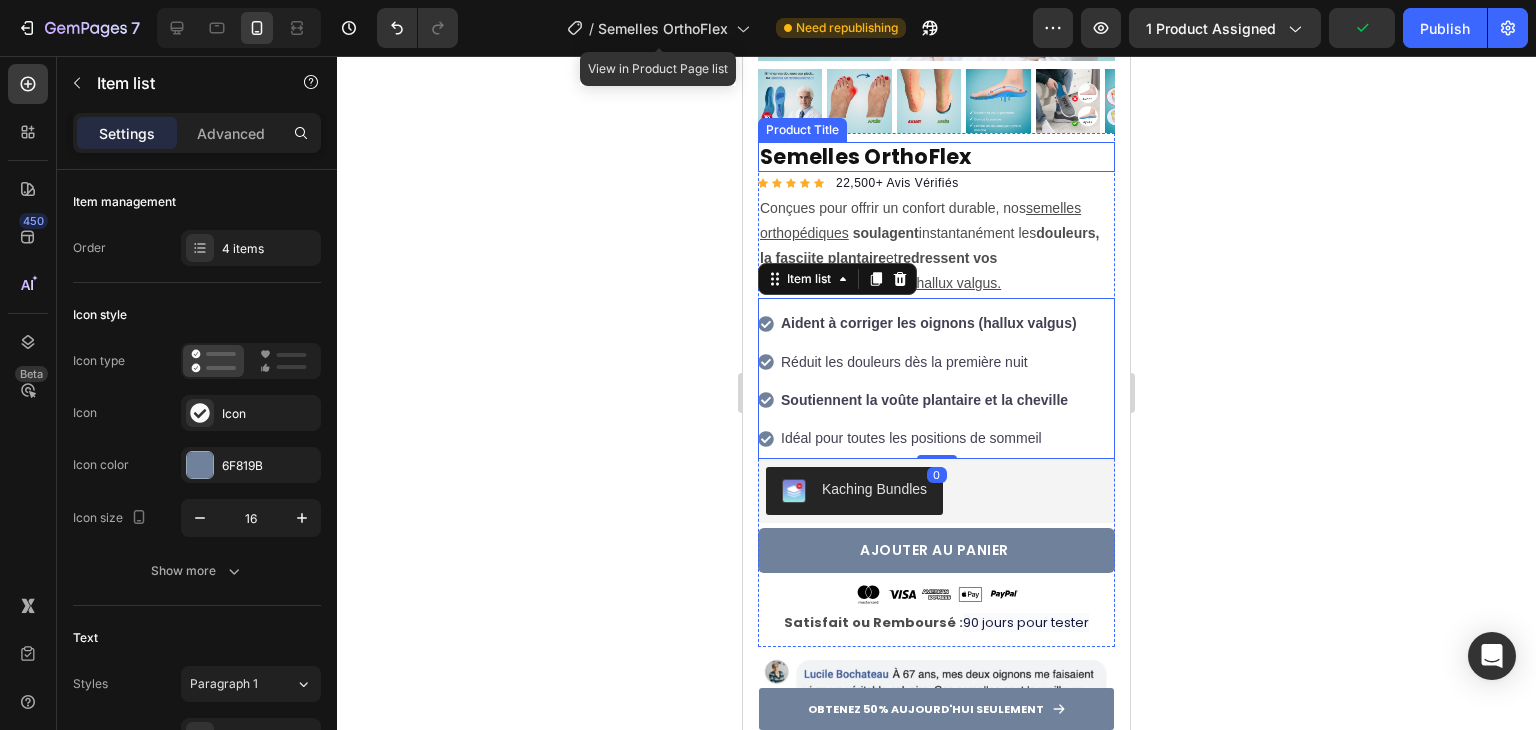 click on "Product Title" at bounding box center [802, 130] 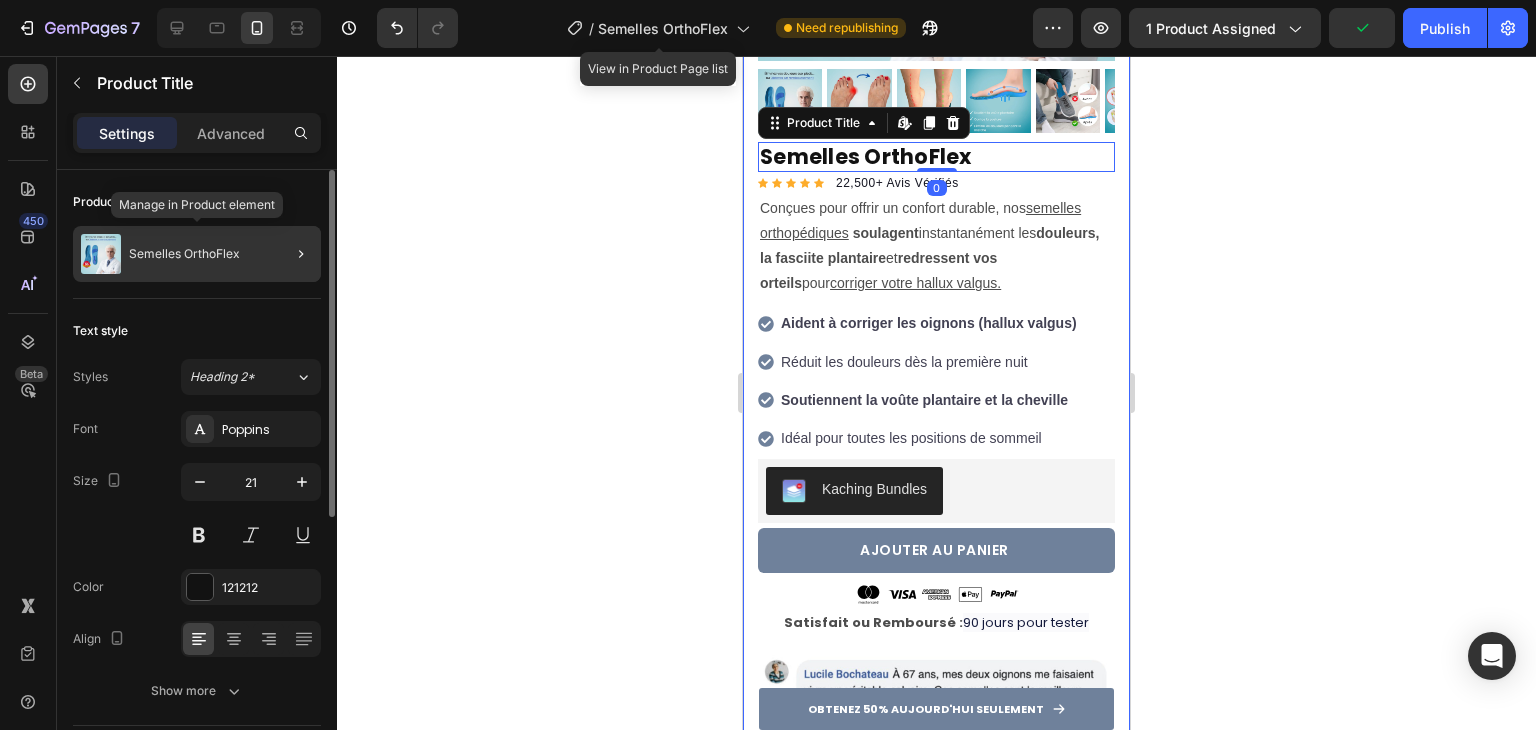 click on "Semelles OrthoFlex" 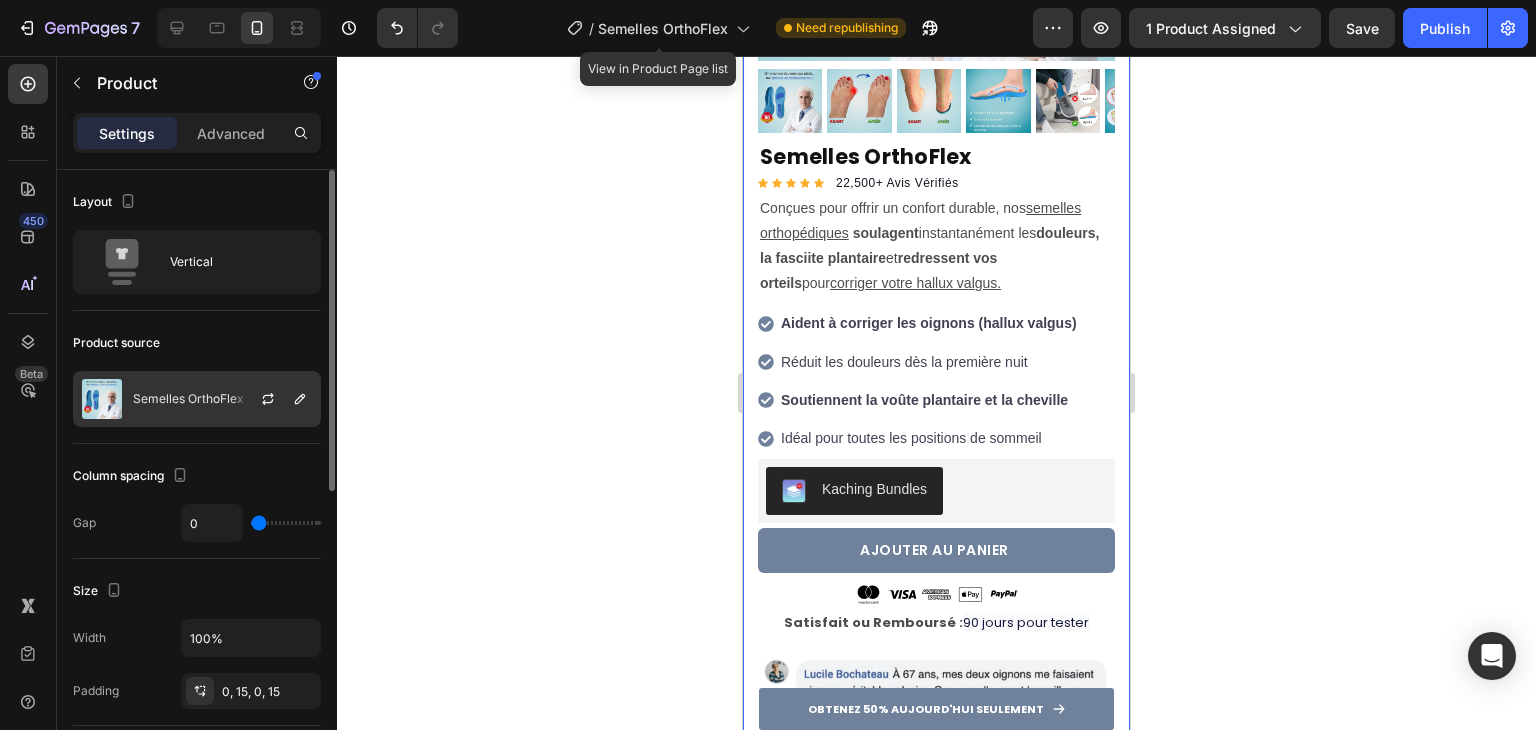 click on "Semelles OrthoFlex" at bounding box center (188, 399) 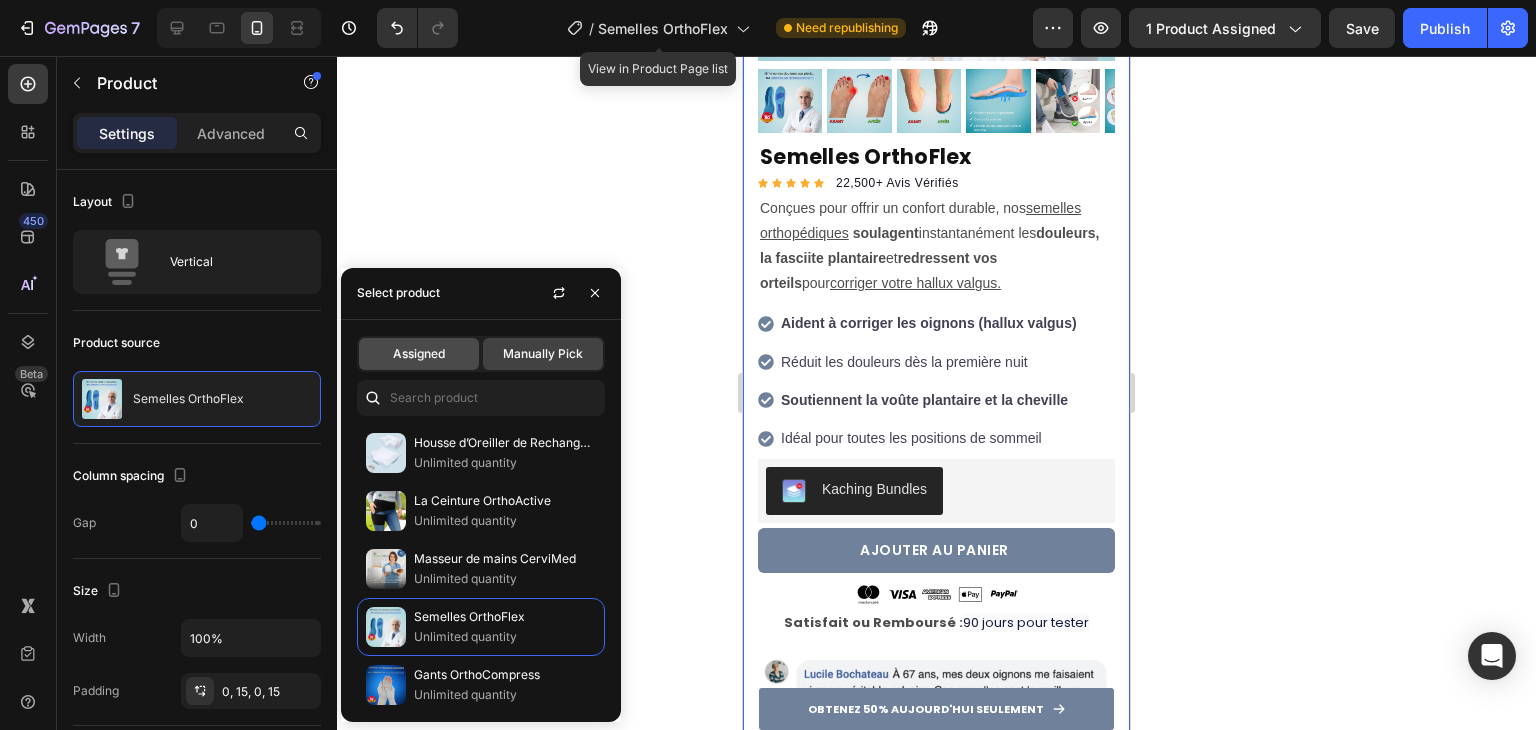 click on "Assigned" 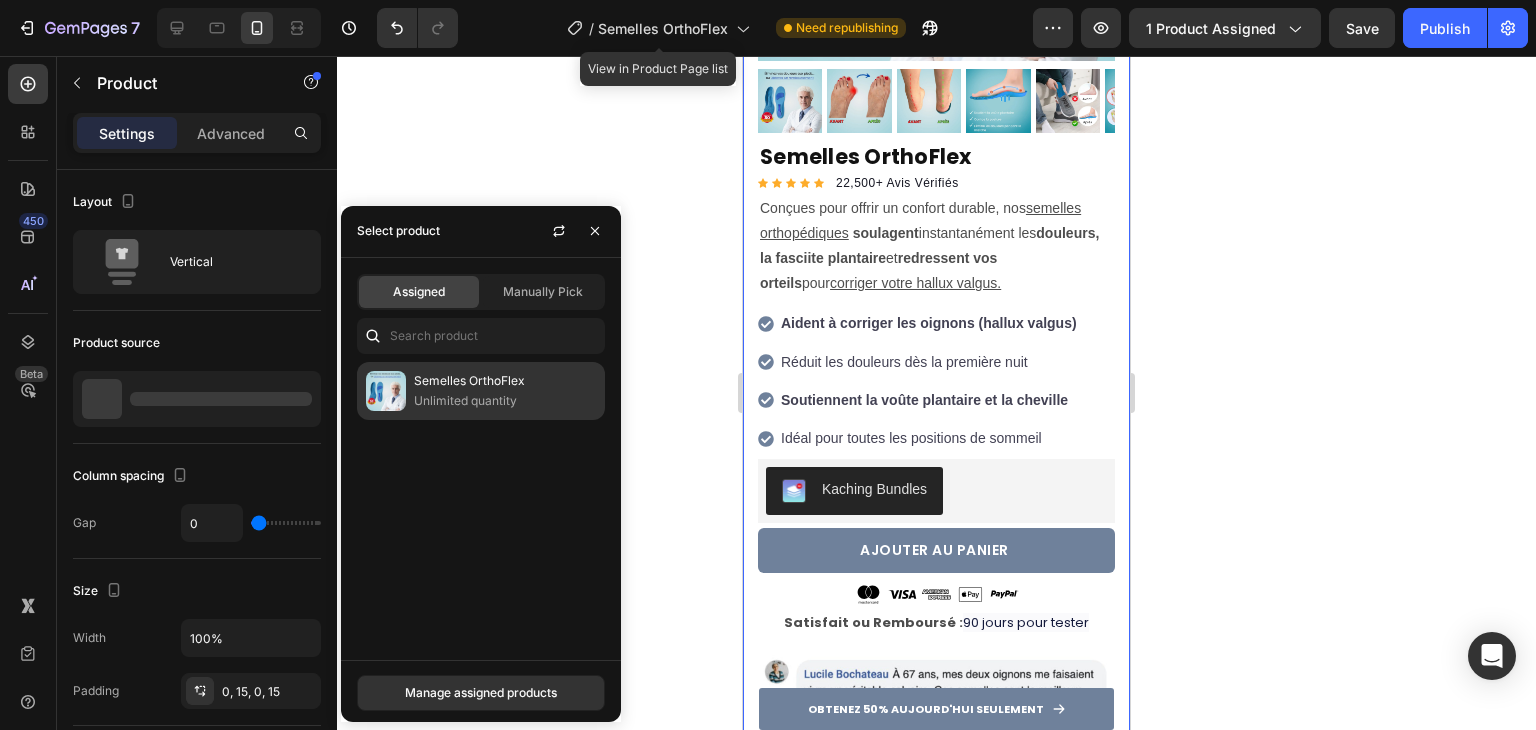 click on "Semelles OrthoFlex" at bounding box center (505, 381) 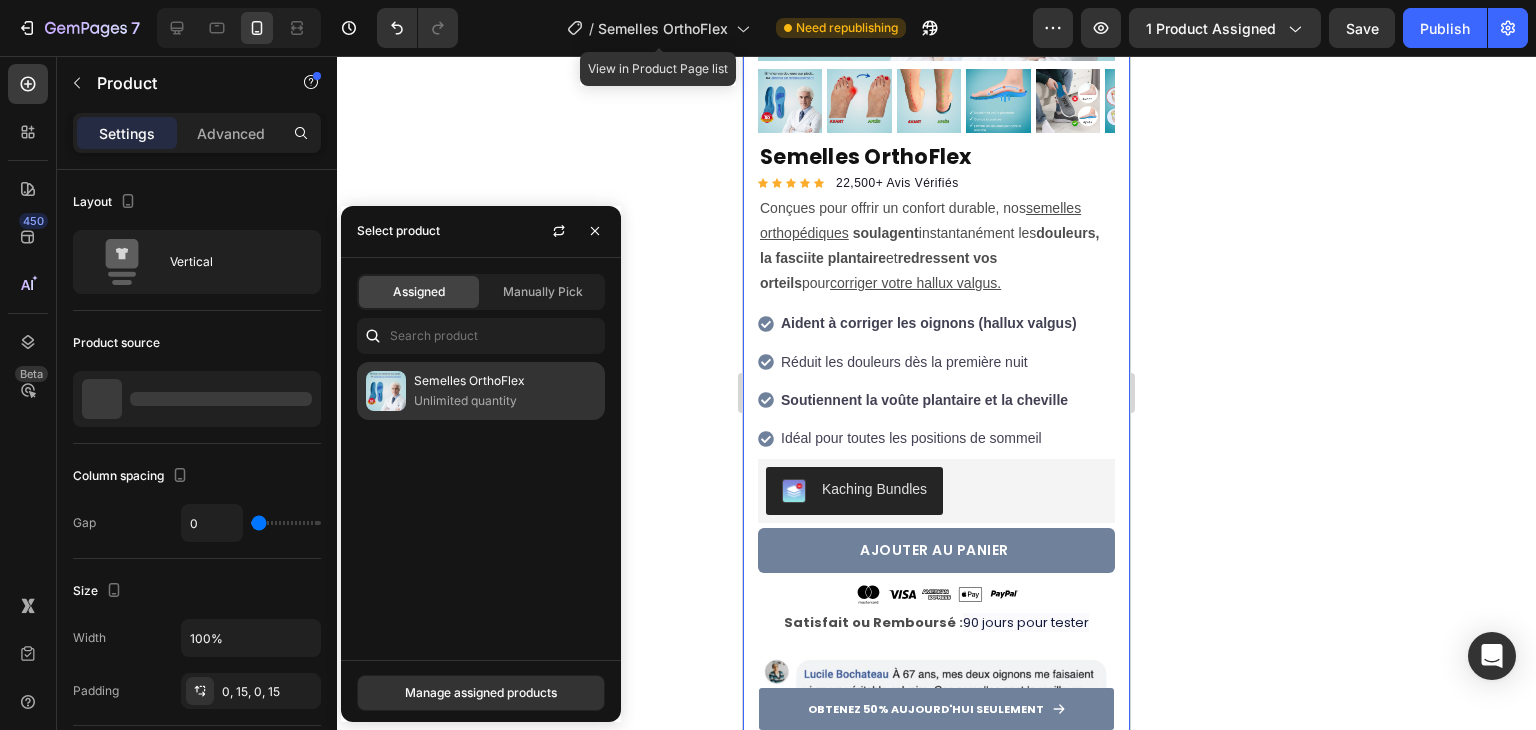click on "Unlimited quantity" at bounding box center (505, 401) 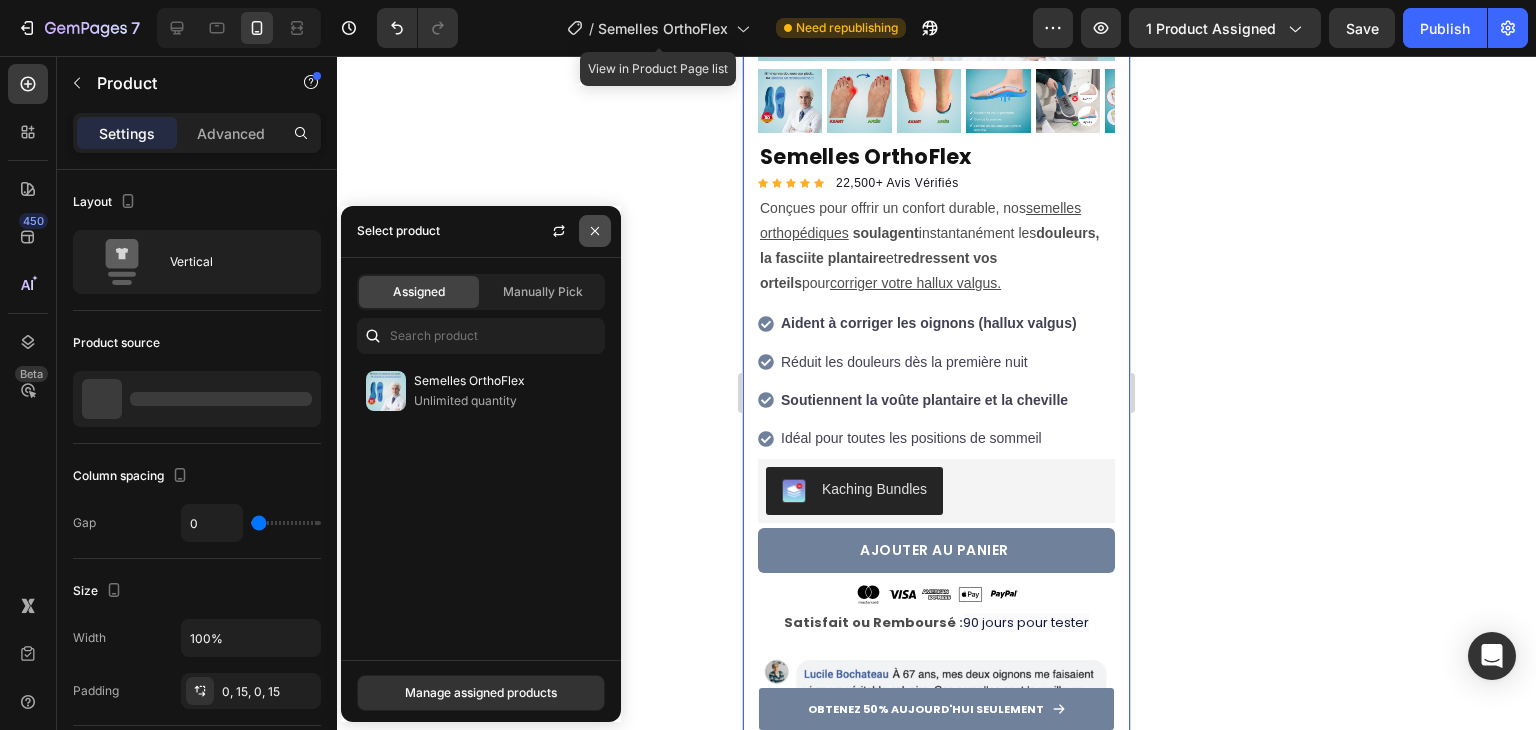 click 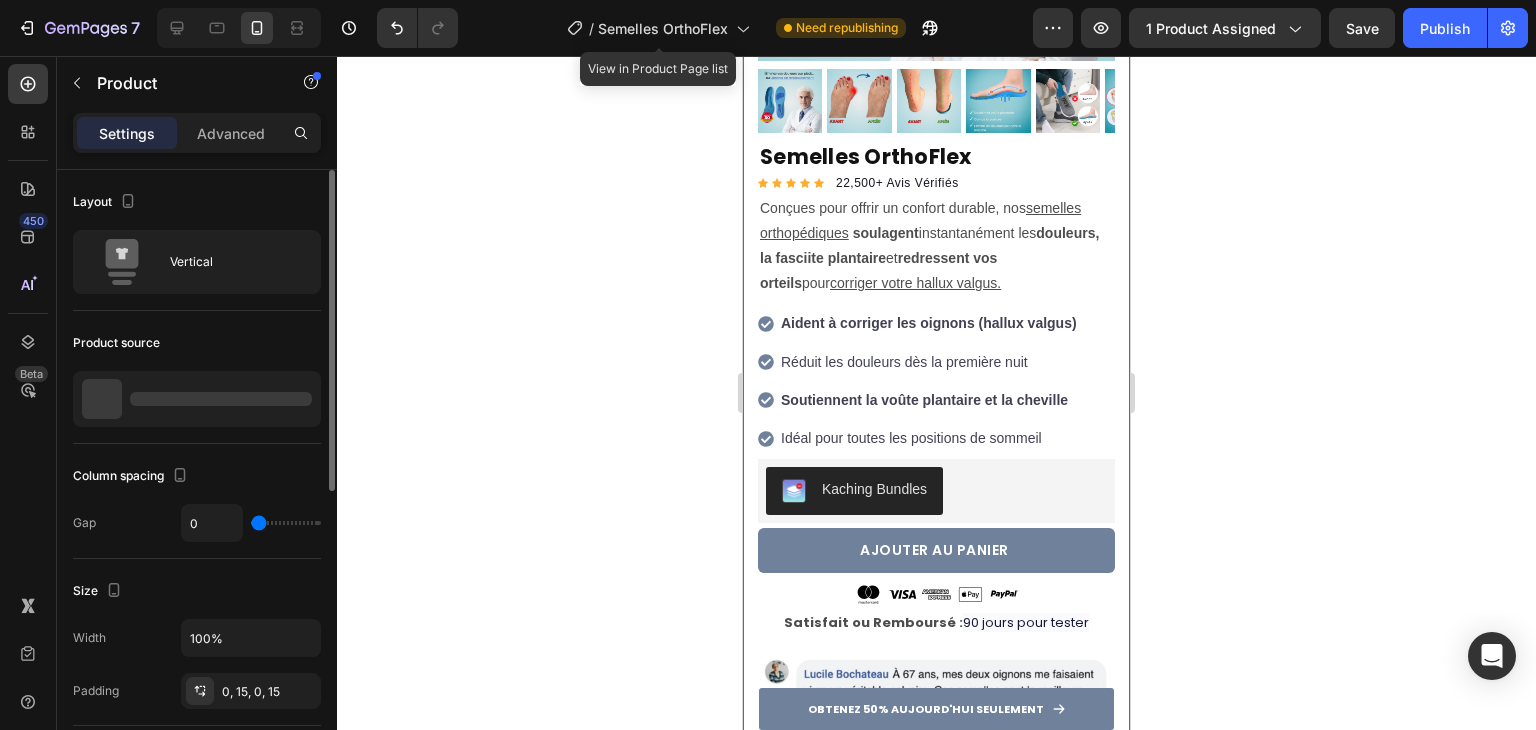 click at bounding box center (221, 399) 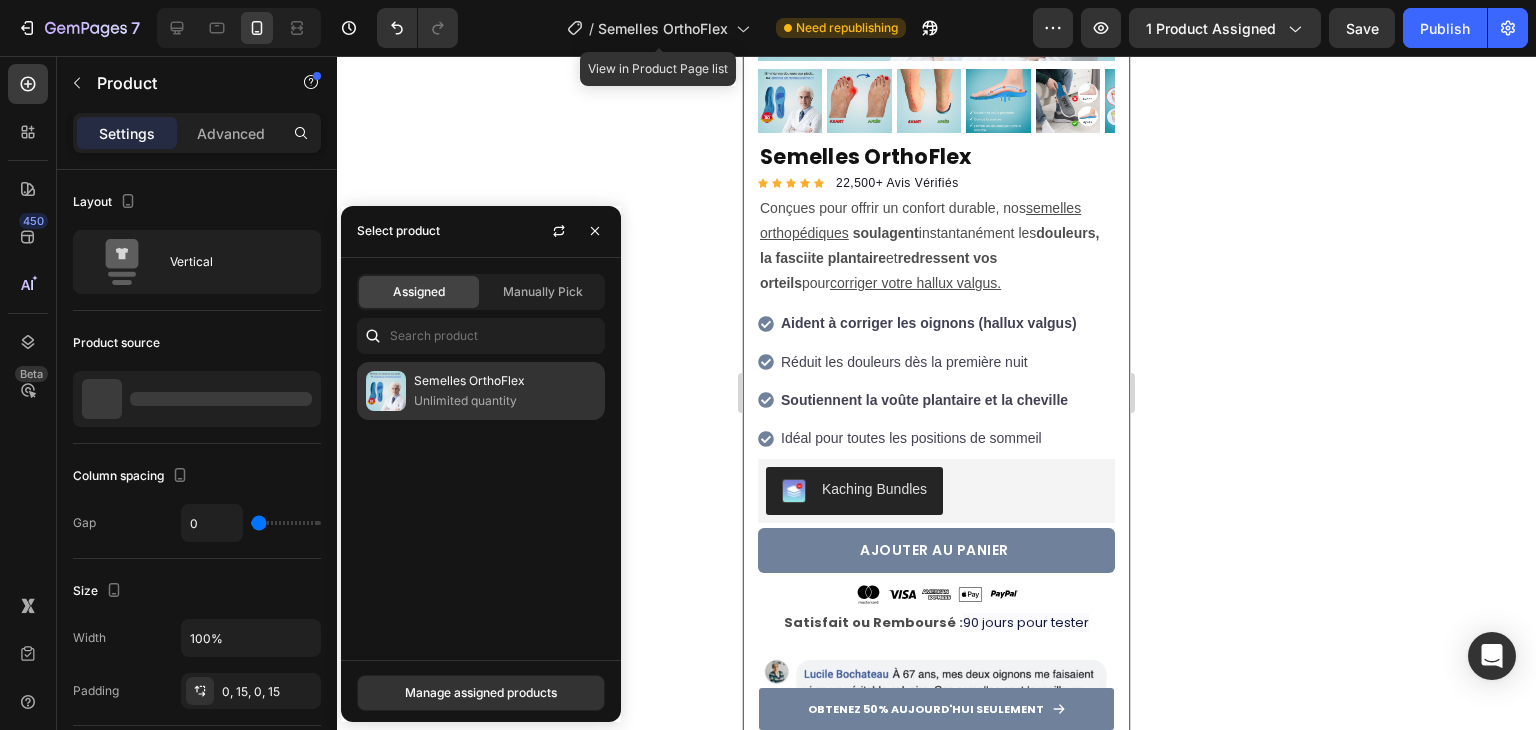click on "Semelles OrthoFlex" at bounding box center (505, 381) 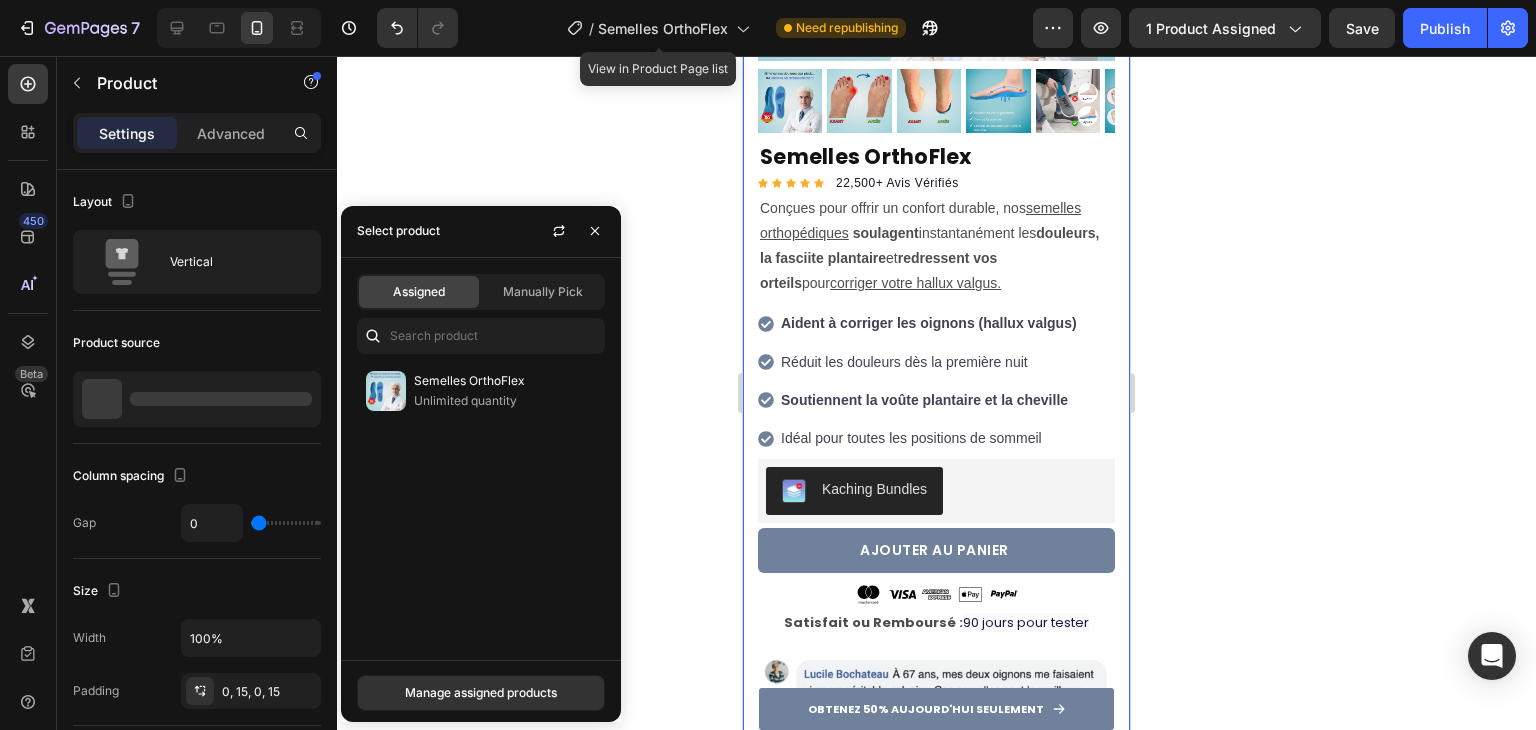 click 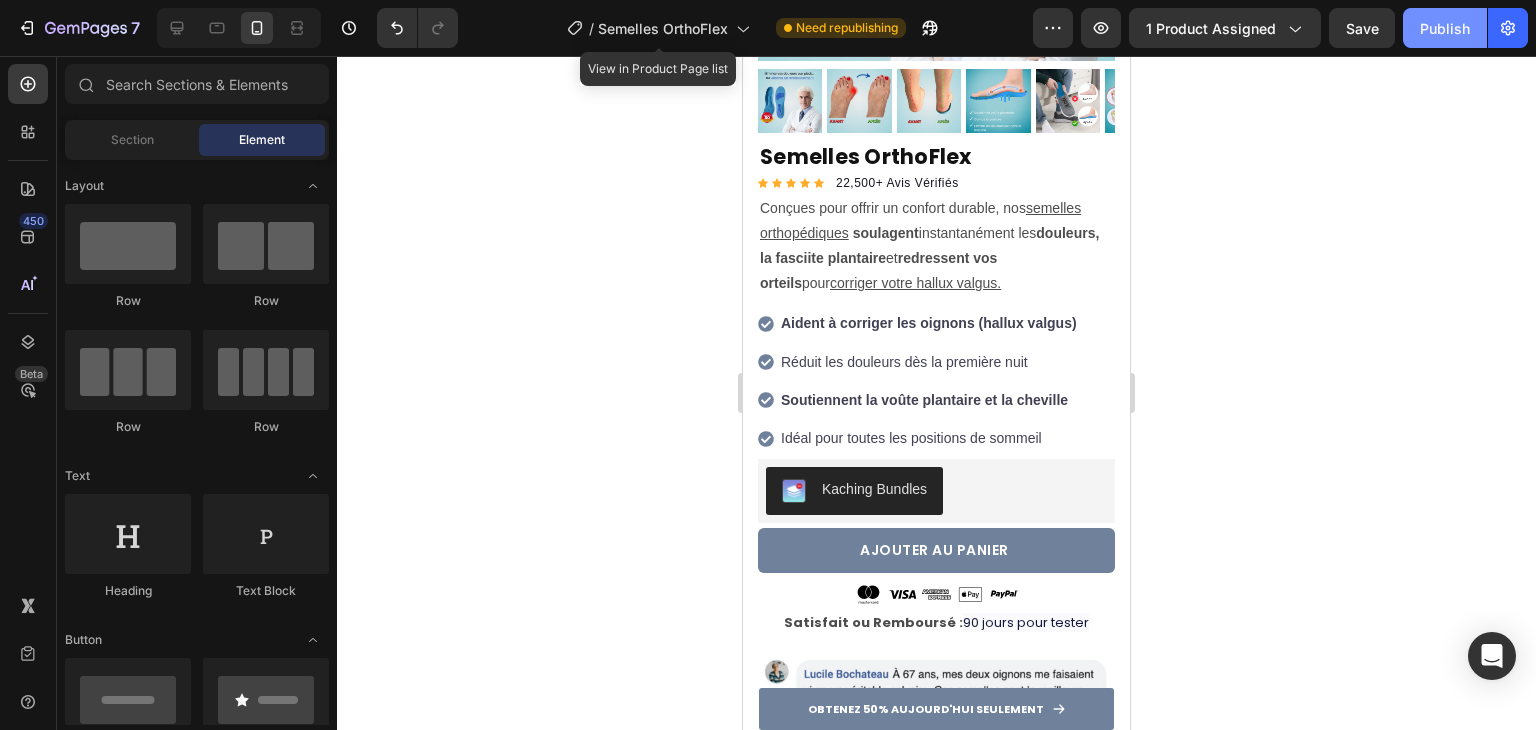 click on "Publish" 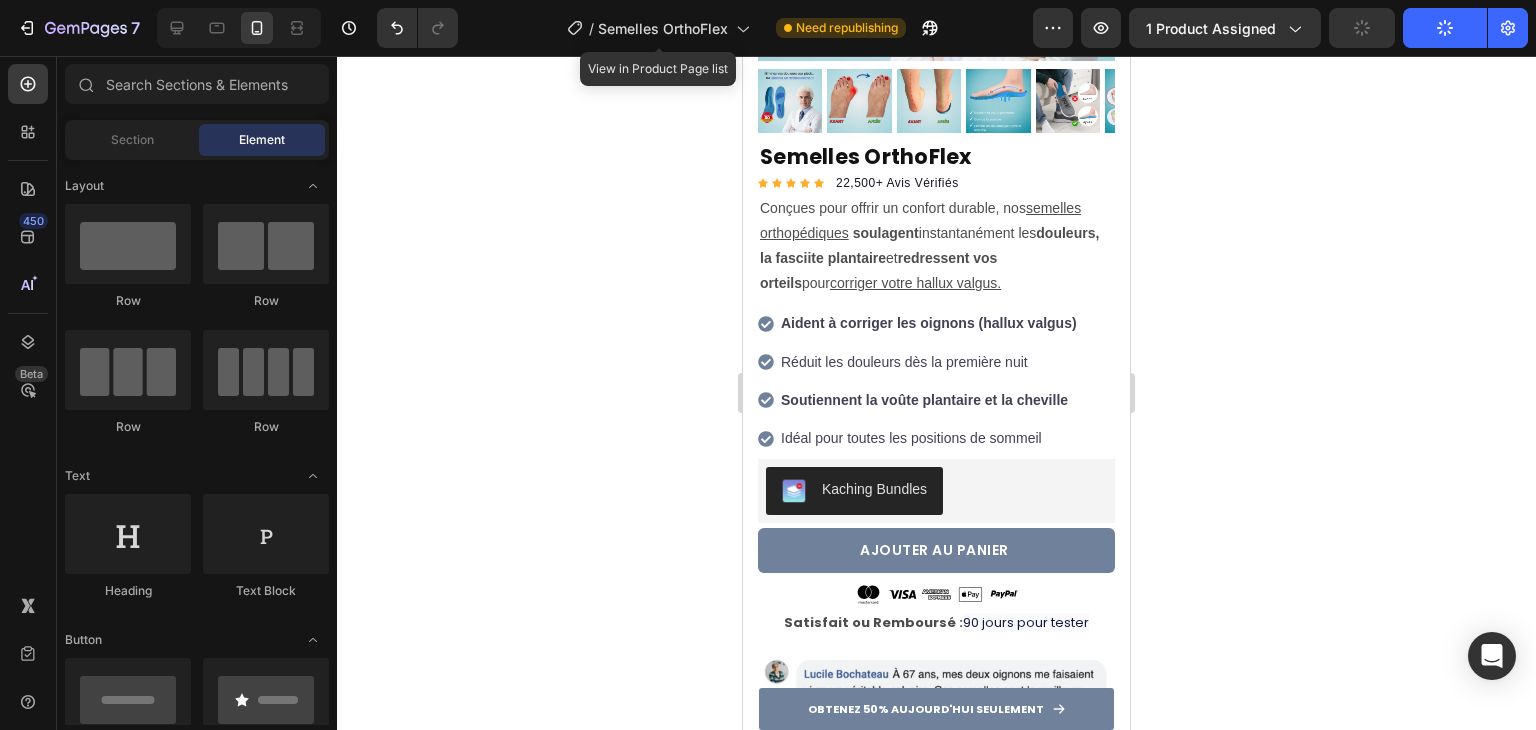 click on "Publish" 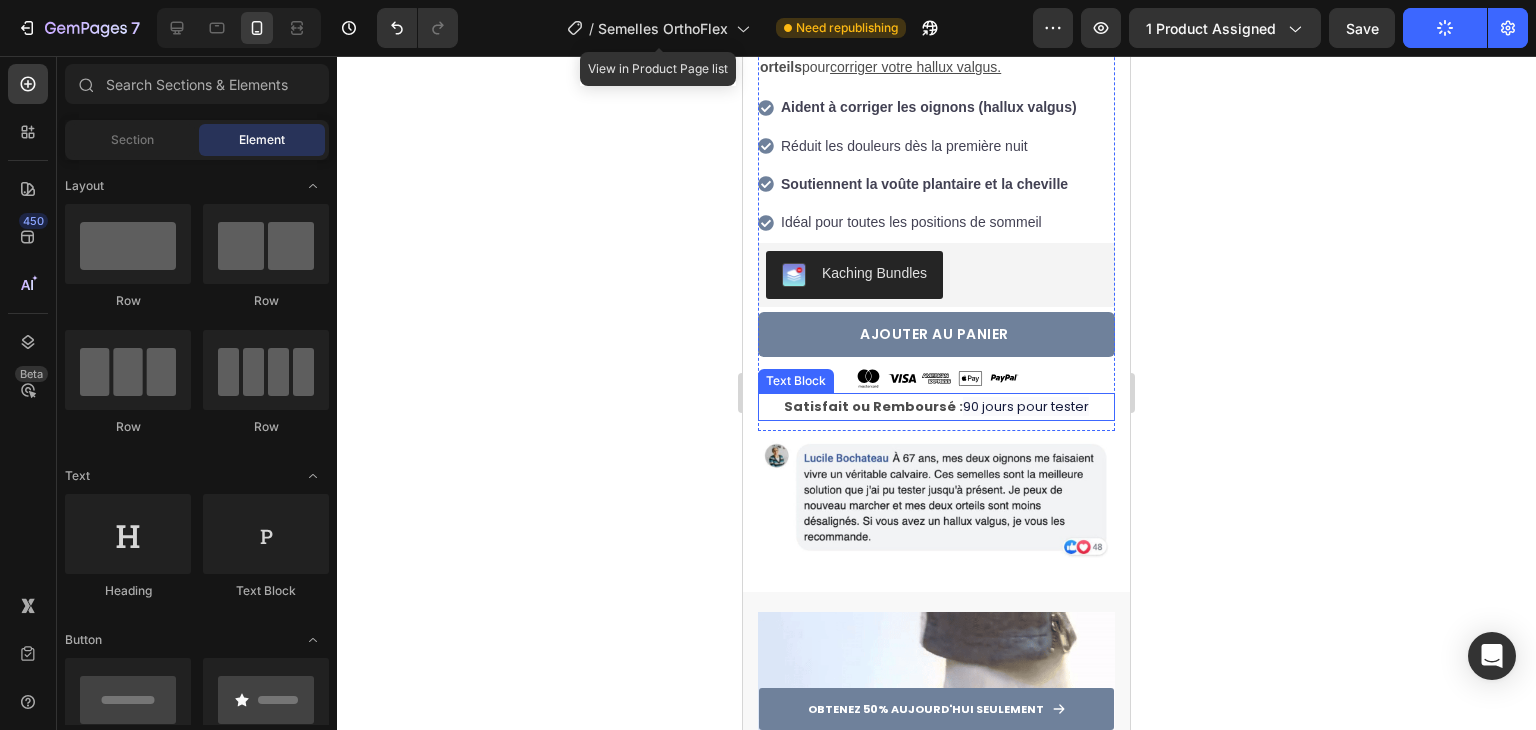scroll, scrollTop: 700, scrollLeft: 0, axis: vertical 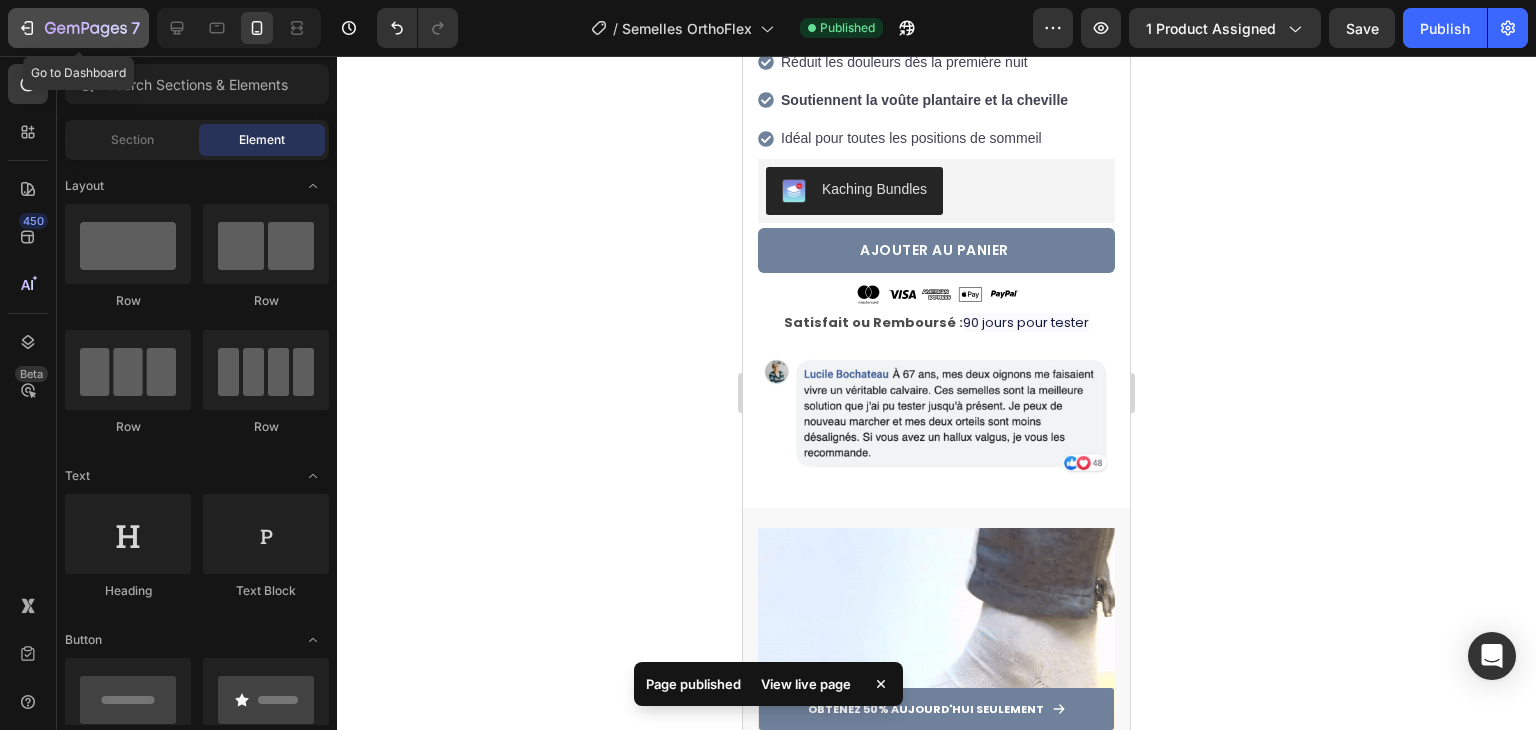 click on "7" at bounding box center (78, 28) 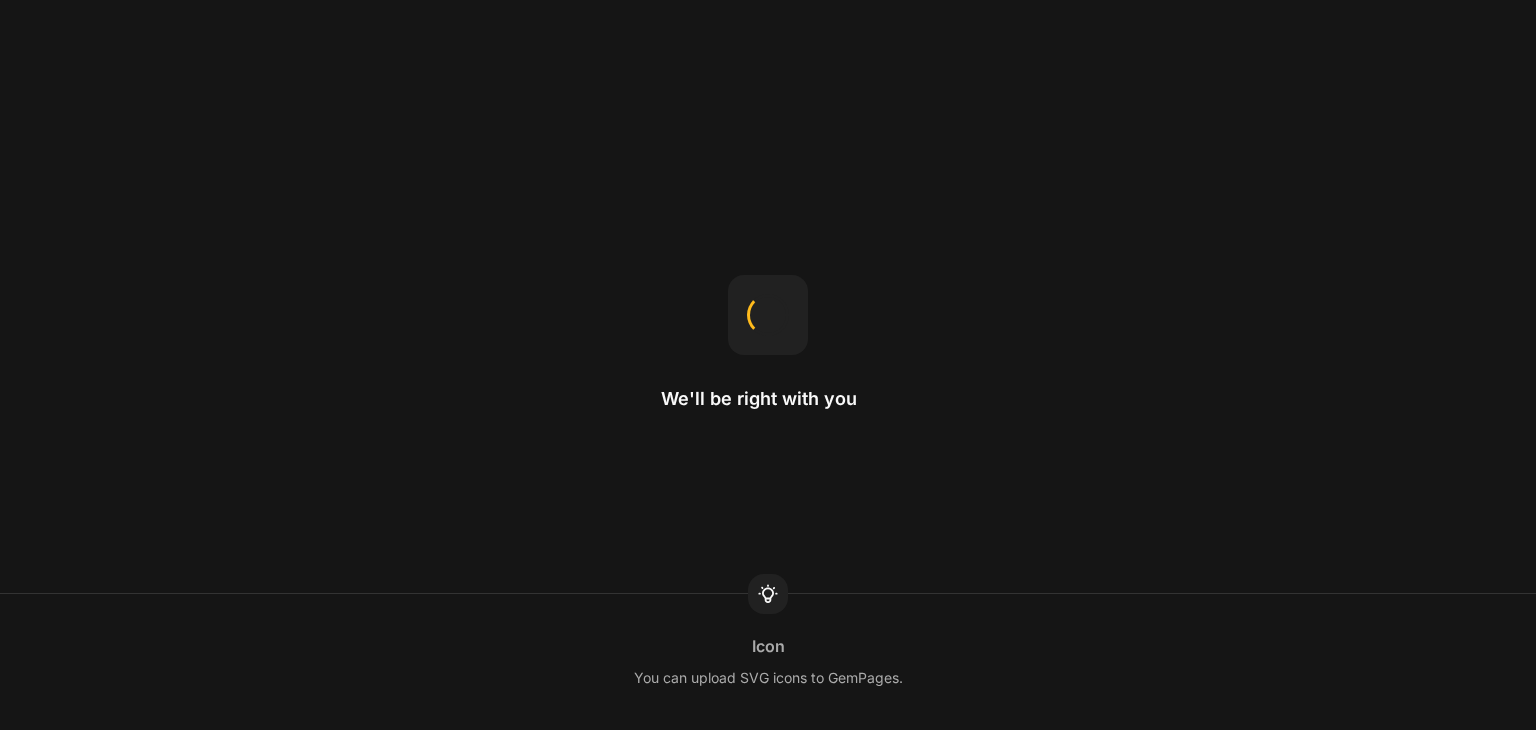 scroll, scrollTop: 0, scrollLeft: 0, axis: both 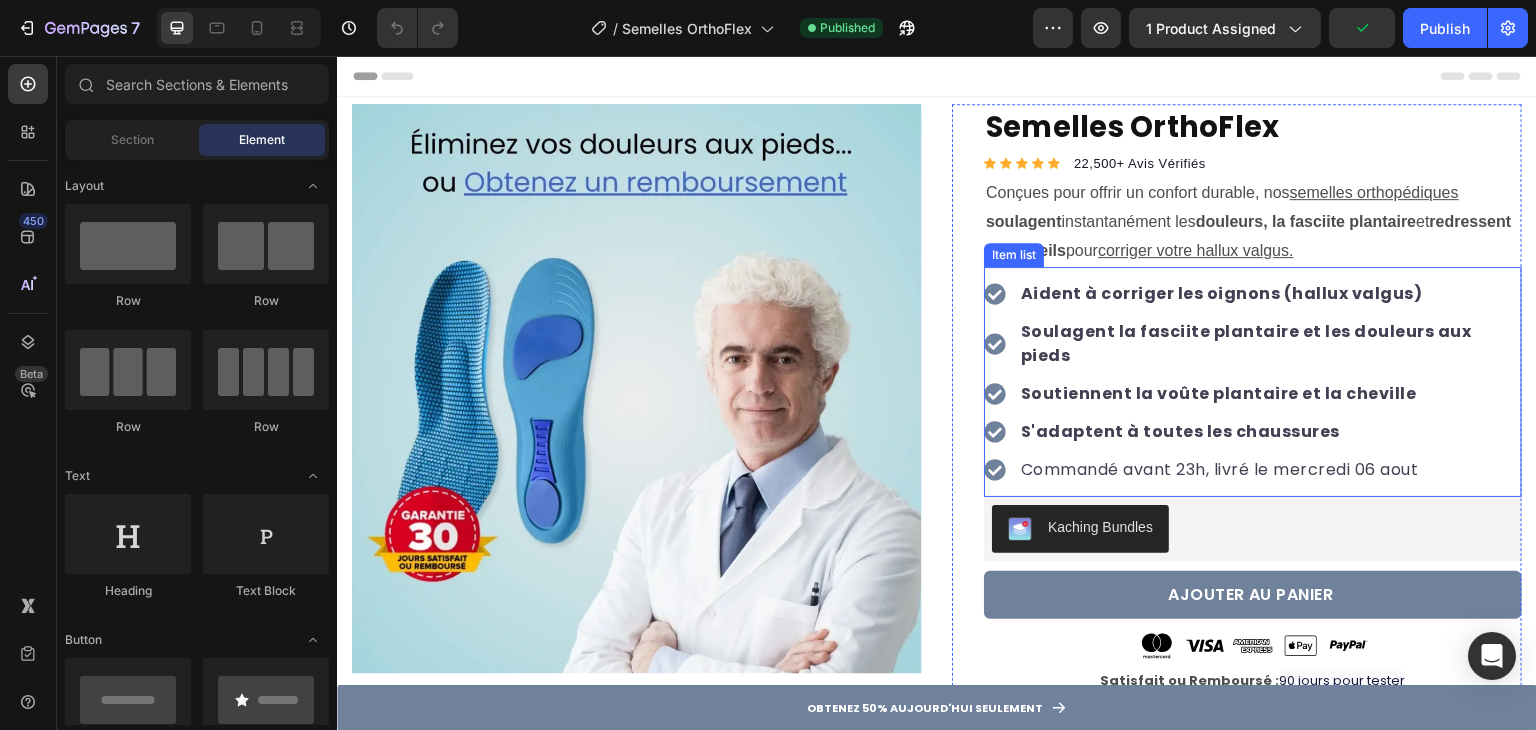click on "Commandé avant 23h, livré le mercredi 06 aout" at bounding box center (1270, 470) 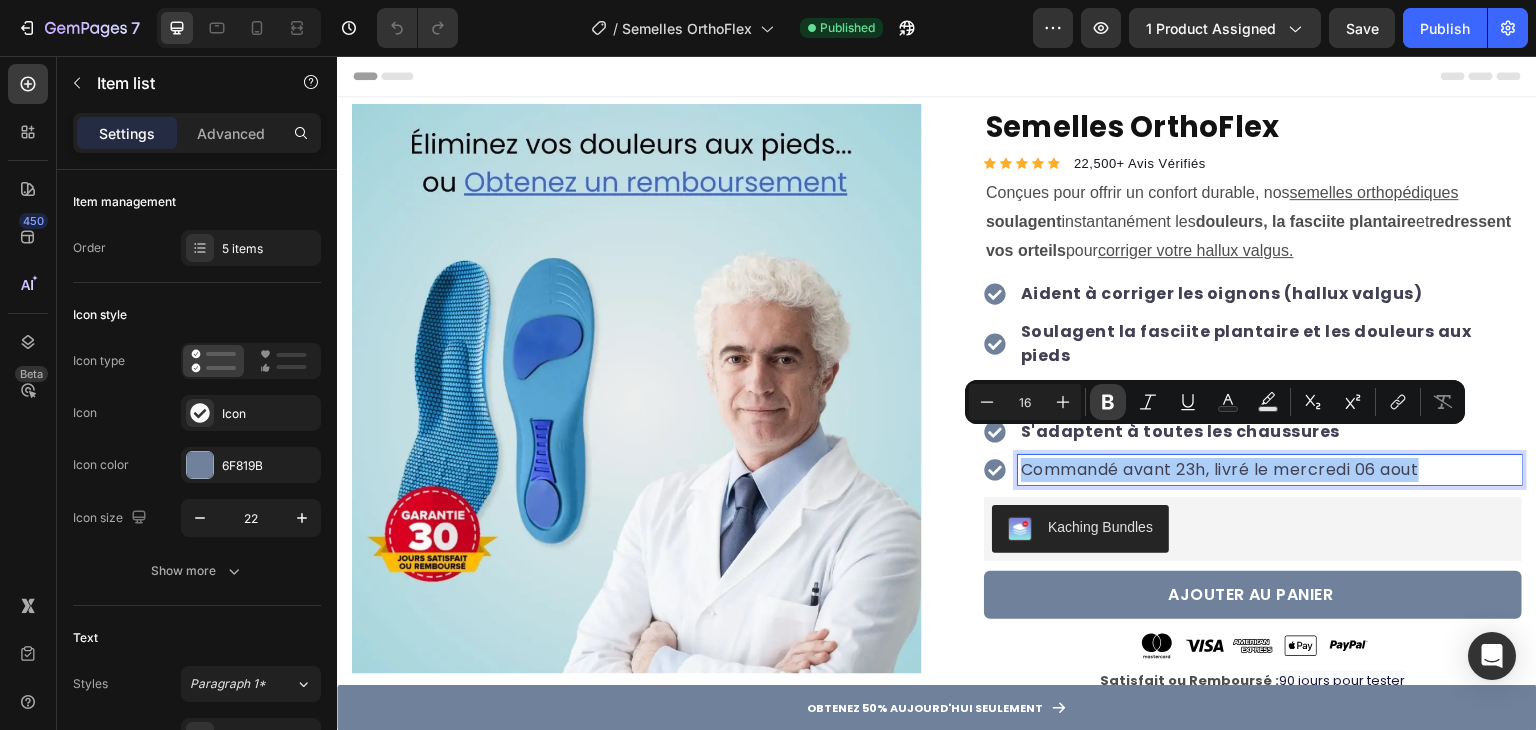 drag, startPoint x: 1092, startPoint y: 406, endPoint x: 700, endPoint y: 309, distance: 403.82297 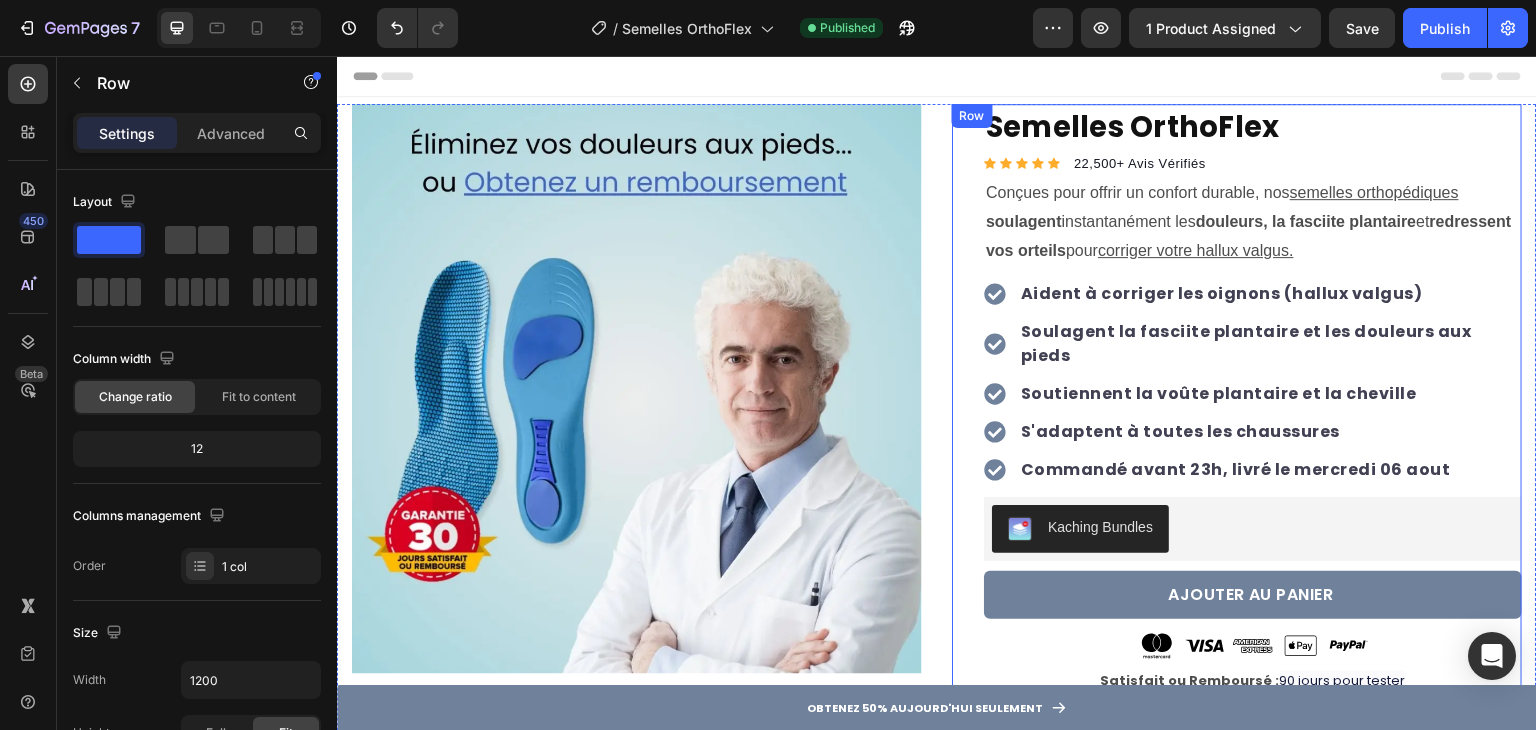 click on "Semelles OrthoFlex Product Title Icon Icon Icon Icon Icon Icon List Hoz 22,500+ Avis Vérifiés Text block Row Conçues pour offrir un confort durable, nos  semelles orthopédiques   soulagent  instantanément les  douleurs, la fasciite plantaire  et  redressent vos orteils  pour  corriger votre hallux valgus.   Text Block Aident à corriger les oignons (hallux valgus) Soulagent la fasciite plantaire et les douleurs aux pieds Soutiennent la voûte plantaire et la cheville S'adaptent à toutes les chaussures Commandé avant 23h, livré le mercredi 06 aout Item list   0 Aident à corriger les oignons (hallux valgus) Réduit les douleurs dès la première nuit Soutiennent la voûte plantaire et la cheville Idéal pour toutes les positions de sommeil Item list Kaching Bundles Kaching Bundles AJOUTER AU PANIER Product Cart Button Image Image Image Image Image Row Satisfait ou Remboursé :  90 jours pour tester Text Block Row" at bounding box center [1237, 405] 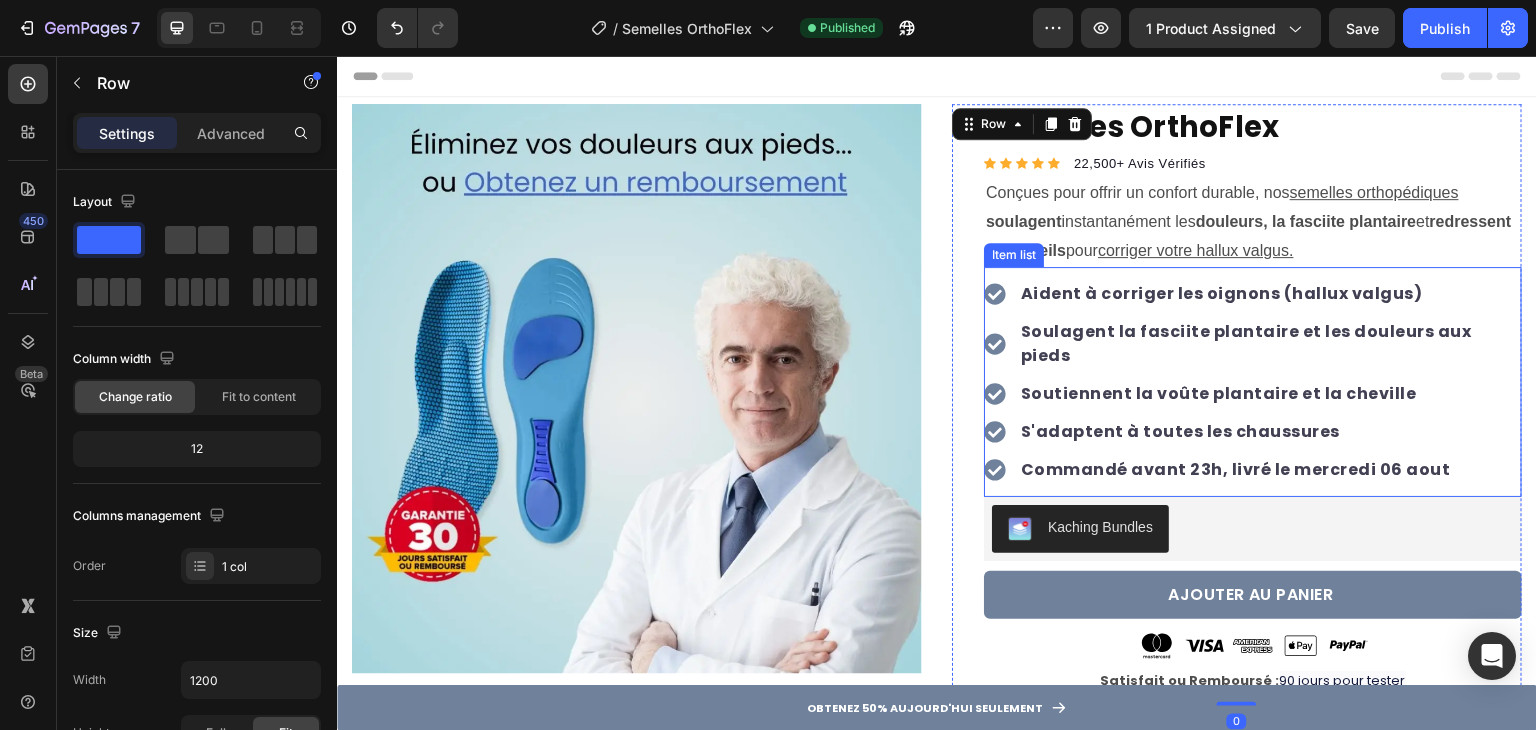 click on "Soulagent la fasciite plantaire et les douleurs aux pieds" at bounding box center (1246, 343) 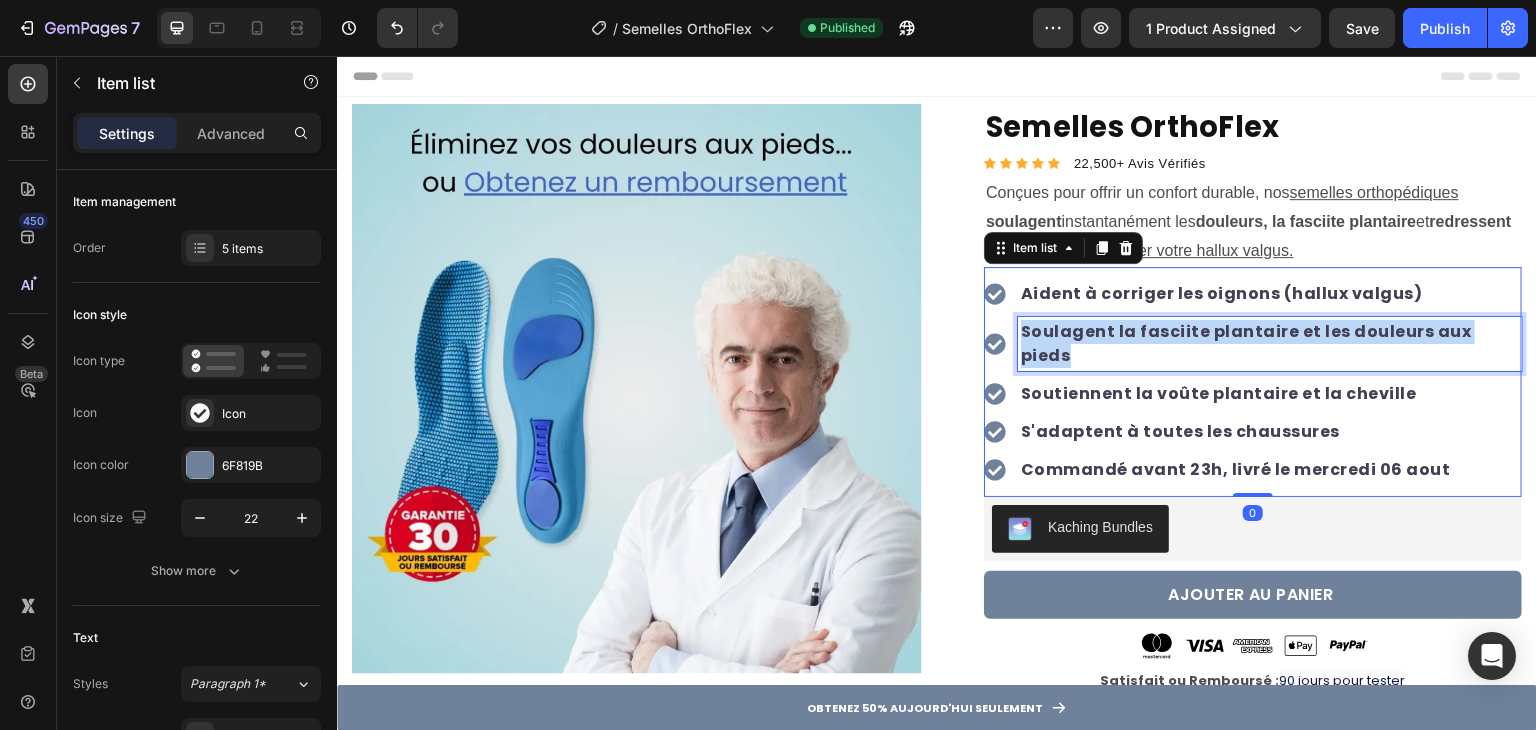 click on "Soulagent la fasciite plantaire et les douleurs aux pieds" at bounding box center [1246, 343] 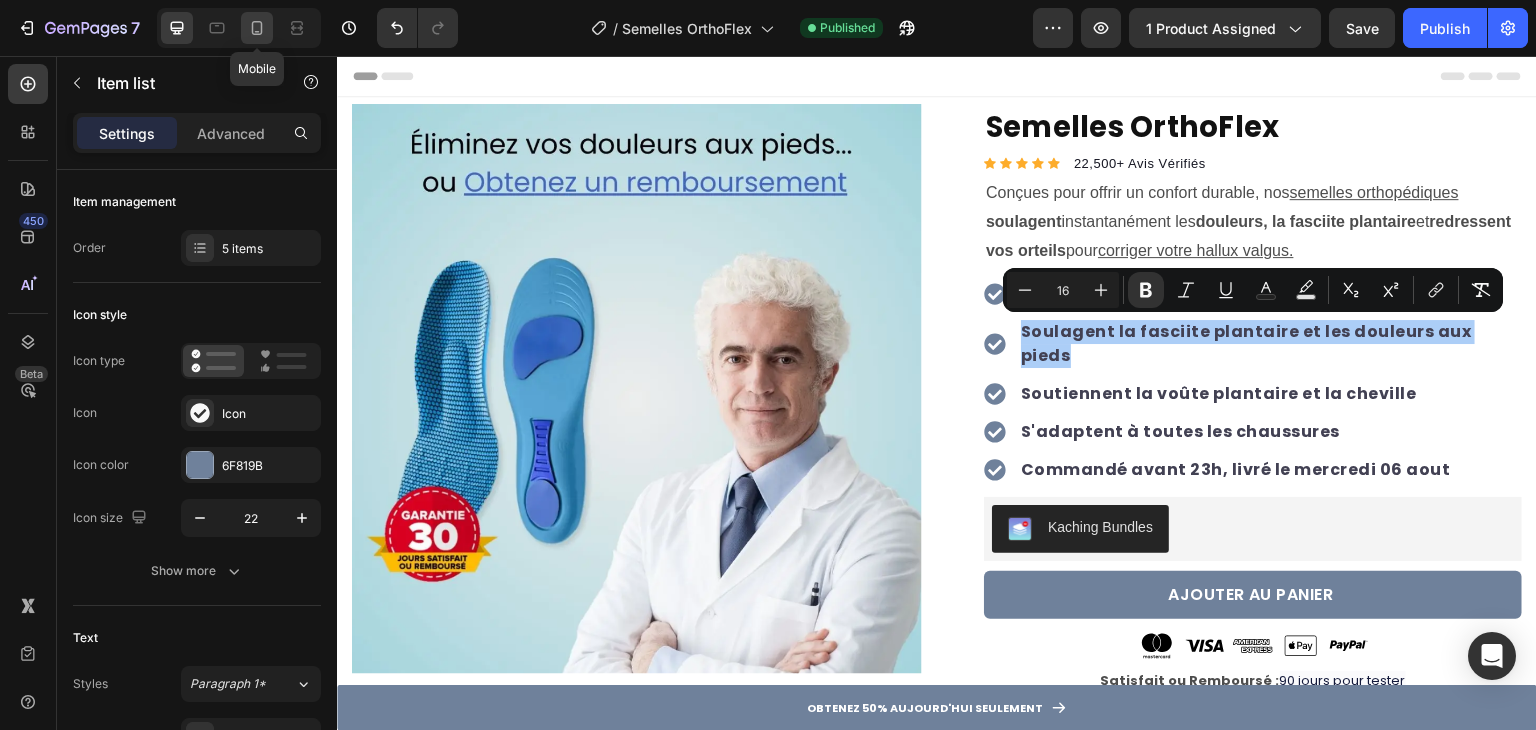 click 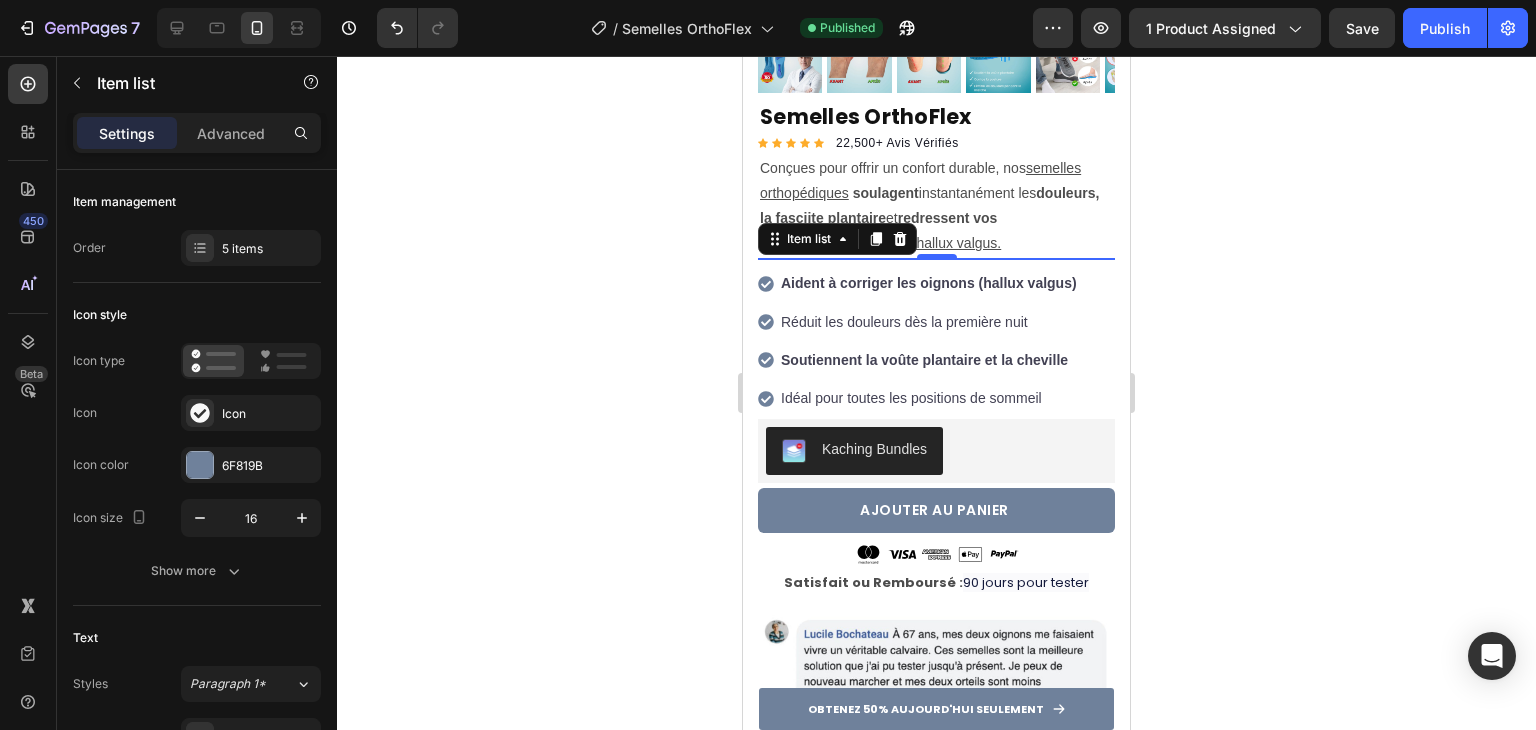 scroll, scrollTop: 557, scrollLeft: 0, axis: vertical 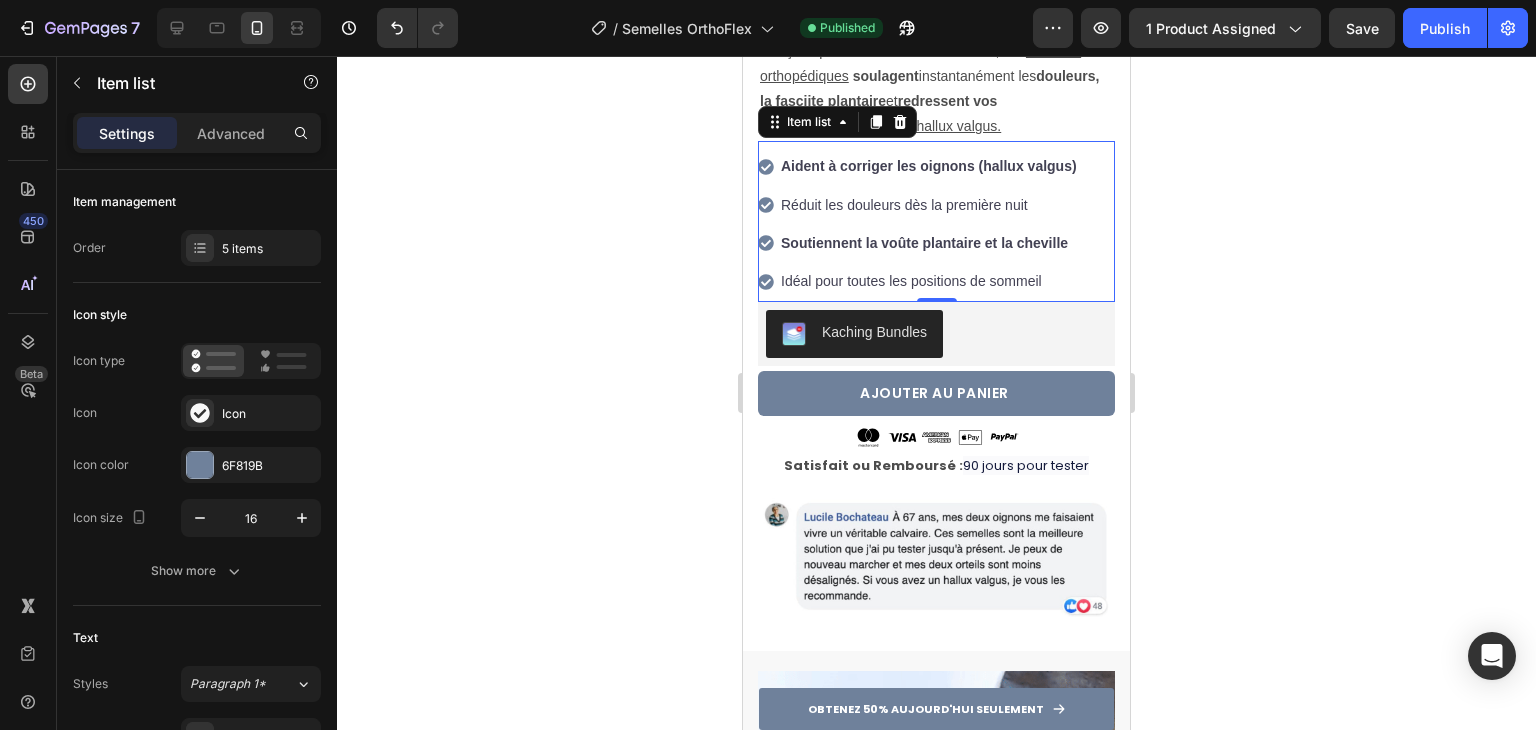 click on "Réduit les douleurs dès la première nuit" at bounding box center (929, 205) 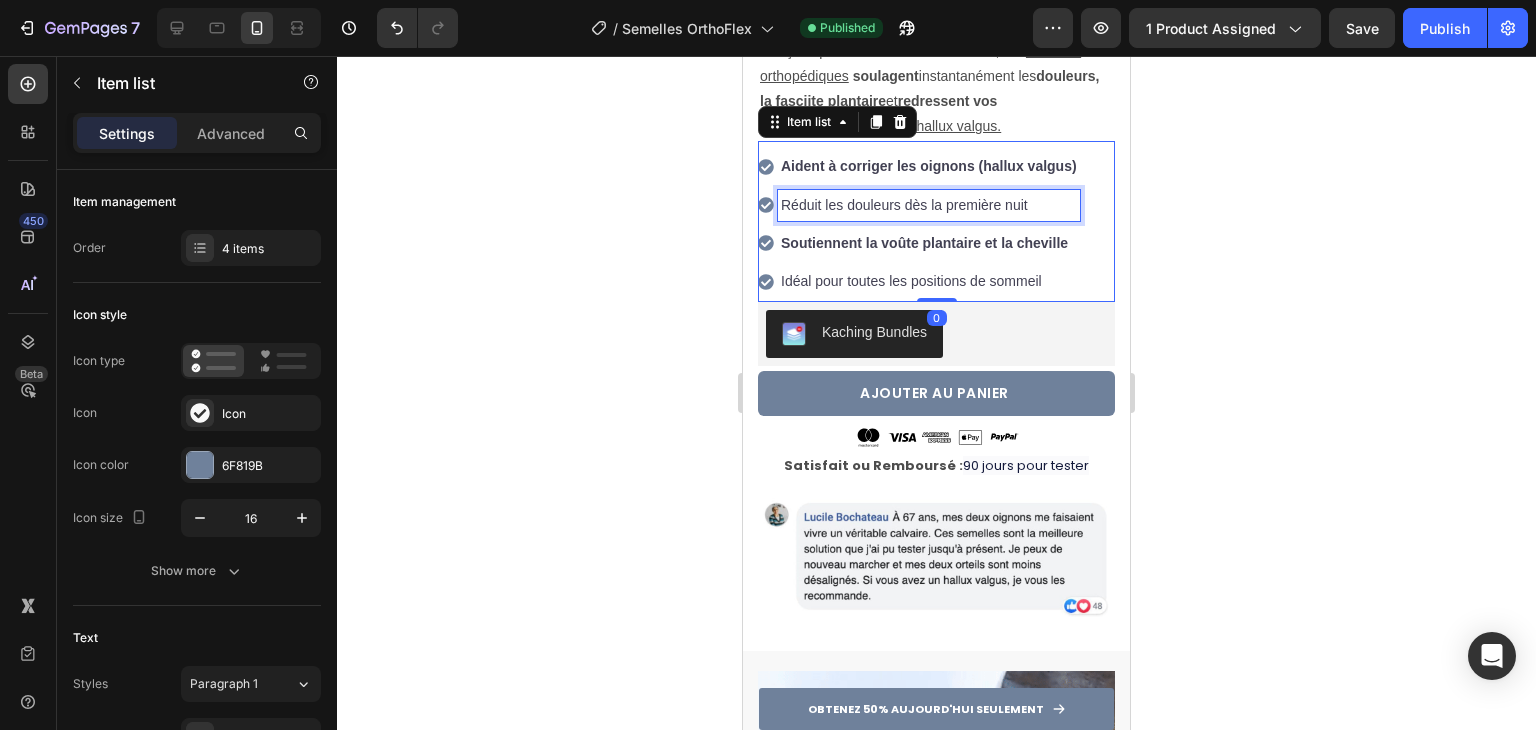 click on "Réduit les douleurs dès la première nuit" at bounding box center [929, 205] 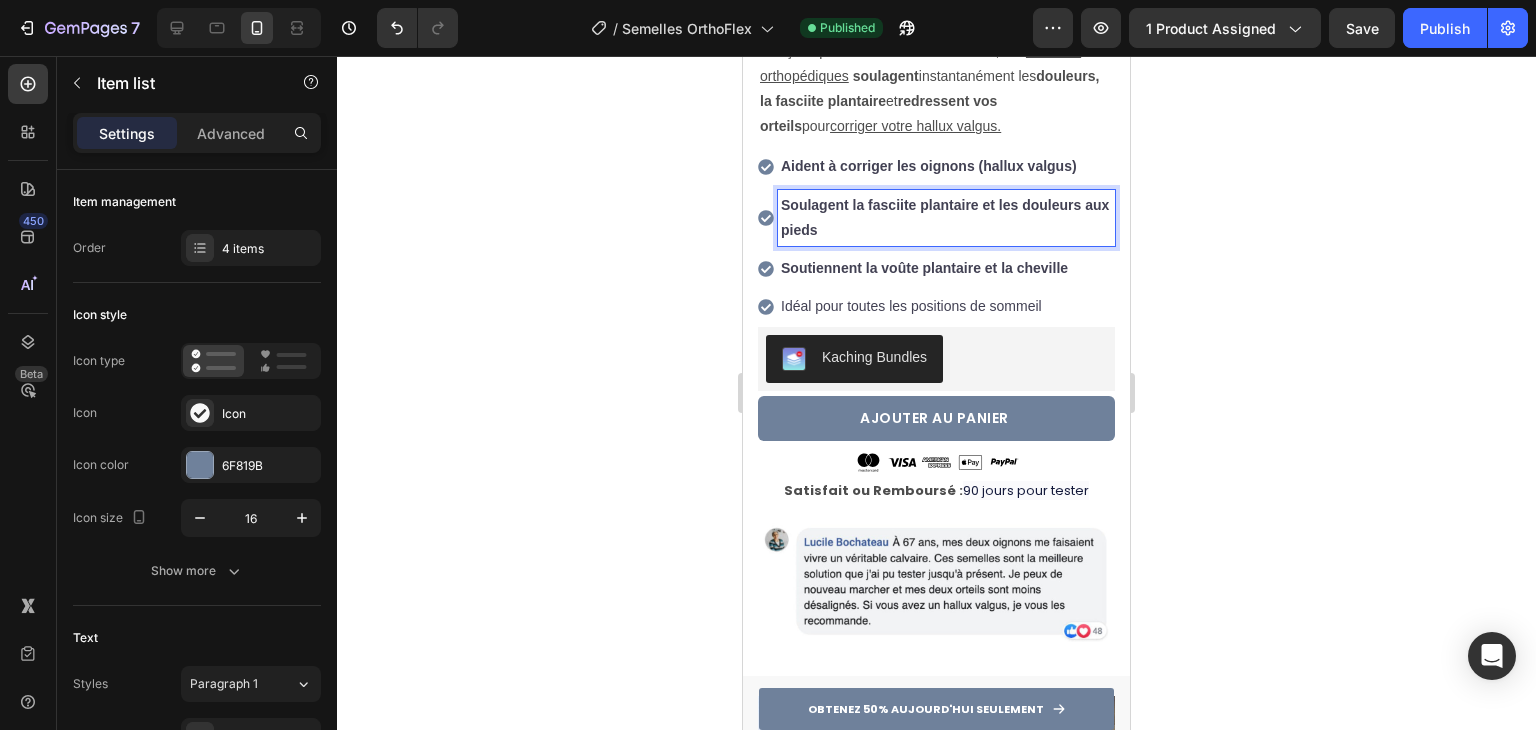 click 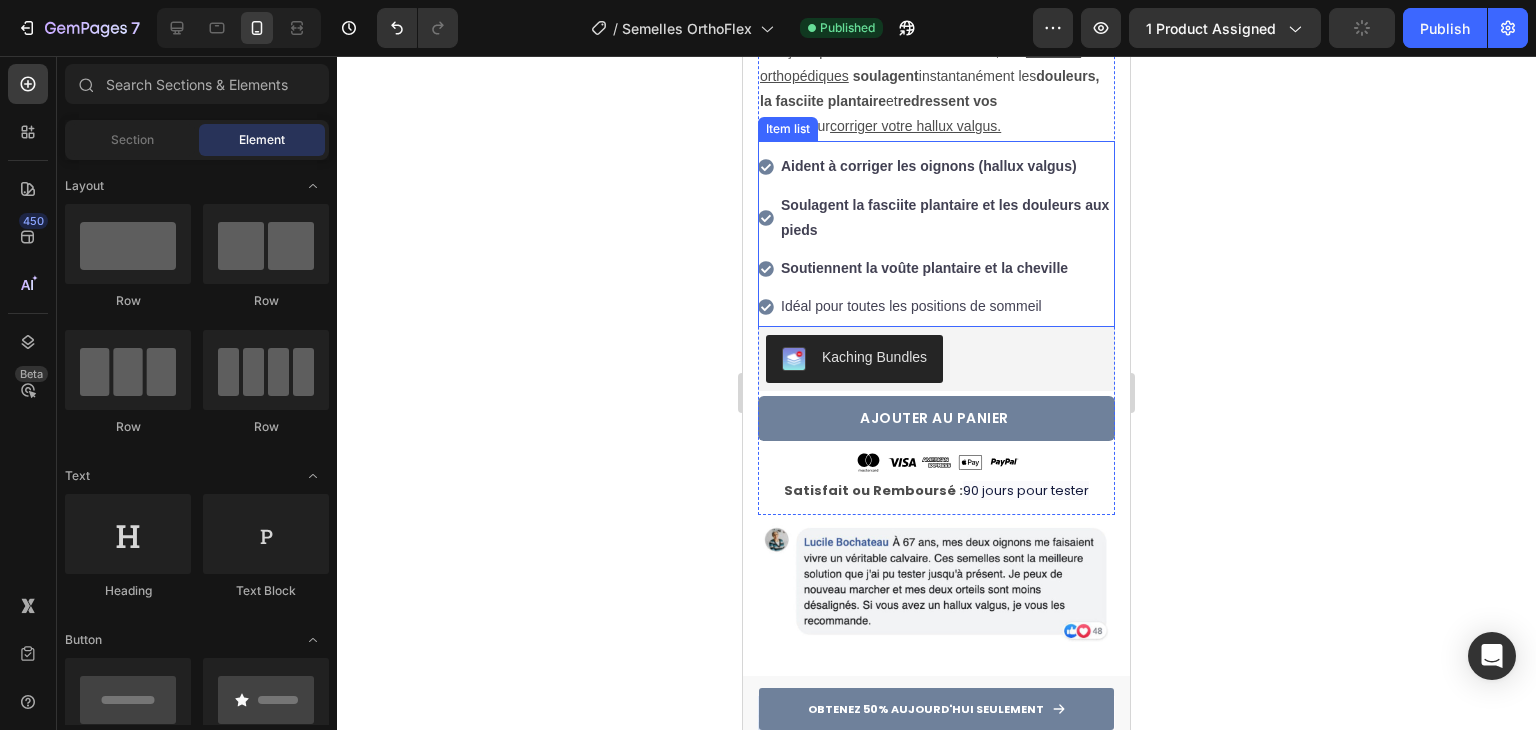 click on "Idéal pour toutes les positions de sommeil" at bounding box center (946, 306) 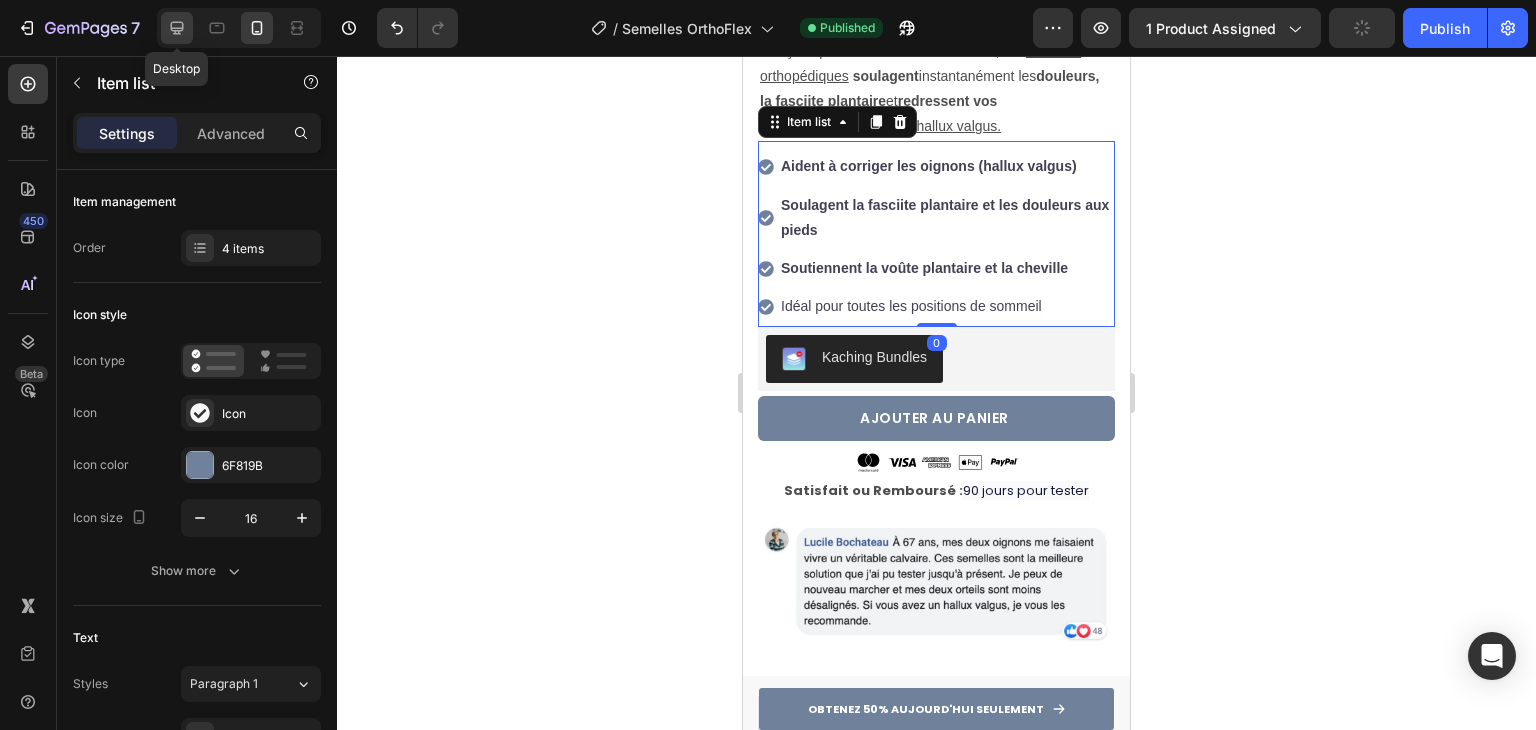 click 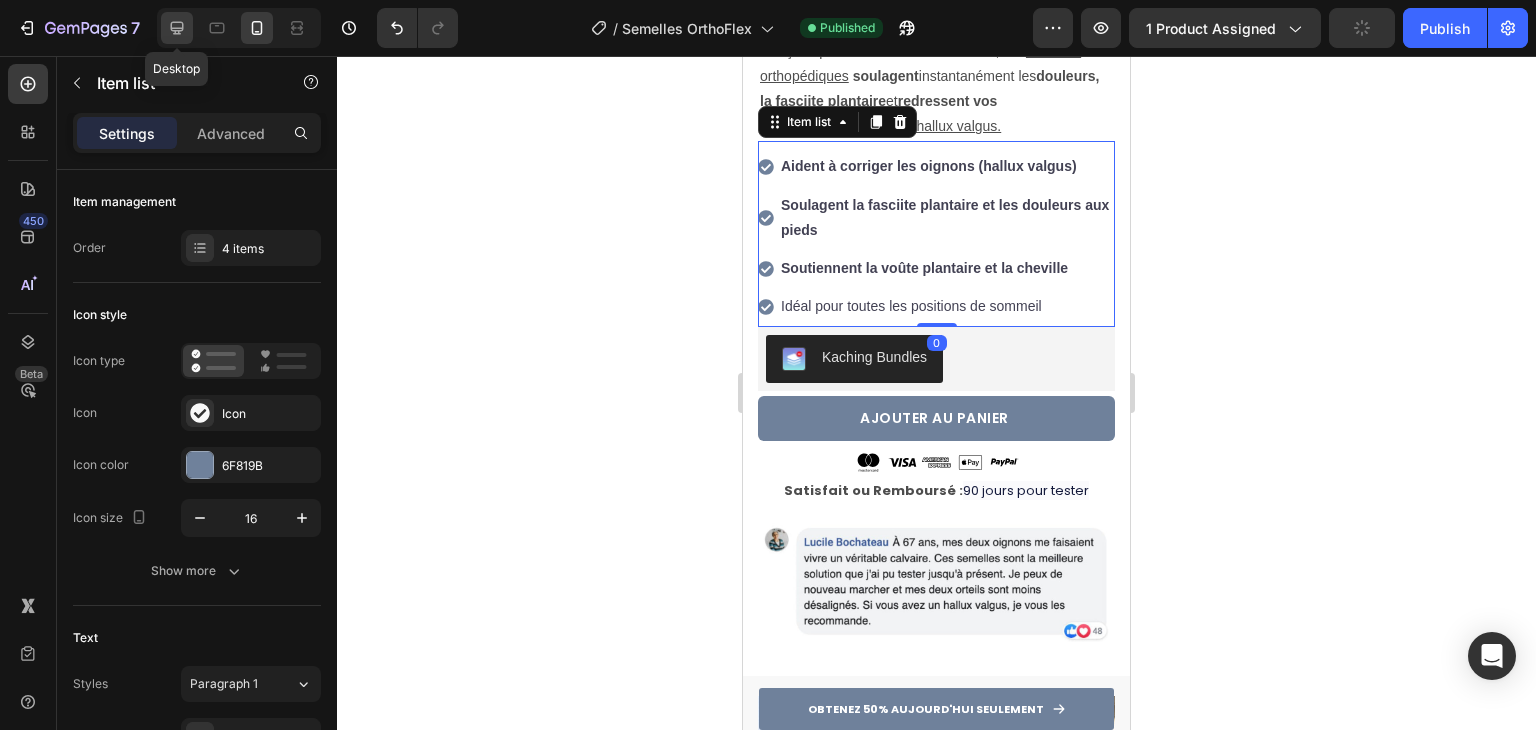 type on "24" 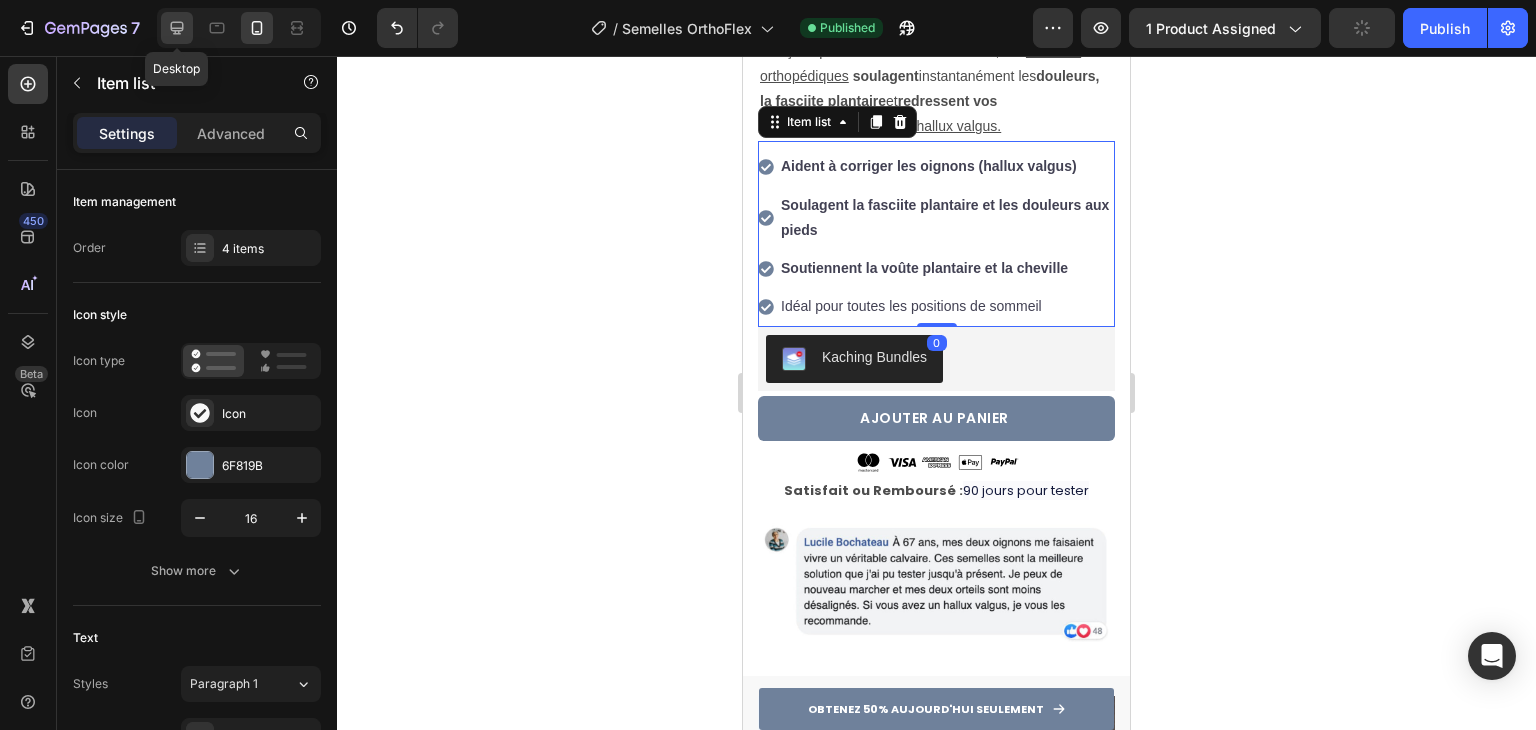 type on "16" 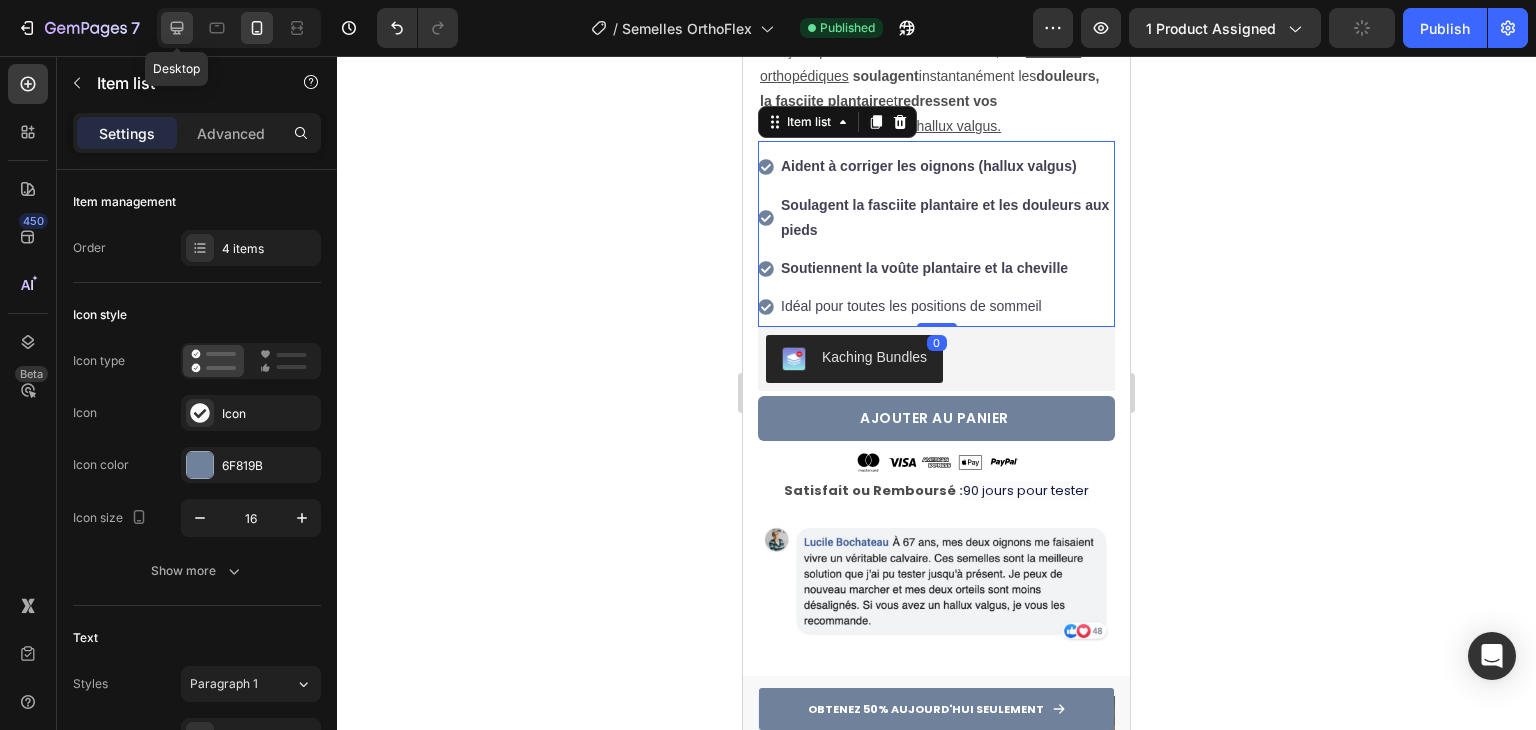 type on "8" 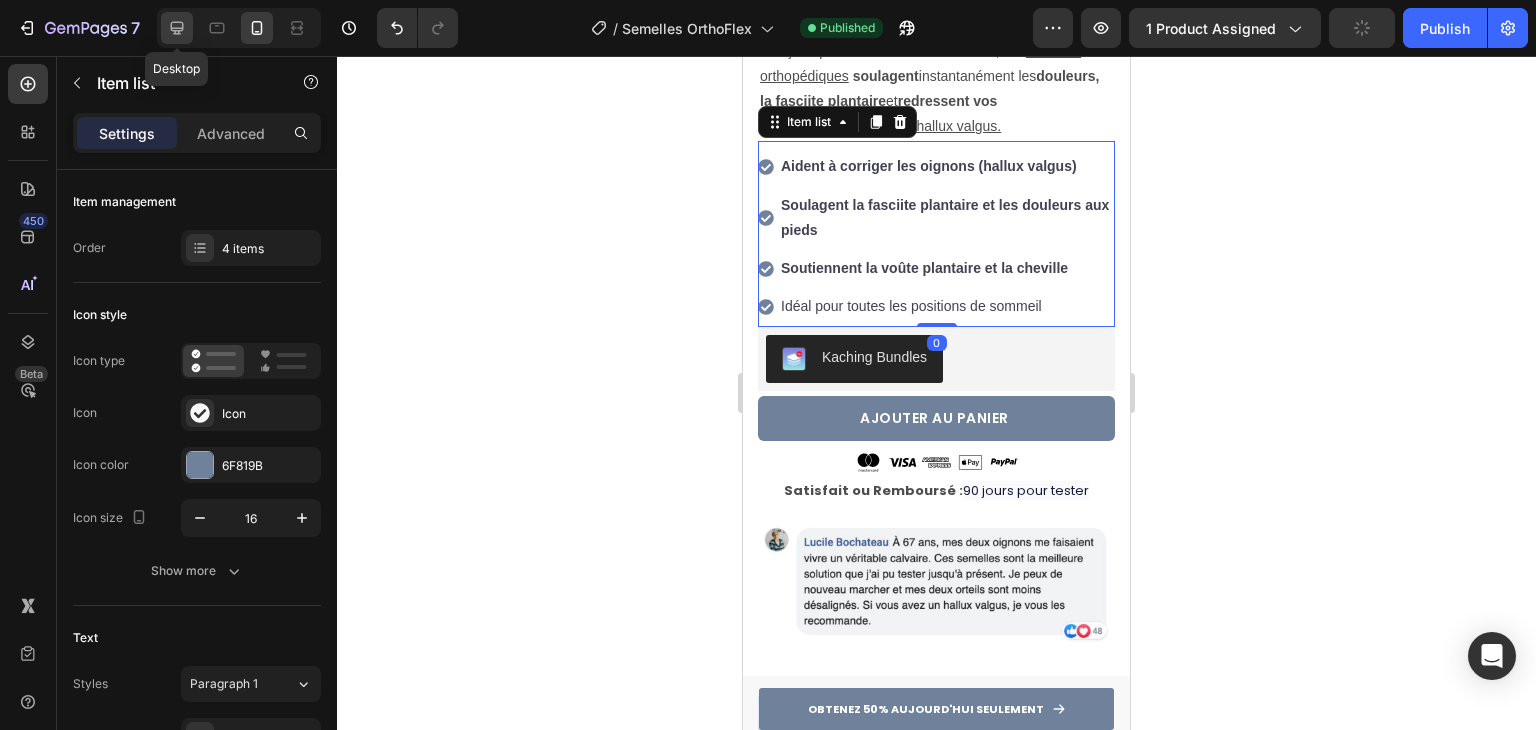 type on "8" 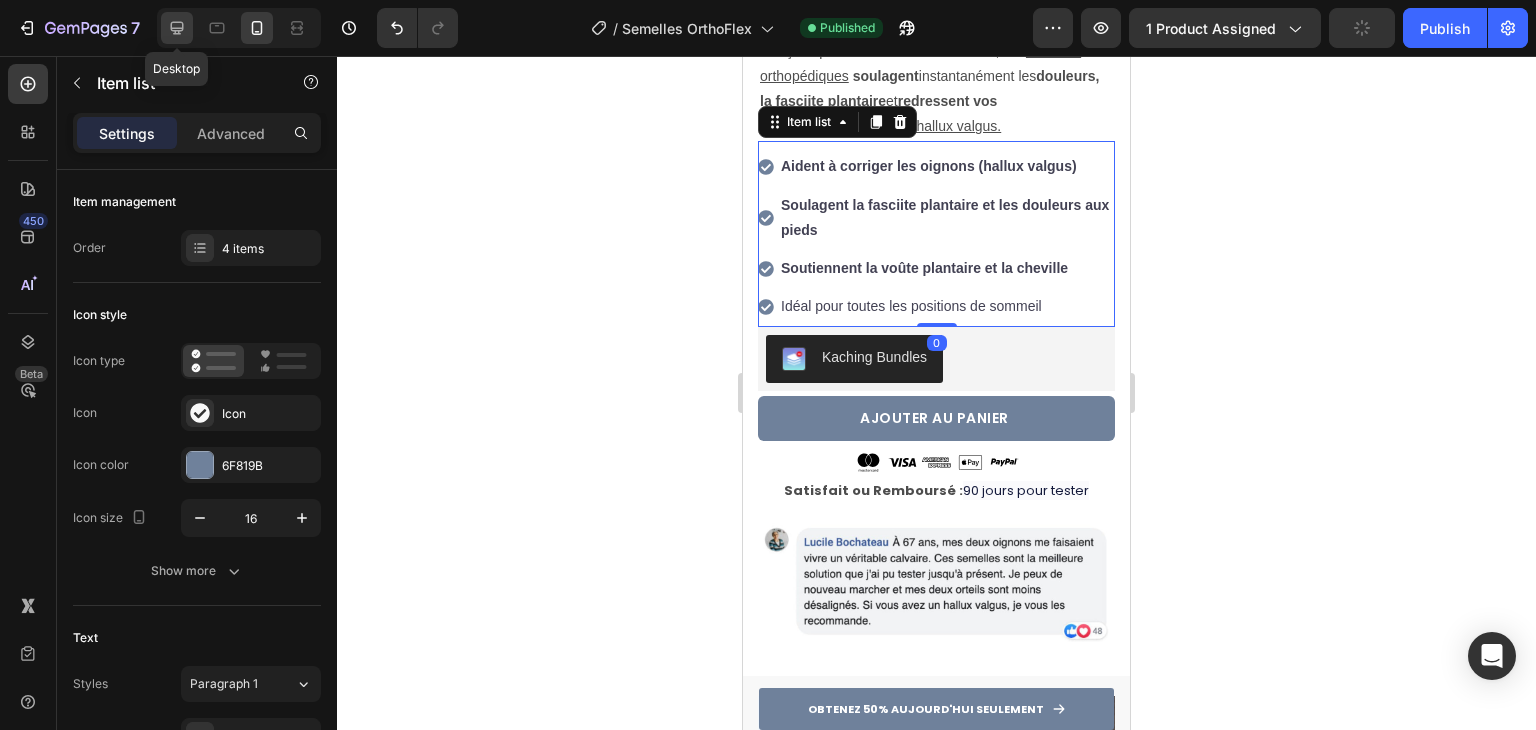type on "12" 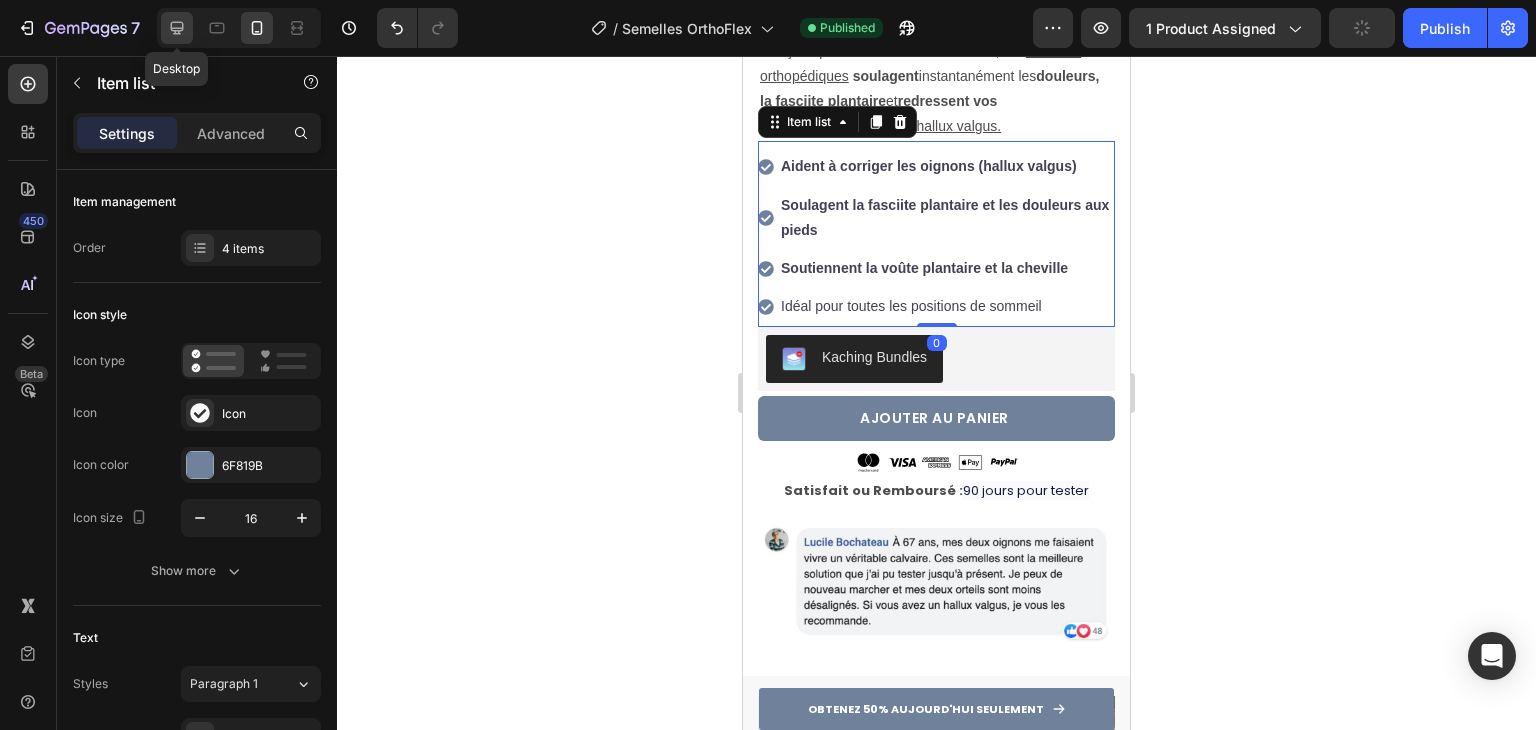 type on "12" 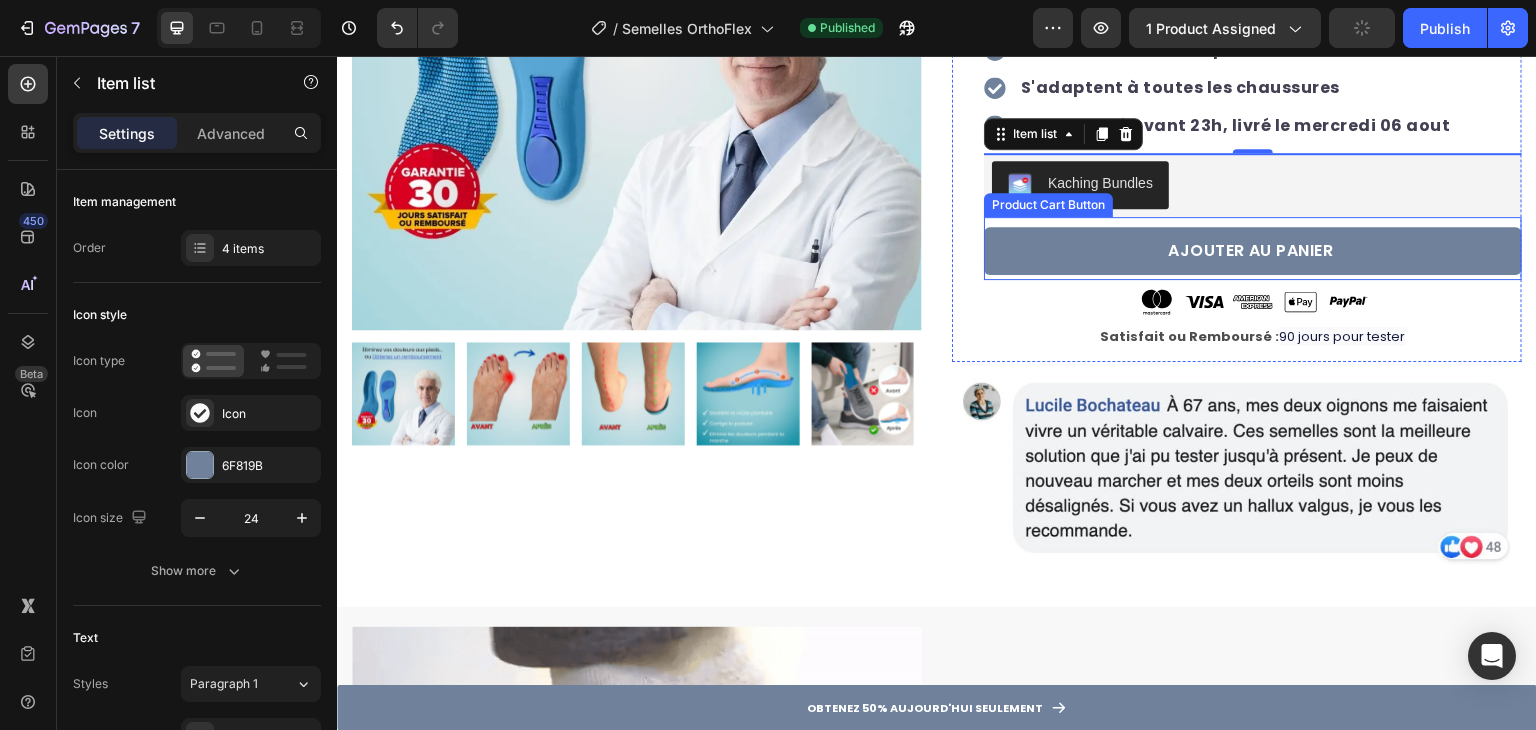 scroll, scrollTop: 244, scrollLeft: 0, axis: vertical 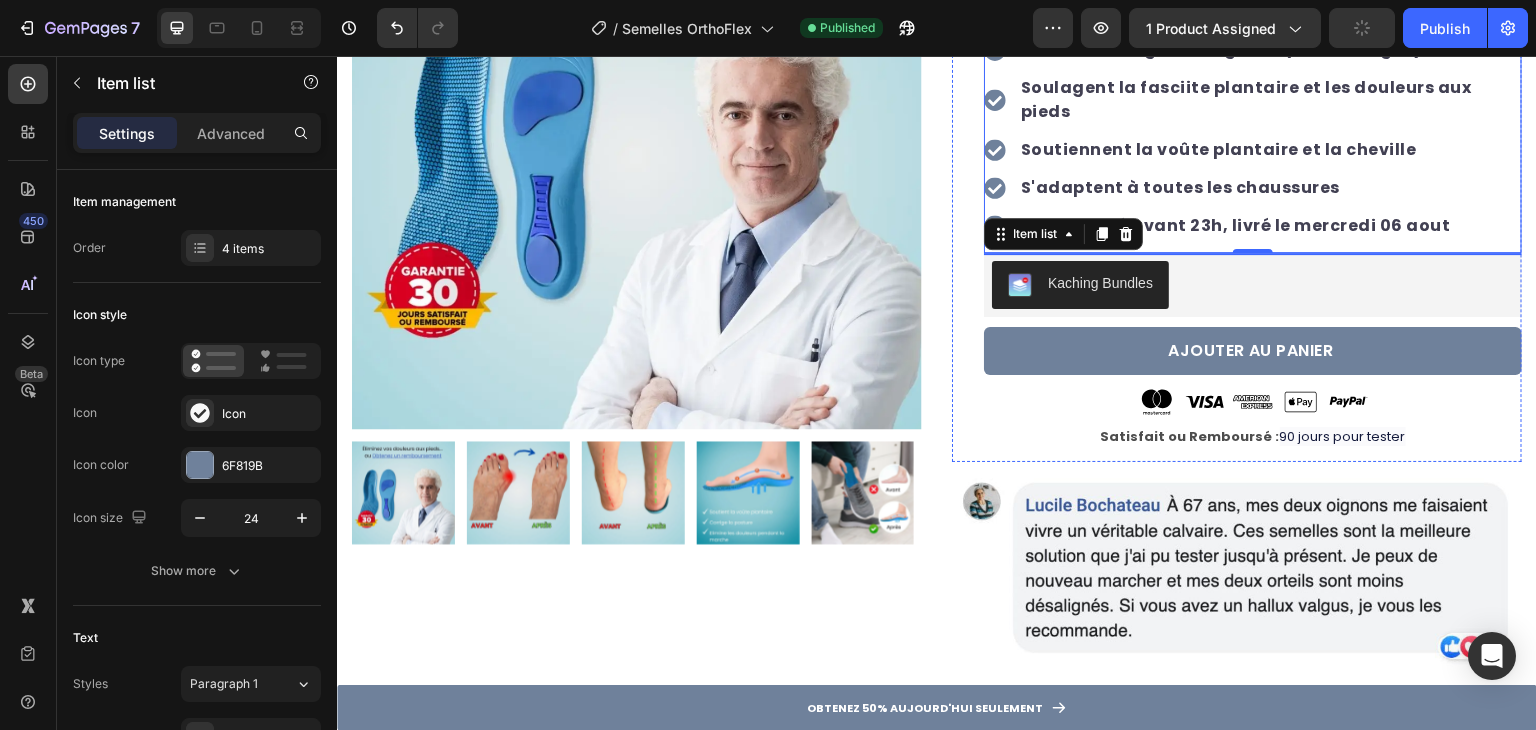 click on "Commandé avant 23h, livré le mercredi 06 aout" at bounding box center (1270, 226) 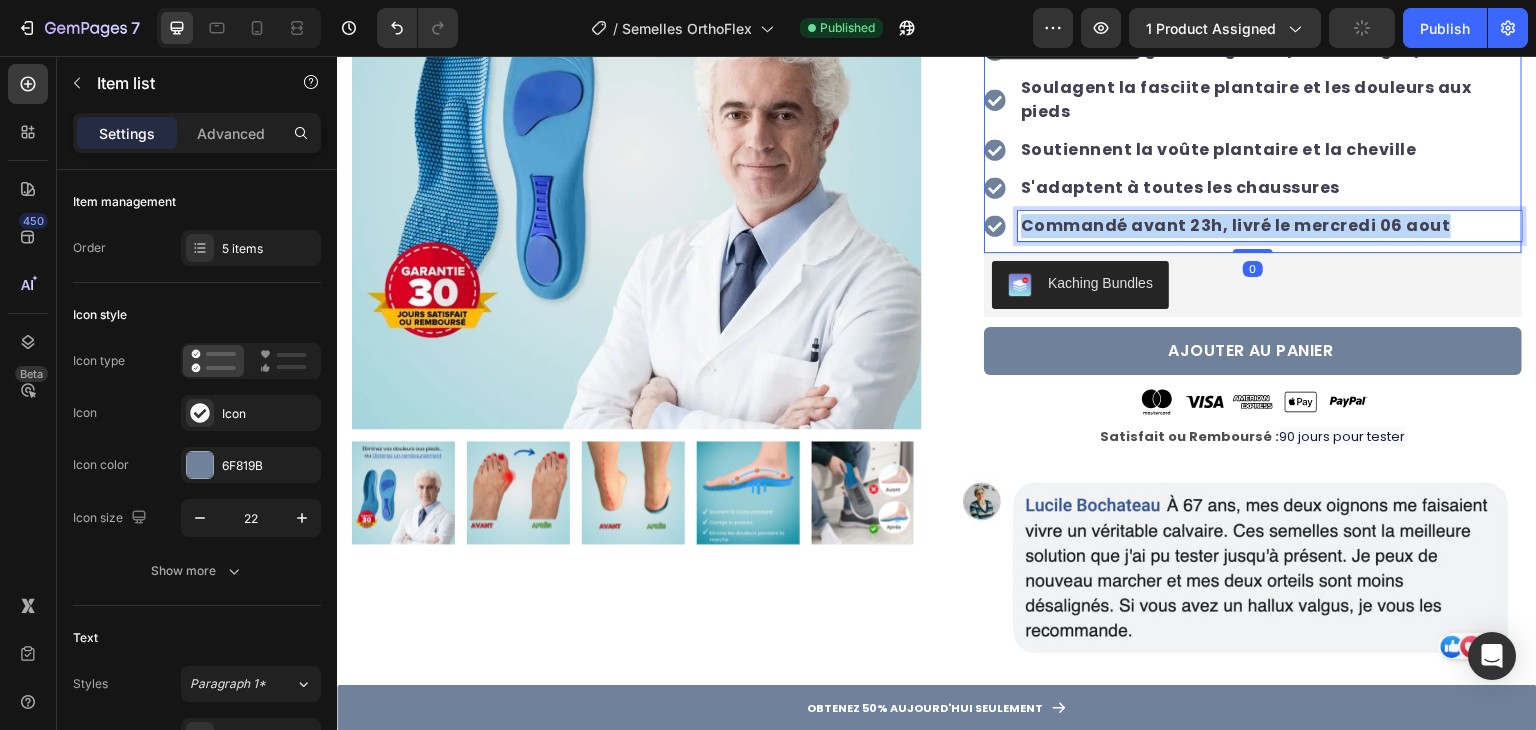 click on "Commandé avant 23h, livré le mercredi 06 aout" at bounding box center [1270, 226] 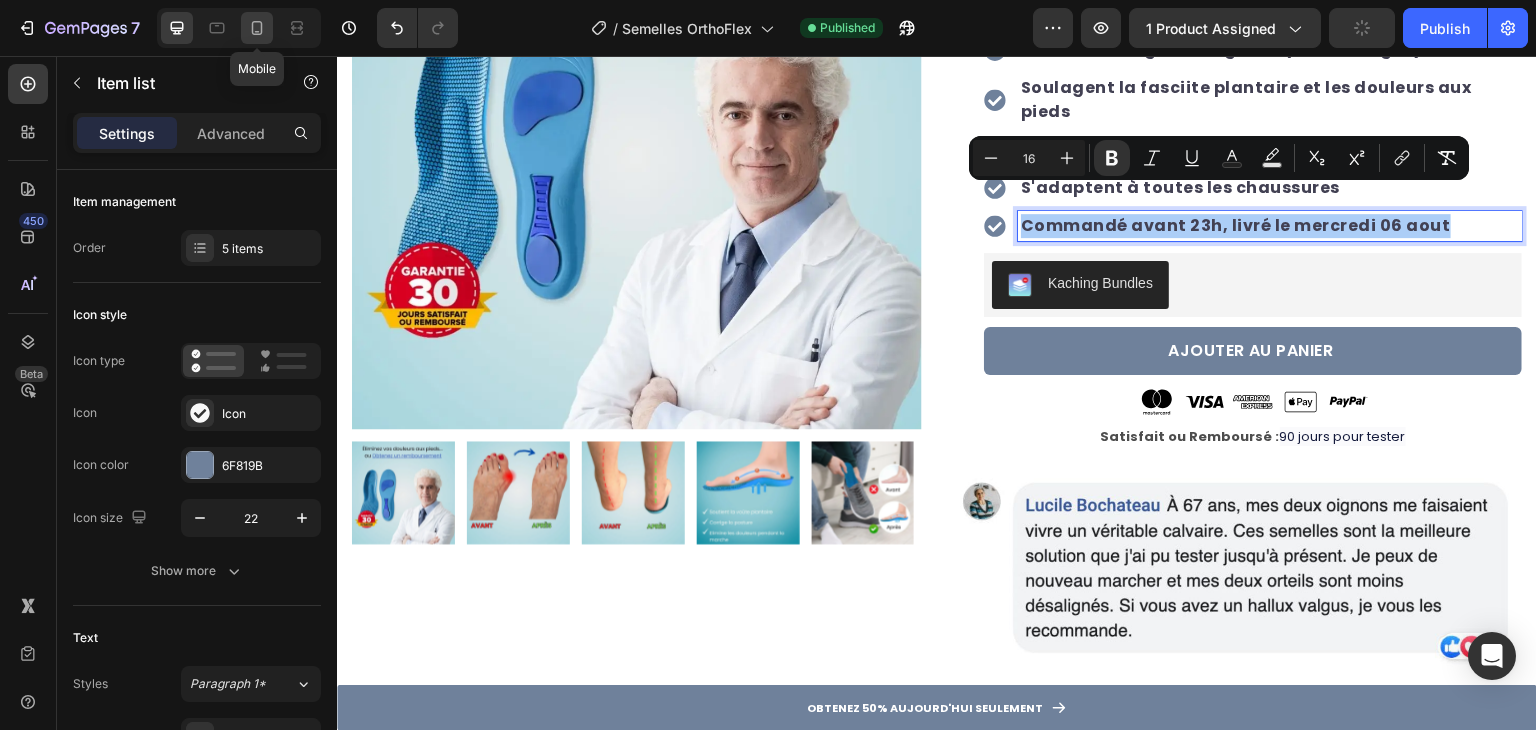 click 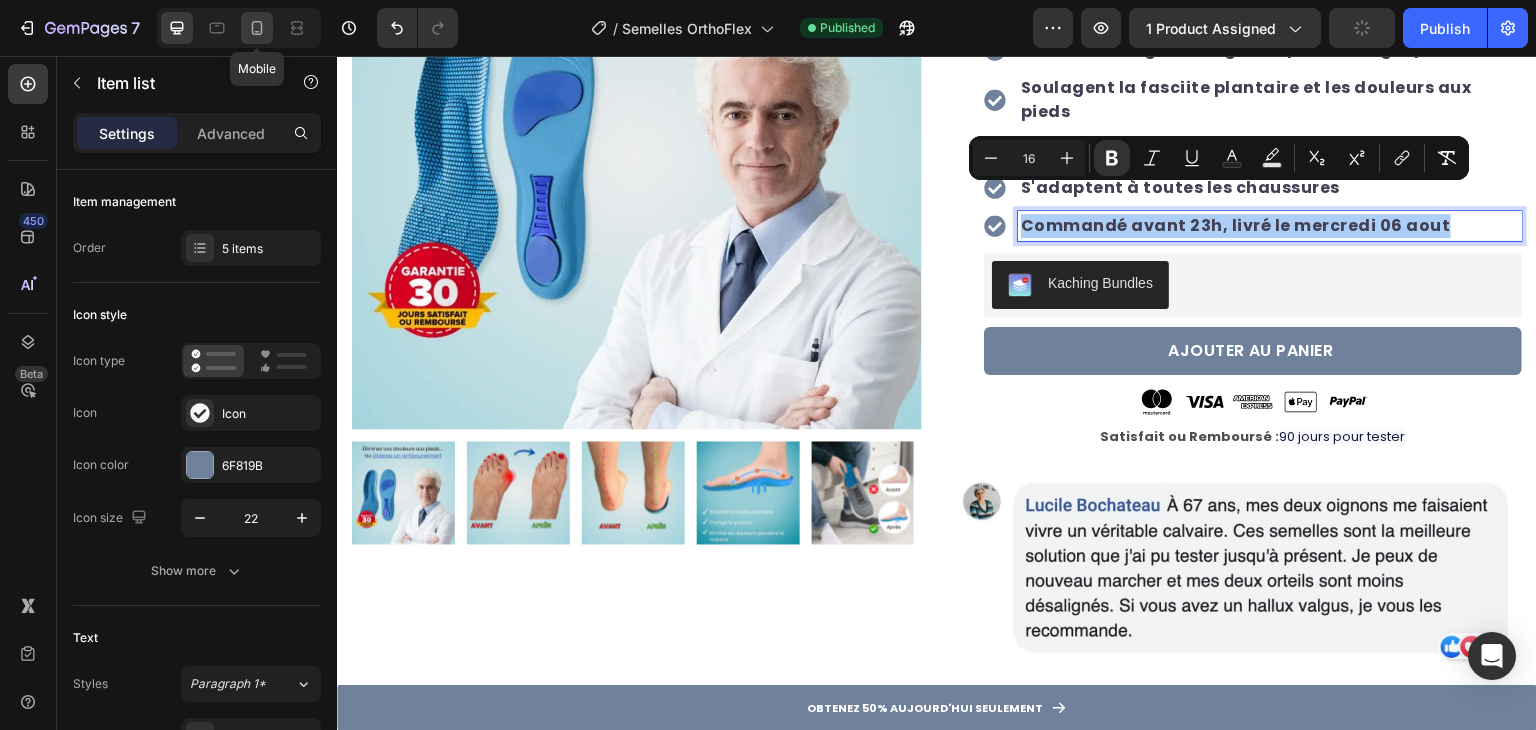 type on "16" 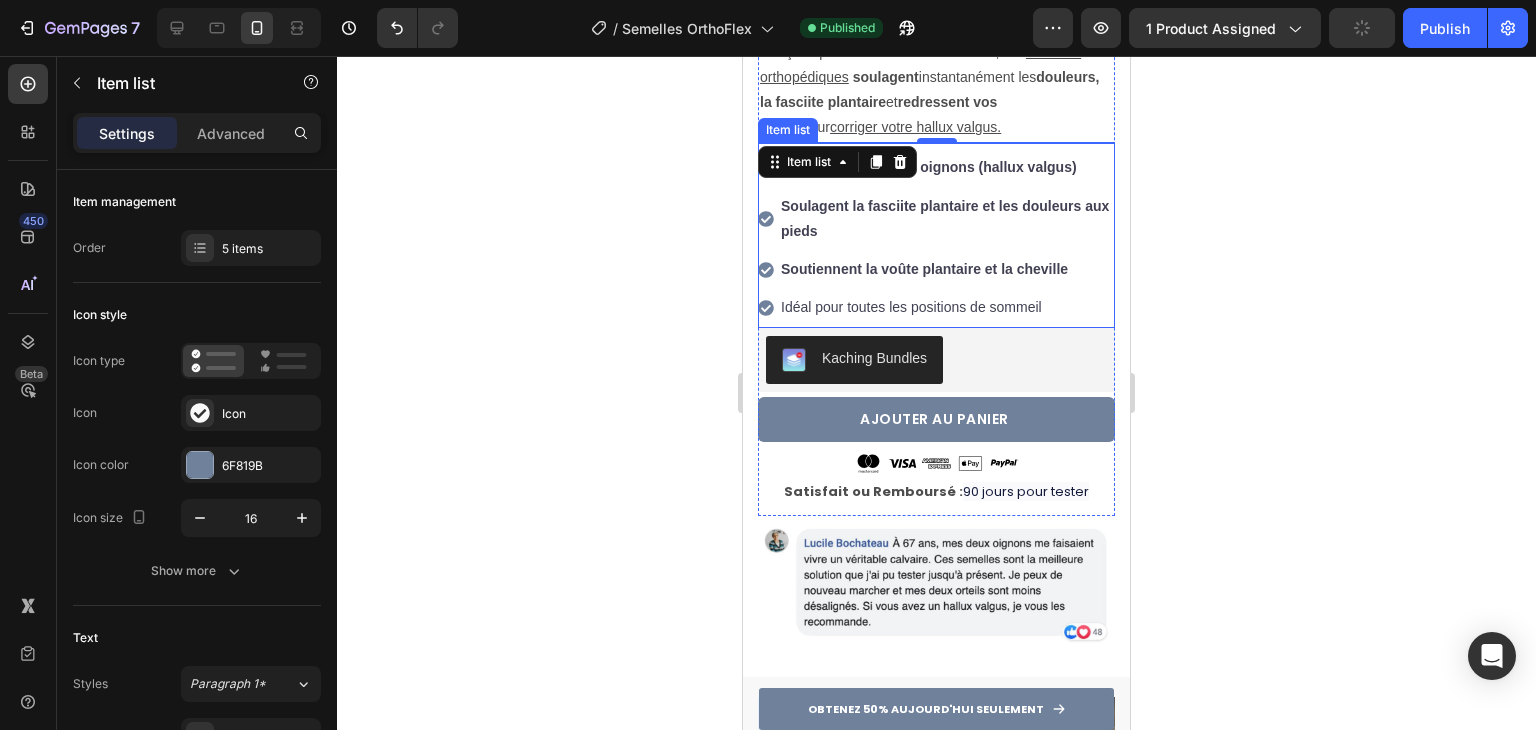 scroll, scrollTop: 557, scrollLeft: 0, axis: vertical 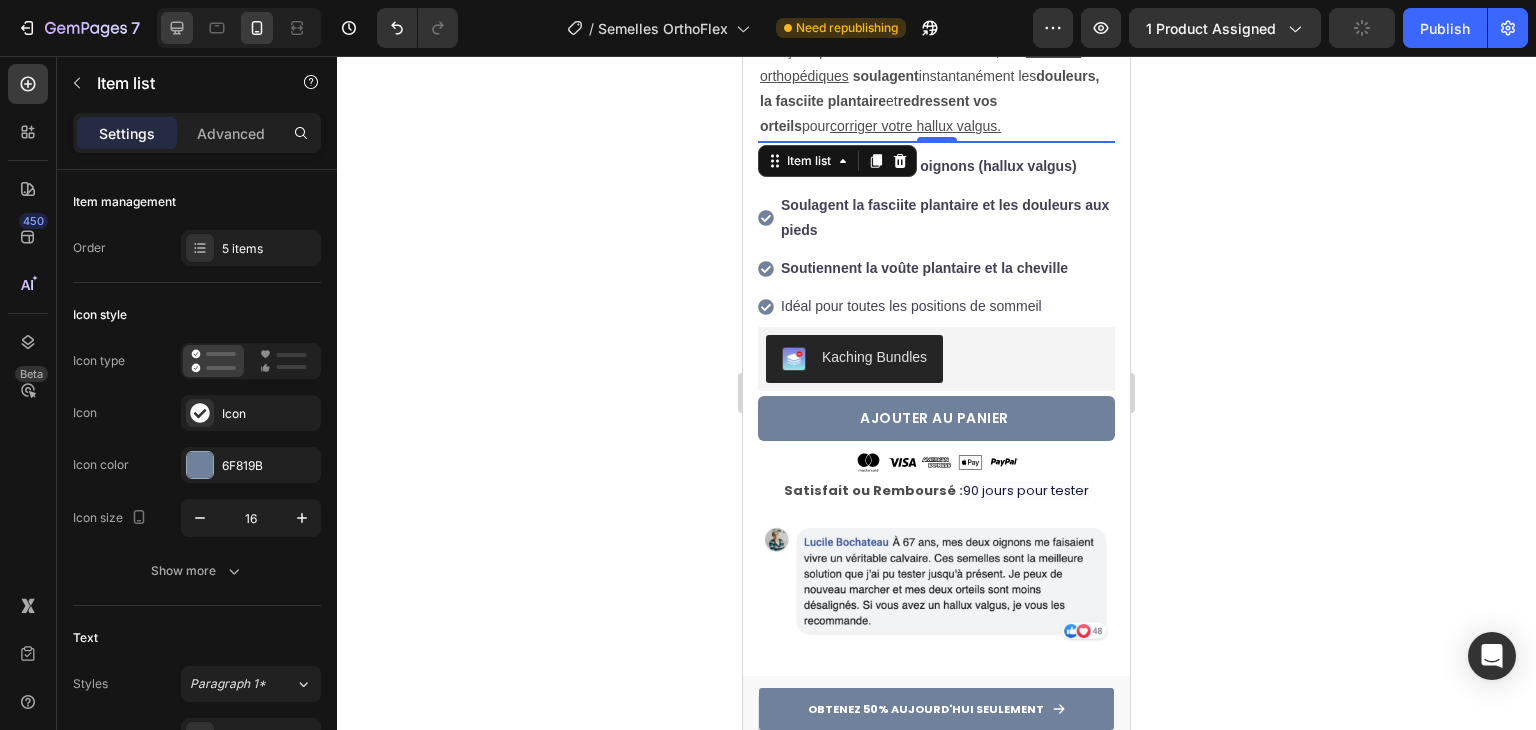 click 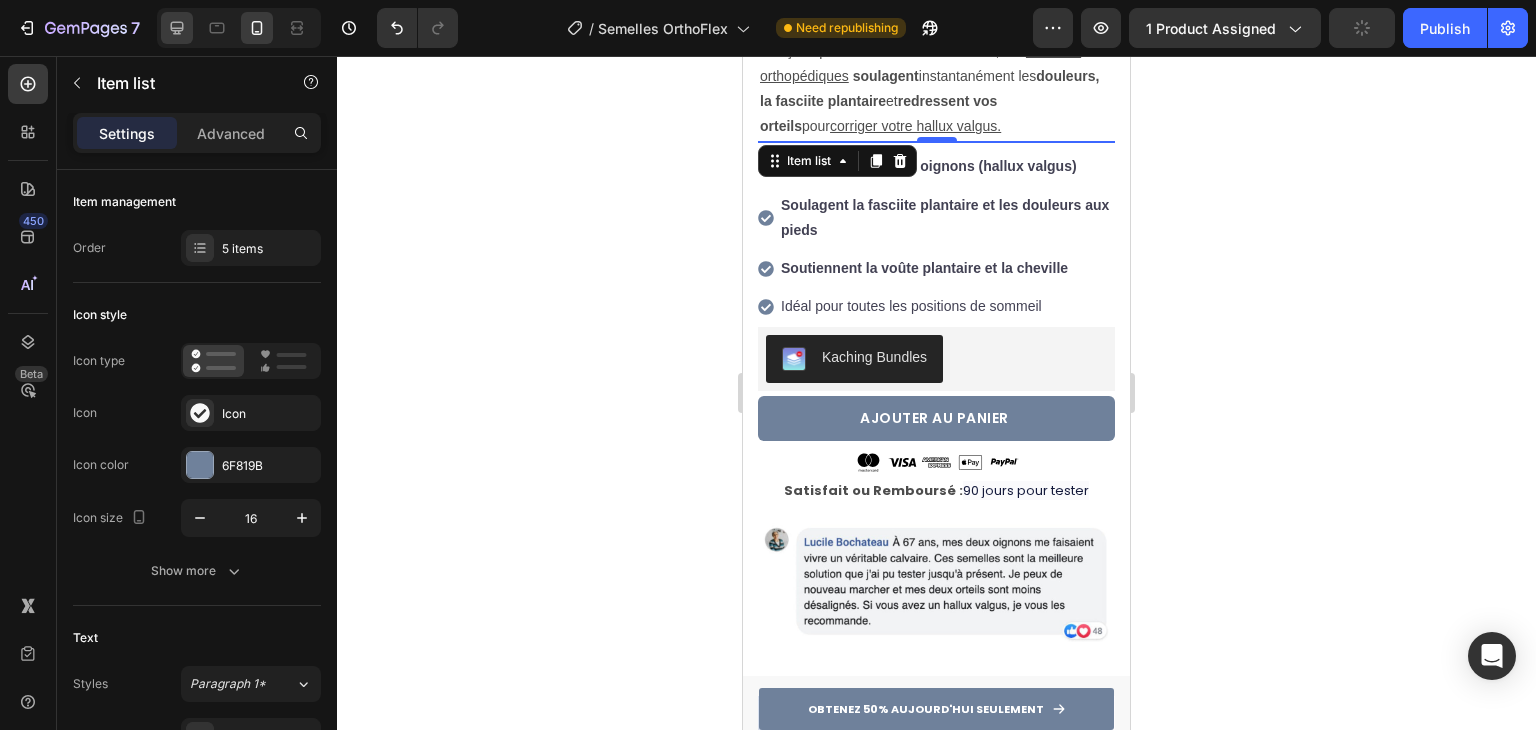 type on "22" 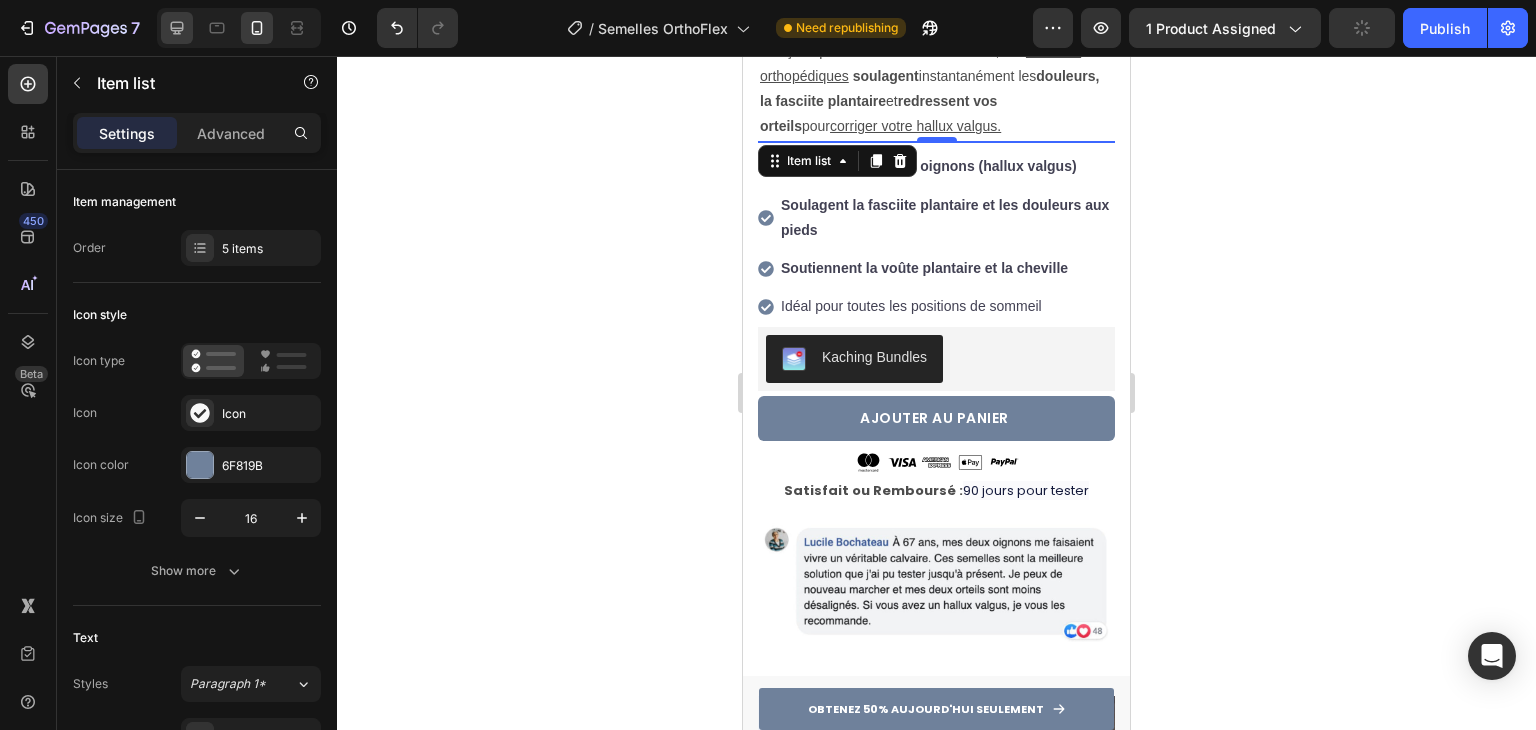 type on "16" 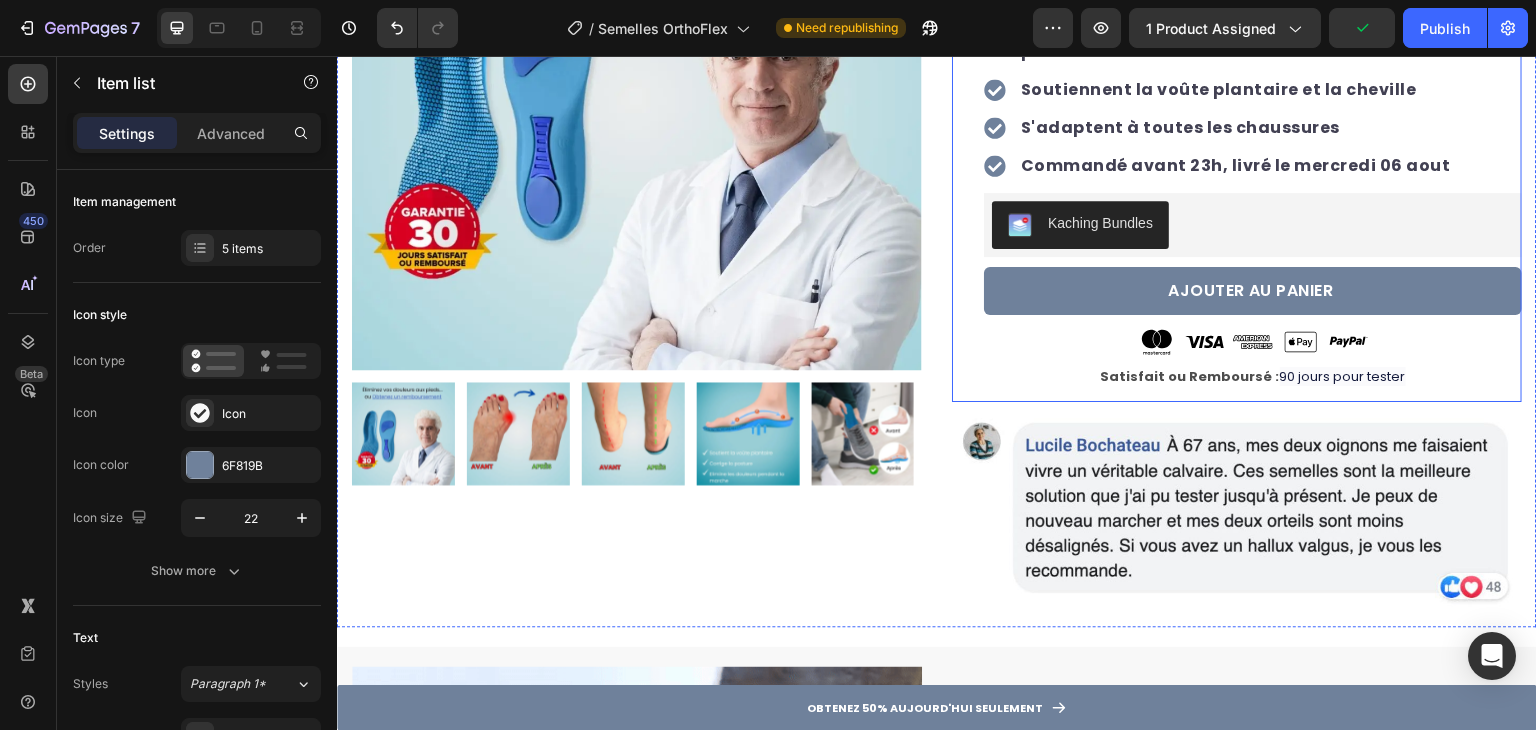 scroll, scrollTop: 51, scrollLeft: 0, axis: vertical 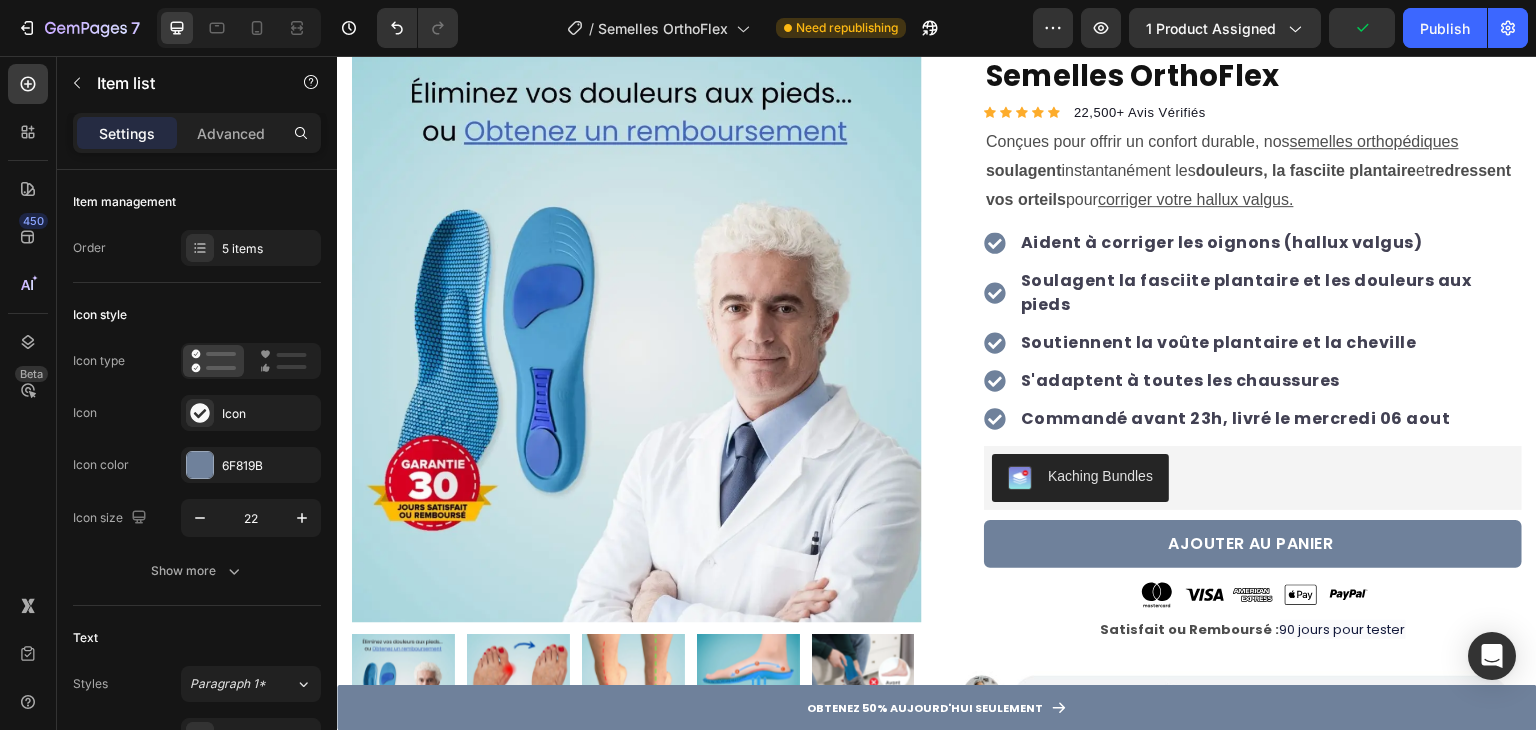 click on "Commandé avant 23h, livré le mercredi 06 aout" at bounding box center (1236, 418) 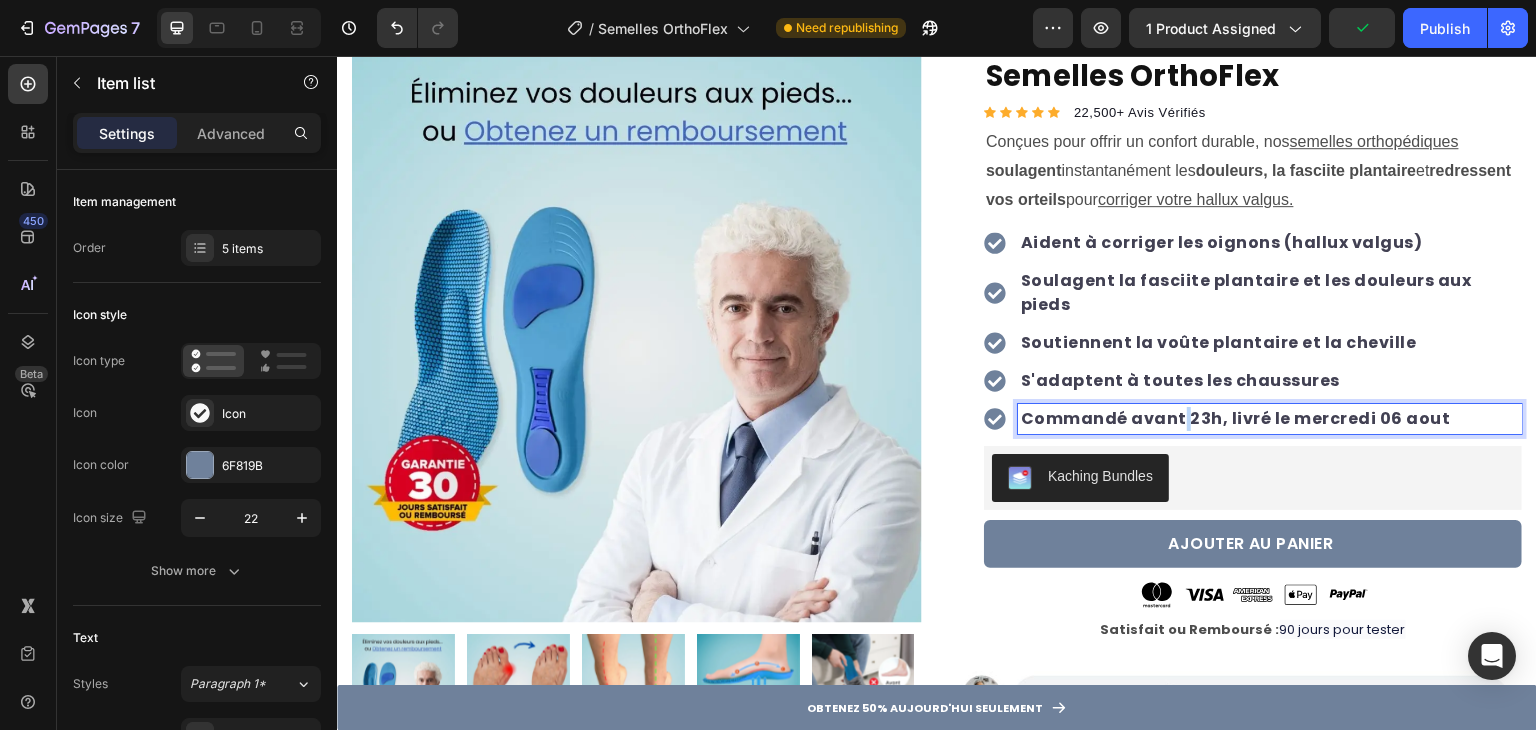 click on "Commandé avant 23h, livré le mercredi 06 aout" at bounding box center [1236, 418] 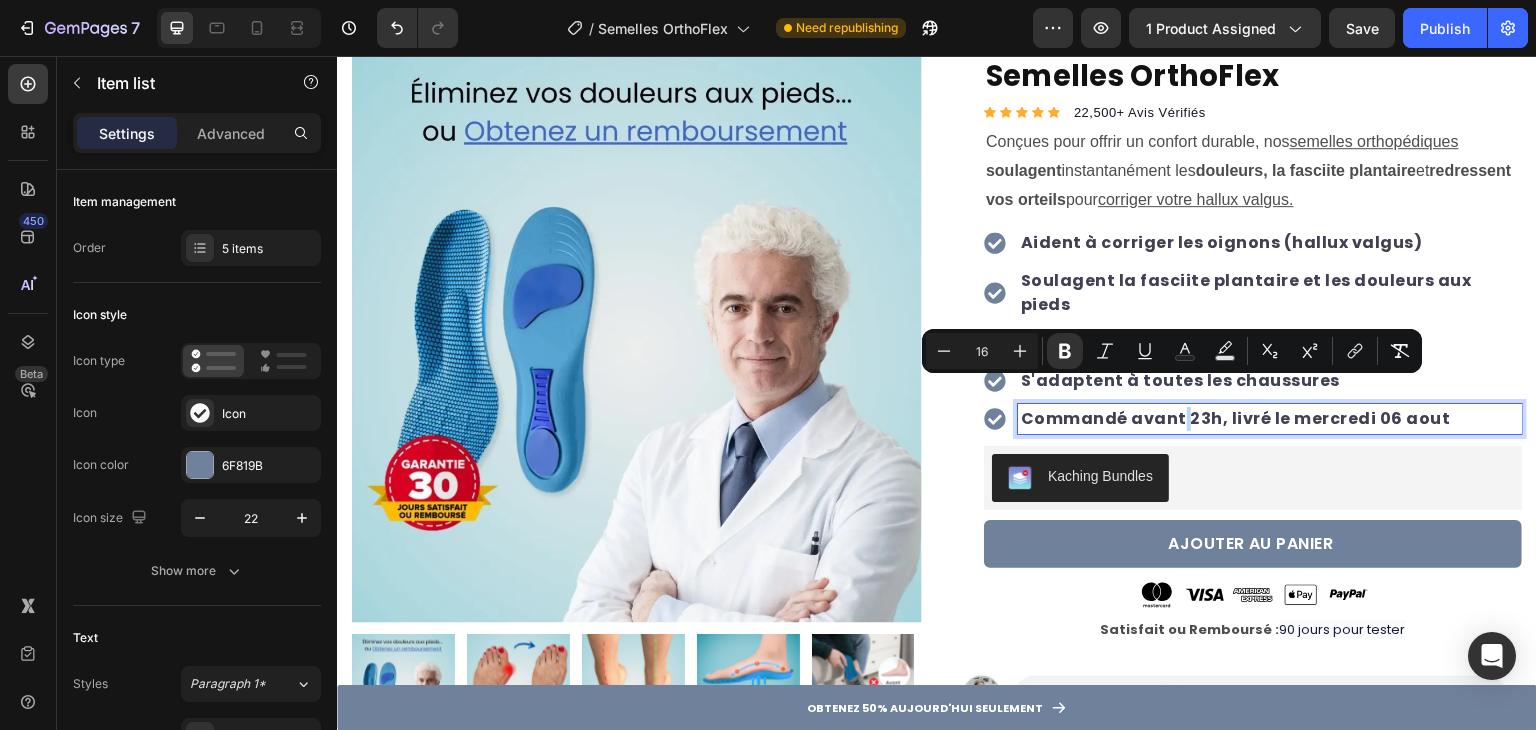 click on "Aident à corriger les oignons (hallux valgus) Soulagent la fasciite plantaire et les douleurs aux pieds Soutiennent la voûte plantaire et la cheville S'adaptent à toutes les chaussures Commandé avant 23h, livré le mercredi 06 aout" at bounding box center (1253, 331) 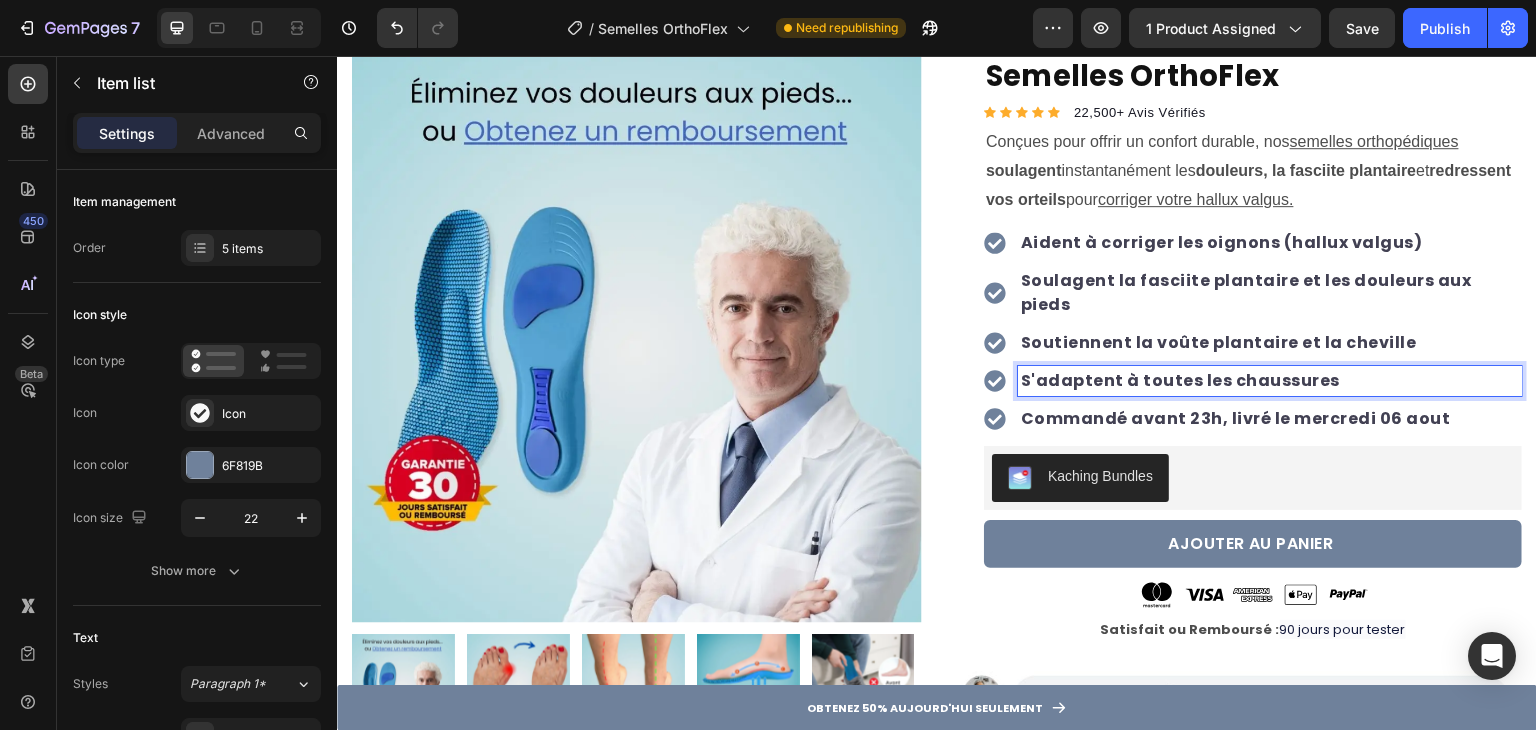 click on "S'adaptent à toutes les chaussures" at bounding box center [1270, 381] 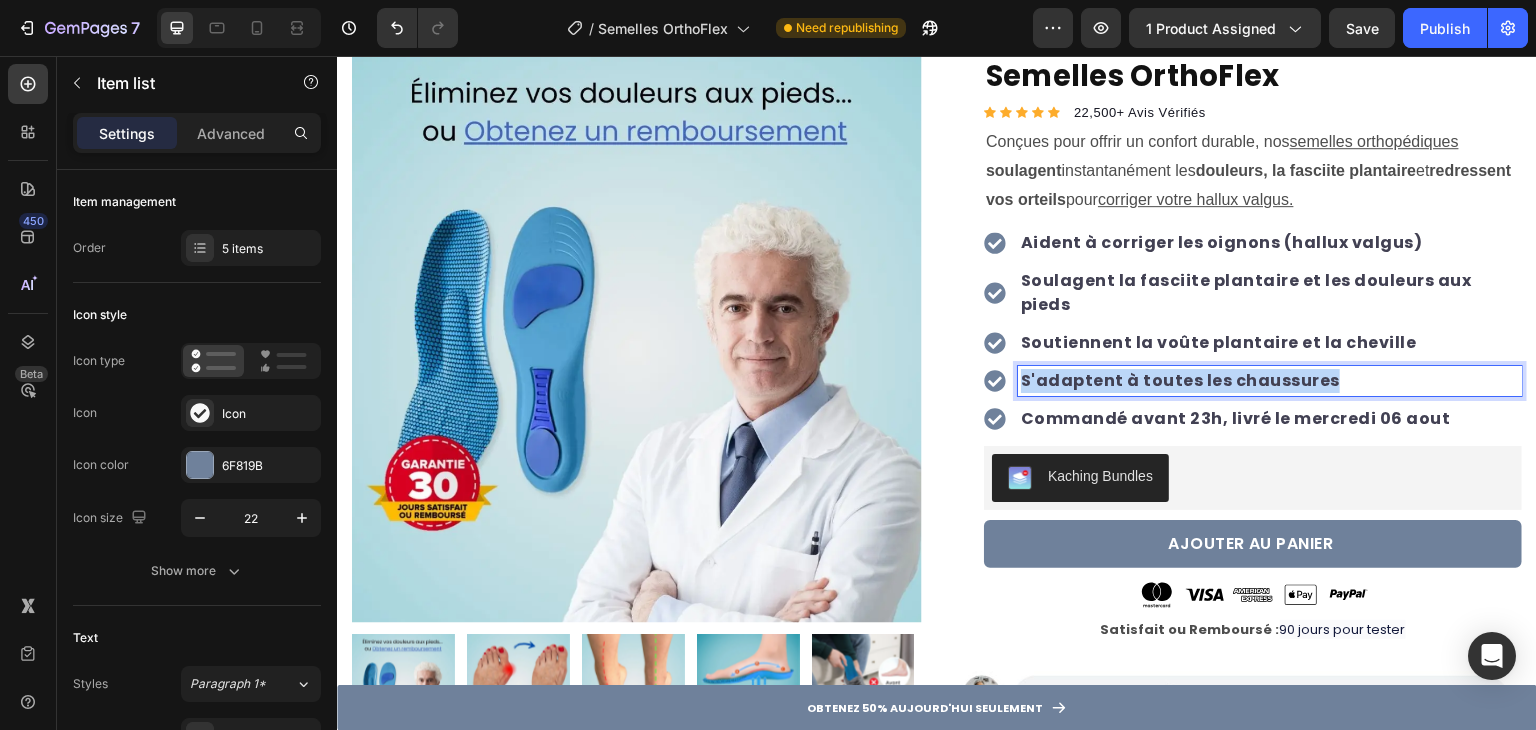 click on "S'adaptent à toutes les chaussures" at bounding box center (1270, 381) 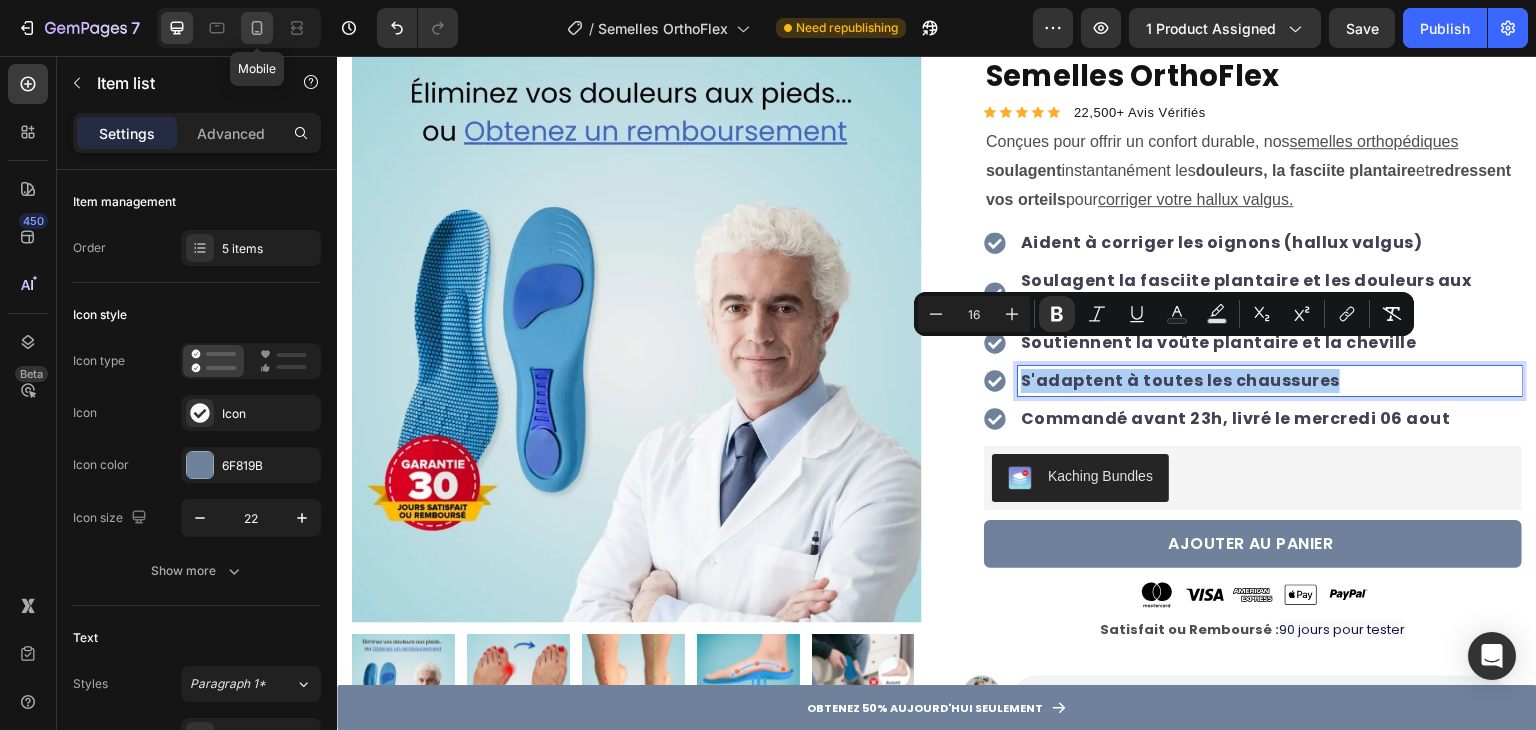 click 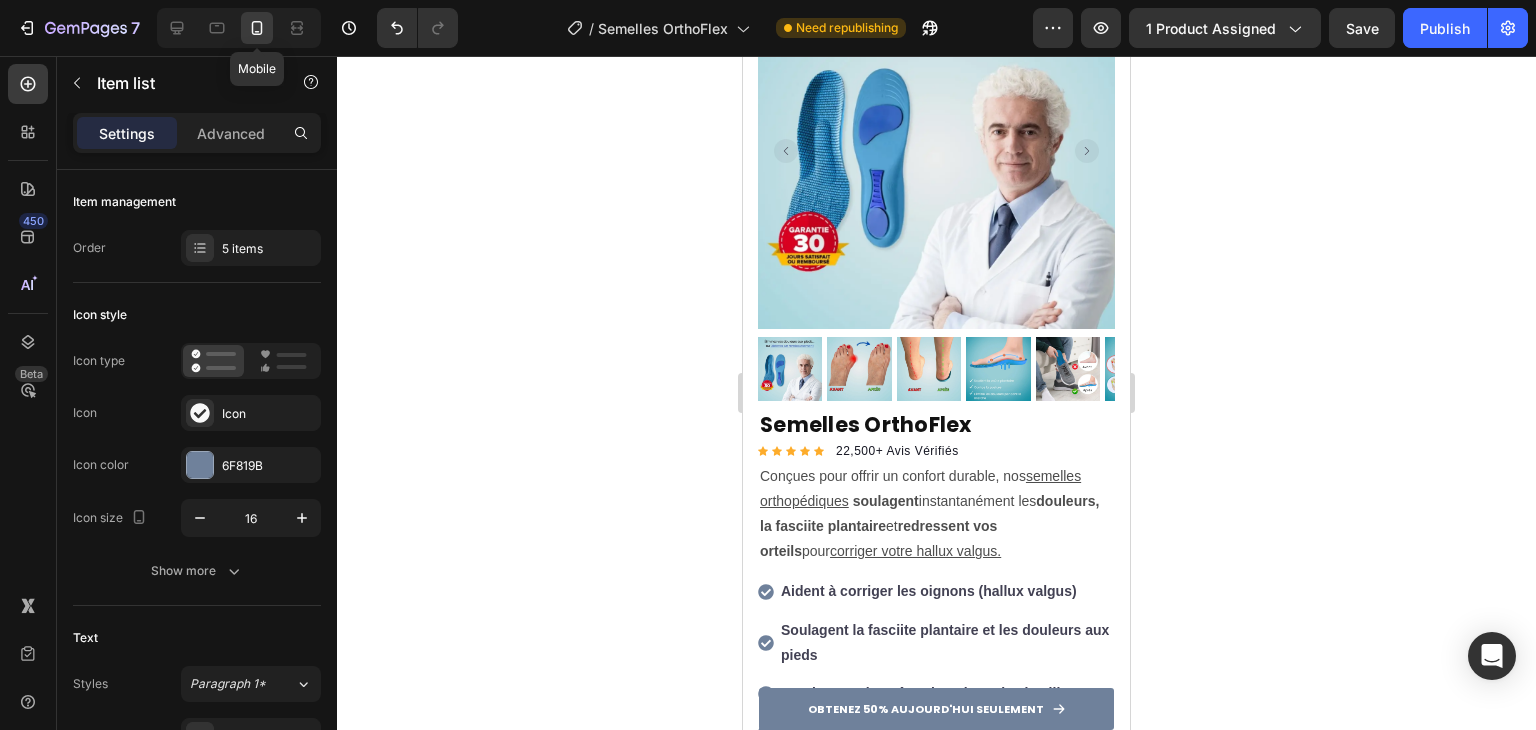 scroll, scrollTop: 557, scrollLeft: 0, axis: vertical 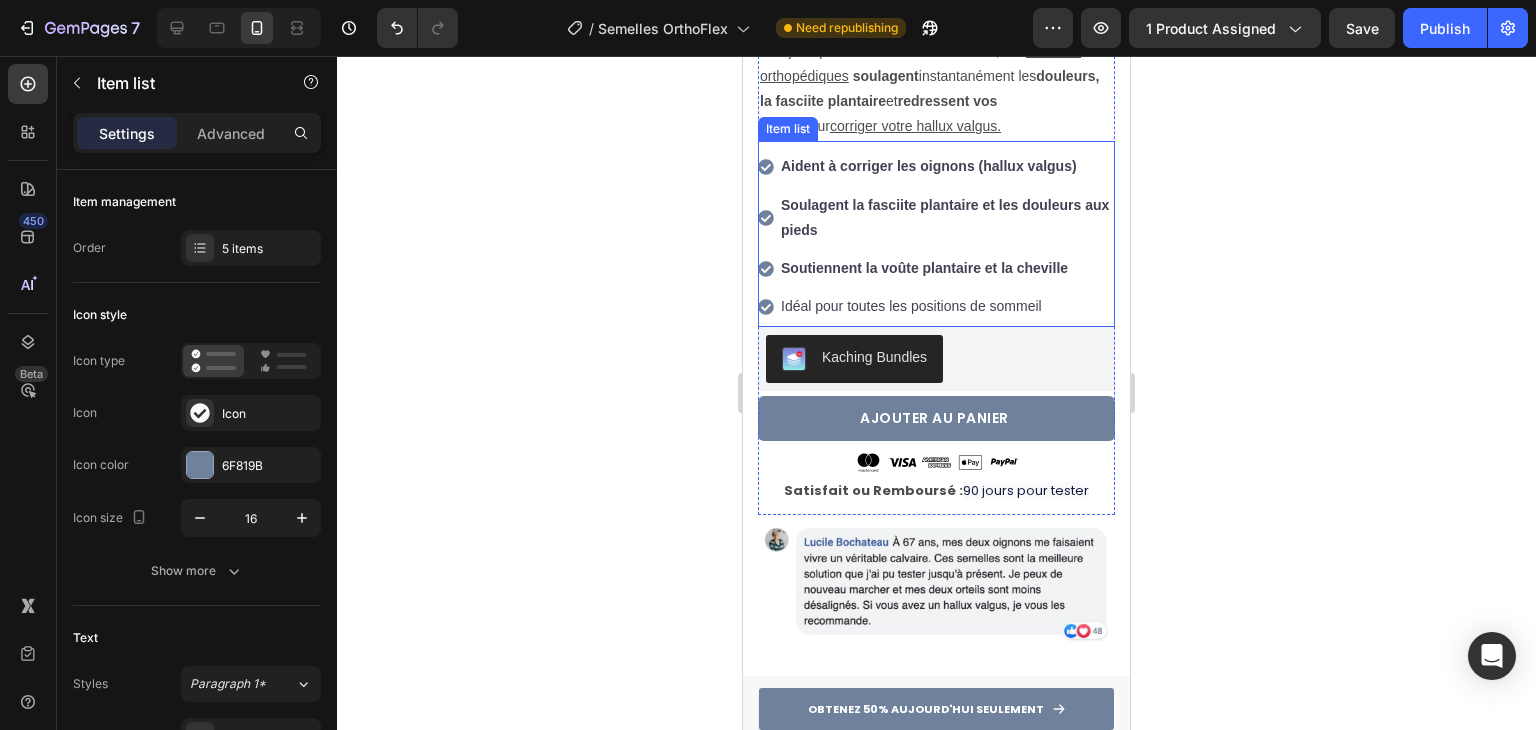 click on "Aident à corriger les oignons (hallux valgus) Soulagent la fasciite plantaire et les douleurs aux pieds Soutiennent la voûte plantaire et la cheville Idéal pour toutes les positions de sommeil" at bounding box center [936, 239] 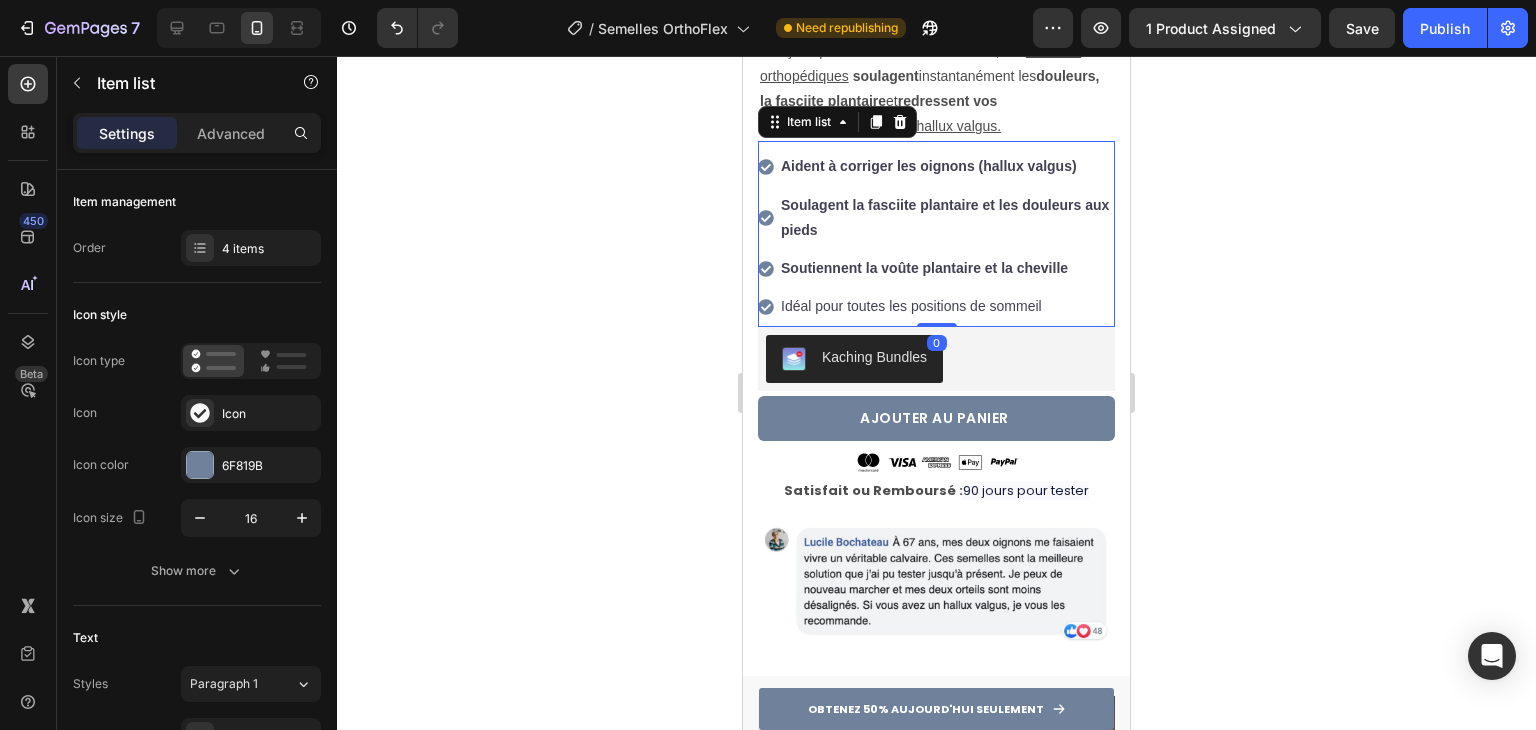click on "Idéal pour toutes les positions de sommeil" at bounding box center (946, 306) 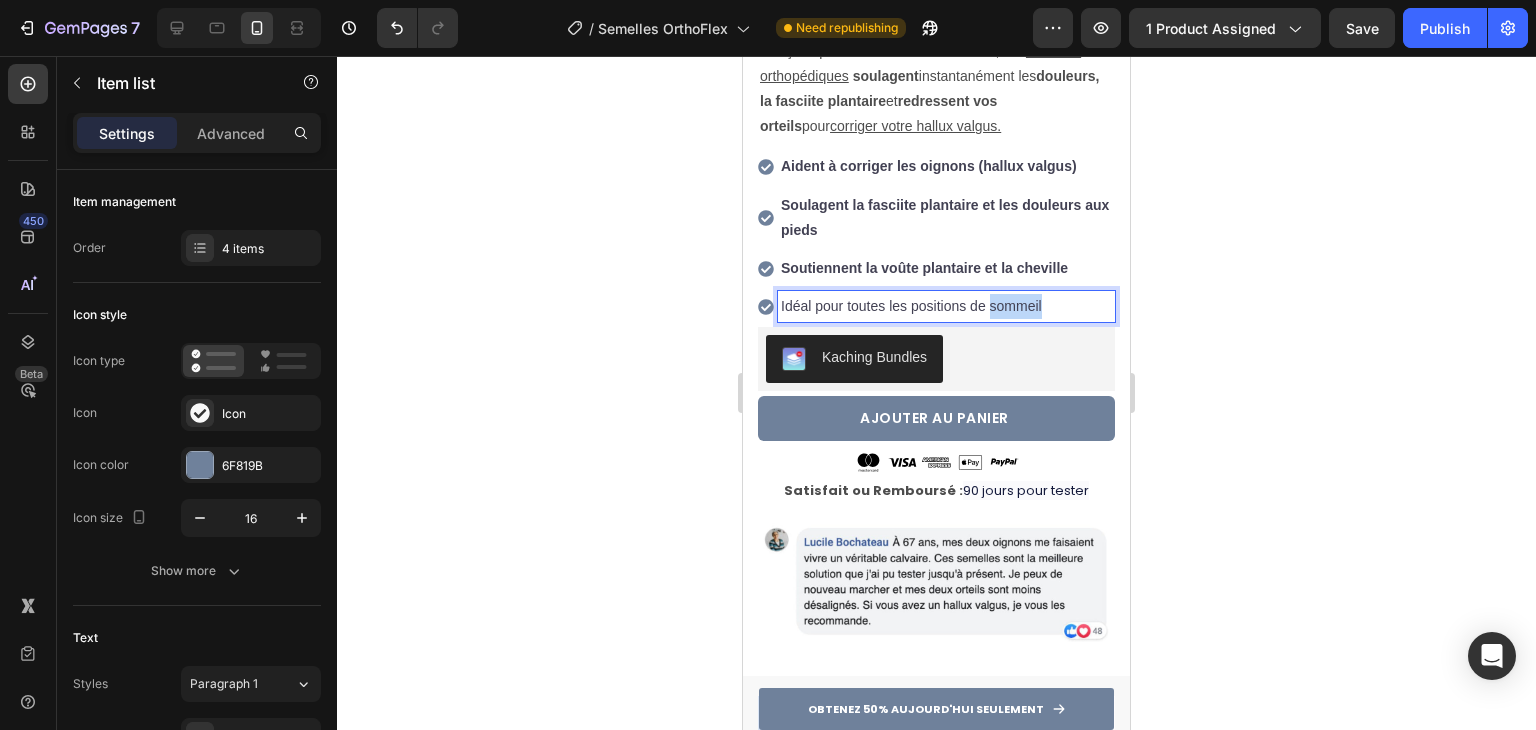 click on "Idéal pour toutes les positions de sommeil" at bounding box center [946, 306] 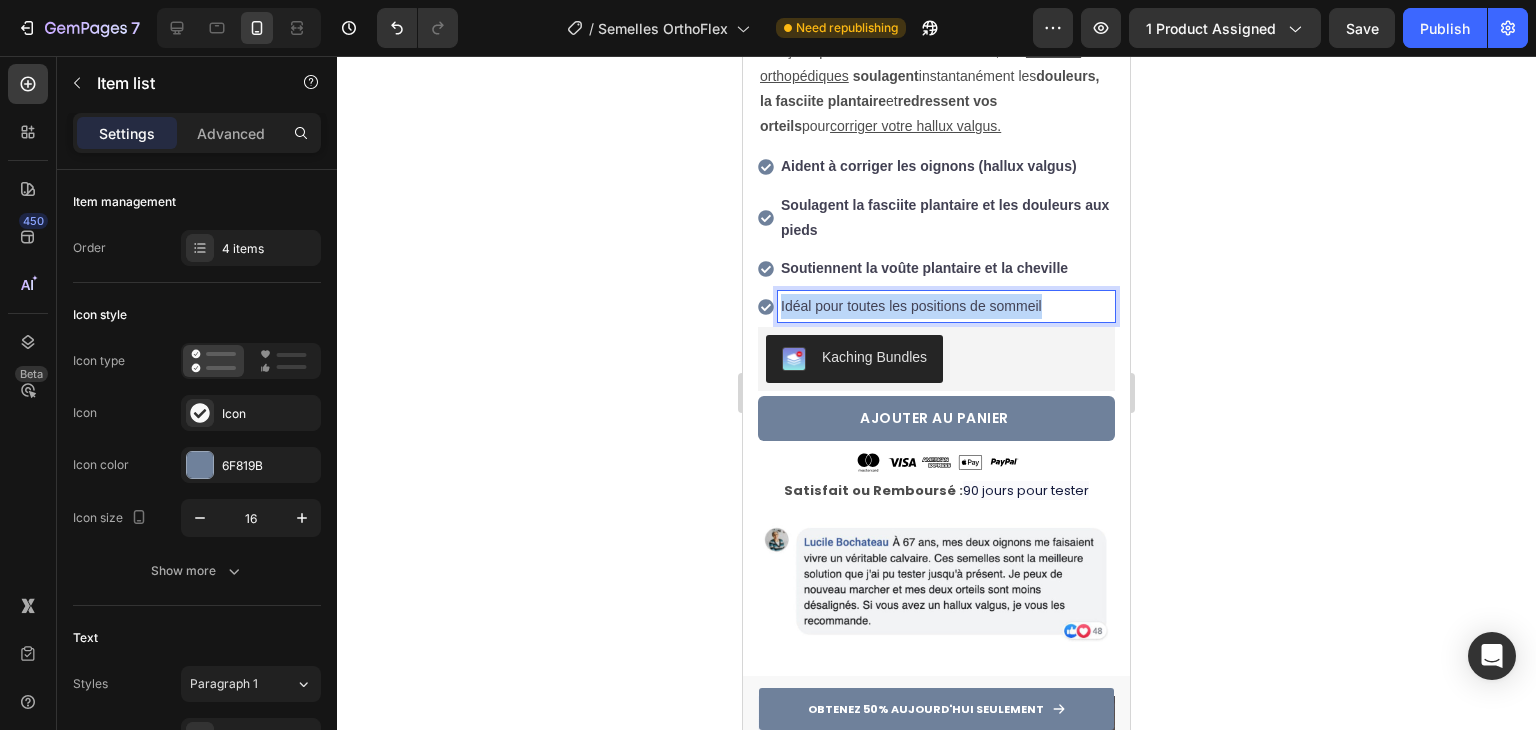 click on "Idéal pour toutes les positions de sommeil" at bounding box center [946, 306] 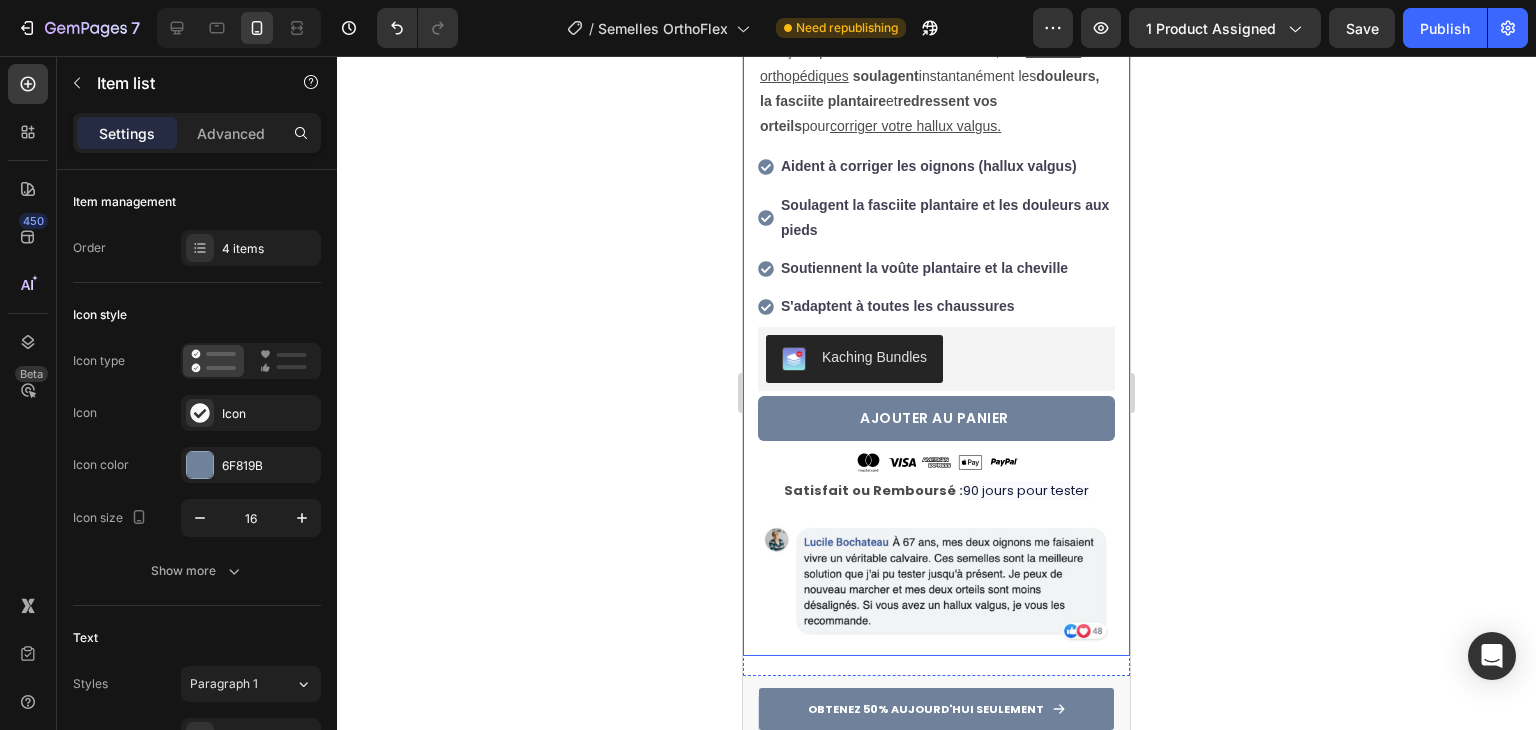 click 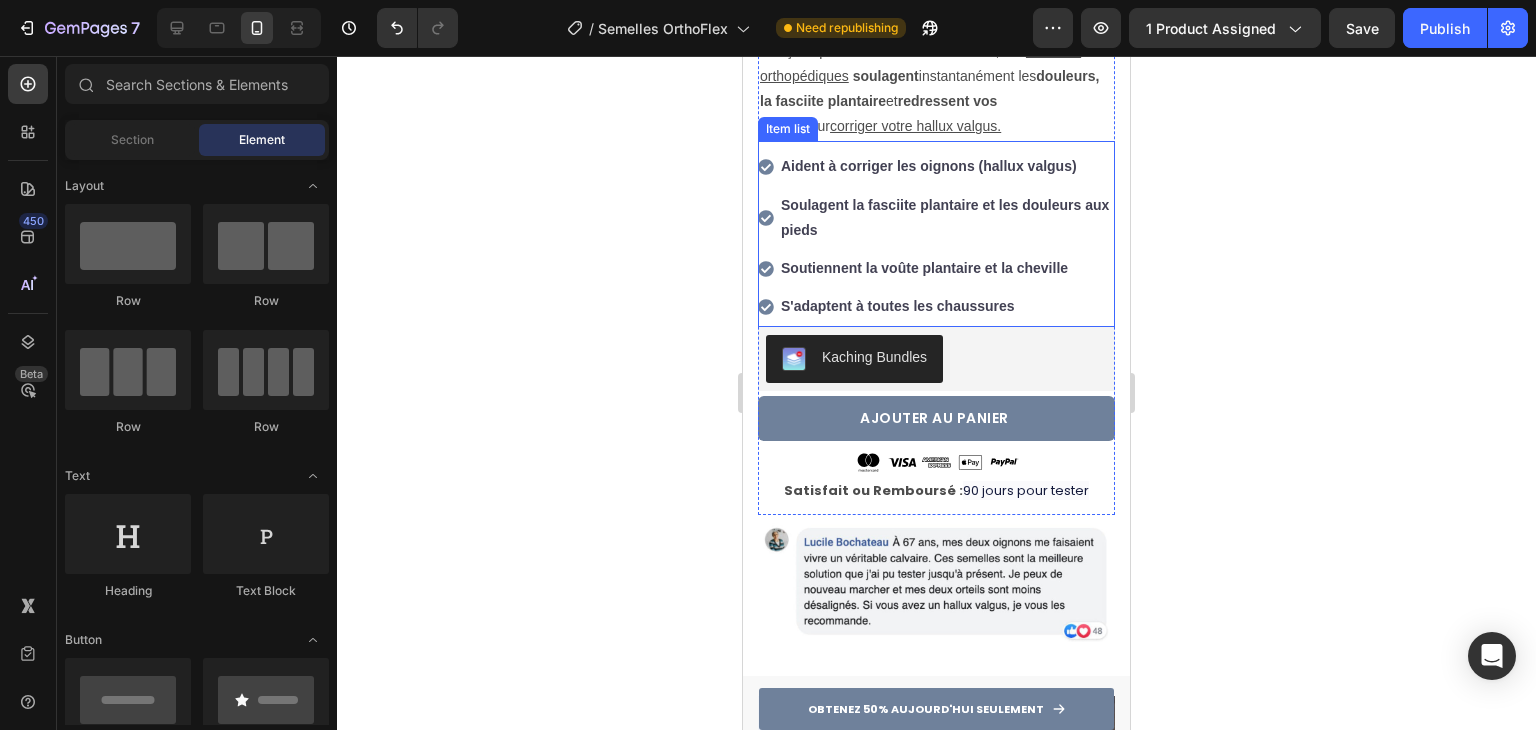 click on "Soutiennent la voûte plantaire et la cheville" at bounding box center (946, 268) 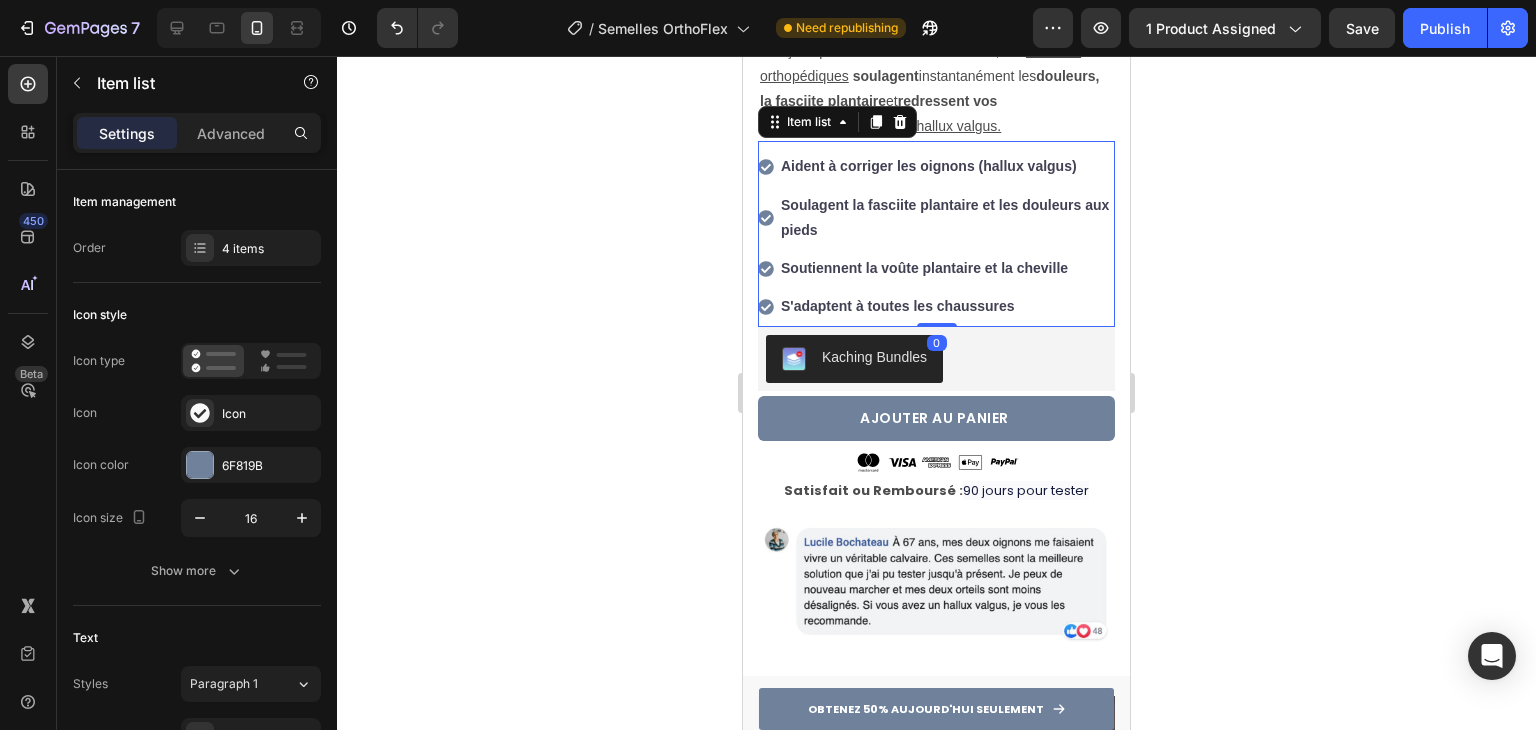 click on "S'adaptent à toutes les chaussures" at bounding box center (946, 306) 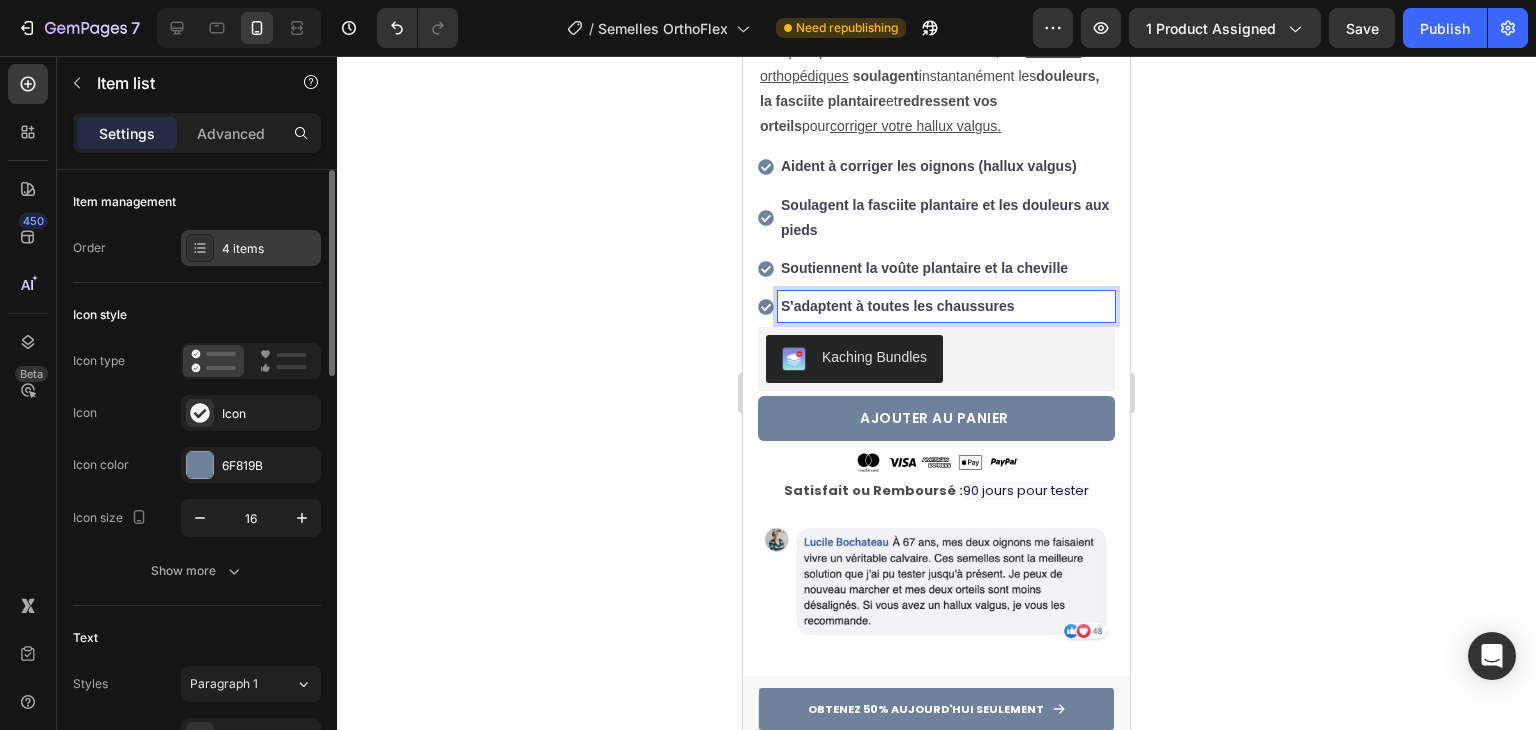 click on "4 items" at bounding box center [269, 249] 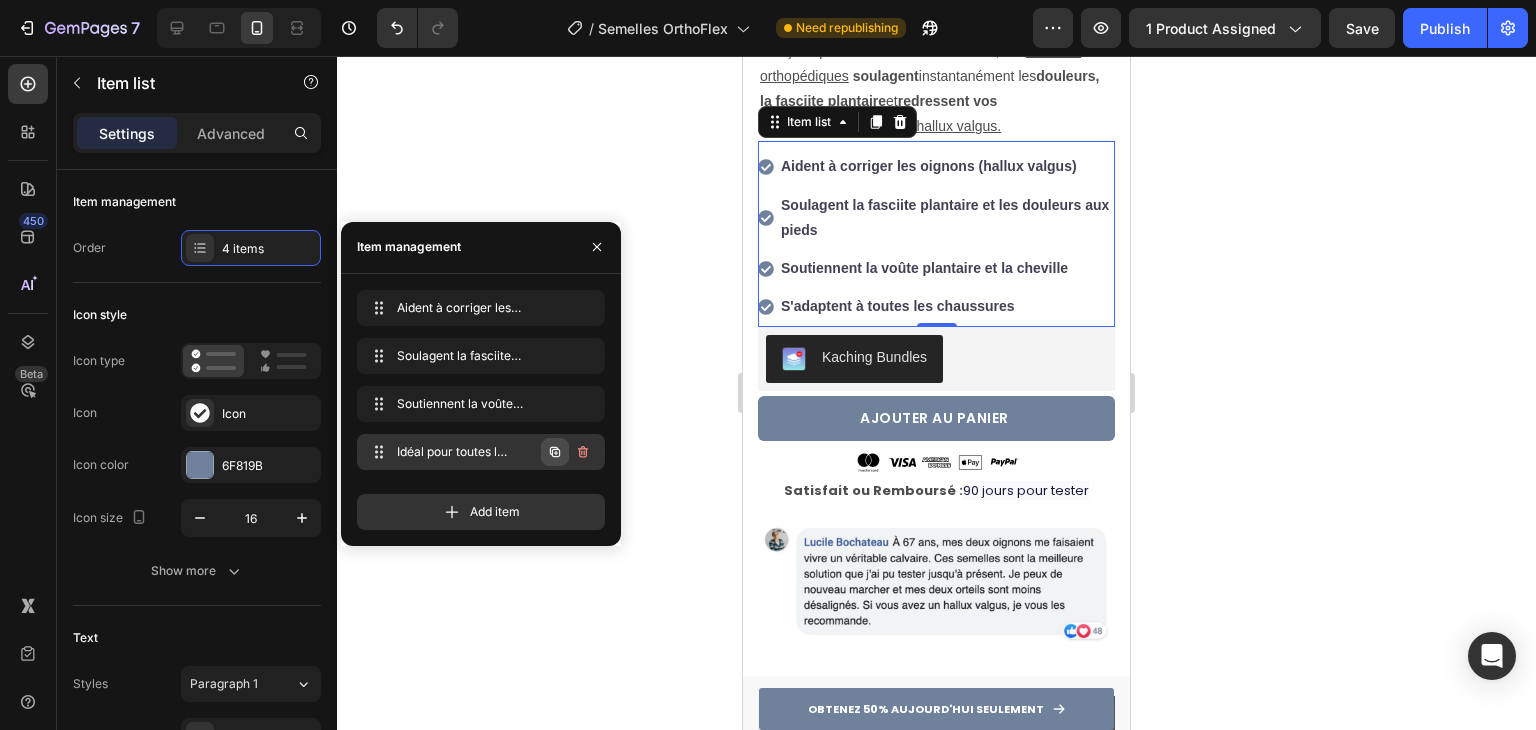 click 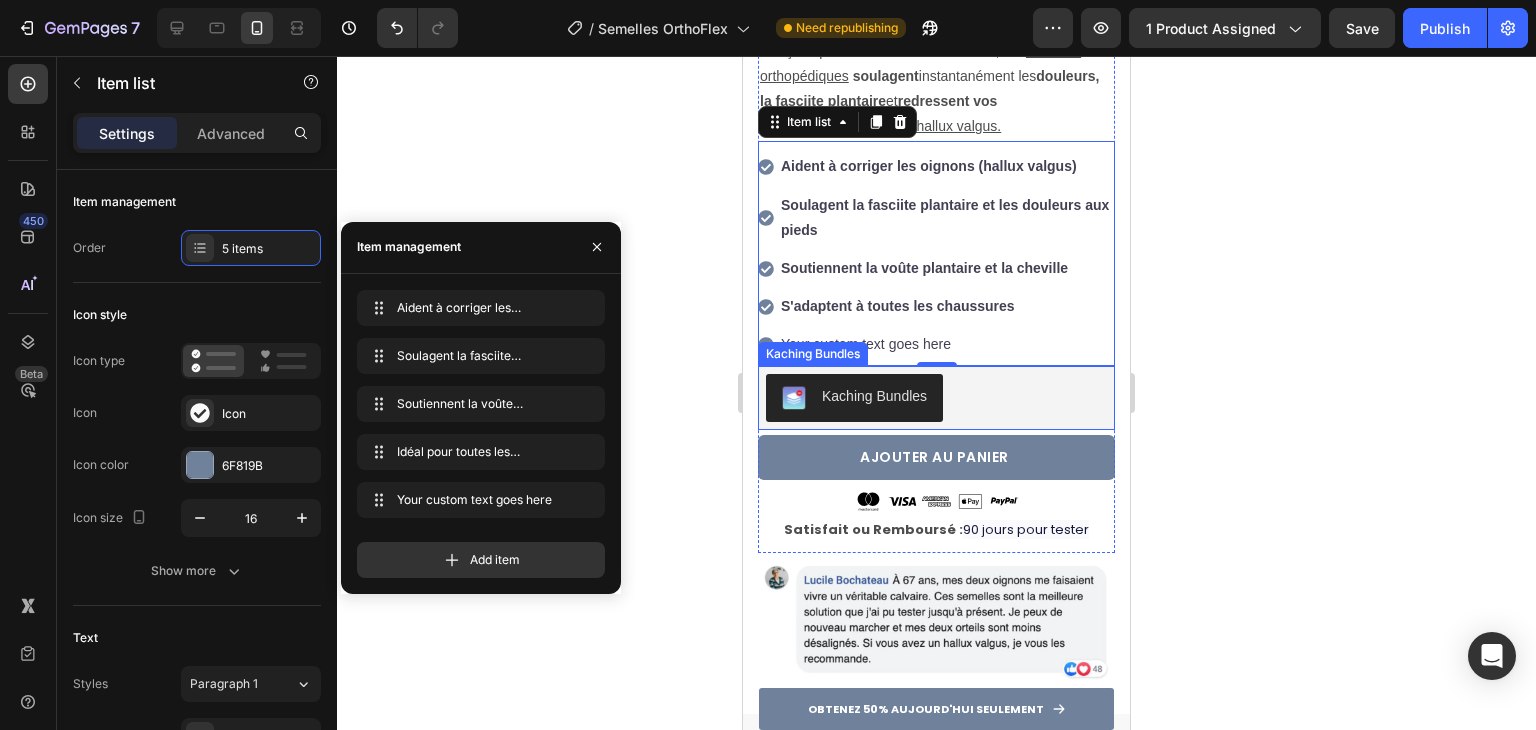 click on "Kaching Bundles" at bounding box center [813, 354] 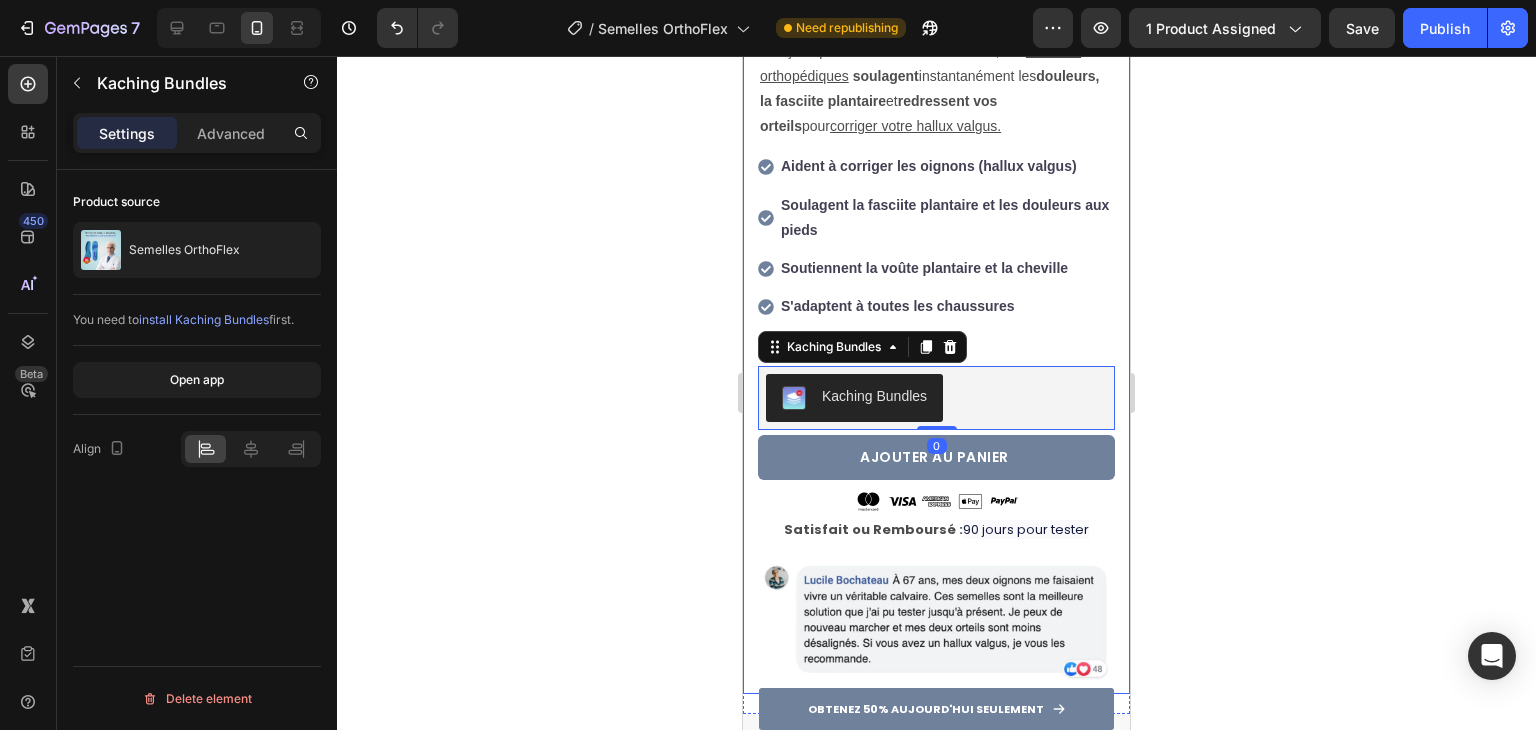 click 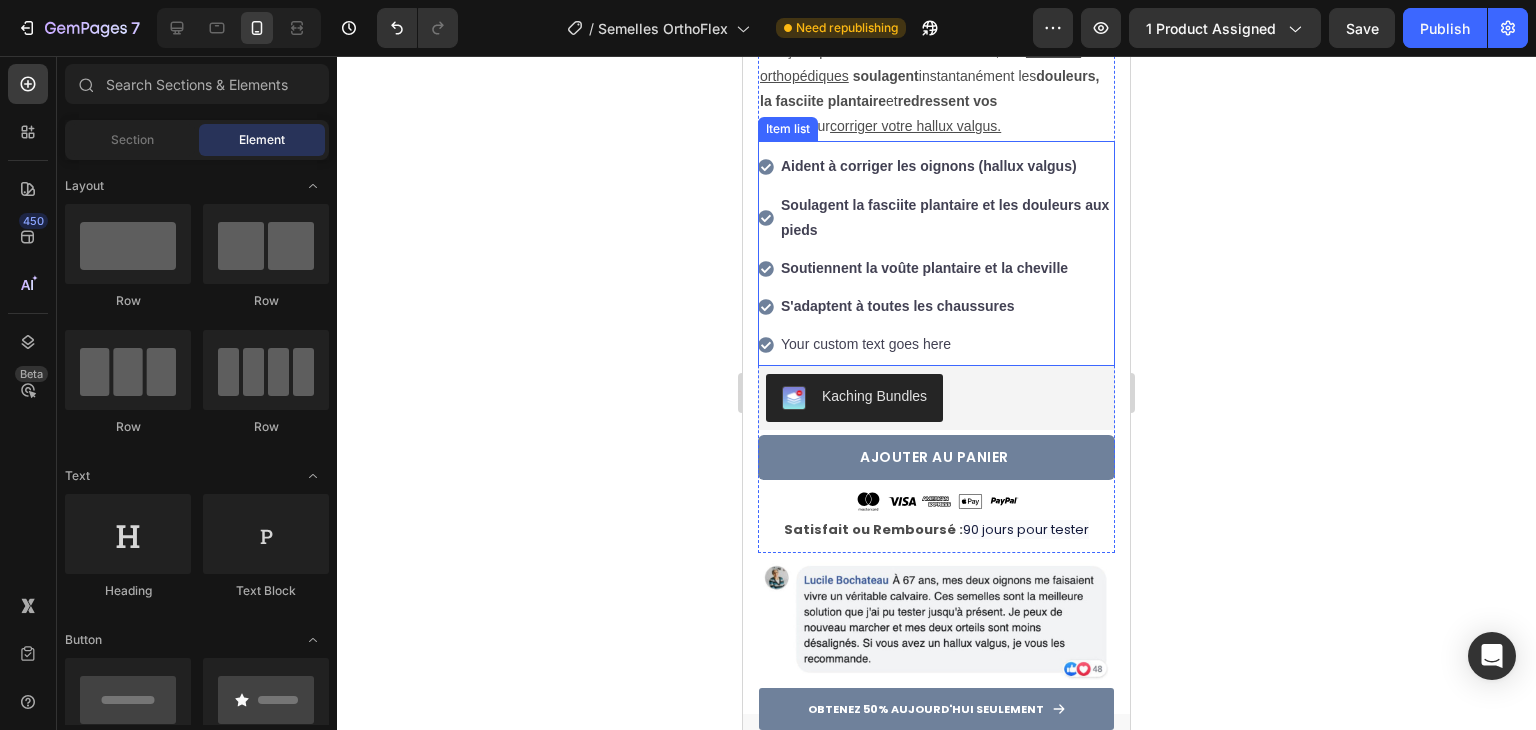 click on "Your custom text goes here" at bounding box center (946, 344) 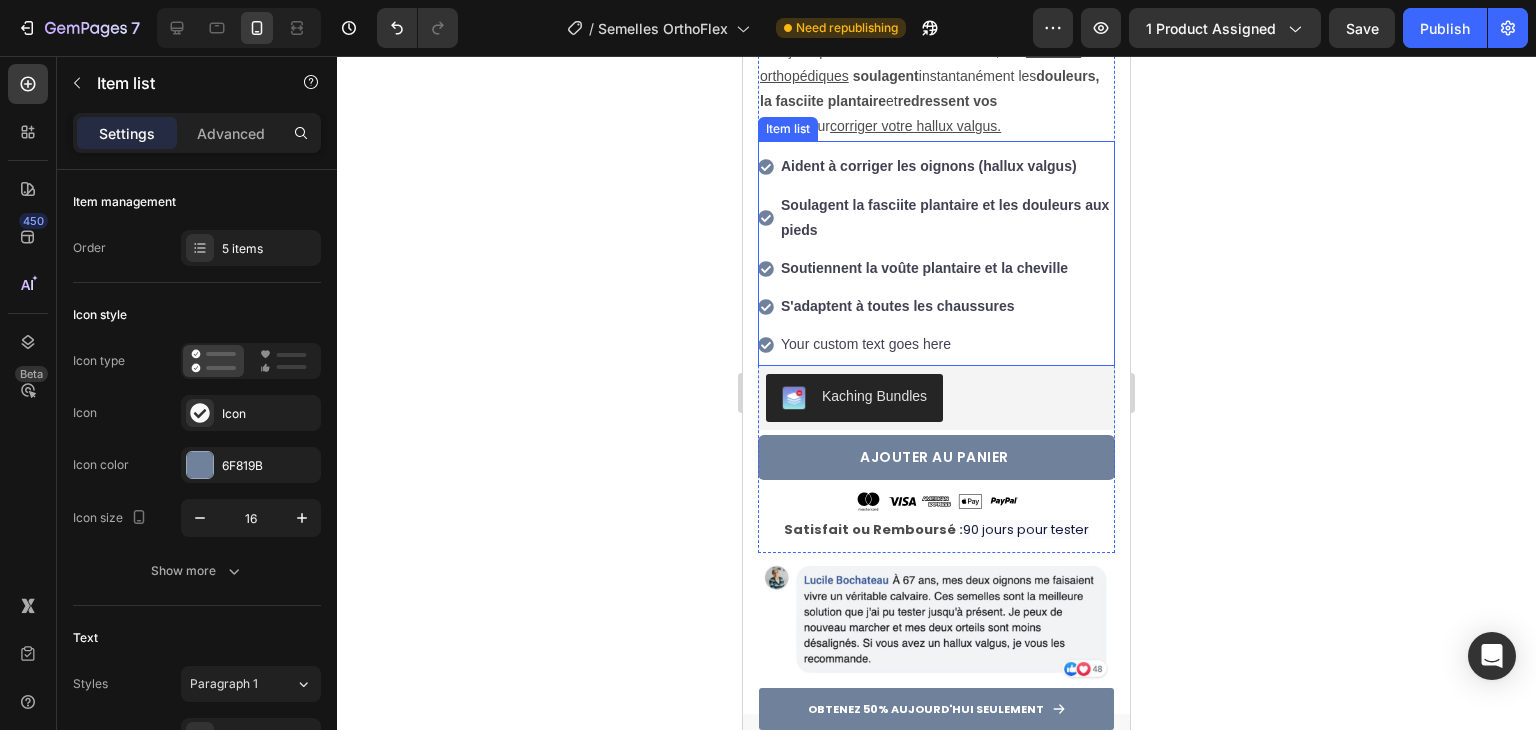 click on "Your custom text goes here" at bounding box center [946, 344] 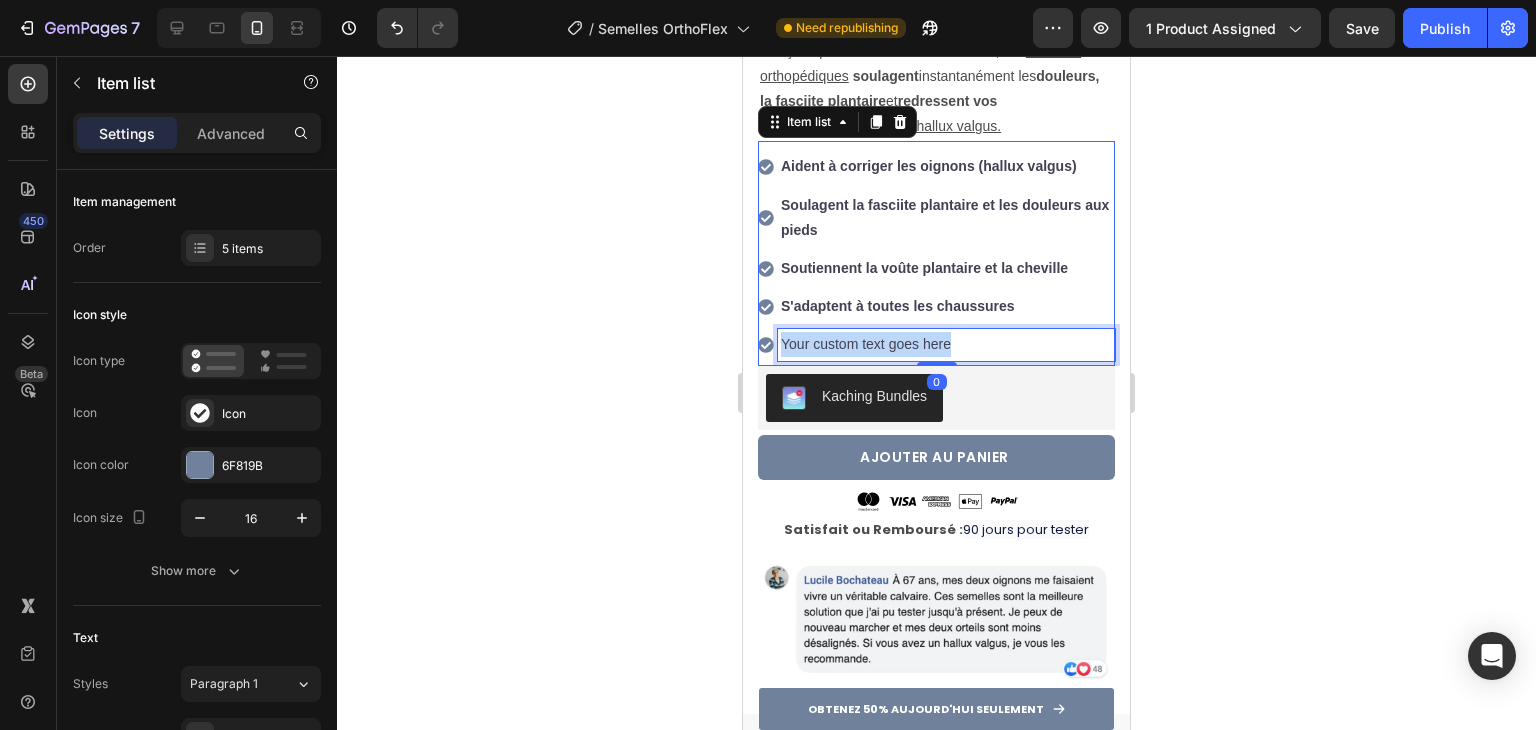click on "Your custom text goes here" at bounding box center [946, 344] 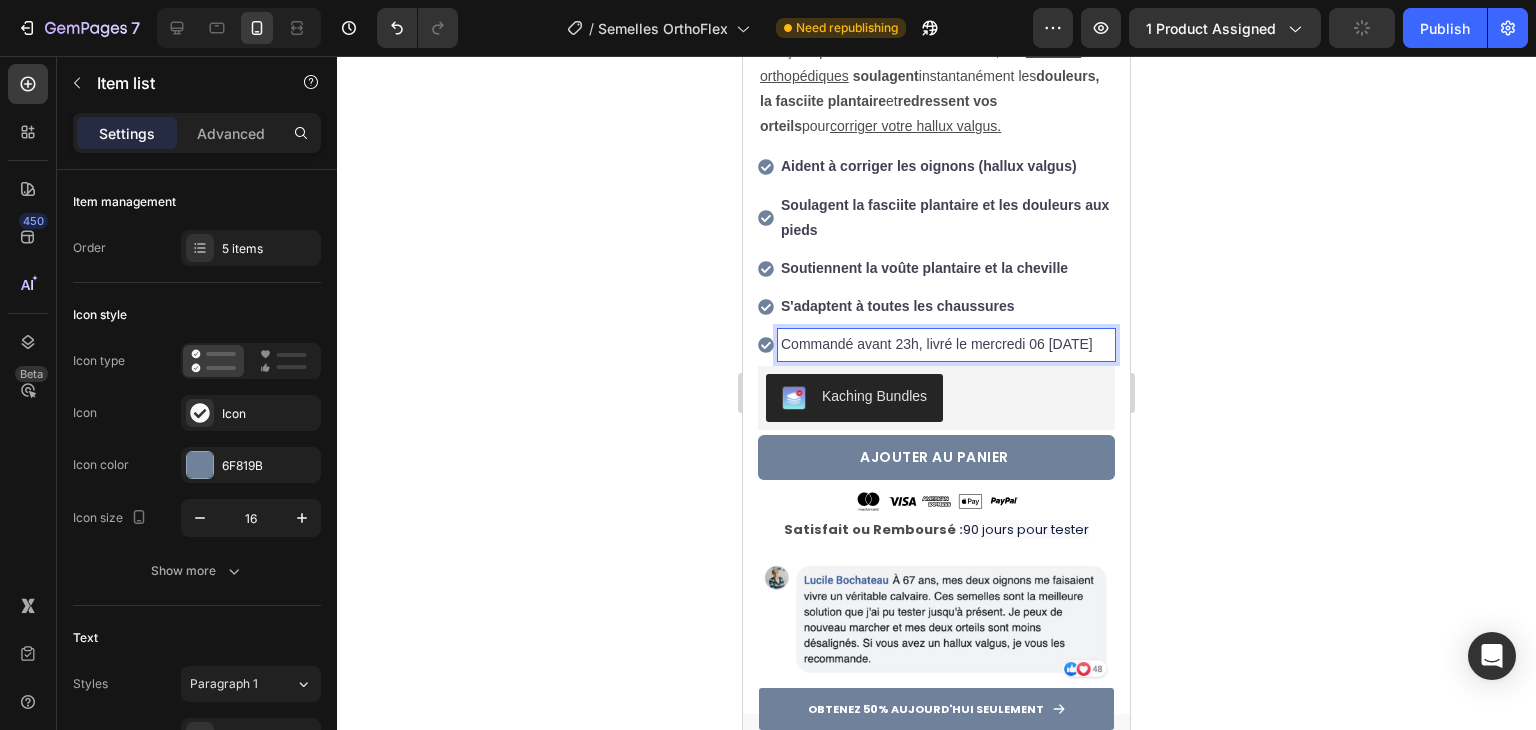 click 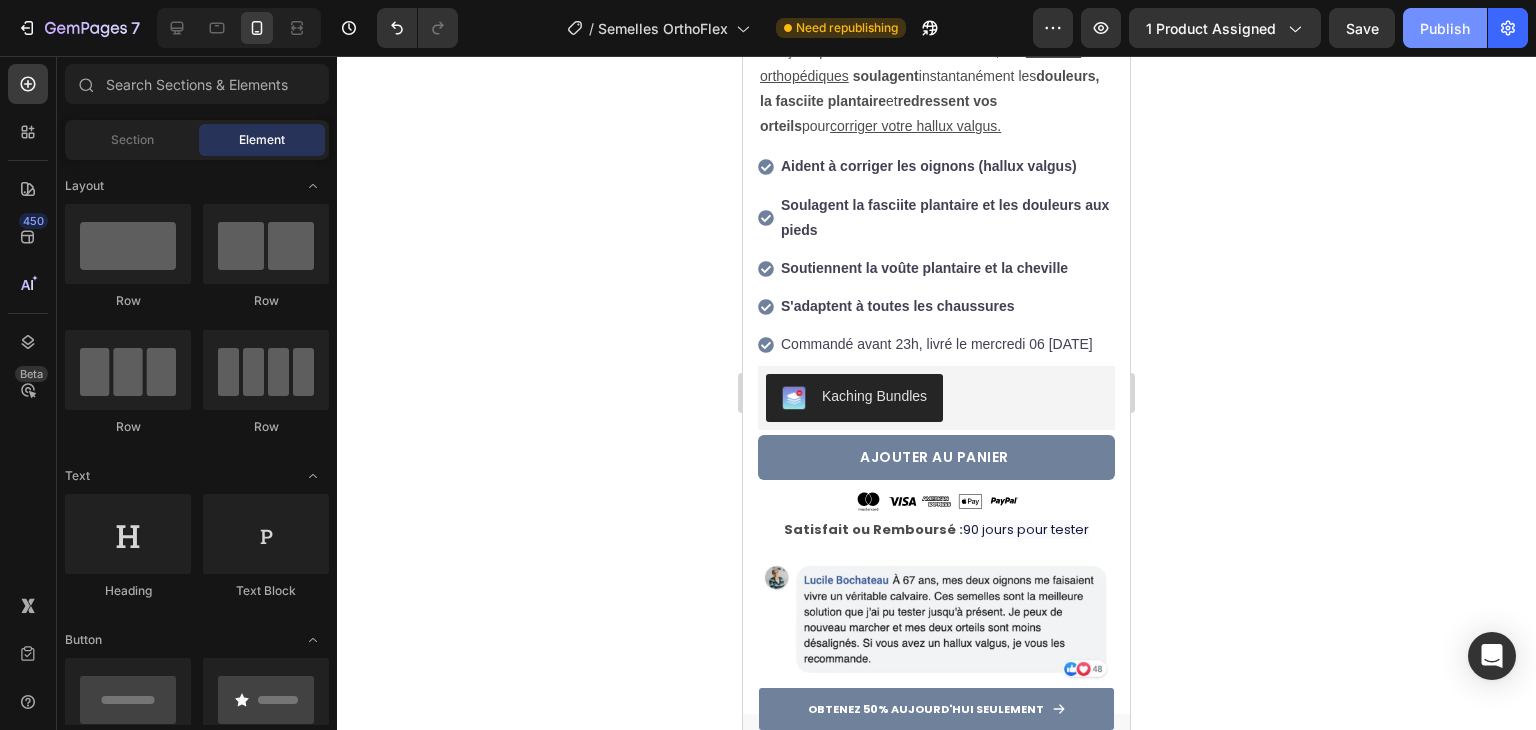 click on "Publish" at bounding box center [1445, 28] 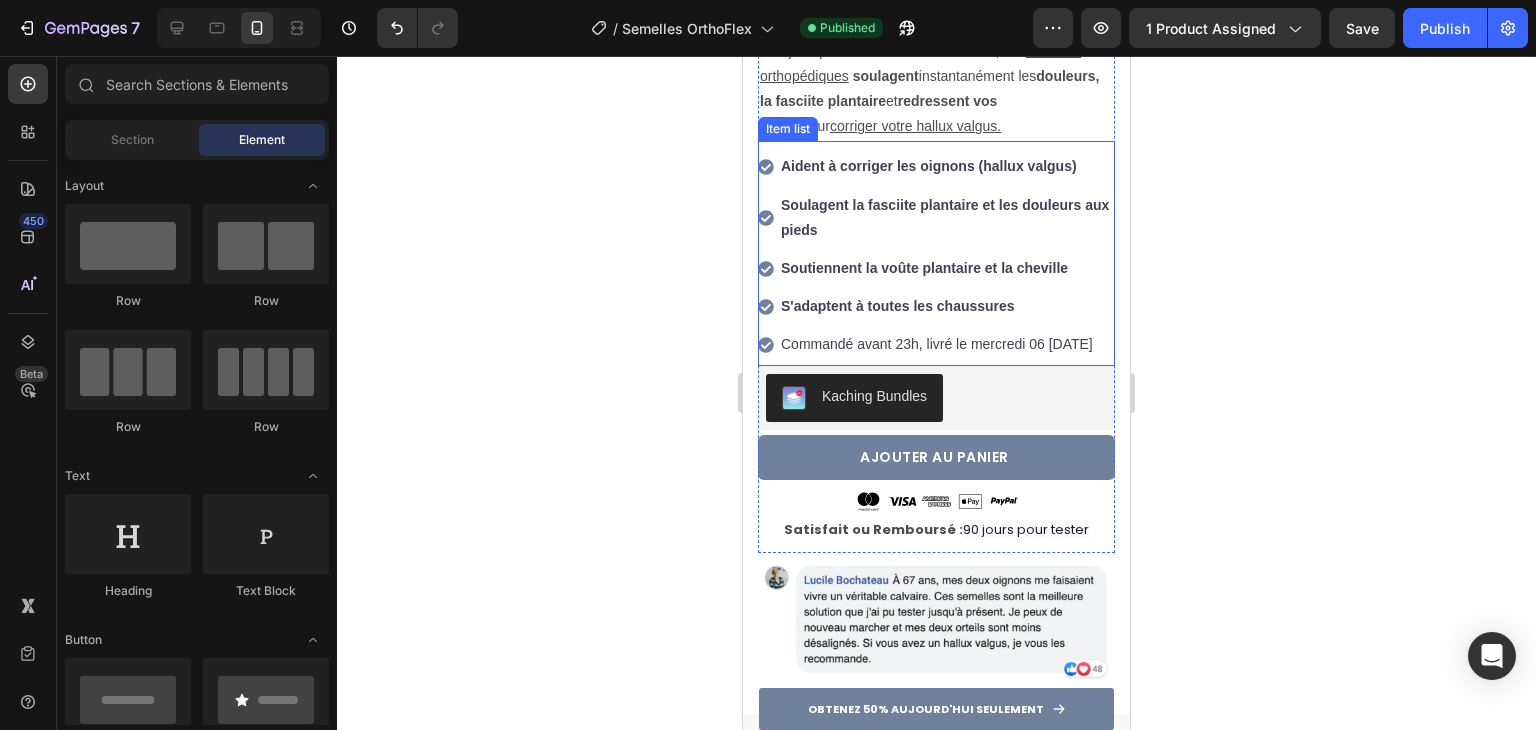 click on "Commandé avant 23h, livré le mercredi 06 Aout" at bounding box center (946, 344) 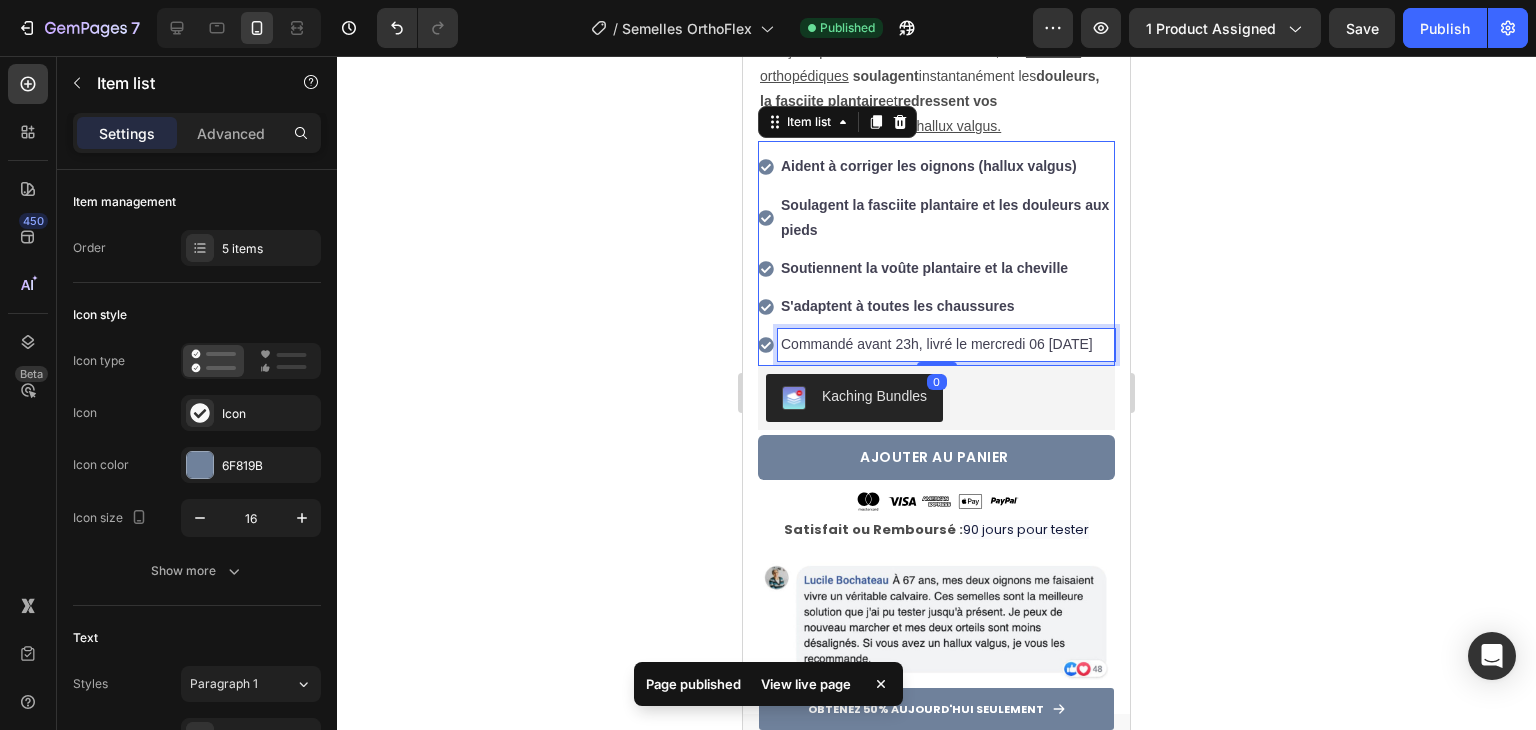 click on "Commandé avant 23h, livré le mercredi 06 Aout" at bounding box center (946, 344) 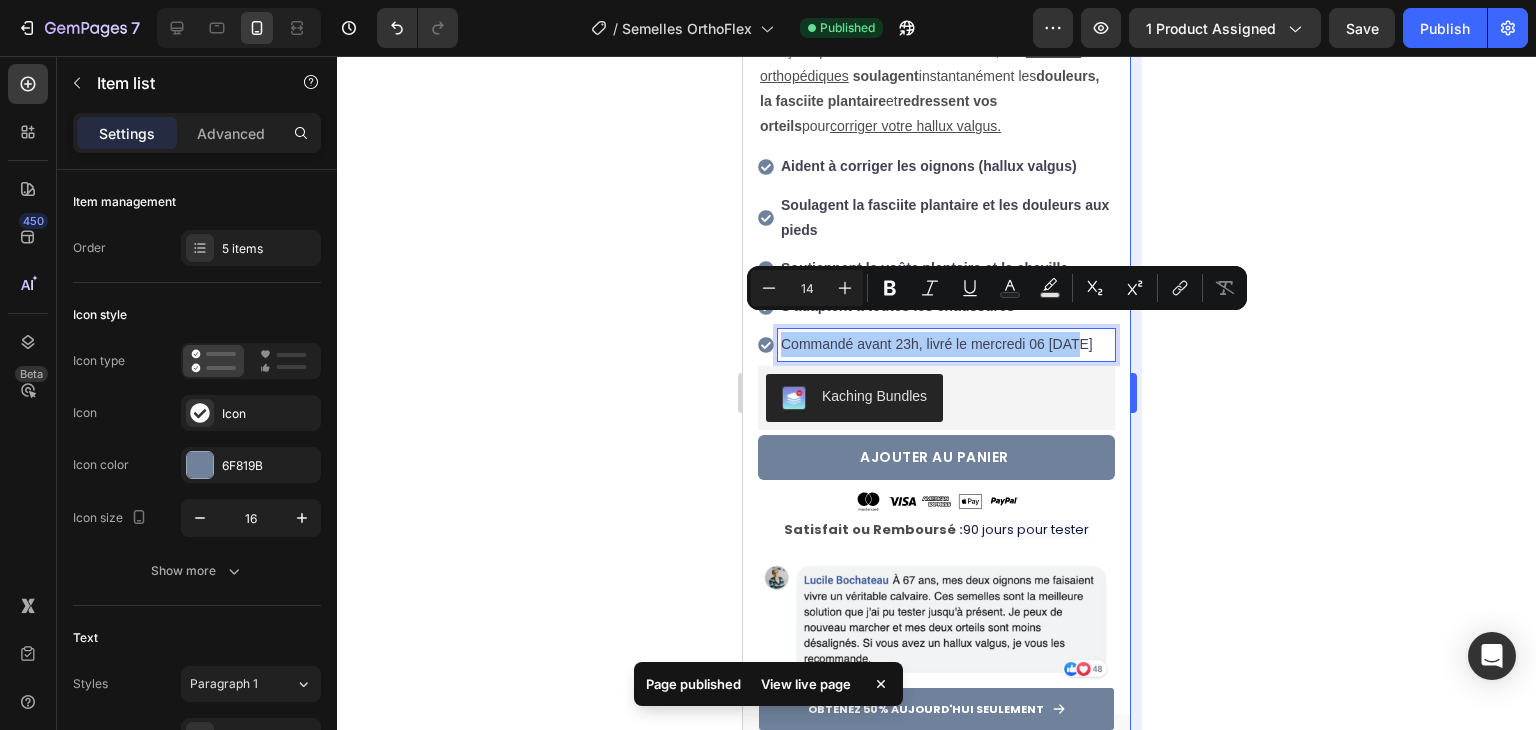 click 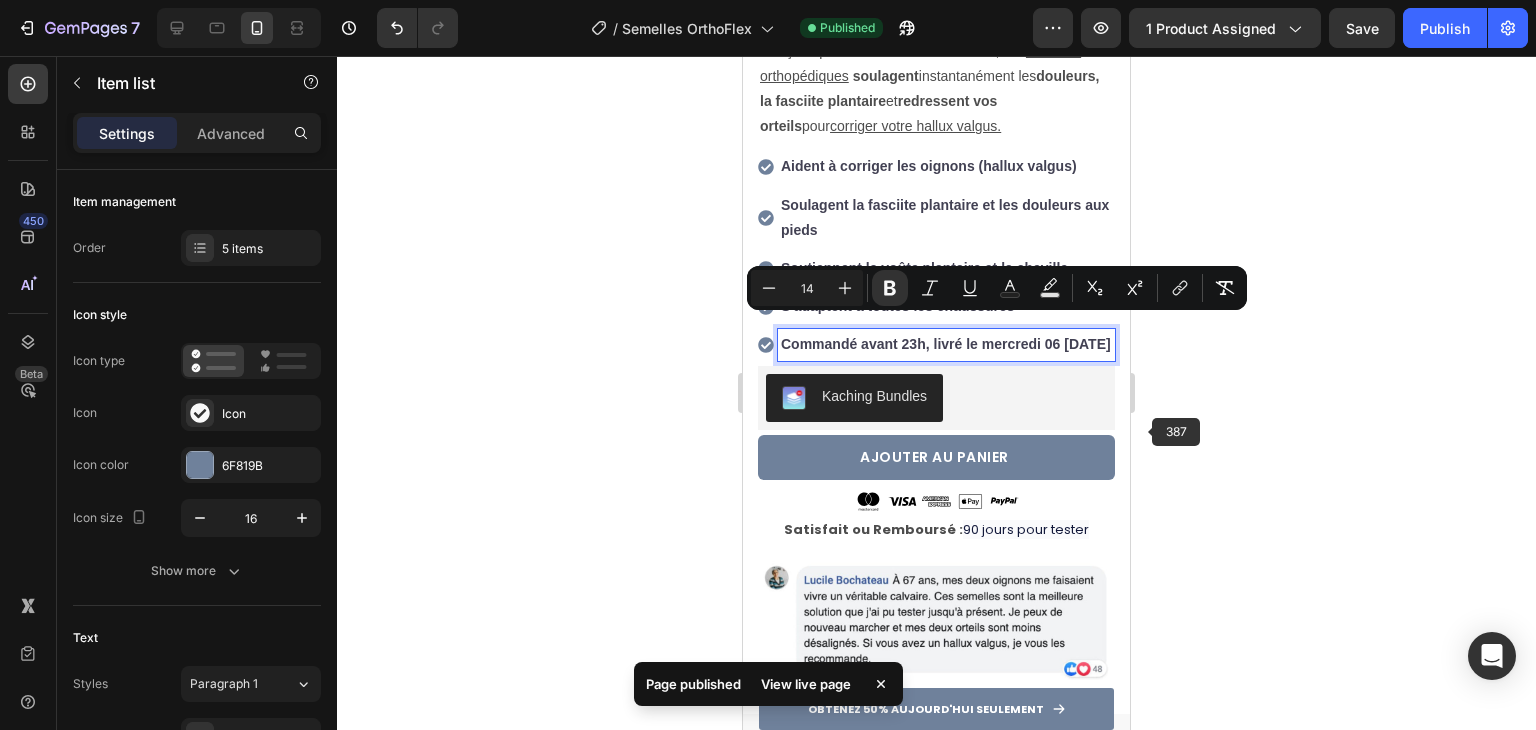 click 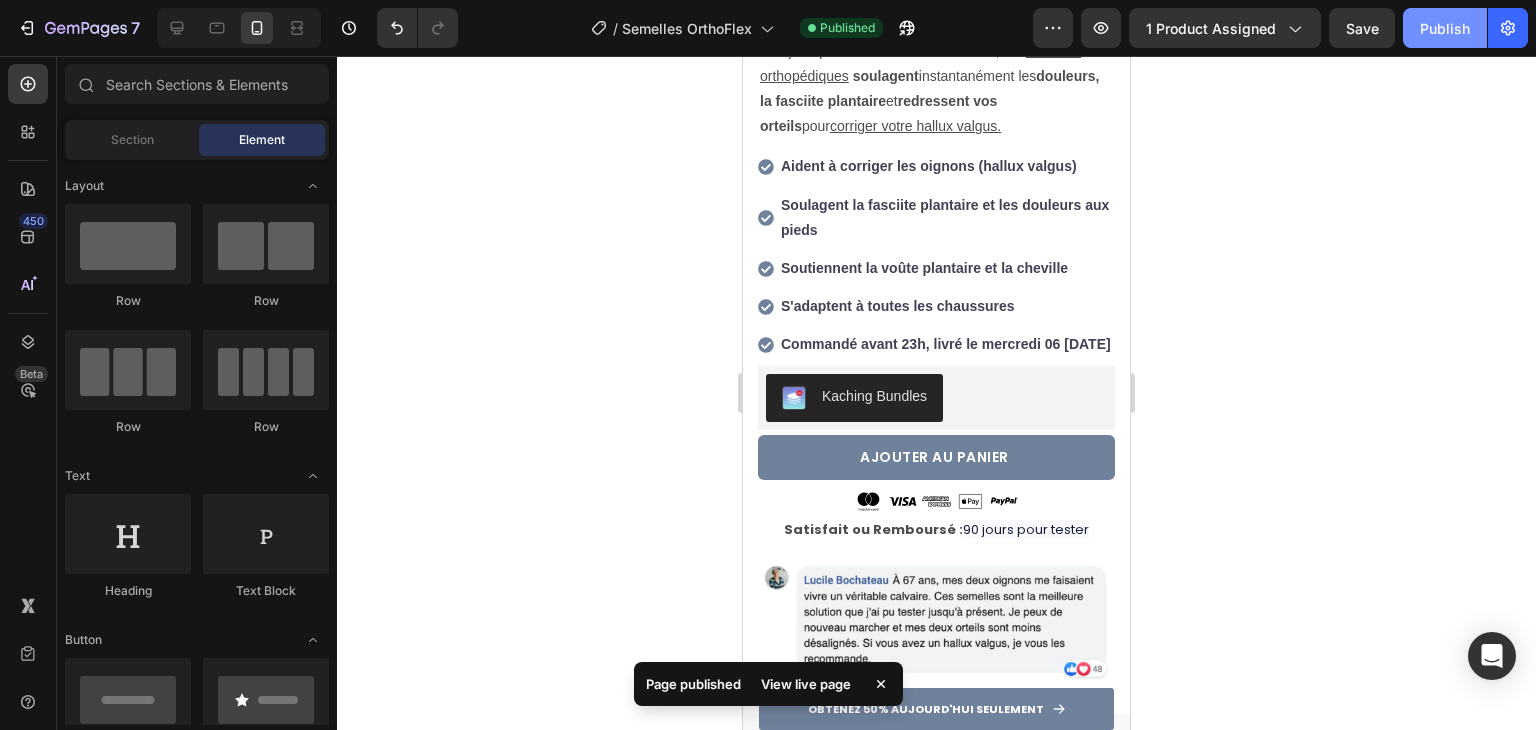 click on "Publish" at bounding box center [1445, 28] 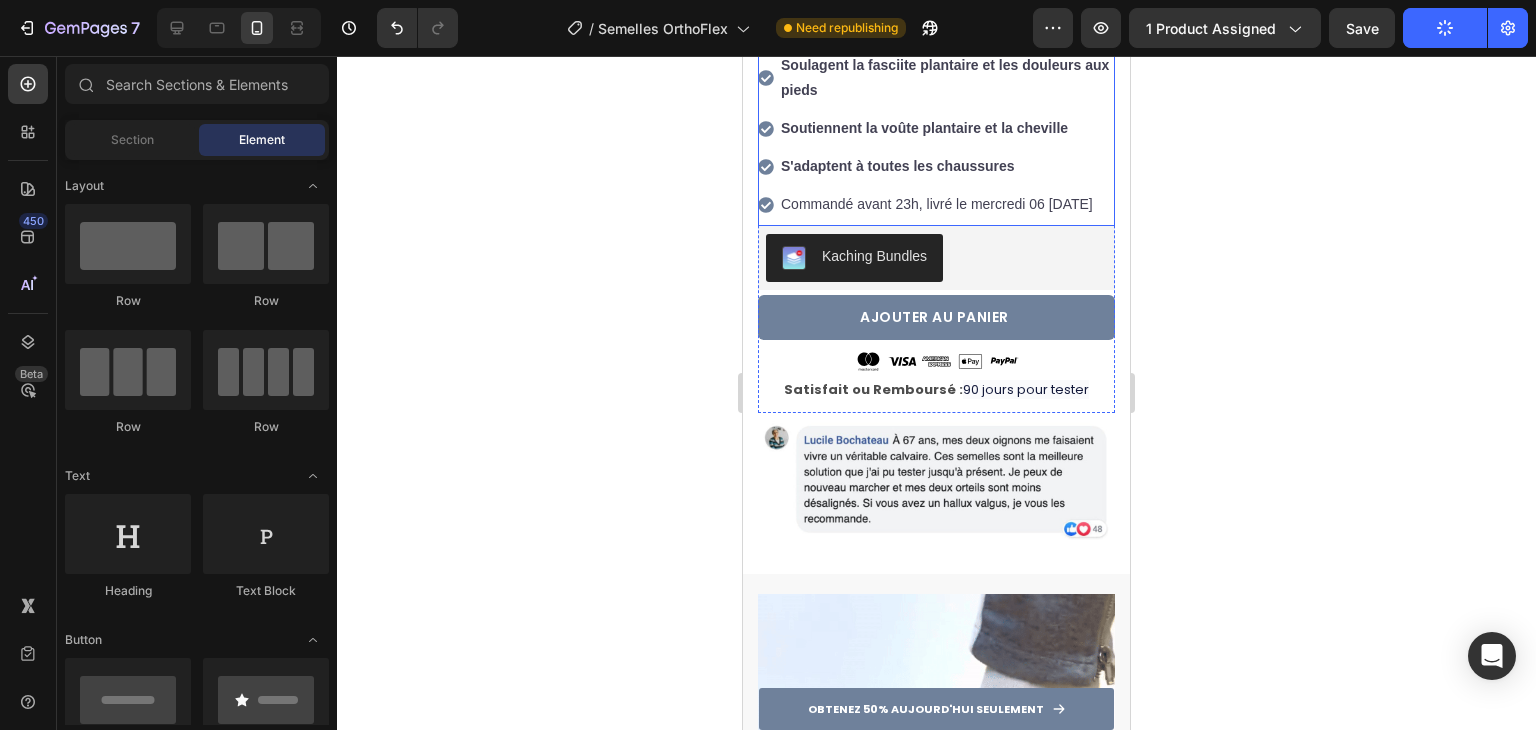 scroll, scrollTop: 457, scrollLeft: 0, axis: vertical 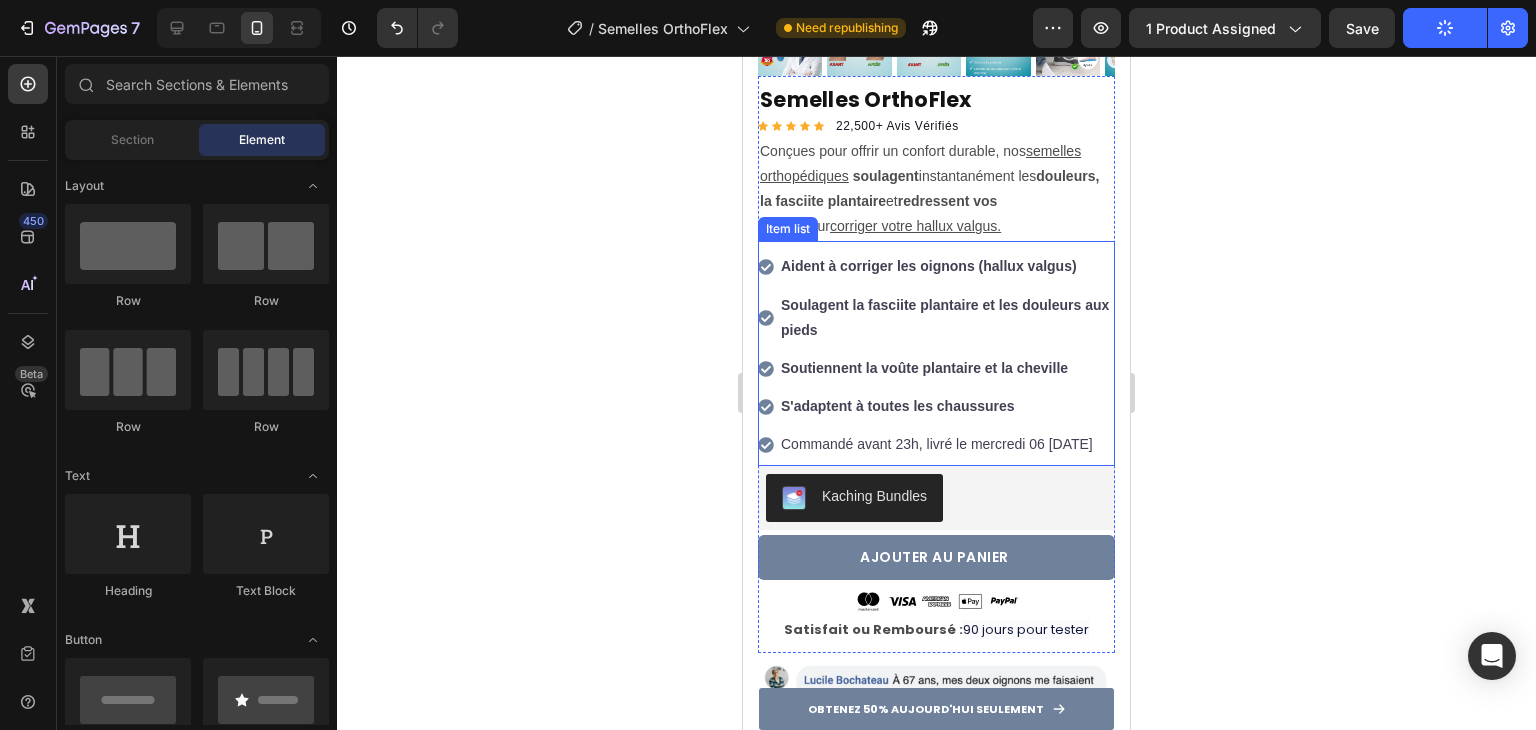 click on "Commandé avant 23h, livré le mercredi 06 Aout" at bounding box center (946, 444) 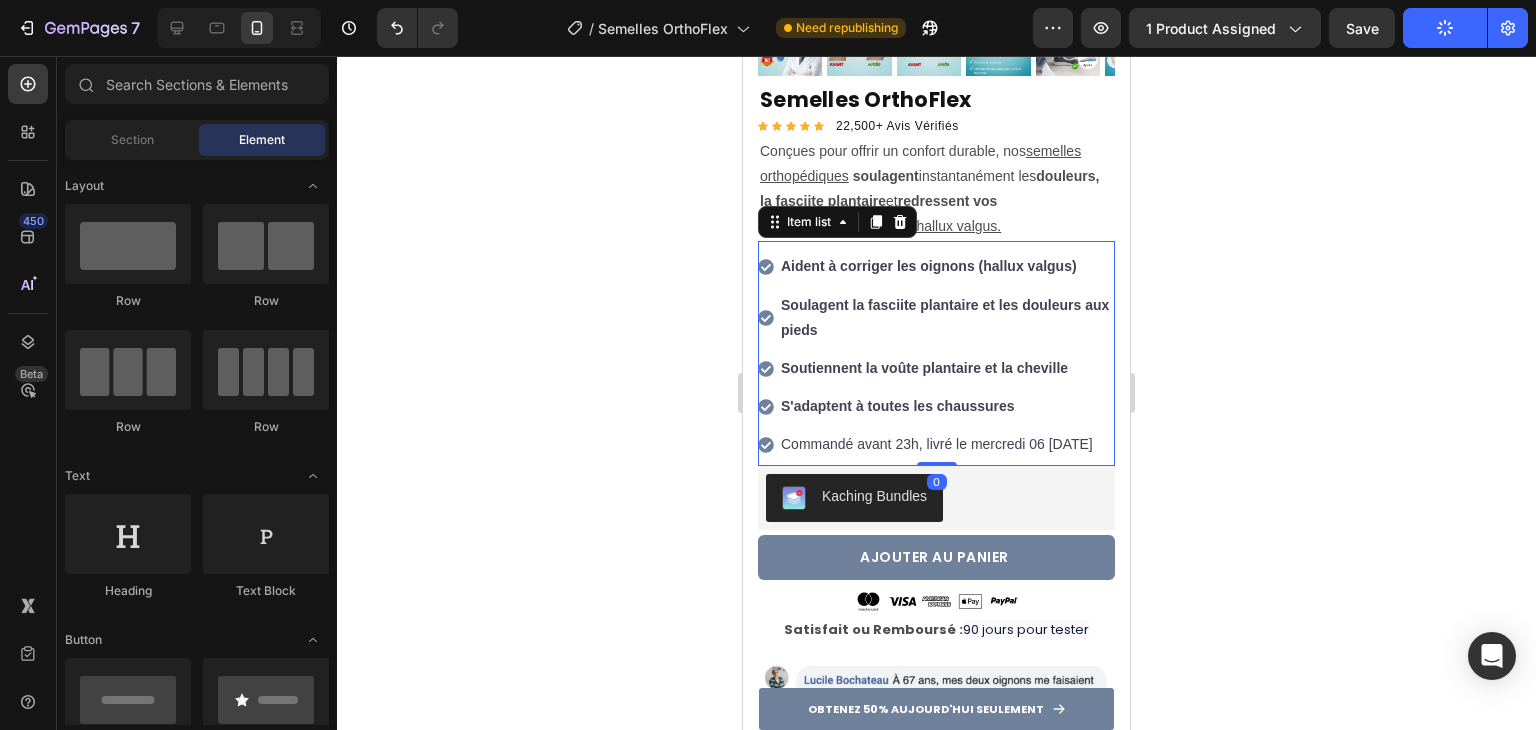 click on "Commandé avant 23h, livré le mercredi 06 Aout" at bounding box center [946, 444] 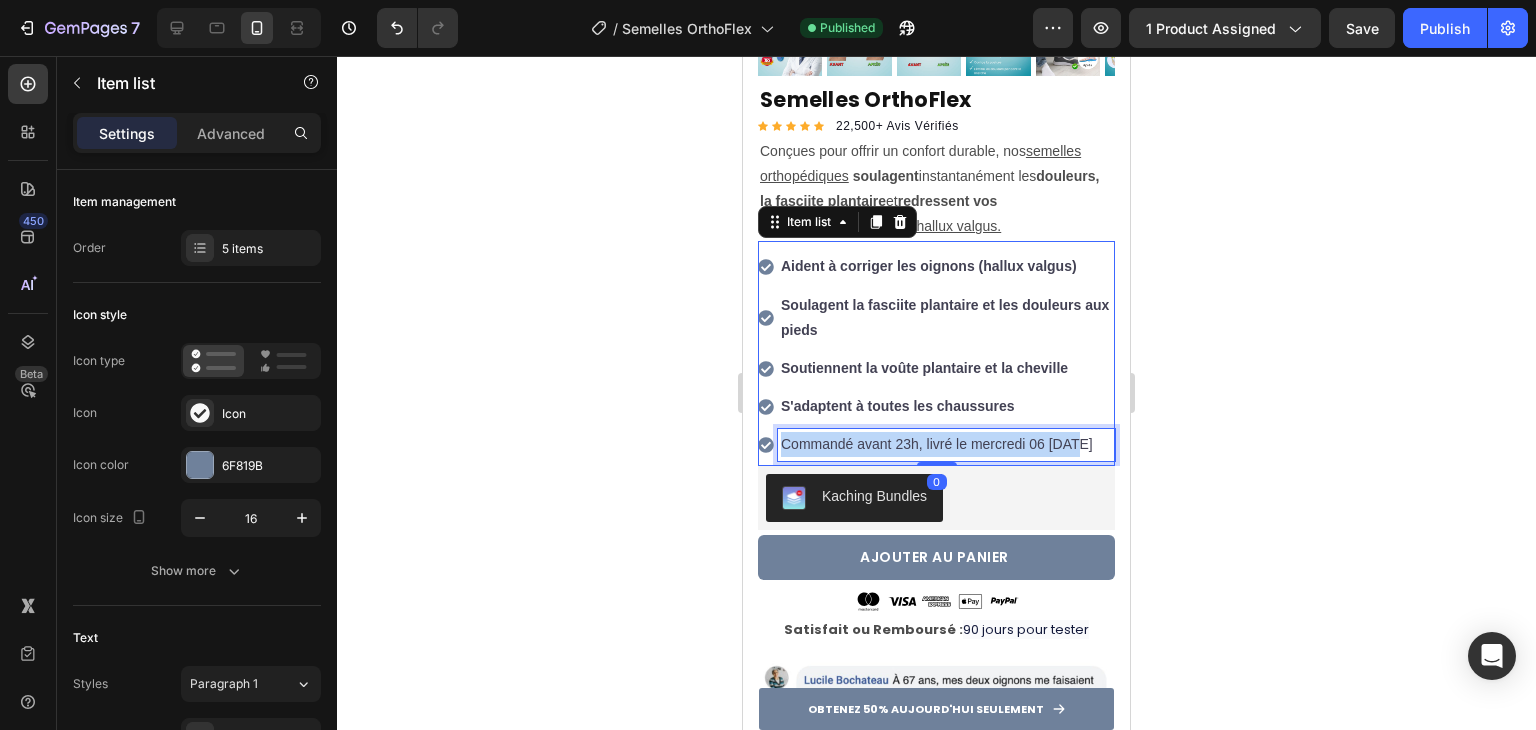 click on "Commandé avant 23h, livré le mercredi 06 Aout" at bounding box center (946, 444) 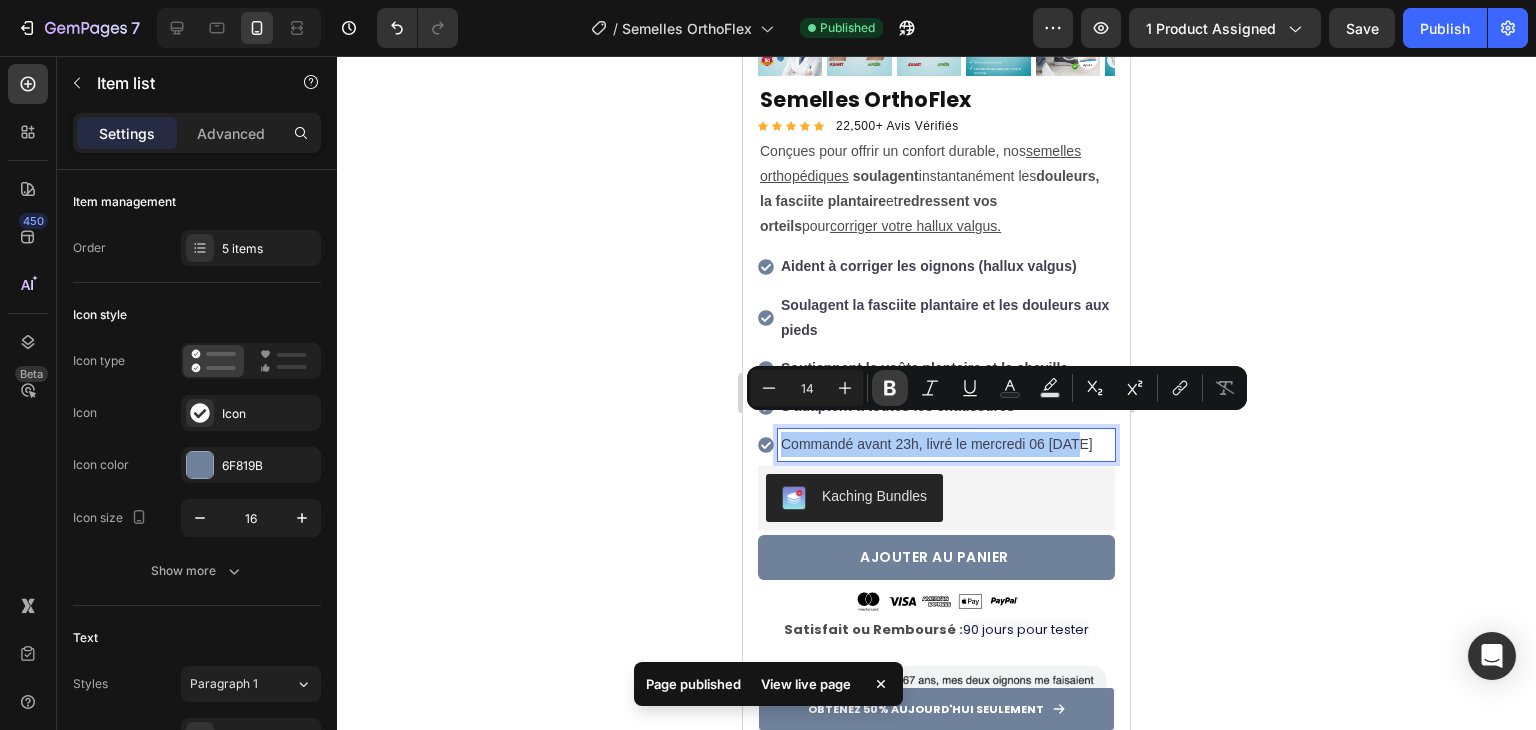 click 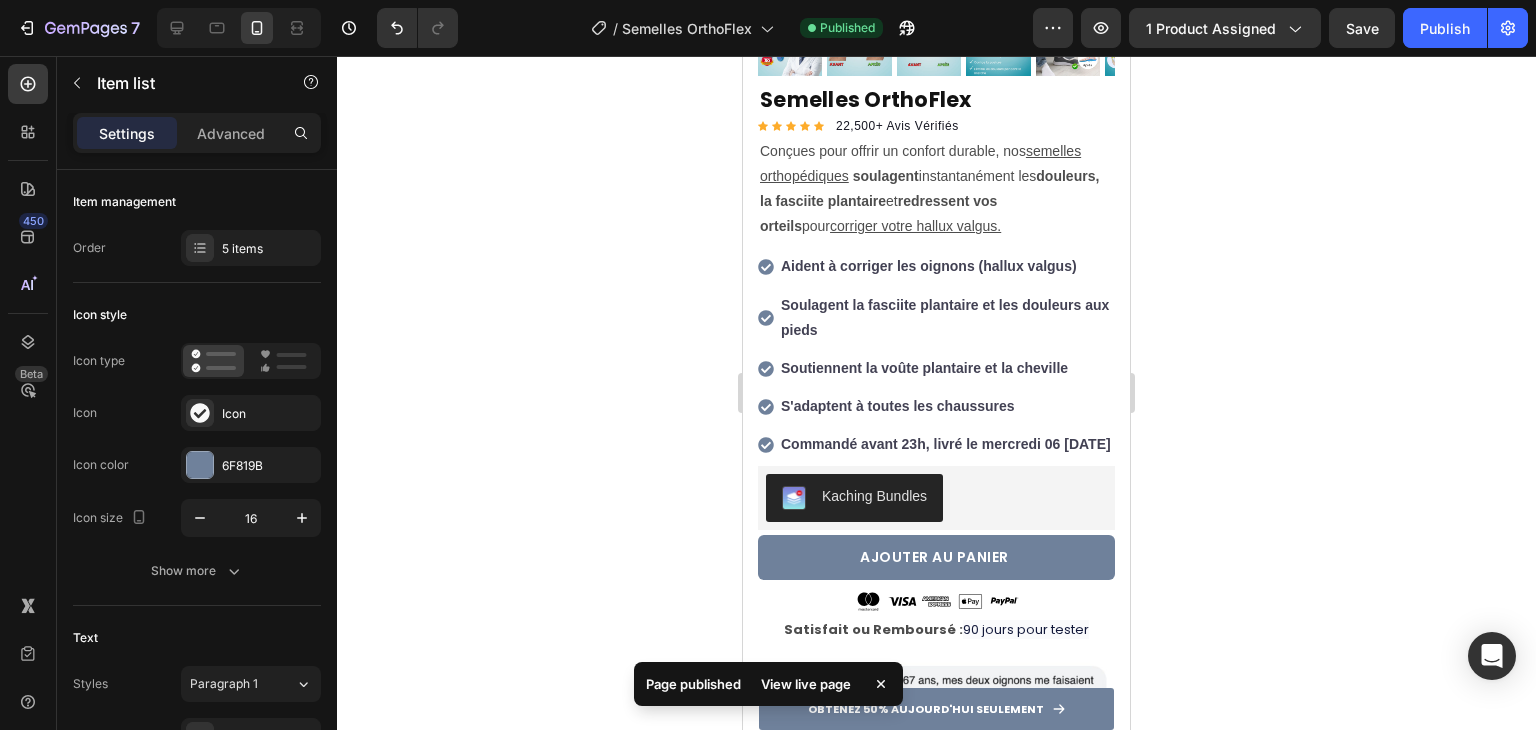 click 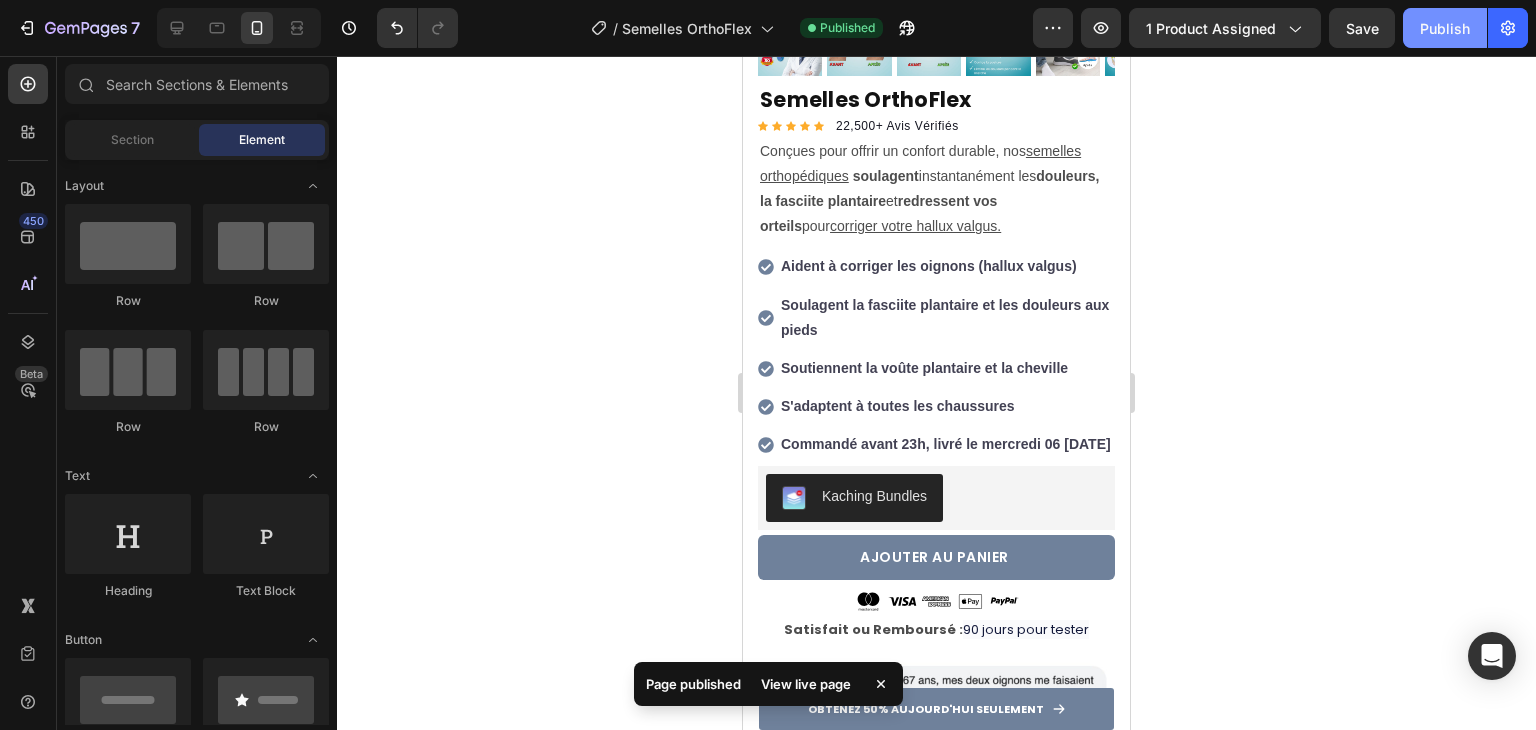 click on "Publish" at bounding box center (1445, 28) 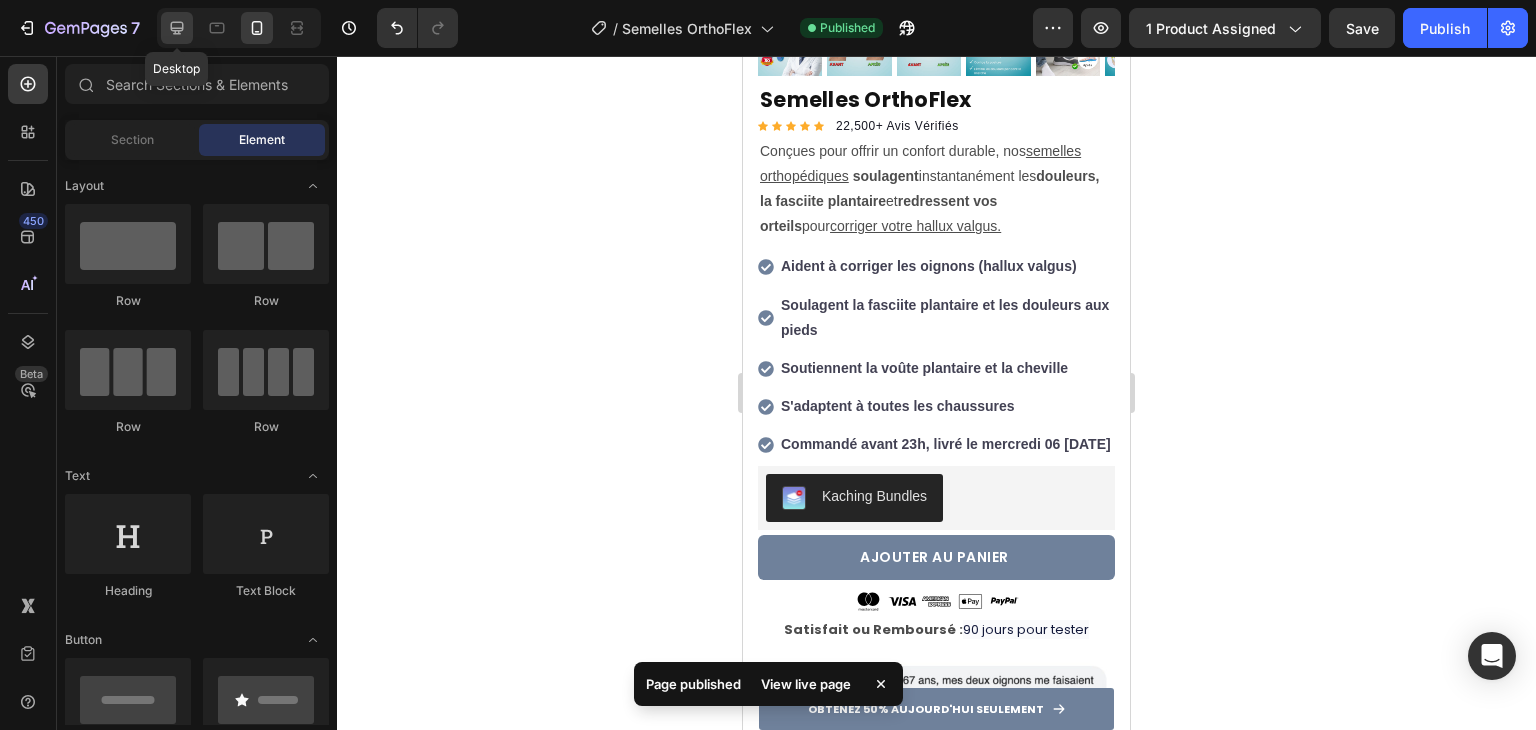 click 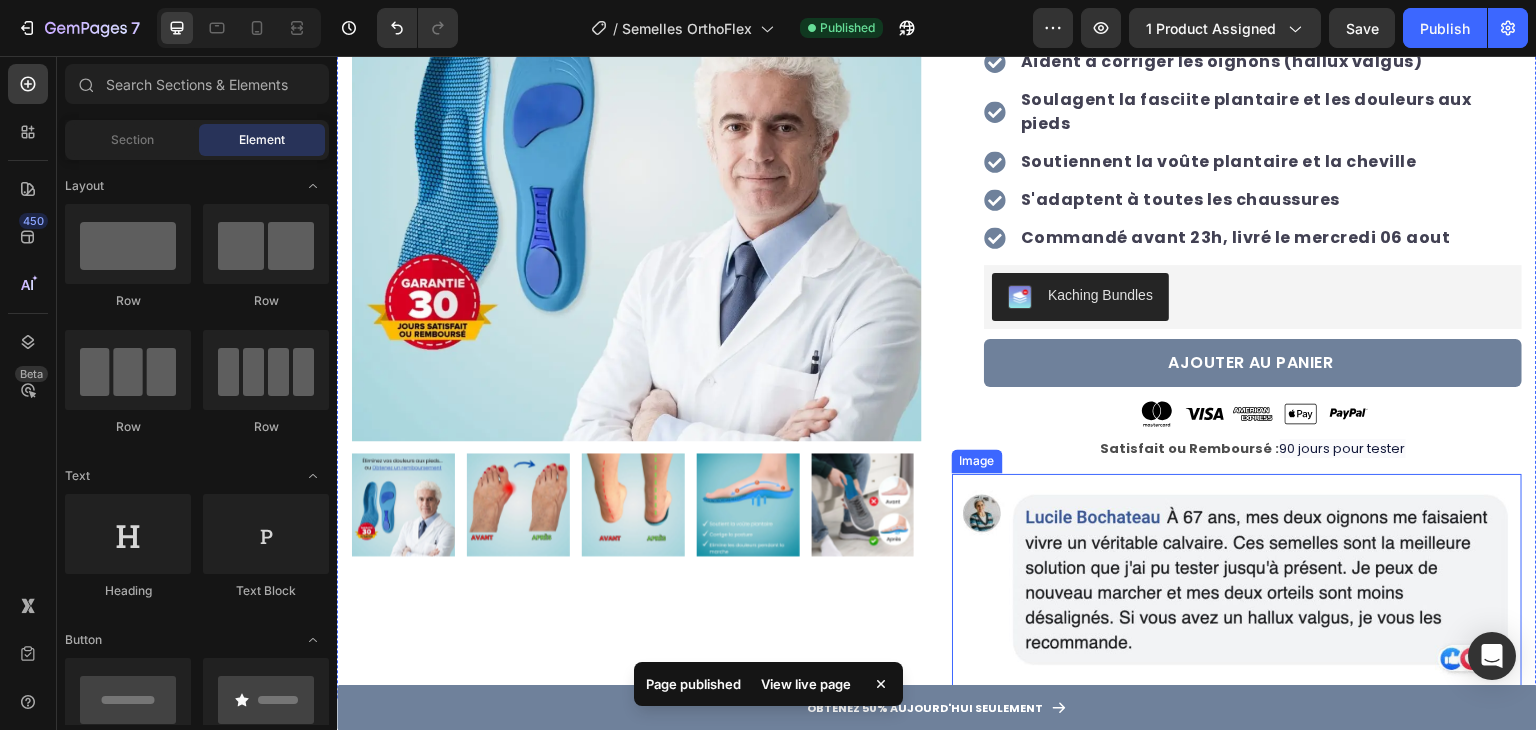 scroll, scrollTop: 15, scrollLeft: 0, axis: vertical 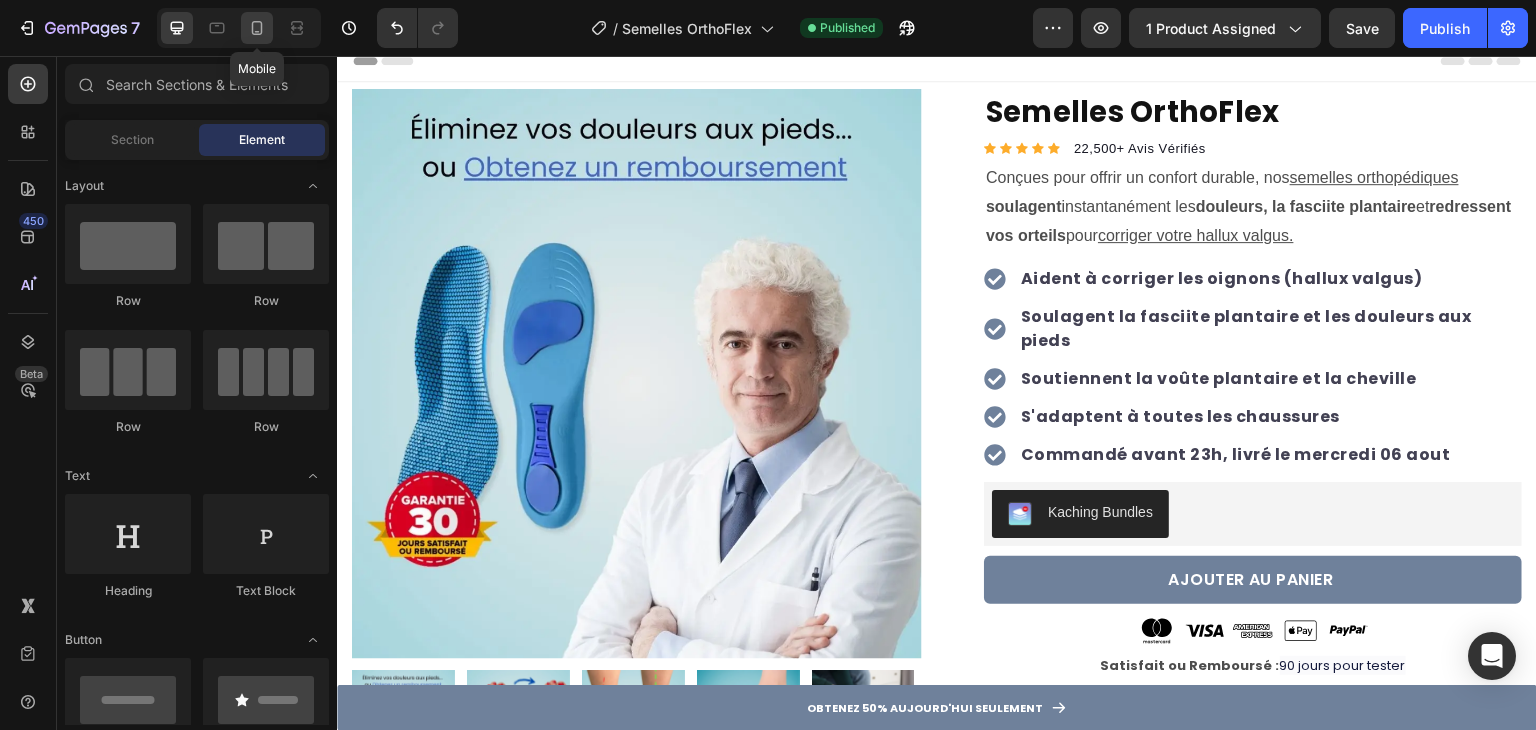 click 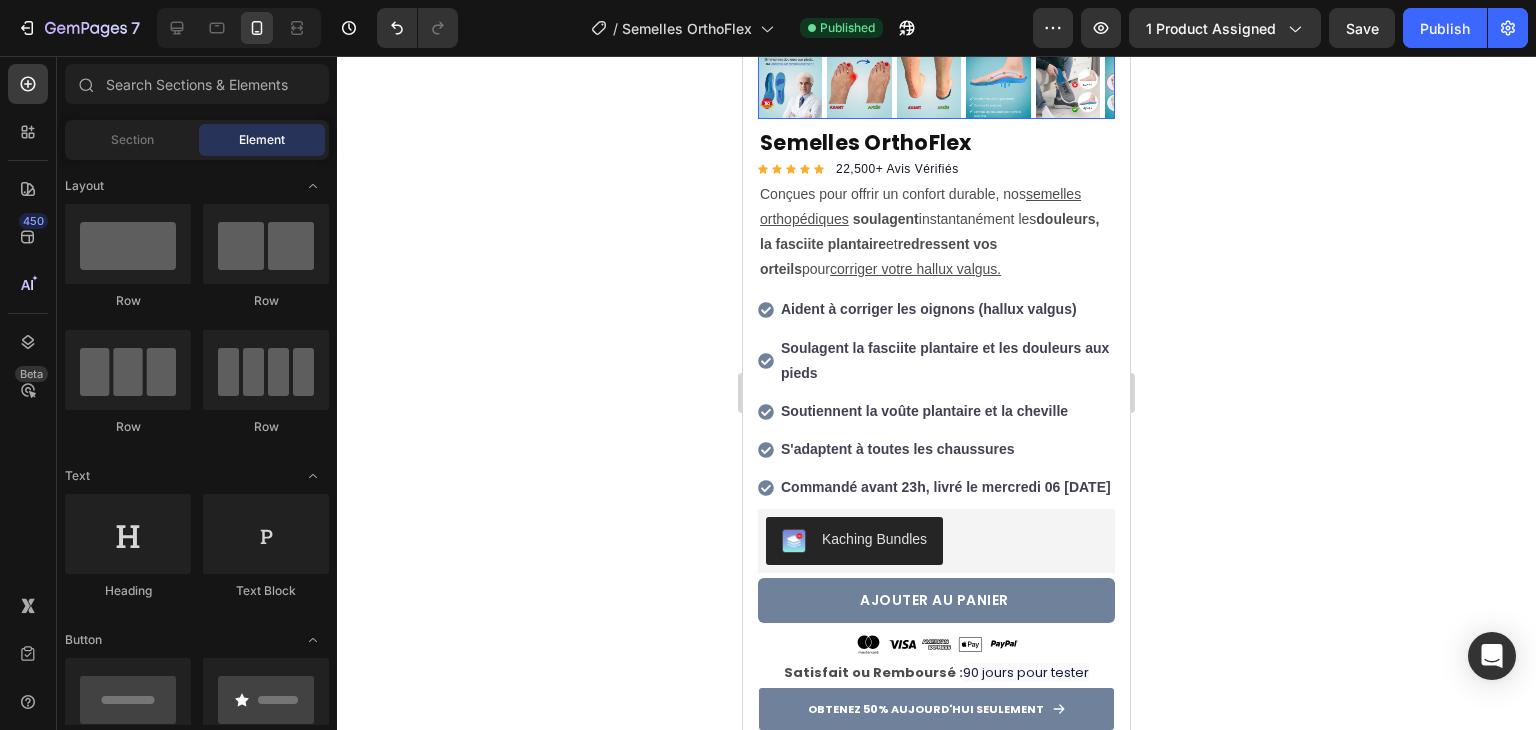 scroll, scrollTop: 415, scrollLeft: 0, axis: vertical 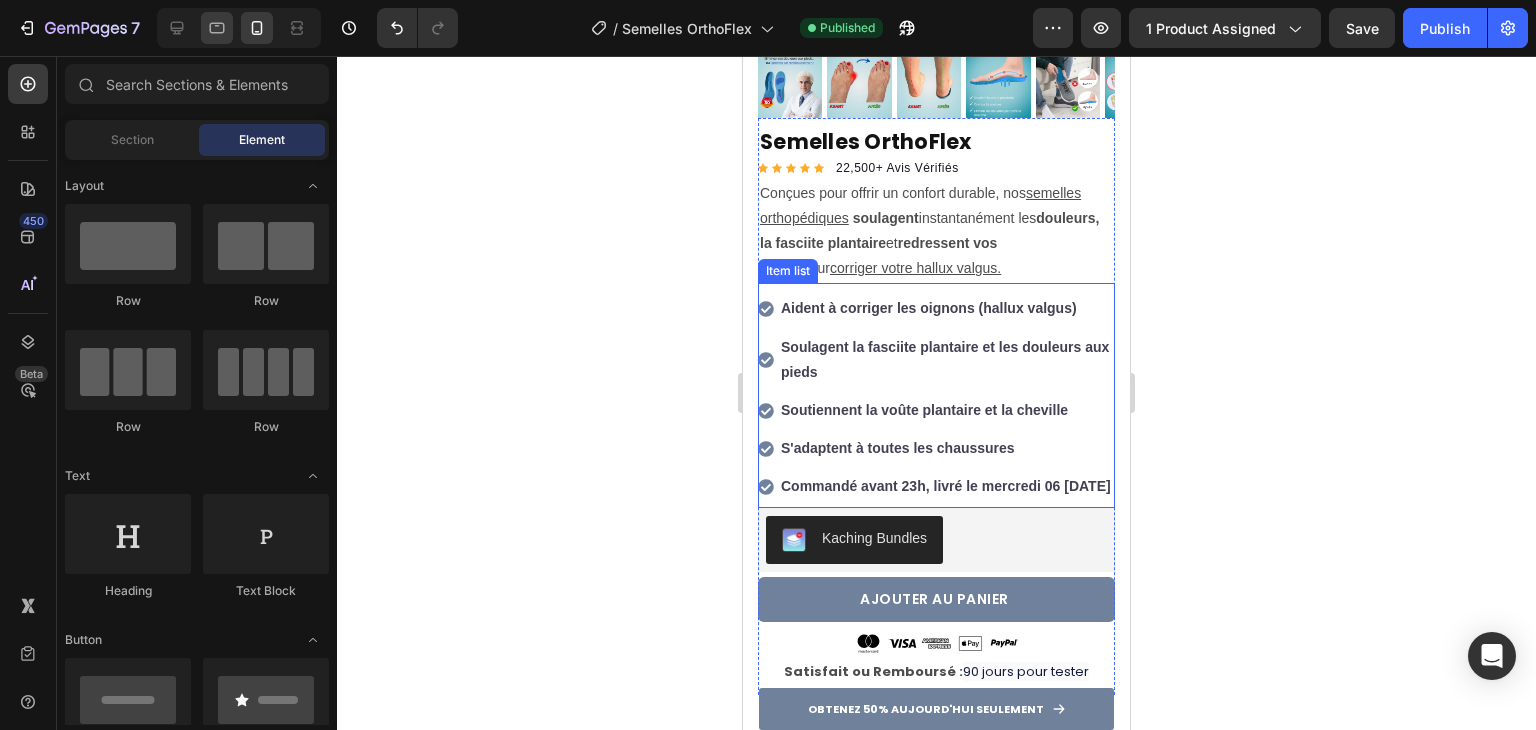 click 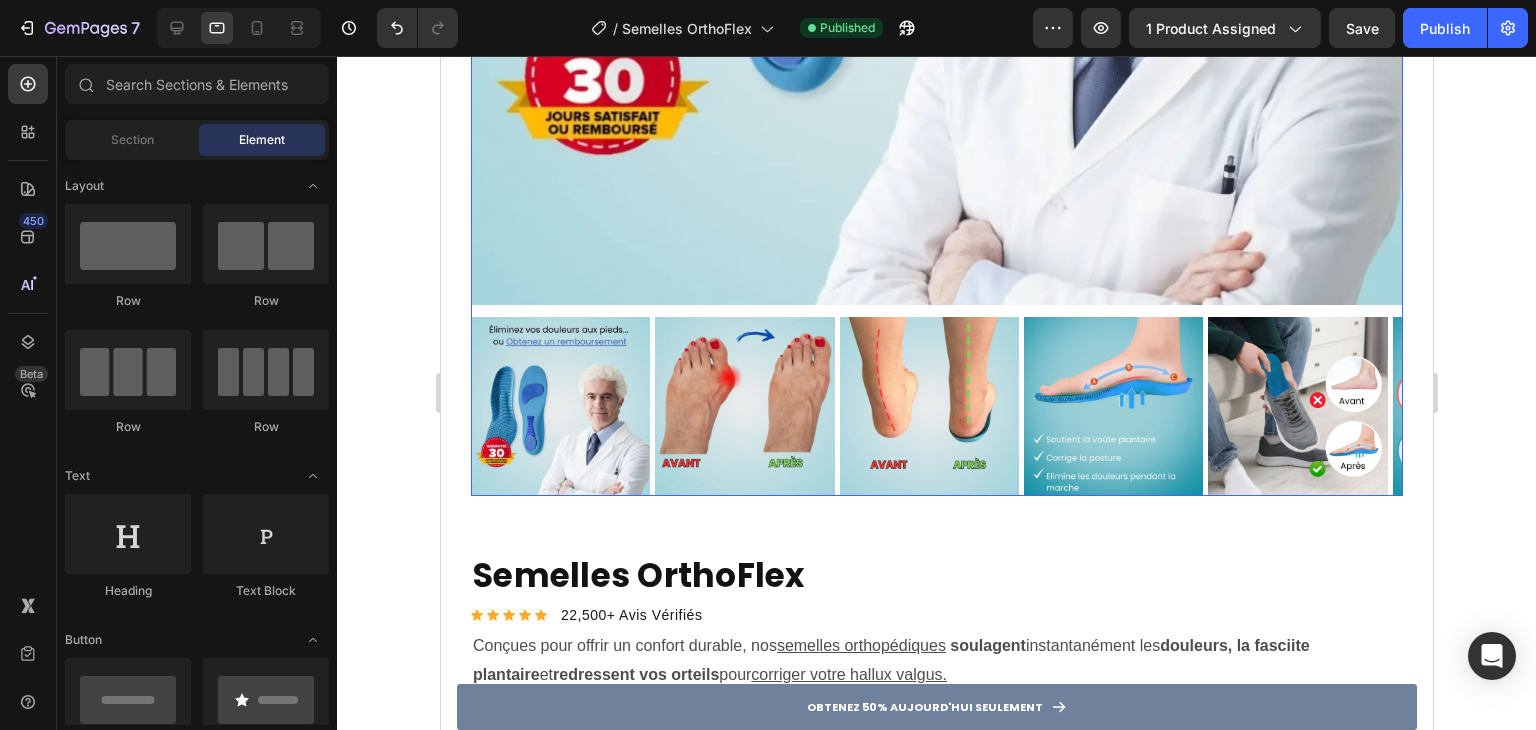 scroll, scrollTop: 763, scrollLeft: 0, axis: vertical 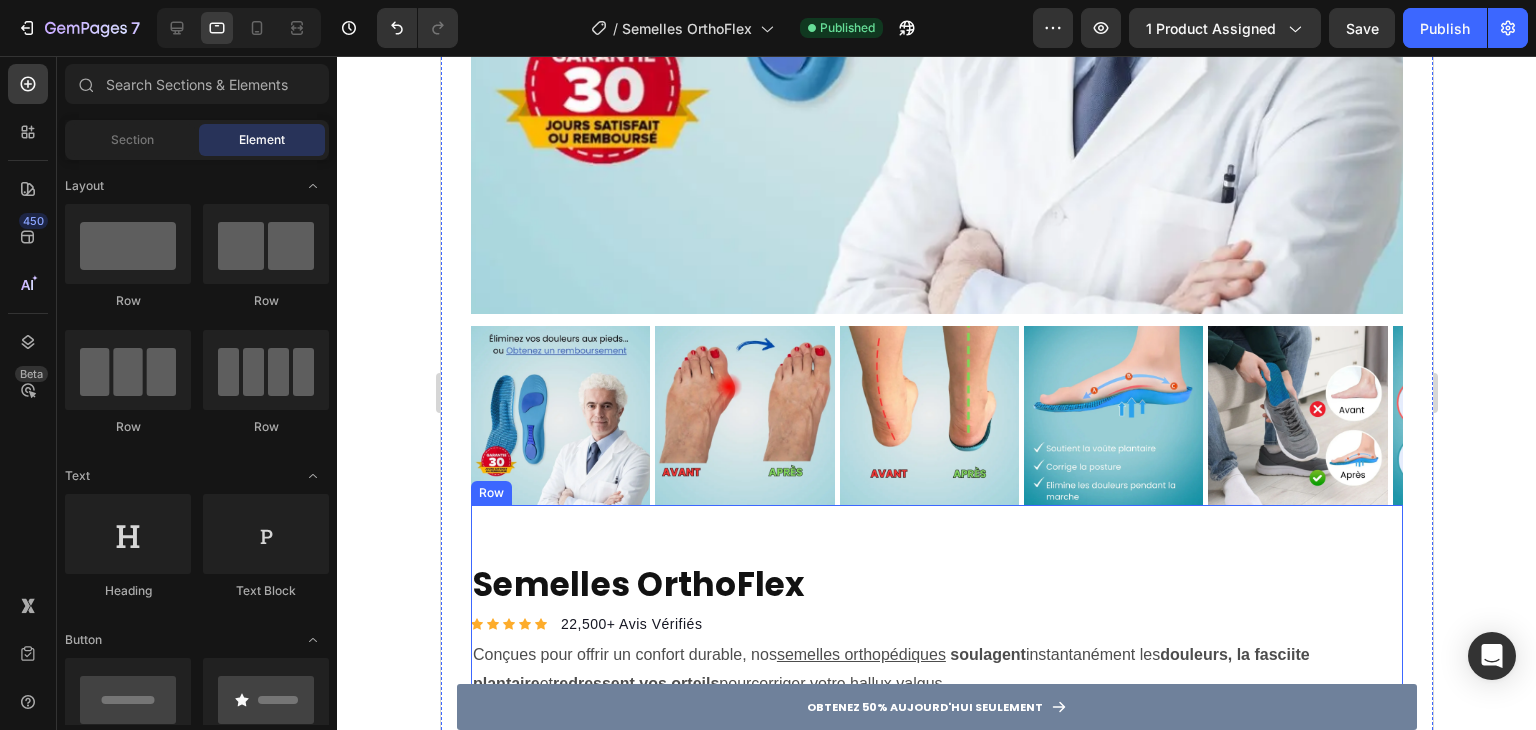 click on "Semelles OrthoFlex Product Title Icon Icon Icon Icon Icon Icon List Hoz 22,500+ Avis Vérifiés Text block Row Conçues pour offrir un confort durable, nos  semelles orthopédiques   soulagent  instantanément les  douleurs, la fasciite plantaire  et  redressent vos orteils  pour  corriger votre hallux valgus.   Text Block Aident à corriger les oignons (hallux valgus) Soulagent la fasciite plantaire et les douleurs aux pieds Soutiennent la voûte plantaire et la cheville S'adaptent à toutes les chaussures Commandé avant 23h, livré le mercredi 06 aout Item list Aident à corriger les oignons (hallux valgus) Soulagent la fasciite plantaire et les douleurs aux pieds Soutiennent la voûte plantaire et la cheville S'adaptent à toutes les chaussures Commandé avant 23h, livré le mercredi 06 Aout Item list Kaching Bundles Kaching Bundles AJOUTER AU PANIER Product Cart Button Image Image Image Image Image Row Satisfait ou Remboursé :  90 jours pour tester Text Block Row" at bounding box center [936, 810] 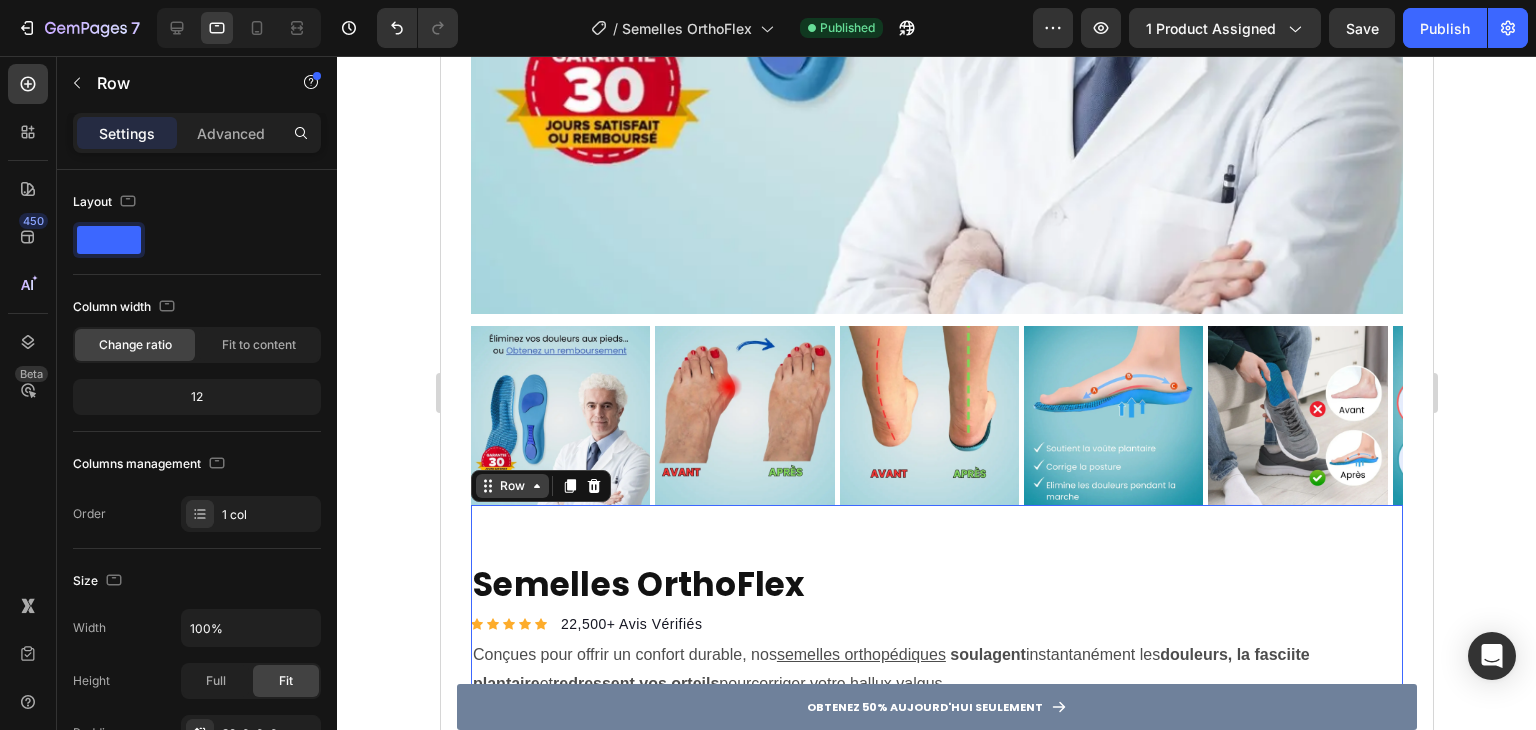 click on "Row" at bounding box center (511, 486) 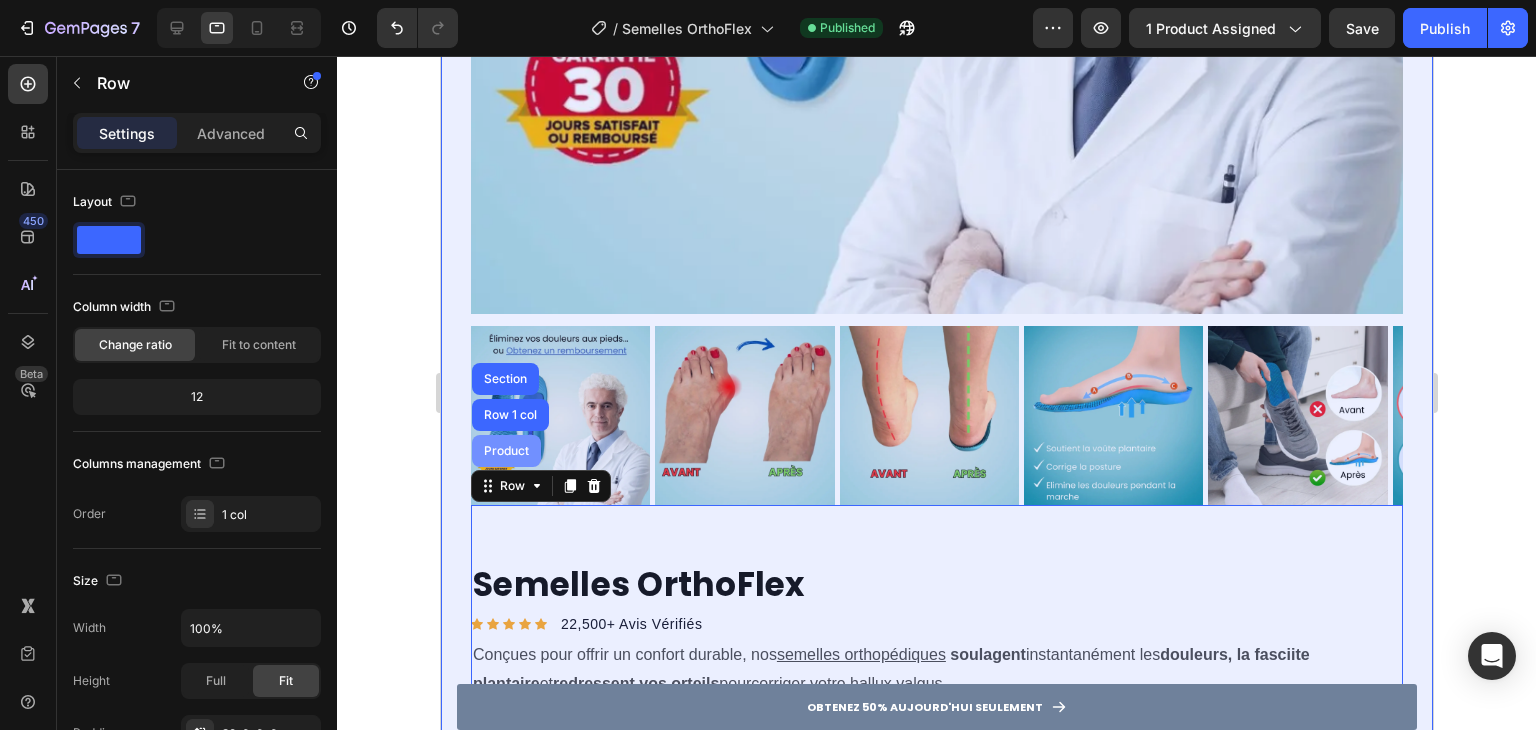 click on "Product" at bounding box center [505, 451] 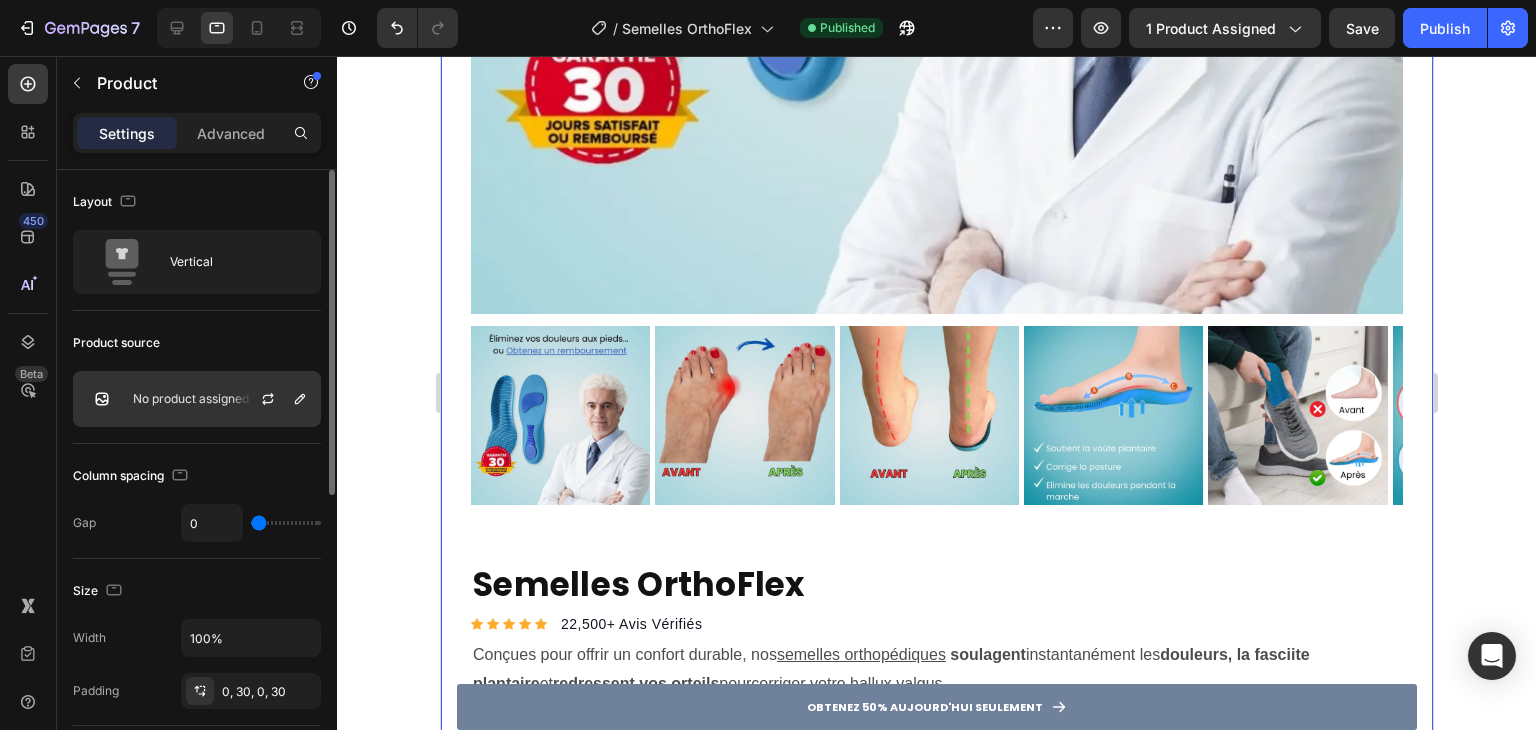 click on "No product assigned" at bounding box center (191, 399) 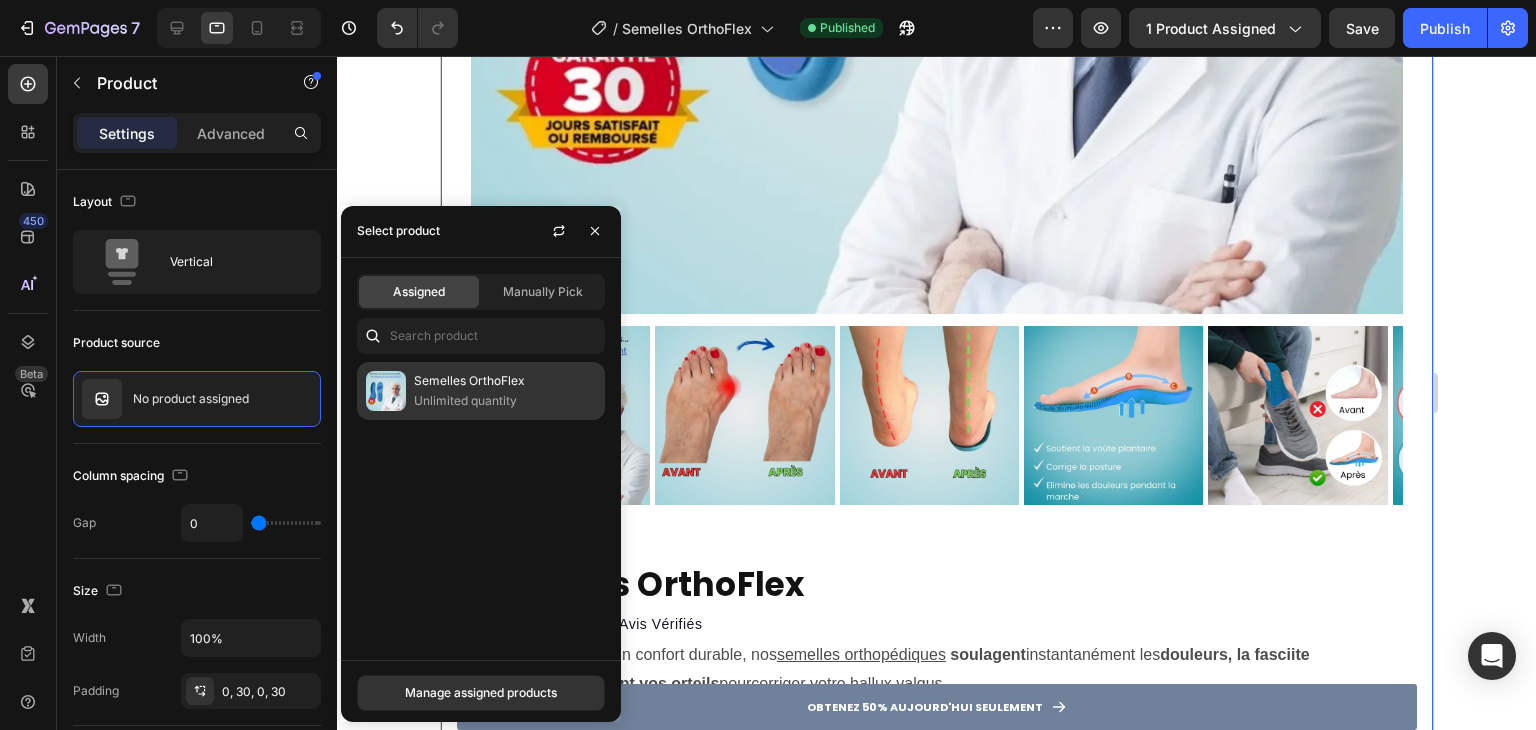 click on "Unlimited quantity" at bounding box center [505, 401] 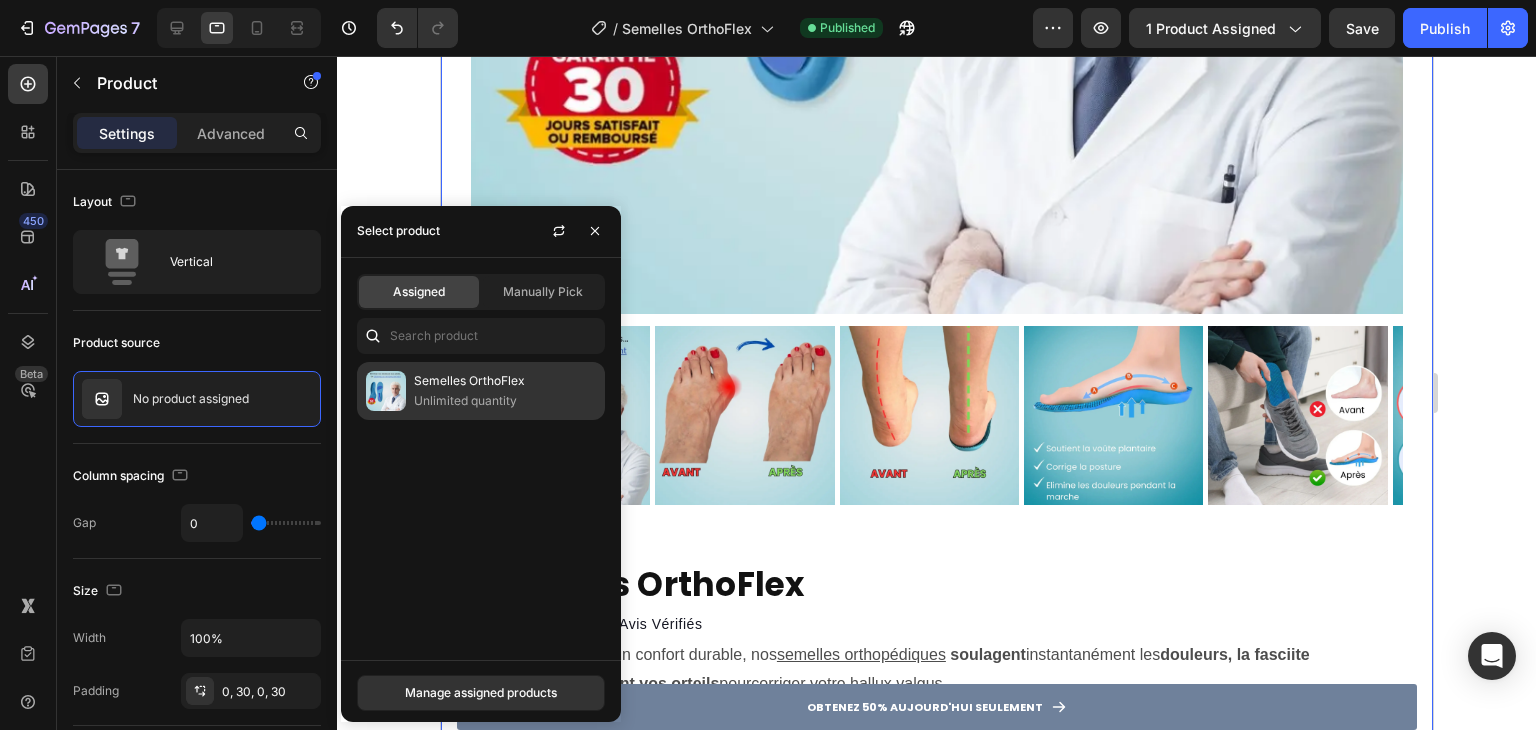 click on "Semelles OrthoFlex Unlimited quantity" 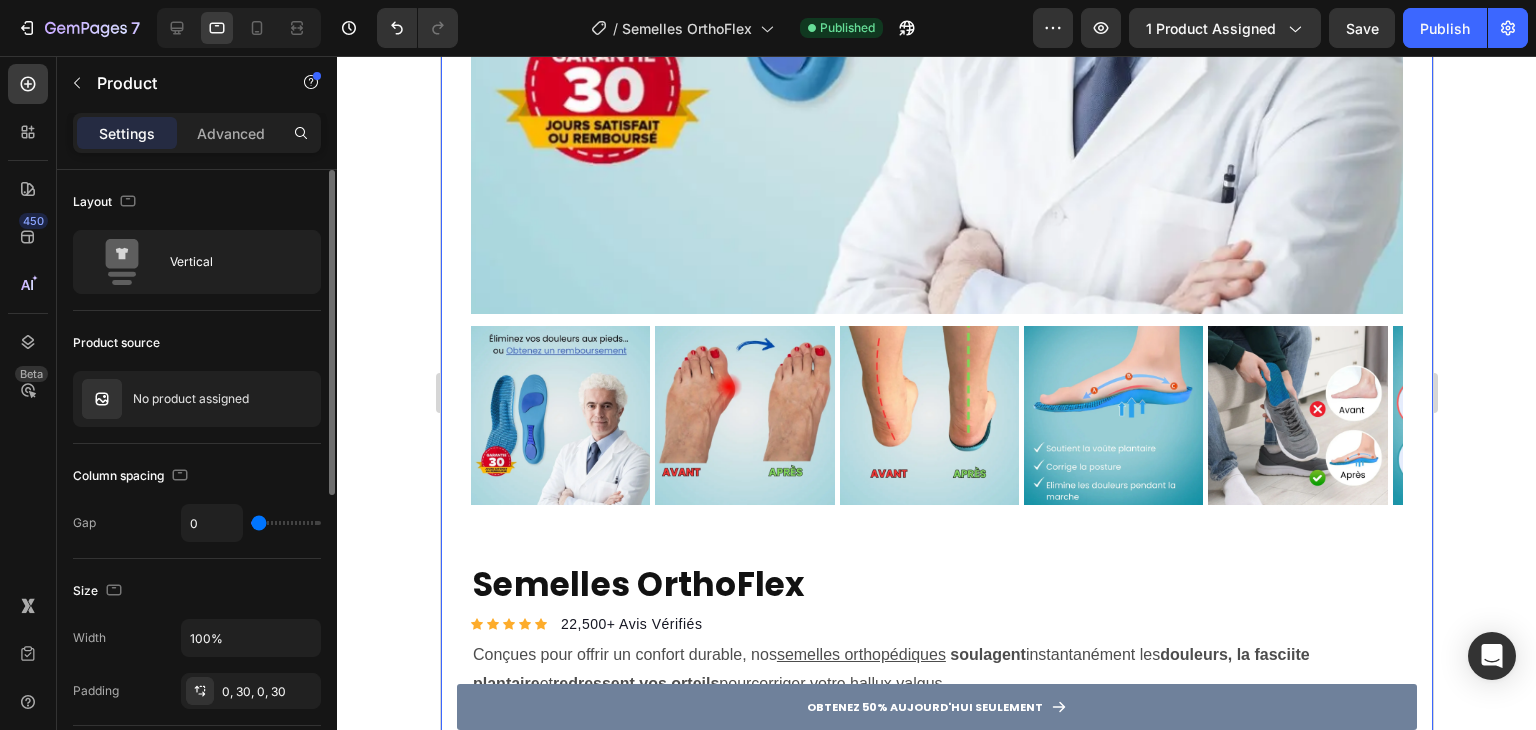 click on "Product source No product assigned" 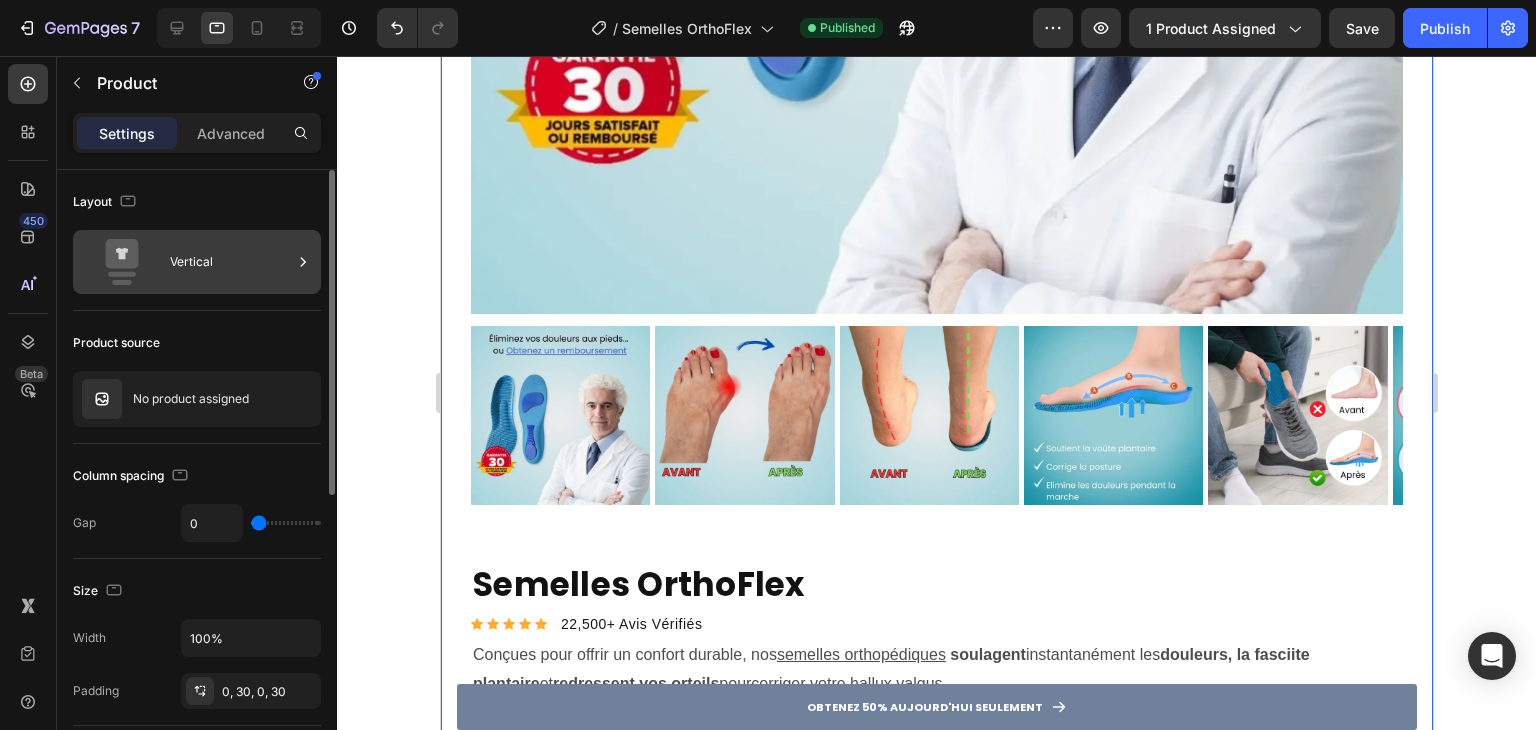 click on "Vertical" at bounding box center [231, 262] 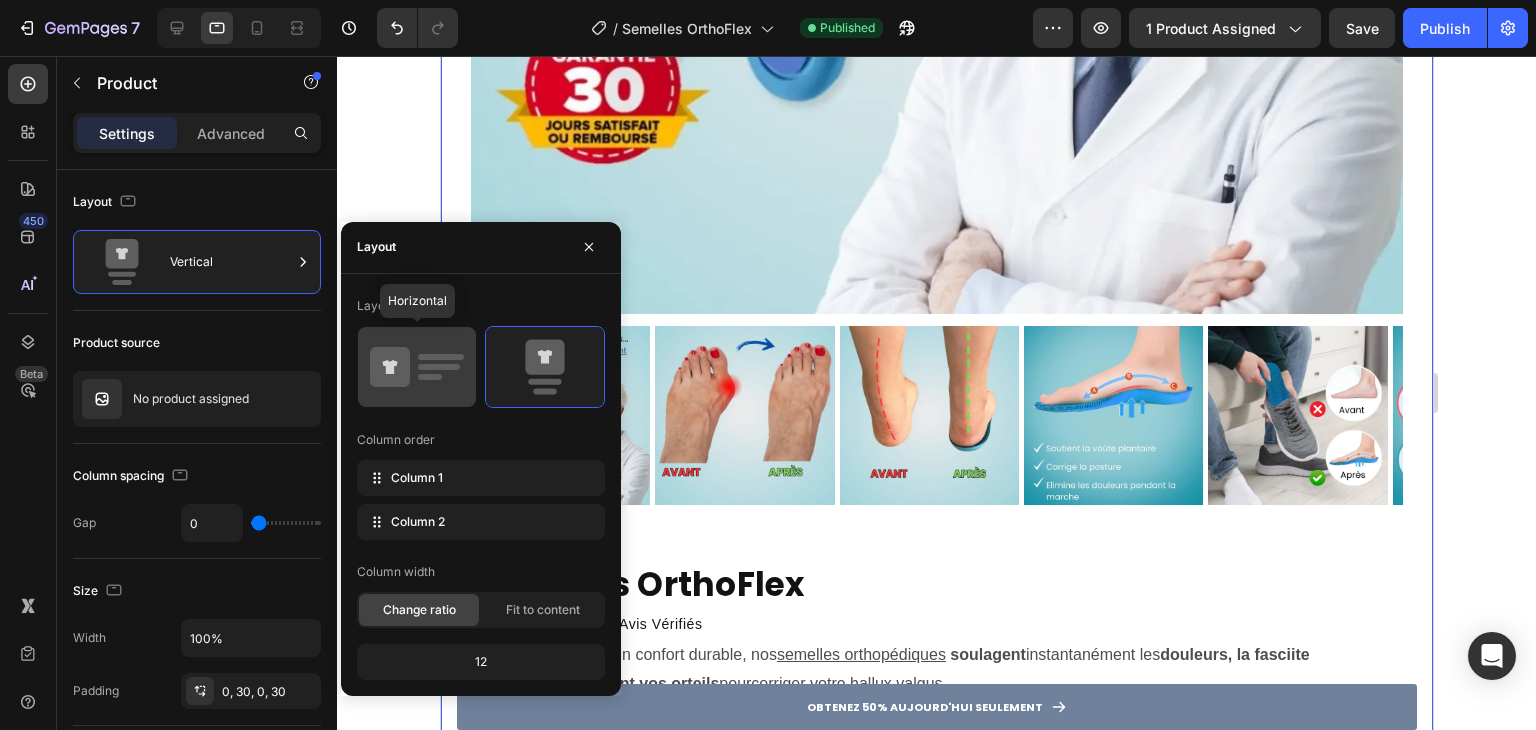 click 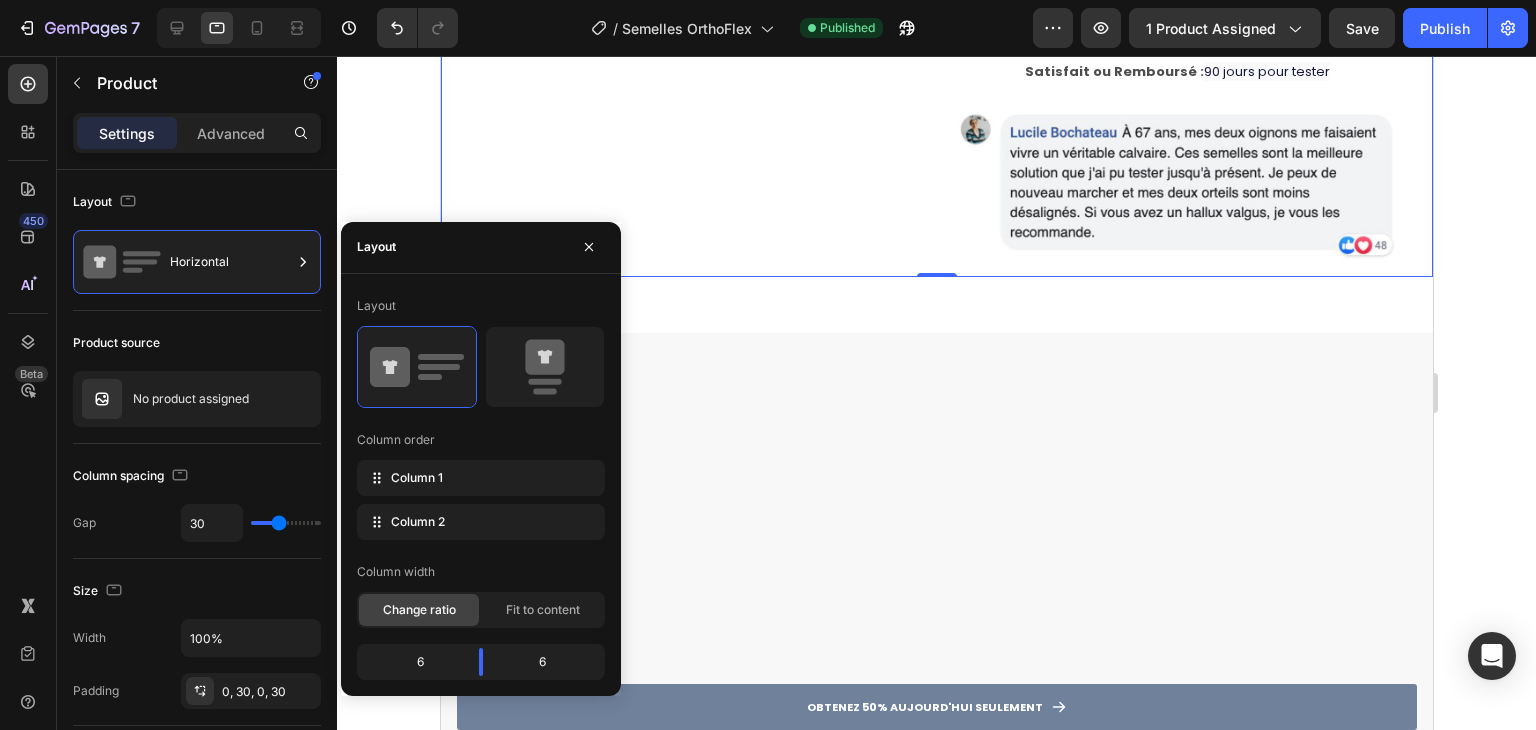 click at bounding box center (936, 670) 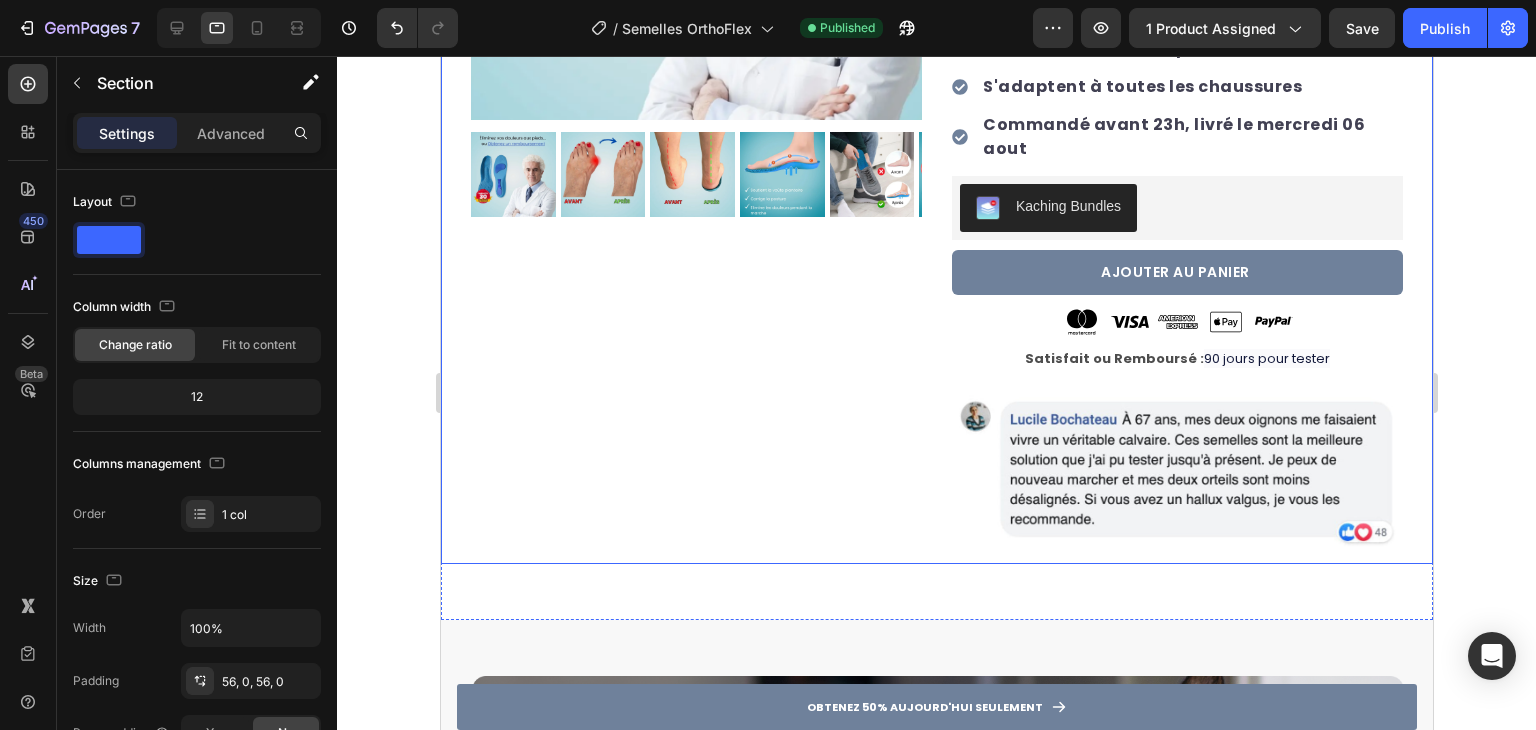 scroll, scrollTop: 663, scrollLeft: 0, axis: vertical 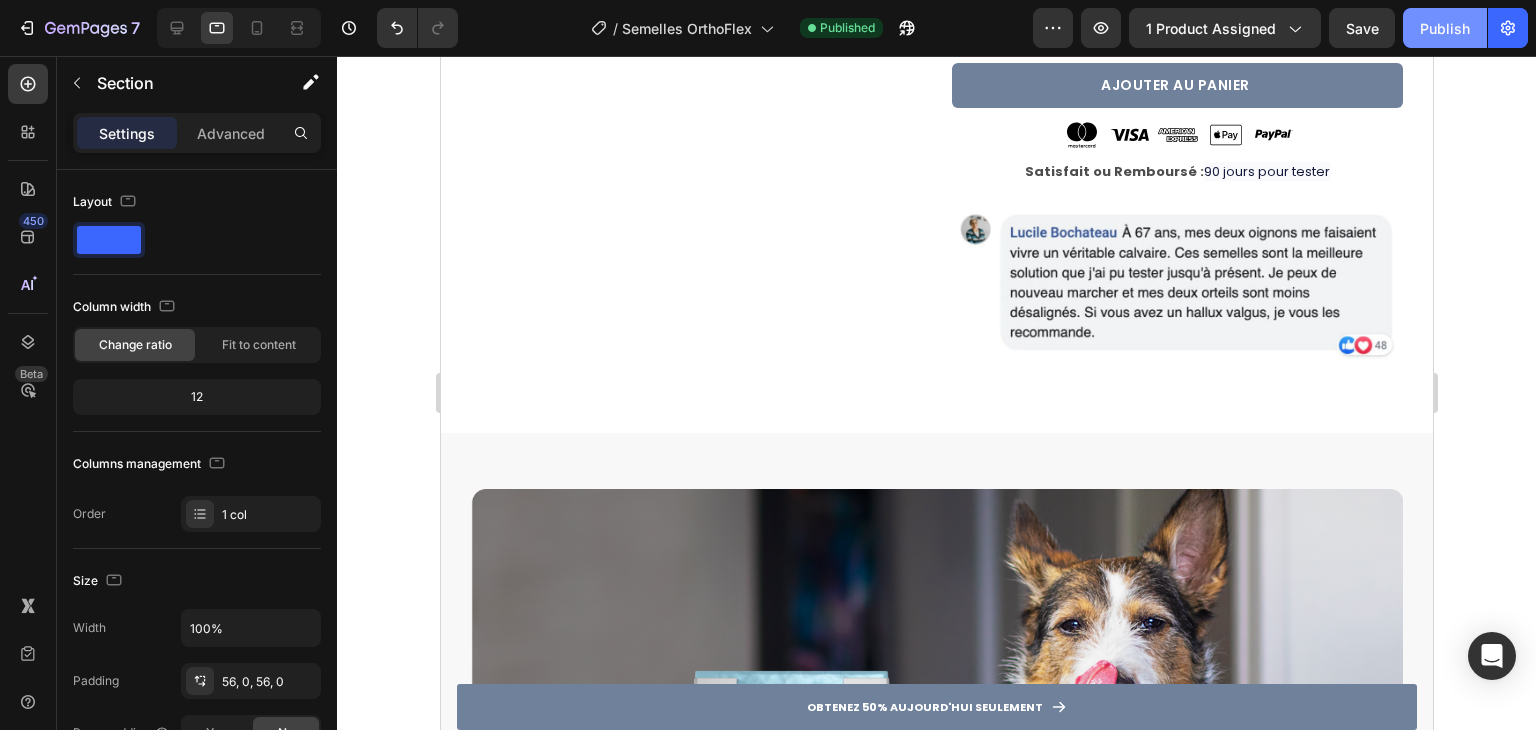 click on "Publish" at bounding box center (1445, 28) 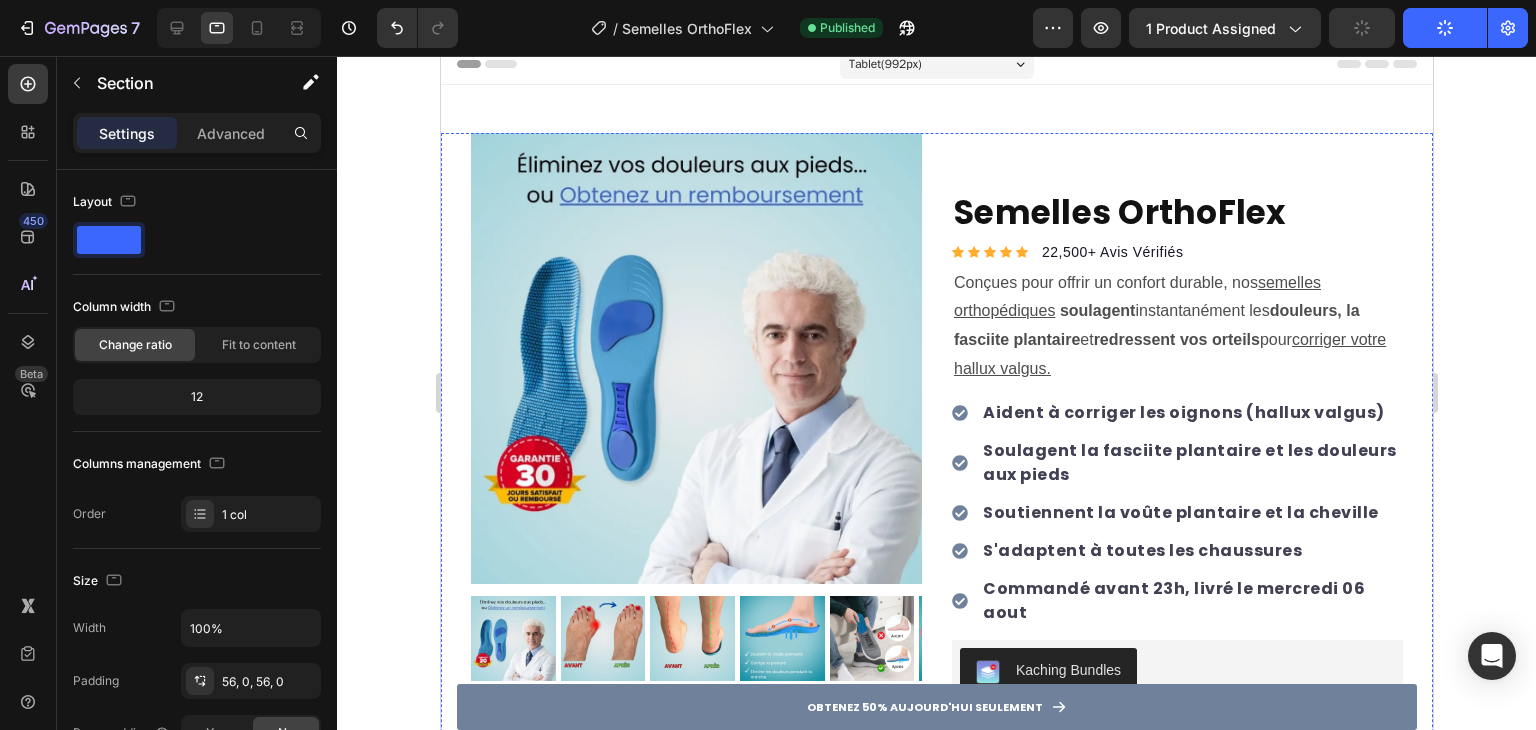 scroll, scrollTop: 0, scrollLeft: 0, axis: both 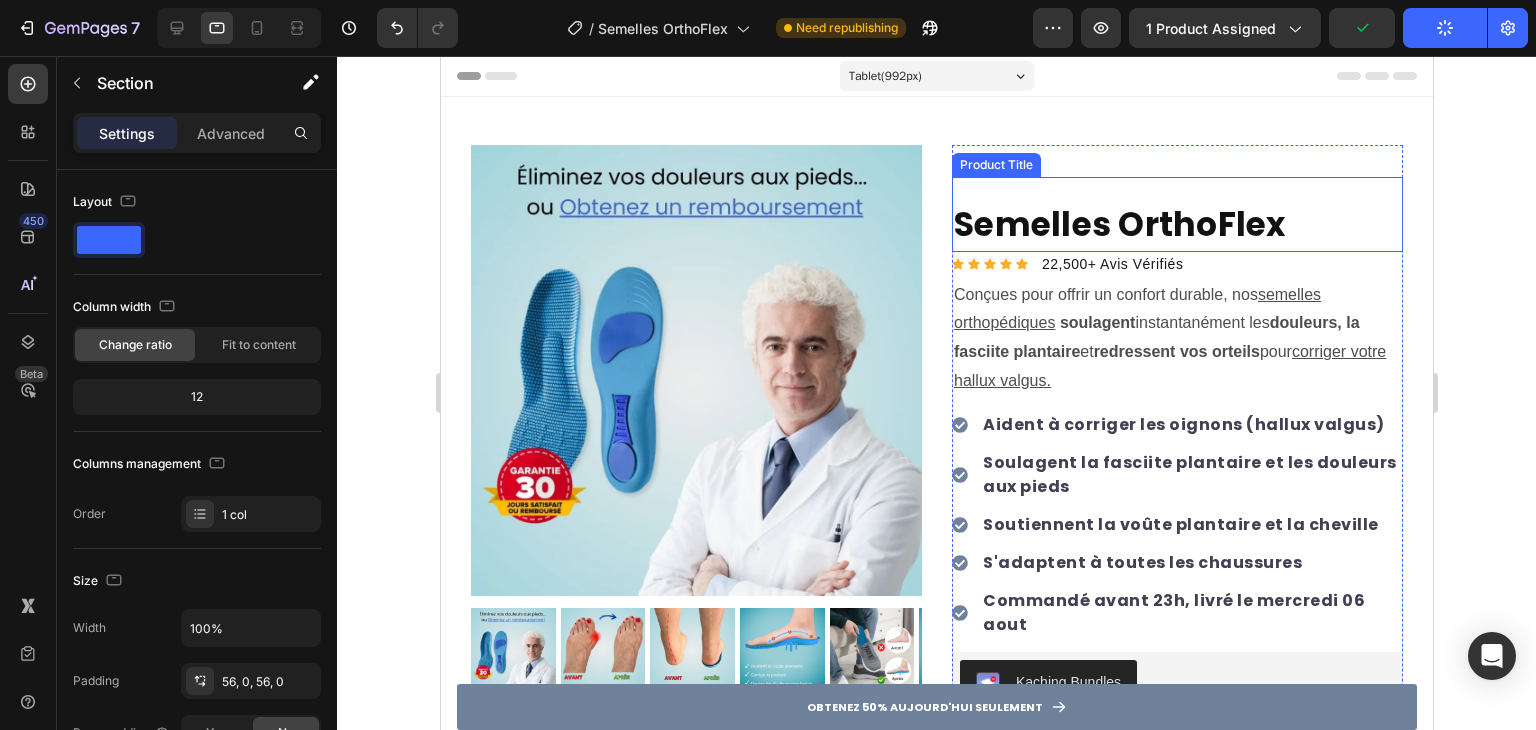 click on "Semelles OrthoFlex Product Title Icon Icon Icon Icon Icon Icon List Hoz 22,500+ Avis Vérifiés Text block Row Conçues pour offrir un confort durable, nos  semelles orthopédiques   soulagent  instantanément les  douleurs, la fasciite plantaire  et  redressent vos orteils  pour  corriger votre hallux valgus.   Text Block Aident à corriger les oignons (hallux valgus) Soulagent la fasciite plantaire et les douleurs aux pieds Soutiennent la voûte plantaire et la cheville S'adaptent à toutes les chaussures Commandé avant 23h, livré le mercredi 06 aout Item list Aident à corriger les oignons (hallux valgus) Soulagent la fasciite plantaire et les douleurs aux pieds Soutiennent la voûte plantaire et la cheville S'adaptent à toutes les chaussures Commandé avant 23h, livré le mercredi 06 Aout Item list Kaching Bundles Kaching Bundles AJOUTER AU PANIER Product Cart Button Image Image Image Image Image Row Satisfait ou Remboursé :  90 jours pour tester Text Block Row" at bounding box center (1176, 503) 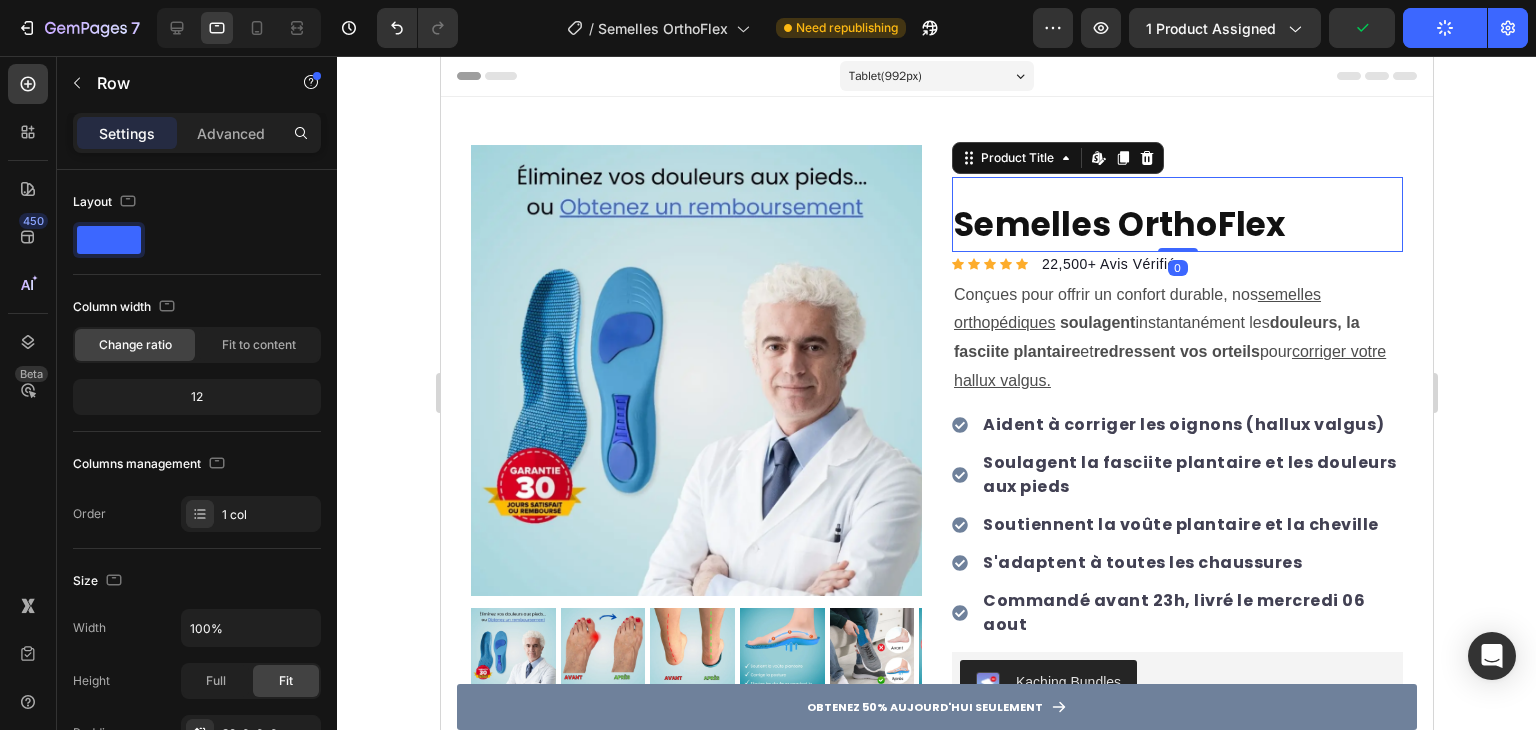click on "Semelles OrthoFlex Product Title   Edit content in Shopify 0" at bounding box center [1176, 214] 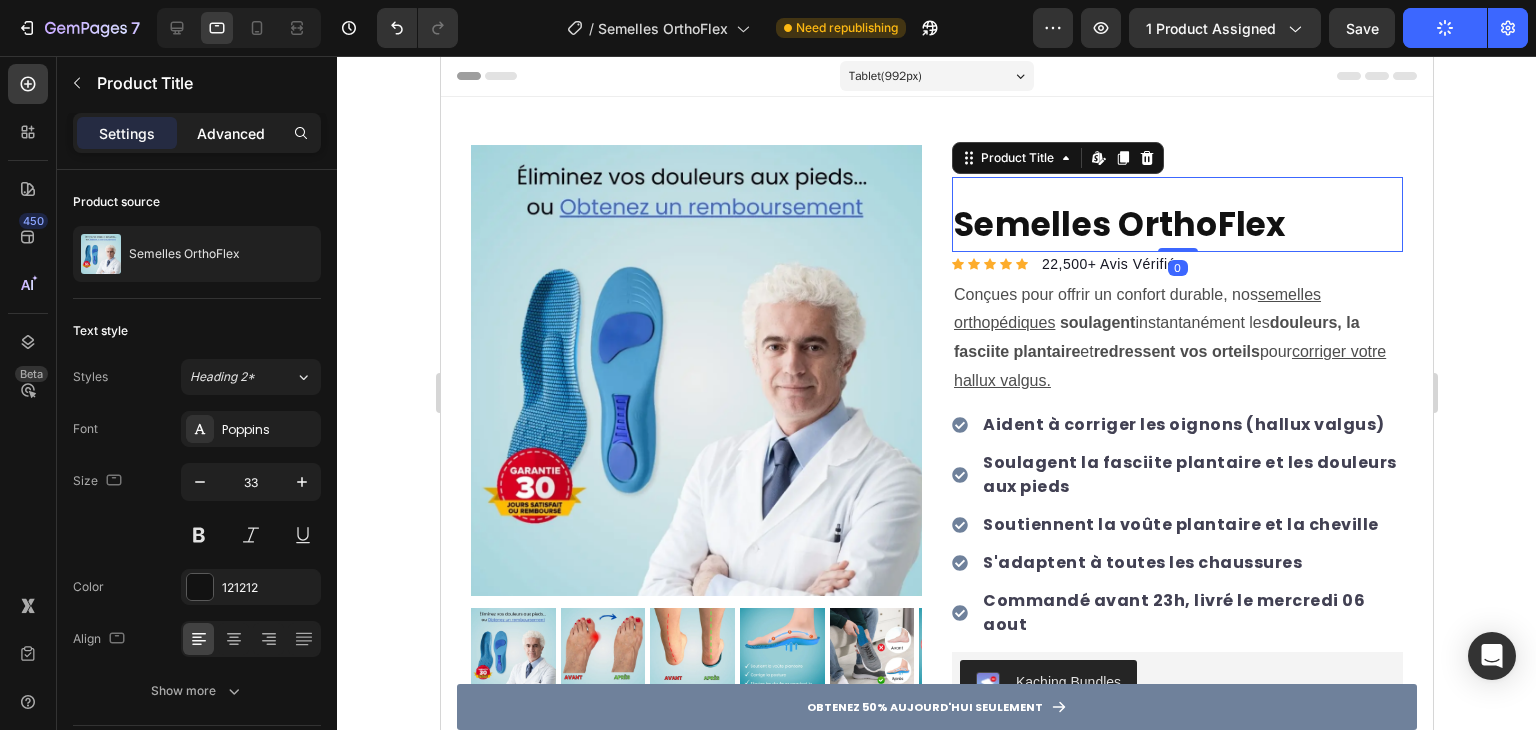 click on "Advanced" 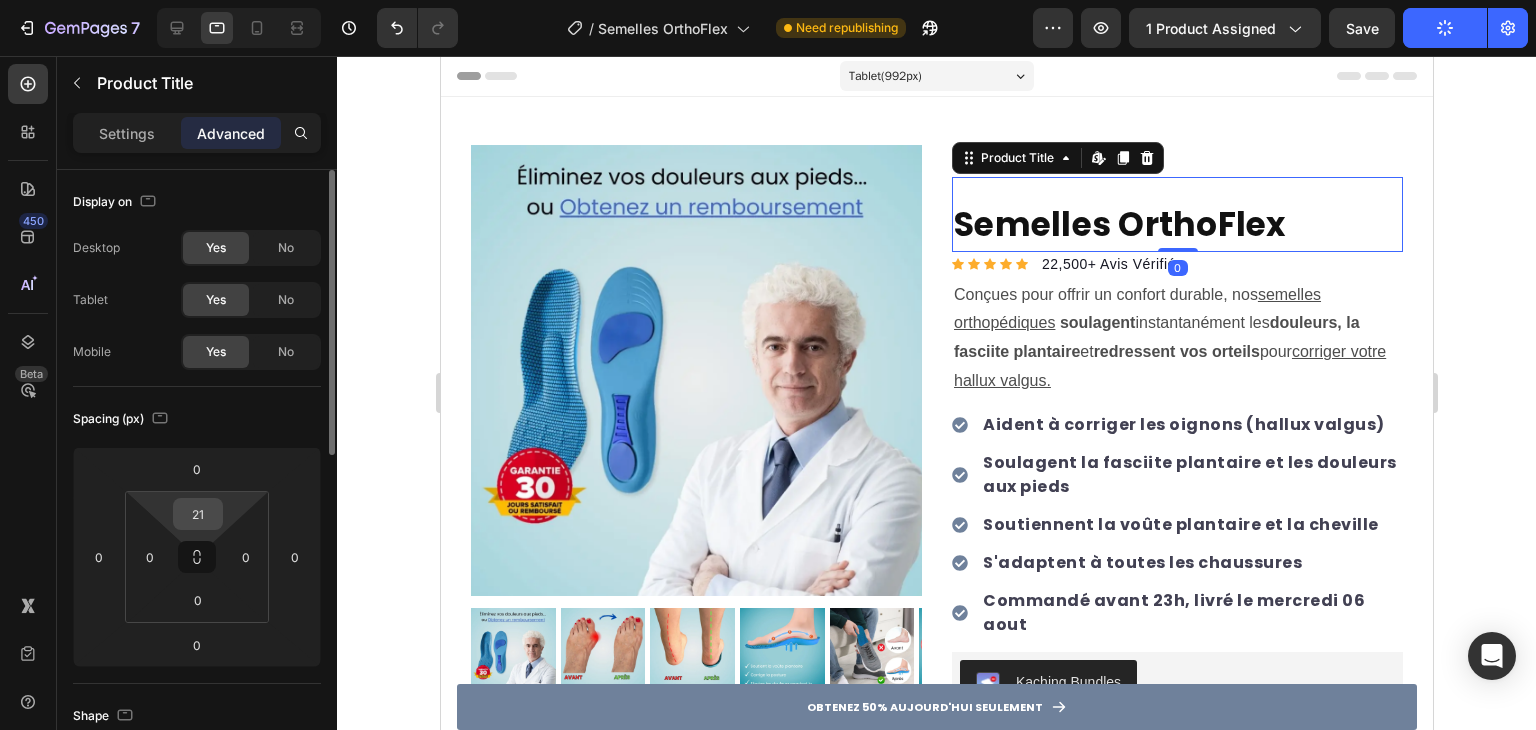 click on "21" at bounding box center (198, 514) 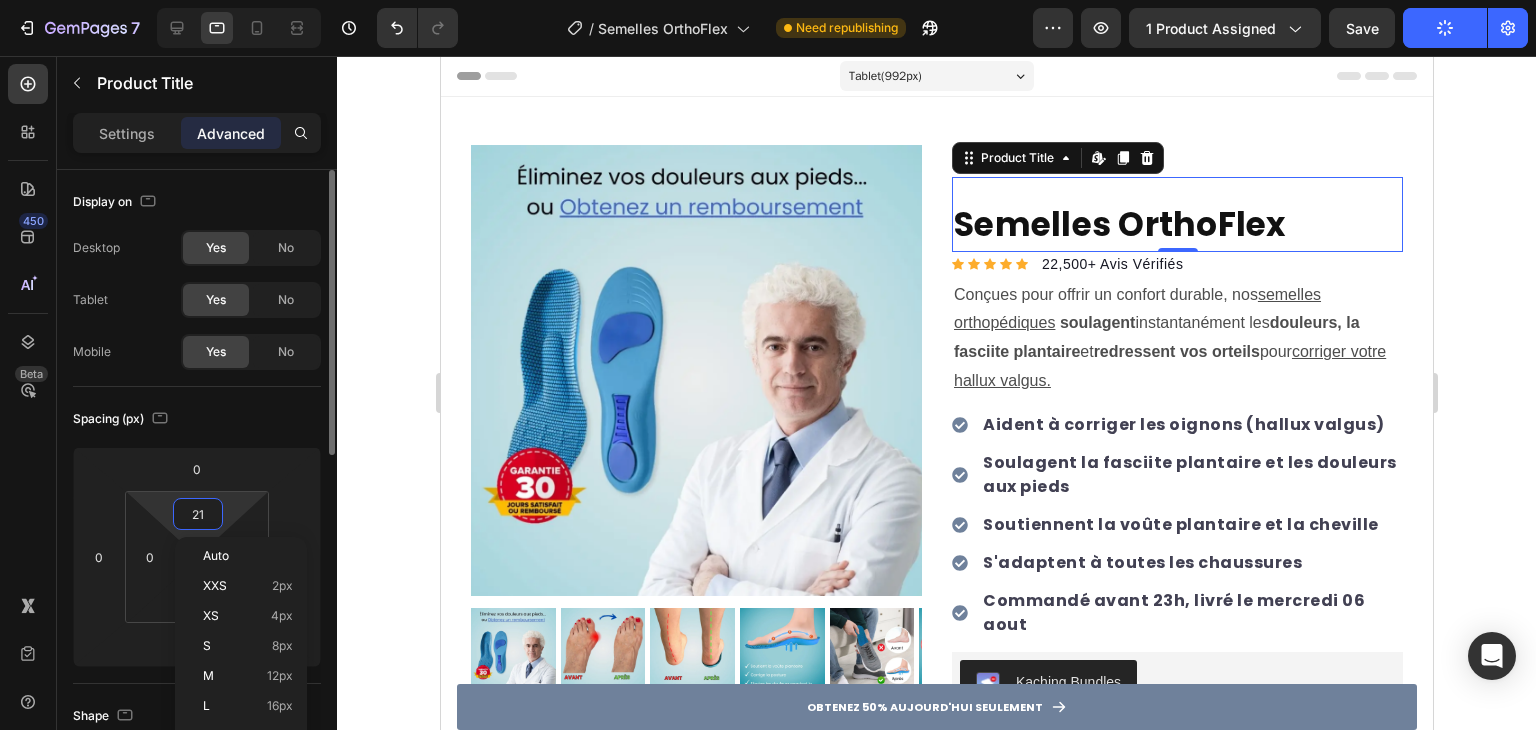 type on "0" 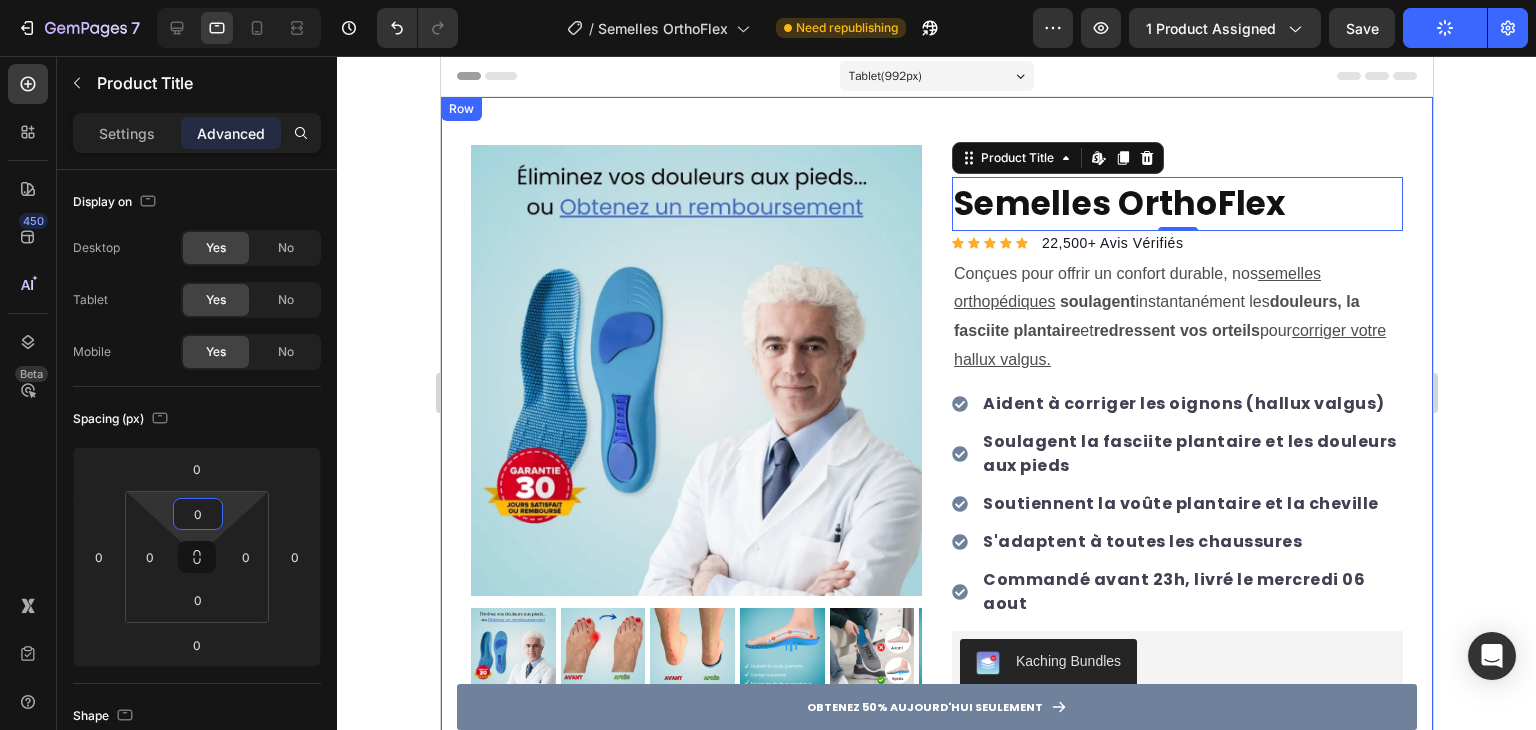 click on "Semelles OrthoFlex Product Title   Edit content in Shopify 0 Icon Icon Icon Icon Icon Icon List Hoz 22,500+ Avis Vérifiés Text block Row Conçues pour offrir un confort durable, nos  semelles orthopédiques   soulagent  instantanément les  douleurs, la fasciite plantaire  et  redressent vos orteils  pour  corriger votre hallux valgus.   Text Block Aident à corriger les oignons (hallux valgus) Soulagent la fasciite plantaire et les douleurs aux pieds Soutiennent la voûte plantaire et la cheville S'adaptent à toutes les chaussures Commandé avant 23h, livré le mercredi 06 aout Item list Aident à corriger les oignons (hallux valgus) Soulagent la fasciite plantaire et les douleurs aux pieds Soutiennent la voûte plantaire et la cheville S'adaptent à toutes les chaussures Commandé avant 23h, livré le mercredi 06 Aout Item list Kaching Bundles Kaching Bundles AJOUTER AU PANIER Product Cart Button Image Image Image Image Image Row Satisfait ou Remboursé :  90 jours pour tester Text Block Row" at bounding box center [1176, 492] 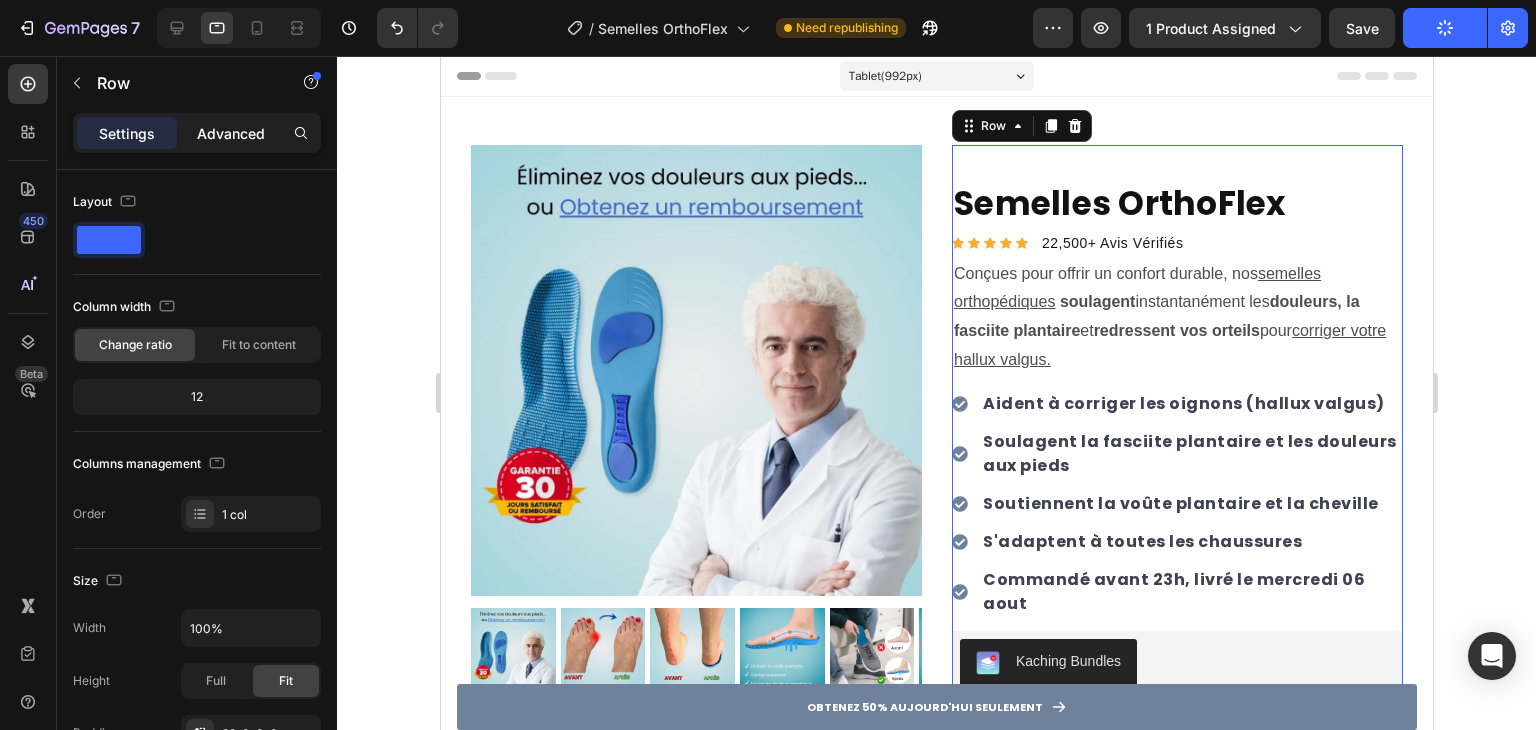 click on "Advanced" at bounding box center (231, 133) 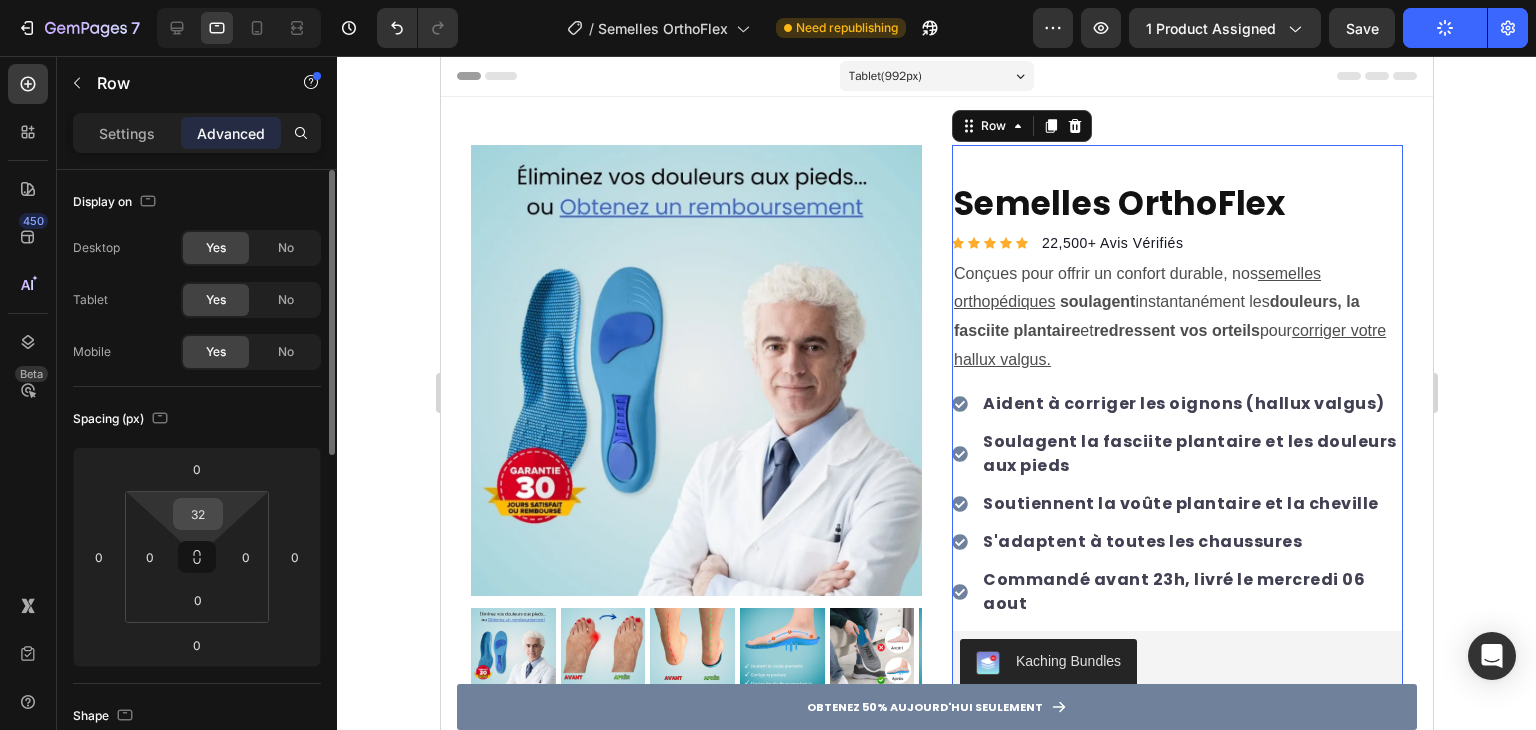 click on "32" at bounding box center [198, 514] 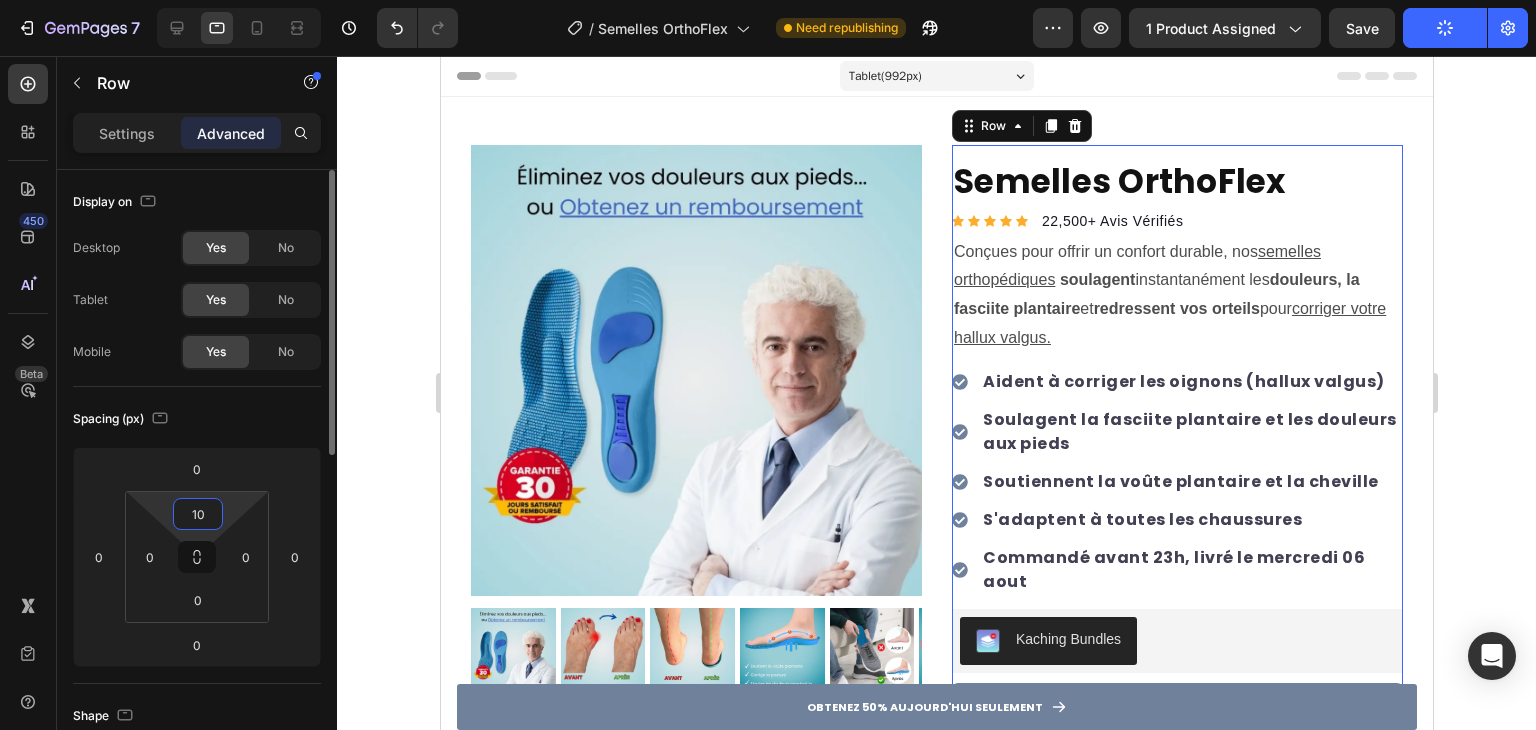 click on "10" at bounding box center [198, 514] 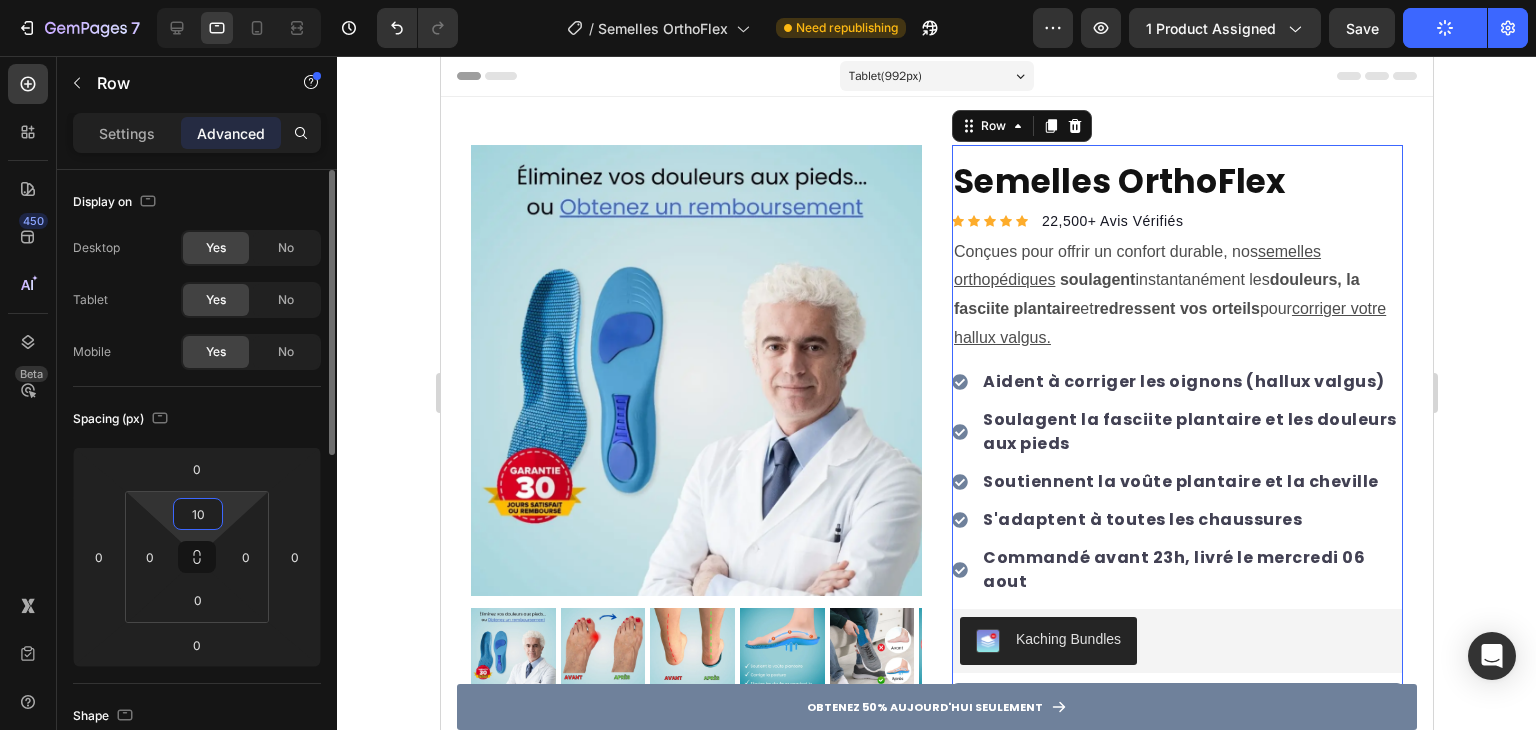 click on "10" at bounding box center (198, 514) 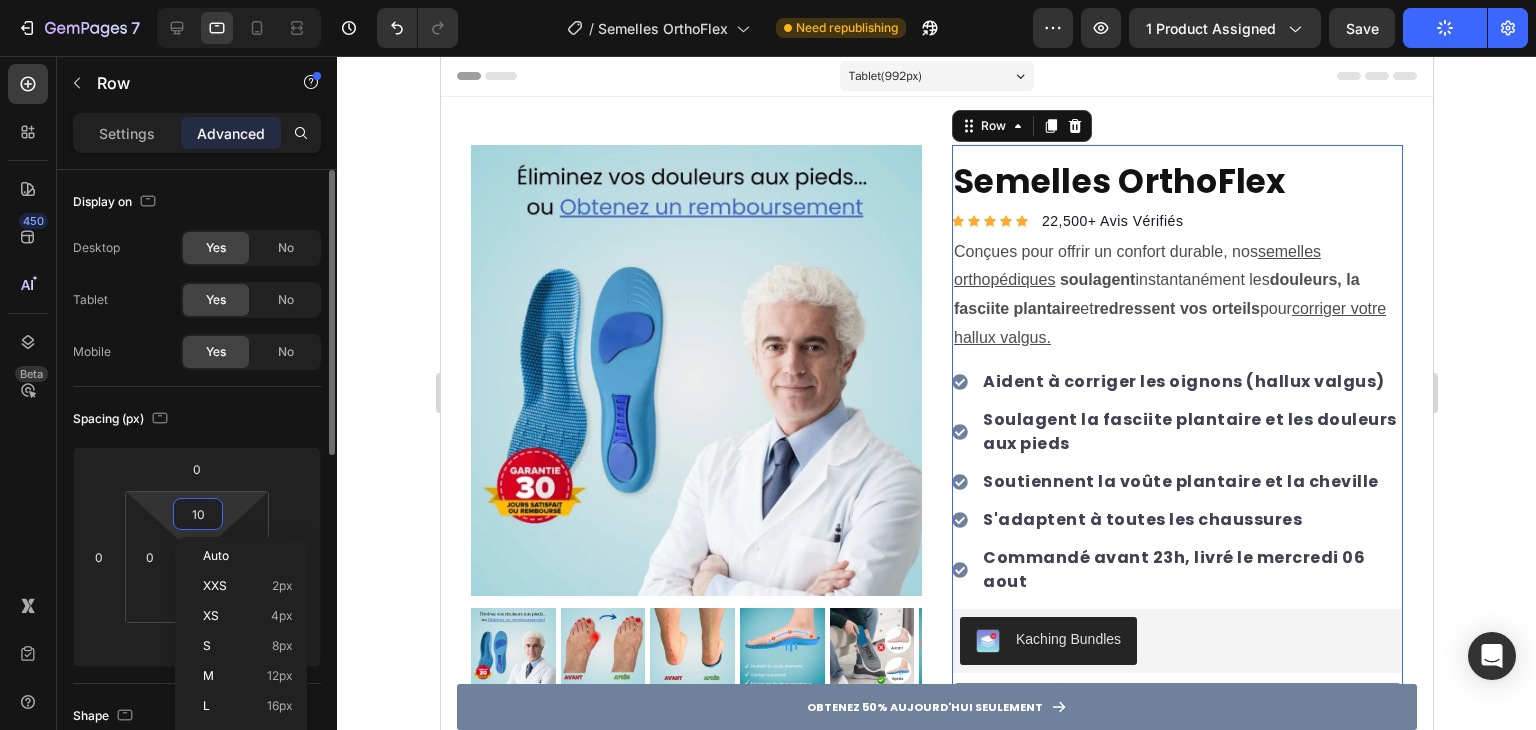 type on "0" 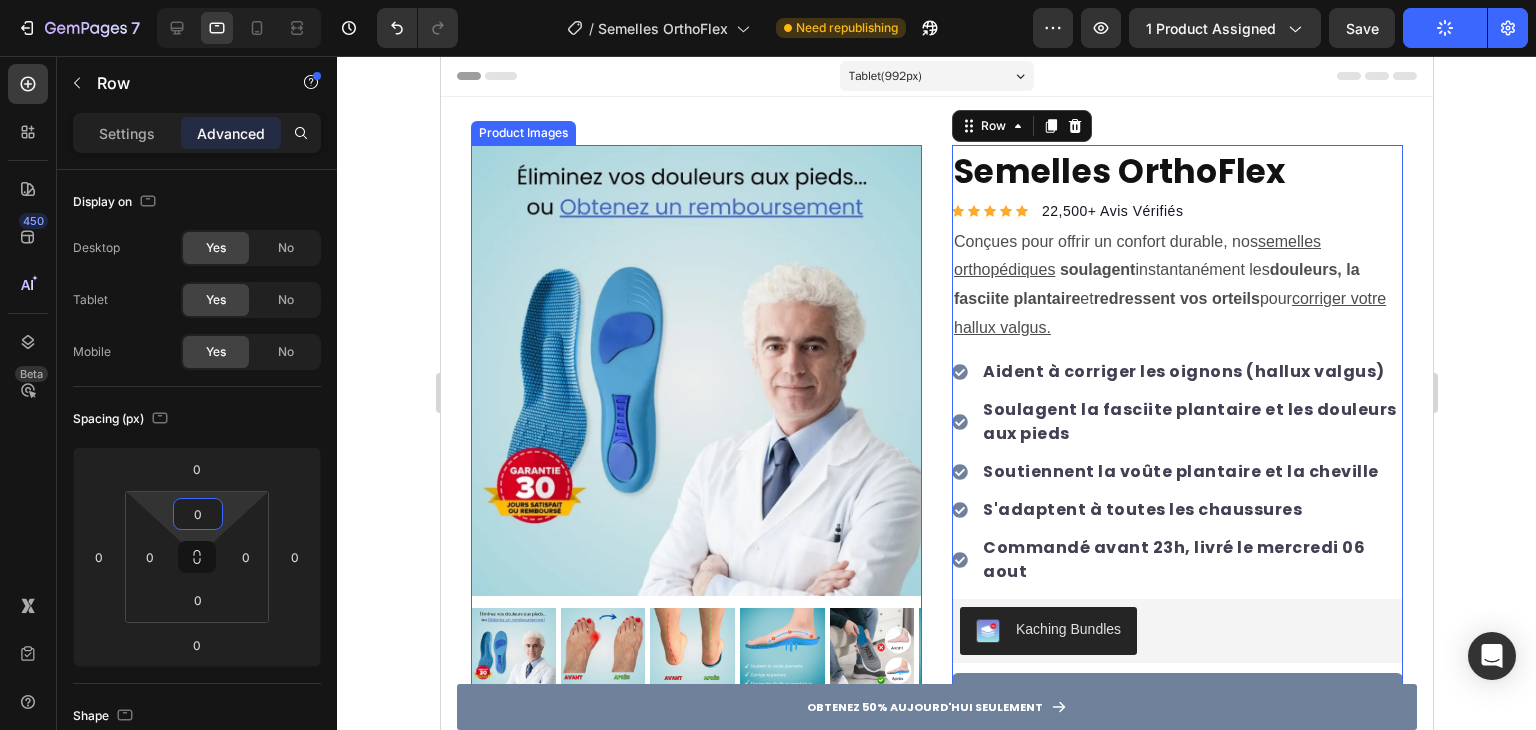 click on "Product Images Row Semelles OrthoFlex Product Title Icon Icon Icon Icon Icon Icon List Hoz 22,500+ Avis Vérifiés Text block Row Conçues pour offrir un confort durable, nos  semelles orthopédiques   soulagent  instantanément les  douleurs, la fasciite plantaire  et  redressent vos orteils  pour  corriger votre hallux valgus.   Text Block Aident à corriger les oignons (hallux valgus) Soulagent la fasciite plantaire et les douleurs aux pieds Soutiennent la voûte plantaire et la cheville S'adaptent à toutes les chaussures Commandé avant 23h, livré le mercredi 06 aout Item list Aident à corriger les oignons (hallux valgus) Soulagent la fasciite plantaire et les douleurs aux pieds Soutiennent la voûte plantaire et la cheville S'adaptent à toutes les chaussures Commandé avant 23h, livré le mercredi 06 Aout Item list Kaching Bundles Kaching Bundles AJOUTER AU PANIER Product Cart Button Image Image Image Image Image Row Satisfait ou Remboursé :  90 jours pour tester Text Block Row   0 Image Product" at bounding box center [936, 570] 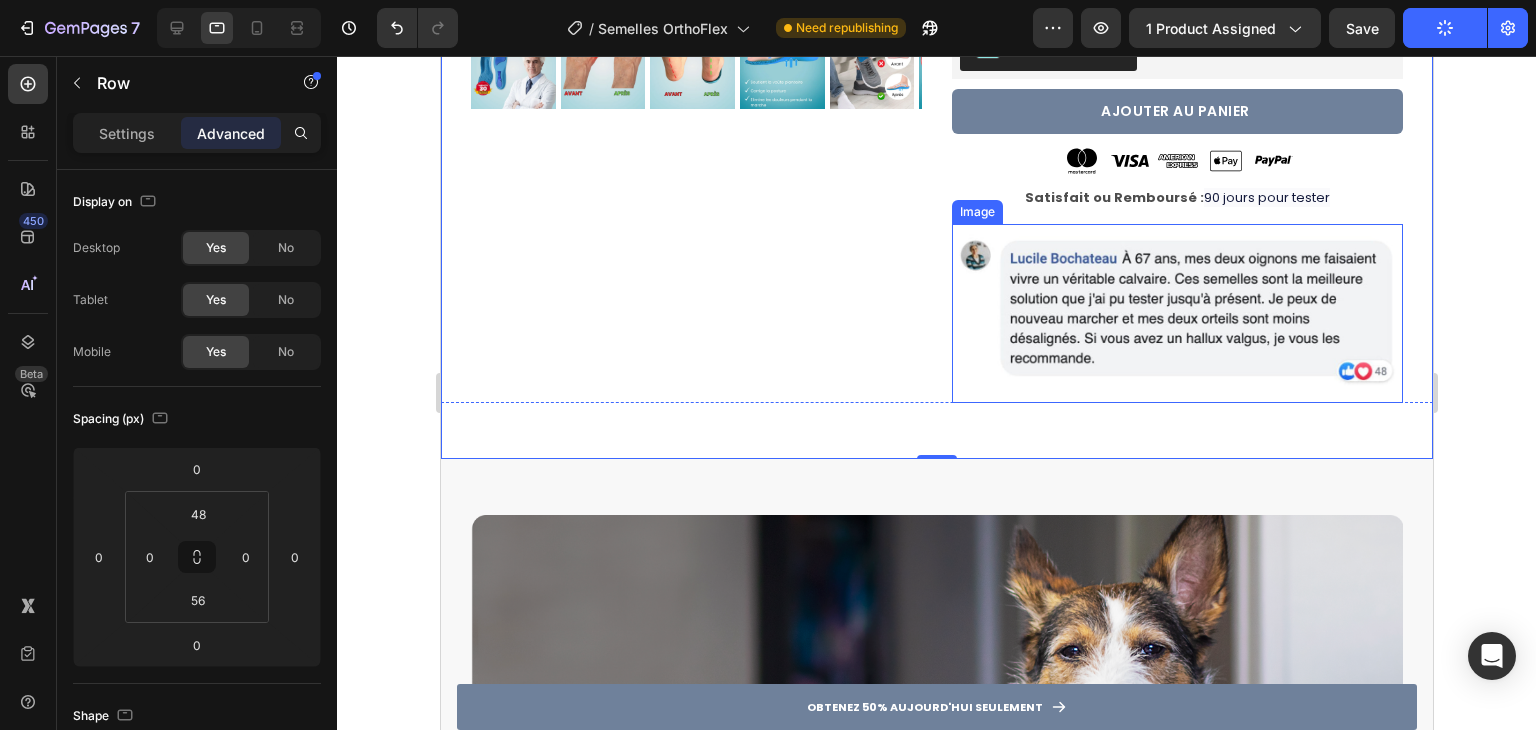 scroll, scrollTop: 600, scrollLeft: 0, axis: vertical 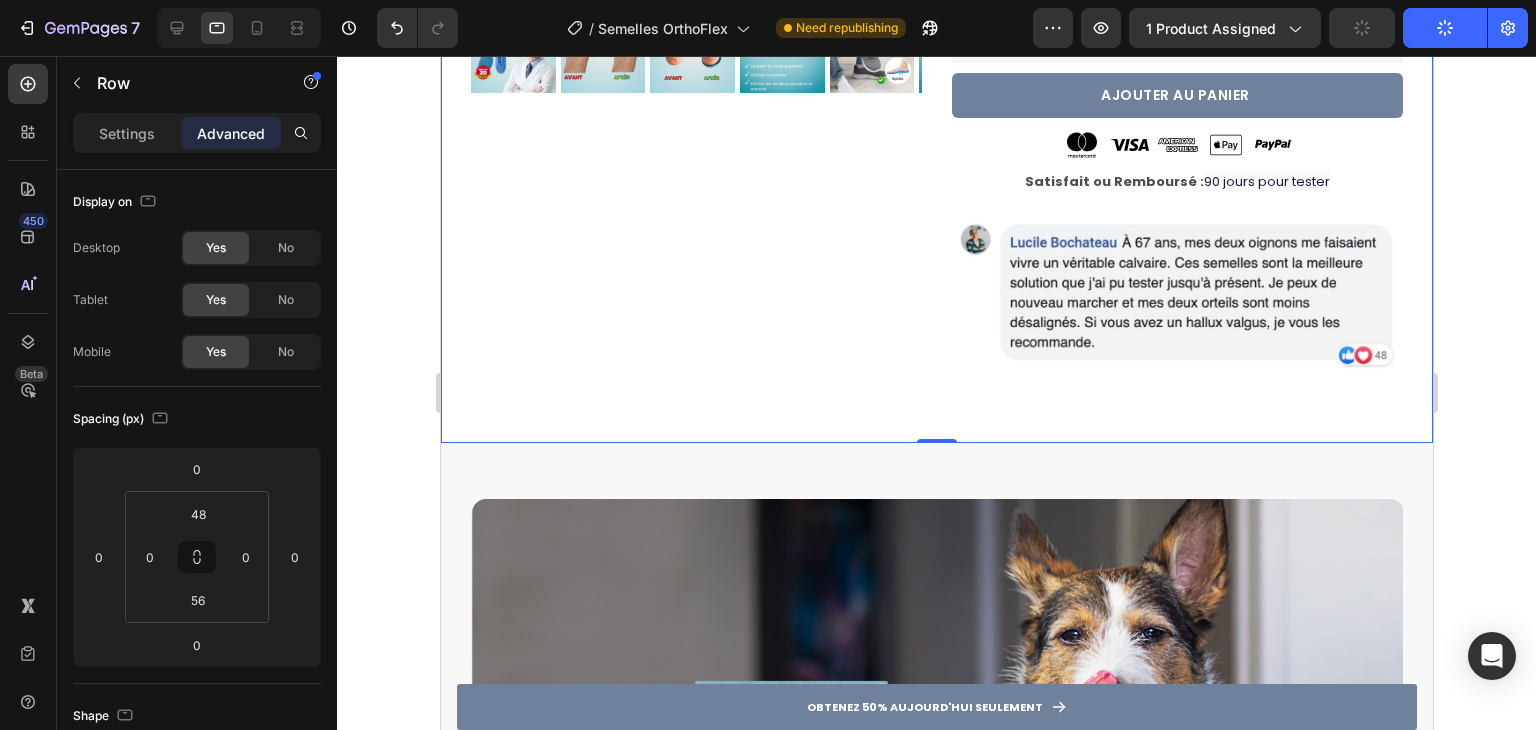 click on "Product Images Row Semelles OrthoFlex Product Title Icon Icon Icon Icon Icon Icon List Hoz 22,500+ Avis Vérifiés Text block Row Conçues pour offrir un confort durable, nos  semelles orthopédiques   soulagent  instantanément les  douleurs, la fasciite plantaire  et  redressent vos orteils  pour  corriger votre hallux valgus.   Text Block Aident à corriger les oignons (hallux valgus) Soulagent la fasciite plantaire et les douleurs aux pieds Soutiennent la voûte plantaire et la cheville S'adaptent à toutes les chaussures Commandé avant 23h, livré le mercredi 06 aout Item list Aident à corriger les oignons (hallux valgus) Soulagent la fasciite plantaire et les douleurs aux pieds Soutiennent la voûte plantaire et la cheville S'adaptent à toutes les chaussures Commandé avant 23h, livré le mercredi 06 Aout Item list Kaching Bundles Kaching Bundles AJOUTER AU PANIER Product Cart Button Image Image Image Image Image Row Satisfait ou Remboursé :  90 jours pour tester Text Block Row Image Product Row" at bounding box center (936, -30) 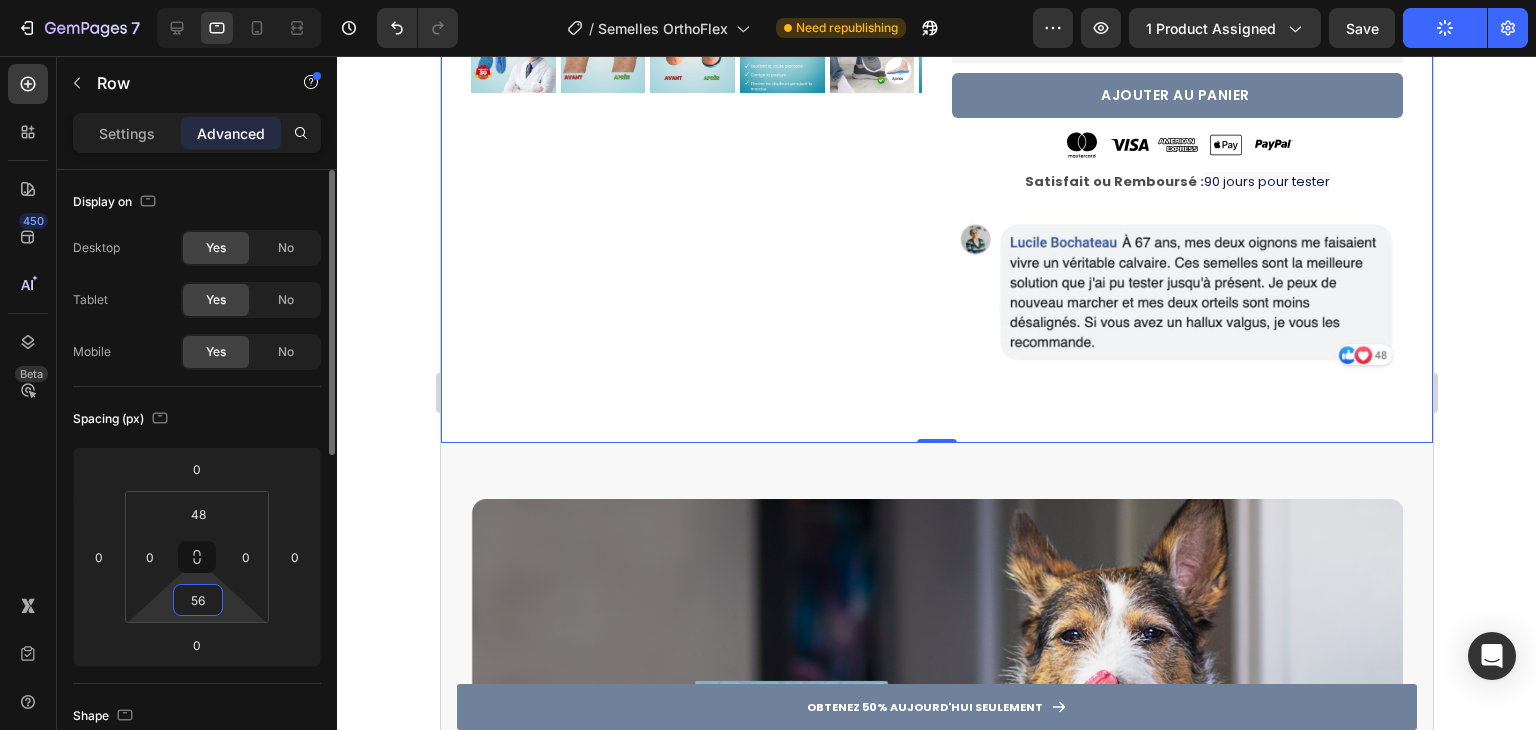 click on "56" at bounding box center [198, 600] 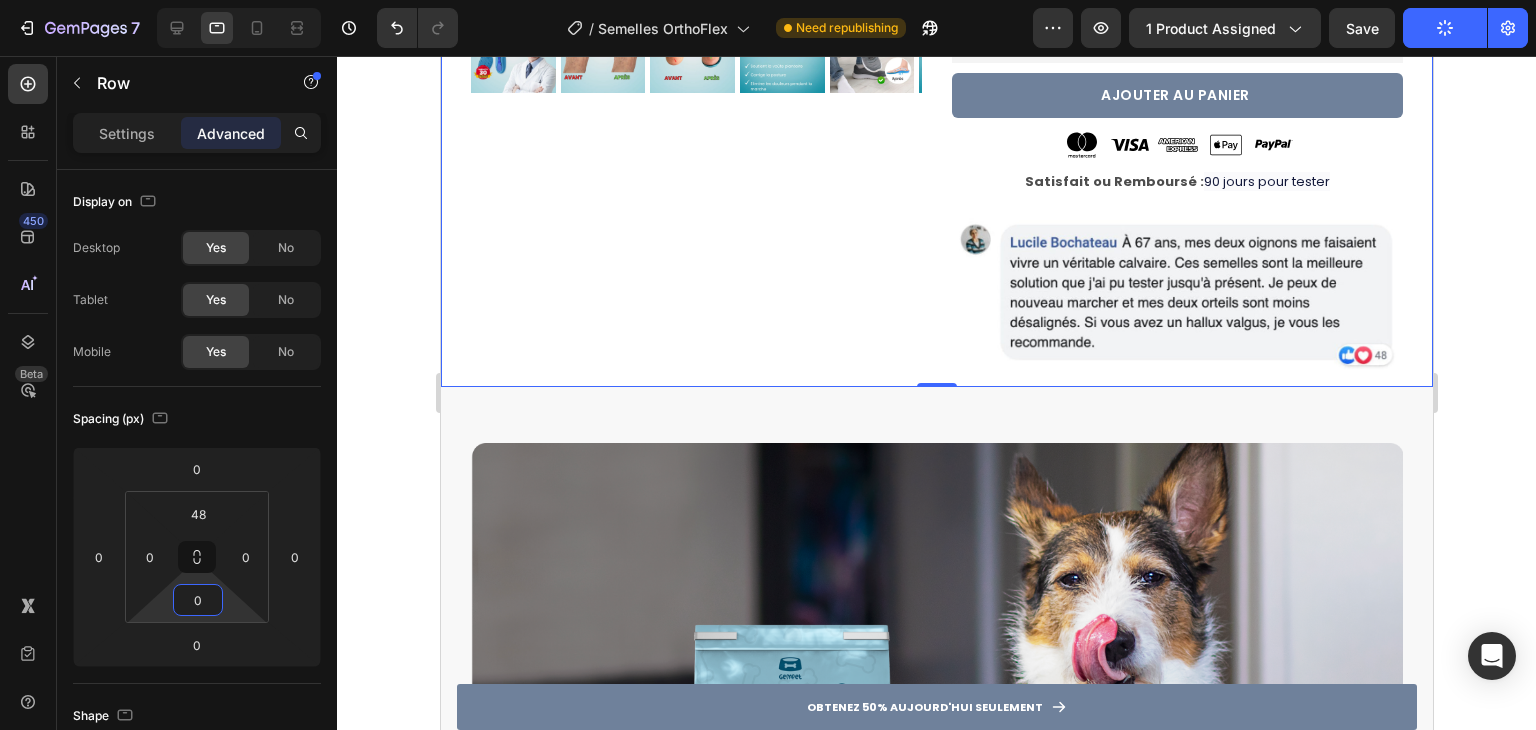 type on "0" 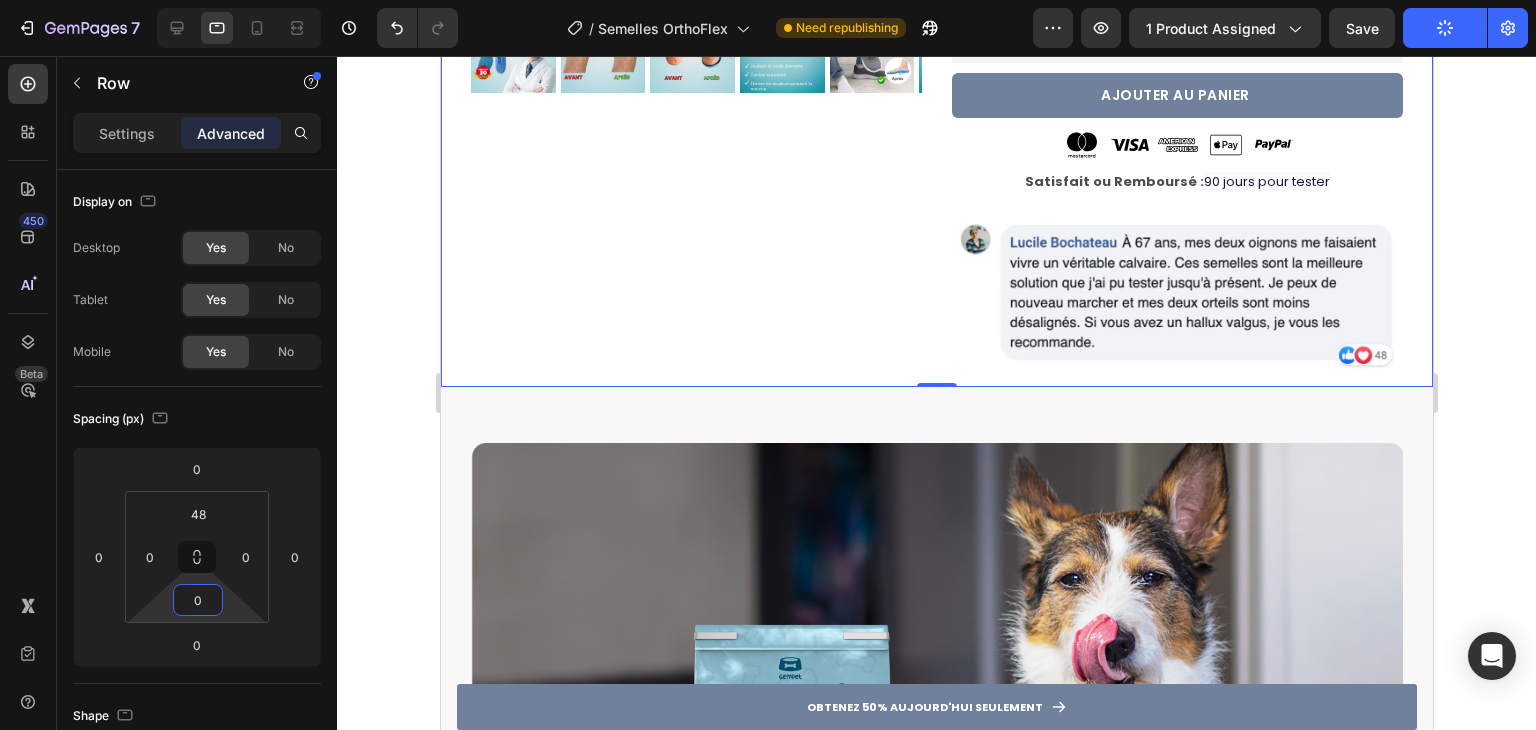 click on "Publish" 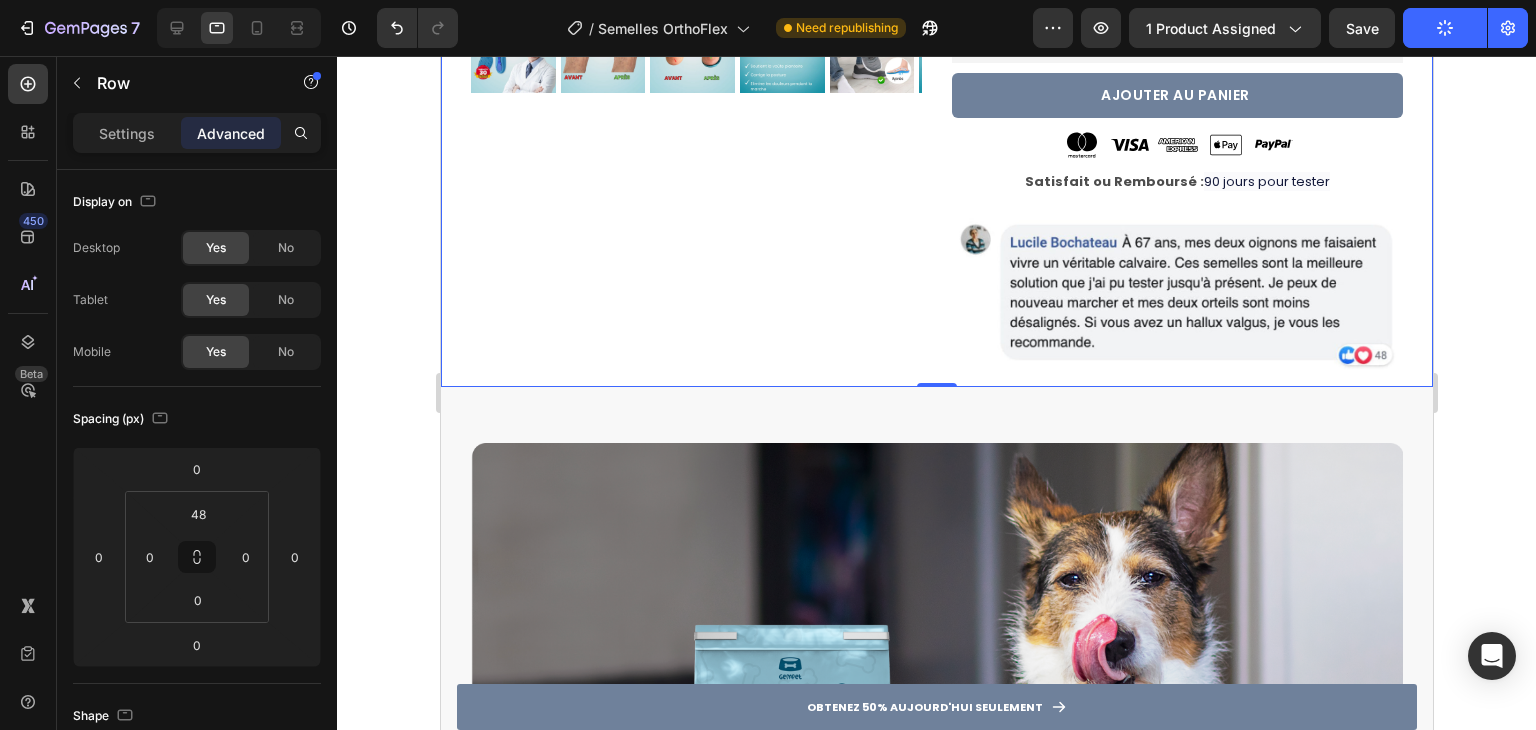 click 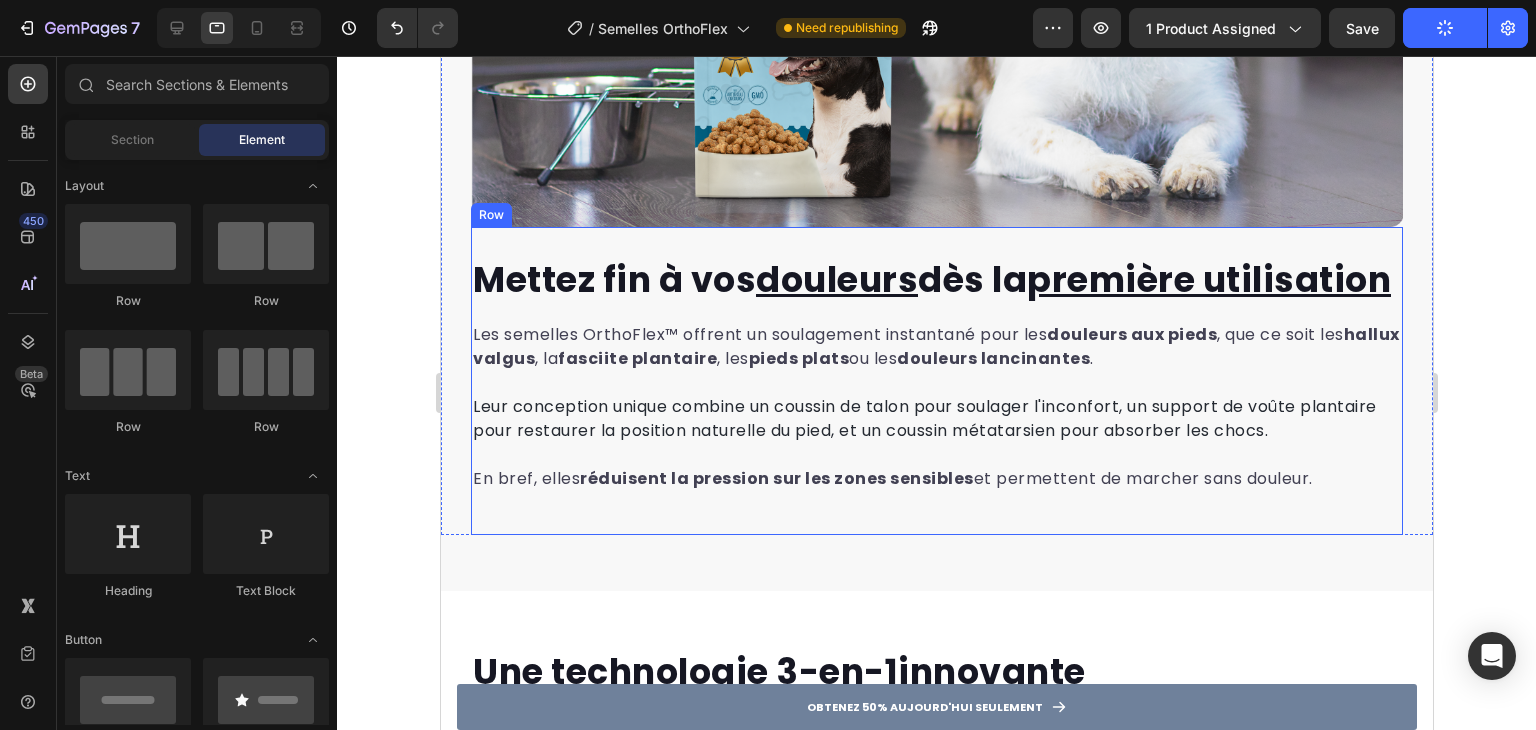 scroll, scrollTop: 1400, scrollLeft: 0, axis: vertical 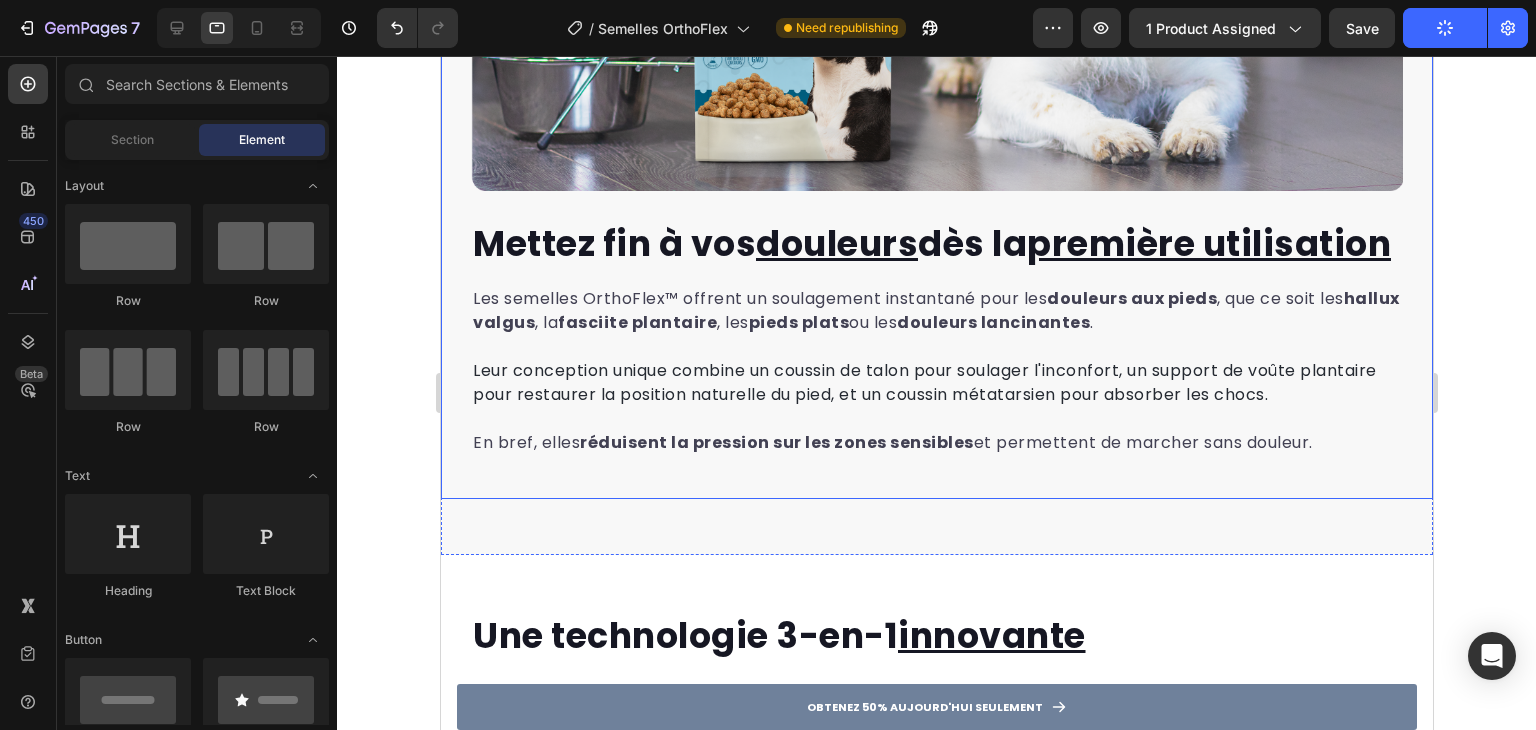 click on "Mettez fin à vos  douleurs  dès la  première utilisation Heading Les semelles OrthoFlex™ offrent un soulagement instantané pour les  douleurs aux pieds , que ce soit les  hallux valgus , la  fasciite plantaire , les  pieds plats  ou les  douleurs lancinantes .   Leur conception unique combine un coussin de talon pour soulager l'inconfort, un support de voûte plantaire pour restaurer la position naturelle du pied, et un coussin métatarsien pour absorber les chocs.   En bref, elles  réduisent la pression sur les zones sensibles  et permettent de marcher sans douleur. Text block Row Image Image Row" at bounding box center (936, 68) 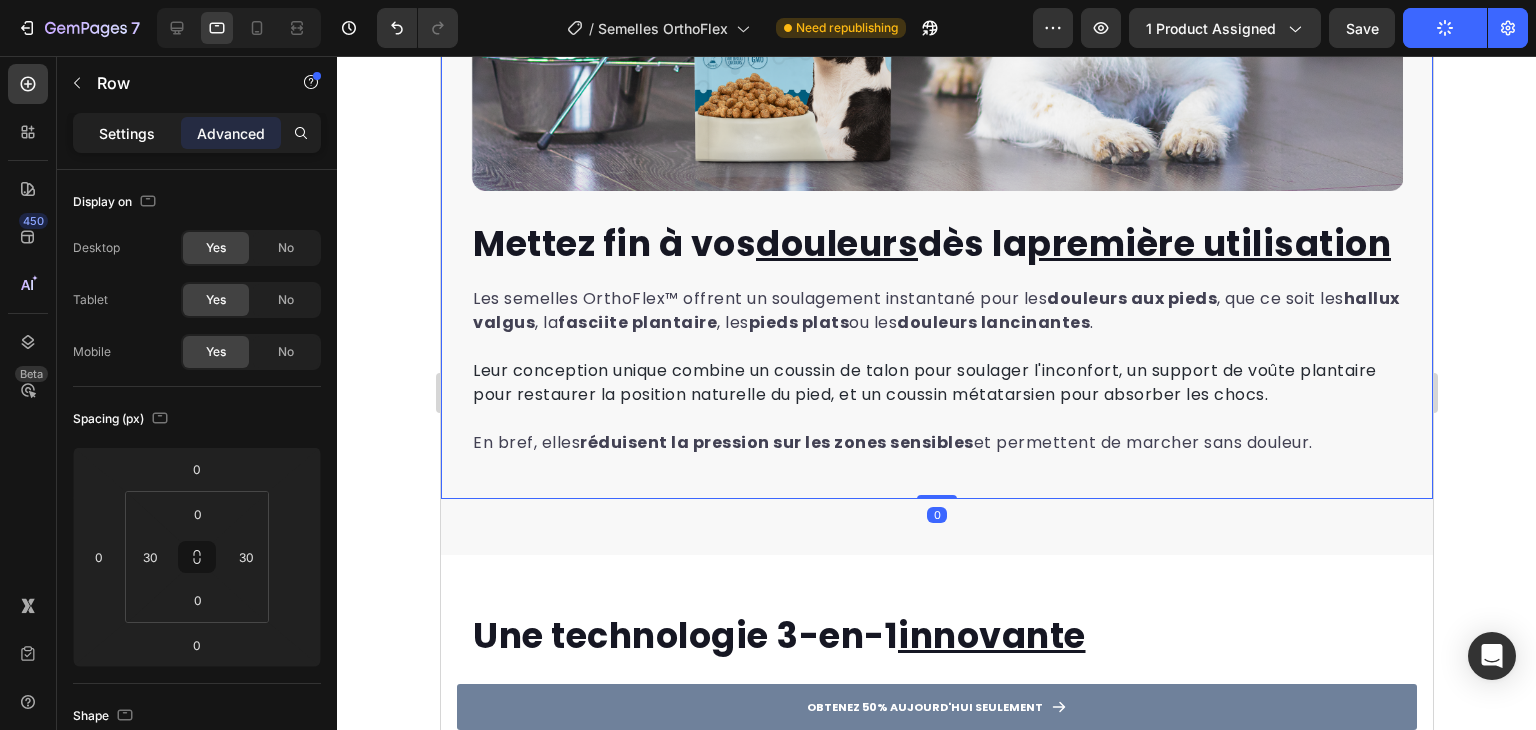 click on "Settings" at bounding box center (127, 133) 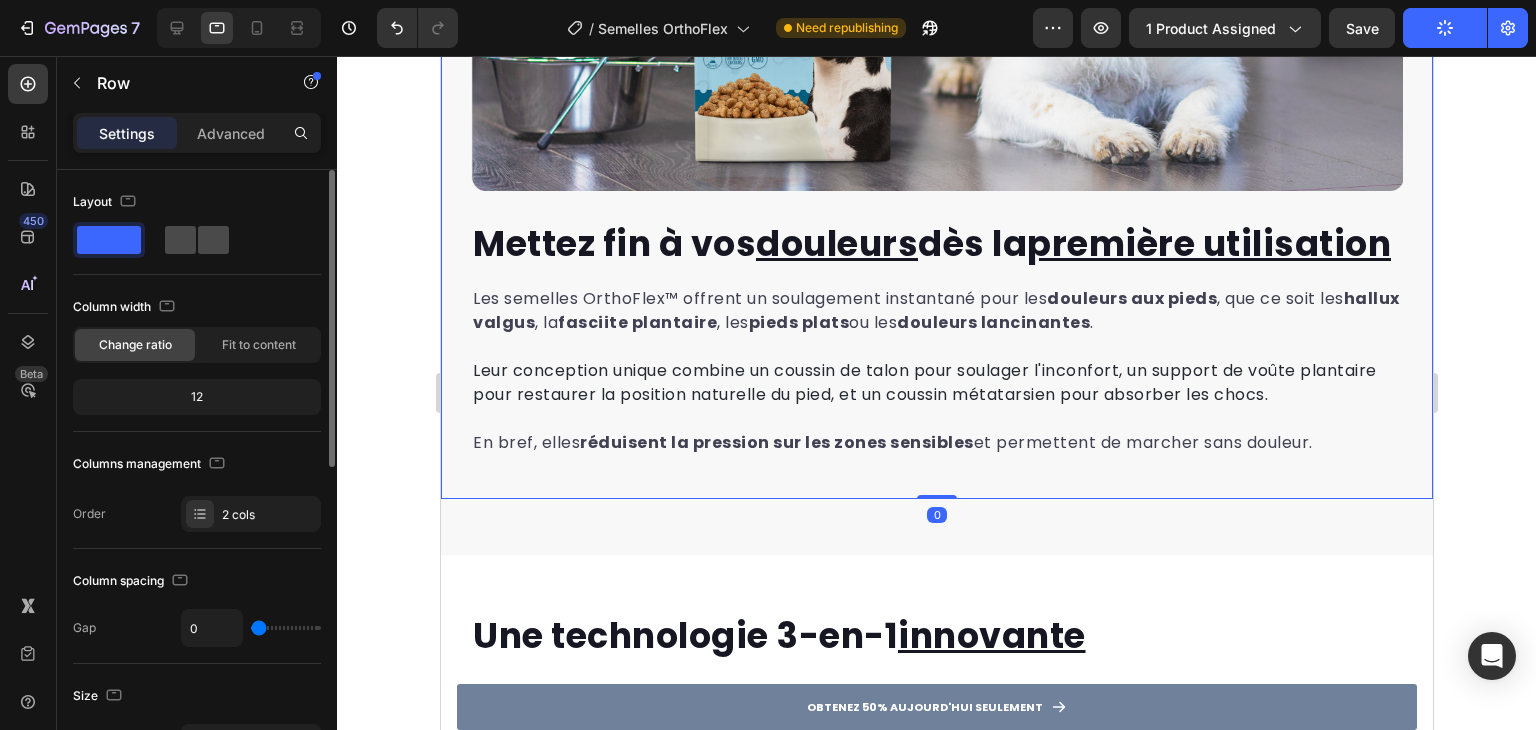 click 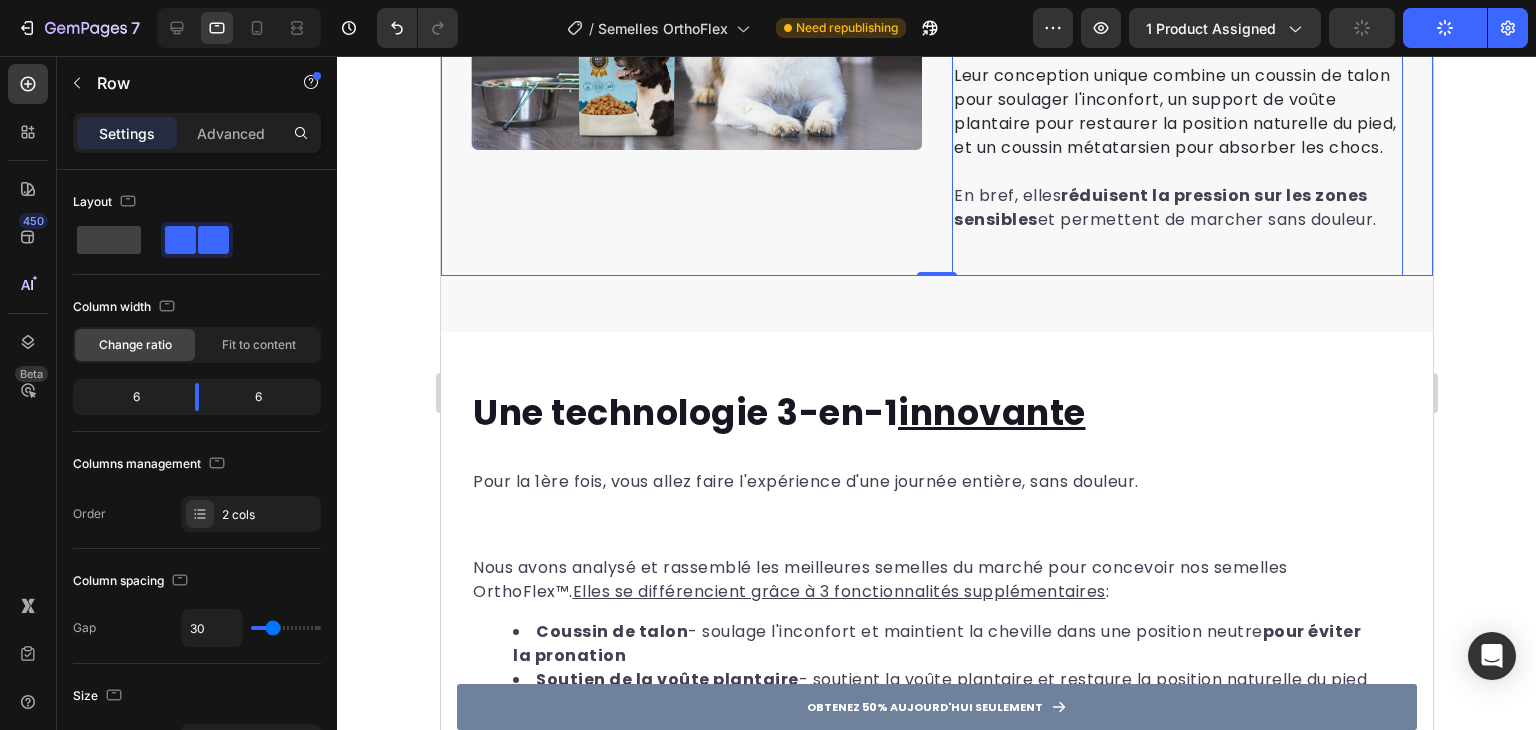 scroll, scrollTop: 1456, scrollLeft: 0, axis: vertical 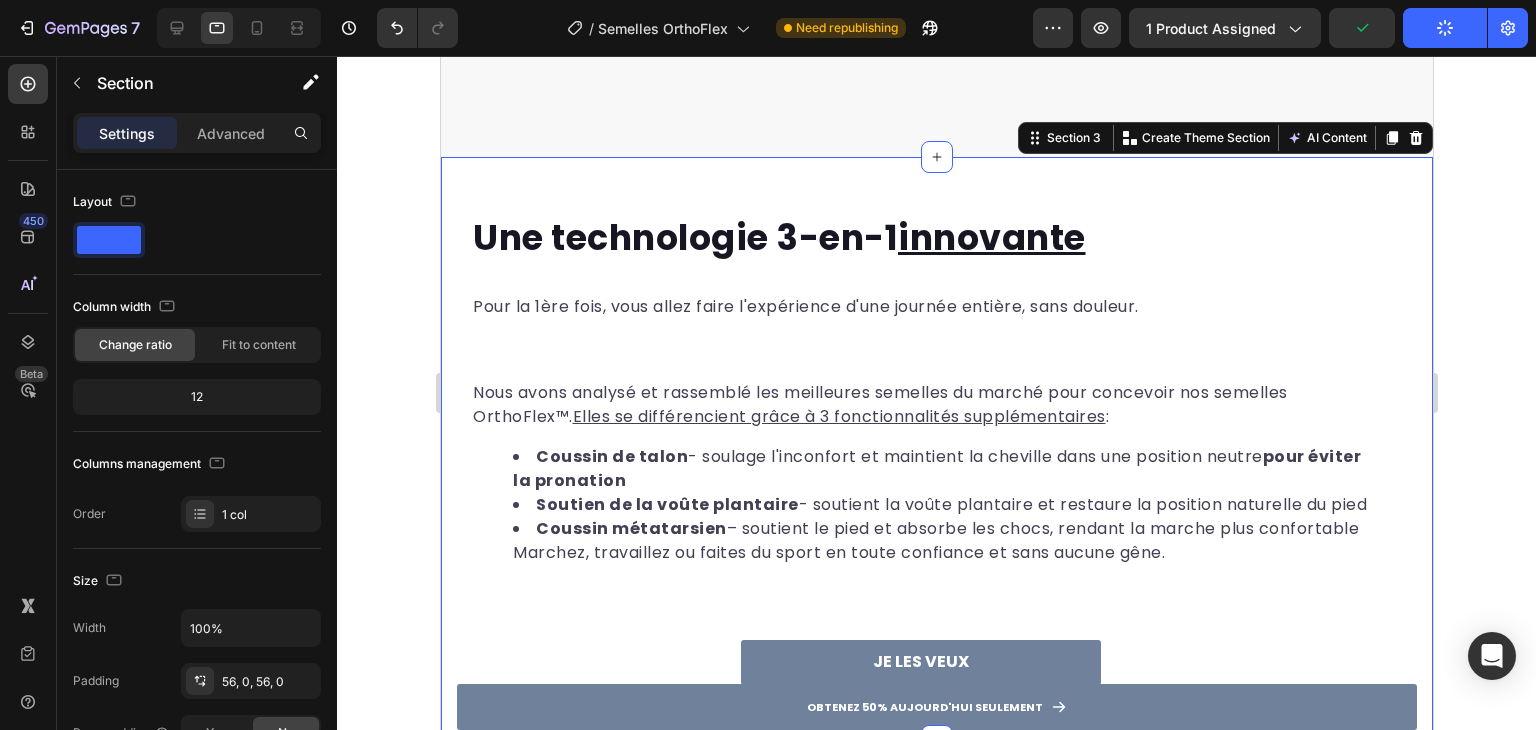 click on "Une technologie 3-en-1  innovante Heading Pour la 1ère fois, vous allez faire l'expérience d'une journée entière, sans douleur. Text block Nous avons analysé et rassemblé les meilleures semelles du marché pour concevoir nos semelles OrthoFlex™.  Elles se différencient grâce à 3 fonctionnalités supplémentaires  :  Coussin de talon  - soulage l'inconfort et maintient la cheville dans une position neutre  pour éviter la pronation Soutien de la voûte plantaire  - soutient la voûte plantaire et restaure la position naturelle du pied Coussin métatarsien  – soutient le pied et absorbe les chocs, rendant la marche plus confortable                            Marchez, travaillez ou faites du sport en toute confiance et sans aucune gêne. Text block JE LES VEUX Button Row Image Row Section 3   Create Theme Section AI Content Write with GemAI What would you like to describe here? Tone and Voice Persuasive Product Getting products... Show more Generate" at bounding box center (936, 449) 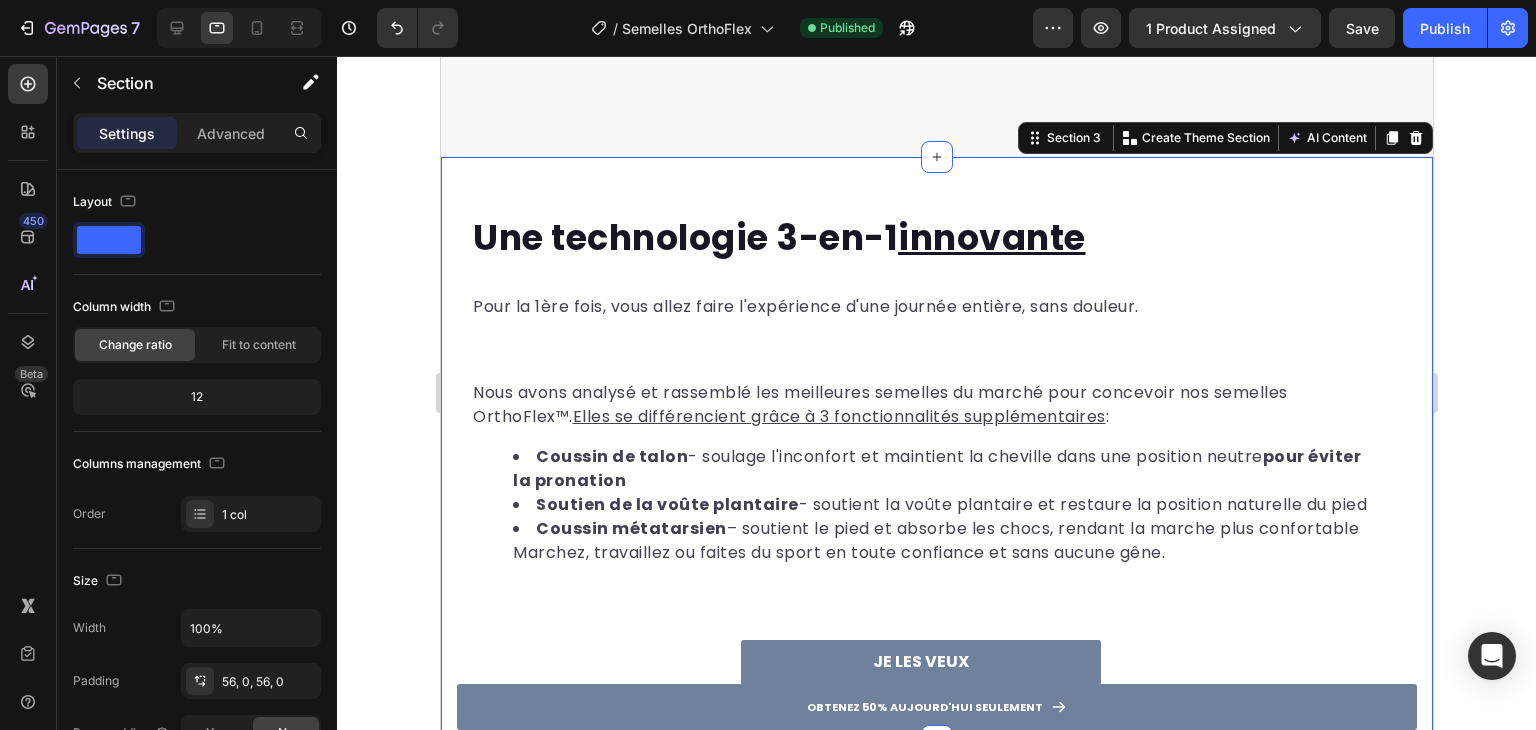 click on "Une technologie 3-en-1  innovante Heading Pour la 1ère fois, vous allez faire l'expérience d'une journée entière, sans douleur. Text block Nous avons analysé et rassemblé les meilleures semelles du marché pour concevoir nos semelles OrthoFlex™.  Elles se différencient grâce à 3 fonctionnalités supplémentaires  :  Coussin de talon  - soulage l'inconfort et maintient la cheville dans une position neutre  pour éviter la pronation Soutien de la voûte plantaire  - soutient la voûte plantaire et restaure la position naturelle du pied Coussin métatarsien  – soutient le pied et absorbe les chocs, rendant la marche plus confortable                            Marchez, travaillez ou faites du sport en toute confiance et sans aucune gêne. Text block JE LES VEUX Button Row Image Row Section 3   Create Theme Section AI Content Write with GemAI What would you like to describe here? Tone and Voice Persuasive Product Housse d’Oreiller de Rechange CerviMed Show more Generate" at bounding box center (936, 449) 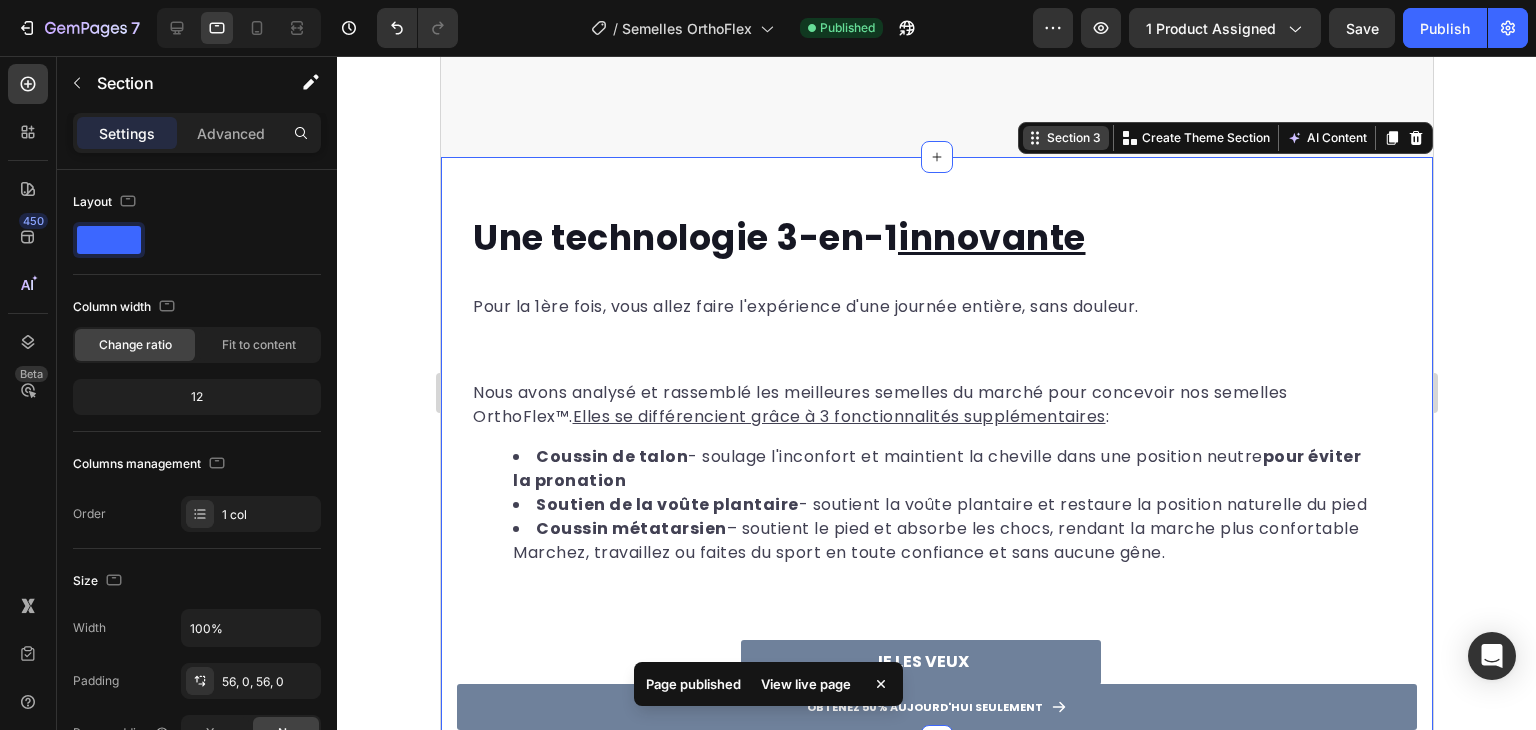 click 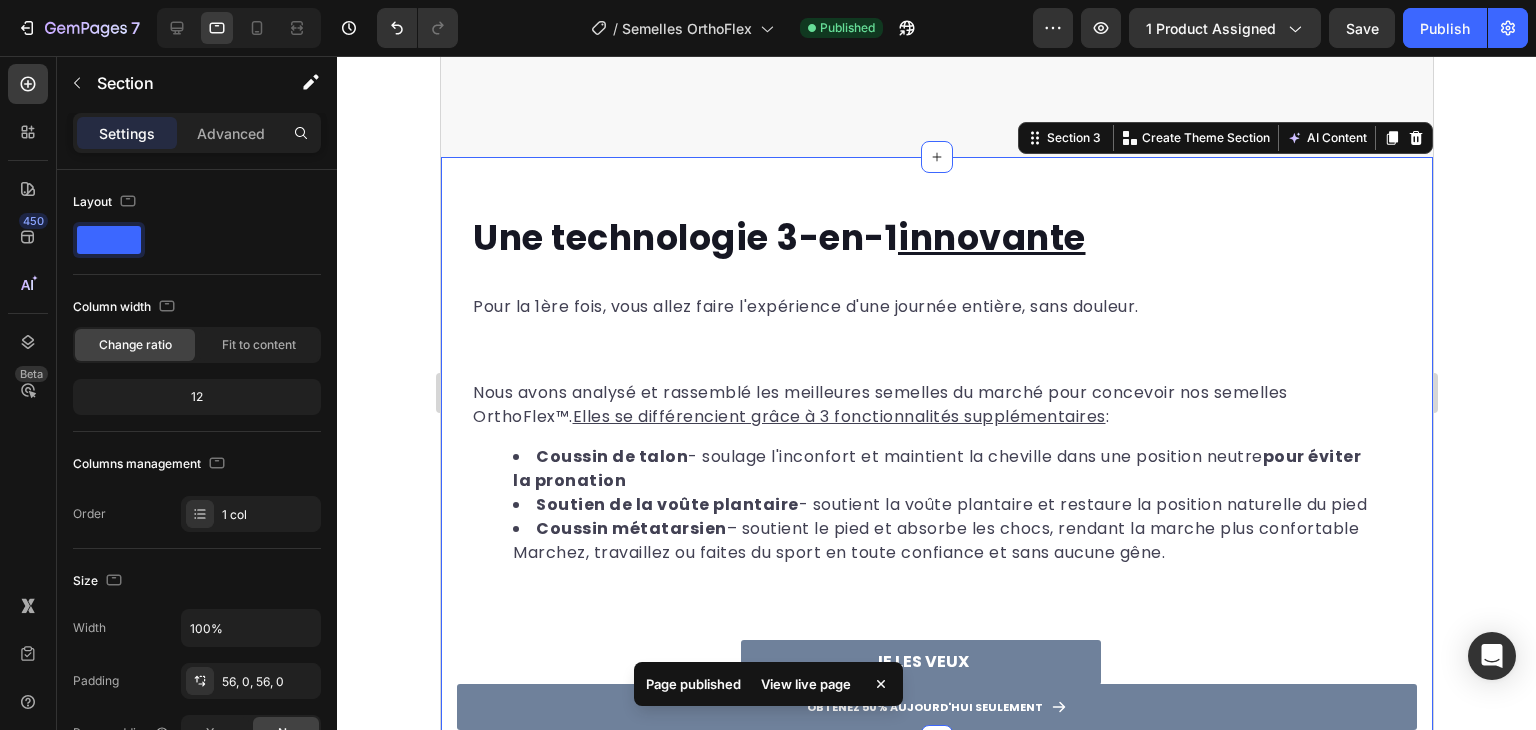 drag, startPoint x: 819, startPoint y: 229, endPoint x: 803, endPoint y: 238, distance: 18.35756 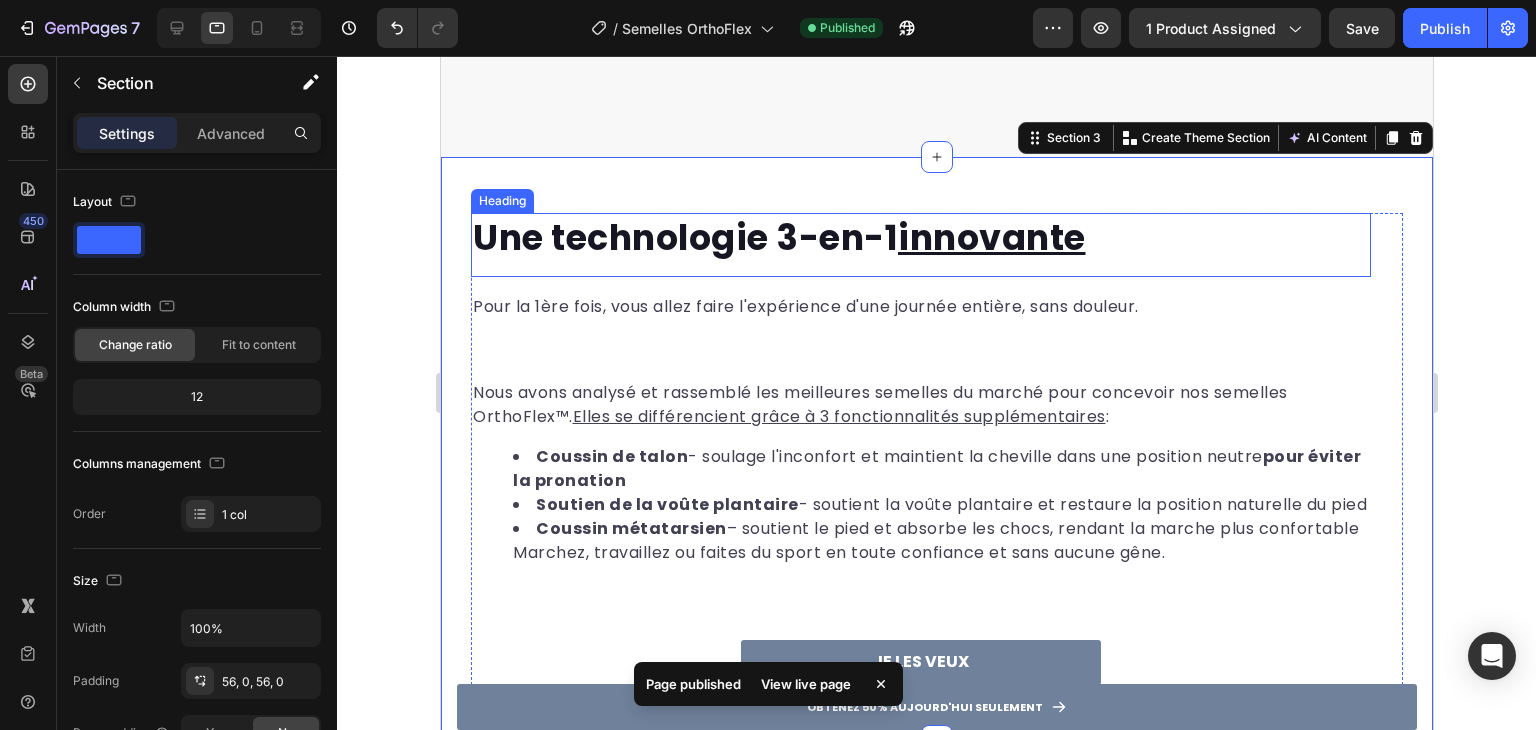 click on "Une technologie 3-en-1  innovante" at bounding box center [778, 237] 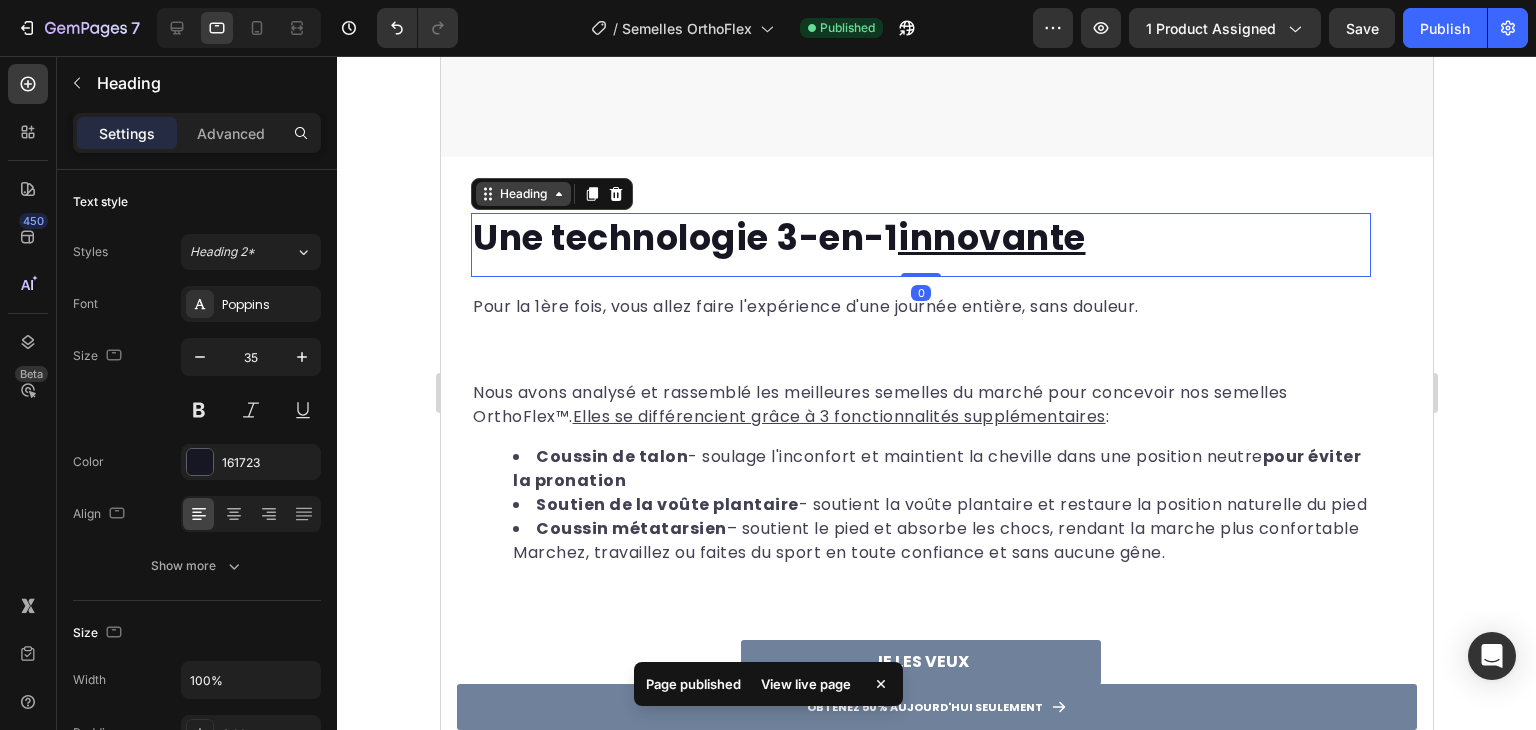 click on "Heading" at bounding box center (522, 194) 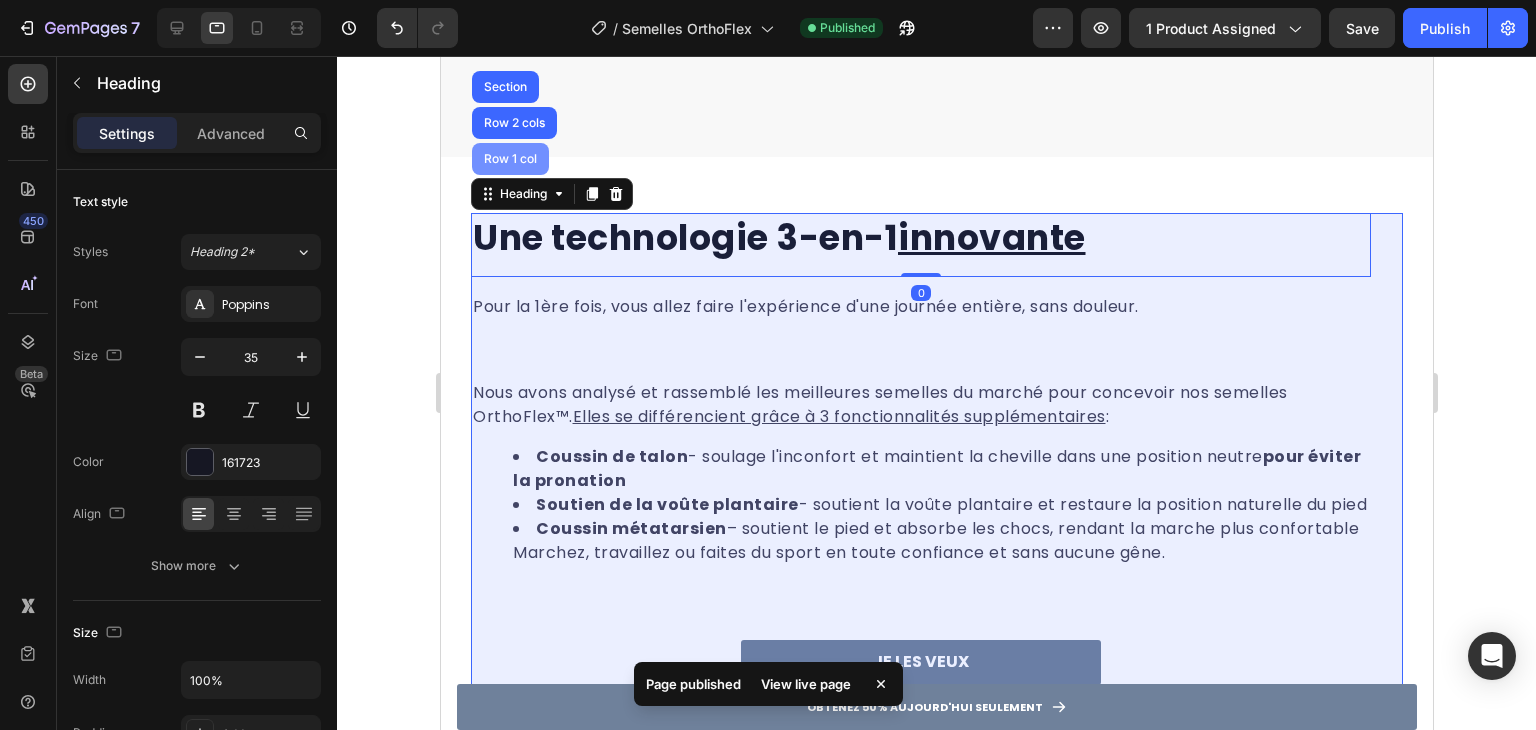 click on "Row 1 col" at bounding box center (509, 159) 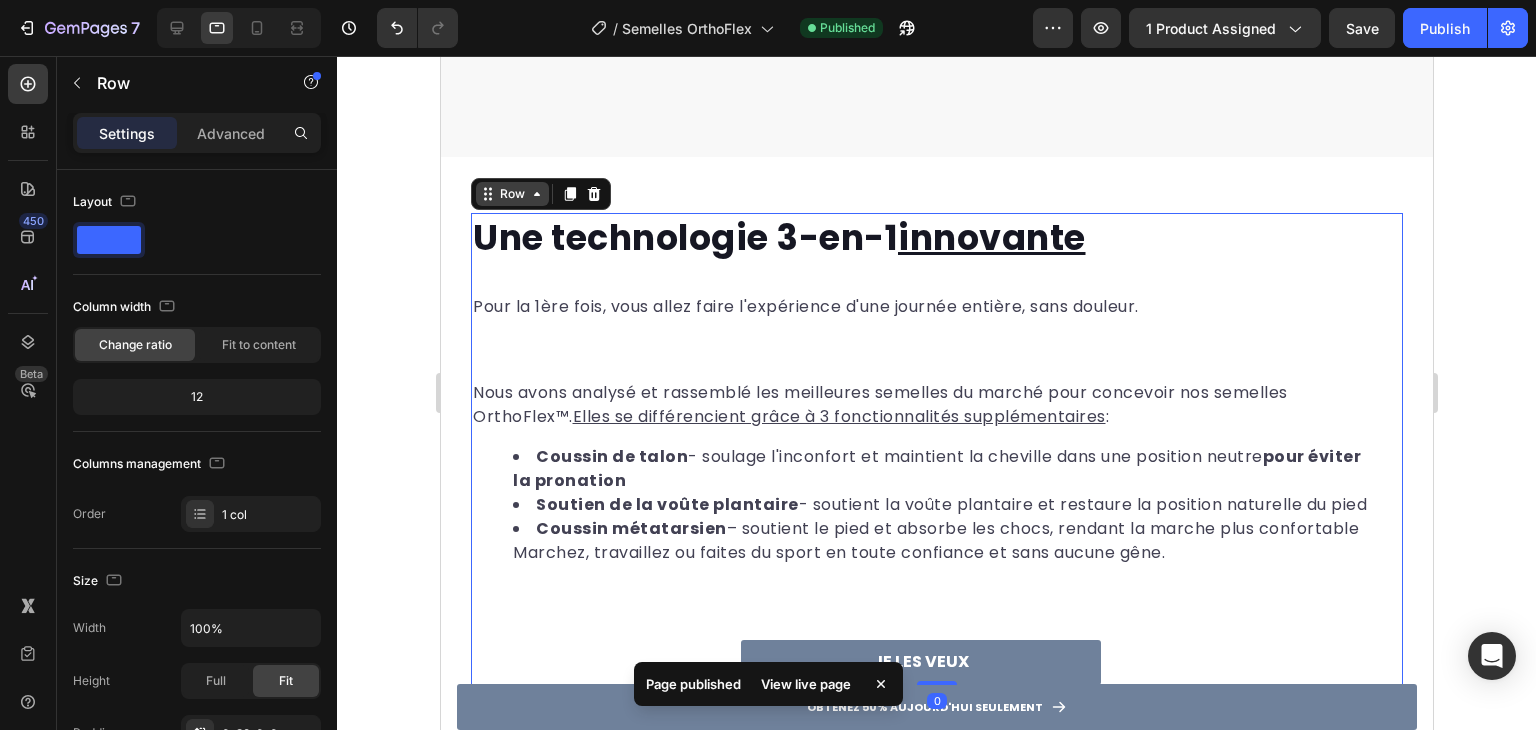 click on "Row" at bounding box center (511, 194) 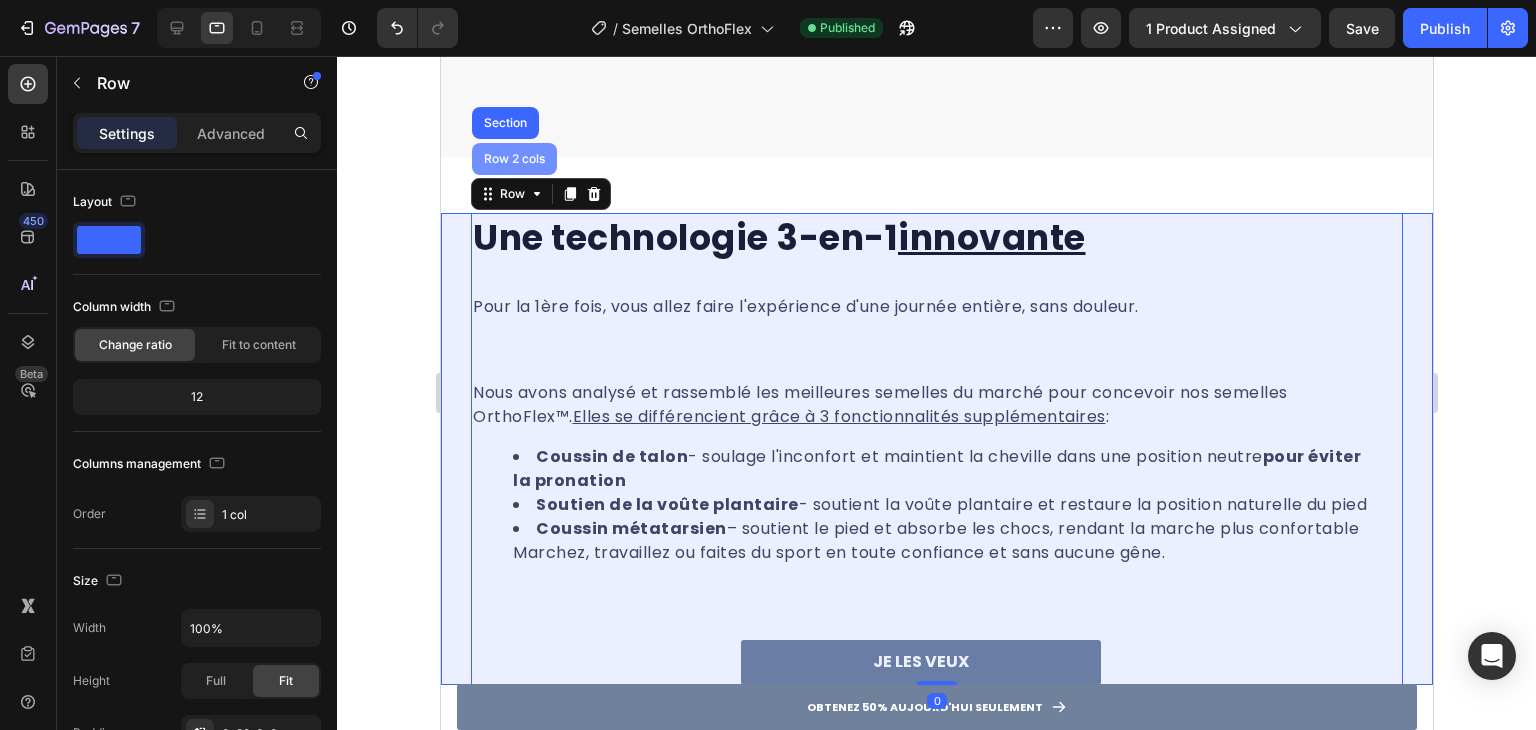 click on "Row 2 cols" at bounding box center (513, 159) 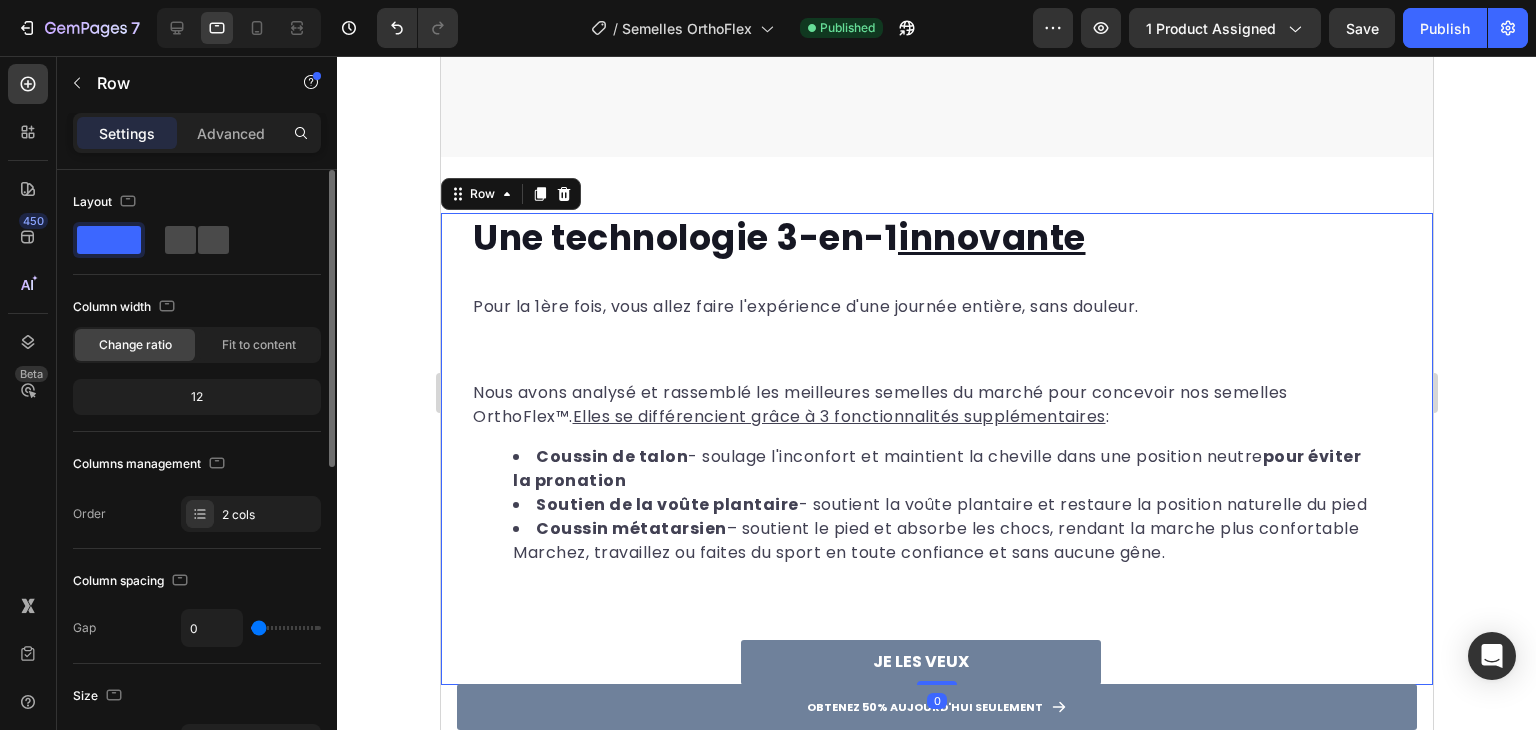 click 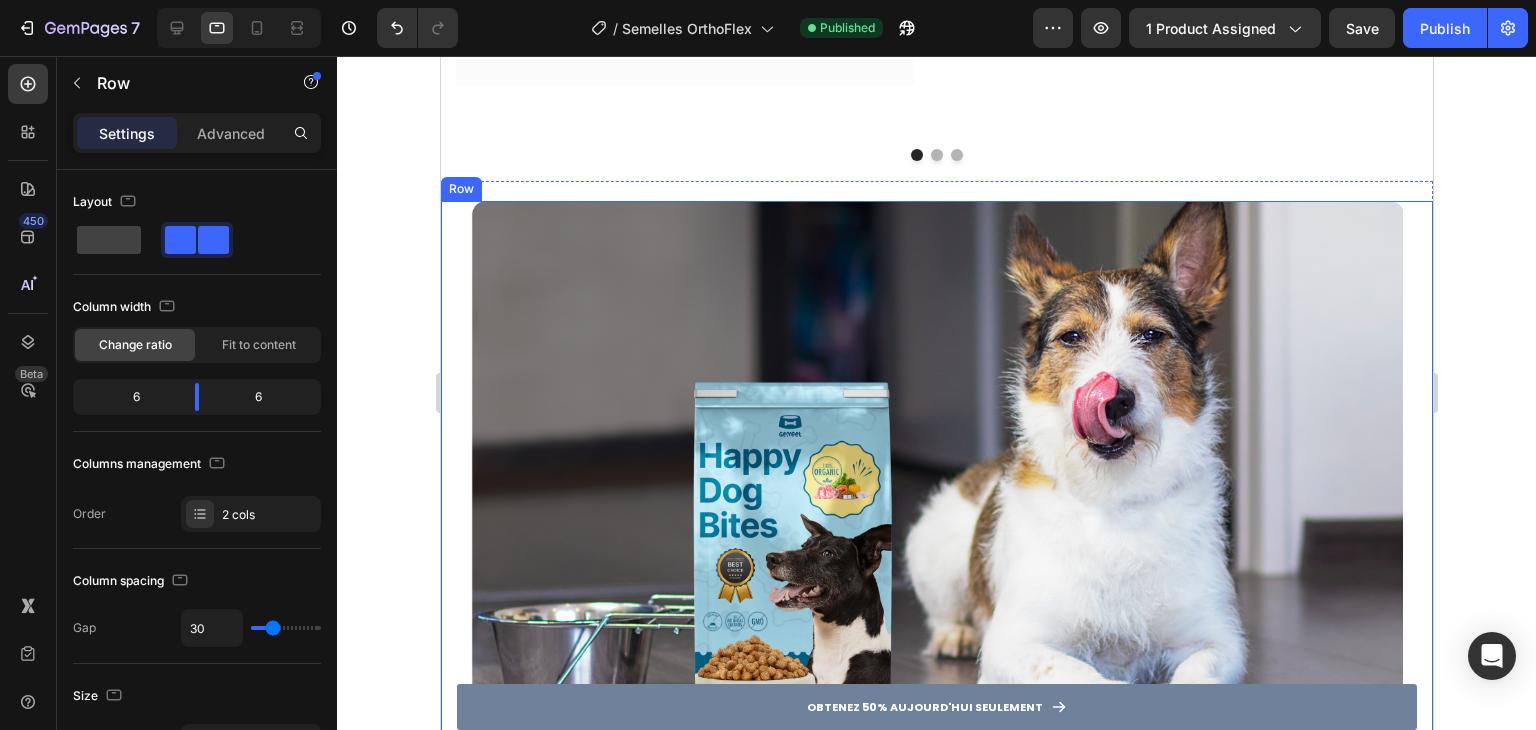 scroll, scrollTop: 3156, scrollLeft: 0, axis: vertical 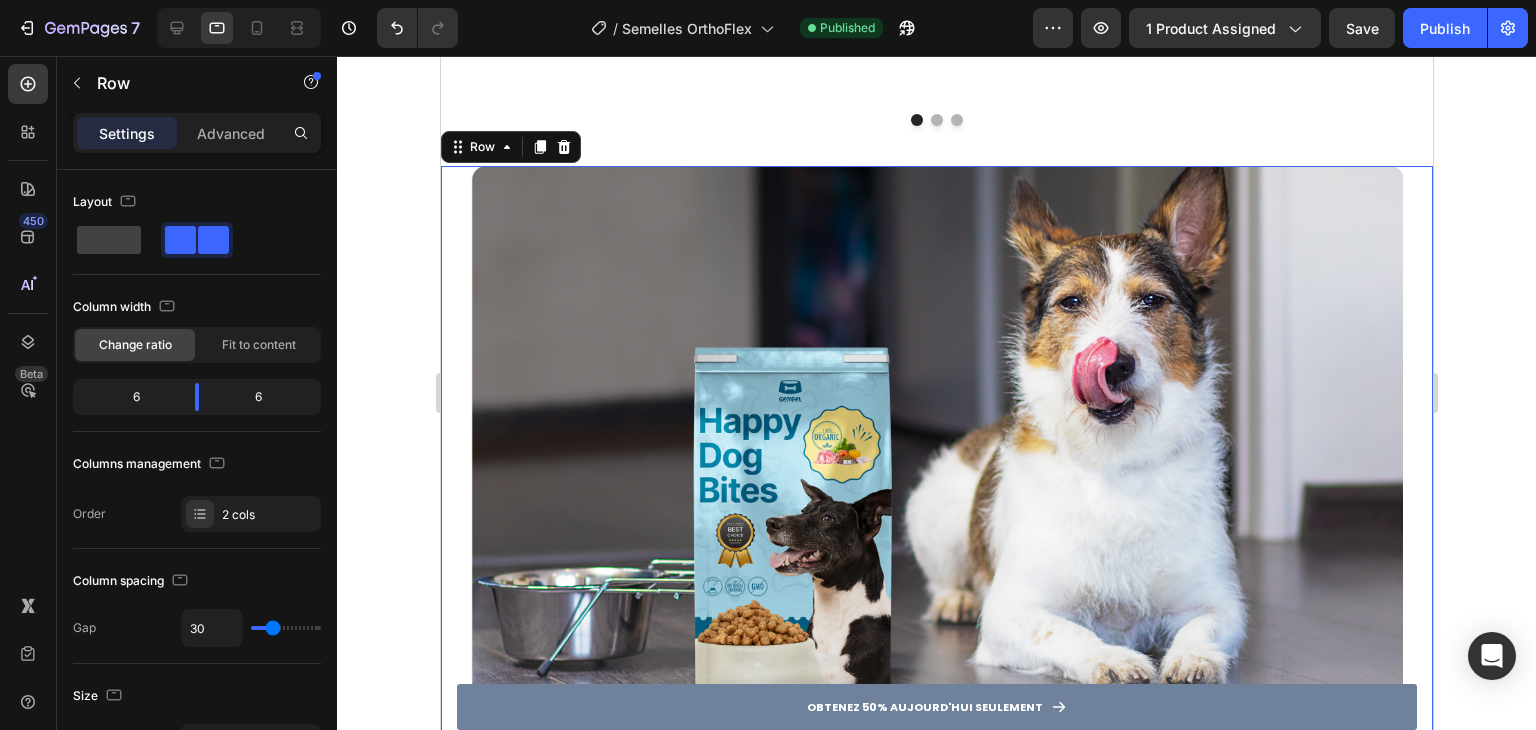click on "S'adaptent à  toutes vos chaussures Heading Les chaussures ordinaires ne  maintiennent pas assez les pieds et sont responsables de vos douleurs . Text block Avec les semelles OrthoFlex™,  vous pouvez transformer n'importe quelle chaussure ,  en une chaussure qui  empêche la pronation  du pied et la  formation d'oignons.   Les semelles OrthoFlex™ s'adaptent à toutes vos chaussures : chaussures de travail chaussures de villes Baskets Chaussure de sport Text block Row Image Image Row   0" at bounding box center (936, 667) 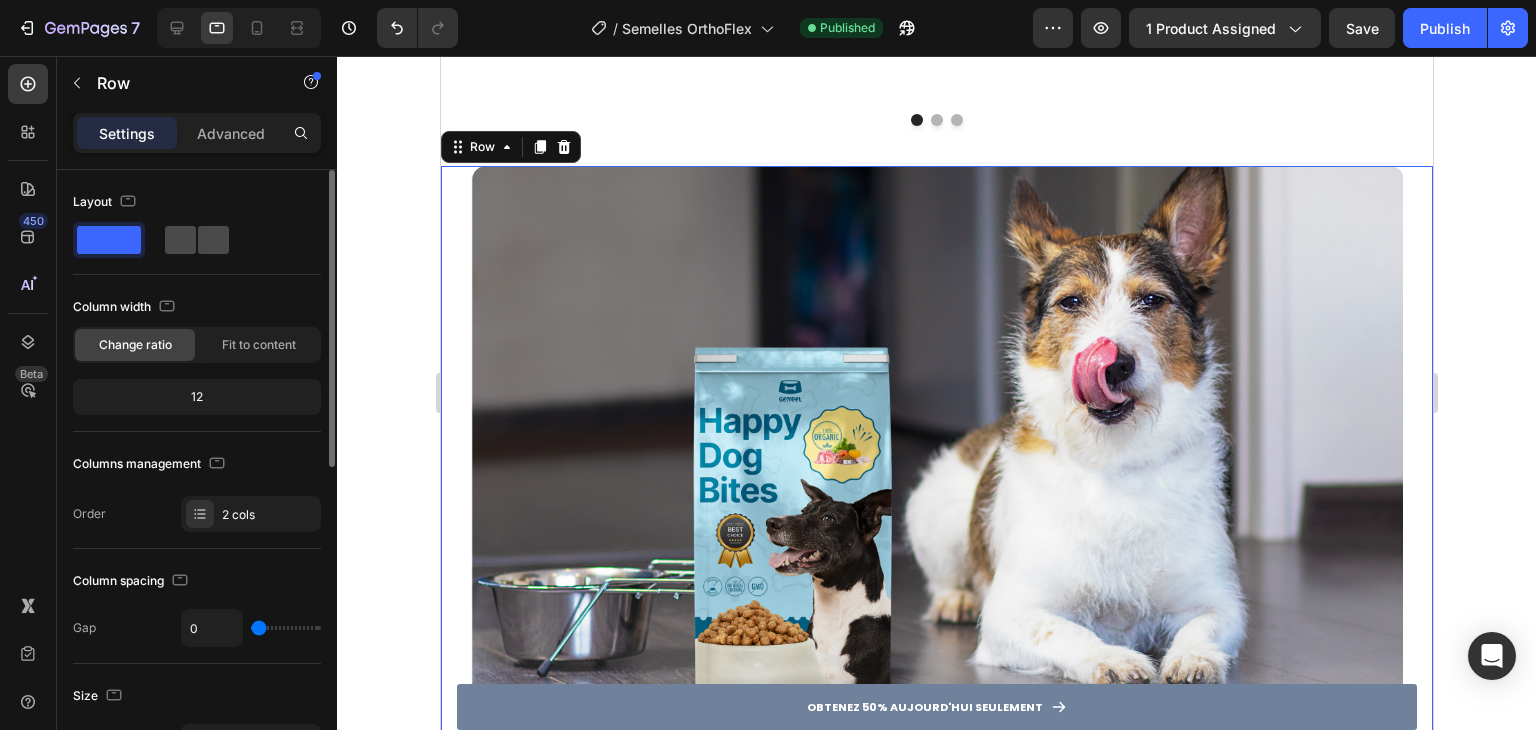 click 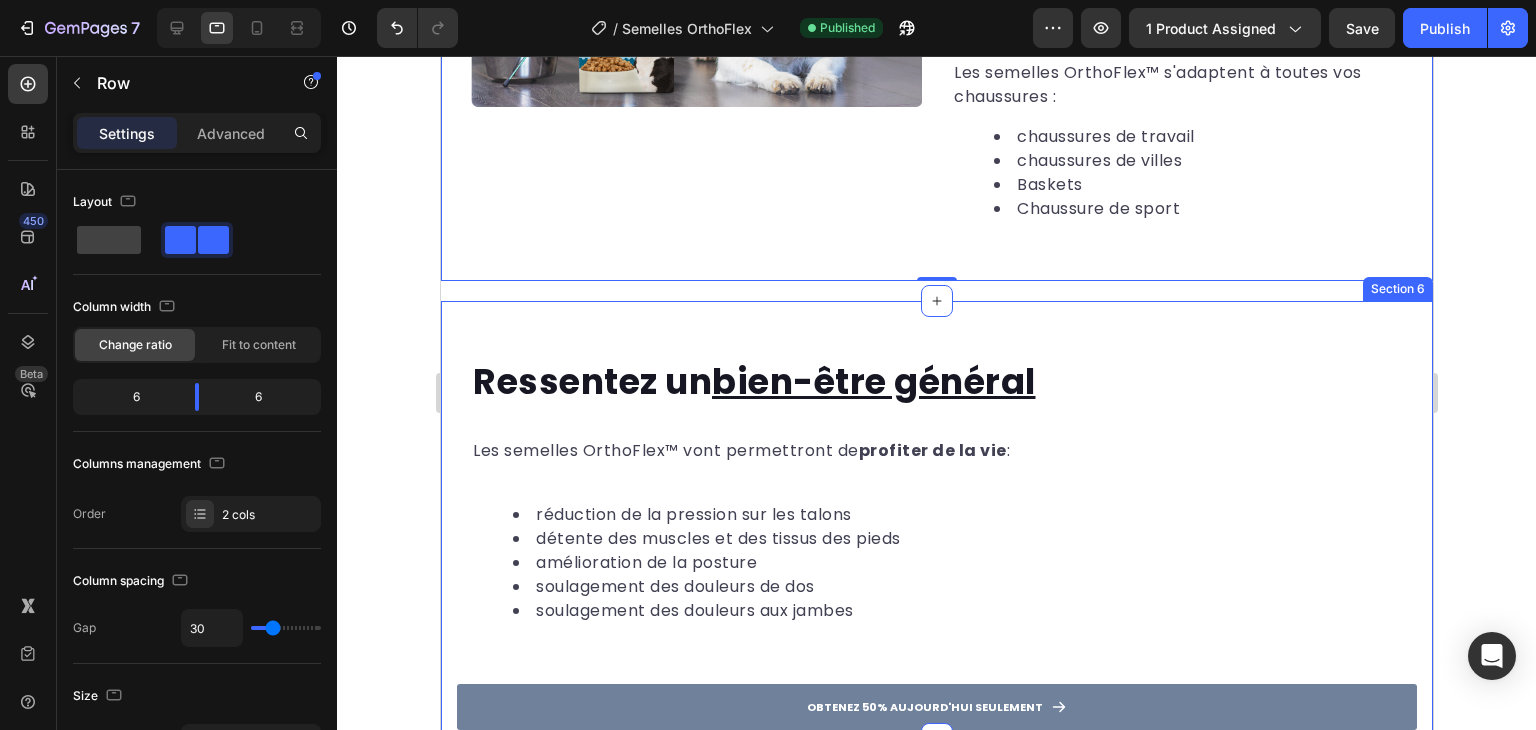 scroll, scrollTop: 4056, scrollLeft: 0, axis: vertical 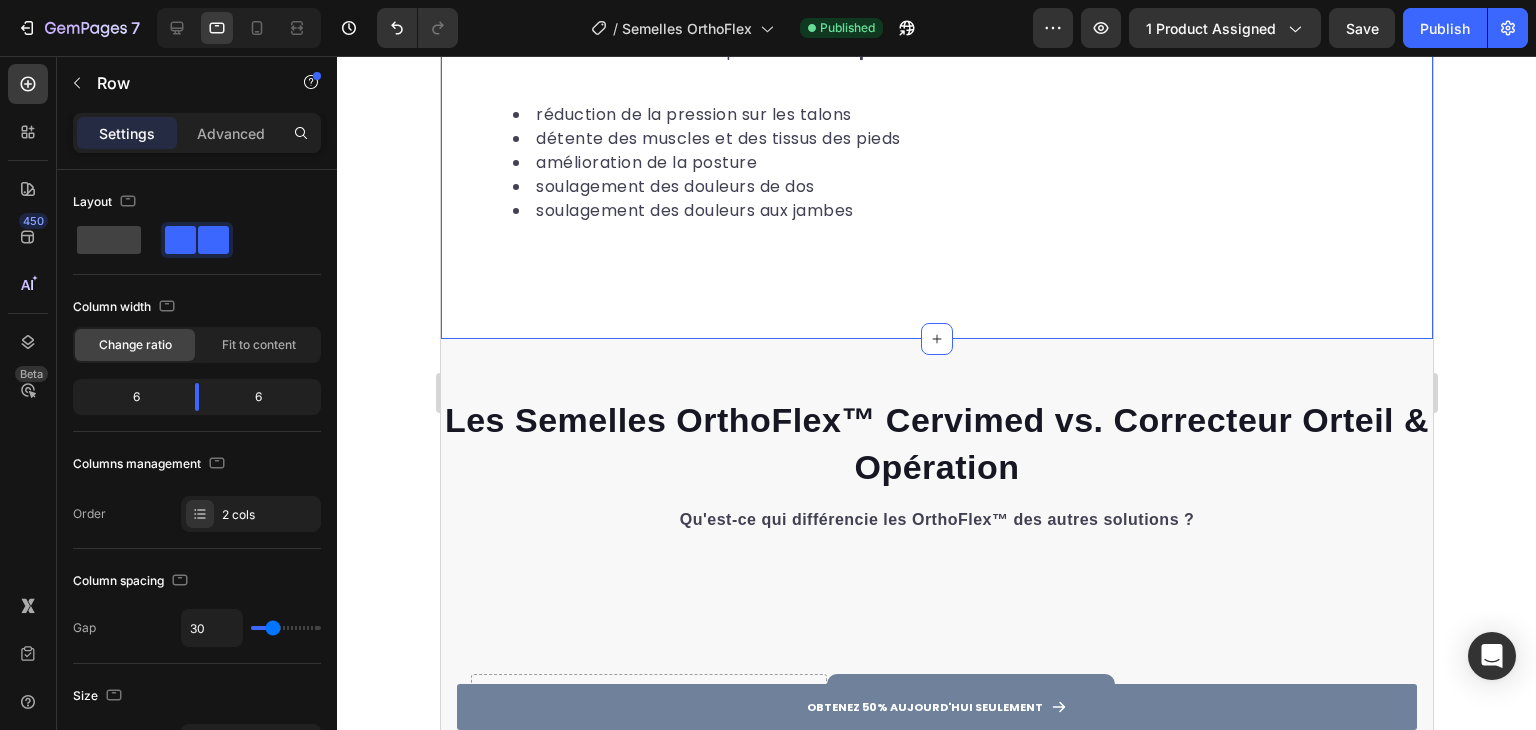 click on "Ressentez un  bien-être général Heading Dîtes adieu aux douleurs dans le dos, dans les jambes et dans les pieds. Les semelles OrthoFlex™ vont permettront de  profiter de la vie  :   réduction de la pression sur les talons détente des muscles et des tissus des pieds amélioration de la posture soulagement des douleurs de dos soulagement des douleurs aux jambes  Text block Row Image Row Section 6" at bounding box center (936, 120) 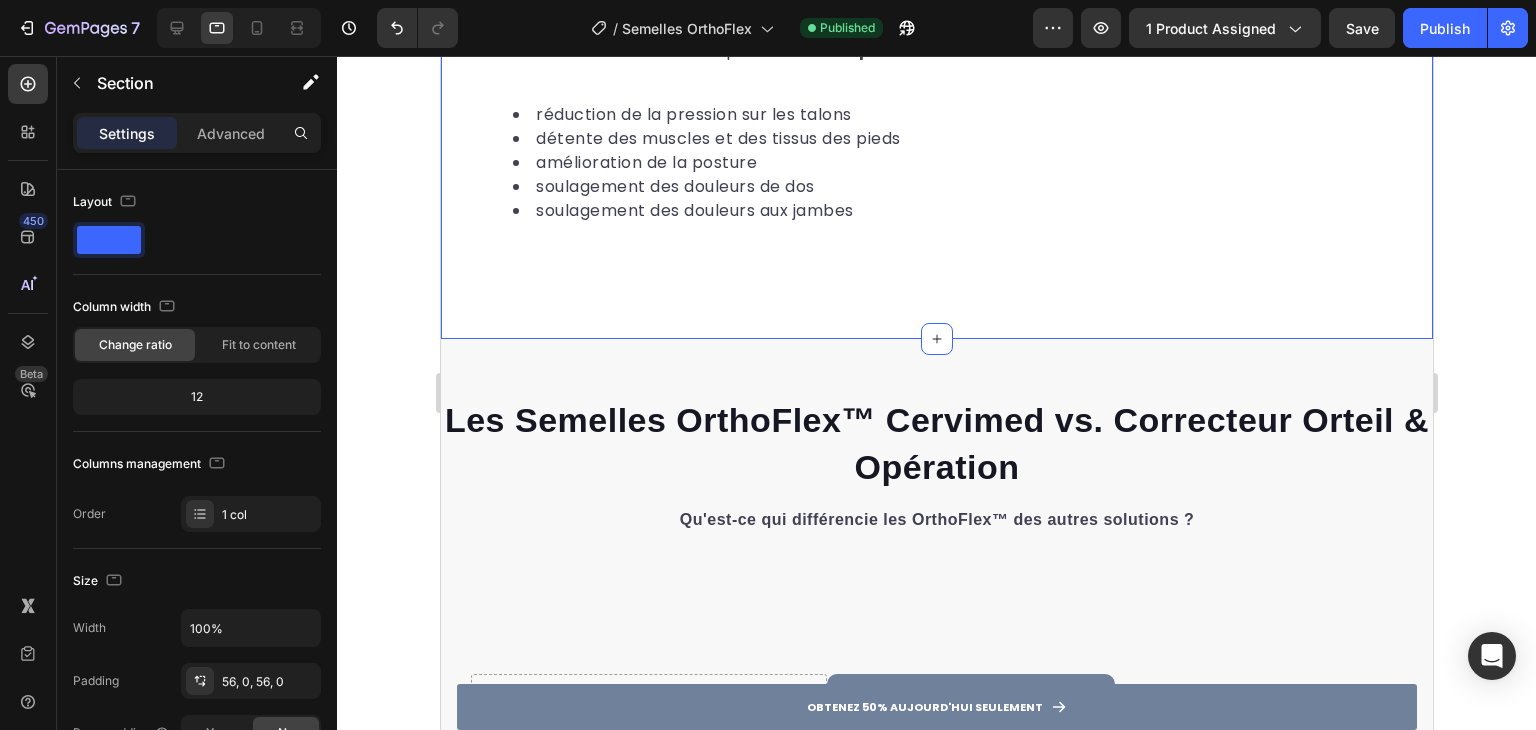 click on "Ressentez un  bien-être général Heading Dîtes adieu aux douleurs dans le dos, dans les jambes et dans les pieds. Les semelles OrthoFlex™ vont permettront de  profiter de la vie  :   réduction de la pression sur les talons détente des muscles et des tissus des pieds amélioration de la posture soulagement des douleurs de dos soulagement des douleurs aux jambes  Text block Row Image Row Section 6   Create Theme Section AI Content Write with GemAI What would you like to describe here? Tone and Voice Persuasive Product Housse d’Oreiller de Rechange CerviMed Show more Generate" at bounding box center [936, 120] 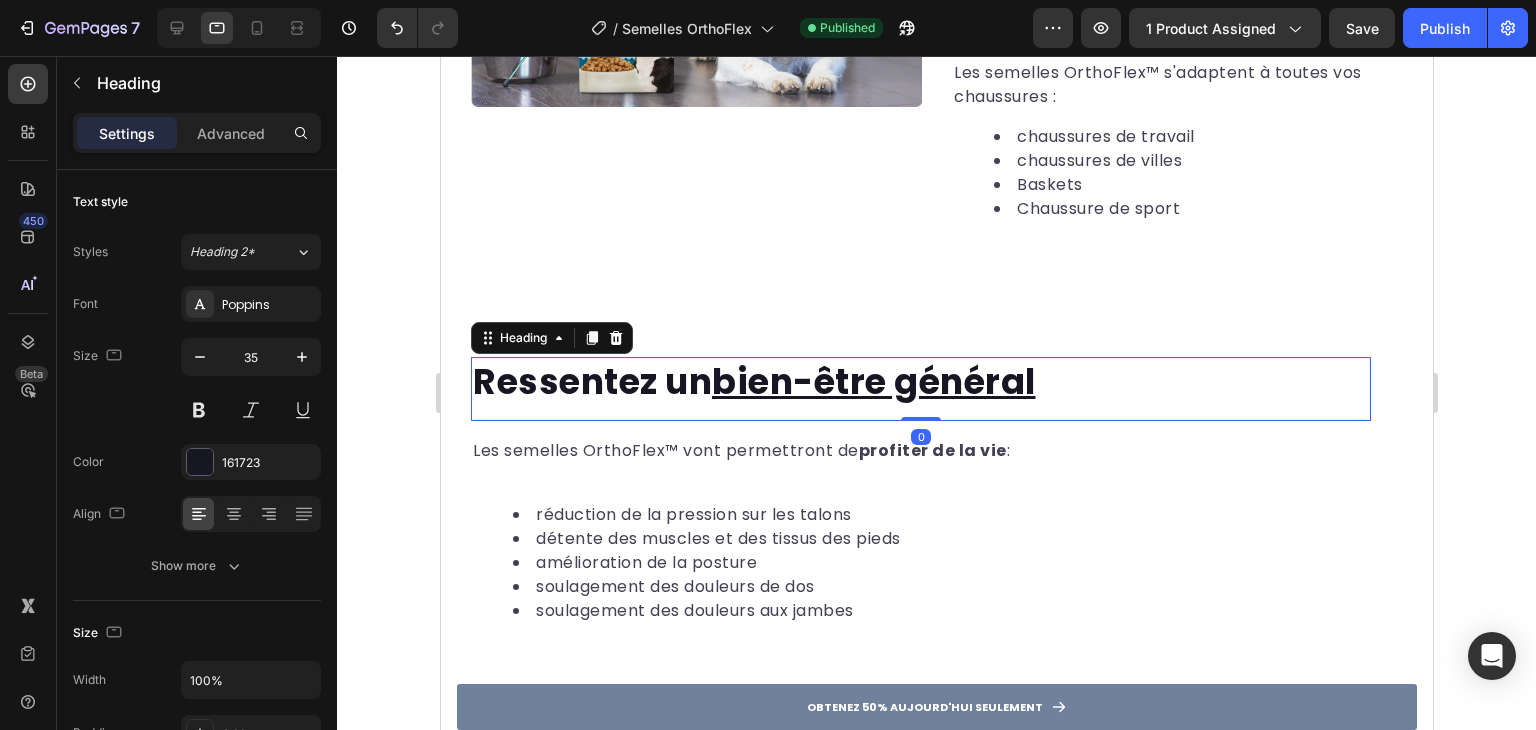 click on "Ressentez un  bien-être général" at bounding box center (753, 381) 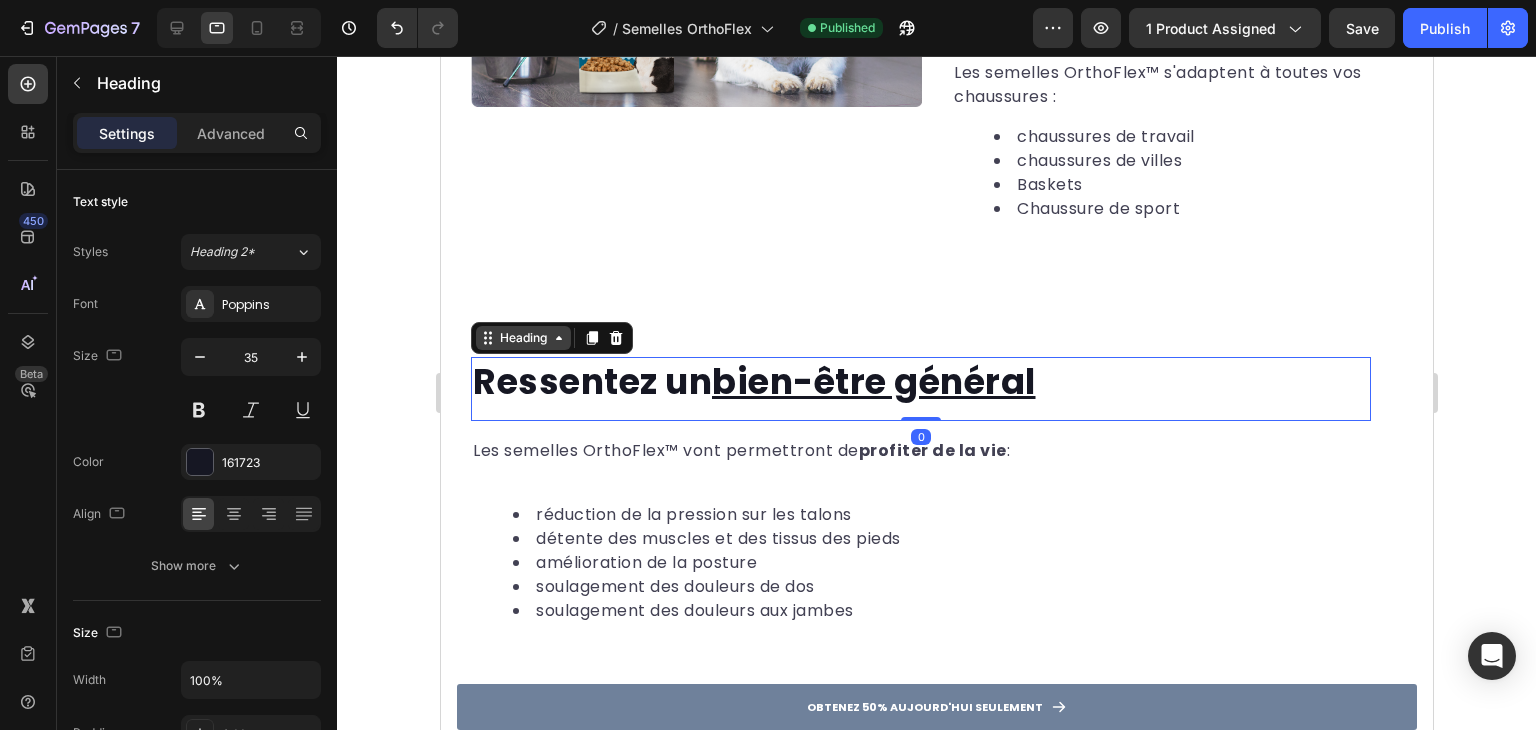 click on "Heading" at bounding box center [522, 338] 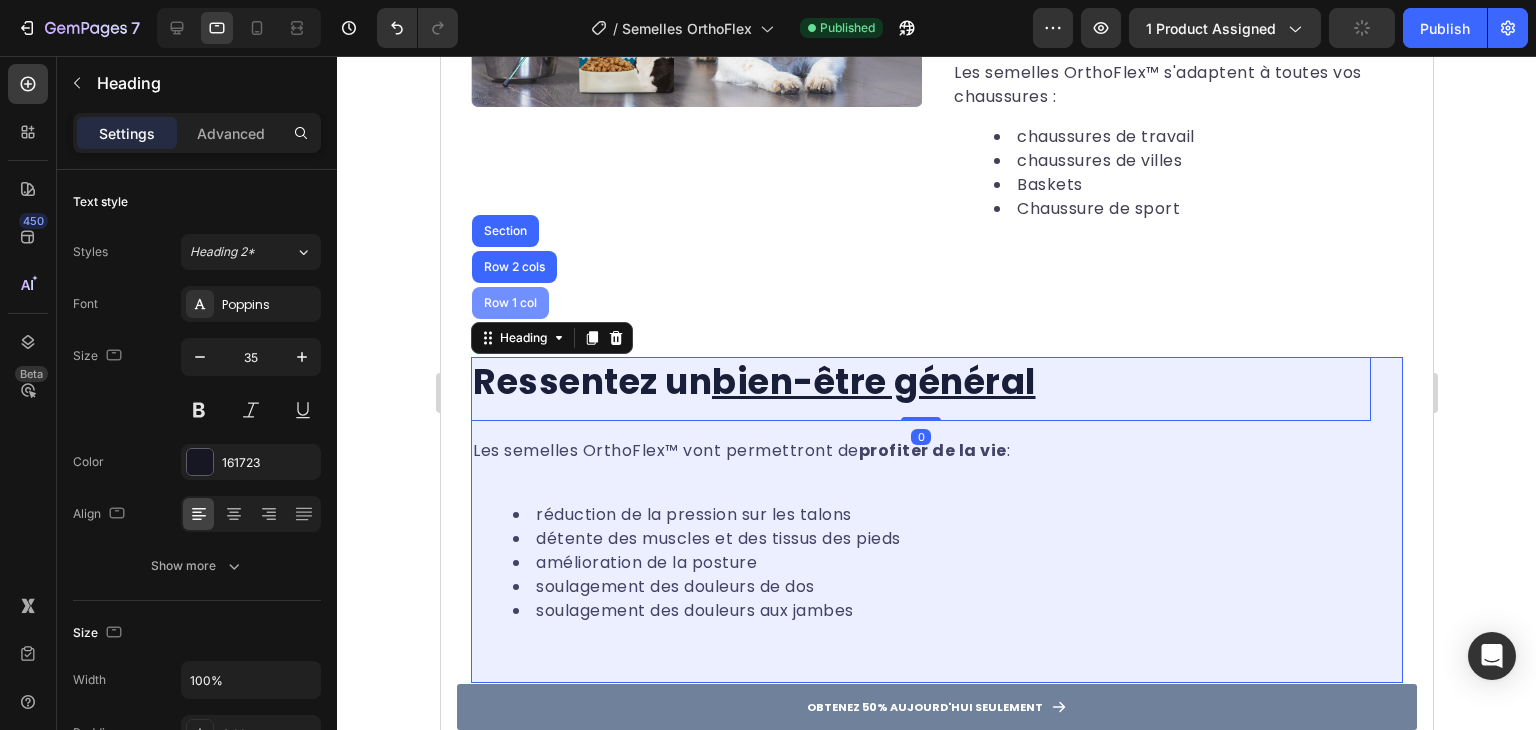 click on "Row 1 col" at bounding box center [509, 303] 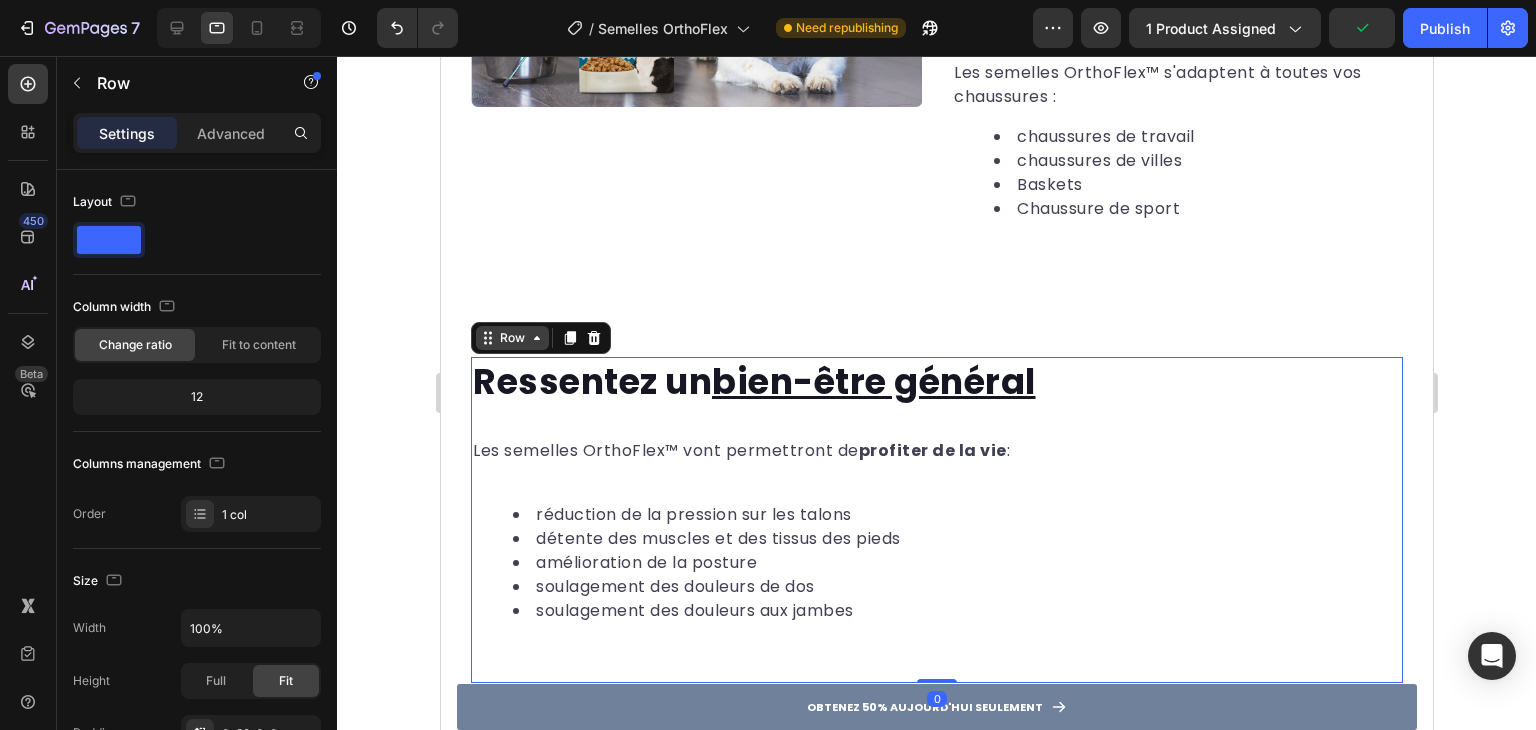 click on "Row" at bounding box center [511, 338] 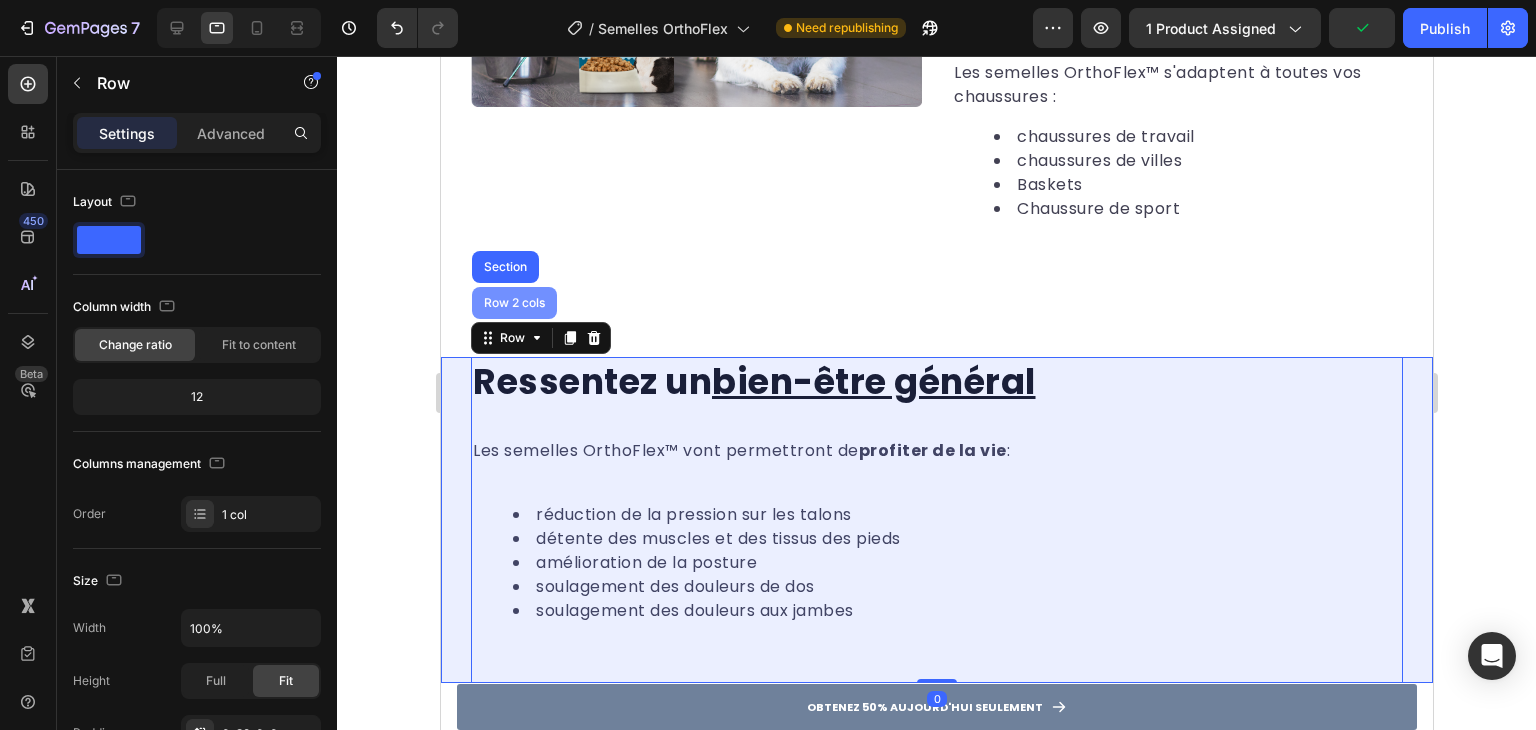 click on "Row 2 cols" at bounding box center (513, 303) 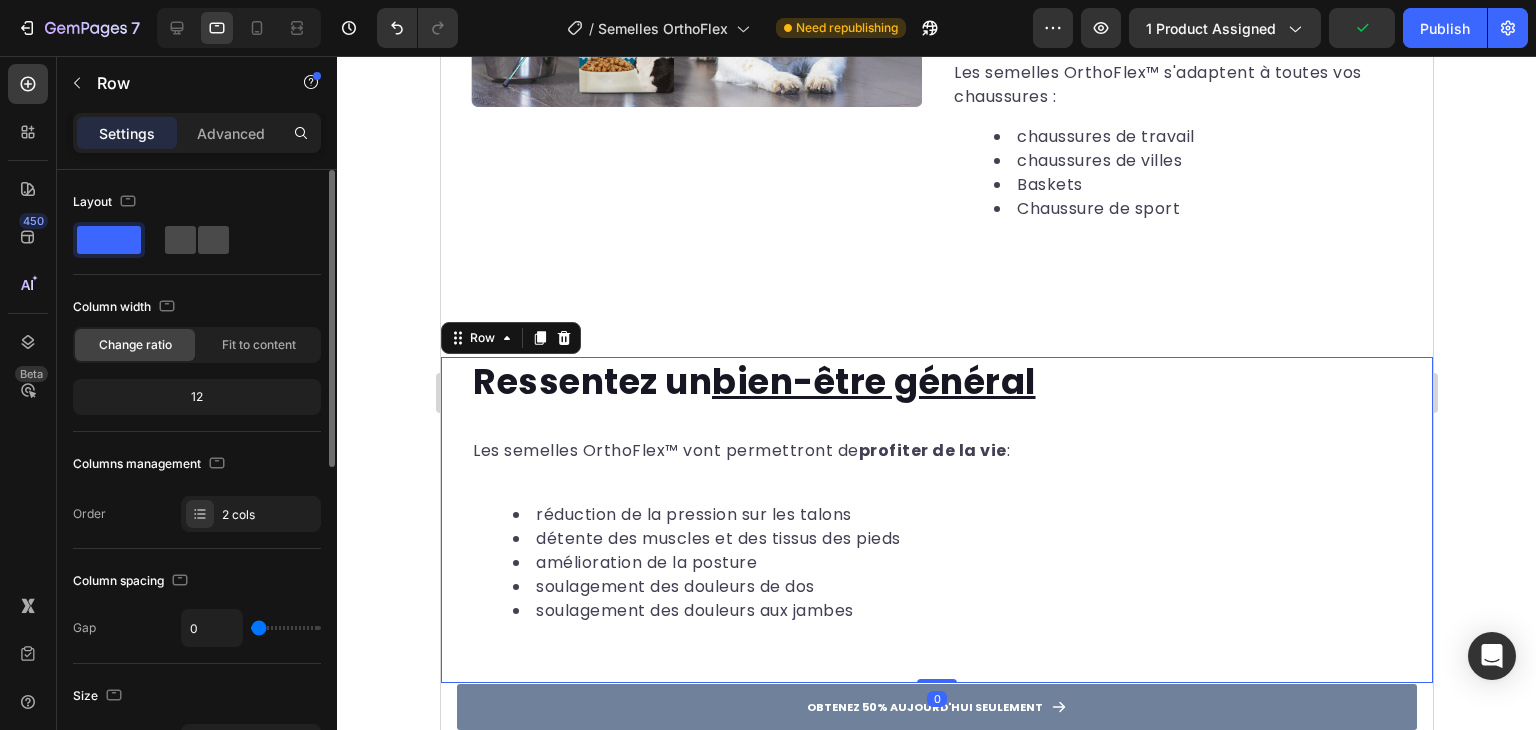 click 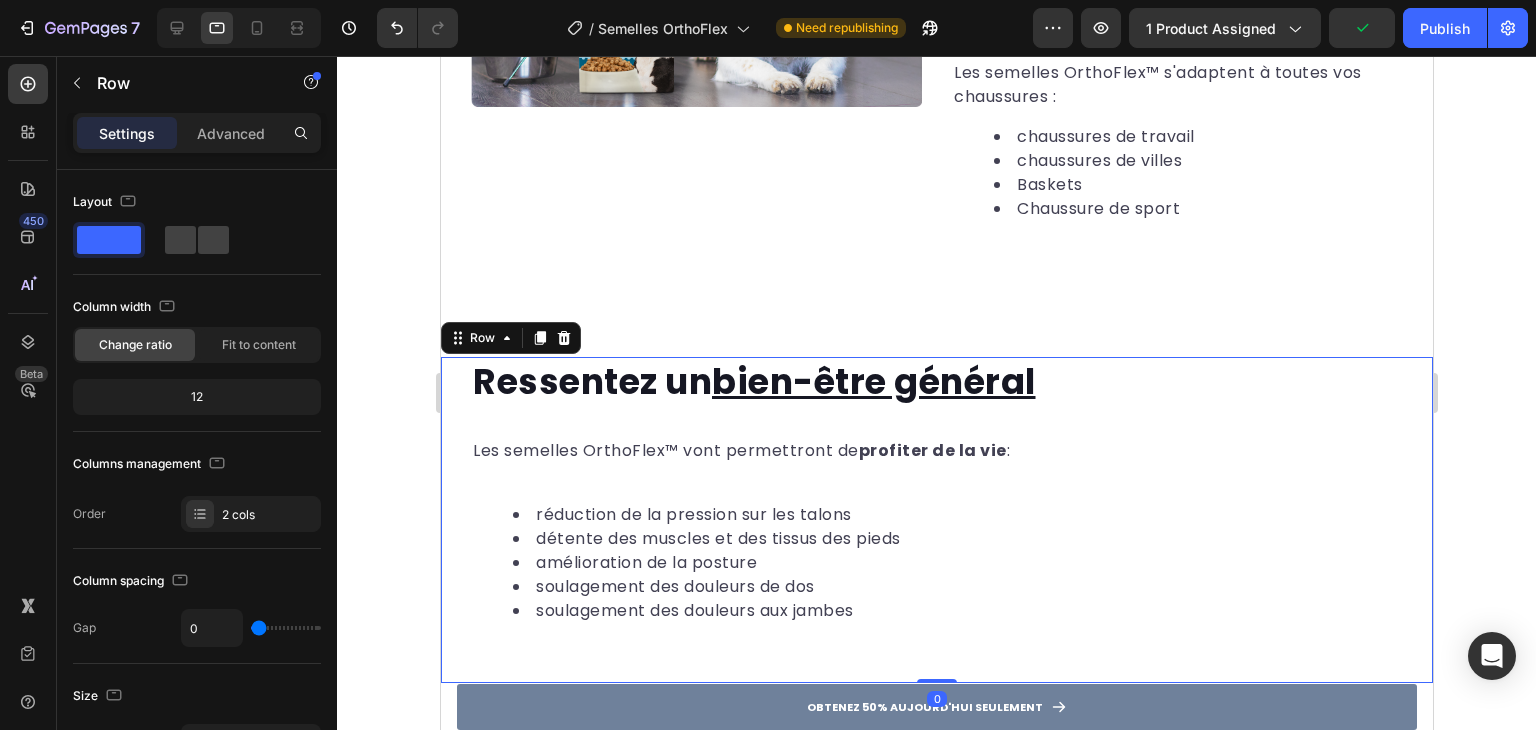 type on "30" 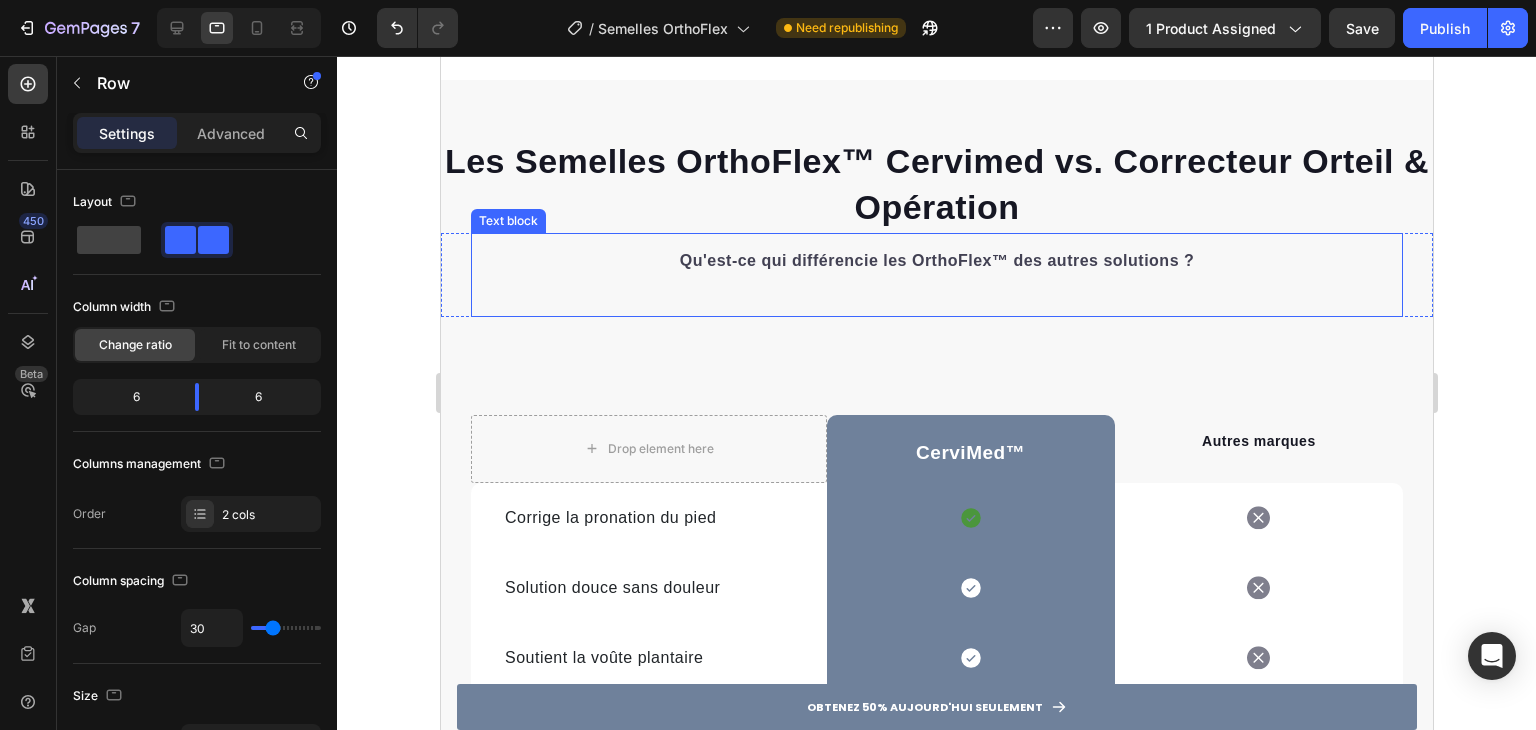 scroll, scrollTop: 4556, scrollLeft: 0, axis: vertical 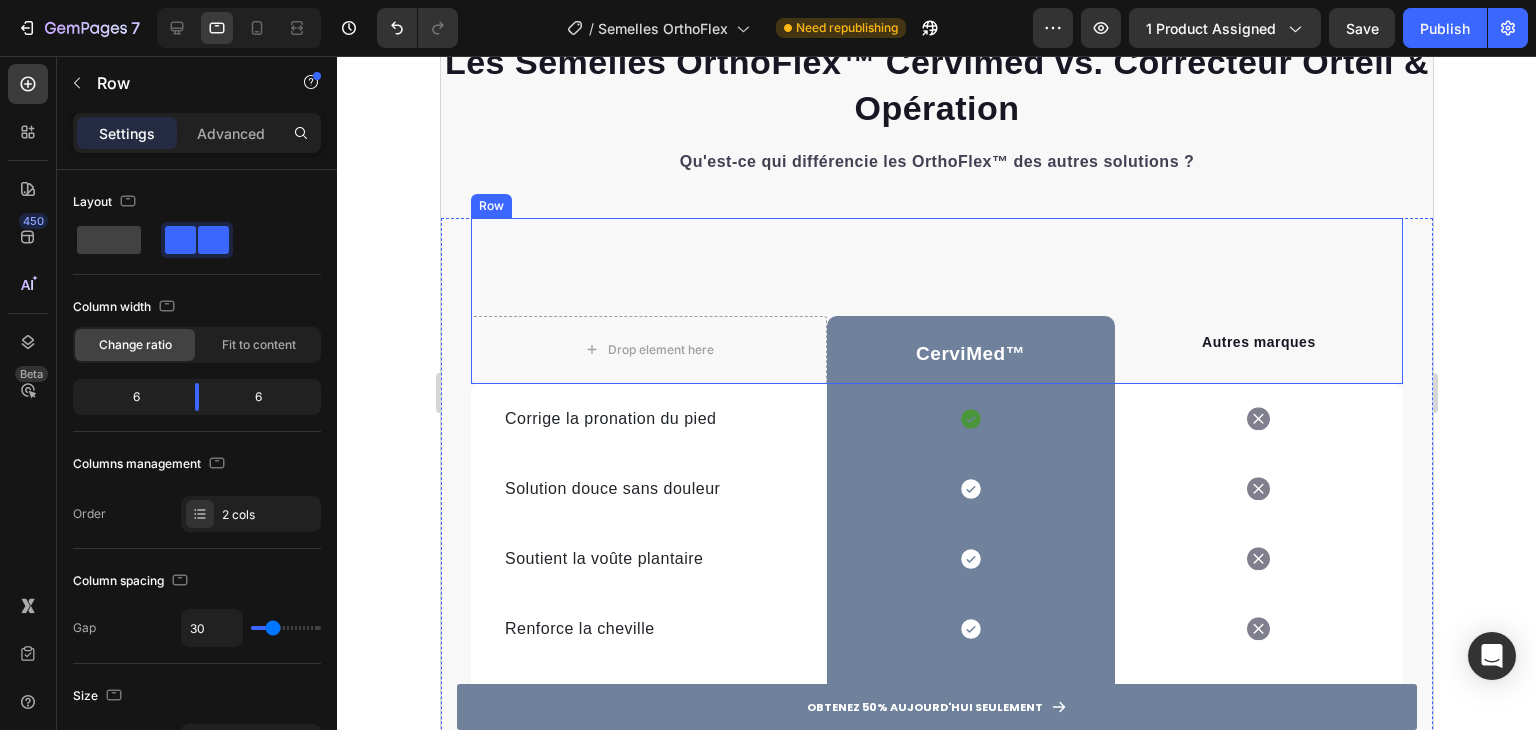 click on "Drop element here CerviMed ™ Text block Row Autres marques Text block Row" at bounding box center [936, 301] 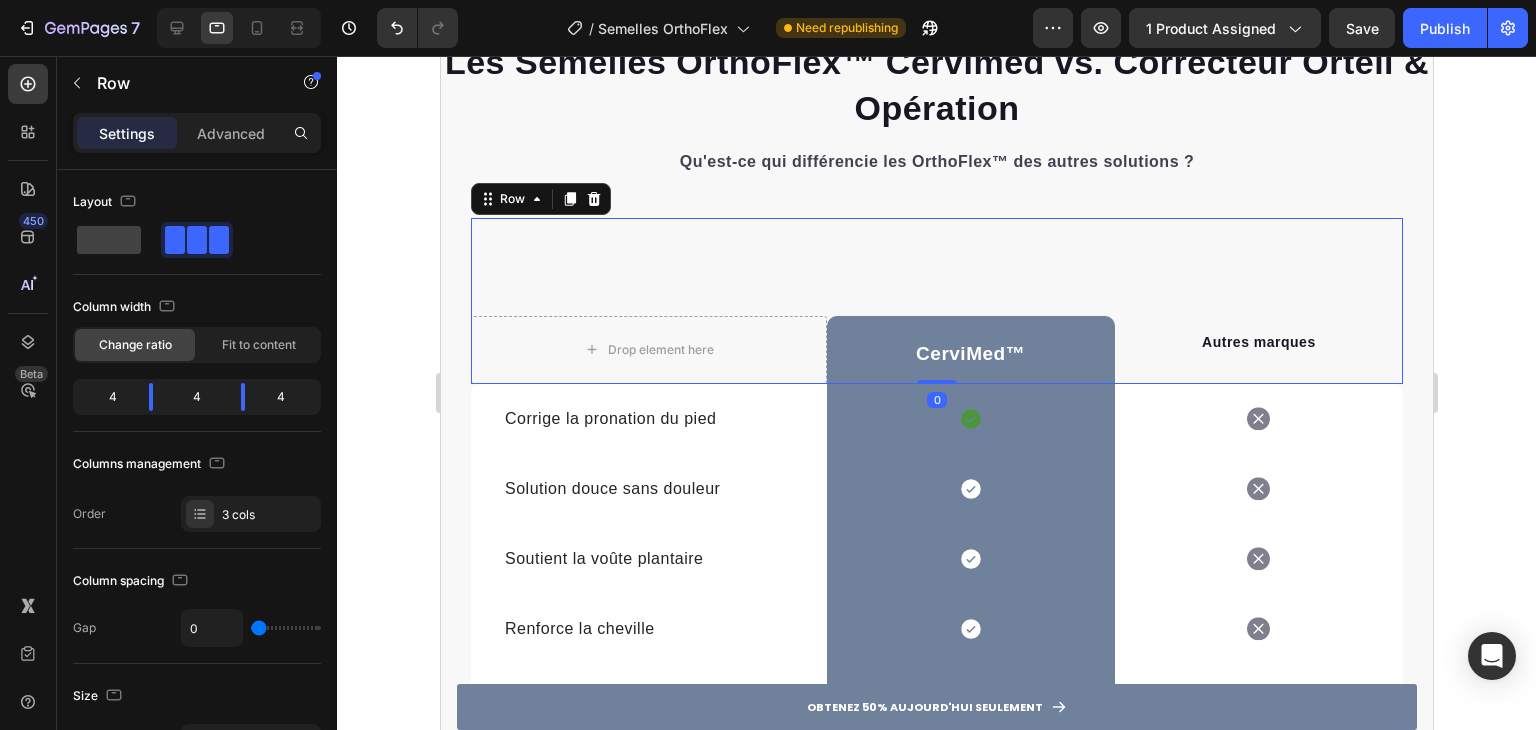 click on "Qu'est-ce qui différencie les OrthoFlex™ des autres solutions ? Text block" at bounding box center [936, 176] 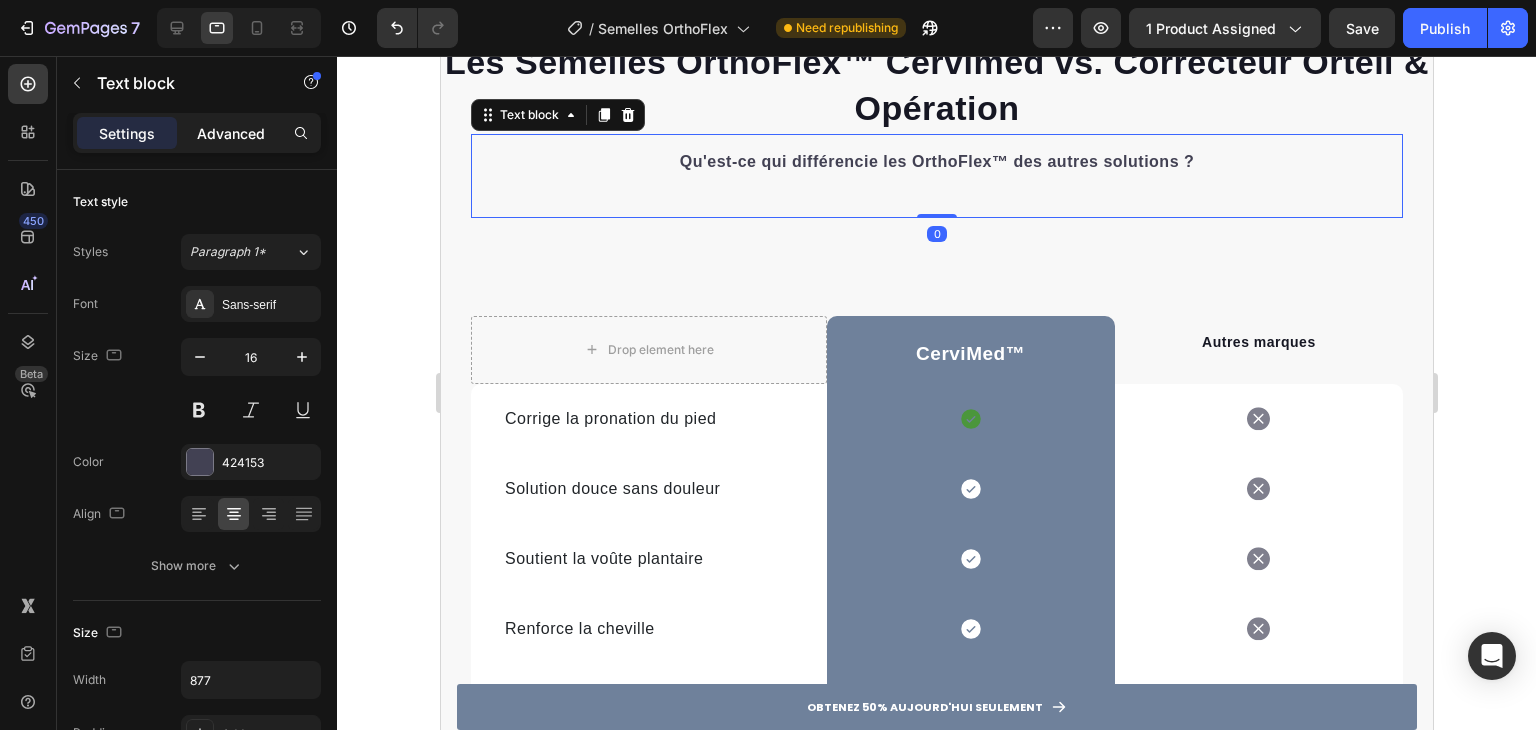 click on "Advanced" at bounding box center [231, 133] 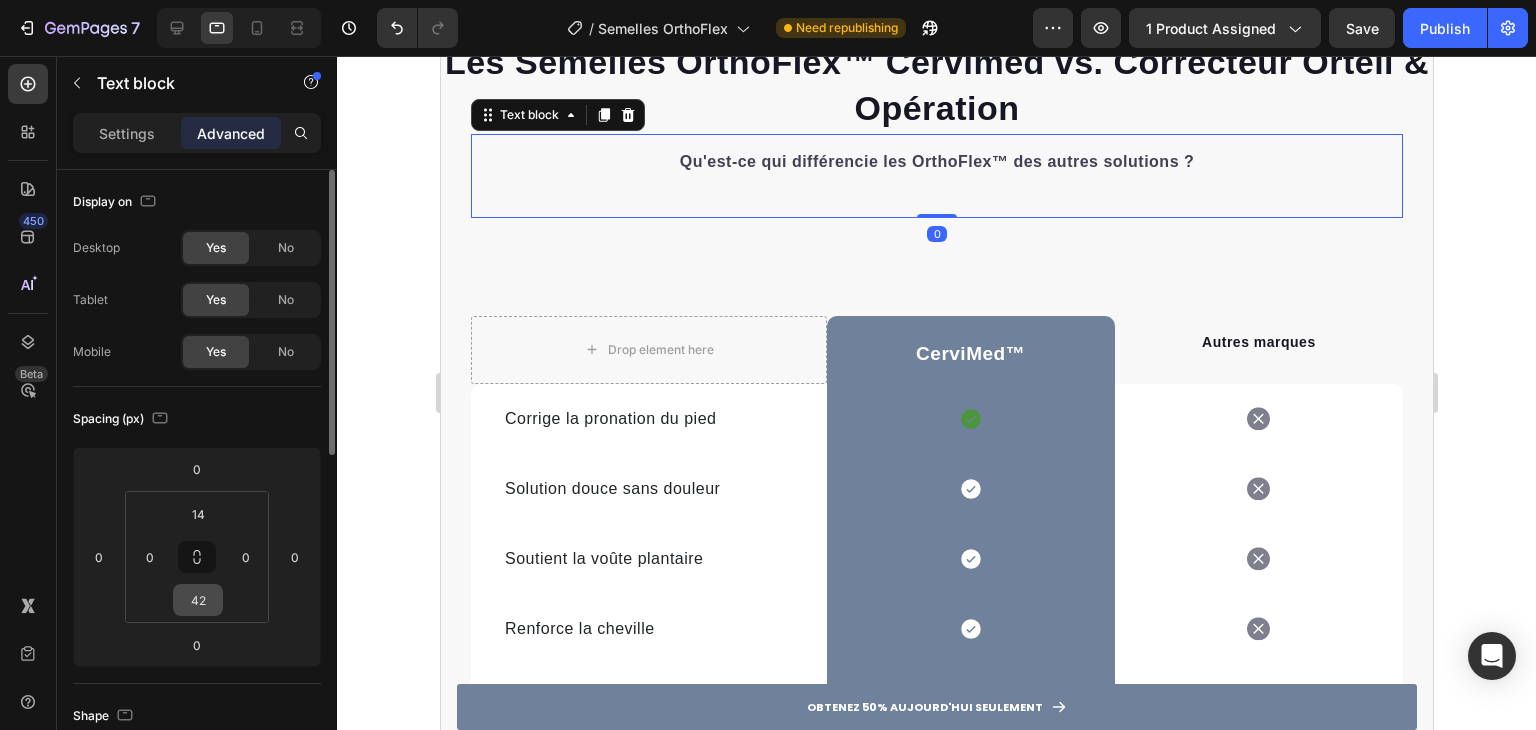 click on "42" at bounding box center (198, 600) 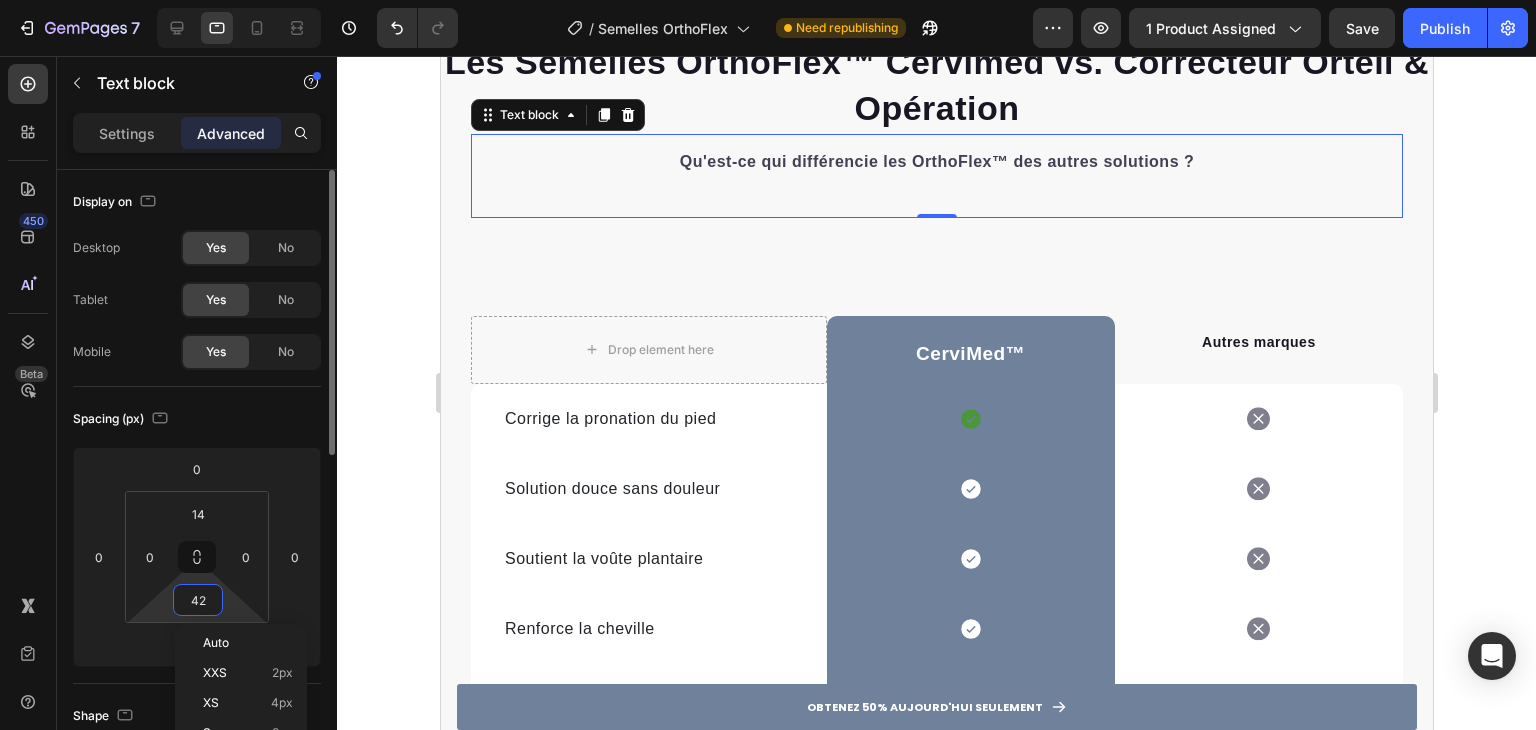 type on "0" 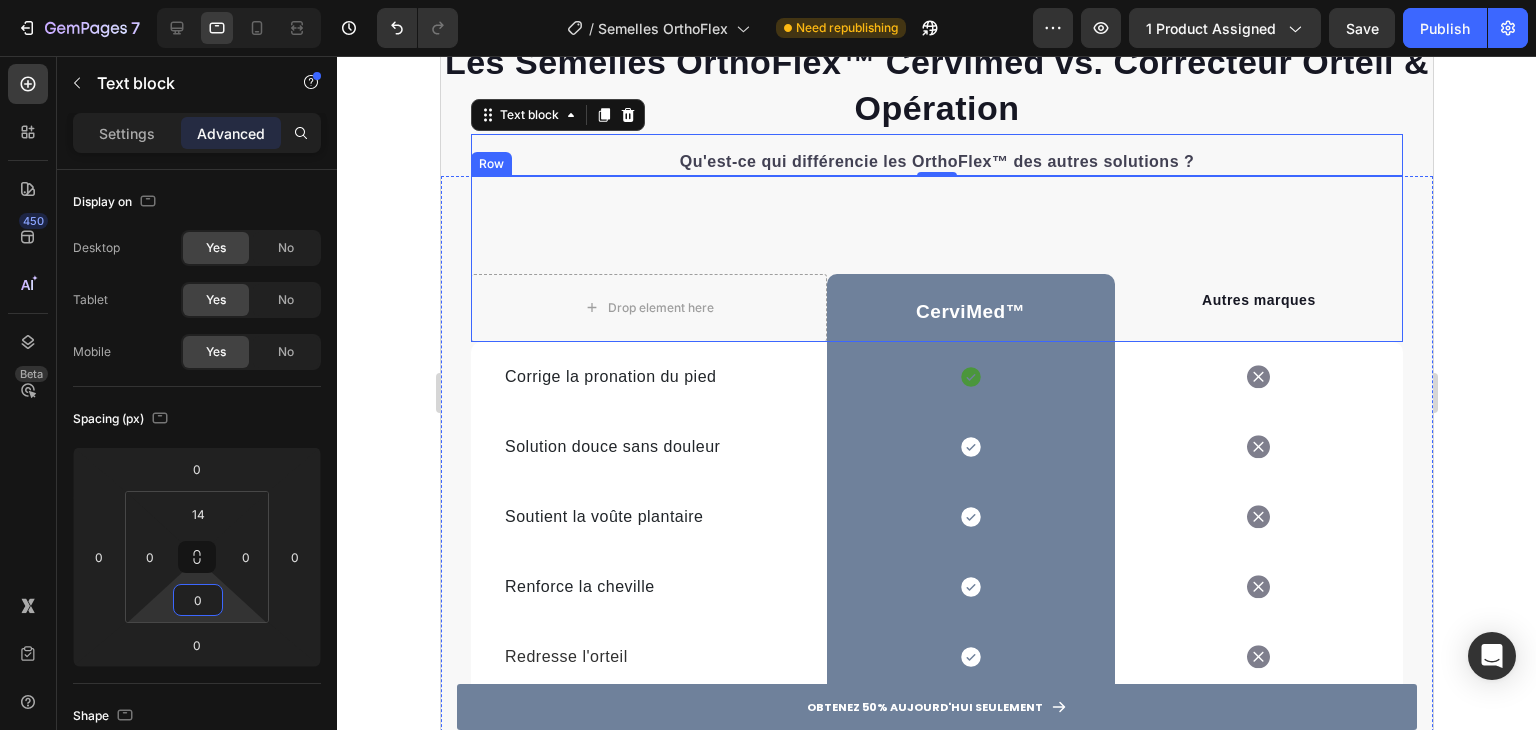 click on "Drop element here CerviMed ™ Text block Row Autres marques Text block Row" at bounding box center [936, 259] 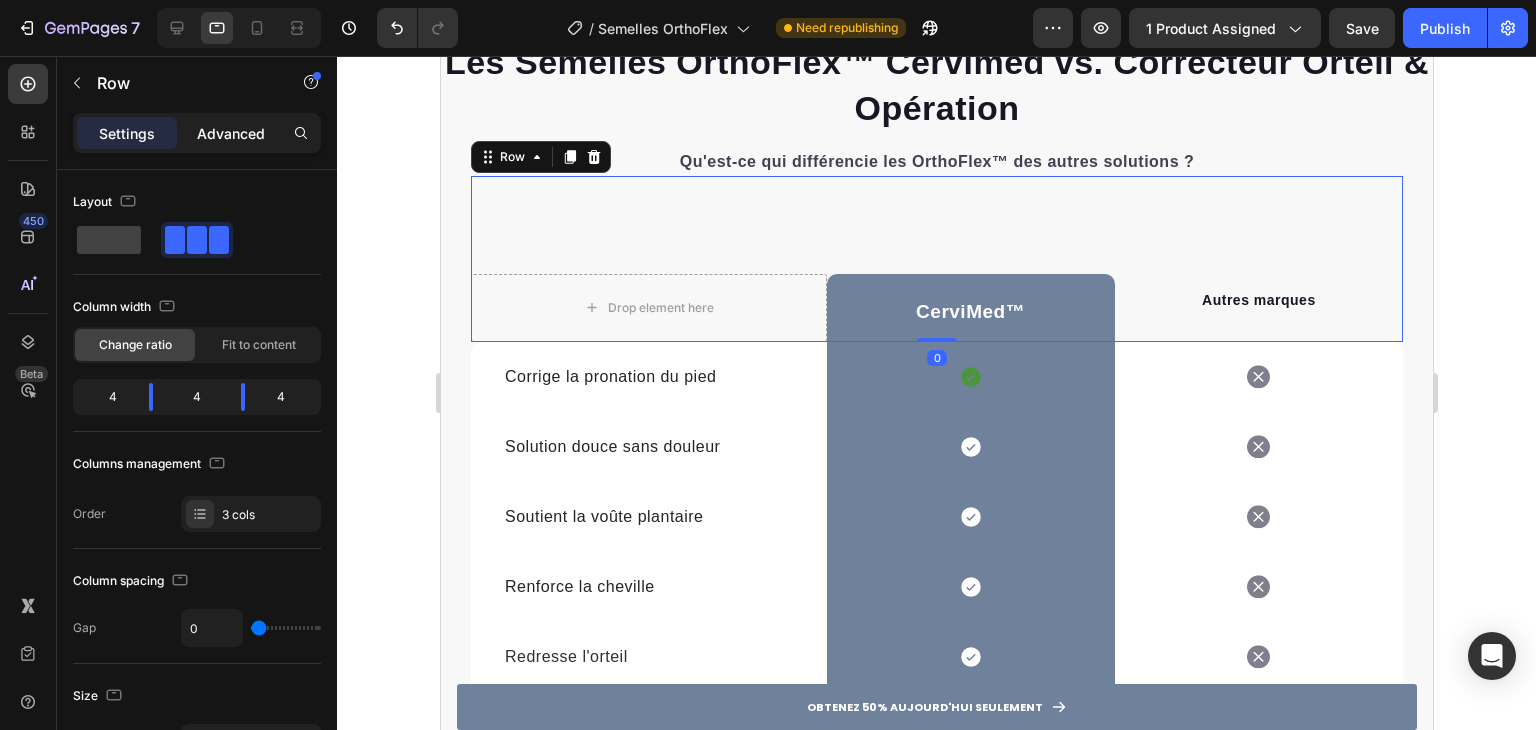 click on "Advanced" at bounding box center (231, 133) 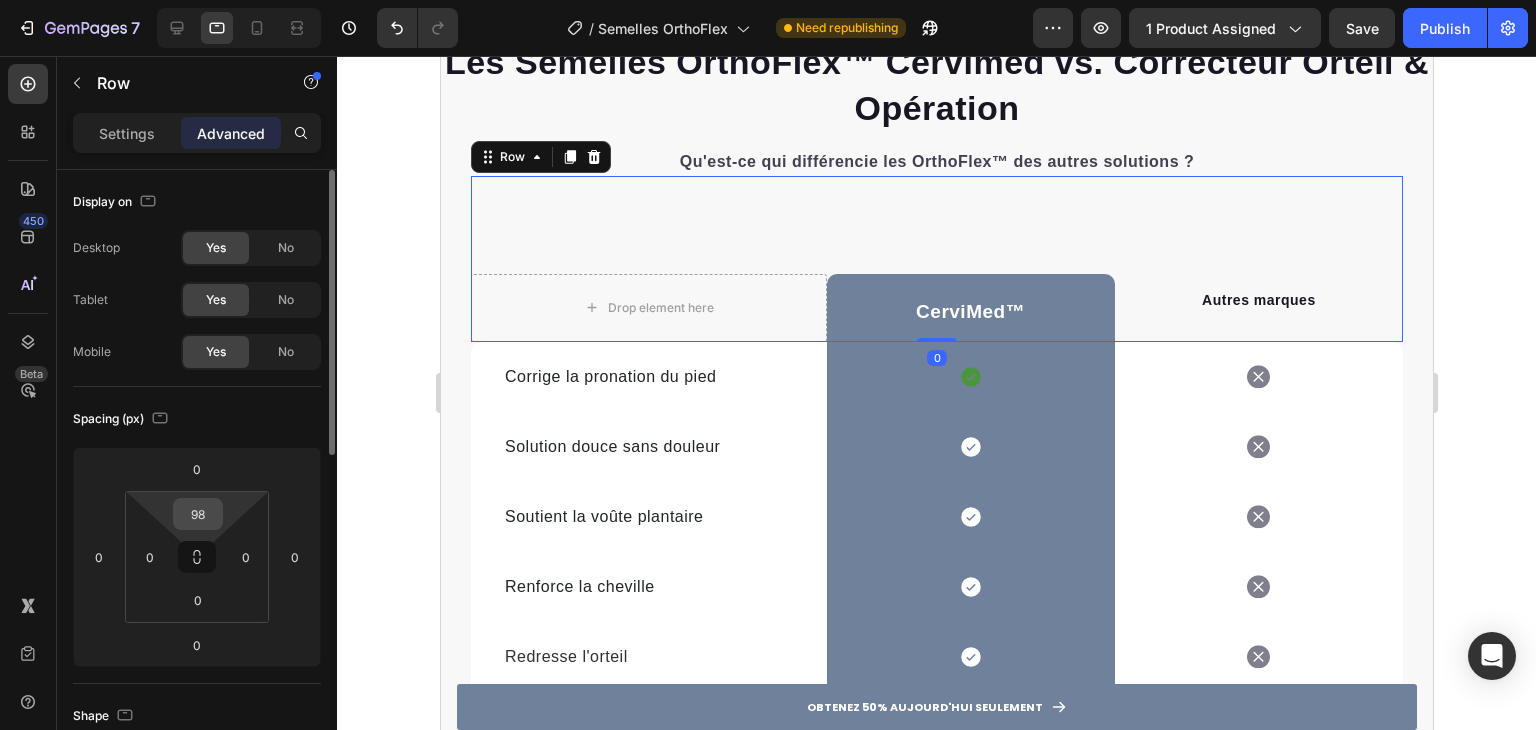 click on "98" at bounding box center (198, 514) 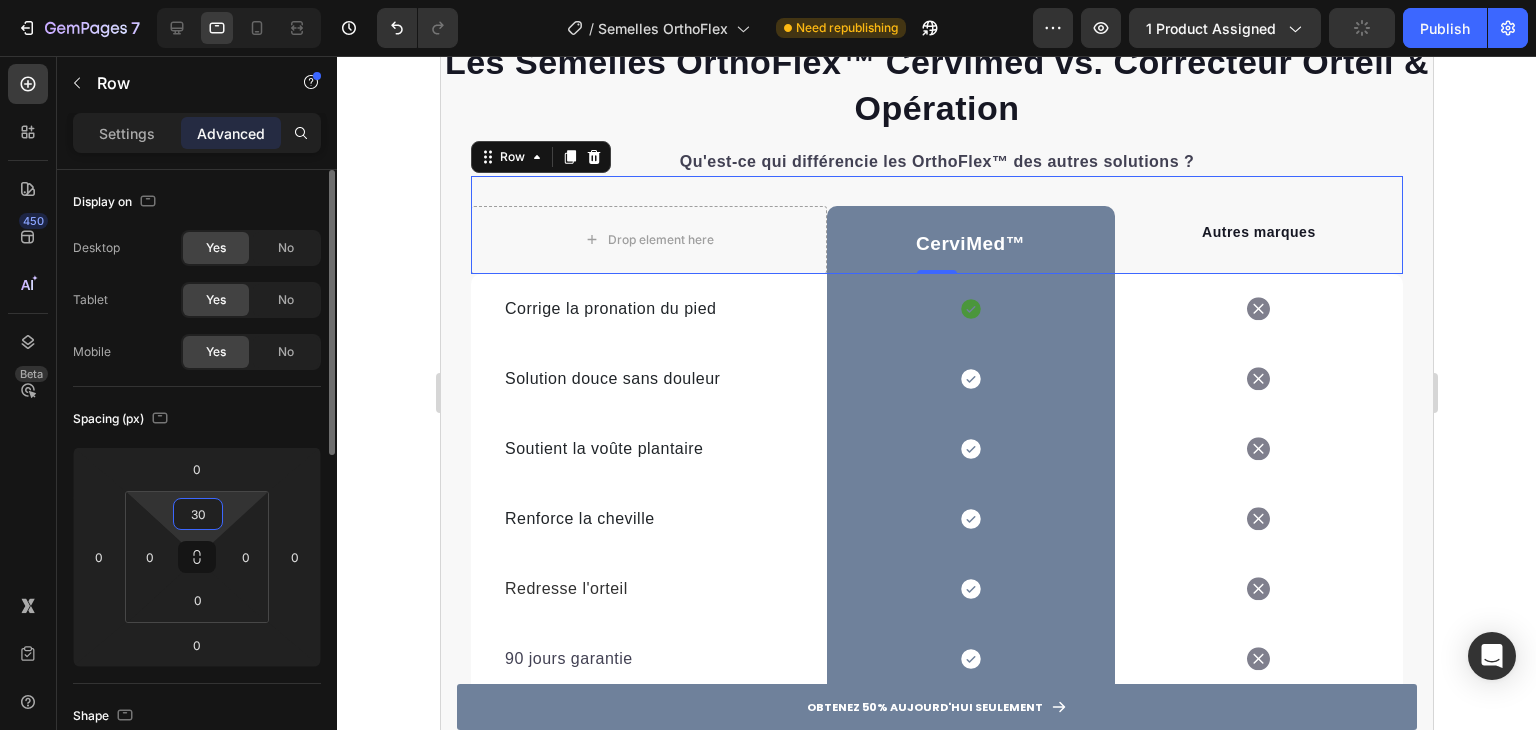 click on "30" at bounding box center (198, 514) 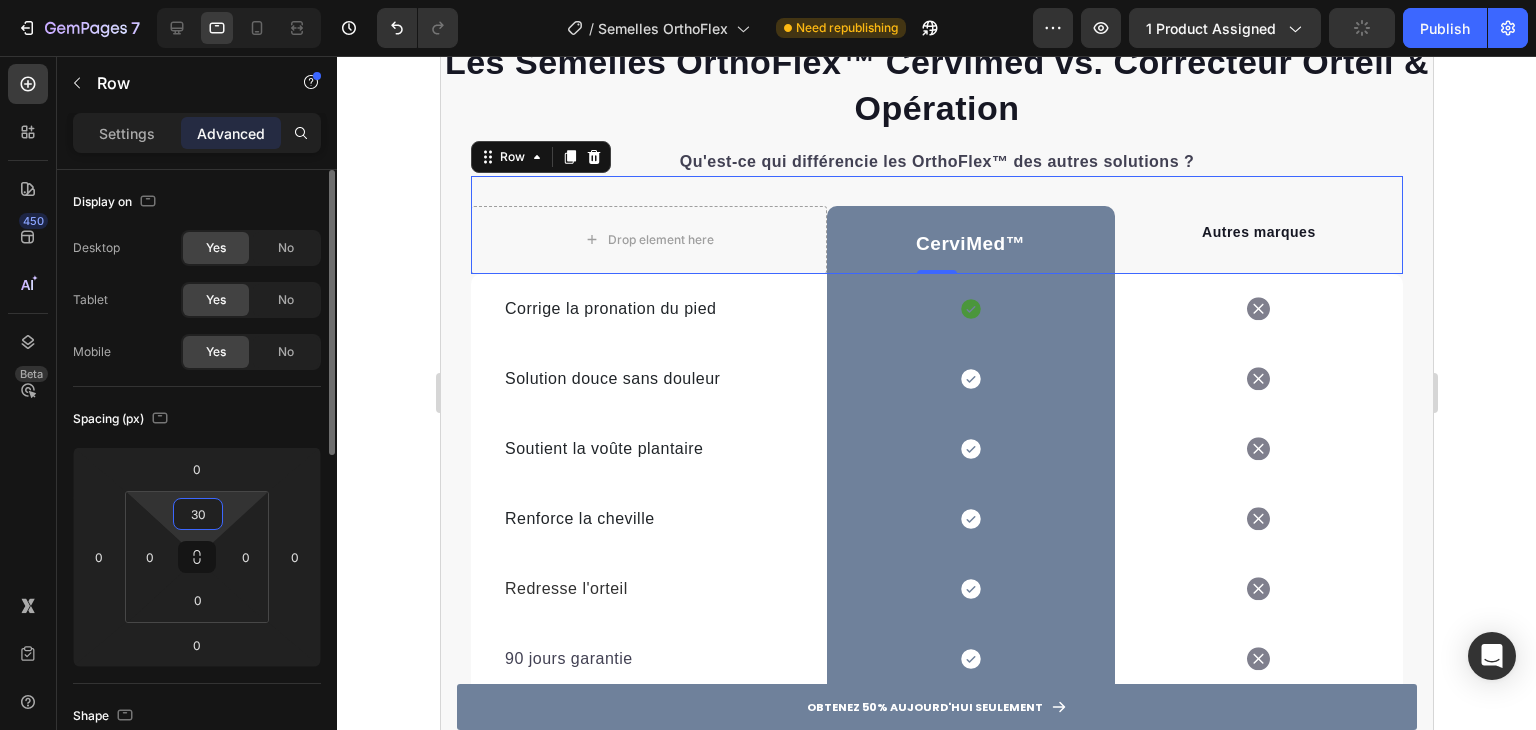 click on "30" at bounding box center [198, 514] 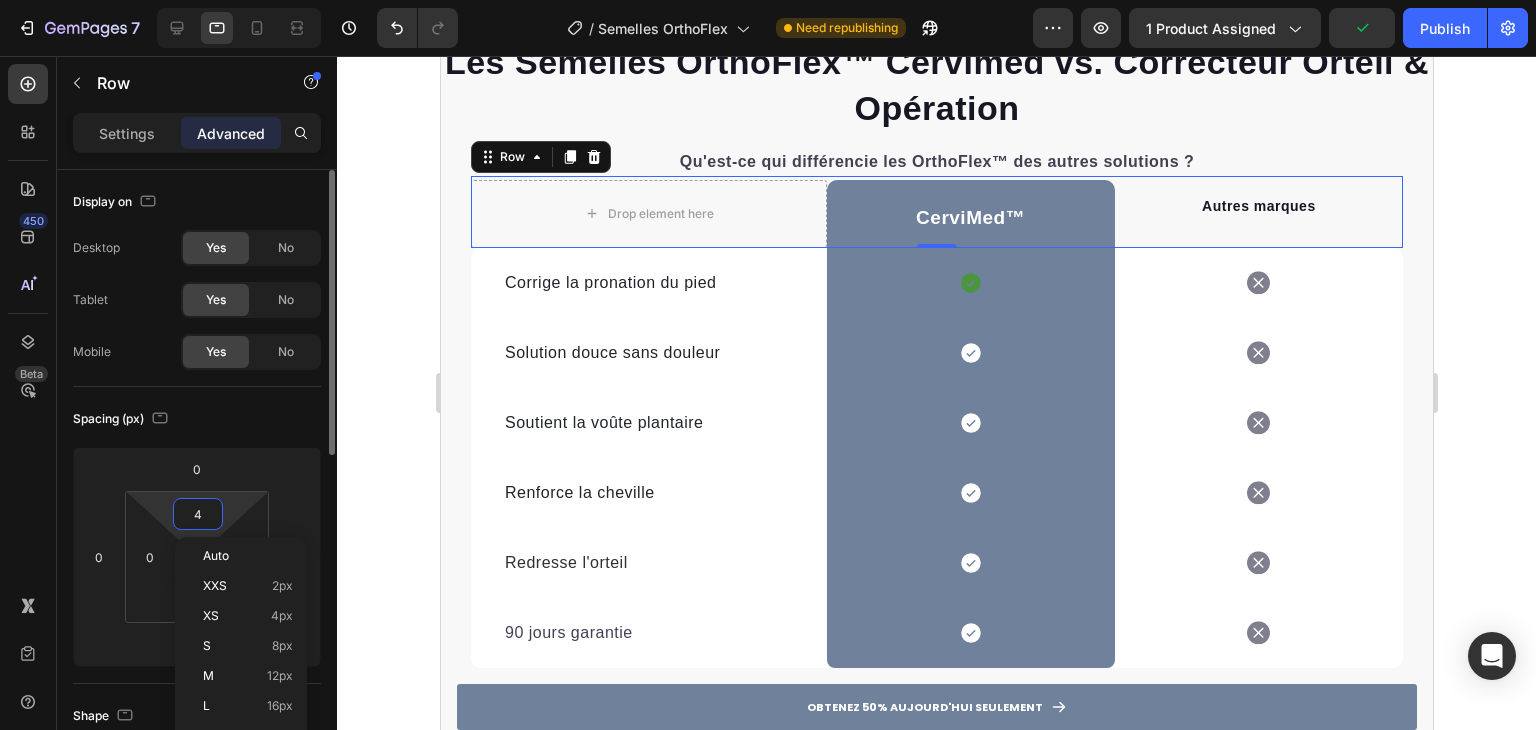type on "40" 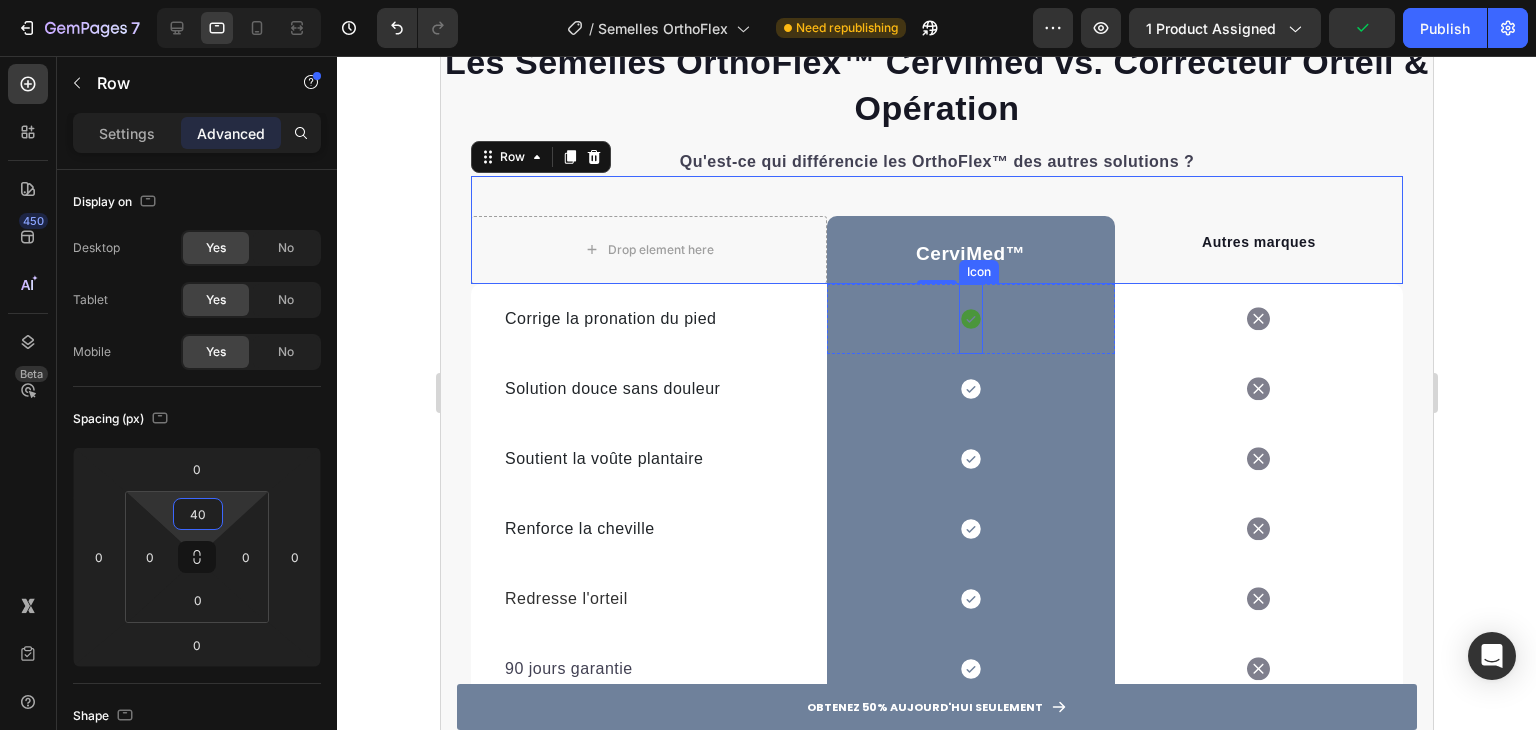 click 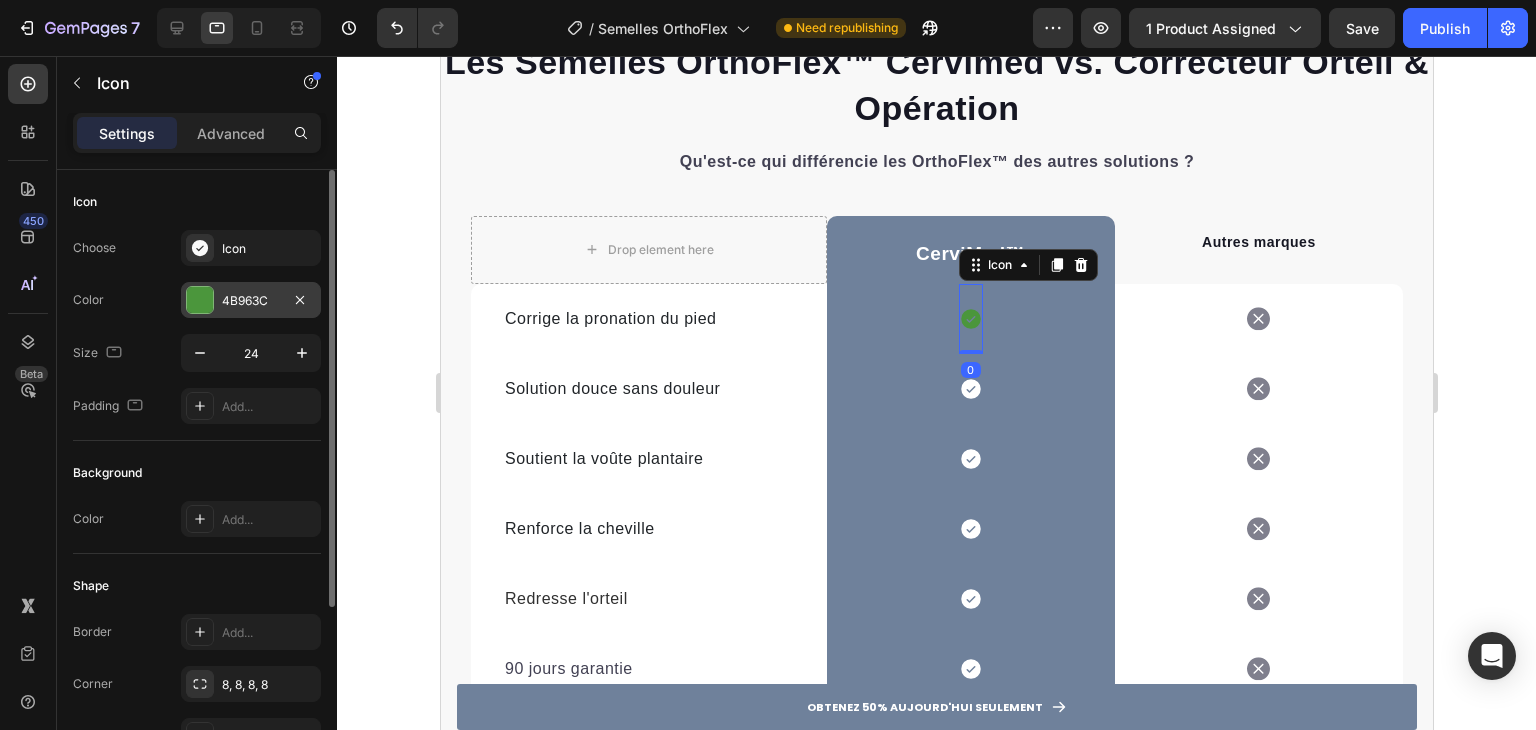 click at bounding box center [200, 300] 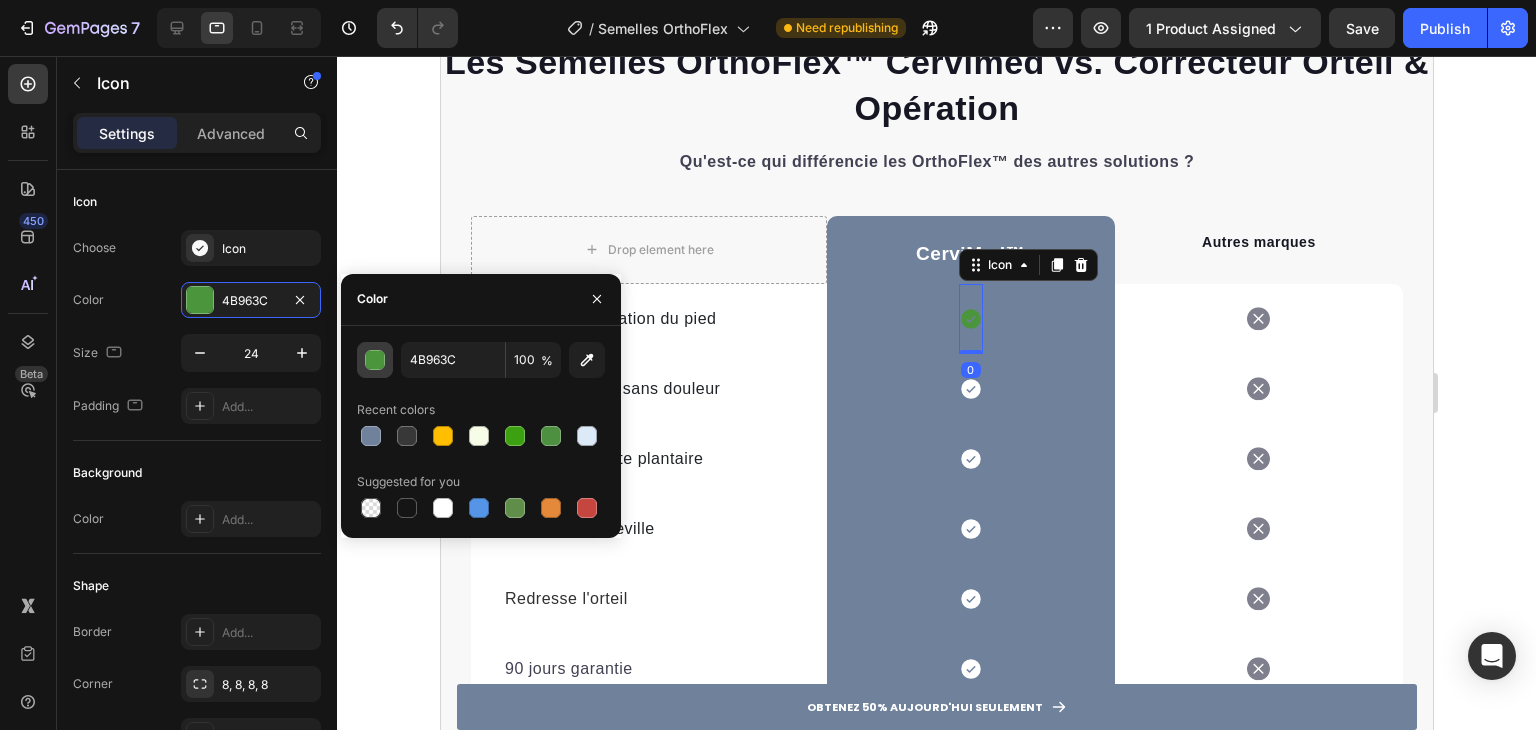 click at bounding box center [375, 360] 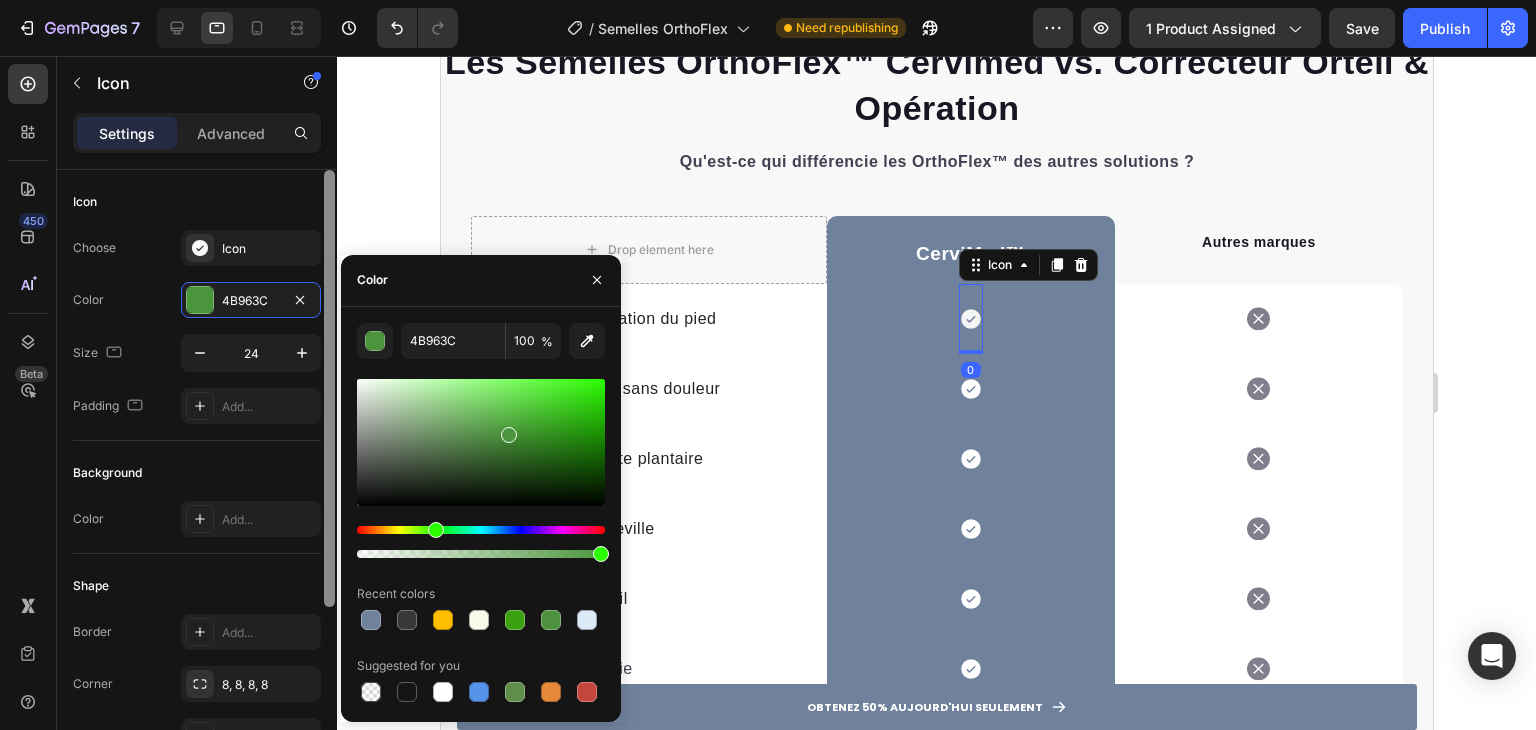 drag, startPoint x: 333, startPoint y: 367, endPoint x: 327, endPoint y: 356, distance: 12.529964 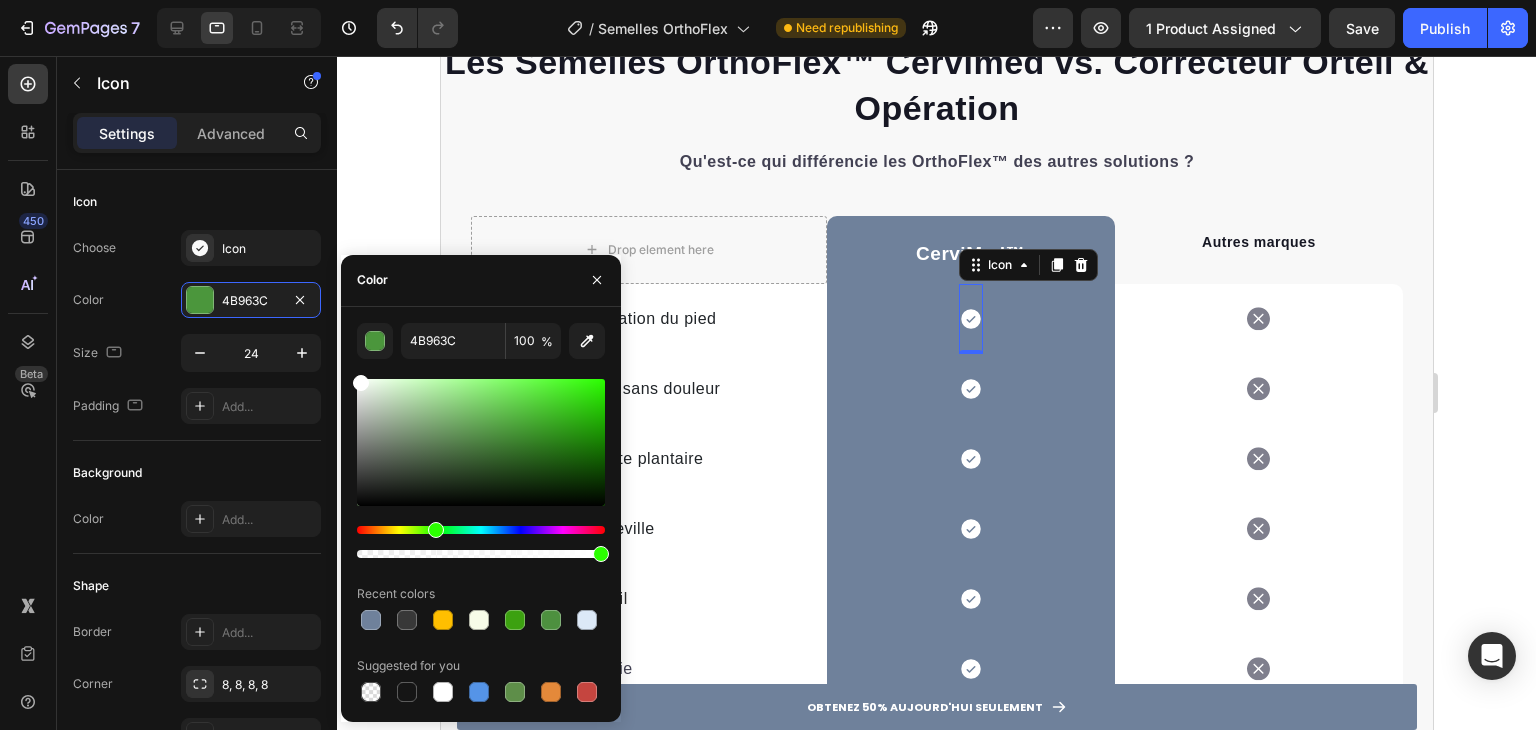 click 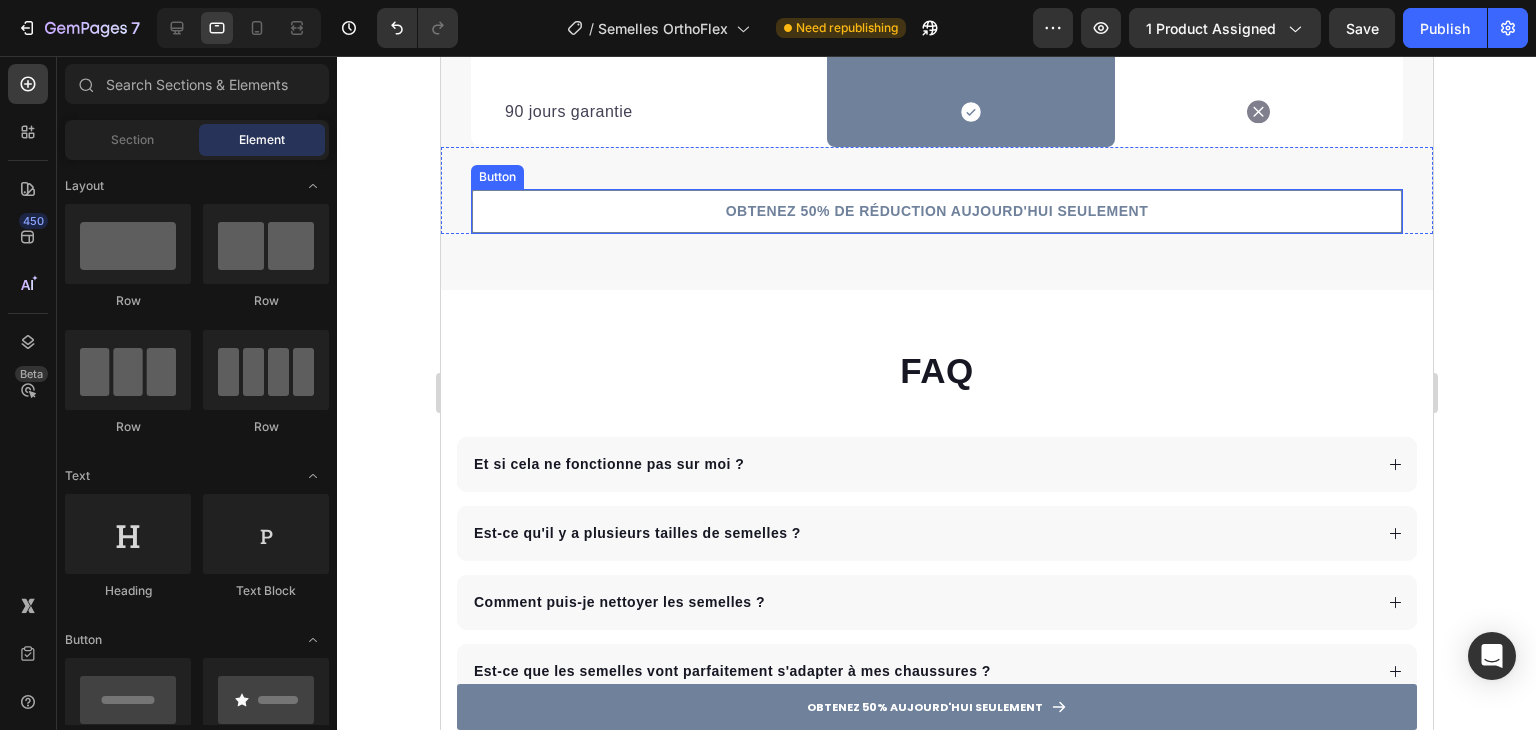 scroll, scrollTop: 5156, scrollLeft: 0, axis: vertical 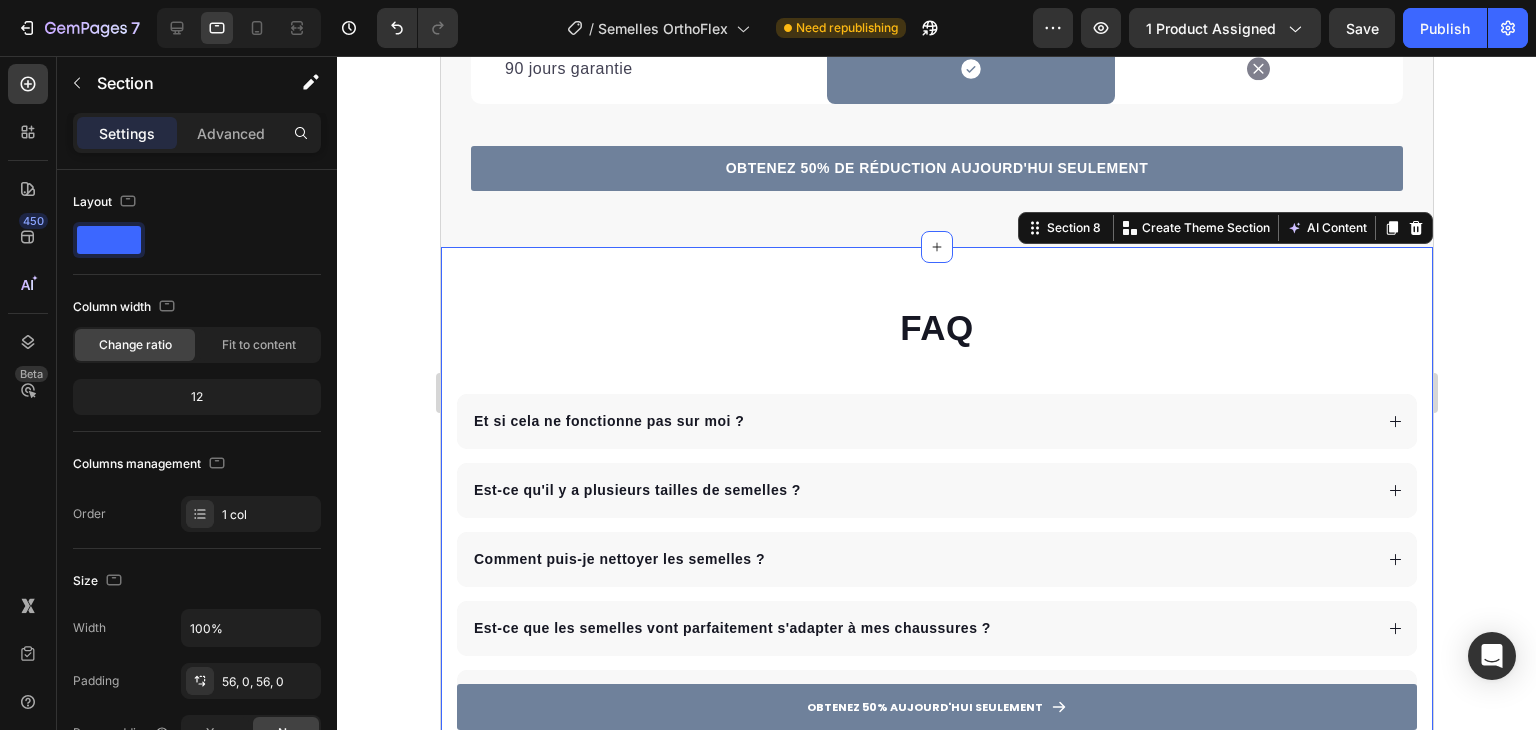 click on "FAQ Heading
Et si cela ne fonctionne pas sur moi ?
Est-ce qu'il y a plusieurs tailles de semelles ?
Comment puis-je nettoyer les semelles ?
Est-ce que les semelles vont parfaitement s'adapter à mes chaussures ?
Quelles méthodes de paiement sont disponibles ?
Comment puis-je suivre le traitement de ma commande ?
Quels sont le prix et les délais de livraison ? Accordion Row Section 8   Create Theme Section AI Content Write with GemAI What would you like to describe here? Tone and Voice Persuasive Product Housse d’Oreiller de Rechange CerviMed Show more Generate" at bounding box center [936, 583] 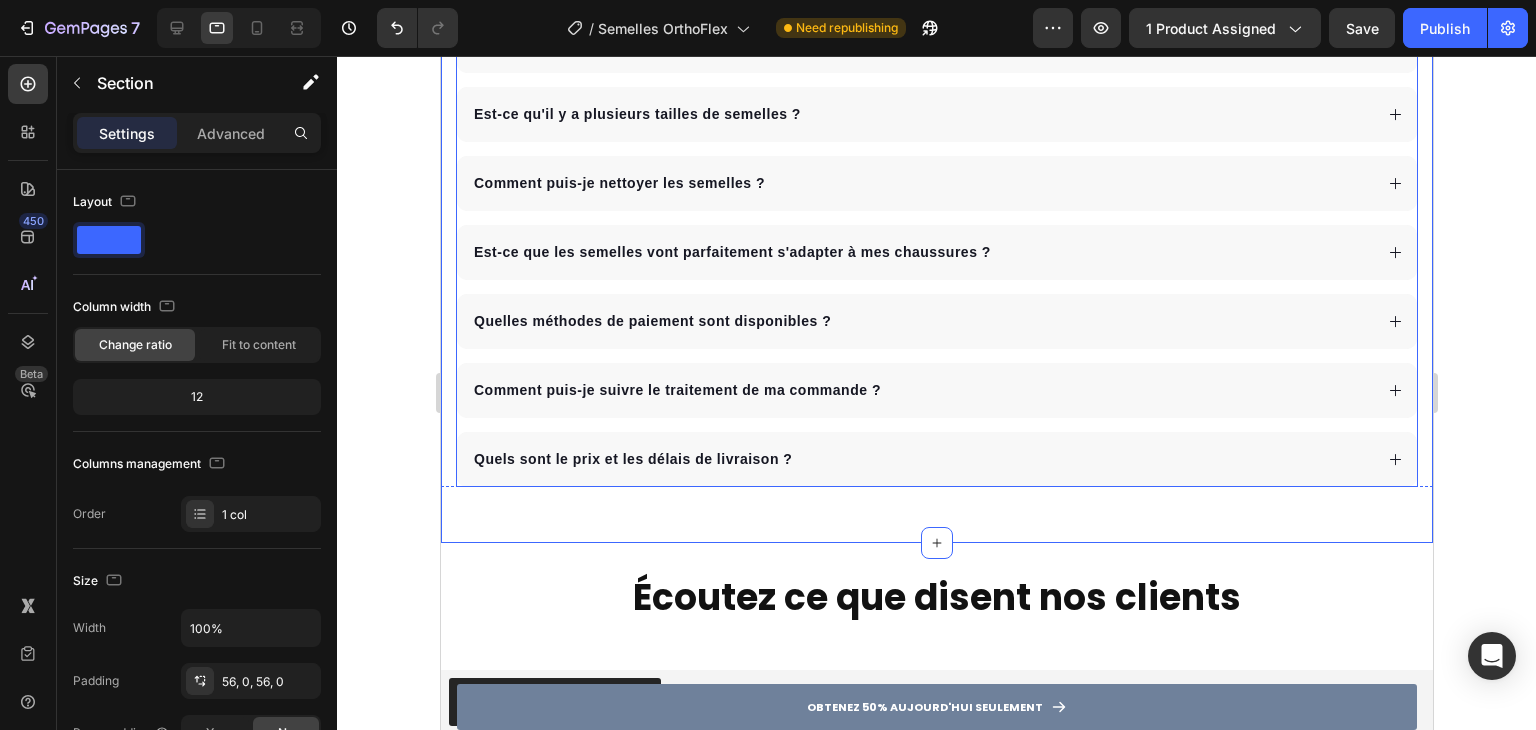 scroll, scrollTop: 5656, scrollLeft: 0, axis: vertical 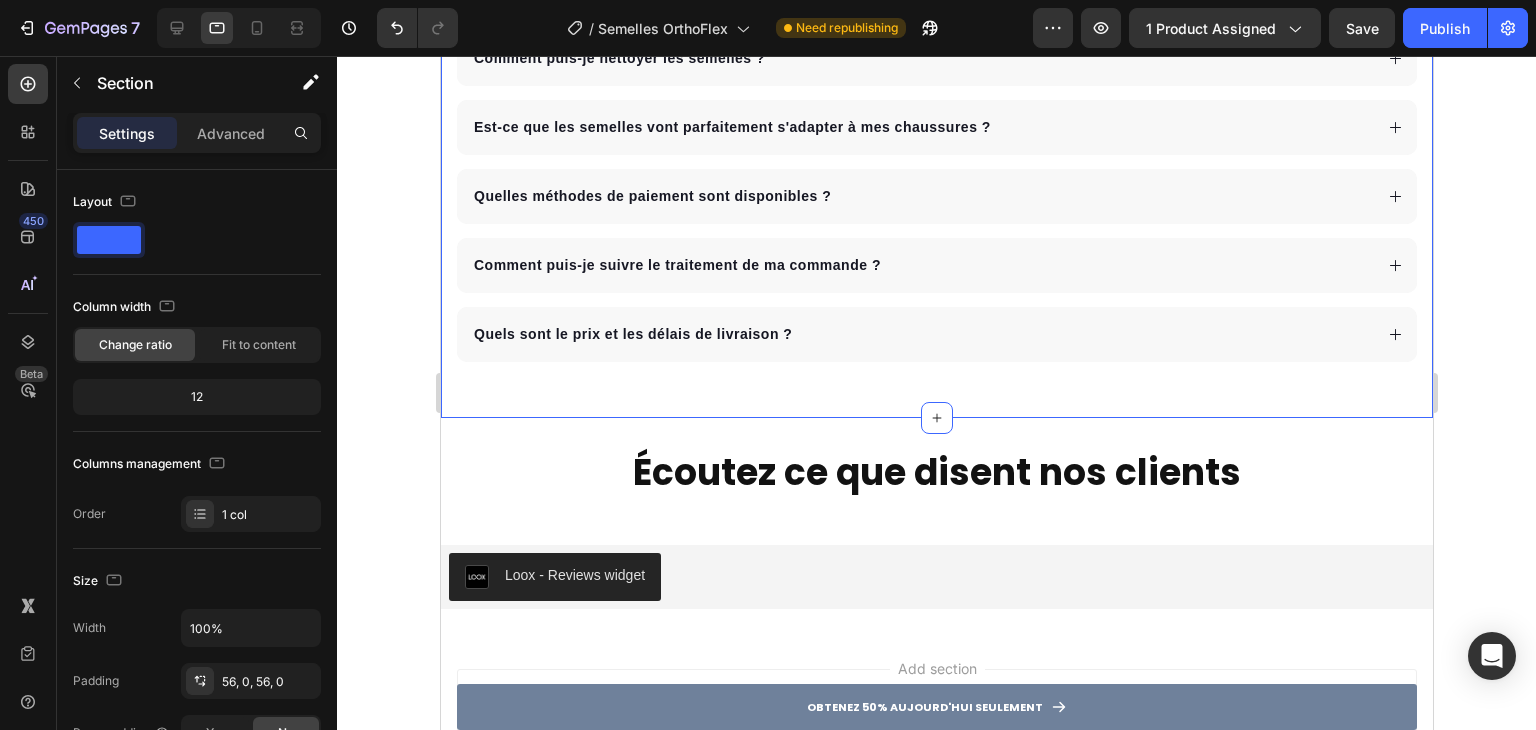 click on "FAQ Heading
Et si cela ne fonctionne pas sur moi ?
Est-ce qu'il y a plusieurs tailles de semelles ?
Comment puis-je nettoyer les semelles ?
Est-ce que les semelles vont parfaitement s'adapter à mes chaussures ?
Quelles méthodes de paiement sont disponibles ?
Comment puis-je suivre le traitement de ma commande ?
Quels sont le prix et les délais de livraison ? Accordion Row Section 8   Create Theme Section AI Content Write with GemAI What would you like to describe here? Tone and Voice Persuasive Product Housse d’Oreiller de Rechange CerviMed Show more Generate" at bounding box center (936, 82) 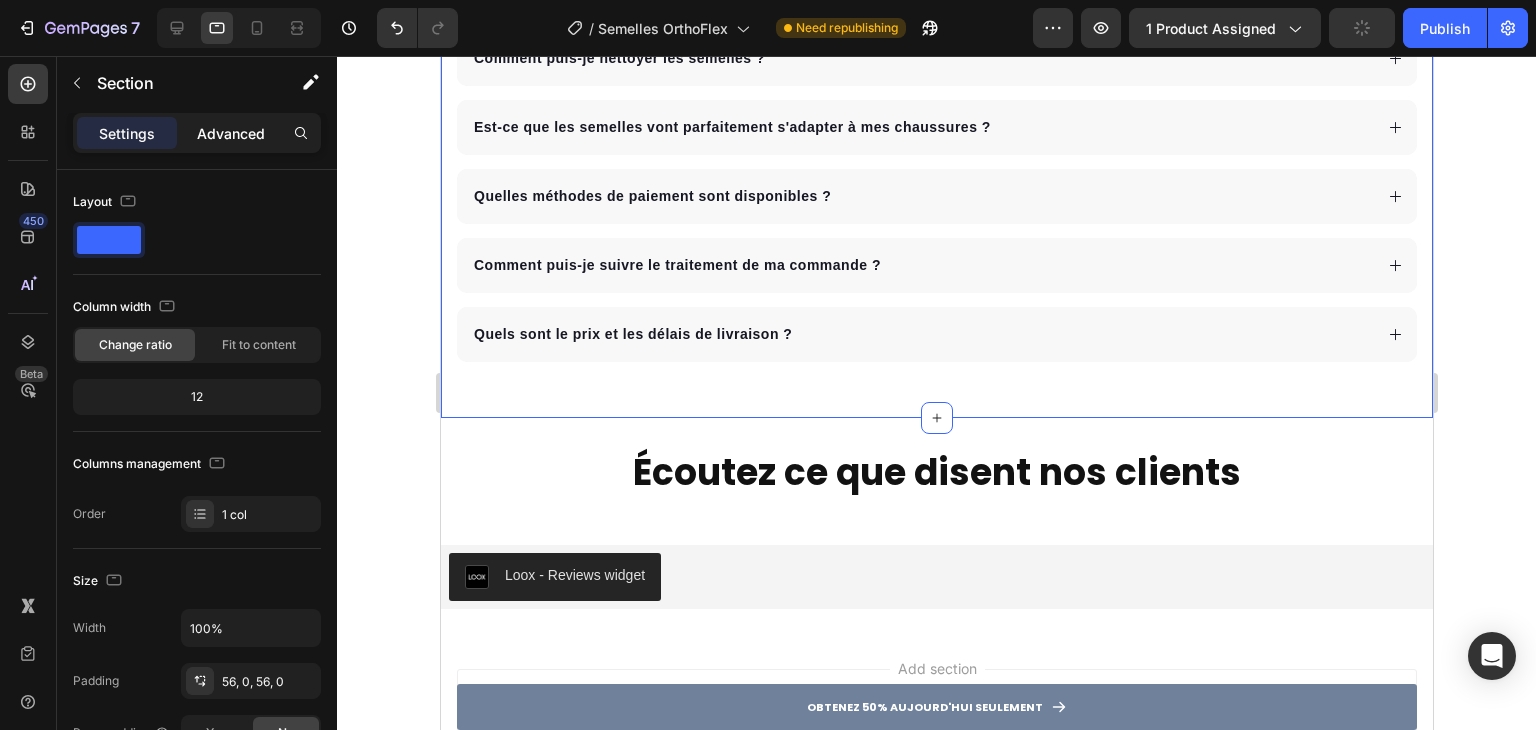 click on "Advanced" at bounding box center [231, 133] 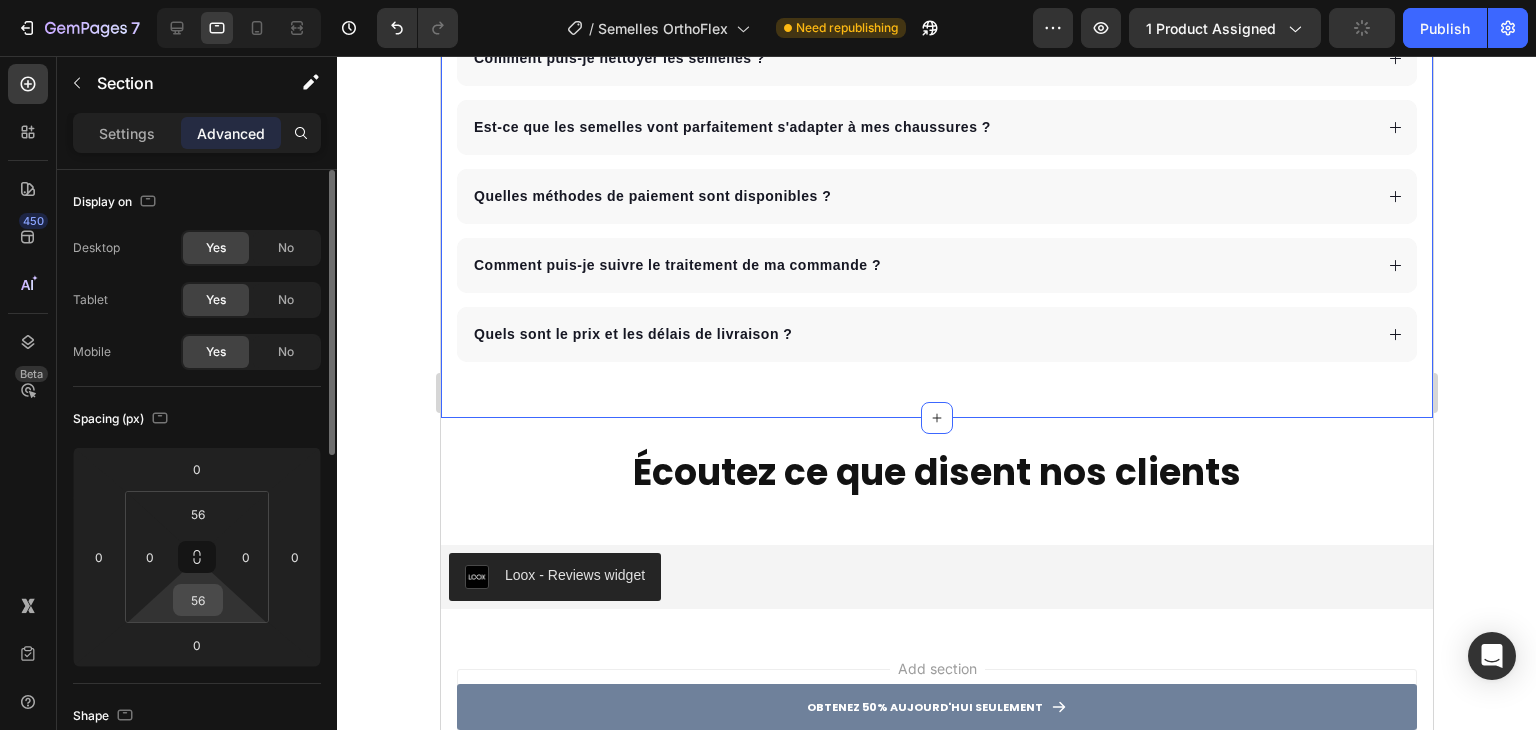 click on "56" at bounding box center (198, 600) 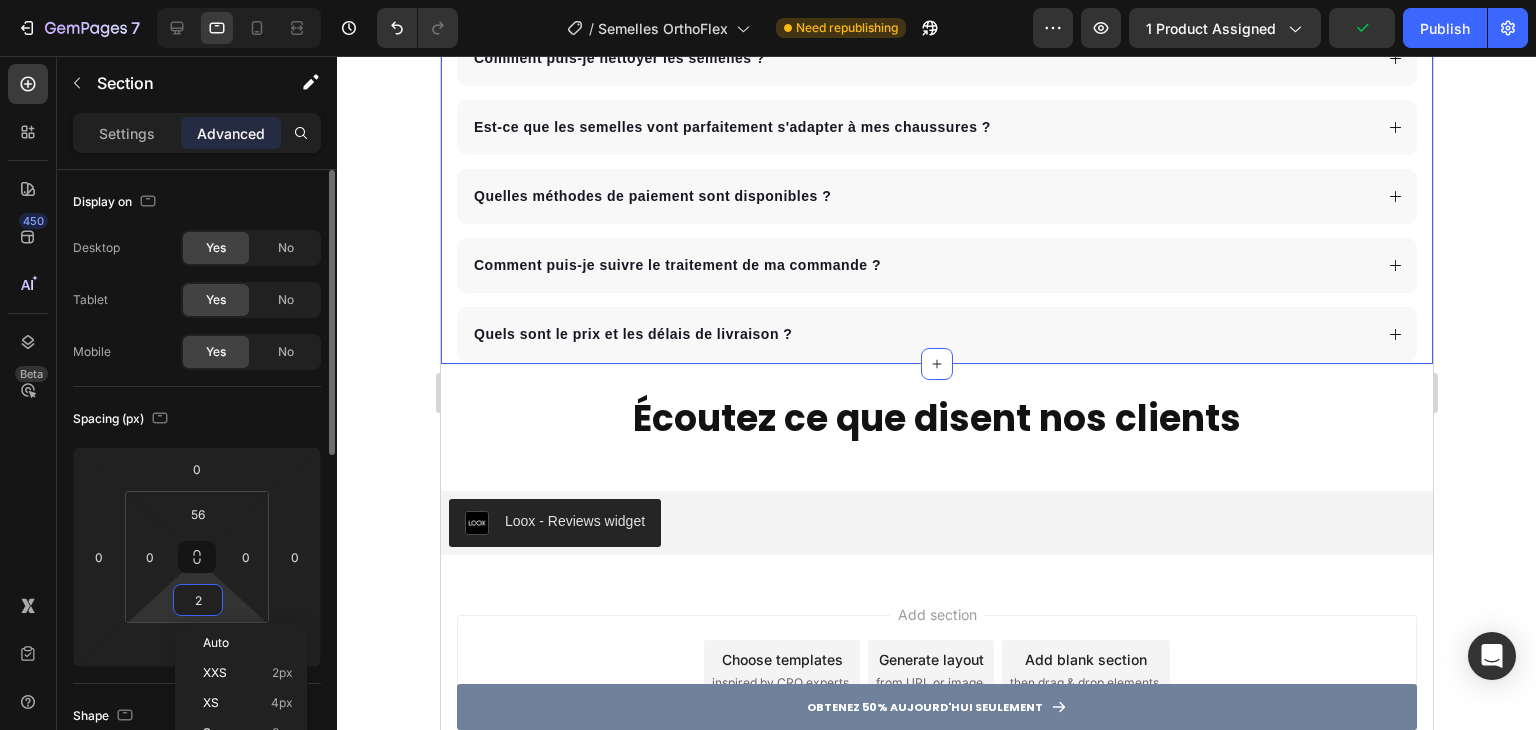 type on "25" 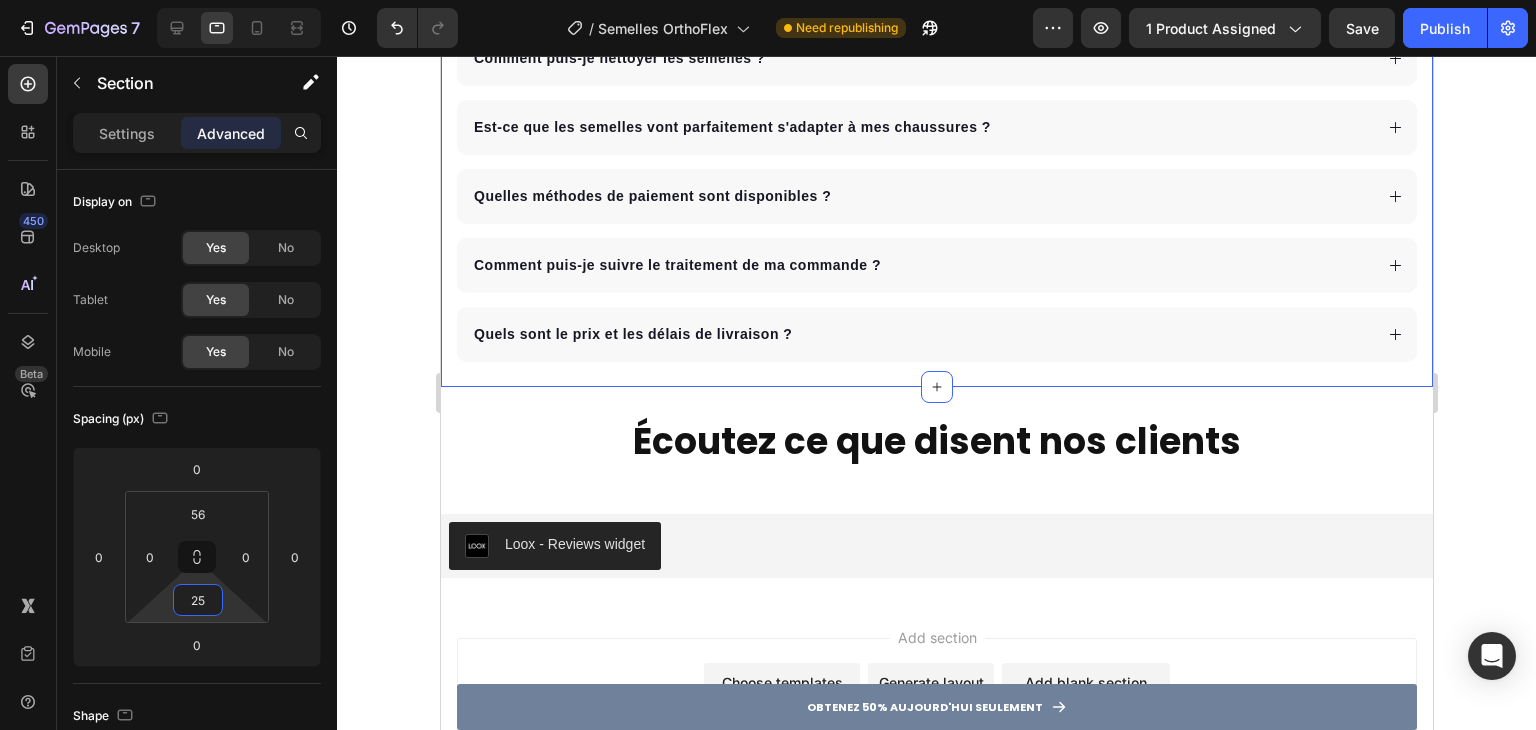 click 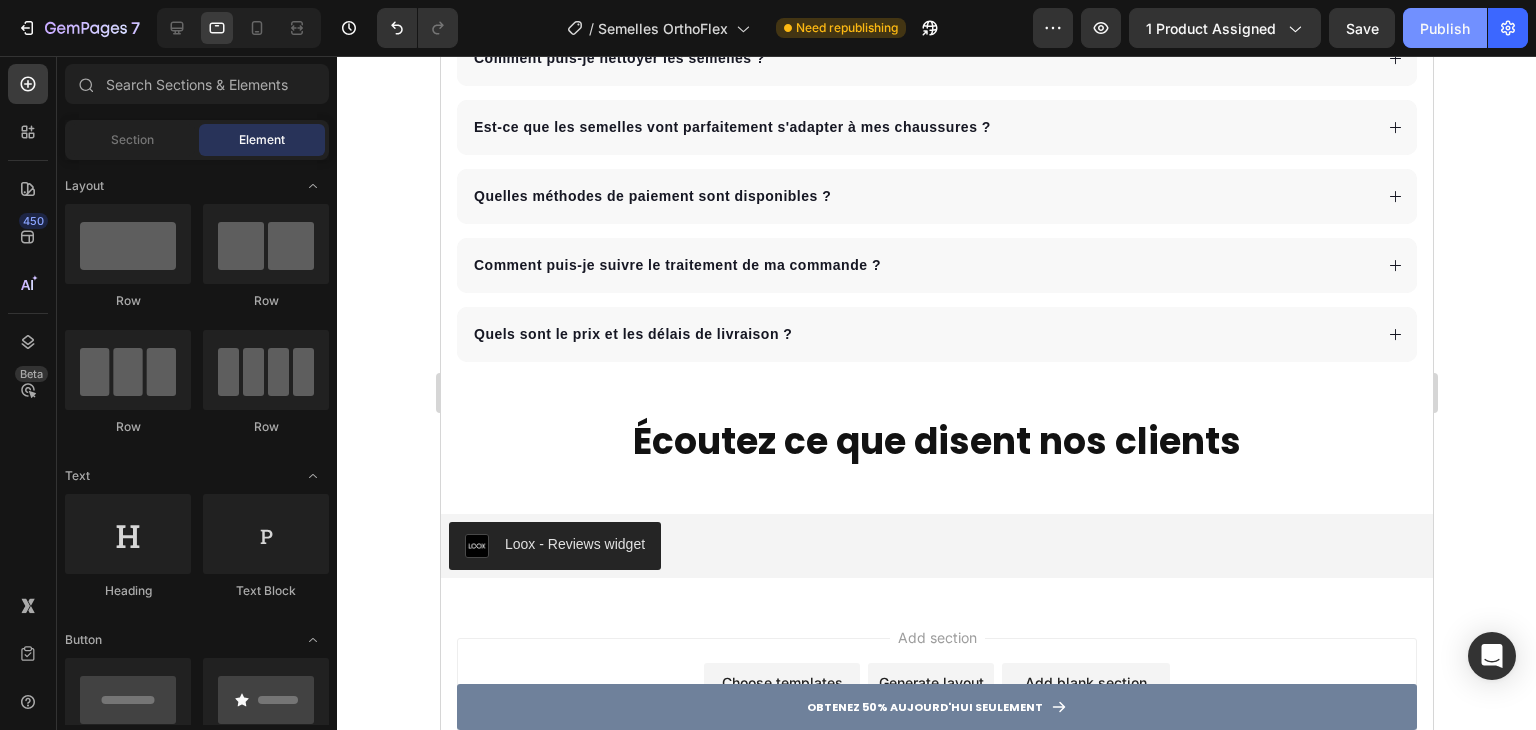 click on "Publish" 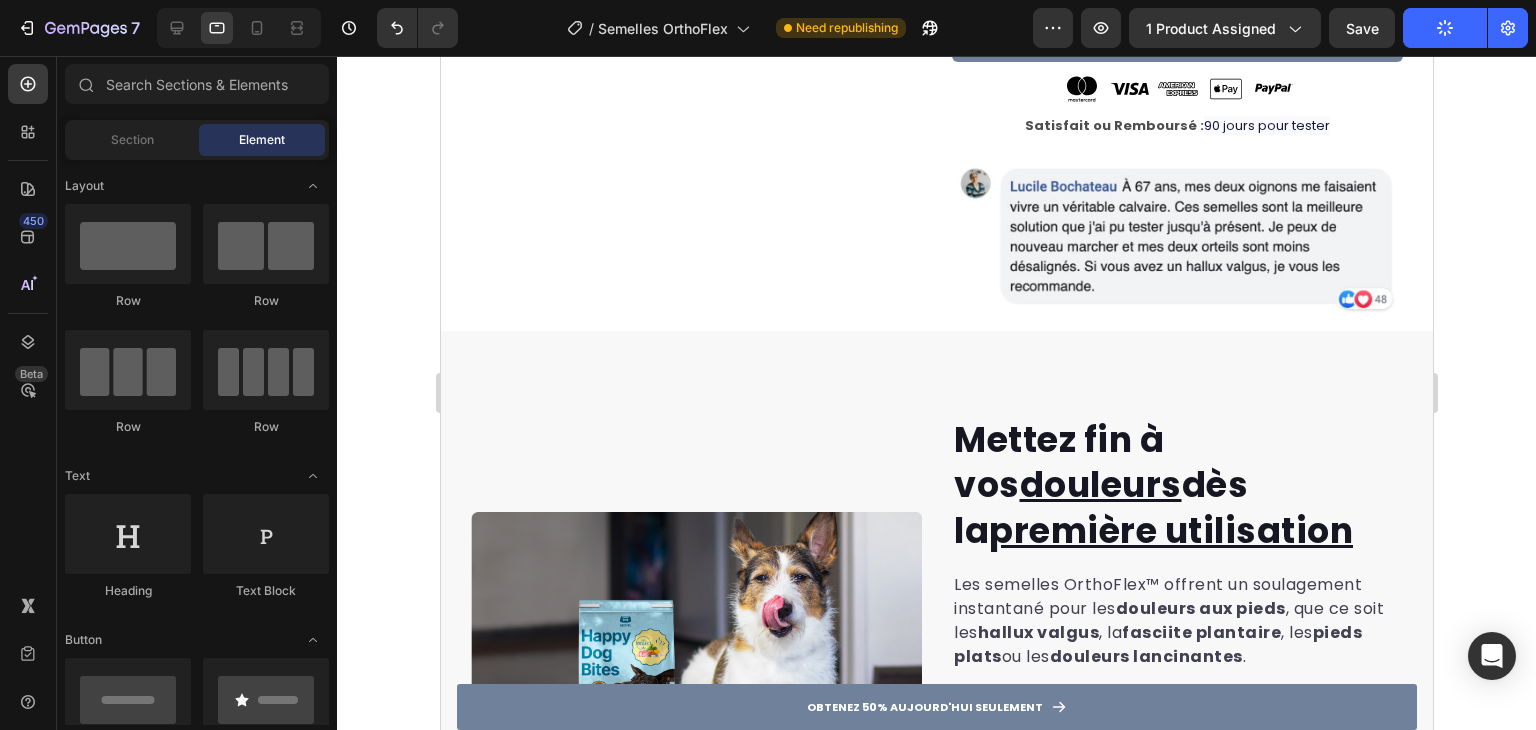 scroll, scrollTop: 856, scrollLeft: 0, axis: vertical 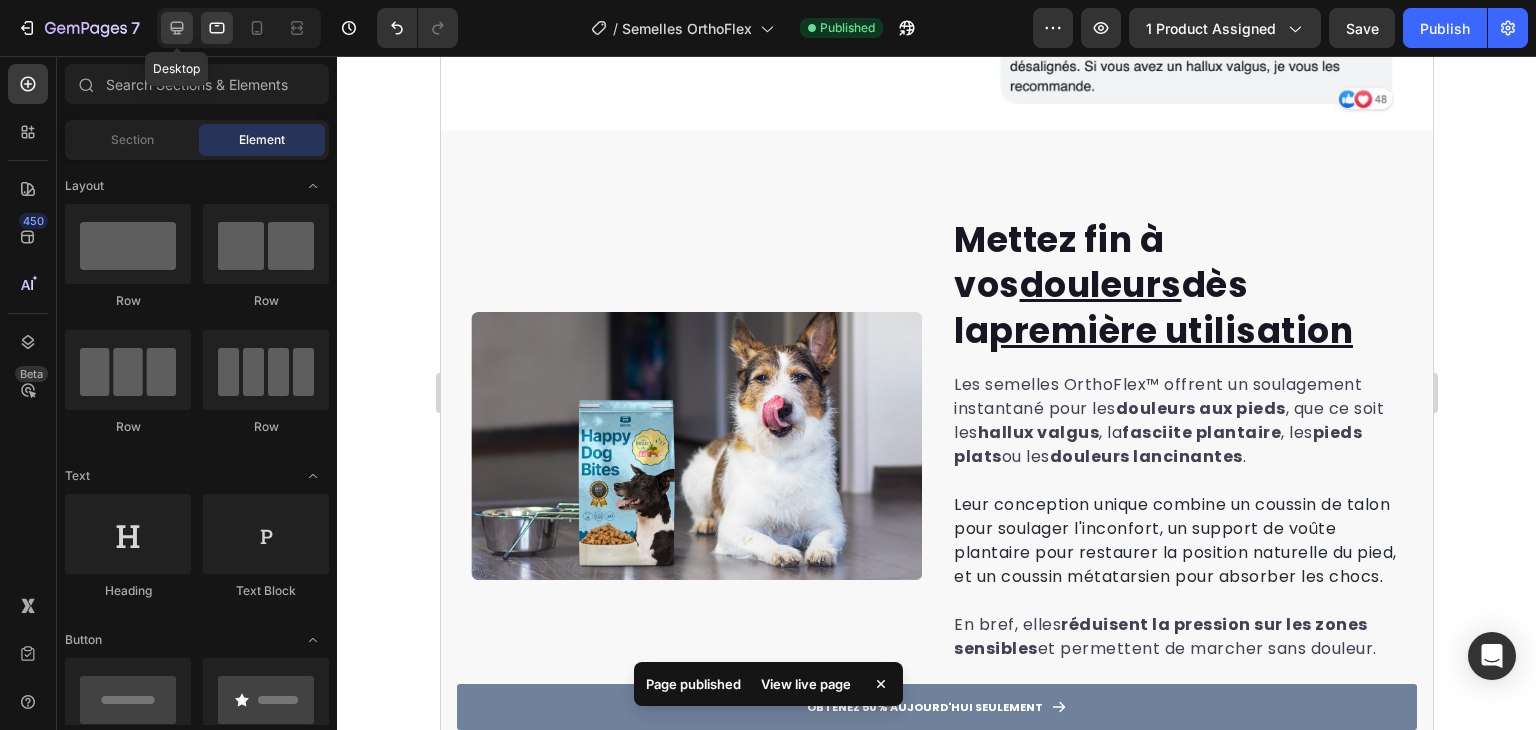 click 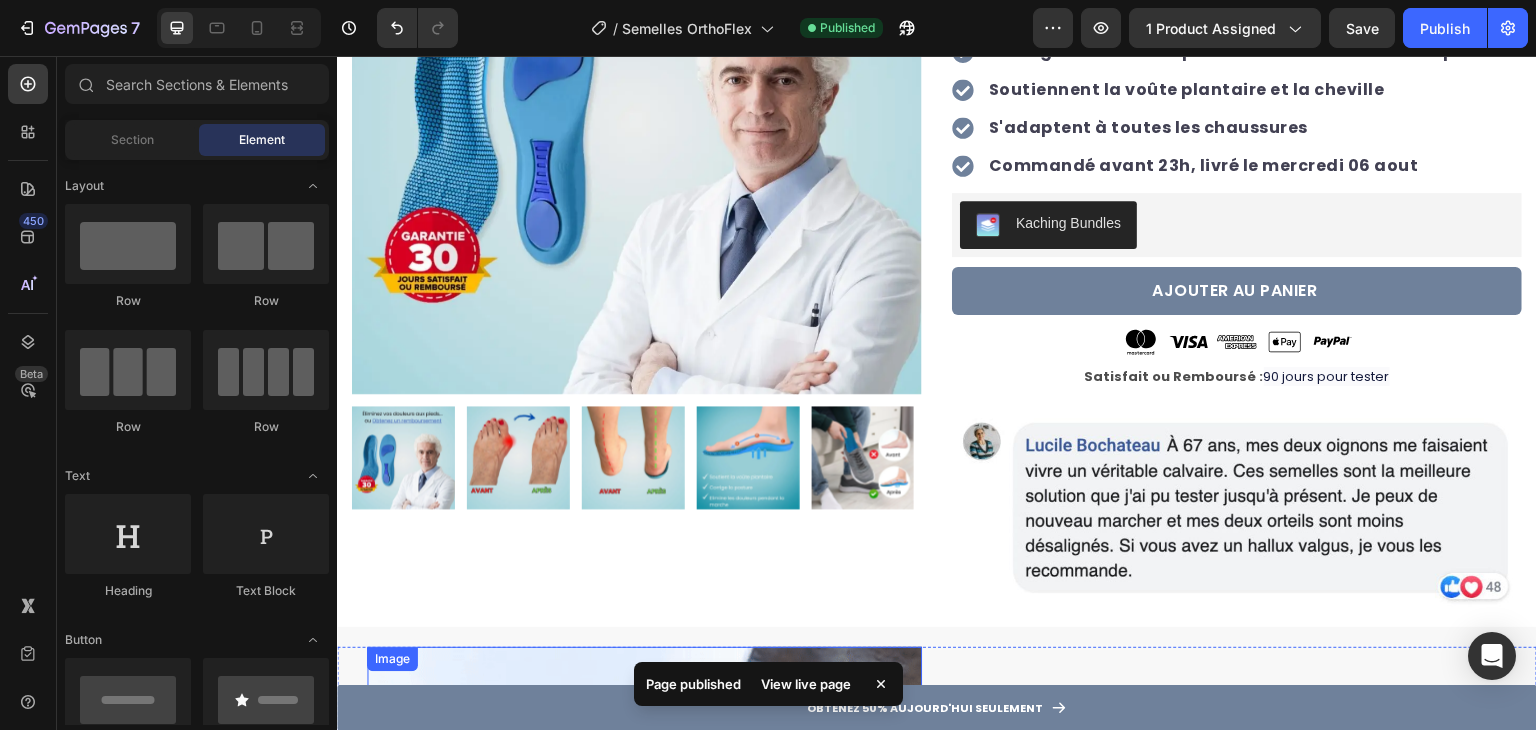 scroll, scrollTop: 756, scrollLeft: 0, axis: vertical 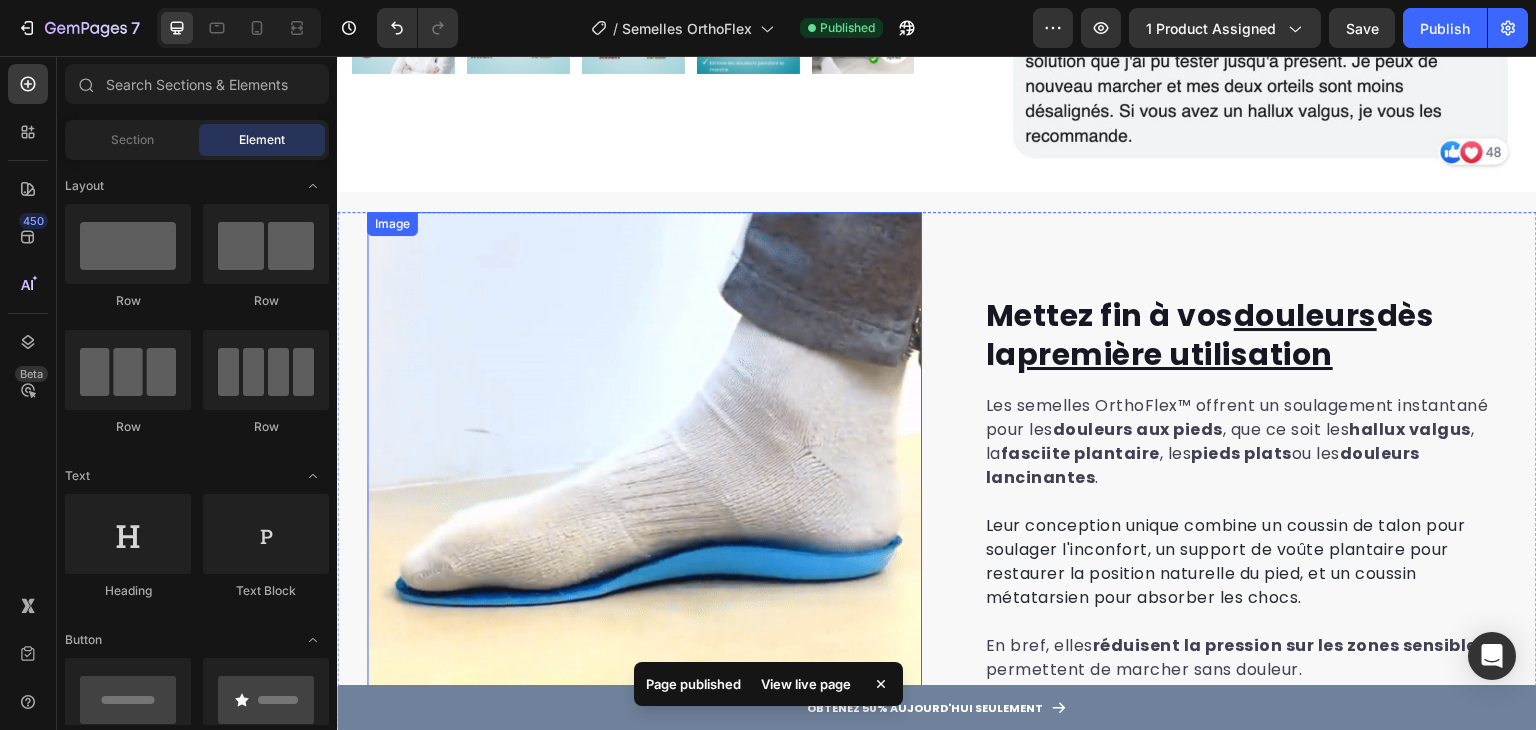 click at bounding box center [644, 489] 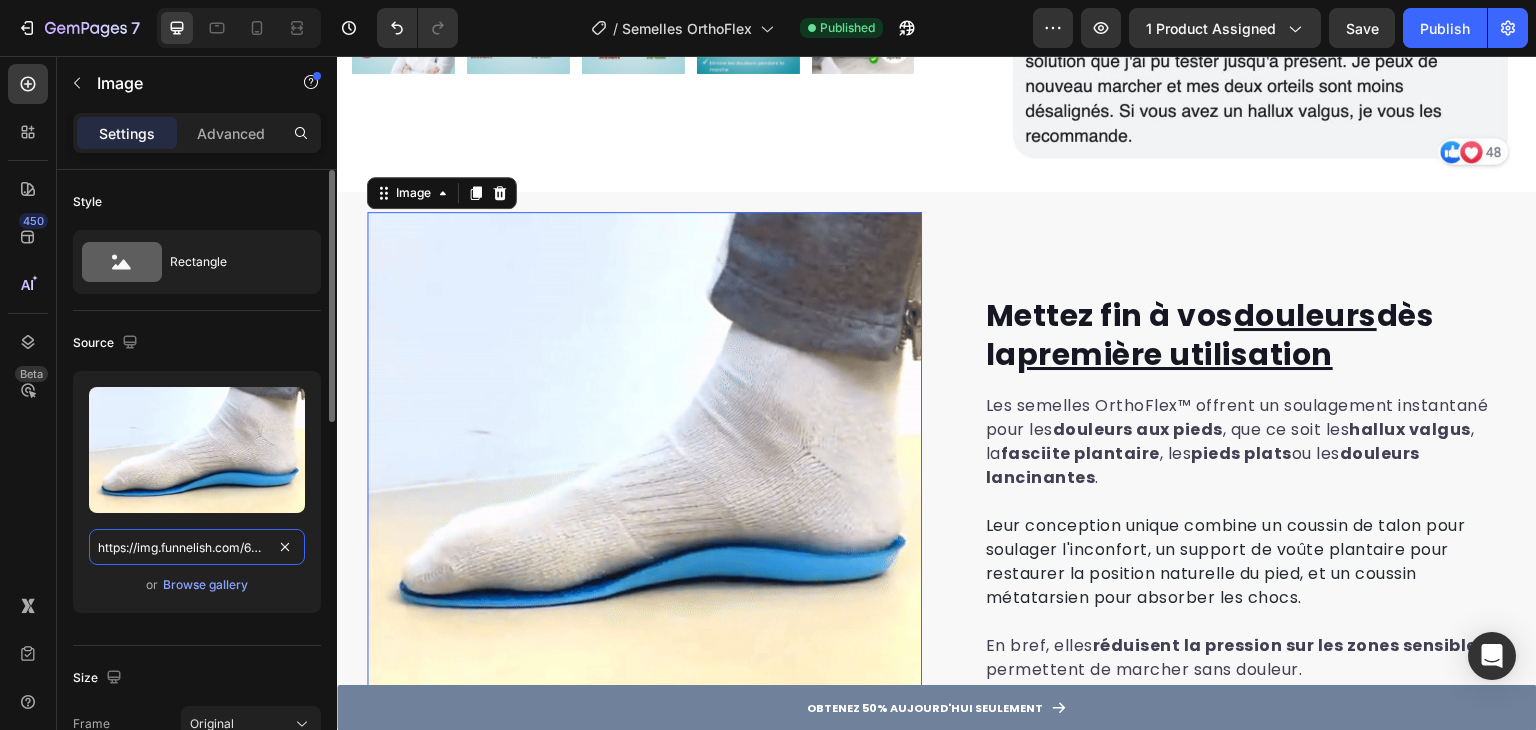 click on "https://img.funnelish.com/6089/93606/1714056118-33373adfe92b44178189430317195dc3-ezgif.com-video-to-gif-converter.gif" at bounding box center (197, 547) 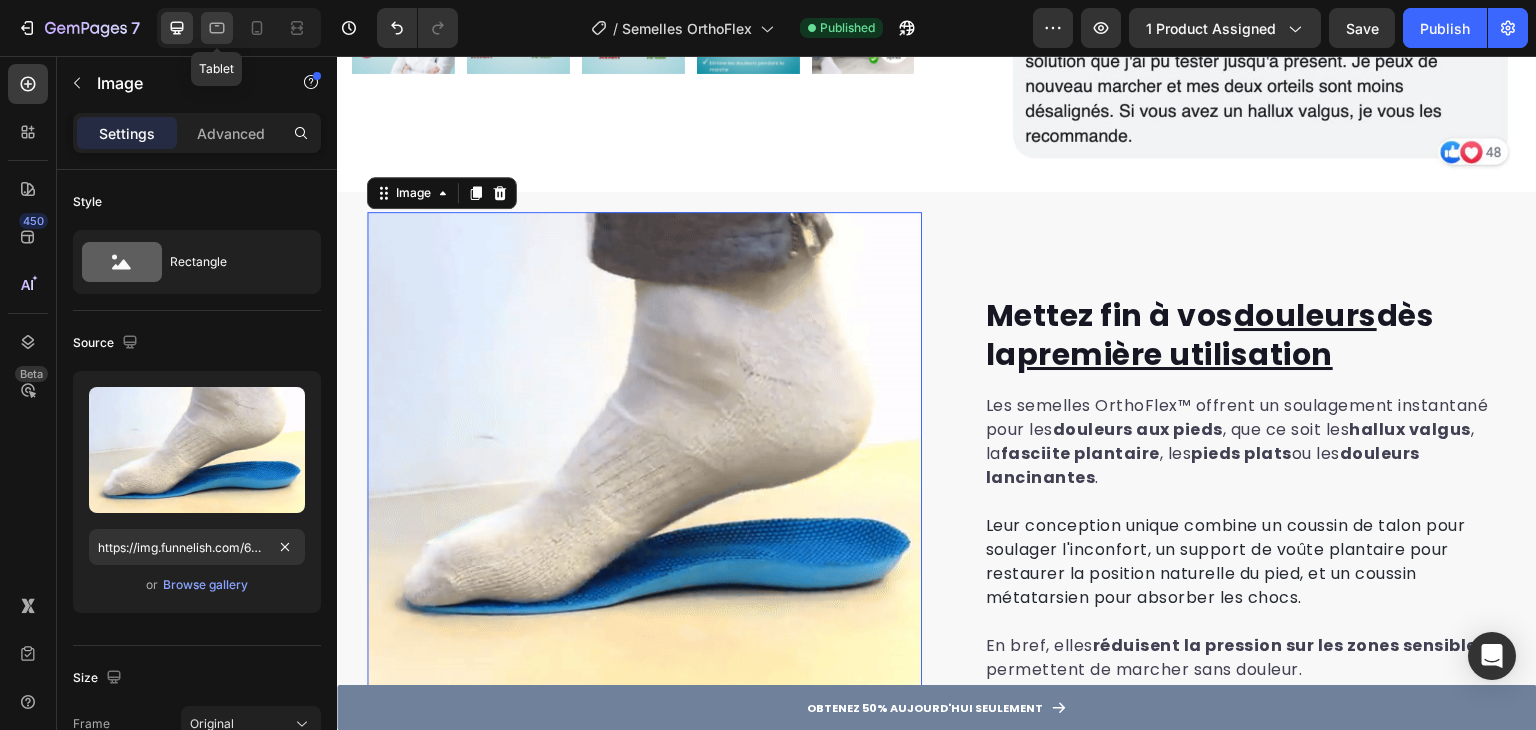 click 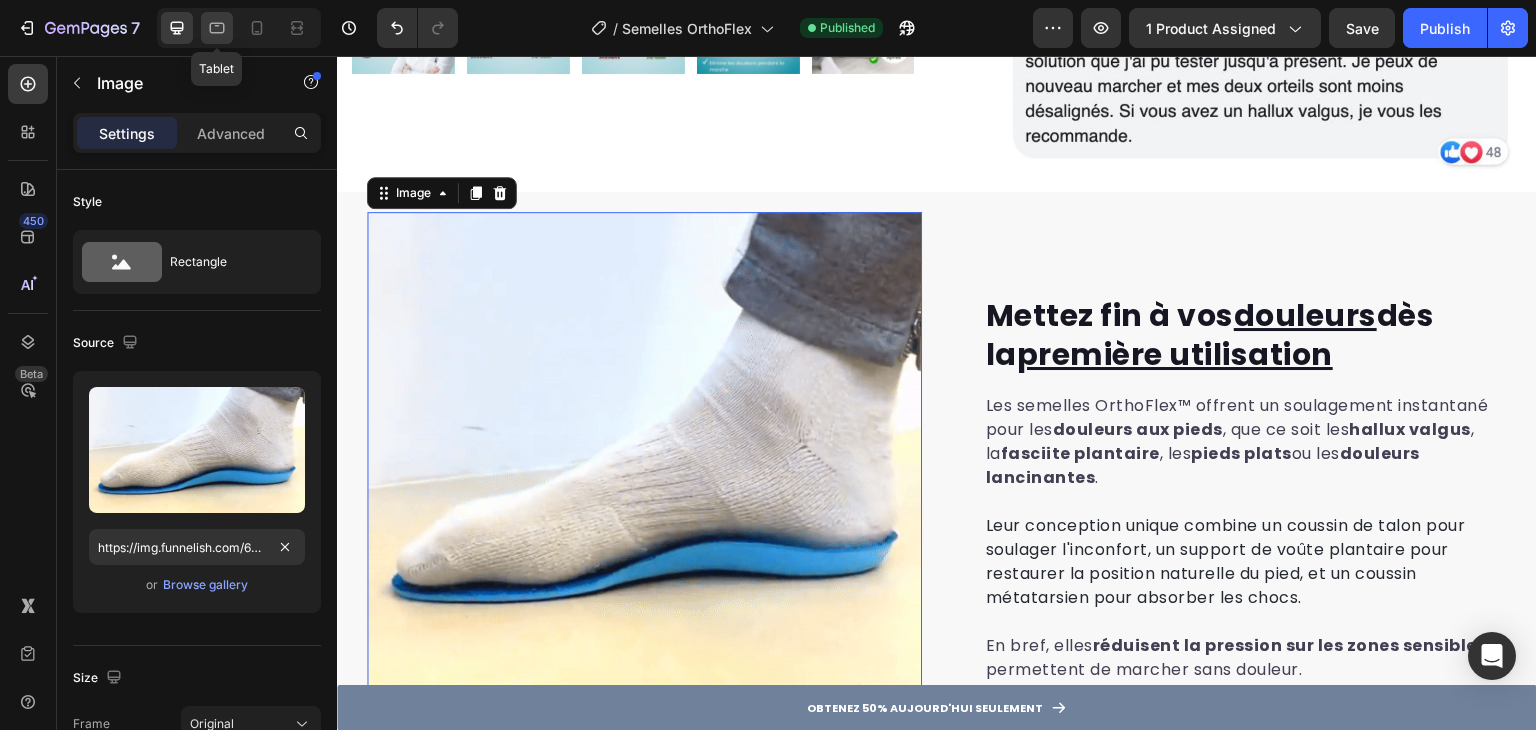 type 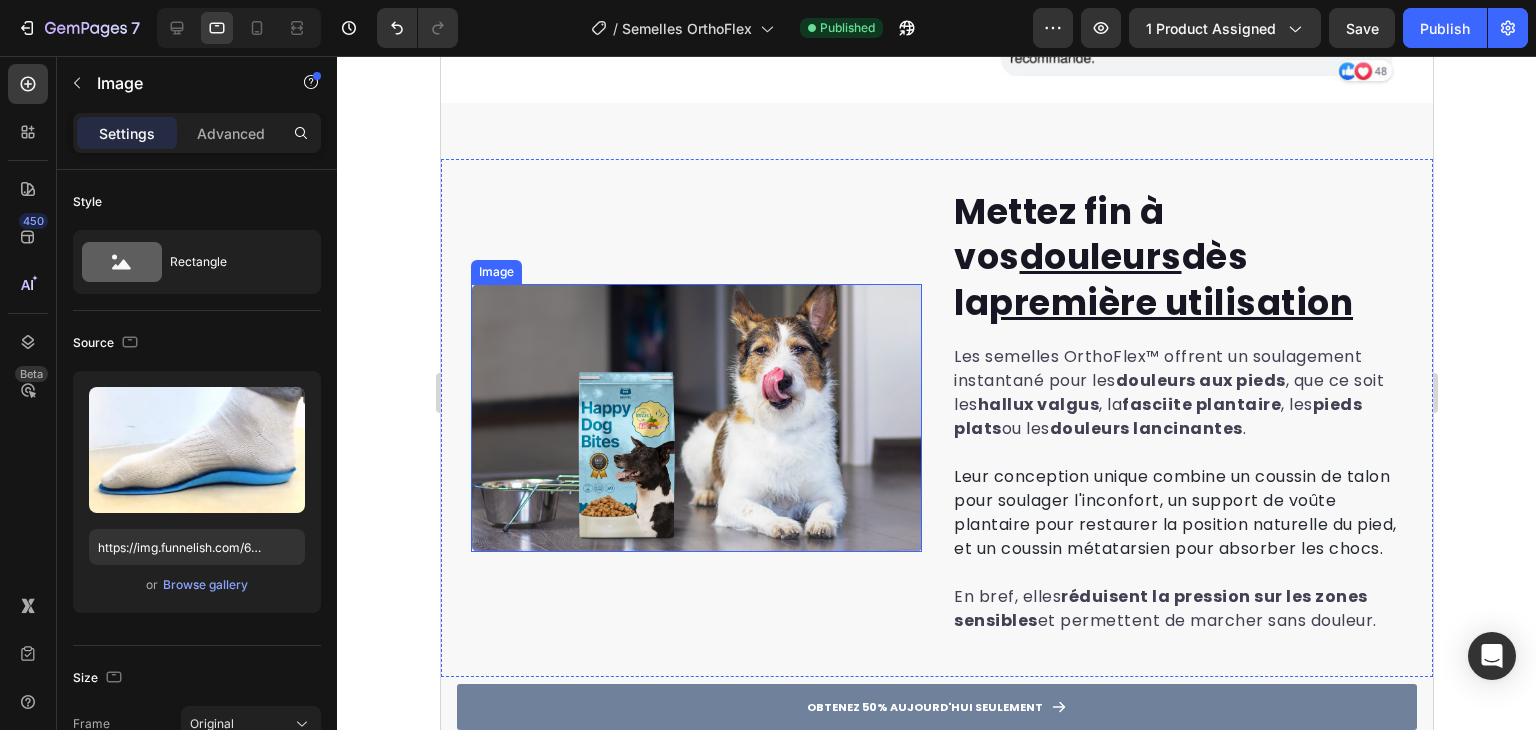 scroll, scrollTop: 914, scrollLeft: 0, axis: vertical 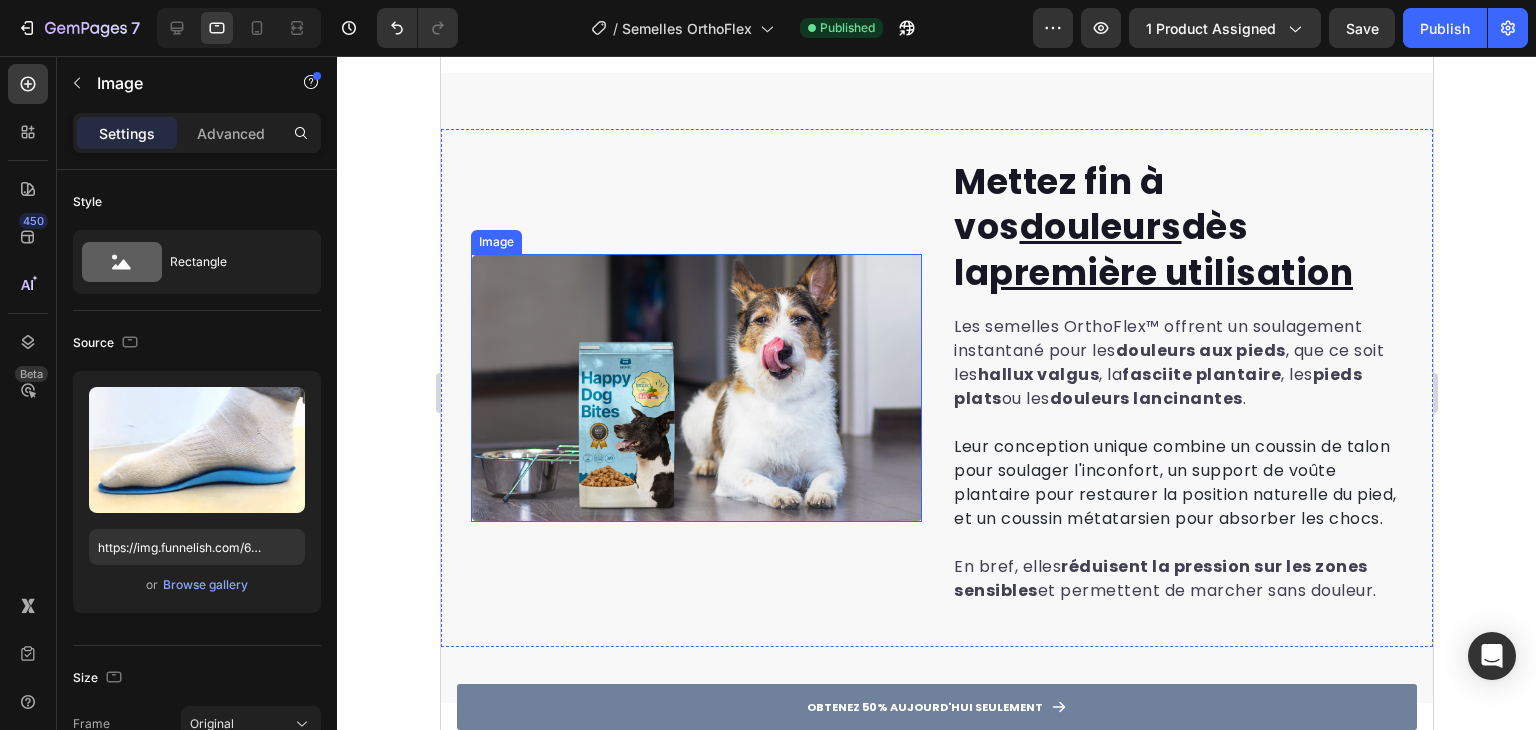 click at bounding box center (695, 387) 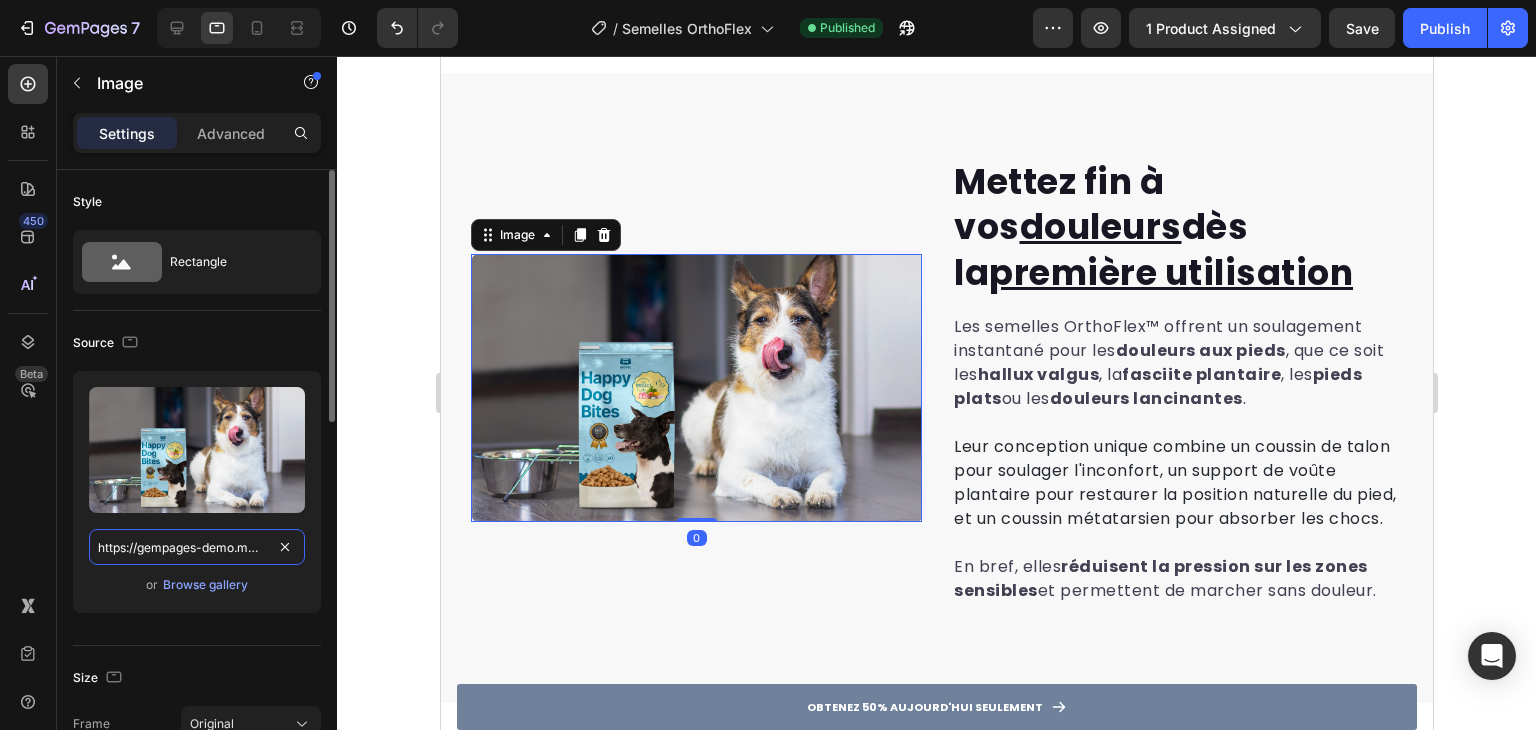 click on "https://gempages-demo.myshopify.com/cdn/shop/t/1/assets/495611768014373769-7ae9f04d-1a3a-437c-8cf7-ed3176fe287e.png?v=35749706828471631571705567077" at bounding box center [197, 547] 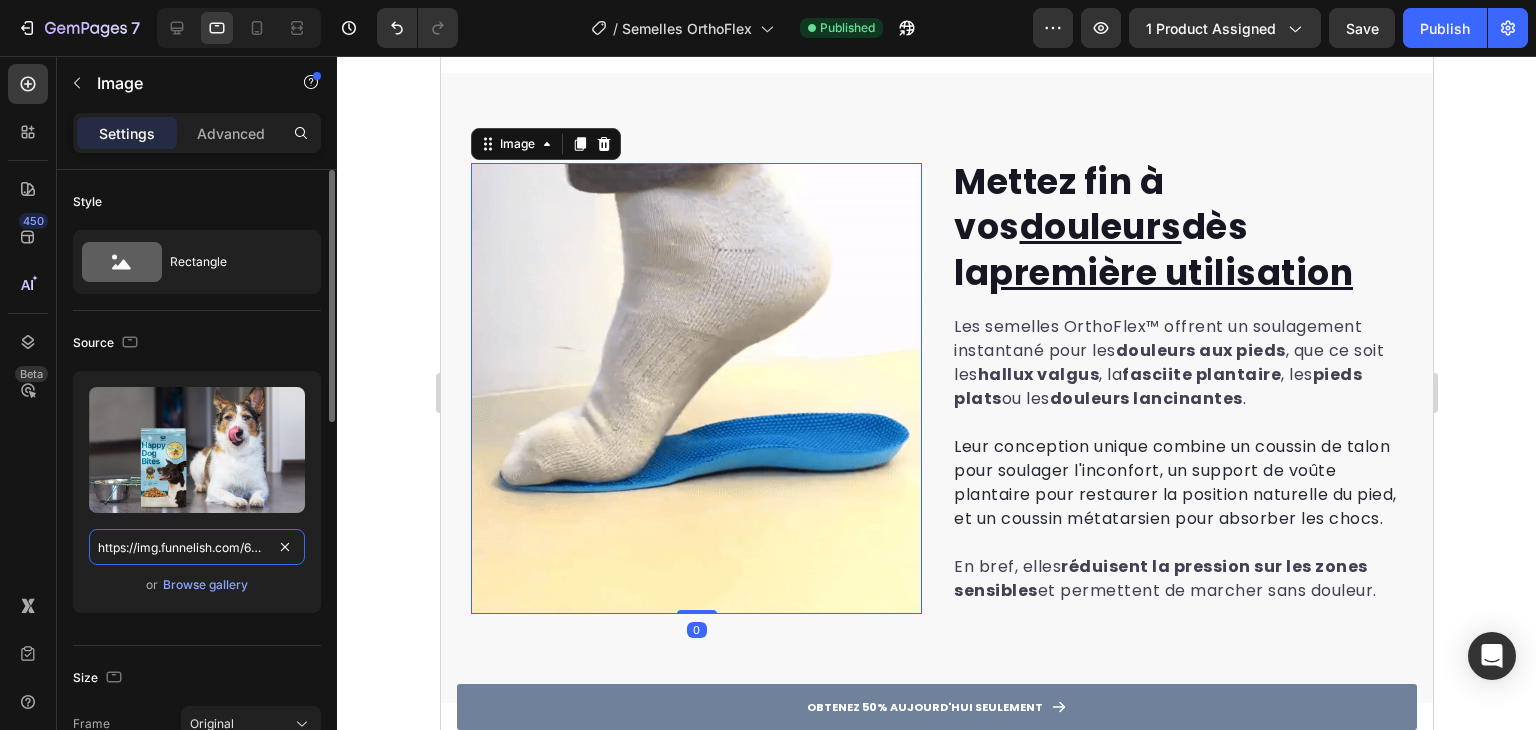 scroll, scrollTop: 0, scrollLeft: 559, axis: horizontal 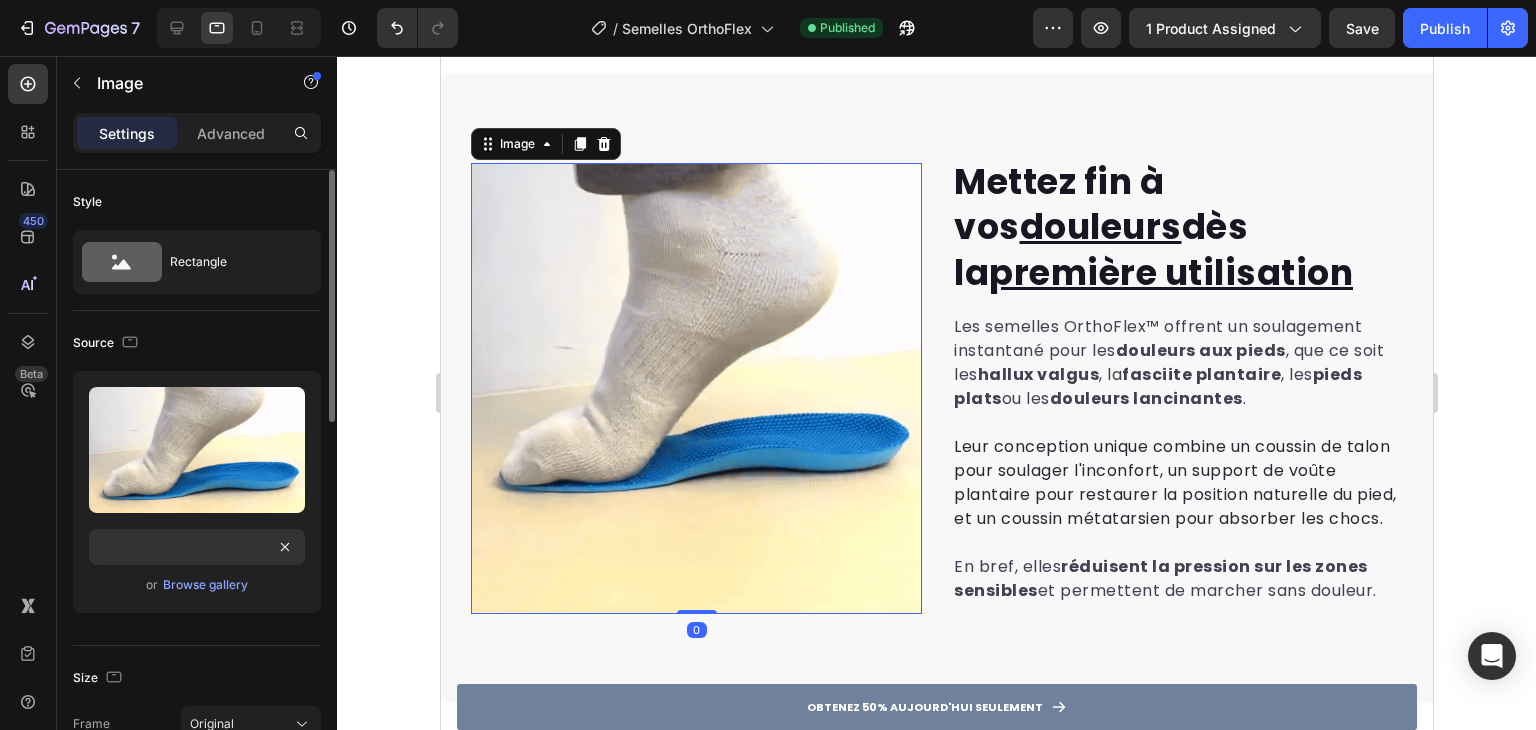 click on "Source" at bounding box center [197, 343] 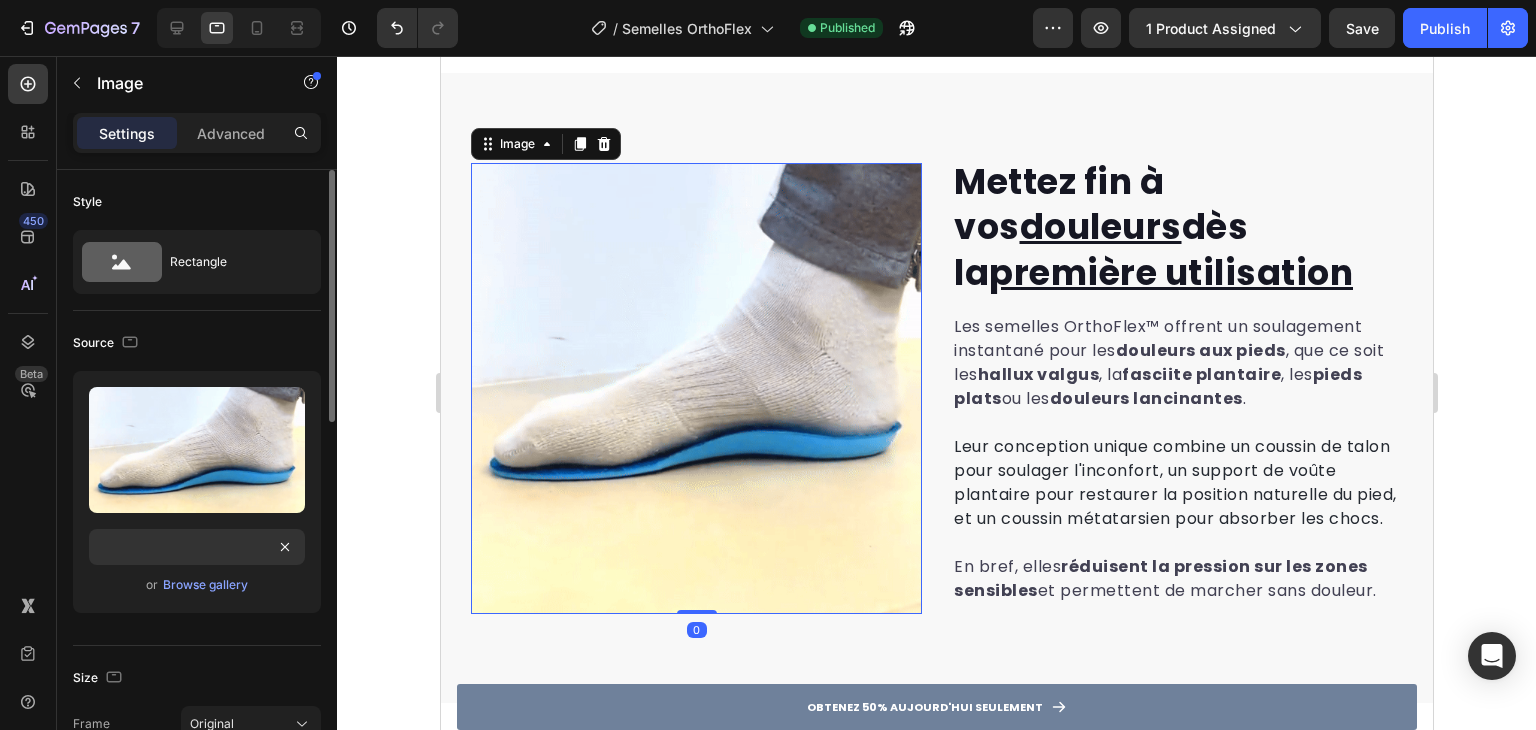 scroll, scrollTop: 0, scrollLeft: 0, axis: both 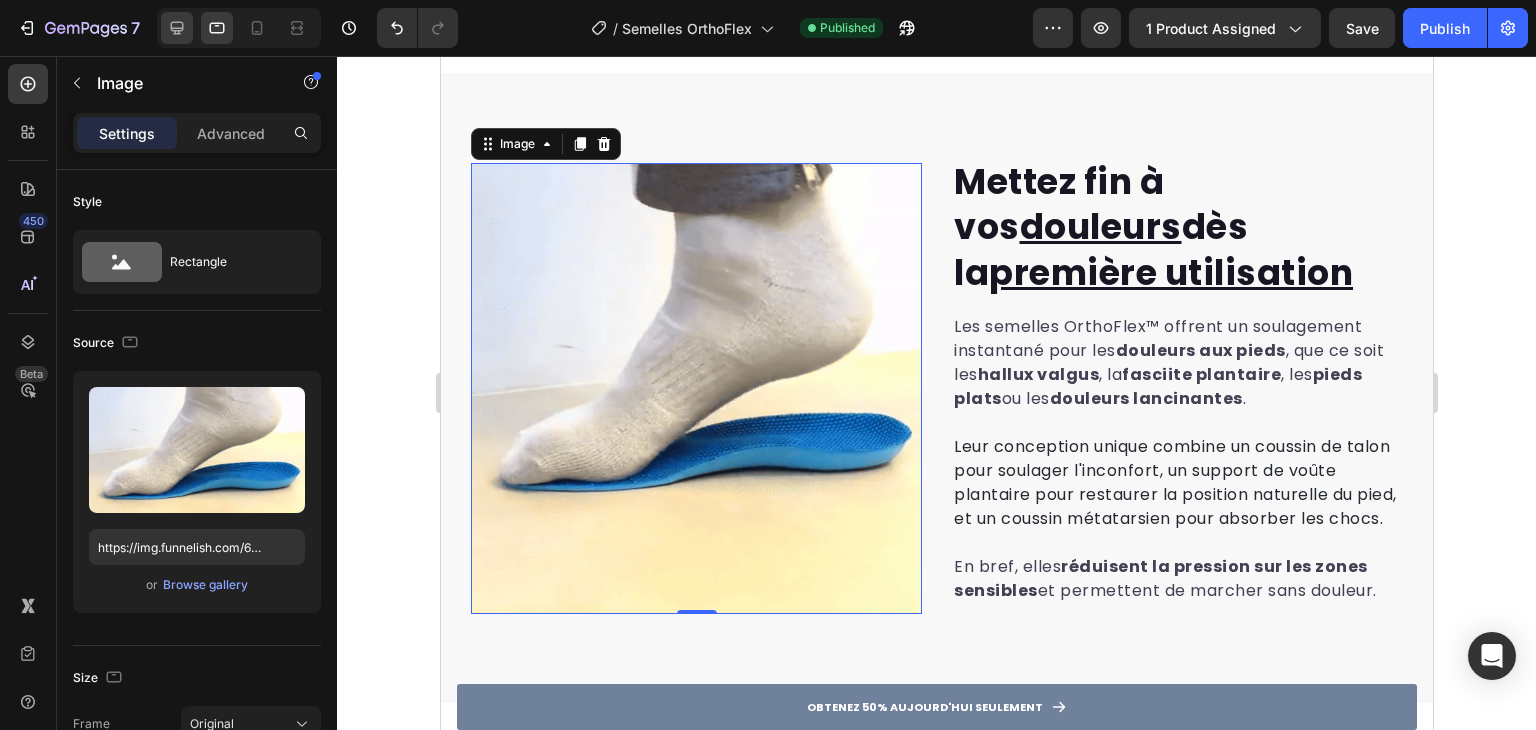 click 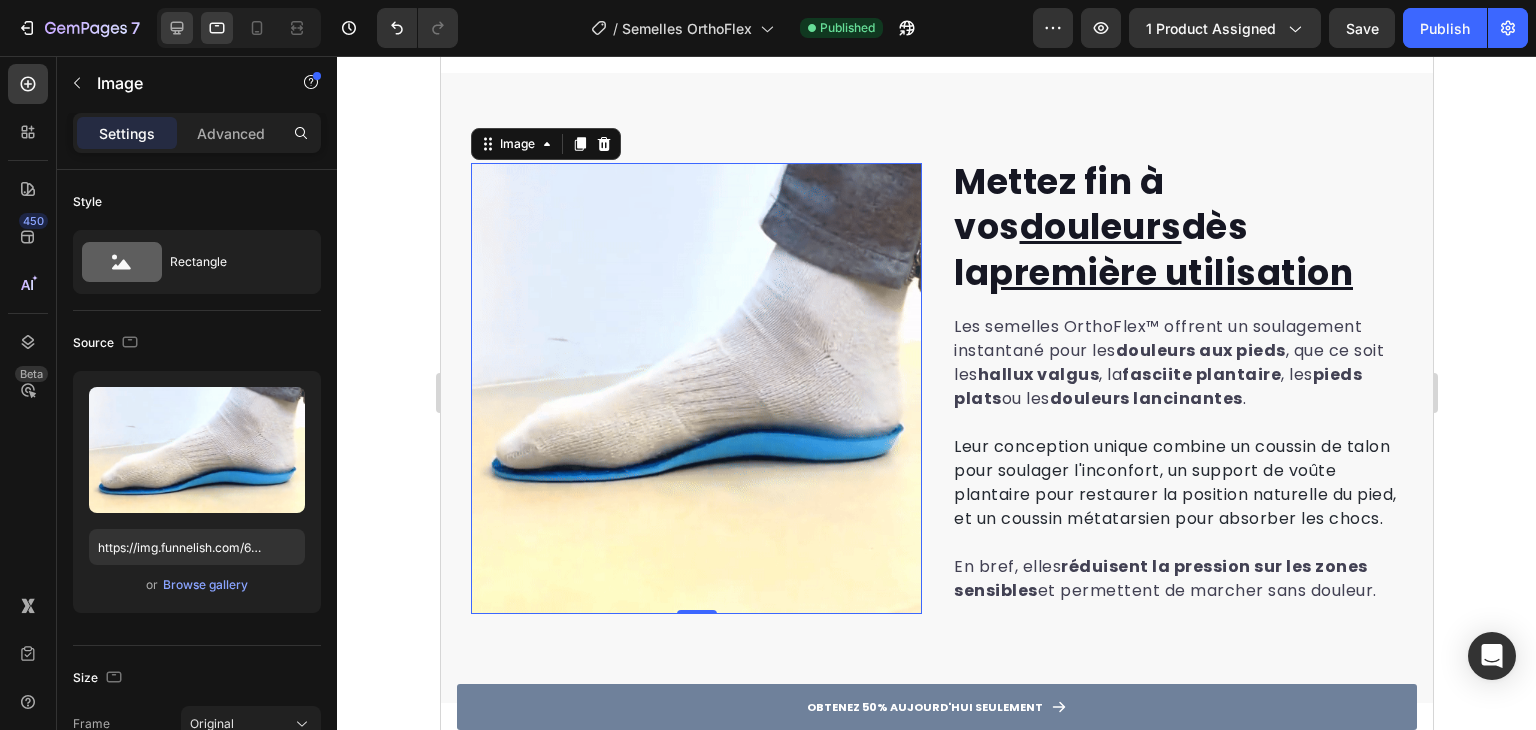 type on "https://gempages-demo.myshopify.com/cdn/shop/t/1/assets/495611768014373769-7ae9f04d-1a3a-437c-8cf7-ed3176fe287e.png?v=35749706828471631571705567077" 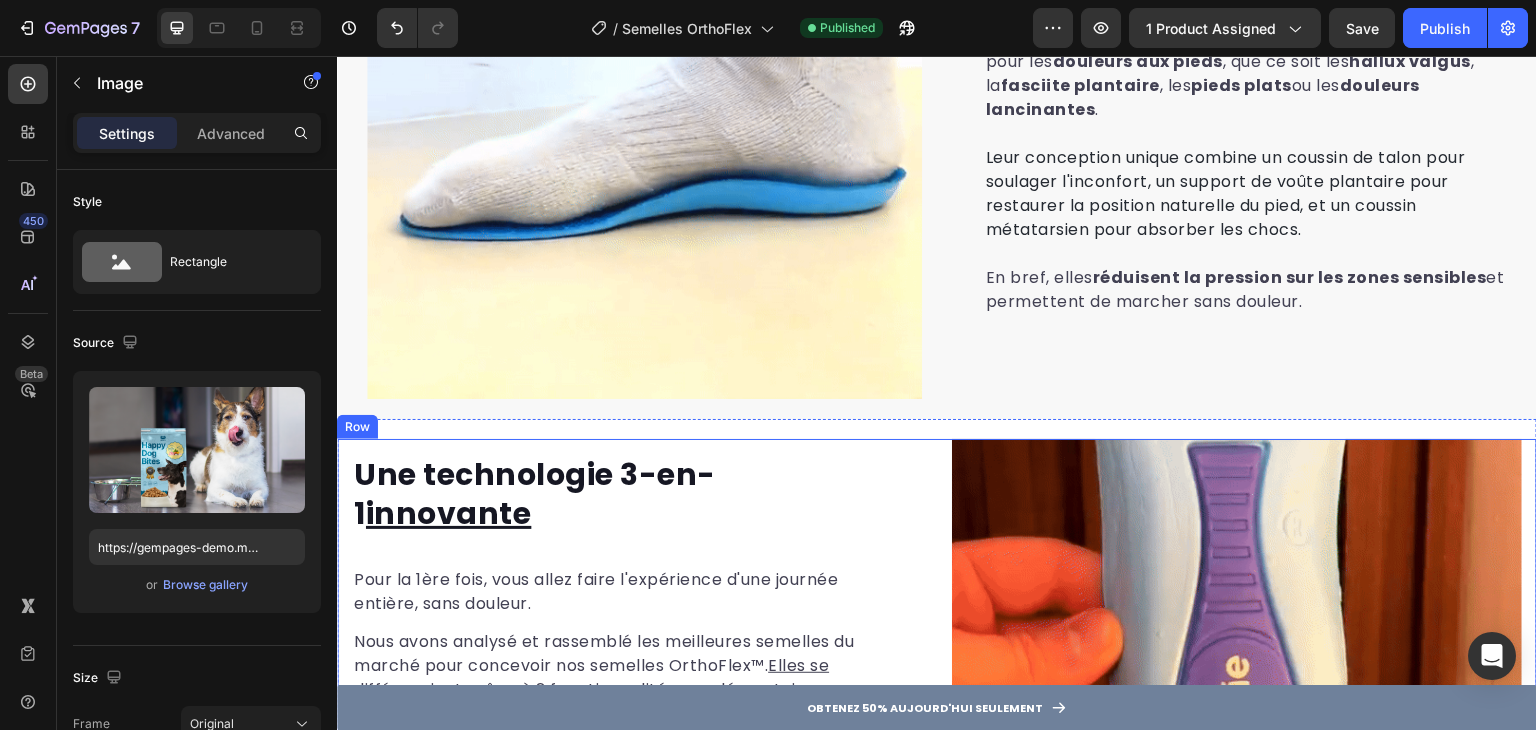 scroll, scrollTop: 1244, scrollLeft: 0, axis: vertical 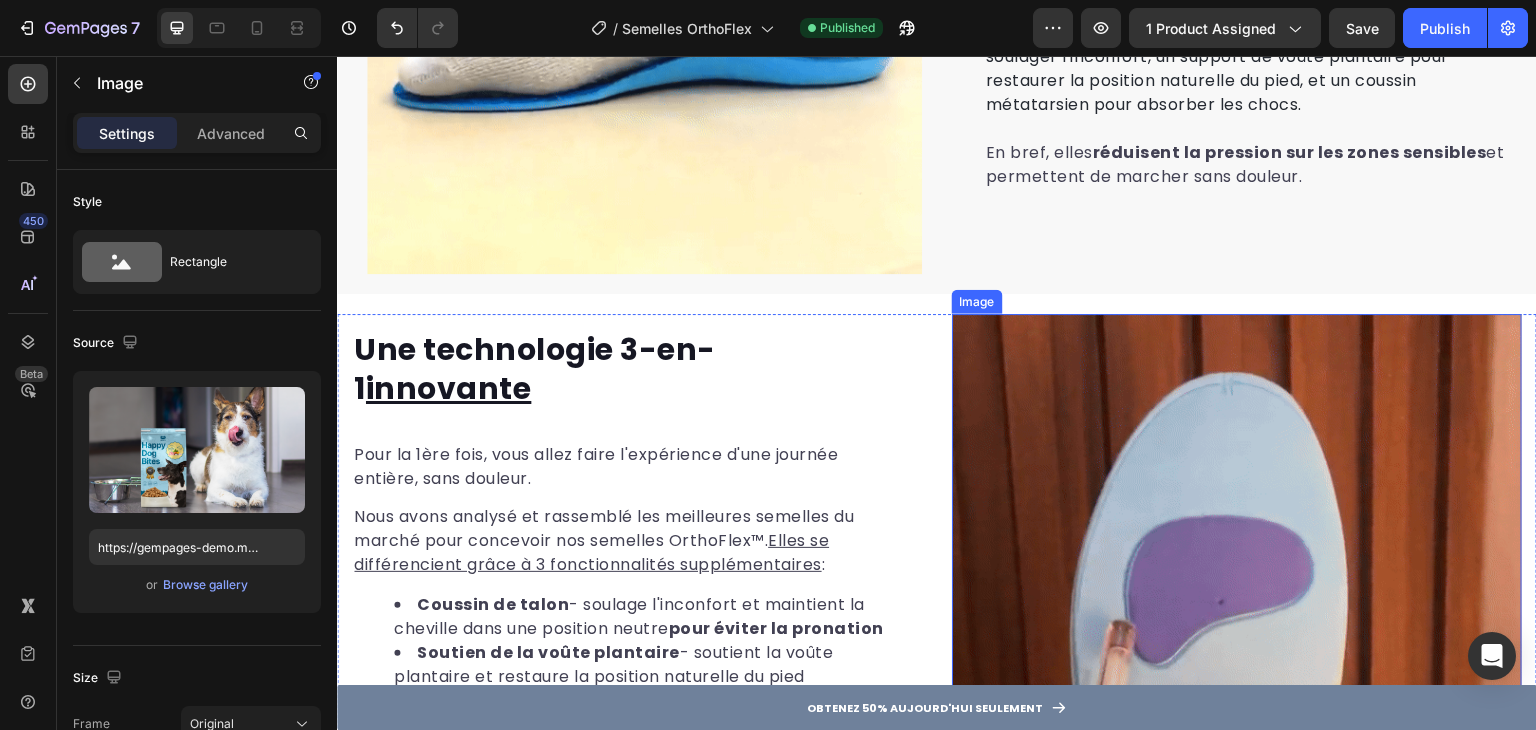 click at bounding box center (1237, 599) 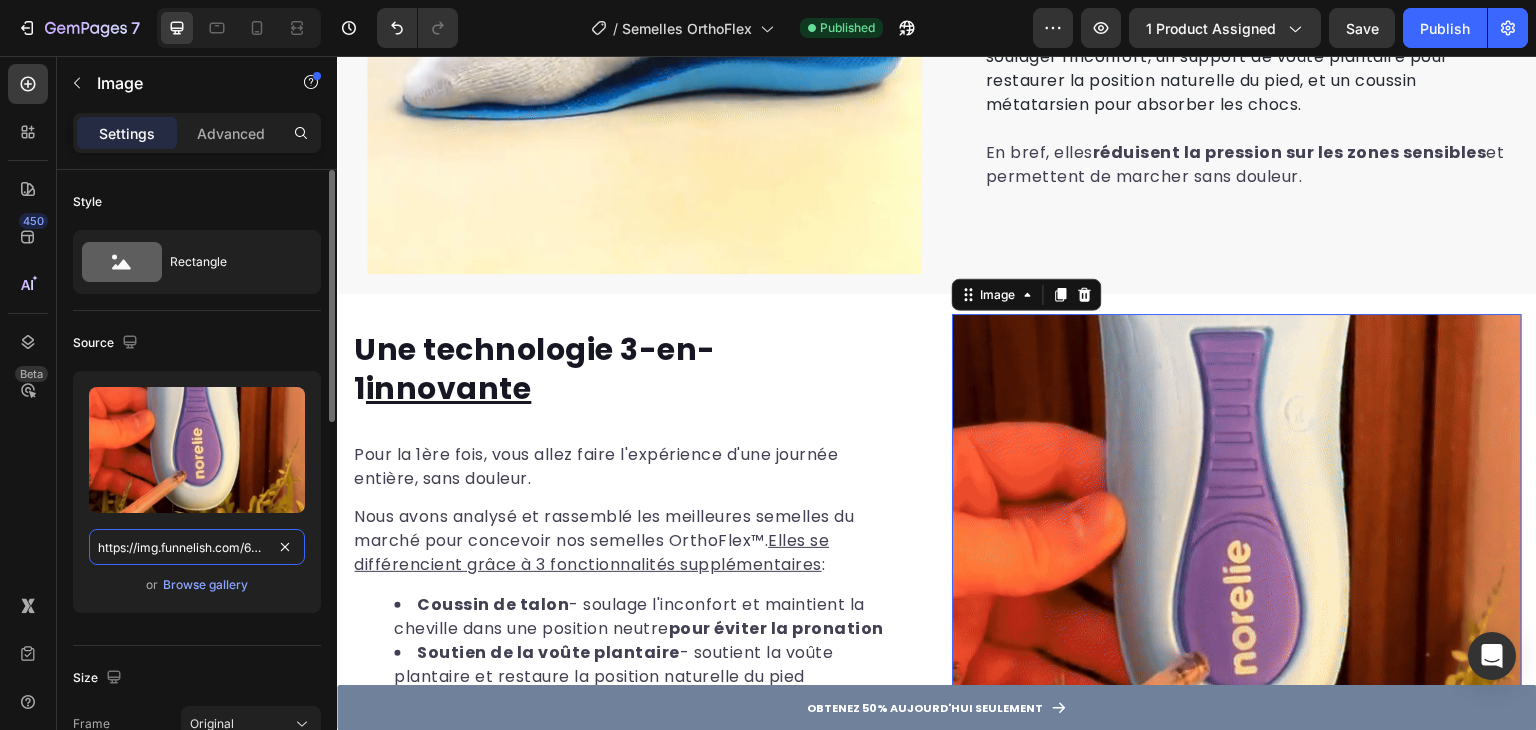 click on "https://img.funnelish.com/6089/93606/1714056133-a15491db38b34e99813270fd6406f39e-ezgif.com-video-to-gif-converter.gif" at bounding box center [197, 547] 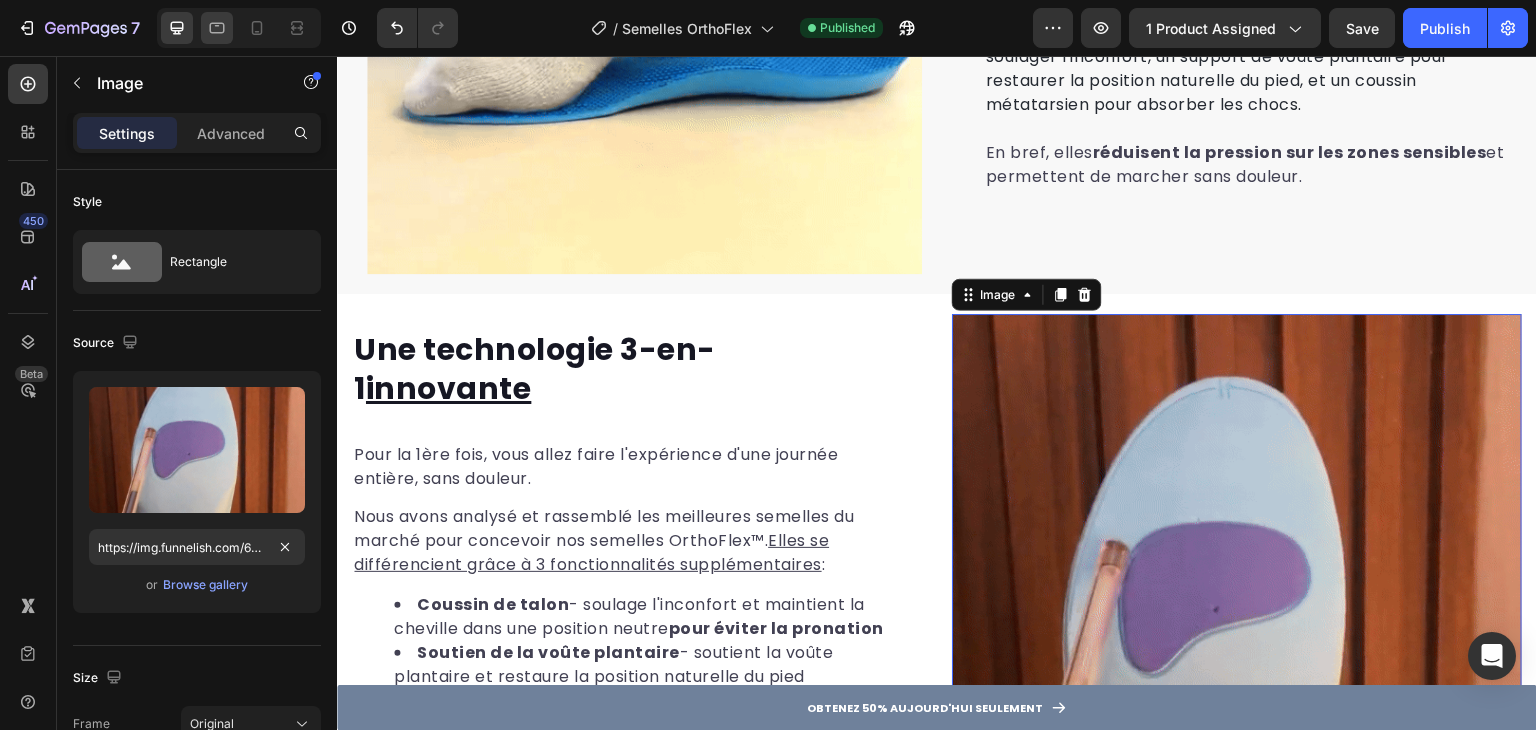 click 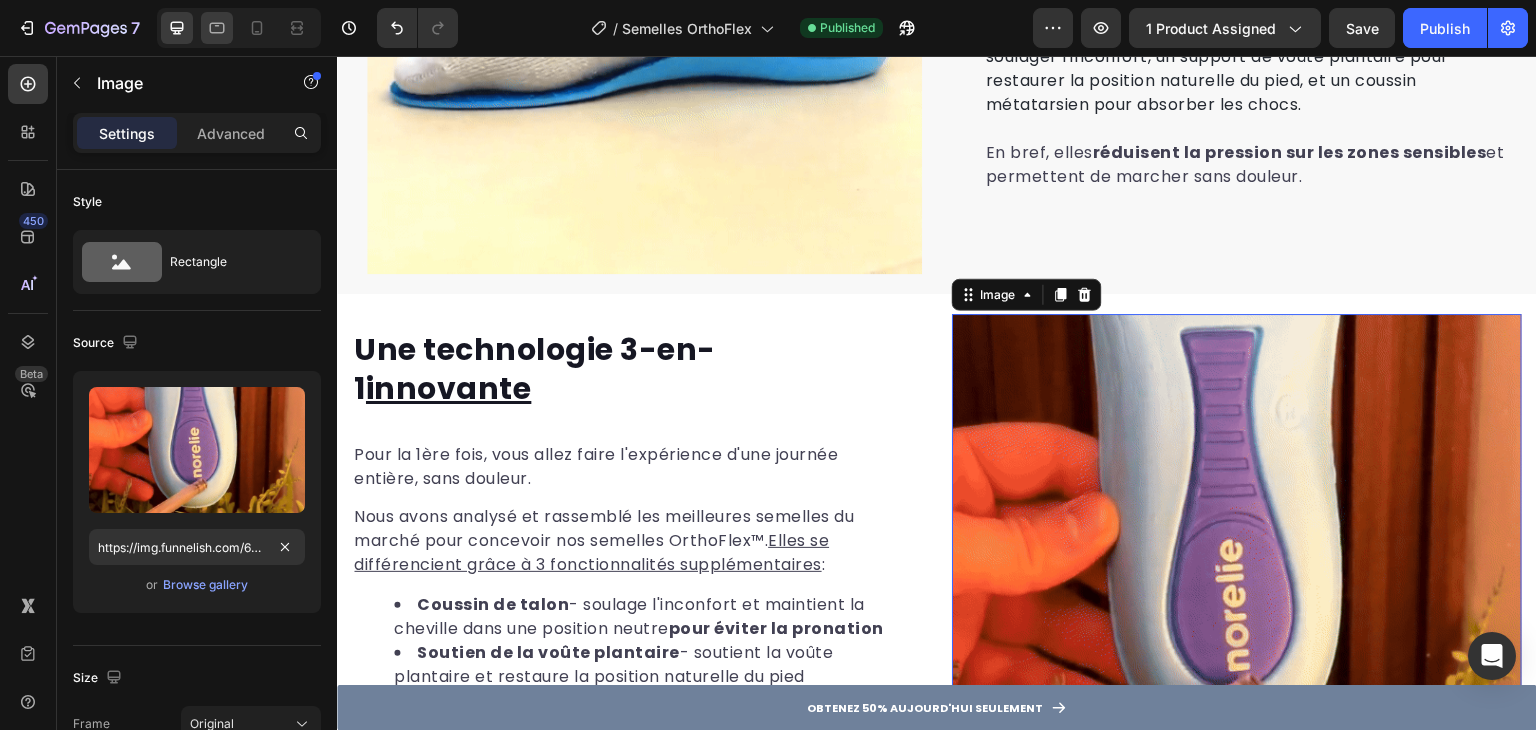 type 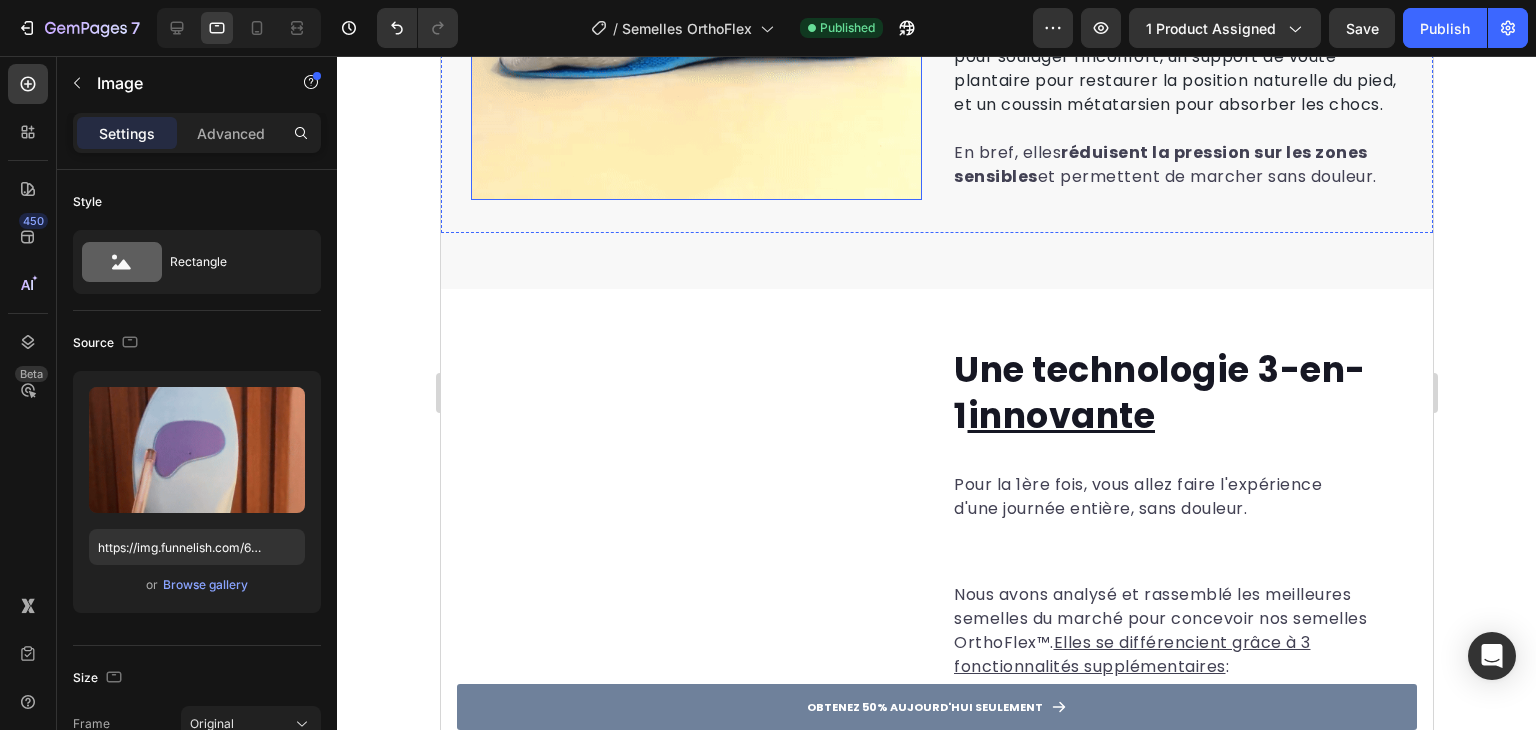 scroll, scrollTop: 1321, scrollLeft: 0, axis: vertical 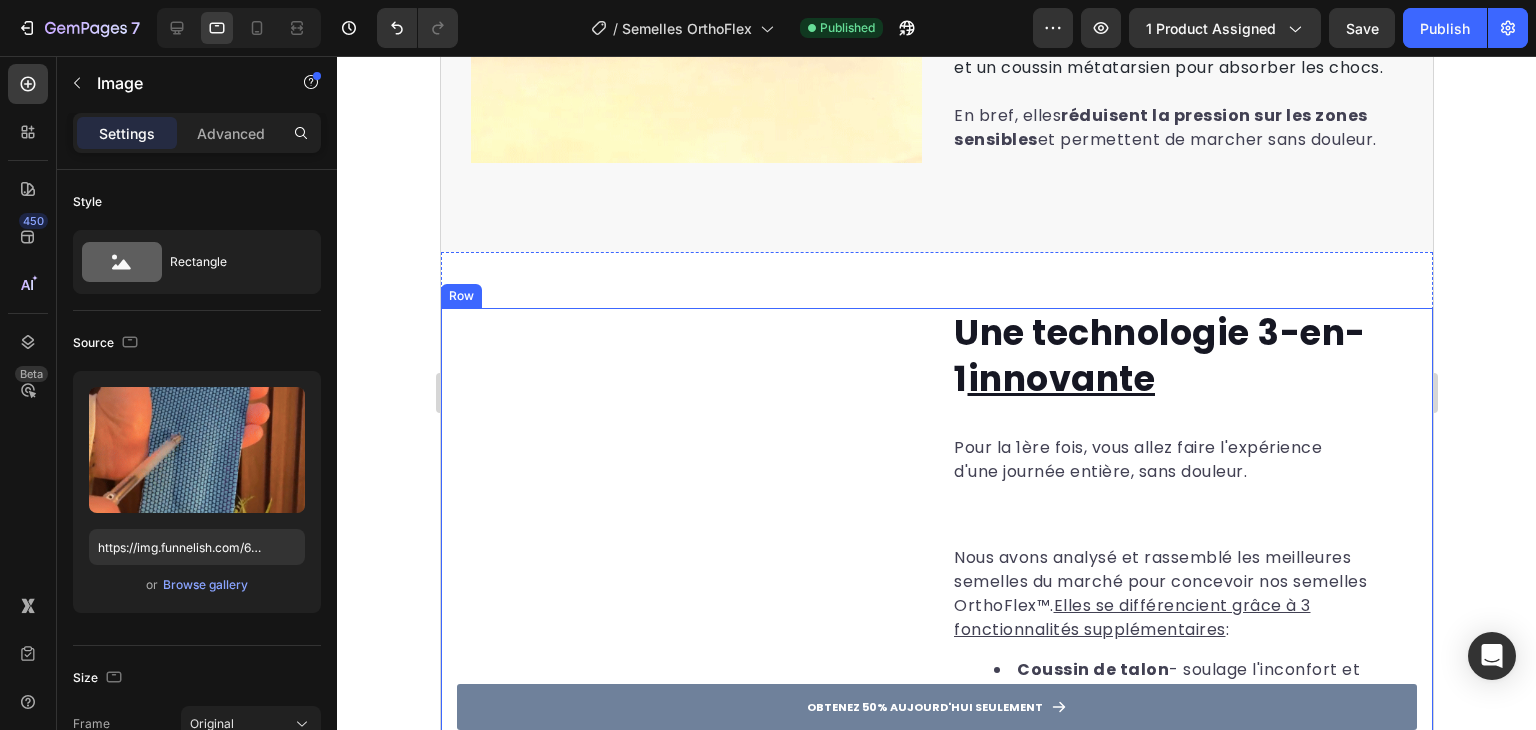 click on "Image   0" at bounding box center (695, 675) 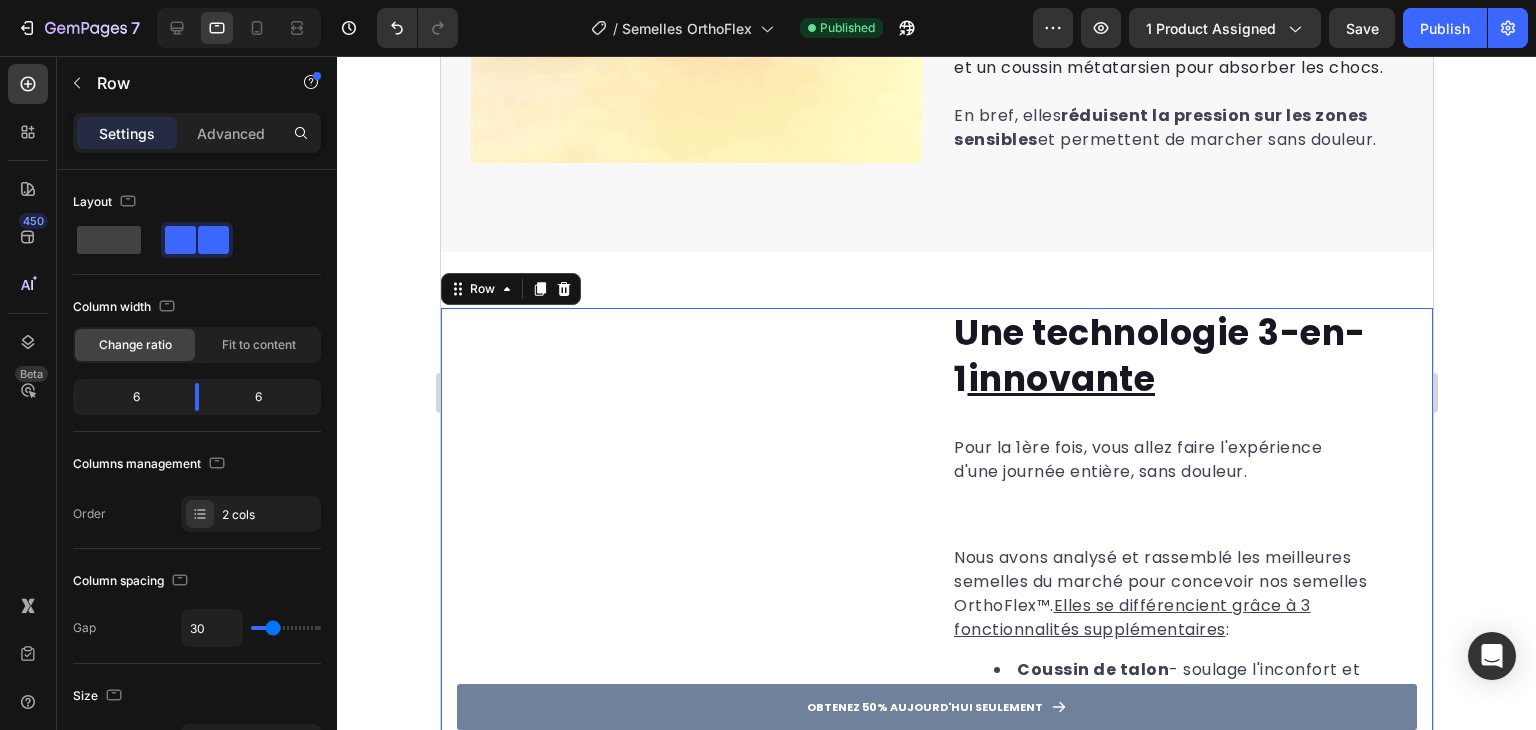 click on "Image" at bounding box center (695, 675) 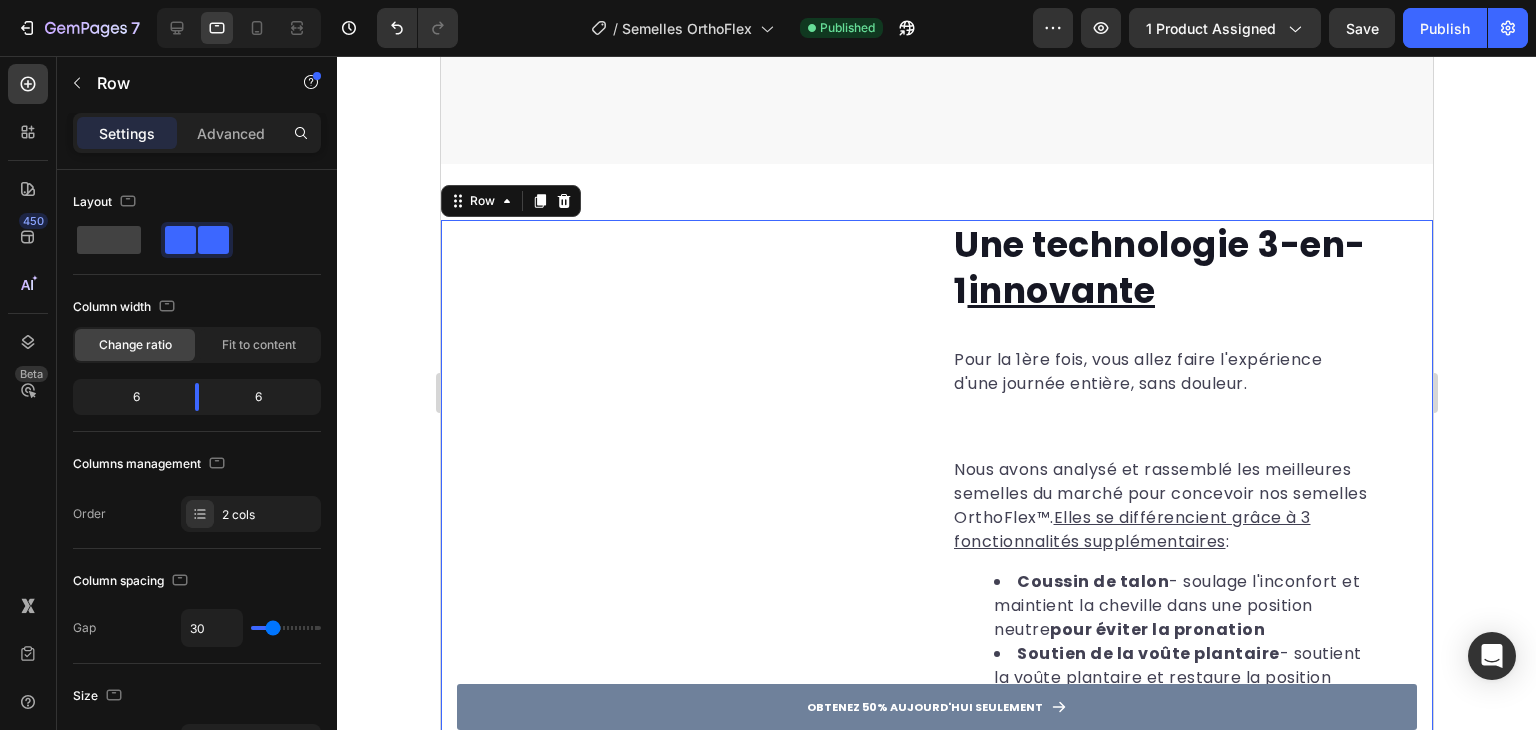 scroll, scrollTop: 1679, scrollLeft: 0, axis: vertical 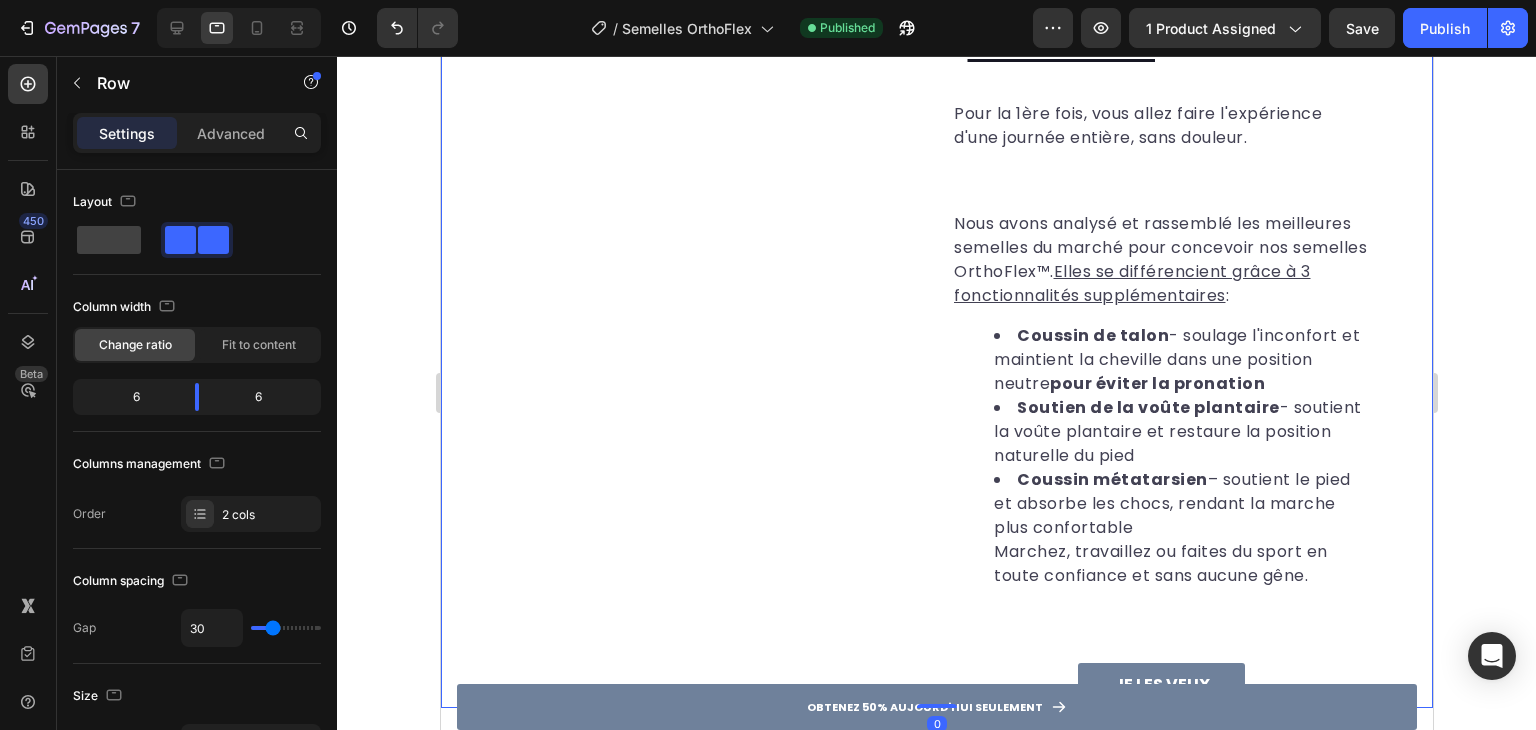 click on "Image" at bounding box center [695, 341] 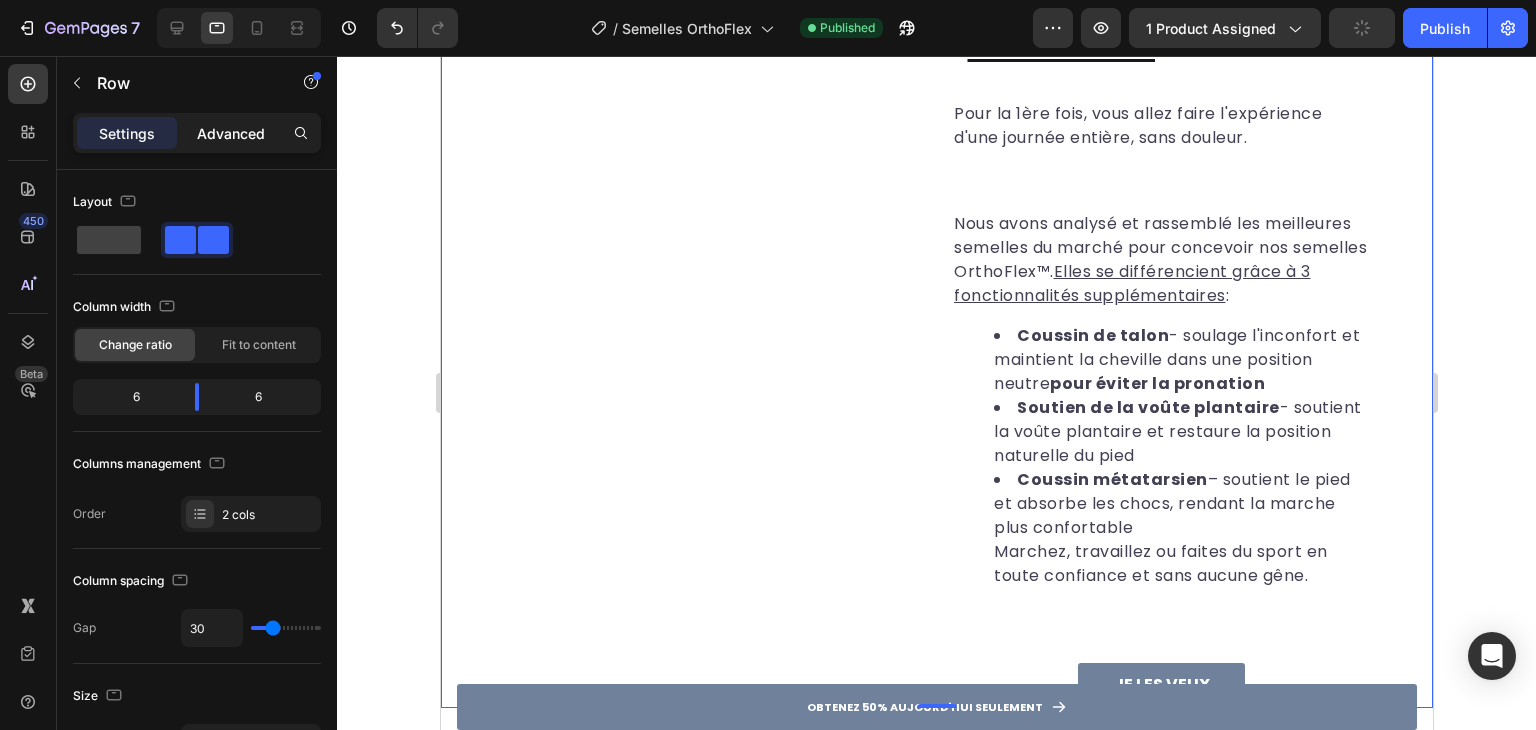 click on "Advanced" at bounding box center (231, 133) 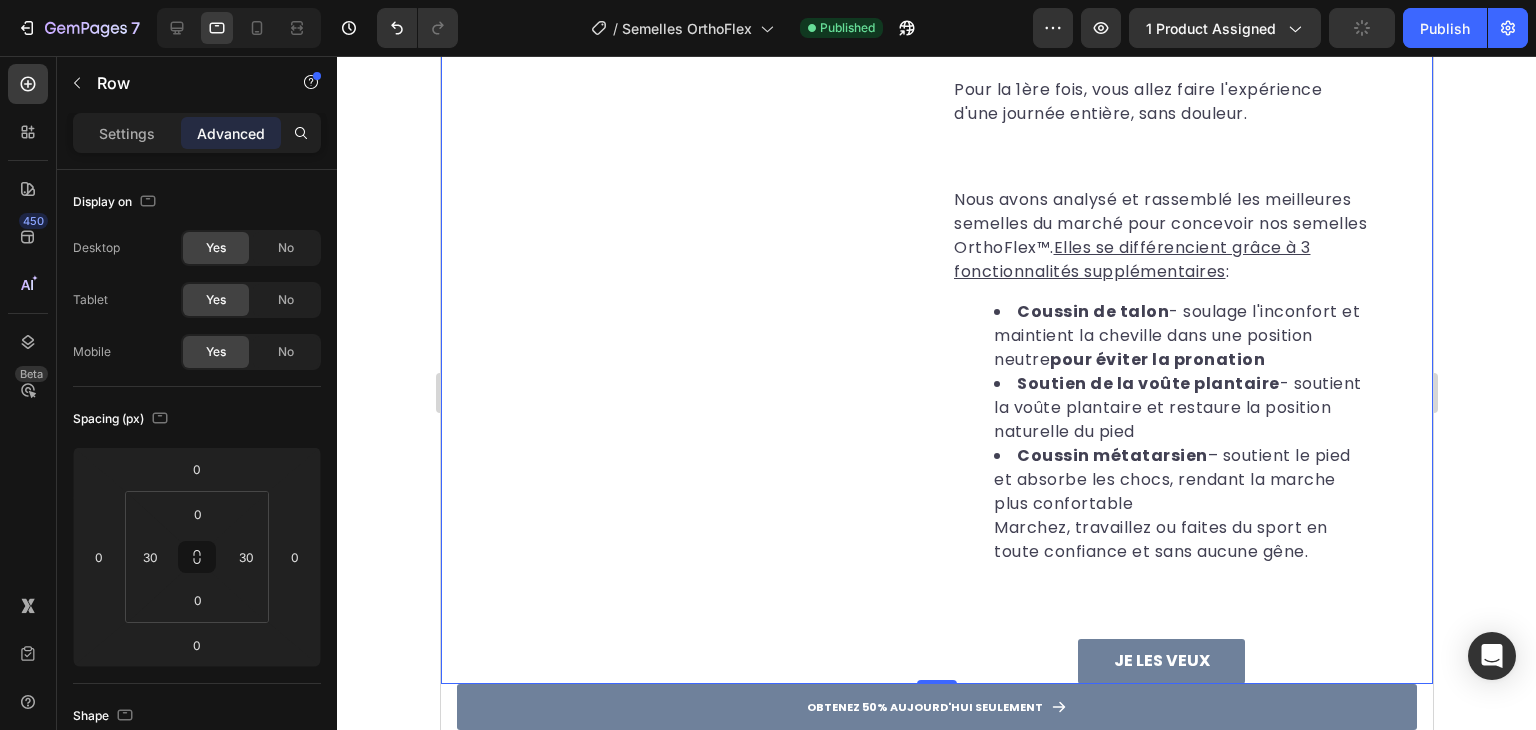 scroll, scrollTop: 1221, scrollLeft: 0, axis: vertical 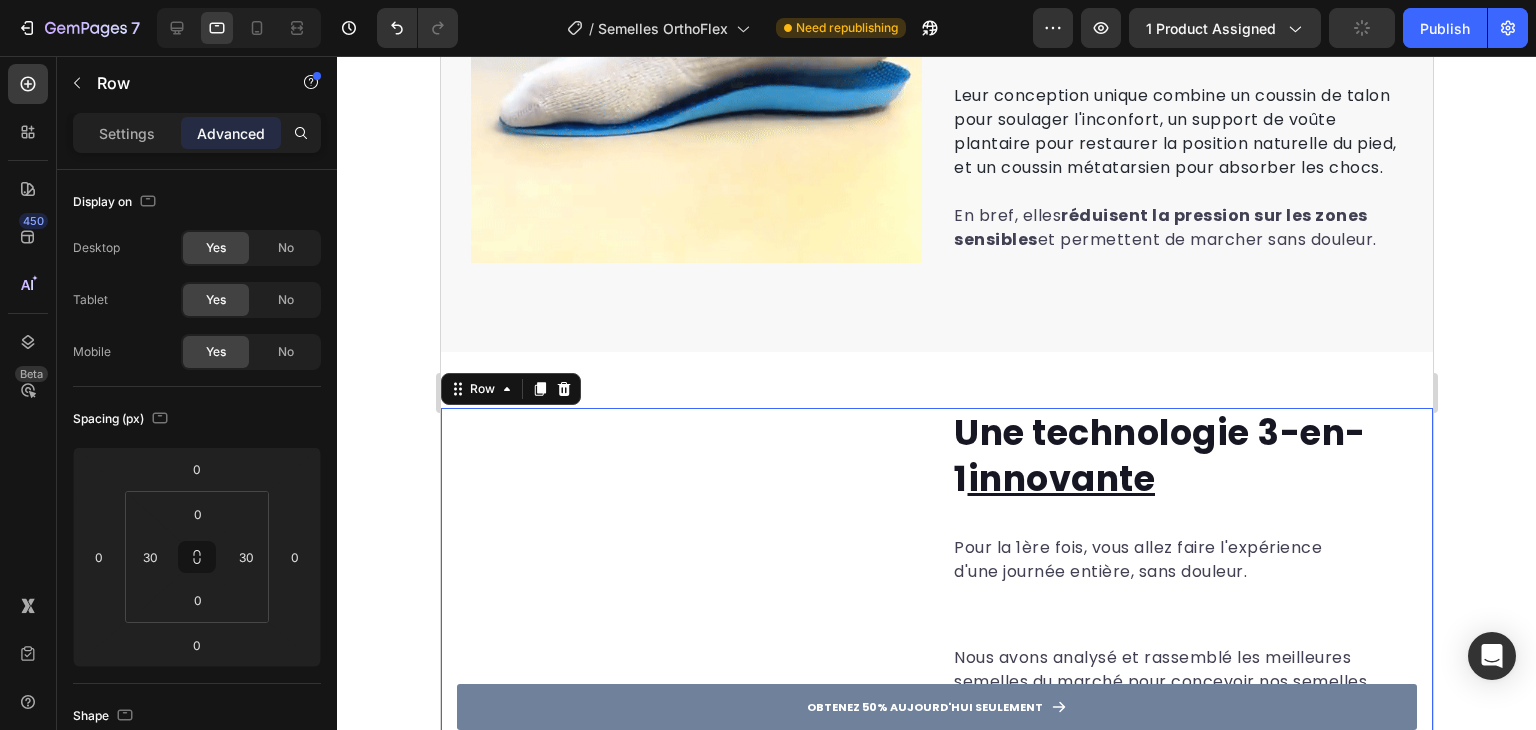 click on "Settings" at bounding box center [127, 133] 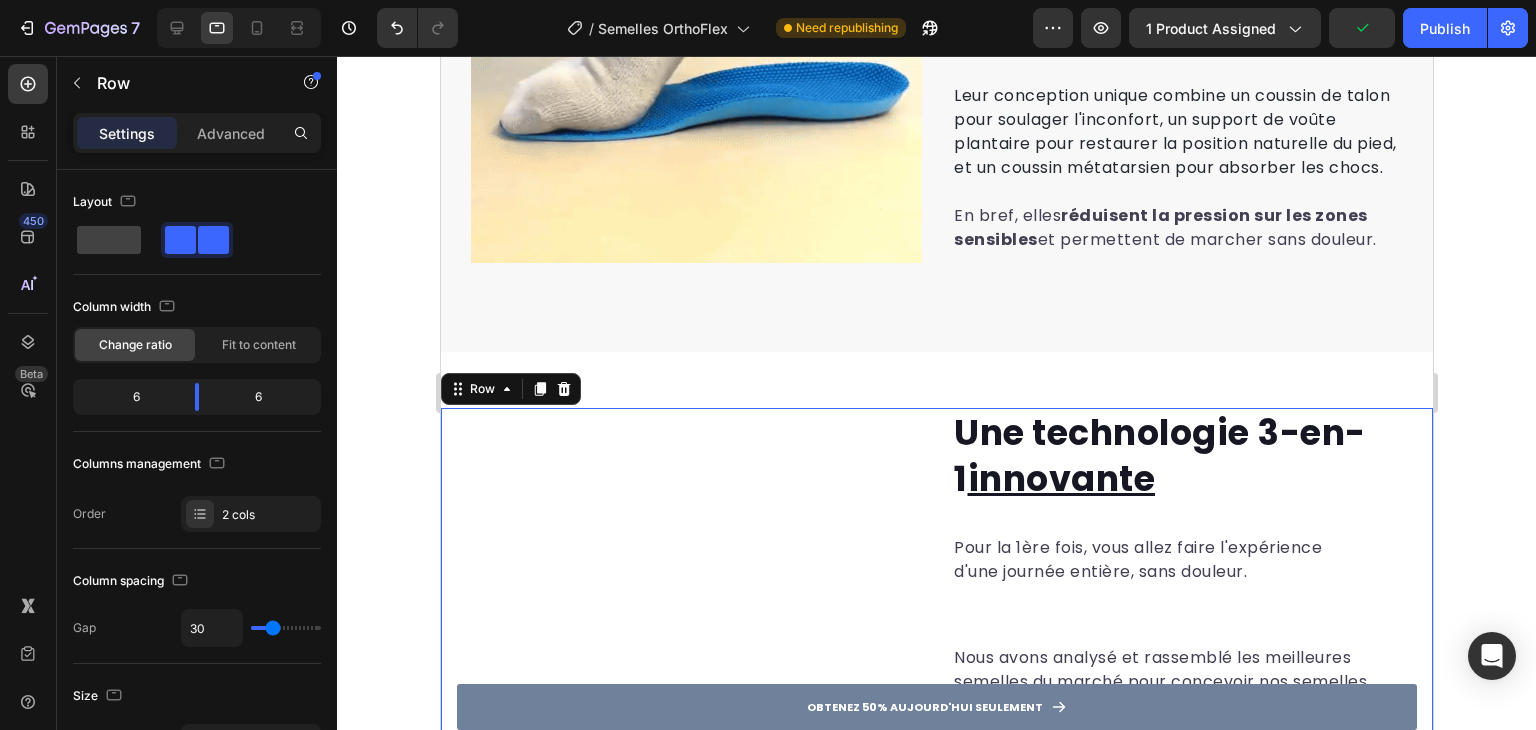 click on "Image" at bounding box center [695, 775] 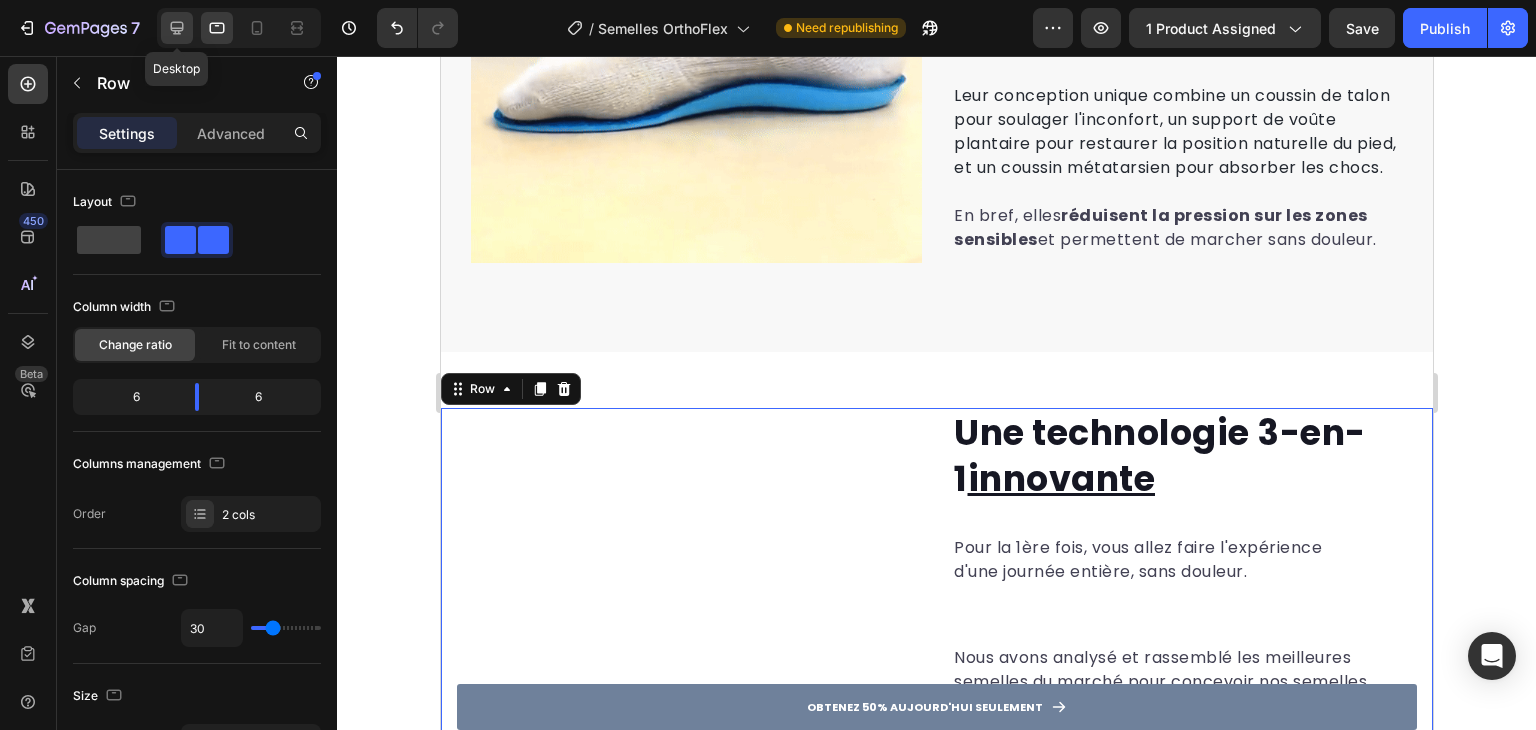 click 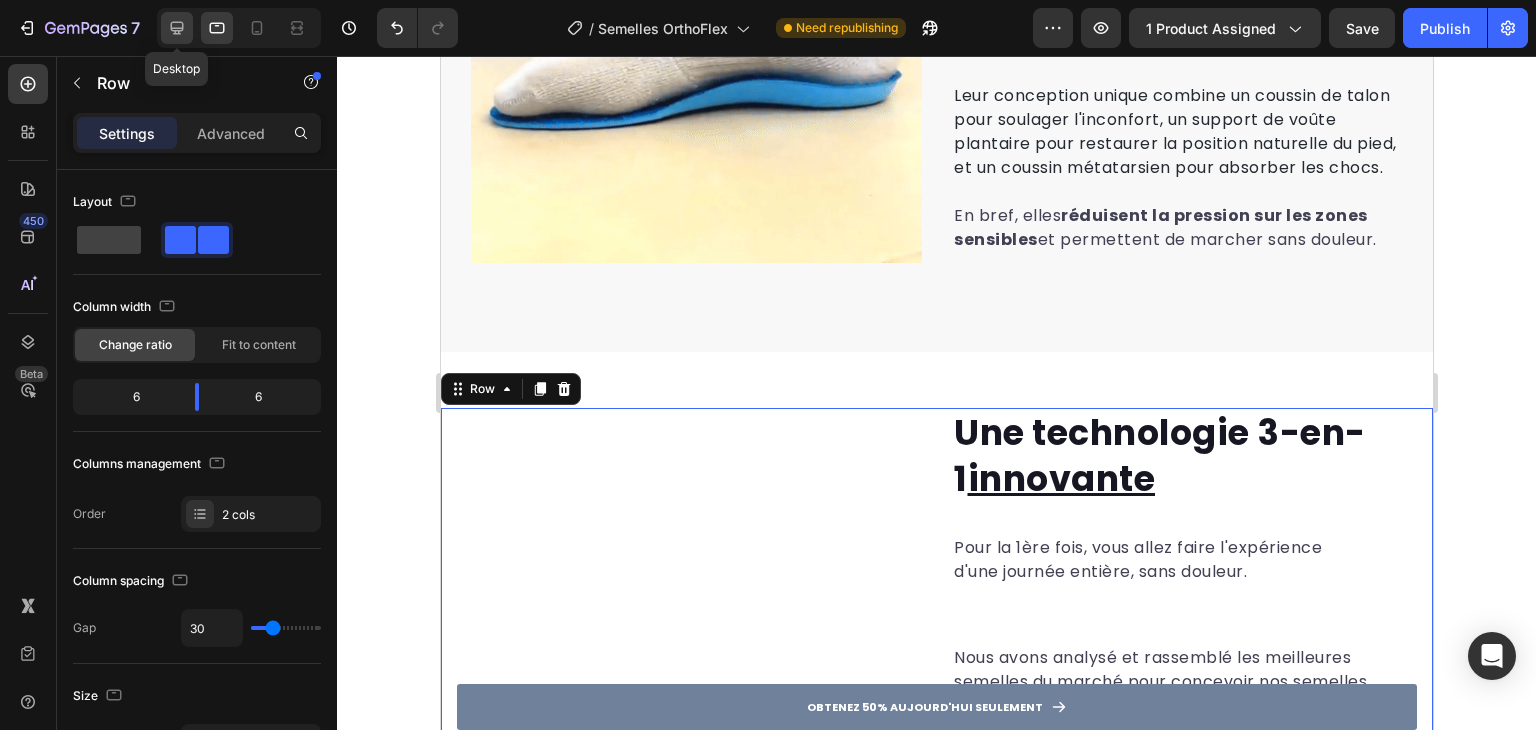 type on "1200" 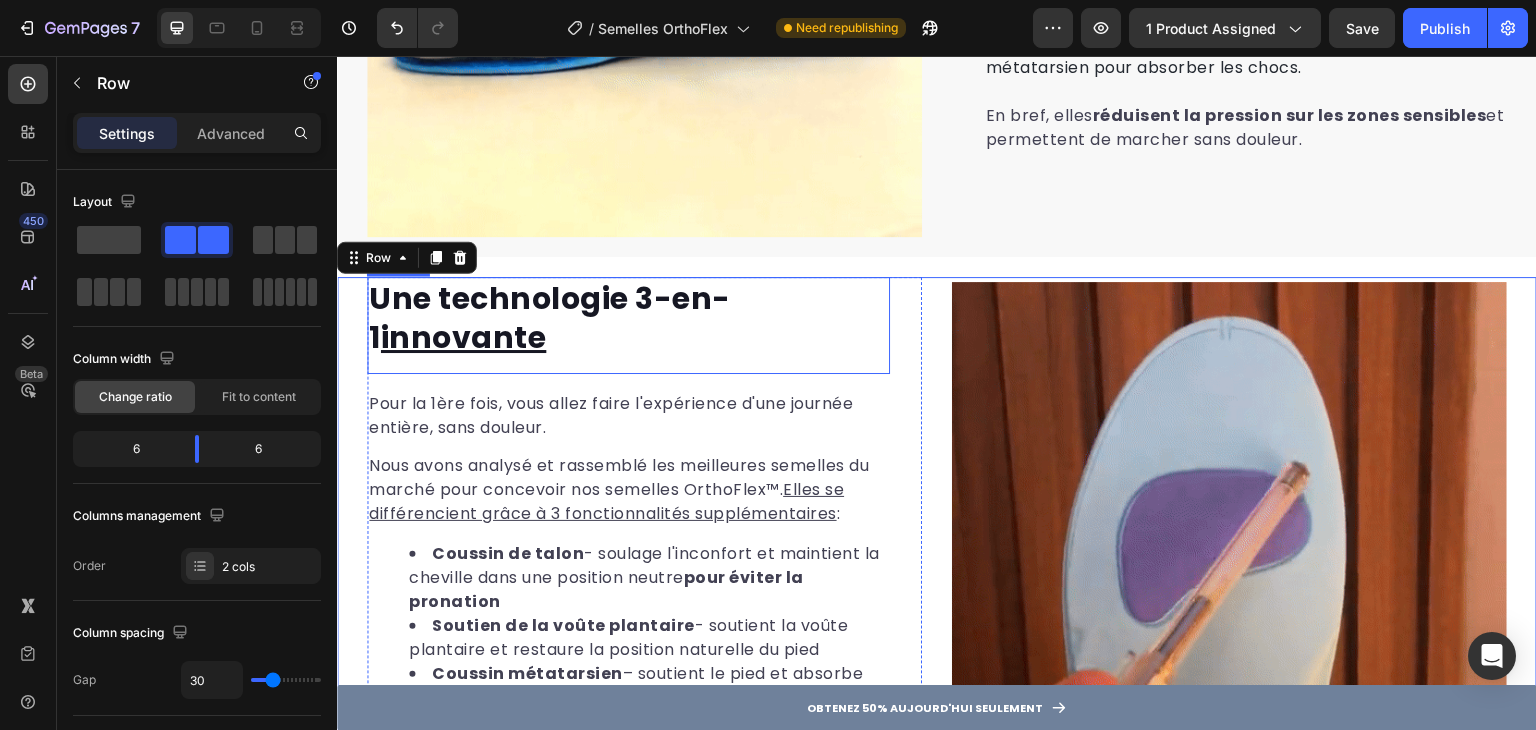 click at bounding box center [1229, 559] 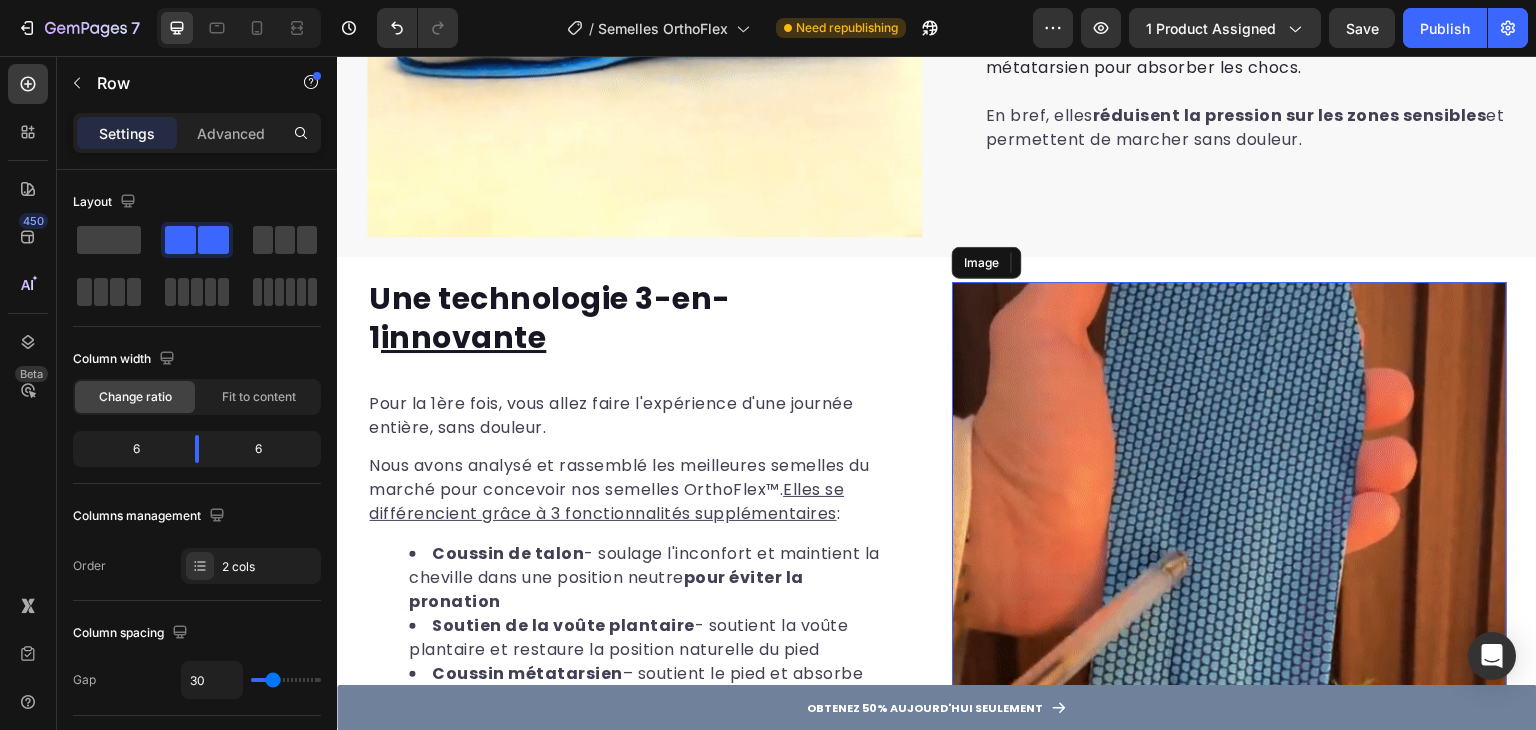 scroll, scrollTop: 1424, scrollLeft: 0, axis: vertical 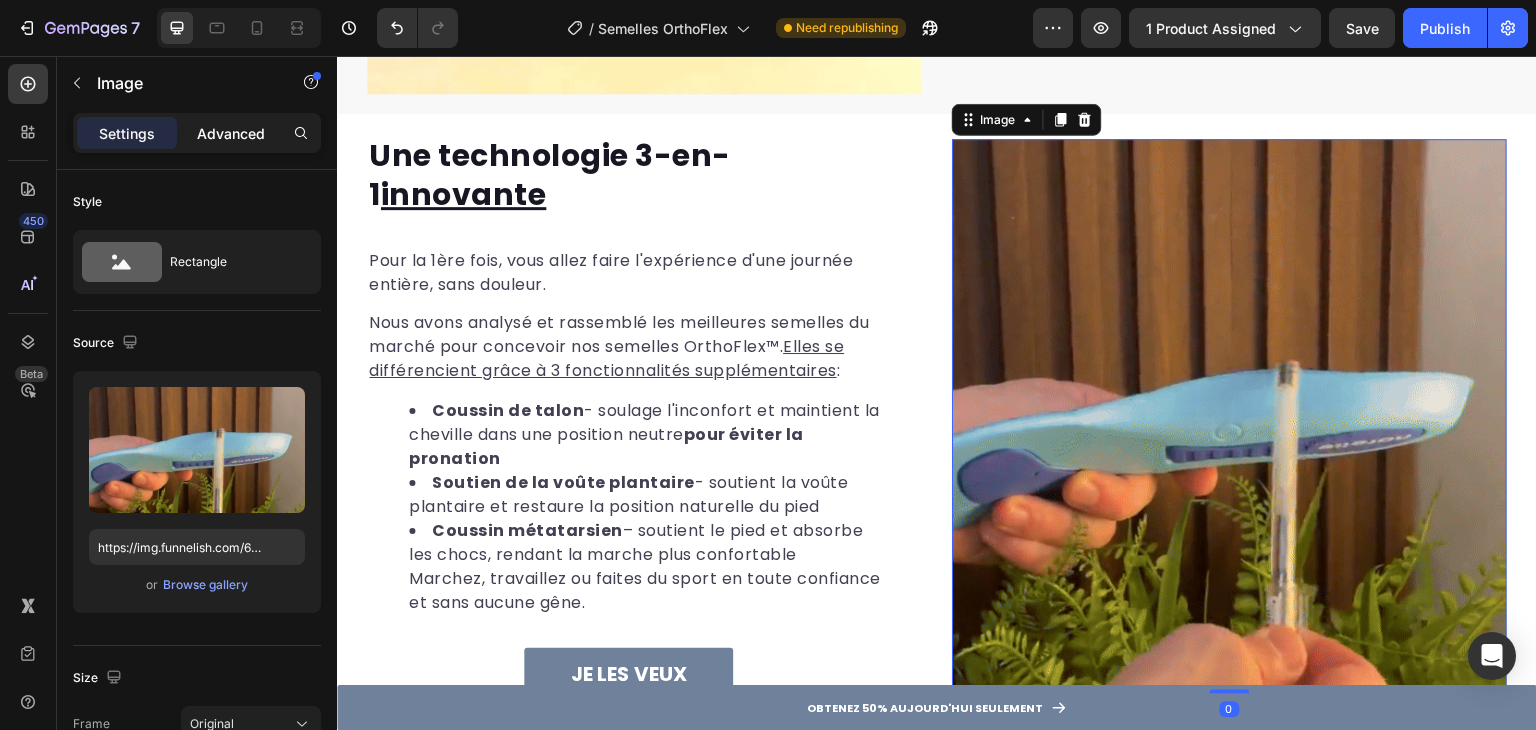 click on "Advanced" at bounding box center [231, 133] 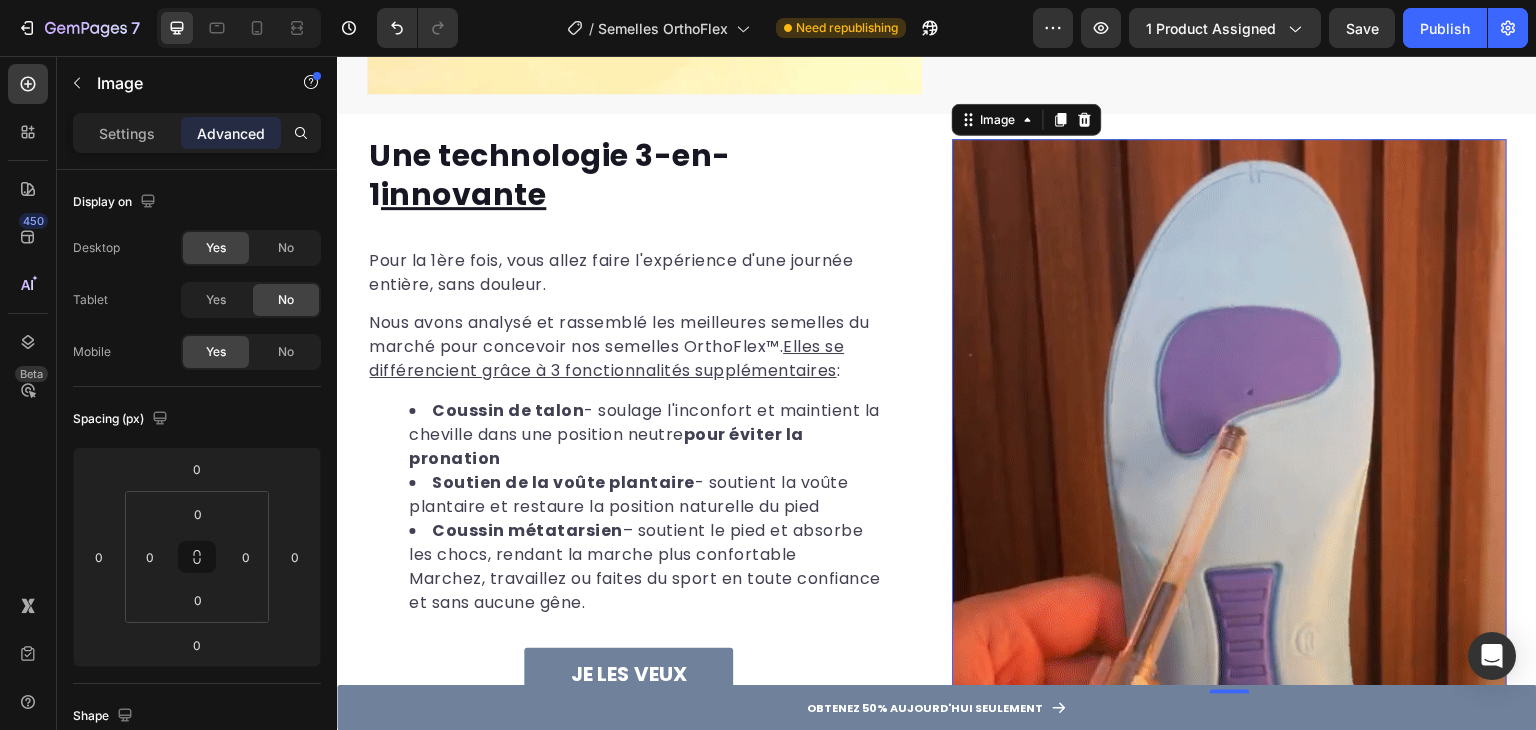 click on "Yes" 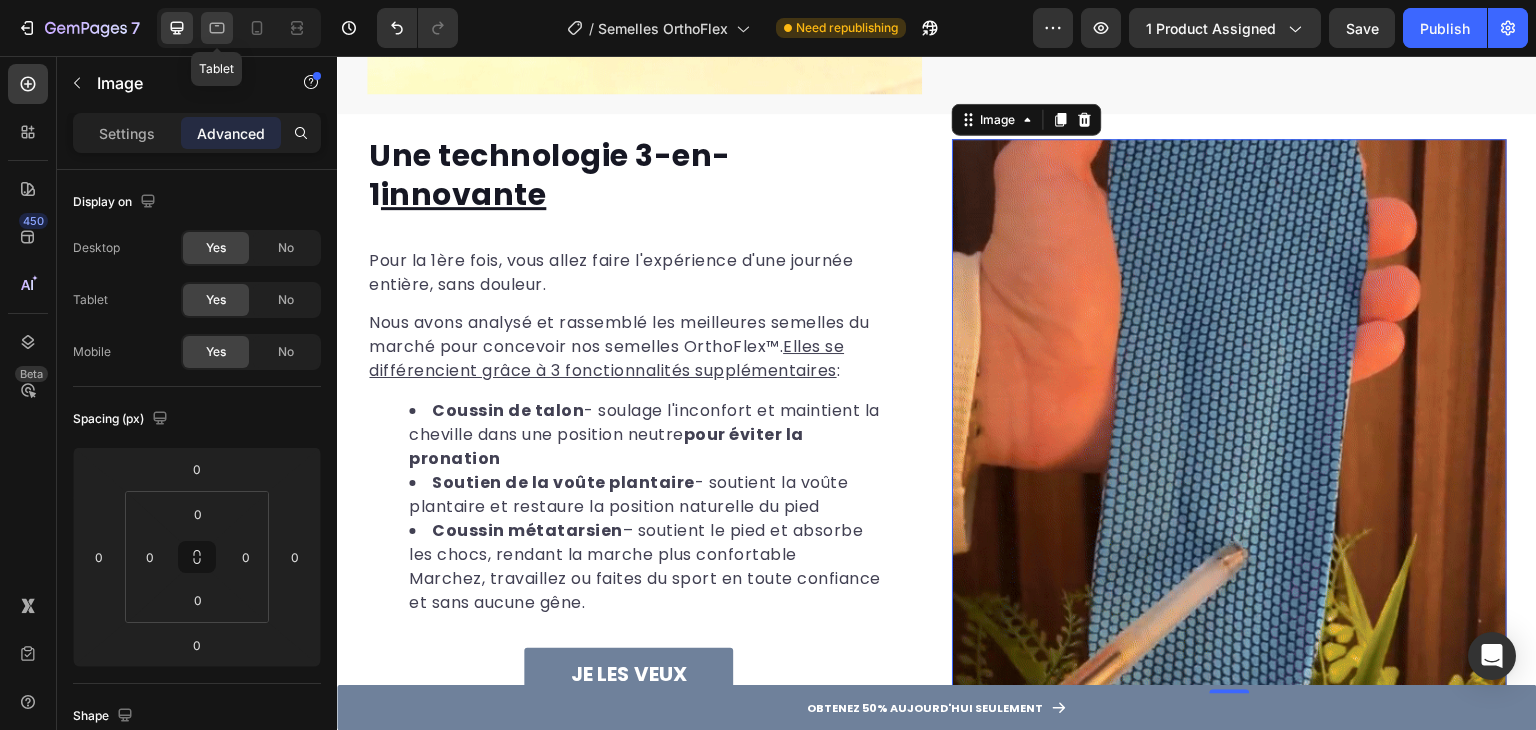 drag, startPoint x: 215, startPoint y: 33, endPoint x: 71, endPoint y: 149, distance: 184.91078 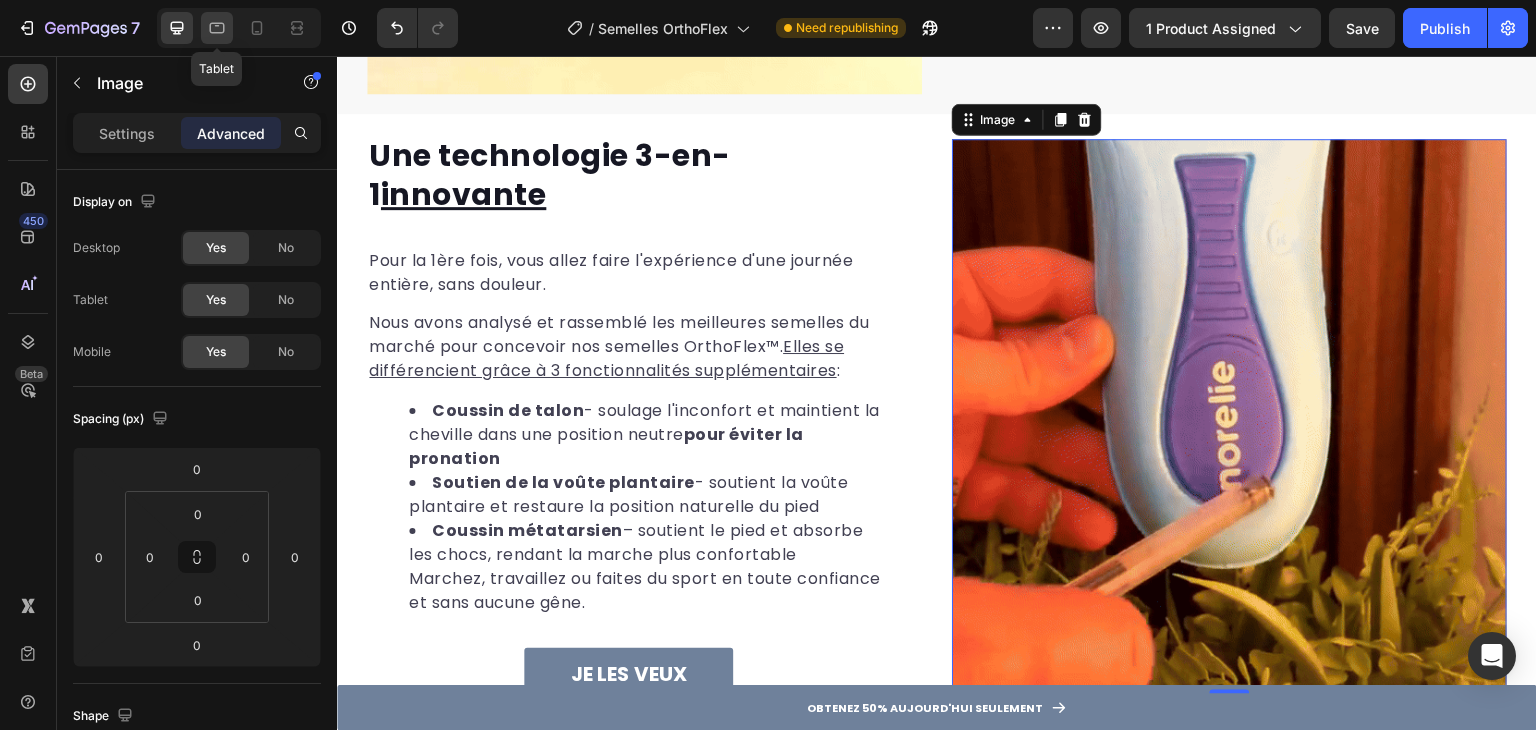 click 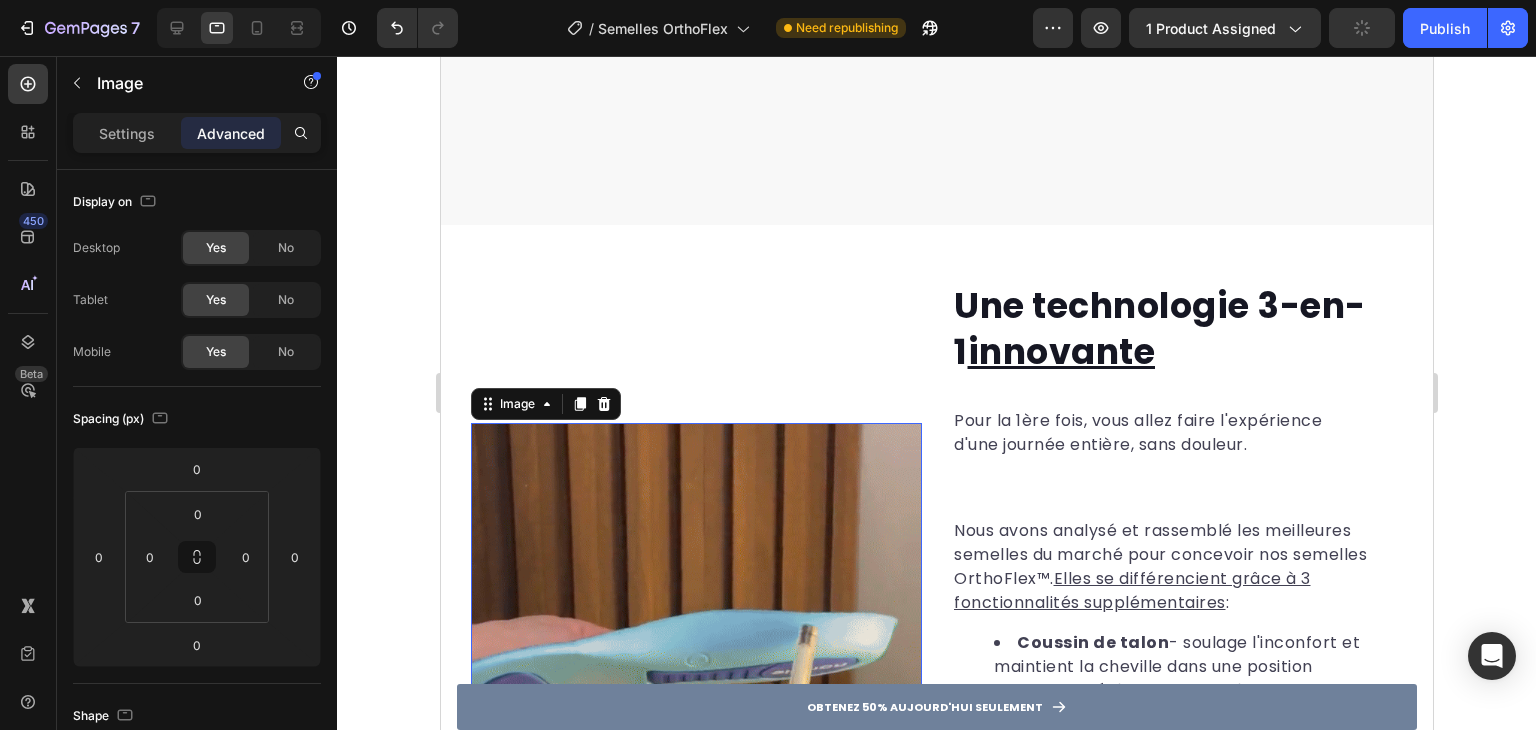 scroll, scrollTop: 2072, scrollLeft: 0, axis: vertical 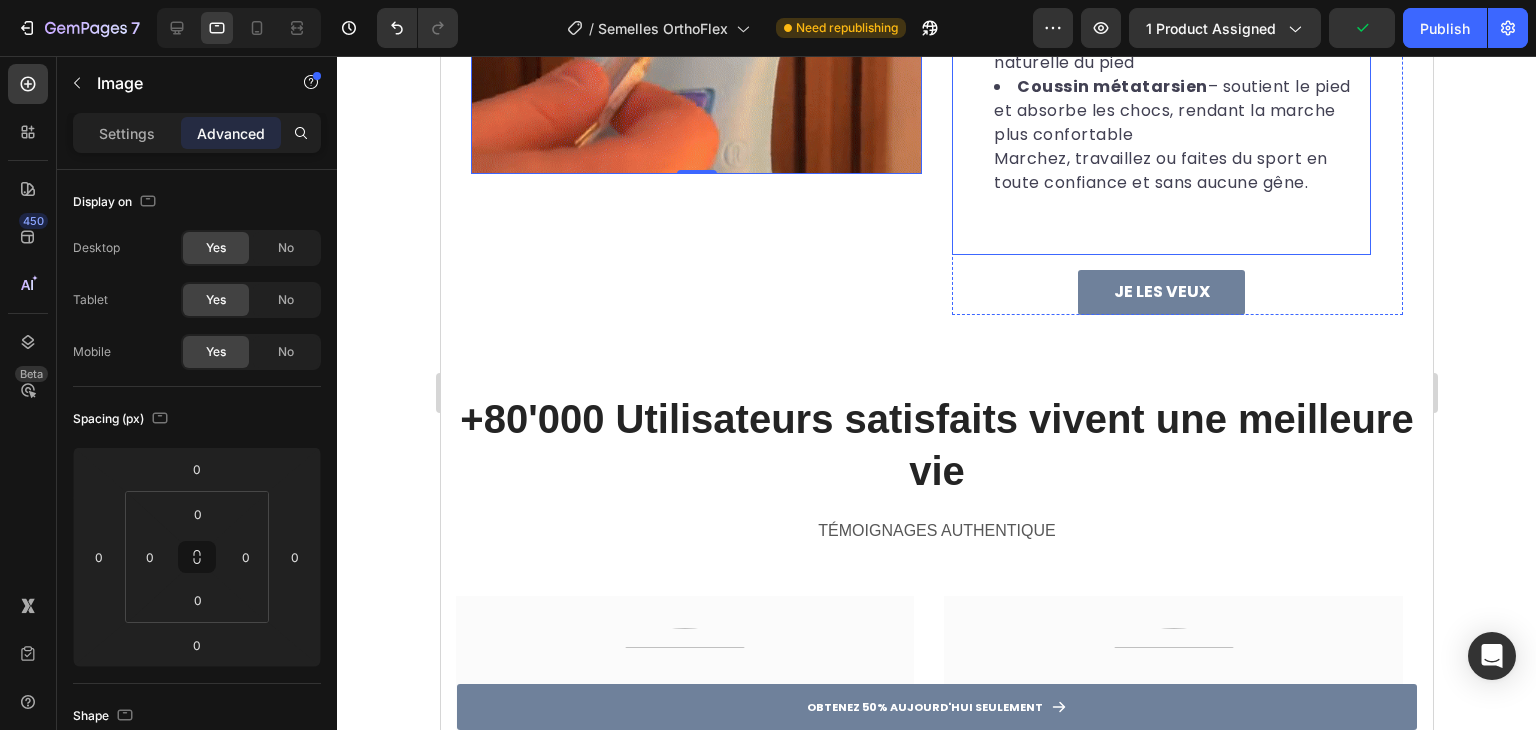 click on "Nous avons analysé et rassemblé les meilleures semelles du marché pour concevoir nos semelles OrthoFlex™.  Elles se différencient grâce à 3 fonctionnalités supplémentaires  :  Coussin de talon  - soulage l'inconfort et maintient la cheville dans une position neutre  pour éviter la pronation Soutien de la voûte plantaire  - soutient la voûte plantaire et restaure la position naturelle du pied Coussin métatarsien  – soutient le pied et absorbe les chocs, rendant la marche plus confortable                            Marchez, travaillez ou faites du sport en toute confiance et sans aucune gêne. Text block" at bounding box center (1160, 28) 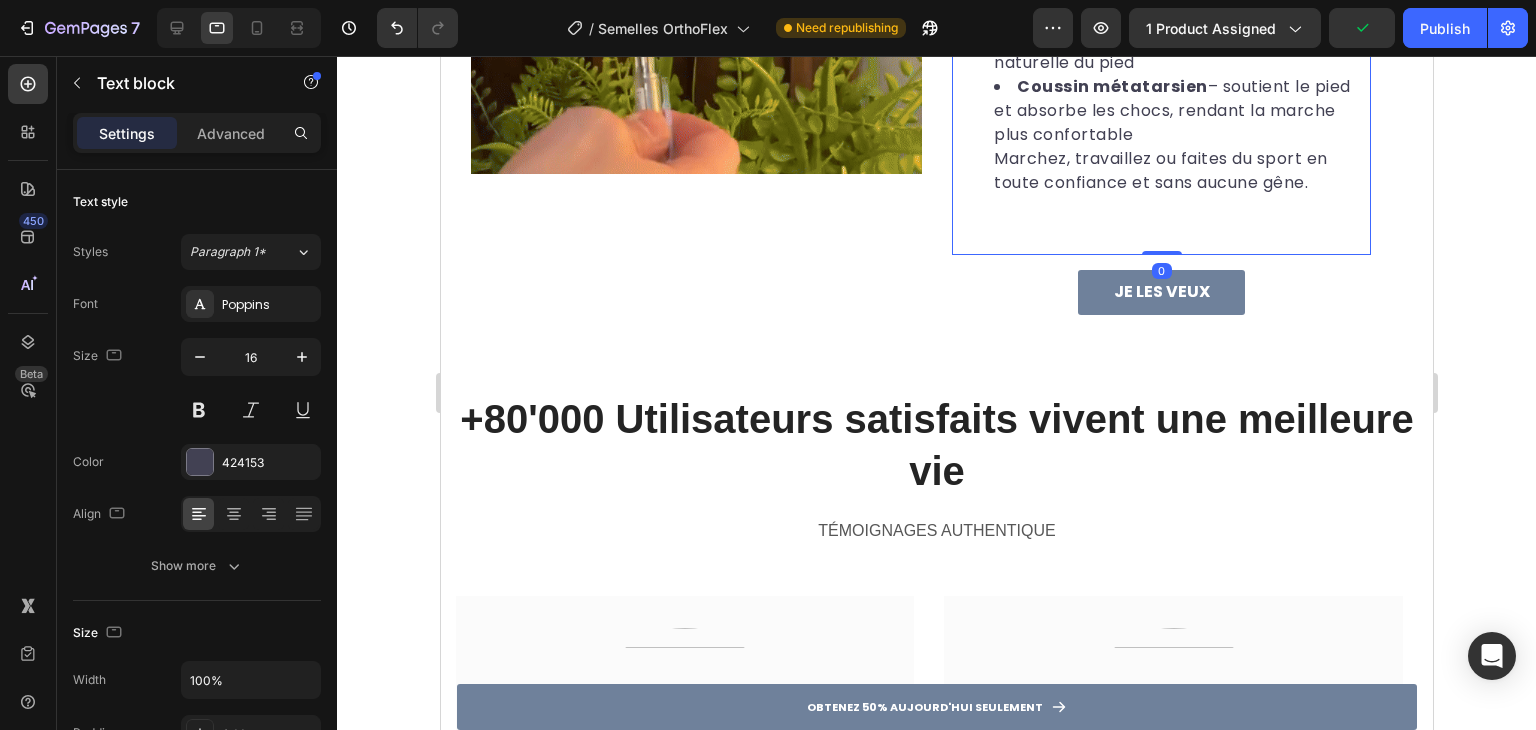 drag, startPoint x: 243, startPoint y: 147, endPoint x: 238, endPoint y: 167, distance: 20.615528 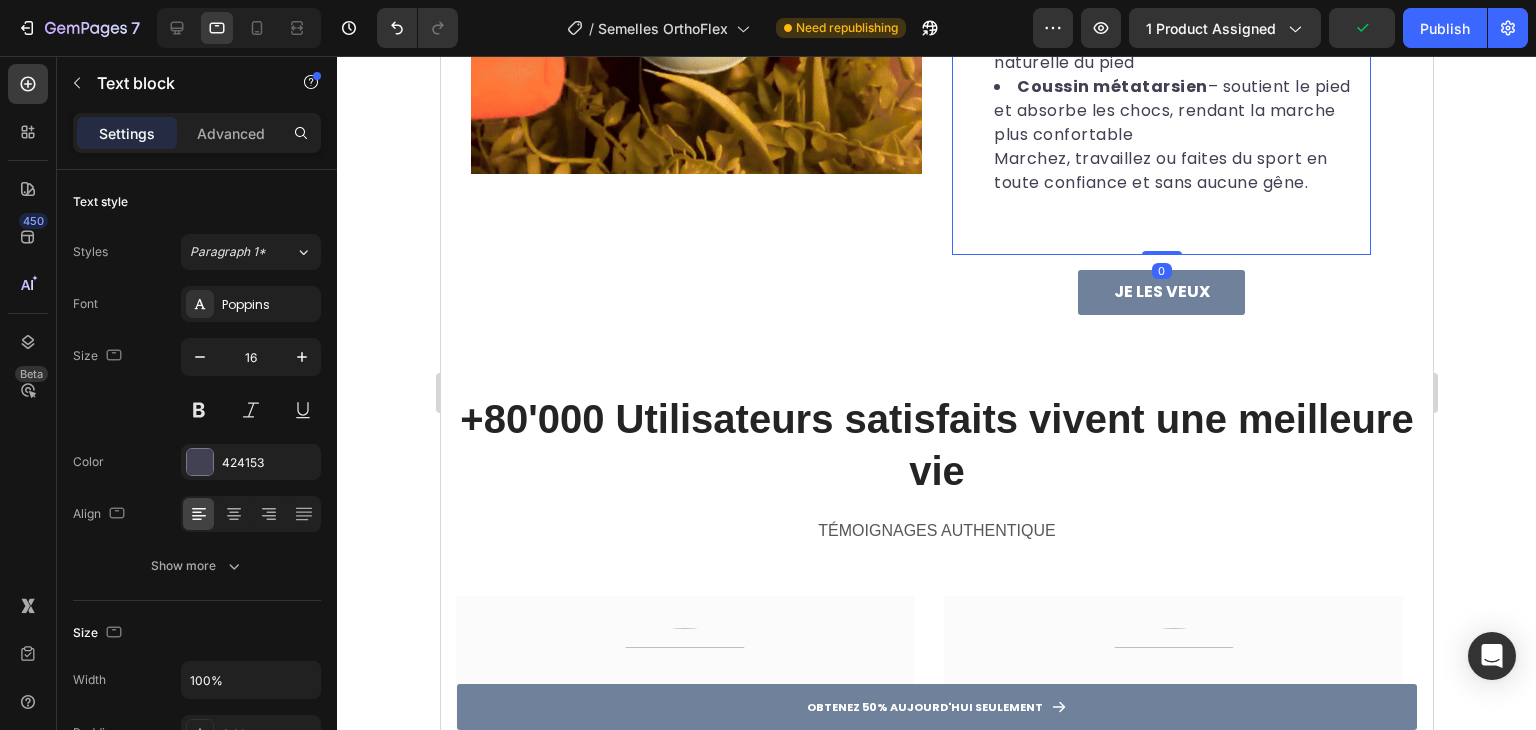 click on "Advanced" 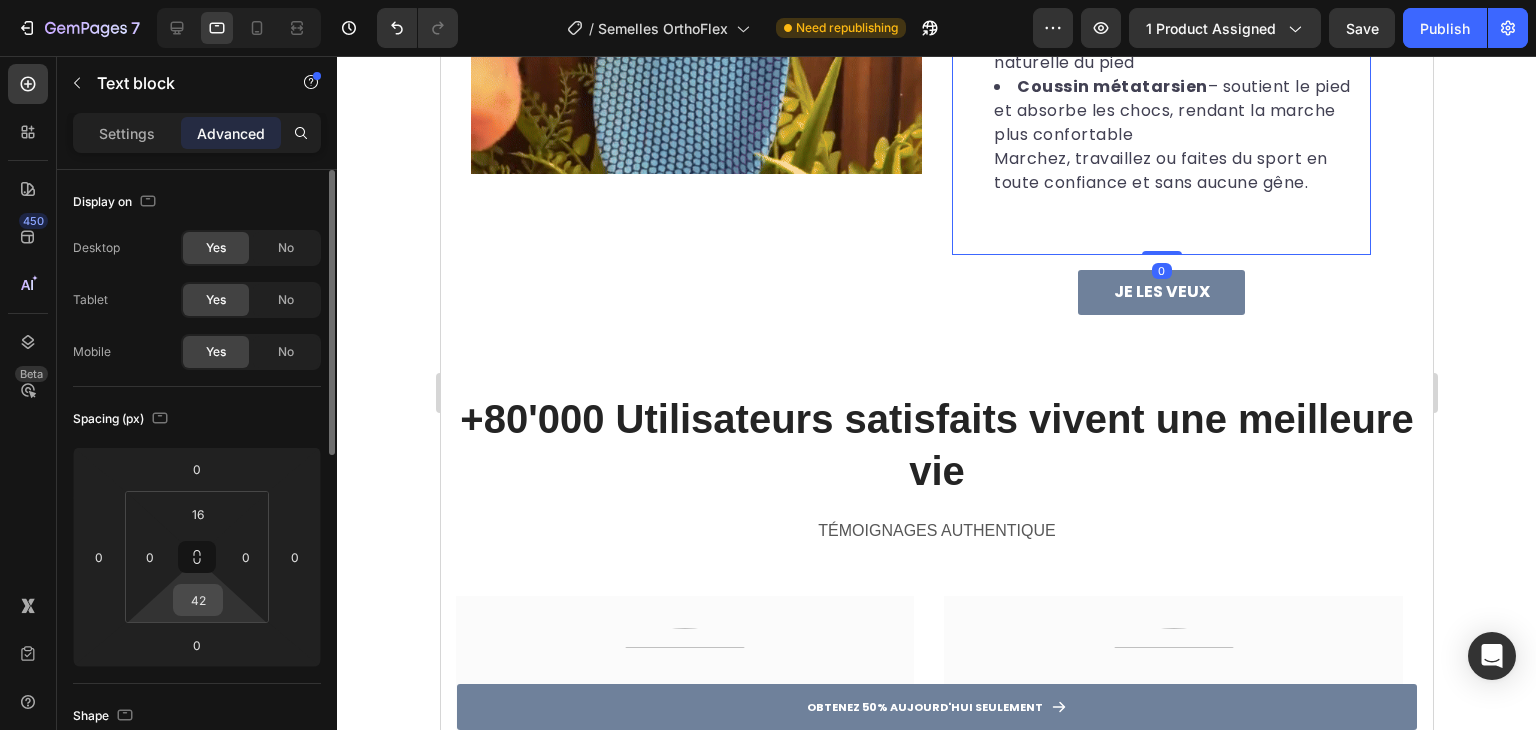 click on "42" at bounding box center (198, 600) 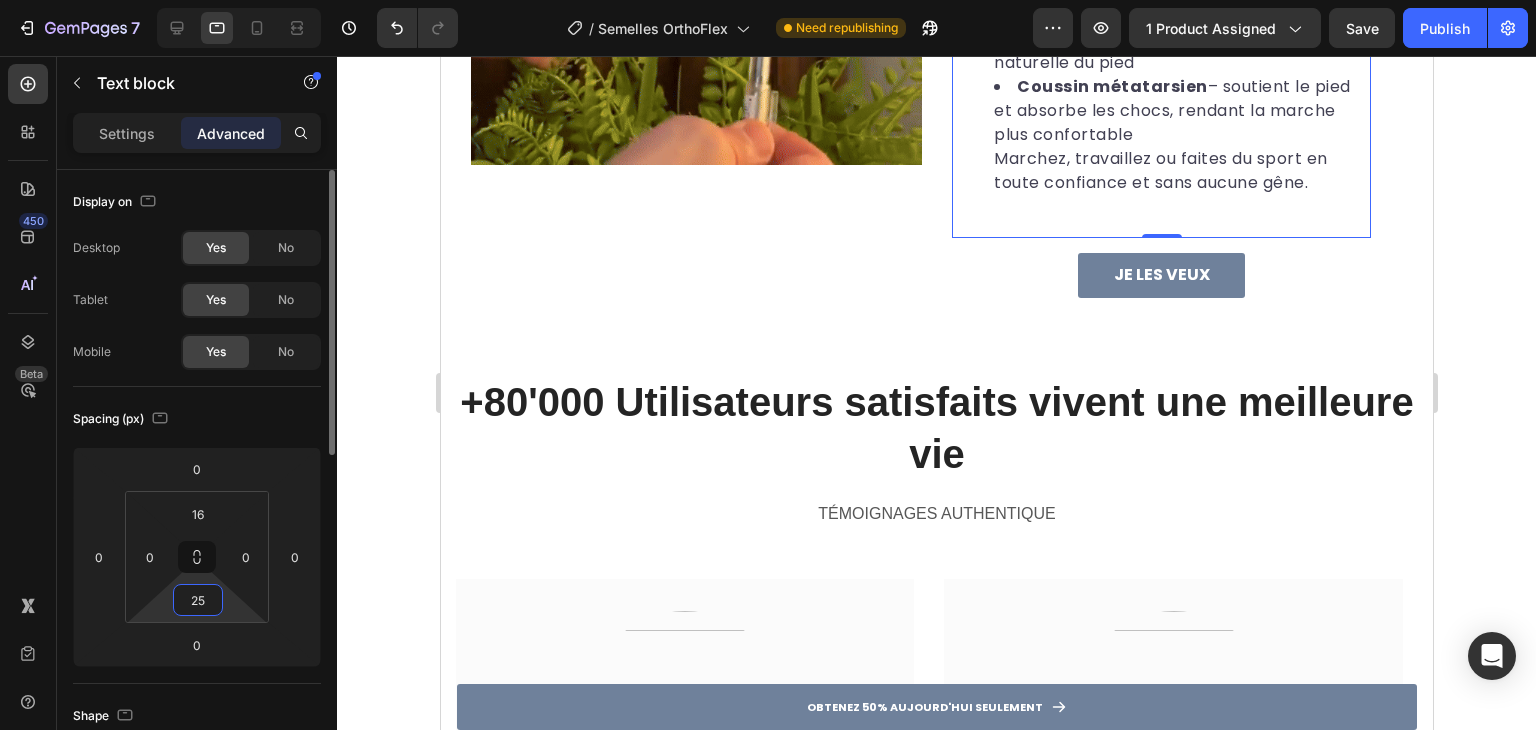 click on "25" at bounding box center (198, 600) 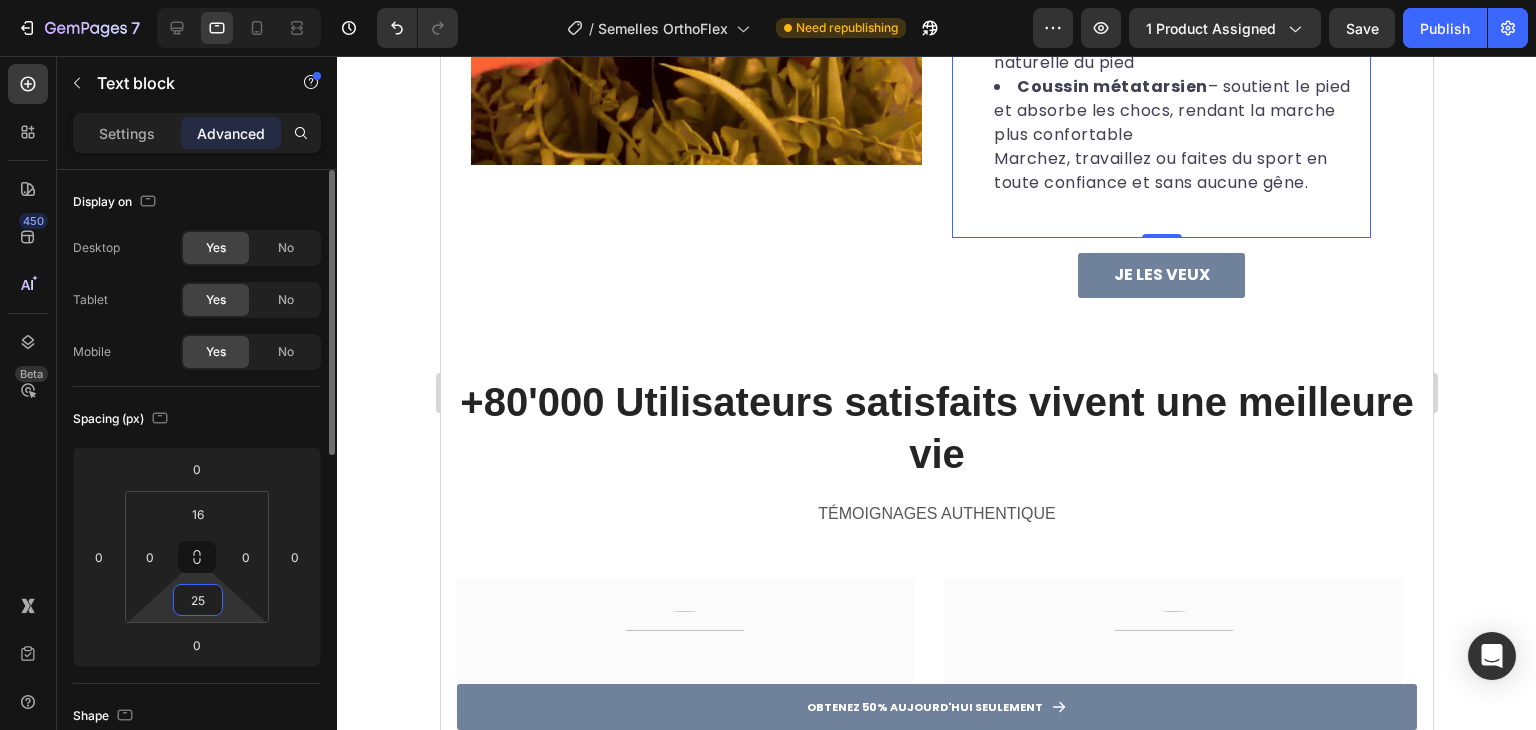 click on "25" at bounding box center [198, 600] 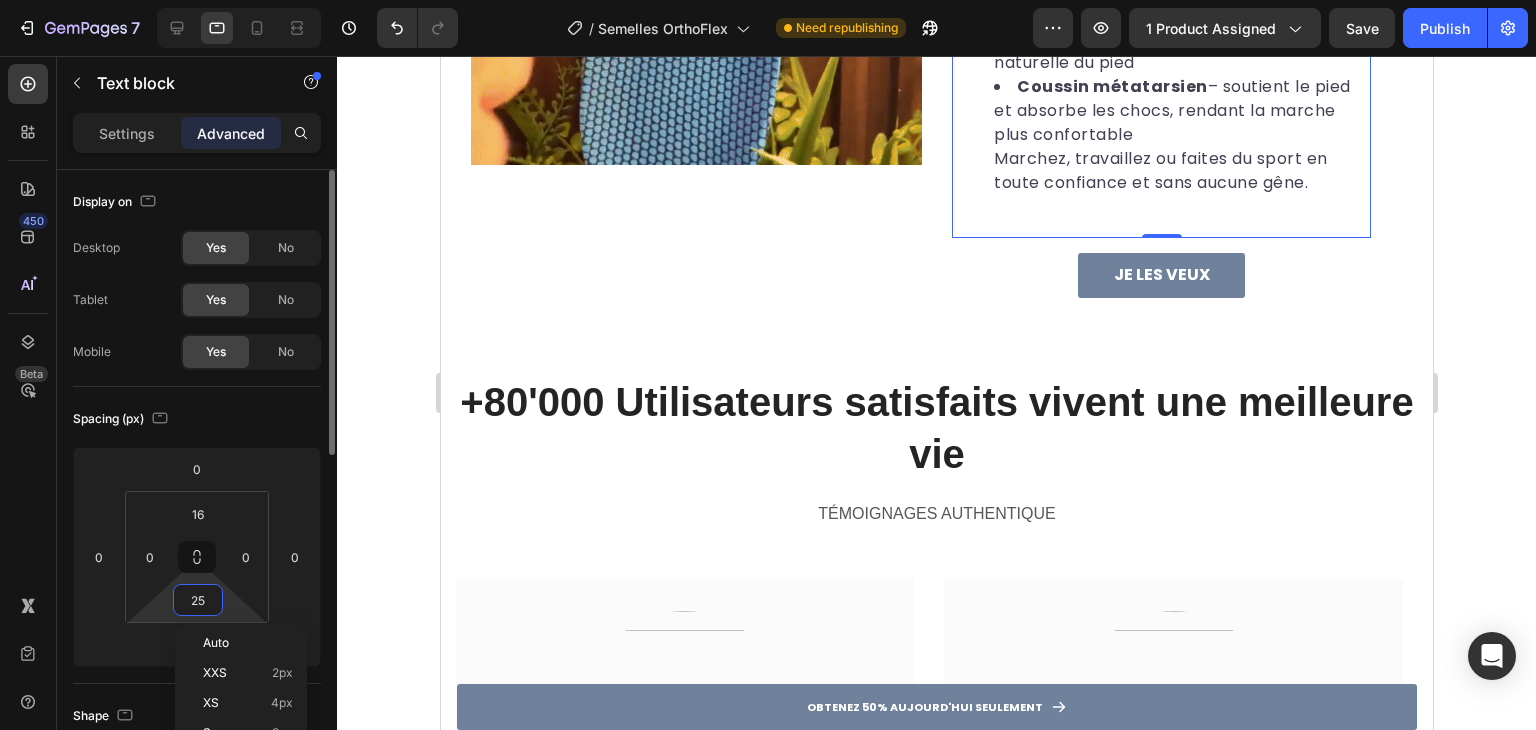 type on "0" 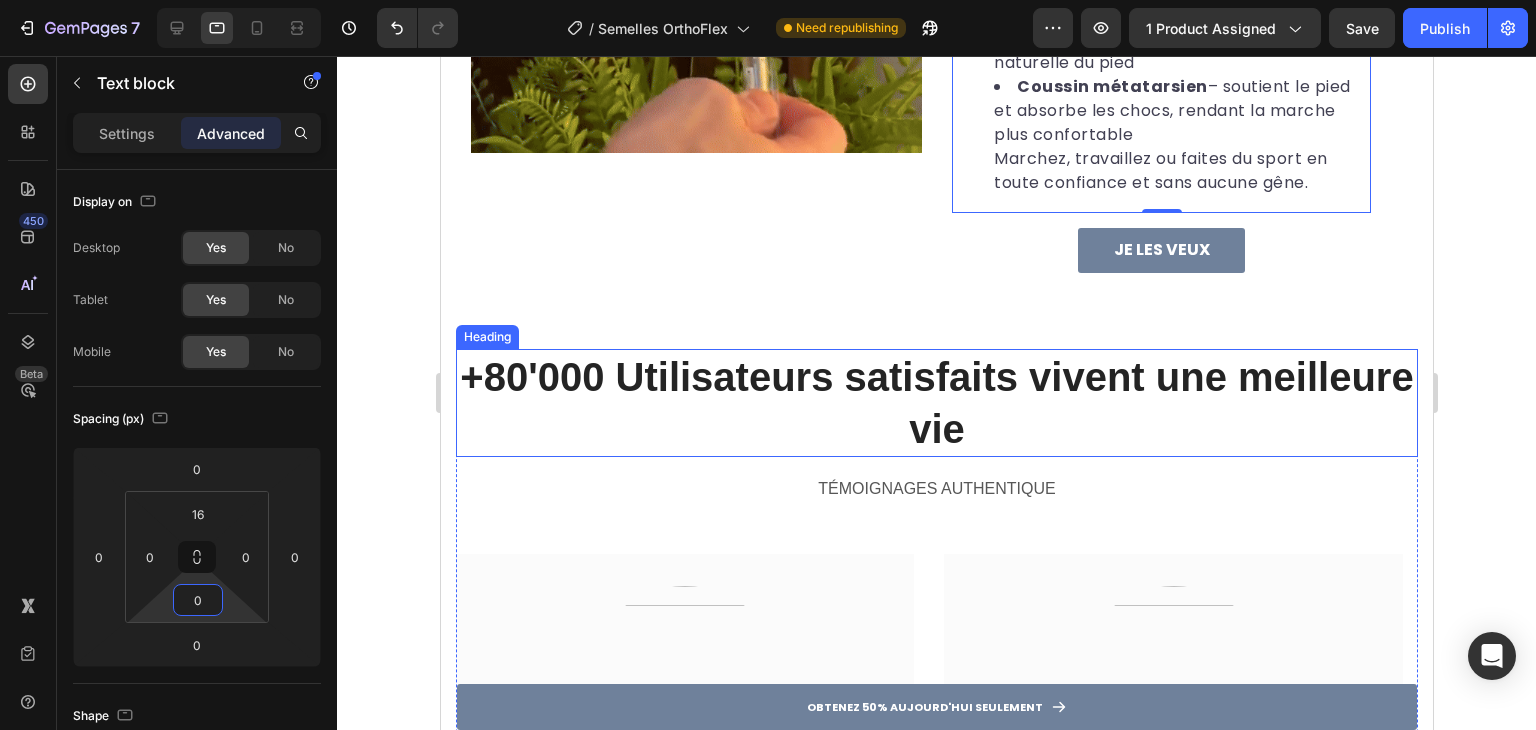 click on "Une technologie 3-en-1  innovante Heading Pour la 1ère fois, vous allez faire l'expérience d'une journée entière, sans douleur. Text block Nous avons analysé et rassemblé les meilleures semelles du marché pour concevoir nos semelles OrthoFlex™.  Elles se différencient grâce à 3 fonctionnalités supplémentaires  :  Coussin de talon  - soulage l'inconfort et maintient la cheville dans une position neutre  pour éviter la pronation Soutien de la voûte plantaire  - soutient la voûte plantaire et restaure la position naturelle du pied Coussin métatarsien  – soutient le pied et absorbe les chocs, rendant la marche plus confortable                            Marchez, travaillez ou faites du sport en toute confiance et sans aucune gêne. Text block   0 JE LES VEUX Button Row Image Row Section 3" at bounding box center (936, -73) 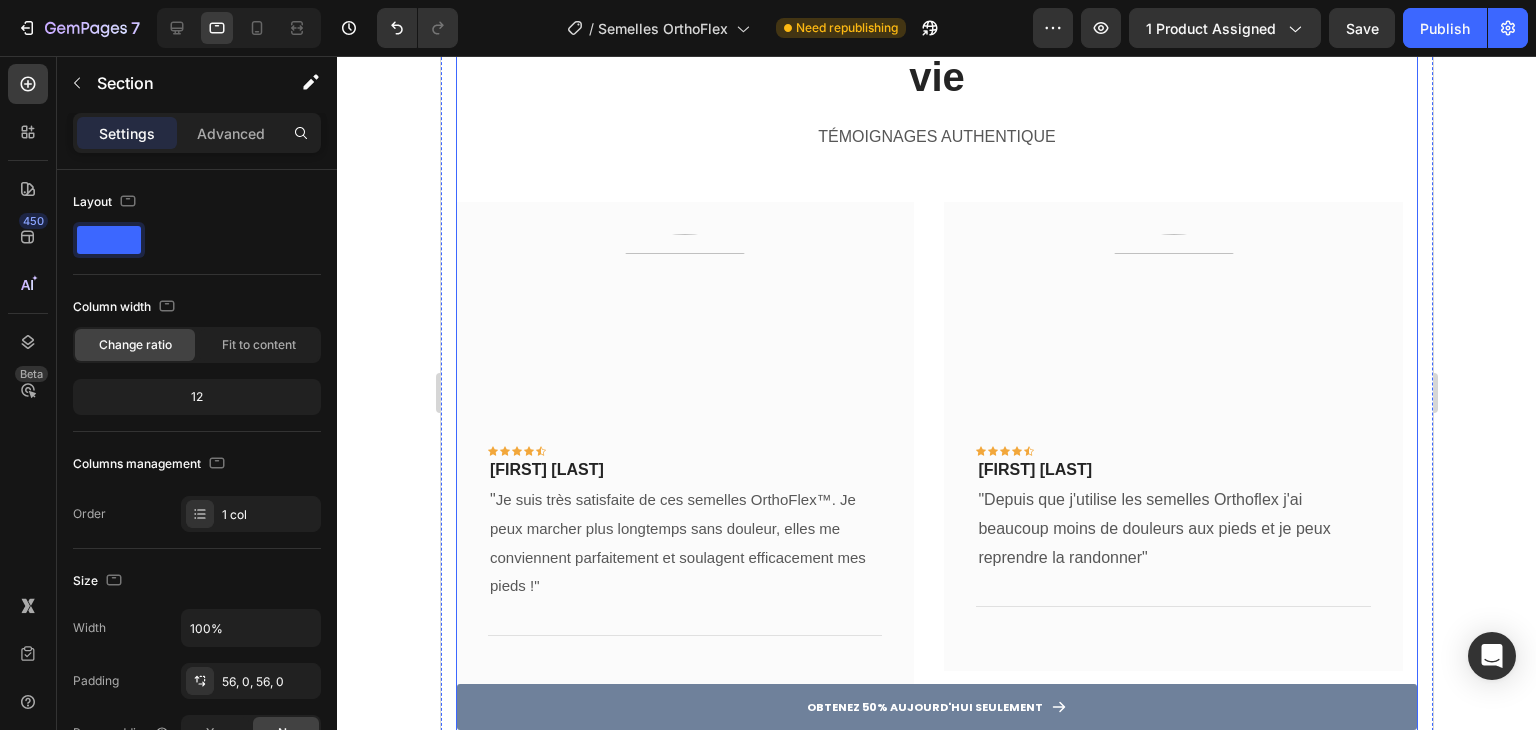 scroll, scrollTop: 2572, scrollLeft: 0, axis: vertical 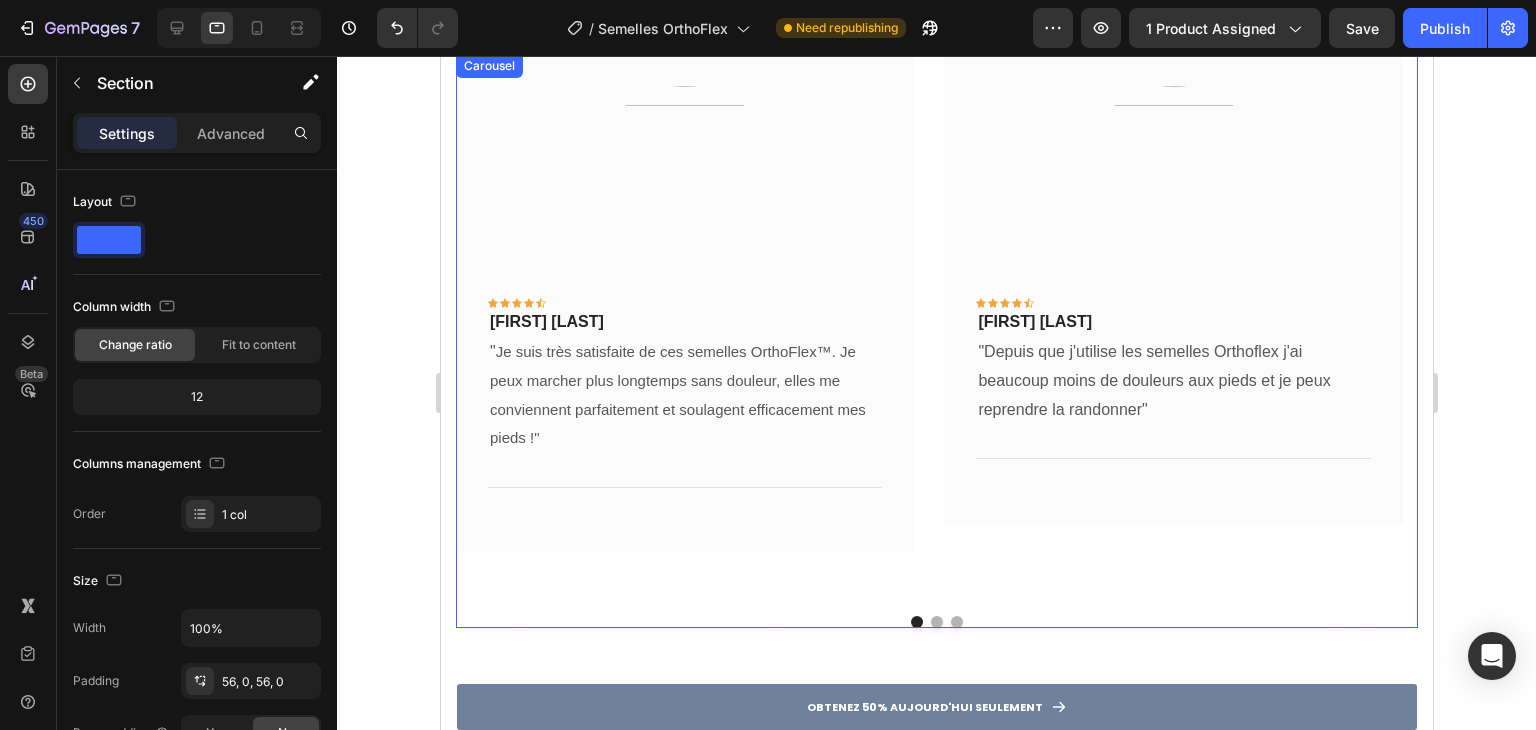 click at bounding box center [936, 622] 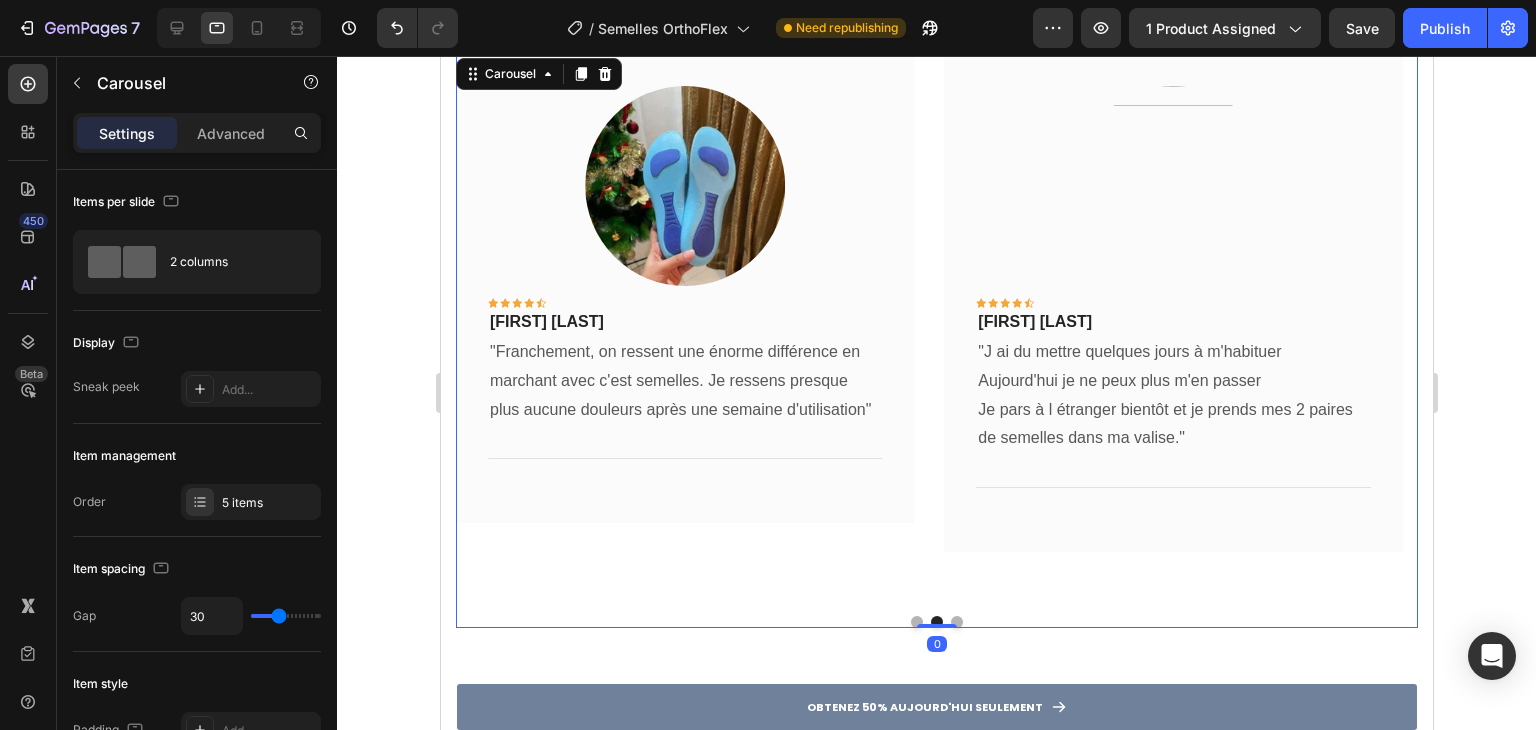 click at bounding box center [956, 622] 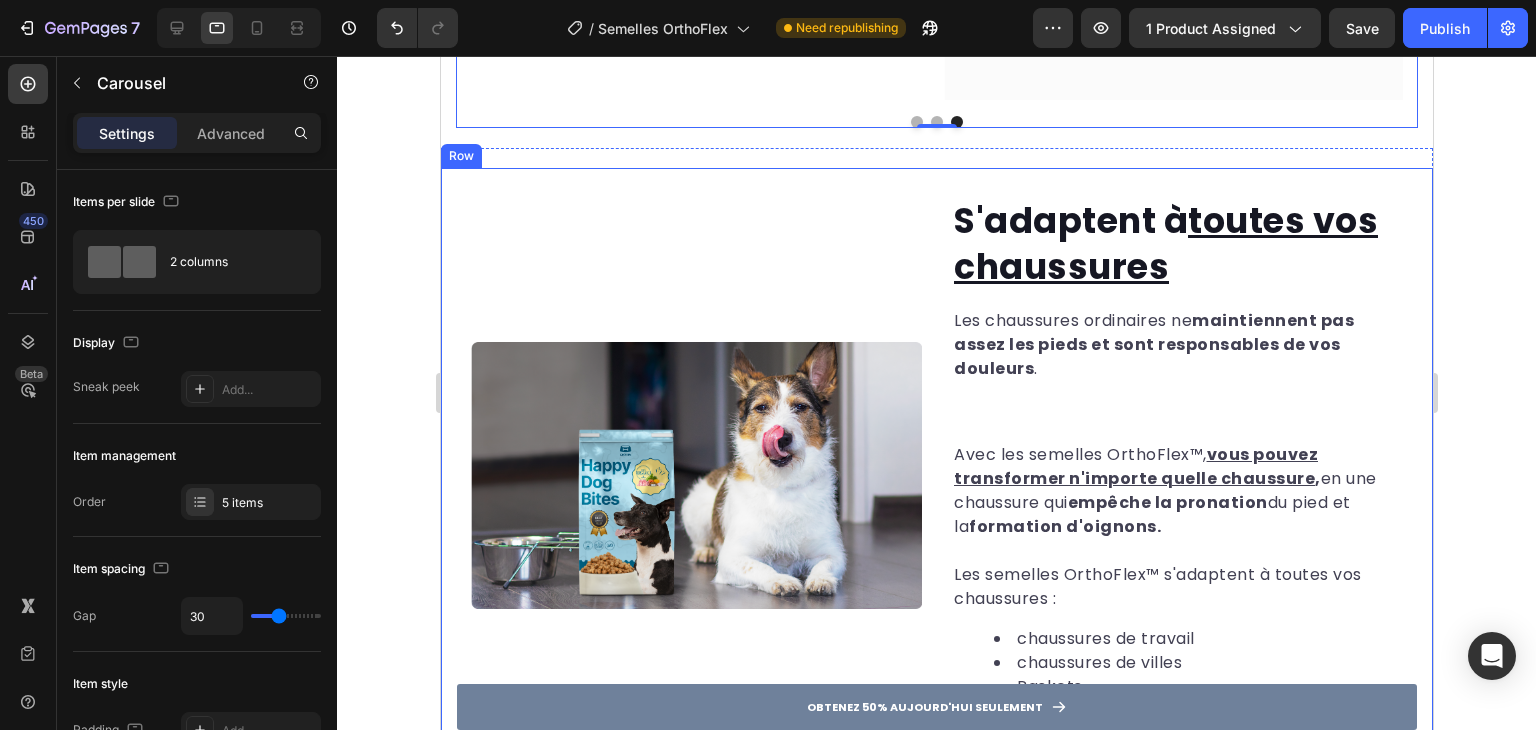 scroll, scrollTop: 2872, scrollLeft: 0, axis: vertical 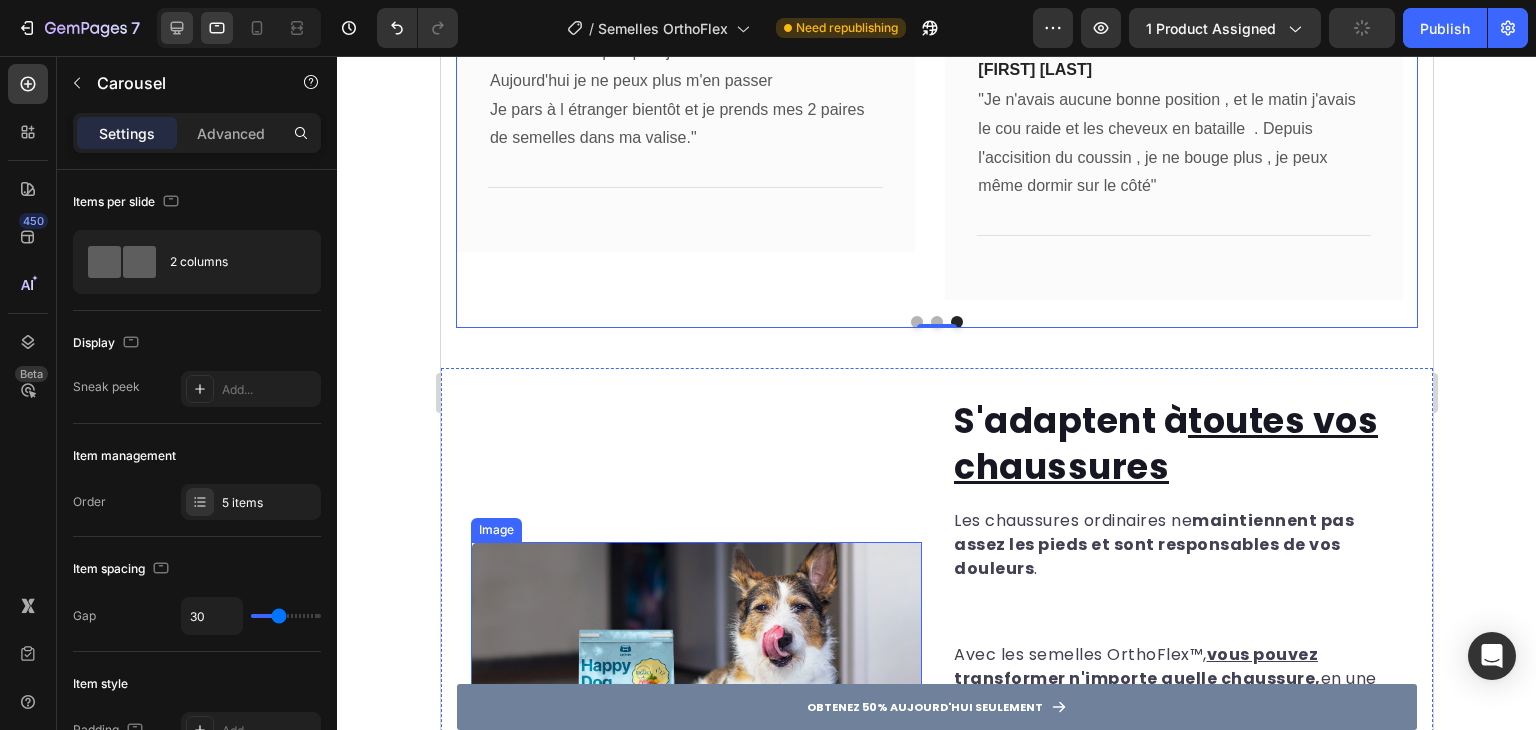 click 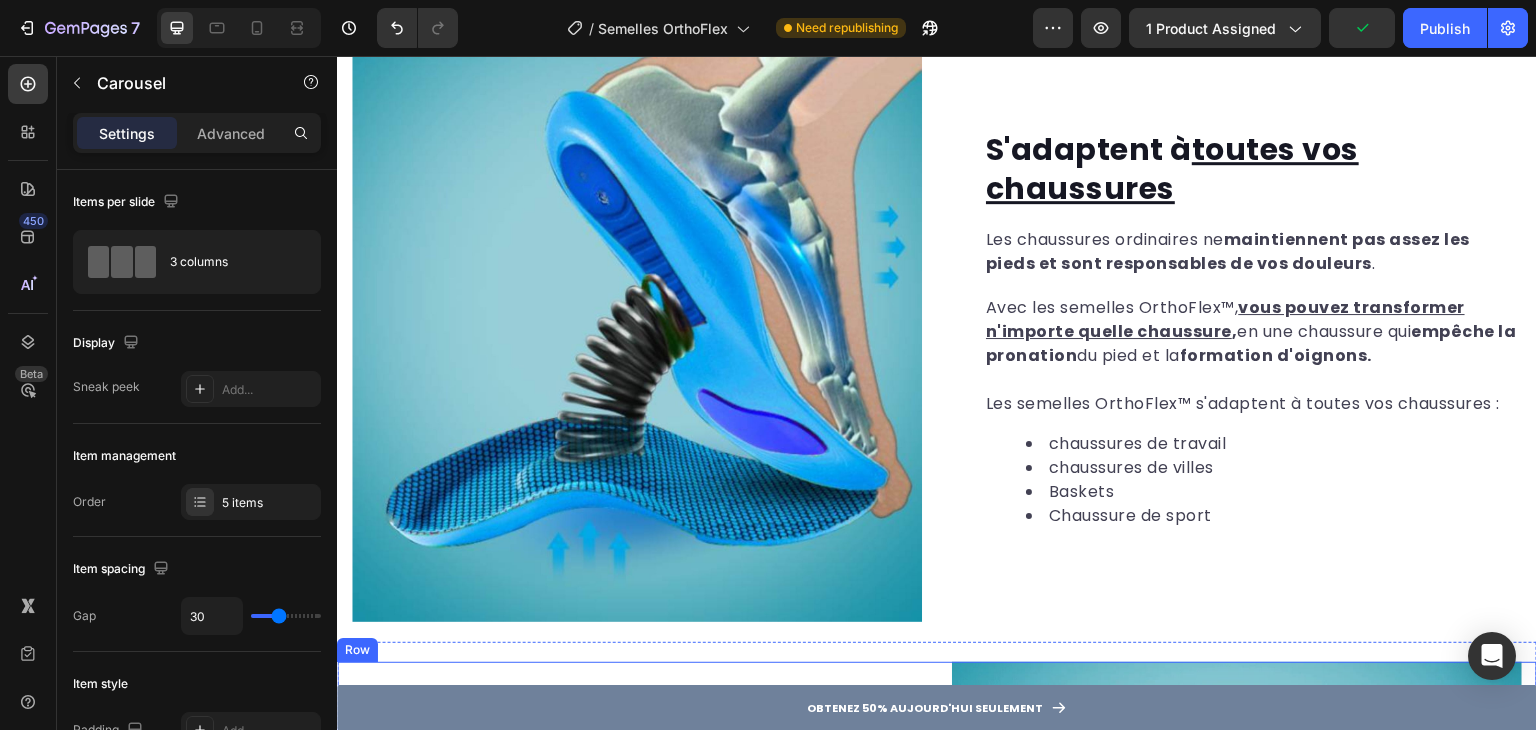 scroll, scrollTop: 3020, scrollLeft: 0, axis: vertical 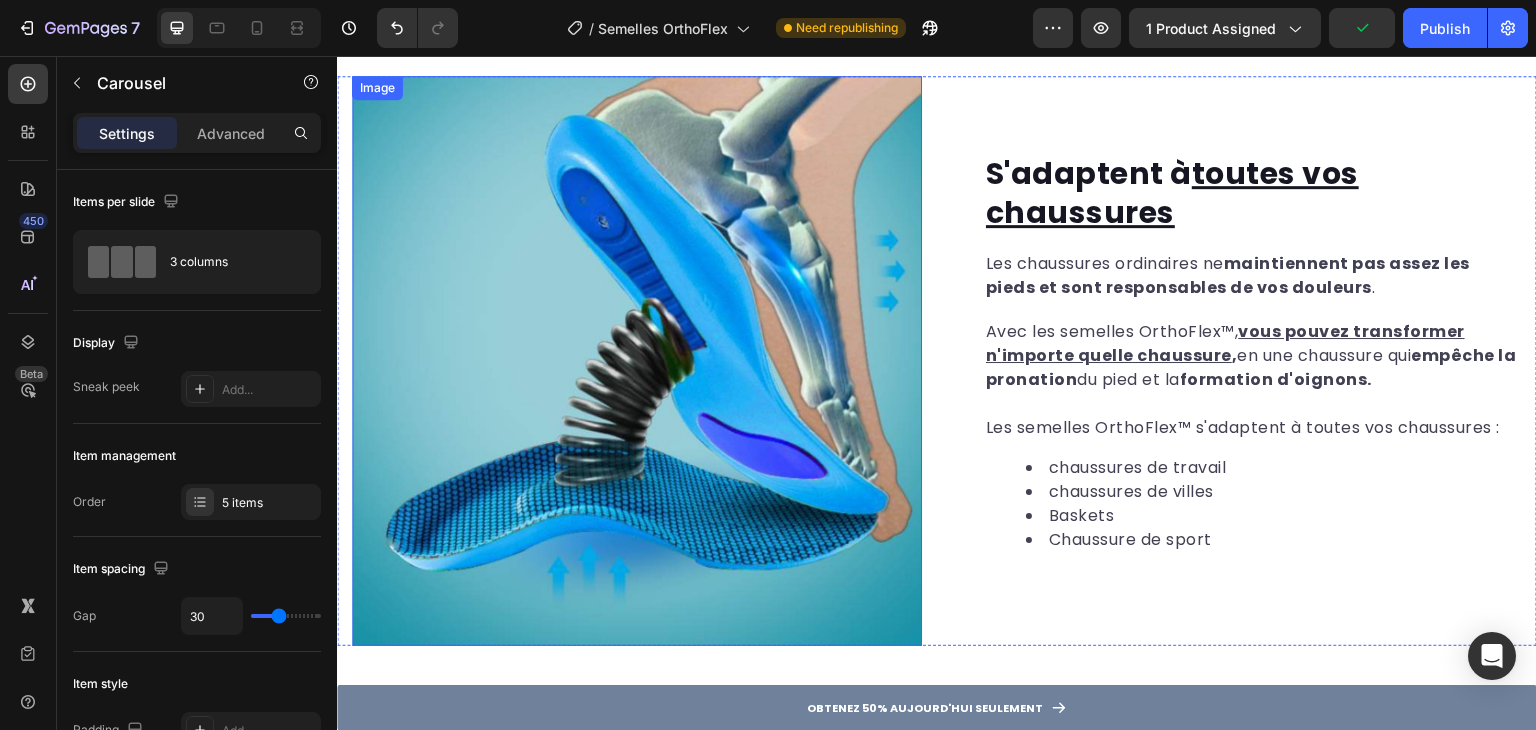 click at bounding box center [637, 361] 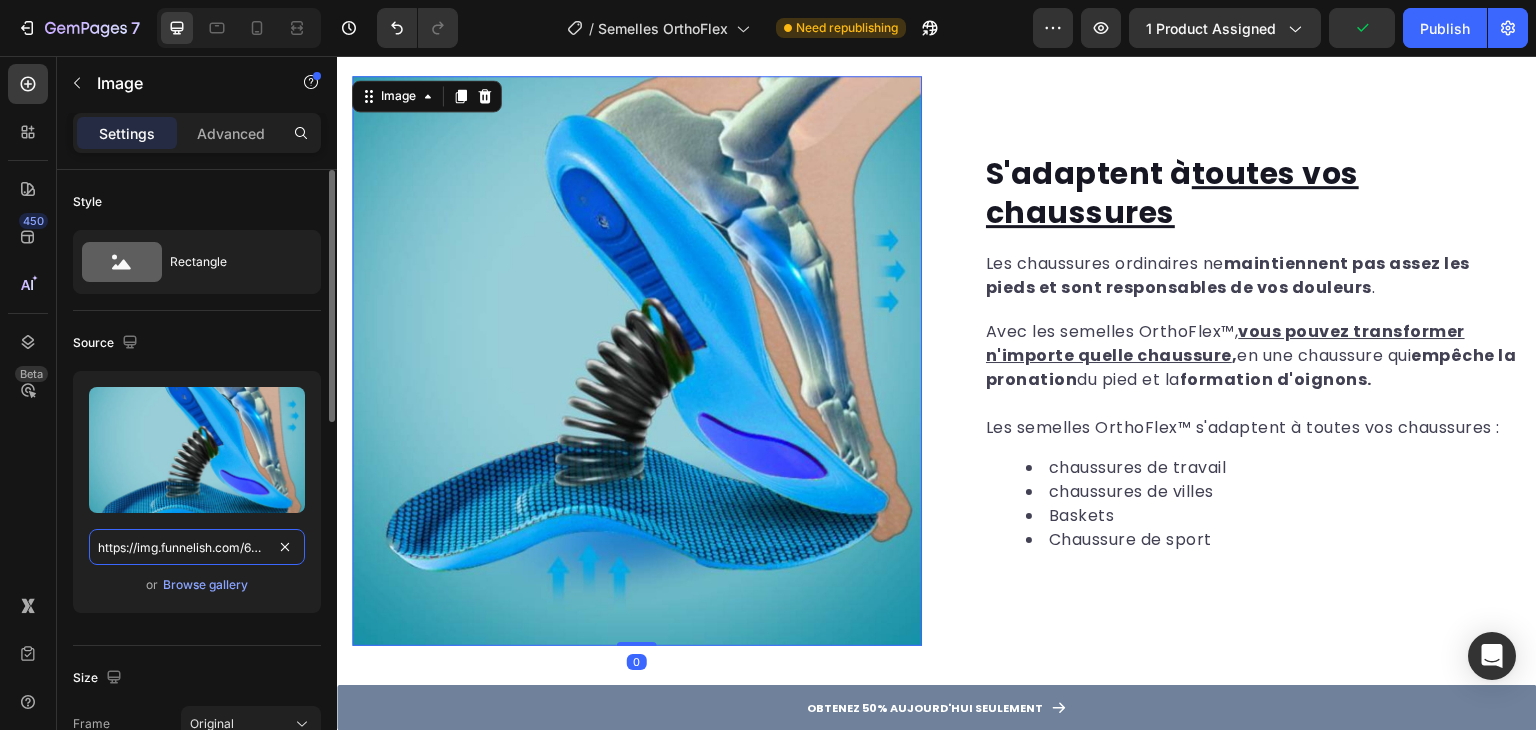 click on "https://img.funnelish.com/6089/93606/1714055579-P5.jpg" at bounding box center [197, 547] 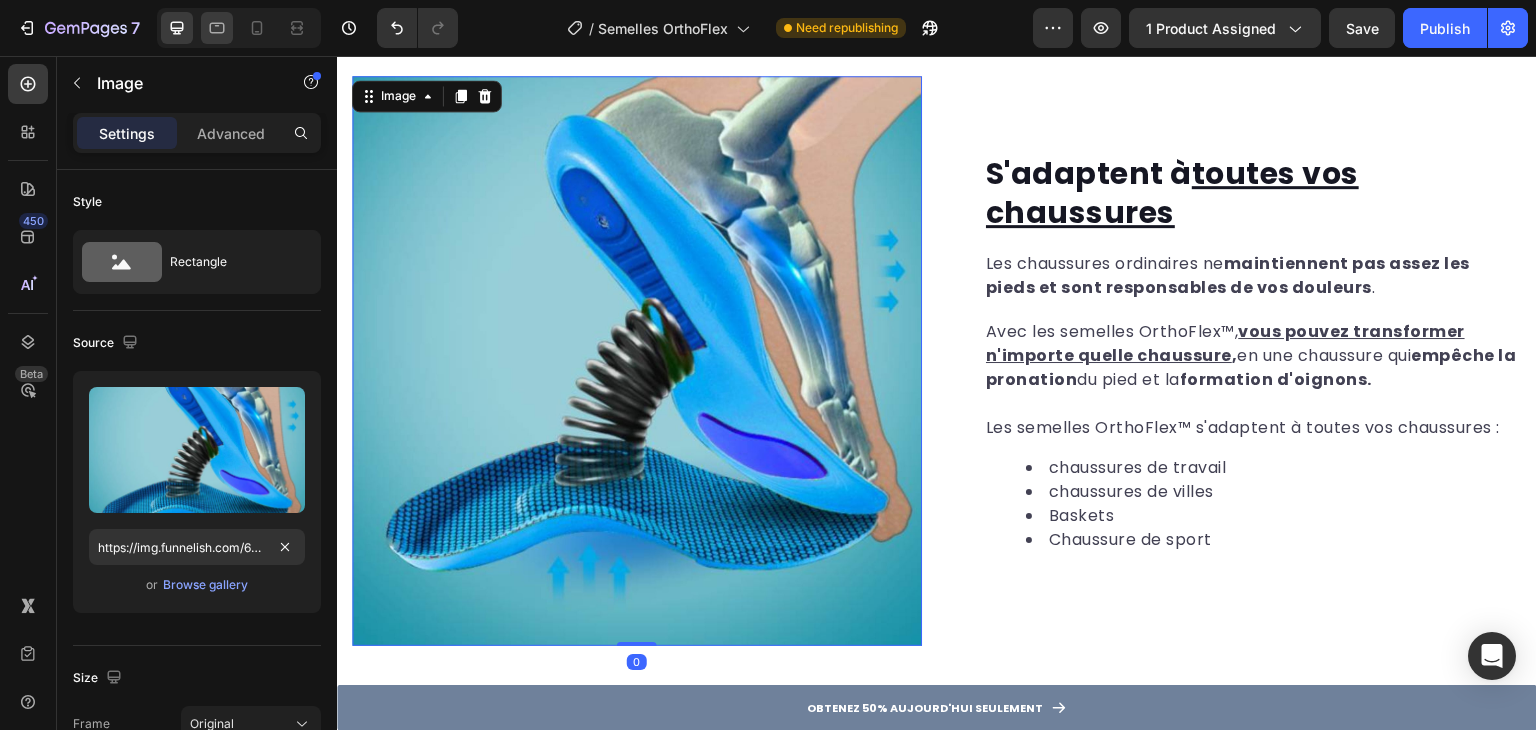 click 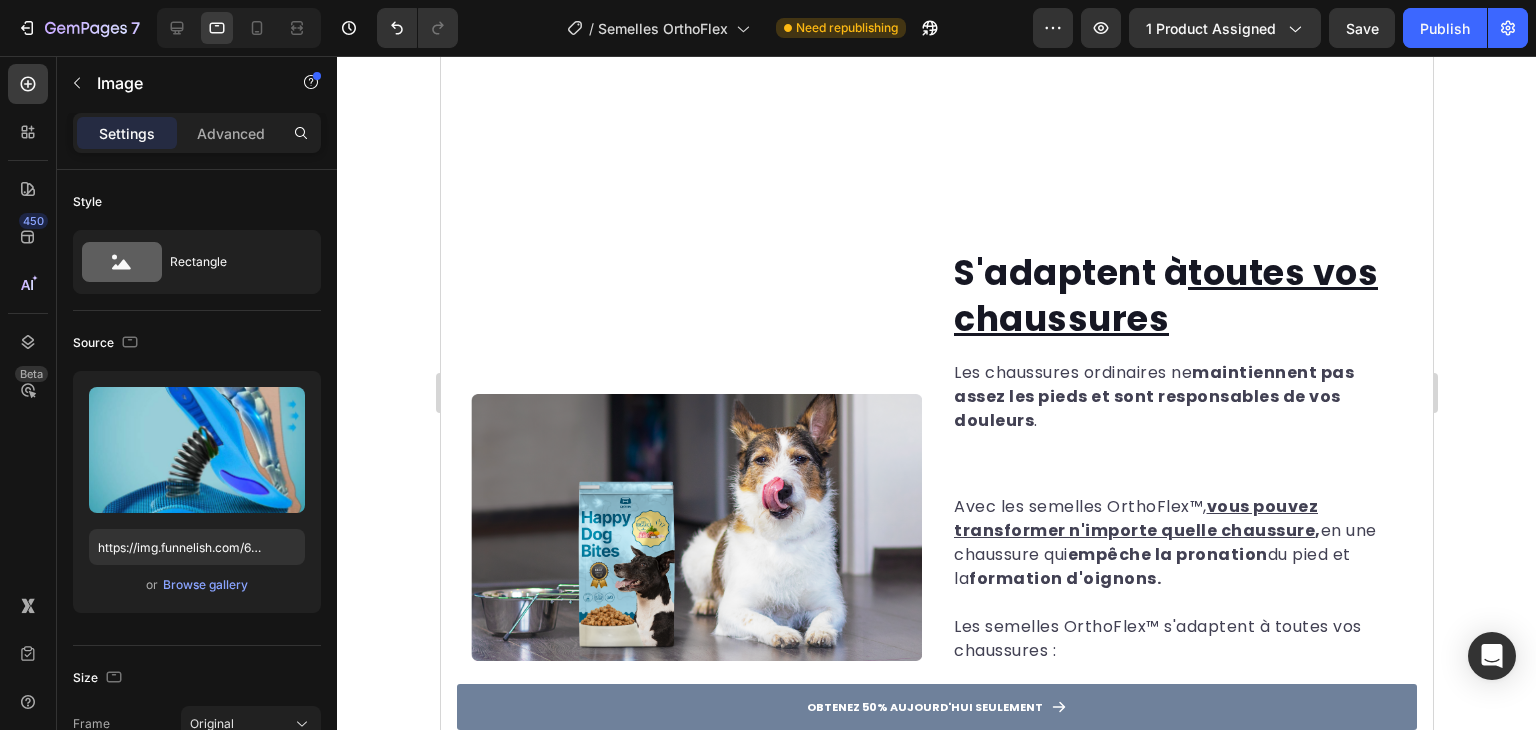 scroll, scrollTop: 3164, scrollLeft: 0, axis: vertical 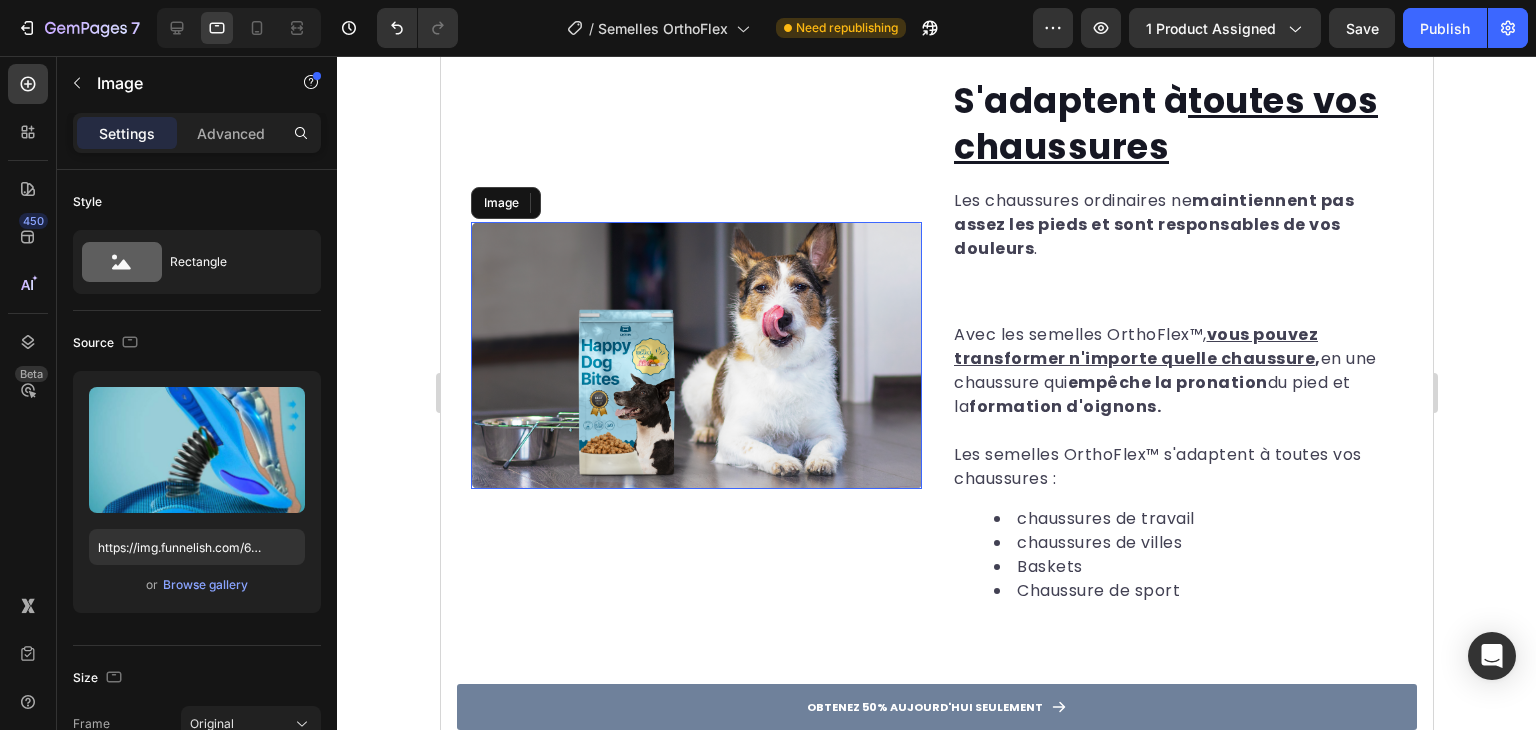 click at bounding box center (695, 355) 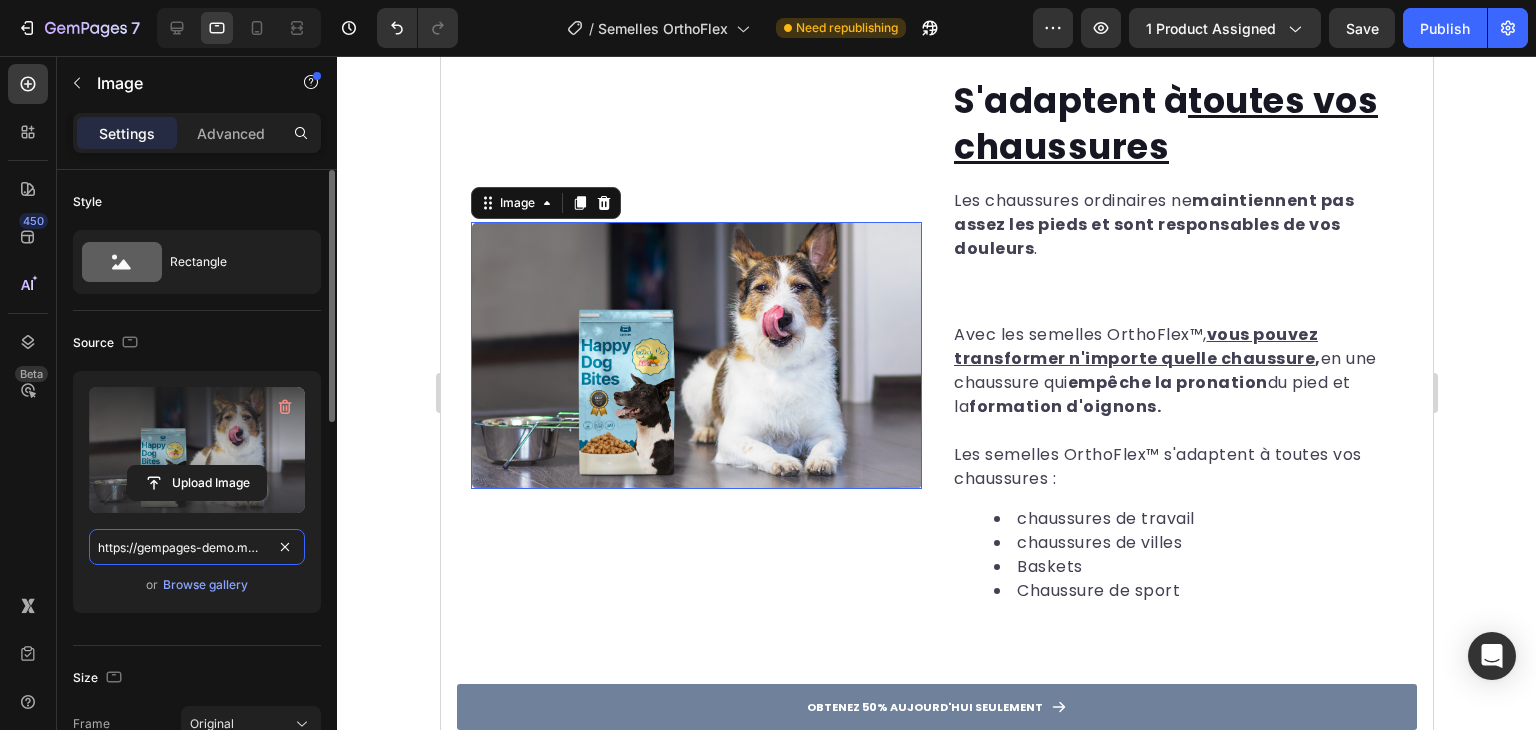 click on "https://gempages-demo.myshopify.com/cdn/shop/t/1/assets/495611768014373769-7ae9f04d-1a3a-437c-8cf7-ed3176fe287e.png?v=35749706828471631571705567077" at bounding box center (197, 547) 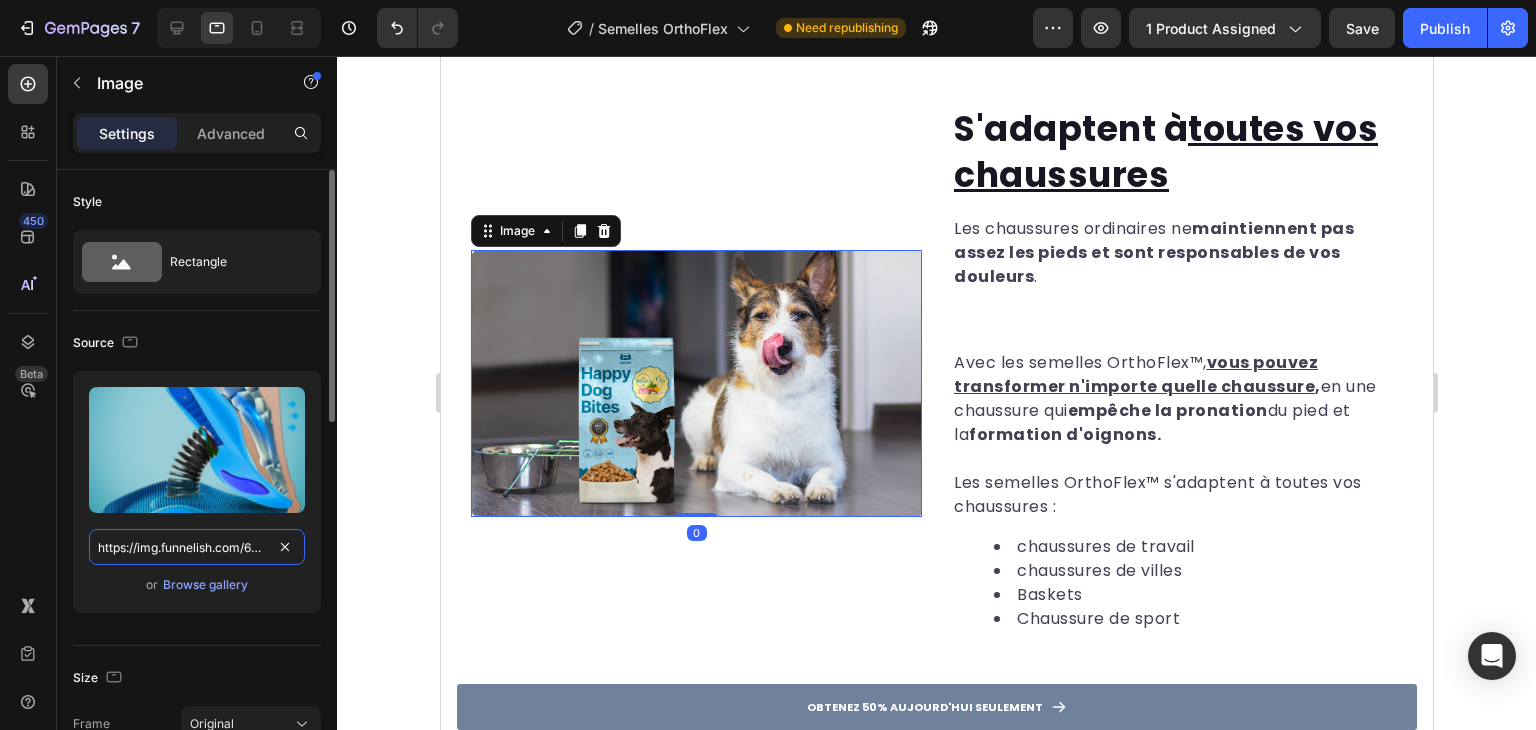 scroll, scrollTop: 3095, scrollLeft: 0, axis: vertical 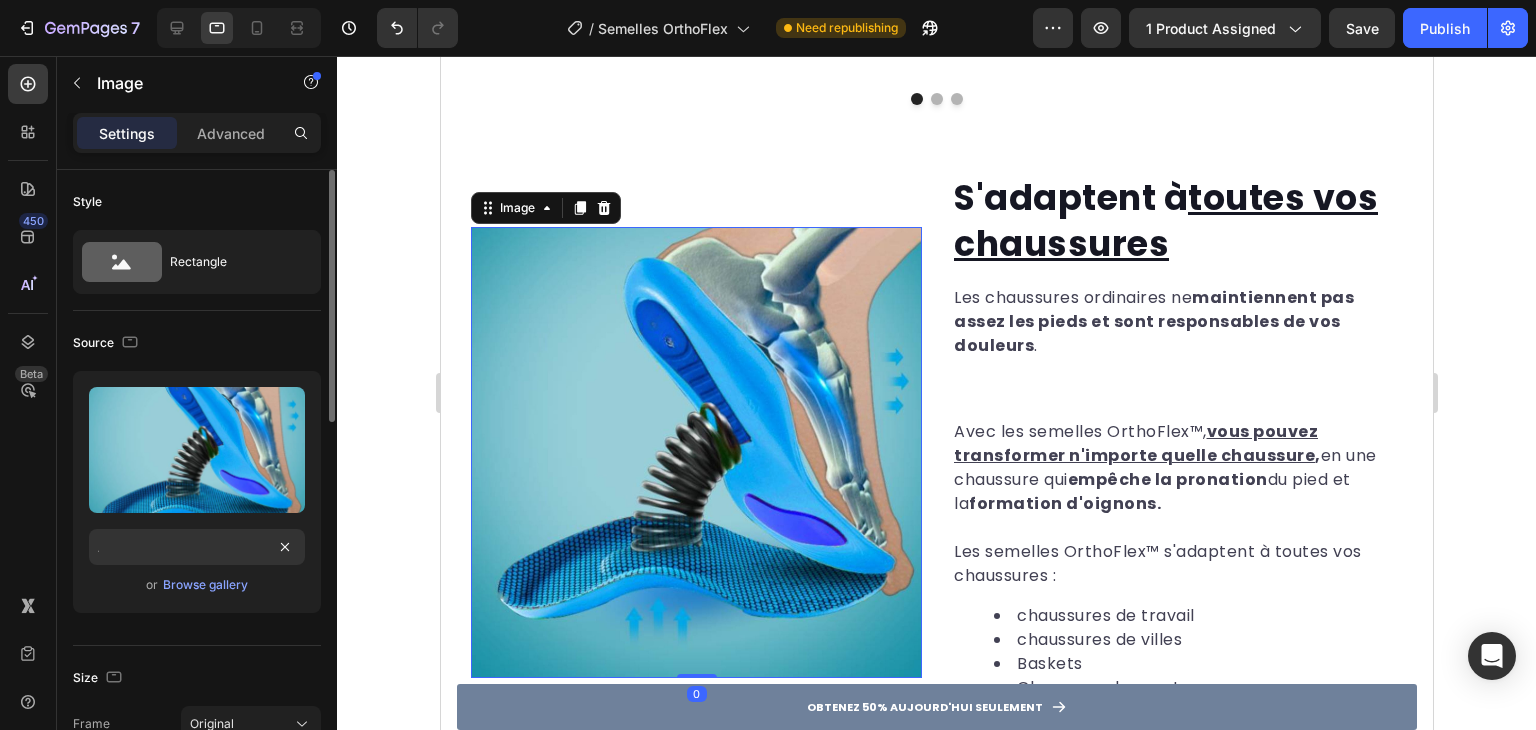click on "Source" at bounding box center (197, 343) 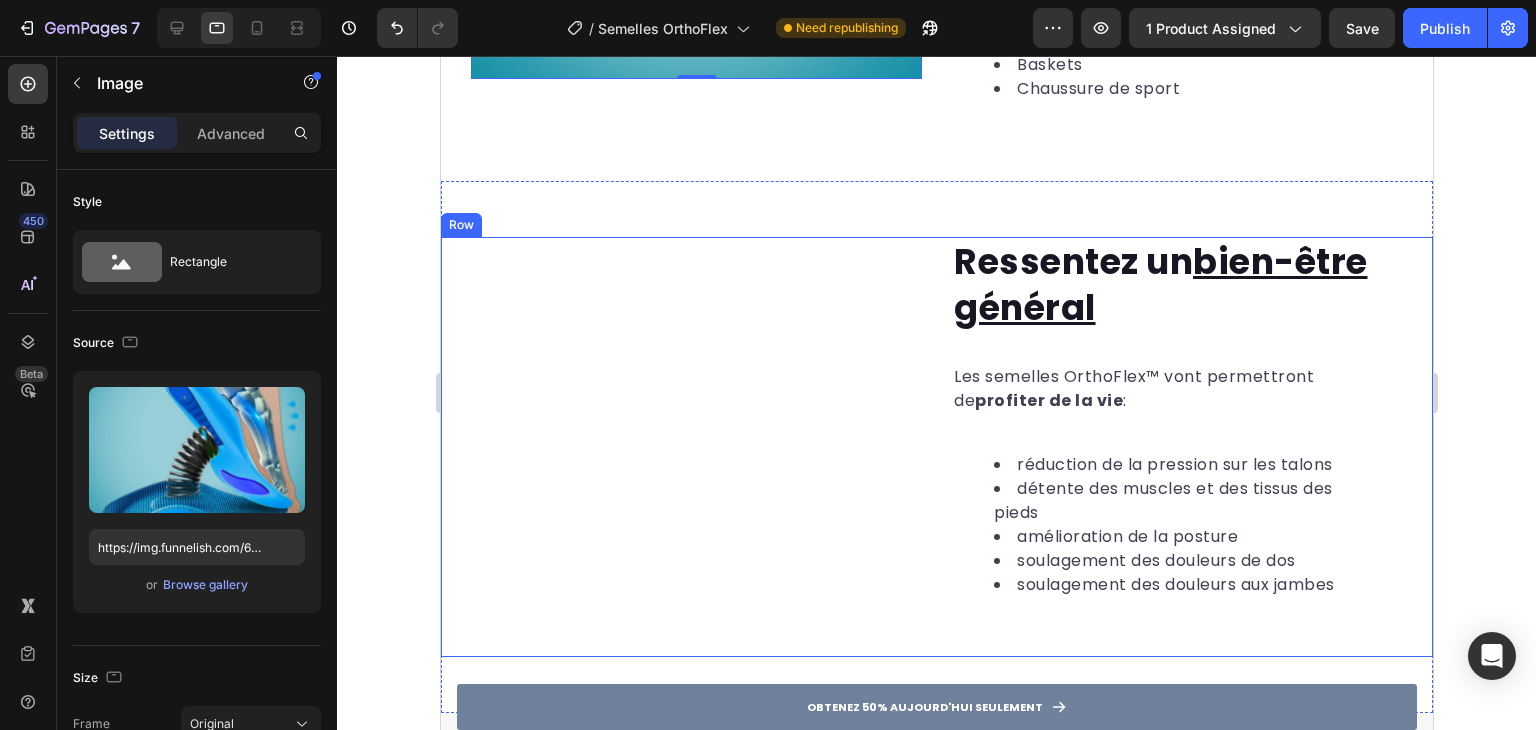 scroll, scrollTop: 3695, scrollLeft: 0, axis: vertical 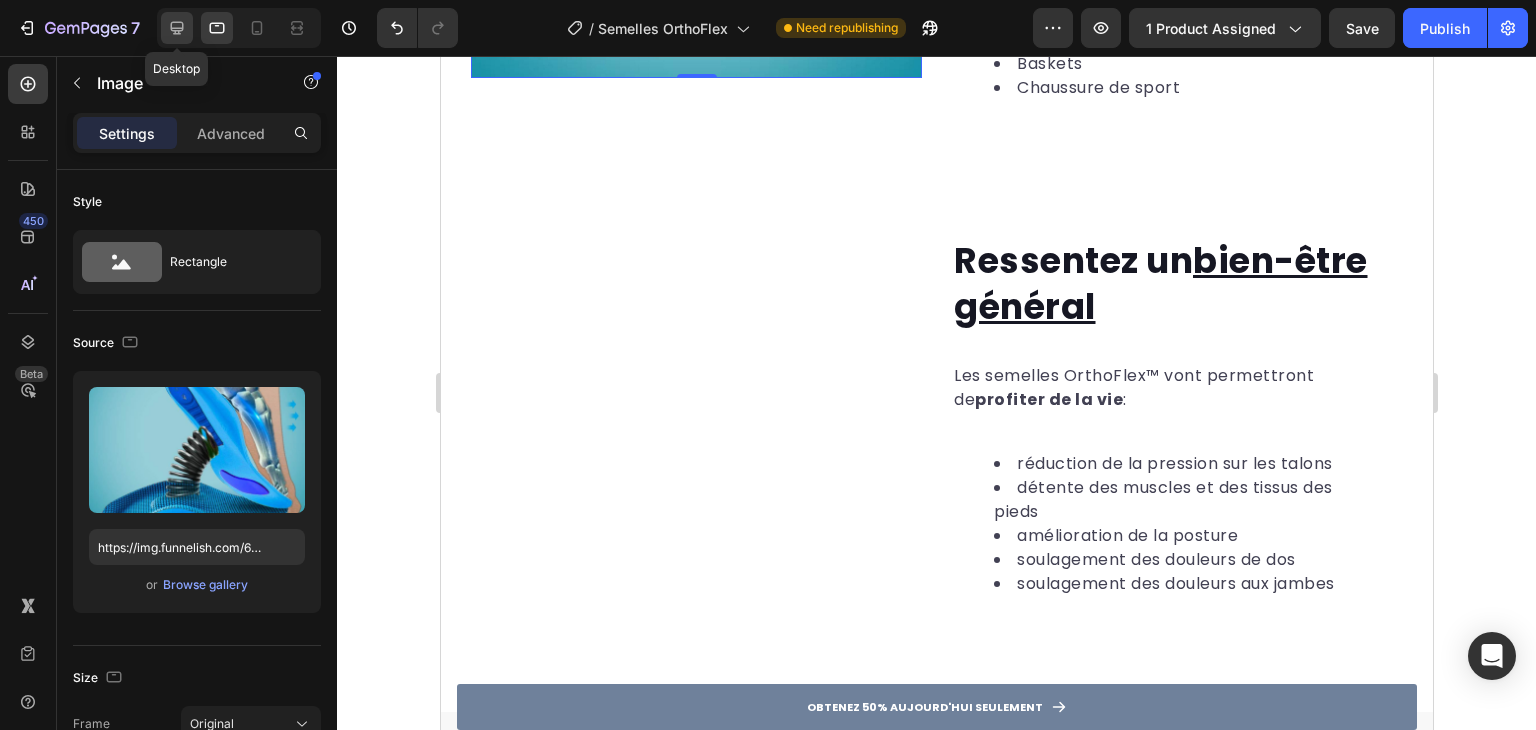 click 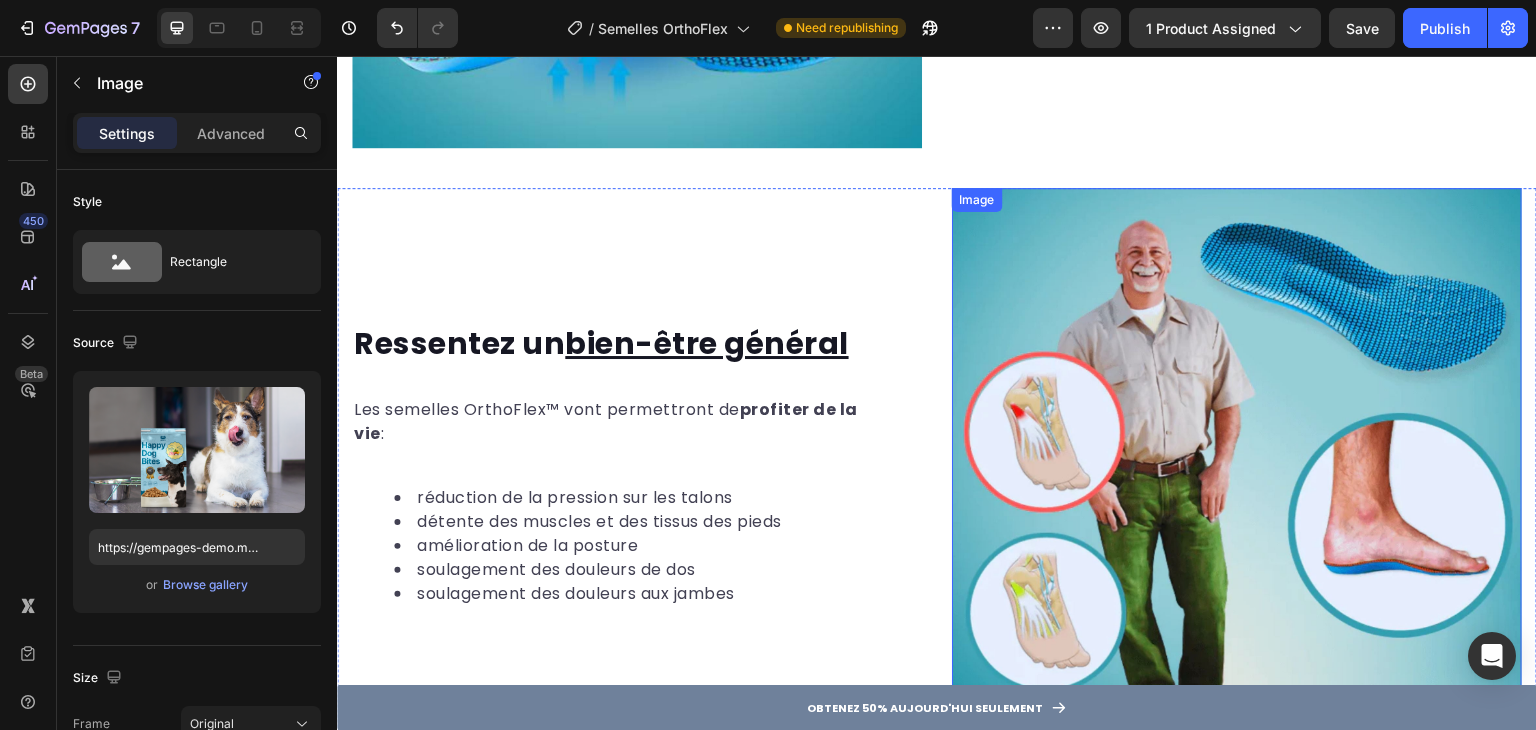 scroll, scrollTop: 3256, scrollLeft: 0, axis: vertical 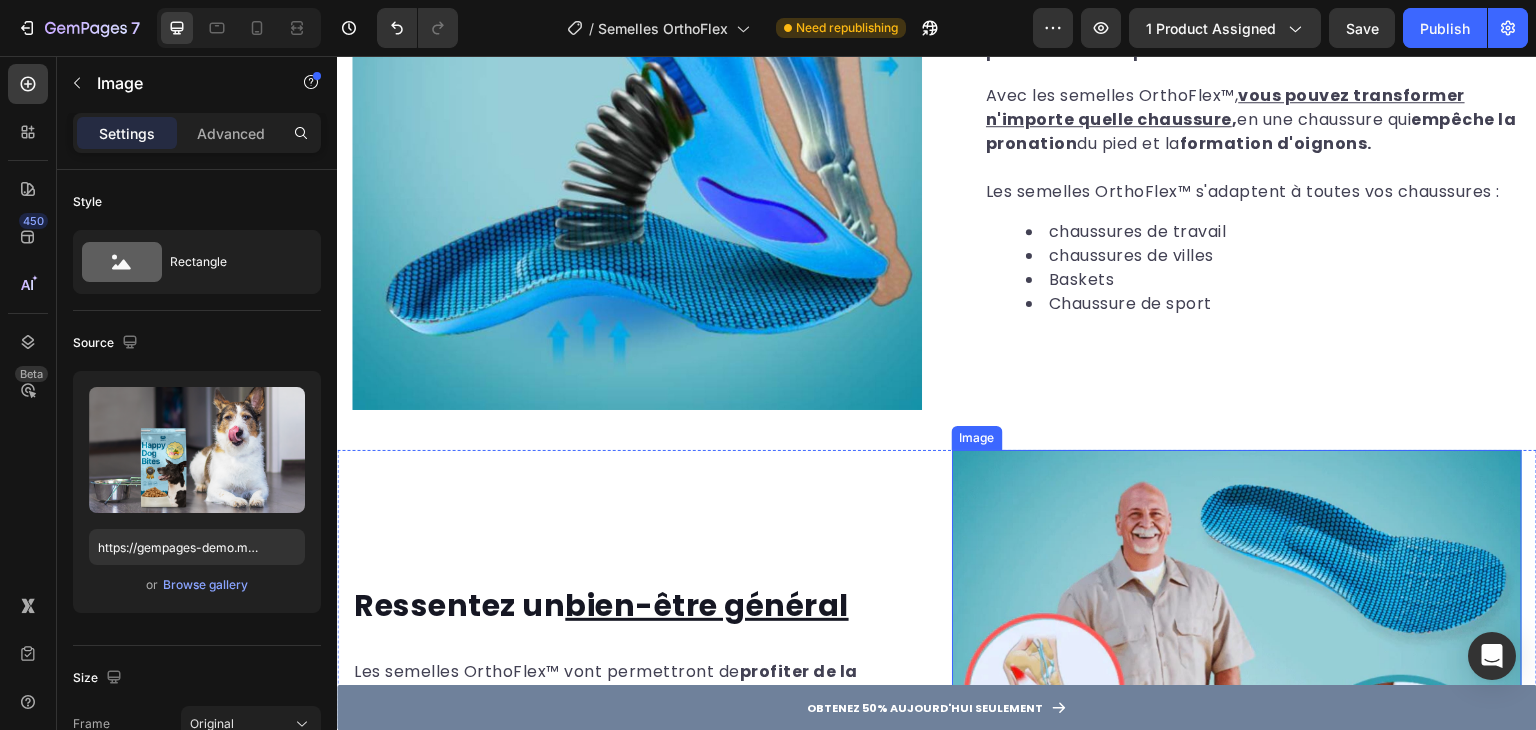 click at bounding box center (1237, 735) 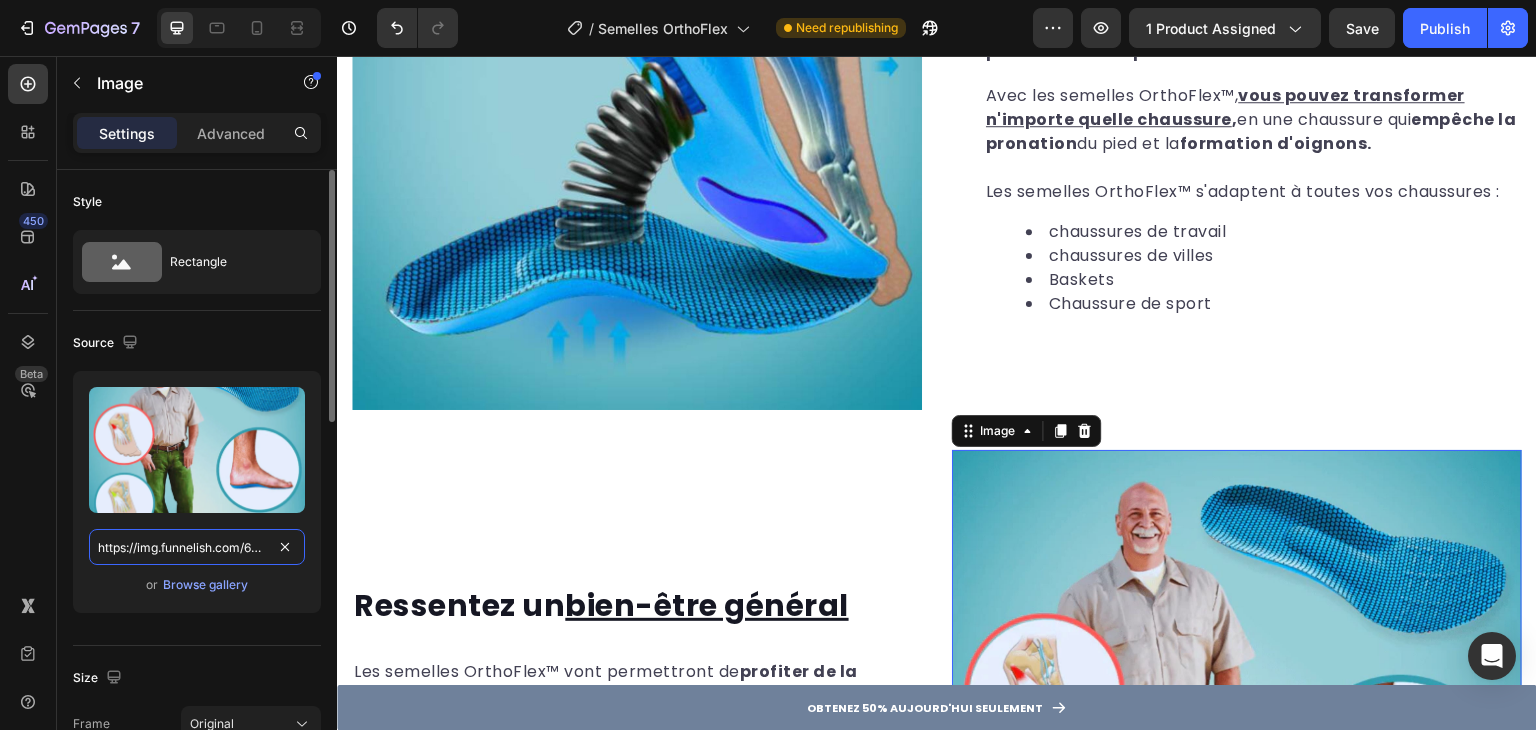 click on "https://img.funnelish.com/6089/93606/1714055558-P4.jpg" at bounding box center (197, 547) 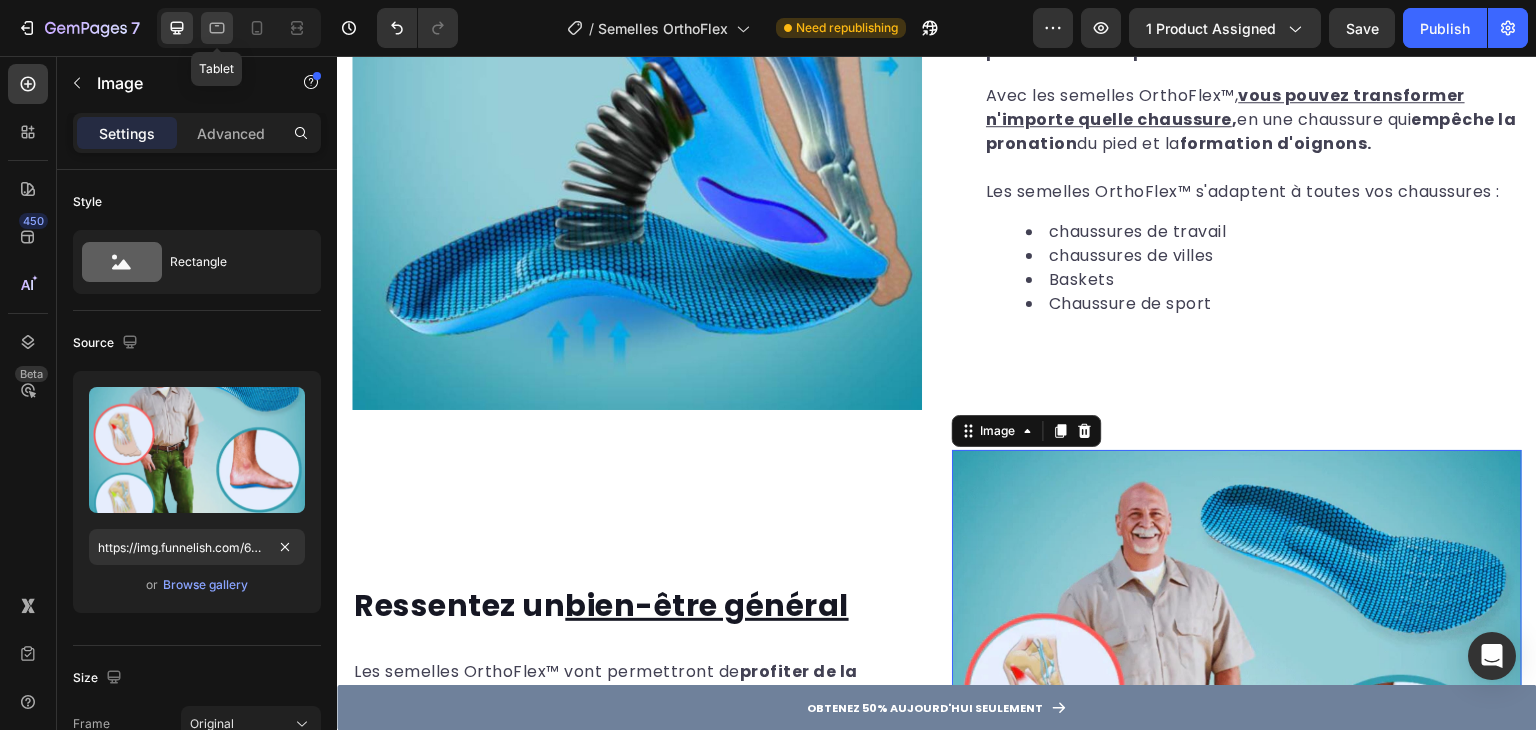 click 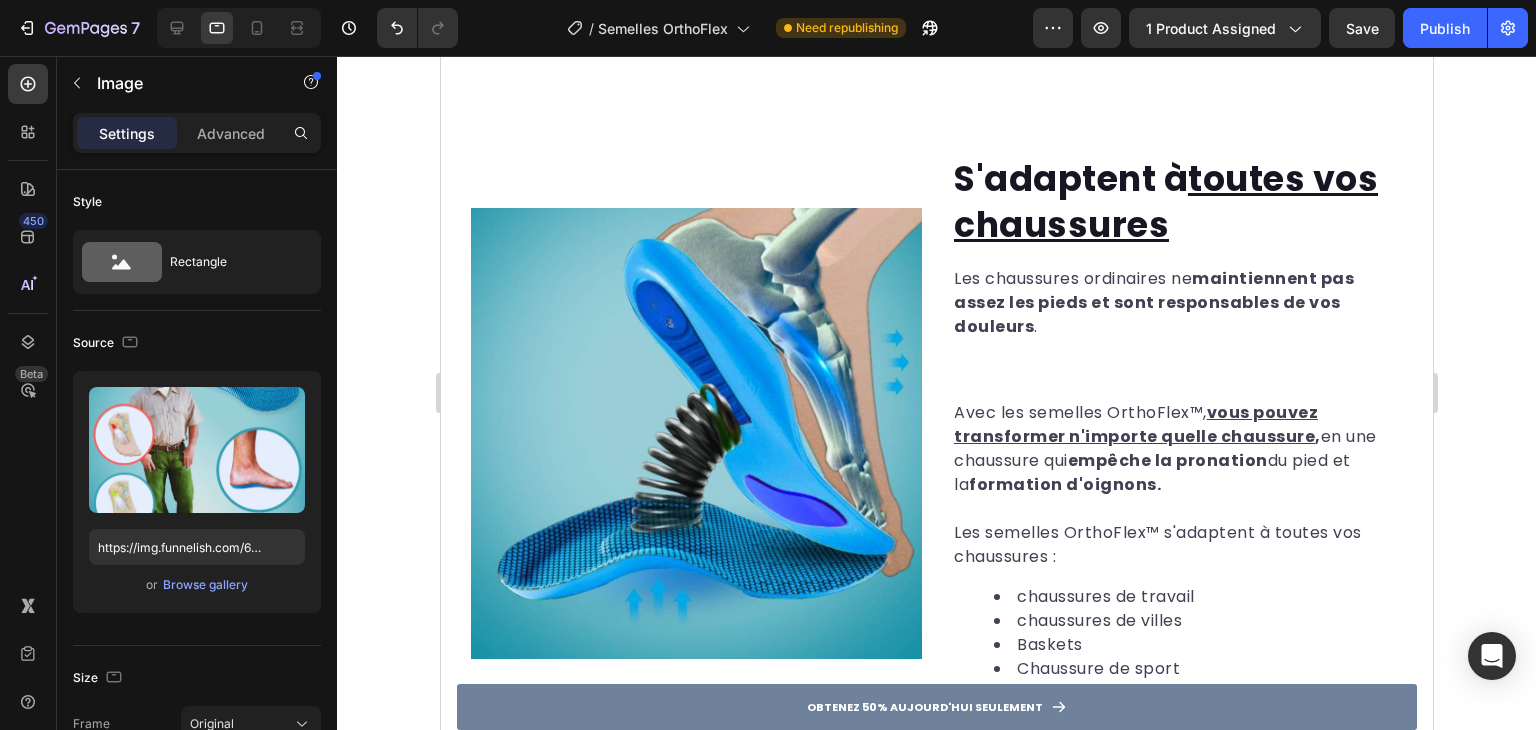 scroll, scrollTop: 3614, scrollLeft: 0, axis: vertical 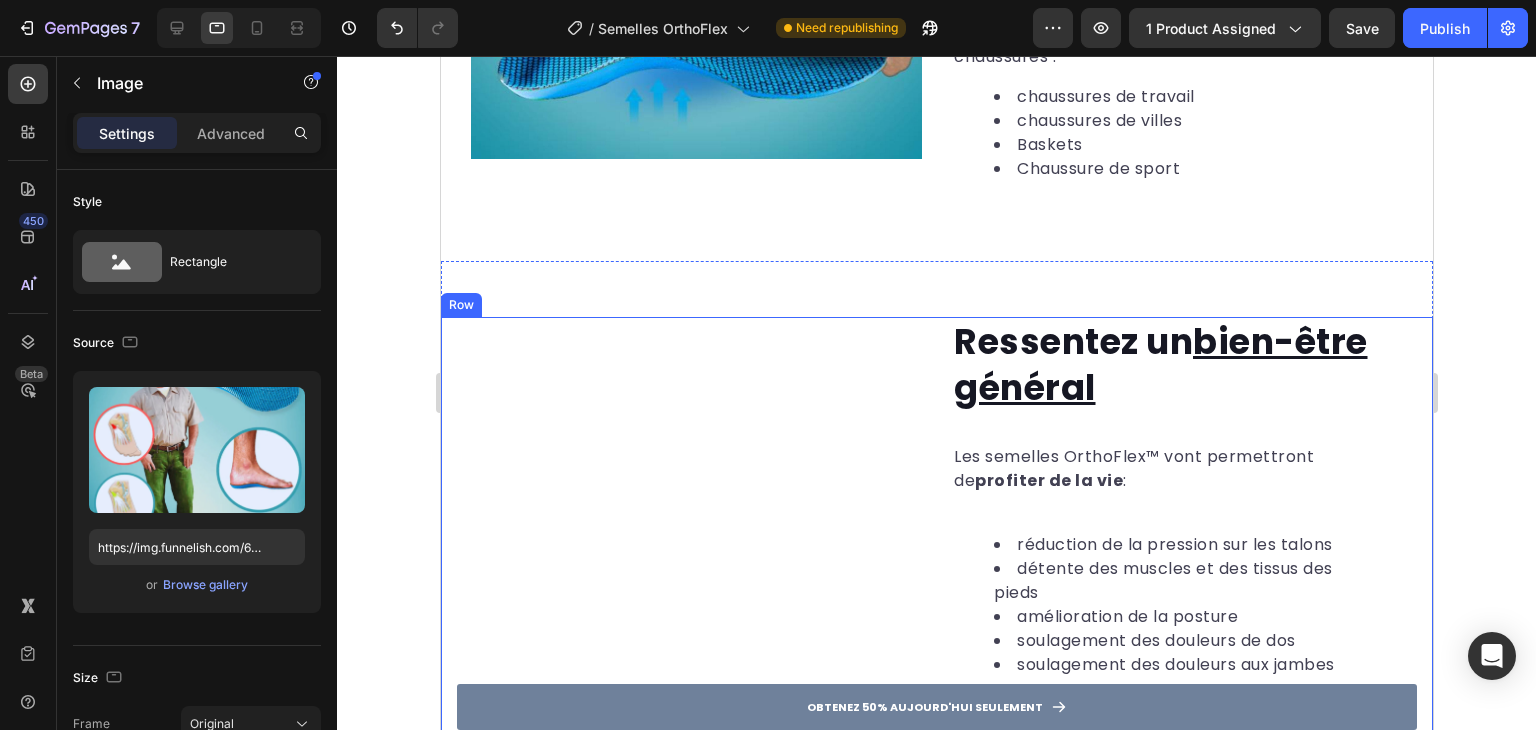 click on "Image" at bounding box center [695, 527] 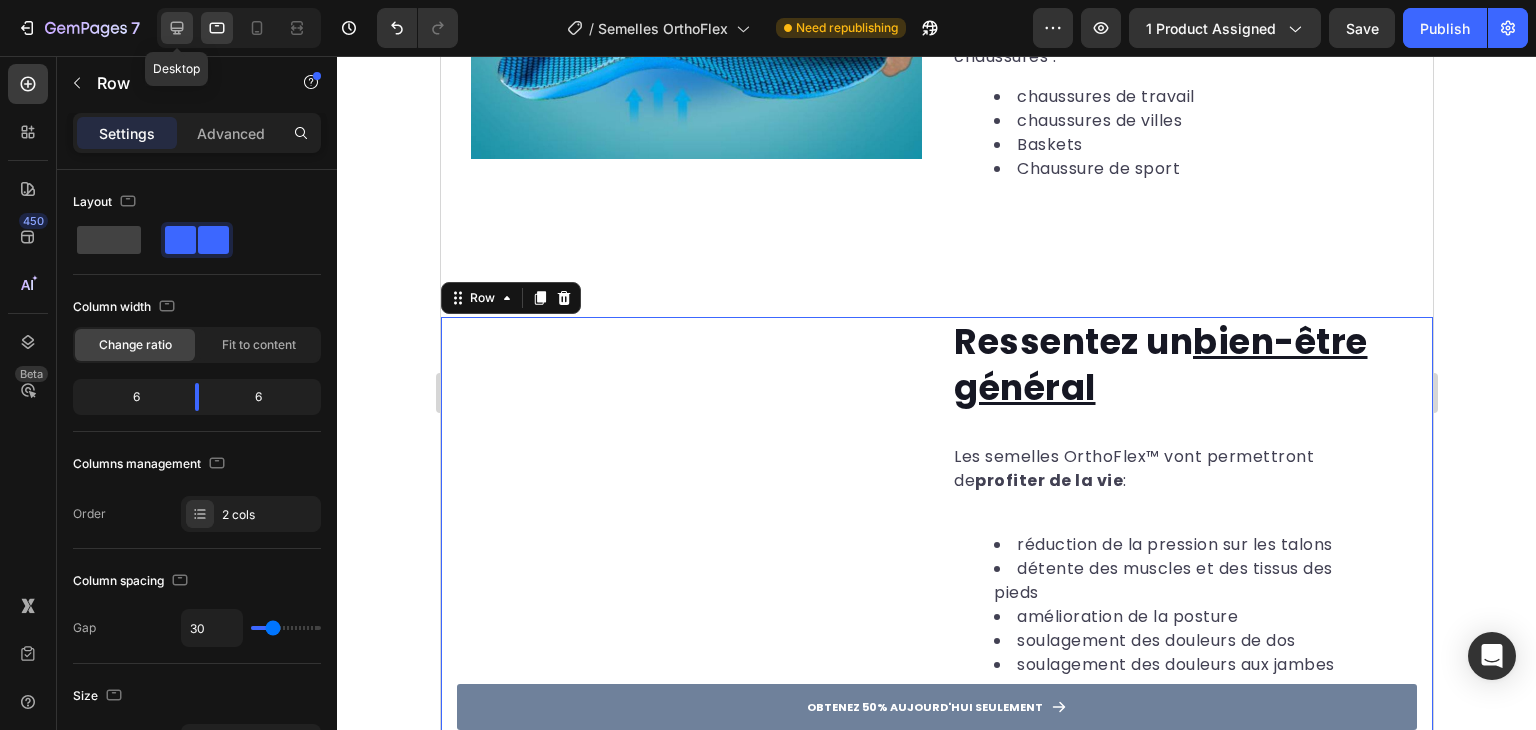 click 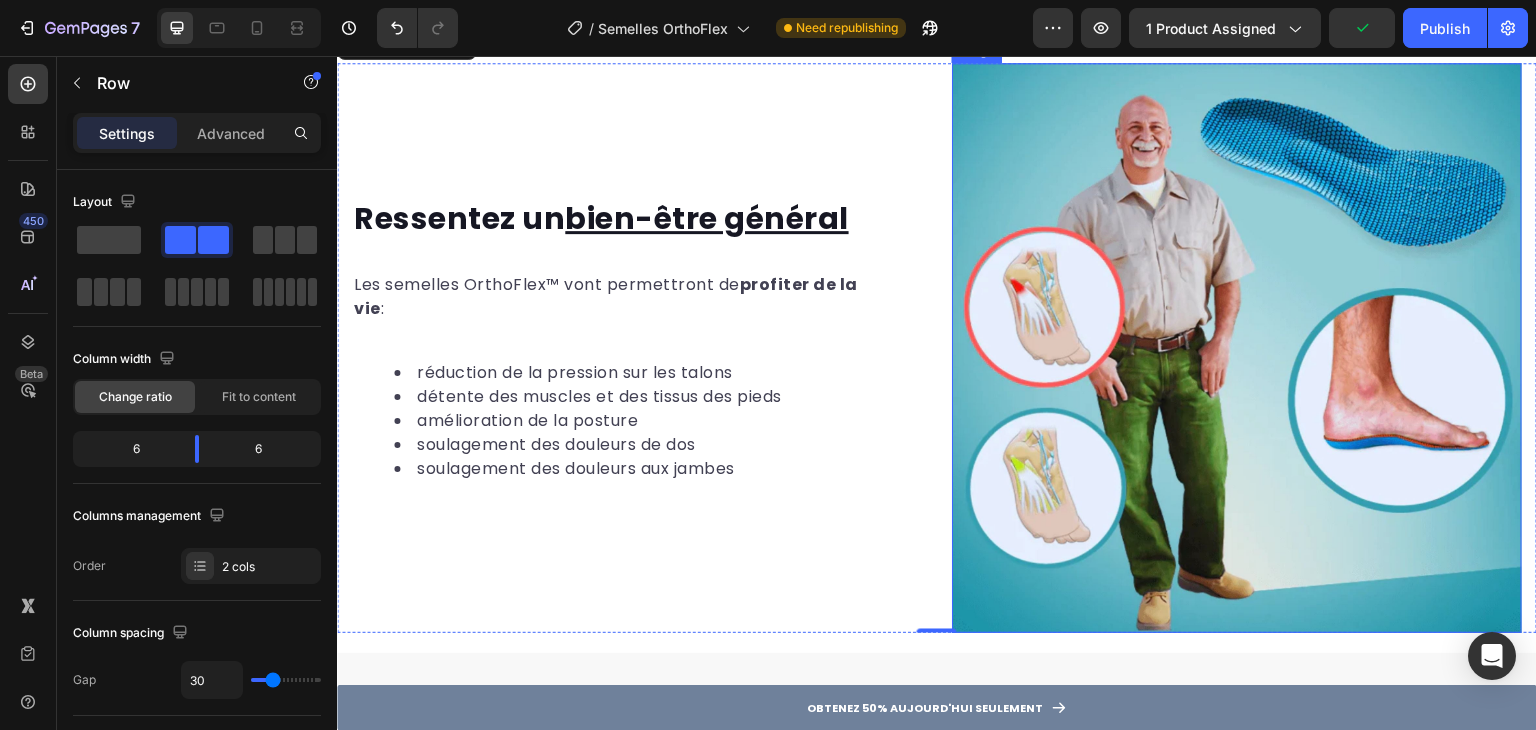 scroll, scrollTop: 3541, scrollLeft: 0, axis: vertical 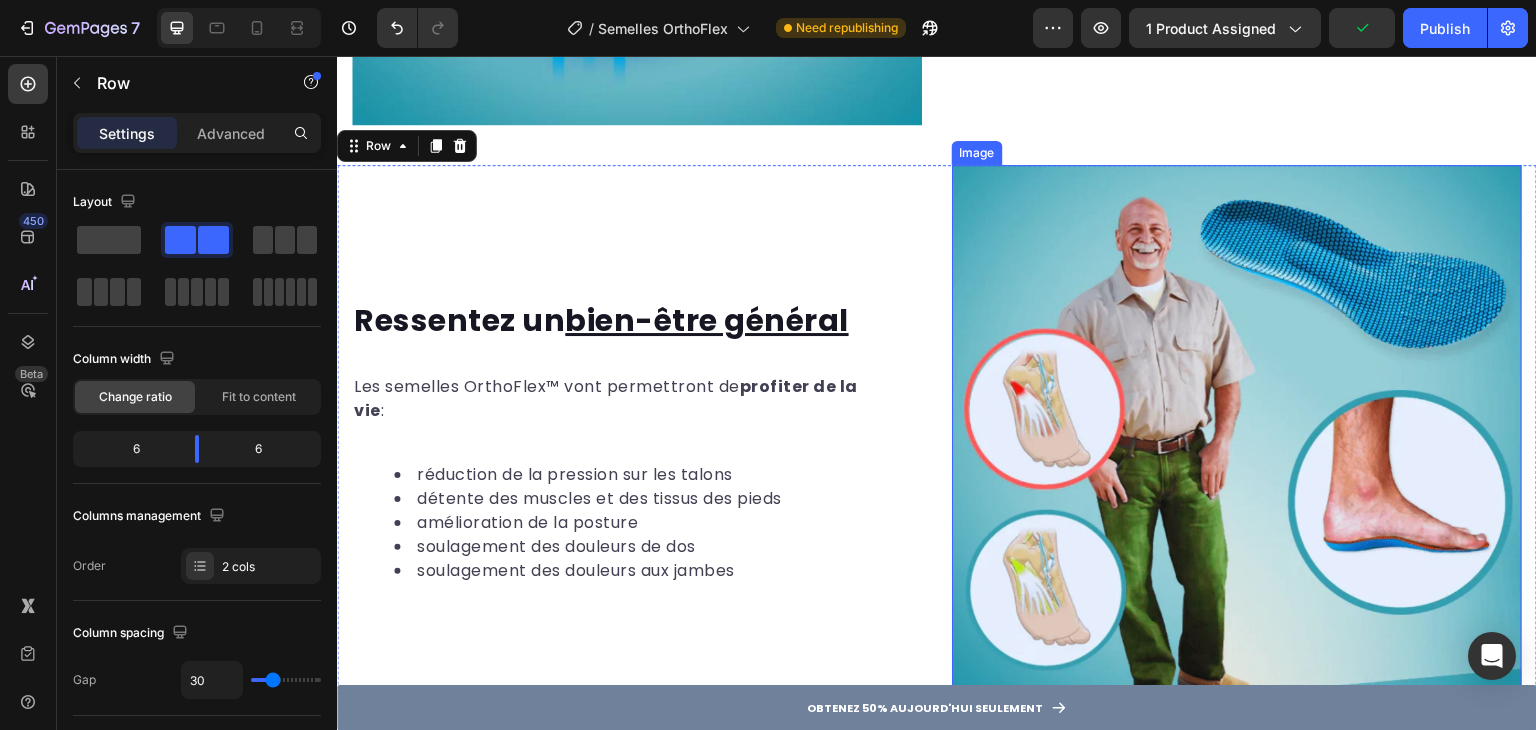 click at bounding box center (1237, 450) 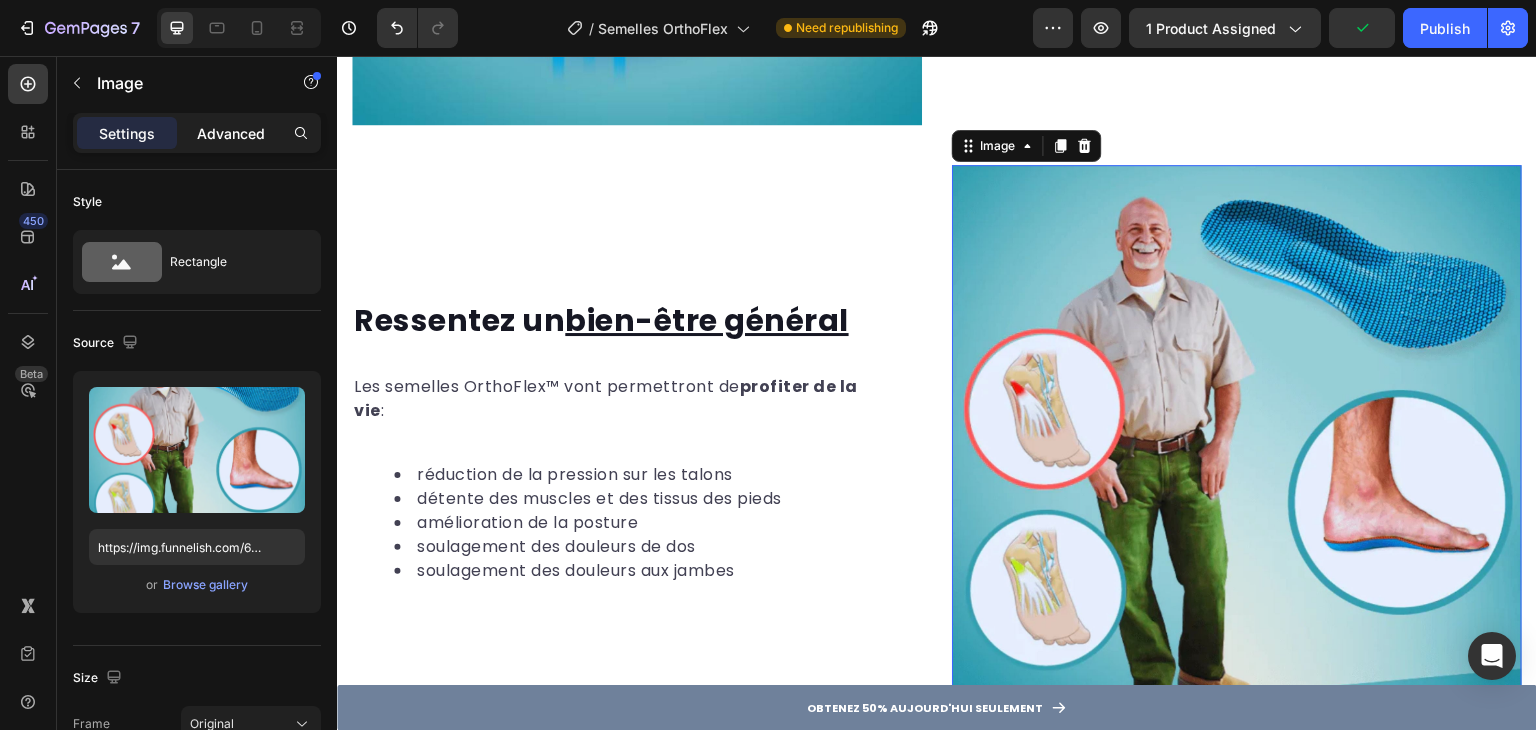 click on "Advanced" at bounding box center [231, 133] 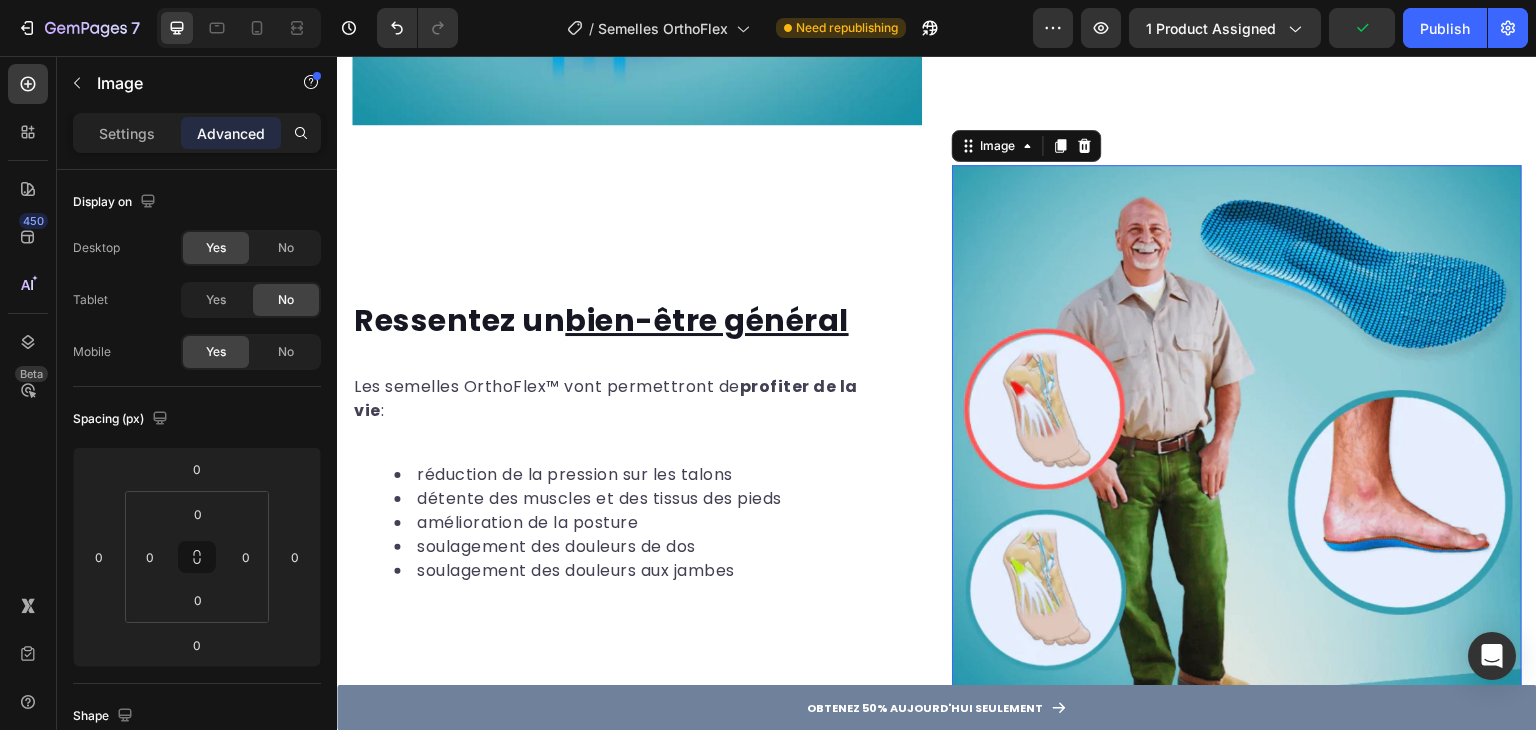 click on "Yes" 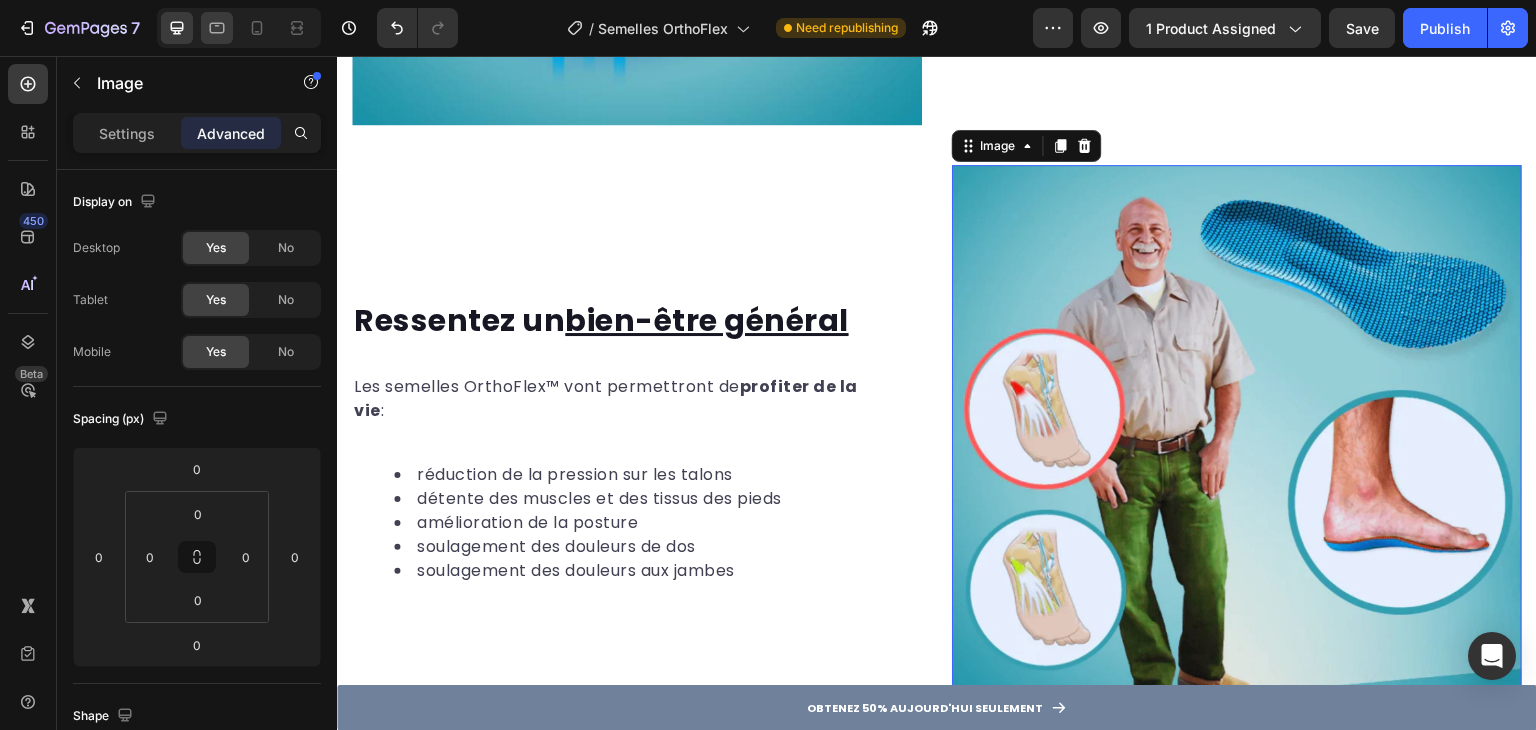 click 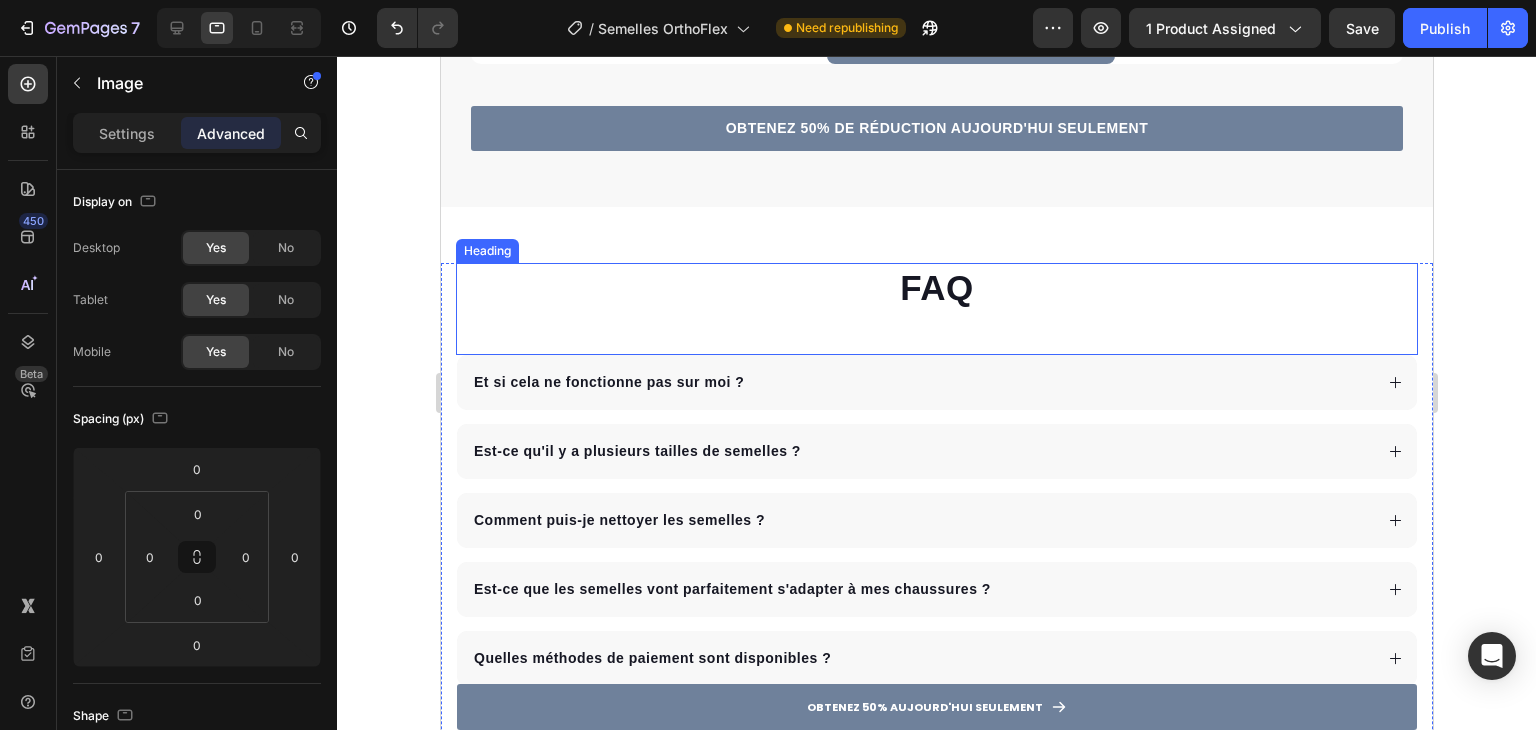 scroll, scrollTop: 5116, scrollLeft: 0, axis: vertical 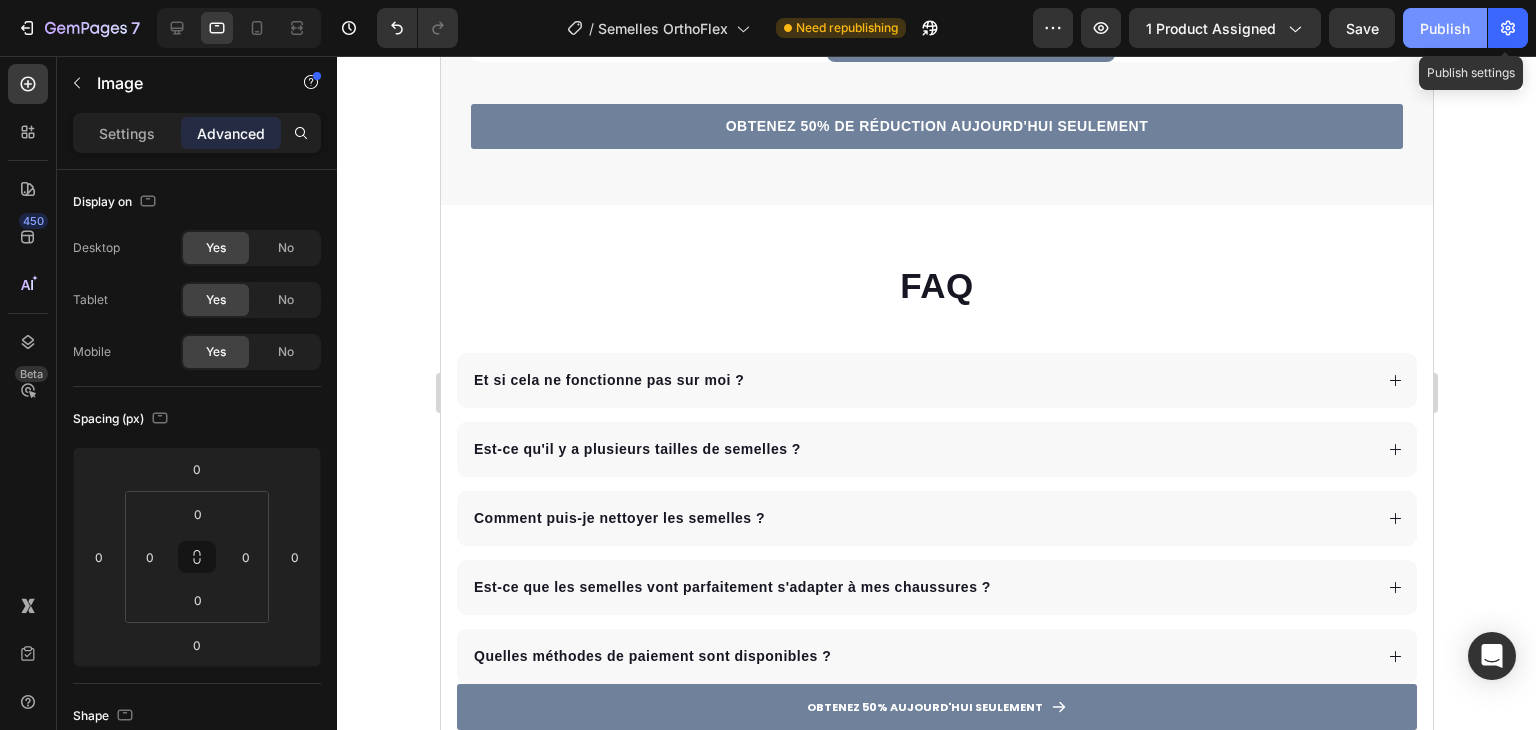 click on "Publish" 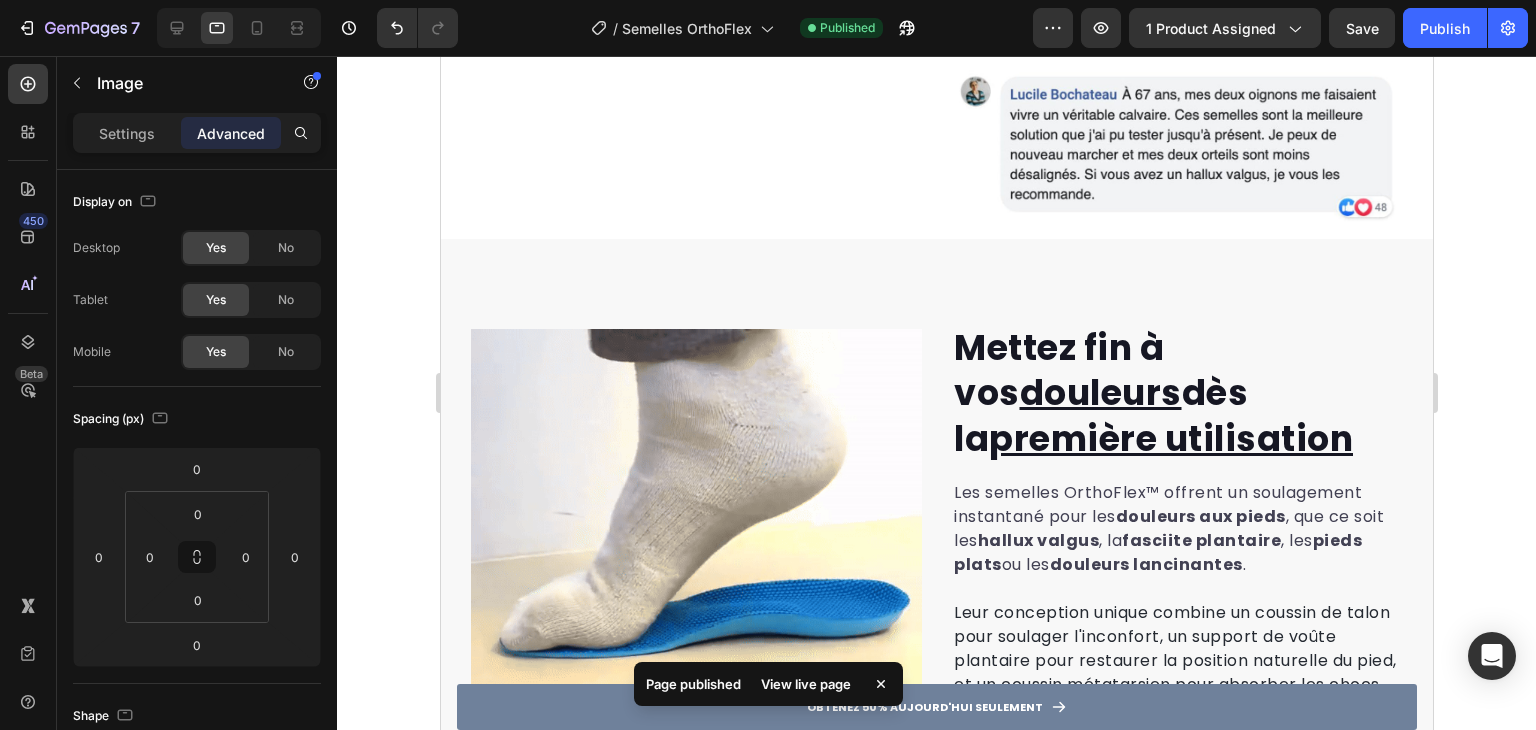 scroll, scrollTop: 716, scrollLeft: 0, axis: vertical 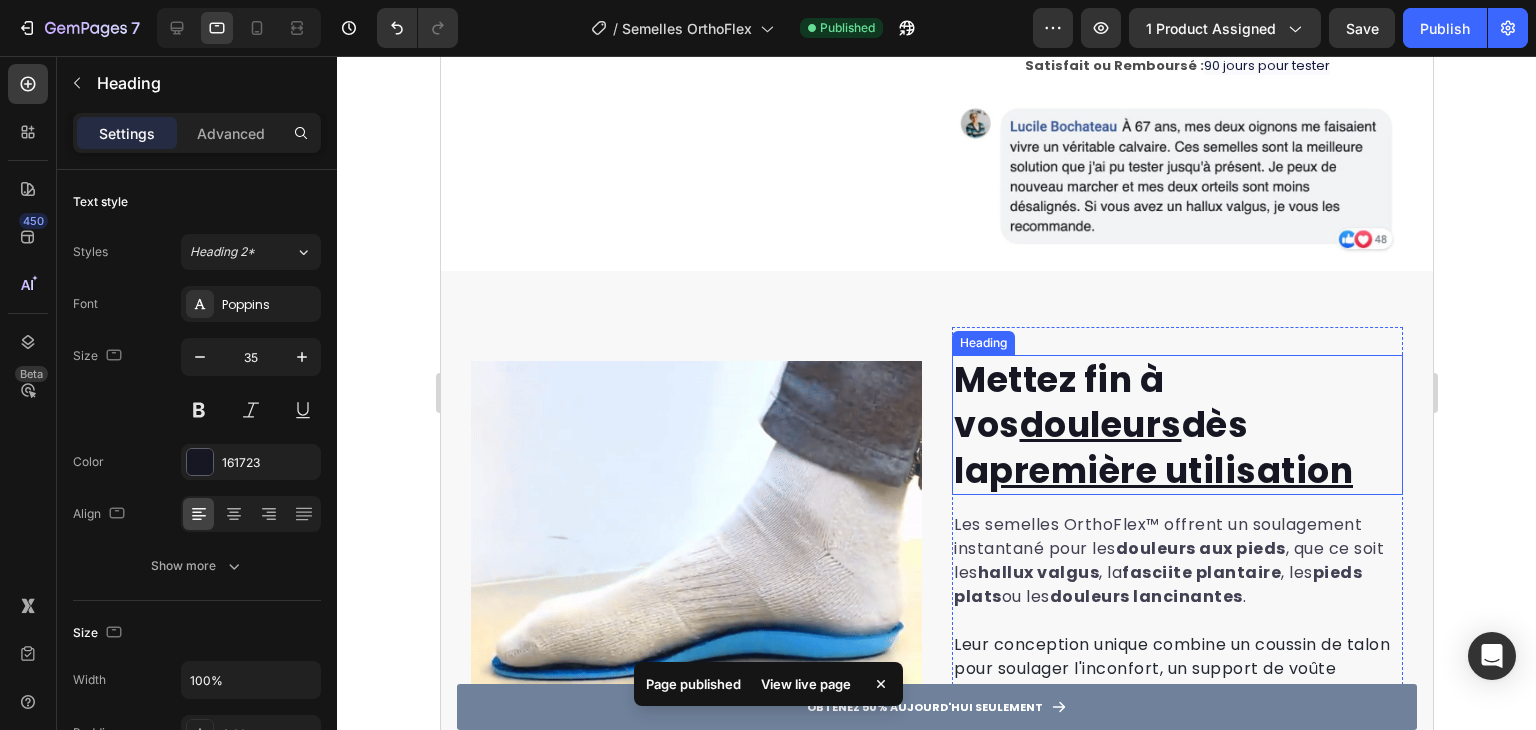 click on "douleurs" at bounding box center (1100, 424) 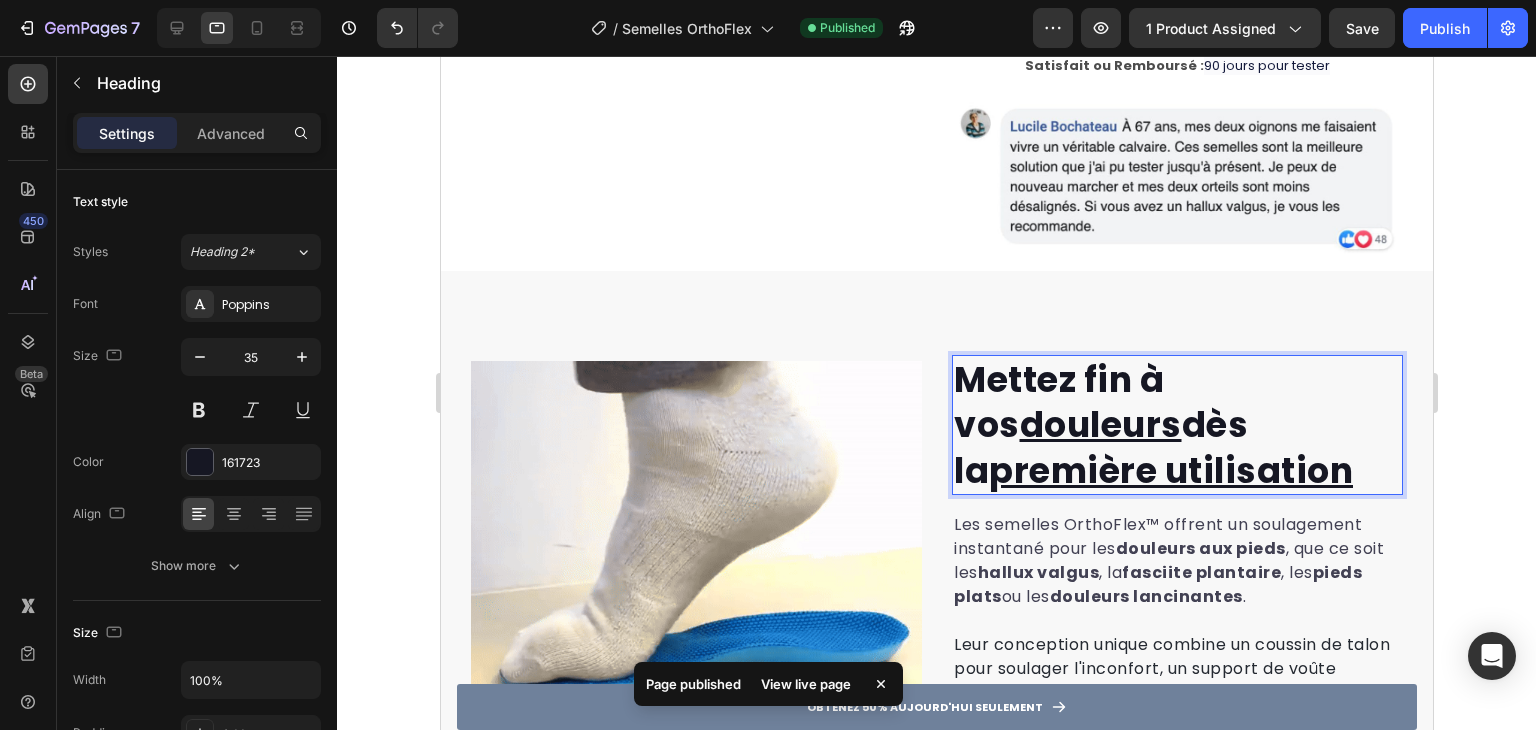 click on "douleurs" at bounding box center (1100, 424) 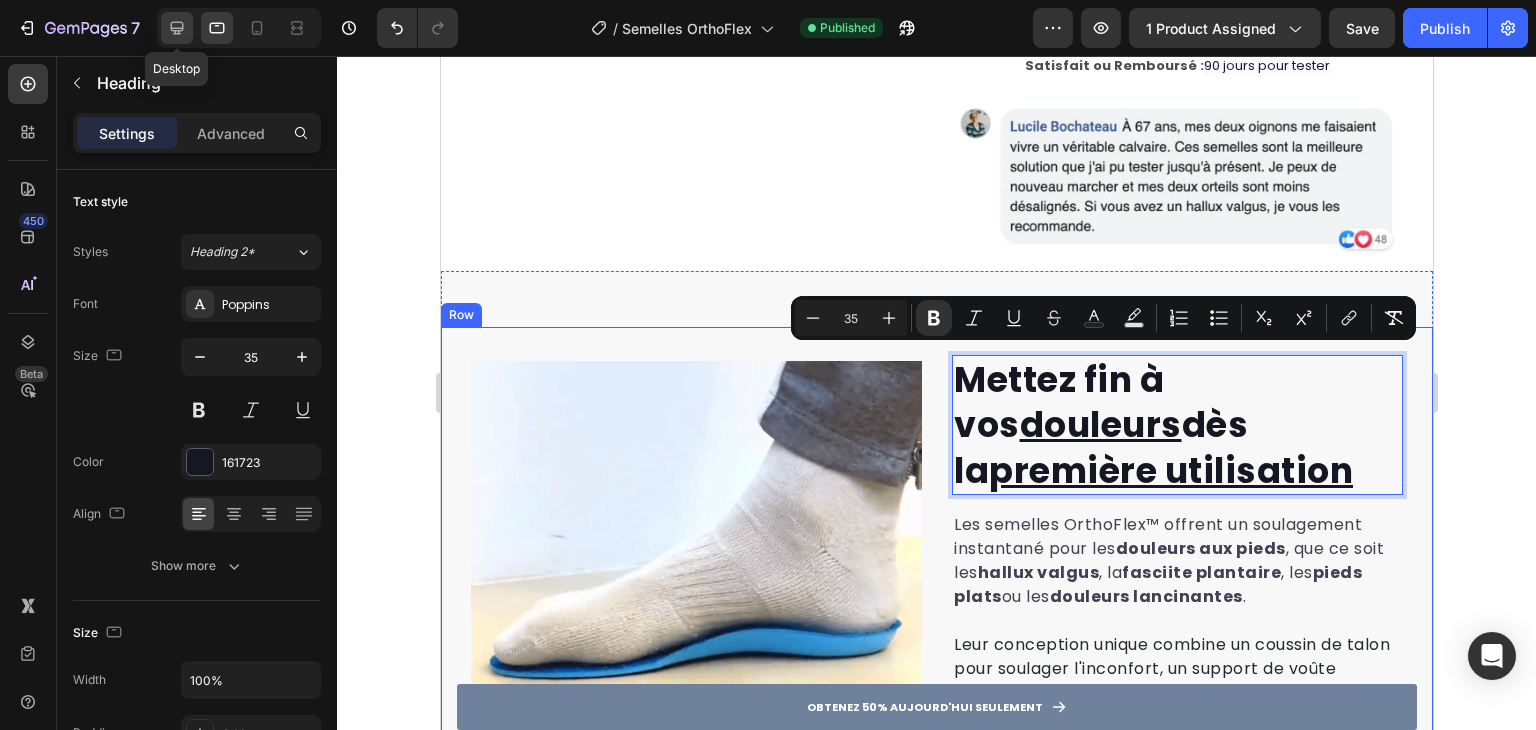 click 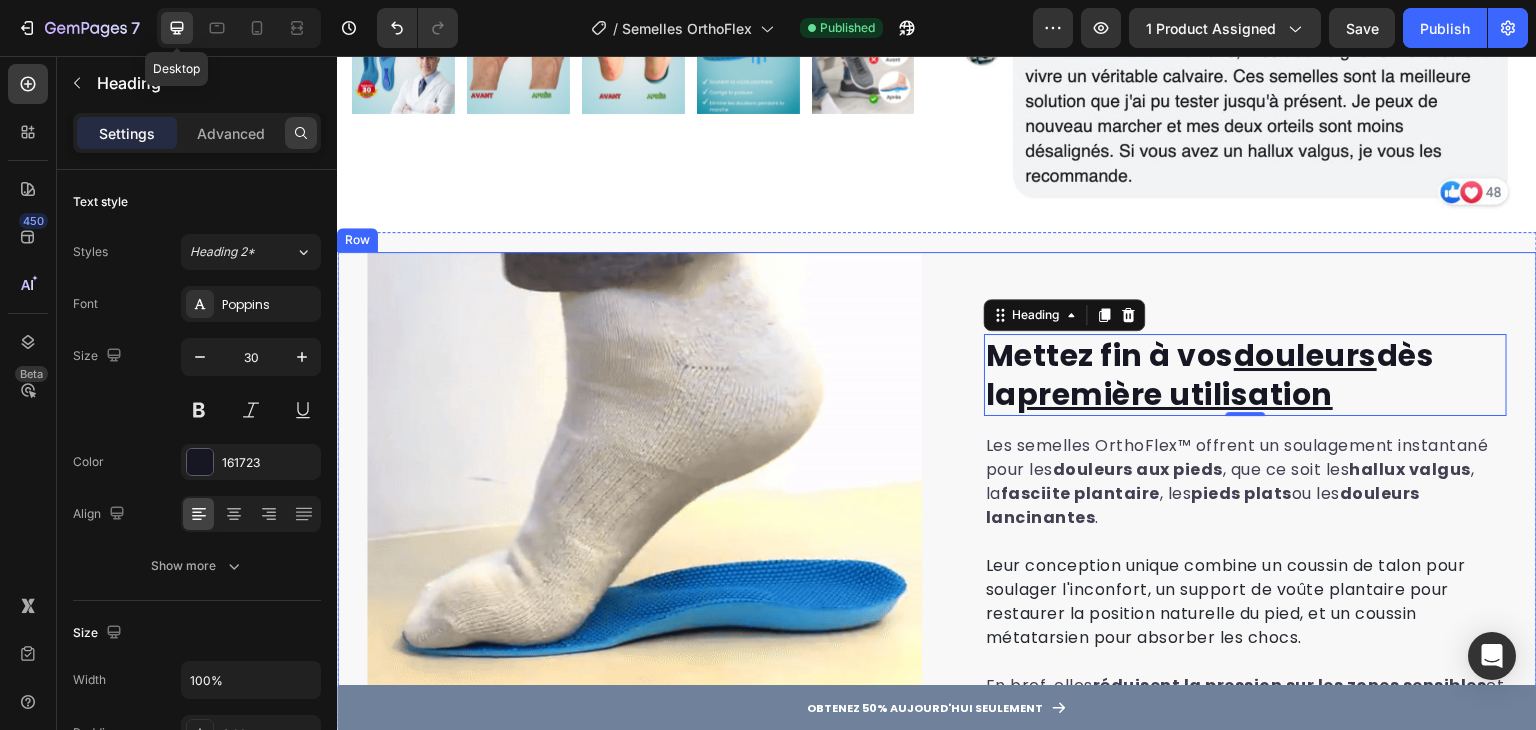 scroll, scrollTop: 915, scrollLeft: 0, axis: vertical 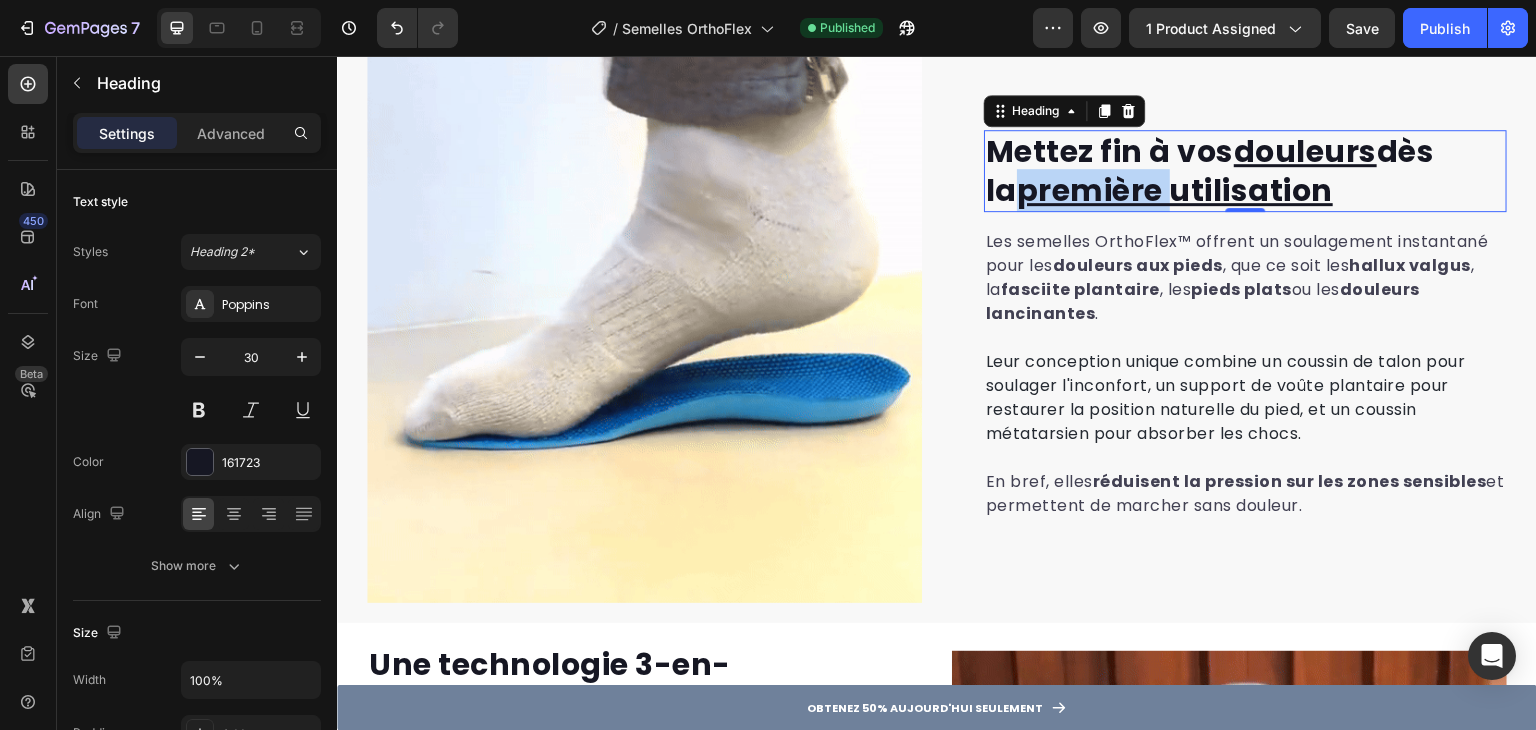 click on "première utilisation" at bounding box center [1175, 190] 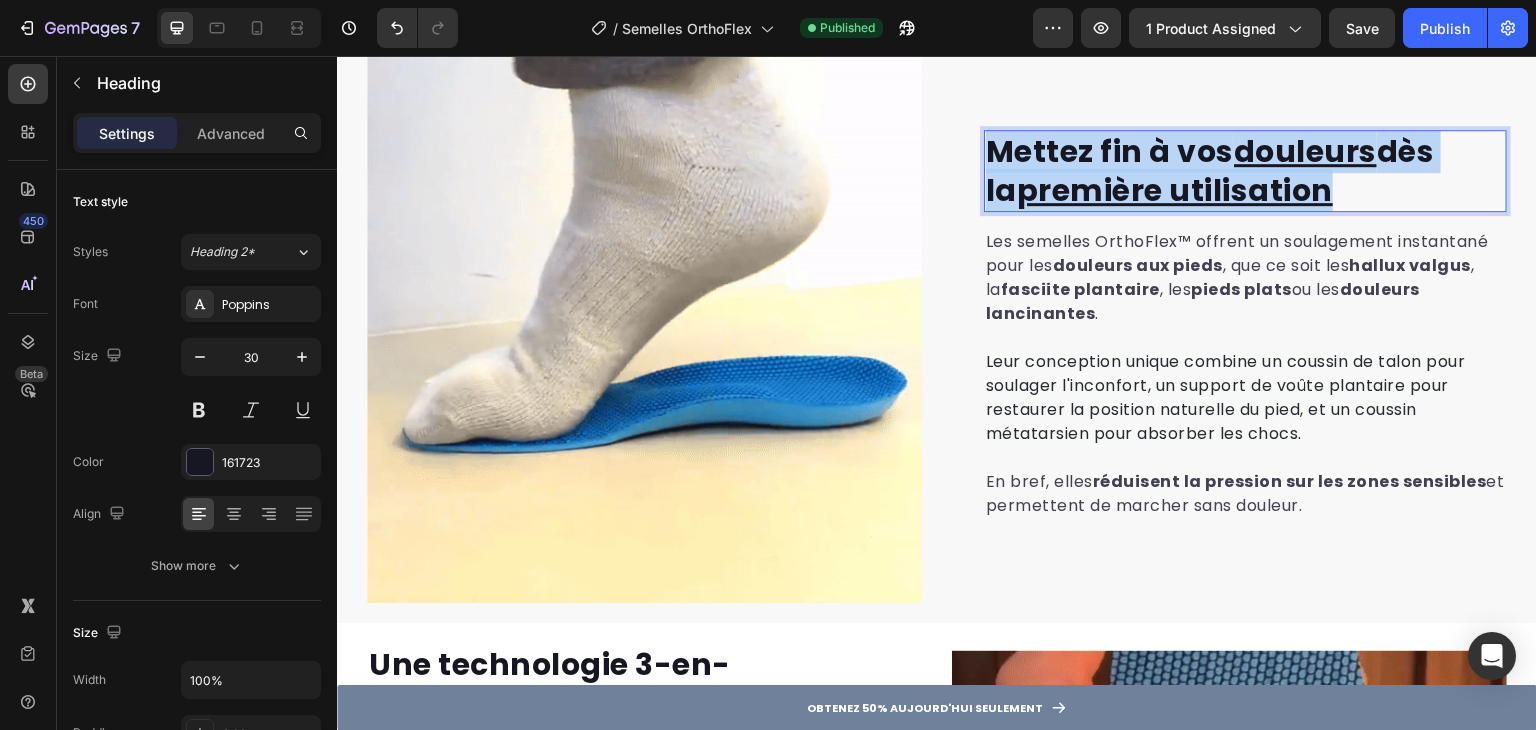 click on "première utilisation" at bounding box center (1175, 190) 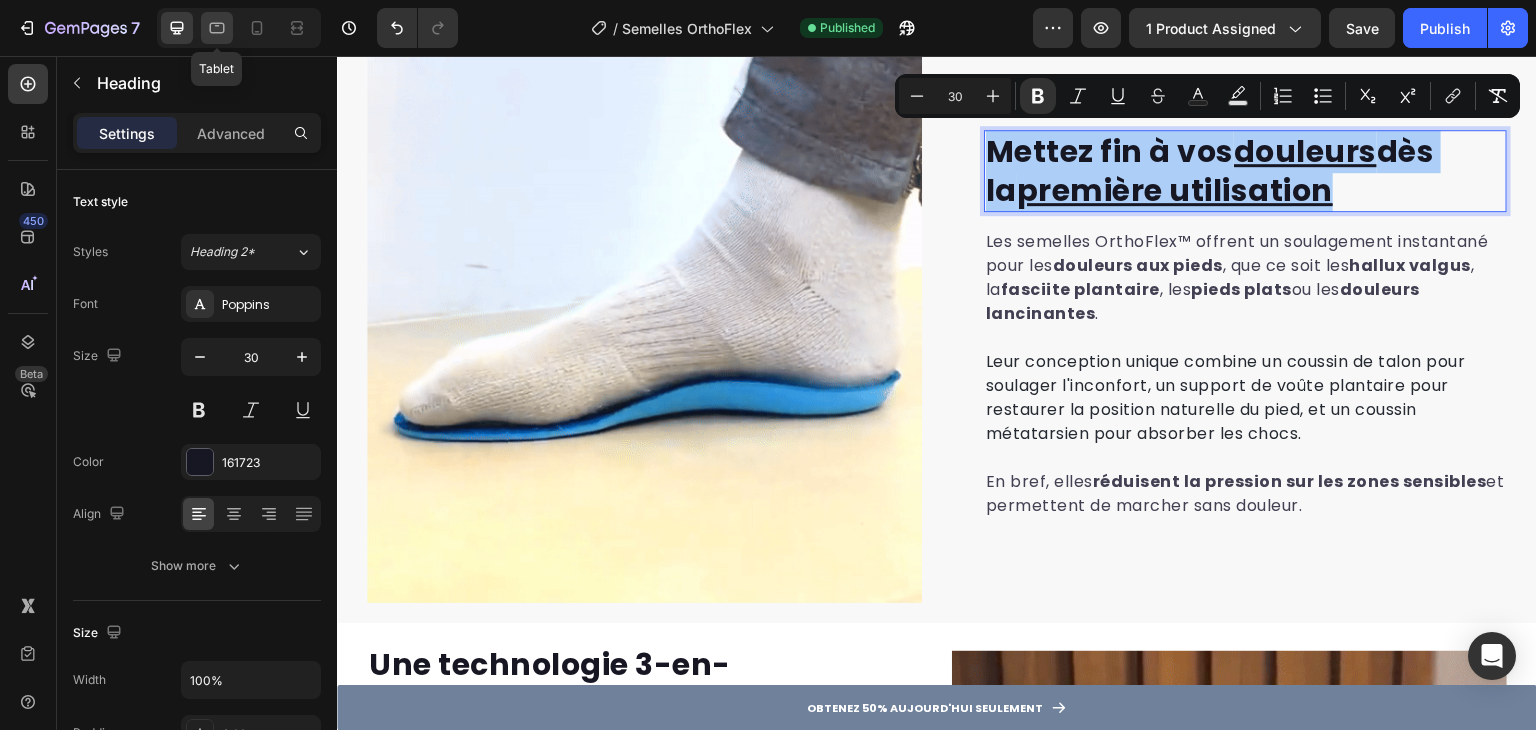 click 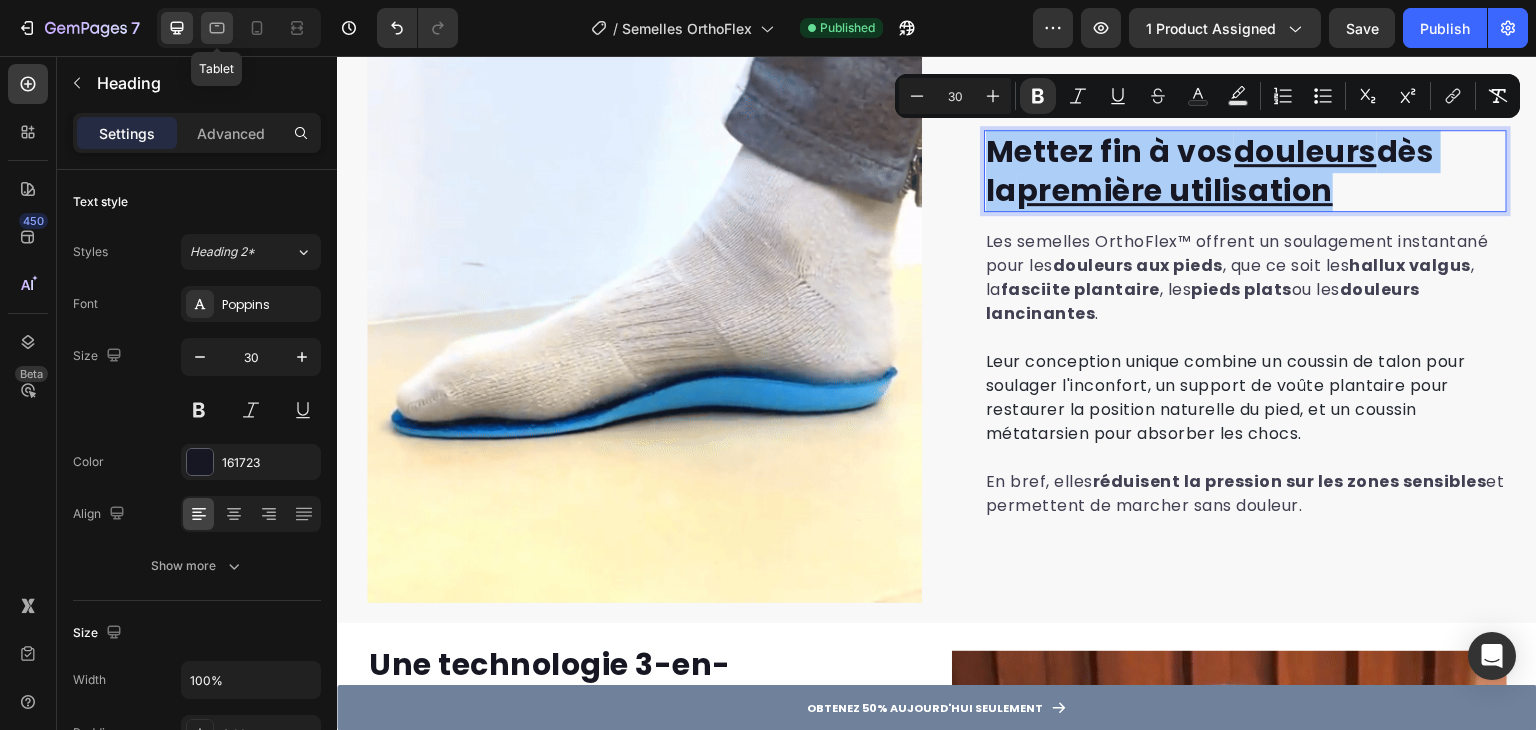 type on "35" 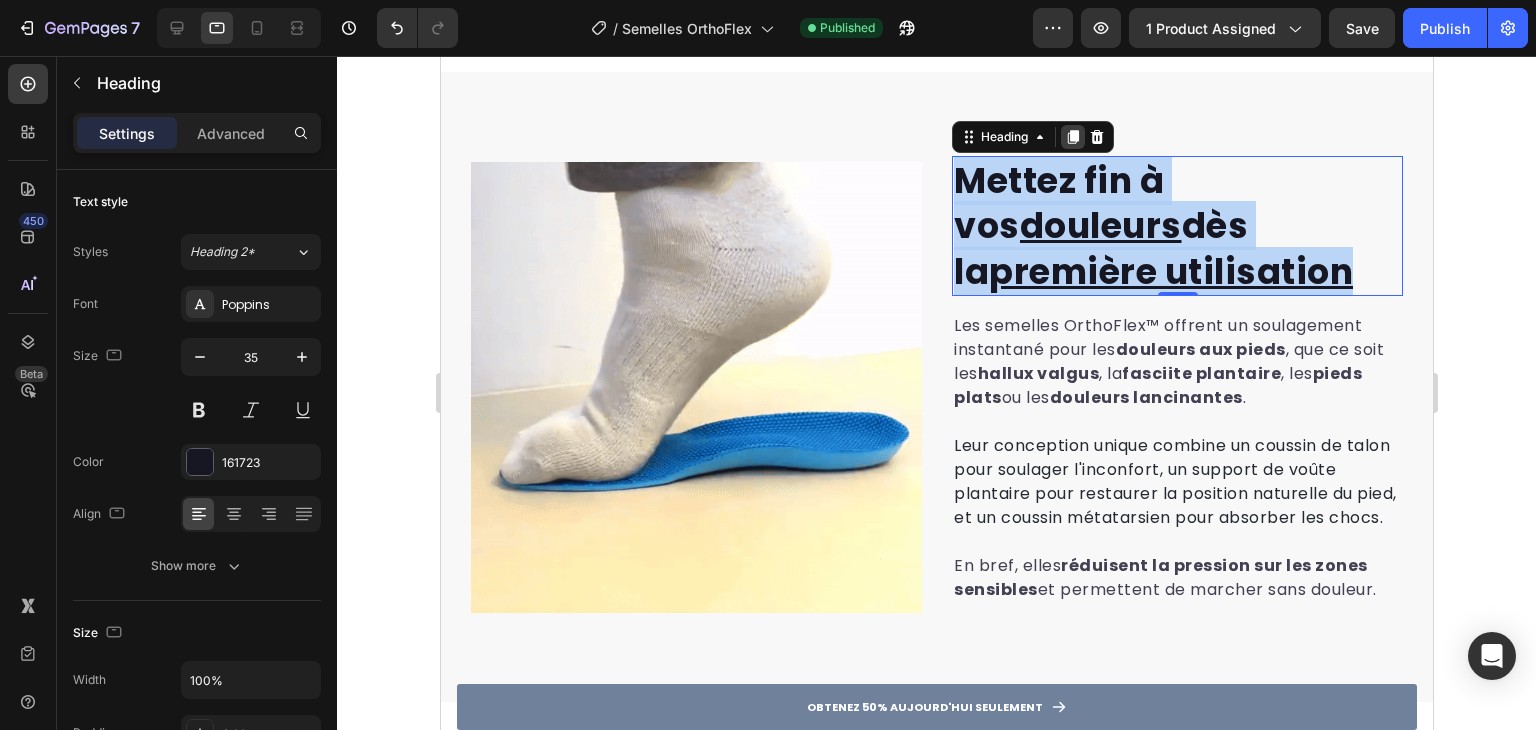 click on "Les semelles OrthoFlex™ offrent un soulagement instantané pour les  douleurs aux pieds , que ce soit les  hallux valgus , la  fasciite plantaire , les  pieds plats  ou les  douleurs lancinantes .   Leur conception unique combine un coussin de talon pour soulager l'inconfort, un support de voûte plantaire pour restaurer la position naturelle du pied, et un coussin métatarsien pour absorber les chocs.   En bref, elles  réduisent la pression sur les zones sensibles  et permettent de marcher sans douleur. Text block" at bounding box center [1176, 471] 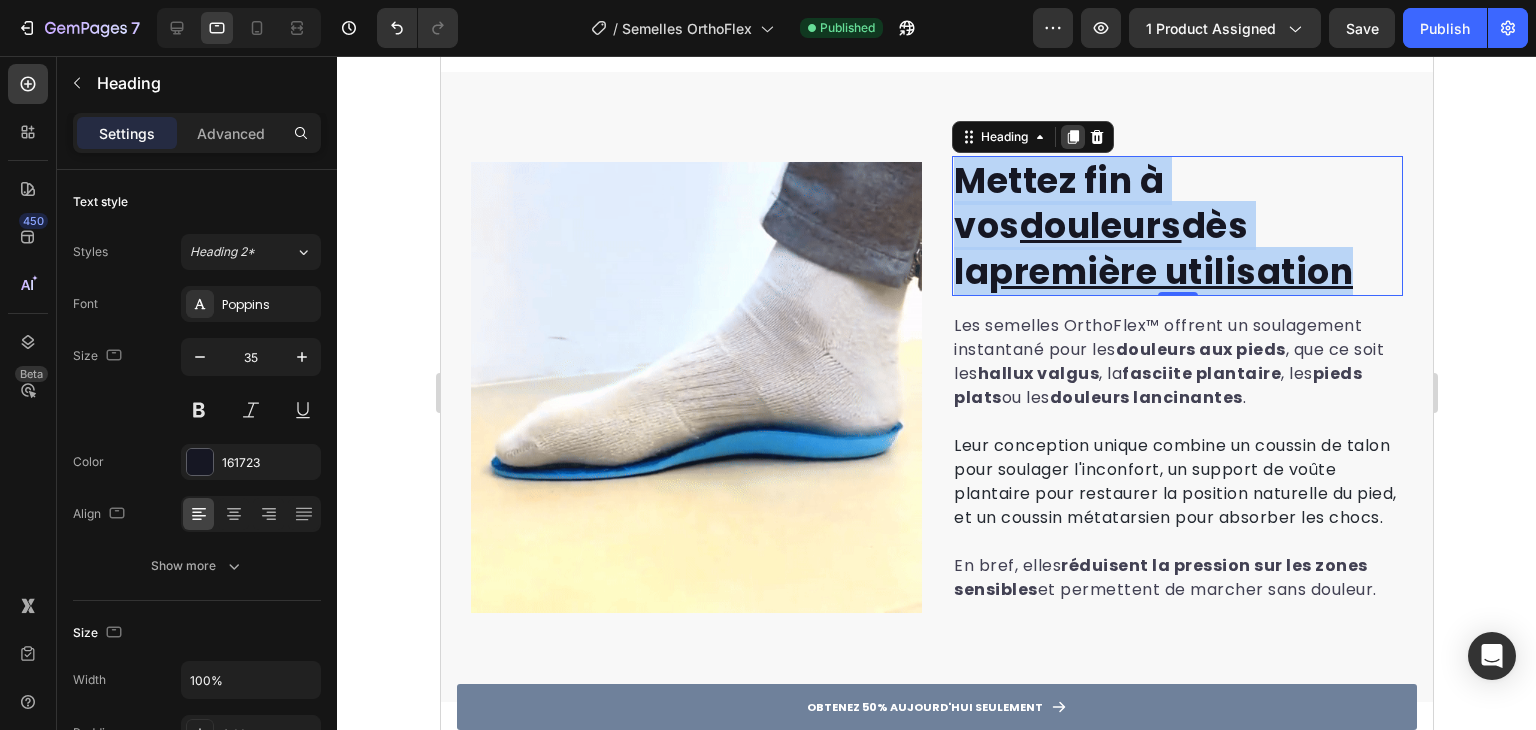 click on "Les semelles OrthoFlex™ offrent un soulagement instantané pour les  douleurs aux pieds , que ce soit les  hallux valgus , la  fasciite plantaire , les  pieds plats  ou les  douleurs lancinantes .   Leur conception unique combine un coussin de talon pour soulager l'inconfort, un support de voûte plantaire pour restaurer la position naturelle du pied, et un coussin métatarsien pour absorber les chocs.   En bref, elles  réduisent la pression sur les zones sensibles  et permettent de marcher sans douleur. Text block" at bounding box center [1176, 471] 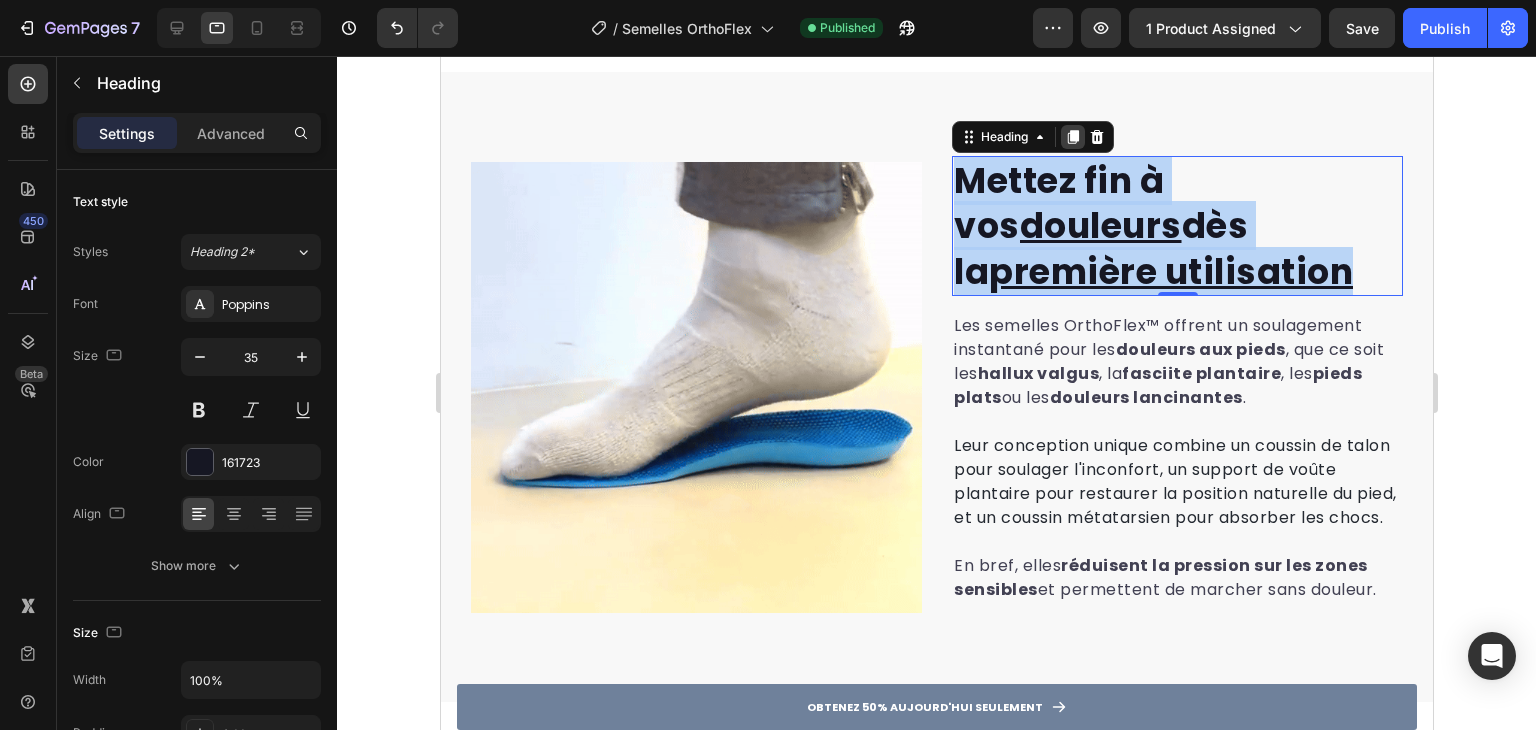 click on "Les semelles OrthoFlex™ offrent un soulagement instantané pour les  douleurs aux pieds , que ce soit les  hallux valgus , la  fasciite plantaire , les  pieds plats  ou les  douleurs lancinantes .   Leur conception unique combine un coussin de talon pour soulager l'inconfort, un support de voûte plantaire pour restaurer la position naturelle du pied, et un coussin métatarsien pour absorber les chocs.   En bref, elles  réduisent la pression sur les zones sensibles  et permettent de marcher sans douleur. Text block" at bounding box center (1176, 471) 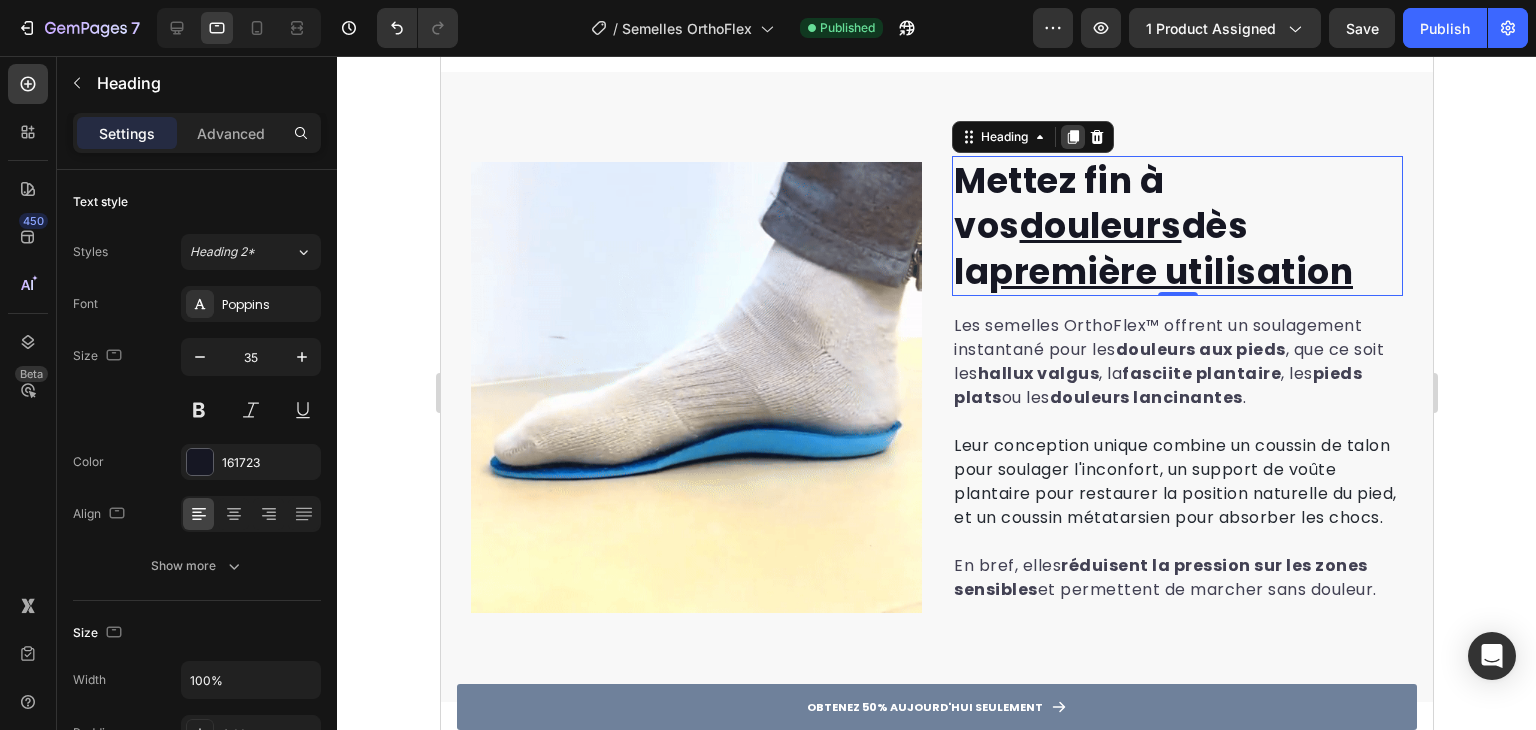 click on "première utilisation" at bounding box center (1170, 271) 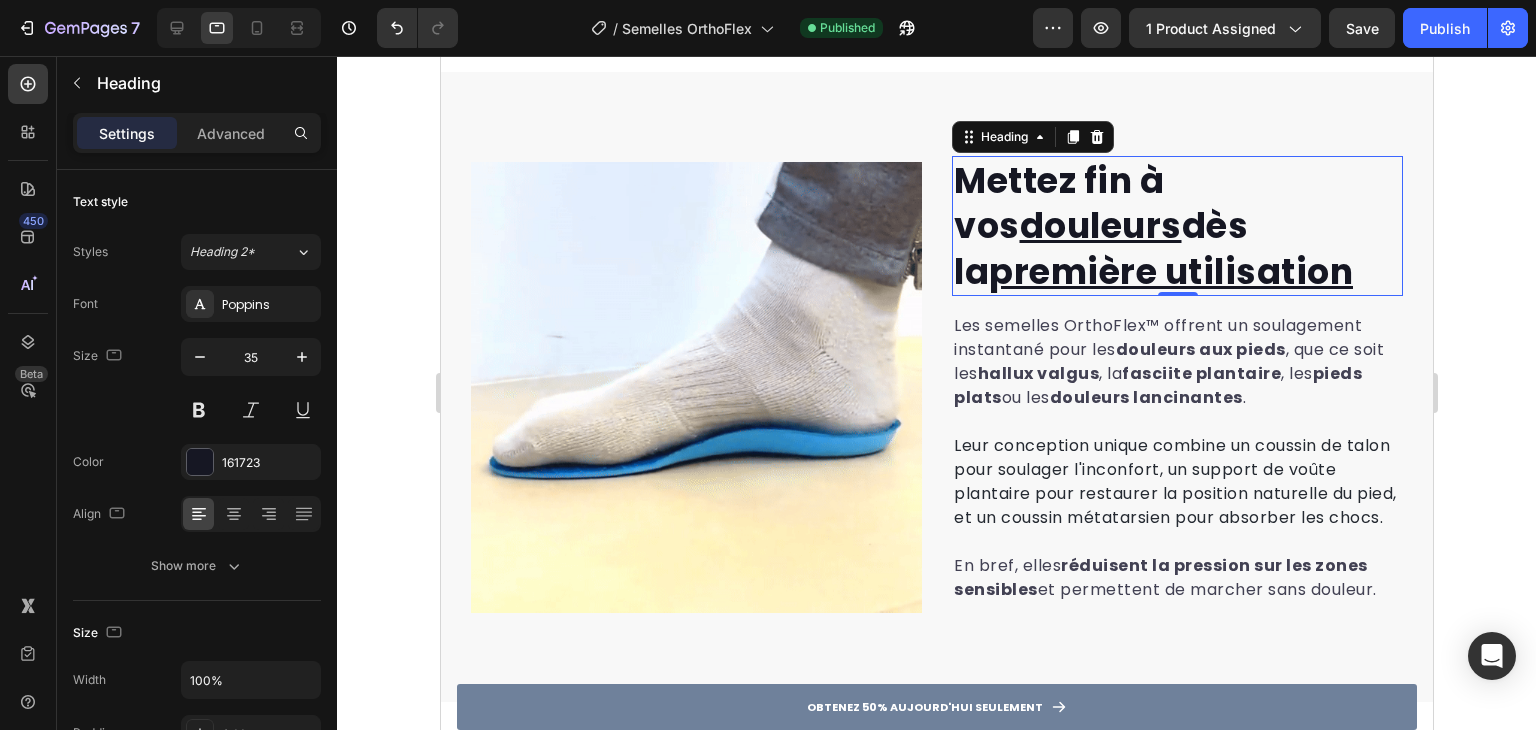 scroll, scrollTop: 940, scrollLeft: 0, axis: vertical 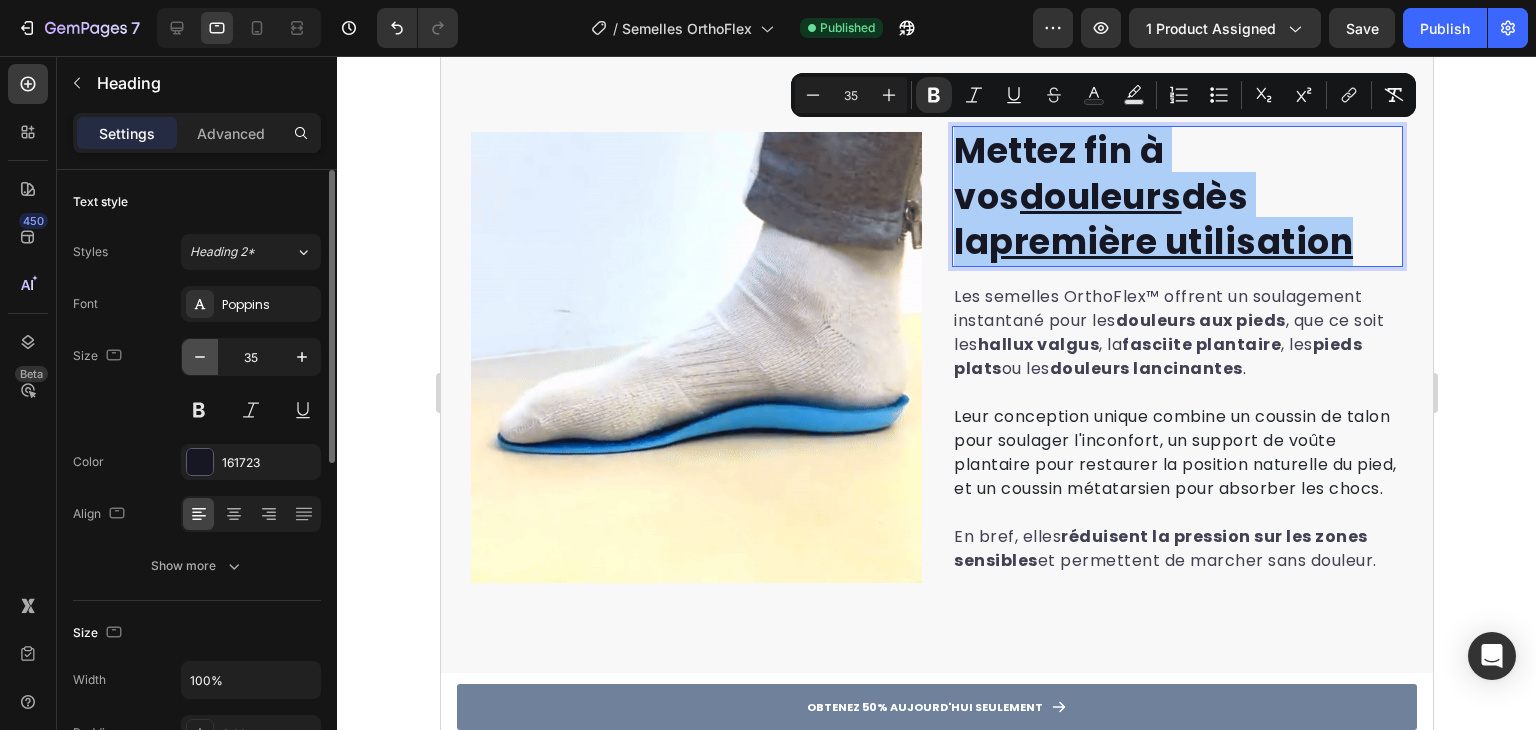 click at bounding box center (200, 357) 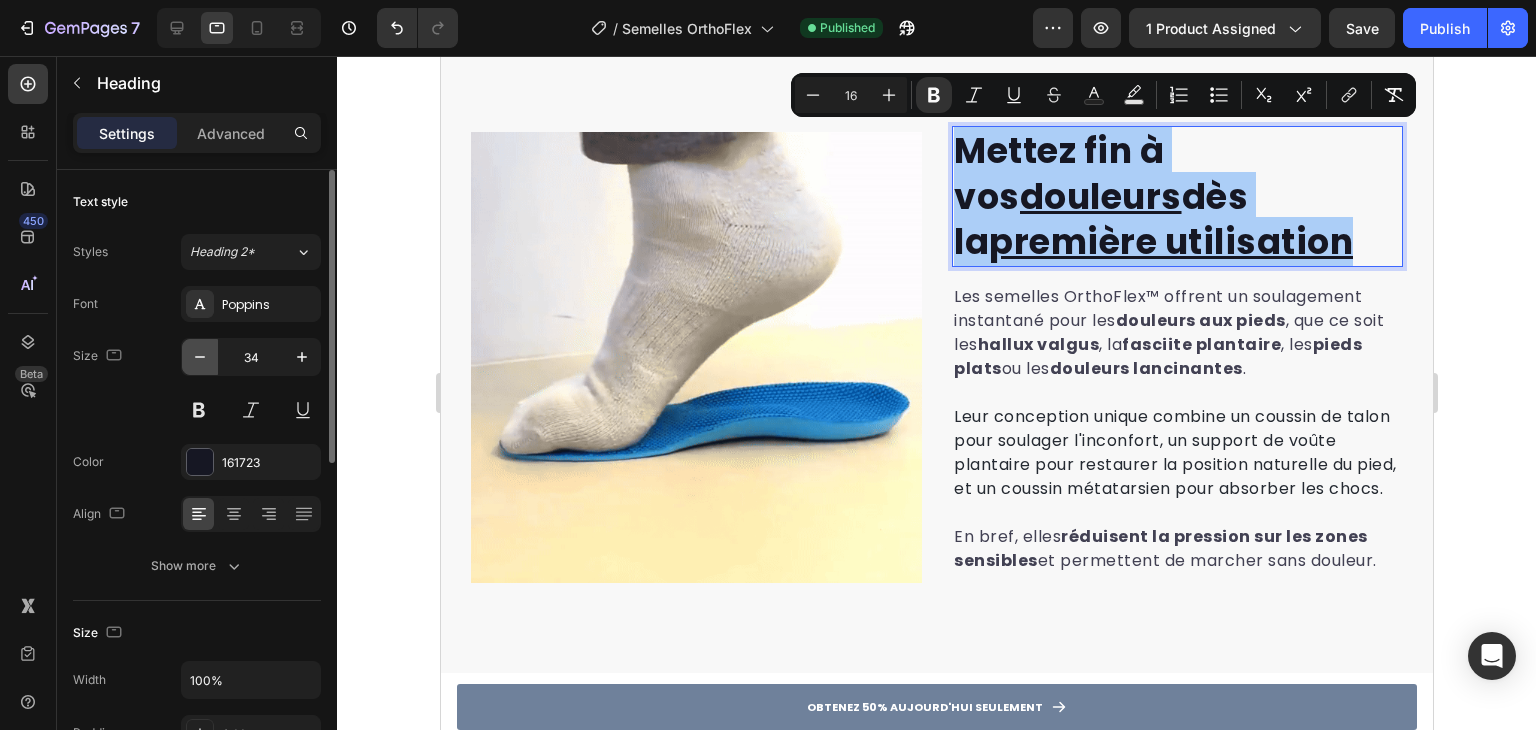 click at bounding box center (200, 357) 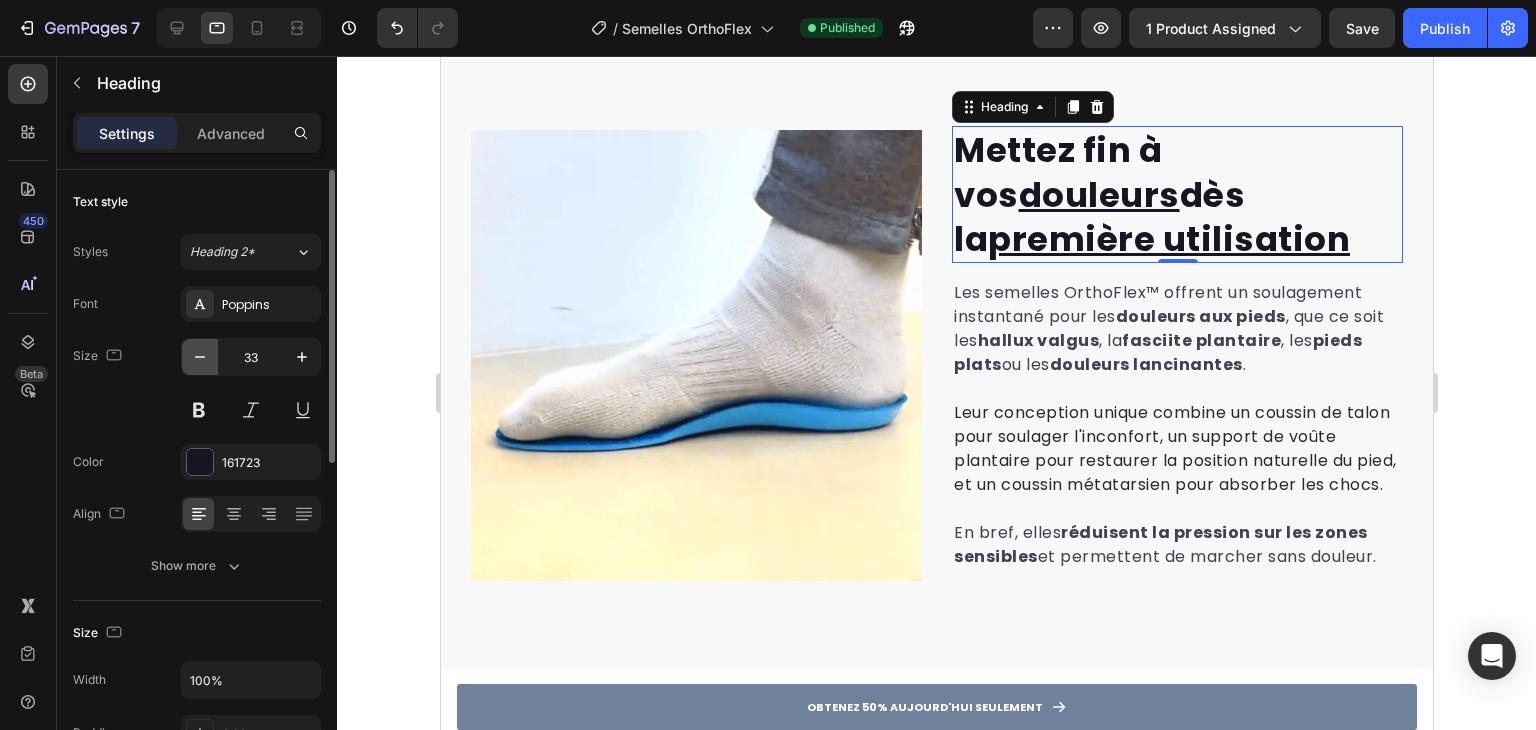 click at bounding box center [200, 357] 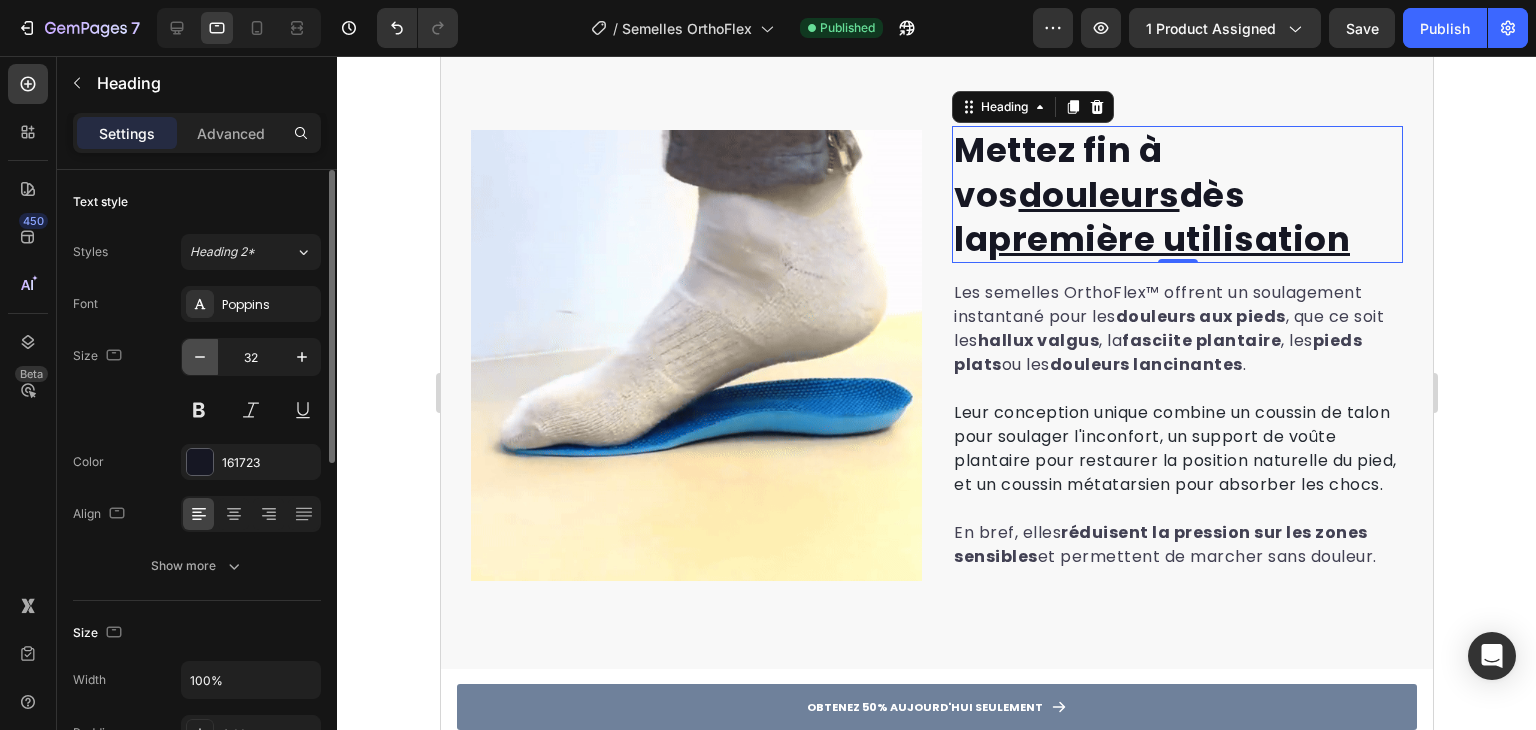 click at bounding box center [200, 357] 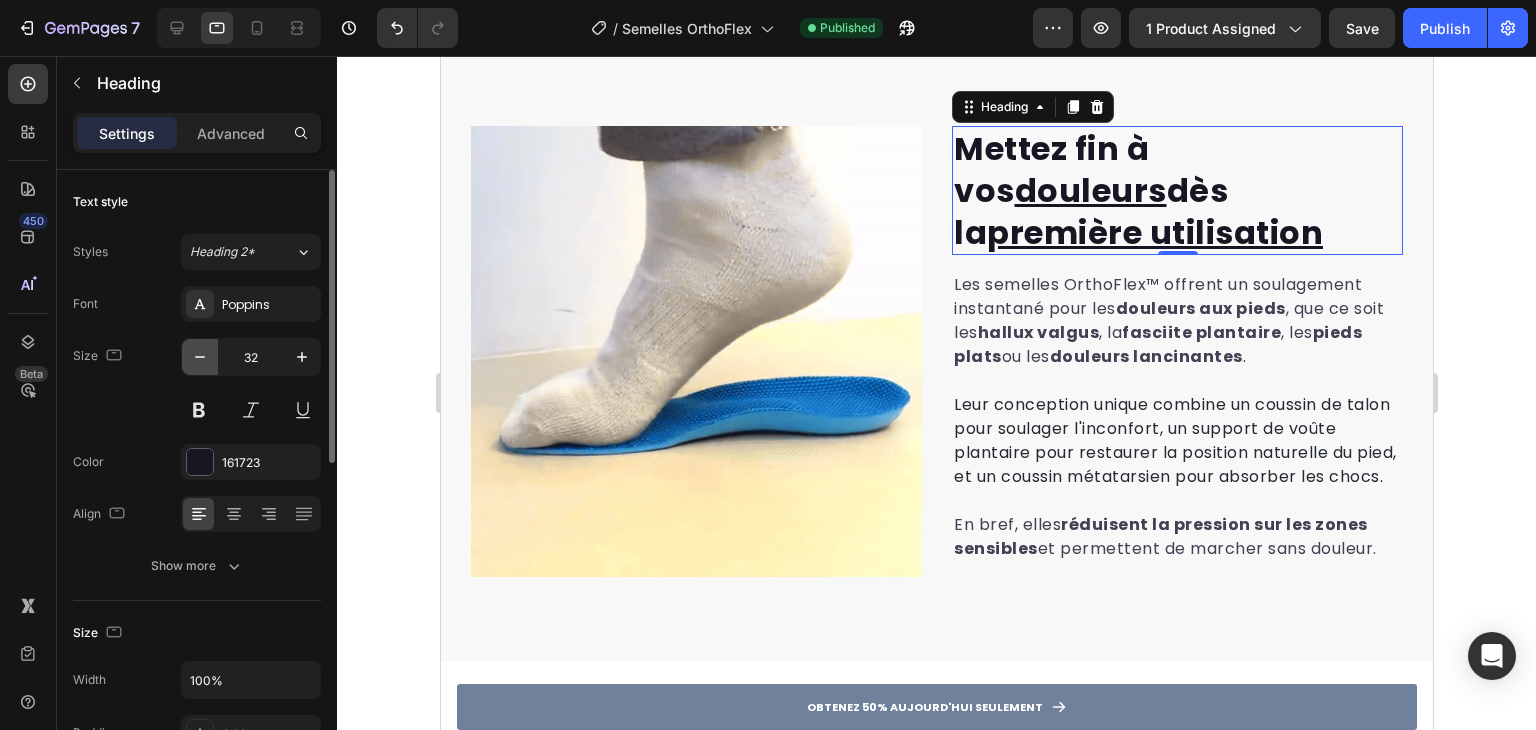 click at bounding box center (200, 357) 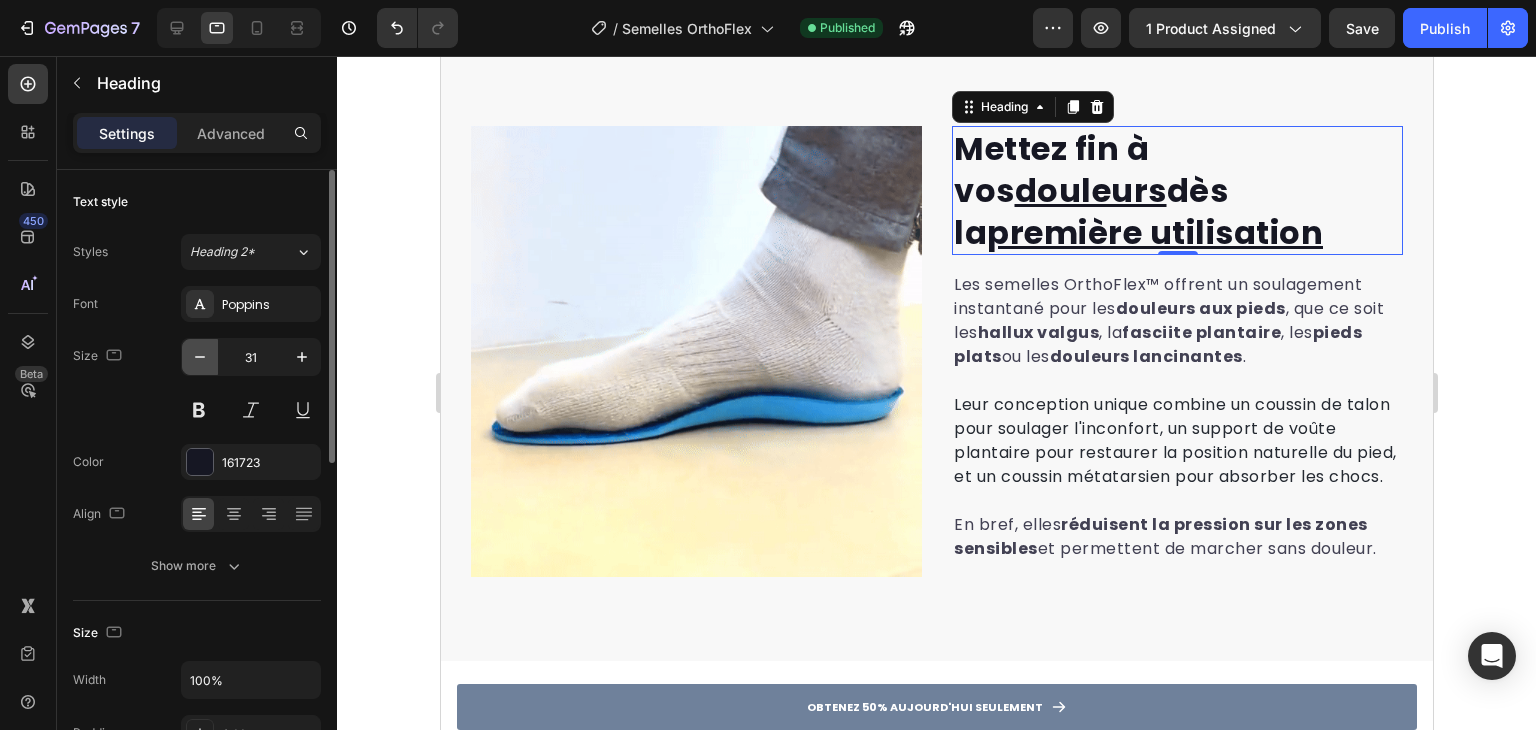 type on "30" 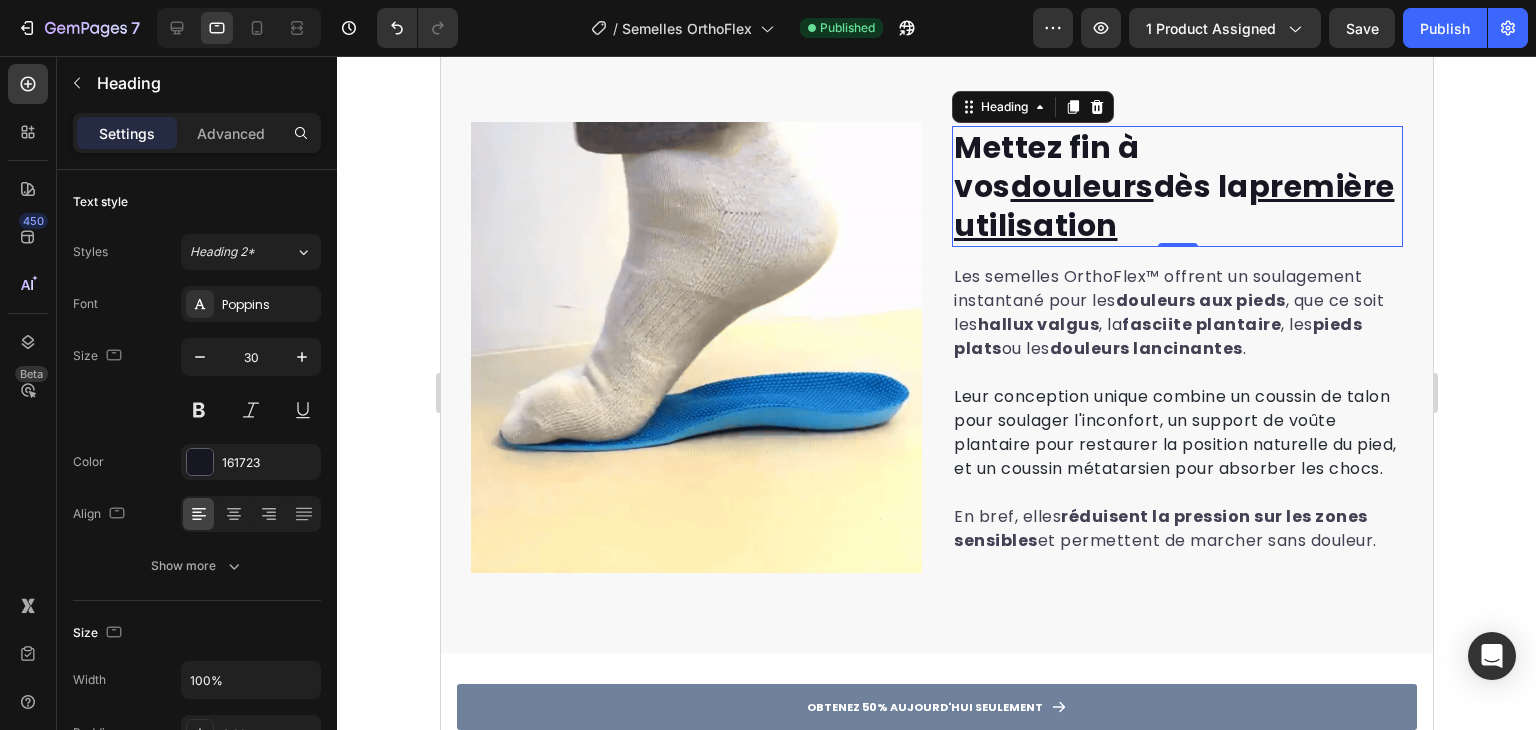 click on "Mettez fin à vos  douleurs  dès la  première utilisation" at bounding box center [1173, 186] 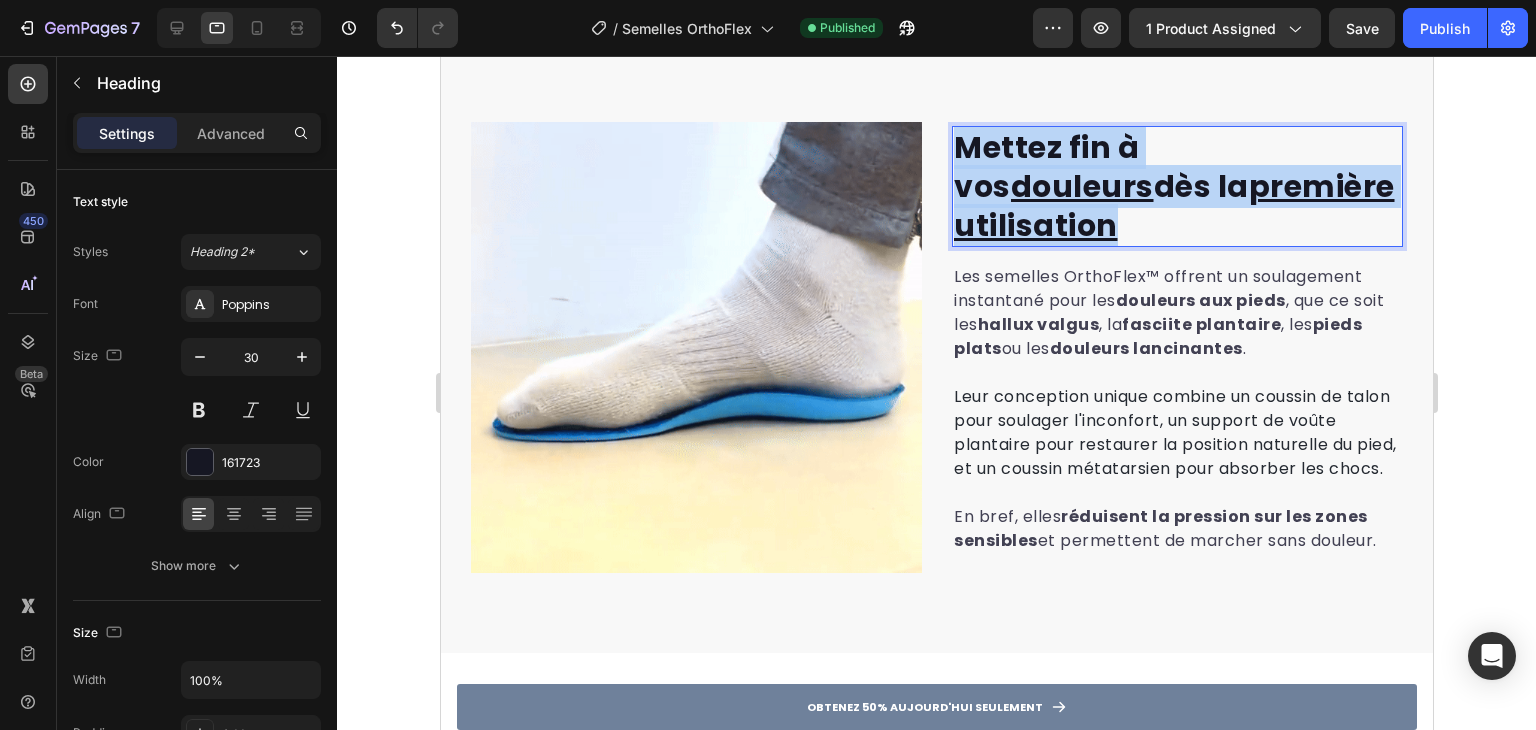 click on "Mettez fin à vos  douleurs  dès la  première utilisation" at bounding box center [1173, 186] 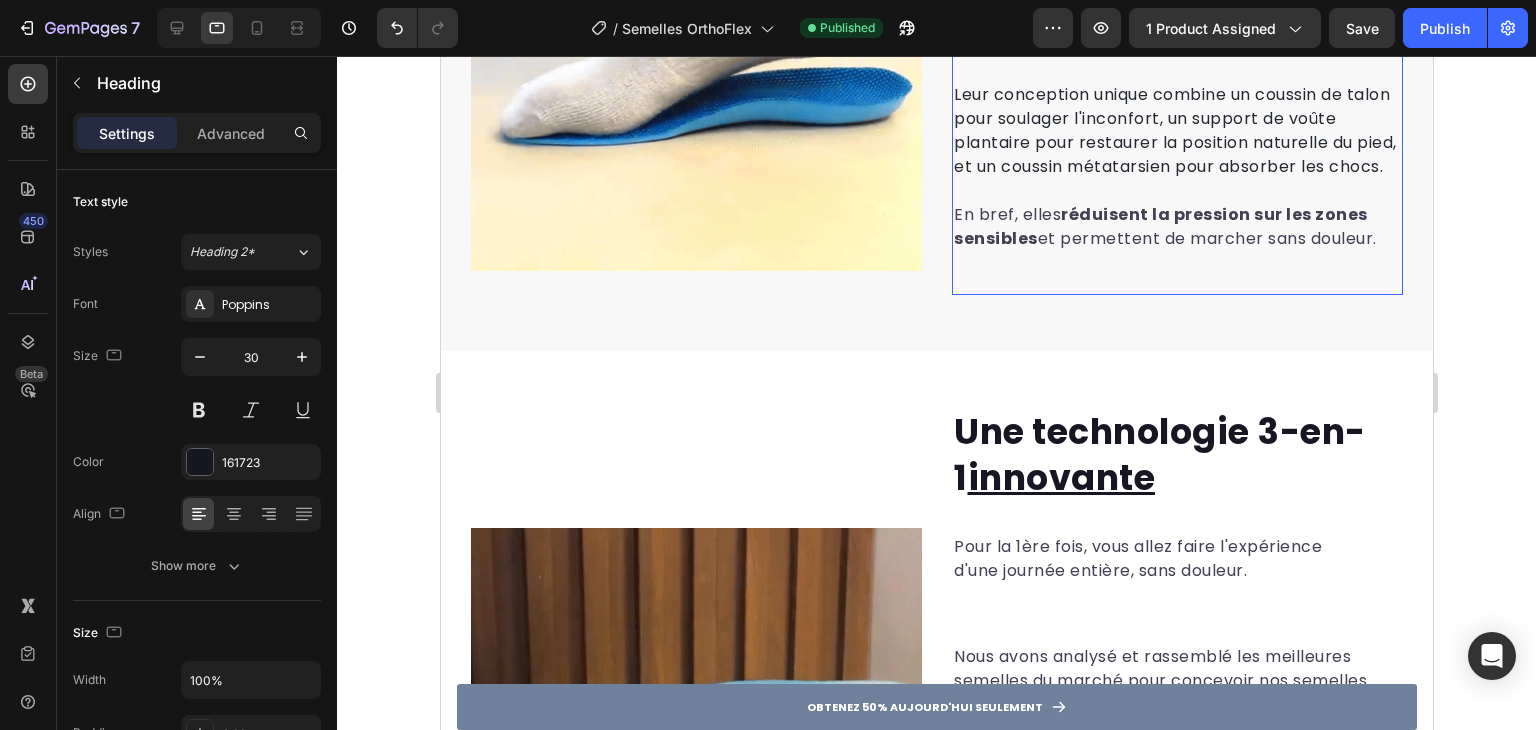 scroll, scrollTop: 1540, scrollLeft: 0, axis: vertical 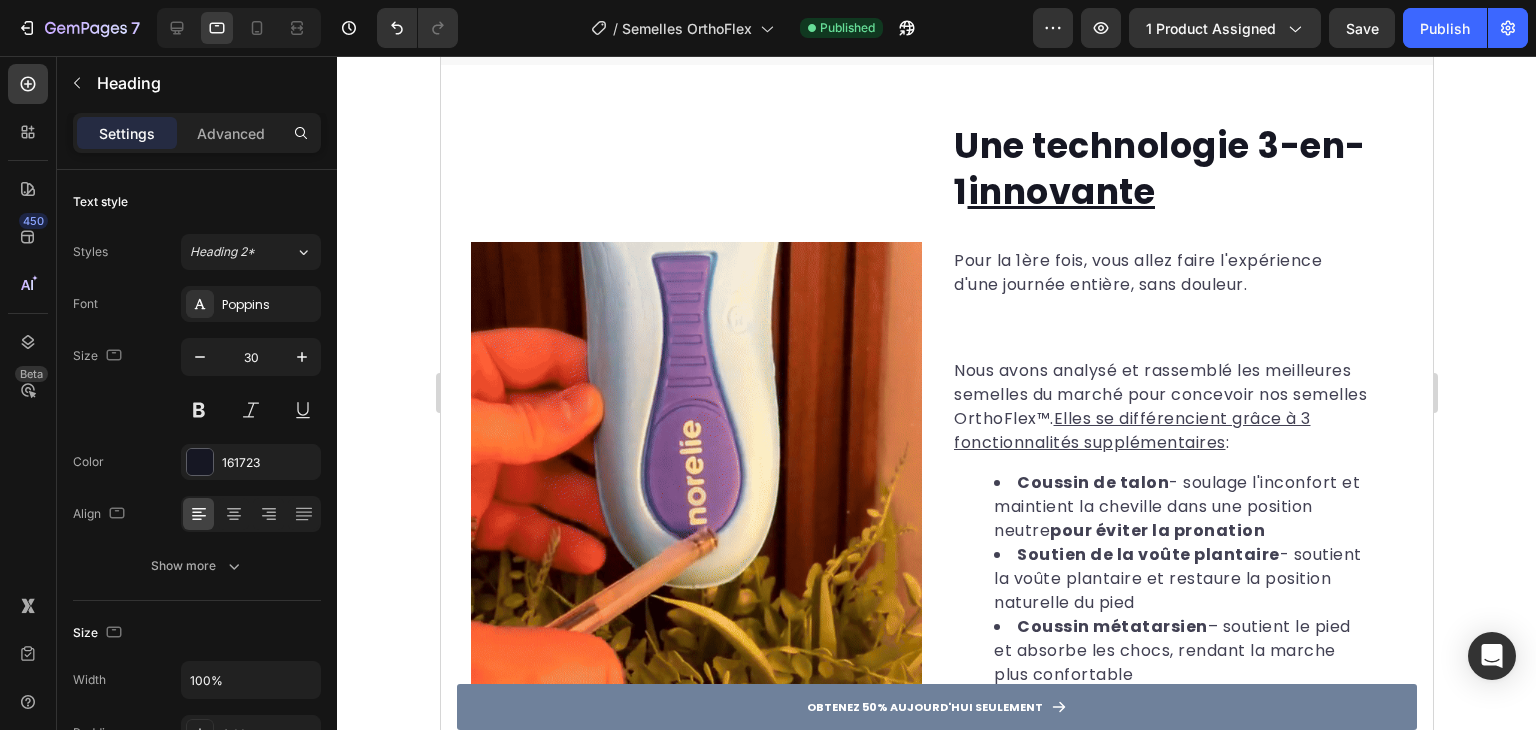 type on "16" 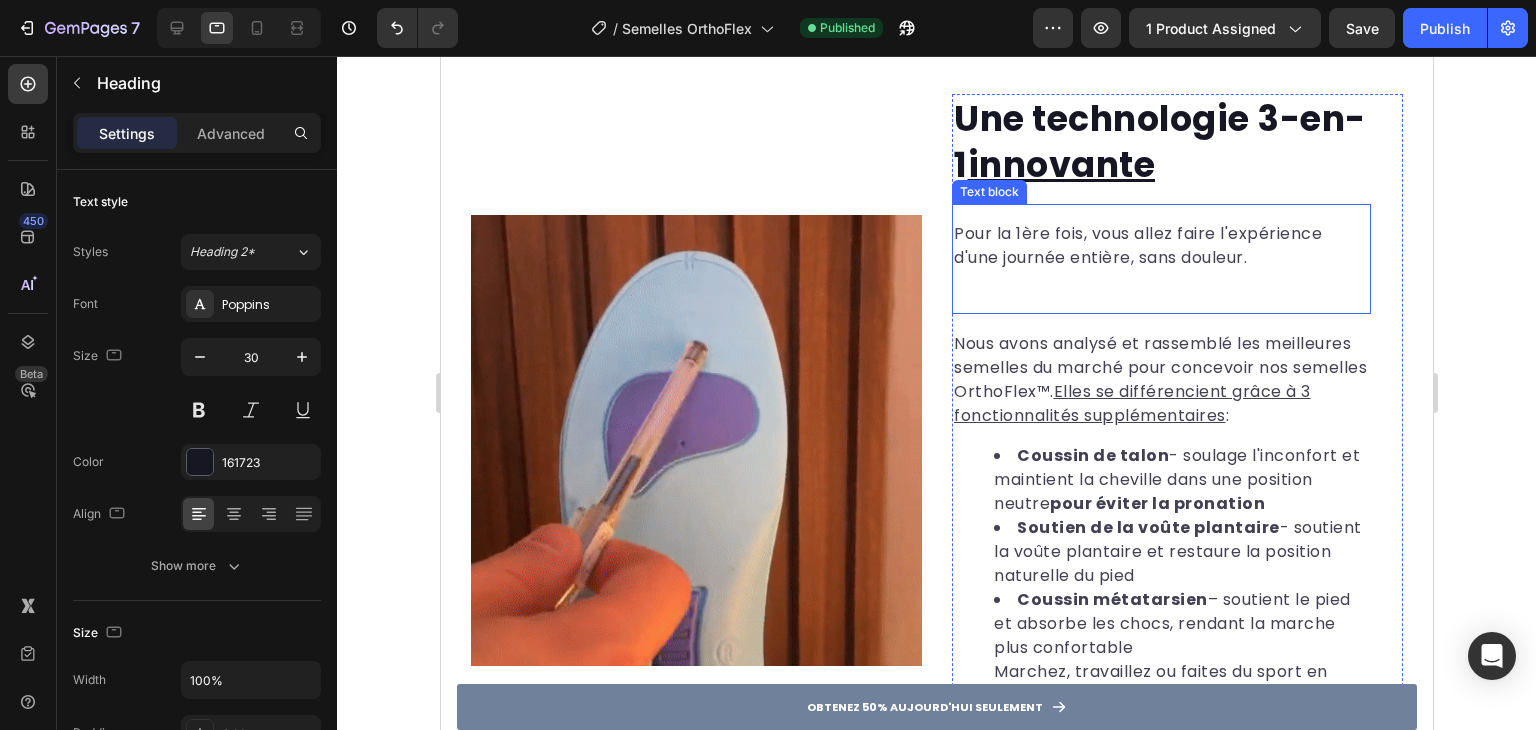click on "Une technologie 3-en-1  innovante" at bounding box center (1159, 141) 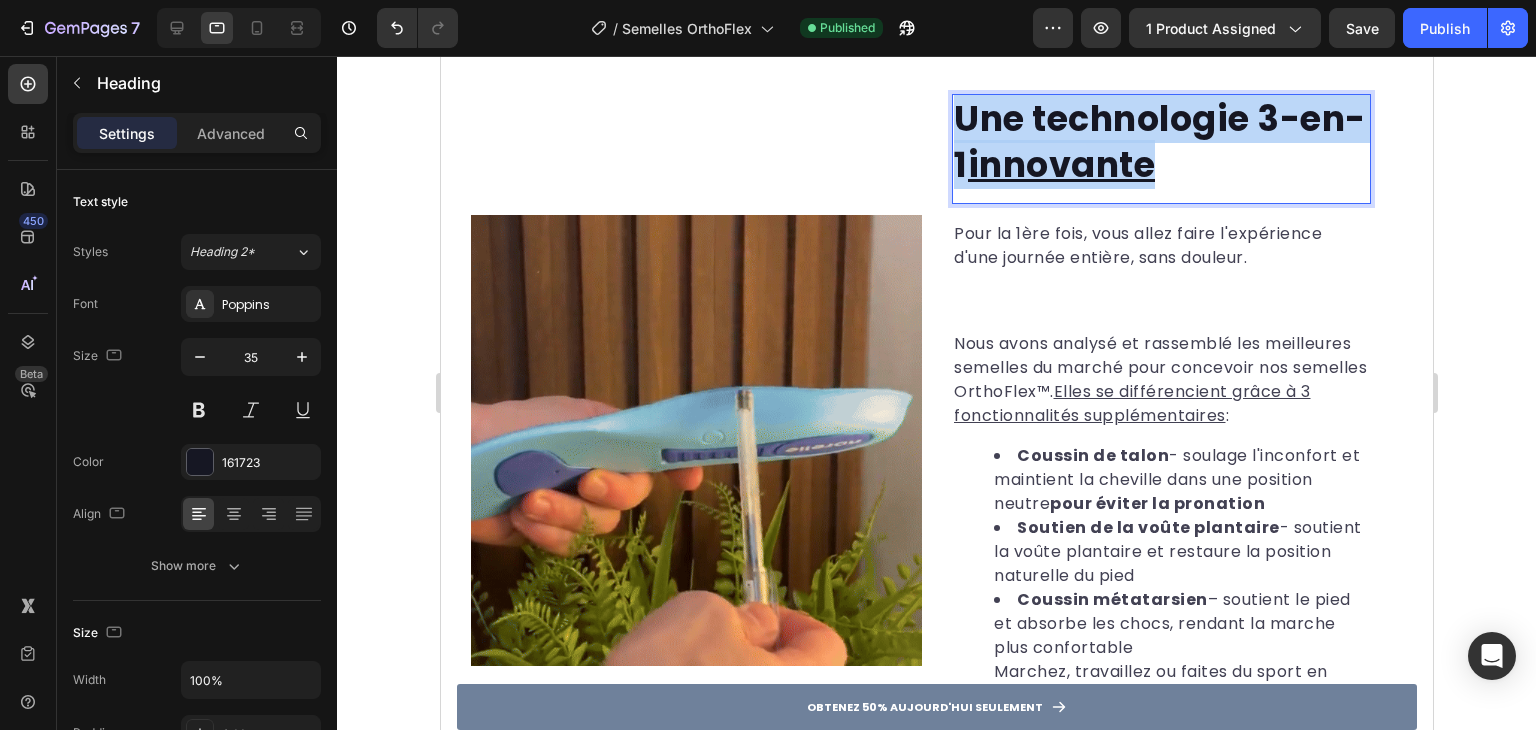 click on "Une technologie 3-en-1  innovante" at bounding box center [1159, 141] 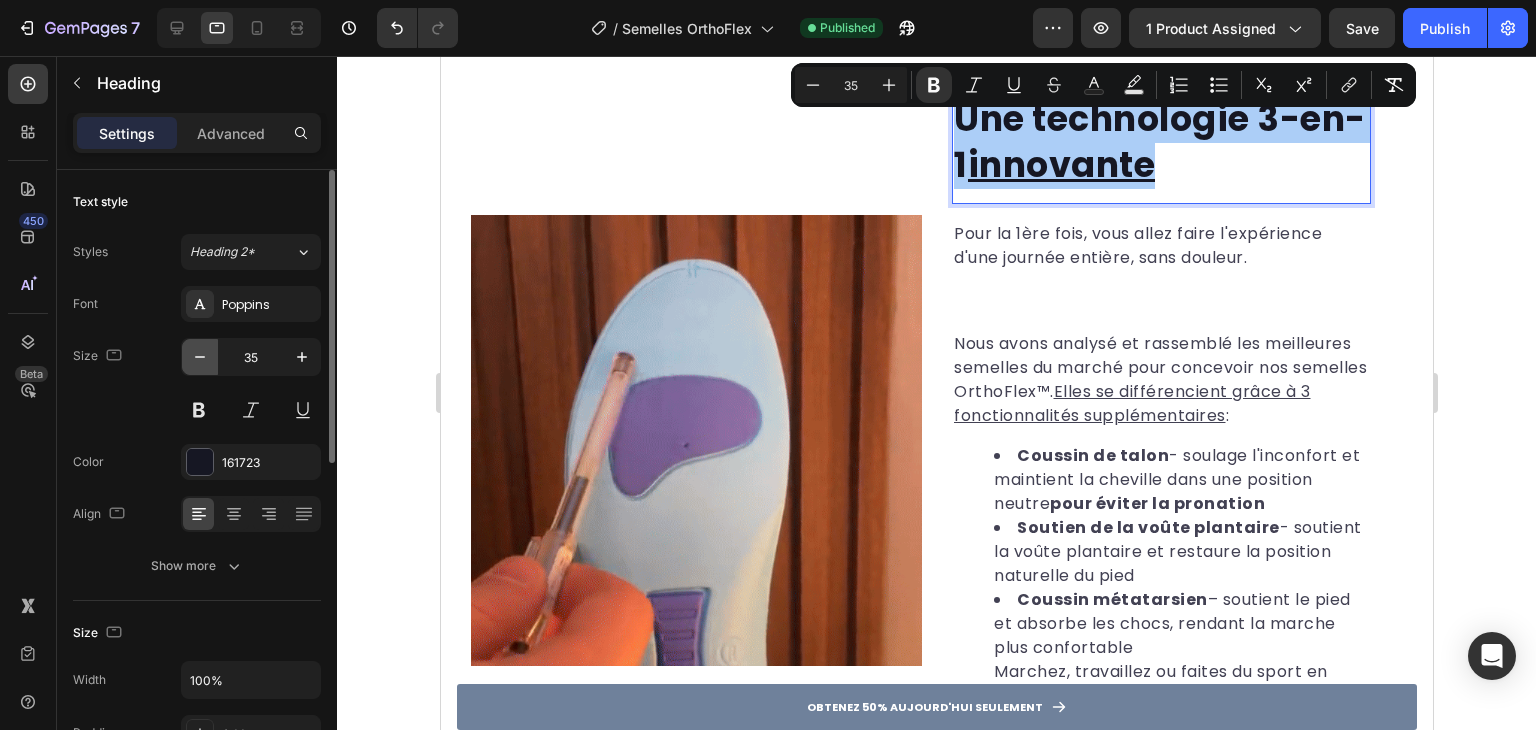 click 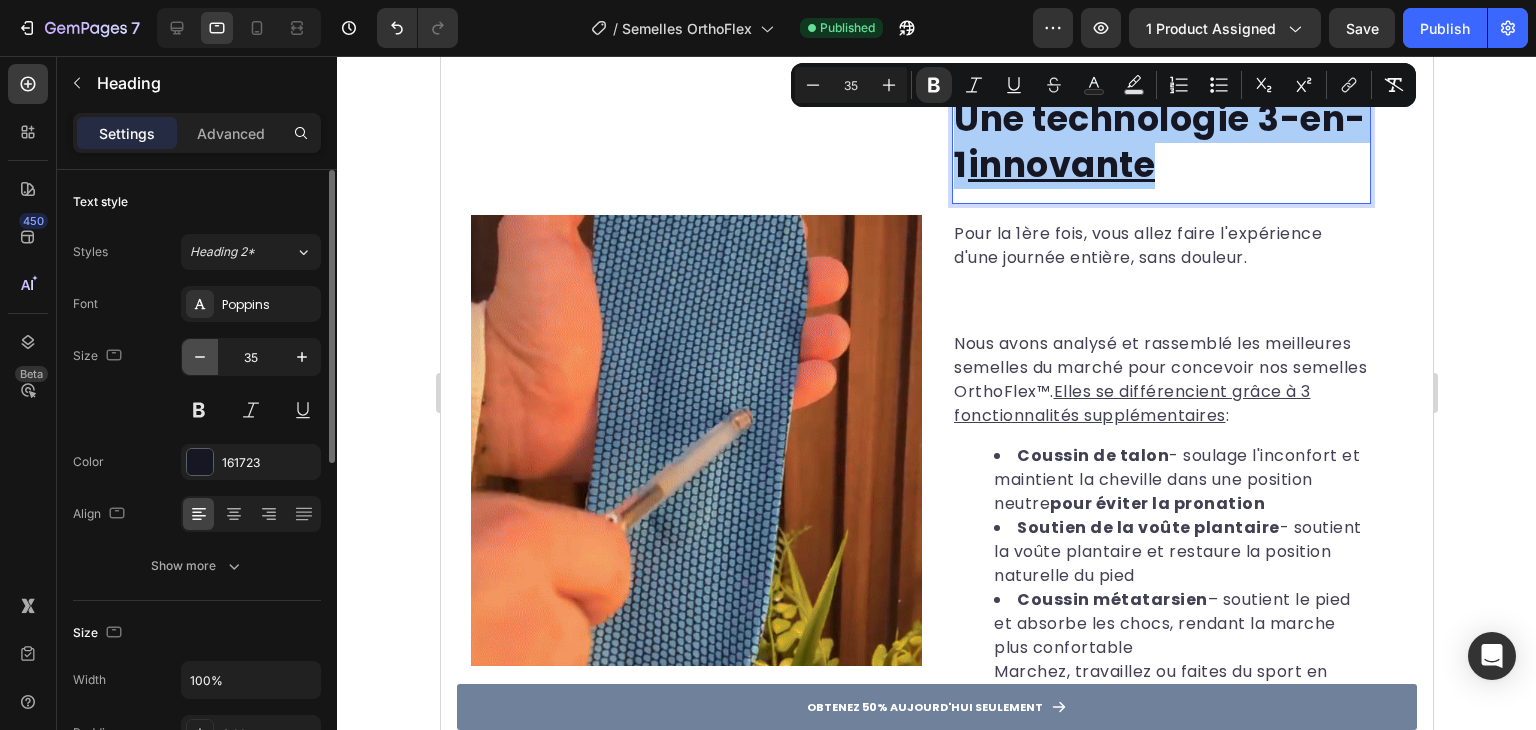 click 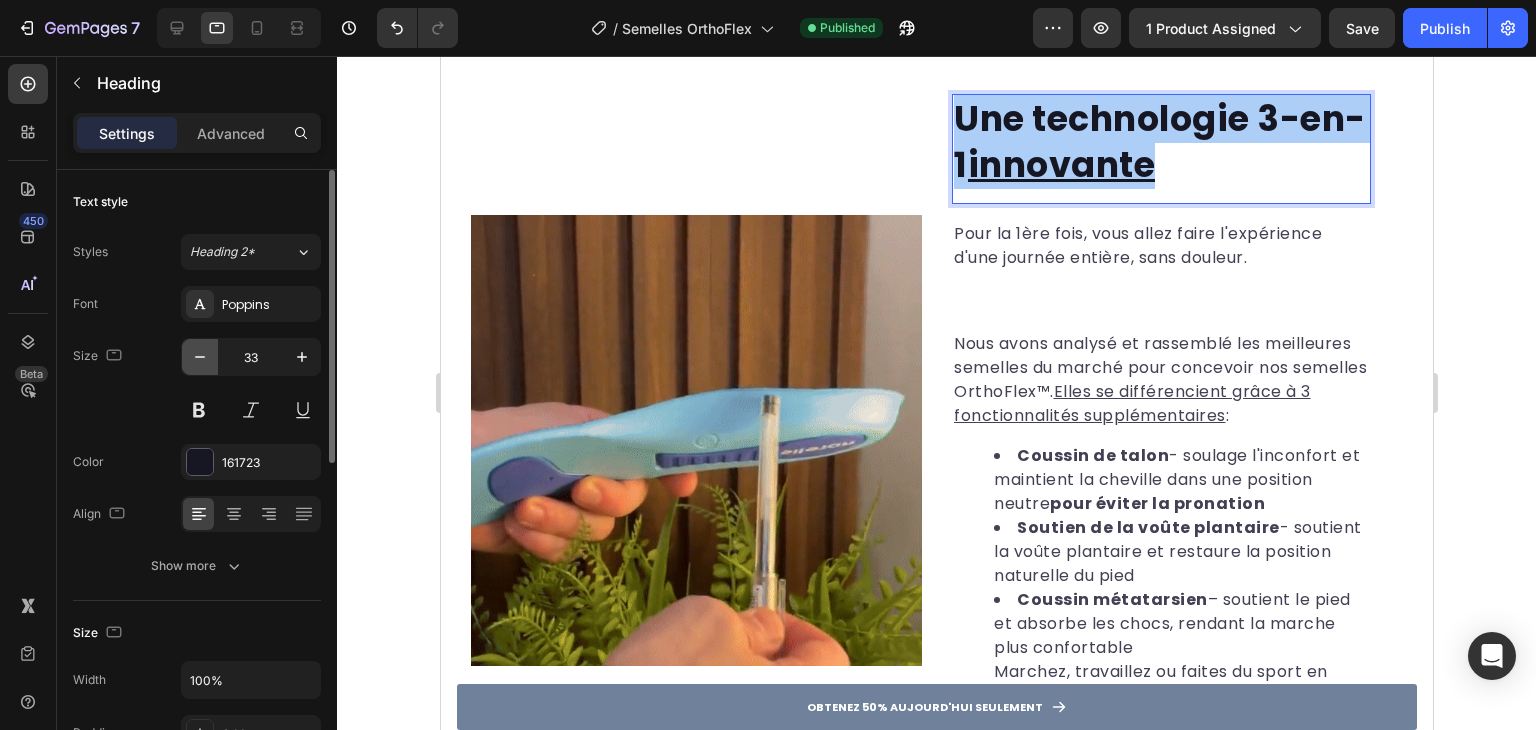 click 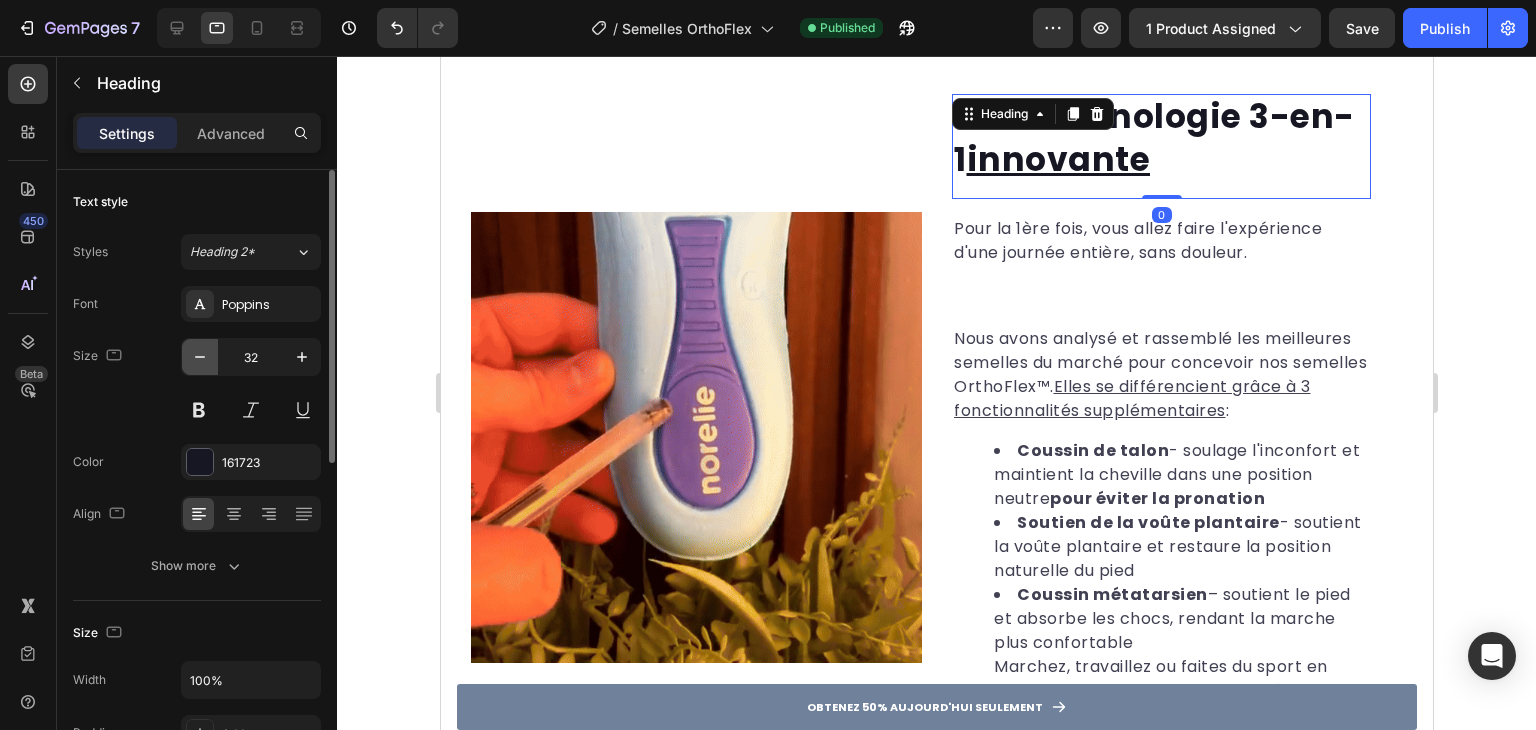 click 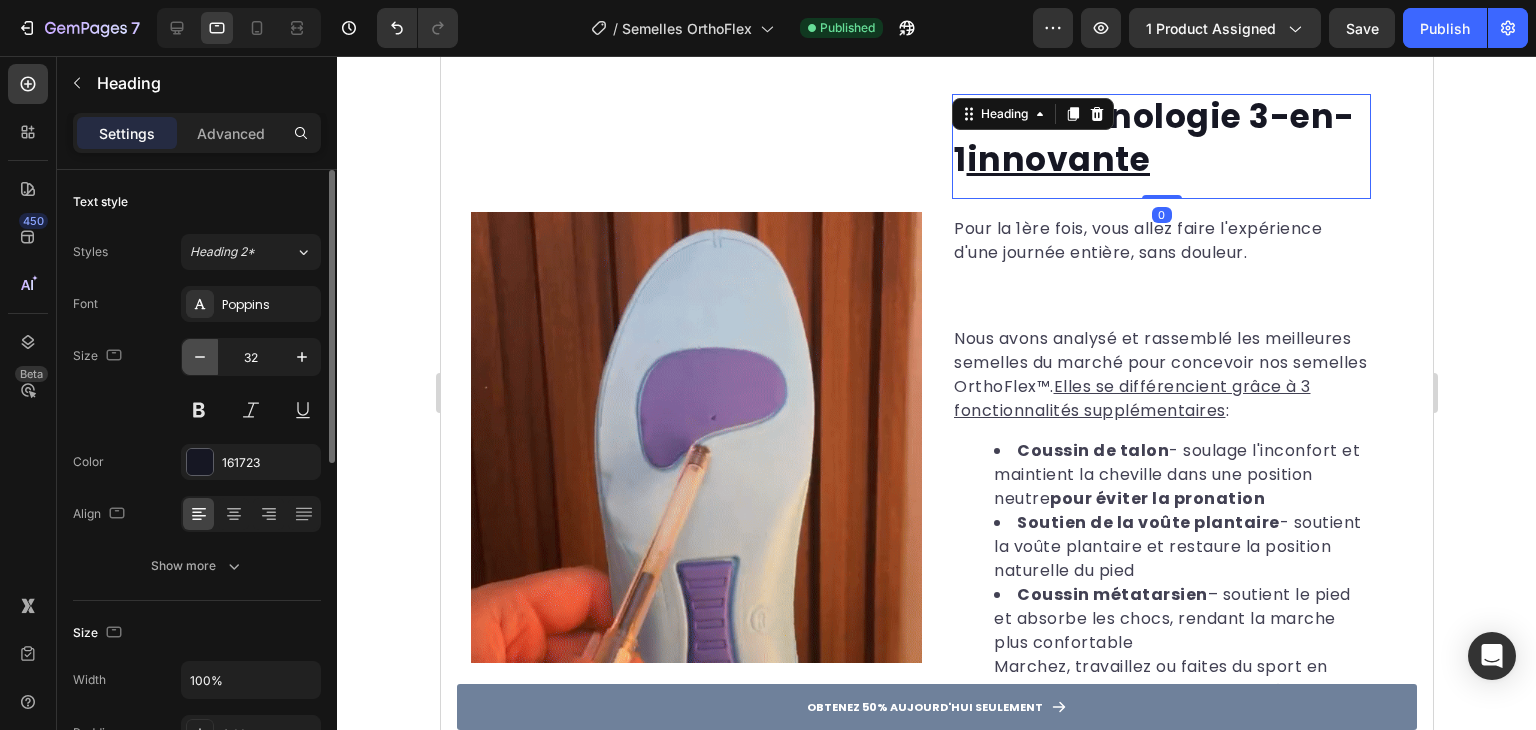 click 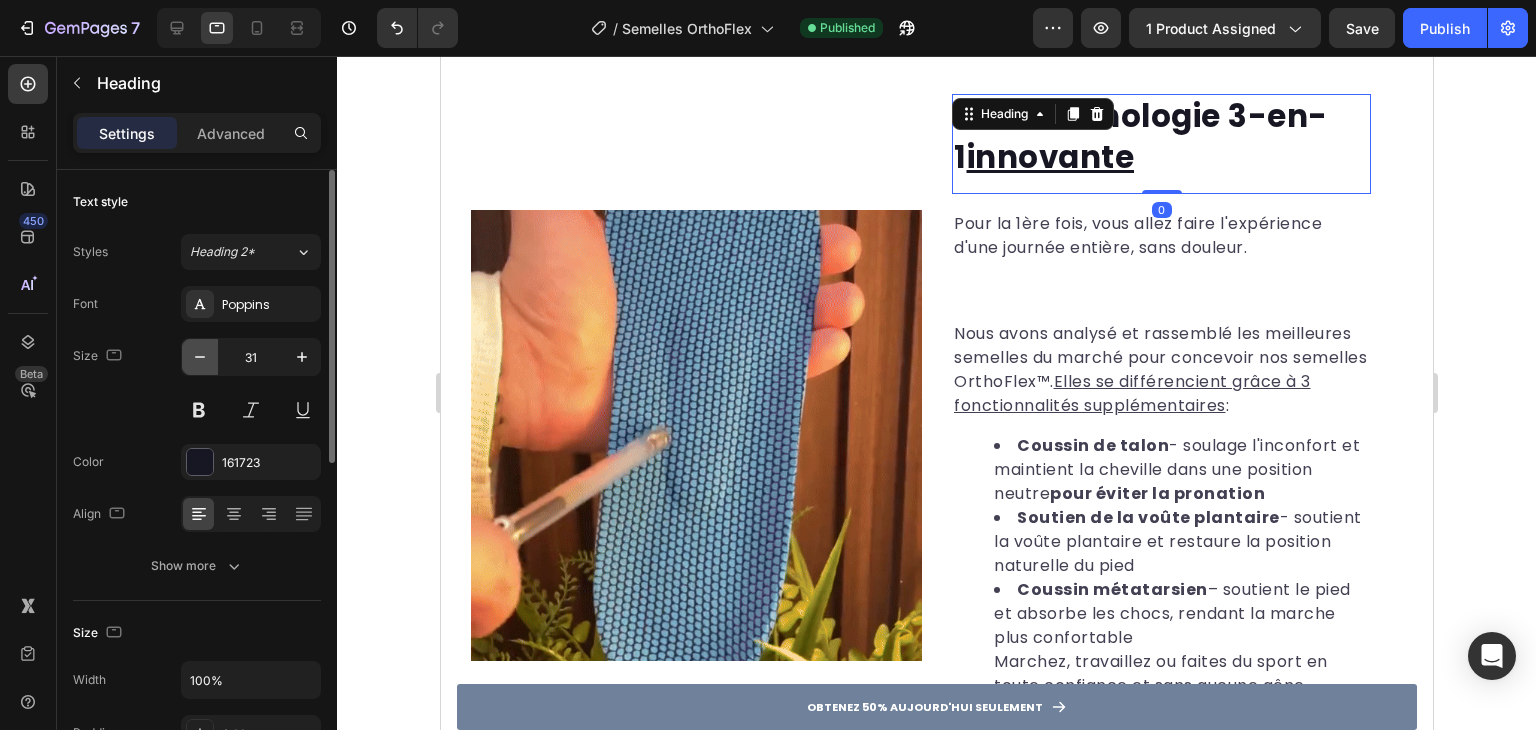 type on "30" 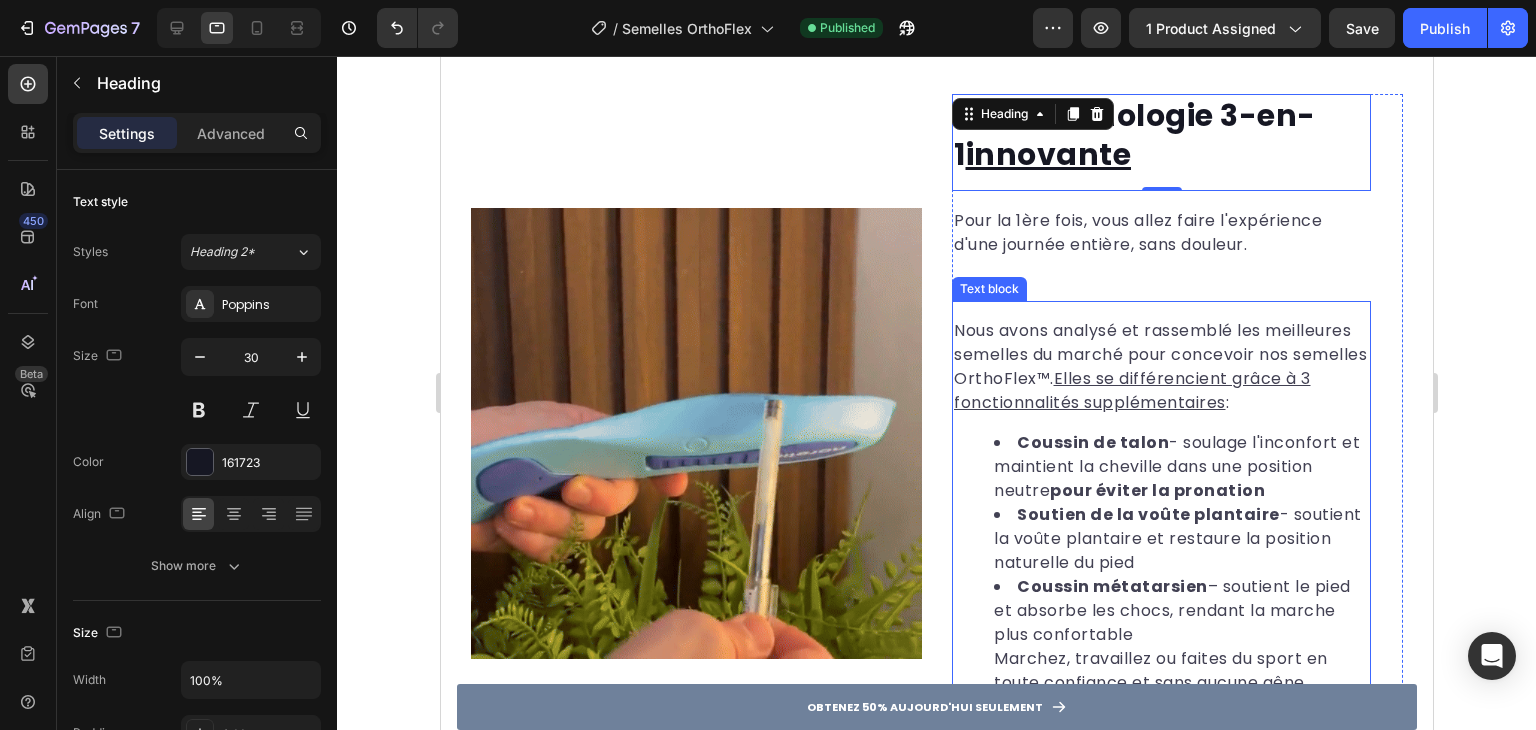 scroll, scrollTop: 2140, scrollLeft: 0, axis: vertical 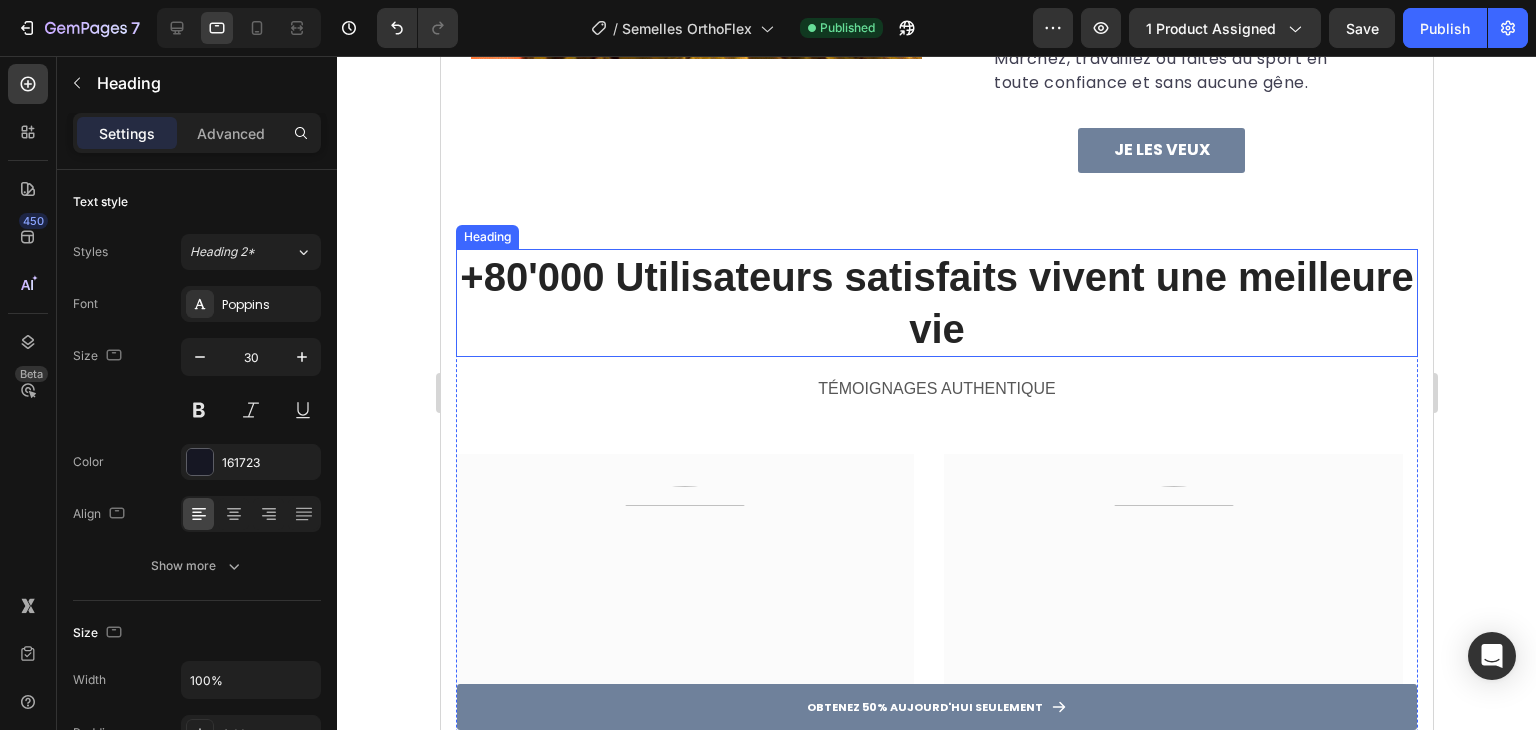 click on "+80'000 Utilisateurs satisfaits vivent une meilleure vie" at bounding box center [936, 303] 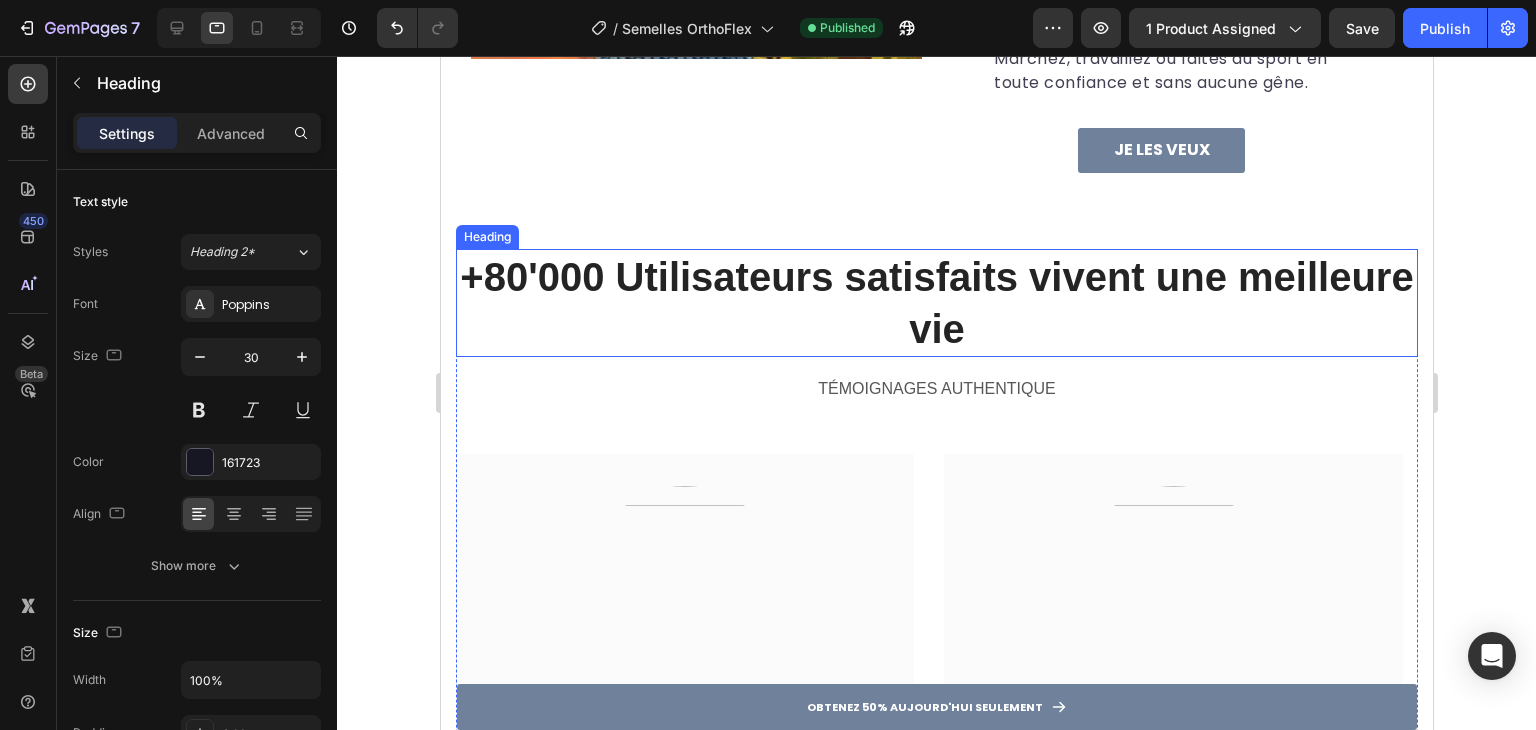 click on "+80'000 Utilisateurs satisfaits vivent une meilleure vie" at bounding box center [936, 303] 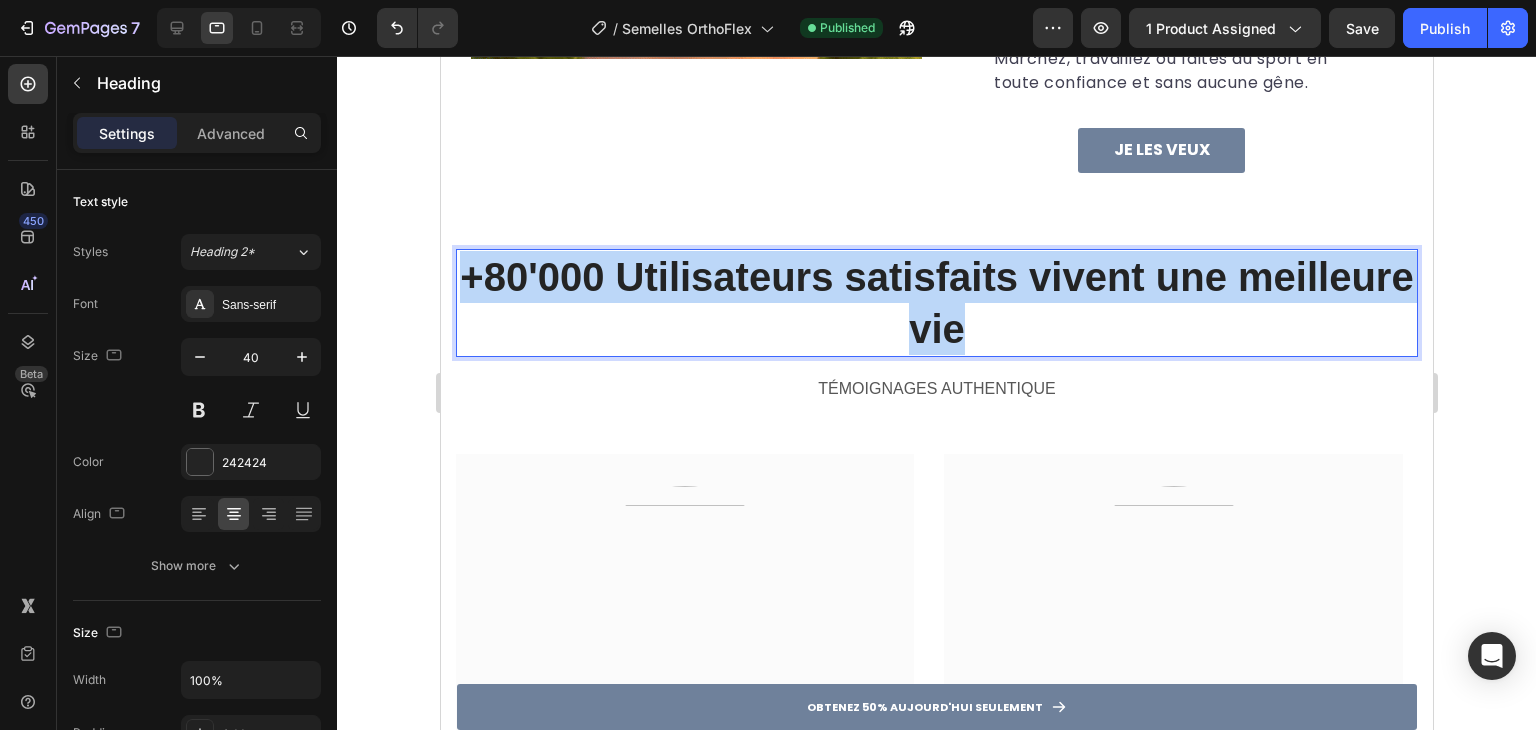 click on "+80'000 Utilisateurs satisfaits vivent une meilleure vie" at bounding box center [936, 303] 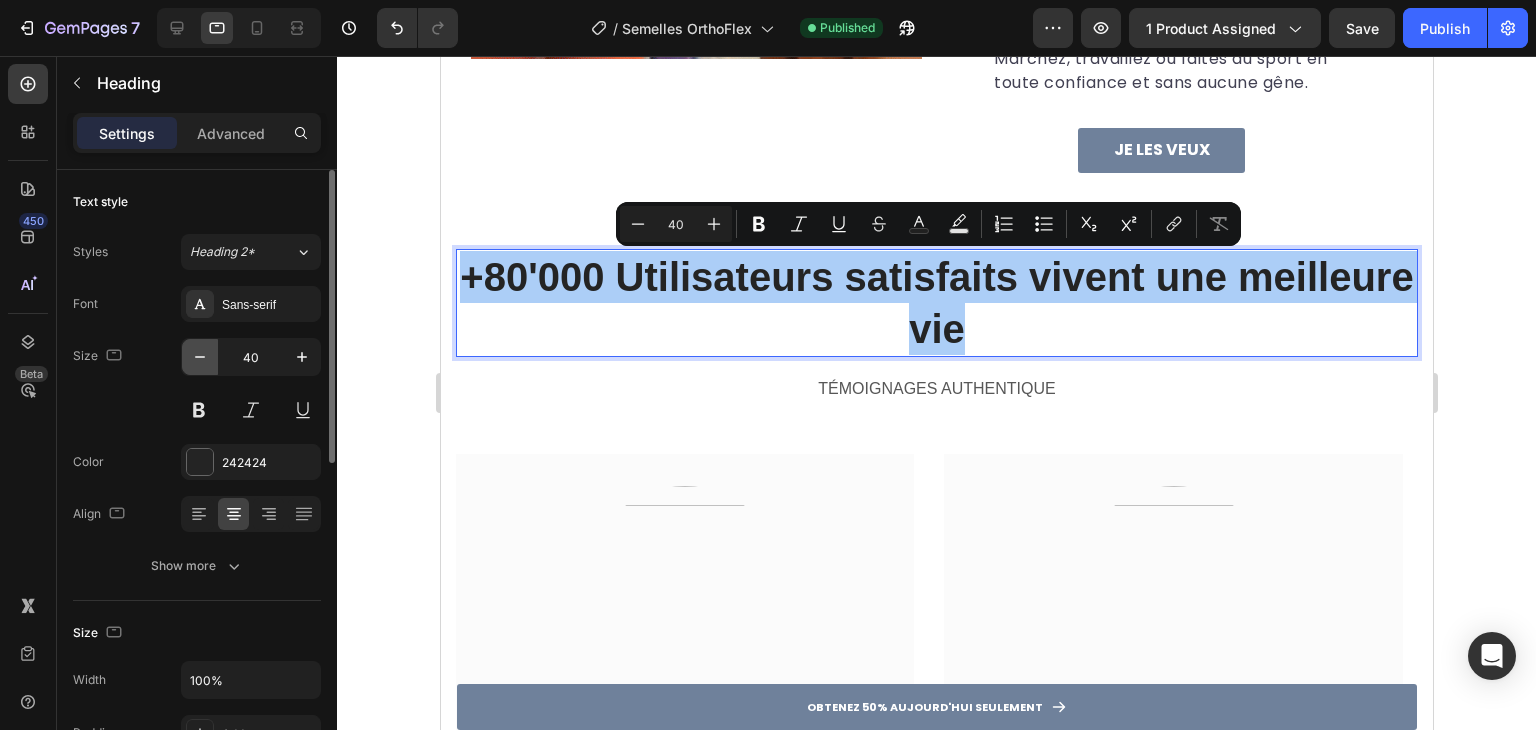 click 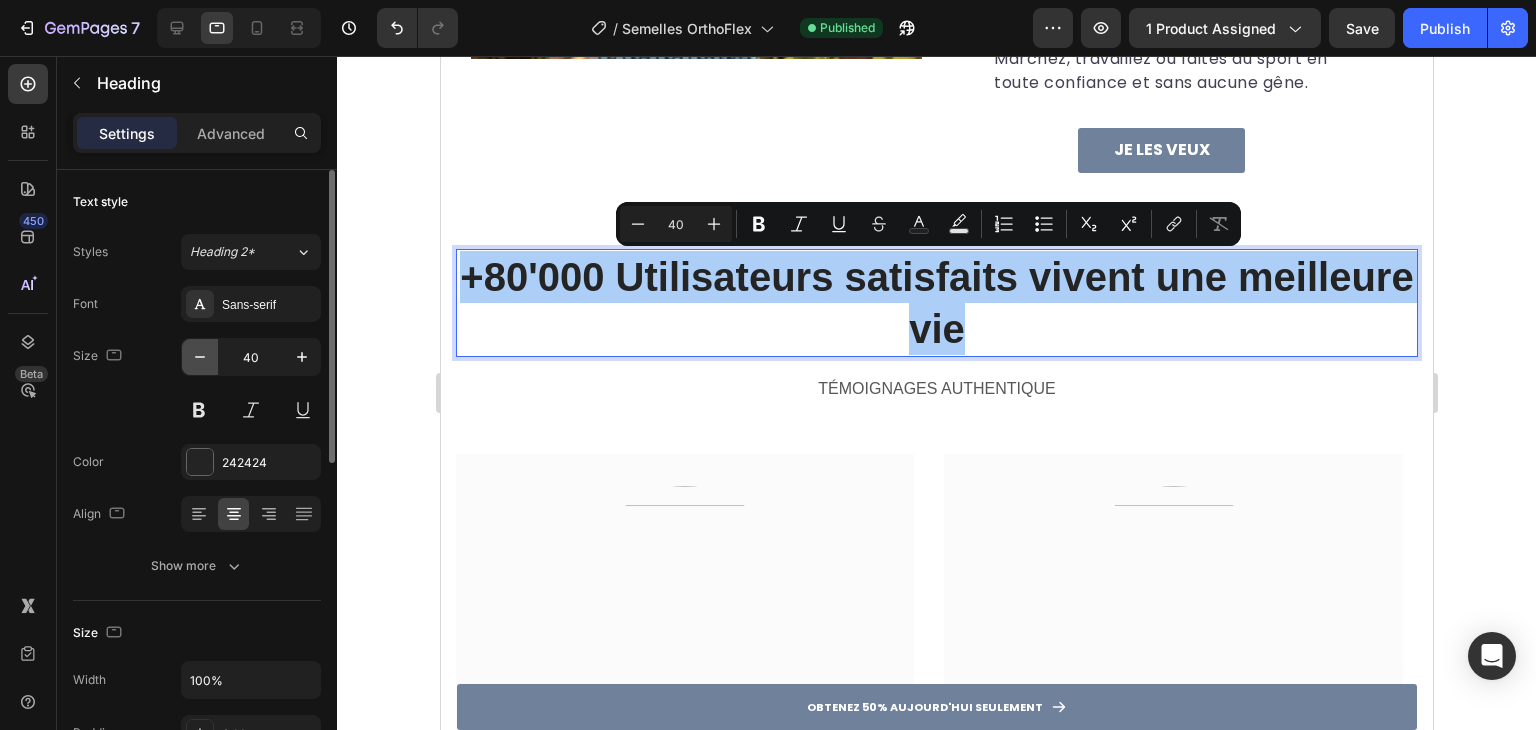 click 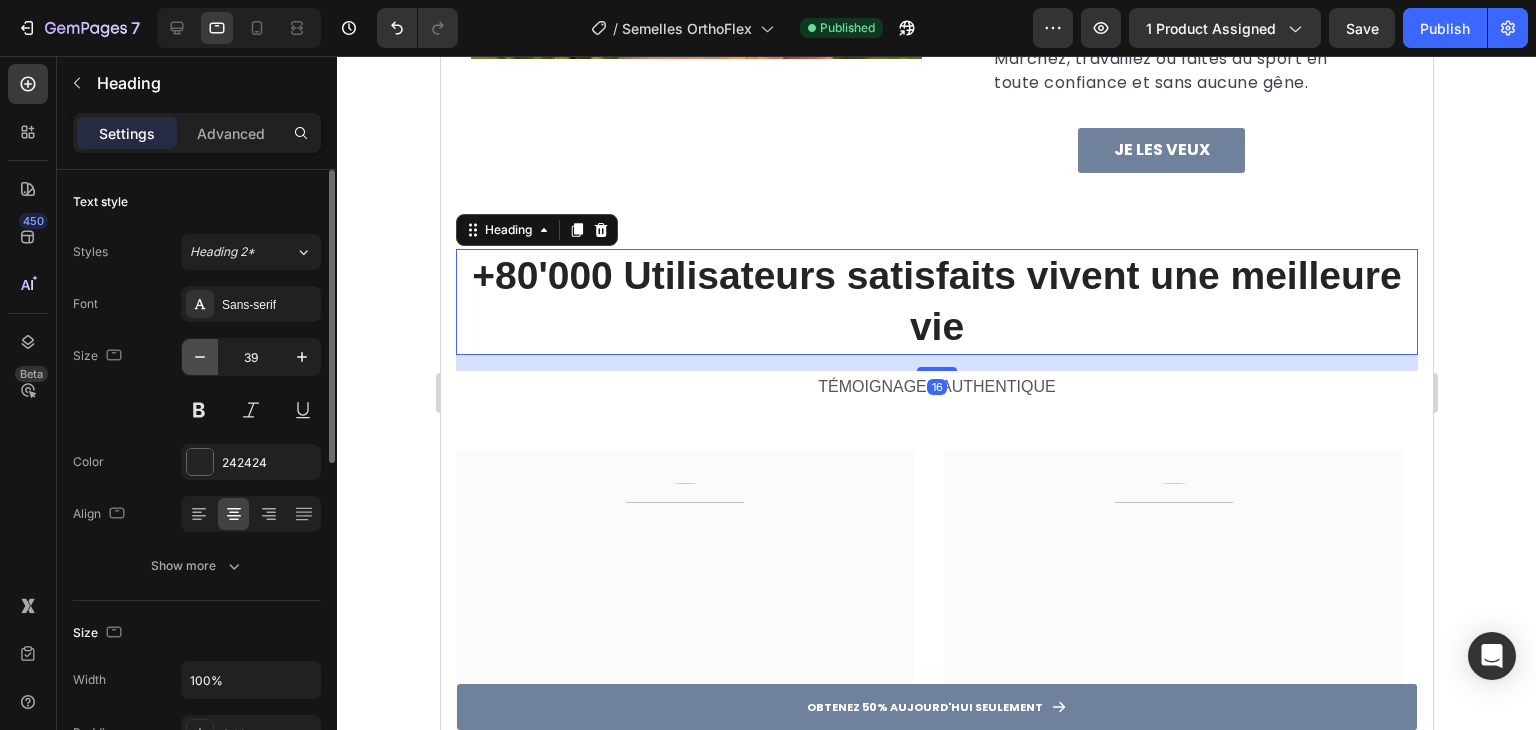 click 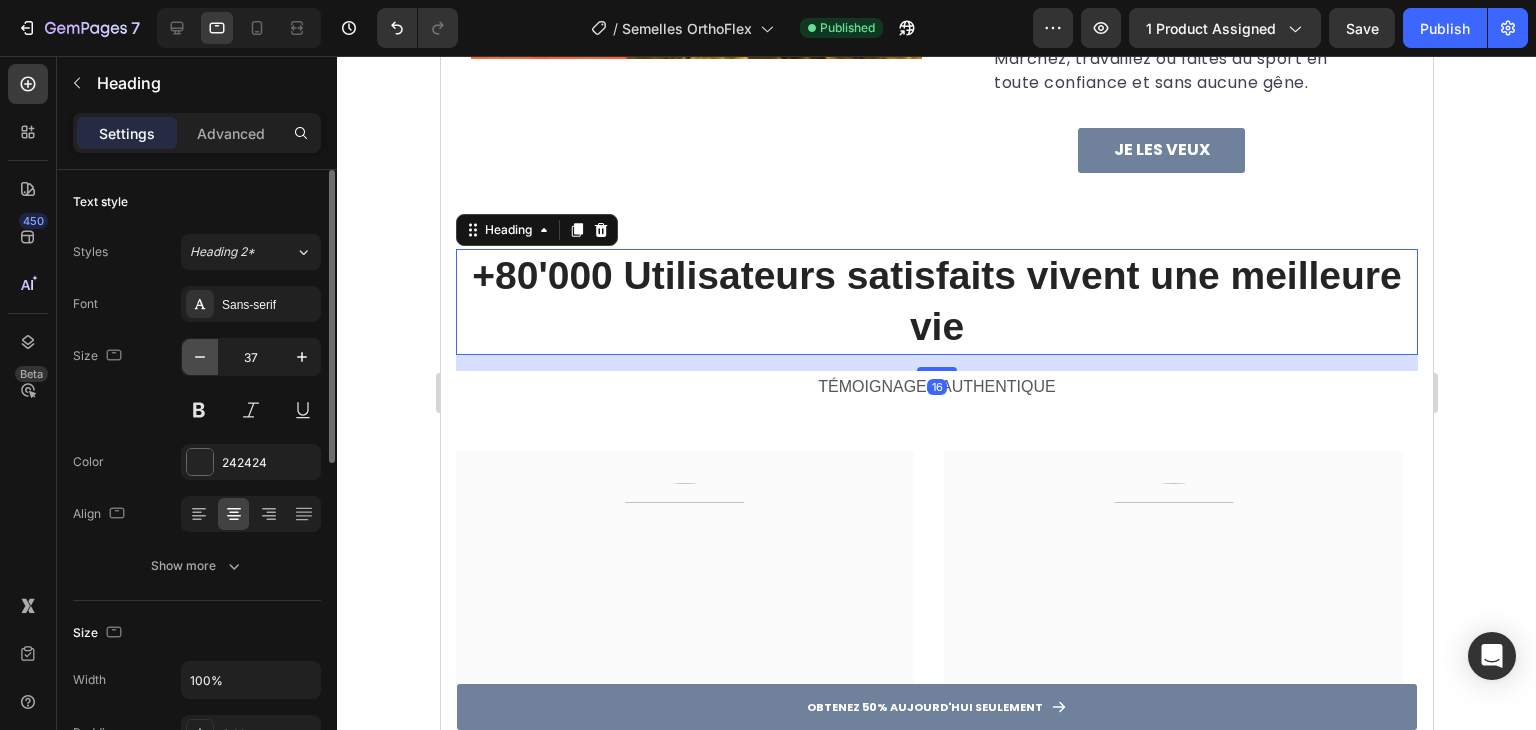 click 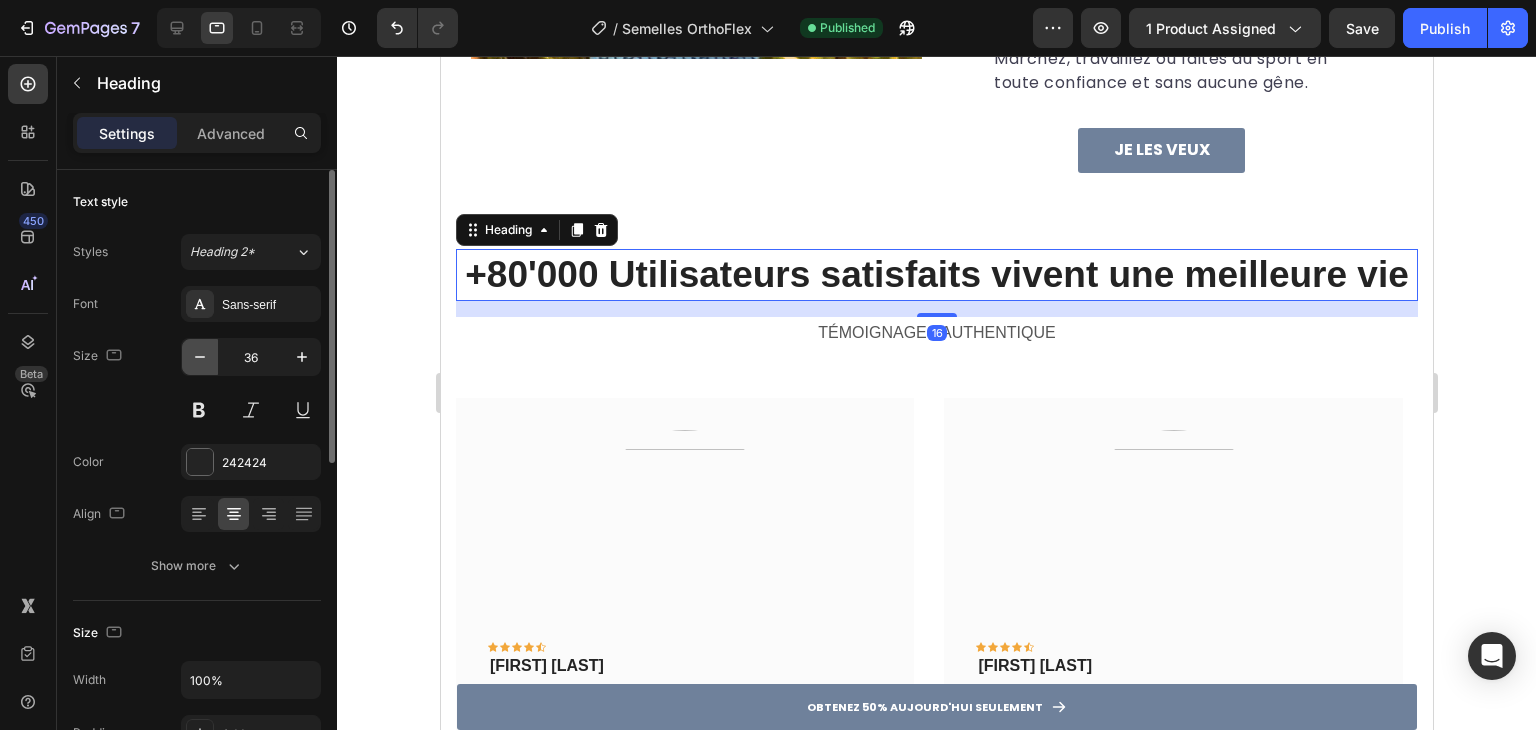 click 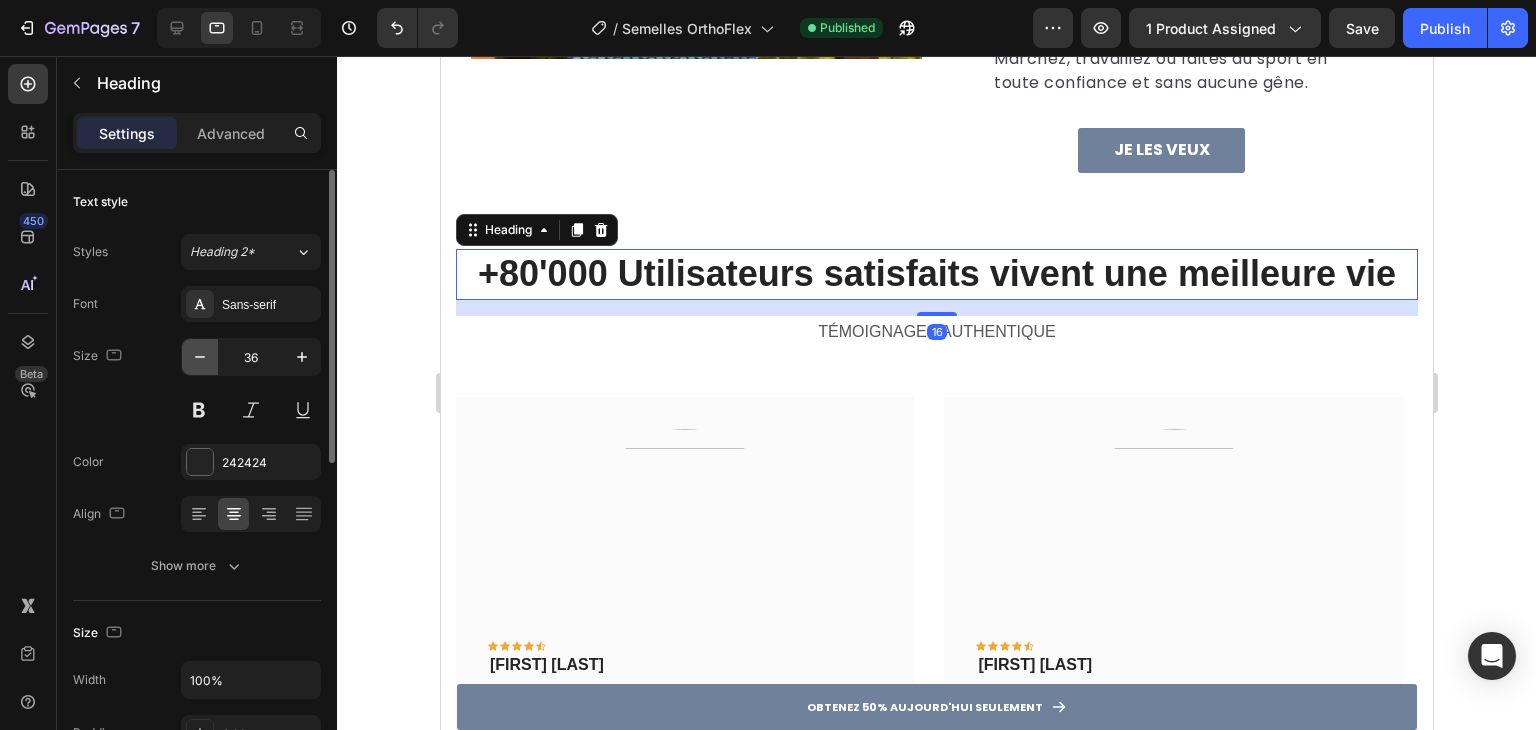 click 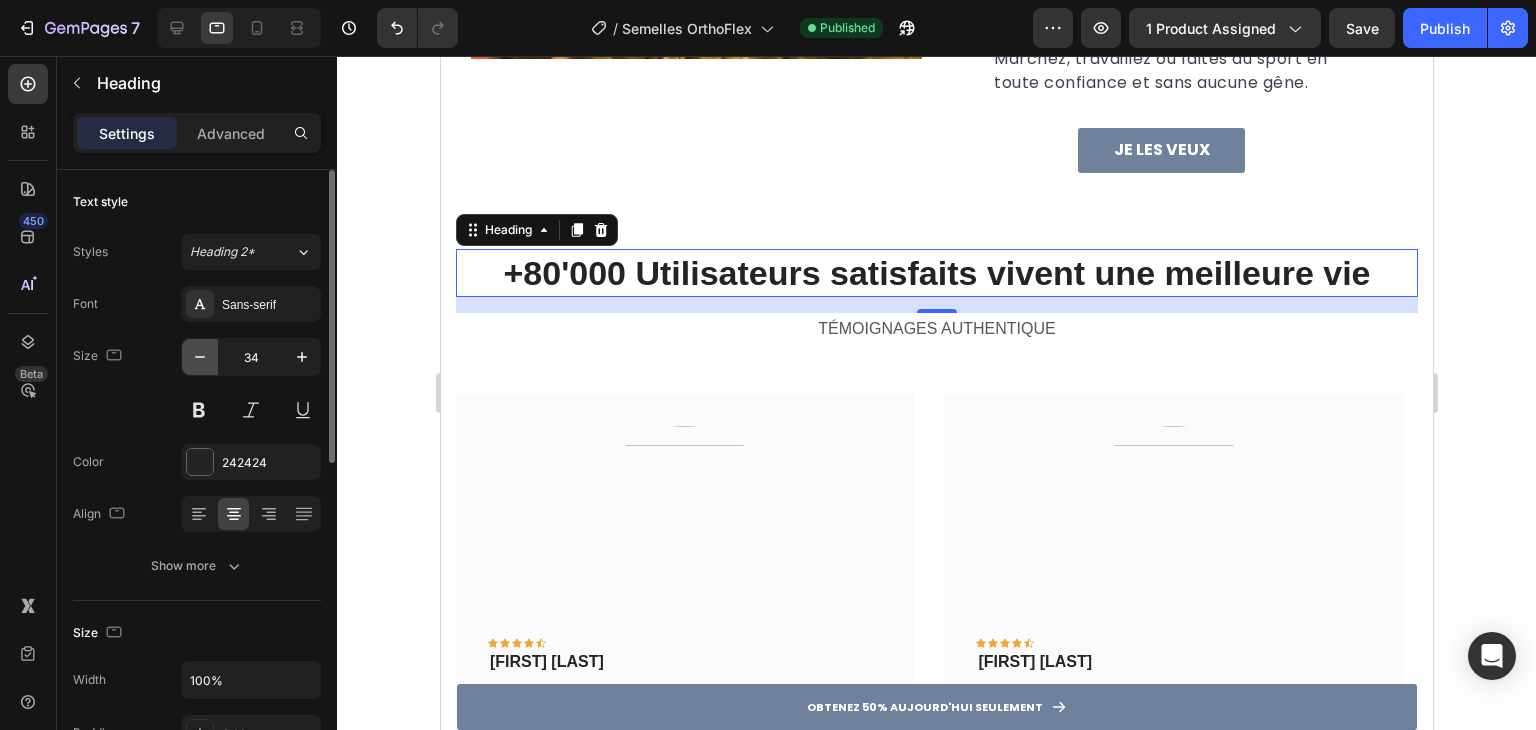 click 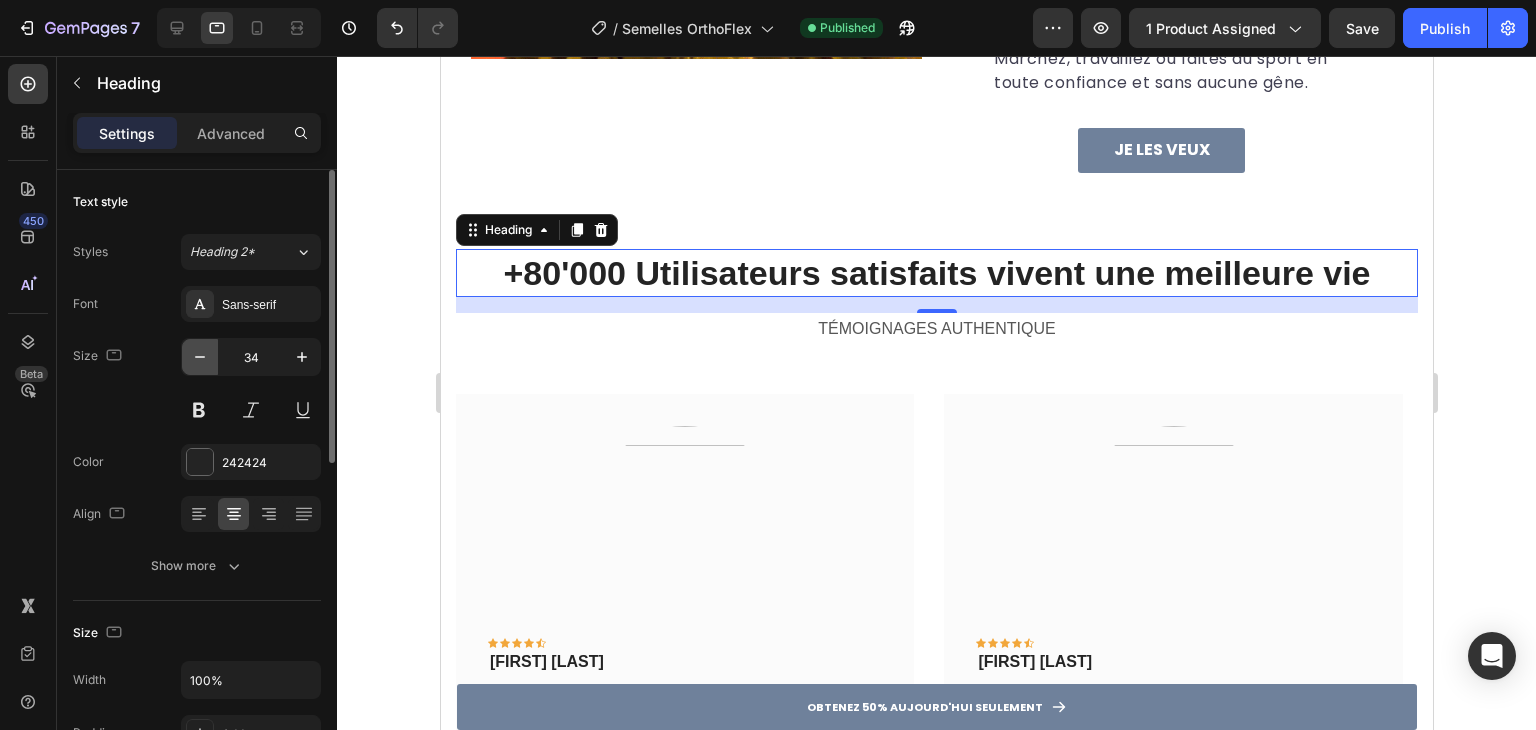 click 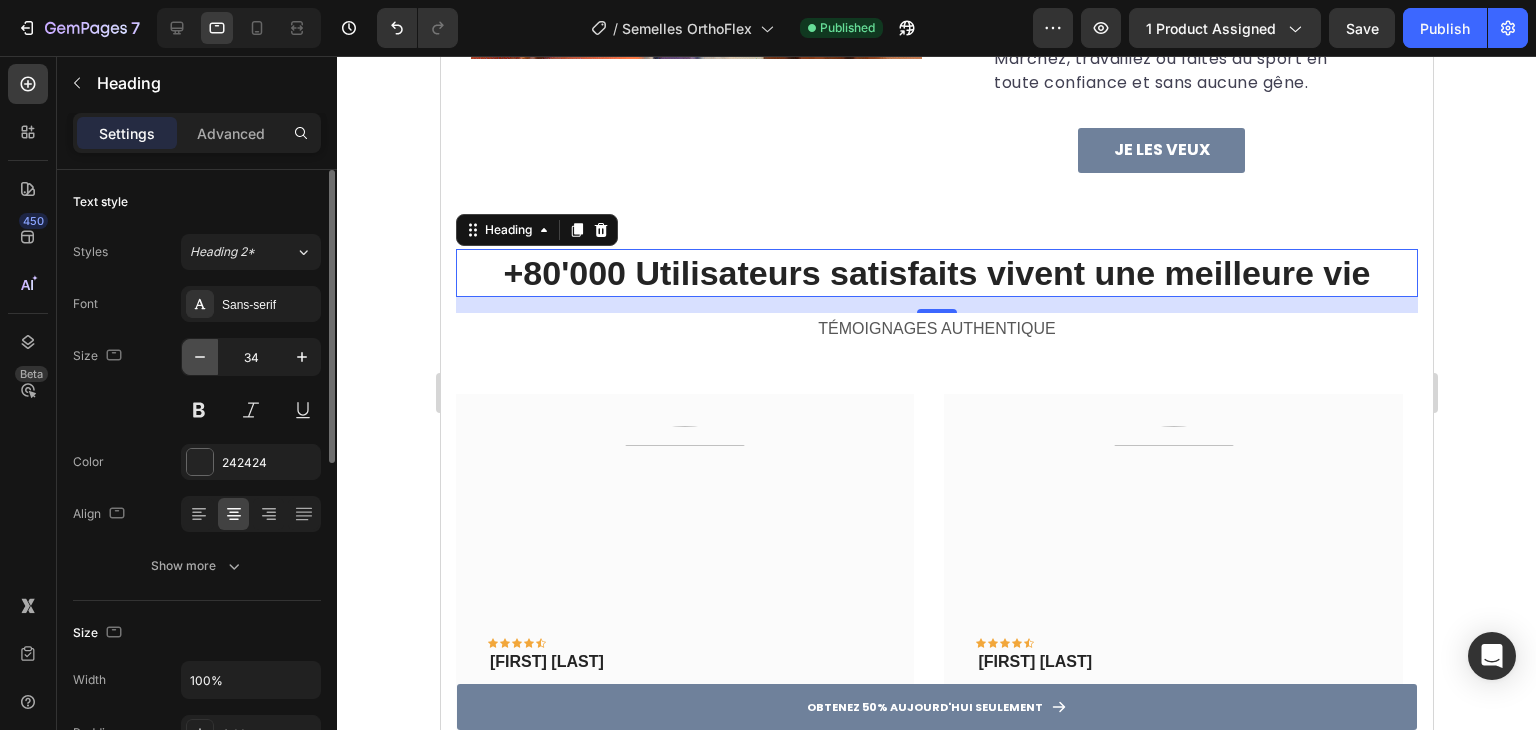 type on "33" 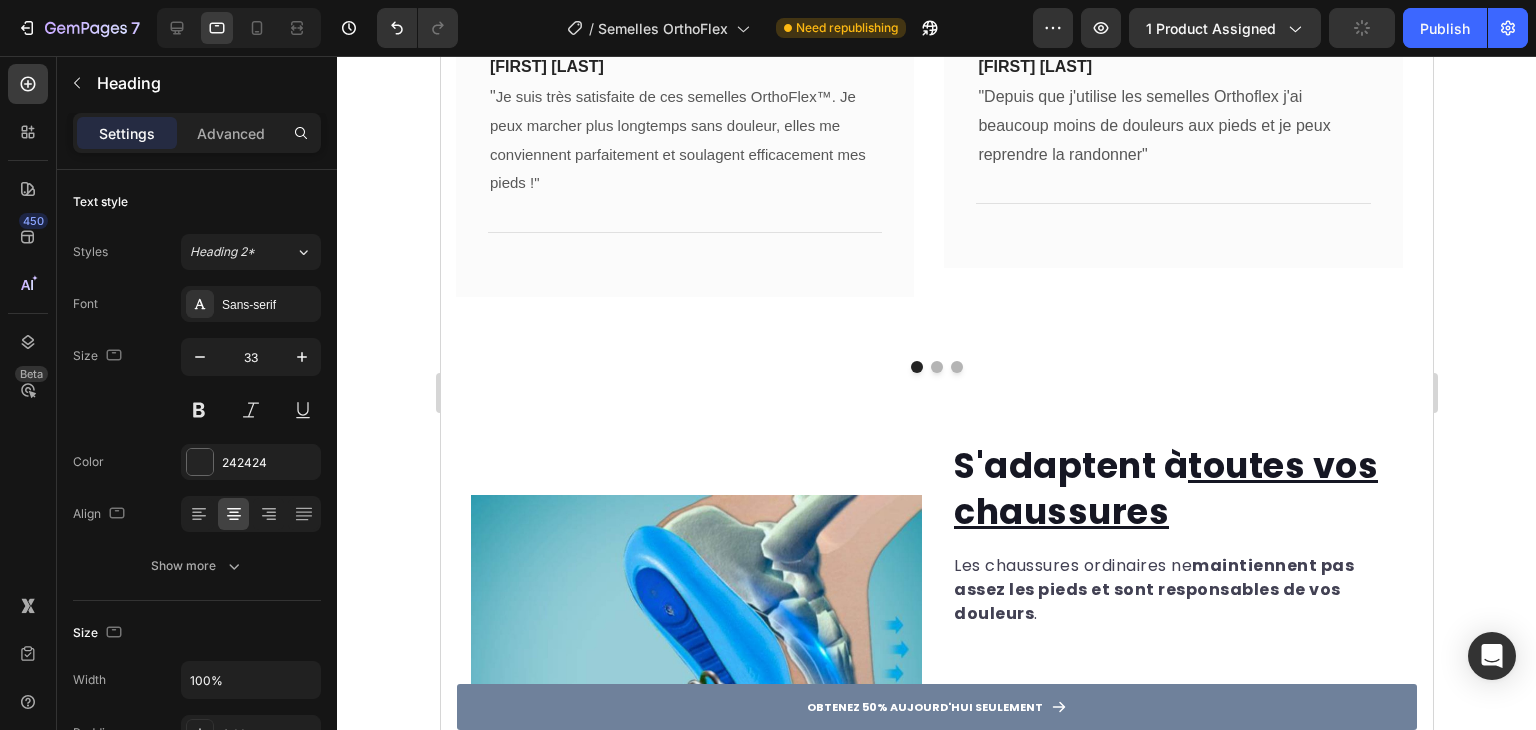 scroll, scrollTop: 2940, scrollLeft: 0, axis: vertical 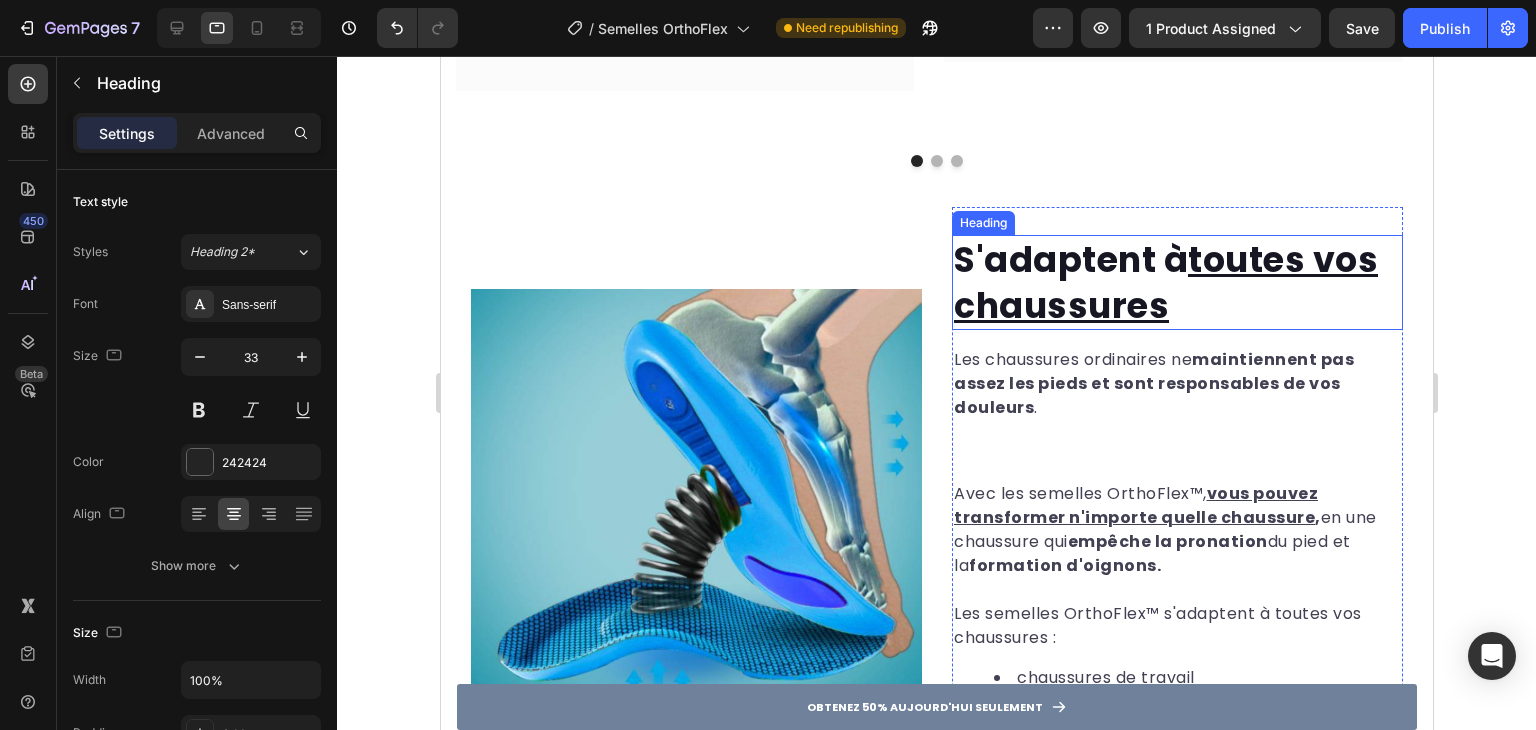 click on "S'adaptent à  toutes vos chaussures" at bounding box center (1165, 282) 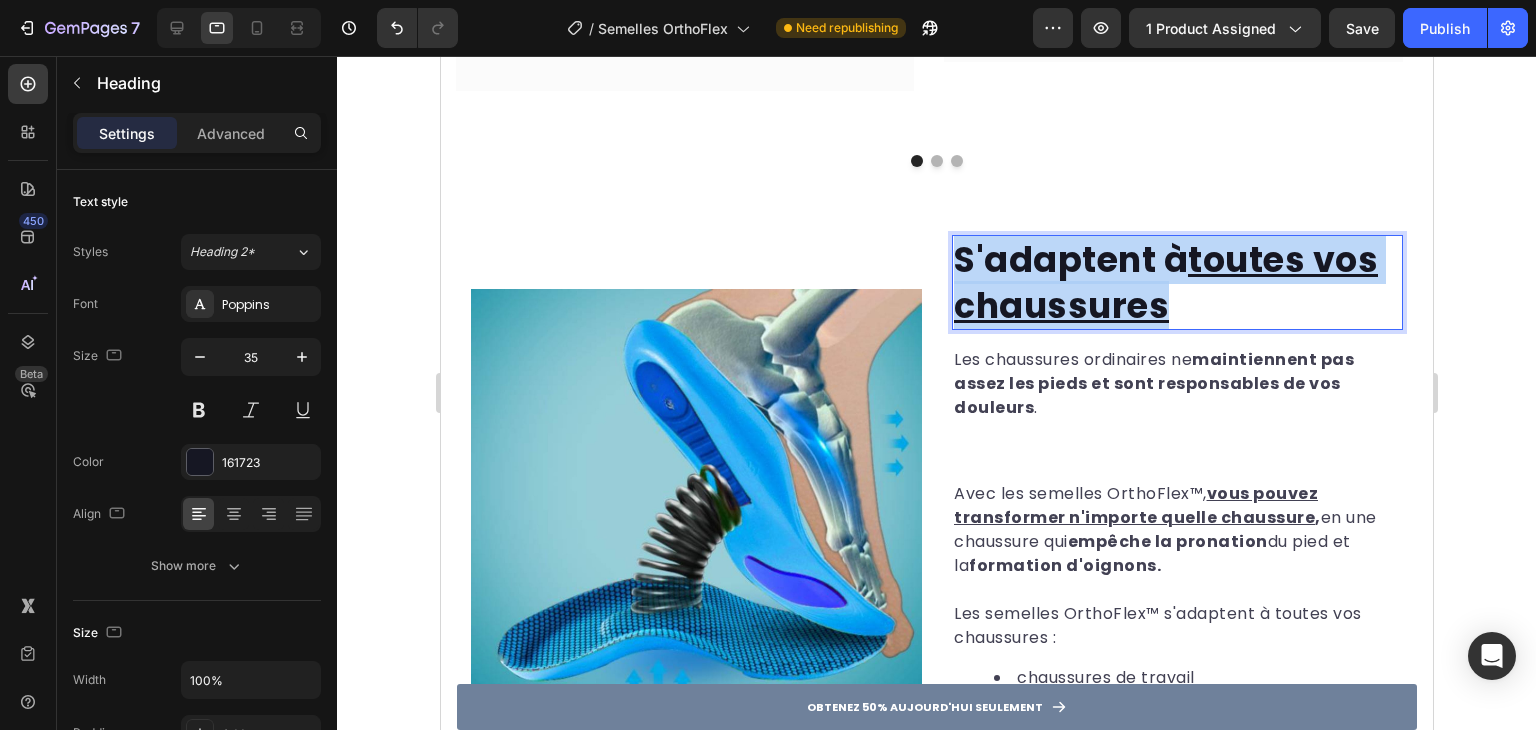 click on "S'adaptent à  toutes vos chaussures" at bounding box center (1165, 282) 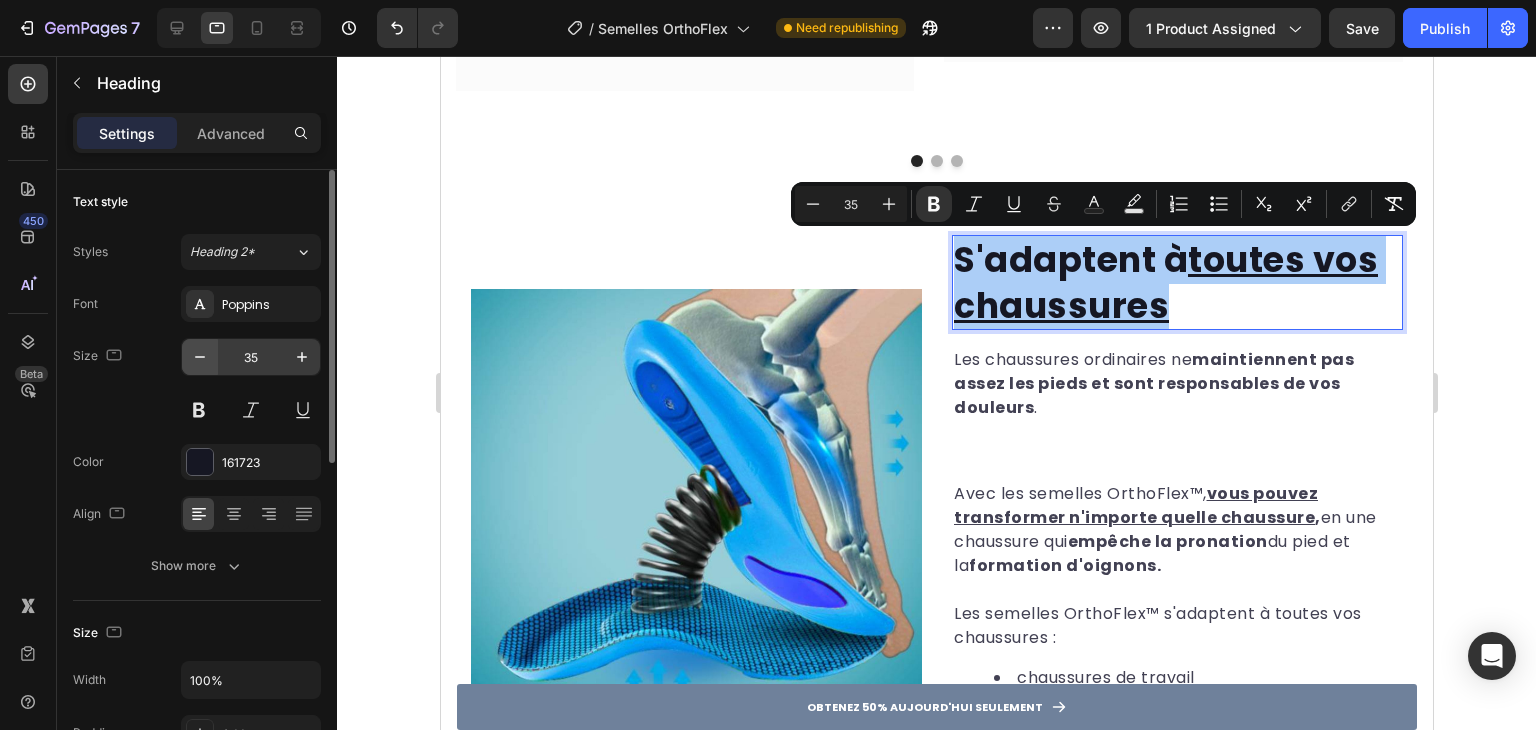 click at bounding box center (200, 357) 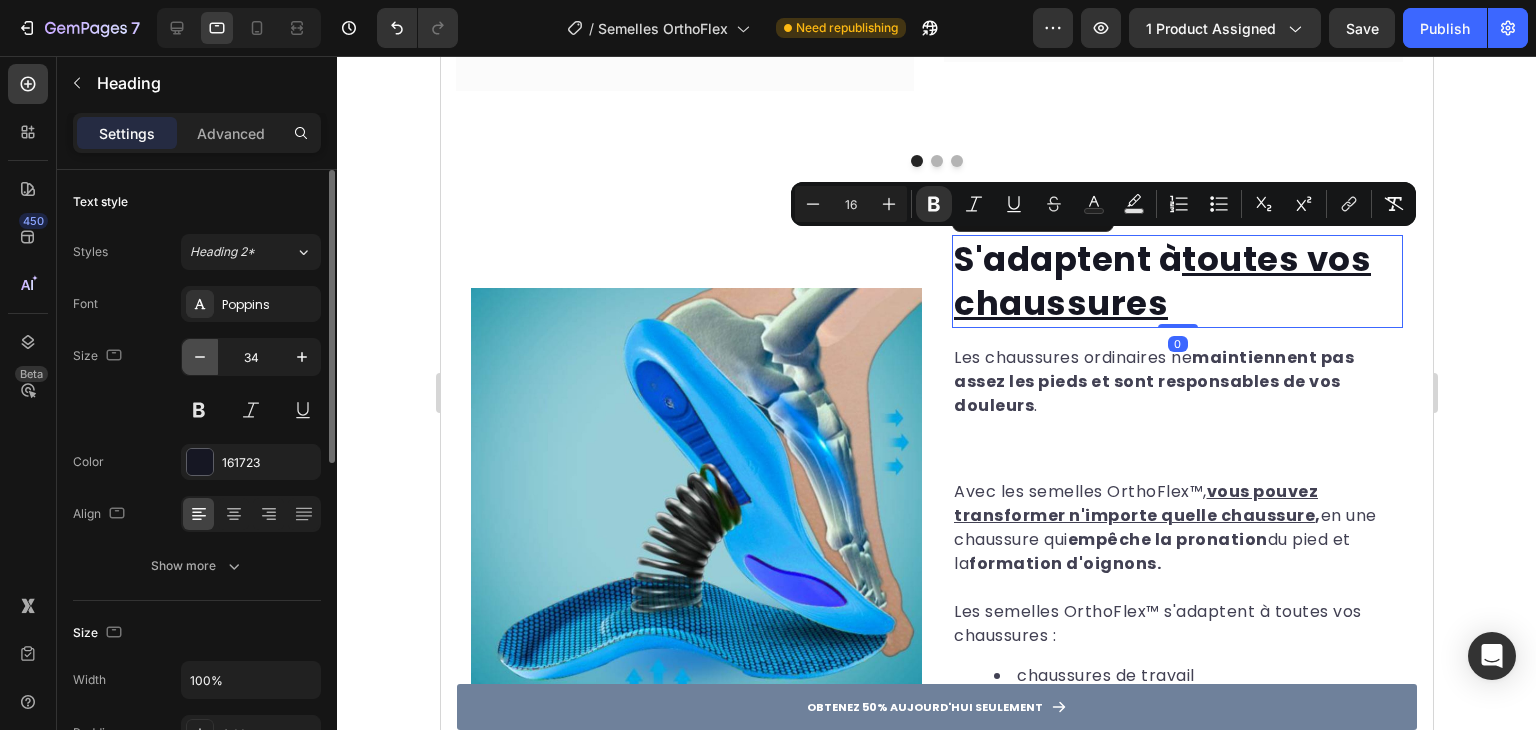 click at bounding box center [200, 357] 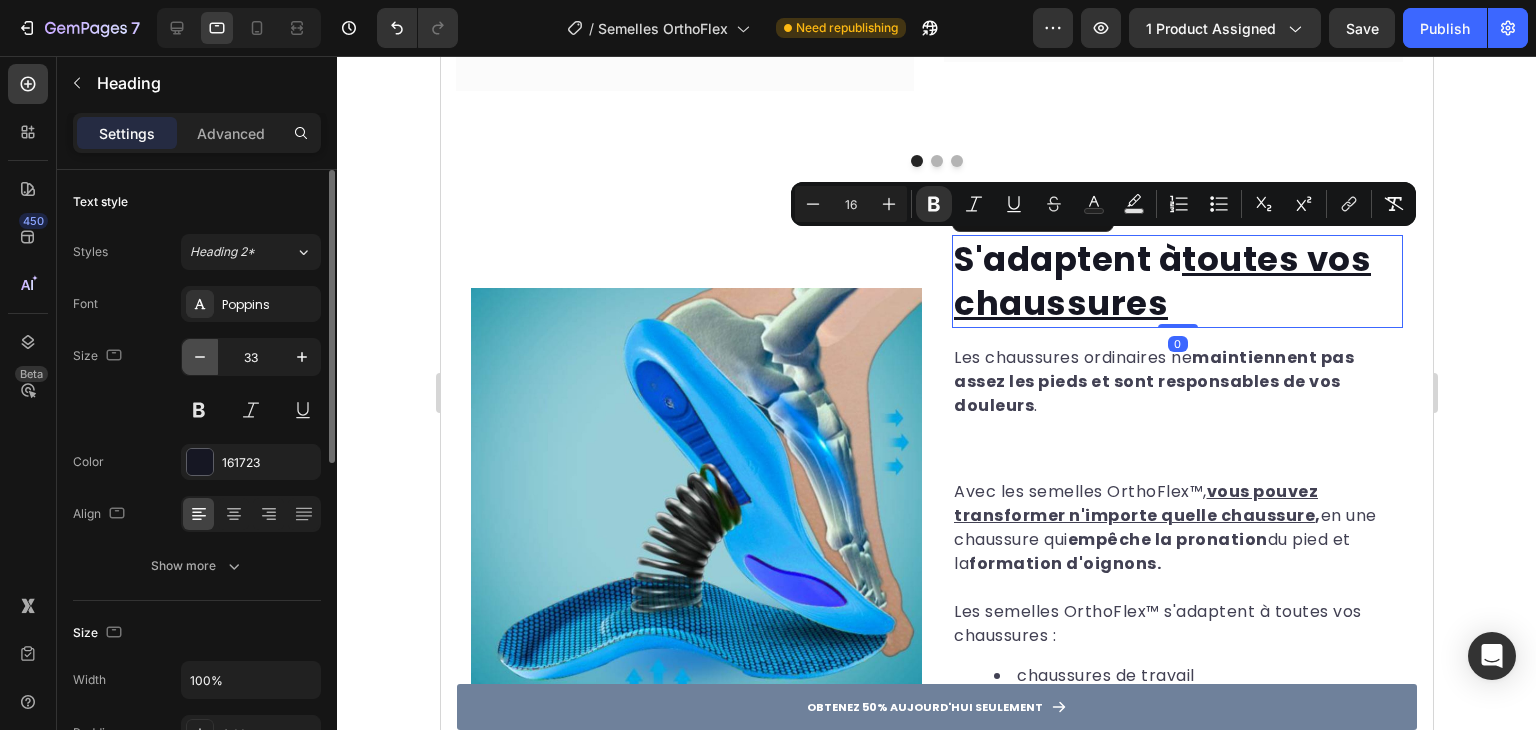 click at bounding box center [200, 357] 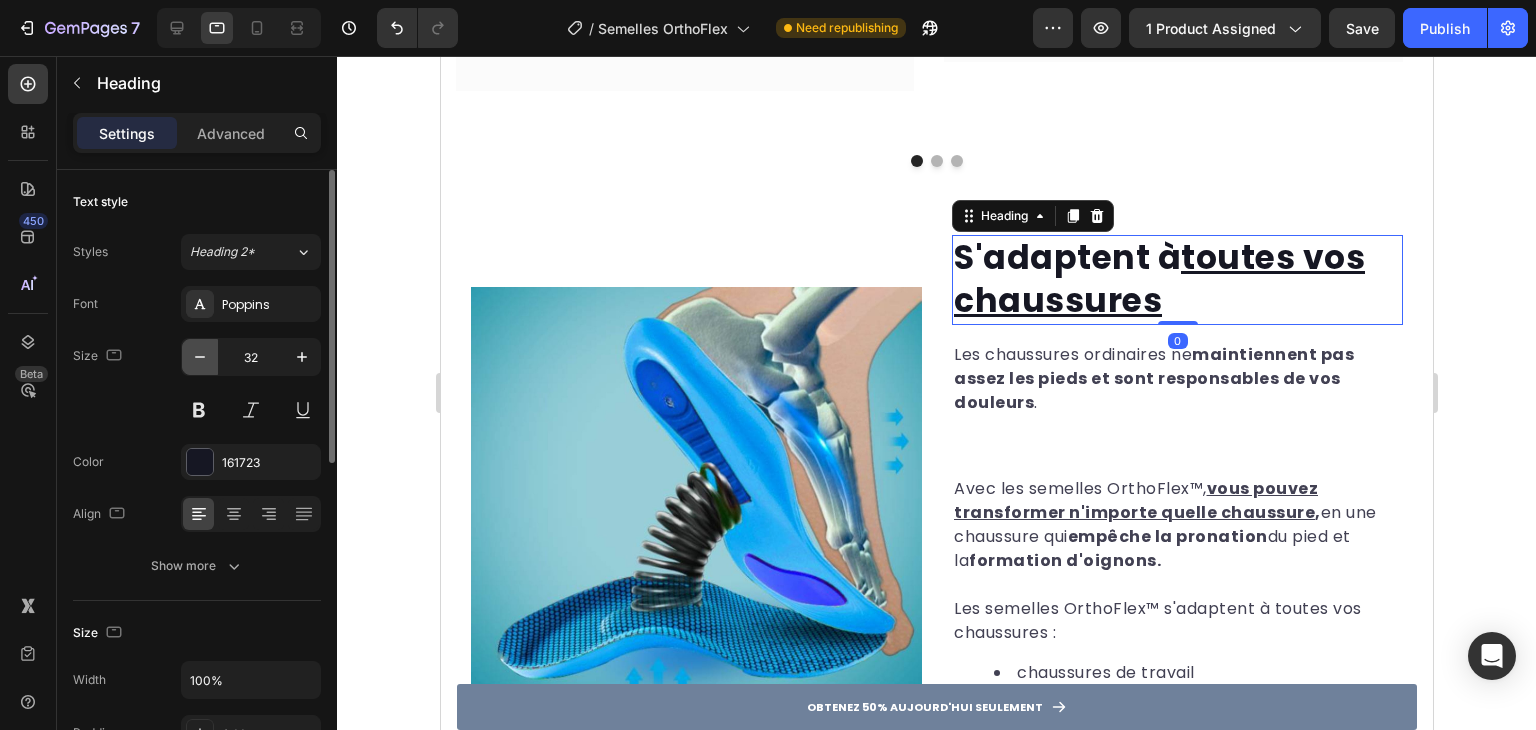 click at bounding box center (200, 357) 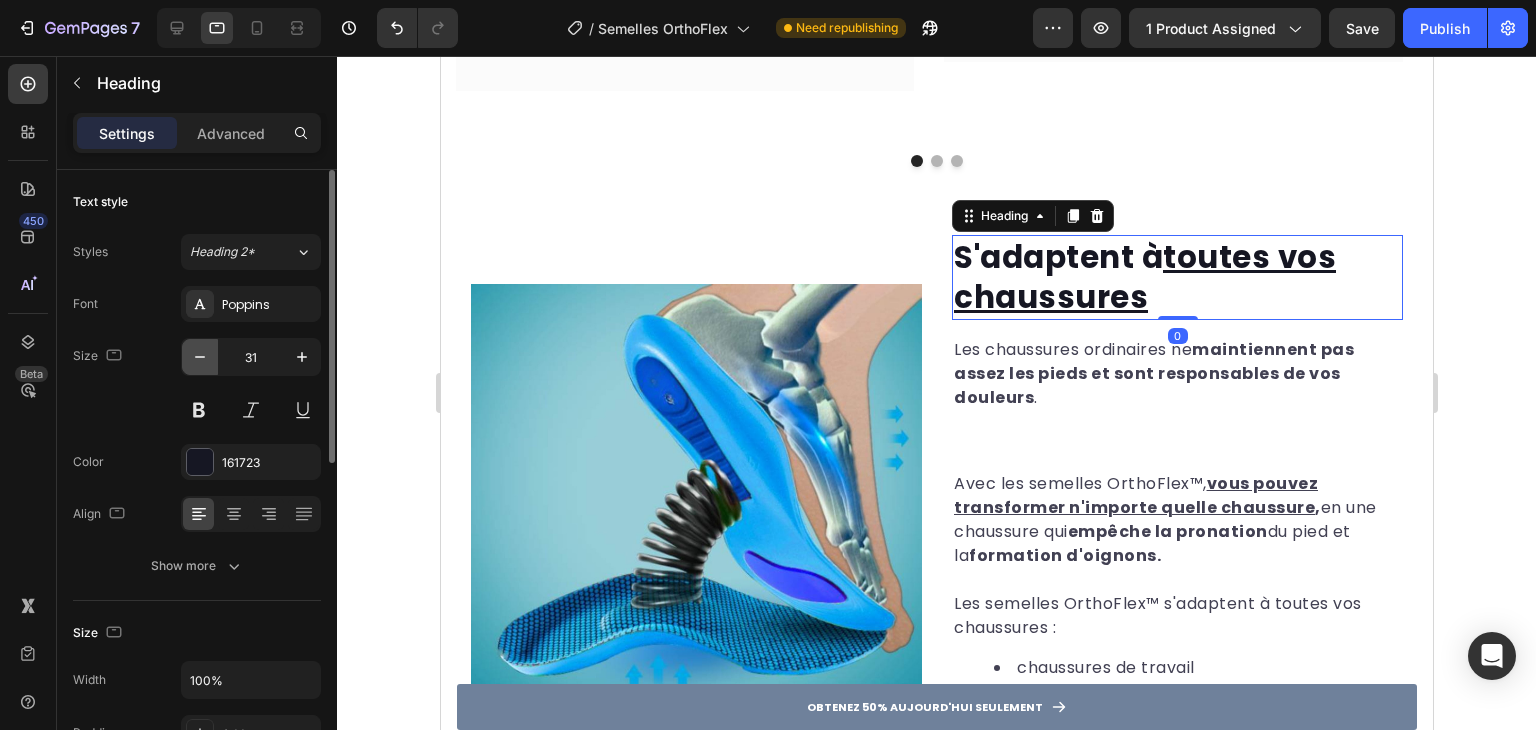 type on "30" 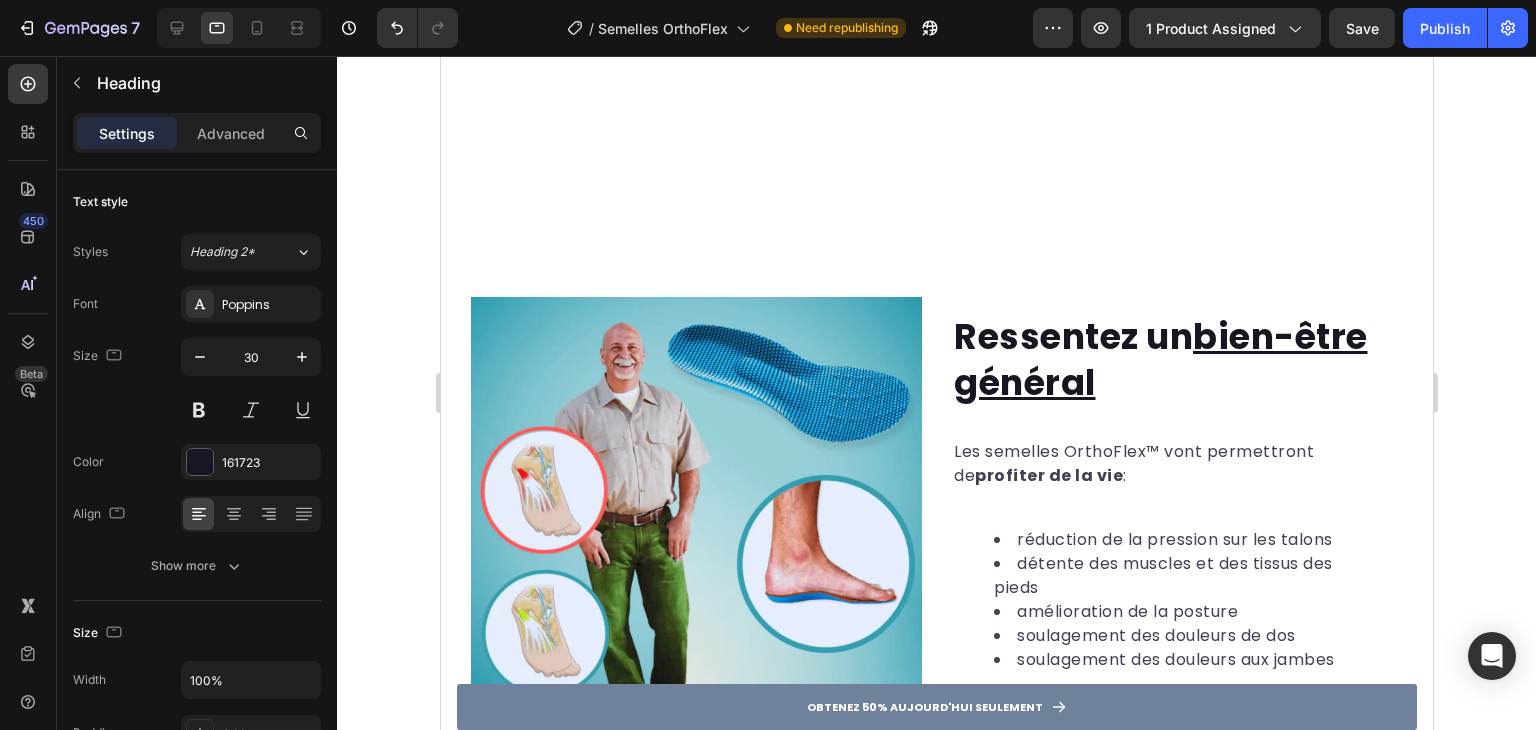 scroll, scrollTop: 3740, scrollLeft: 0, axis: vertical 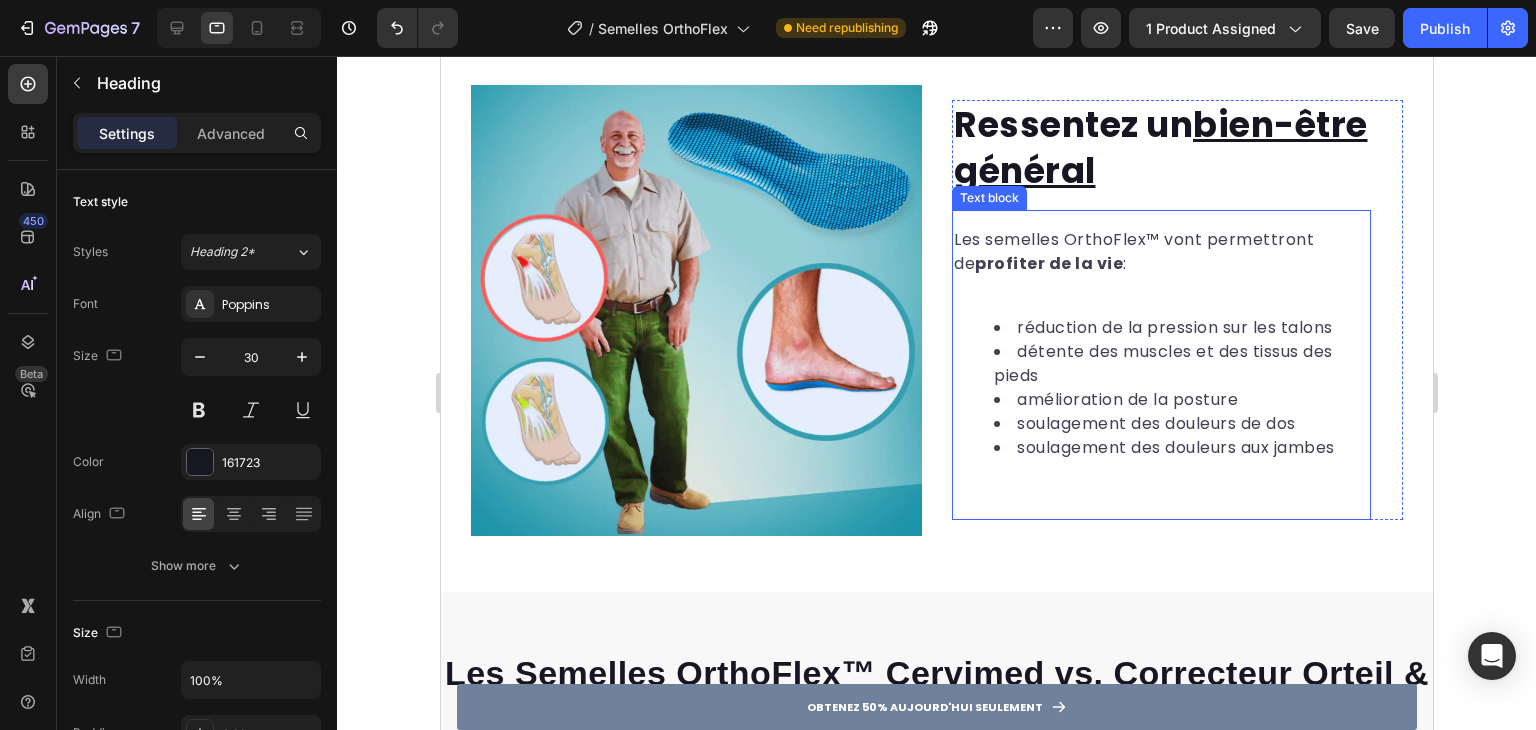 click on "Ressentez un  bien-être général Heading" at bounding box center (1160, 155) 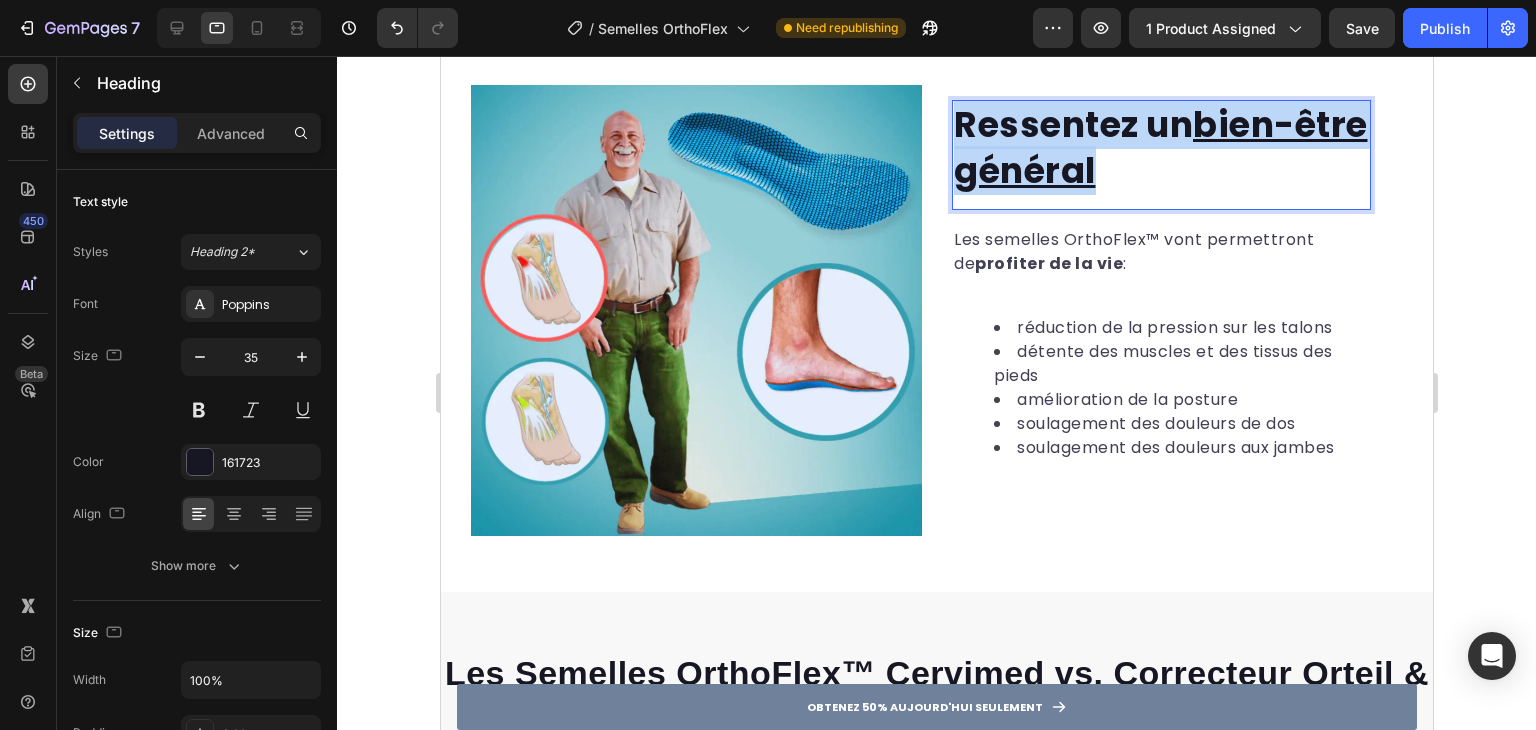 click on "bien-être général" at bounding box center [1160, 147] 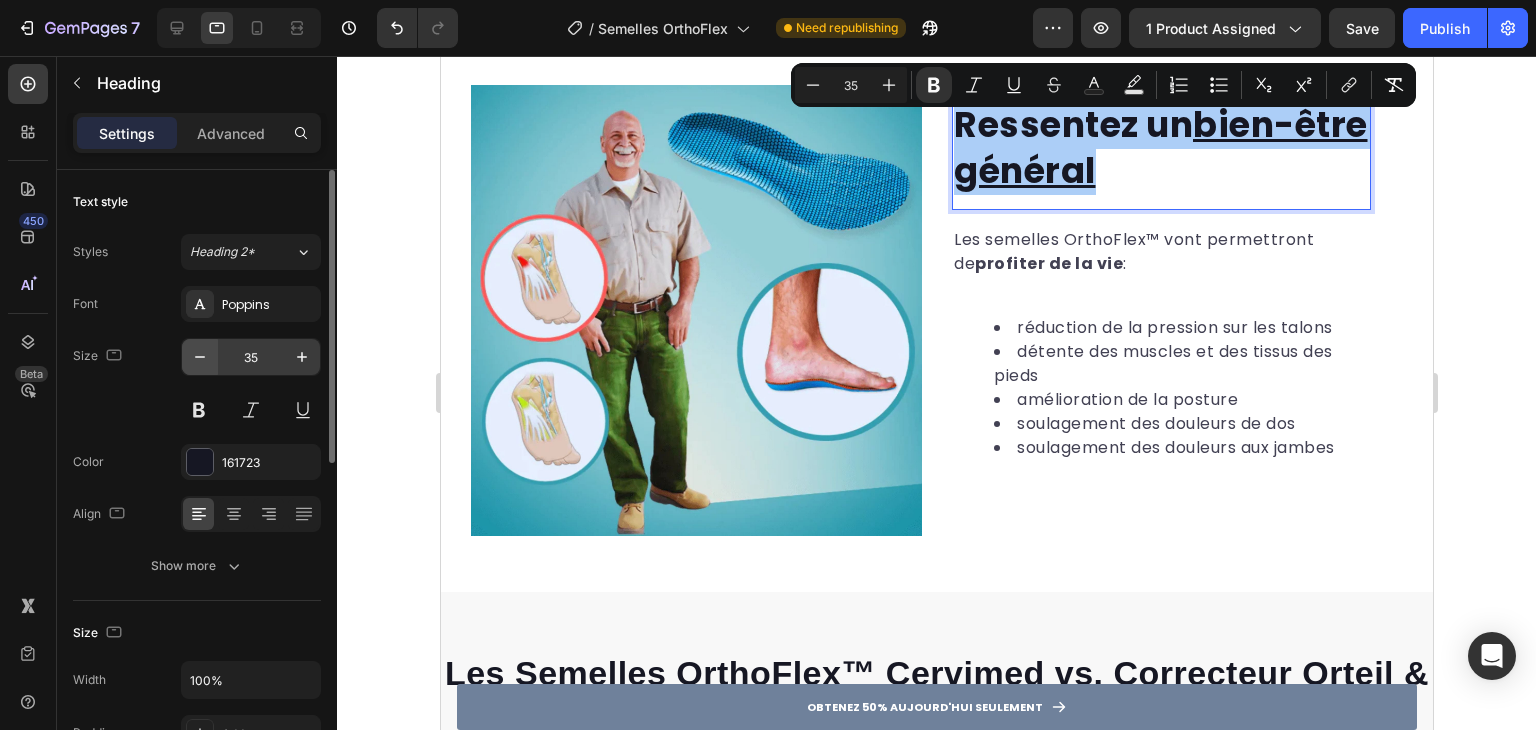 click 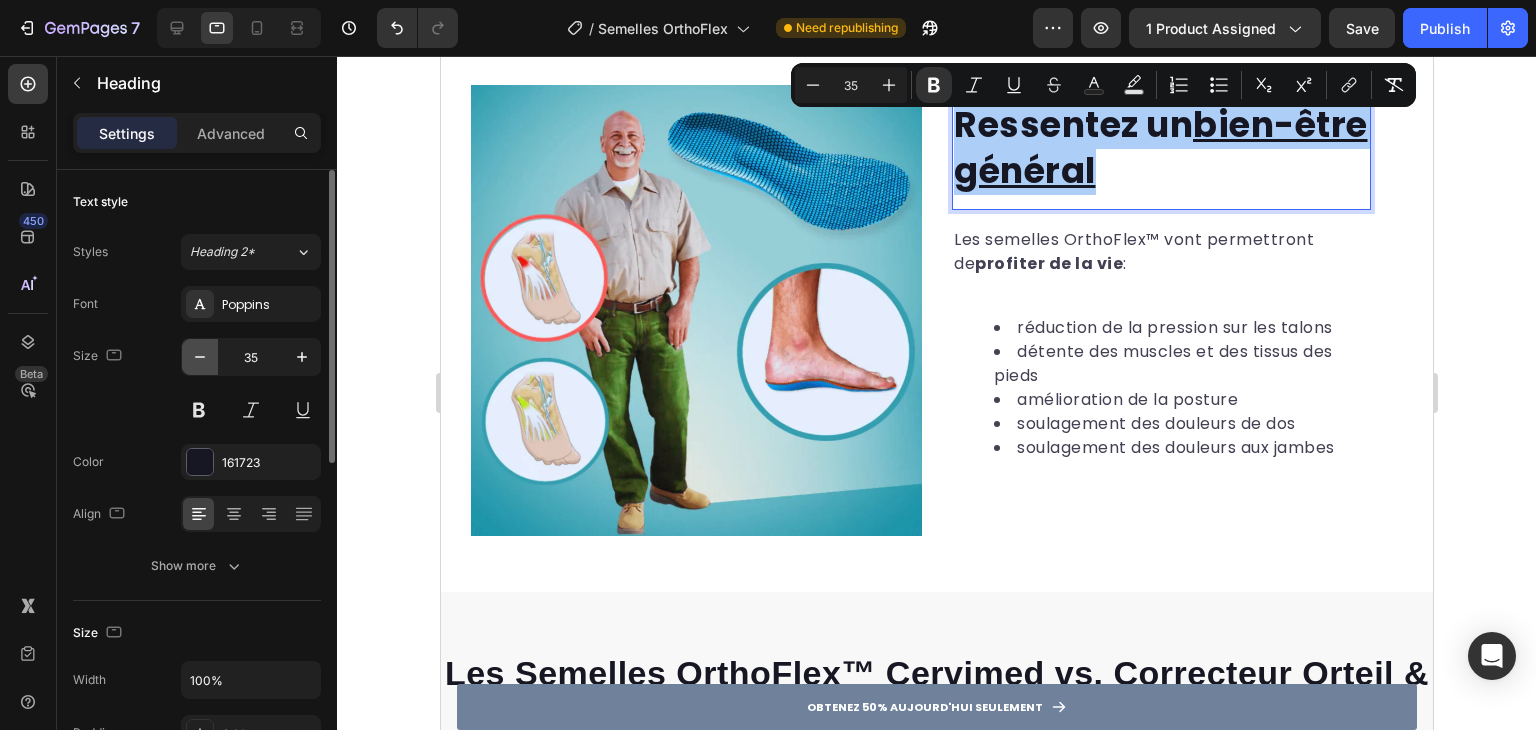 click 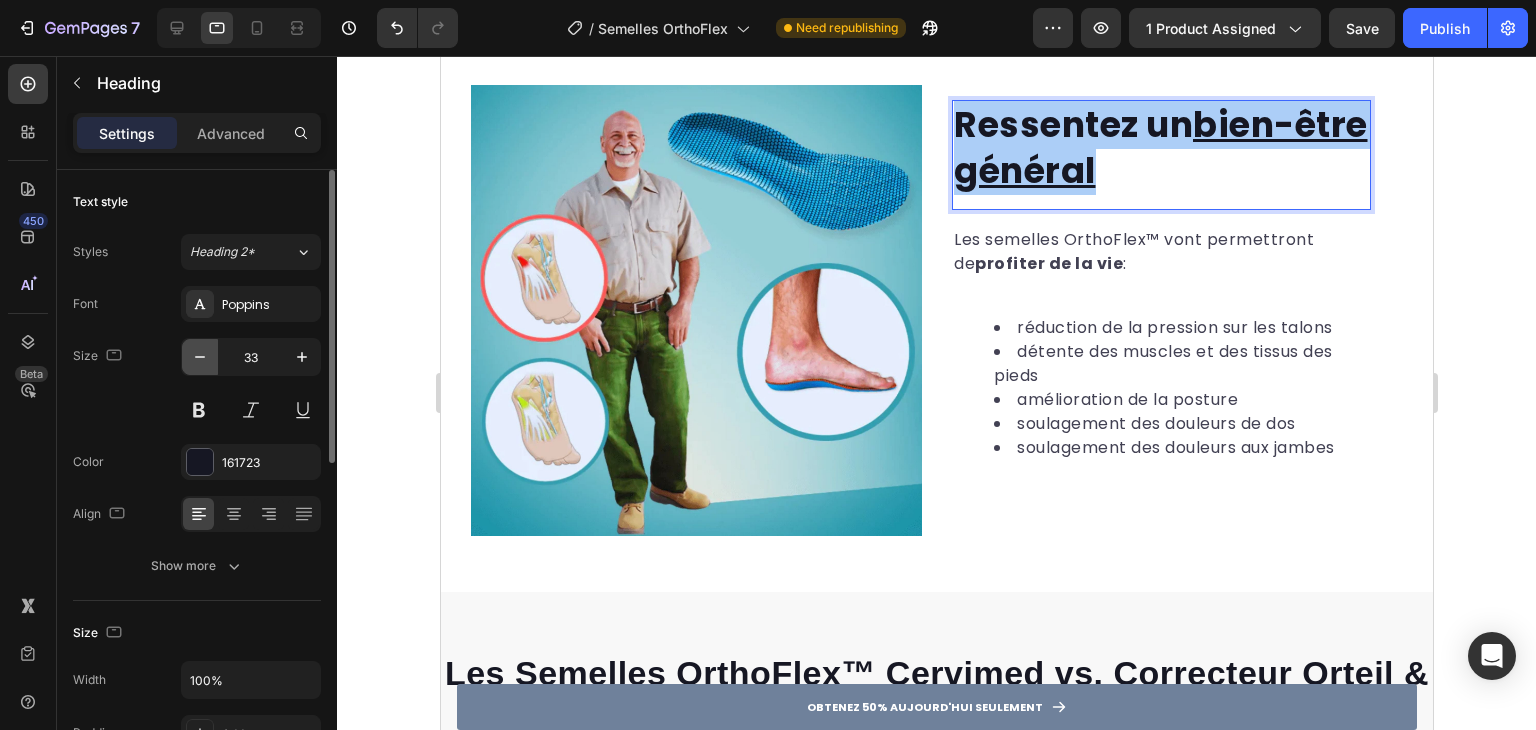 click 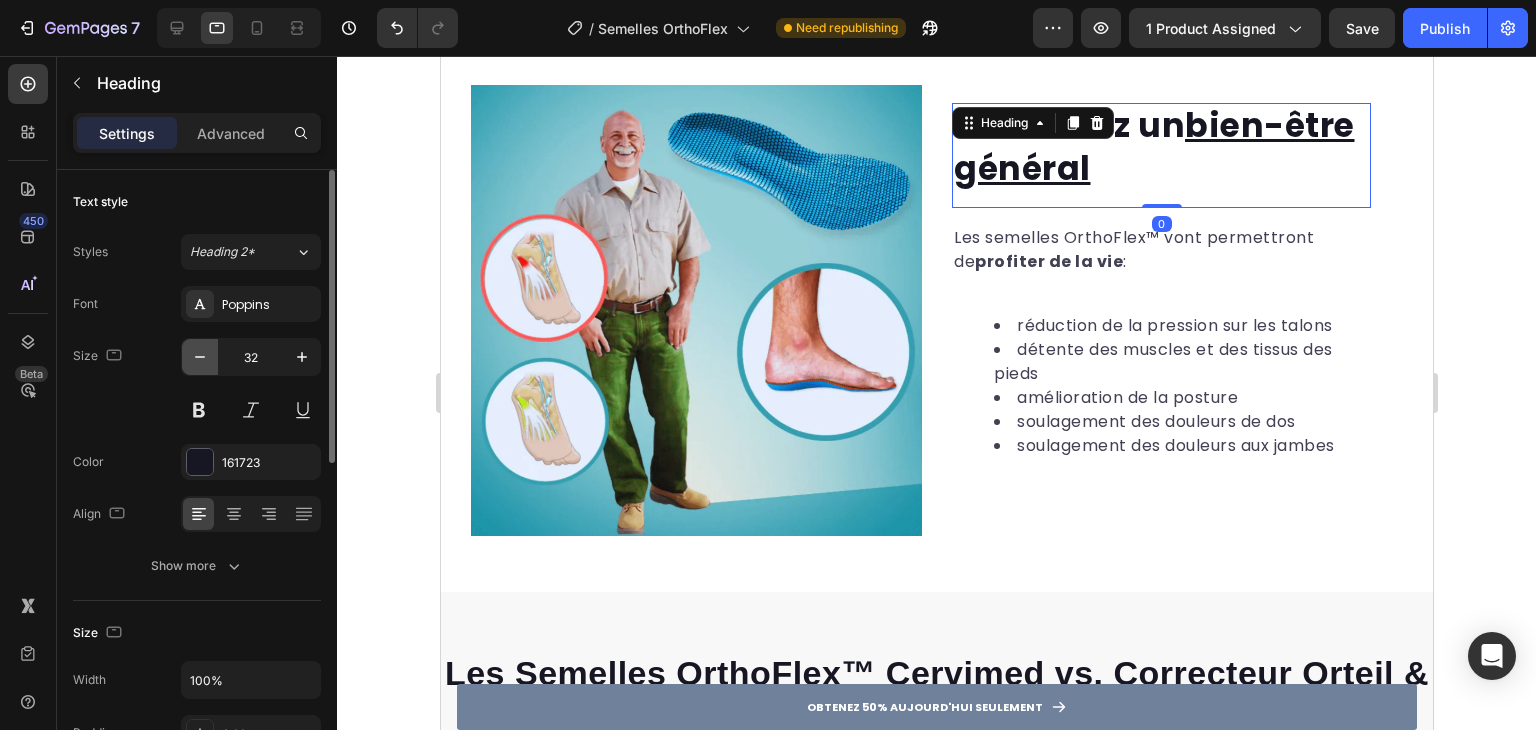 click 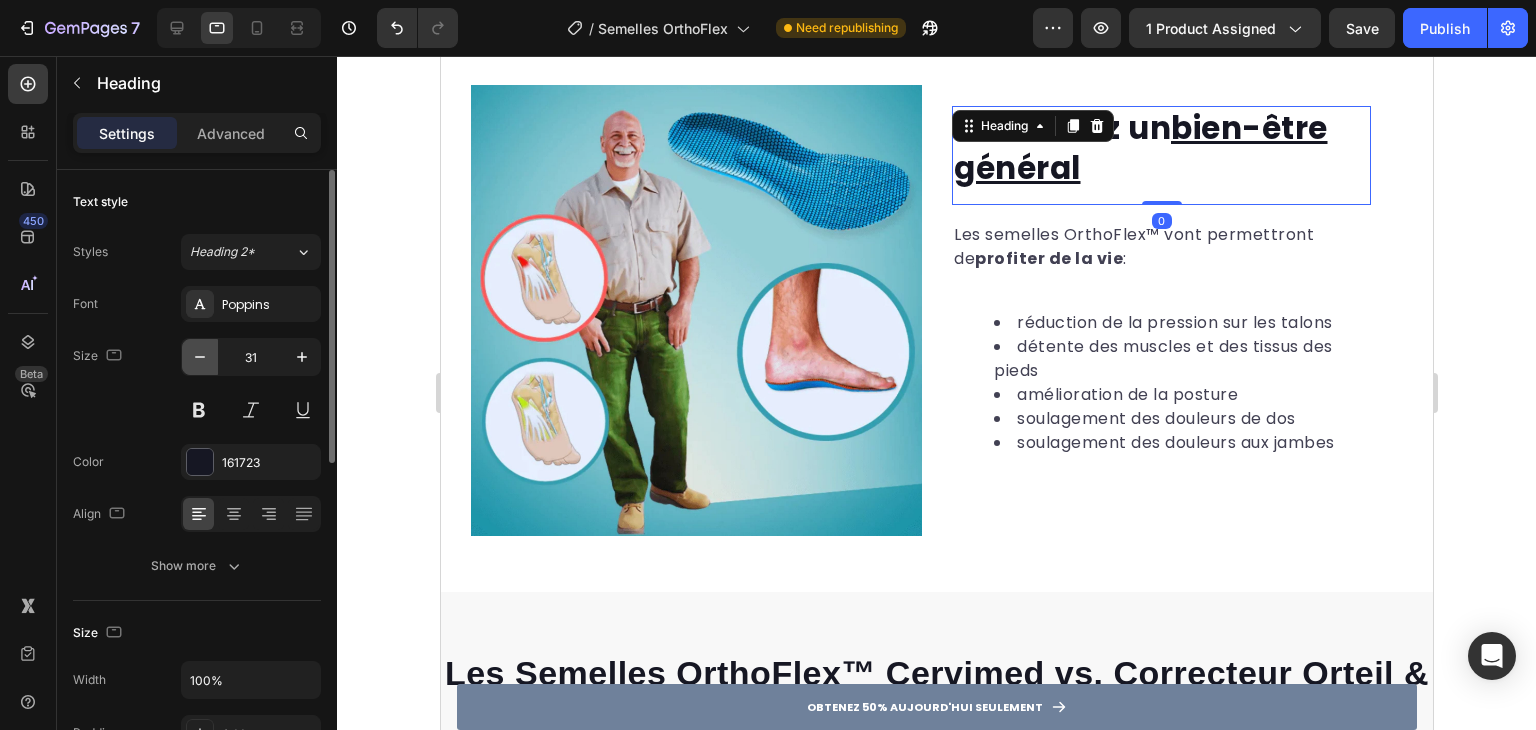 type on "30" 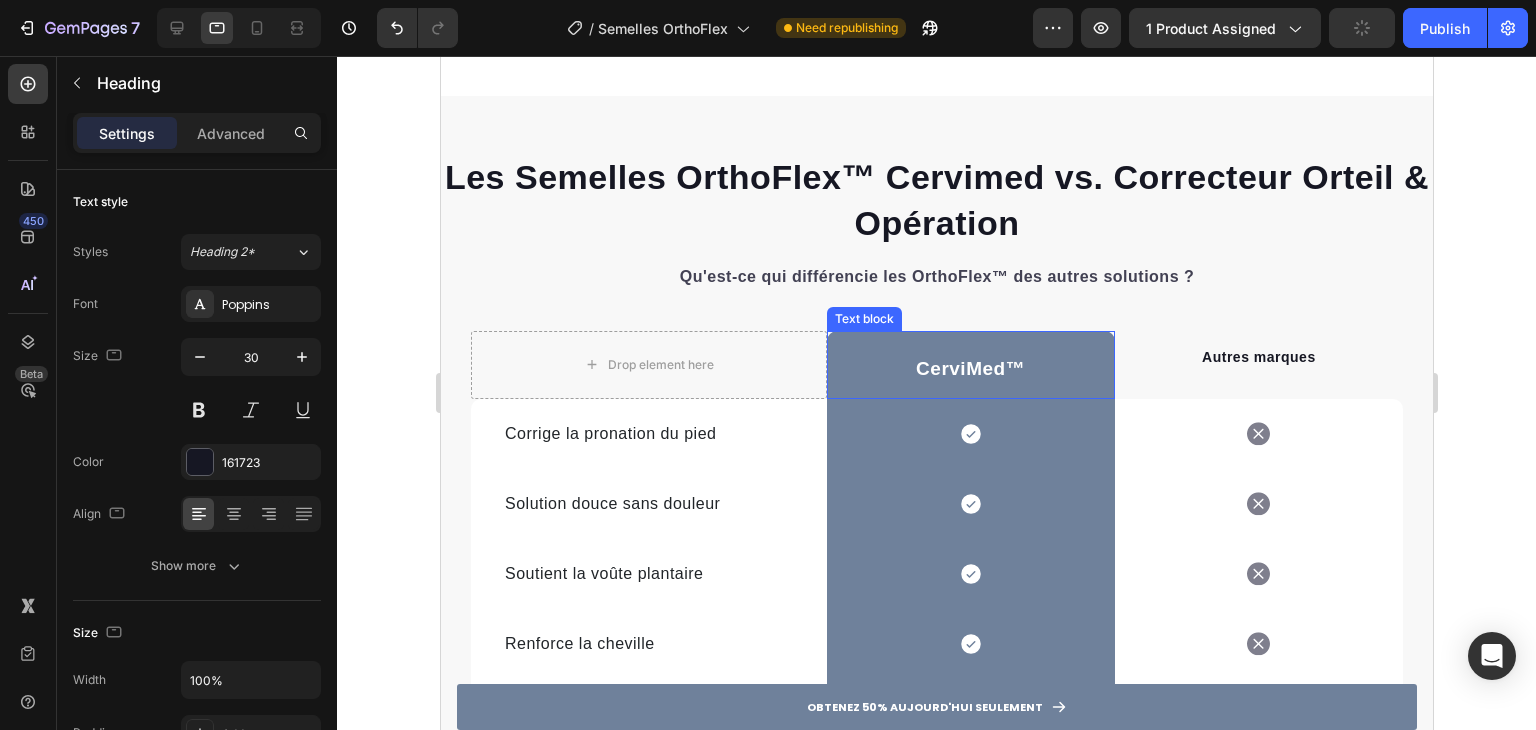 scroll, scrollTop: 4240, scrollLeft: 0, axis: vertical 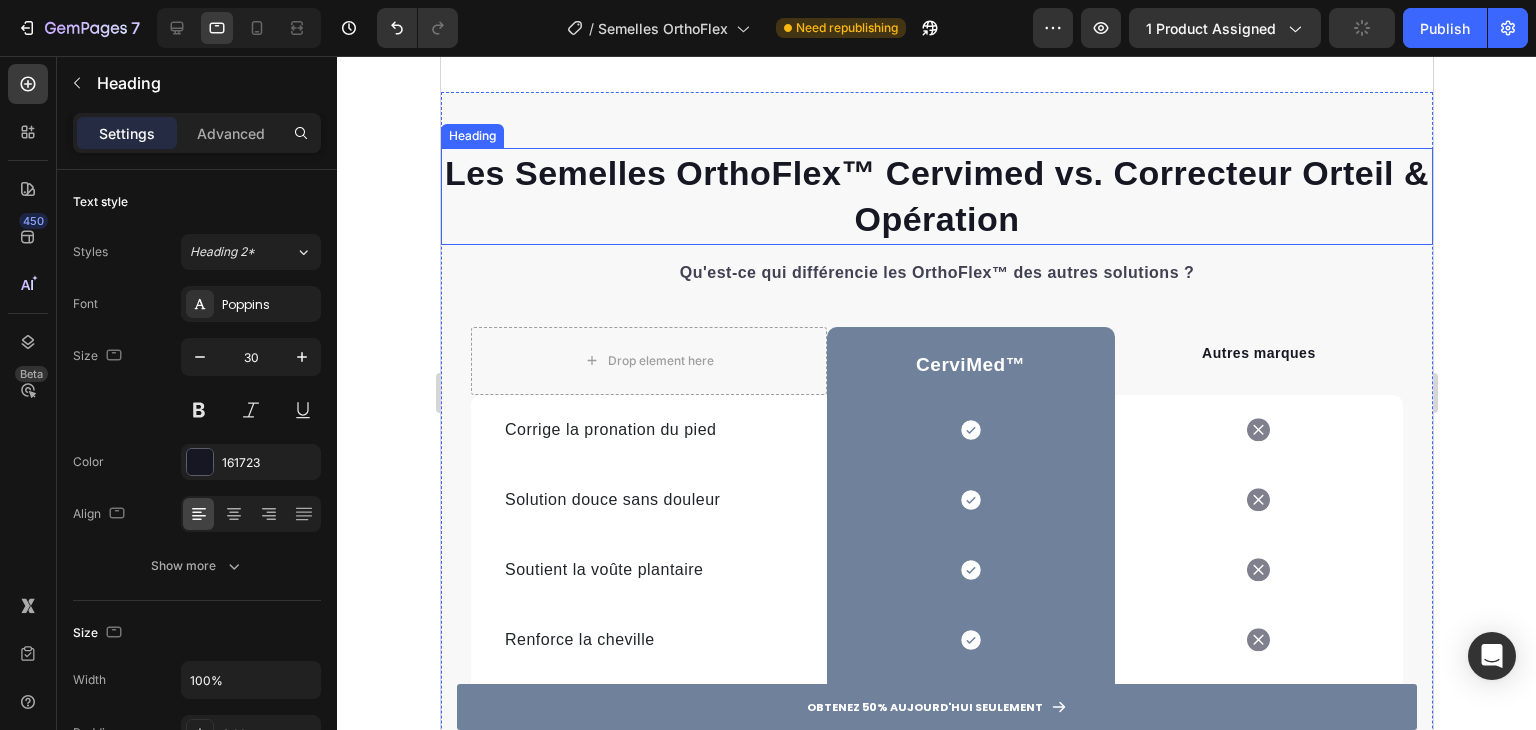 click on "Les Semelles OrthoFlex™ Cervimed vs. Correcteur Orteil & Opération" at bounding box center (936, 196) 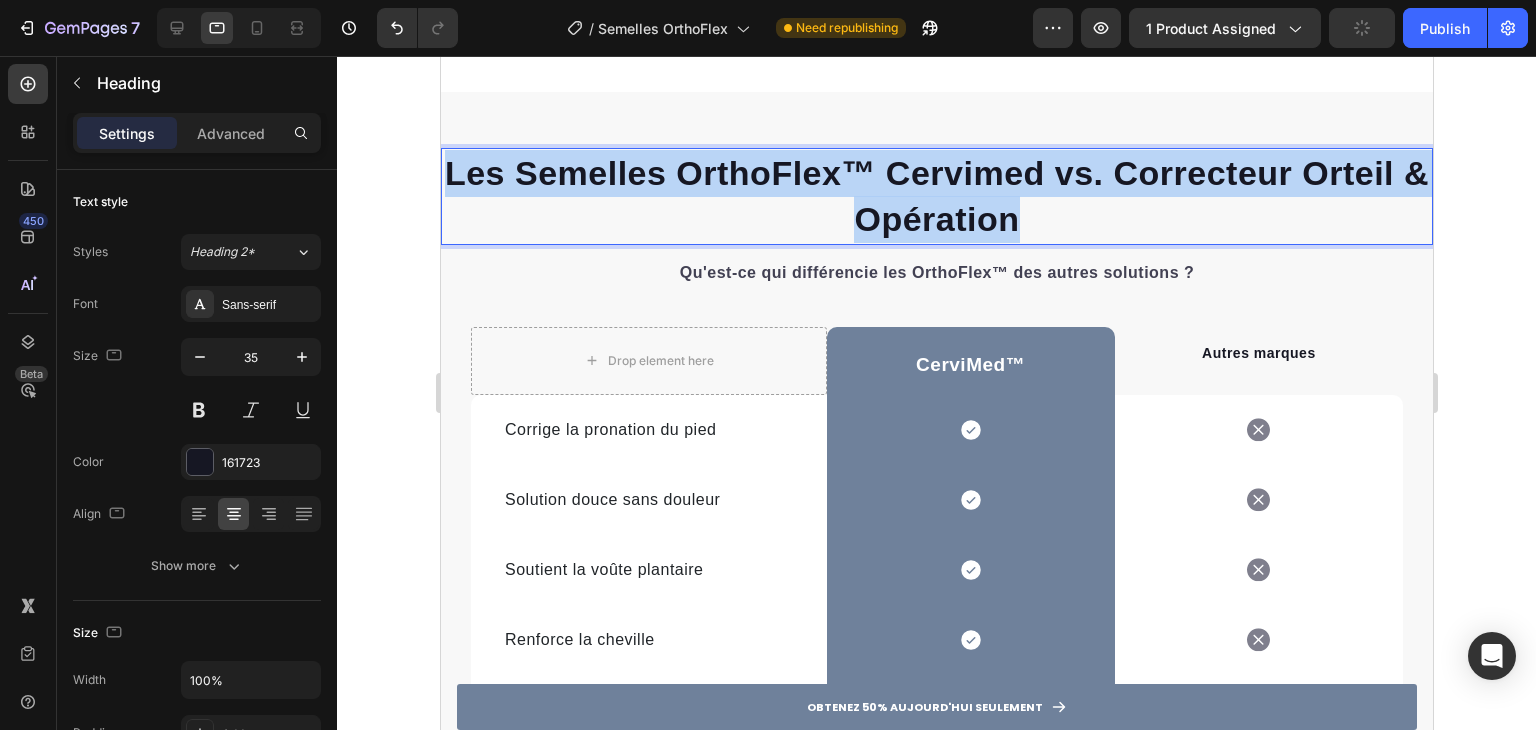 click on "Les Semelles OrthoFlex™ Cervimed vs. Correcteur Orteil & Opération" at bounding box center (936, 196) 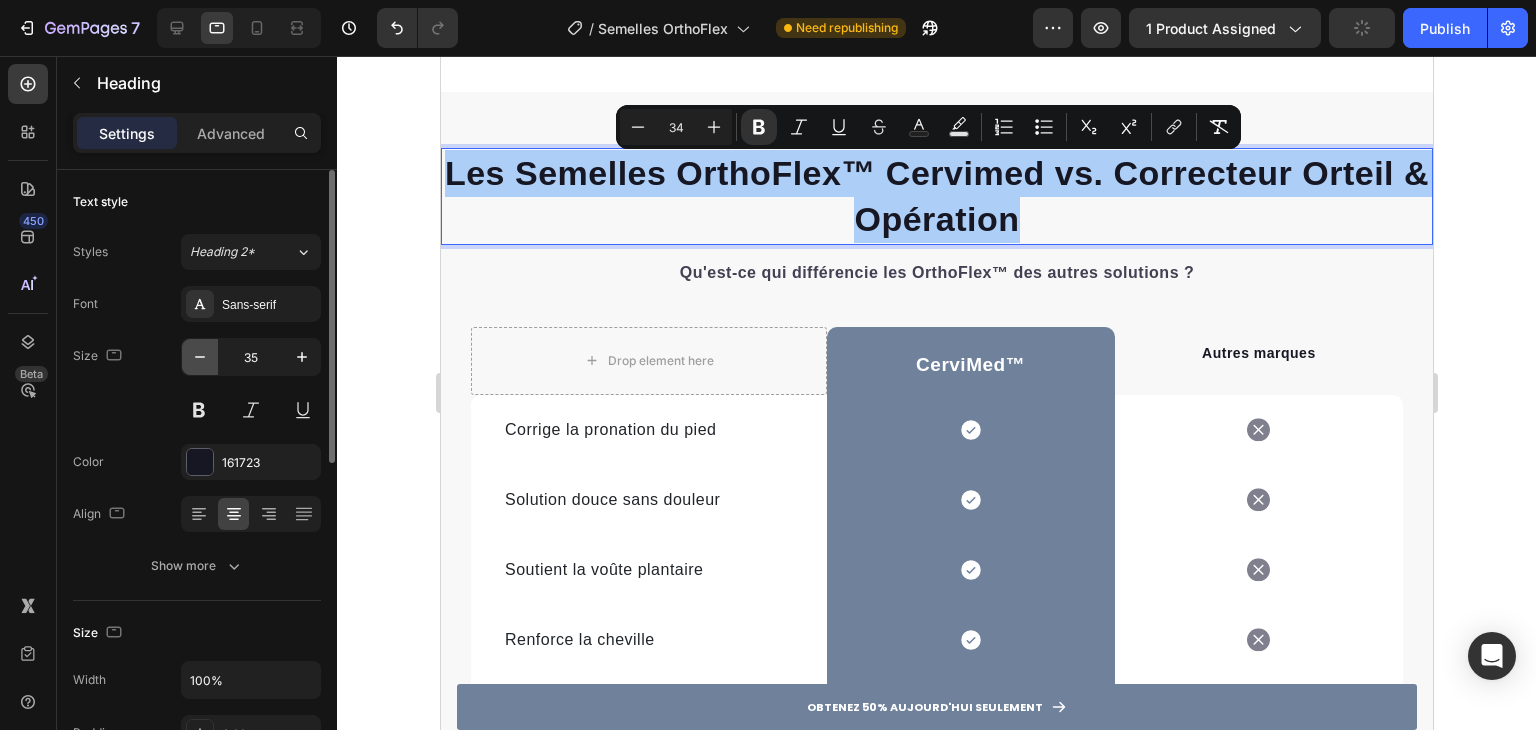click 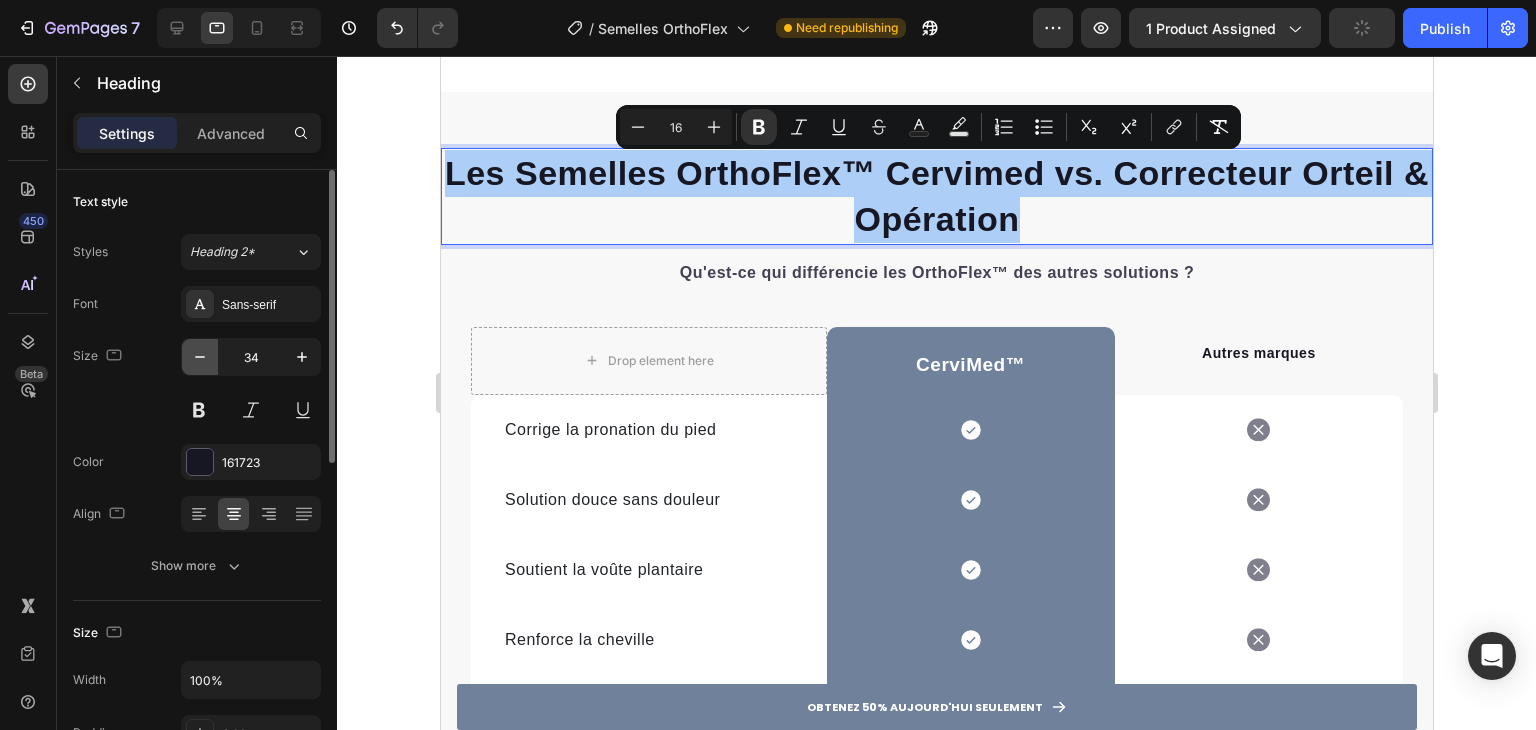 click 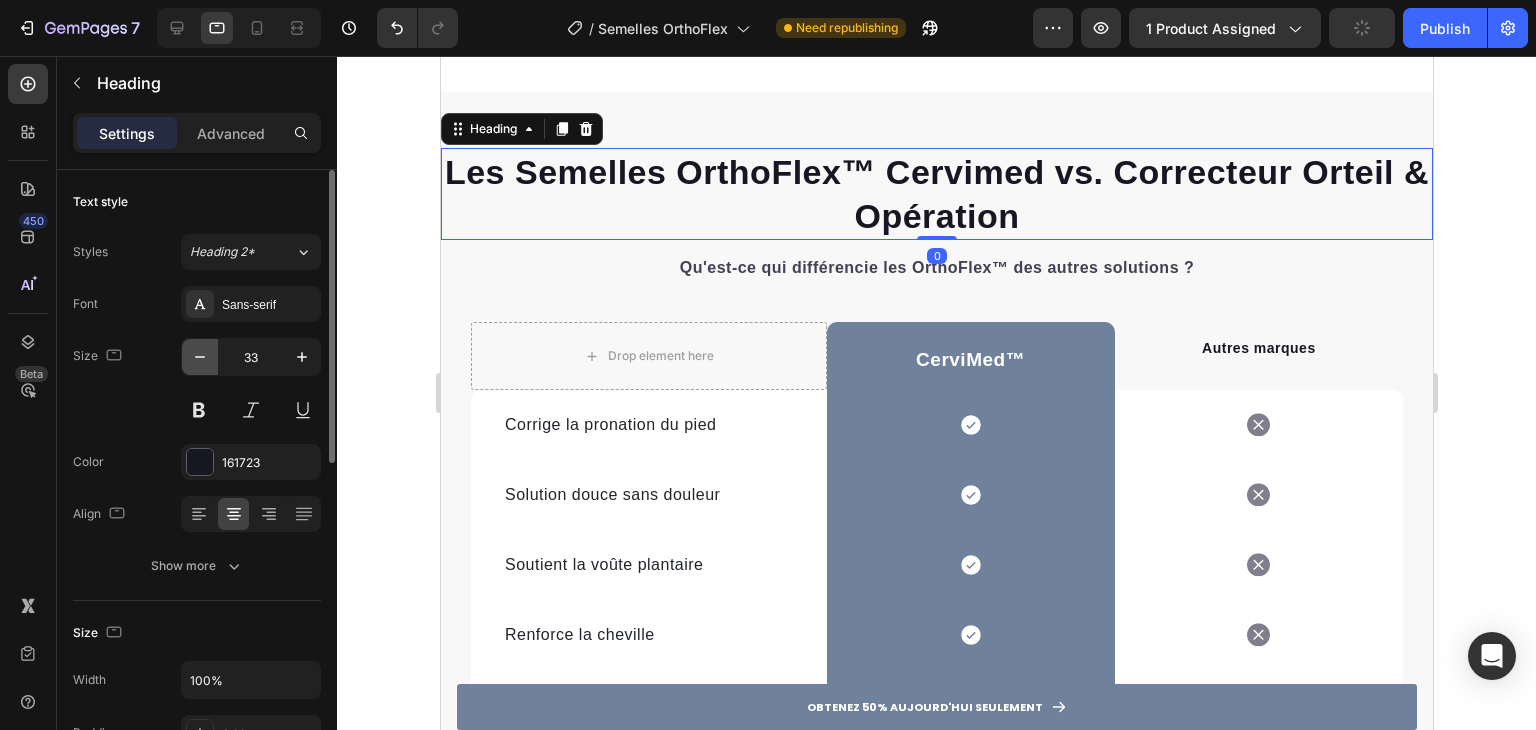 click 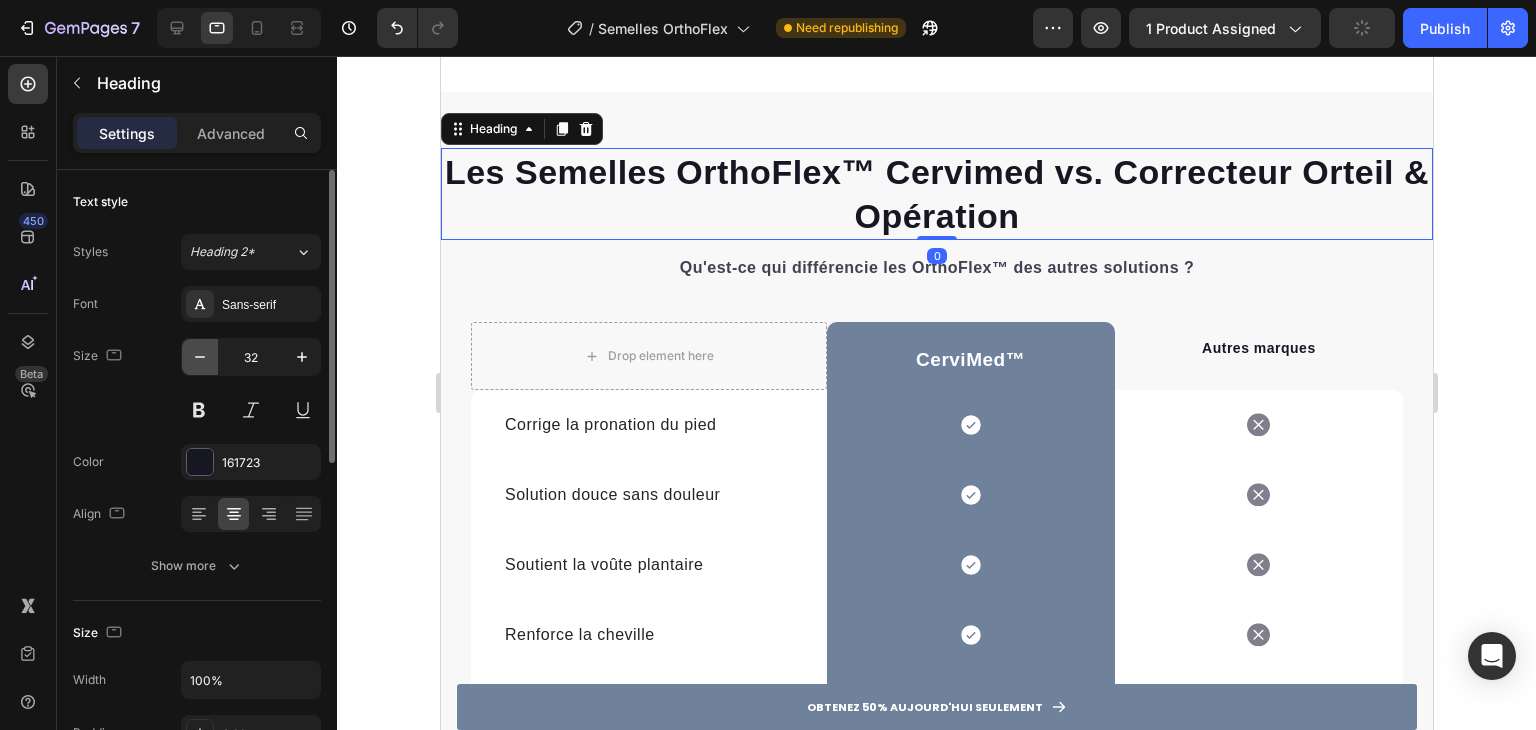 click 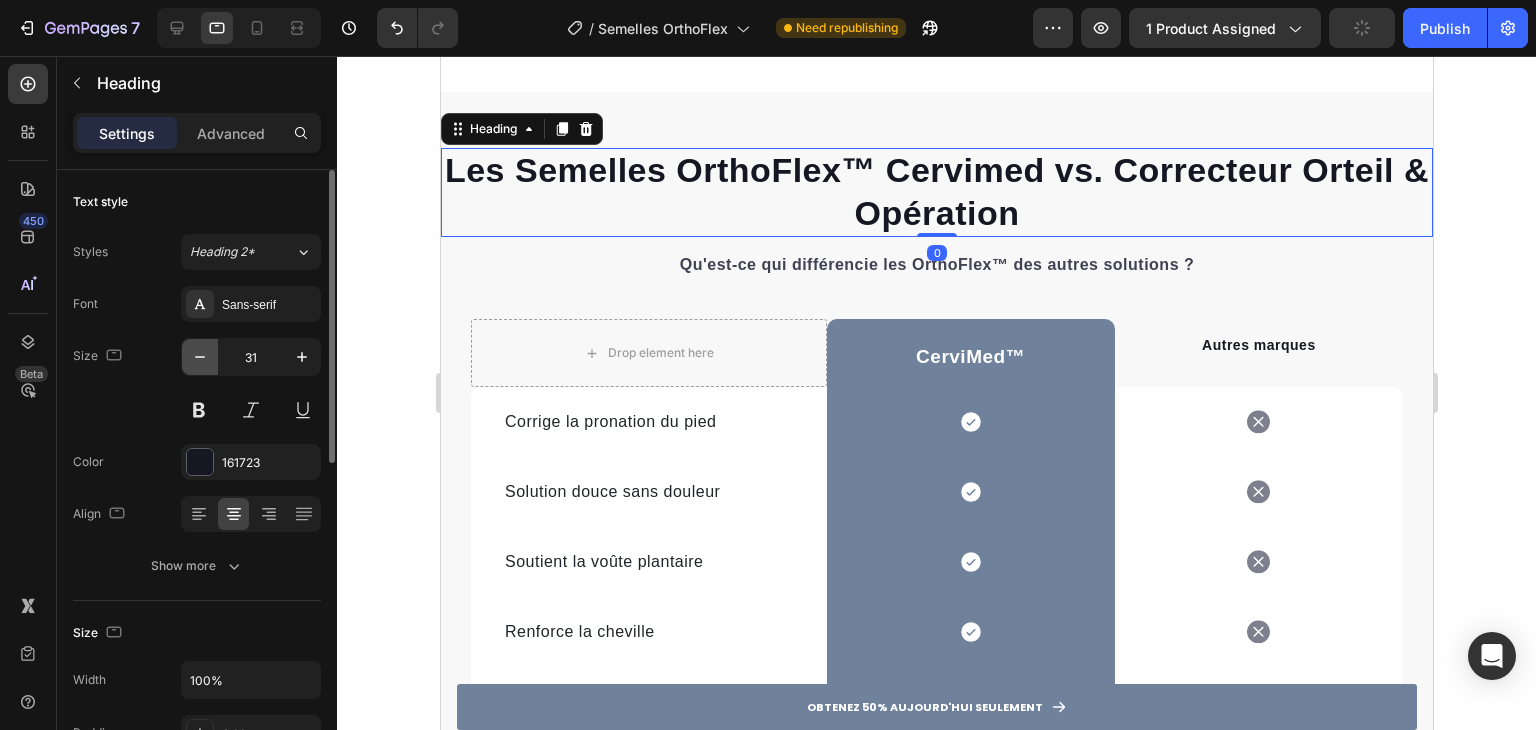click 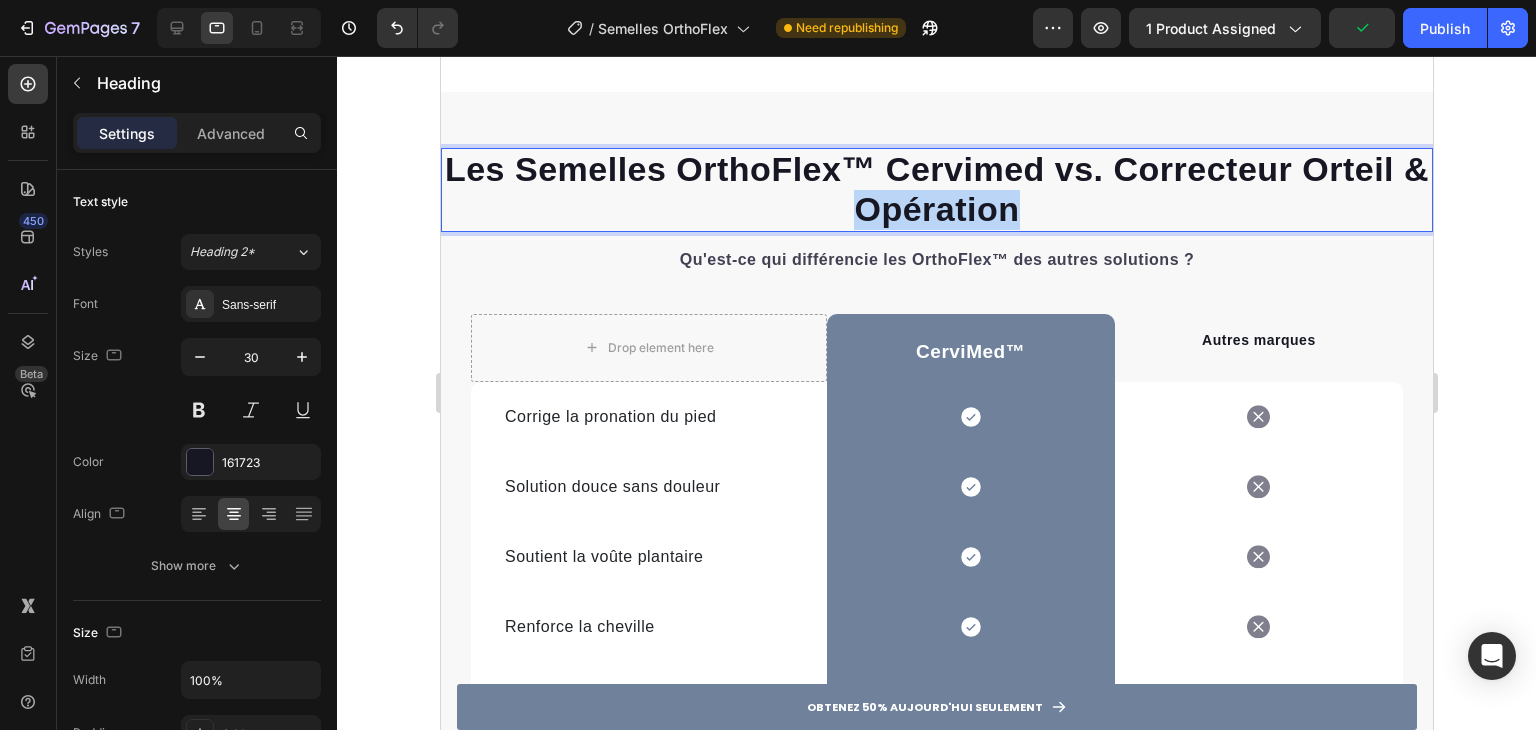click on "Les Semelles OrthoFlex™ Cervimed vs. Correcteur Orteil & Opération" at bounding box center (936, 189) 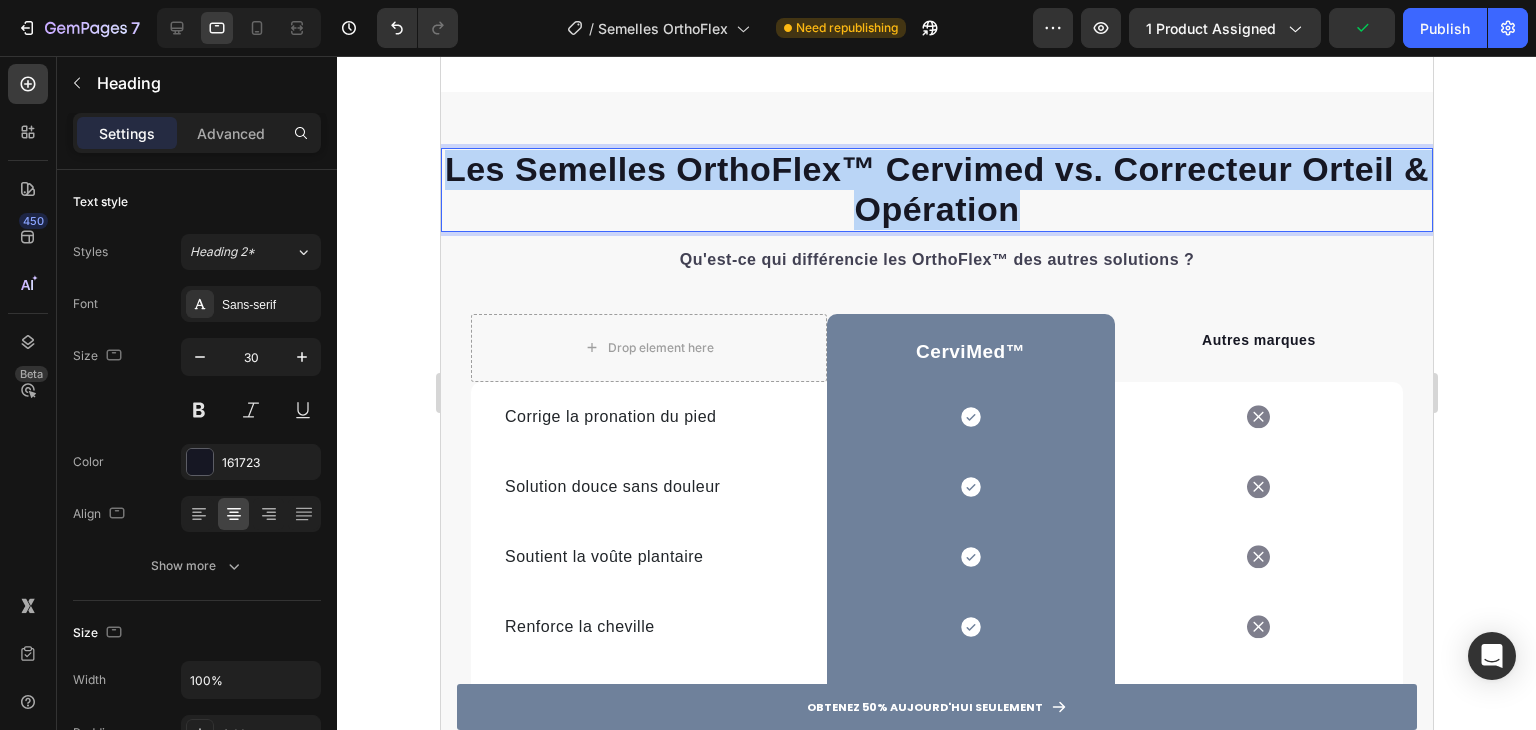 click on "Les Semelles OrthoFlex™ Cervimed vs. Correcteur Orteil & Opération" at bounding box center [936, 189] 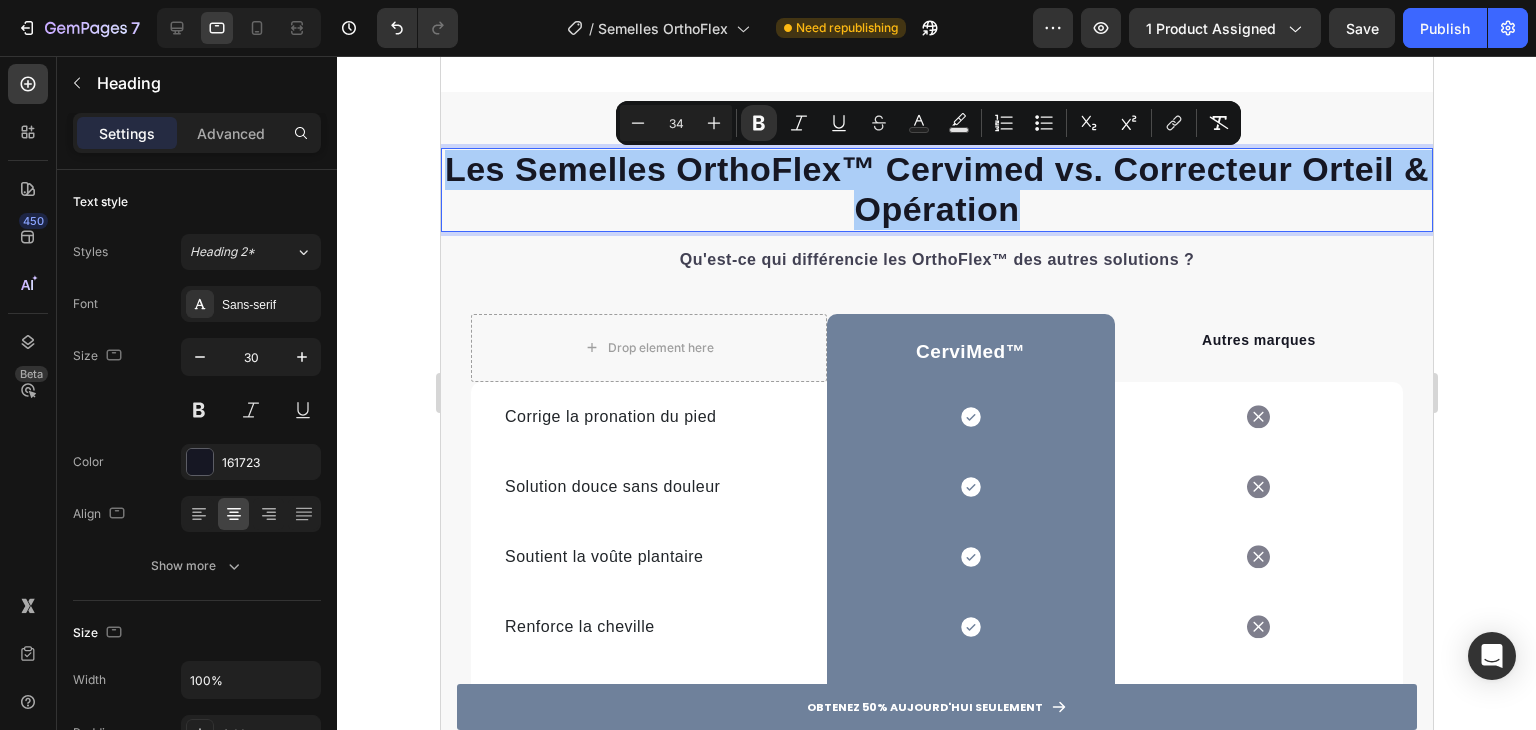 click on "34" at bounding box center [676, 123] 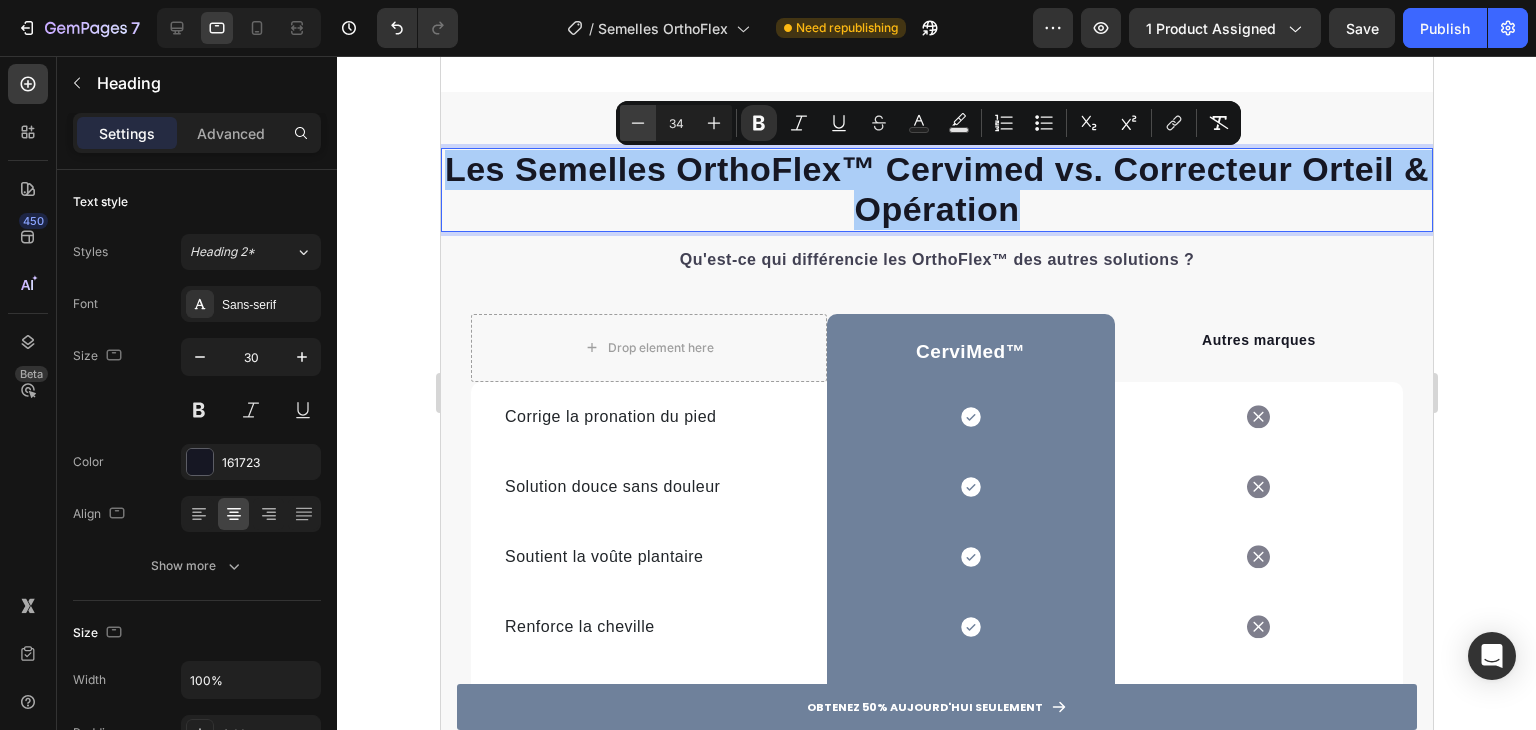 click on "Minus" at bounding box center [638, 123] 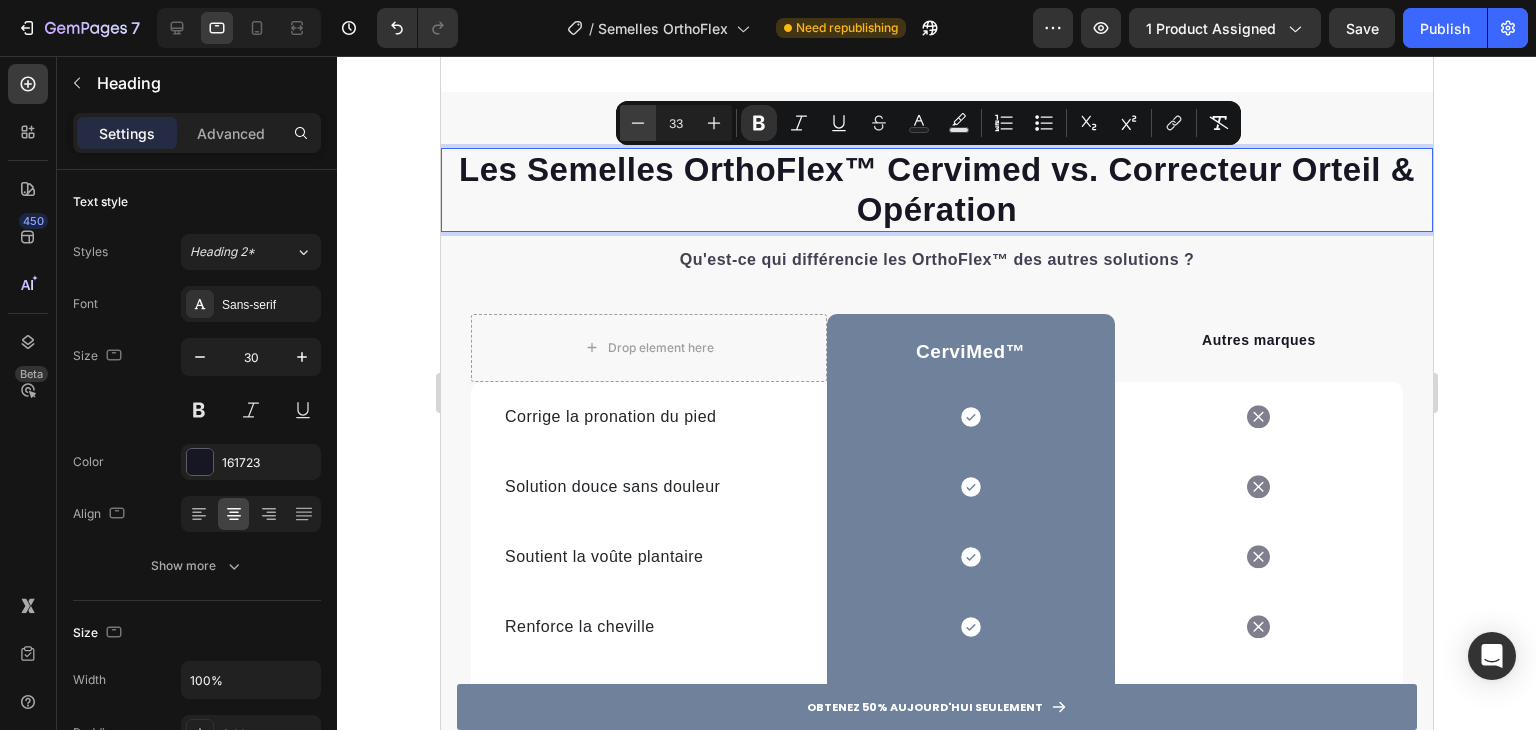 click on "Minus" at bounding box center (638, 123) 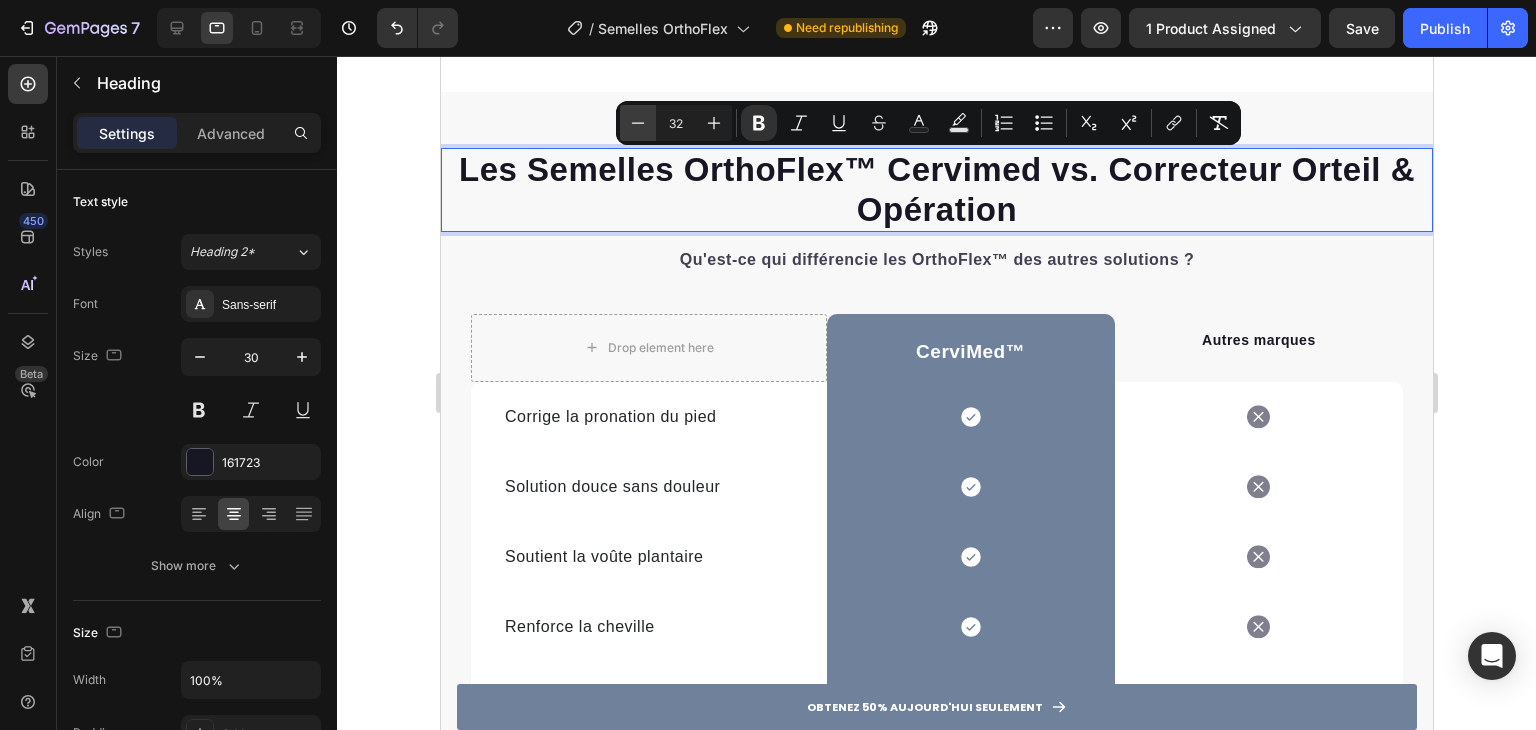 click on "Minus" at bounding box center [638, 123] 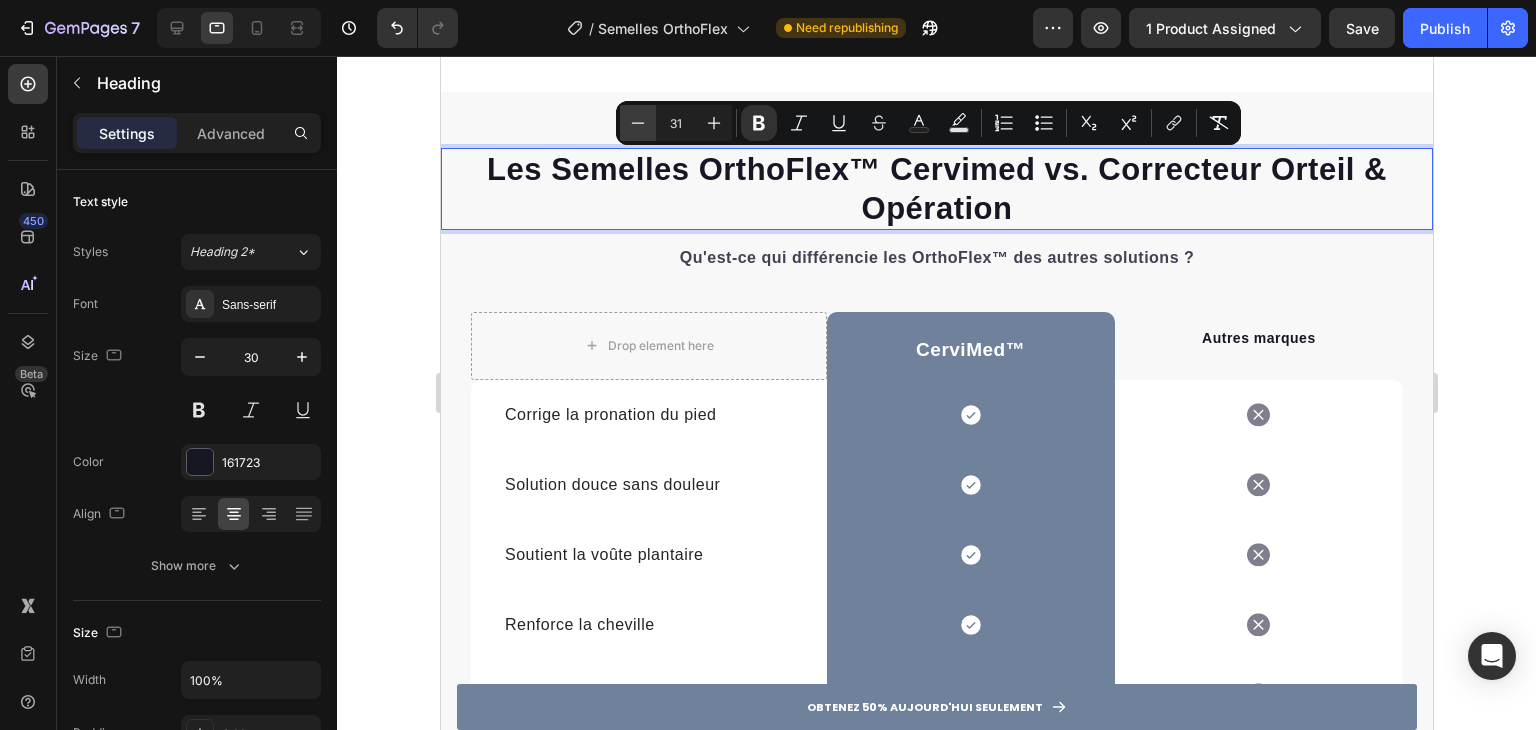 click on "Minus" at bounding box center (638, 123) 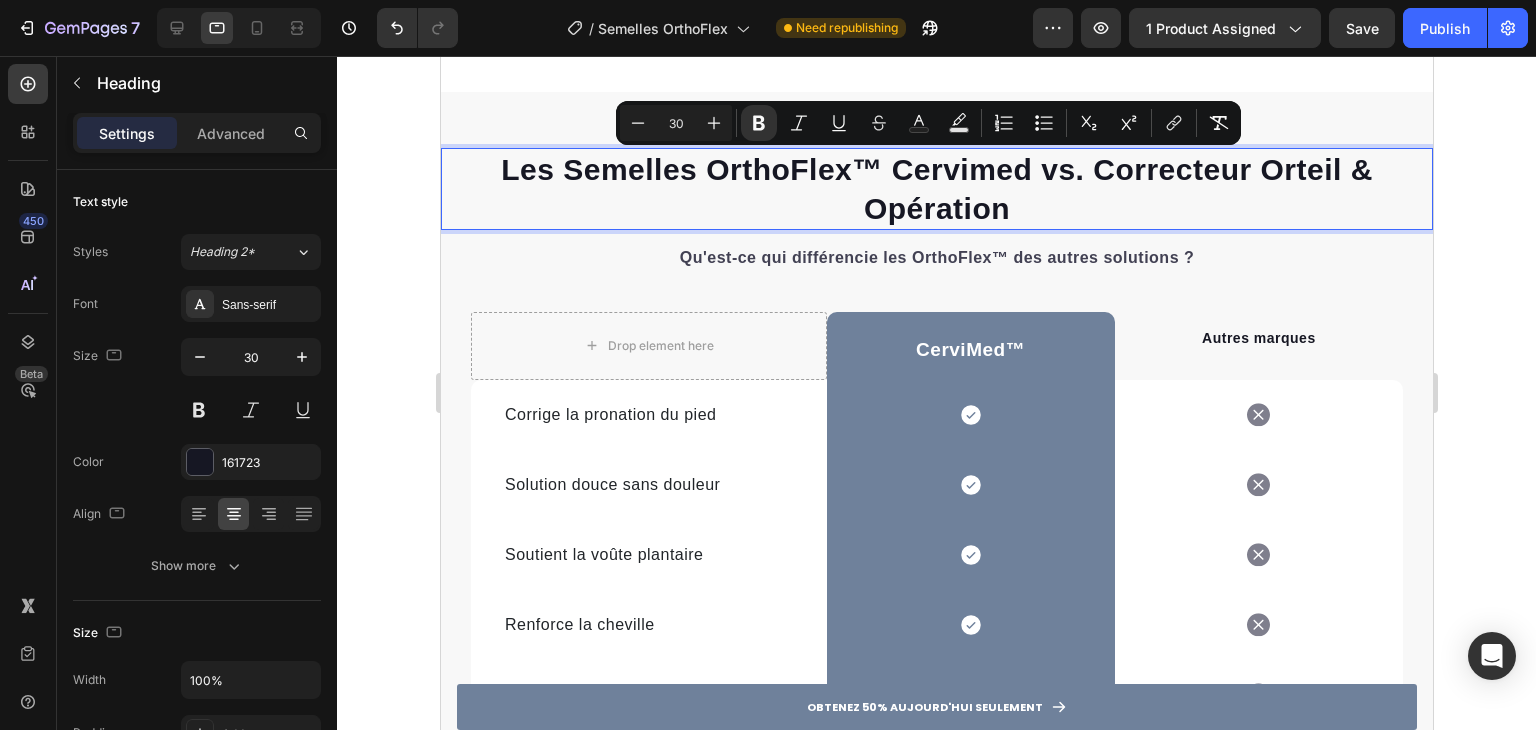 click on "Les Semelles OrthoFlex™ Cervimed vs. Correcteur Orteil & Opération" at bounding box center [936, 189] 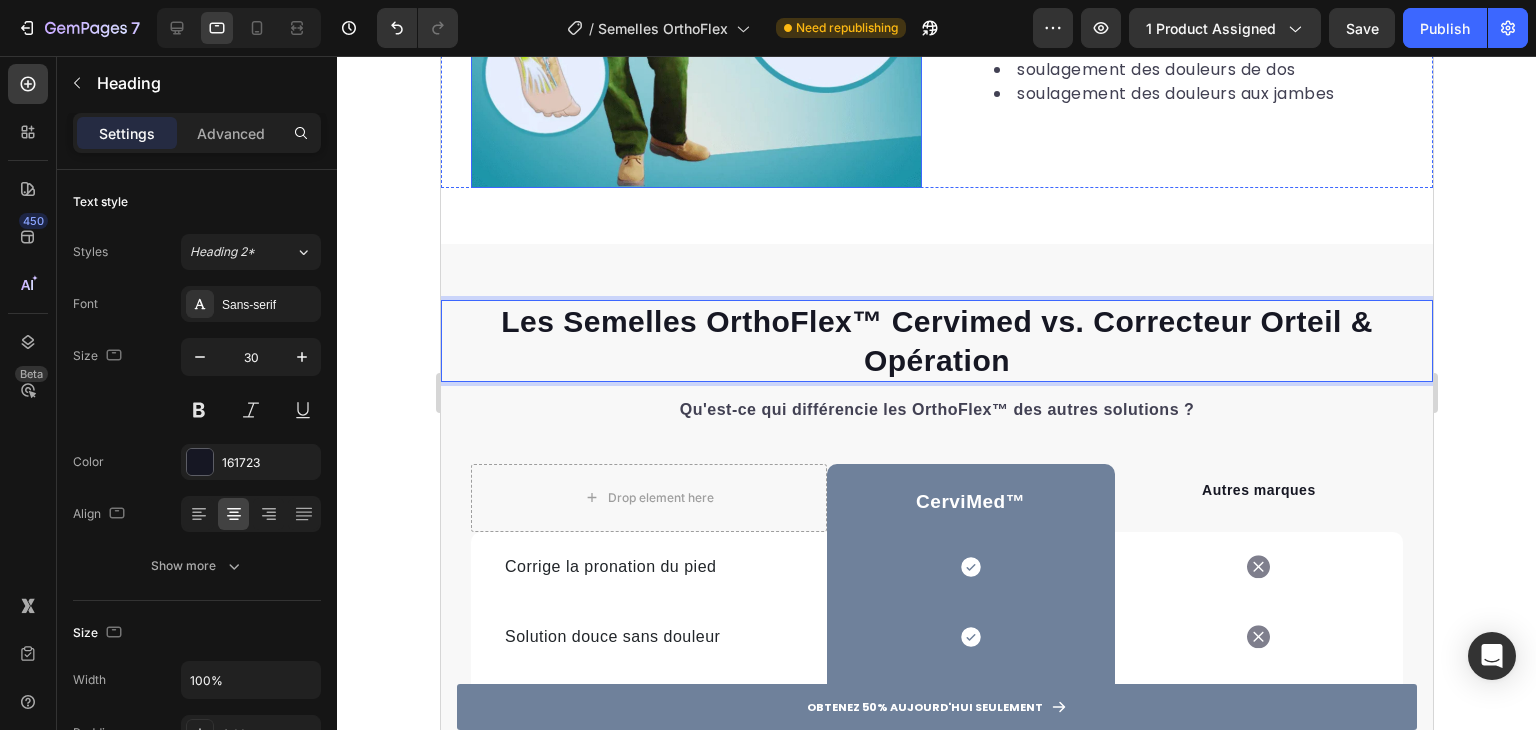 scroll, scrollTop: 3640, scrollLeft: 0, axis: vertical 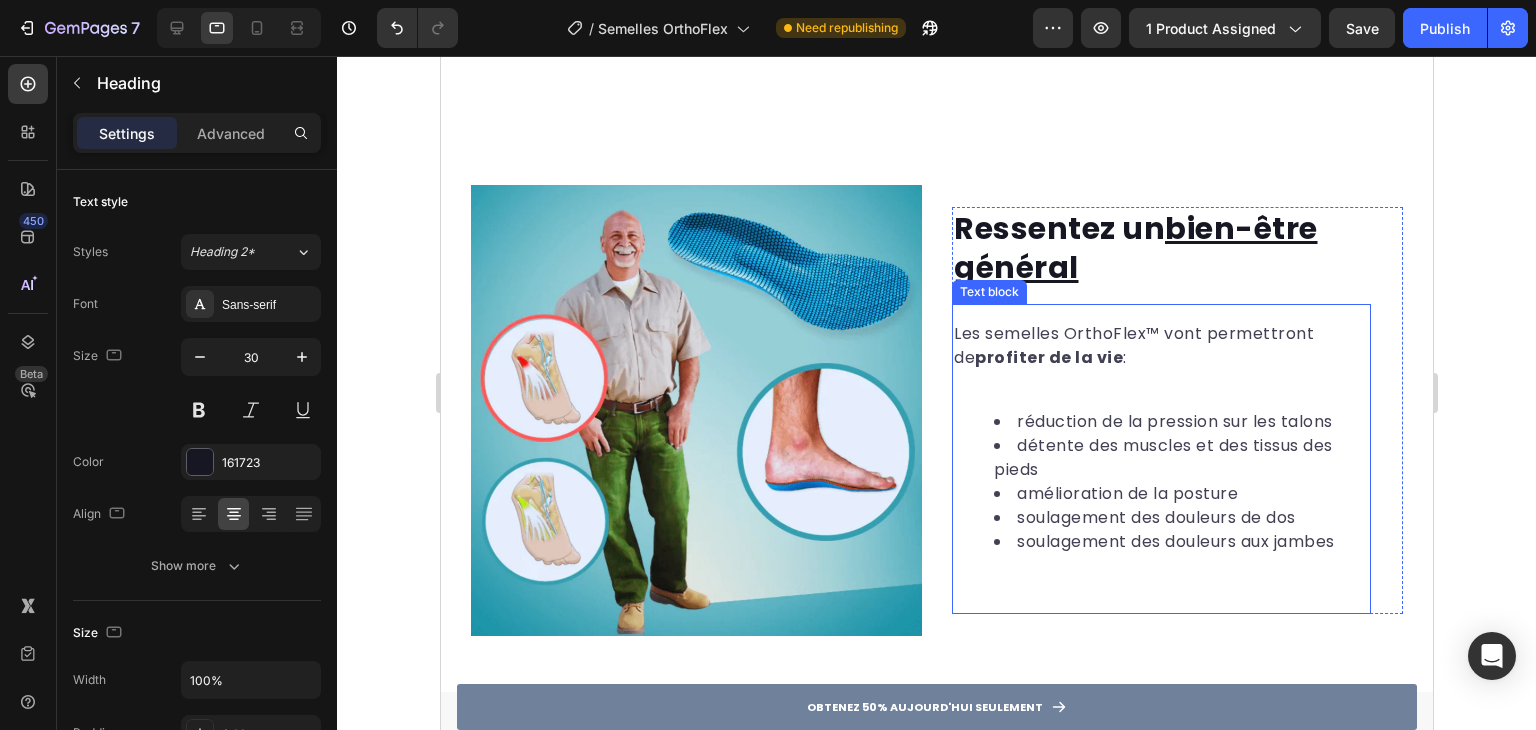 click on "bien-être général" at bounding box center [1135, 248] 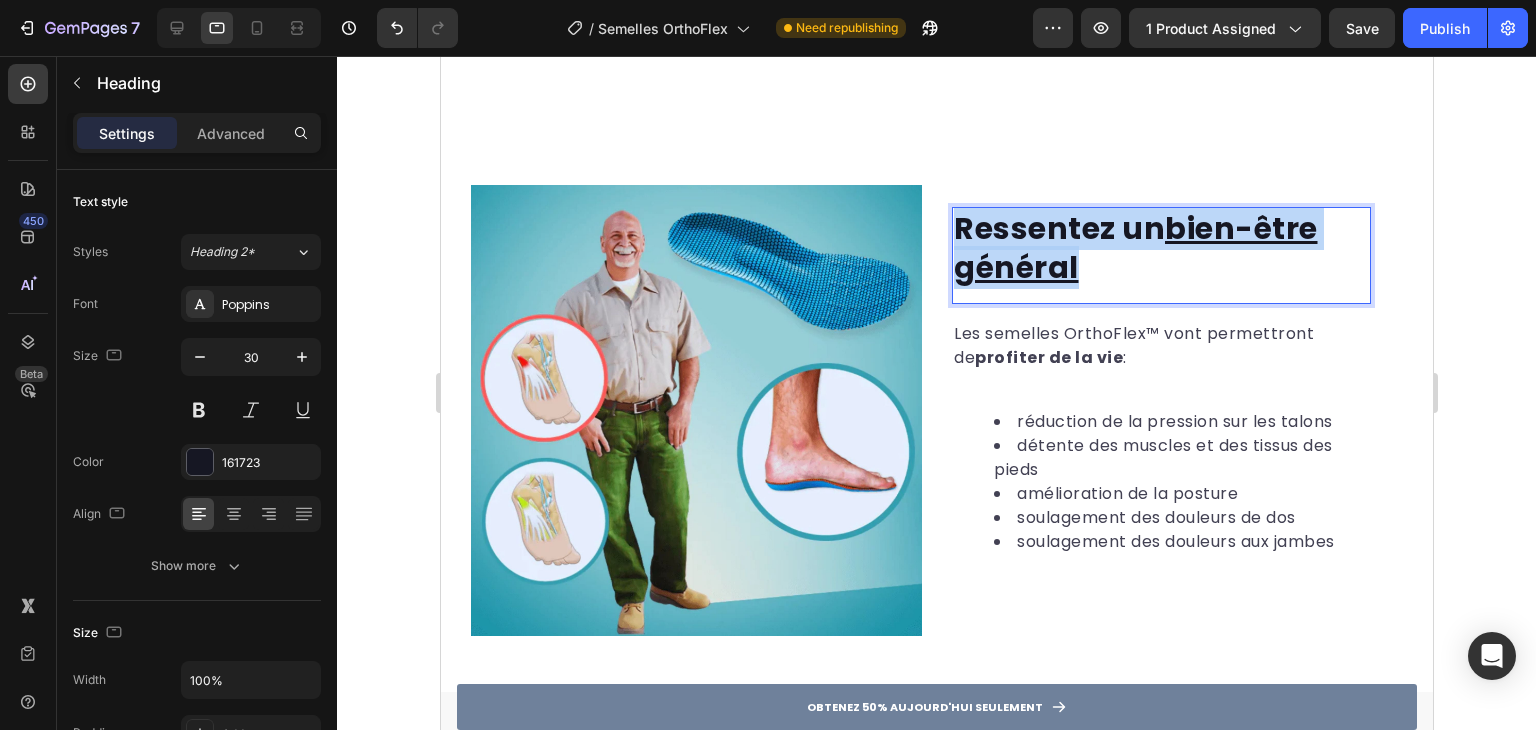 click on "bien-être général" at bounding box center (1135, 248) 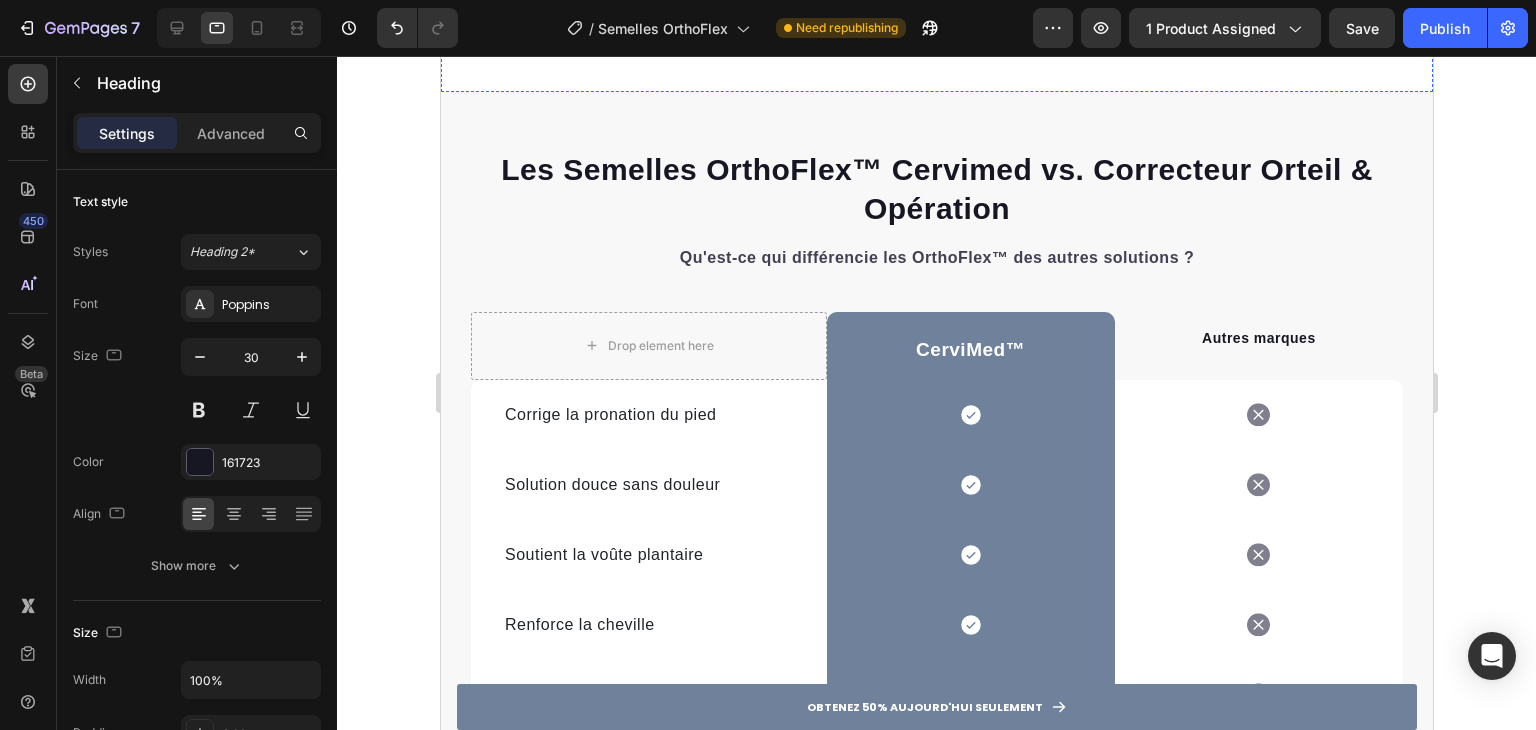 type on "16" 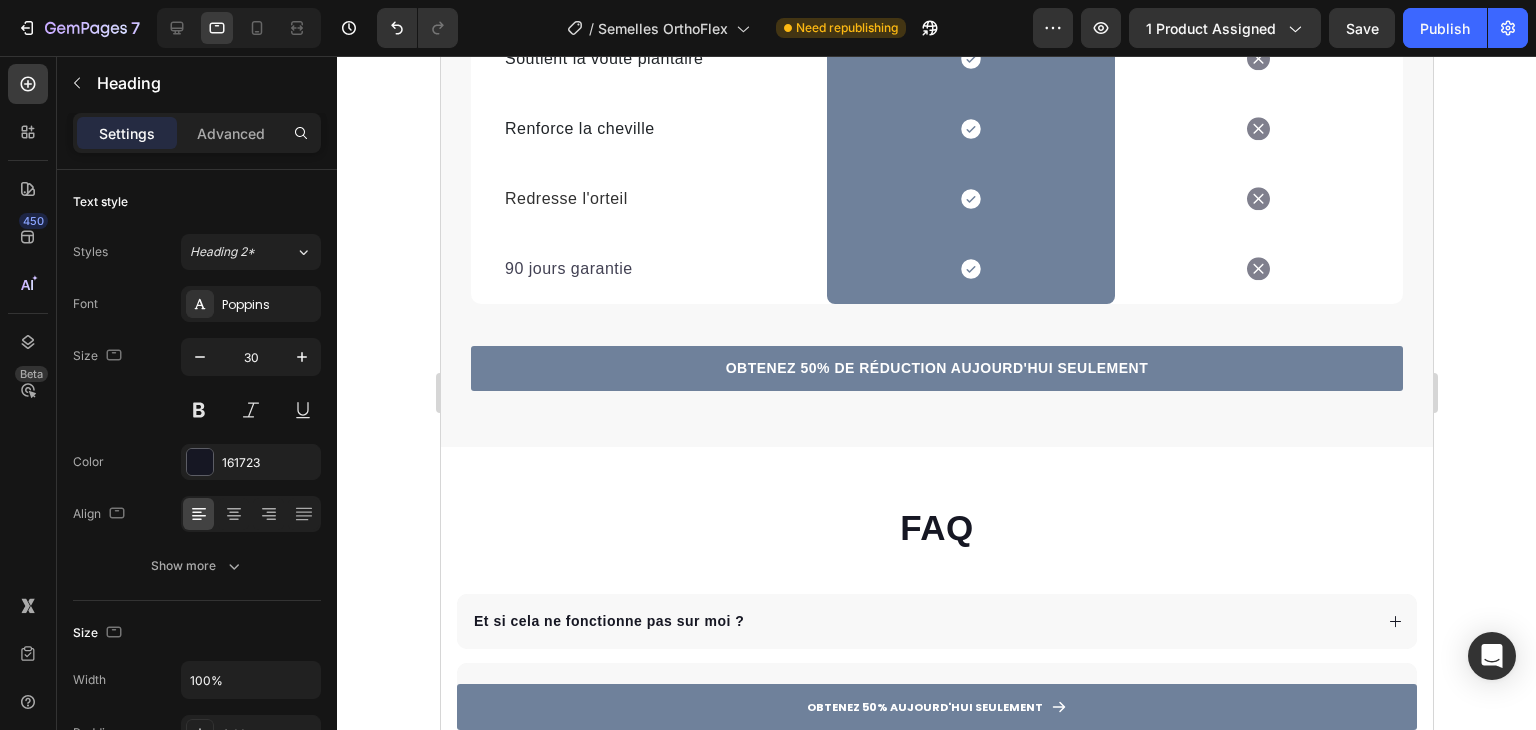 scroll, scrollTop: 4940, scrollLeft: 0, axis: vertical 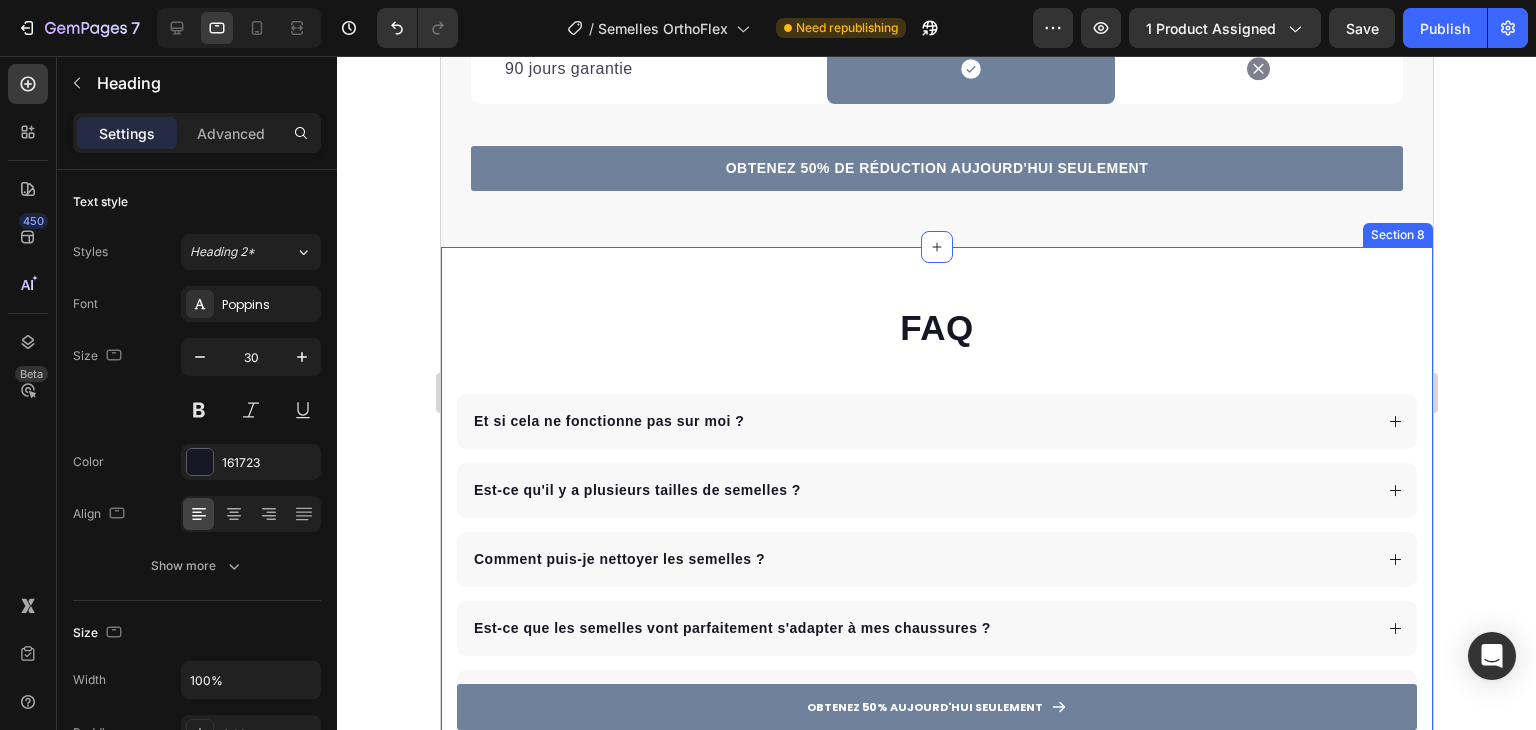 click on "FAQ" at bounding box center [936, 328] 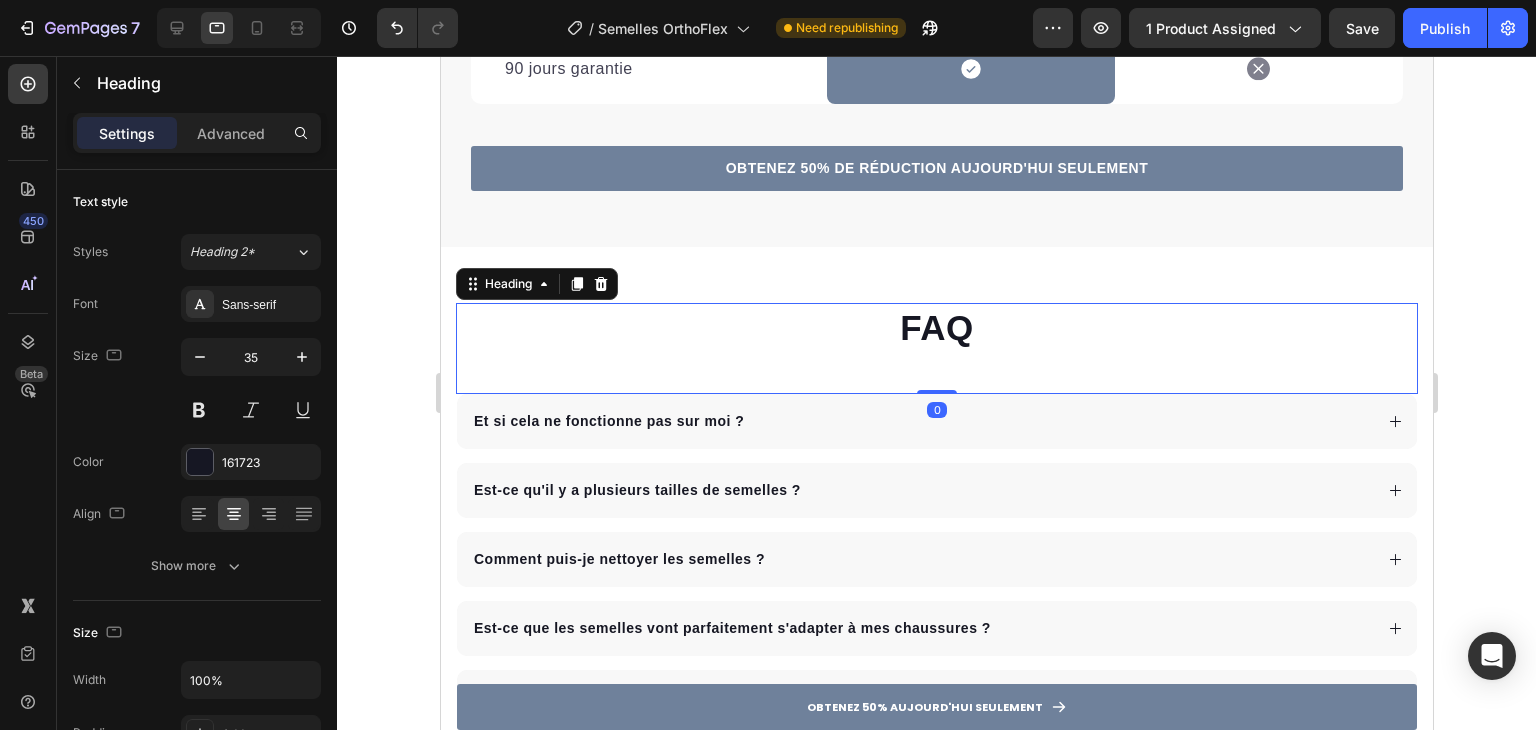 click on "FAQ" at bounding box center (936, 328) 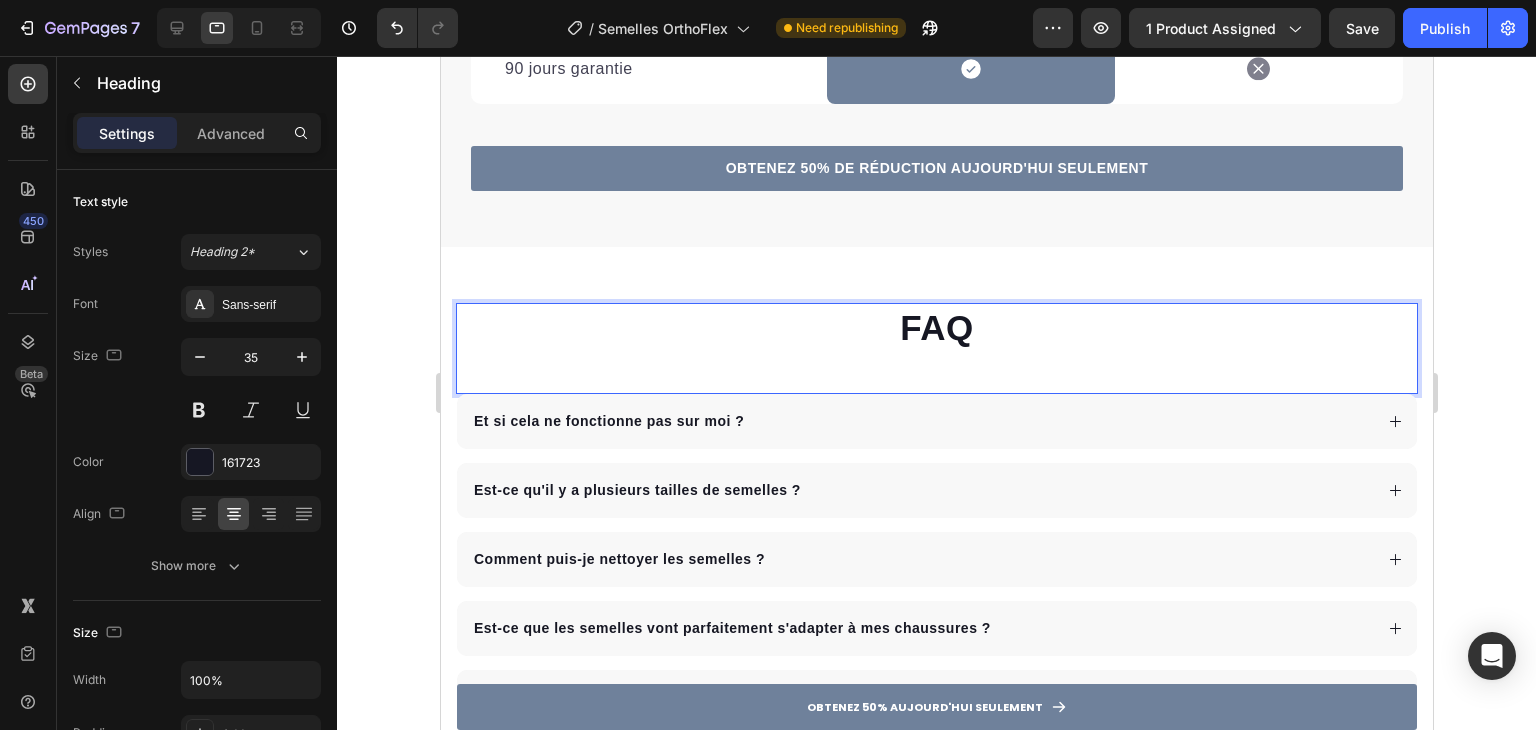 click on "FAQ" at bounding box center [936, 328] 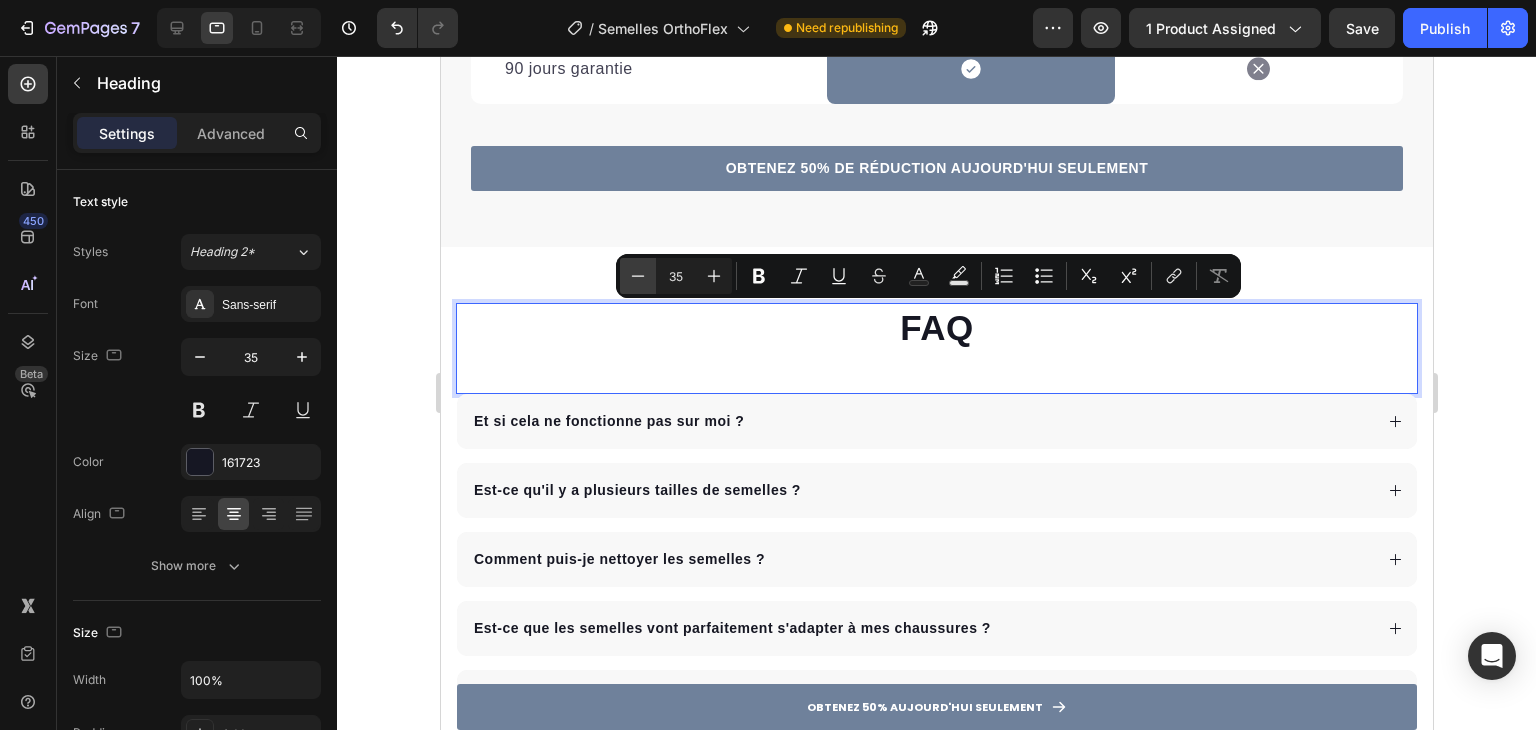 click 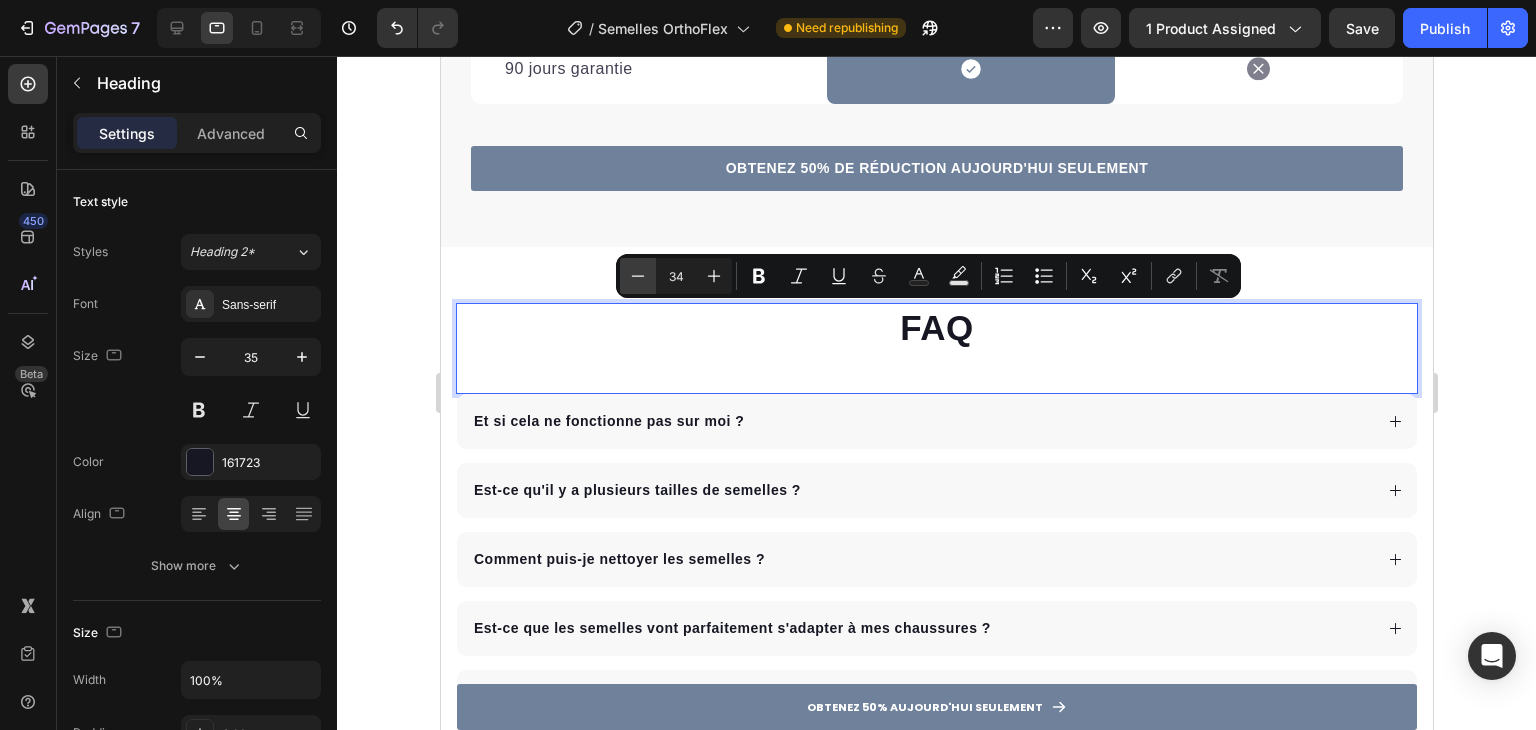 click 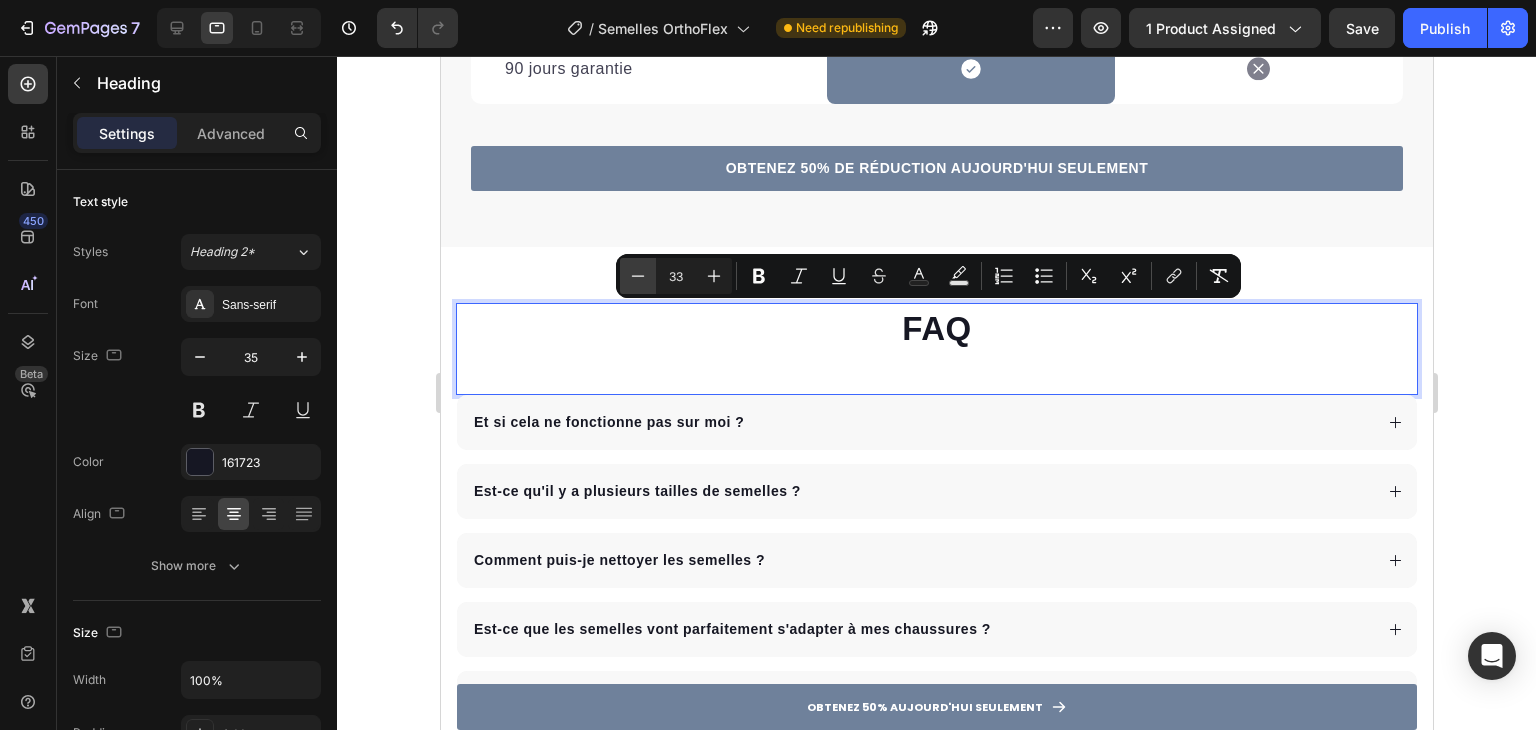 click 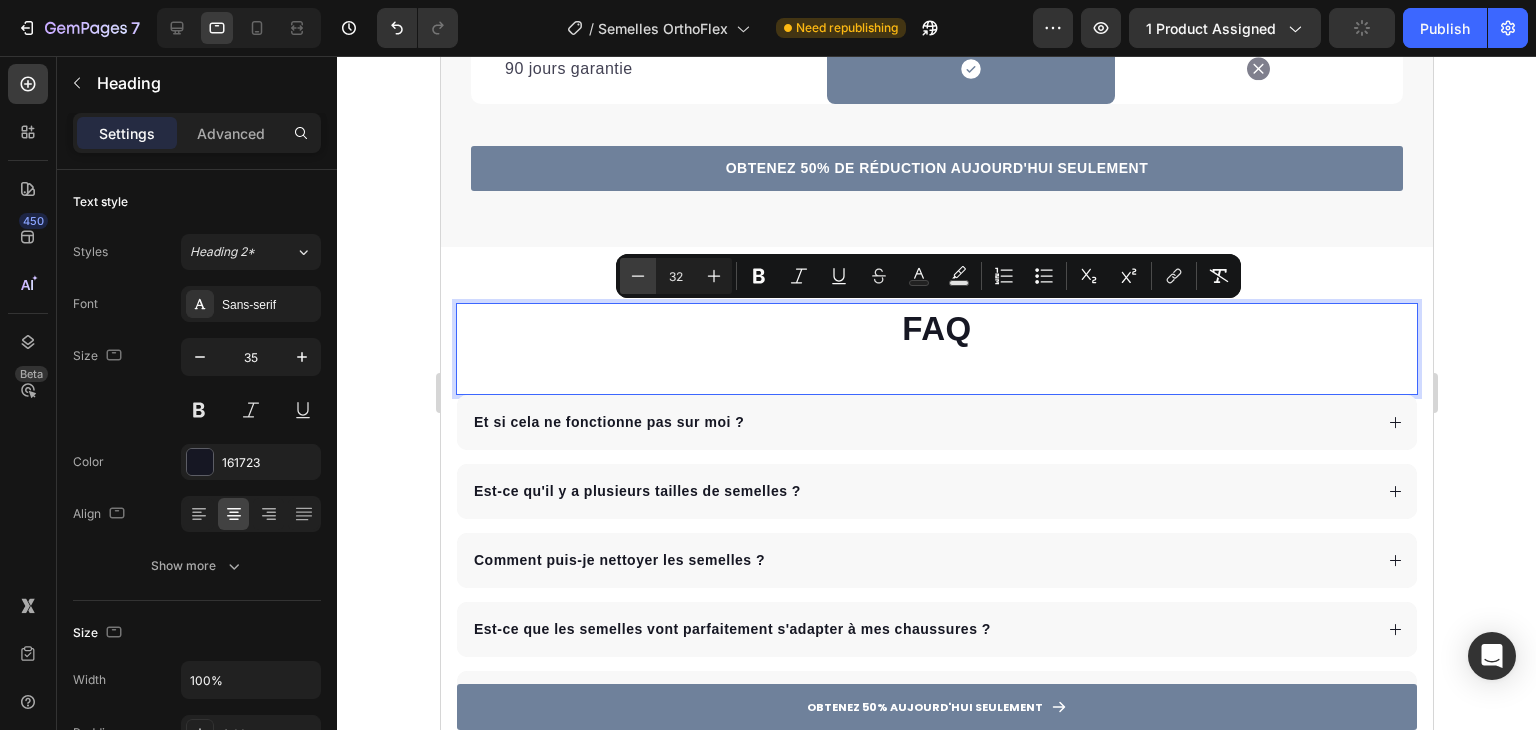 click 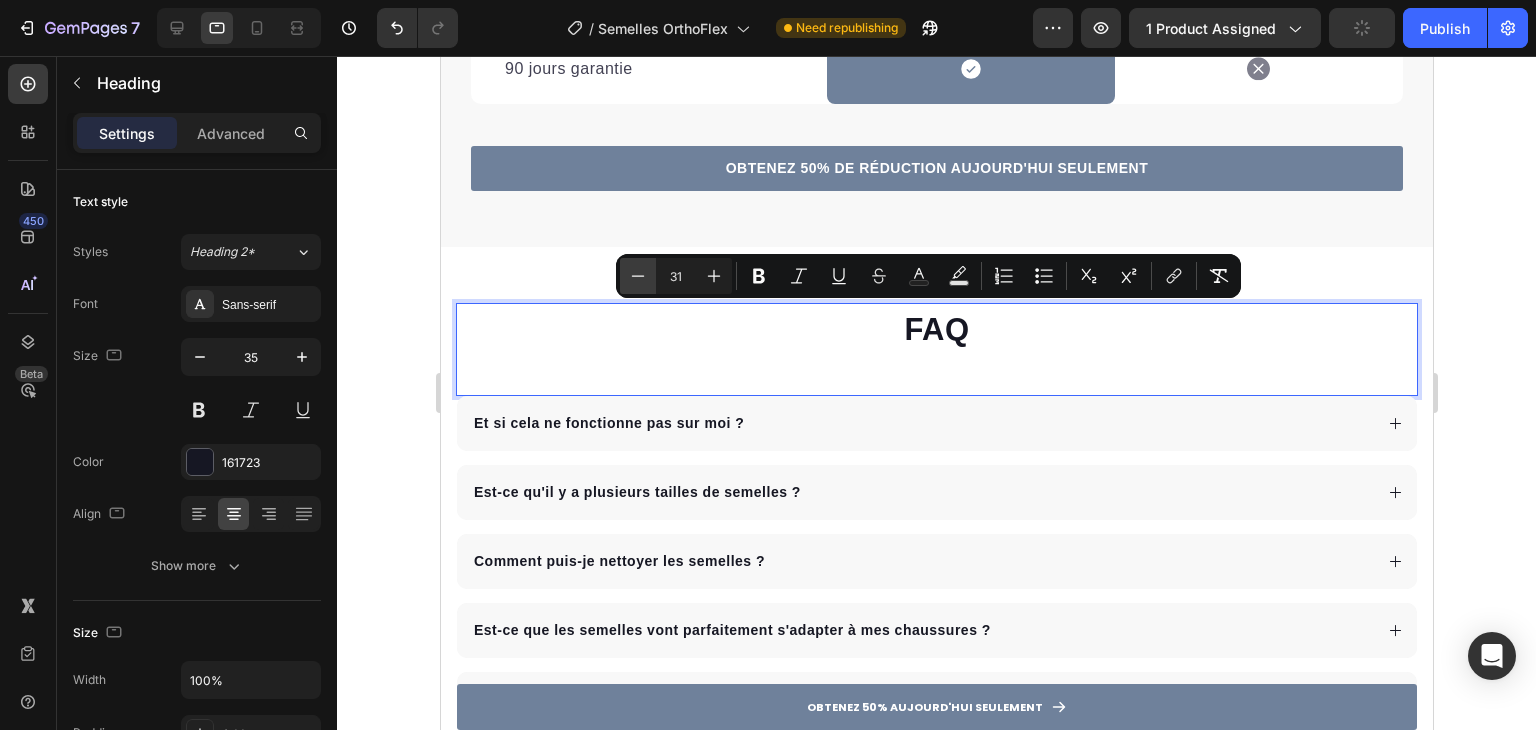 click 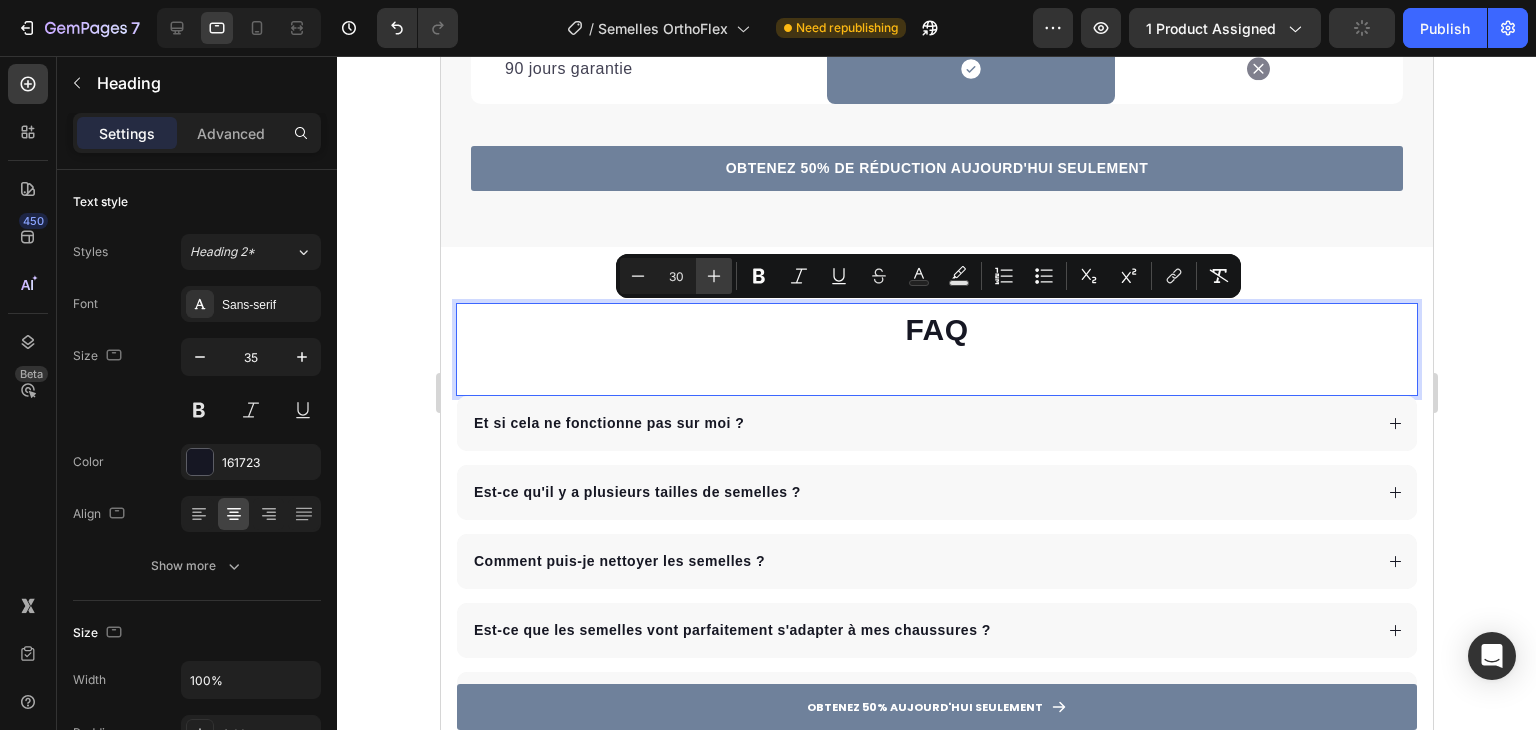 click 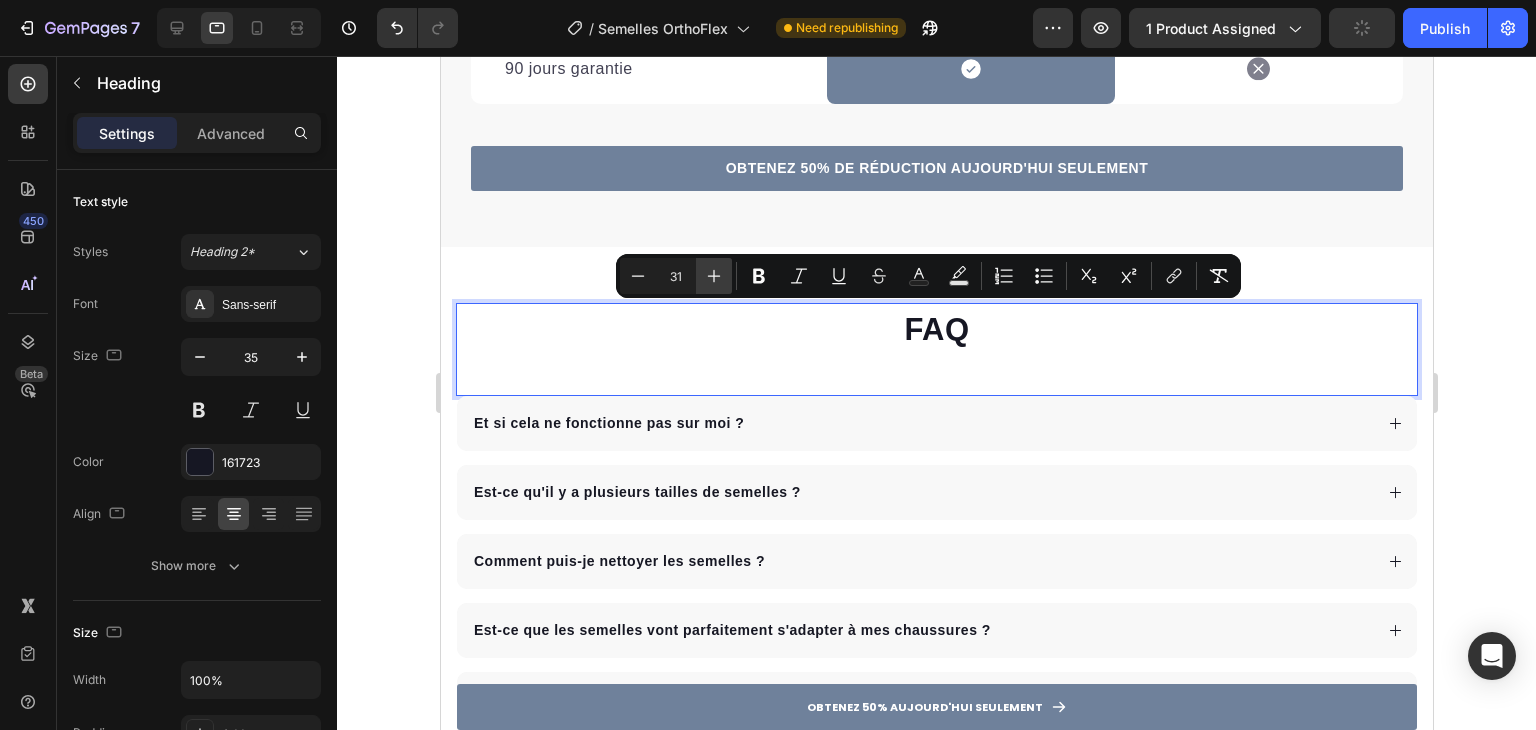 click 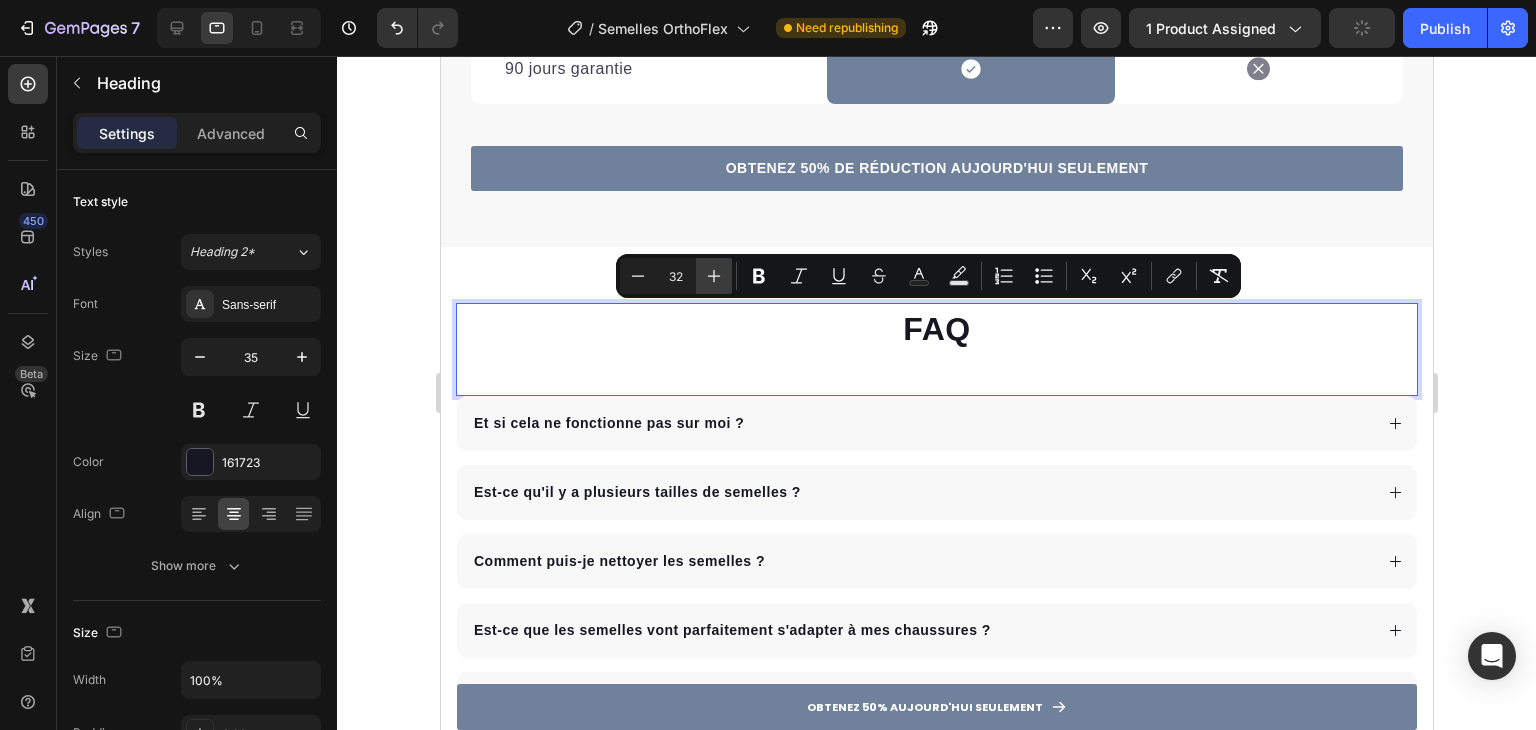 click 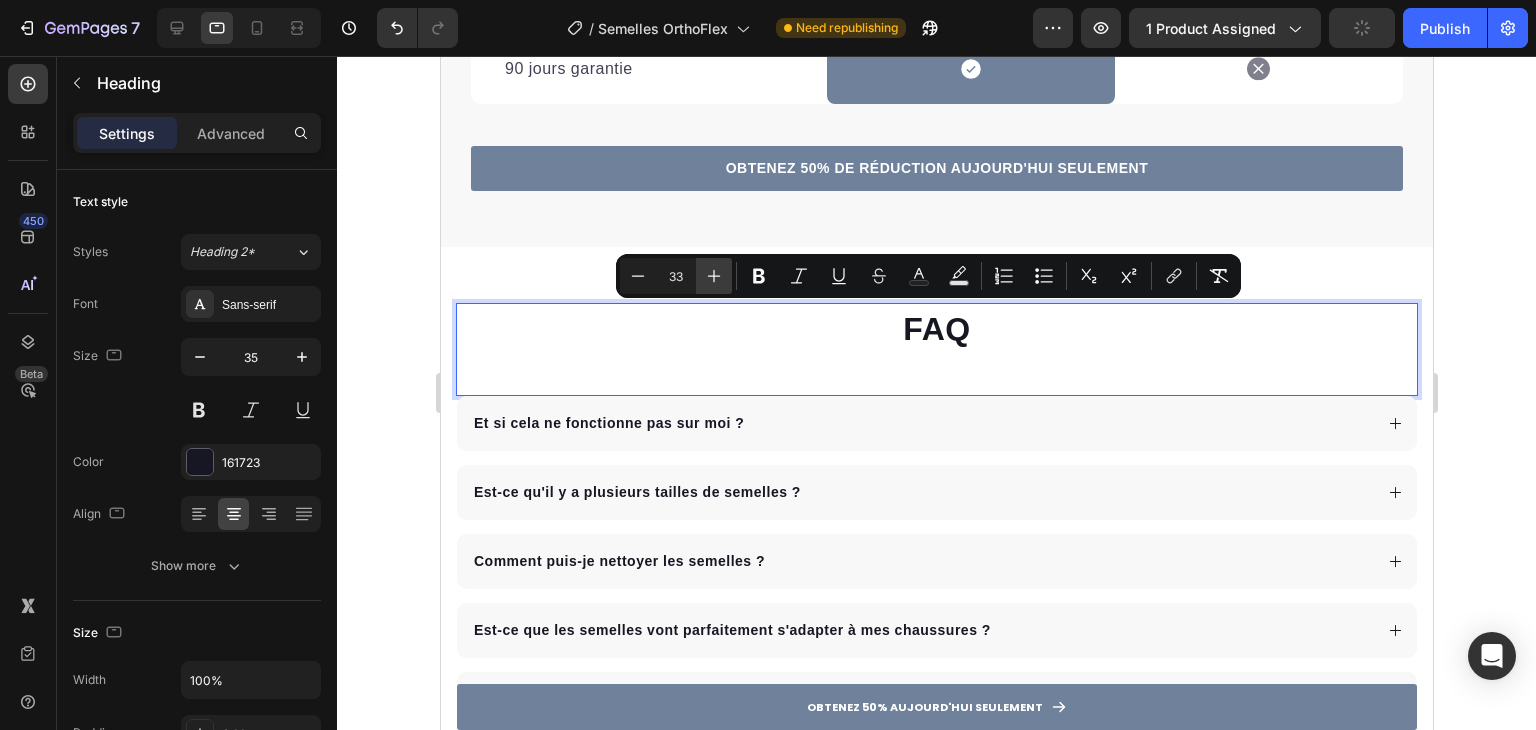 click 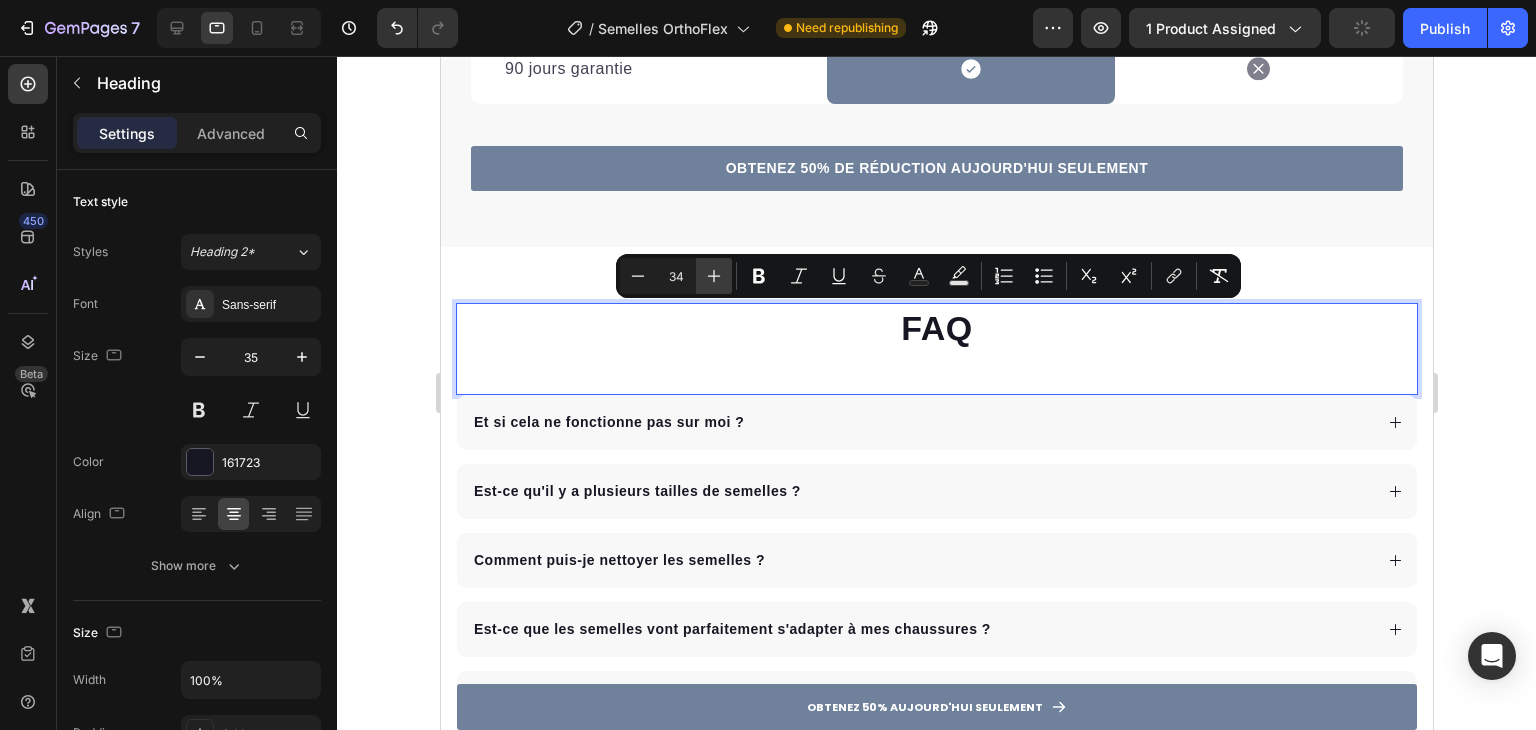 click 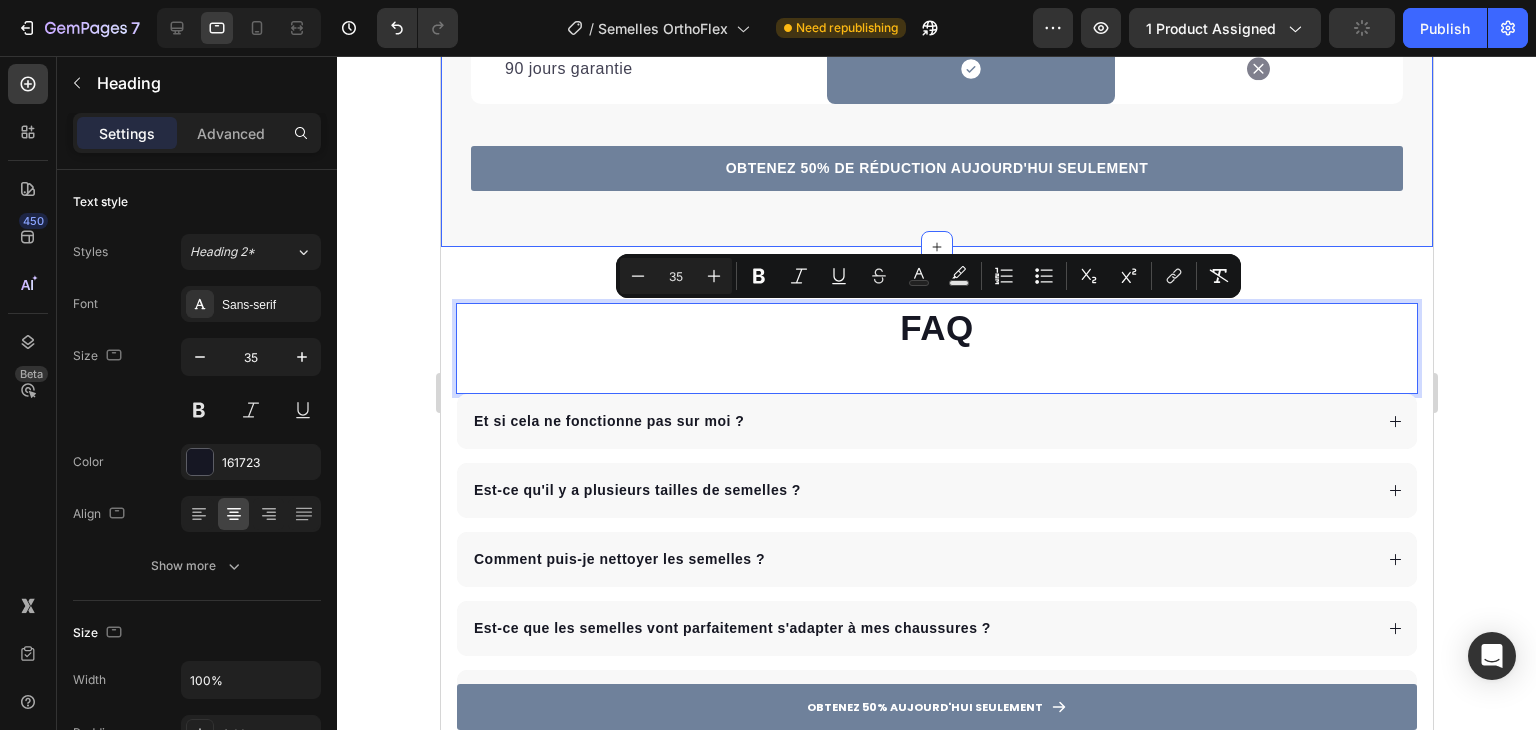 click on "⁠⁠⁠⁠⁠⁠⁠ Les Semelles OrthoFlex™ Cervimed vs. Correcteur Orteil & Opération Heading Les Semelles OrthoFlex™ Cervimed vs. Correcteur Orteil & Opération Heading Qu'est-ce qui différencie les OrthoFlex™ des autres solutions ? Text block Row
Drop element here CerviMed ™ Text block Row Autres marques Text block Row Corrige la pronation du pied Text block
Icon Row
Icon Row Solution douce sans douleur Text block
Icon Row
Icon Row Soutient la voûte plantaire Text block
Icon Row
Icon Row Renforce la cheville Text block
Icon Row
Icon Row Redresse l'orteil Text block
Icon Row
Icon Row 90 jours garantie Text block
Icon Row
Icon Row Row OBTENEZ 50% DE RÉDUCTION AUJOURD'HUI SEULEMENT Button Row Section 7" at bounding box center [936, -179] 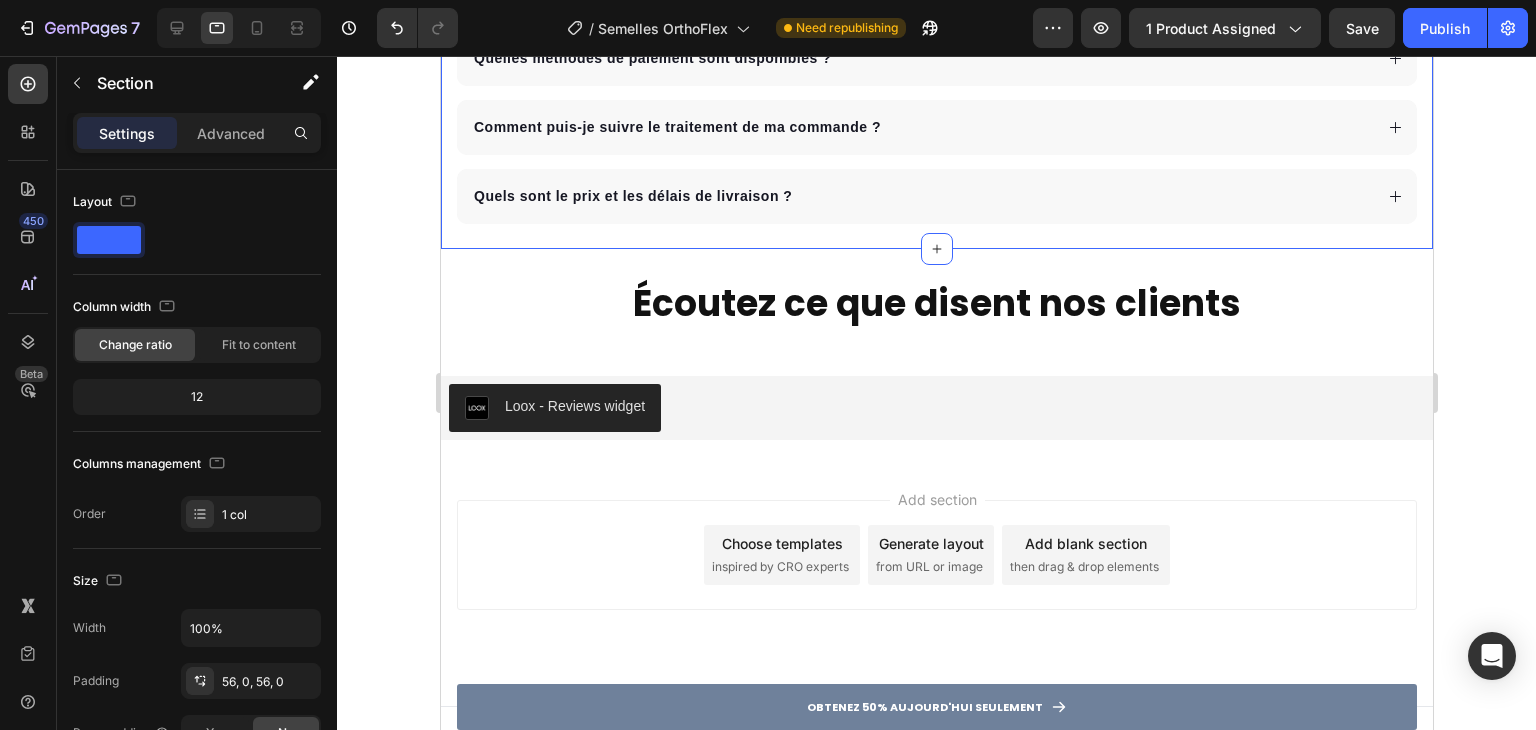 scroll, scrollTop: 5591, scrollLeft: 0, axis: vertical 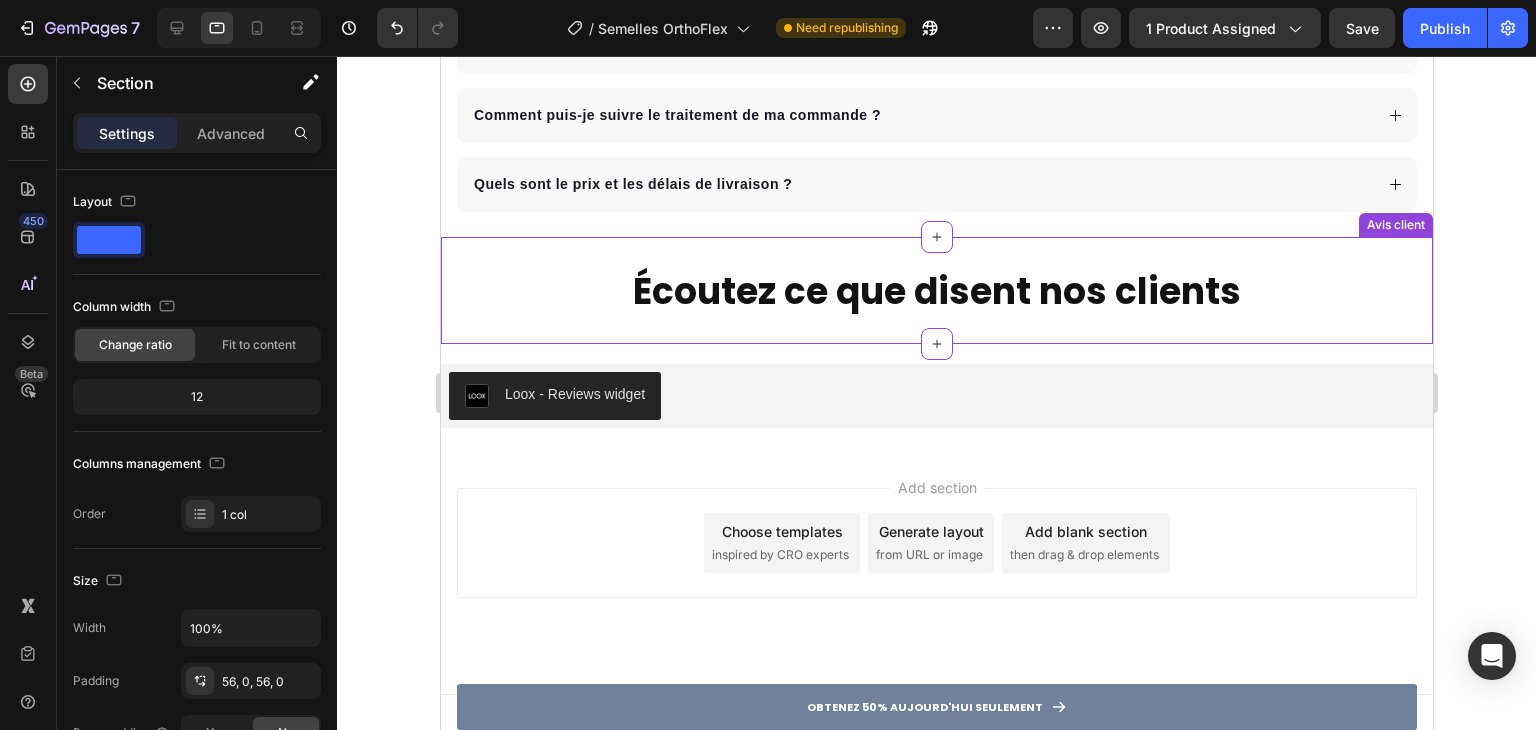click on "Écoutez ce que disent nos clients" at bounding box center (936, 291) 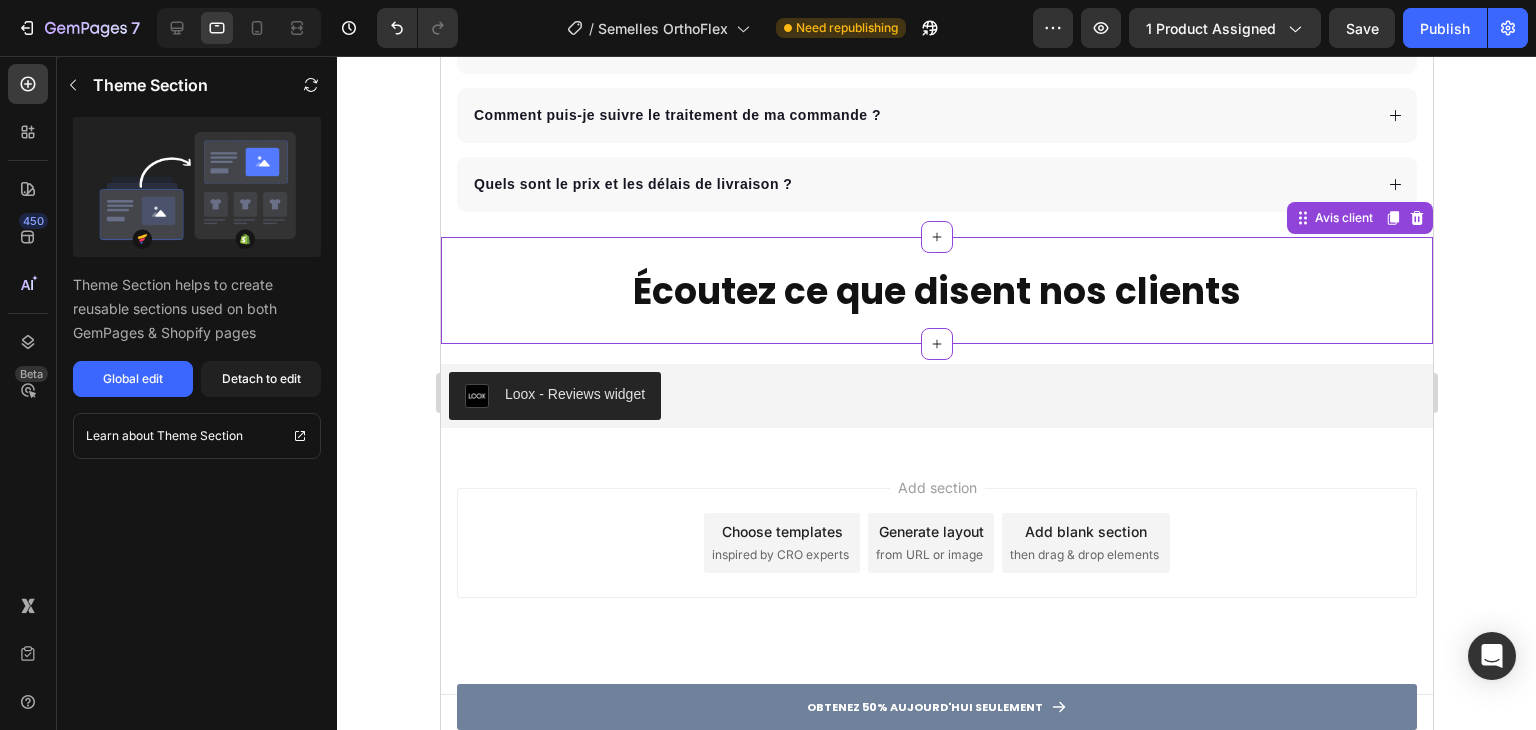 click on "Écoutez ce que disent nos clients" at bounding box center (936, 291) 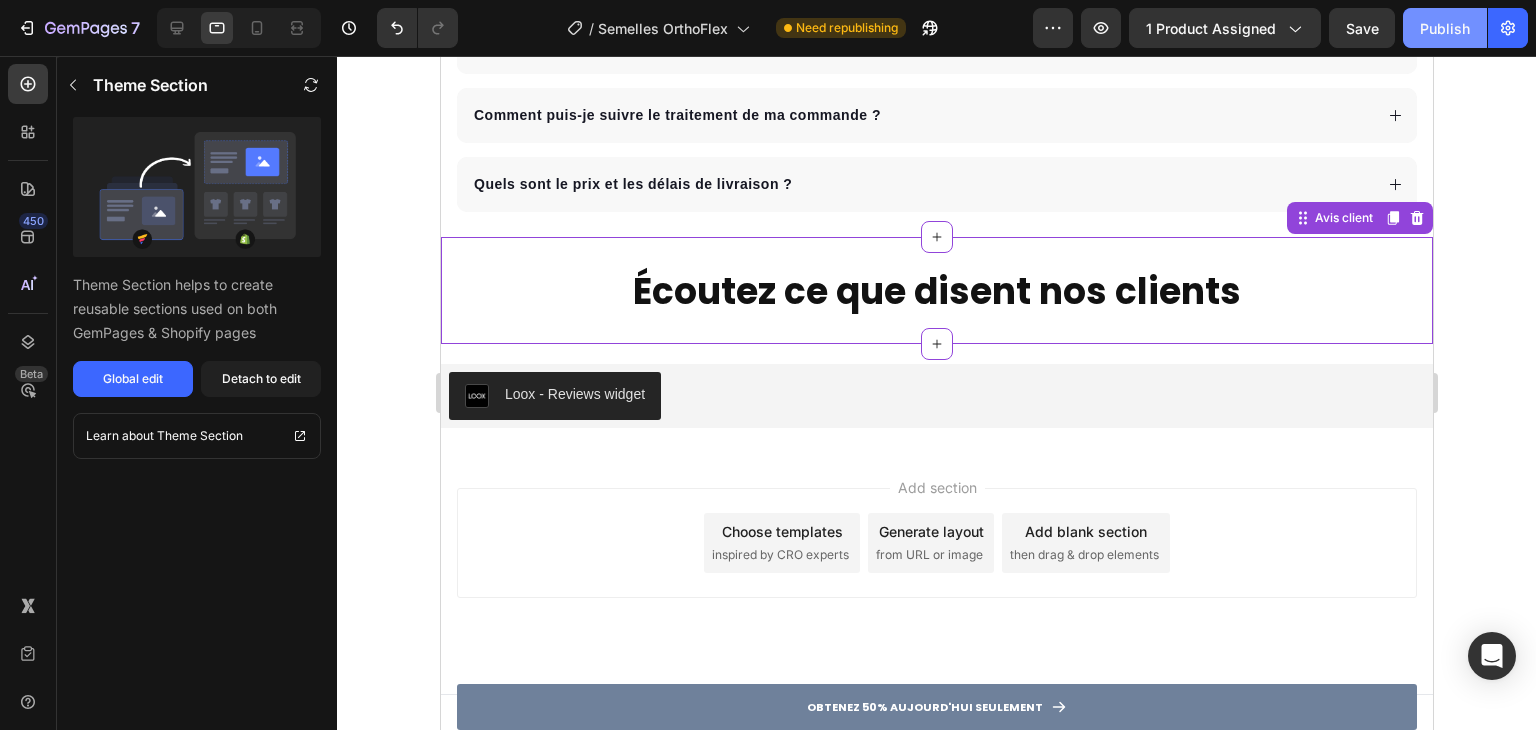 click on "Publish" at bounding box center (1445, 28) 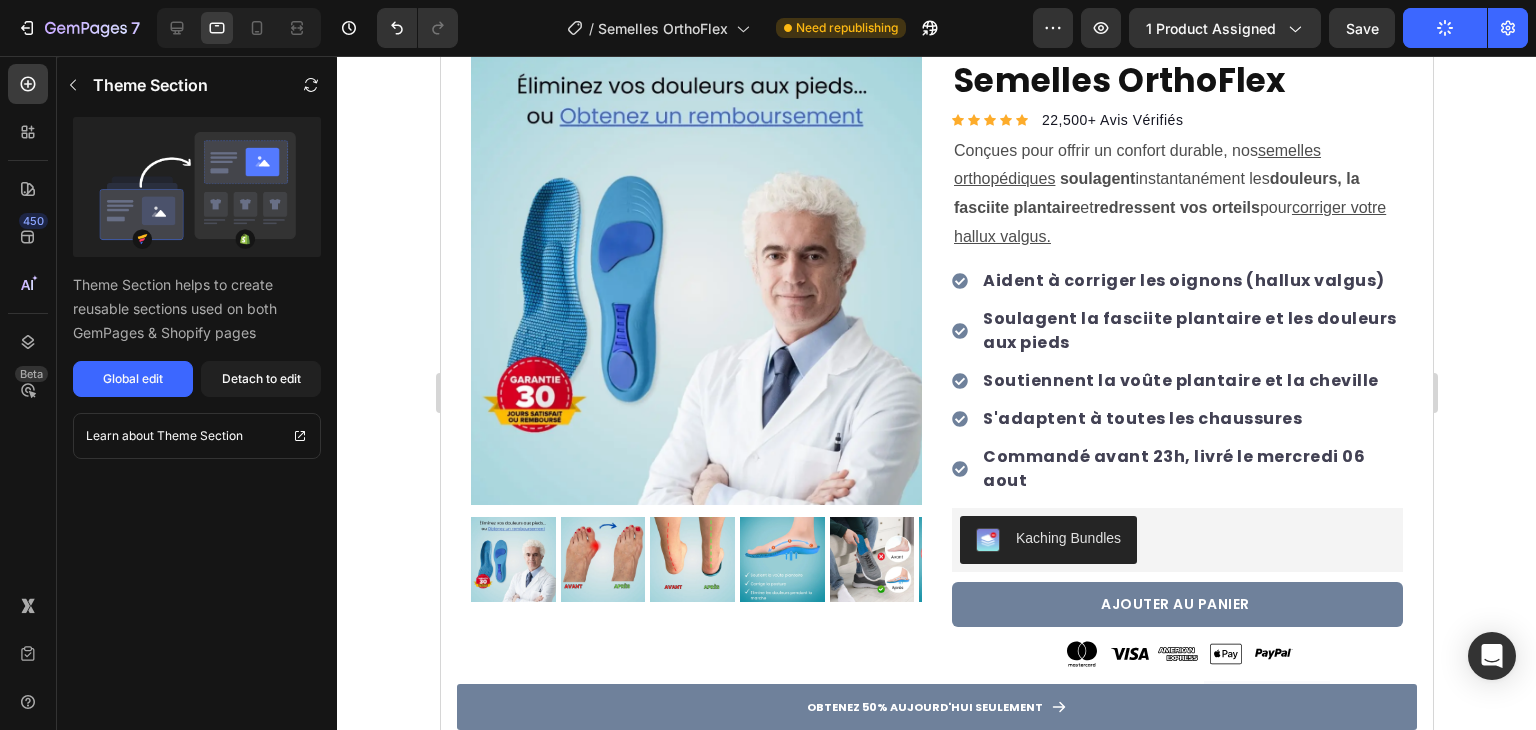 scroll, scrollTop: 0, scrollLeft: 0, axis: both 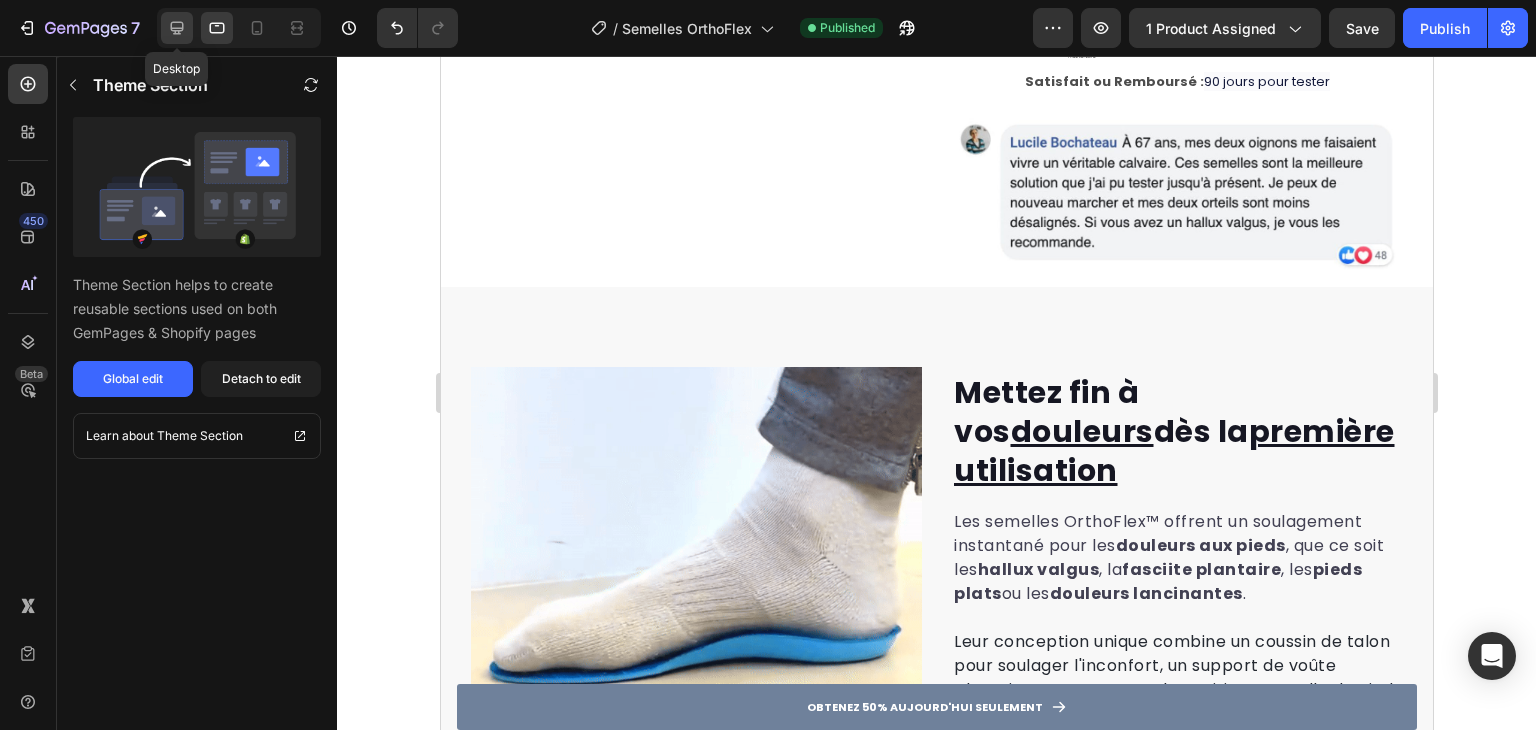 click 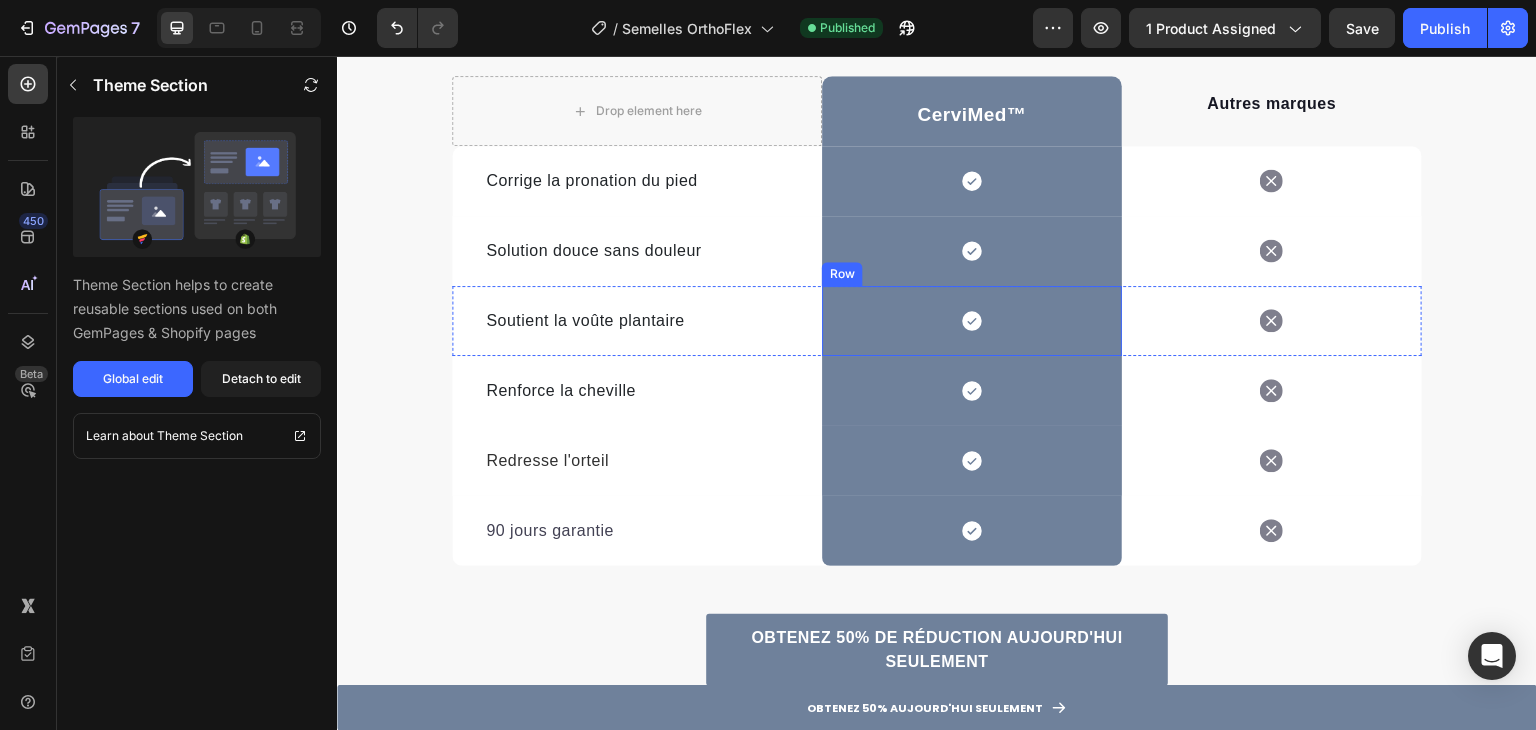 scroll, scrollTop: 4211, scrollLeft: 0, axis: vertical 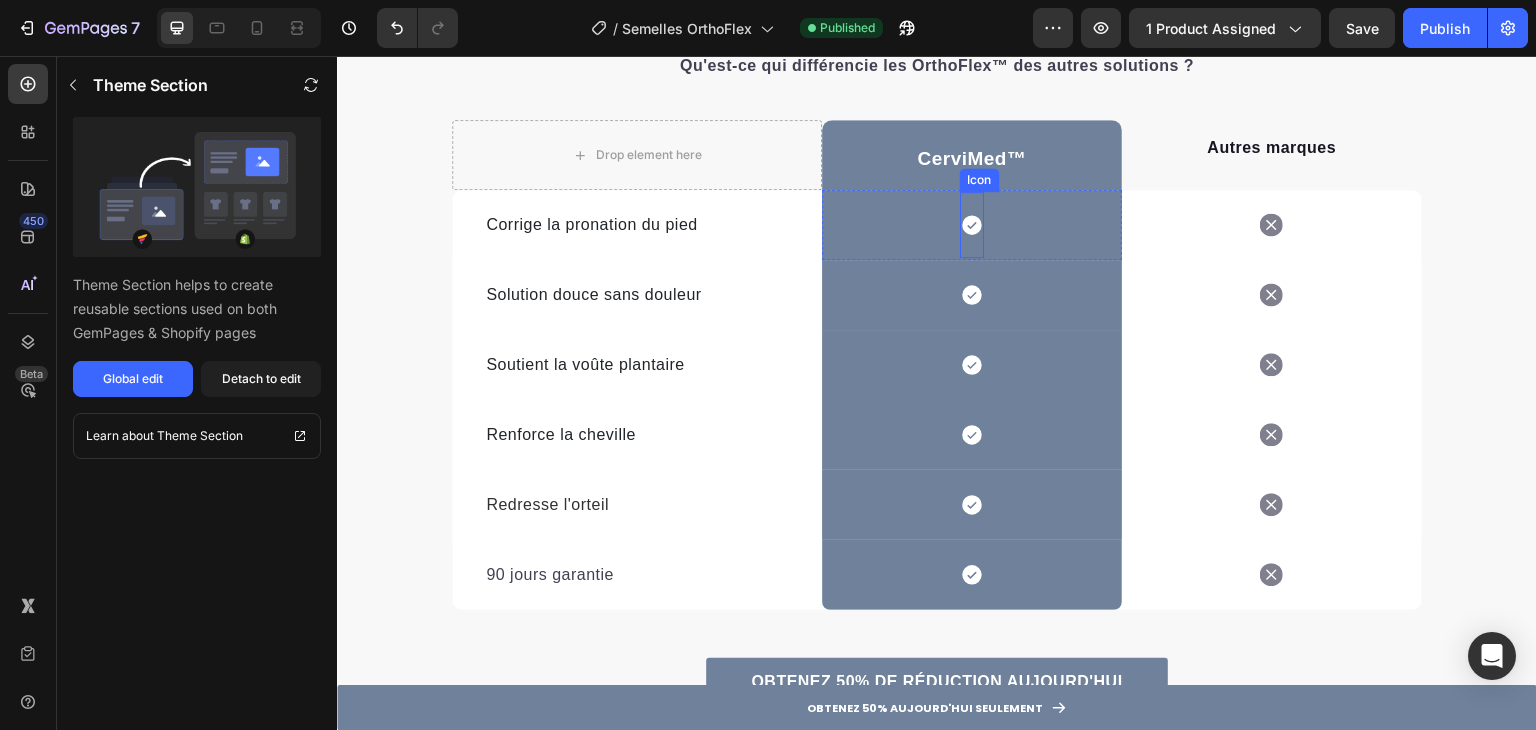 click 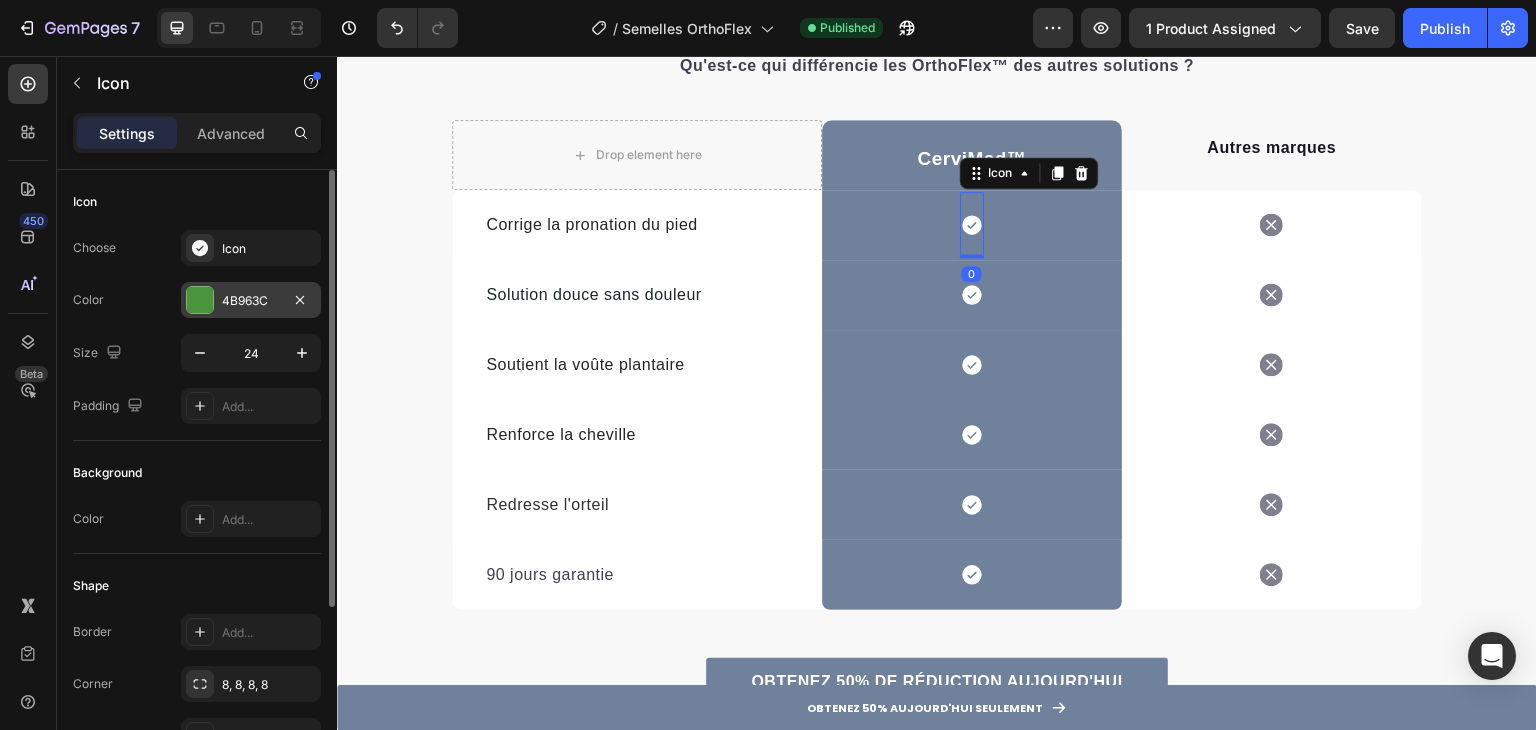 click at bounding box center [200, 300] 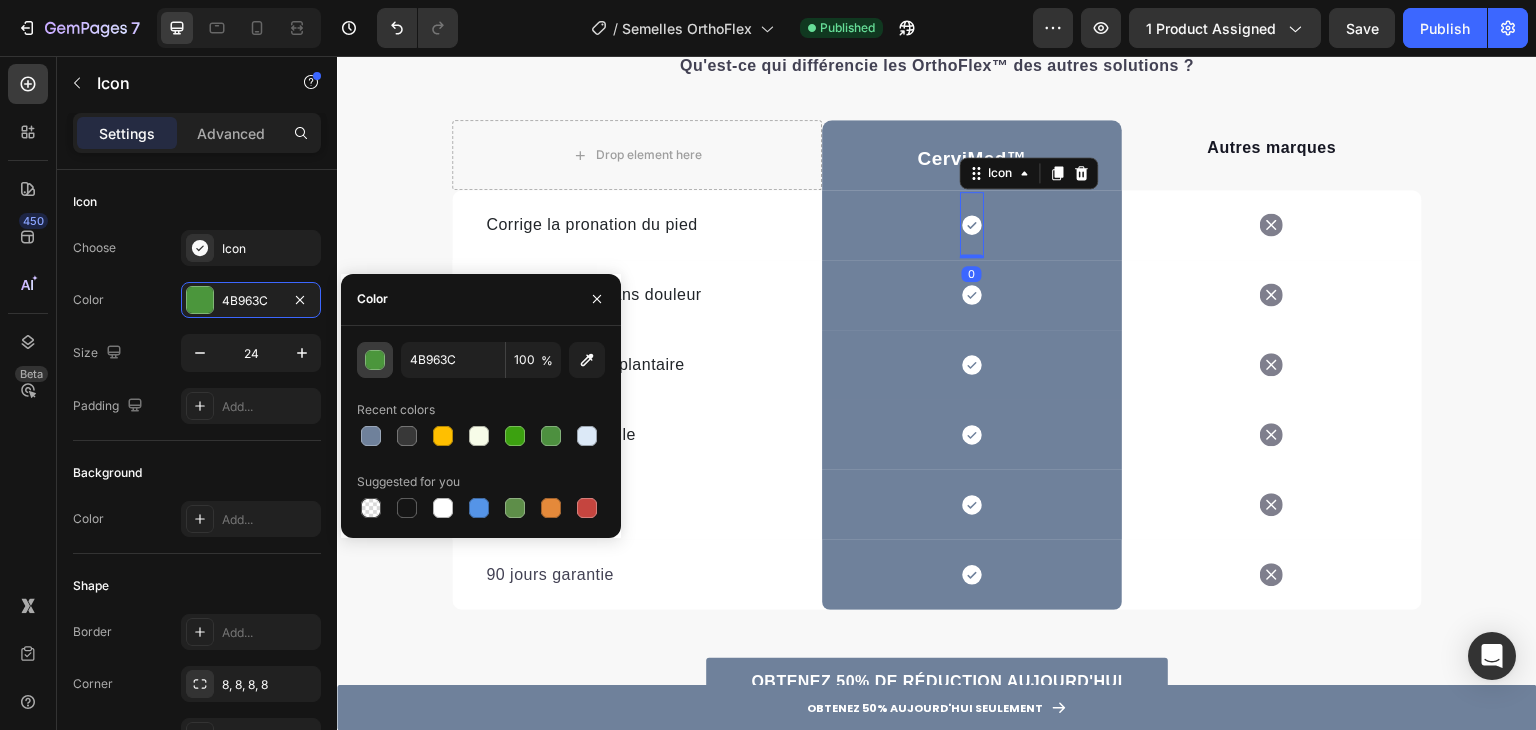 click at bounding box center [375, 360] 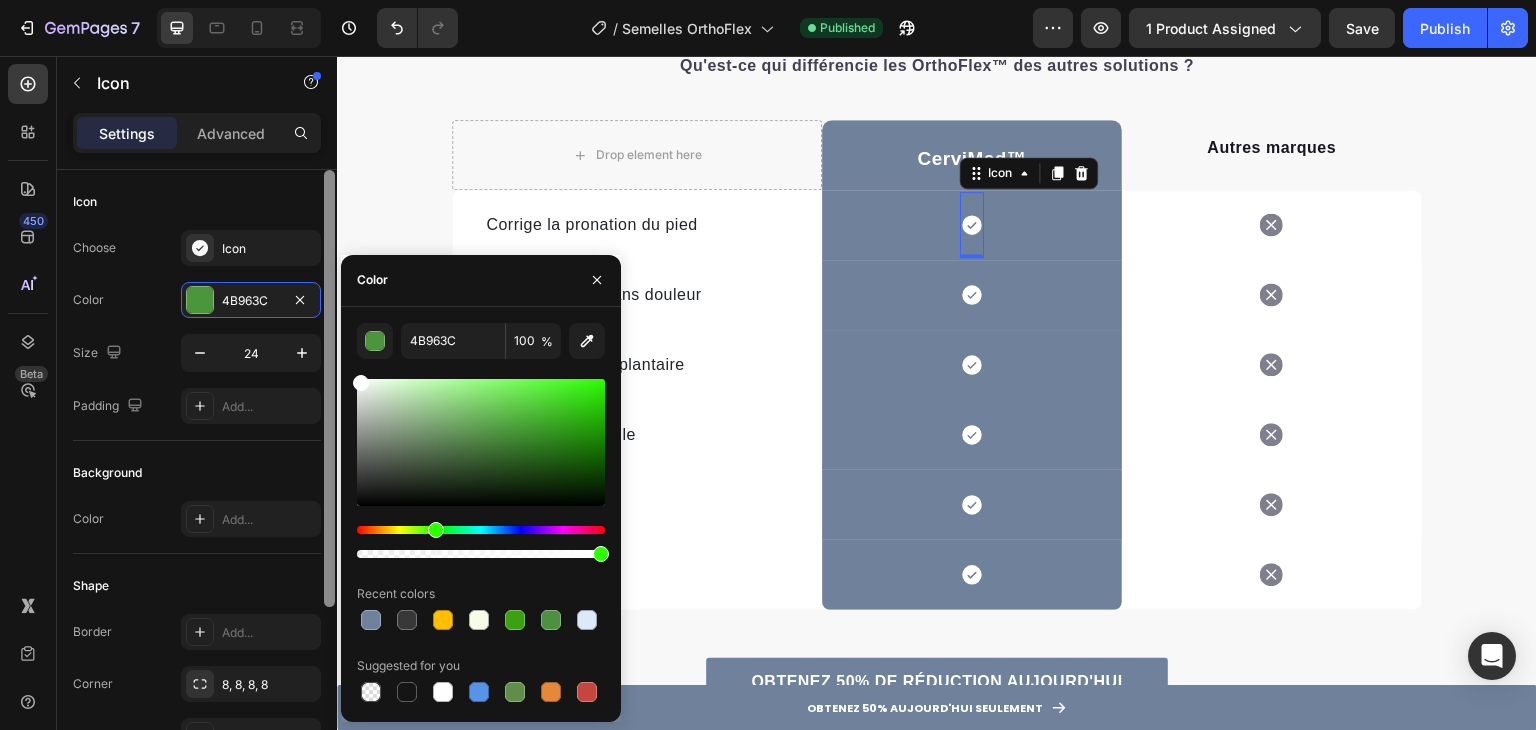 drag, startPoint x: 351, startPoint y: 379, endPoint x: 331, endPoint y: 355, distance: 31.241 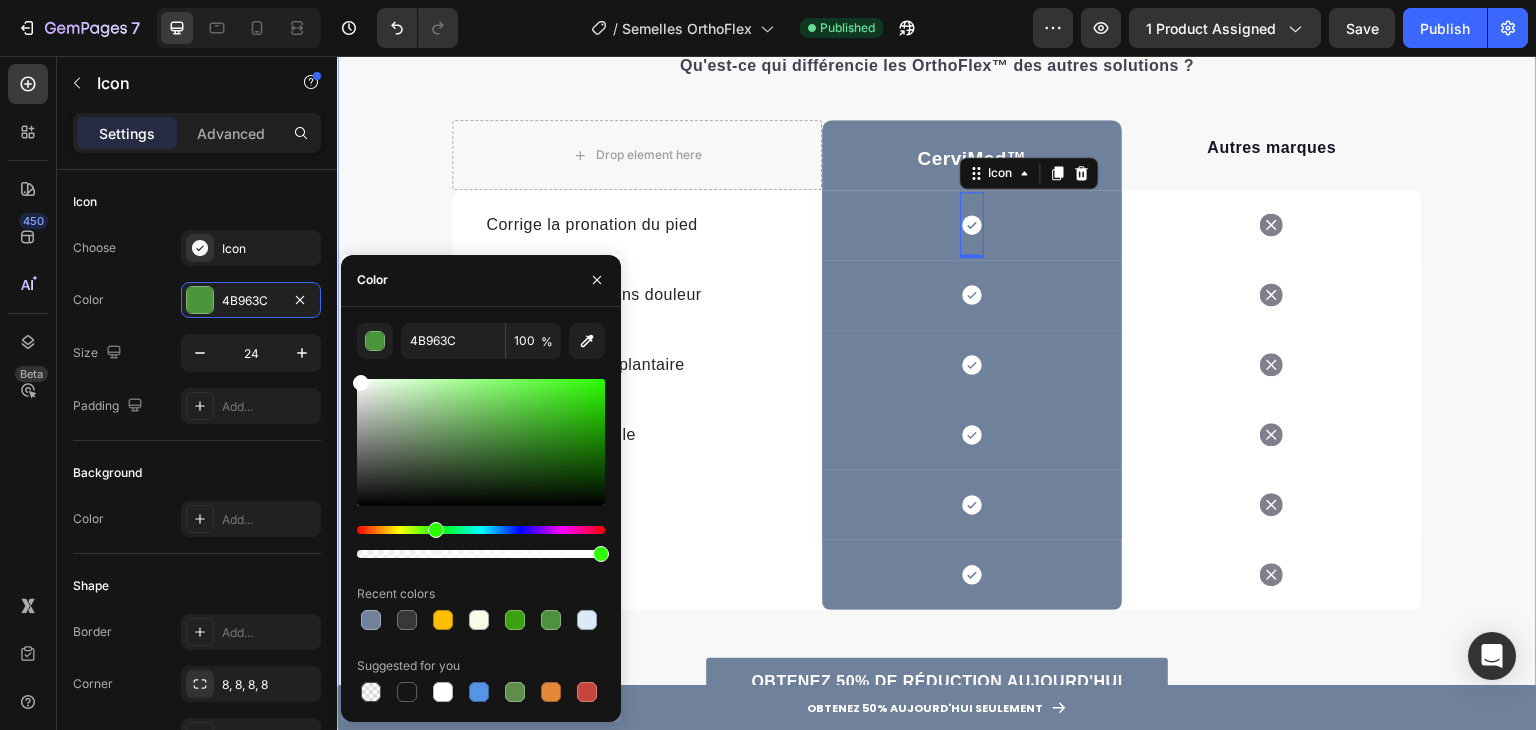 click on "Les Semelles OrthoFlex™ Cervimed vs. Correcteur Orteil & Opération Heading Les Semelles OrthoFlex™ Cervimed vs. Correcteur Orteil & Opération Heading Qu'est-ce qui différencie les OrthoFlex™ des autres solutions ? Text block Row
Drop element here CerviMed ™ Text block Row Autres marques Text block Row Corrige la pronation du pied Text block
Icon   0 Row
Icon Row Solution douce sans douleur Text block
Icon Row
Icon Row Soutient la voûte plantaire Text block
Icon Row
Icon Row Renforce la cheville Text block
Icon Row
Icon Row Redresse l'orteil Text block
Icon Row
Icon Row 90 jours garantie Text block
Icon Row
Icon Row Row OBTENEZ 50% DE RÉDUCTION AUJOURD'HUI SEULEMENT Button Row" at bounding box center [937, 362] 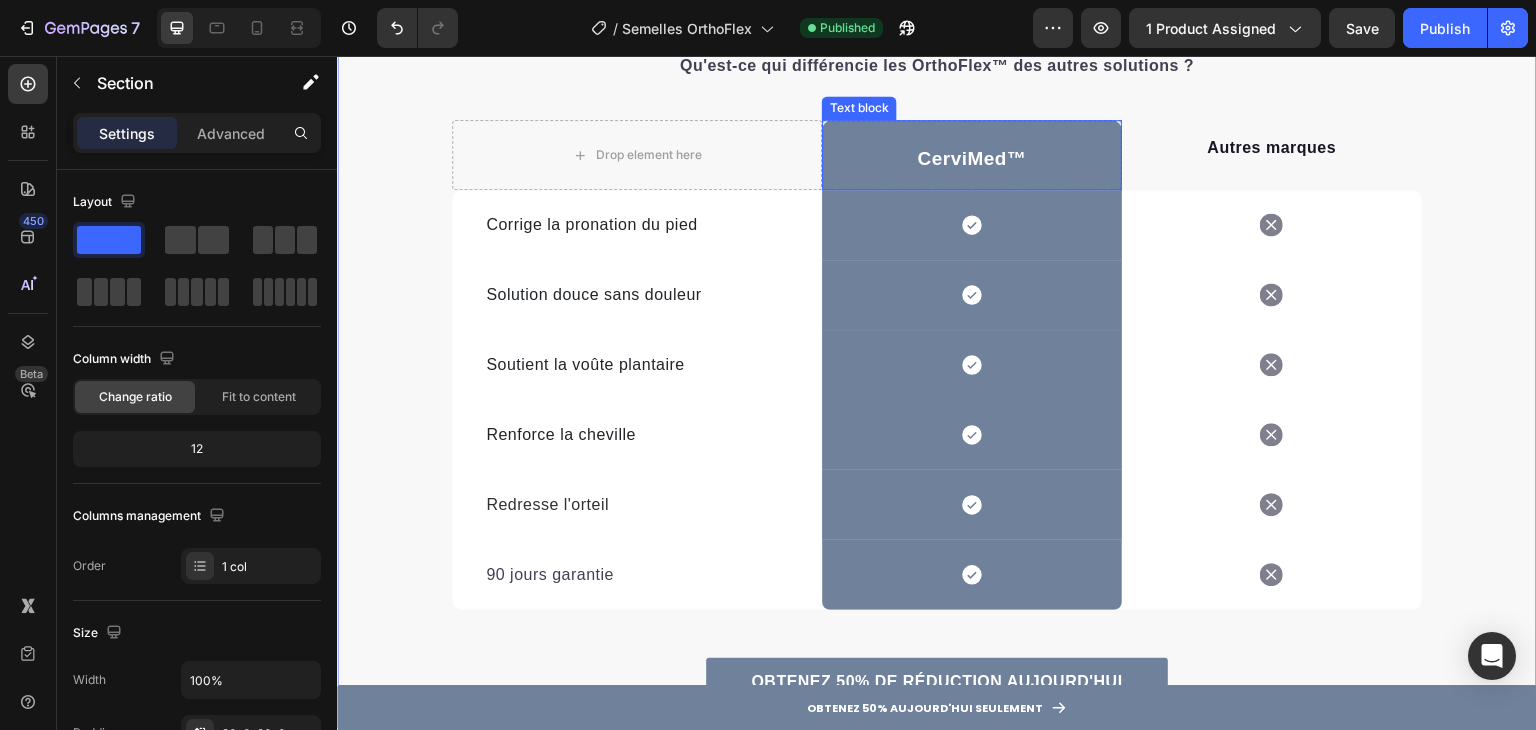 click 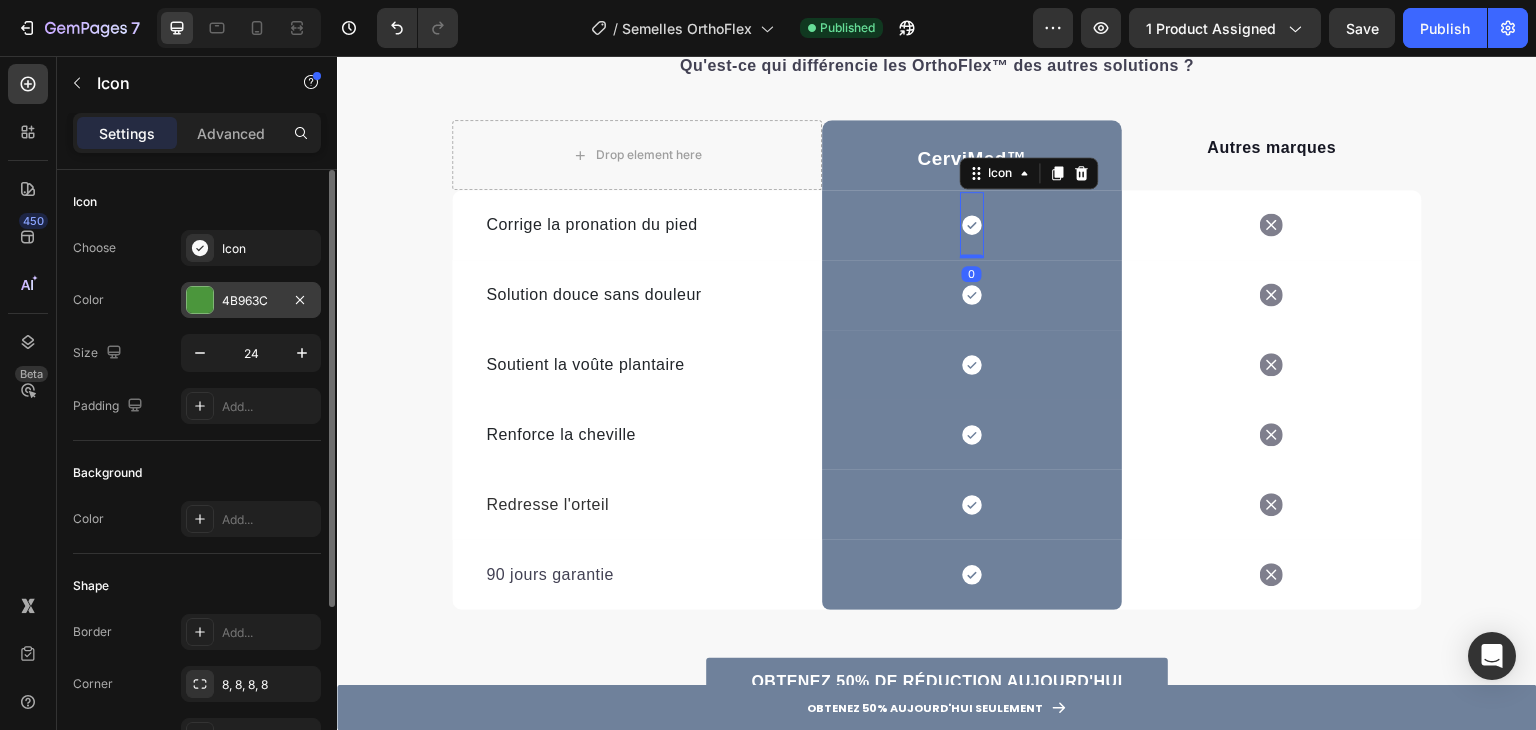 click on "4B963C" at bounding box center [251, 300] 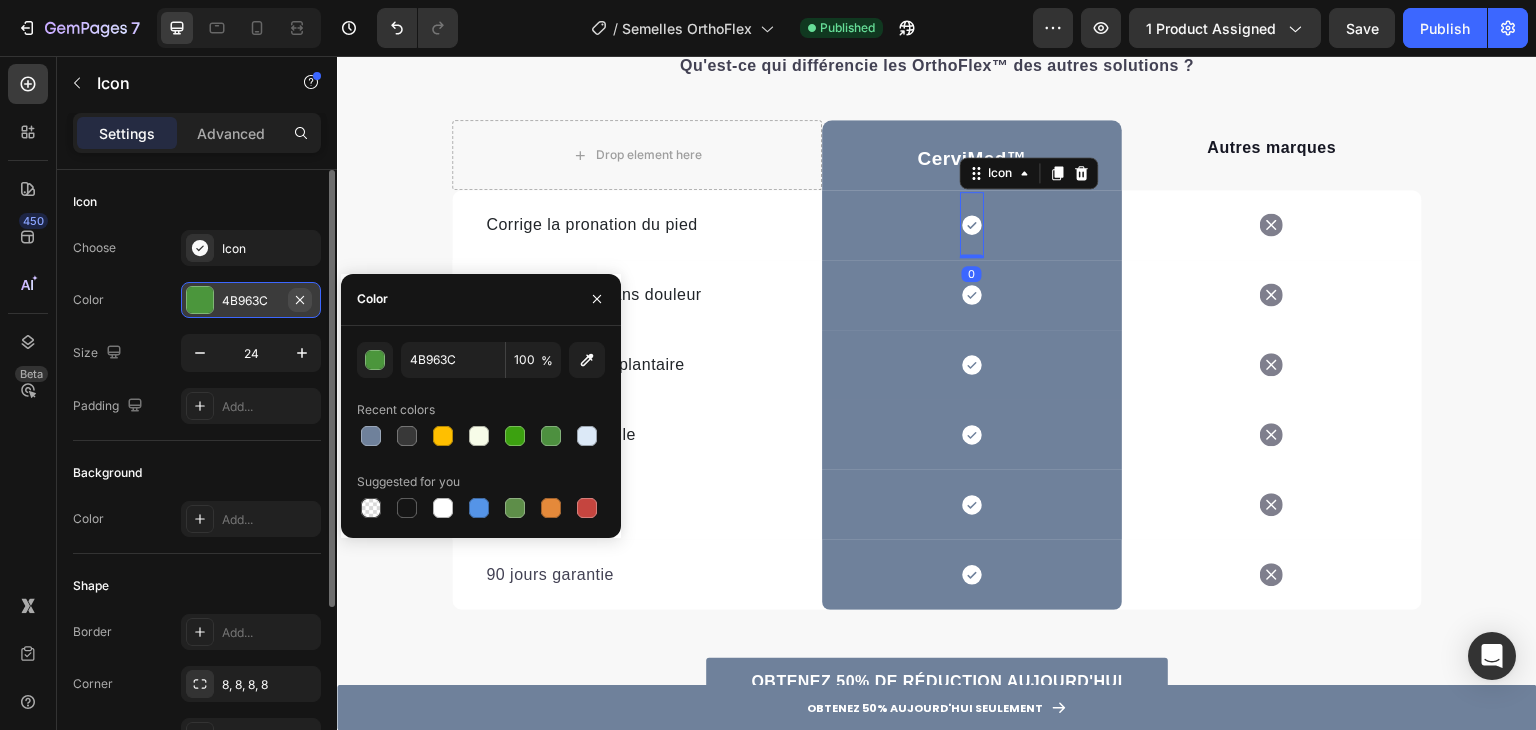 click 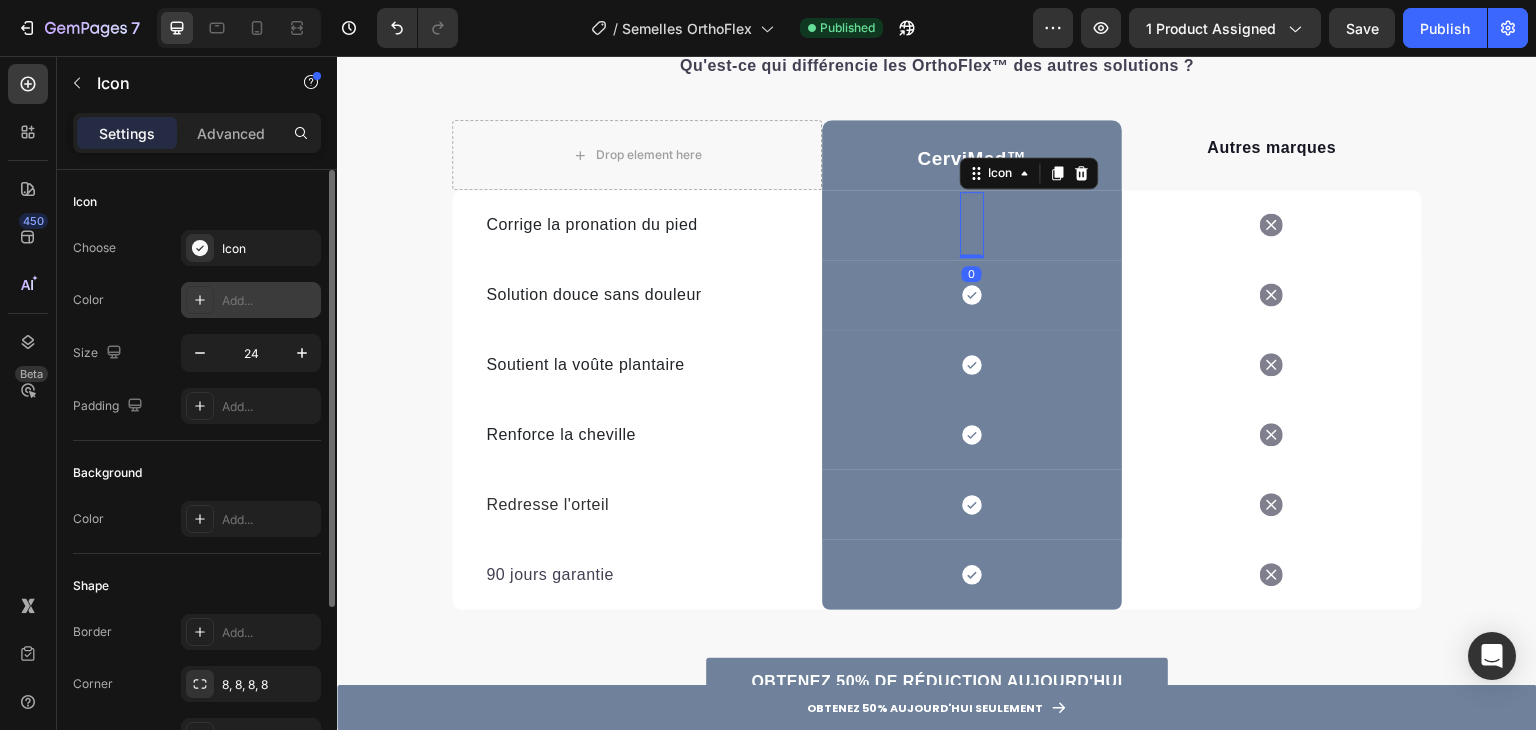 click on "Add..." at bounding box center [251, 300] 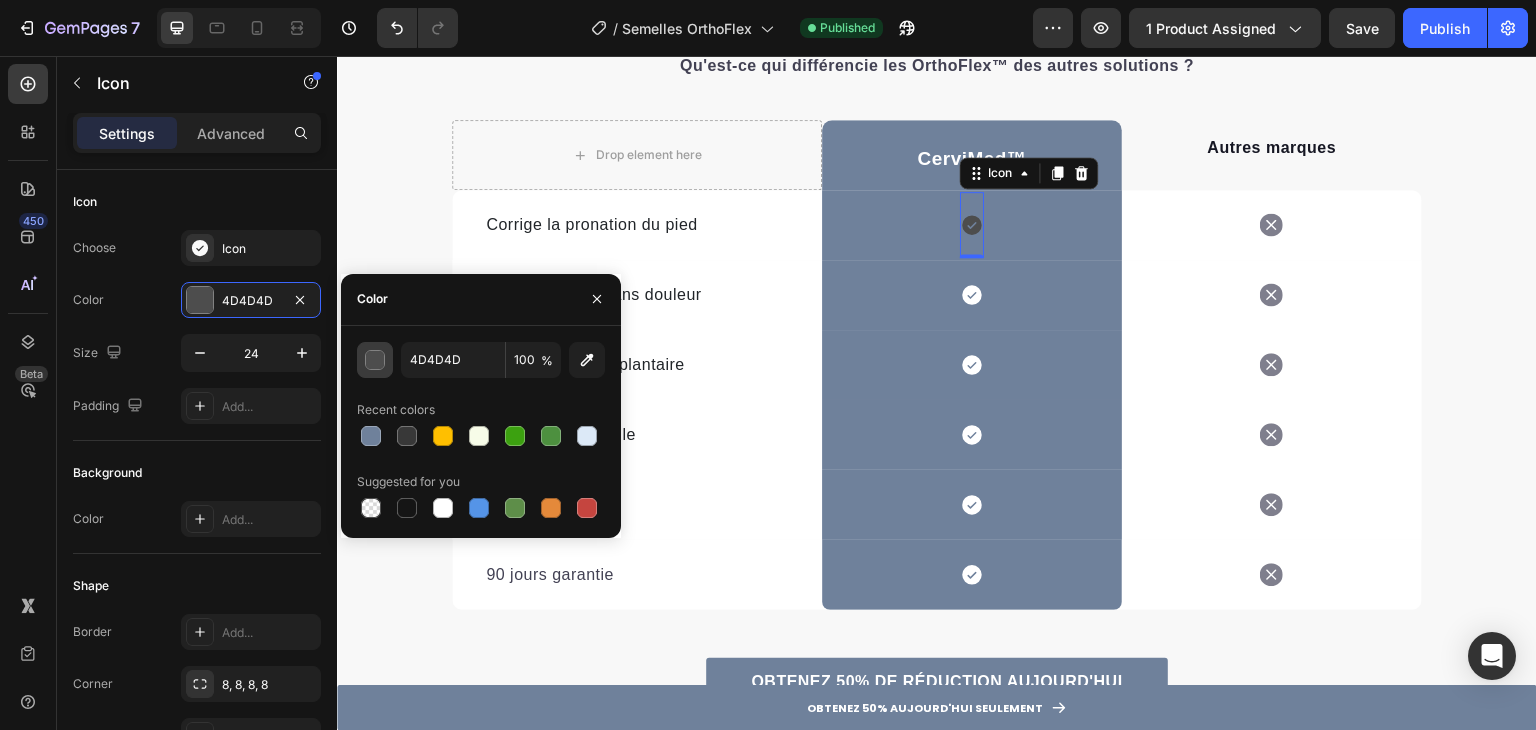 click at bounding box center [376, 361] 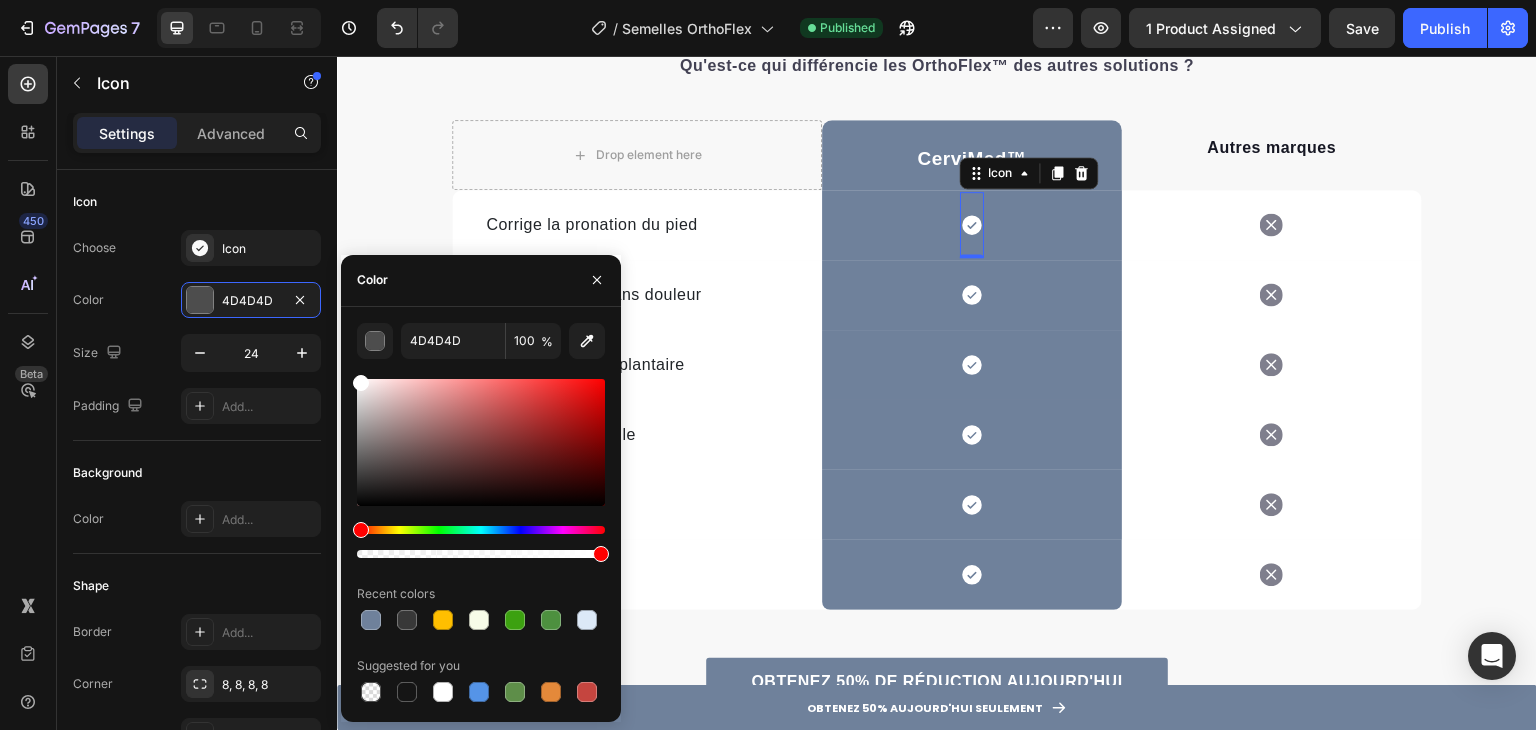 click on "4D4D4D 100 % Recent colors Suggested for you" at bounding box center [481, 514] 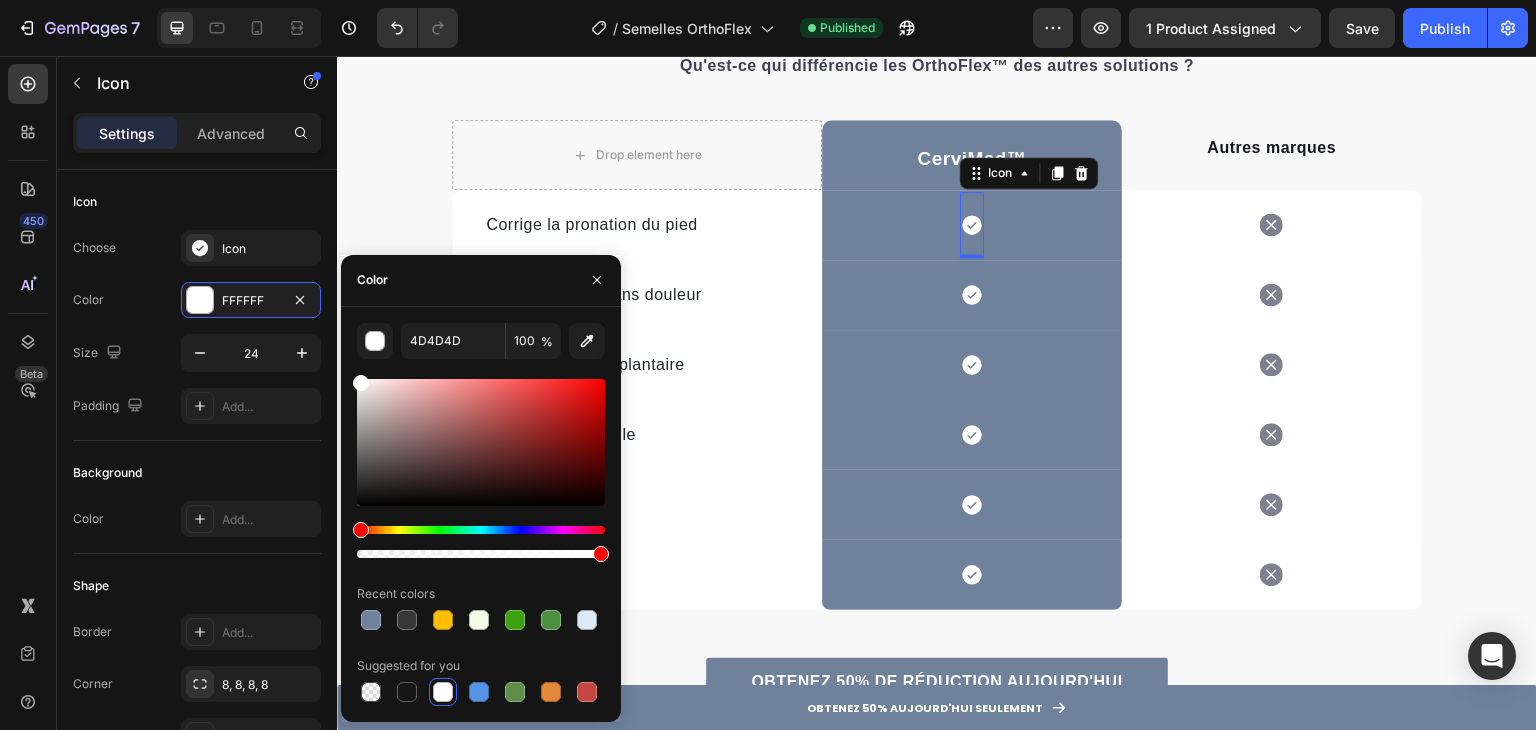 type on "FFFFFF" 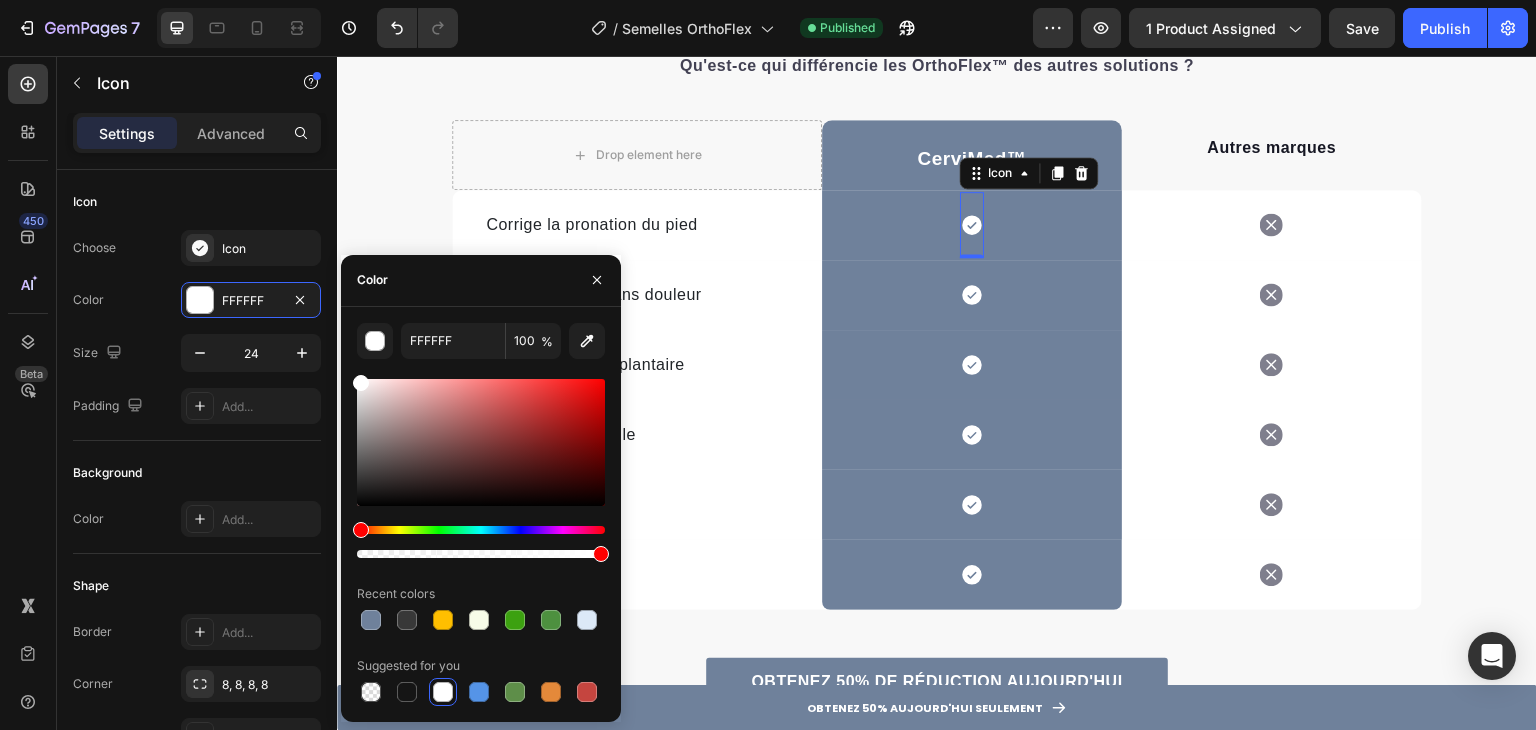 click on "FFFFFF 100 % Recent colors Suggested for you" at bounding box center (481, 514) 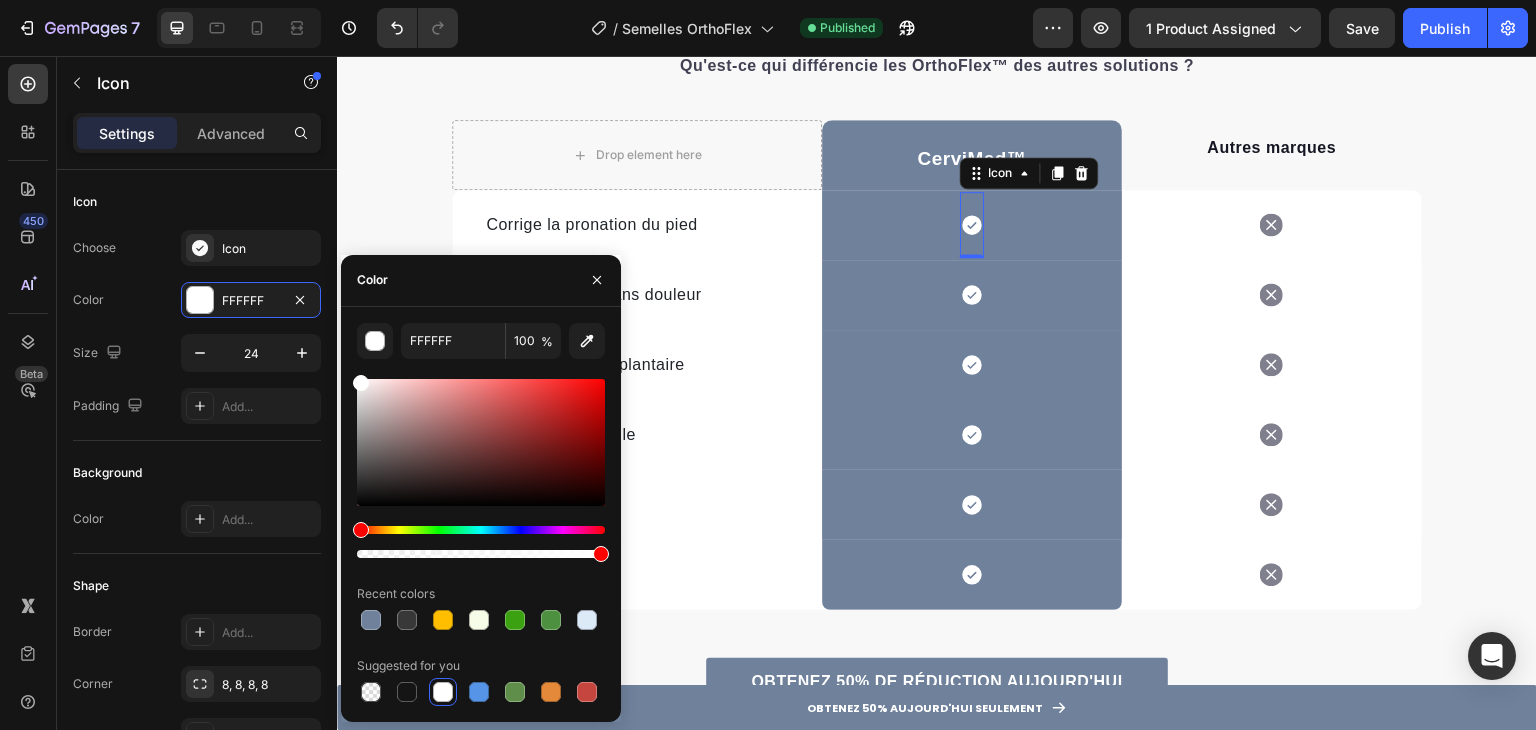 click on "Les Semelles OrthoFlex™ Cervimed vs. Correcteur Orteil & Opération Heading Les Semelles OrthoFlex™ Cervimed vs. Correcteur Orteil & Opération Heading Qu'est-ce qui différencie les OrthoFlex™ des autres solutions ? Text block Row
Drop element here CerviMed ™ Text block Row Autres marques Text block Row Corrige la pronation du pied Text block
Icon   0 Row
Icon Row Solution douce sans douleur Text block
Icon Row
Icon Row Soutient la voûte plantaire Text block
Icon Row
Icon Row Renforce la cheville Text block
Icon Row
Icon Row Redresse l'orteil Text block
Icon Row
Icon Row 90 jours garantie Text block
Icon Row
Icon Row Row OBTENEZ 50% DE RÉDUCTION AUJOURD'HUI SEULEMENT Button Row" at bounding box center (937, 362) 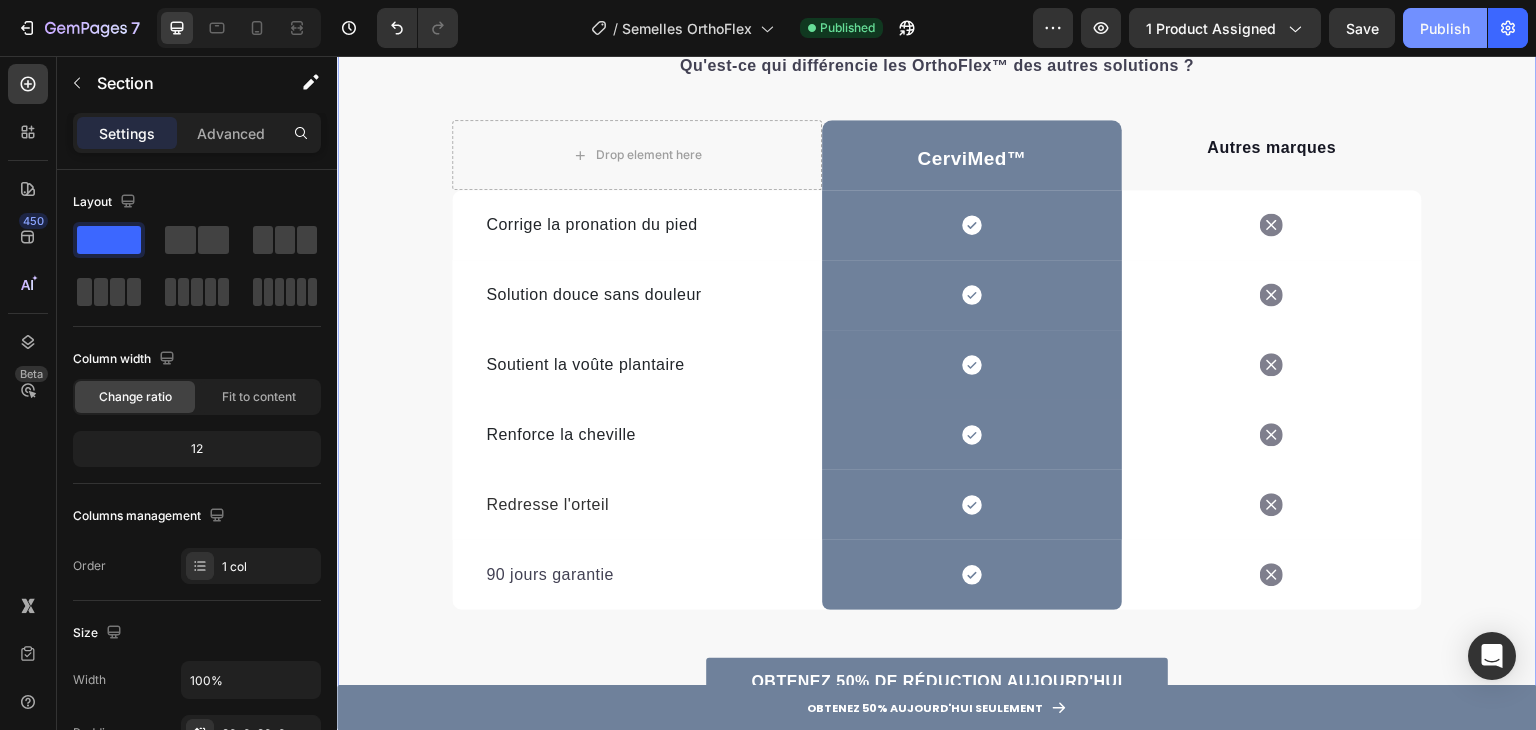 click on "Publish" 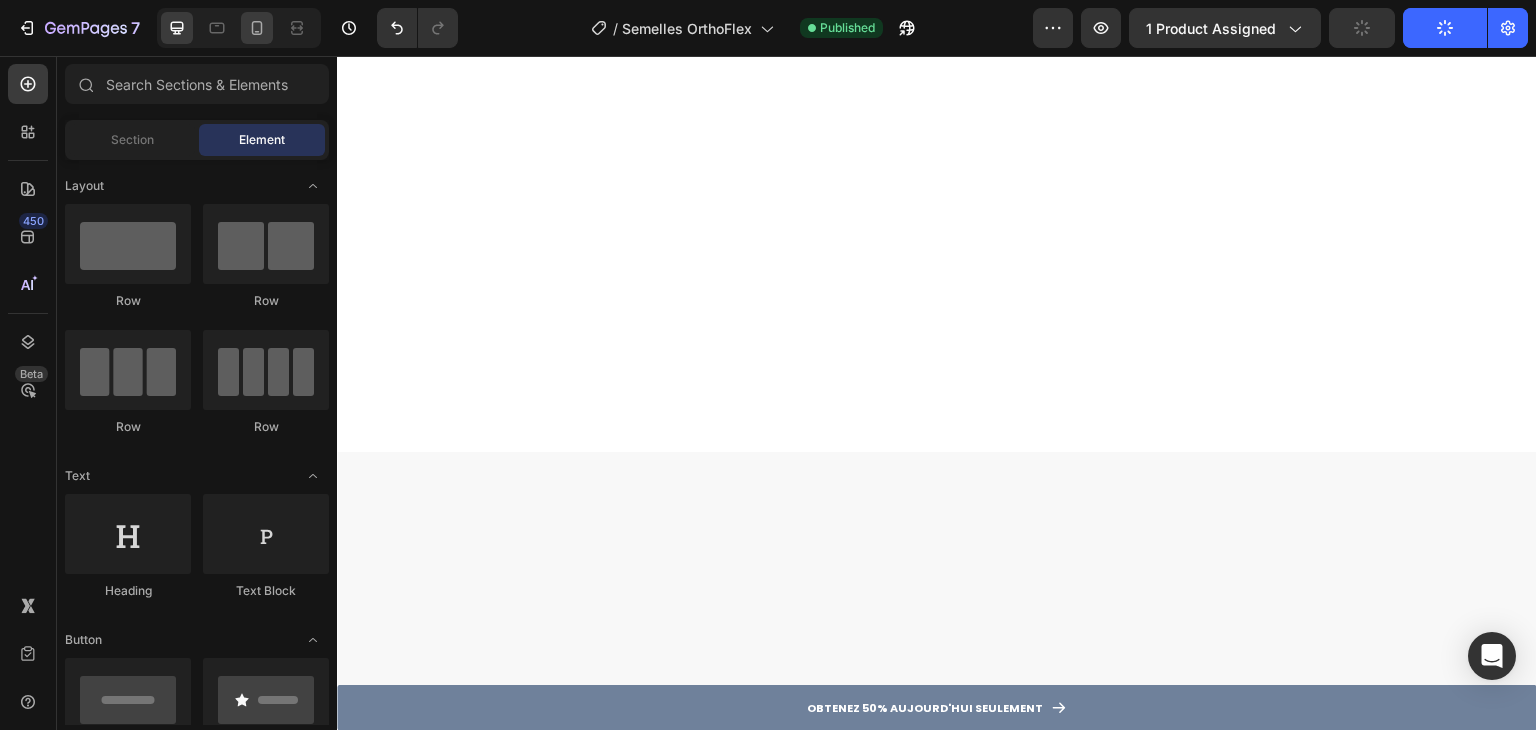 scroll, scrollTop: 0, scrollLeft: 0, axis: both 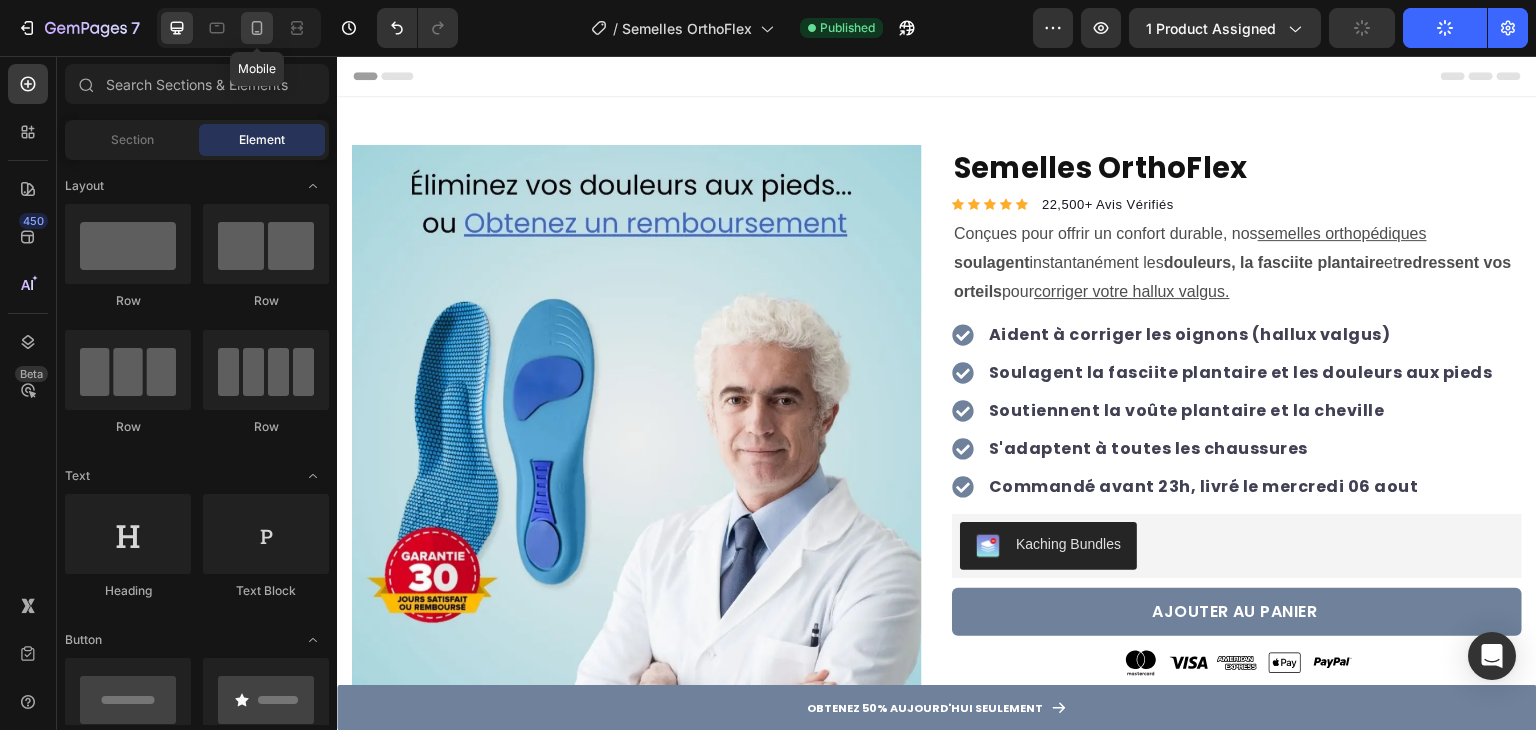 click 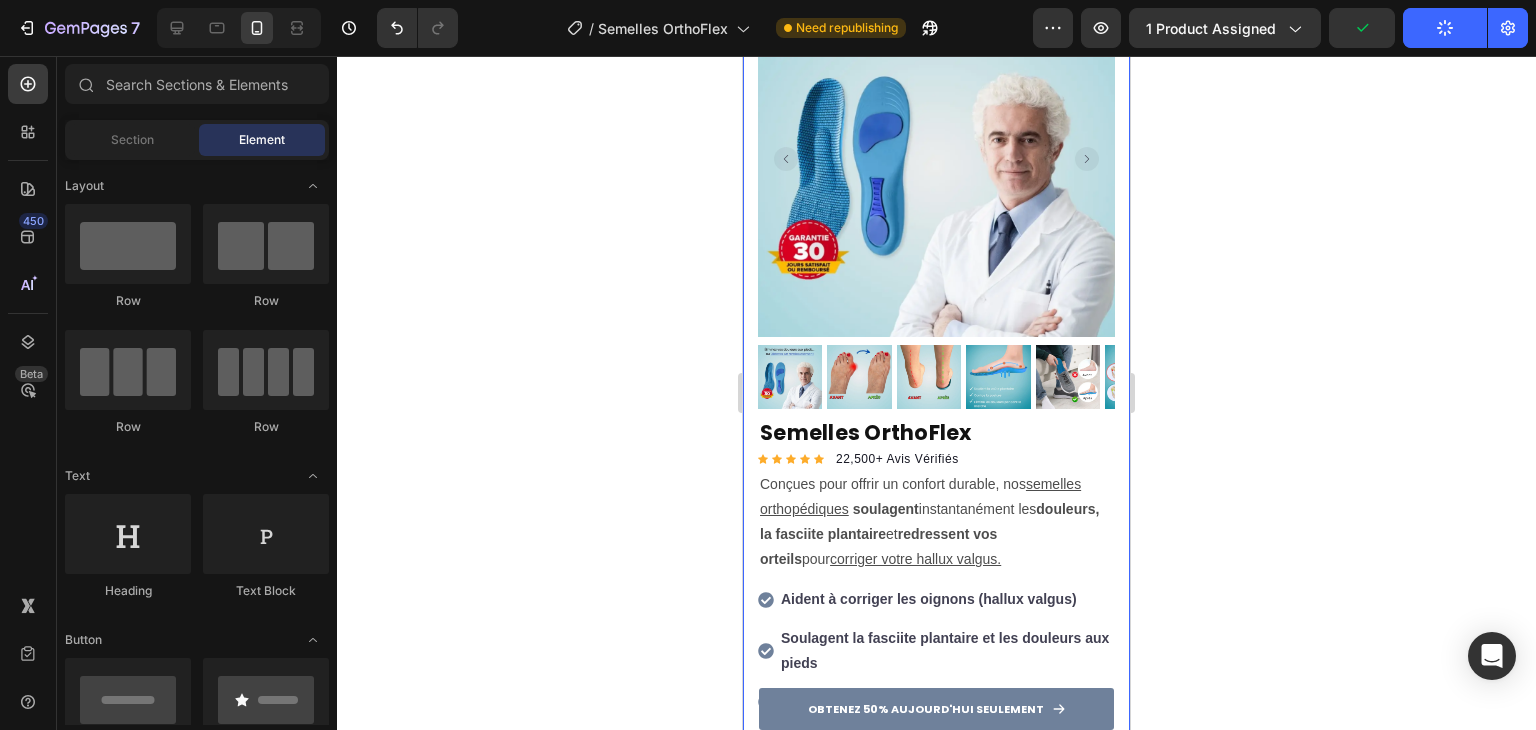 scroll, scrollTop: 500, scrollLeft: 0, axis: vertical 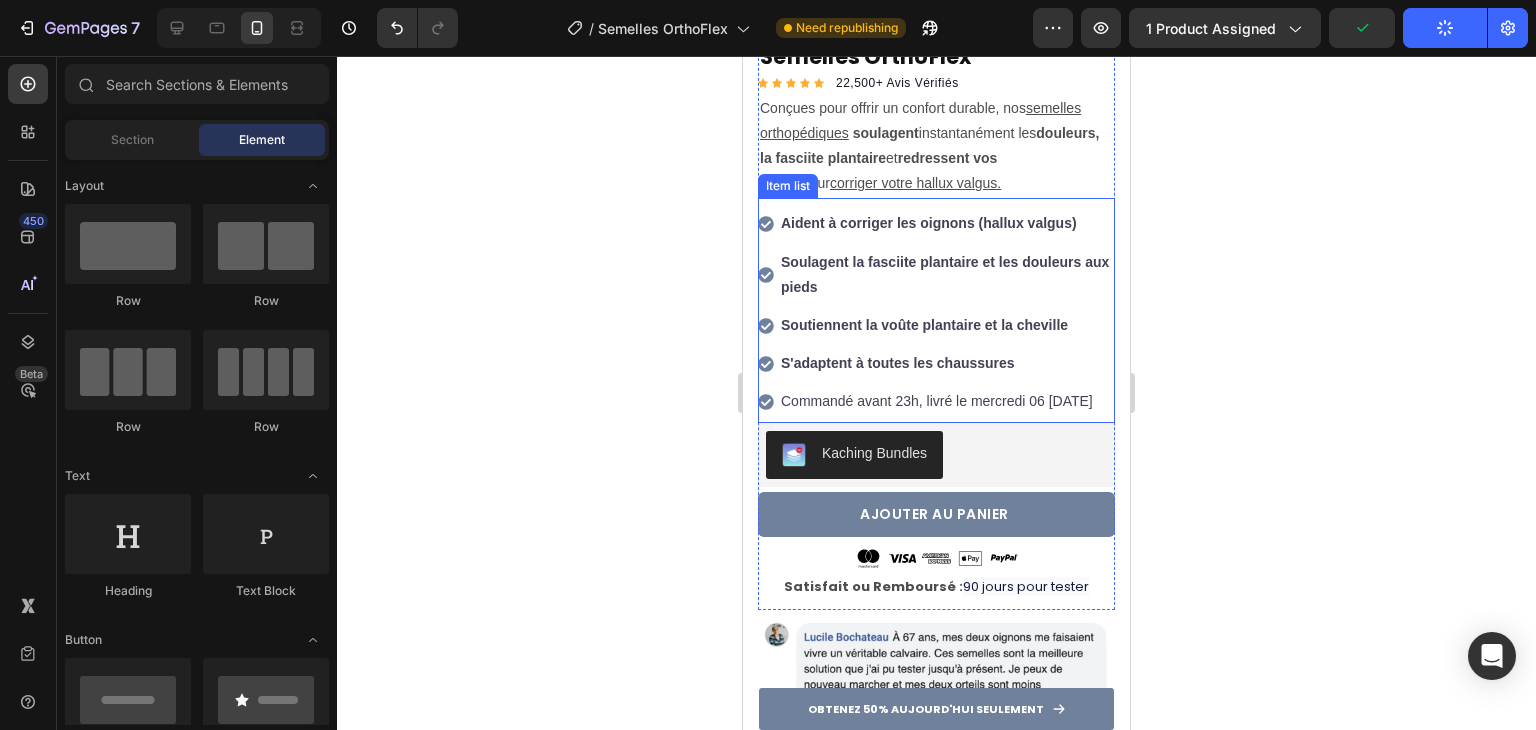 click on "Commandé avant 23h, livré le mercredi 06 Aout" at bounding box center [946, 401] 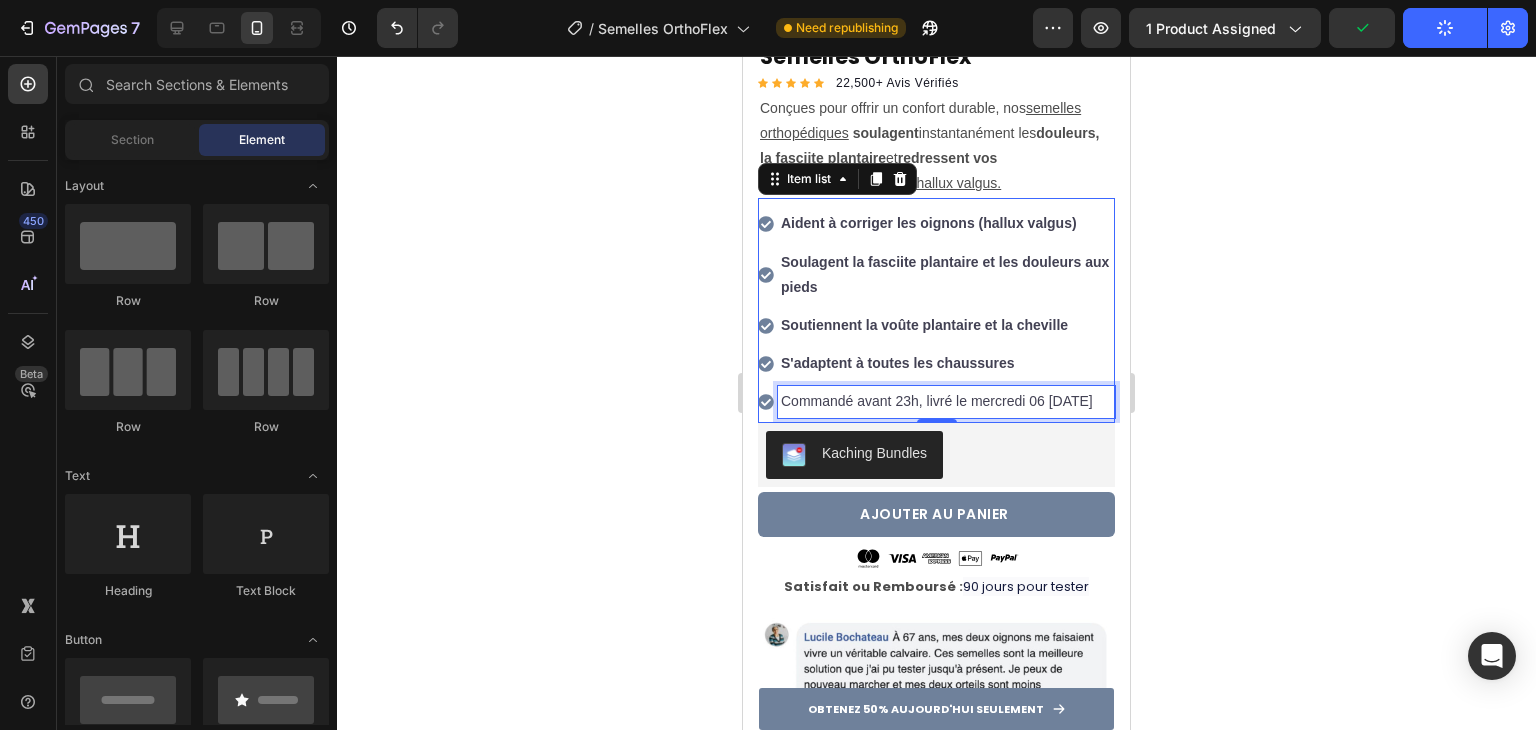click on "Commandé avant 23h, livré le mercredi 06 Aout" at bounding box center (946, 401) 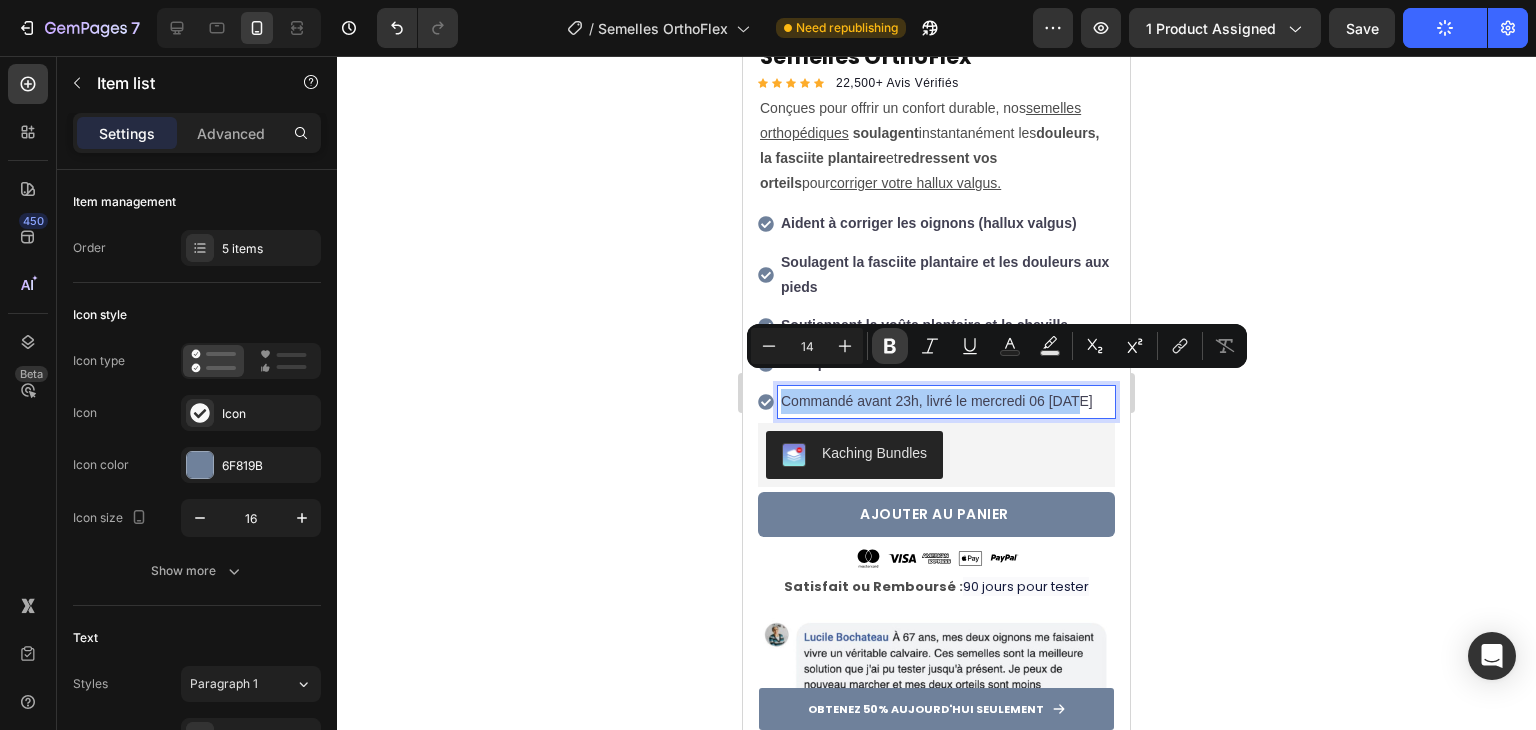 click 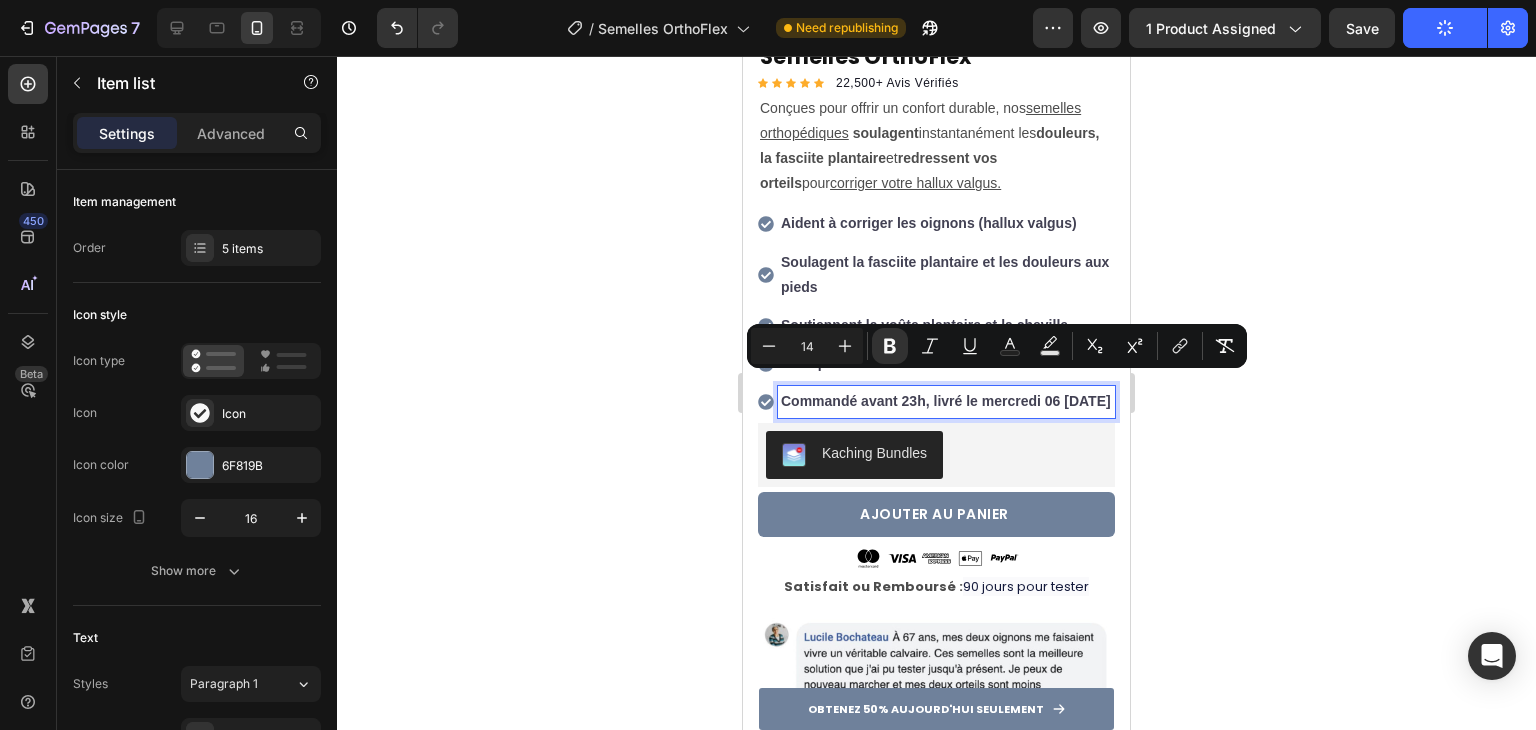 click 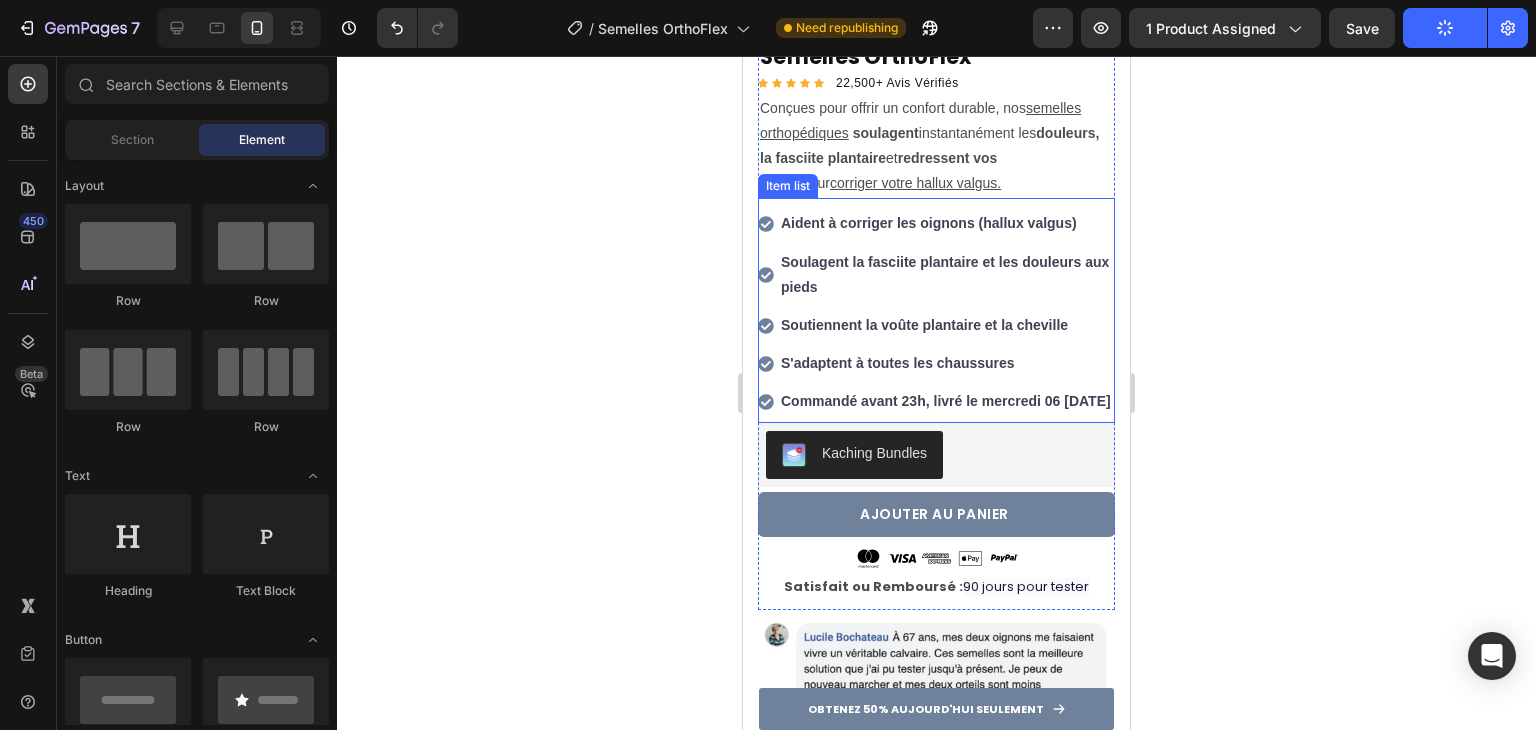 click on "Commandé avant 23h, livré le mercredi 06 Aout" at bounding box center (946, 401) 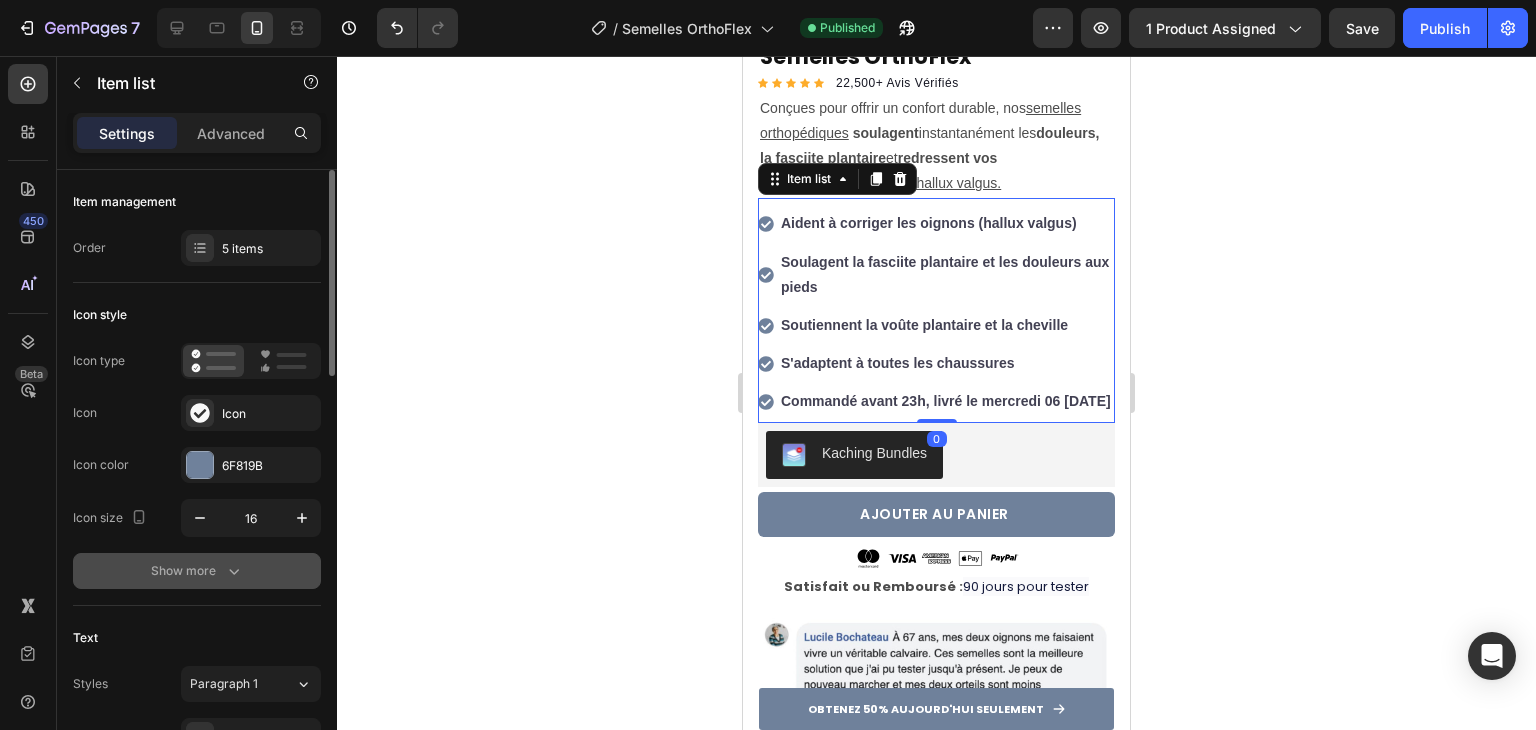 click 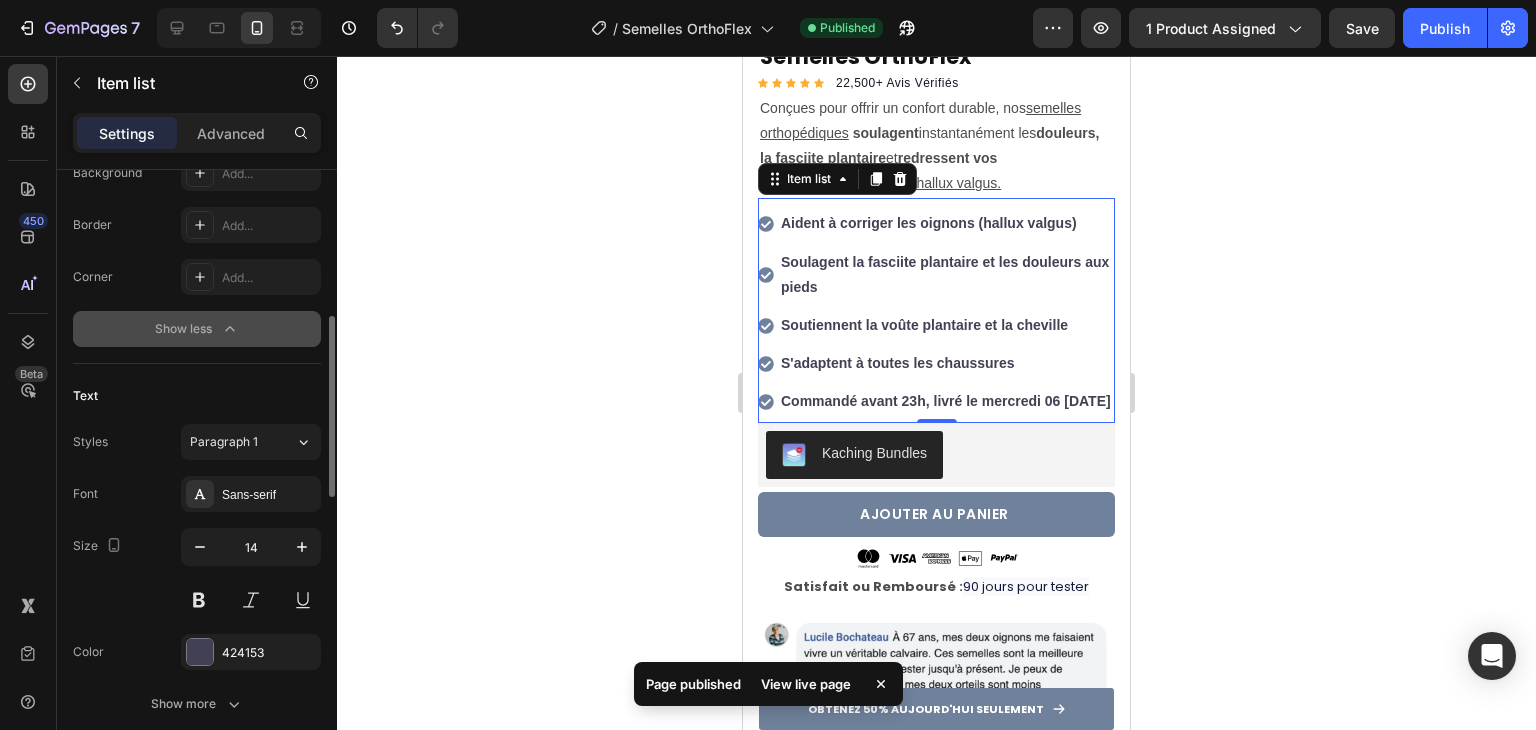 scroll, scrollTop: 800, scrollLeft: 0, axis: vertical 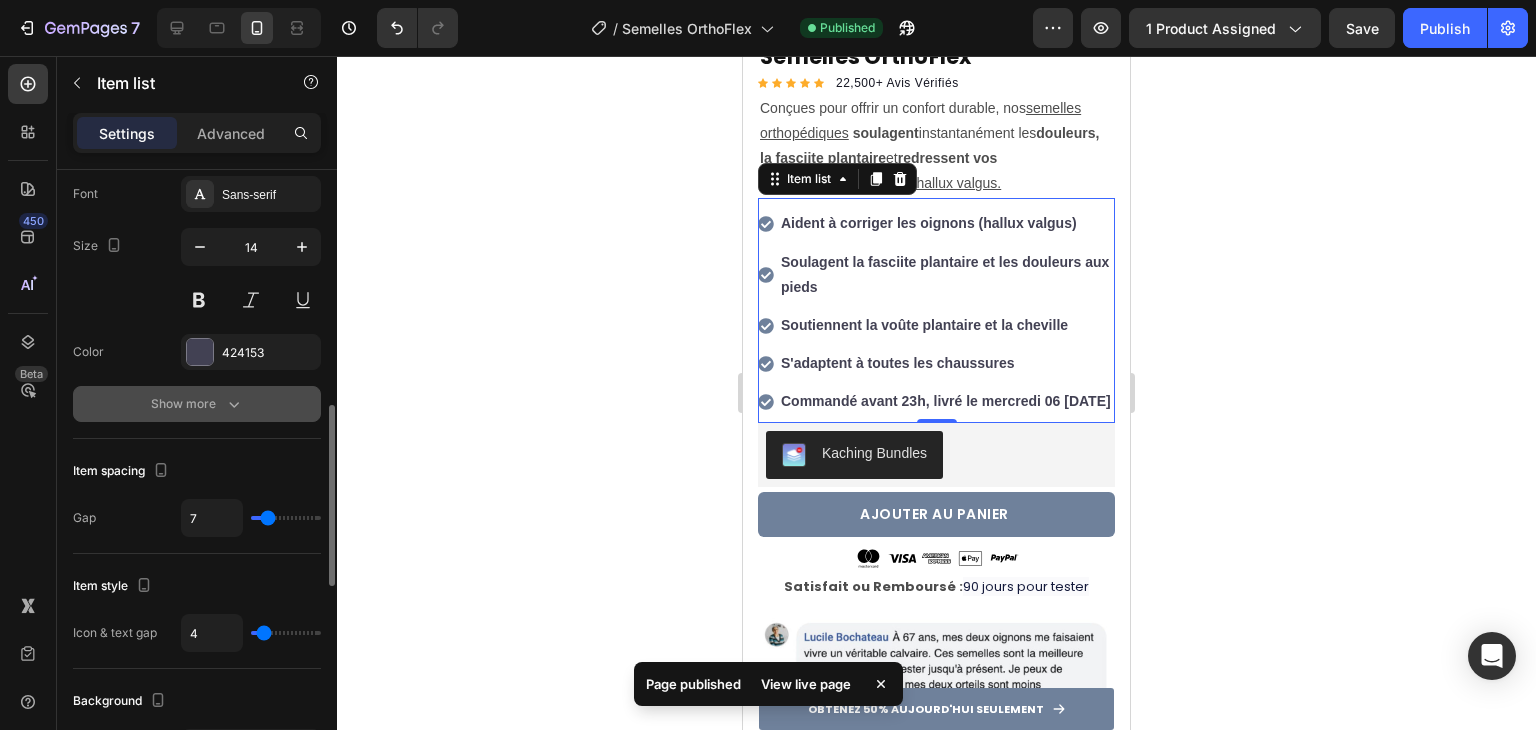 click on "Show more" at bounding box center [197, 404] 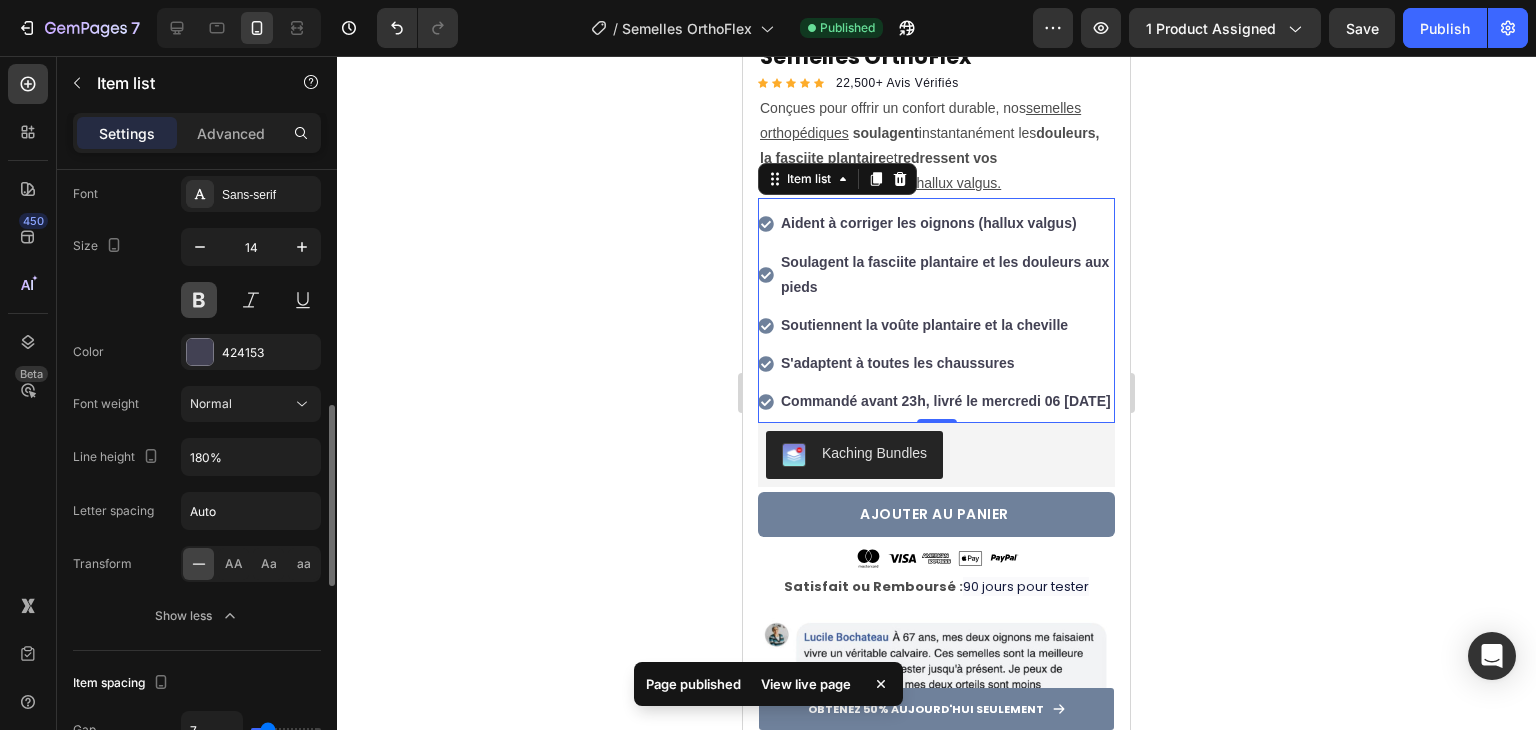 click at bounding box center (199, 300) 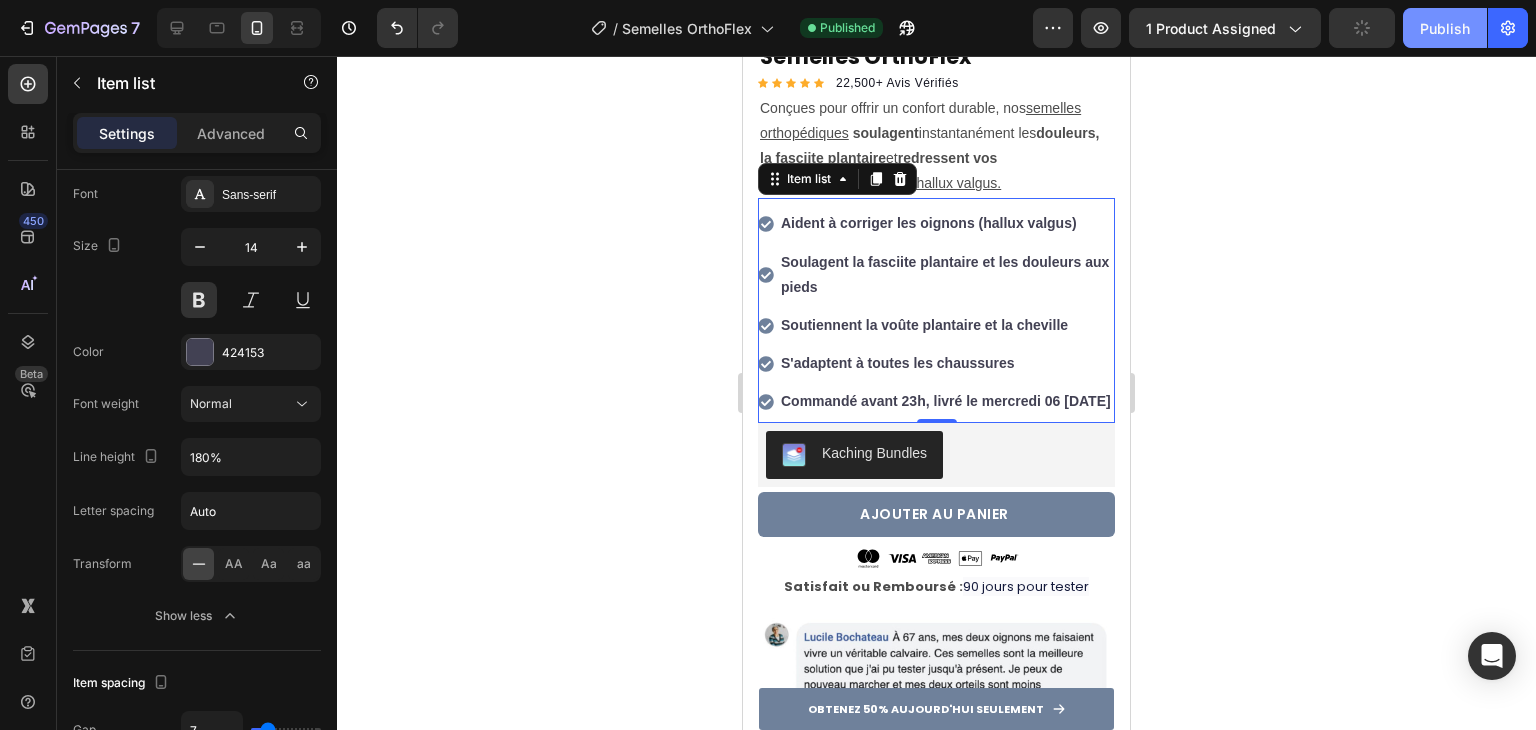 click on "Publish" at bounding box center (1445, 28) 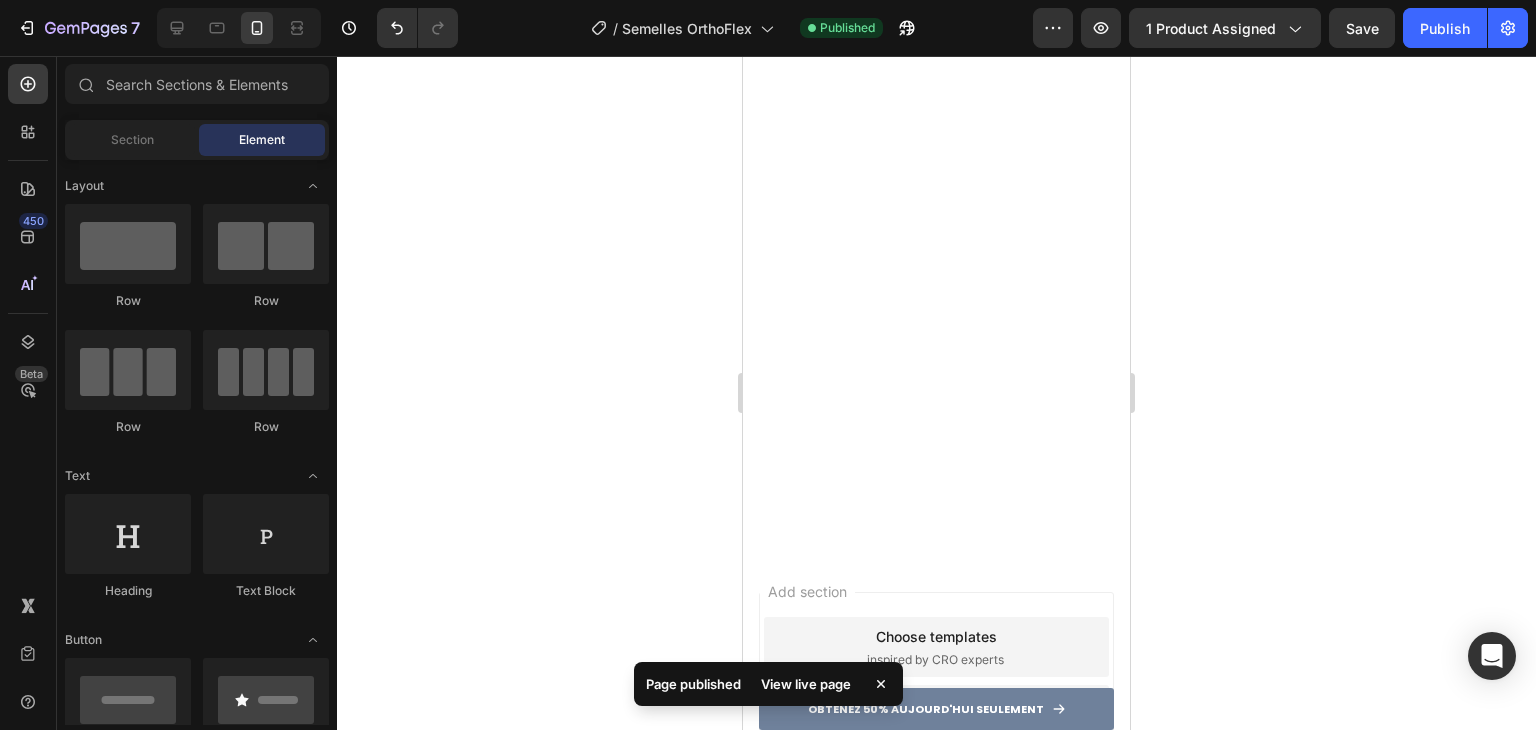 scroll, scrollTop: 0, scrollLeft: 0, axis: both 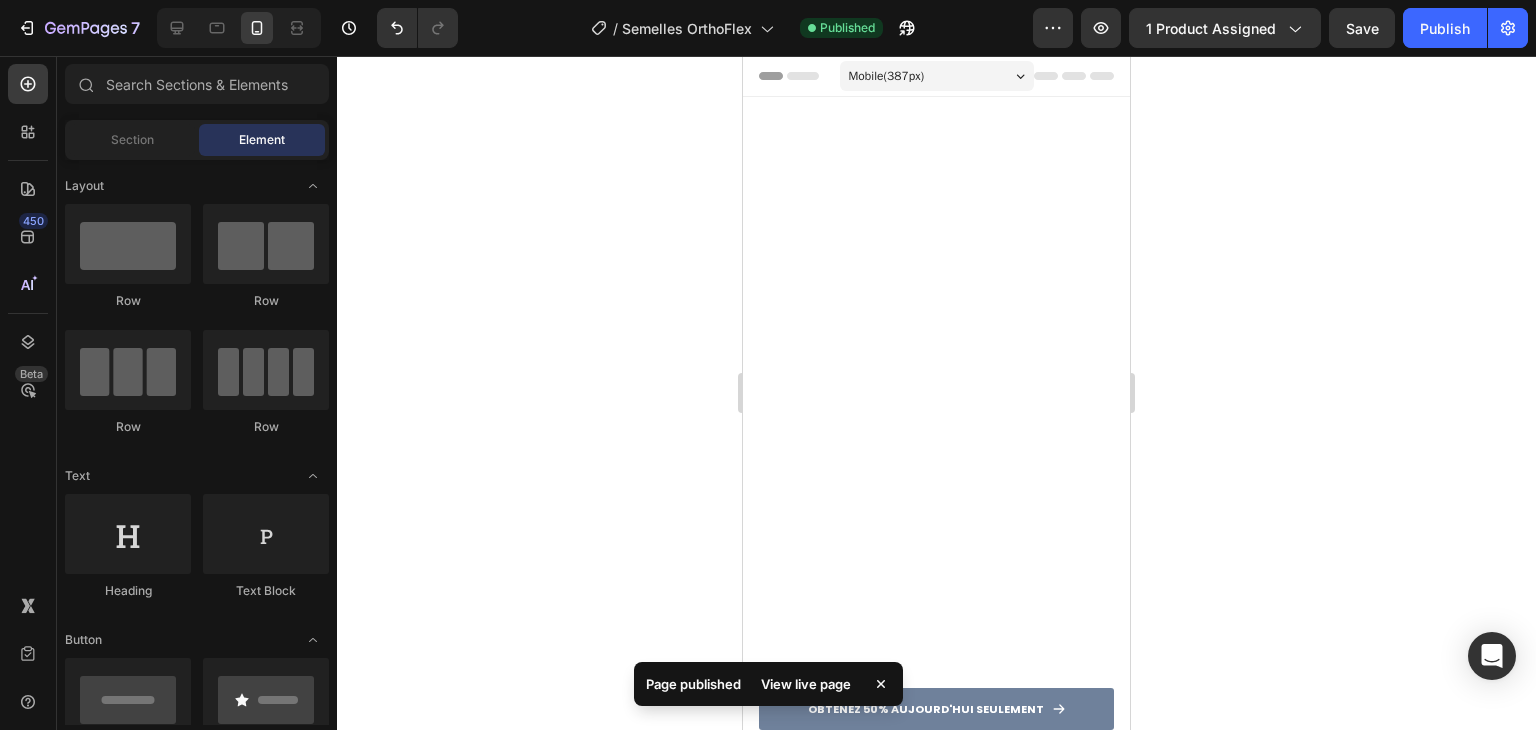 drag, startPoint x: 1125, startPoint y: 185, endPoint x: 1244, endPoint y: 89, distance: 152.89539 